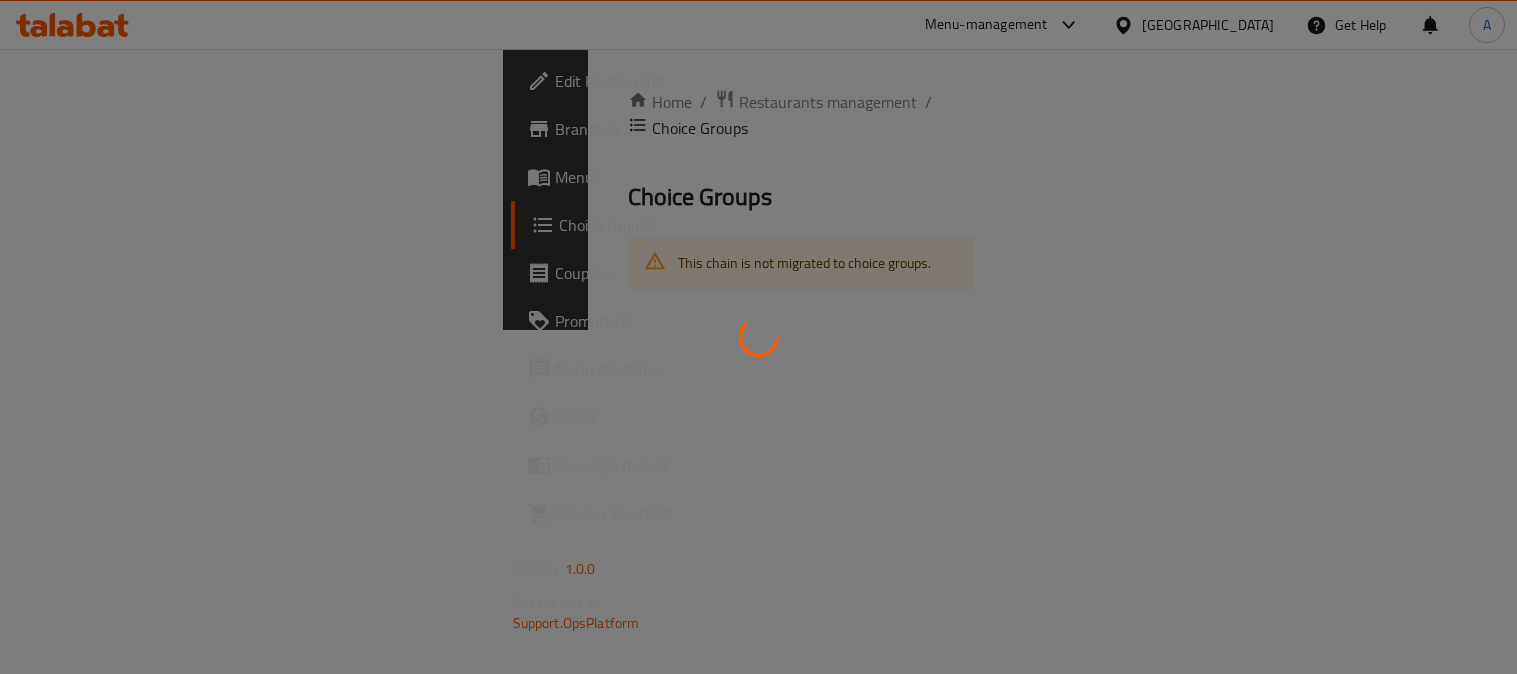 scroll, scrollTop: 0, scrollLeft: 0, axis: both 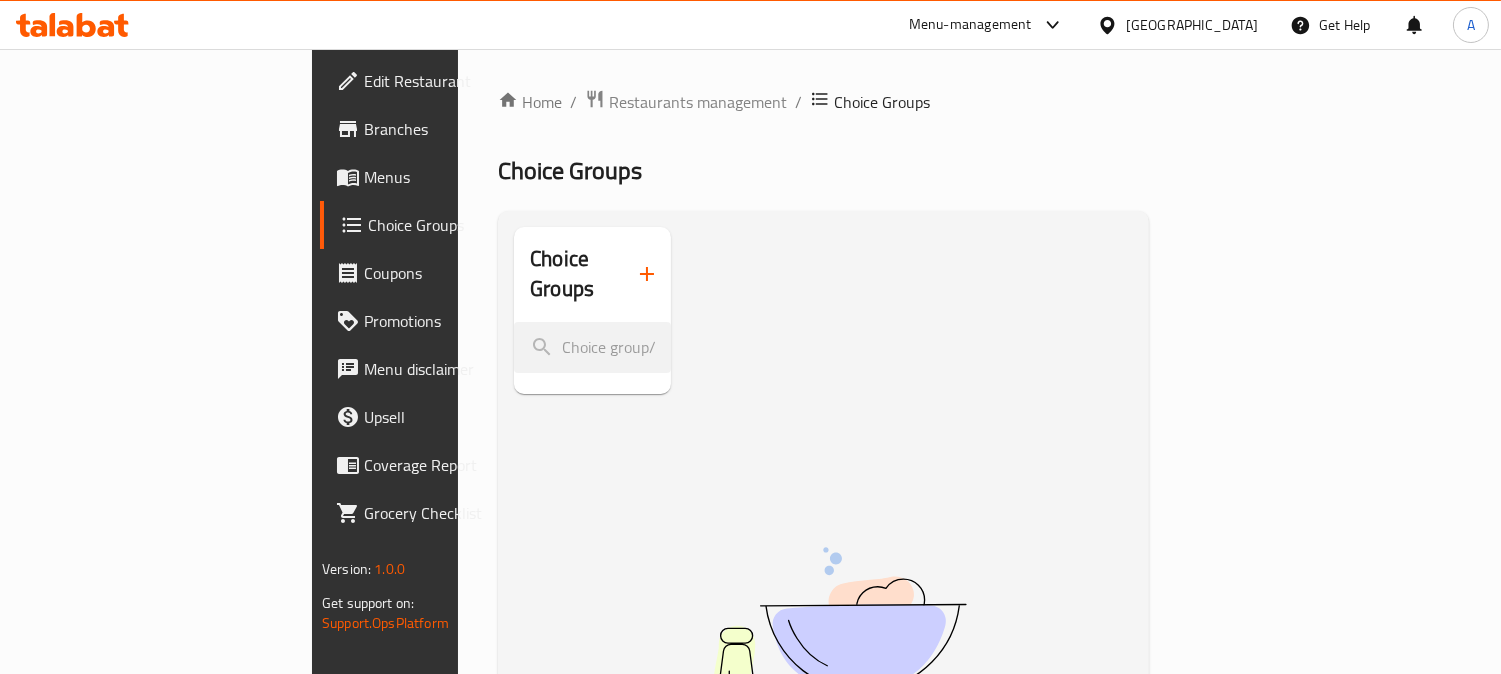 click 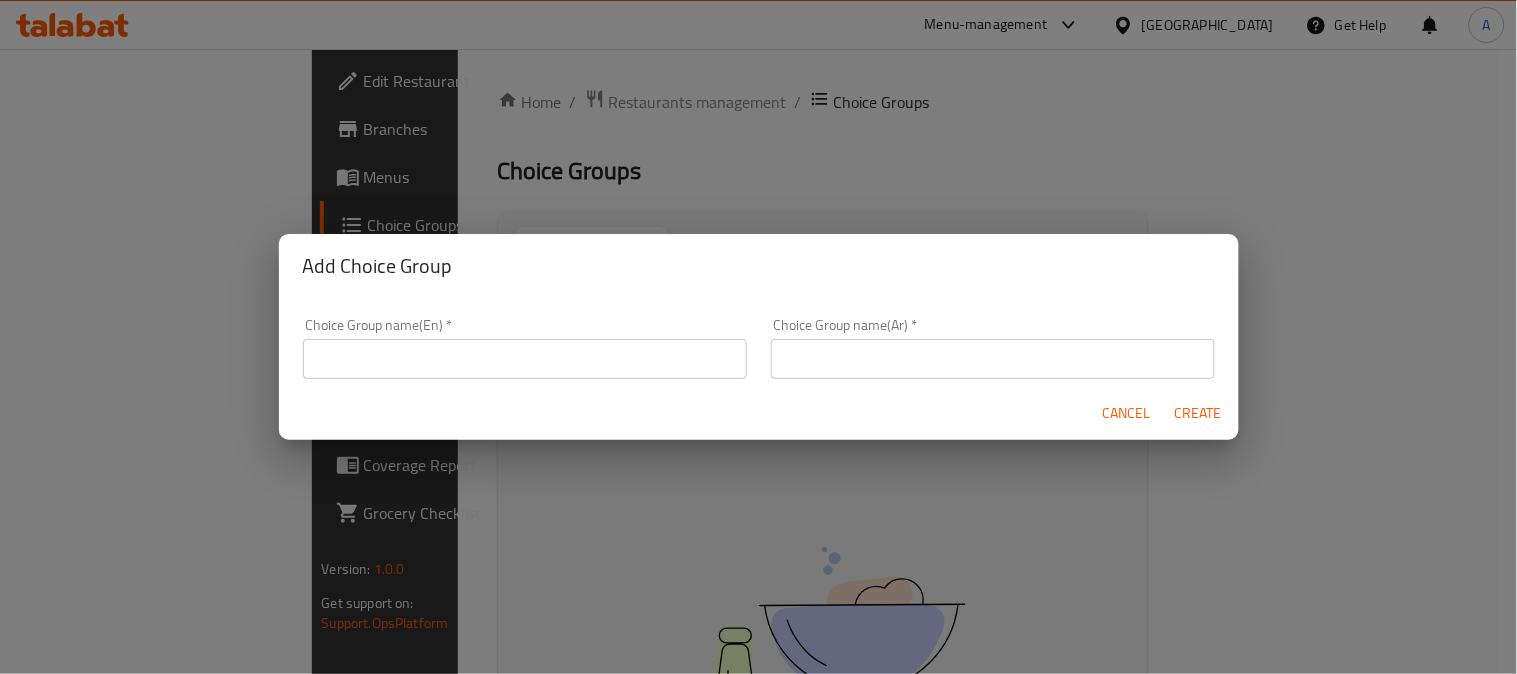 click at bounding box center [525, 359] 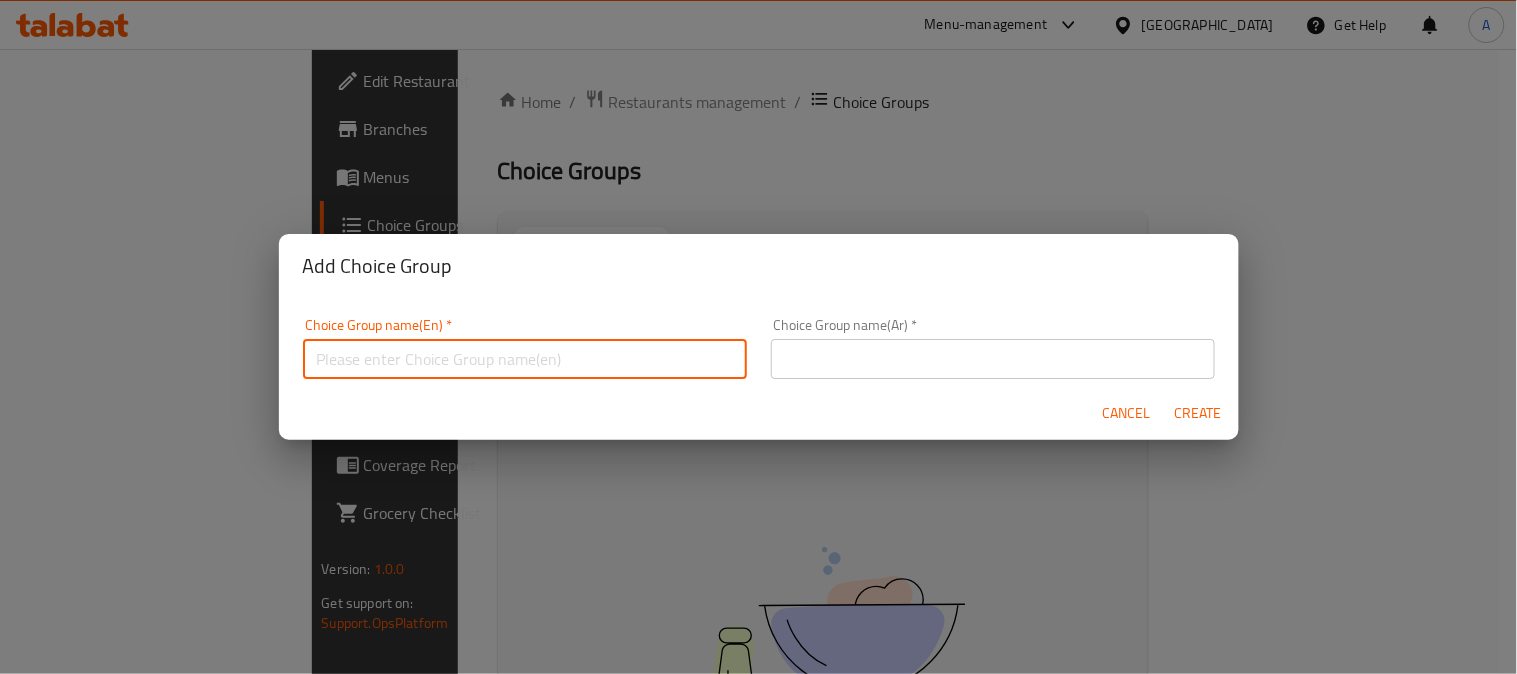 type on "Your Choice Of Size" 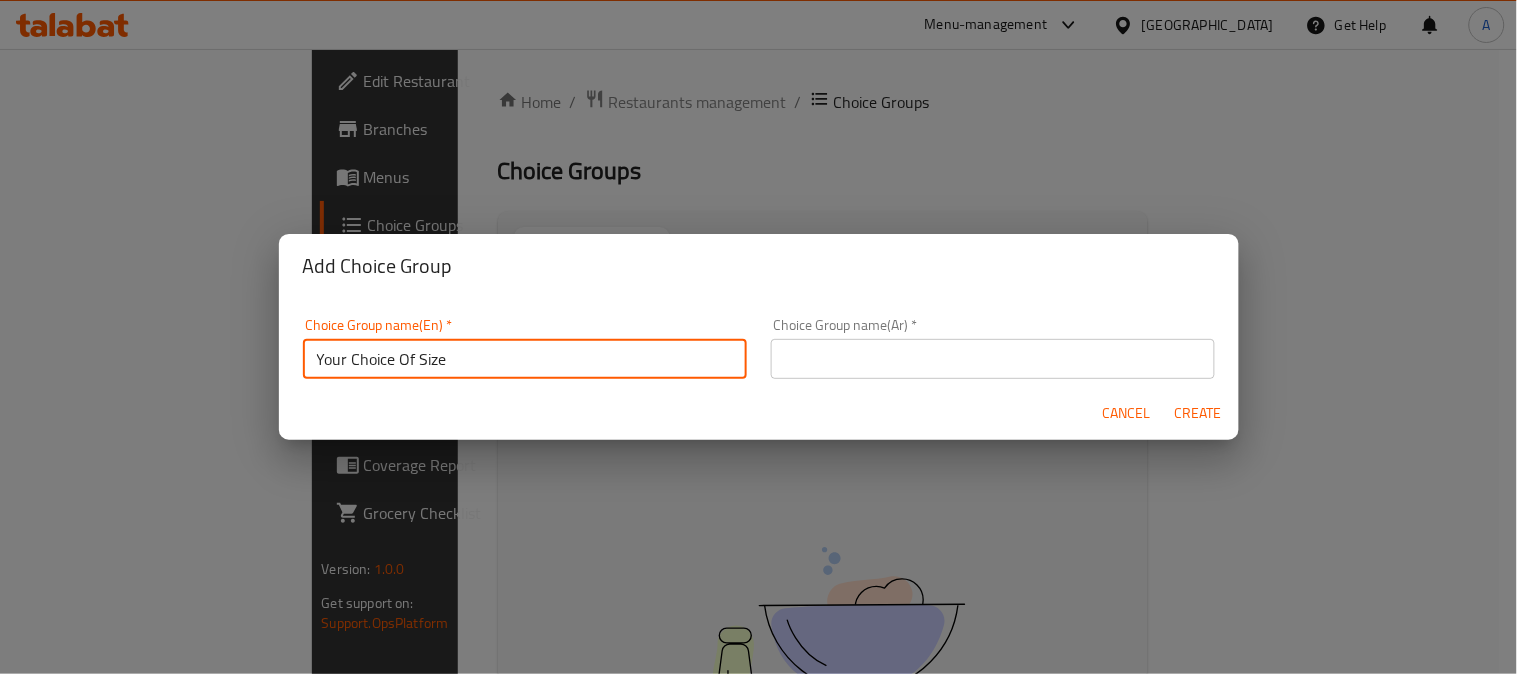 click at bounding box center (993, 359) 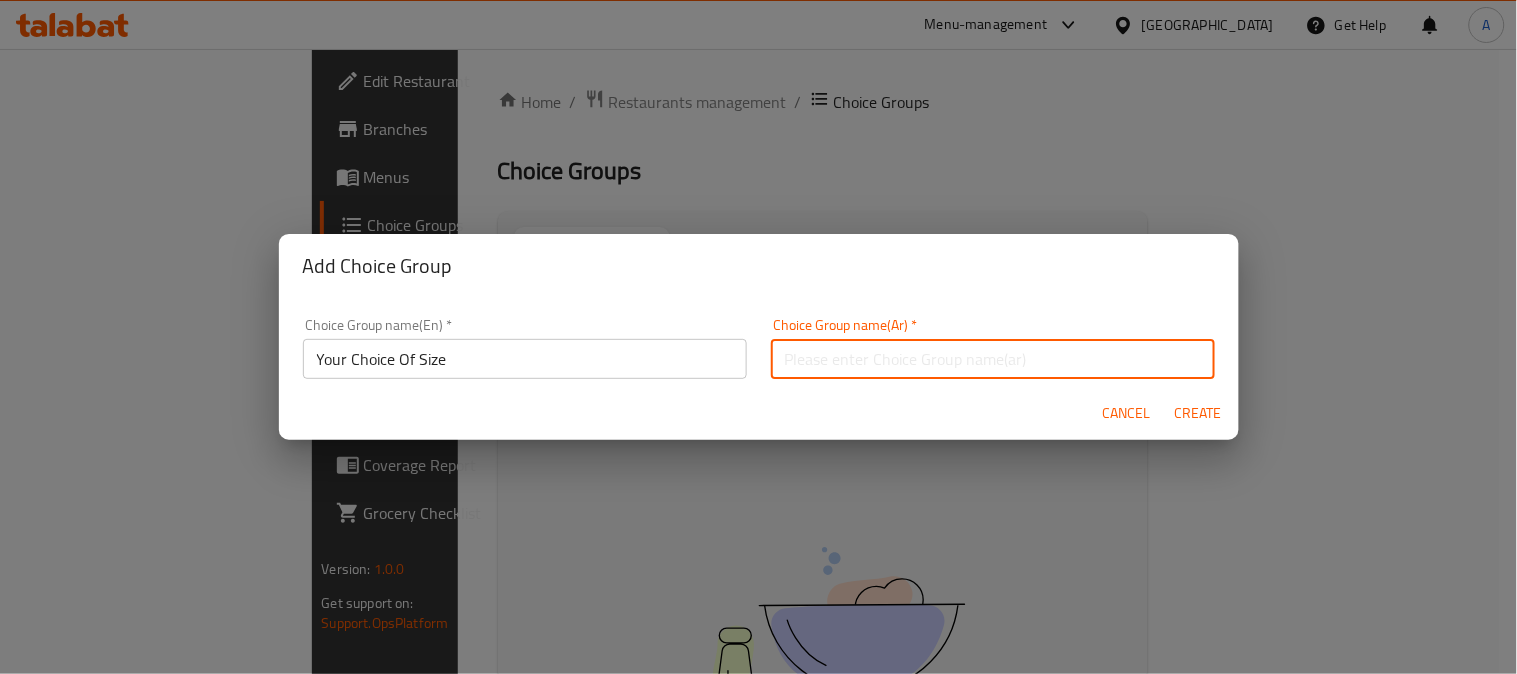 type on "اختيارك من الحجم" 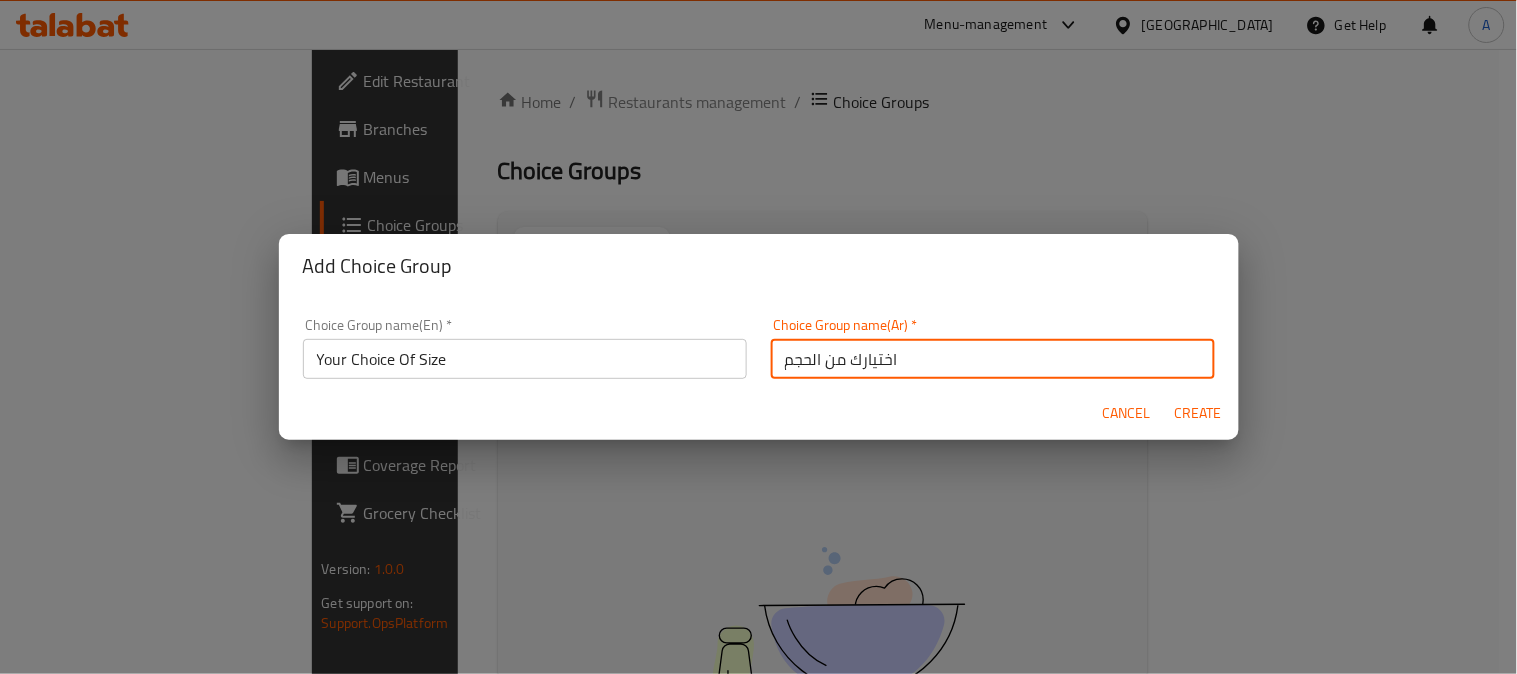 click on "Create" at bounding box center [1199, 413] 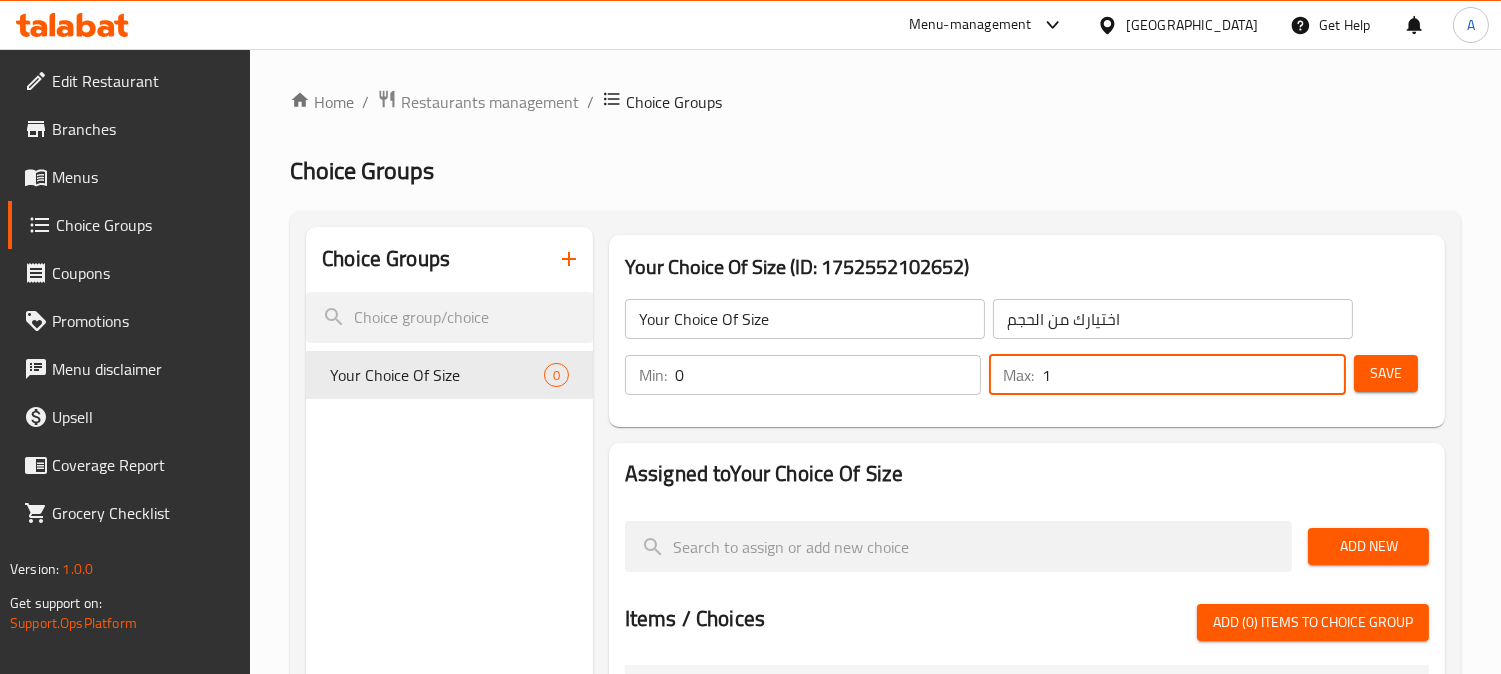 type on "1" 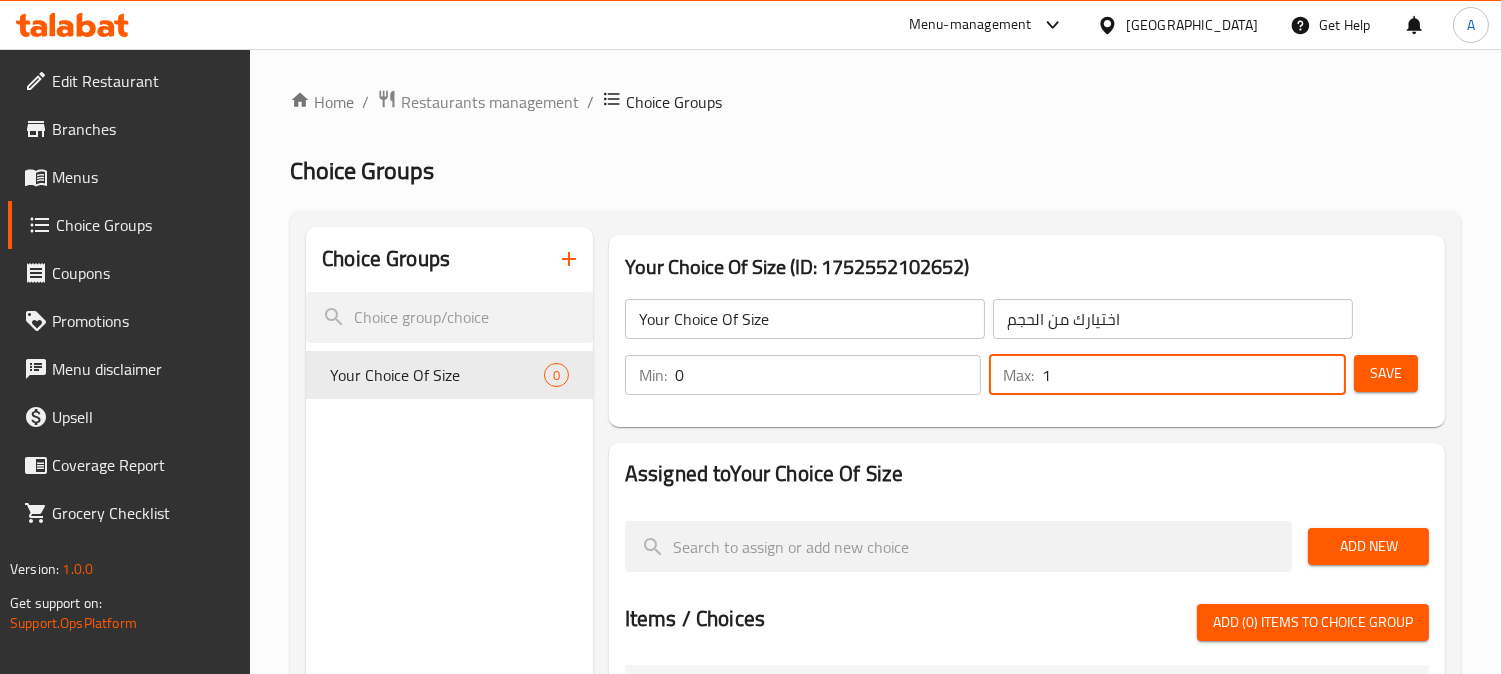 drag, startPoint x: 1363, startPoint y: 536, endPoint x: 1342, endPoint y: 542, distance: 21.84033 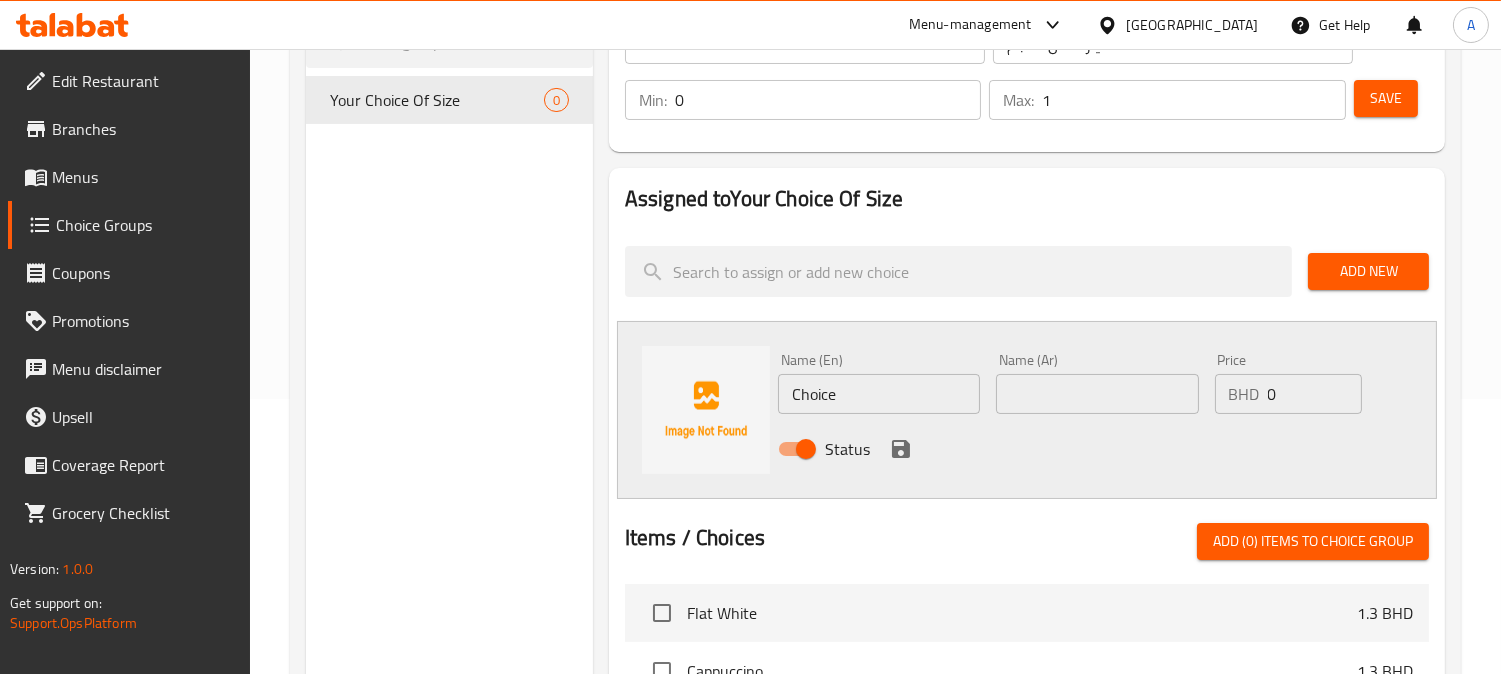 scroll, scrollTop: 333, scrollLeft: 0, axis: vertical 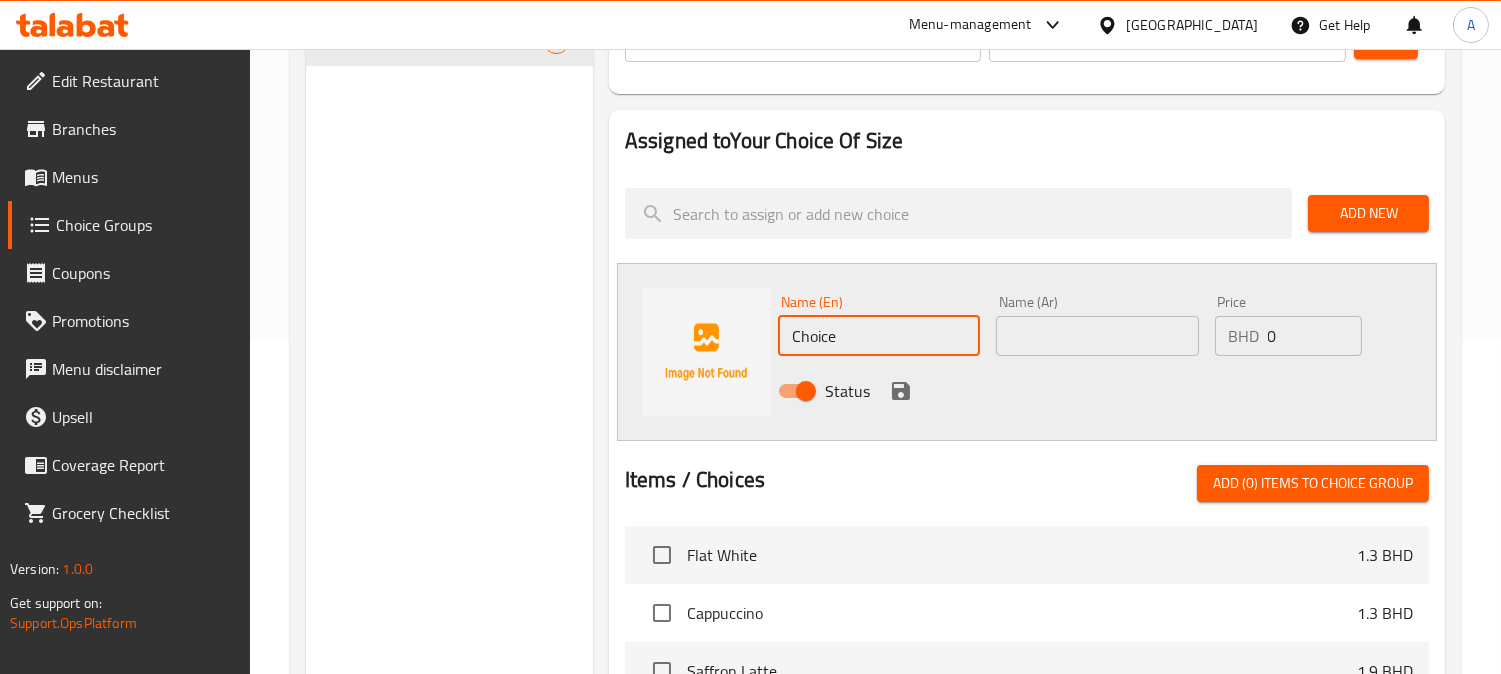 drag, startPoint x: 625, startPoint y: 358, endPoint x: 545, endPoint y: 348, distance: 80.622574 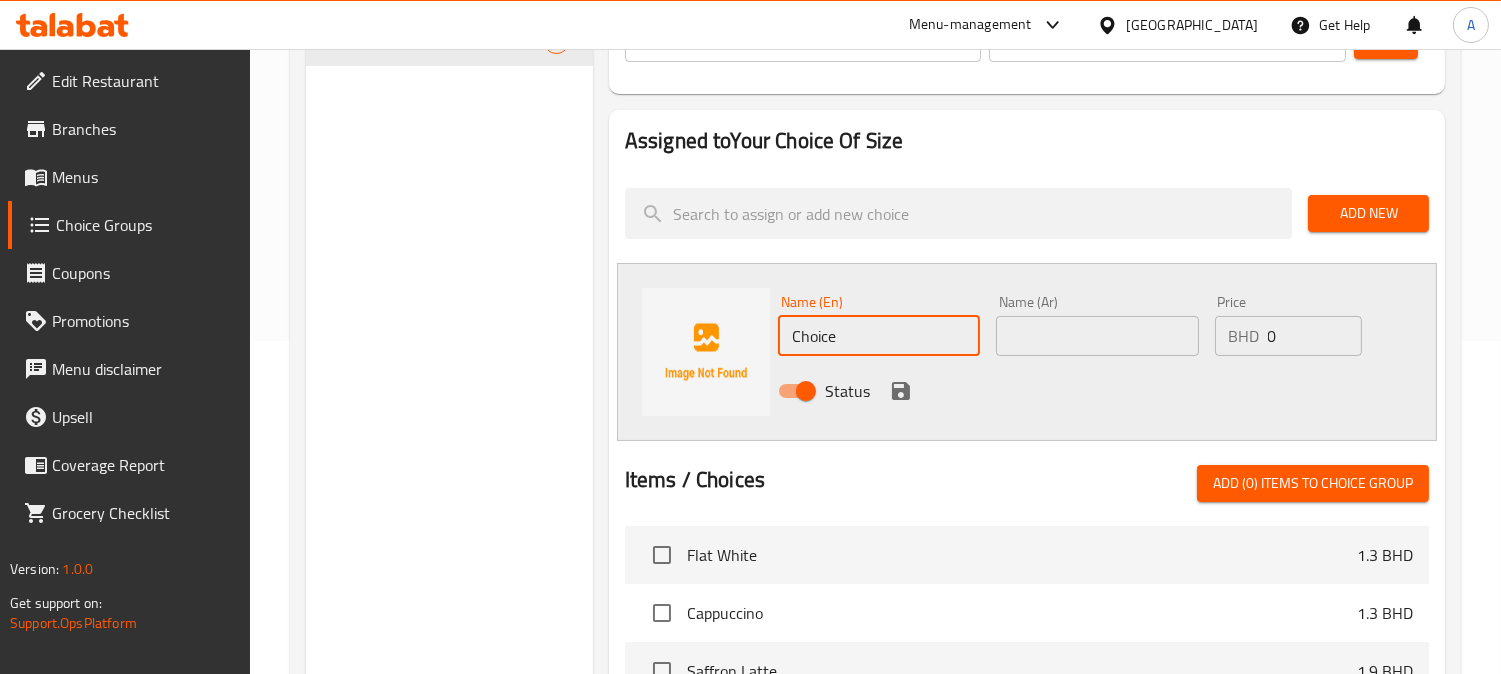 click on "Choice Groups Your Choice Of Size 0 Your Choice Of Size (ID: 1752552102652) Your Choice Of Size ​ اختيارك من الحجم ​ Min: 0 ​ Max: 1 ​ Save Assigned to  Your Choice Of Size Add New Name (En) Choice Name (En) Name (Ar) Name (Ar) Price BHD 0 Price Status Items / Choices Add (0) items to choice group Flat White 1.3 BHD Cappuccino 1.3 BHD Saffron Latte 1.9 BHD Spanish Latte 1.7 BHD Dark Latte 1.7 BHD White Mocha Latte 1.7 BHD Pistachio Latte 2.1 BHD Caramel Macchiato 1.8 BHD Hot Matcha Latte 1.8 BHD Hot Chocolate 1.8 BHD Affogato 1.5 BHD Iced Spanish Latte 1.7 BHD Iced Latte 1.3 BHD Iced Americano 1.1 BHD Iced Saffron Latte 1.8 BHD Iced V60 1.7 BHD Iced Pistachio Latte 2.1 BHD Iced Matcha Latte 1.8 BHD Iced White Mocha 1.7 BHD Iced Caramel Macchiato 1.8 BHD Ice Shaken Espresso 1.8 BHD Espresso Frappe 1.9 BHD Cookies & Cream 2.1 BHD Caramel Frappe 2.1 BHD Choco Chip Frappe 2.1 BHD Matcha Frappe 2.1 BHD Banana & Peanut Butter 2.4 BHD Acai Smoothie 2.5 BHD Passion Fruit Refresher 1.9 BHD 1 BHD" at bounding box center [879, 438] 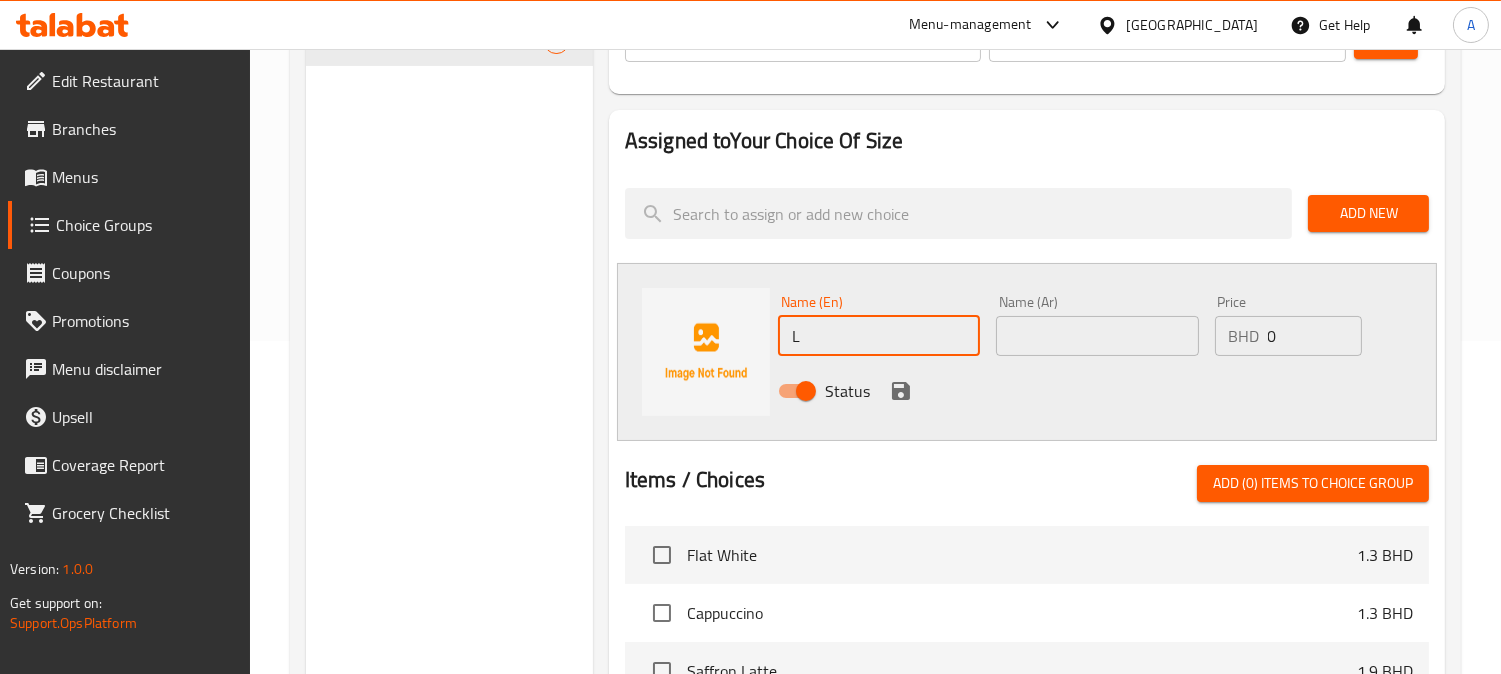 type on "Large" 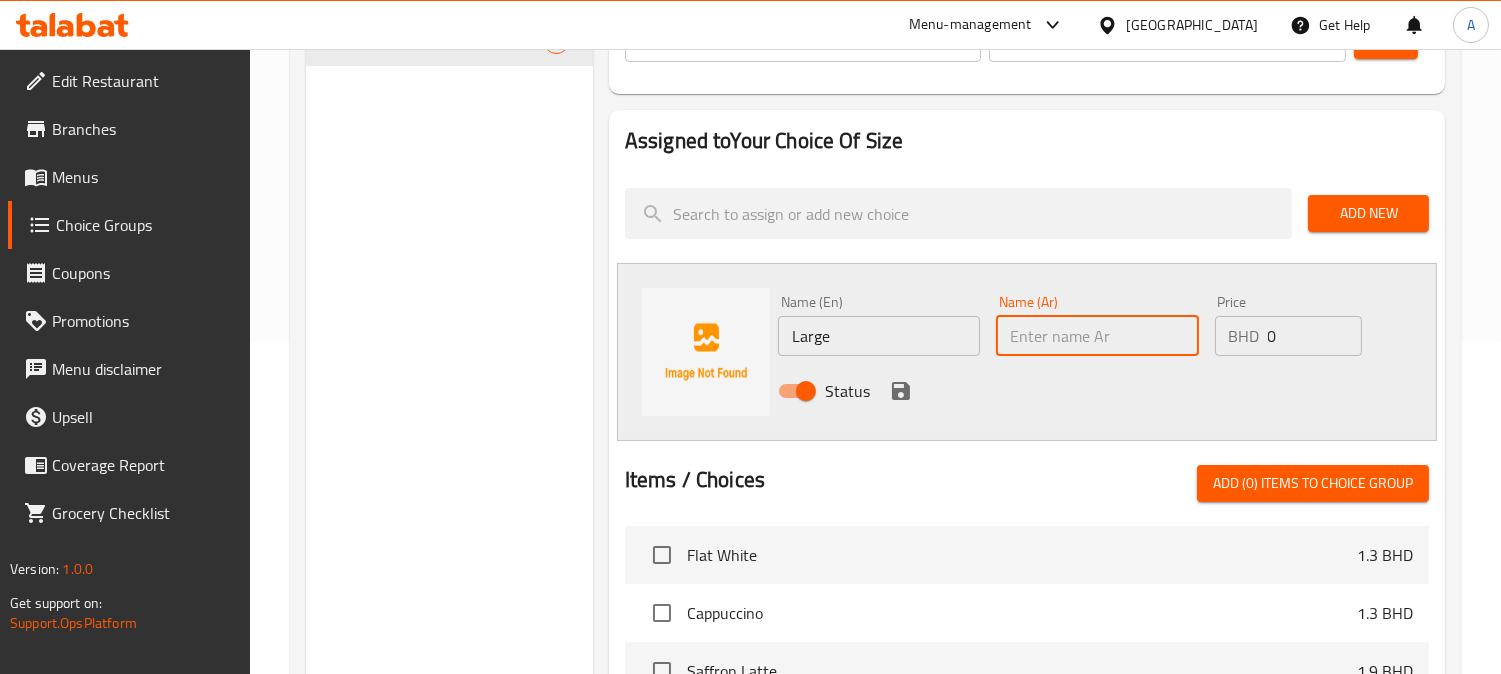 click at bounding box center [1097, 336] 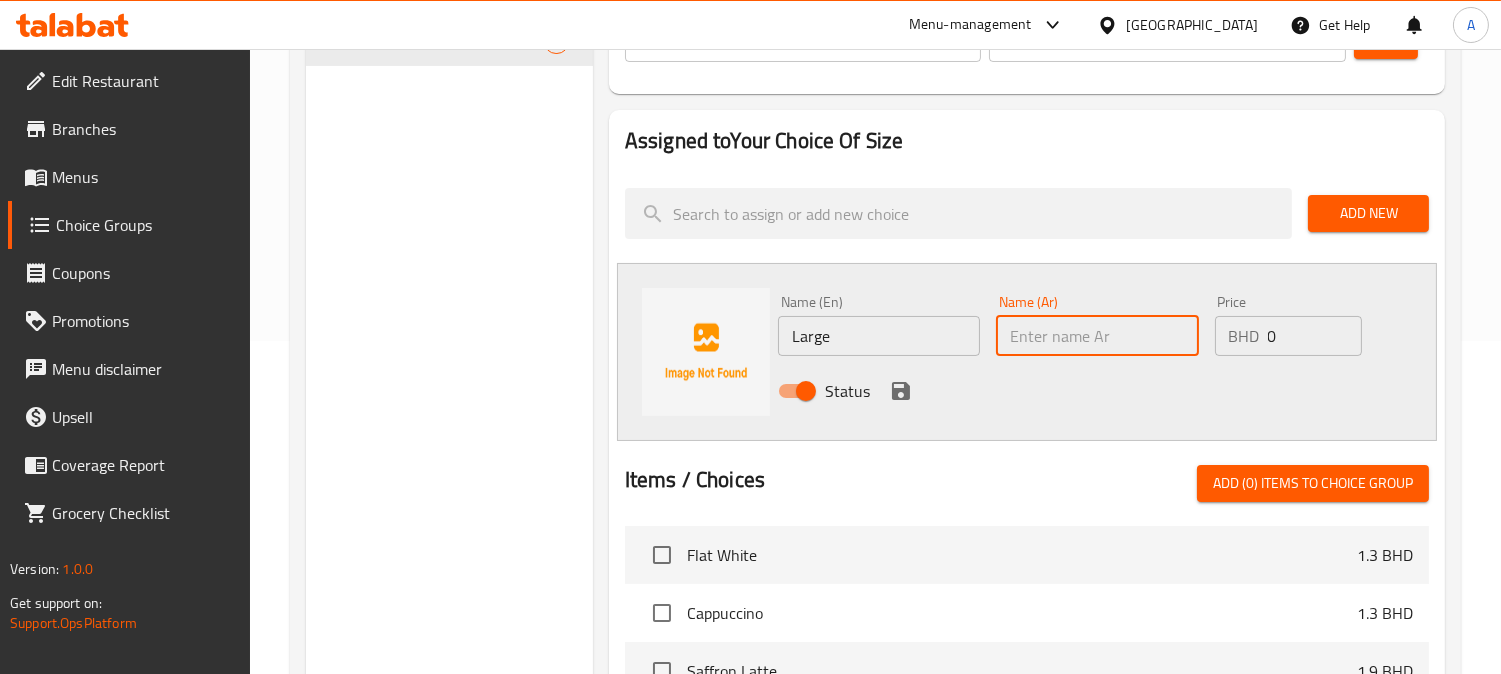 type on "كبير" 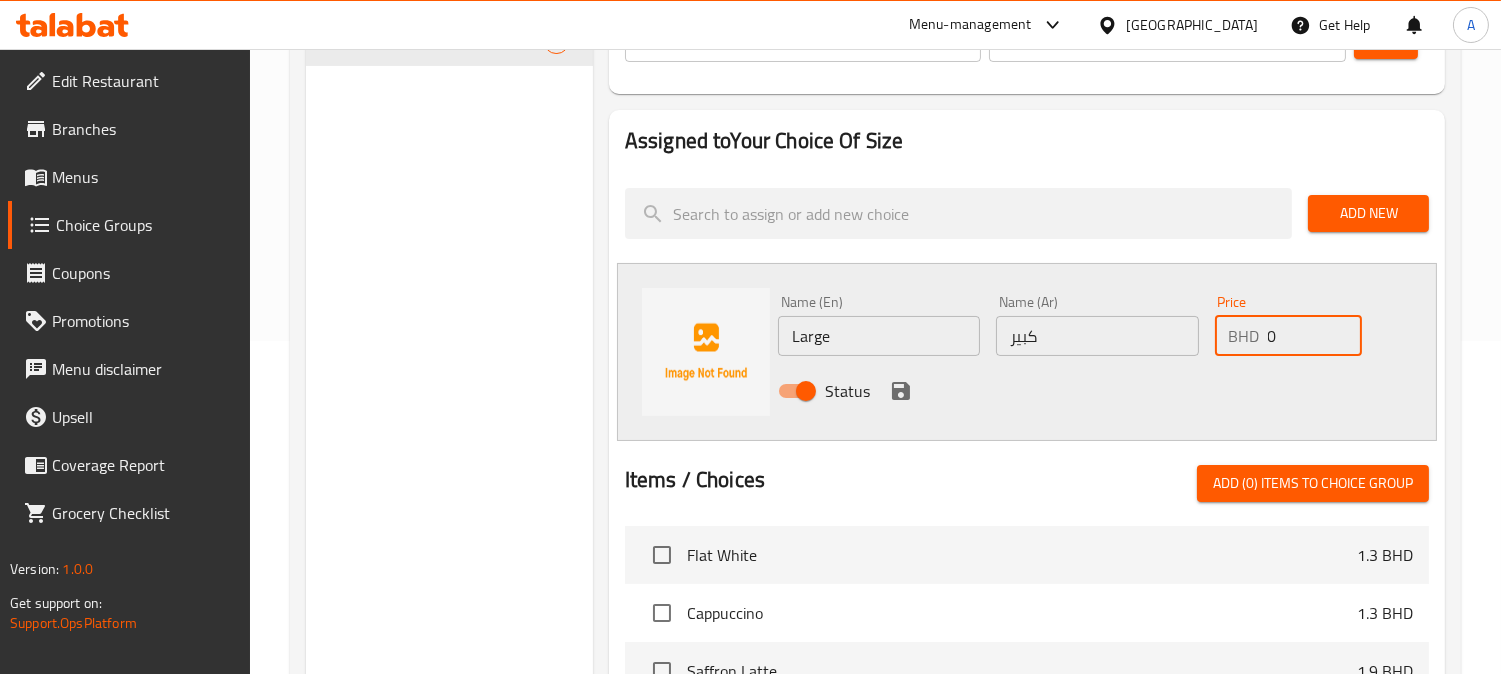 drag, startPoint x: 1254, startPoint y: 343, endPoint x: 1038, endPoint y: 345, distance: 216.00926 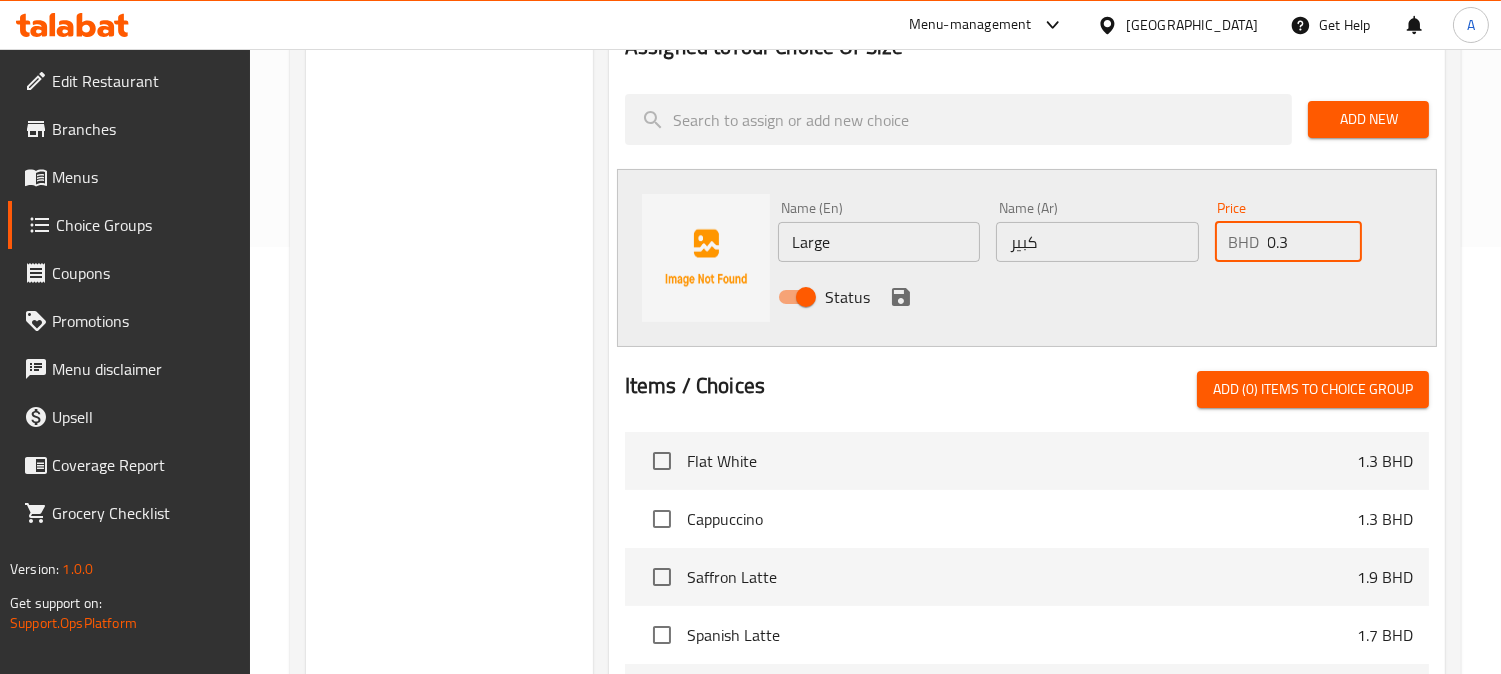 scroll, scrollTop: 444, scrollLeft: 0, axis: vertical 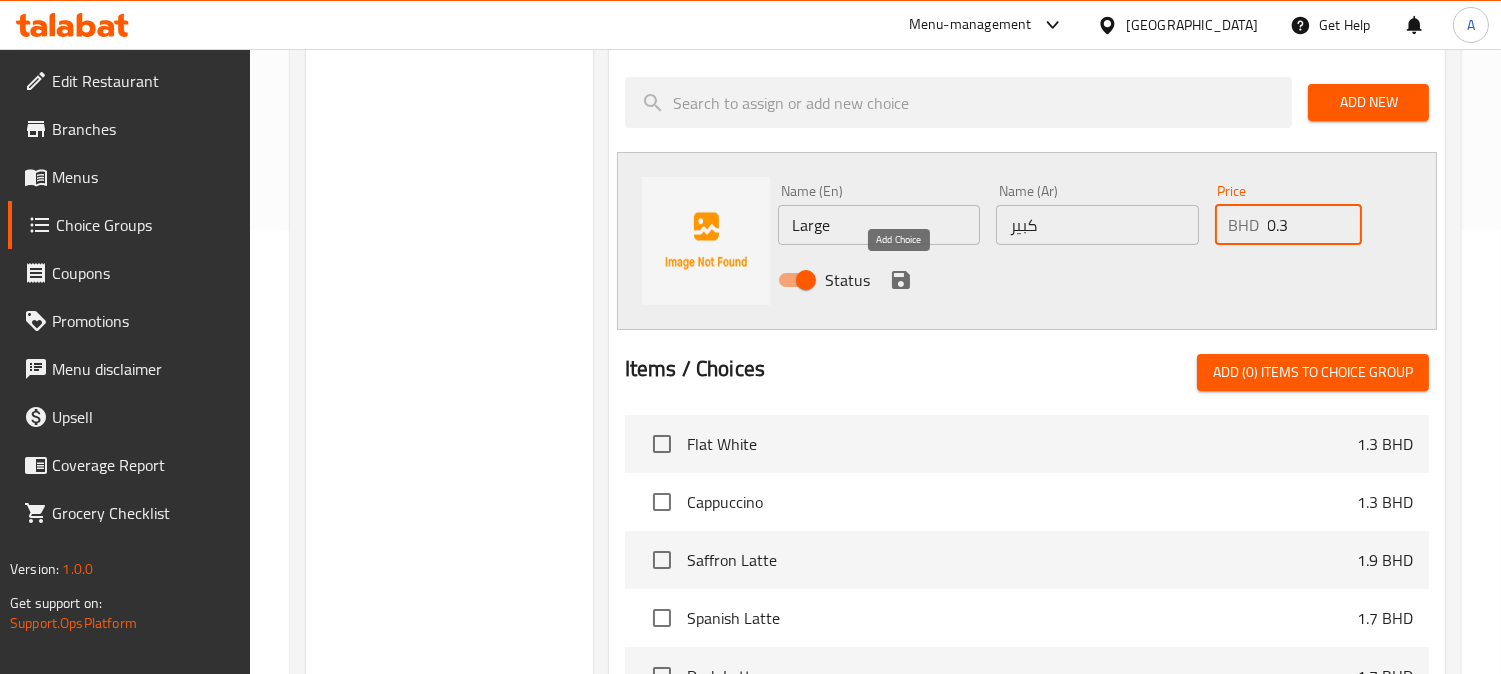 click 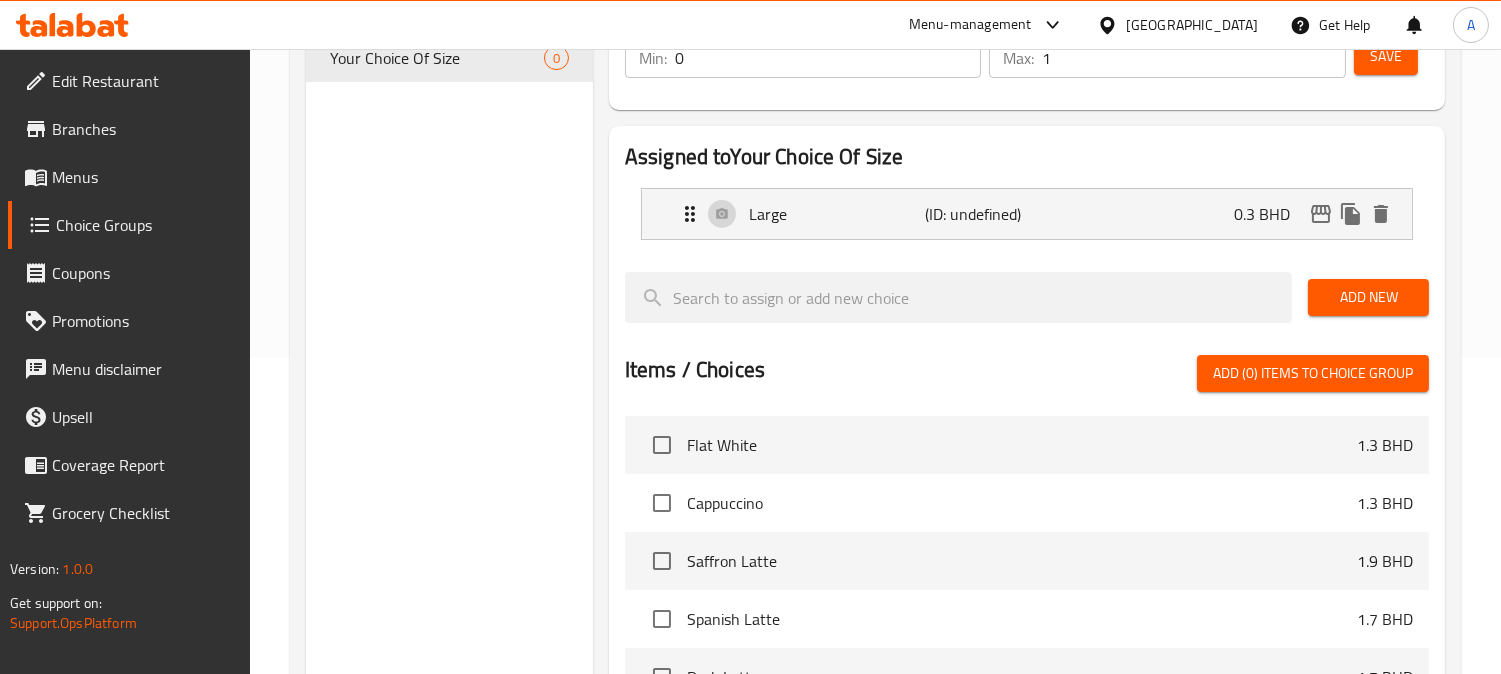 scroll, scrollTop: 0, scrollLeft: 0, axis: both 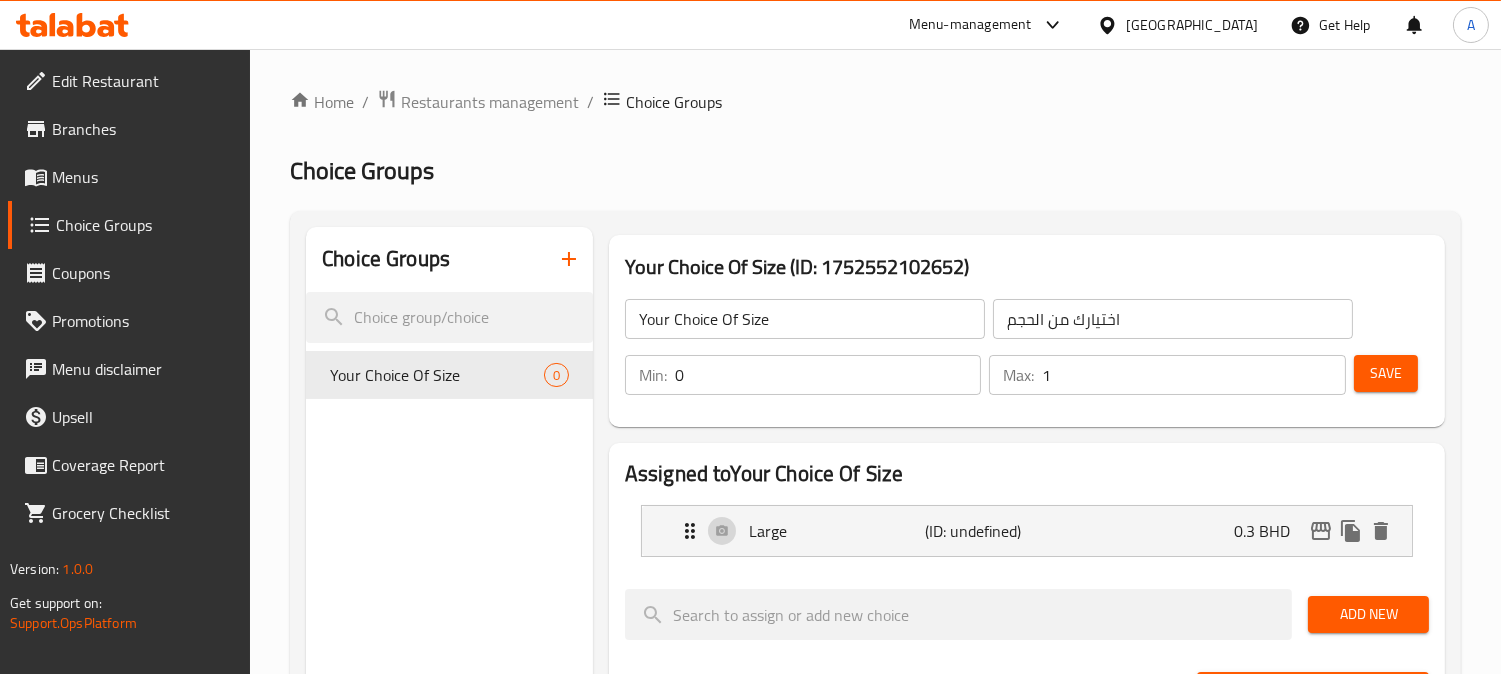 click on "Save" at bounding box center [1386, 373] 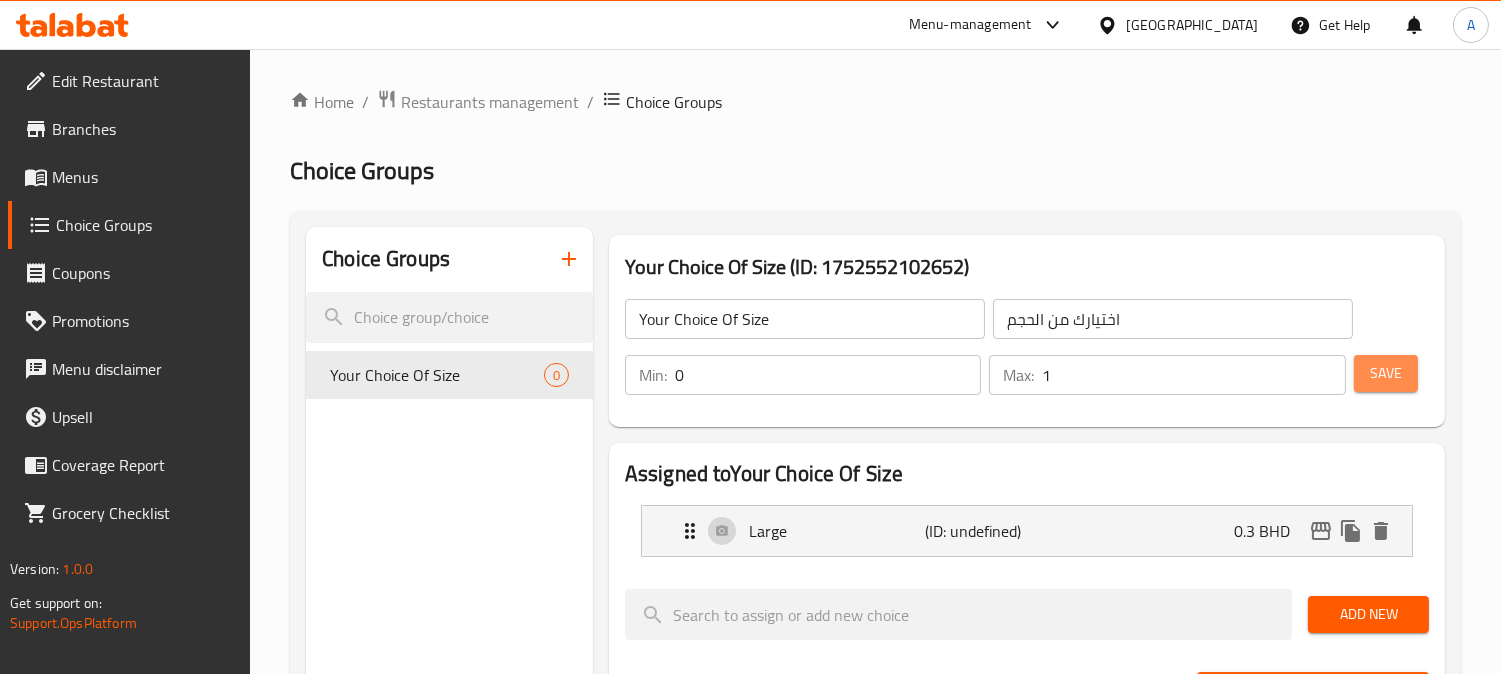 click on "Save" at bounding box center (1386, 373) 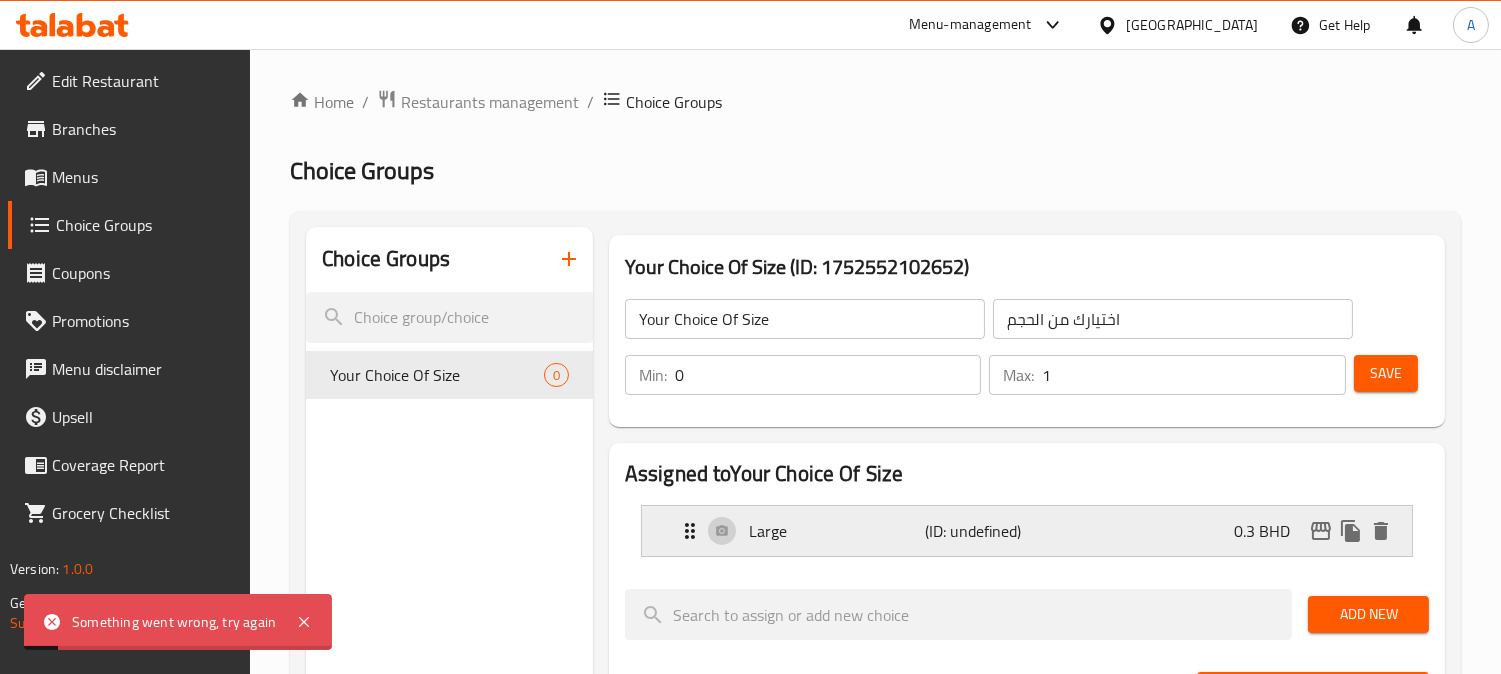click on "Large (ID: undefined) 0.3 BHD" at bounding box center [1033, 531] 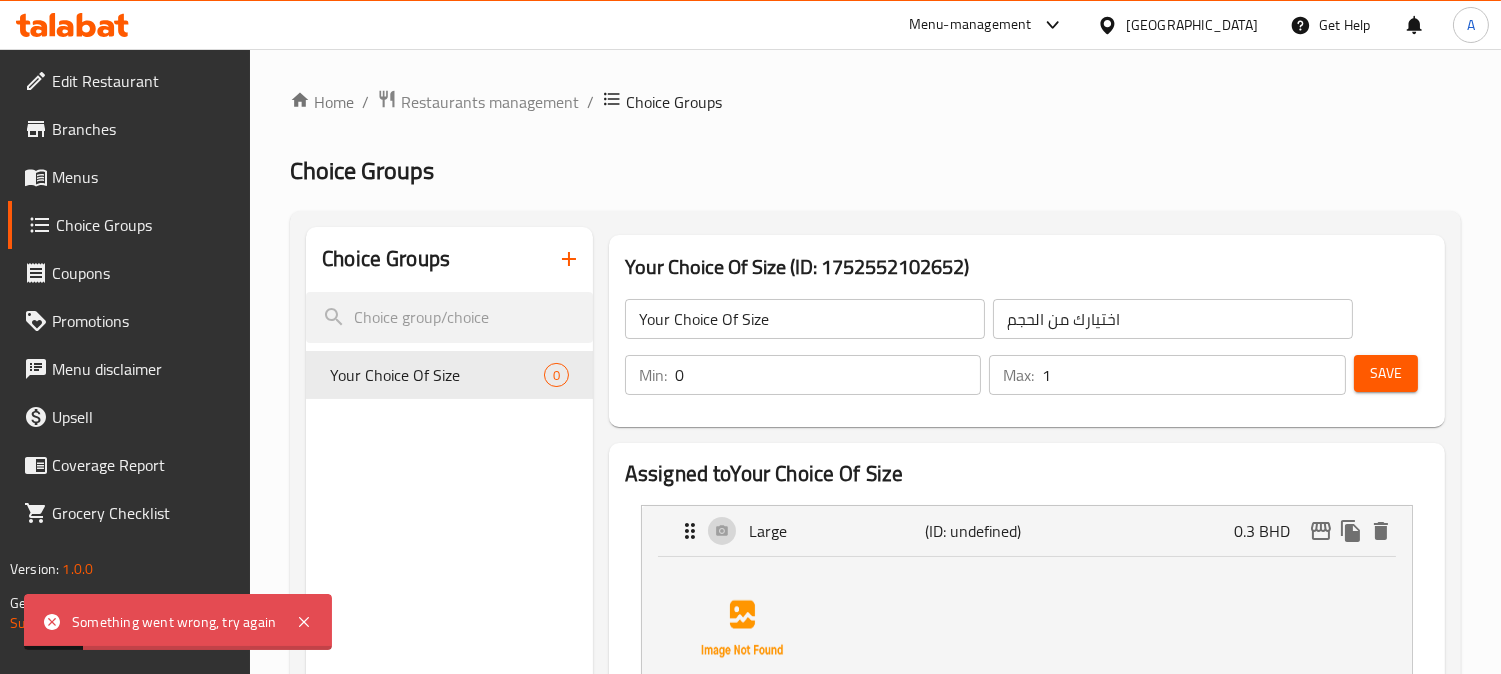 scroll, scrollTop: 333, scrollLeft: 0, axis: vertical 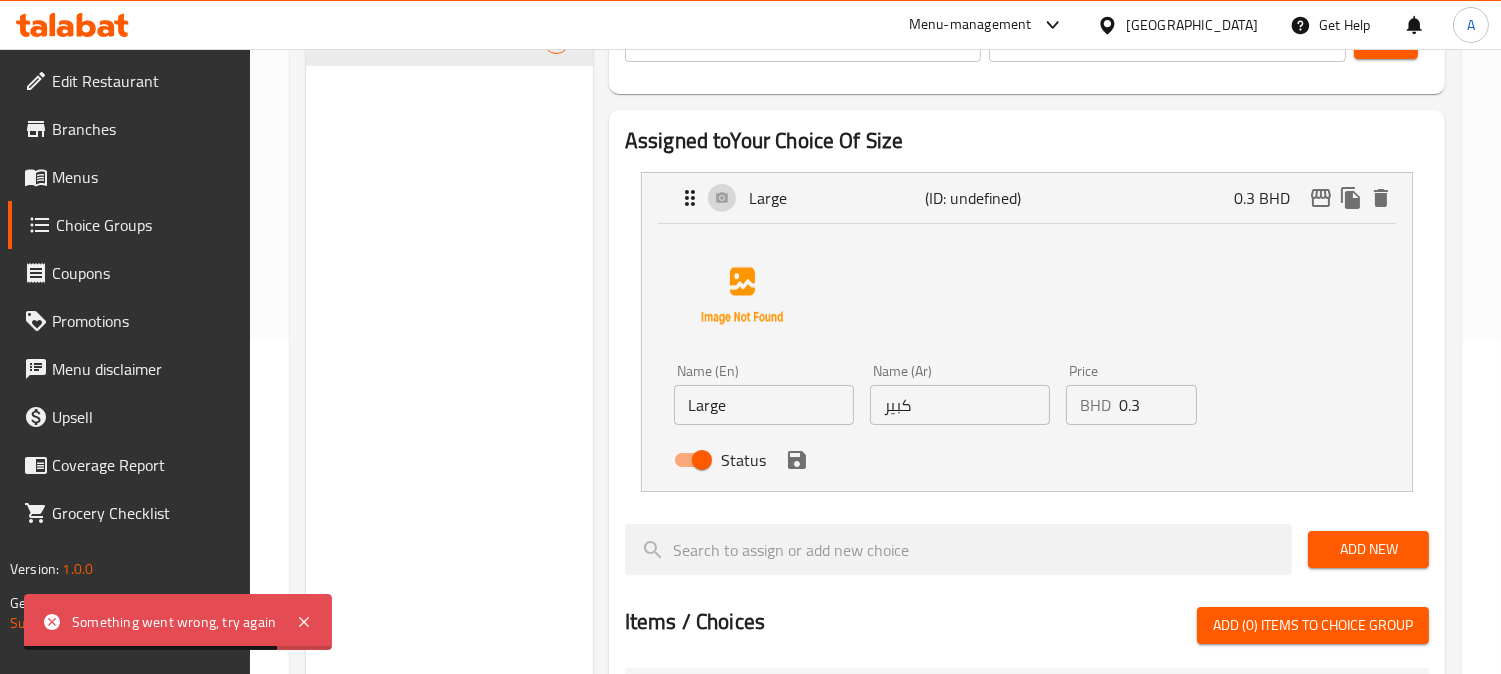 click on "Status" at bounding box center (960, 460) 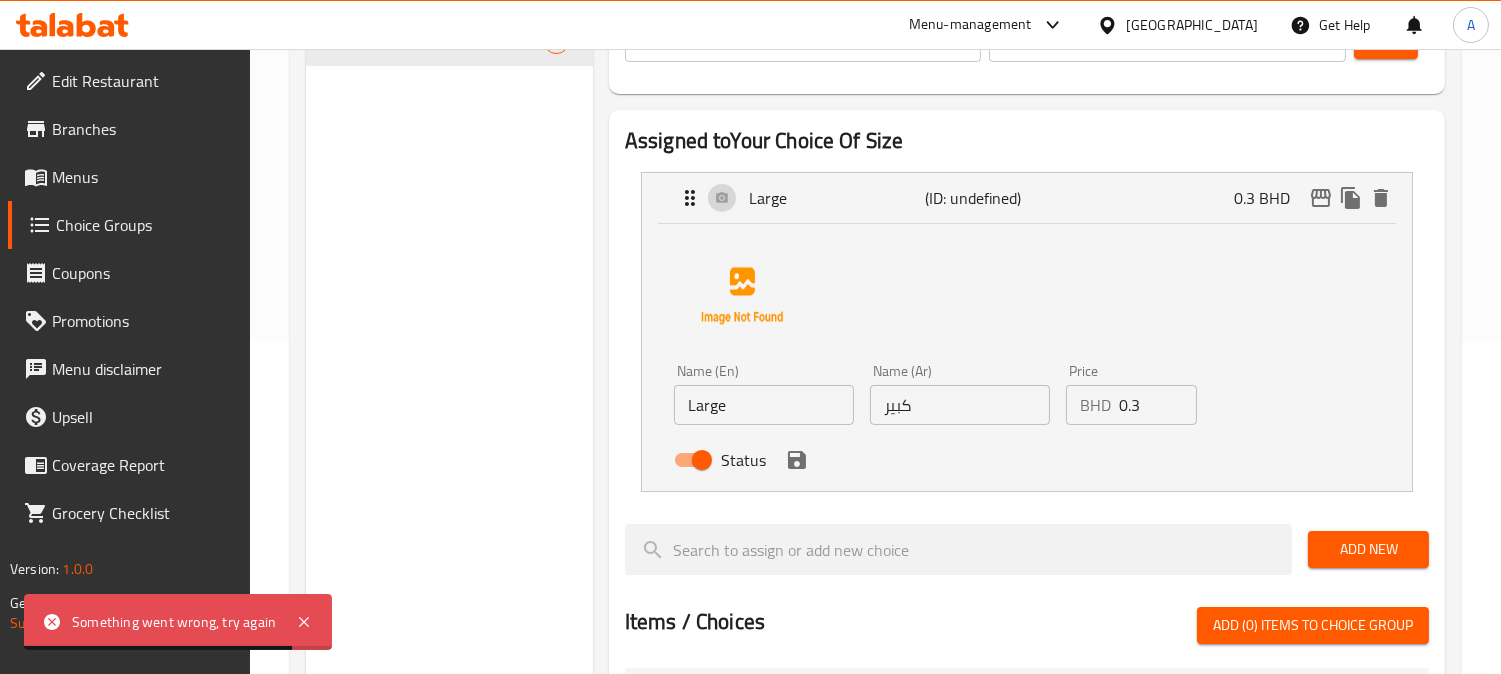 click 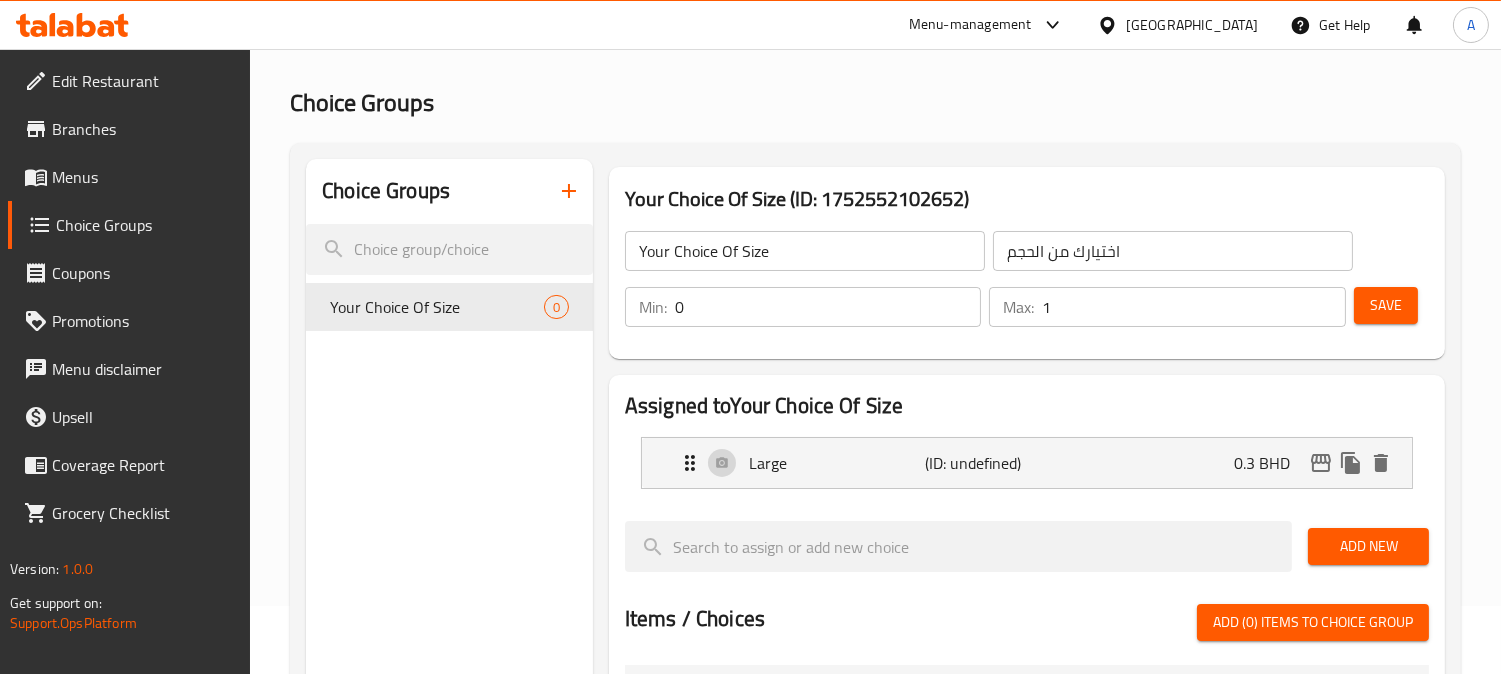 scroll, scrollTop: 0, scrollLeft: 0, axis: both 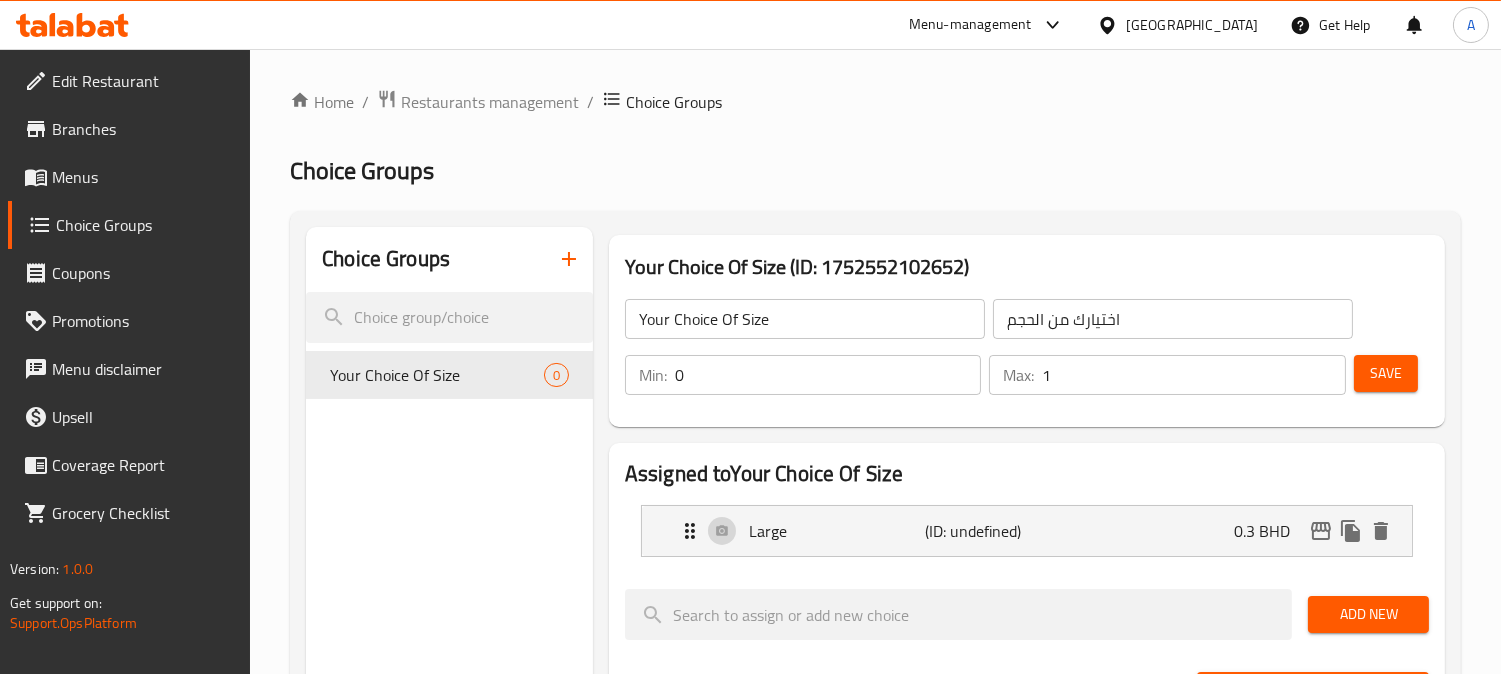 click on "Your Choice Of Size (ID: 1752552102652) Your Choice Of Size ​ اختيارك من الحجم ​ Min: 0 ​ Max: 1 ​ Save" at bounding box center (1027, 331) 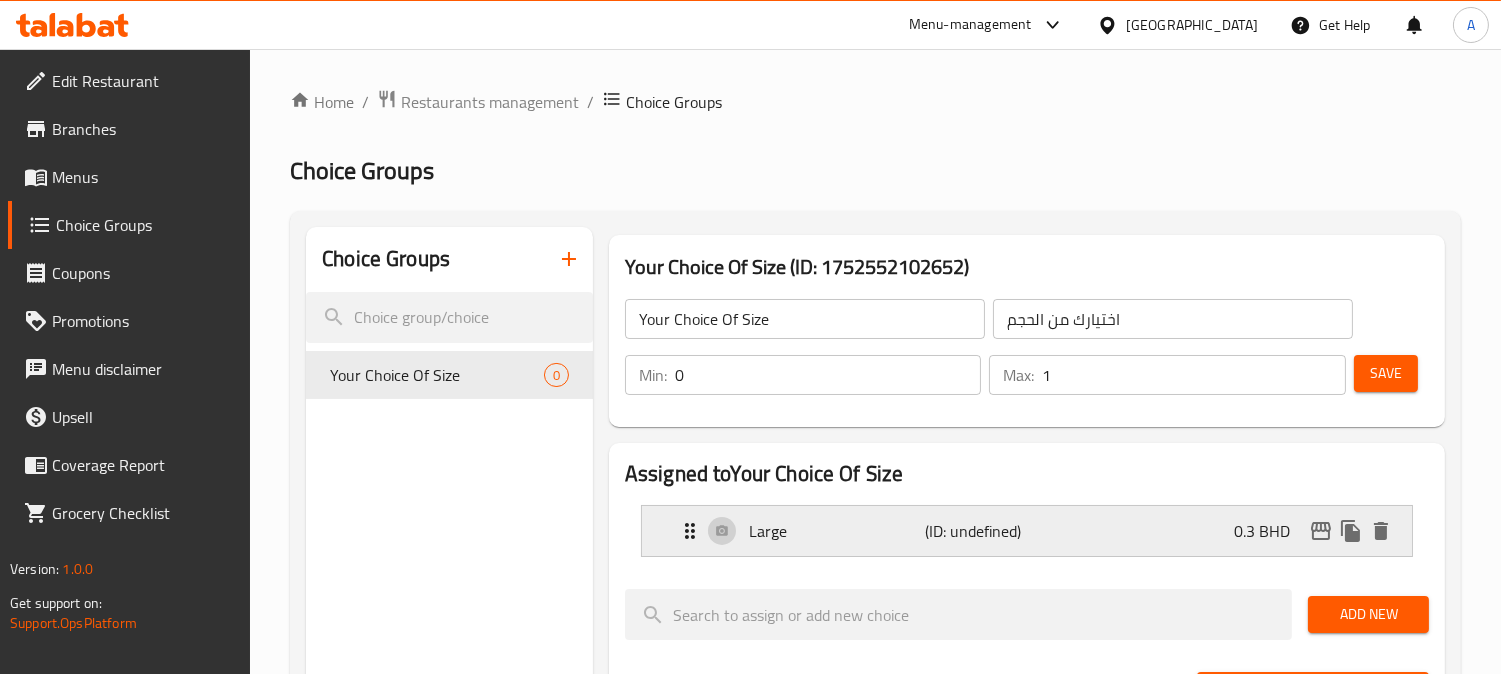 click on "(ID: undefined)" at bounding box center (984, 531) 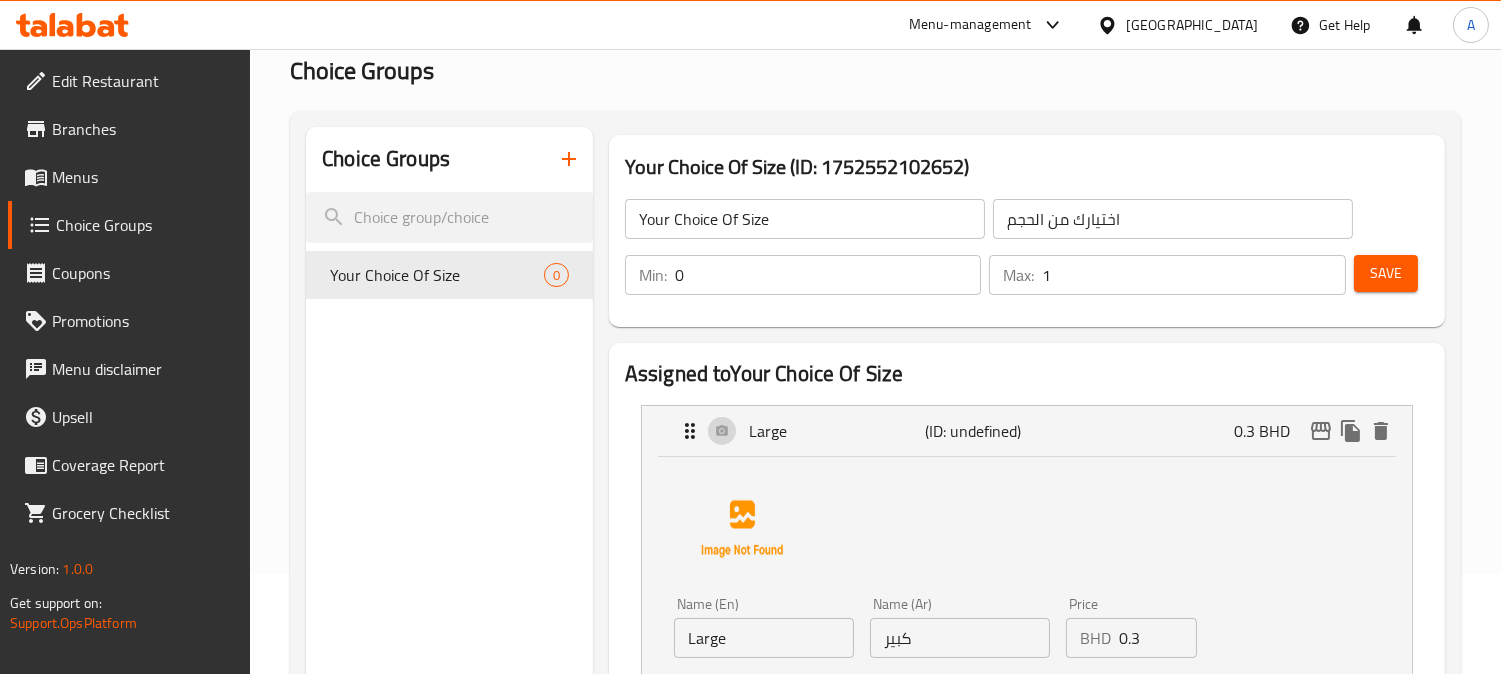 scroll, scrollTop: 444, scrollLeft: 0, axis: vertical 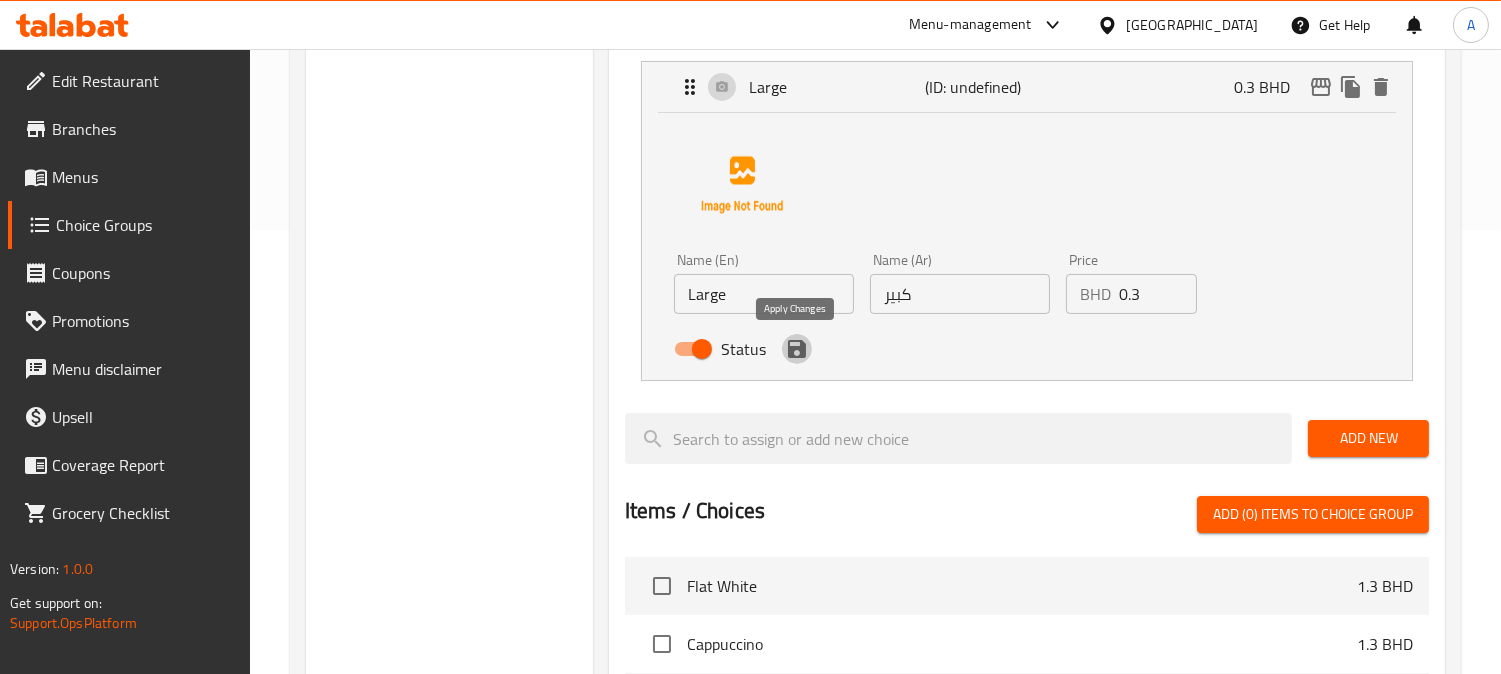 click 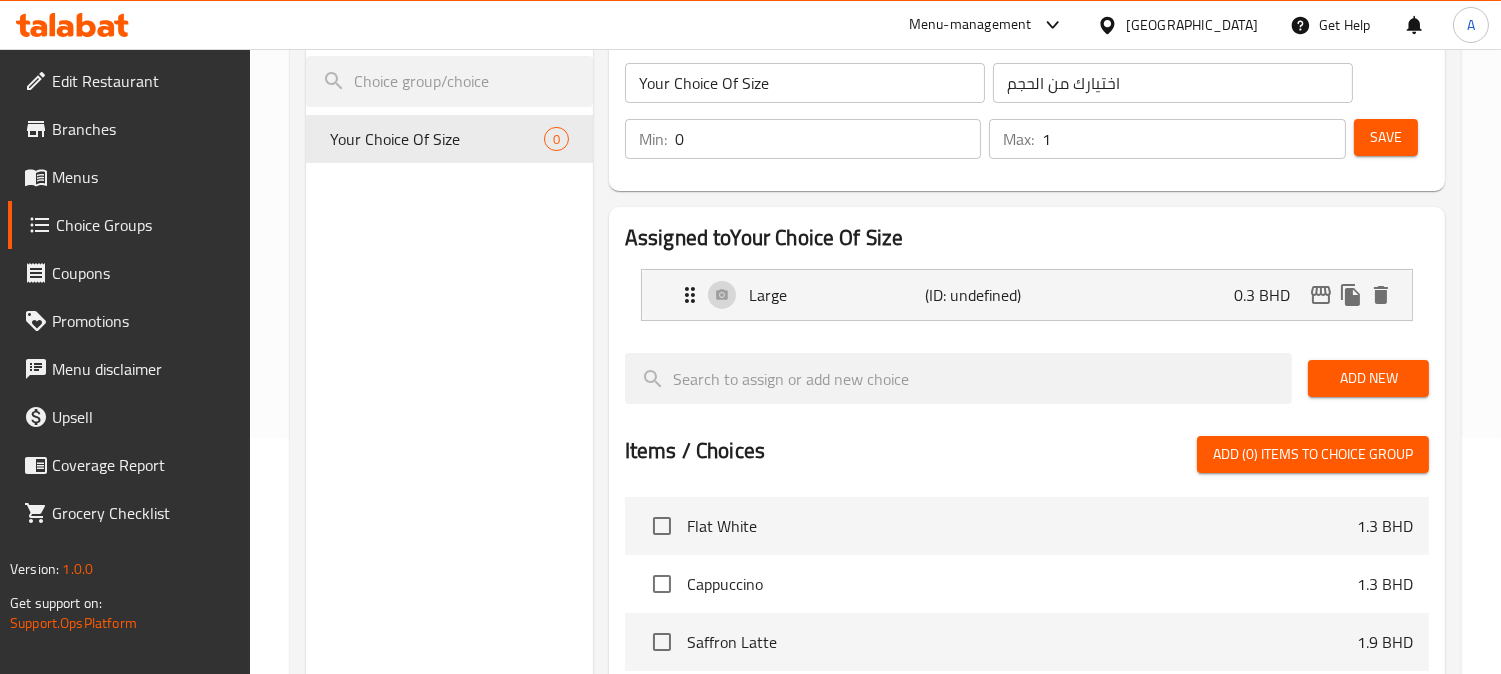 scroll, scrollTop: 0, scrollLeft: 0, axis: both 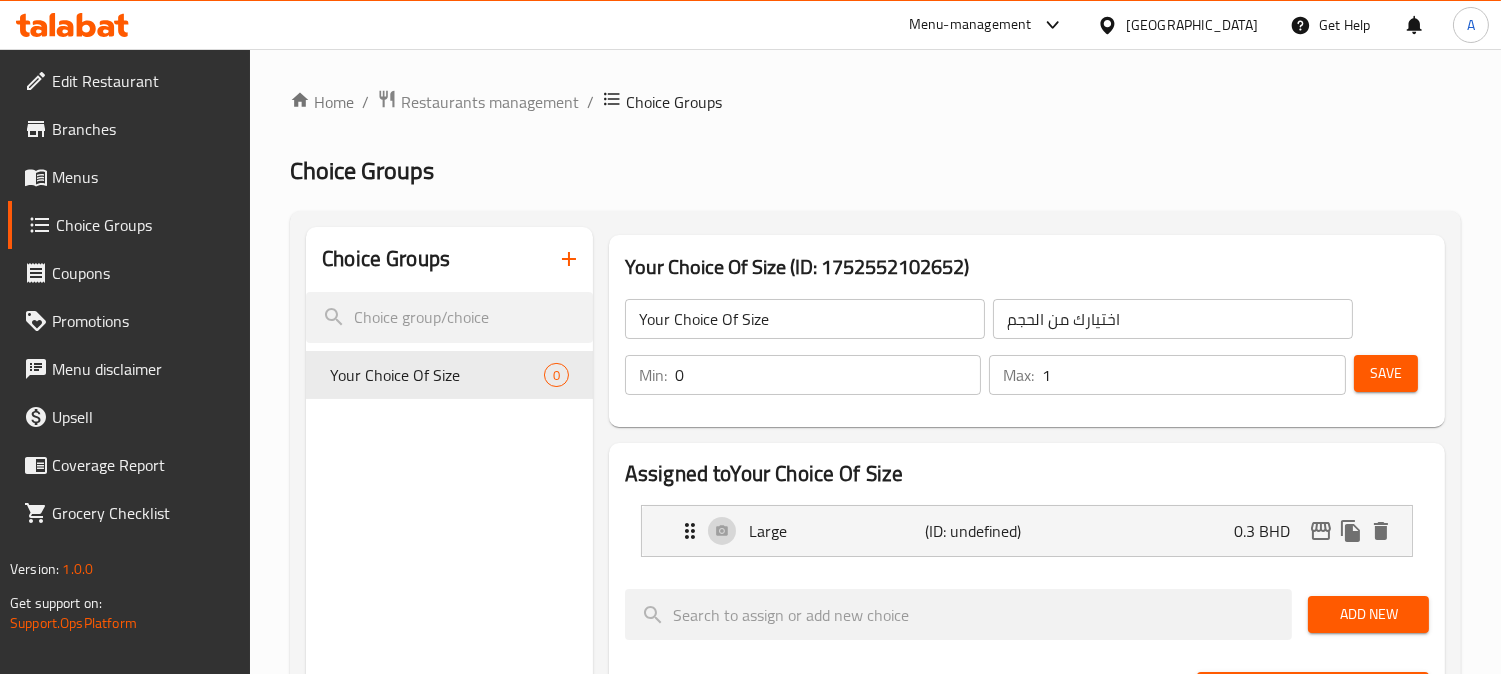 click on "Save" at bounding box center [1386, 373] 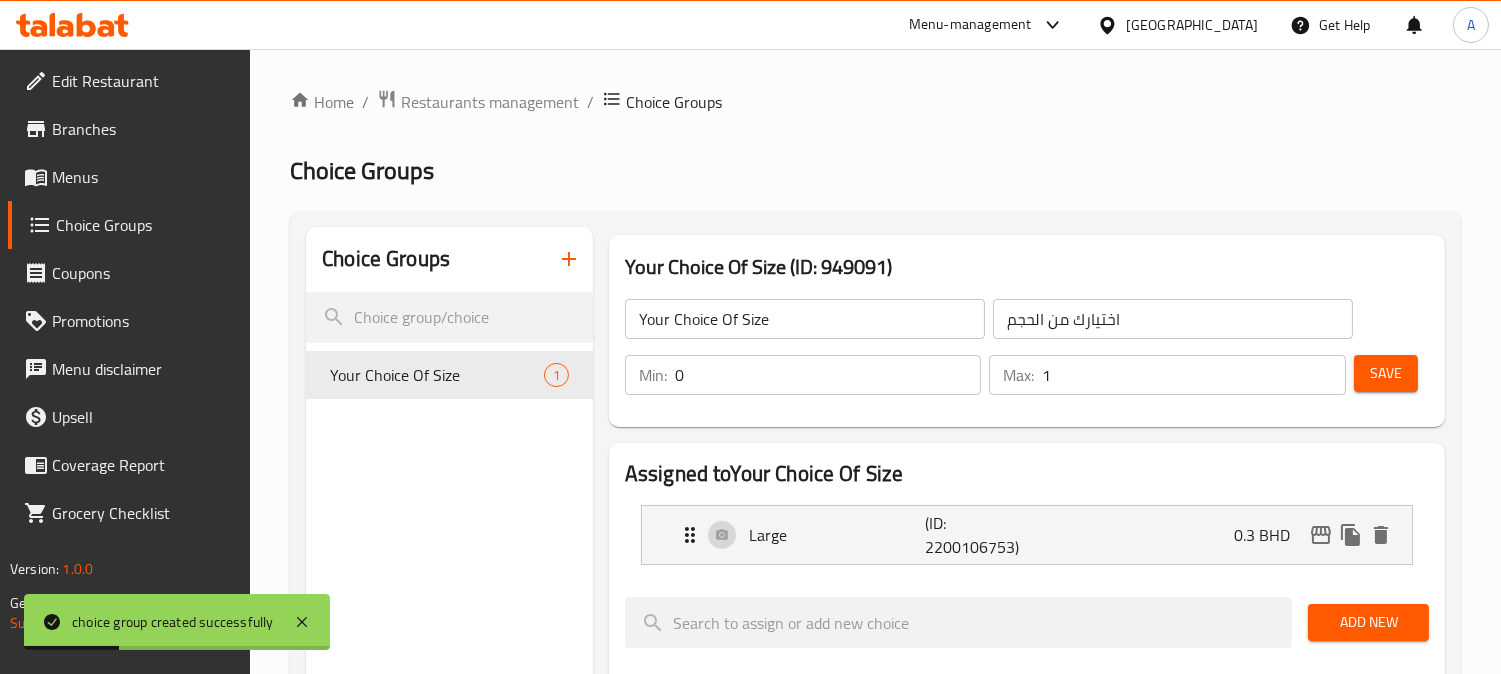 click 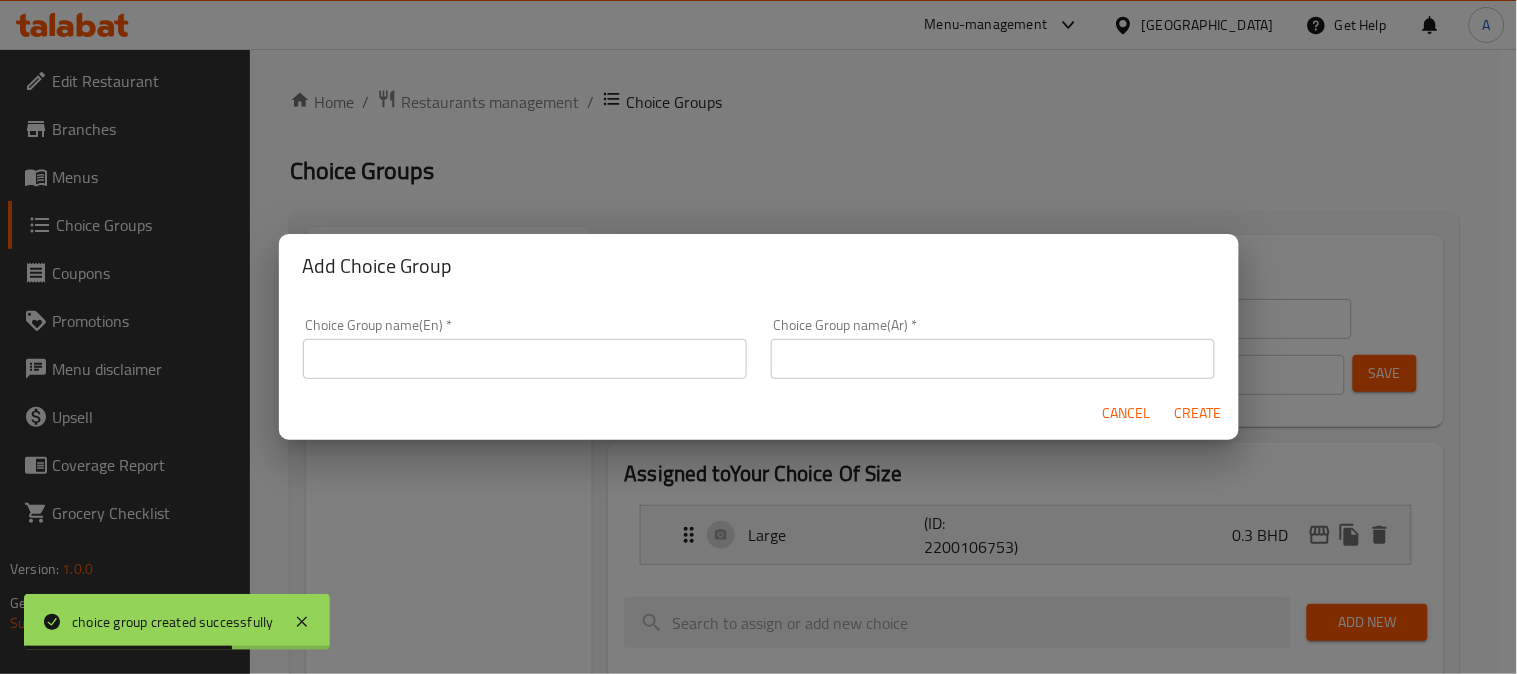 click at bounding box center (525, 359) 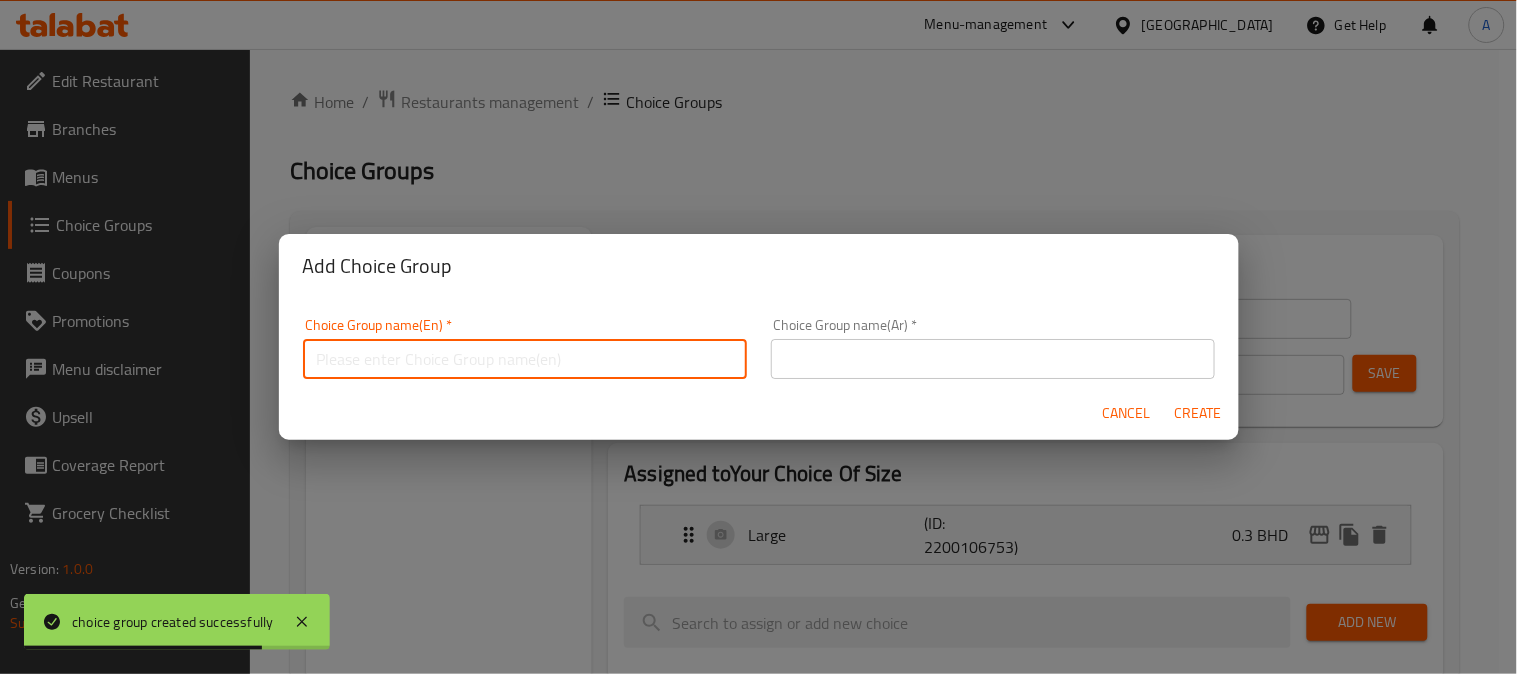 paste on "Milk & Dairy Alternatives" 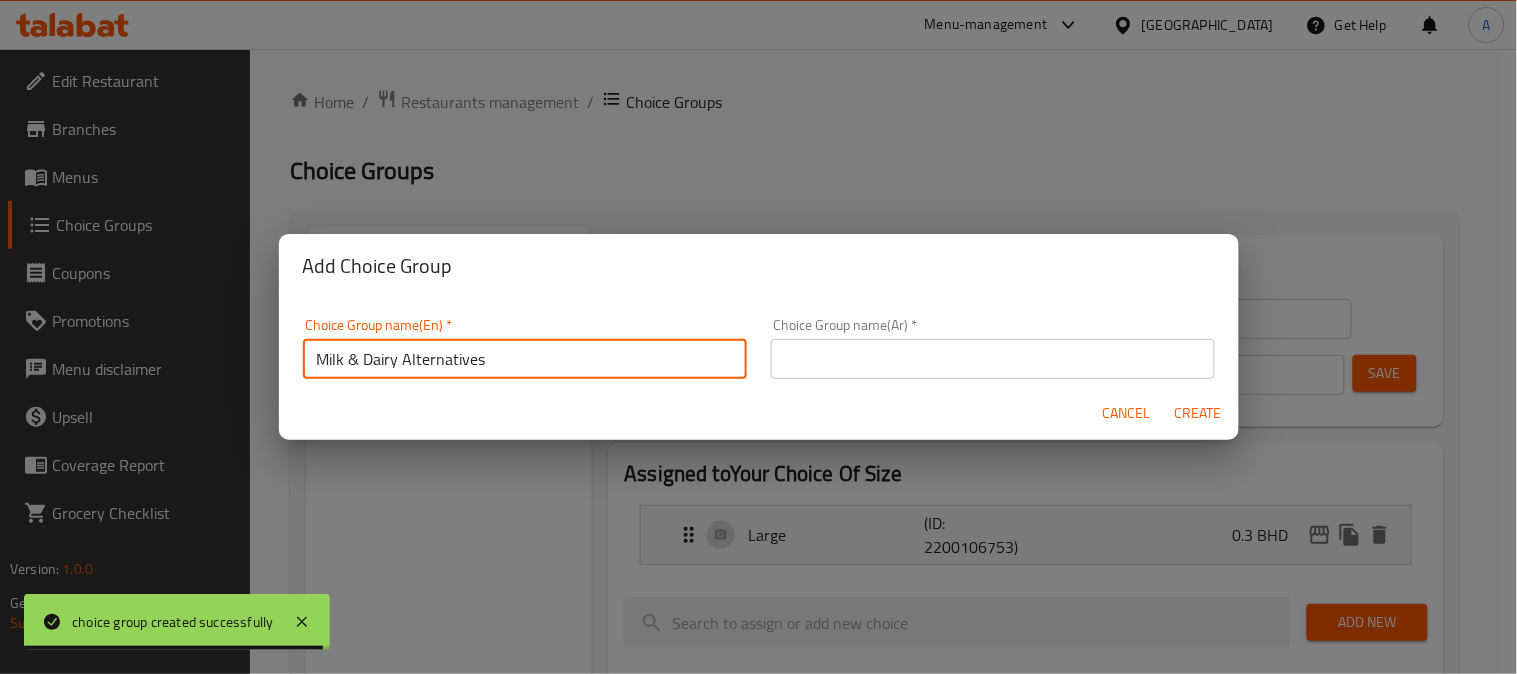 type on "Milk & Dairy Alternatives" 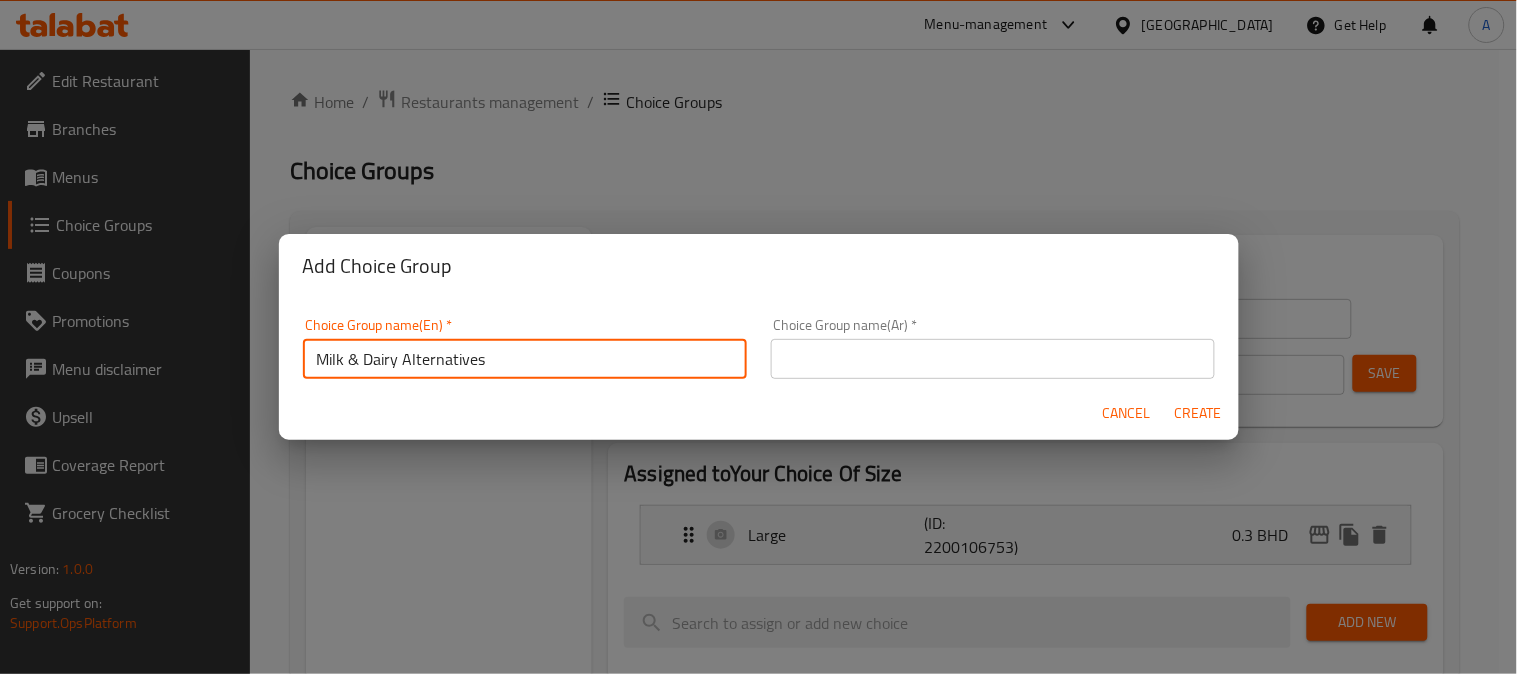 drag, startPoint x: 896, startPoint y: 347, endPoint x: 913, endPoint y: 356, distance: 19.235384 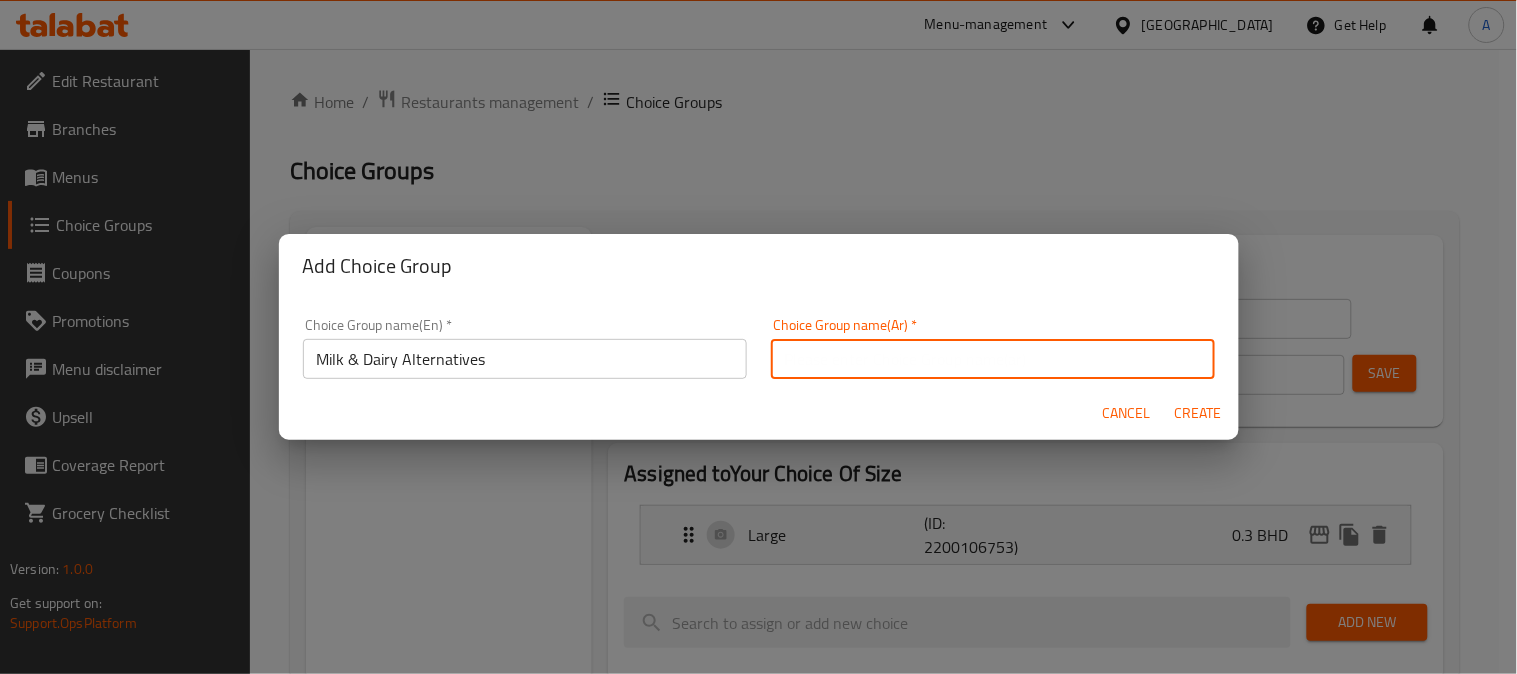 paste on "بدائل الحليب والألبان" 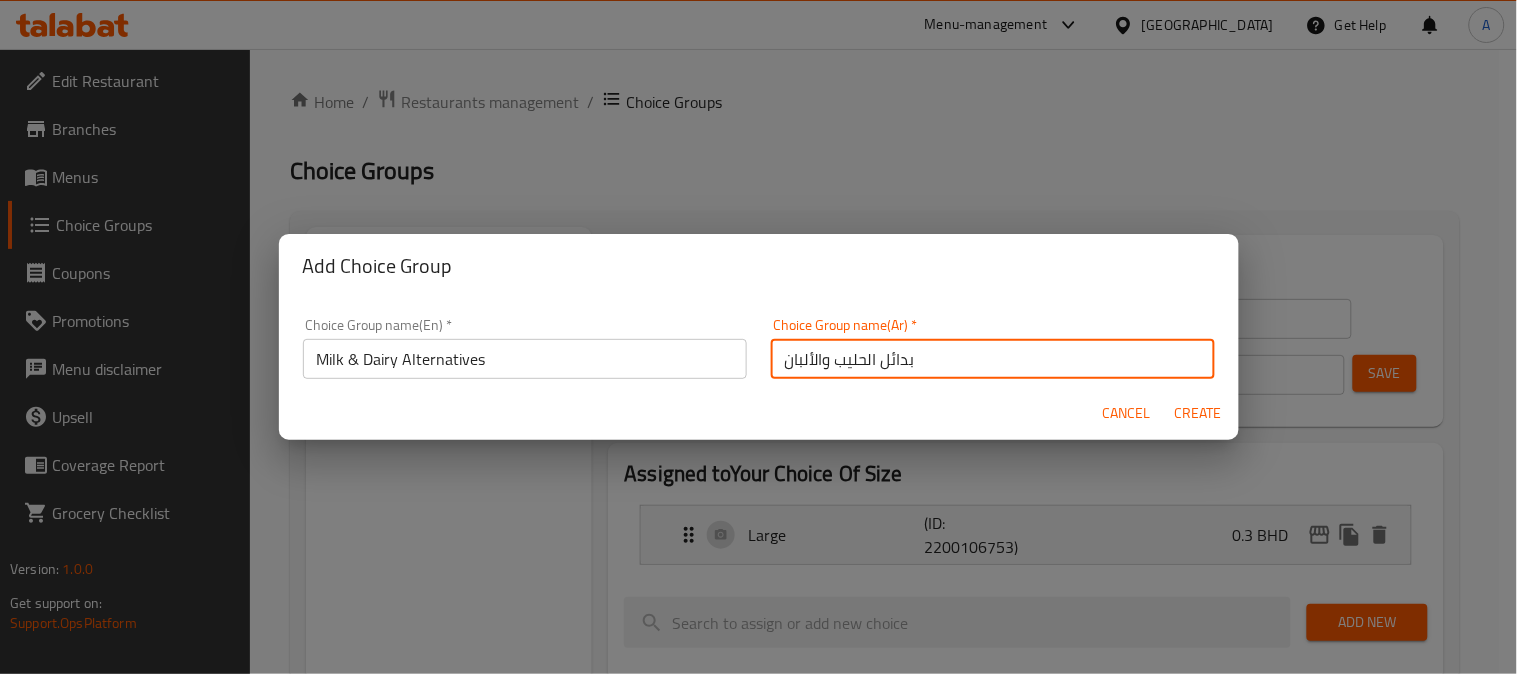 type on "بدائل الحليب والألبان" 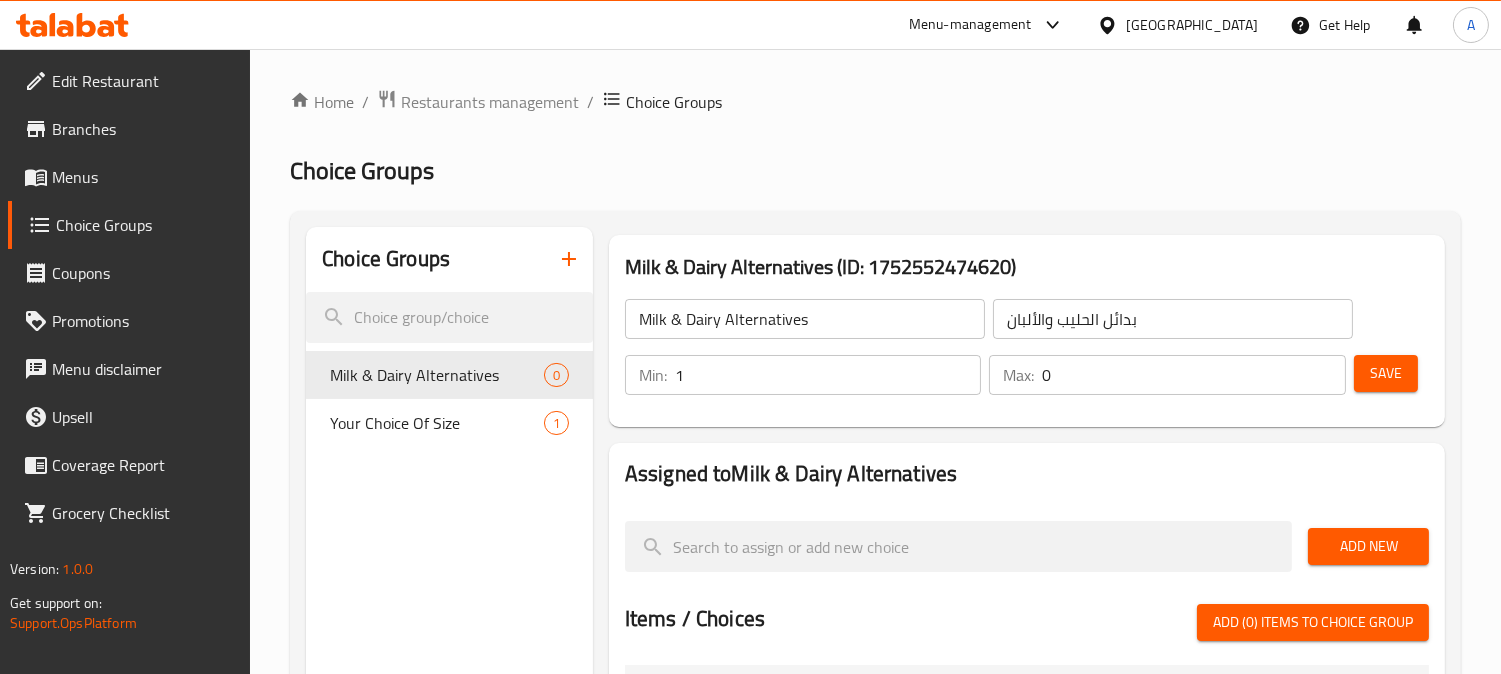 click on "1" at bounding box center [828, 375] 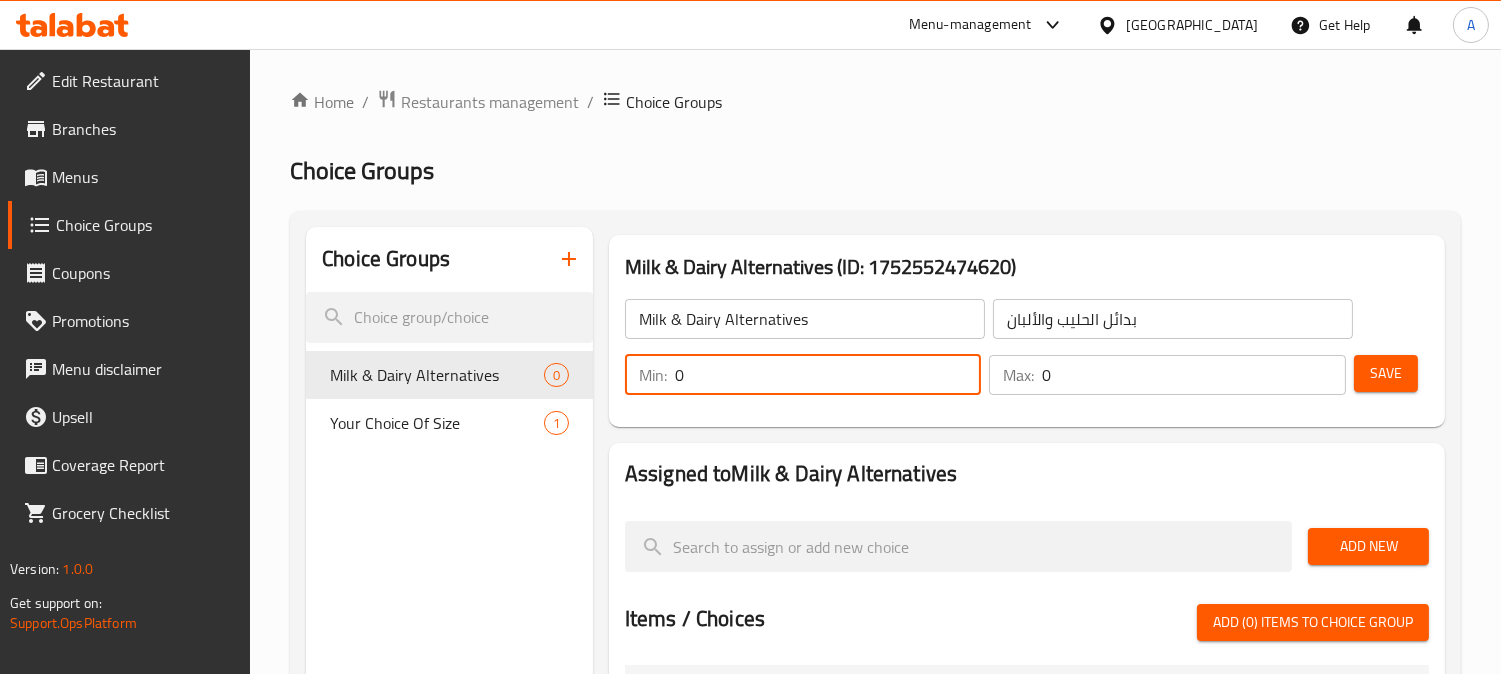 type on "0" 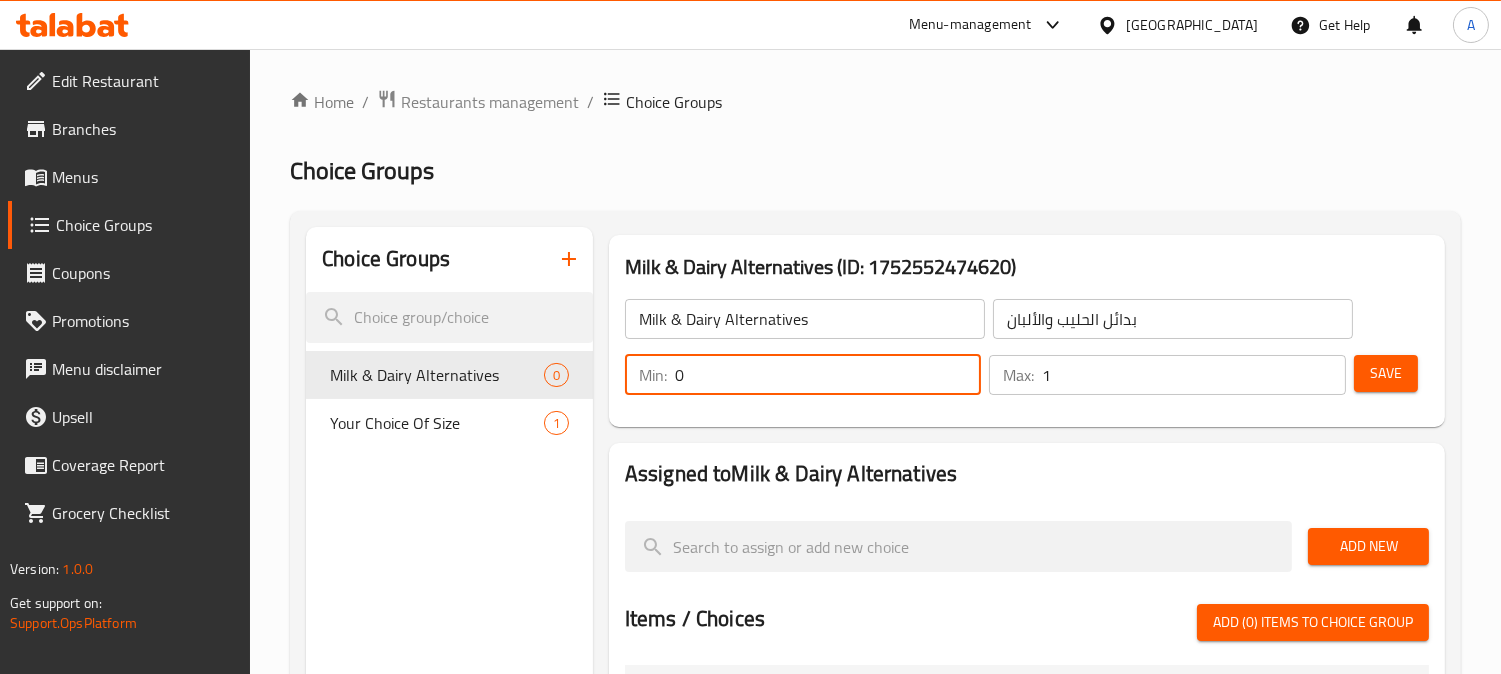 type on "1" 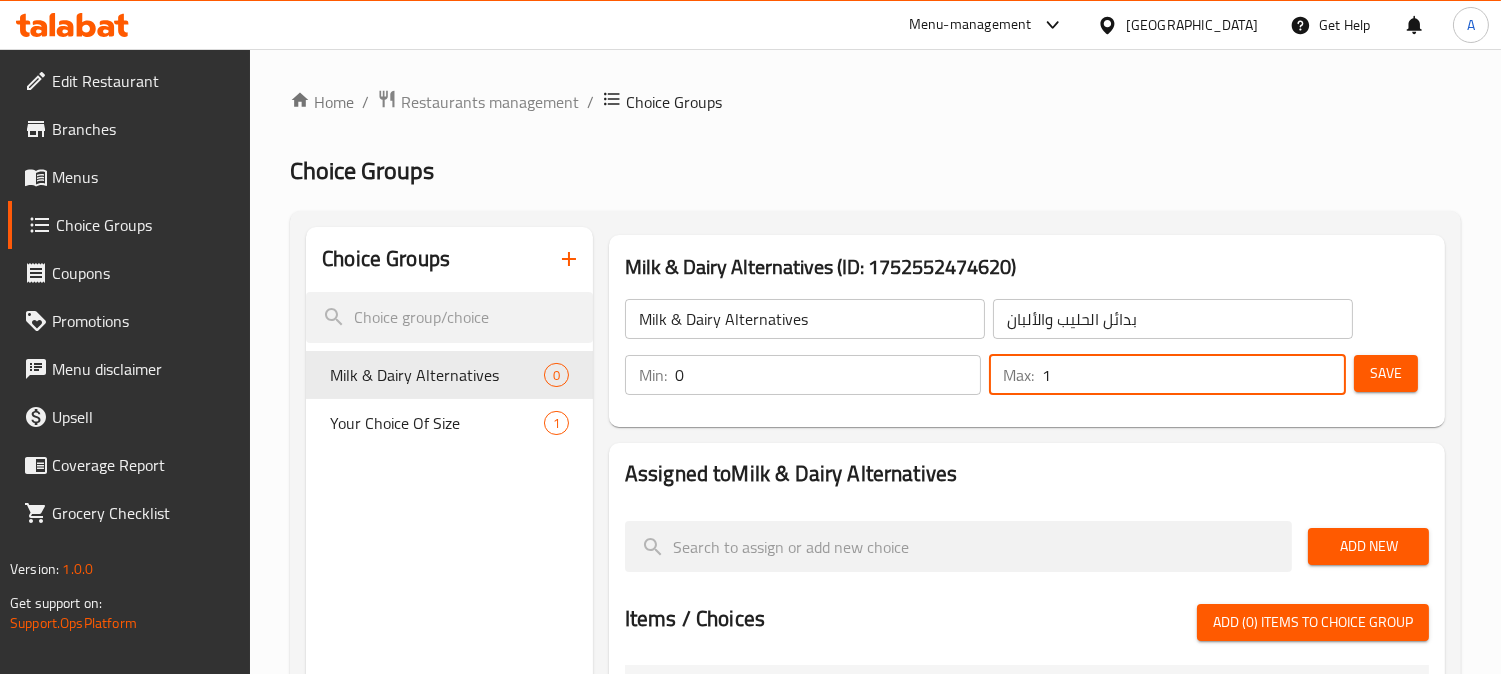click on "Add New" at bounding box center [1368, 546] 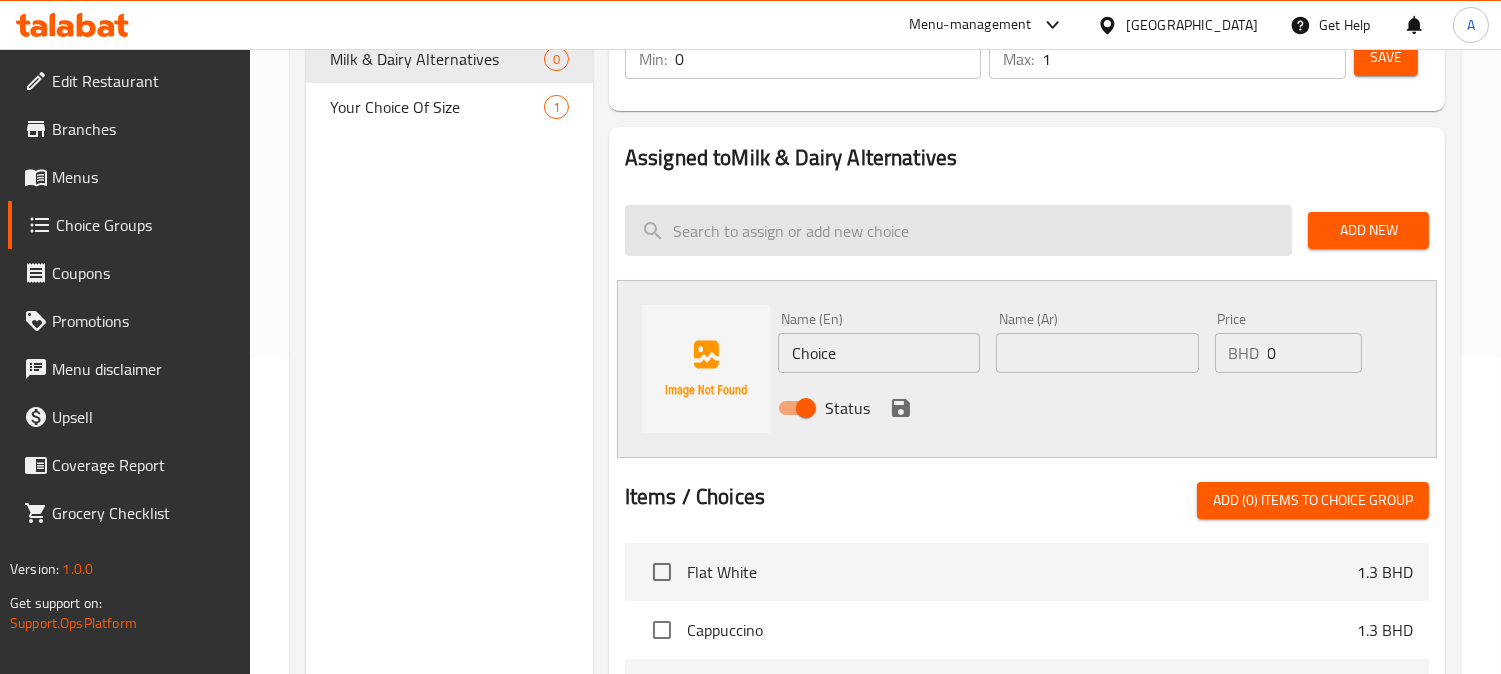 scroll, scrollTop: 333, scrollLeft: 0, axis: vertical 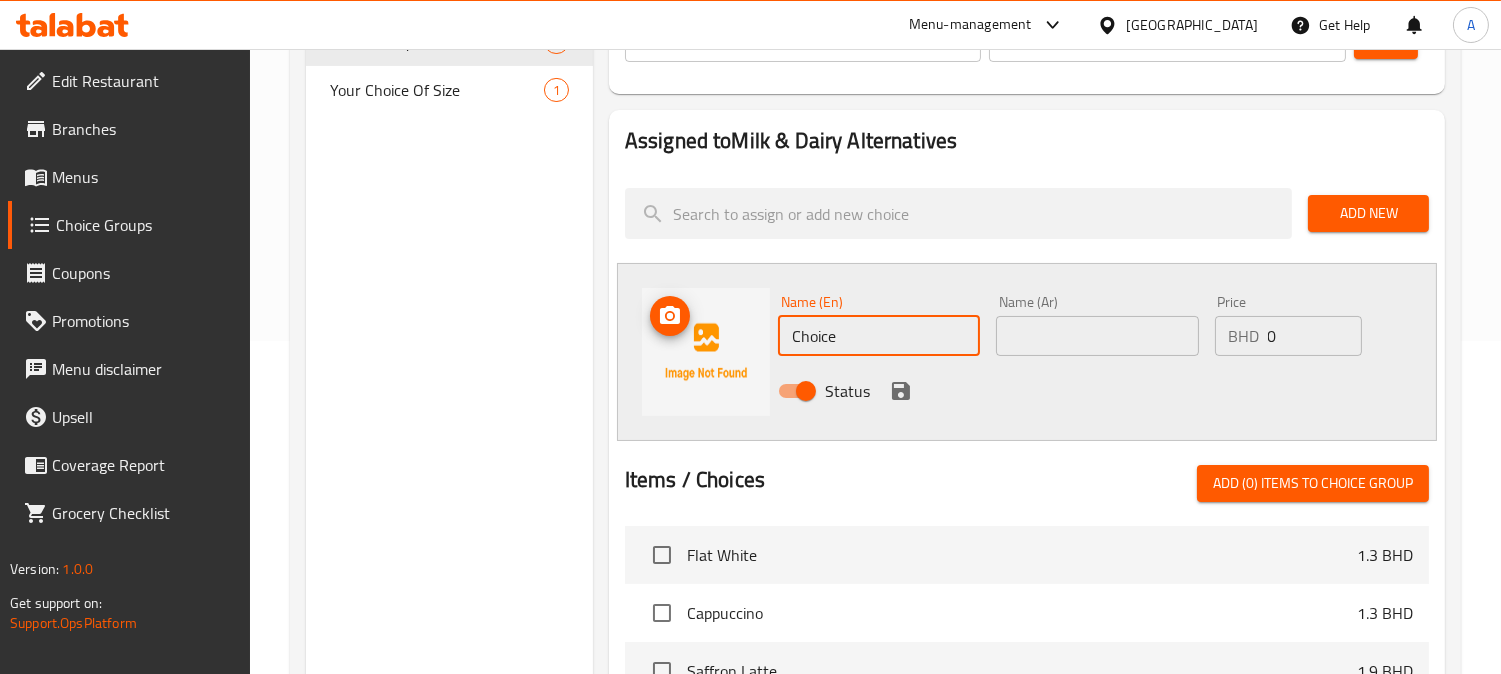 drag, startPoint x: 712, startPoint y: 326, endPoint x: 505, endPoint y: 304, distance: 208.1658 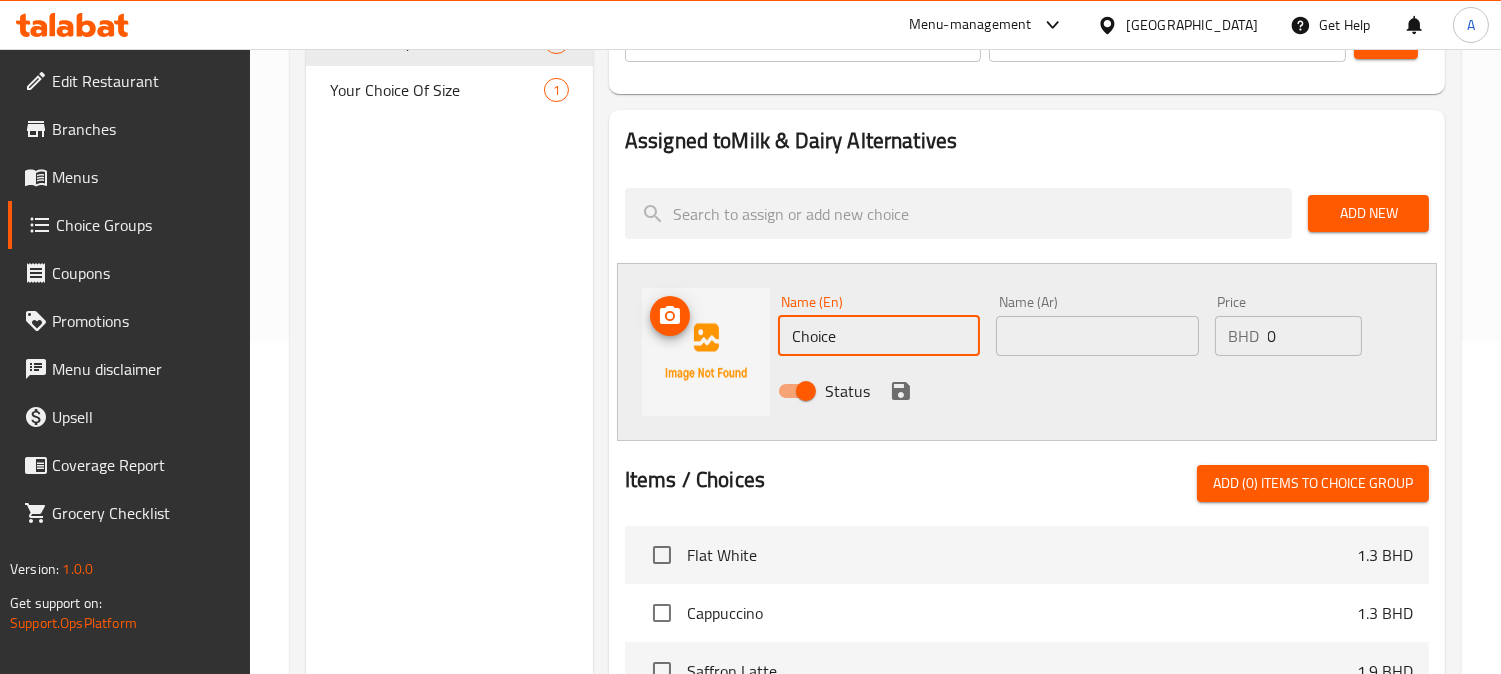 click on "Choice Groups Milk & Dairy Alternatives 0 Your Choice Of Size 1 Milk & Dairy Alternatives (ID: 1752552474620) Milk & Dairy Alternatives ​ بدائل الحليب والألبان ​ Min: 0 ​ Max: 1 ​ Save Assigned to  Milk & Dairy Alternatives Add New Name (En) Choice Name (En) Name (Ar) Name (Ar) Price BHD 0 Price Status Items / Choices Add (0) items to choice group Flat White 1.3 BHD Cappuccino 1.3 BHD Saffron Latte 1.9 BHD Spanish Latte 1.7 BHD Dark Latte 1.7 BHD White Mocha Latte 1.7 BHD Pistachio Latte 2.1 BHD Caramel Macchiato 1.8 BHD Hot Matcha Latte 1.8 BHD Hot Chocolate 1.8 BHD Affogato 1.5 BHD Iced Spanish Latte 1.7 BHD Iced Latte 1.3 BHD Iced Americano 1.1 BHD Iced Saffron Latte 1.8 BHD Iced V60 1.7 BHD Iced Pistachio Latte 2.1 BHD Iced Matcha Latte 1.8 BHD Iced White Mocha 1.7 BHD Iced Caramel Macchiato 1.8 BHD Ice Shaken Espresso 1.8 BHD Espresso Frappe 1.9 BHD Cookies & Cream 2.1 BHD Caramel Frappe 2.1 BHD Choco Chip Frappe 2.1 BHD Matcha Frappe 2.1 BHD Banana & Peanut Butter 2.4 BHD 0" at bounding box center [879, 438] 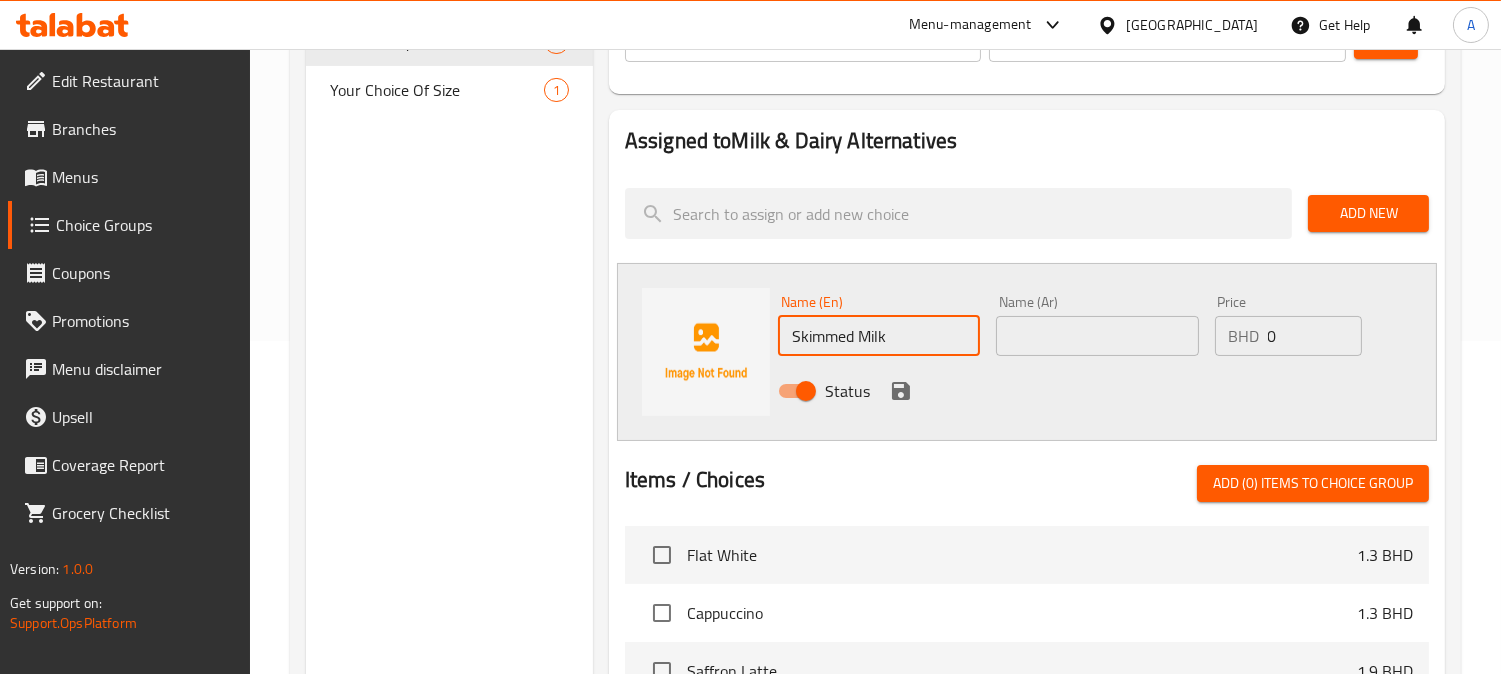 type on "Skimmed Milk" 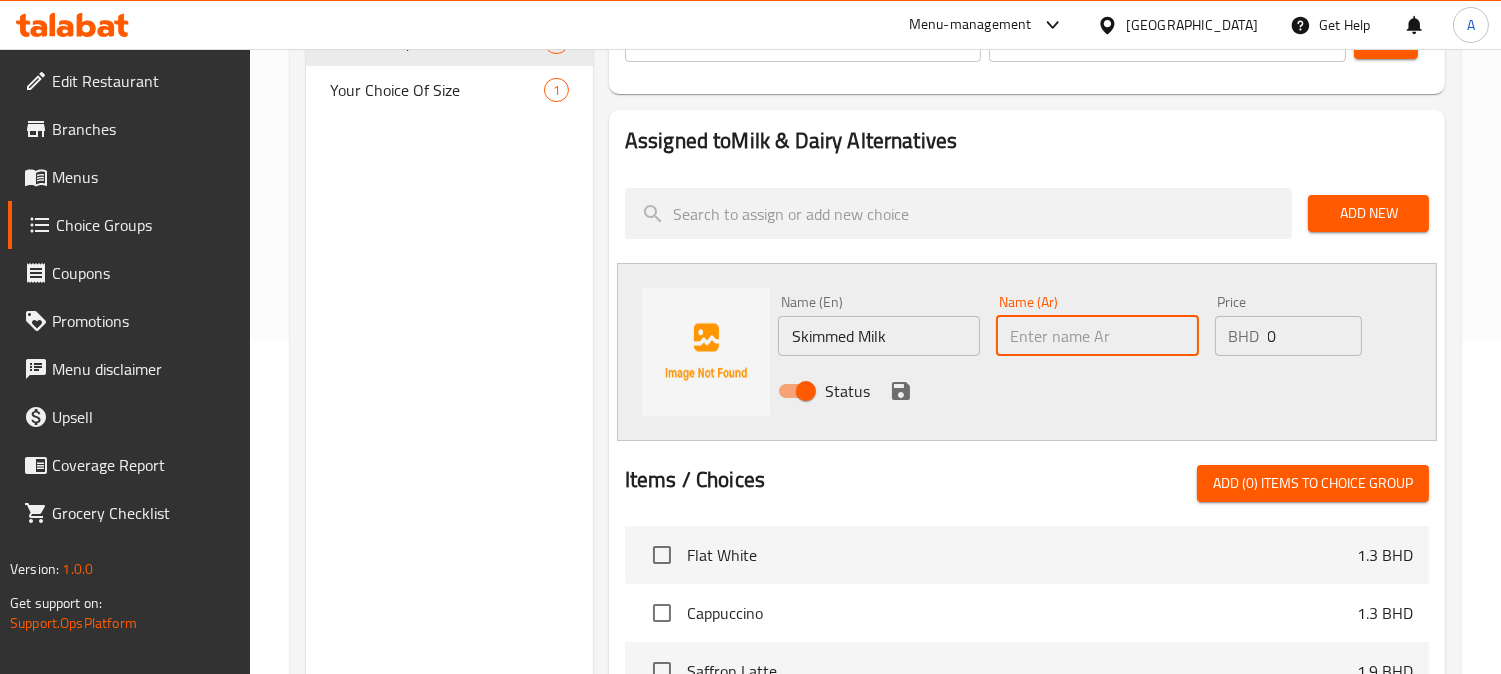 click at bounding box center [1097, 336] 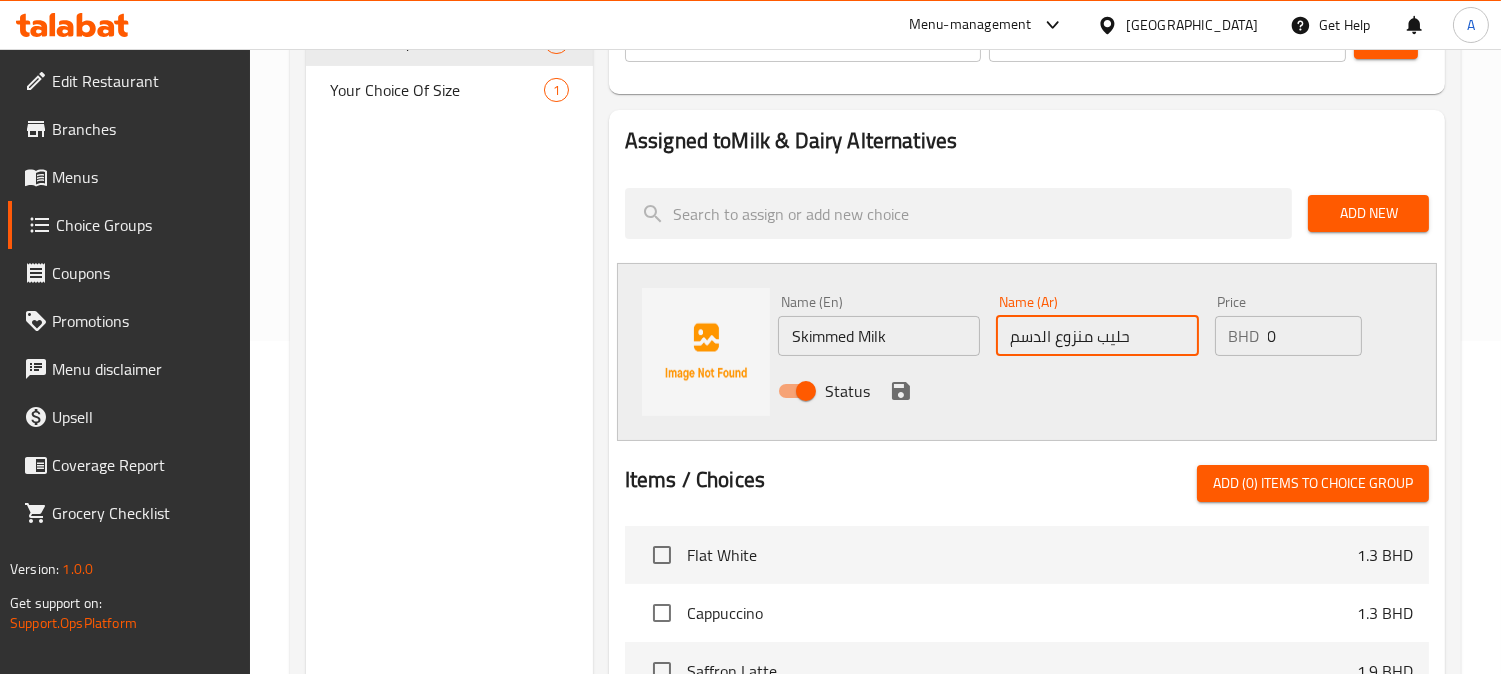 type on "حليب منزوع الدسم" 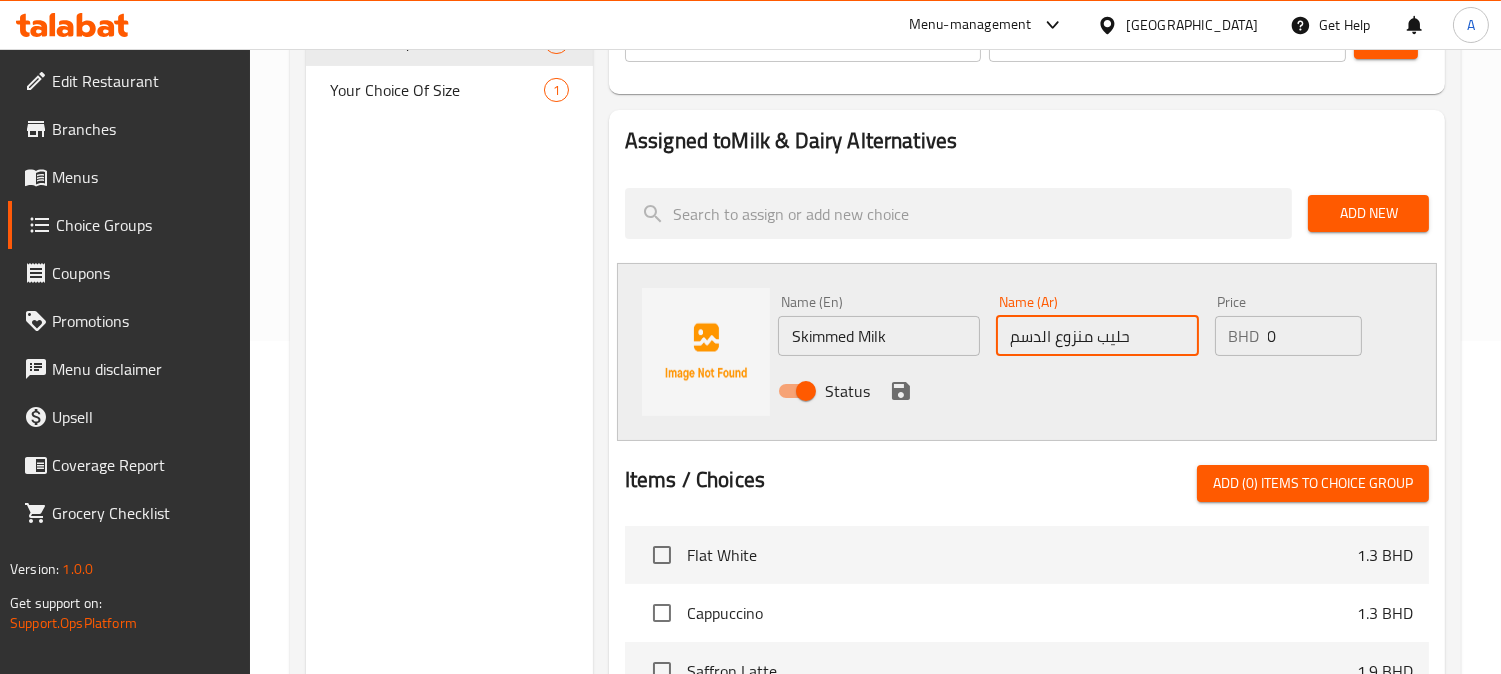 drag, startPoint x: 928, startPoint y: 331, endPoint x: 433, endPoint y: 292, distance: 496.534 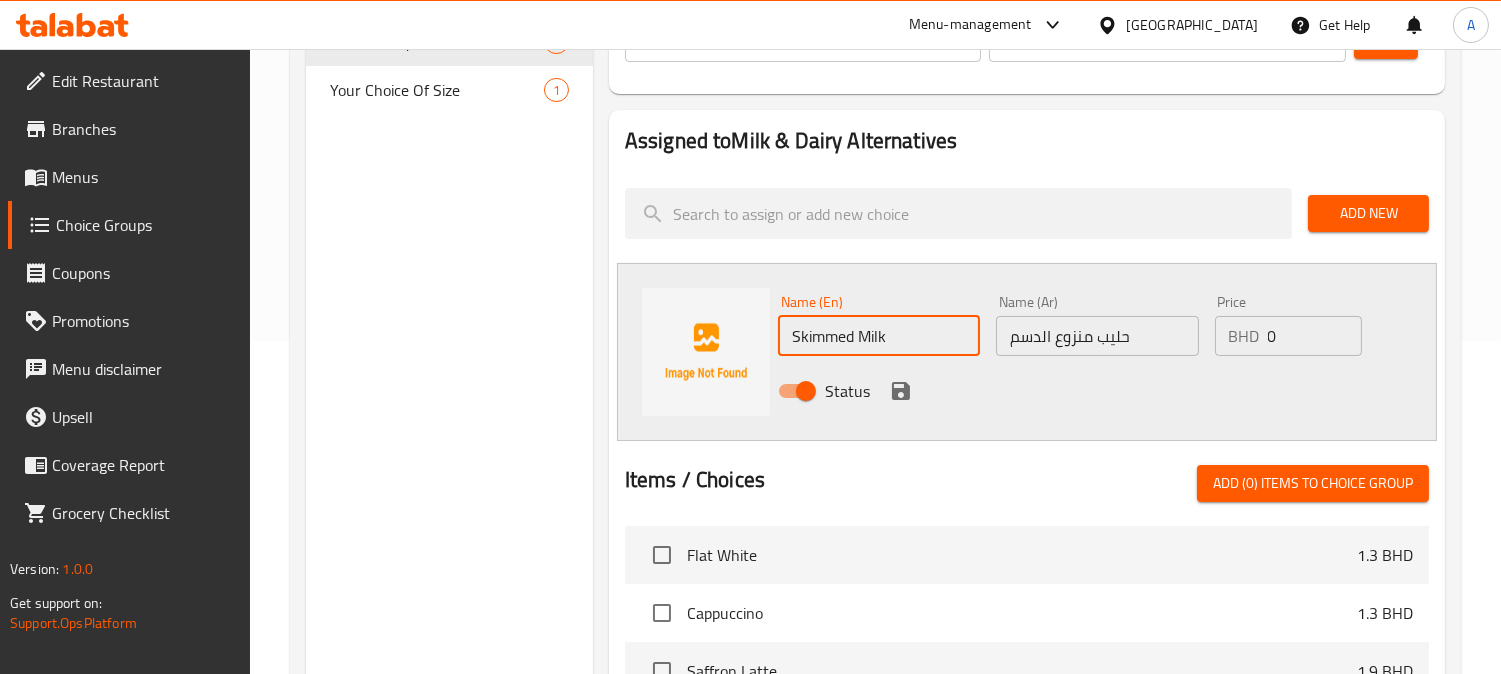 paste on "Oat" 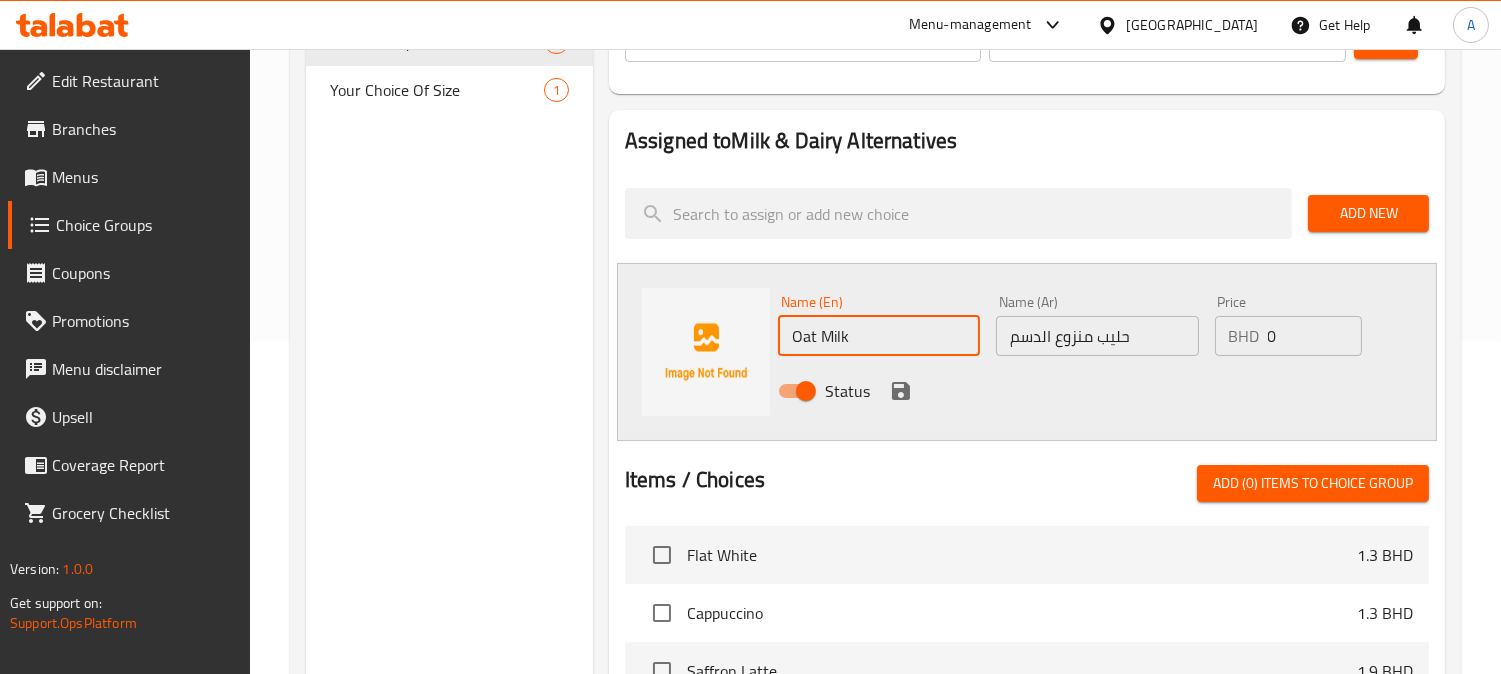 type on "Oat Milk" 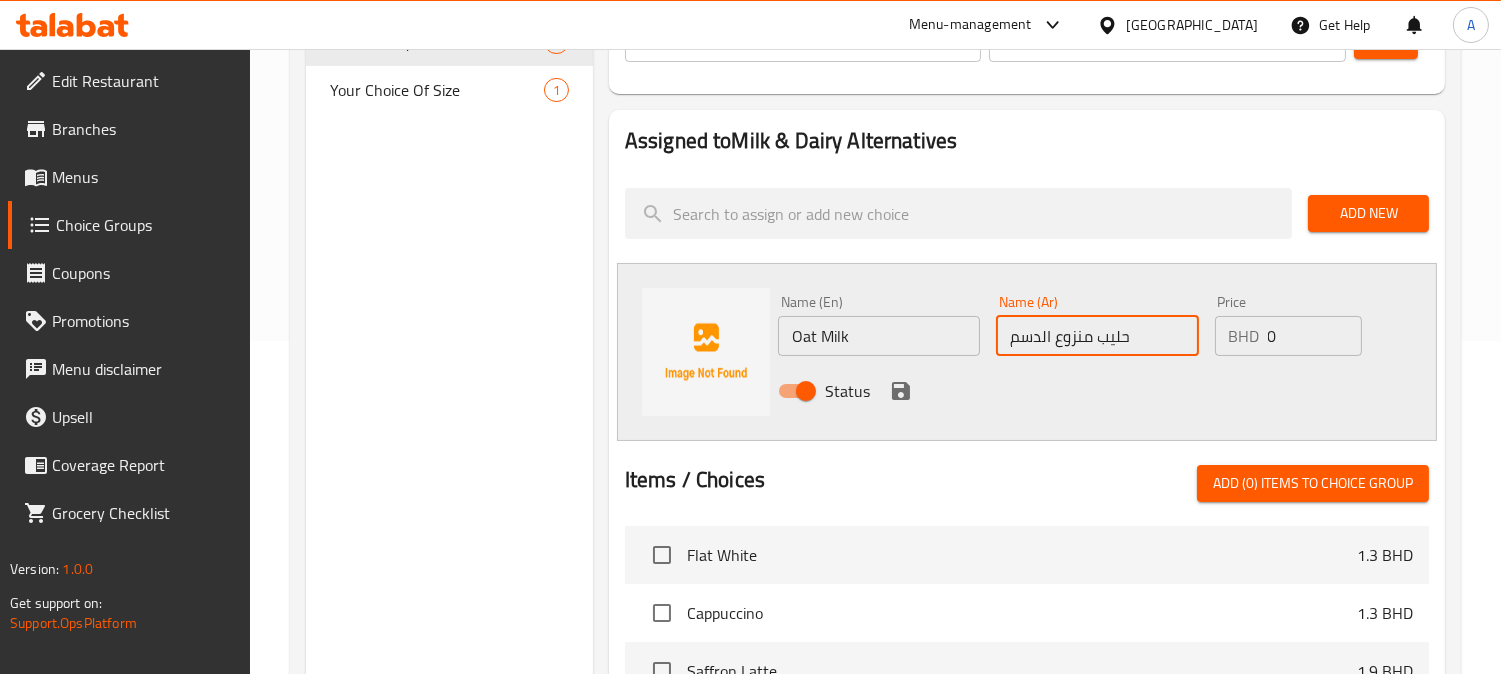drag, startPoint x: 1176, startPoint y: 336, endPoint x: 642, endPoint y: 267, distance: 538.4394 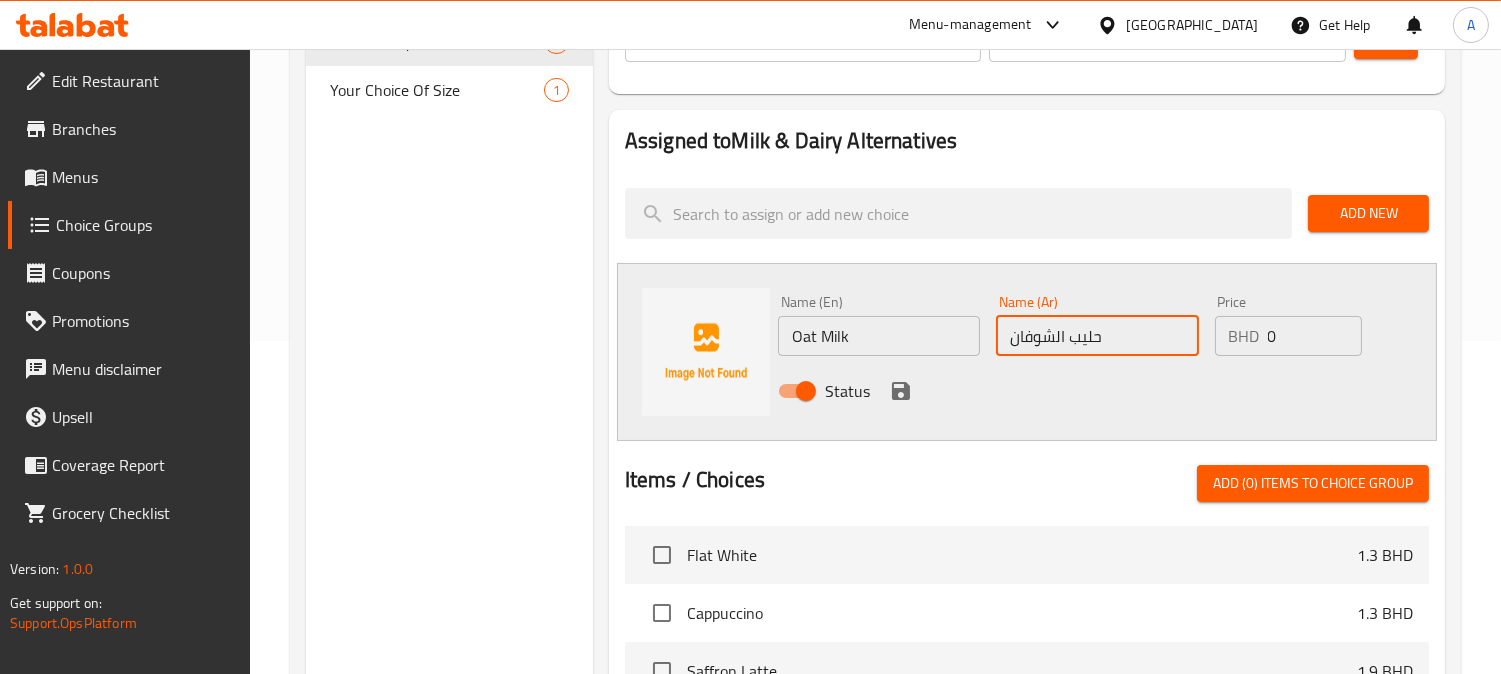 type on "حليب الشوفان" 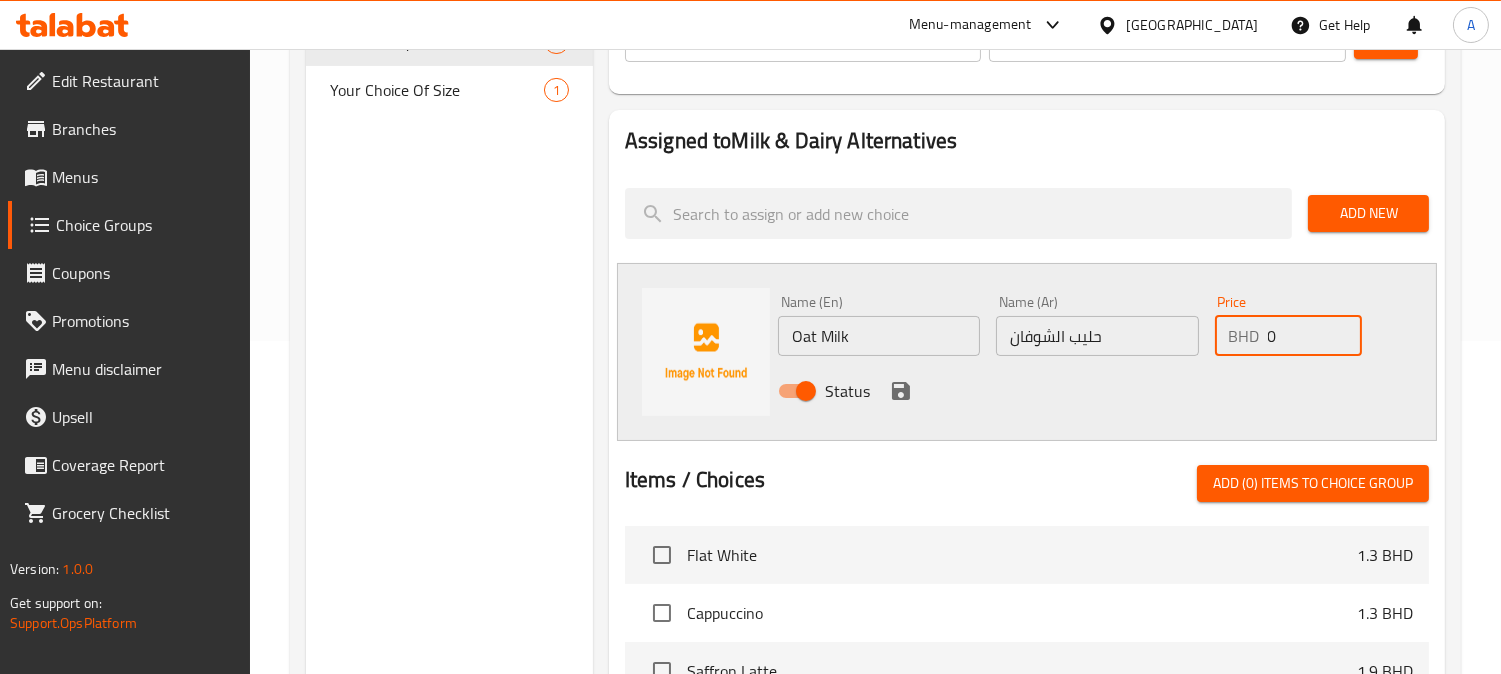 drag, startPoint x: 1096, startPoint y: 296, endPoint x: 1037, endPoint y: 300, distance: 59.135437 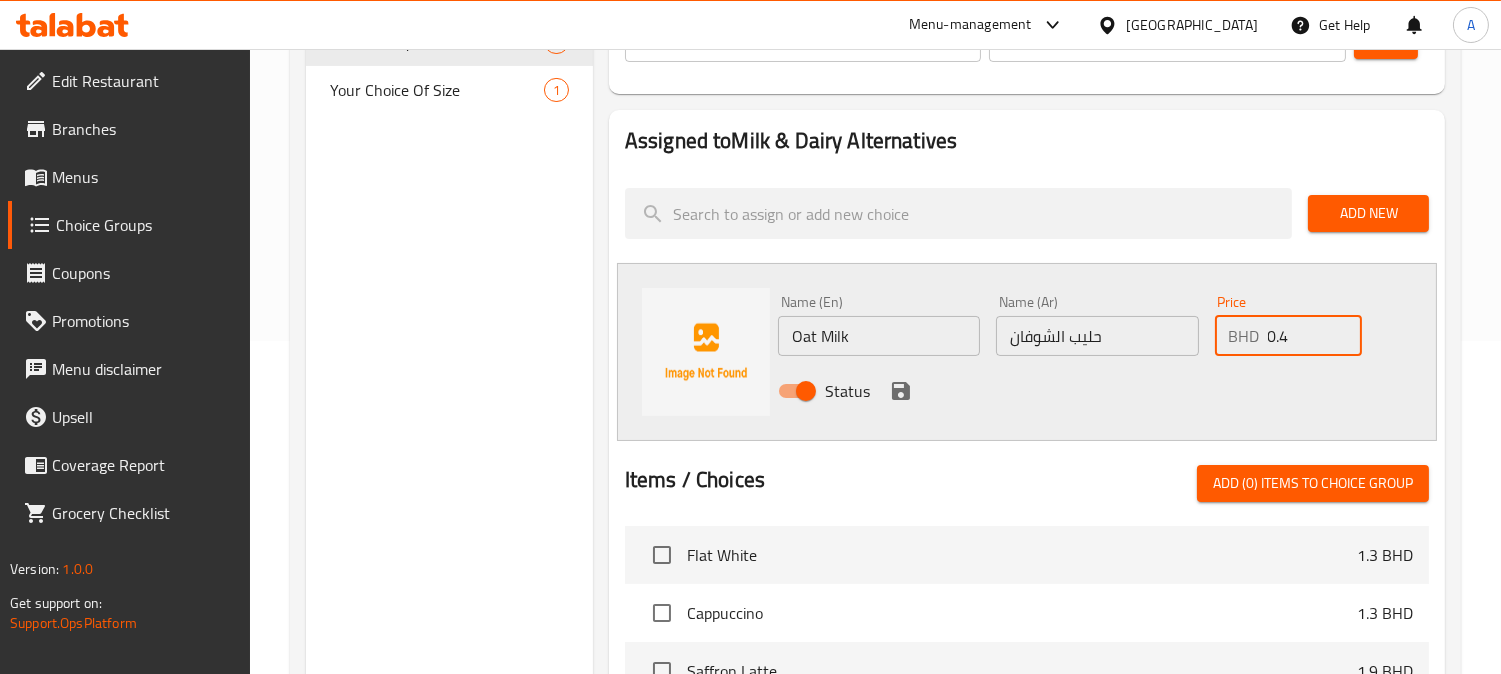 type on "0.4" 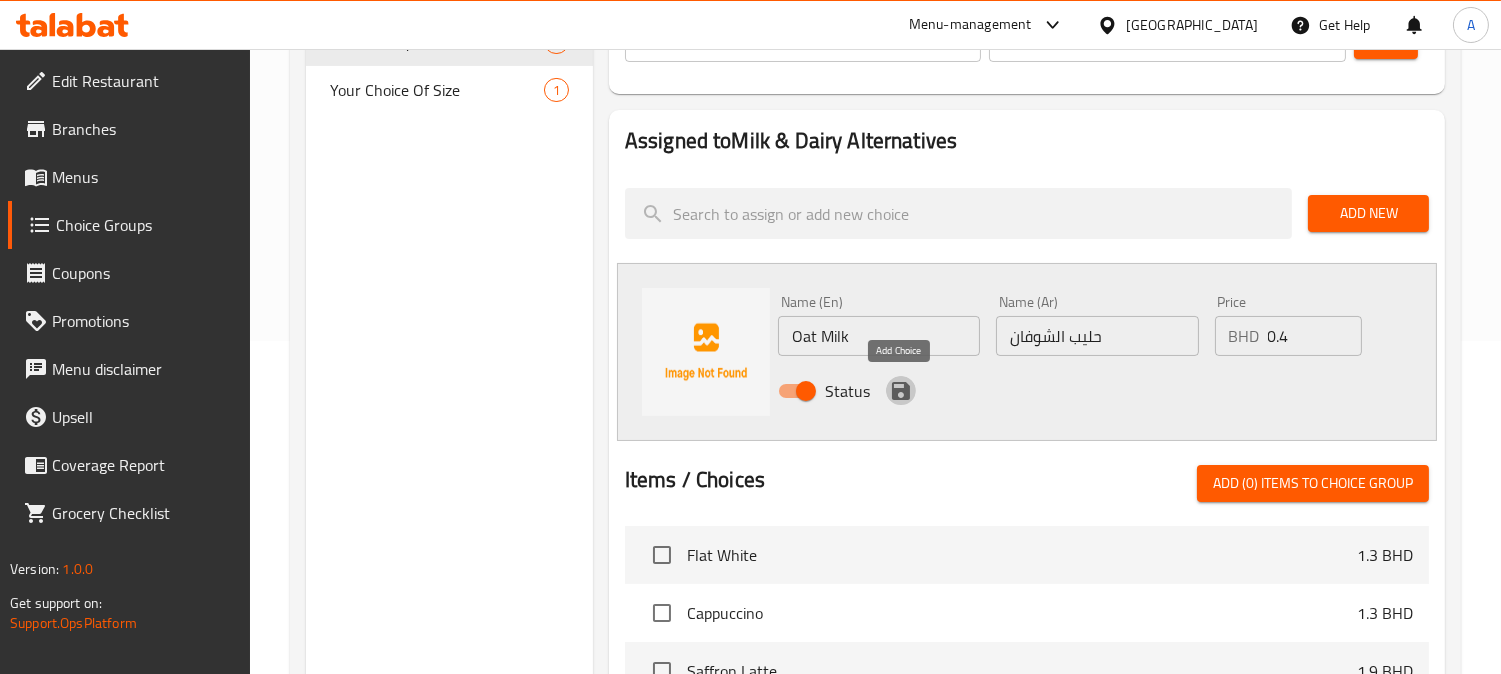 drag, startPoint x: 895, startPoint y: 394, endPoint x: 1058, endPoint y: 412, distance: 163.99086 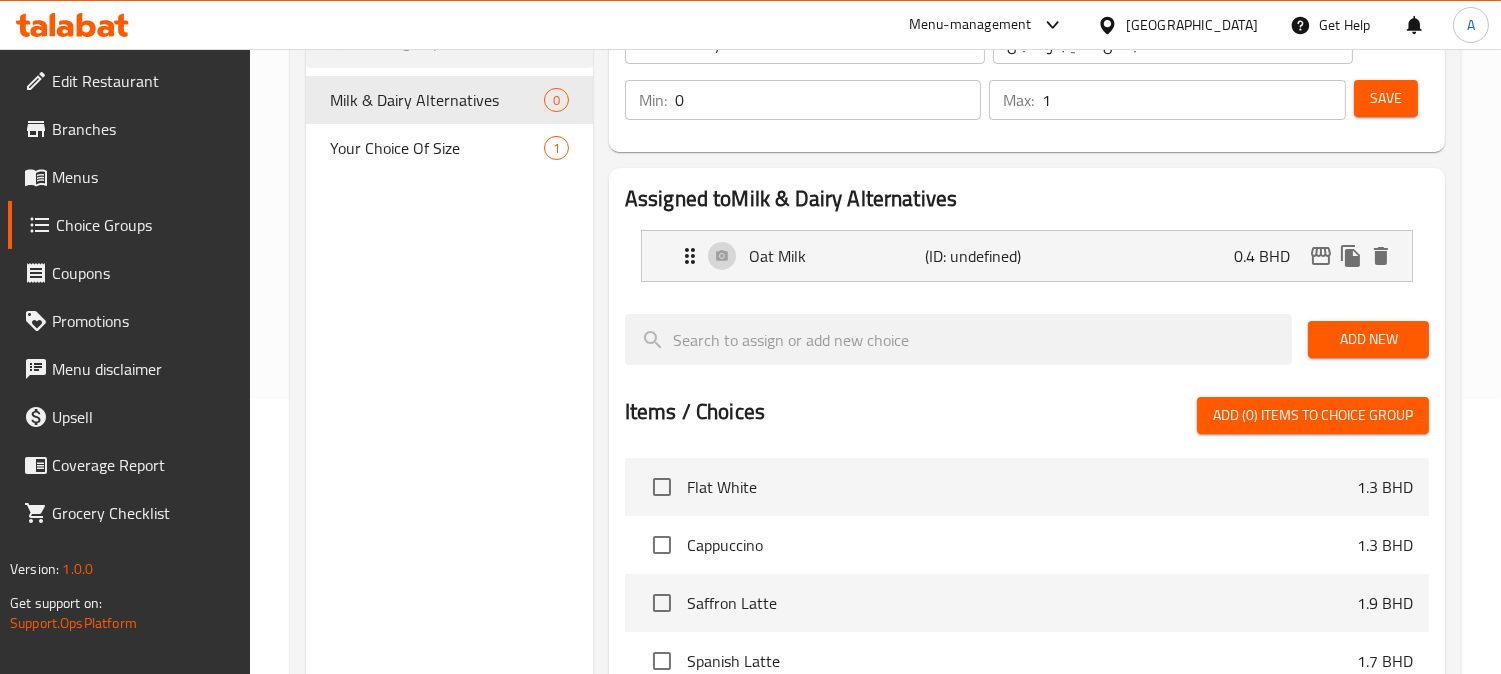 scroll, scrollTop: 222, scrollLeft: 0, axis: vertical 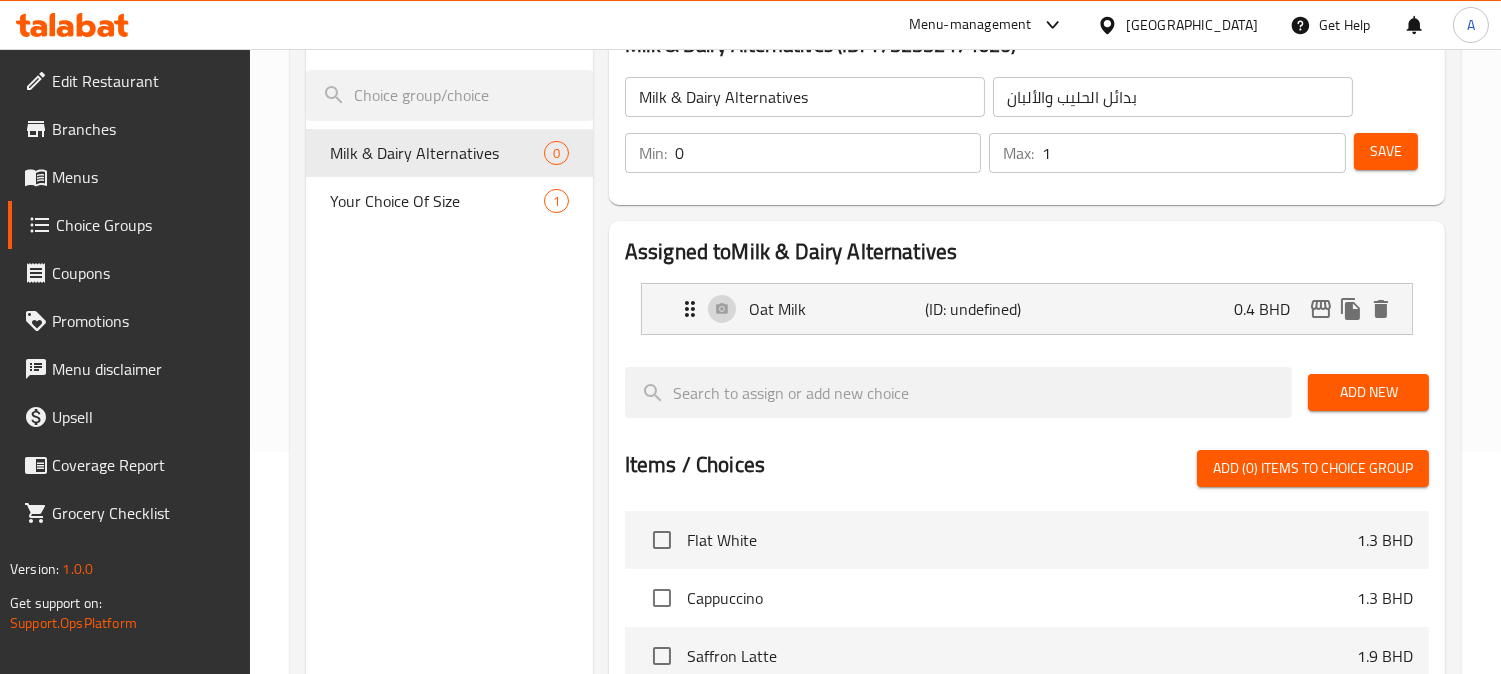 click on "Add New" at bounding box center (1368, 392) 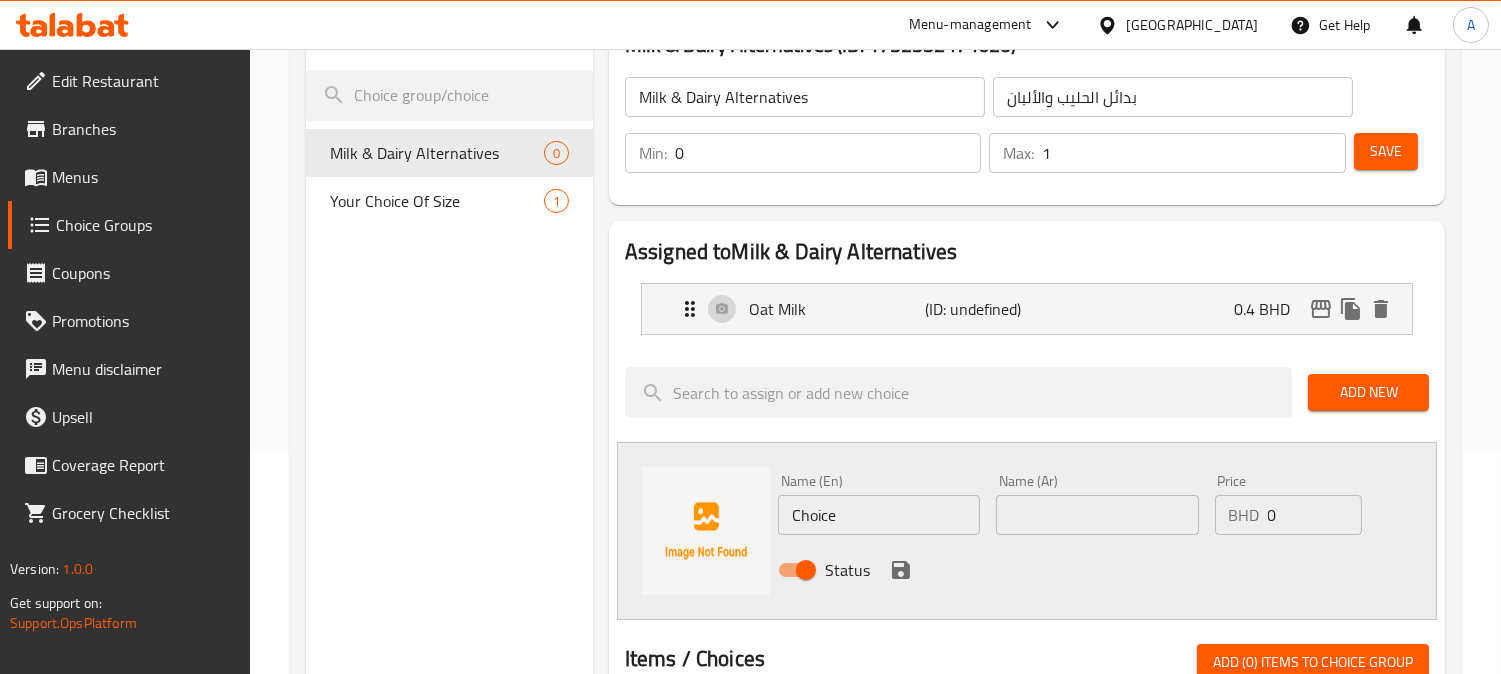 drag, startPoint x: 884, startPoint y: 530, endPoint x: 571, endPoint y: 483, distance: 316.5091 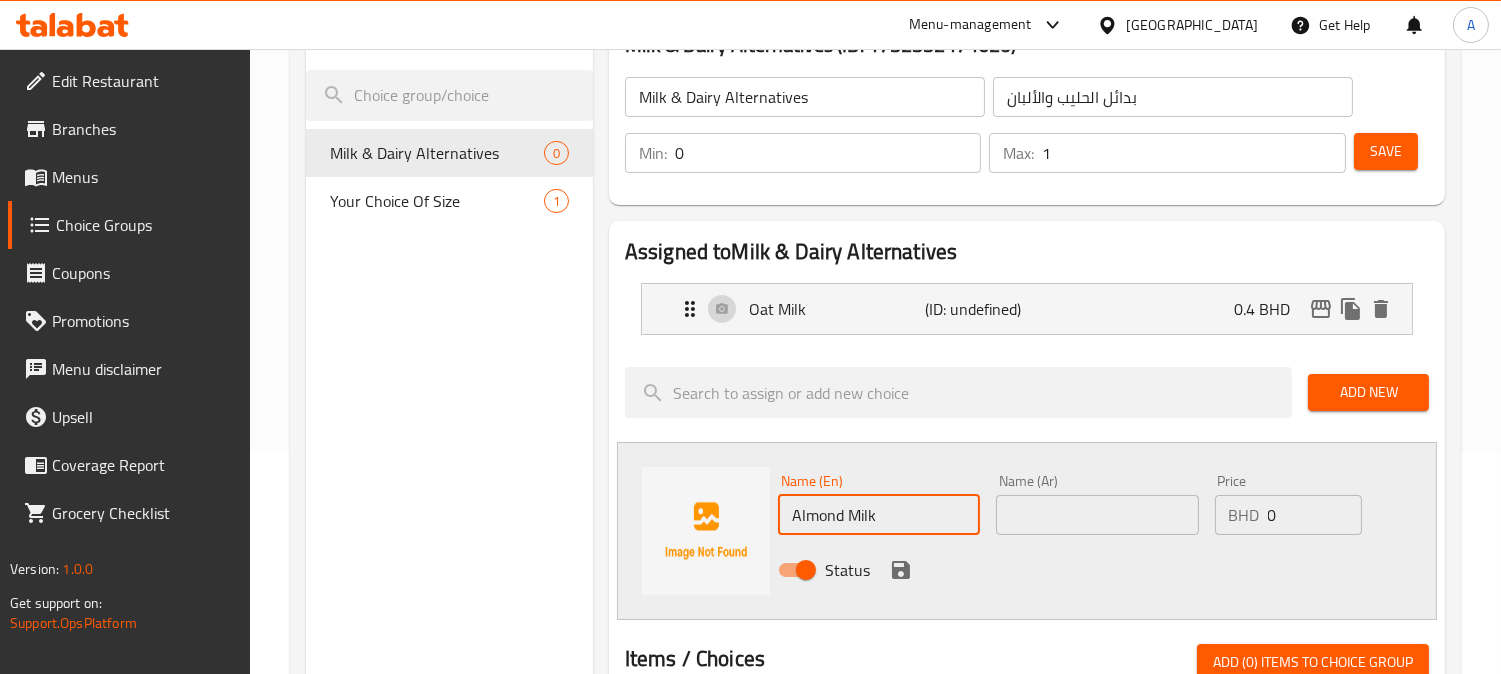 type on "Almond Milk" 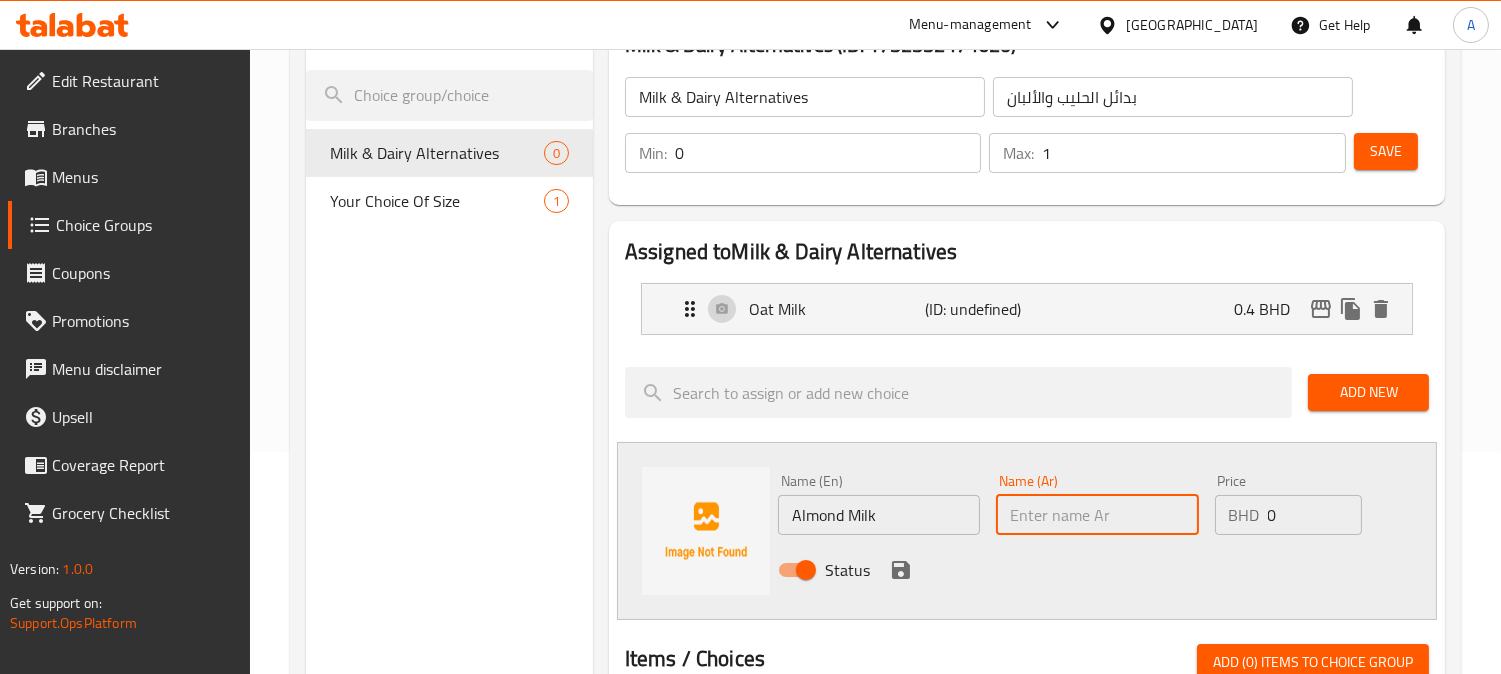 drag, startPoint x: 1124, startPoint y: 511, endPoint x: 1165, endPoint y: 512, distance: 41.01219 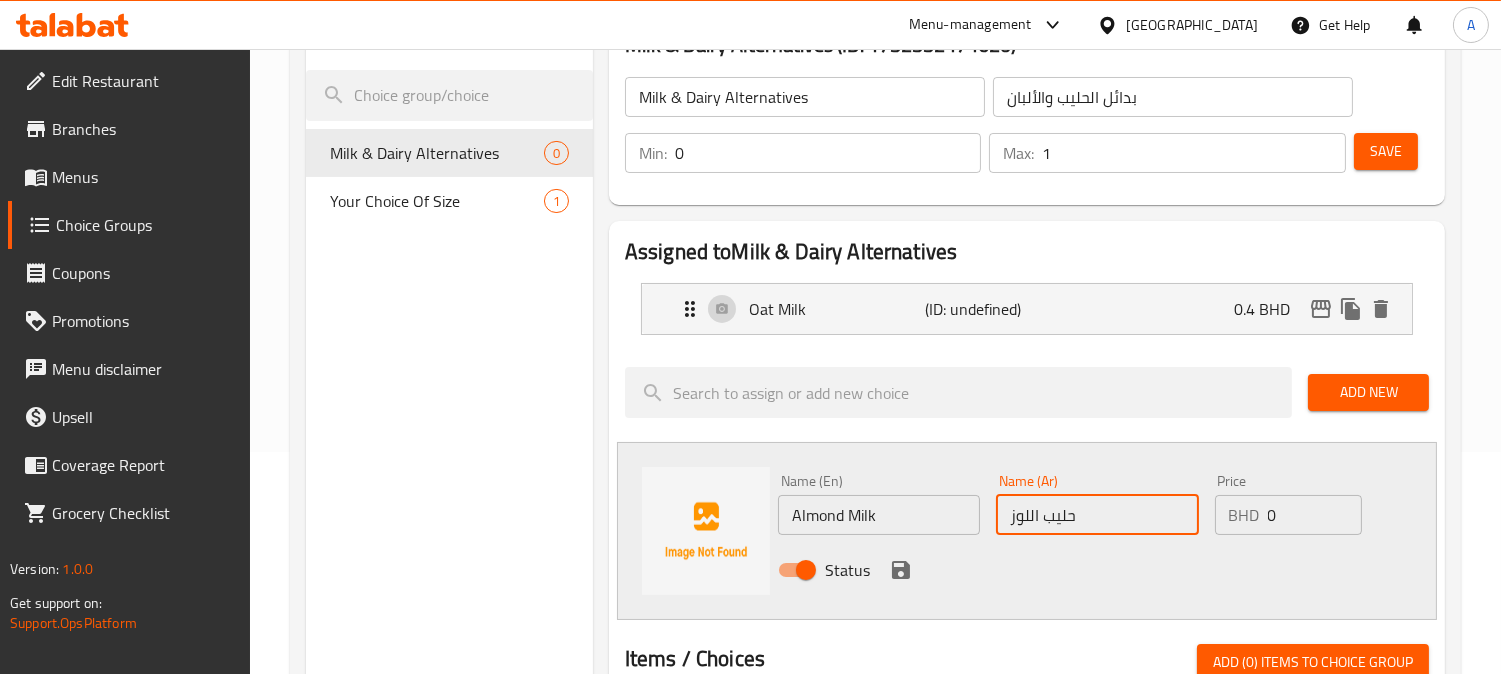 type on "حليب اللوز" 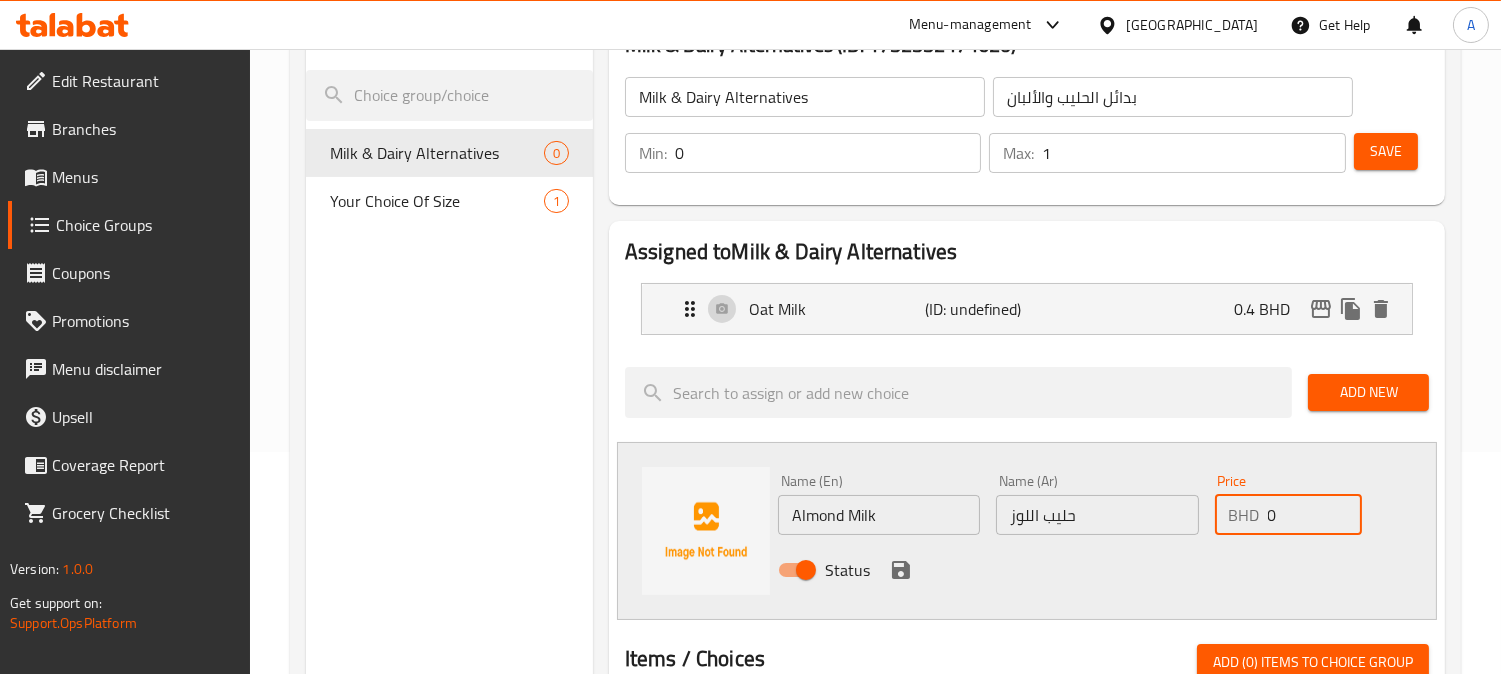 drag, startPoint x: 1293, startPoint y: 517, endPoint x: 1114, endPoint y: 521, distance: 179.0447 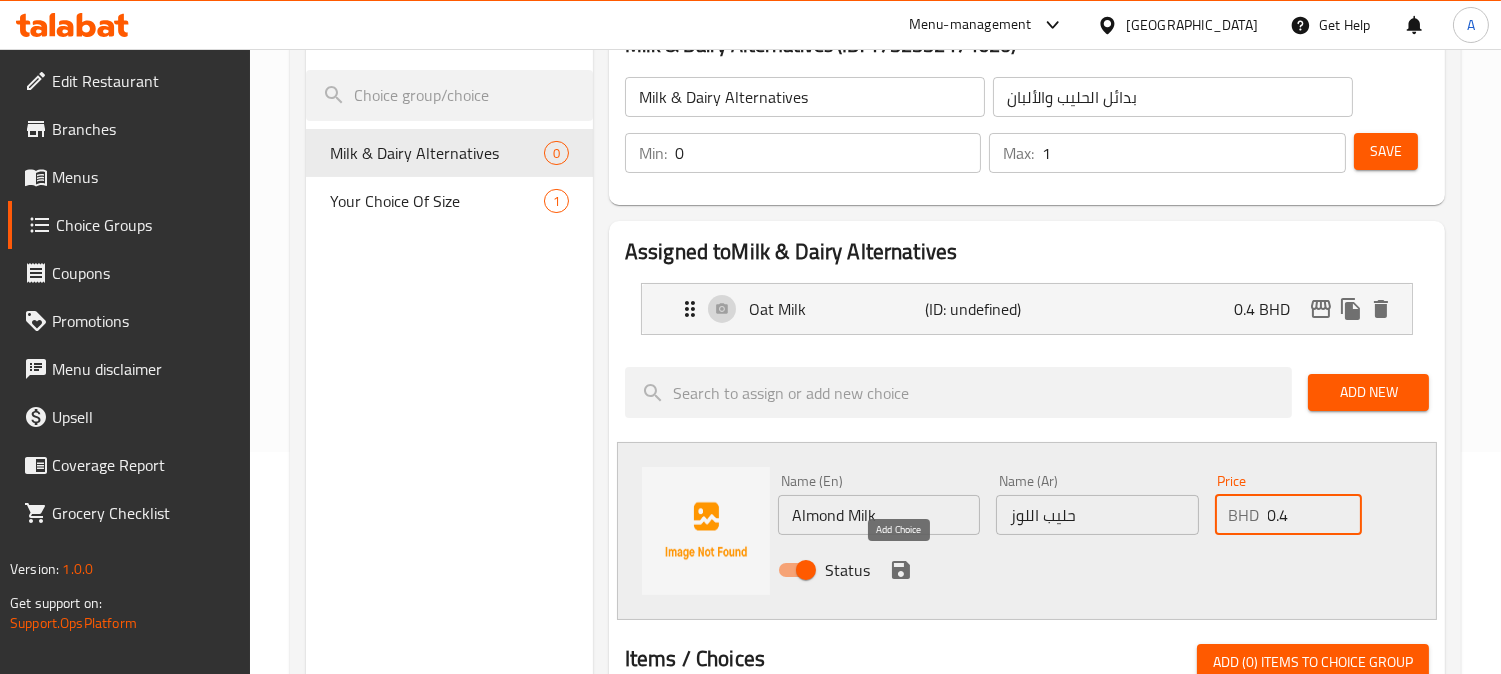 type on "0.4" 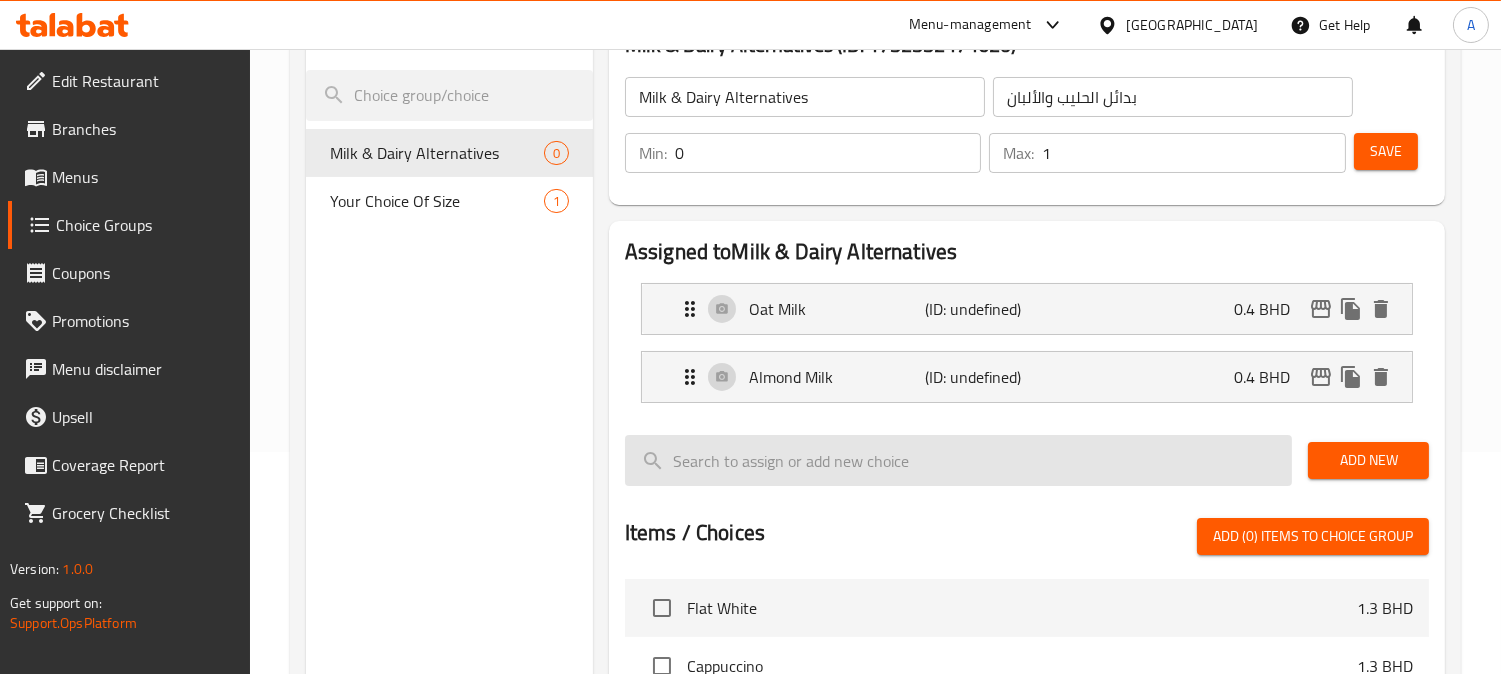 drag, startPoint x: 1393, startPoint y: 452, endPoint x: 1275, endPoint y: 460, distance: 118.270874 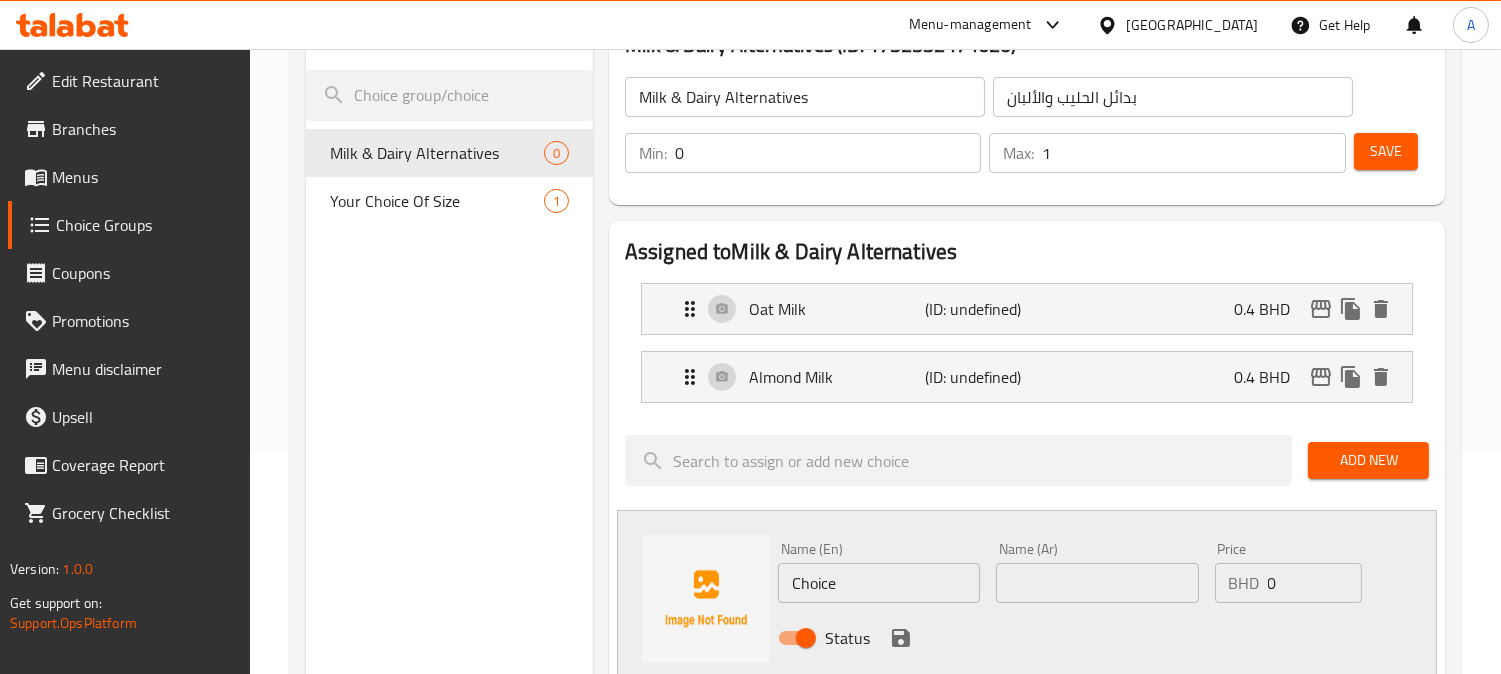 click on "Choice Groups Milk & Dairy Alternatives 0 Your Choice Of Size 1 Milk & Dairy Alternatives (ID: 1752552474620) Milk & Dairy Alternatives ​ بدائل الحليب والألبان ​ Min: 0 ​ Max: 1 ​ Save Assigned to  Milk & Dairy Alternatives Oat Milk (ID: undefined) 0.4 BHD Name (En) Oat Milk Name (En) Name (Ar) حليب الشوفان Name (Ar) Price BHD 0.4 Price Status Almond Milk (ID: undefined) 0.4 BHD Name (En) Almond Milk Name (En) Name (Ar) حليب اللوز Name (Ar) Price BHD 0.4 Price Status Add New Name (En) Choice Name (En) Name (Ar) Name (Ar) Price BHD 0 Price Status Items / Choices Add (0) items to choice group Flat White 1.3 BHD Cappuccino 1.3 BHD Saffron Latte 1.9 BHD Spanish Latte 1.7 BHD Dark Latte 1.7 BHD White Mocha Latte 1.7 BHD Pistachio Latte 2.1 BHD Caramel Macchiato 1.8 BHD Hot Matcha Latte 1.8 BHD Hot Chocolate 1.8 BHD Affogato 1.5 BHD Iced Spanish Latte 1.7 BHD Iced Latte 1.3 BHD Iced Americano 1.1 BHD Iced Saffron Latte 1.8 BHD Iced V60 1.7 BHD Iced Pistachio Latte 0" at bounding box center [879, 617] 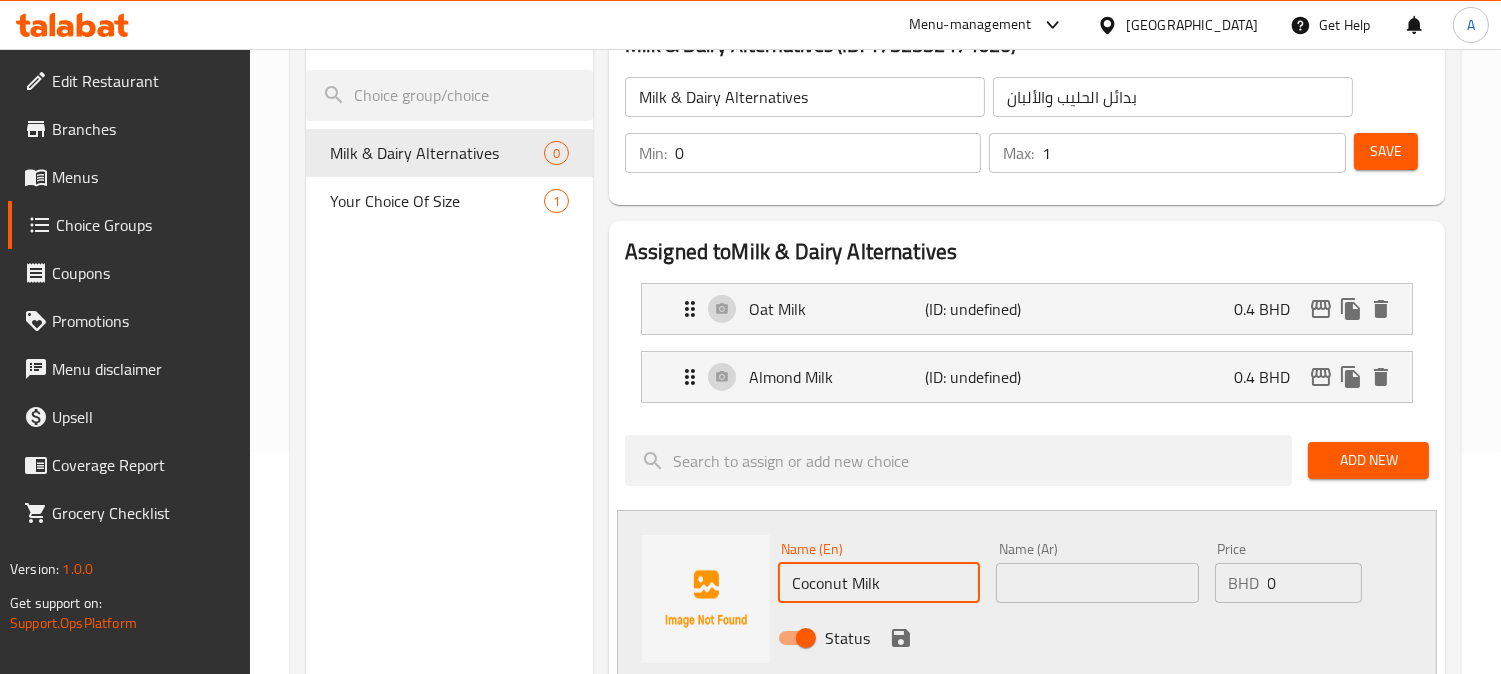 type on "Coconut Milk" 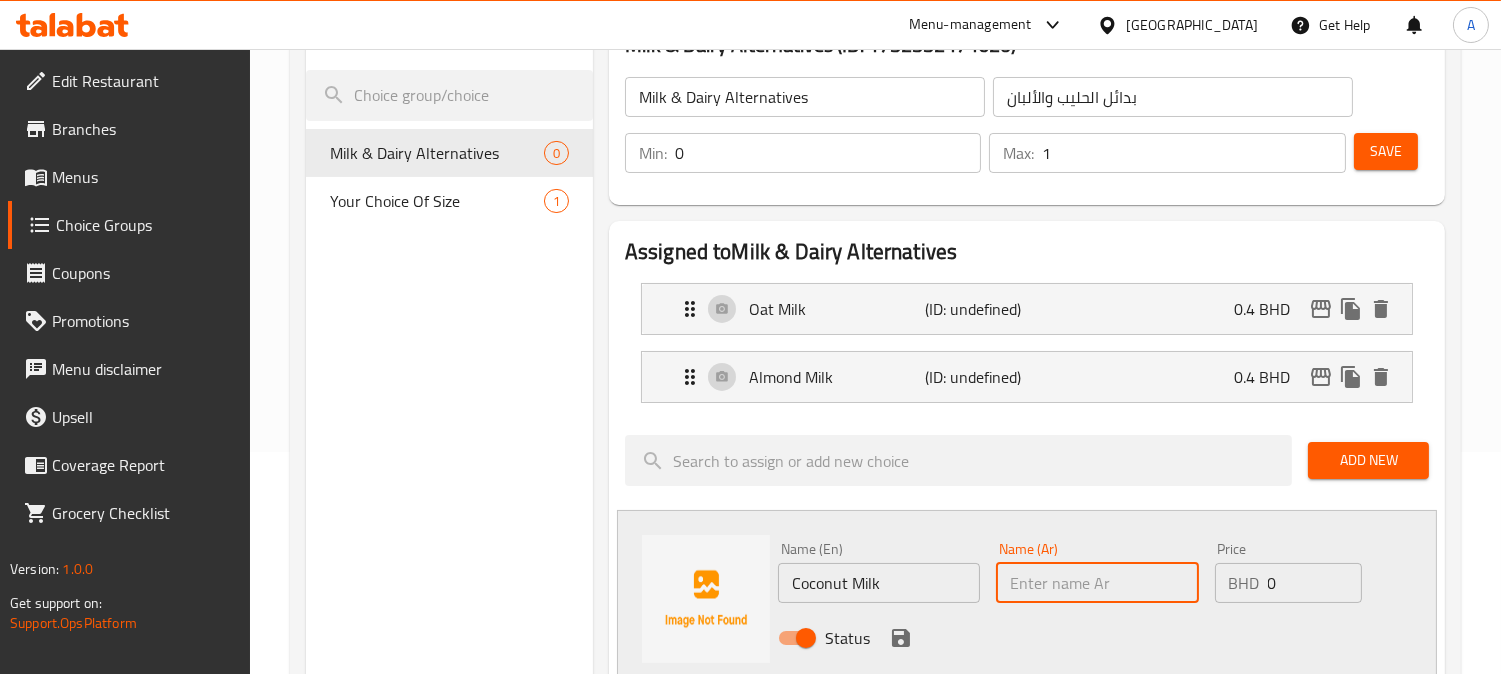 click at bounding box center [1097, 583] 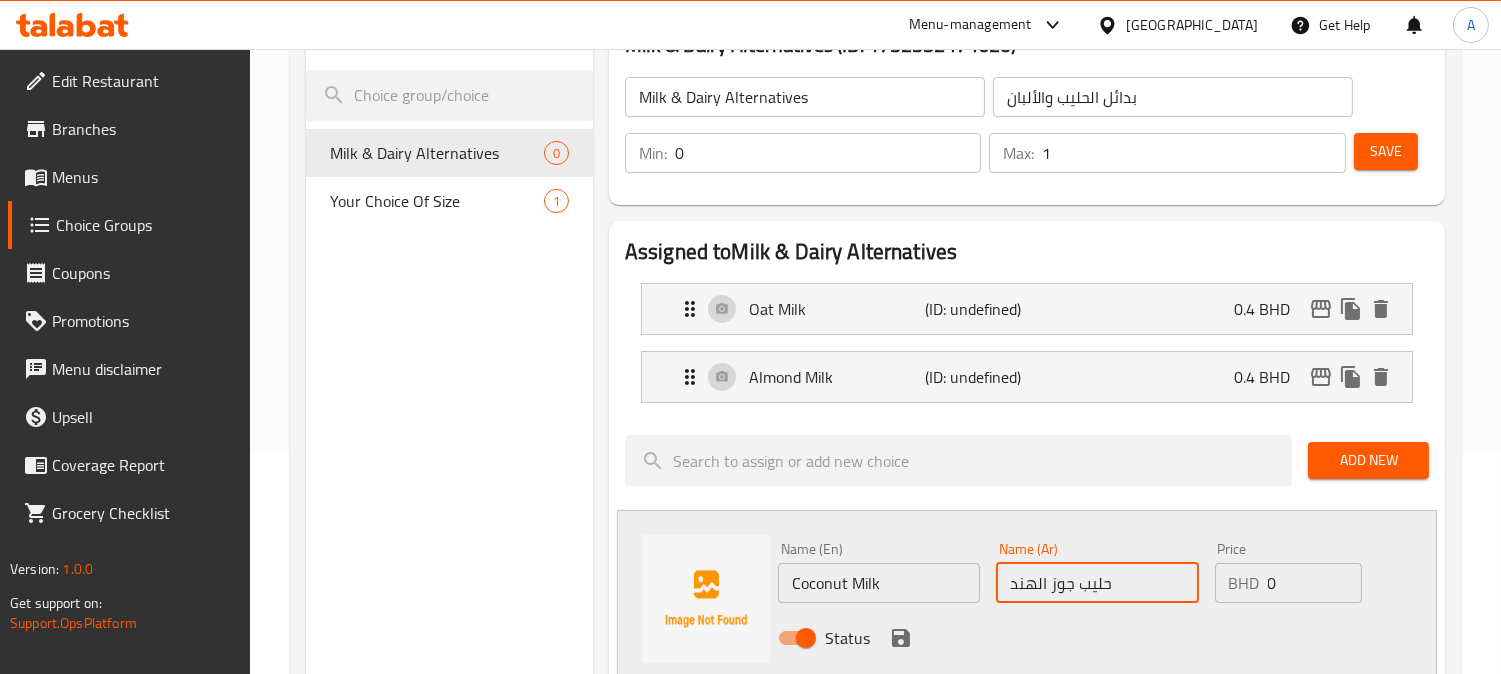 type on "حليب جوز الهند" 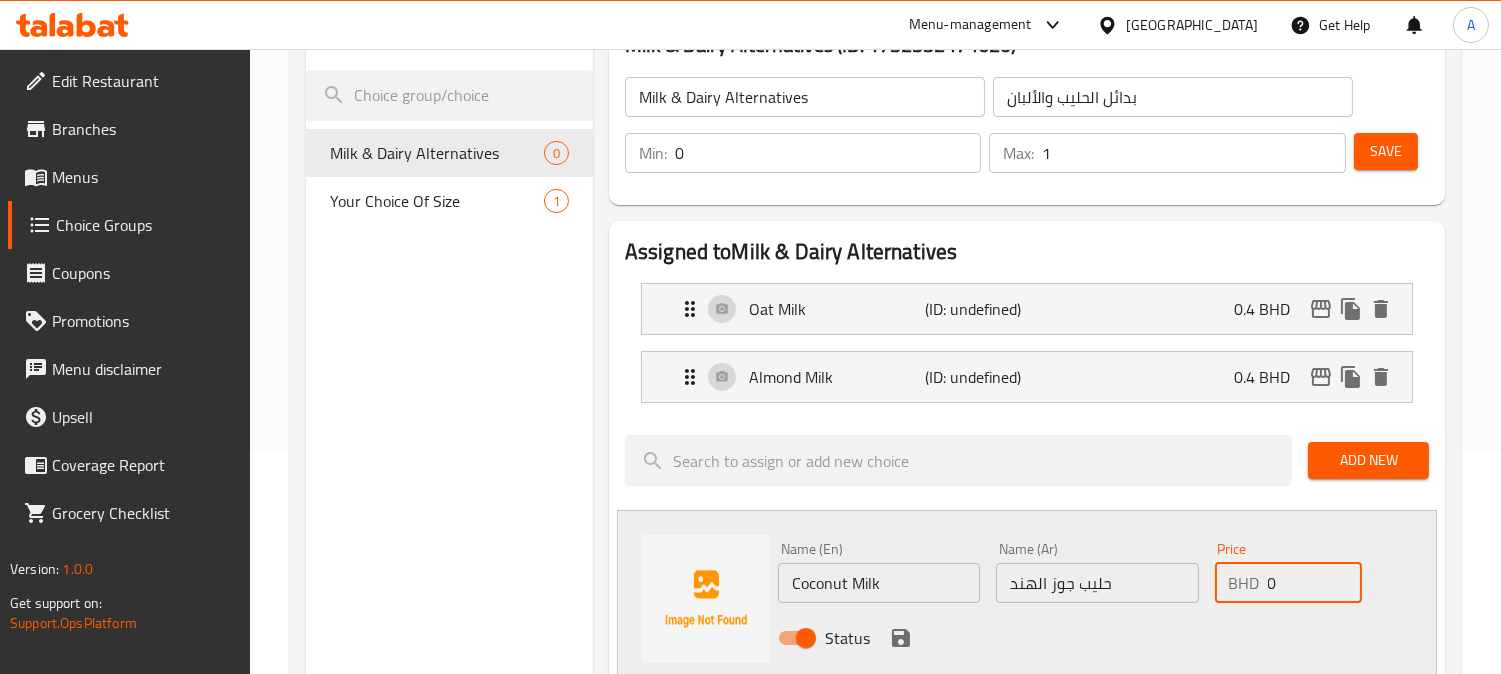 drag, startPoint x: 1318, startPoint y: 574, endPoint x: 1088, endPoint y: 573, distance: 230.00217 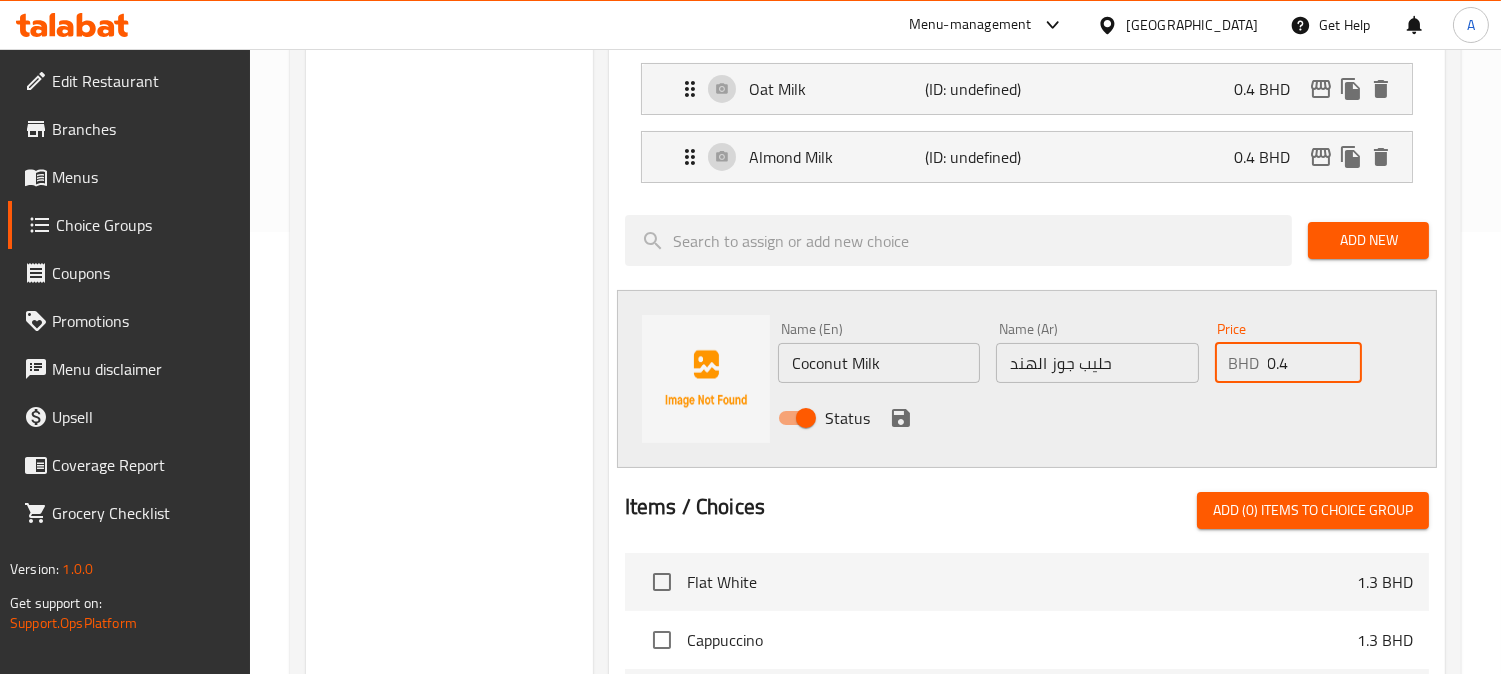 scroll, scrollTop: 444, scrollLeft: 0, axis: vertical 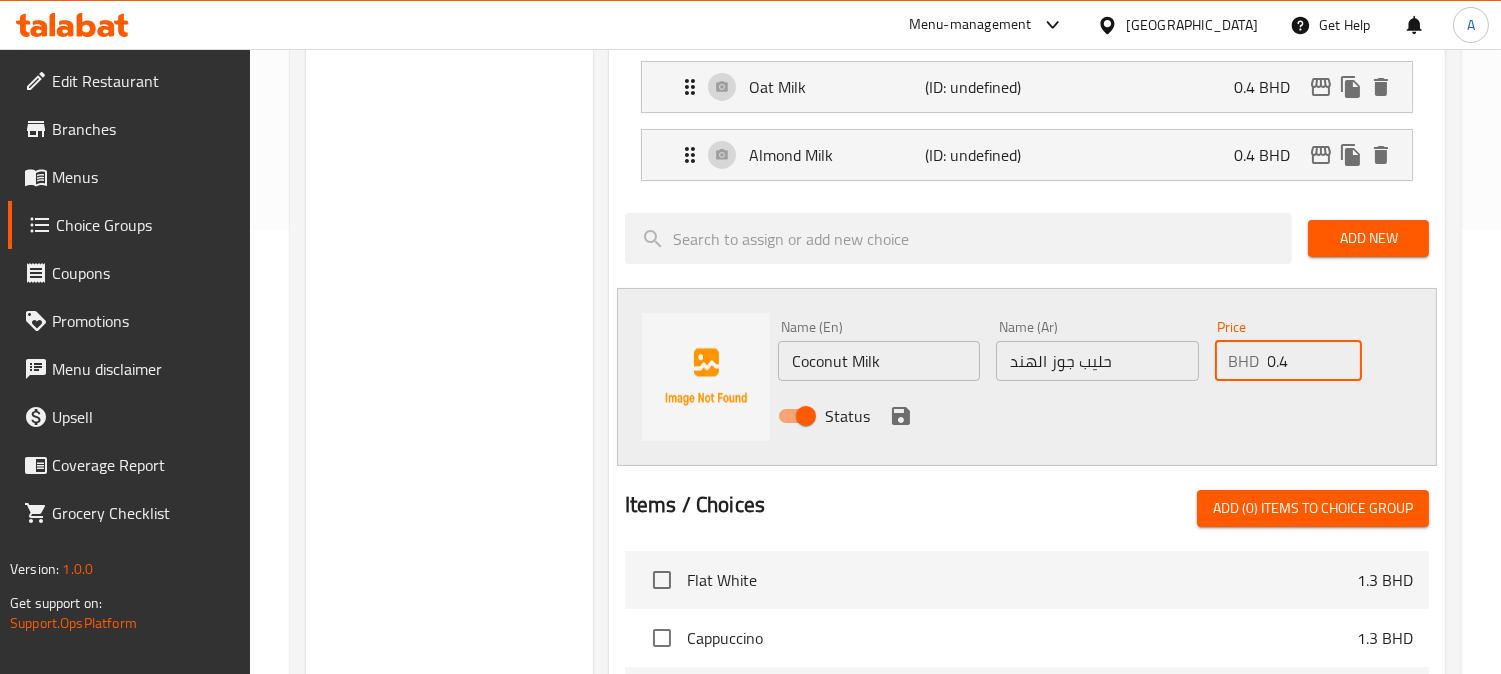 type on "0.4" 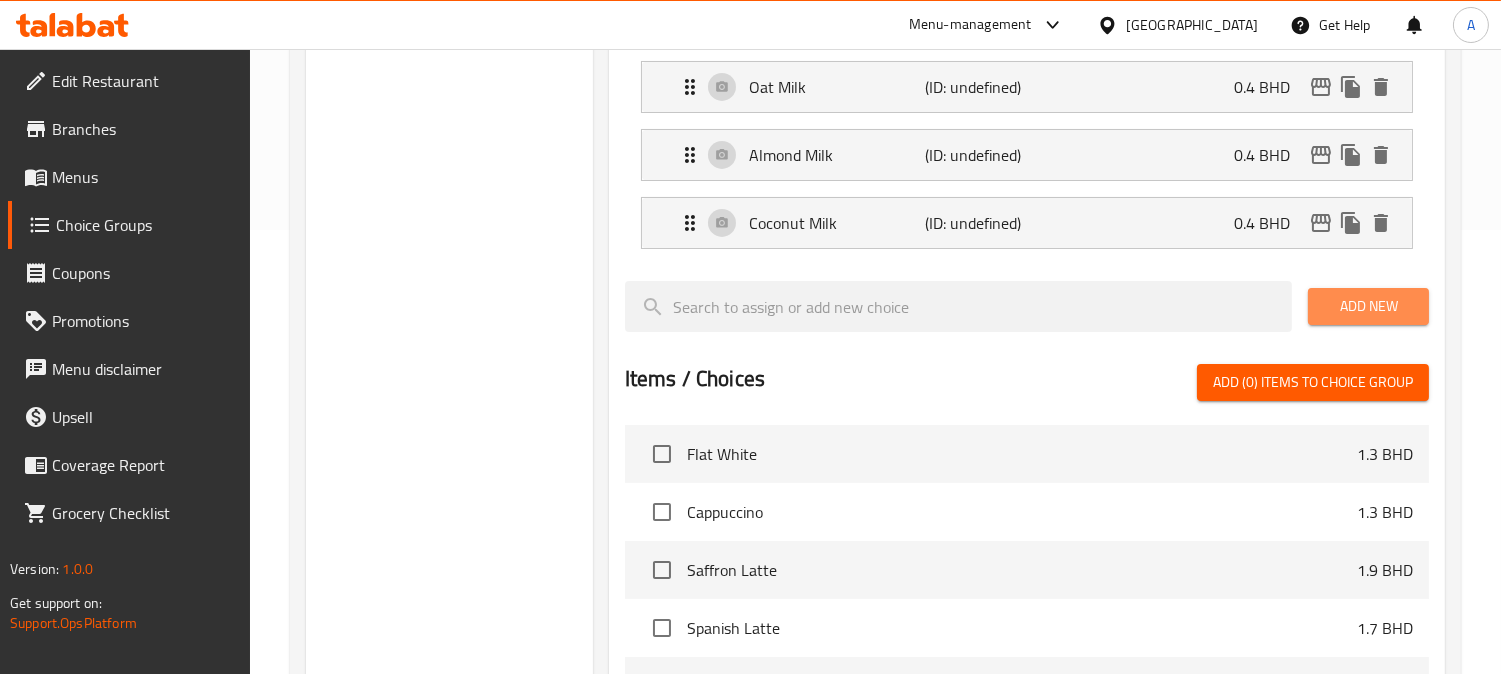 click on "Add New" at bounding box center [1368, 306] 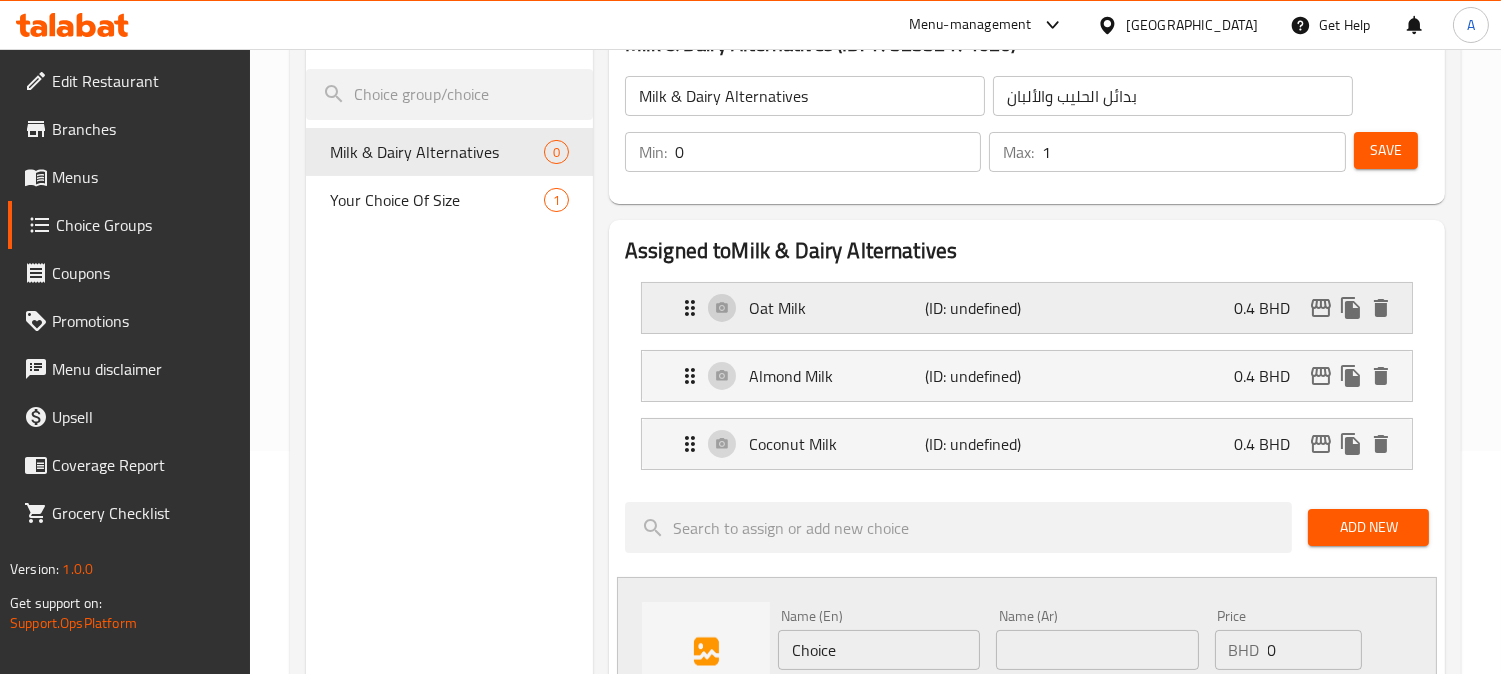 scroll, scrollTop: 222, scrollLeft: 0, axis: vertical 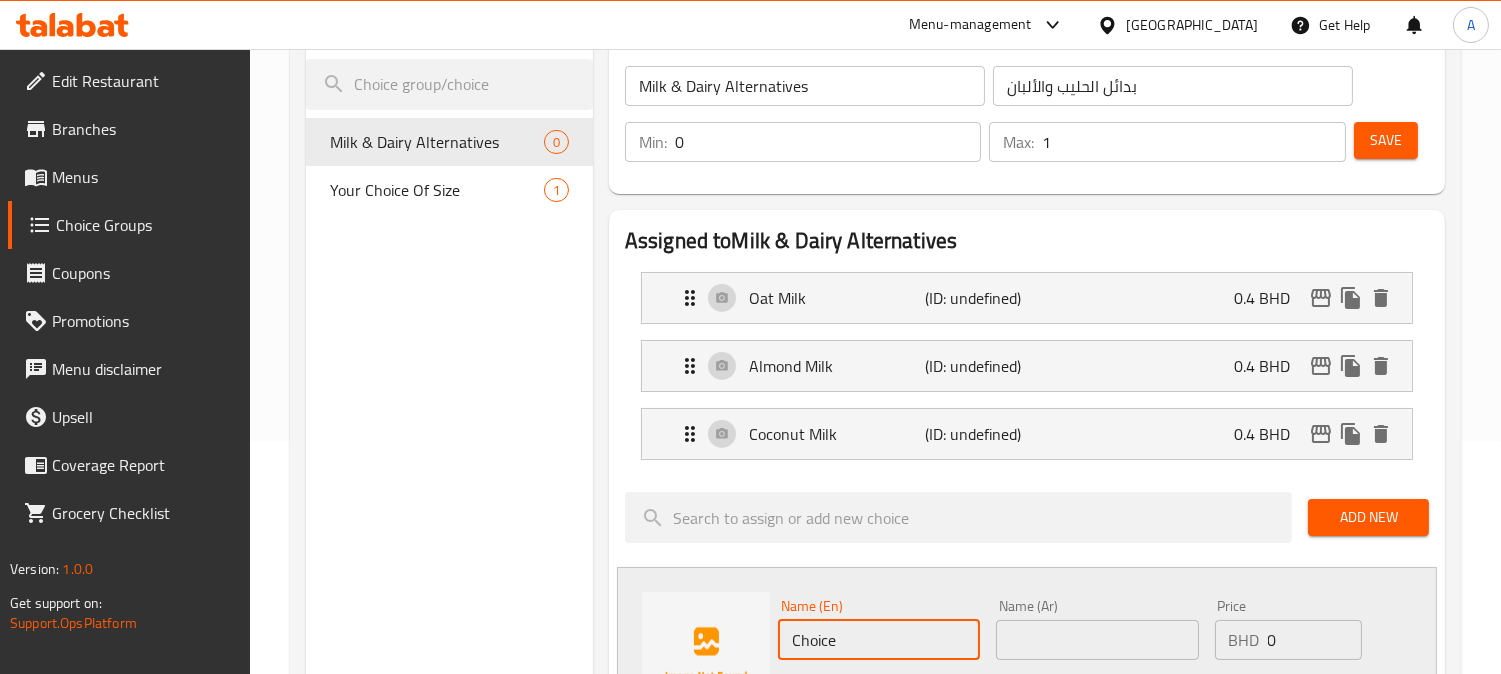 drag, startPoint x: 583, startPoint y: 643, endPoint x: 513, endPoint y: 631, distance: 71.021126 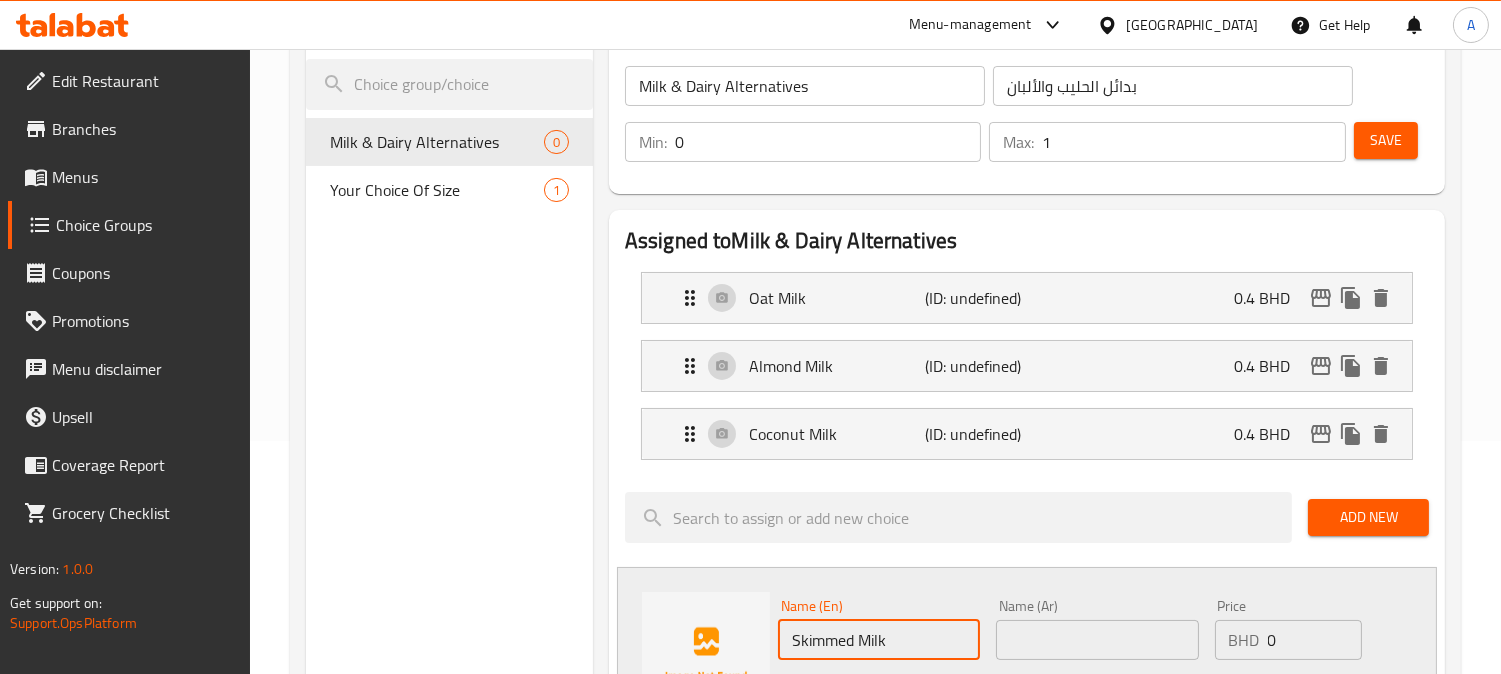 type on "Skimmed Milk" 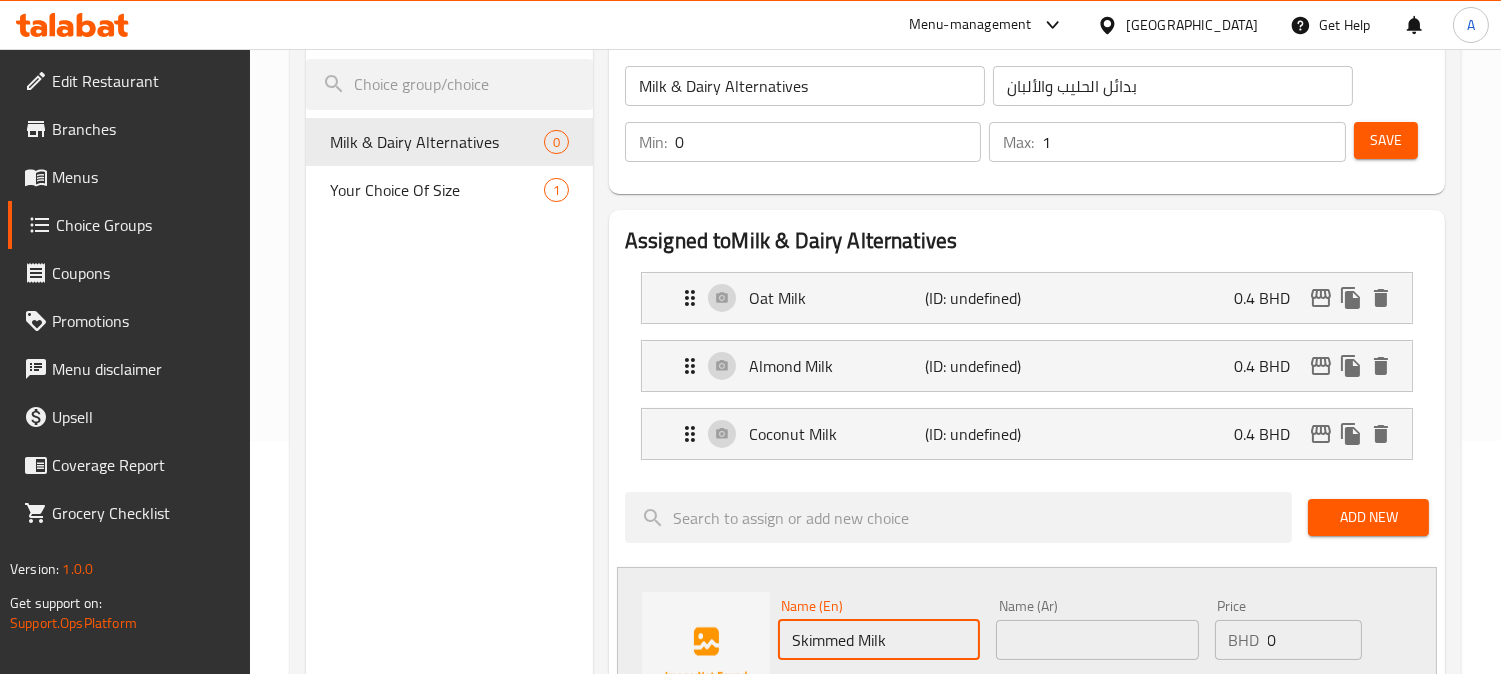 click at bounding box center [1097, 640] 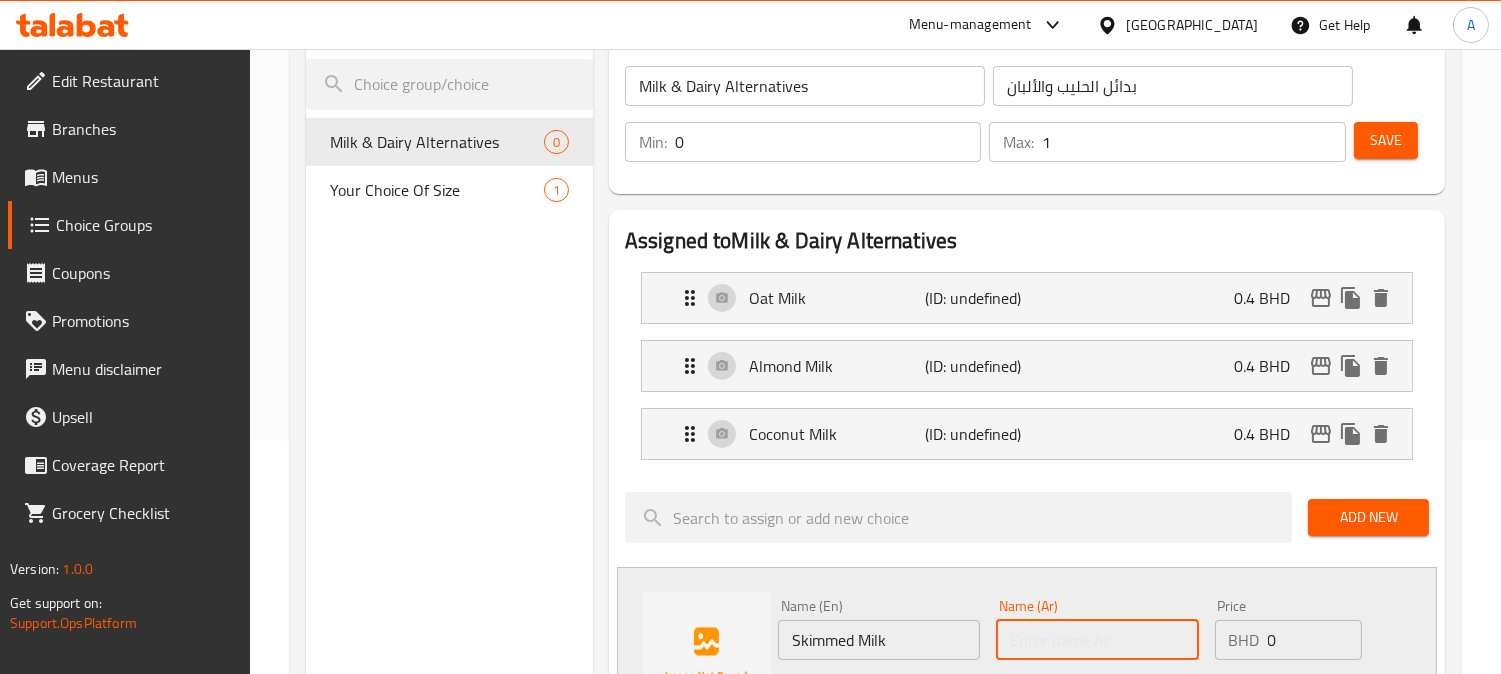 paste on "حليب منزوع الدسم" 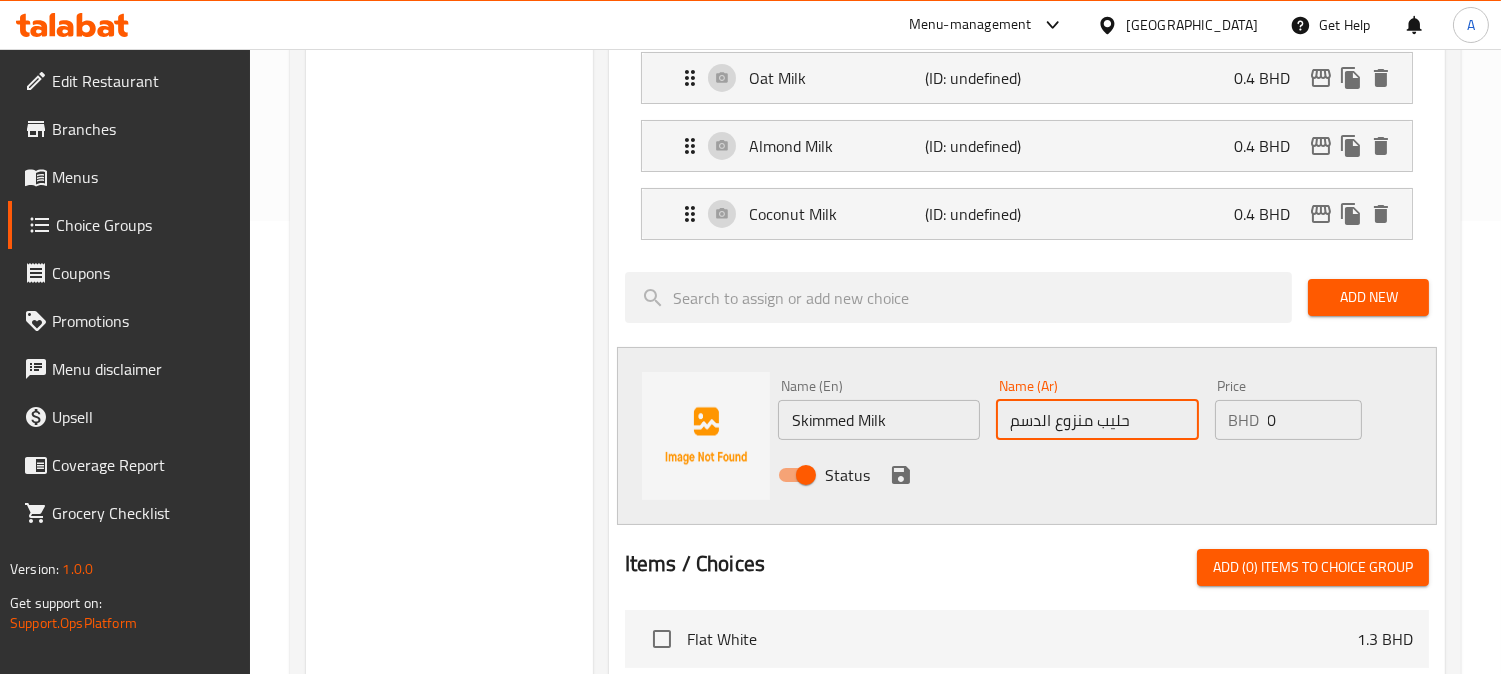 scroll, scrollTop: 455, scrollLeft: 0, axis: vertical 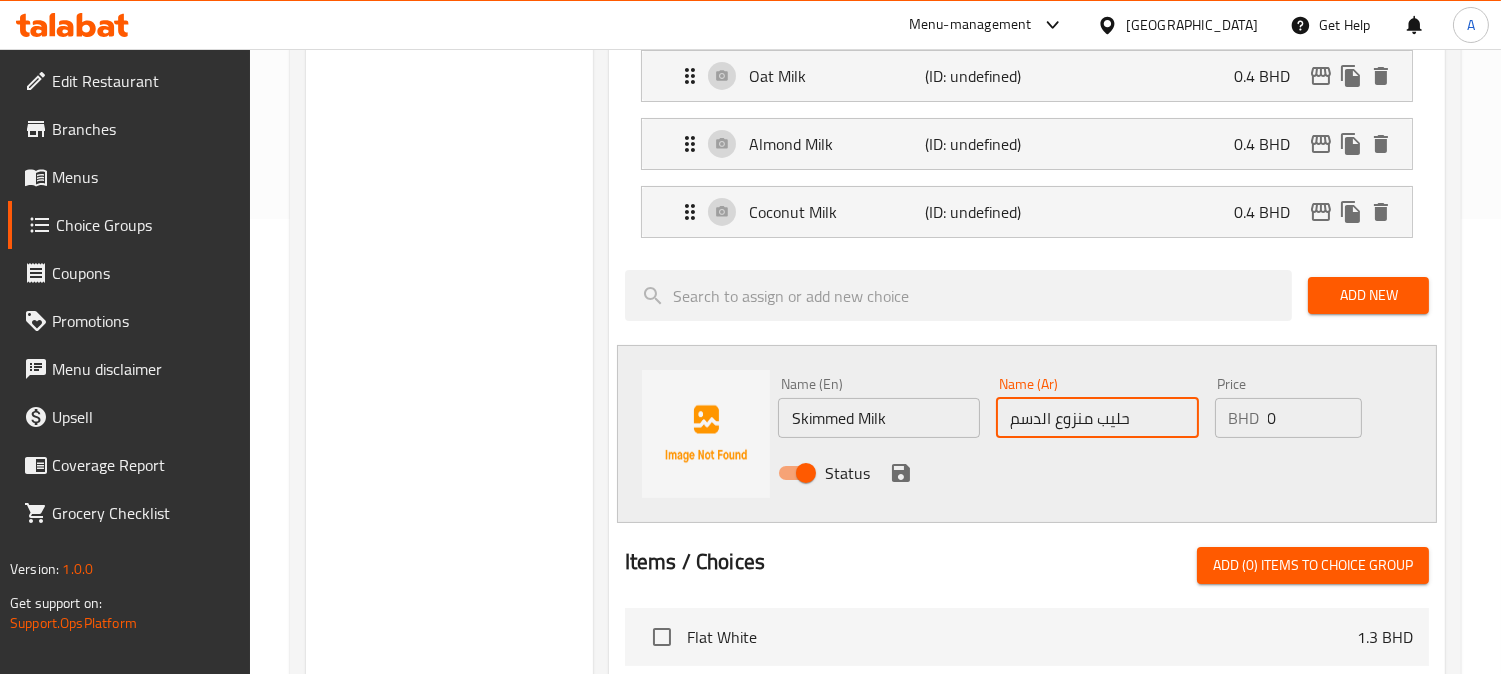 type on "حليب منزوع الدسم" 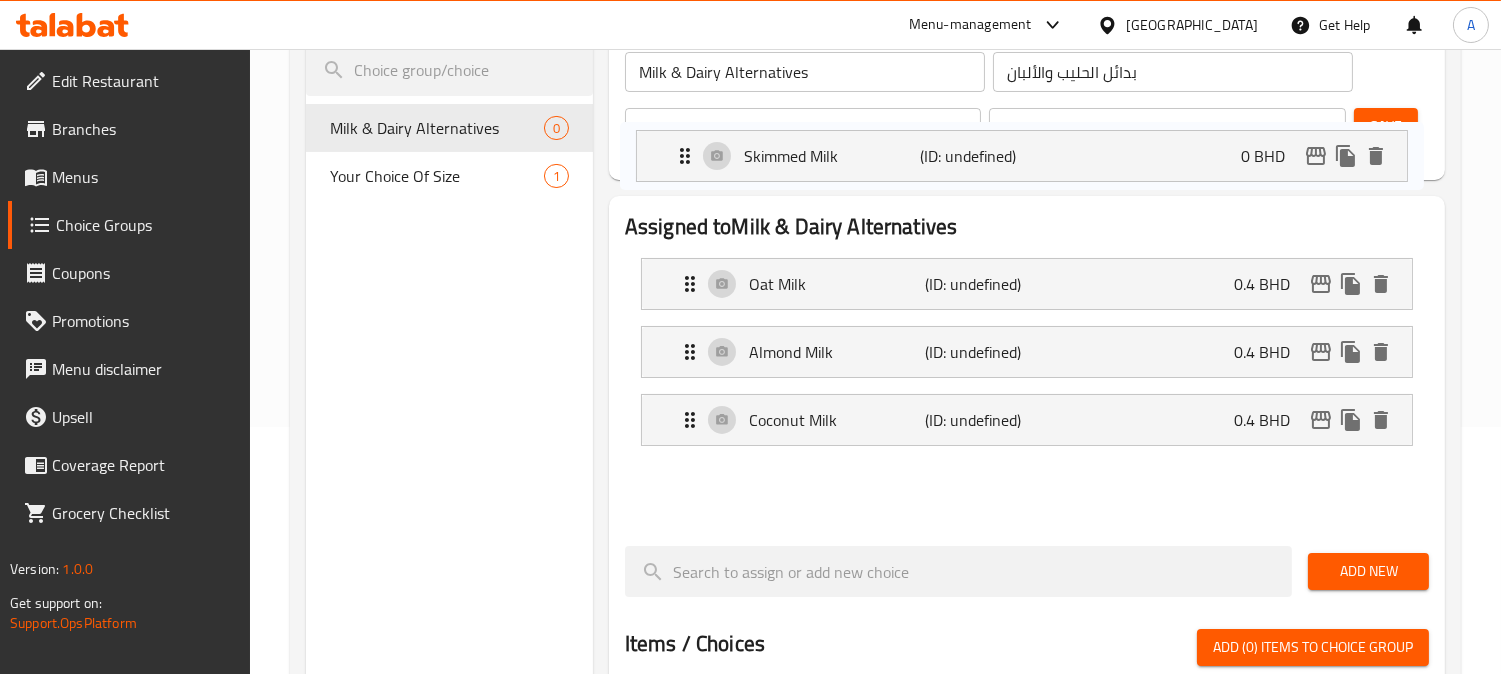 scroll, scrollTop: 246, scrollLeft: 0, axis: vertical 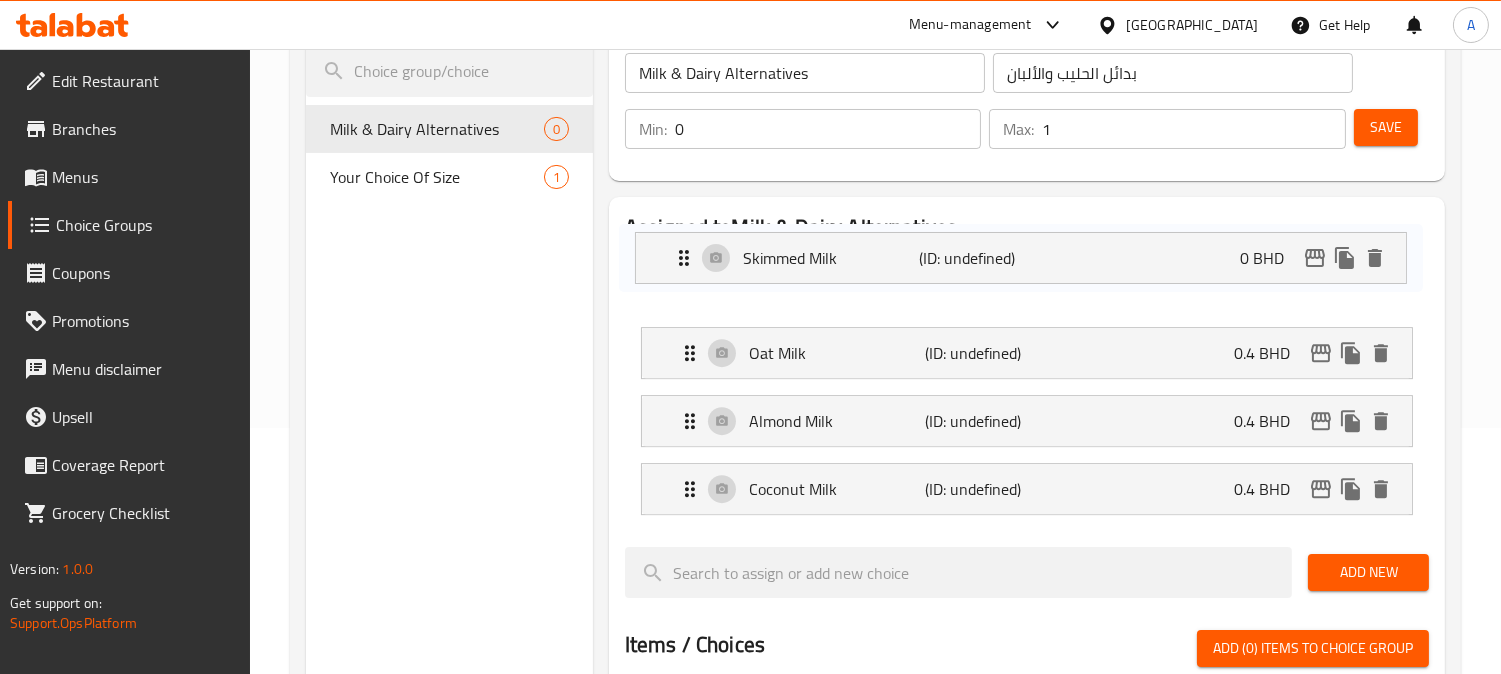 drag, startPoint x: 690, startPoint y: 285, endPoint x: 681, endPoint y: 255, distance: 31.320919 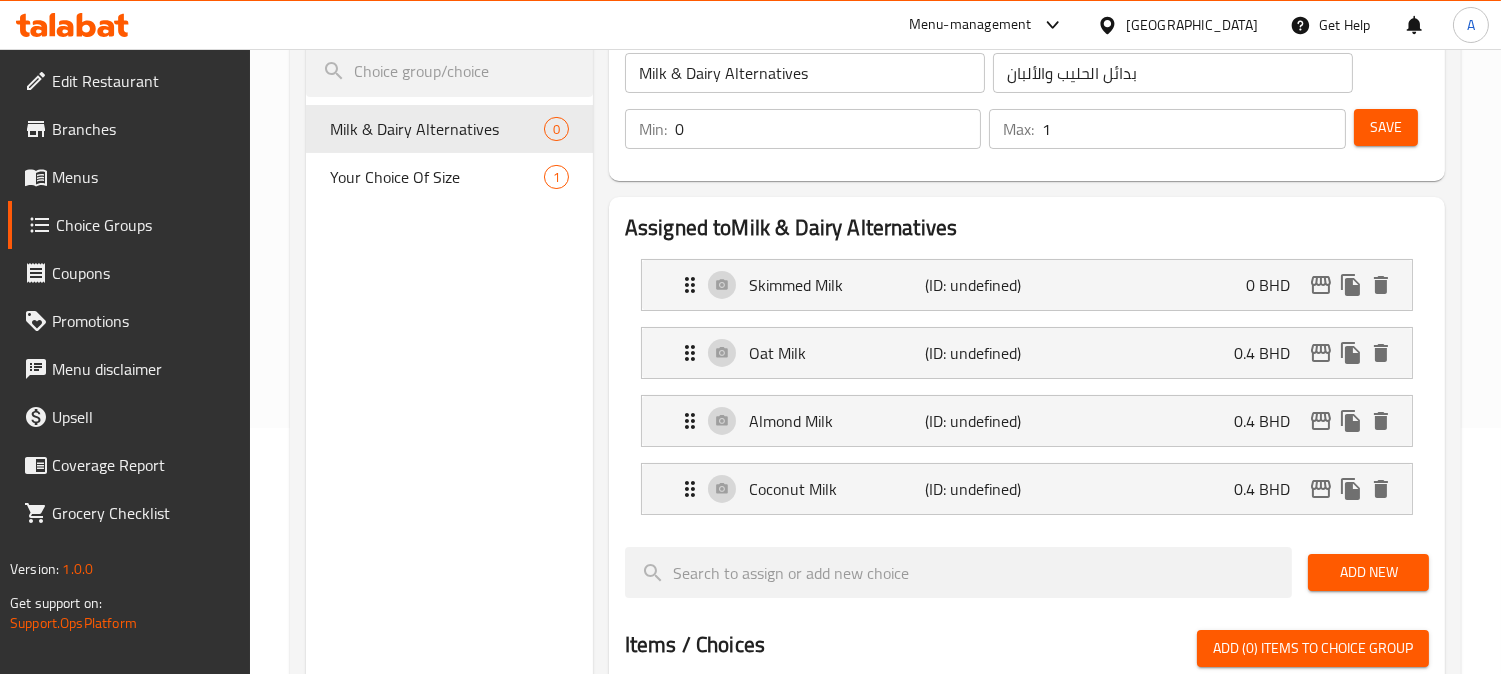 click on "Save" at bounding box center [1386, 127] 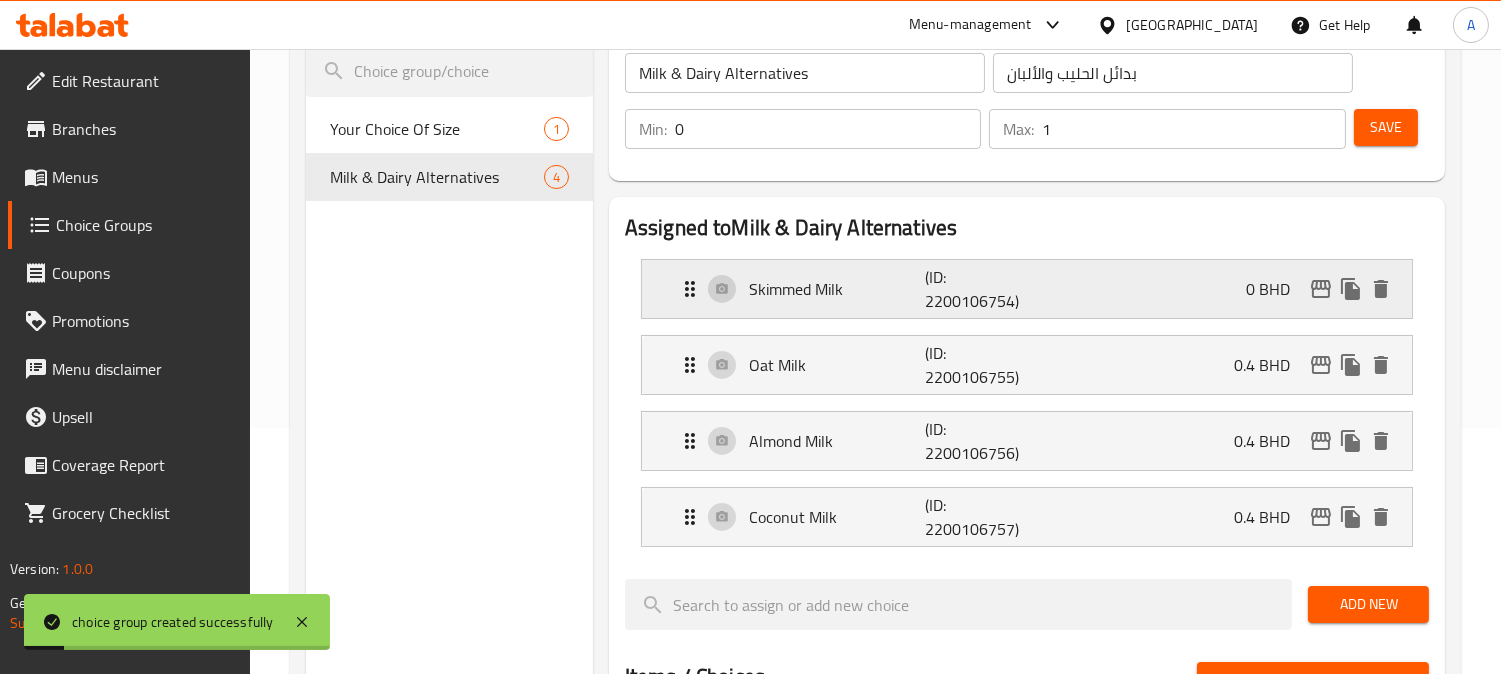 click on "Skimmed Milk (ID: 2200106754) 0 BHD" at bounding box center [1033, 289] 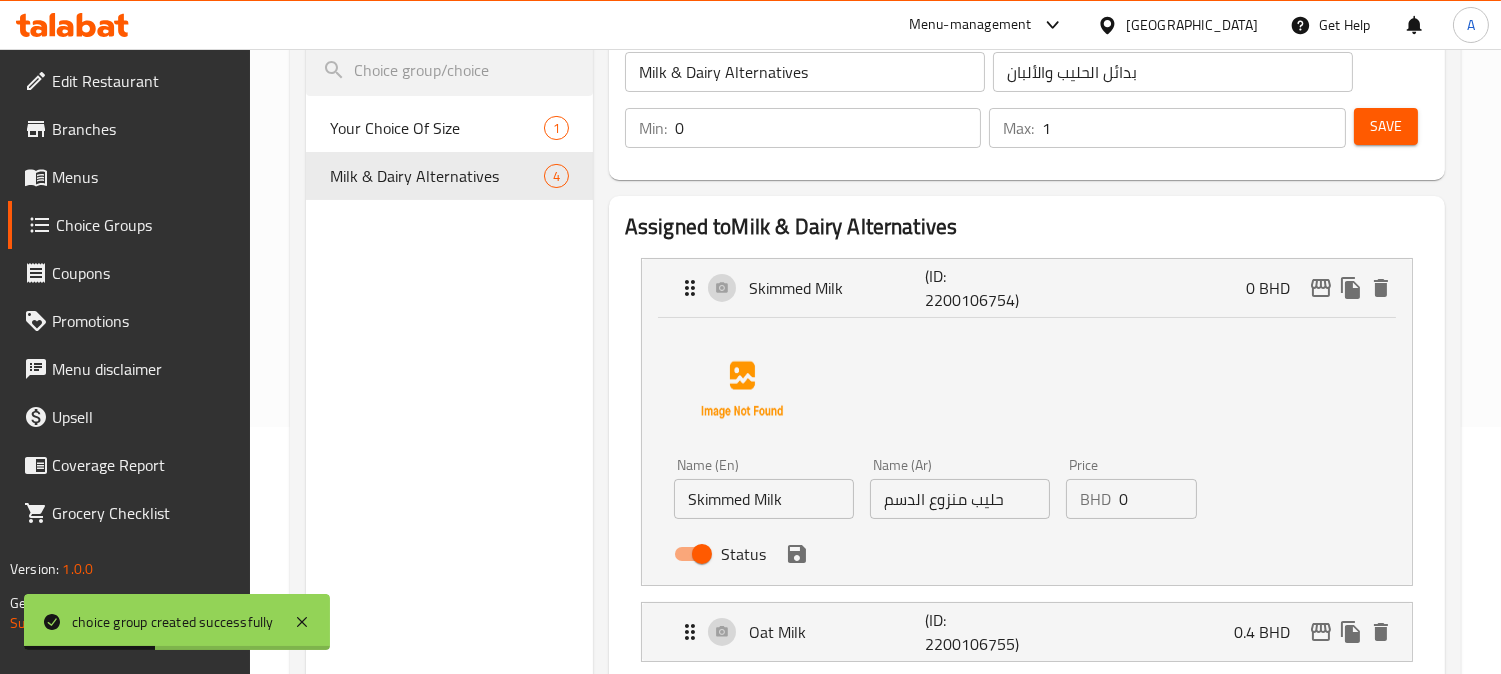scroll, scrollTop: 24, scrollLeft: 0, axis: vertical 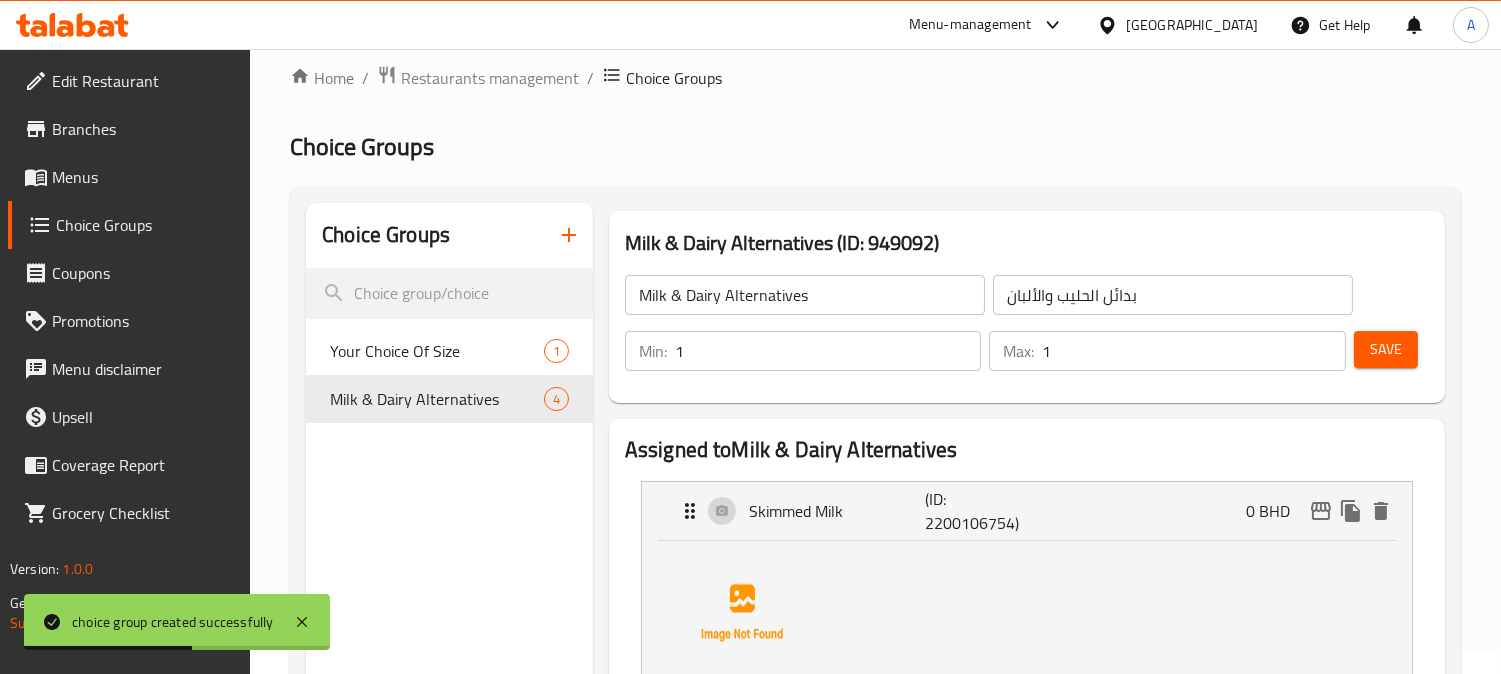 type on "1" 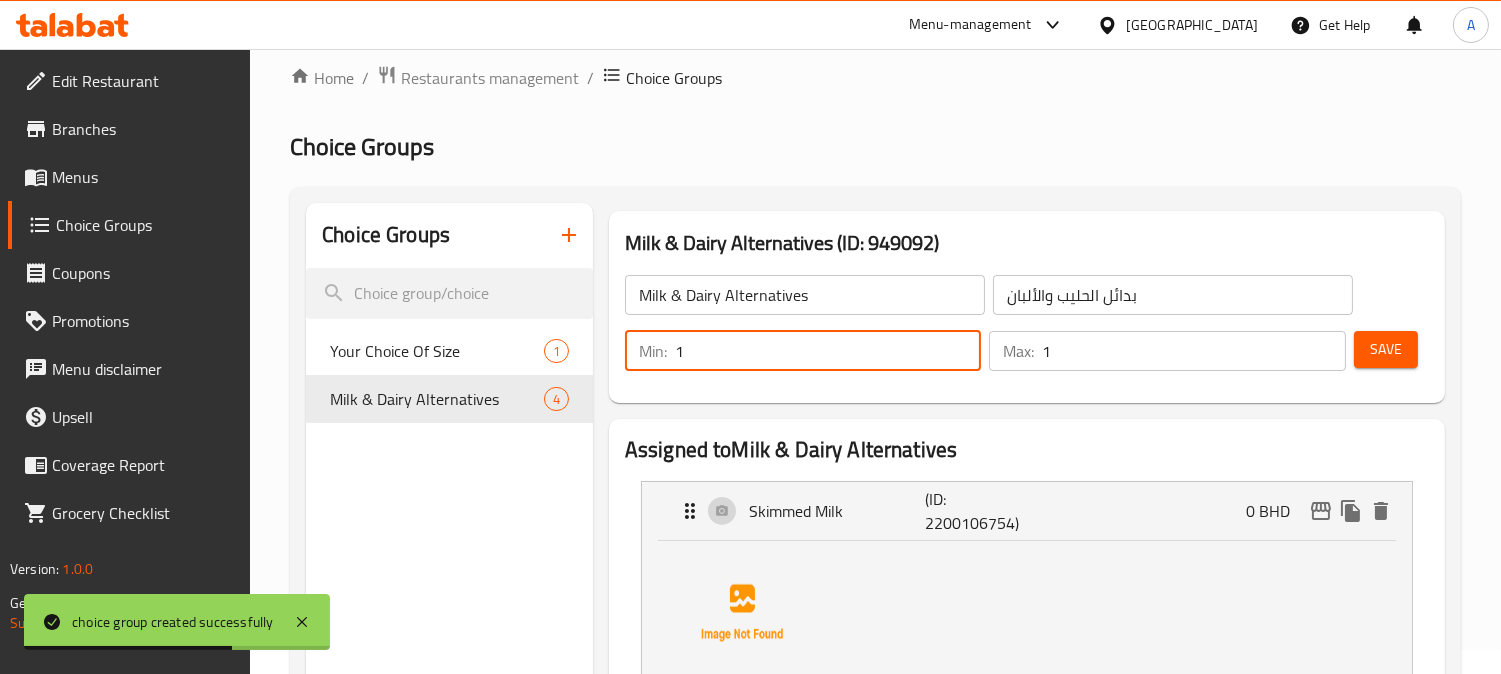 click on "Save" at bounding box center [1386, 349] 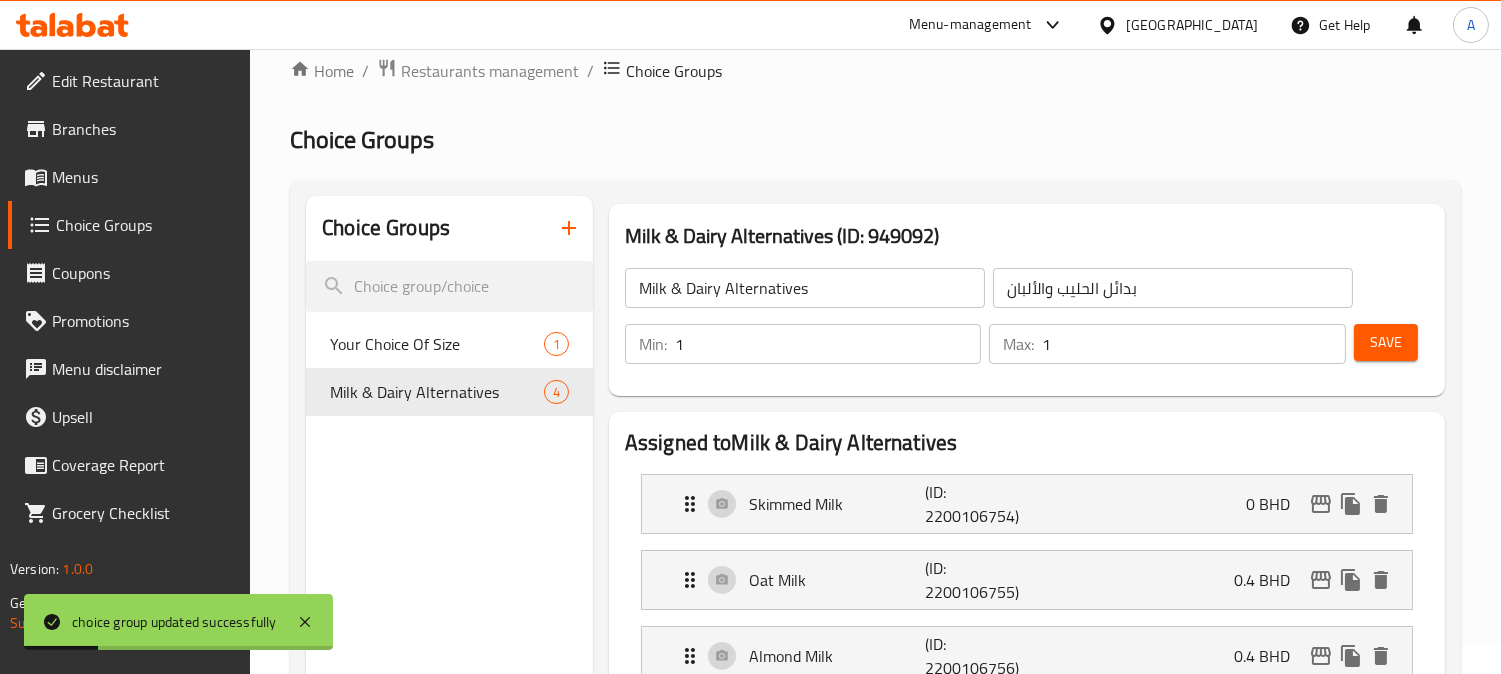 scroll, scrollTop: 0, scrollLeft: 0, axis: both 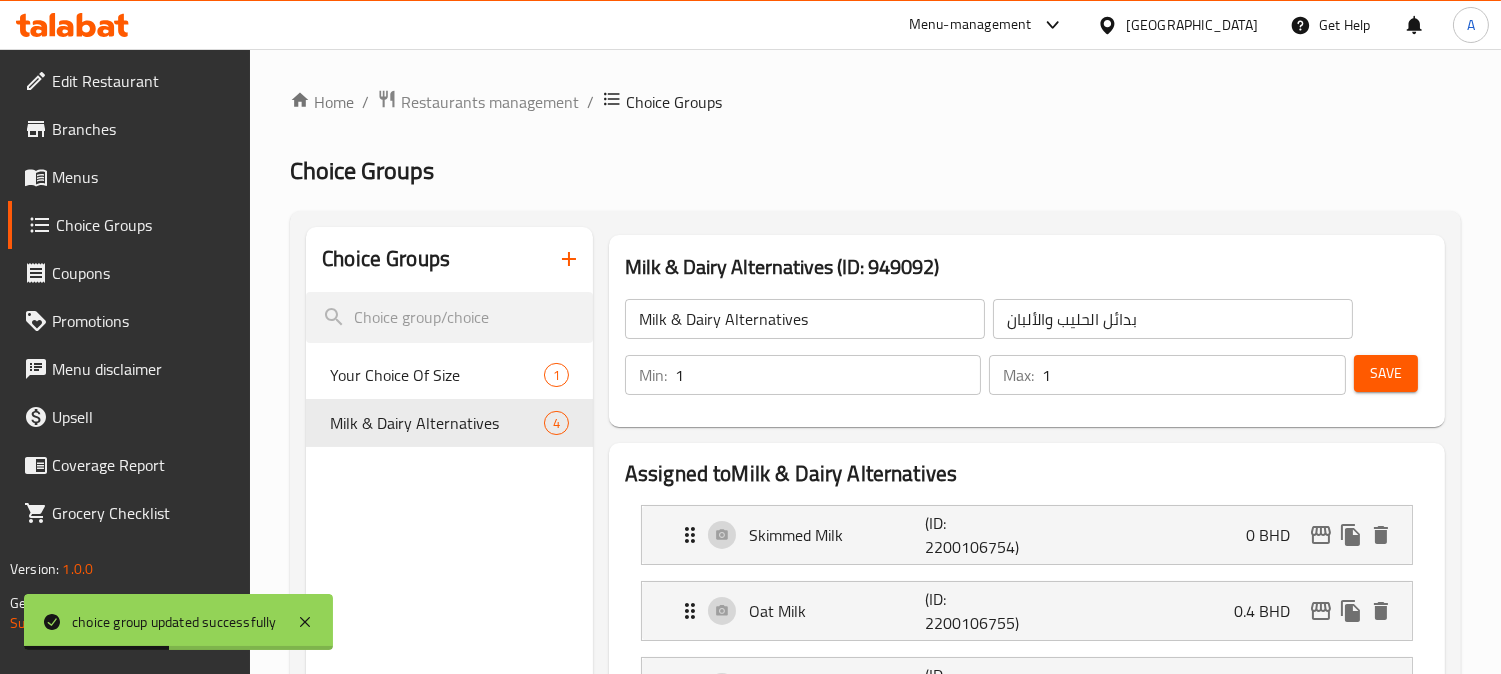 click on "Save" at bounding box center (1386, 373) 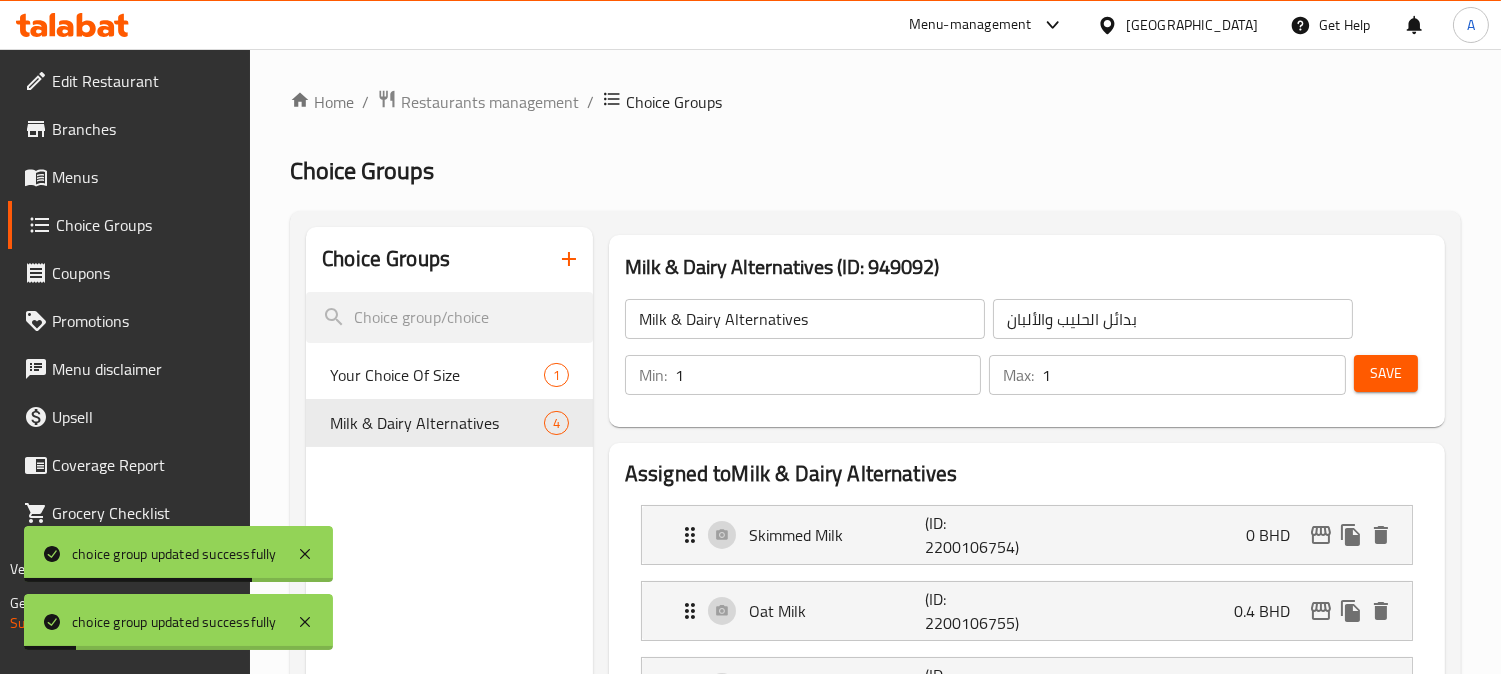 click 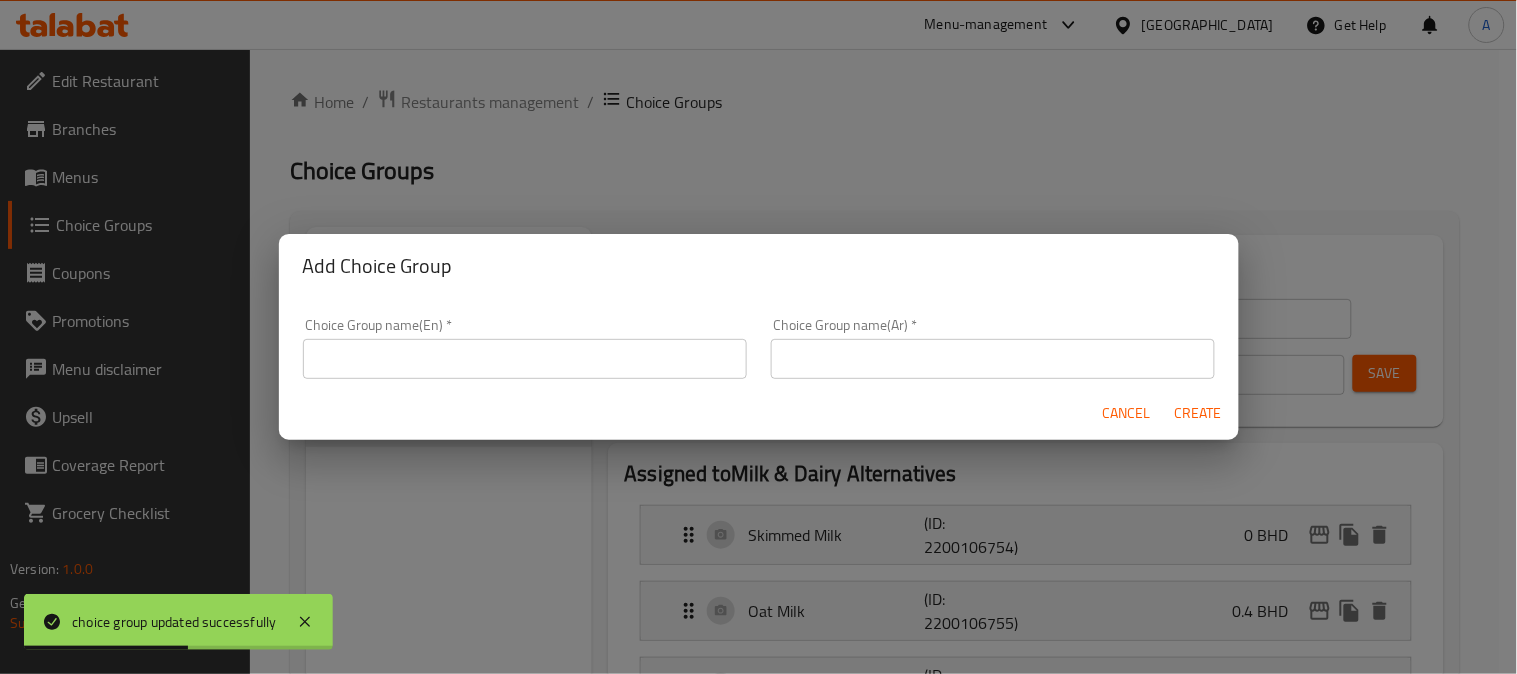 click at bounding box center (525, 359) 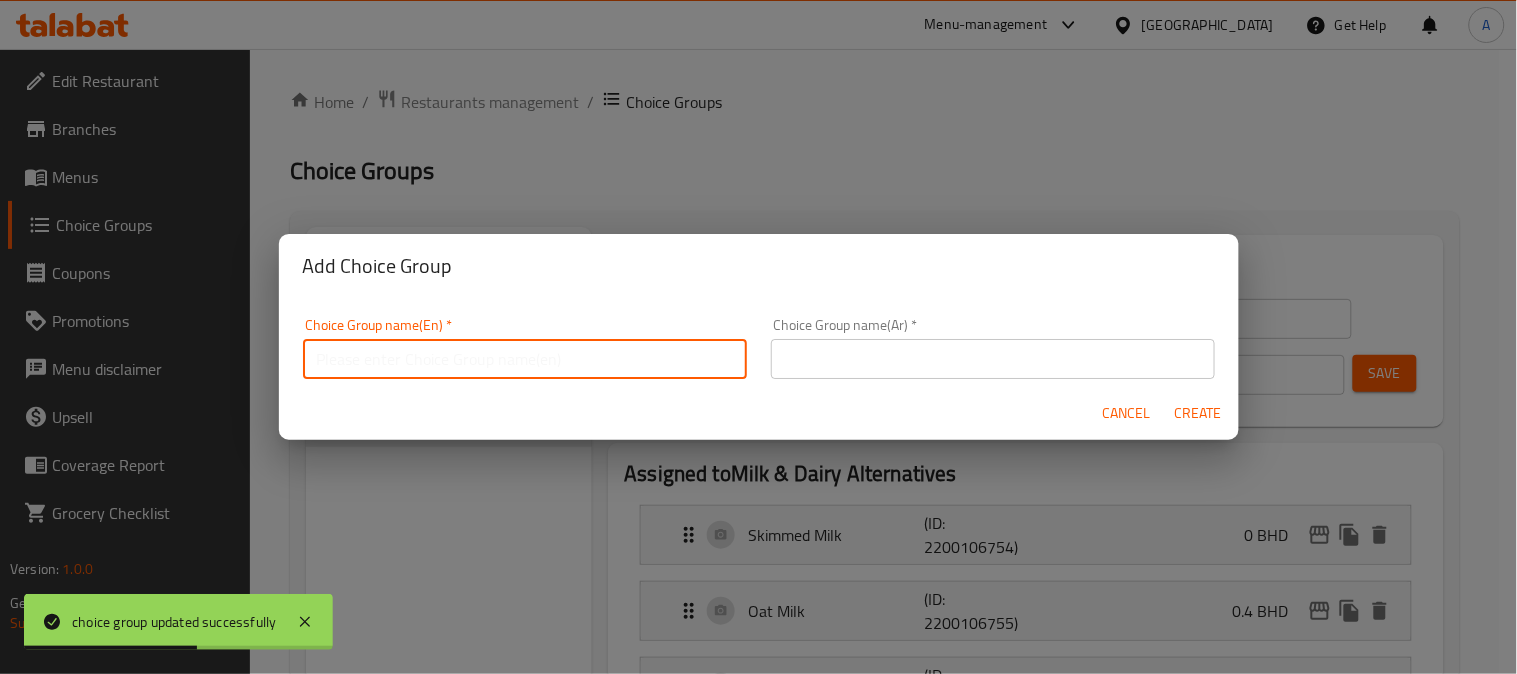 paste on "Add Espresso Shot" 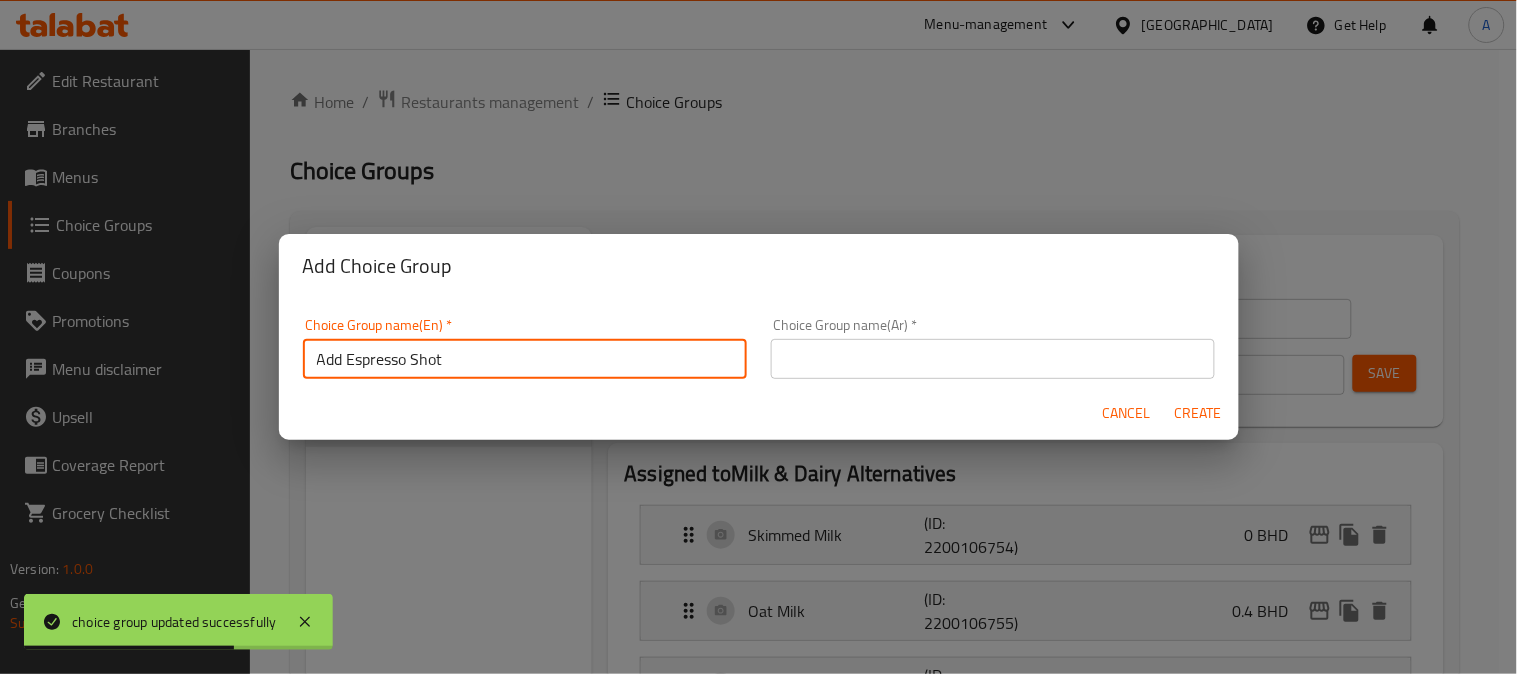 type on "Add Espresso Shot" 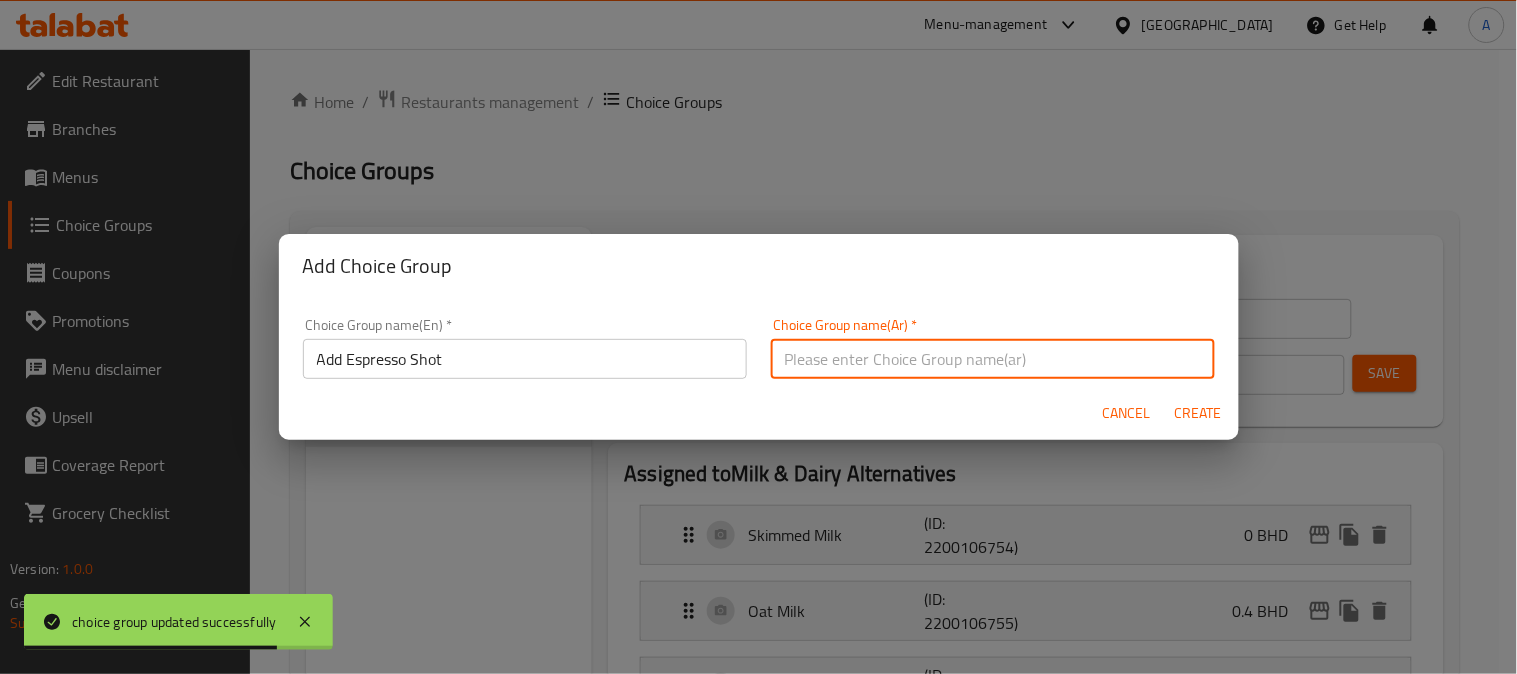 click at bounding box center (993, 359) 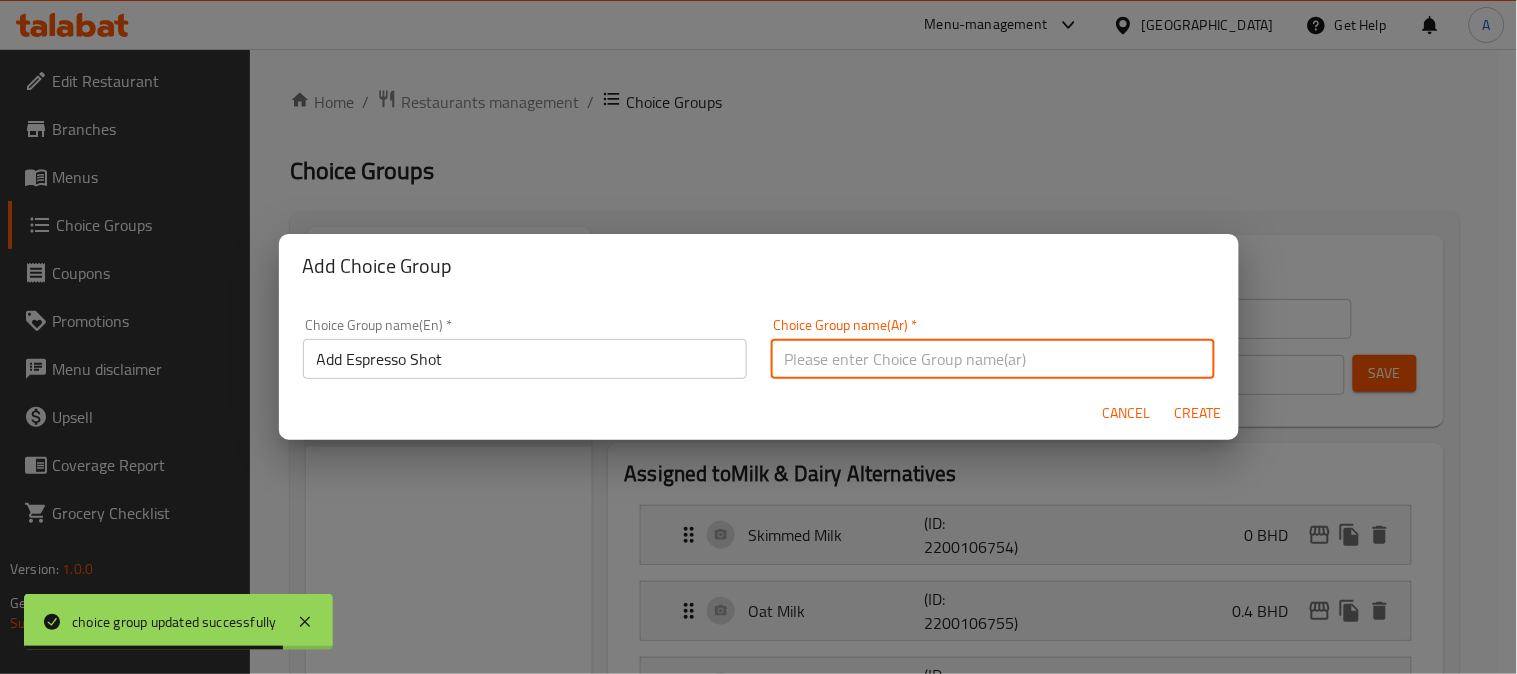 paste on "أضف جرعة إسبرسو" 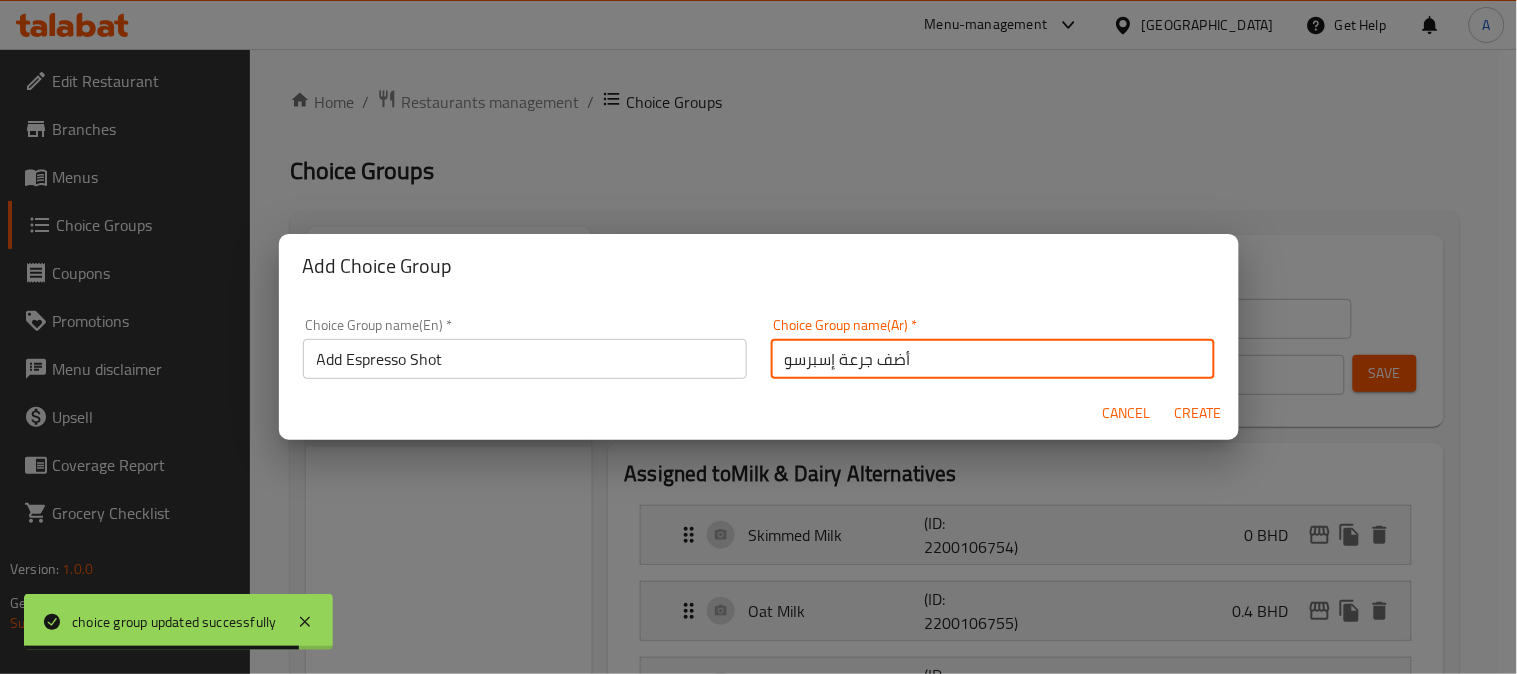 click on "أضف جرعة إسبرسو" at bounding box center (993, 359) 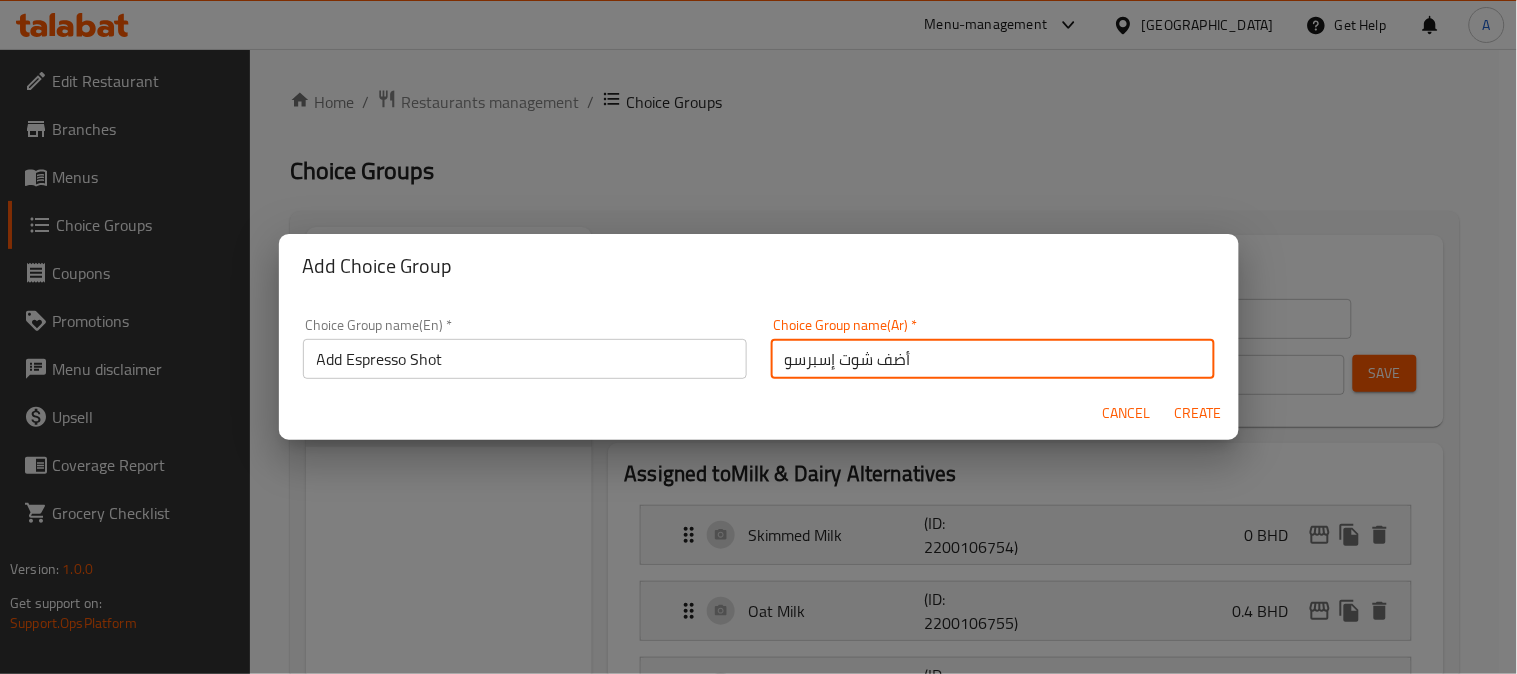 click on "أضف شوت إسبرسو" at bounding box center (993, 359) 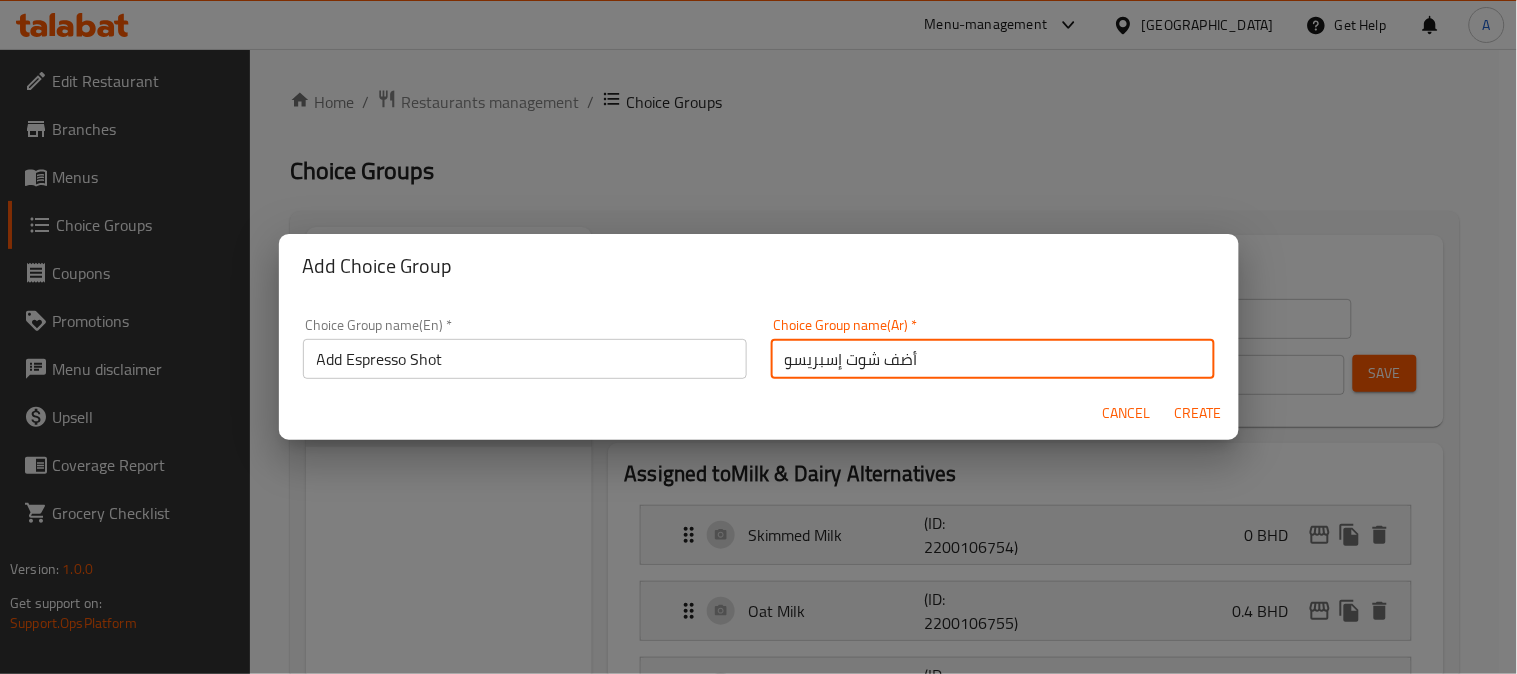 type on "أضف شوت إسبريسو" 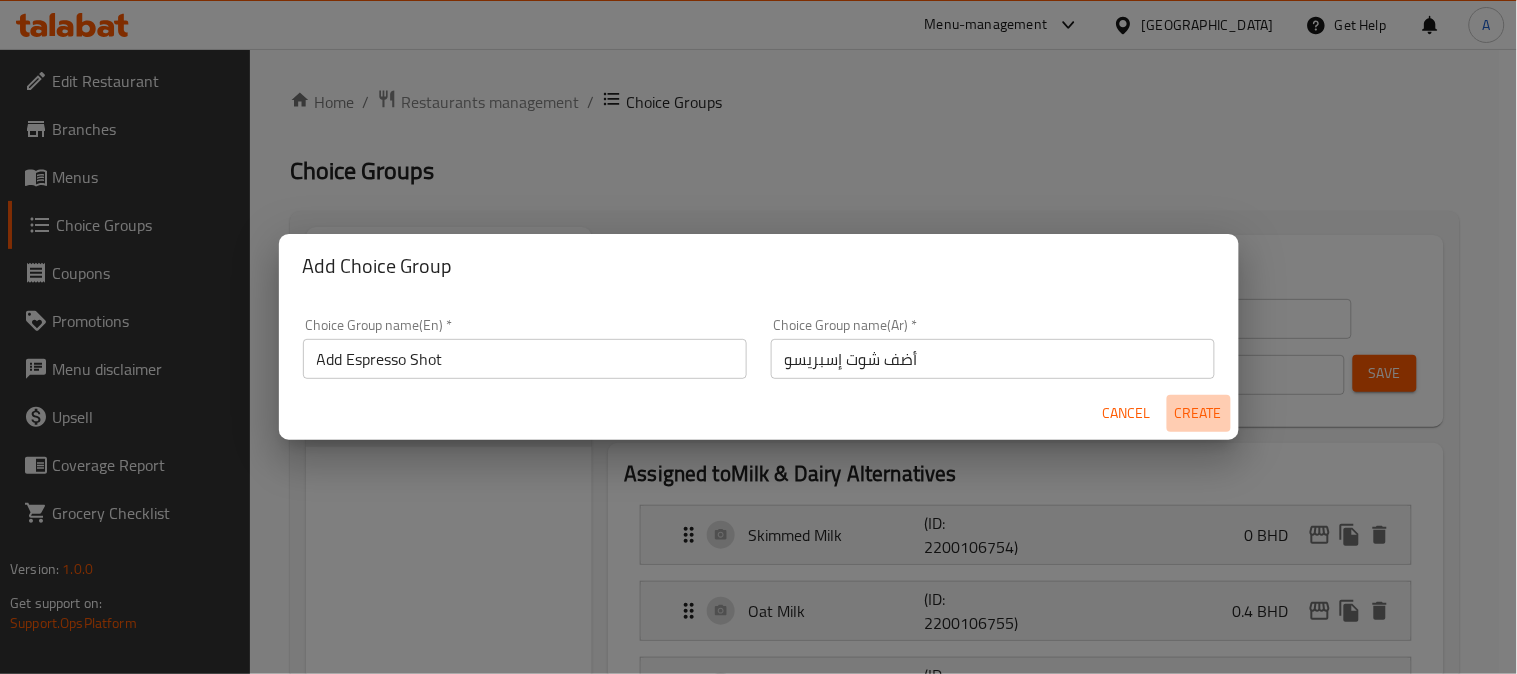 click on "Create" at bounding box center (1199, 413) 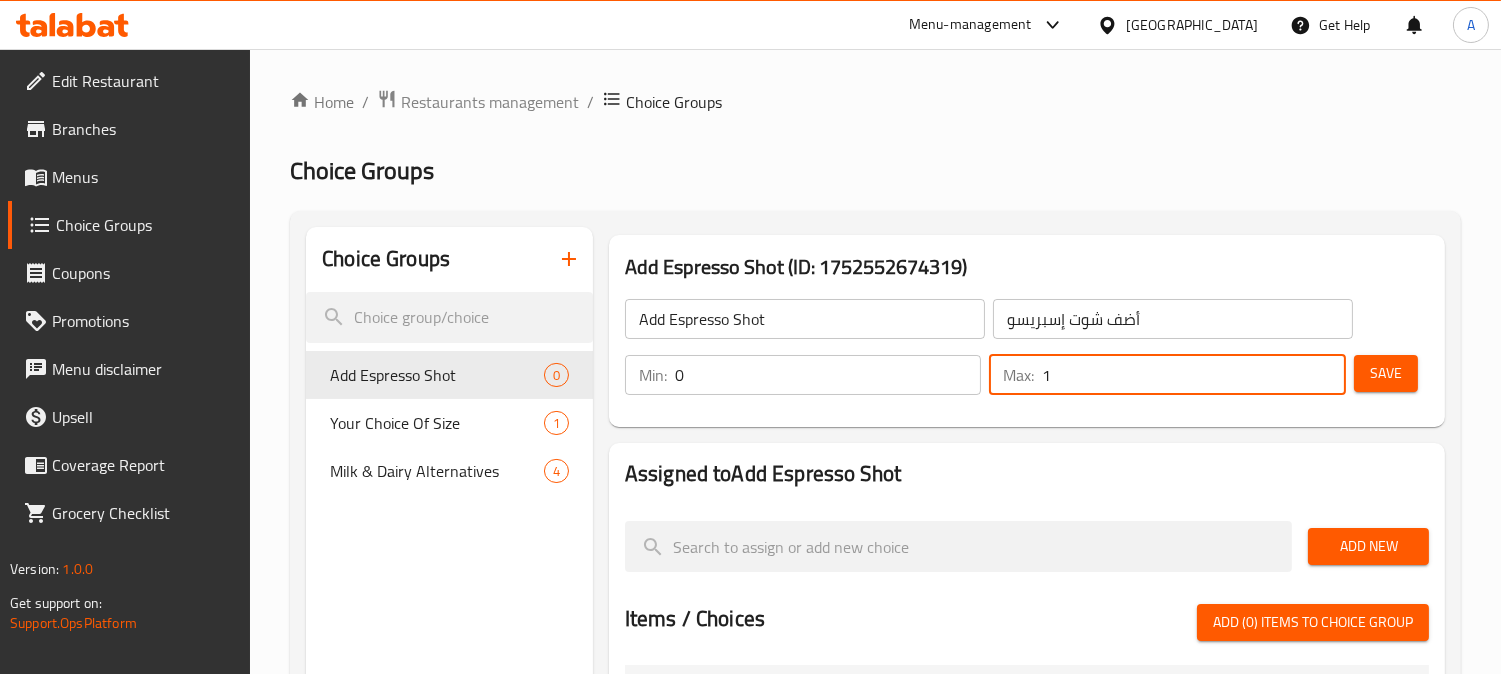 type on "1" 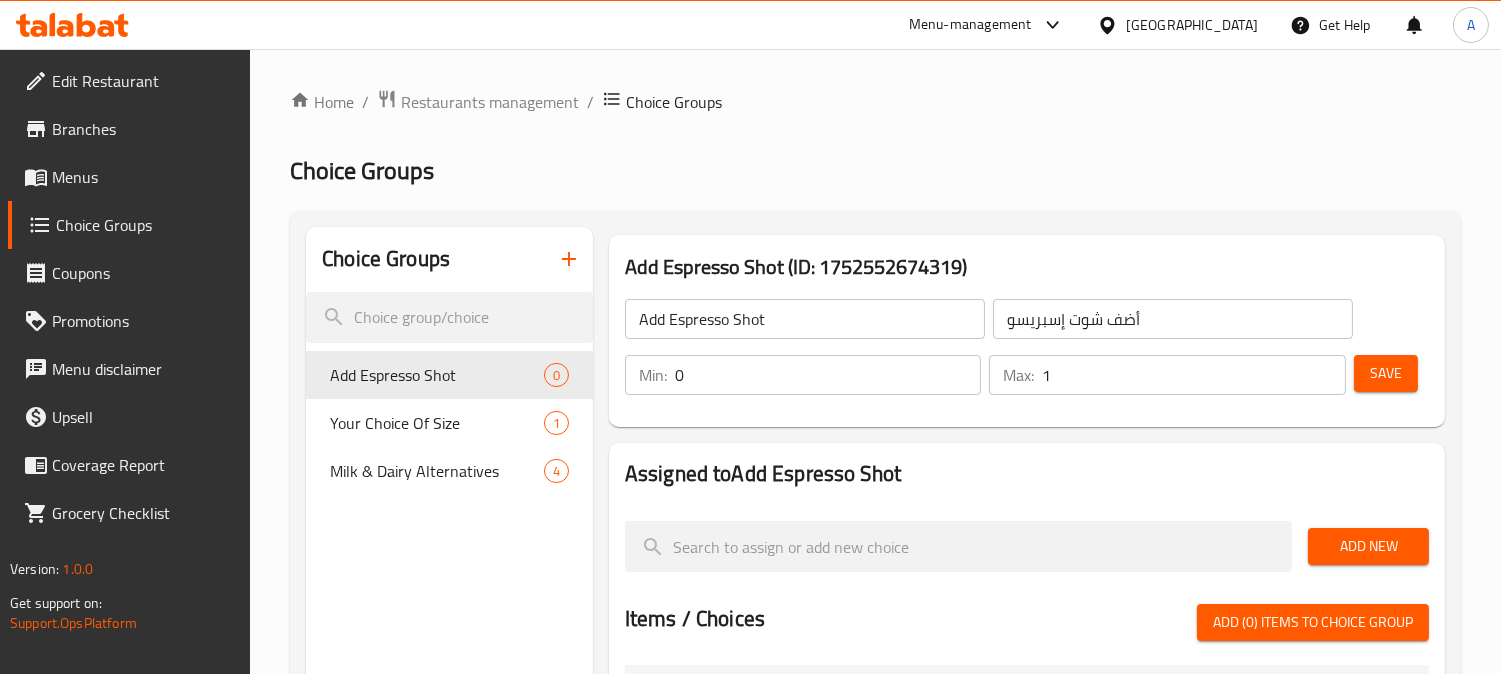 click on "Add New" at bounding box center [1368, 546] 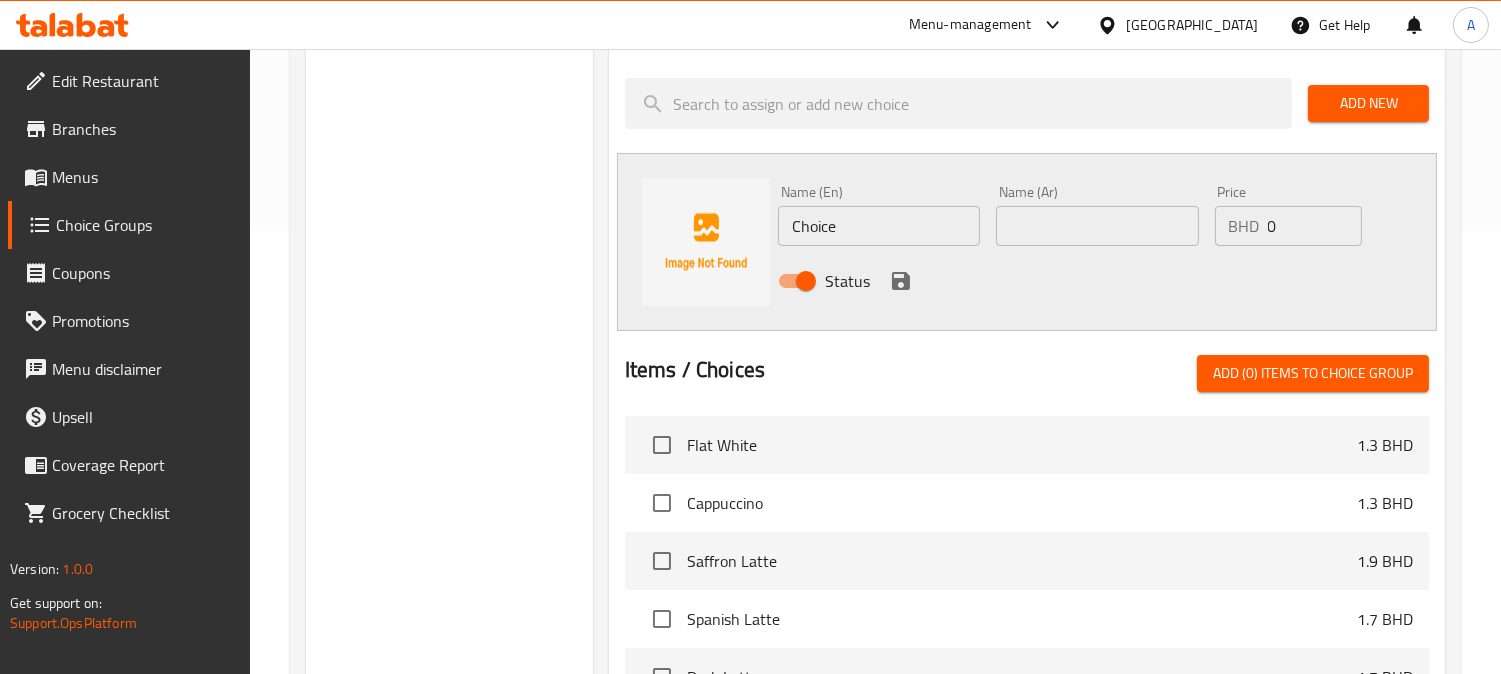 scroll, scrollTop: 444, scrollLeft: 0, axis: vertical 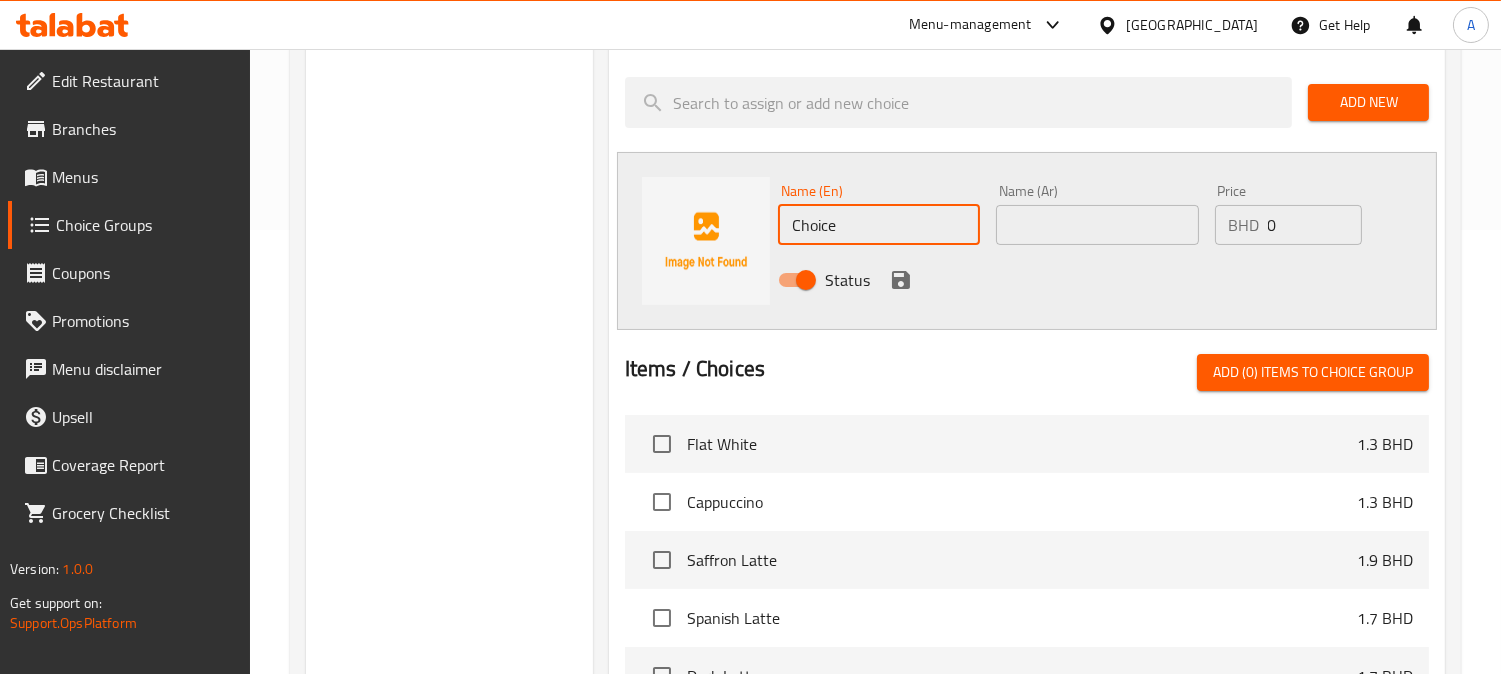drag, startPoint x: 901, startPoint y: 222, endPoint x: 504, endPoint y: 180, distance: 399.21548 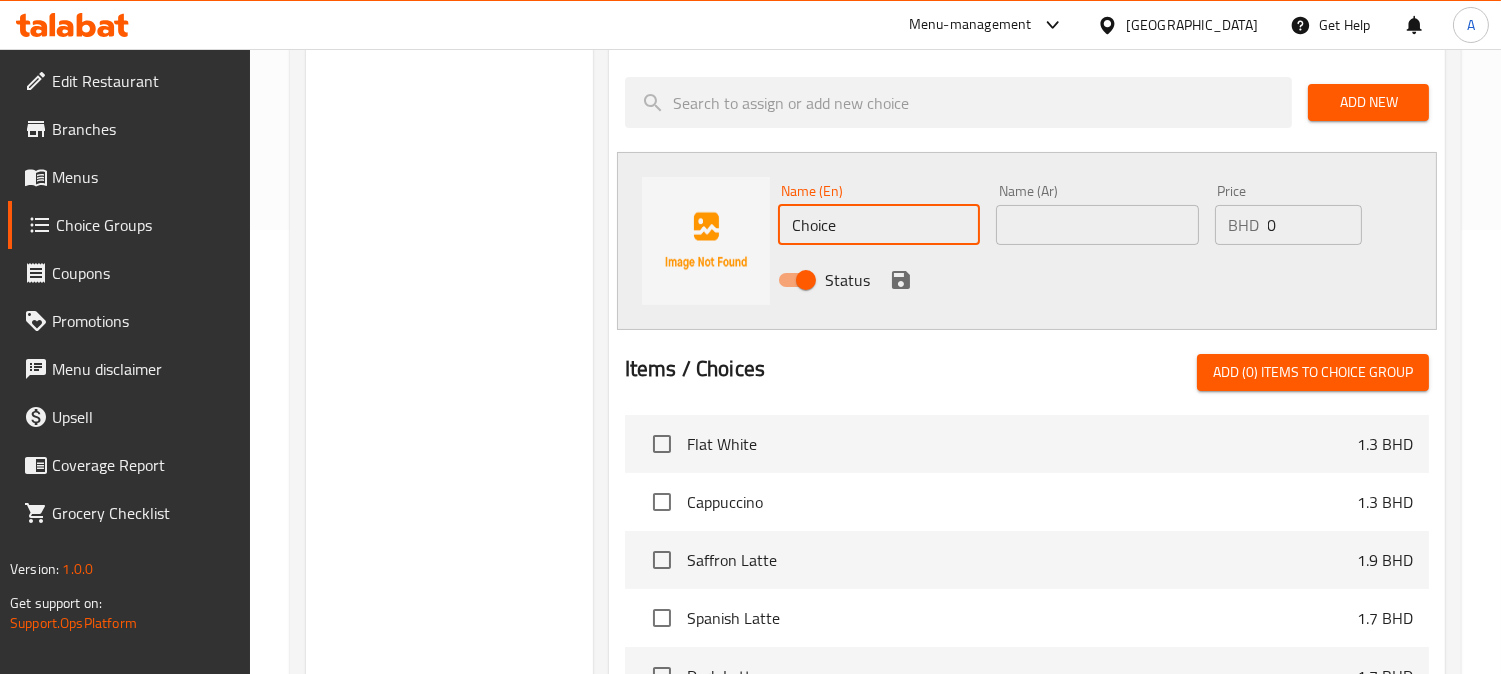 click on "Choice Groups Add Espresso Shot 0 Your Choice Of Size 1 Milk & Dairy Alternatives 4 Add Espresso Shot (ID: 1752552674319) Add Espresso Shot ​ أضف شوت إسبريسو ​ Min: 0 ​ Max: 1 ​ Save Assigned to  Add Espresso Shot Add New Name (En) Choice Name (En) Name (Ar) Name (Ar) Price BHD 0 Price Status Items / Choices Add (0) items to choice group Flat White 1.3 BHD Cappuccino 1.3 BHD Saffron Latte 1.9 BHD Spanish Latte 1.7 BHD Dark Latte 1.7 BHD White Mocha Latte 1.7 BHD Pistachio Latte 2.1 BHD Caramel Macchiato 1.8 BHD Hot Matcha Latte 1.8 BHD Hot Chocolate 1.8 BHD Affogato 1.5 BHD Iced Spanish Latte 1.7 BHD Iced Latte 1.3 BHD Iced Americano 1.1 BHD Iced Saffron Latte 1.8 BHD Iced V60 1.7 BHD Iced Pistachio Latte 2.1 BHD Iced Matcha Latte 1.8 BHD Iced White Mocha 1.7 BHD Iced Caramel Macchiato 1.8 BHD Ice Shaken Espresso 1.8 BHD Espresso Frappe 1.9 BHD Cookies & Cream 2.1 BHD Caramel Frappe 2.1 BHD Choco Chip Frappe 2.1 BHD Matcha Frappe 2.1 BHD Banana & Peanut Butter 2.4 BHD Acai Smoothie 1 BHD" at bounding box center (879, 327) 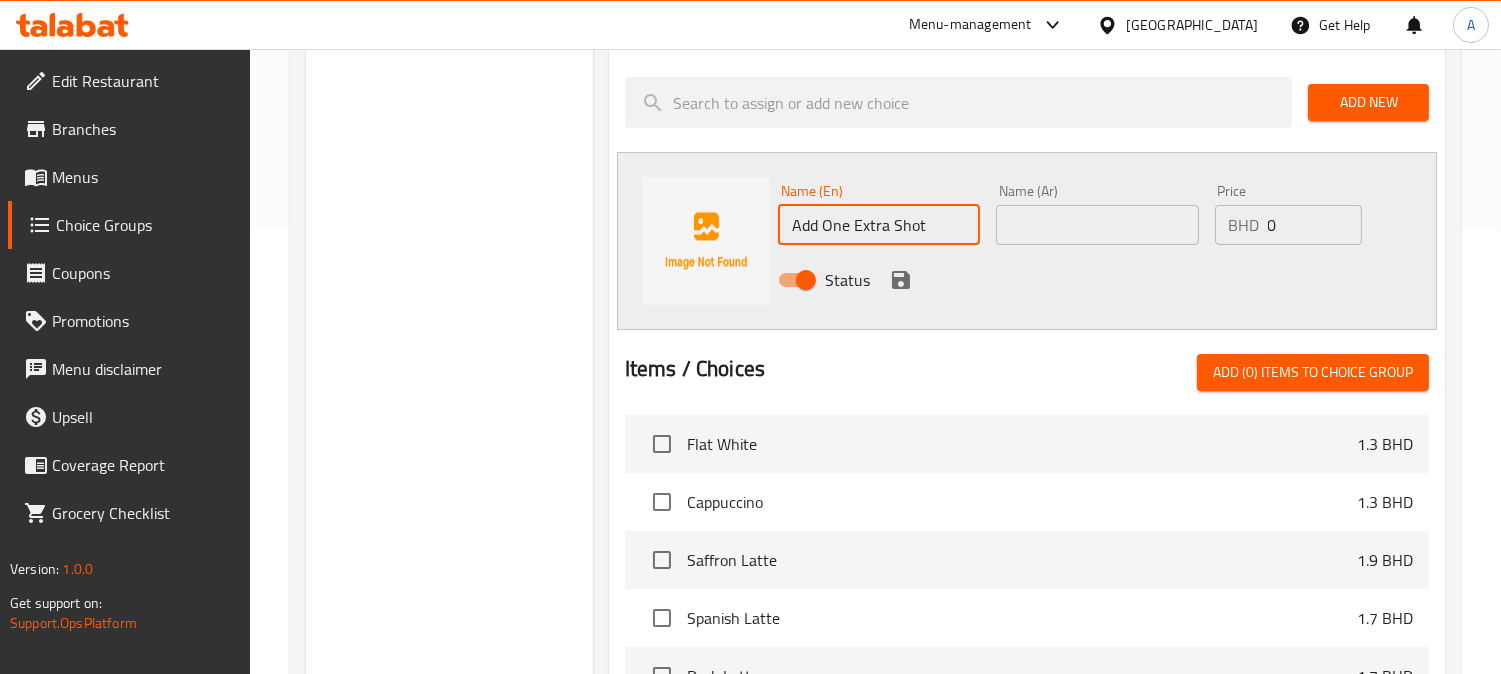 type on "Add One Extra Shot" 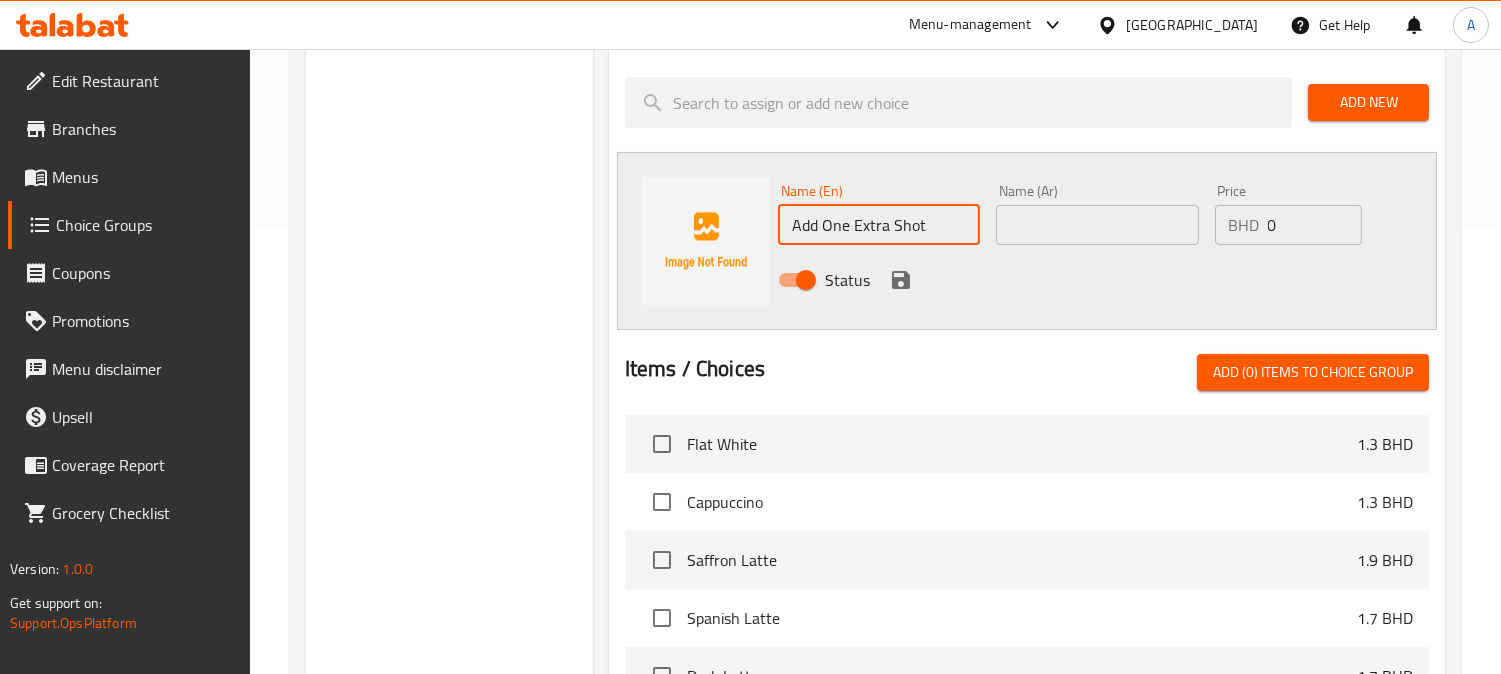 drag, startPoint x: 1105, startPoint y: 214, endPoint x: 1116, endPoint y: 233, distance: 21.954498 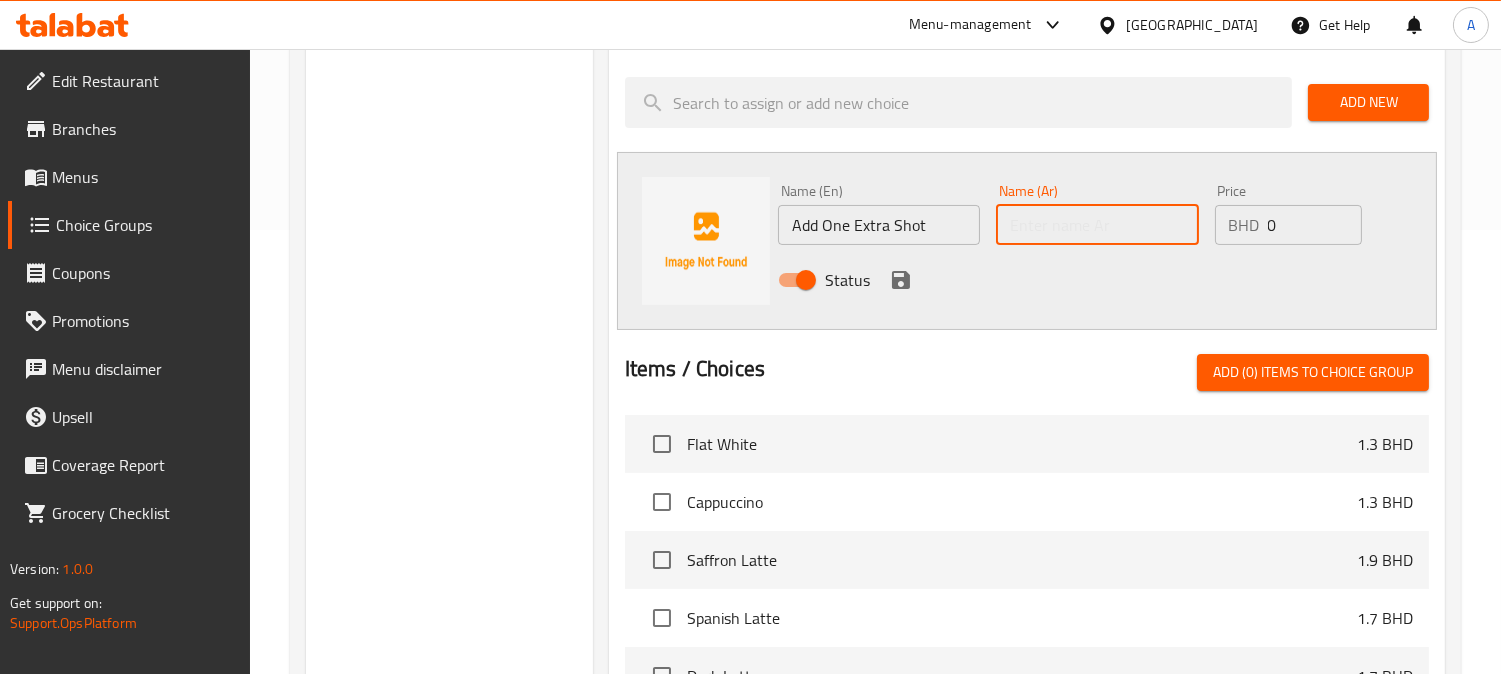 paste on "أضف لقطة إضافية واحدة" 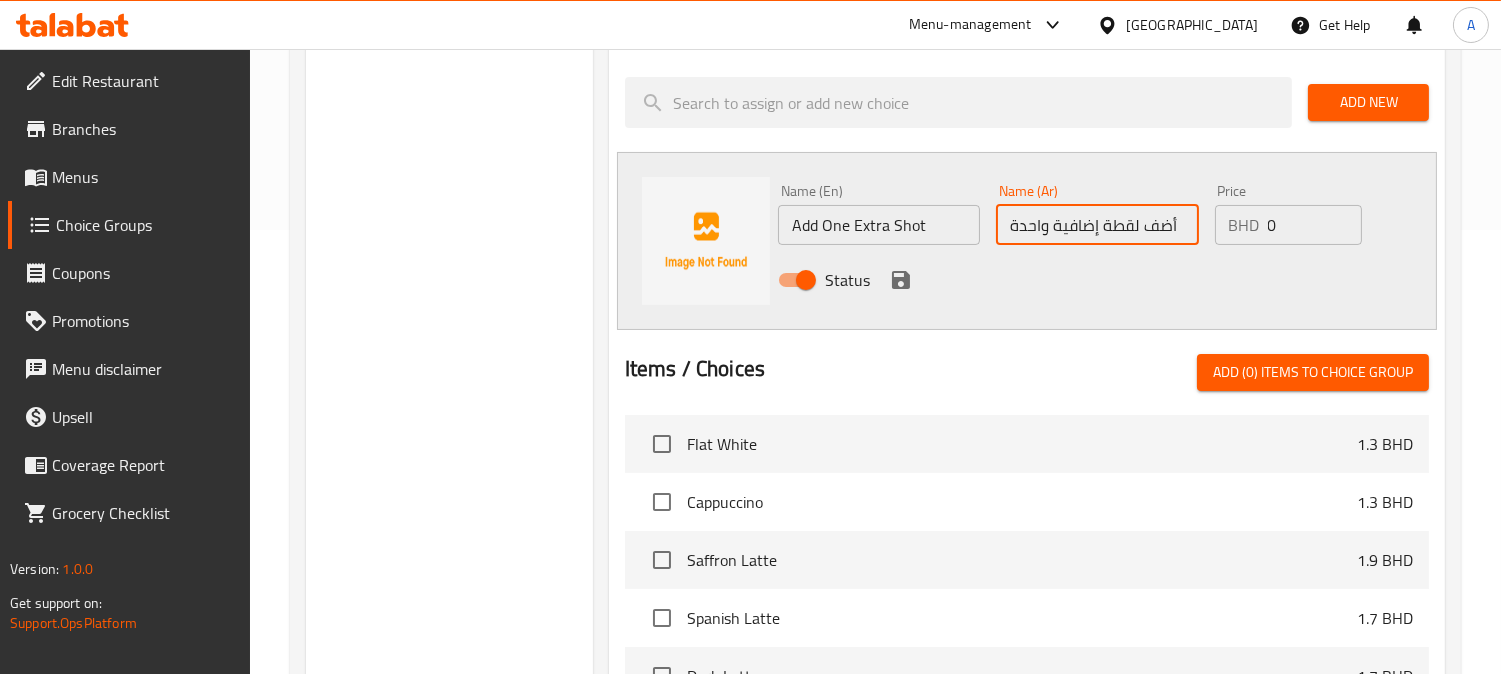click on "أضف لقطة إضافية واحدة" at bounding box center (1097, 225) 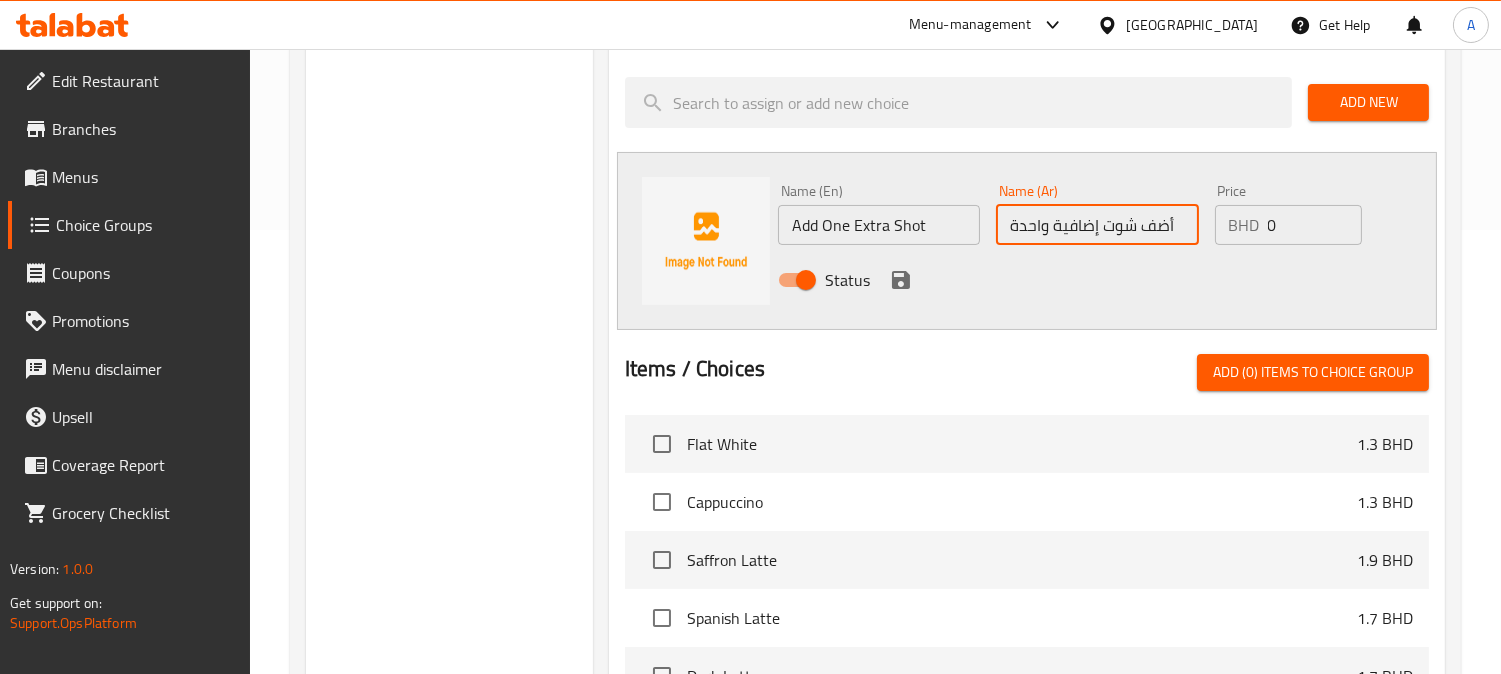type on "أضف شوت إضافية واحدة" 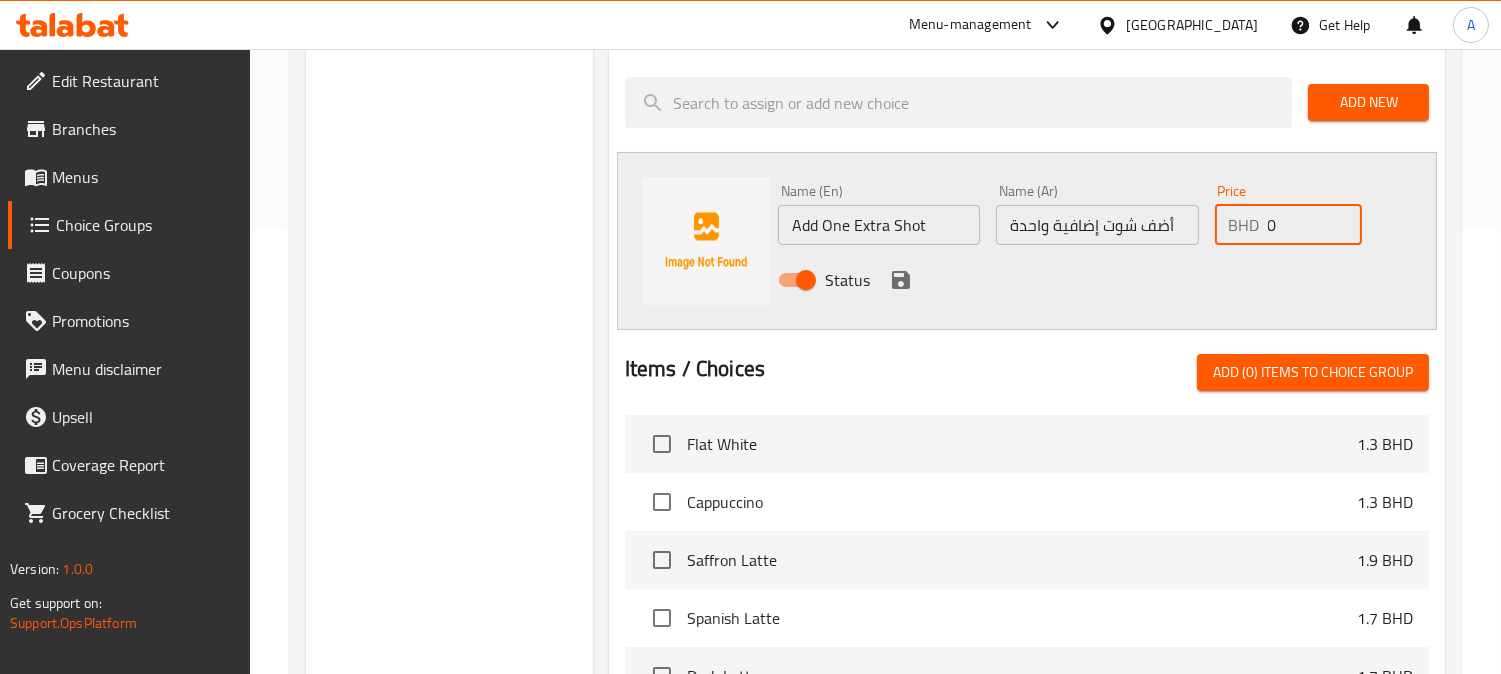 paste on ".3" 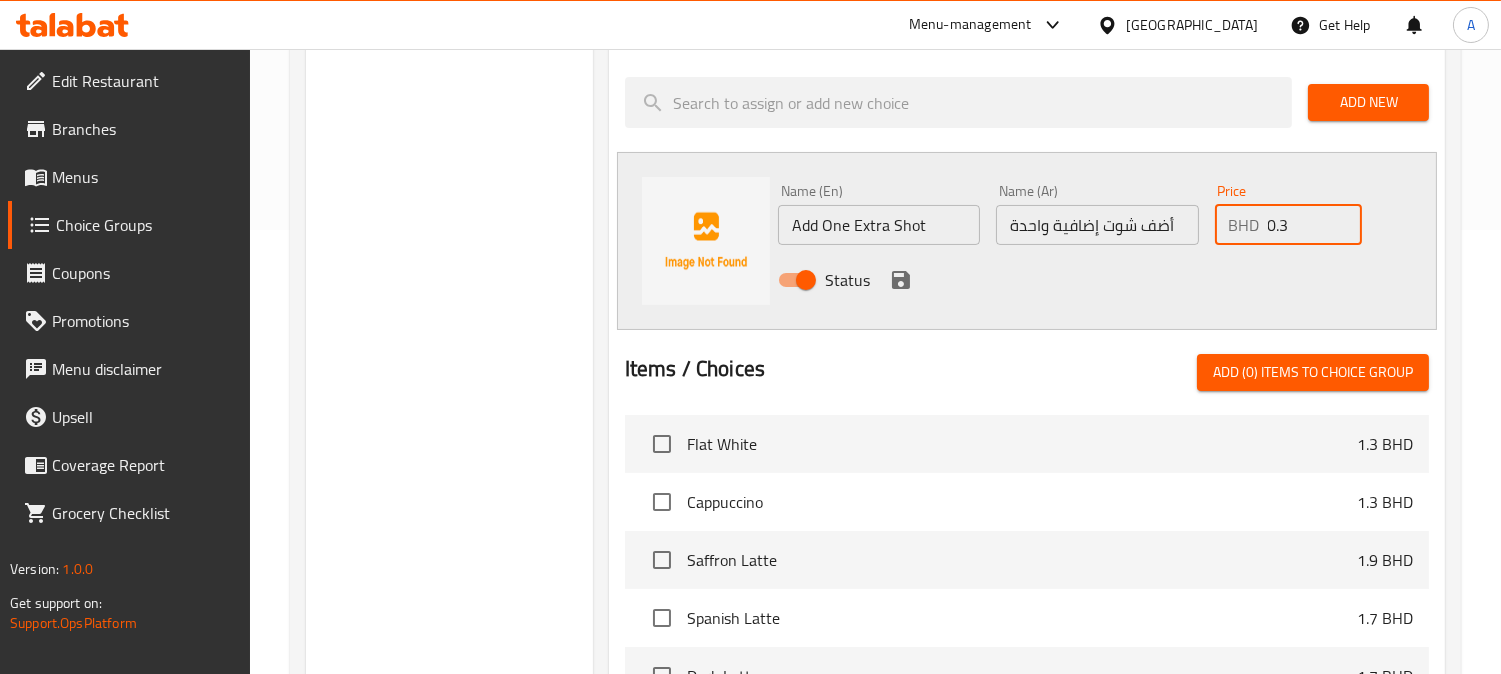 type on "0.3" 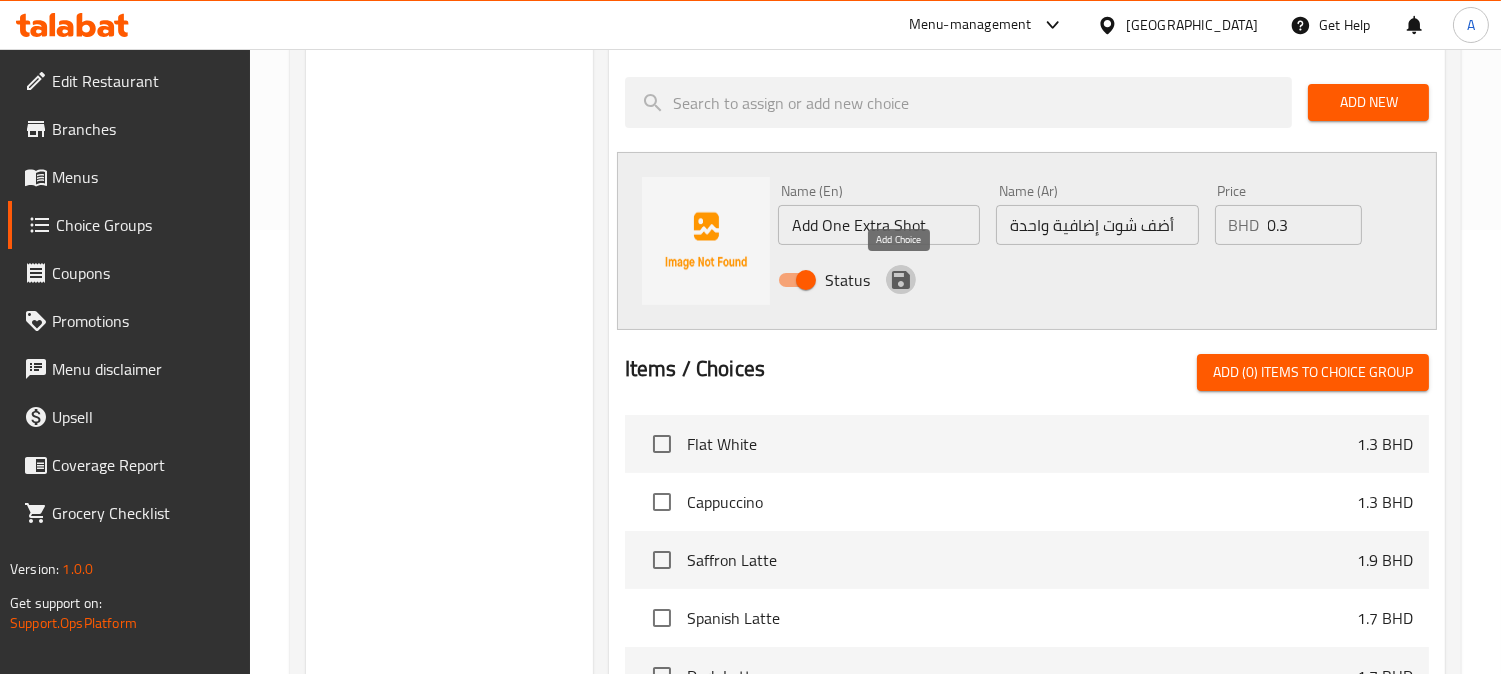 click 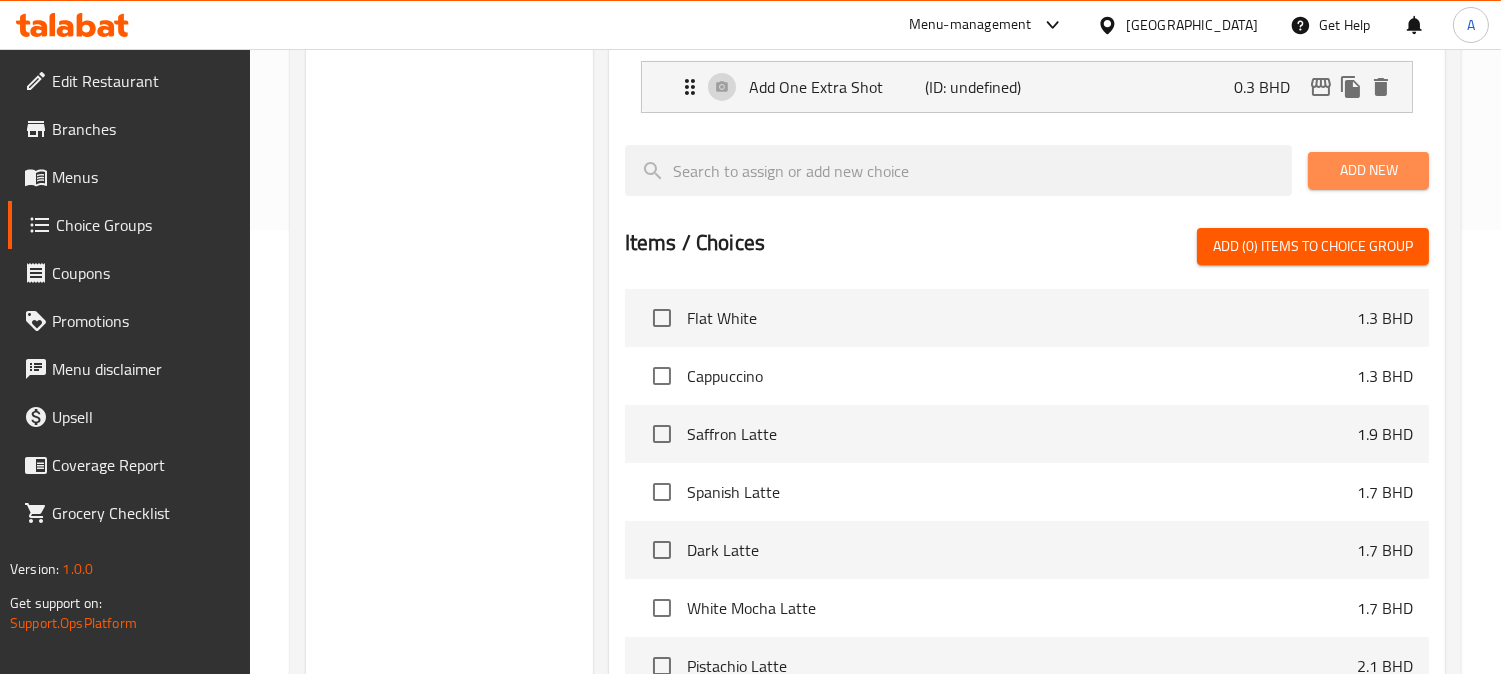 click on "Add New" at bounding box center (1368, 170) 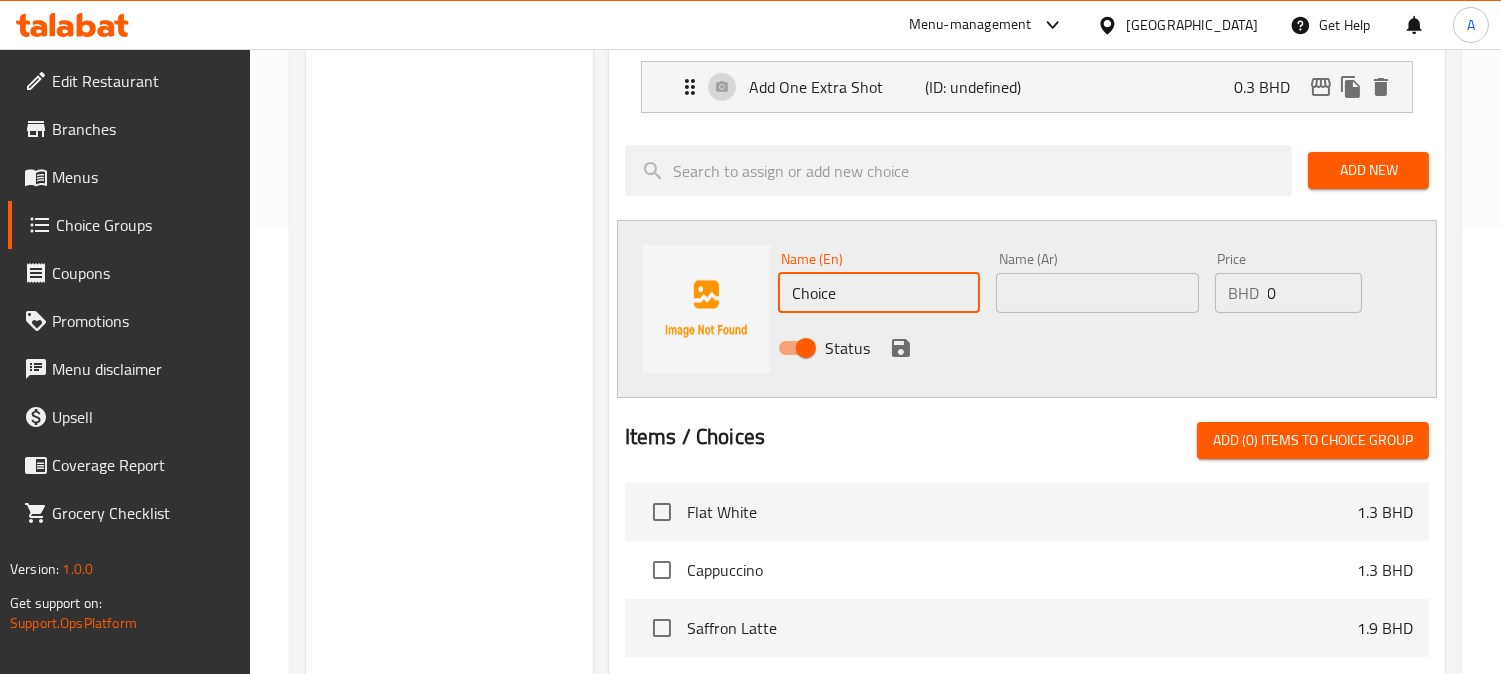 drag, startPoint x: 902, startPoint y: 298, endPoint x: 502, endPoint y: 246, distance: 403.36584 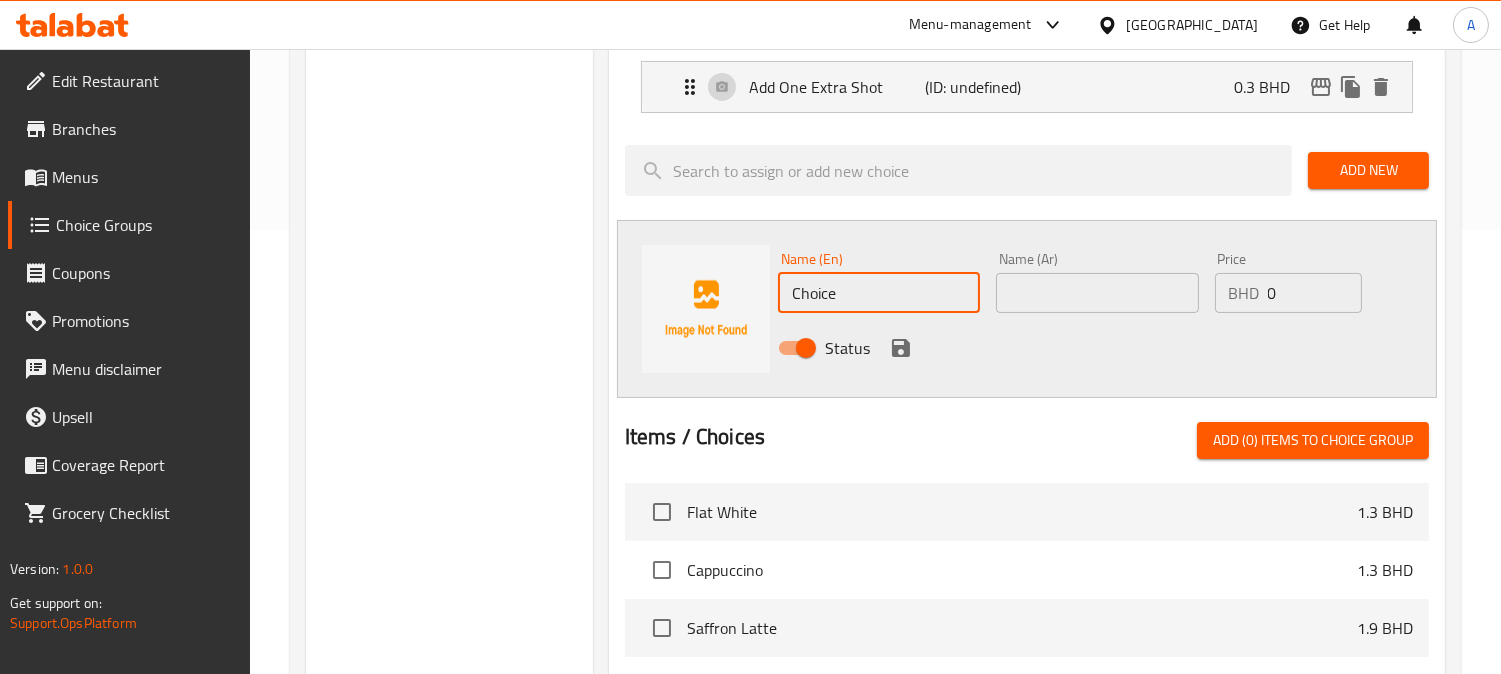 click on "Choice Groups Add Espresso Shot 0 Your Choice Of Size 1 Milk & Dairy Alternatives 4 Add Espresso Shot (ID: 1752552674319) Add Espresso Shot ​ أضف شوت إسبريسو ​ Min: 0 ​ Max: 1 ​ Save Assigned to  Add Espresso Shot Add One Extra Shot (ID: undefined) 0.3 BHD Name (En) Add One Extra Shot Name (En) Name (Ar) أضف شوت إضافية واحدة Name (Ar) Price BHD 0.3 Price Status Add New Name (En) Choice Name (En) Name (Ar) Name (Ar) Price BHD 0 Price Status Items / Choices Add (0) items to choice group Flat White 1.3 BHD Cappuccino 1.3 BHD Saffron Latte 1.9 BHD Spanish Latte 1.7 BHD Dark Latte 1.7 BHD White Mocha Latte 1.7 BHD Pistachio Latte 2.1 BHD Caramel Macchiato 1.8 BHD Hot Matcha Latte 1.8 BHD Hot Chocolate 1.8 BHD Affogato 1.5 BHD Iced Spanish Latte 1.7 BHD Iced Latte 1.3 BHD Iced Americano 1.1 BHD Iced Saffron Latte 1.8 BHD Iced V60 1.7 BHD Iced Pistachio Latte 2.1 BHD Iced Matcha Latte 1.8 BHD Iced White Mocha 1.7 BHD Iced Caramel Macchiato 1.8 BHD Ice Shaken Espresso 1.8 BHD 0" at bounding box center [879, 361] 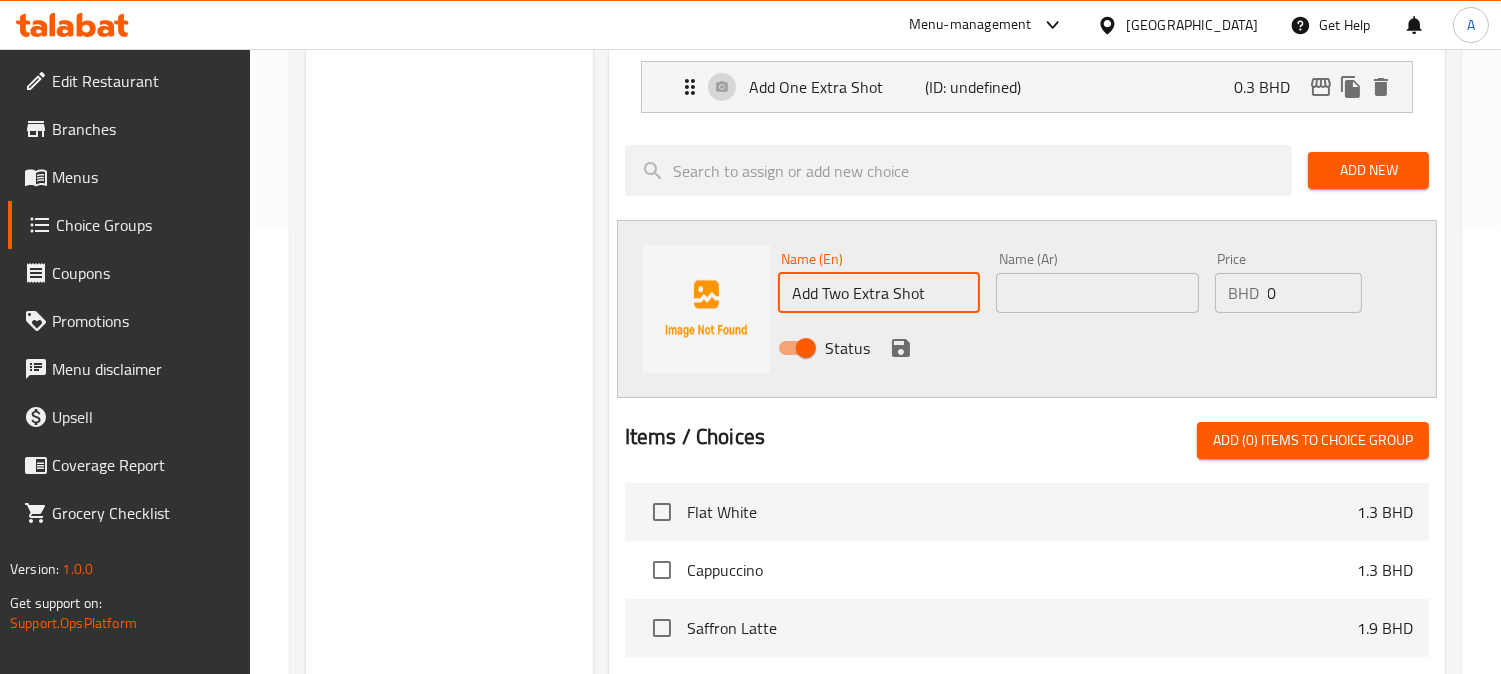 type on "Add Two Extra Shot" 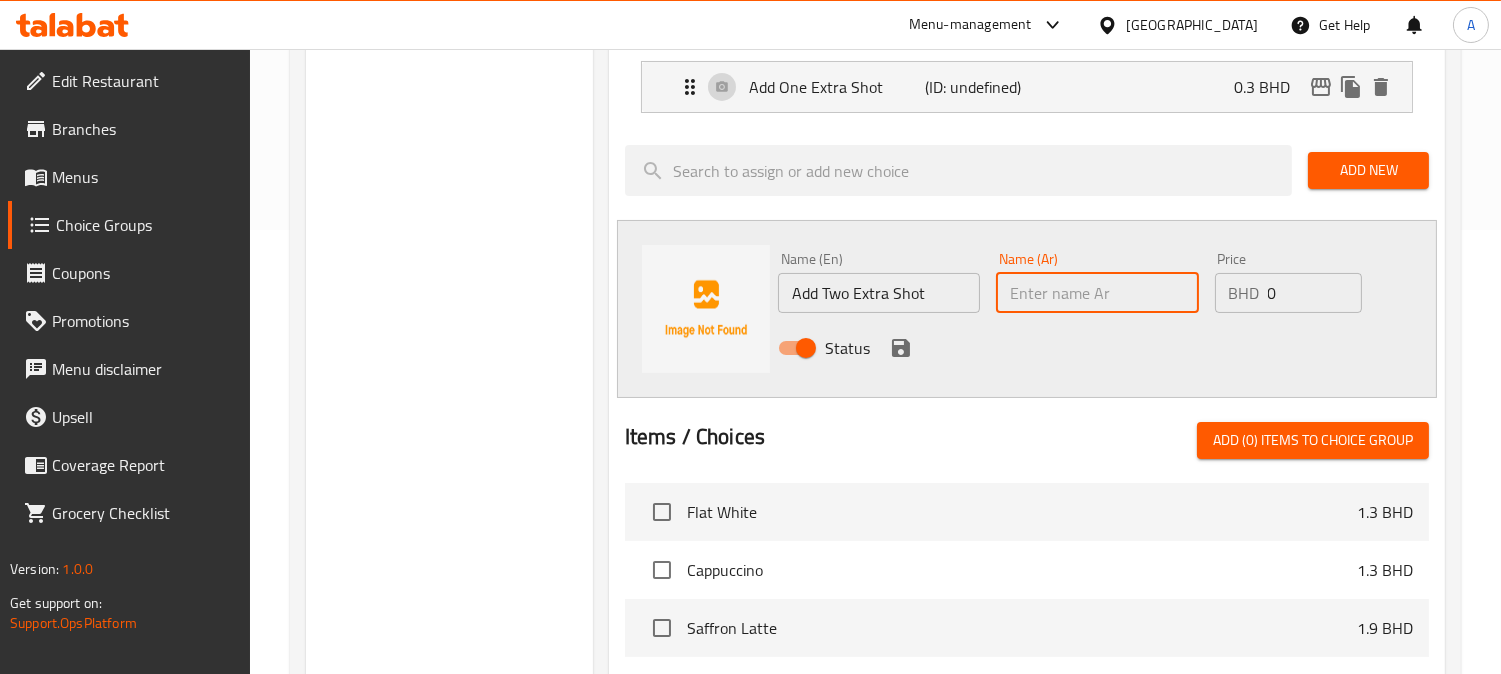 drag, startPoint x: 1138, startPoint y: 283, endPoint x: 1120, endPoint y: 310, distance: 32.449963 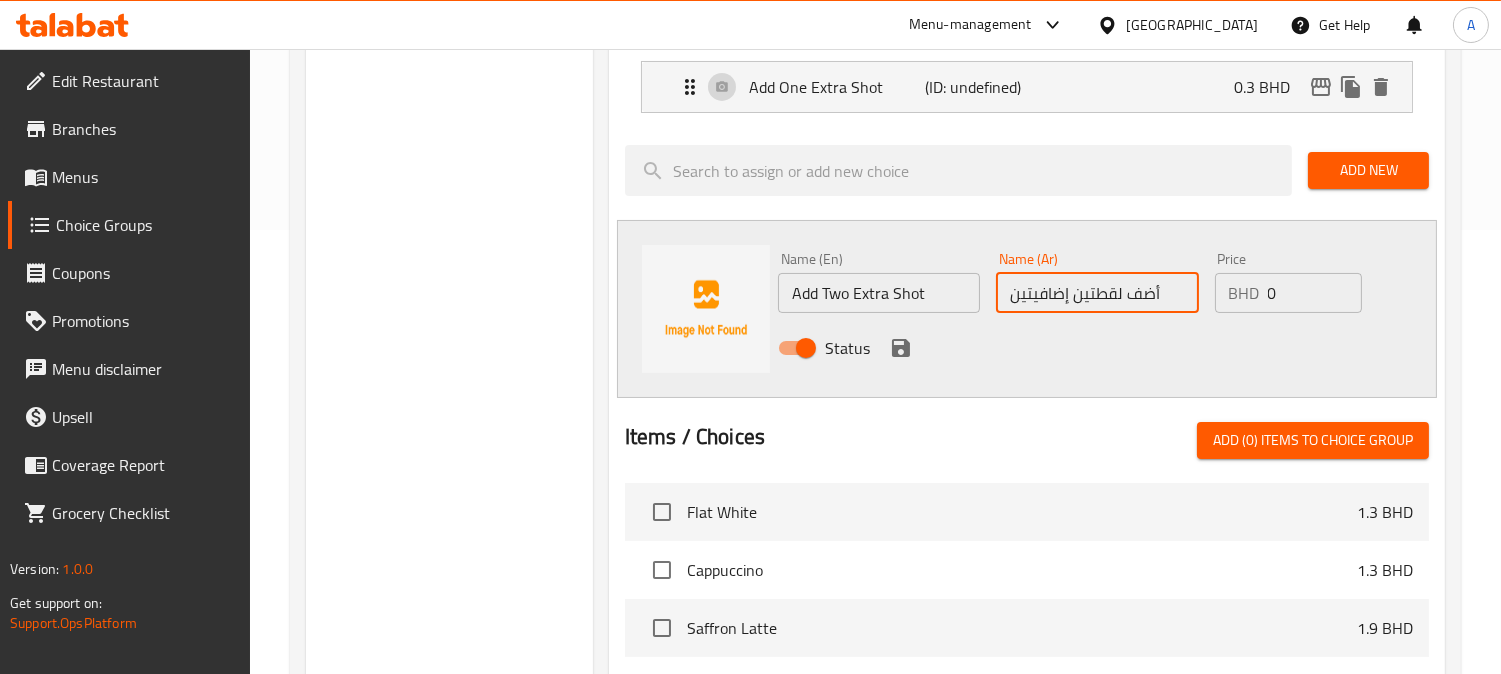 click on "أضف لقطتين إضافيتين" at bounding box center [1097, 293] 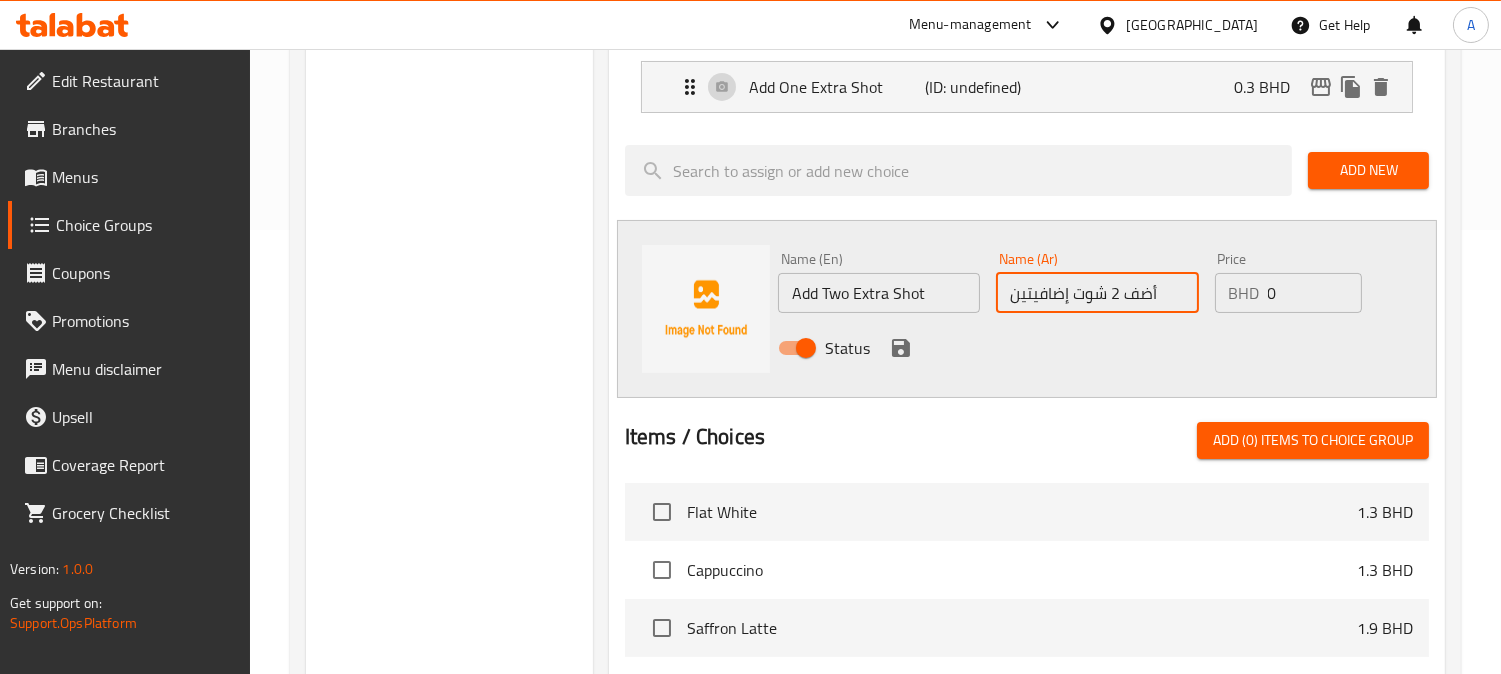 type on "أضف 2 شوت إضافيتين" 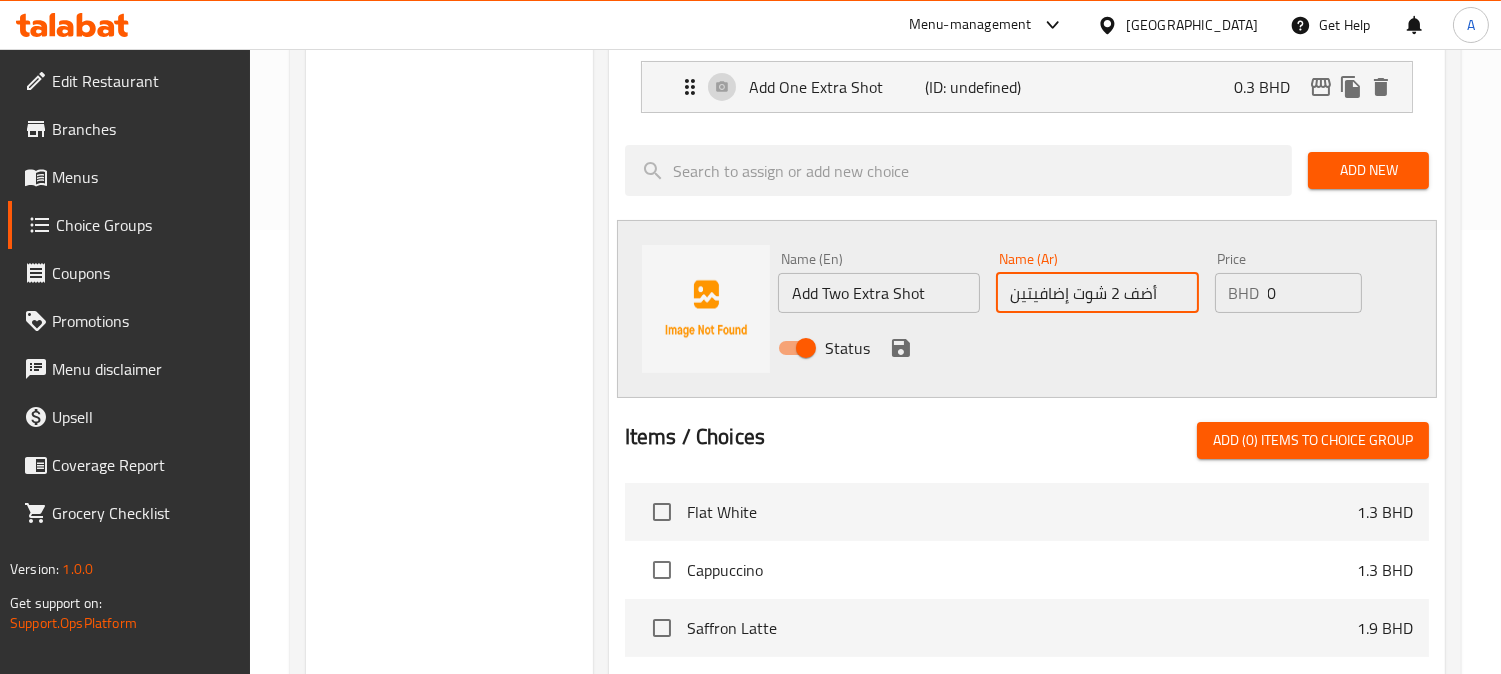 drag, startPoint x: 1125, startPoint y: 270, endPoint x: 995, endPoint y: 298, distance: 132.9812 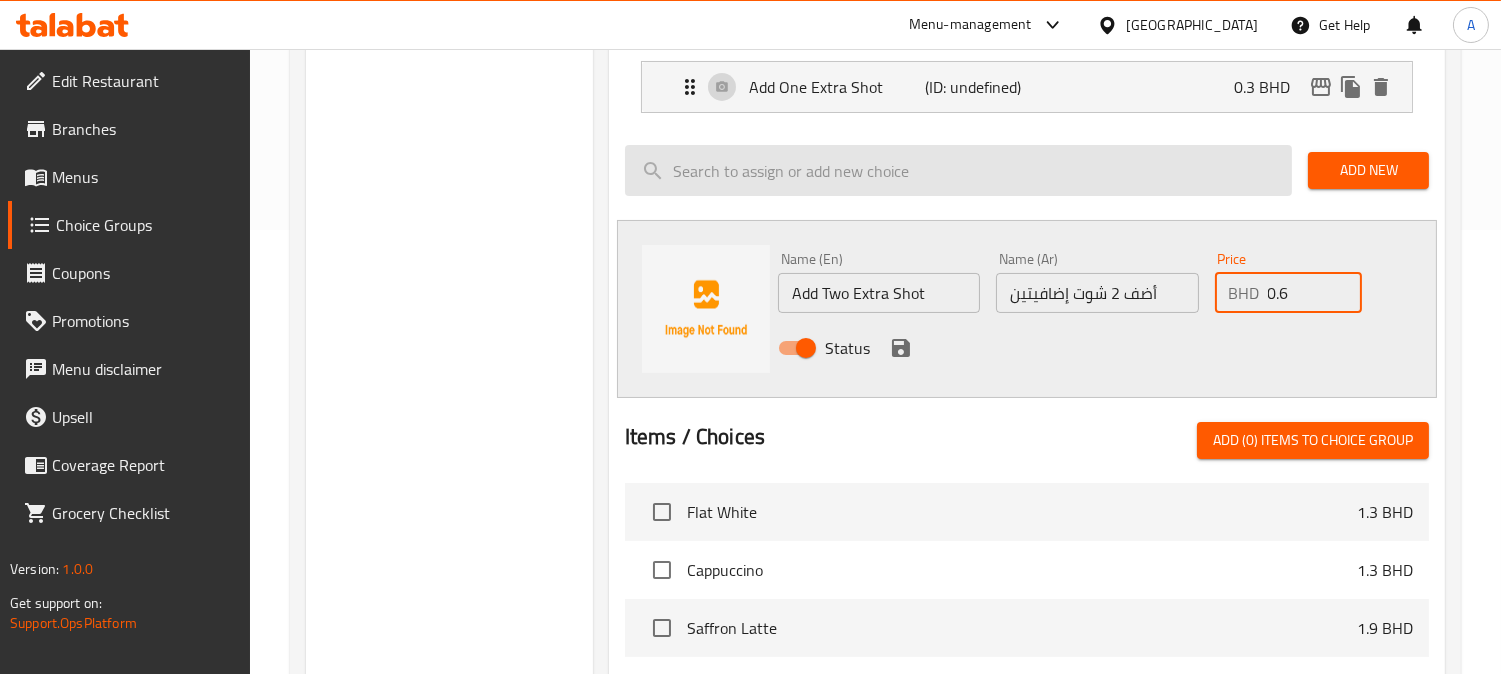 type on "0.6" 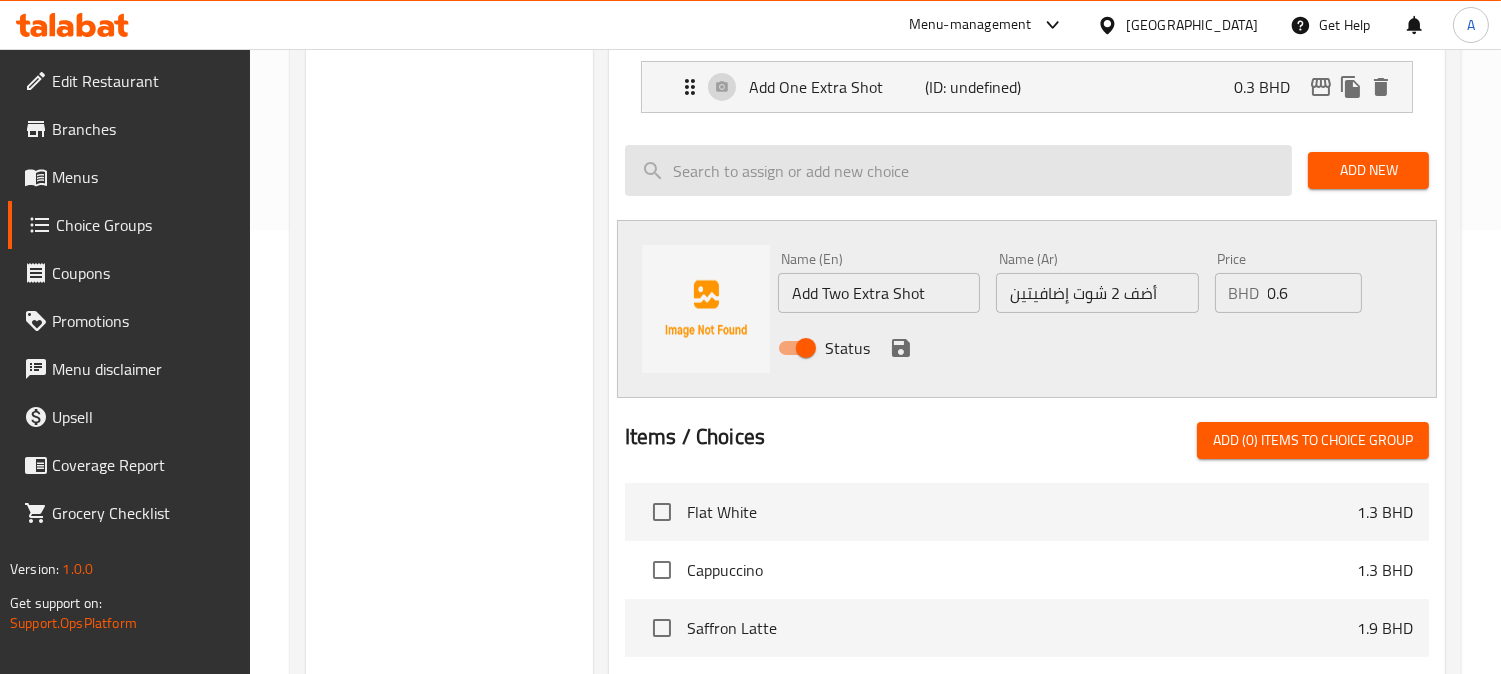 click at bounding box center [958, 170] 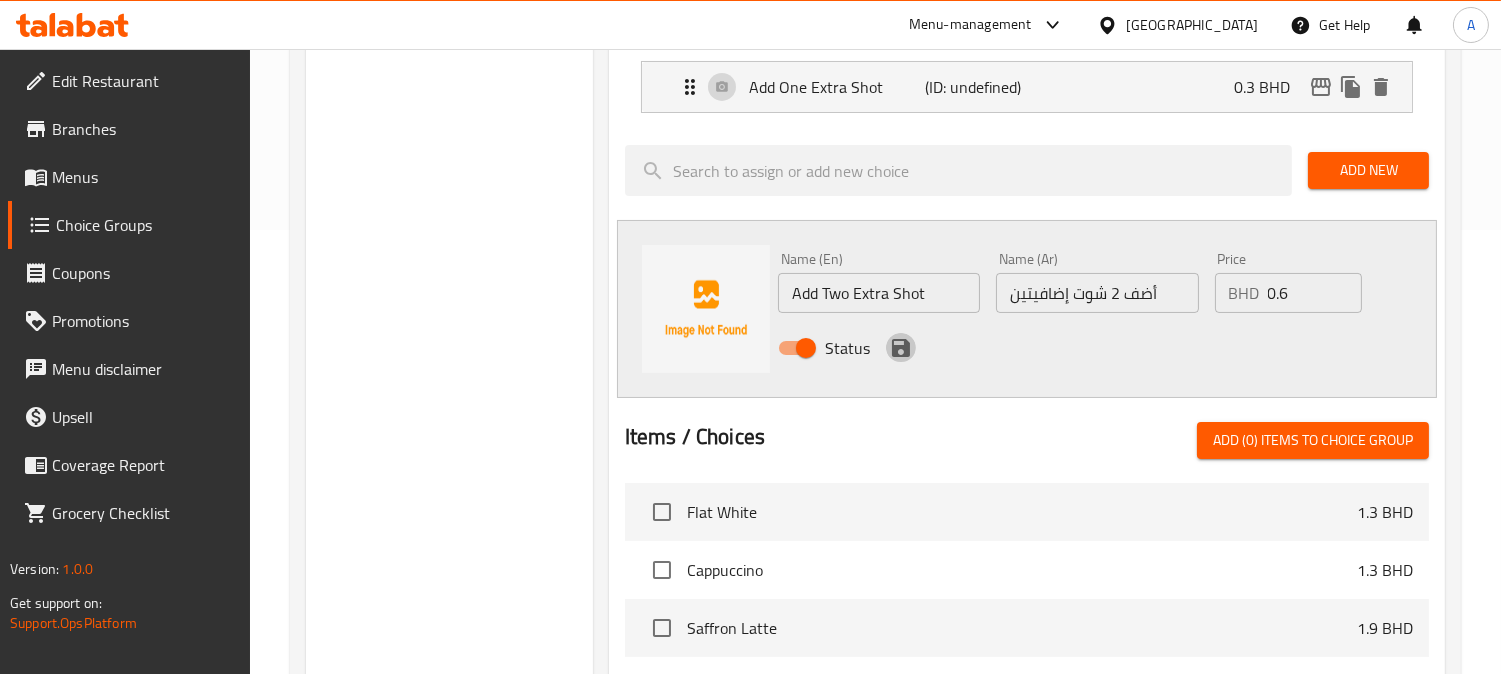 click 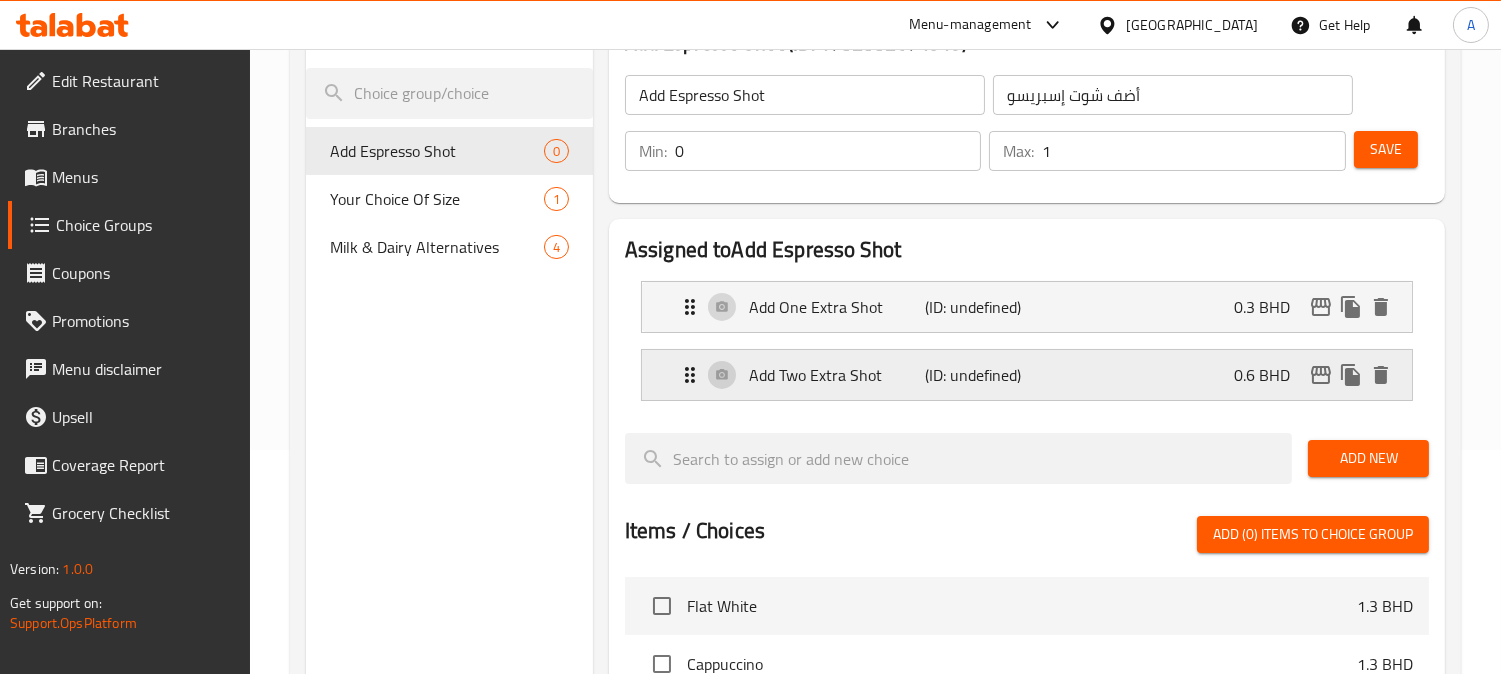scroll, scrollTop: 222, scrollLeft: 0, axis: vertical 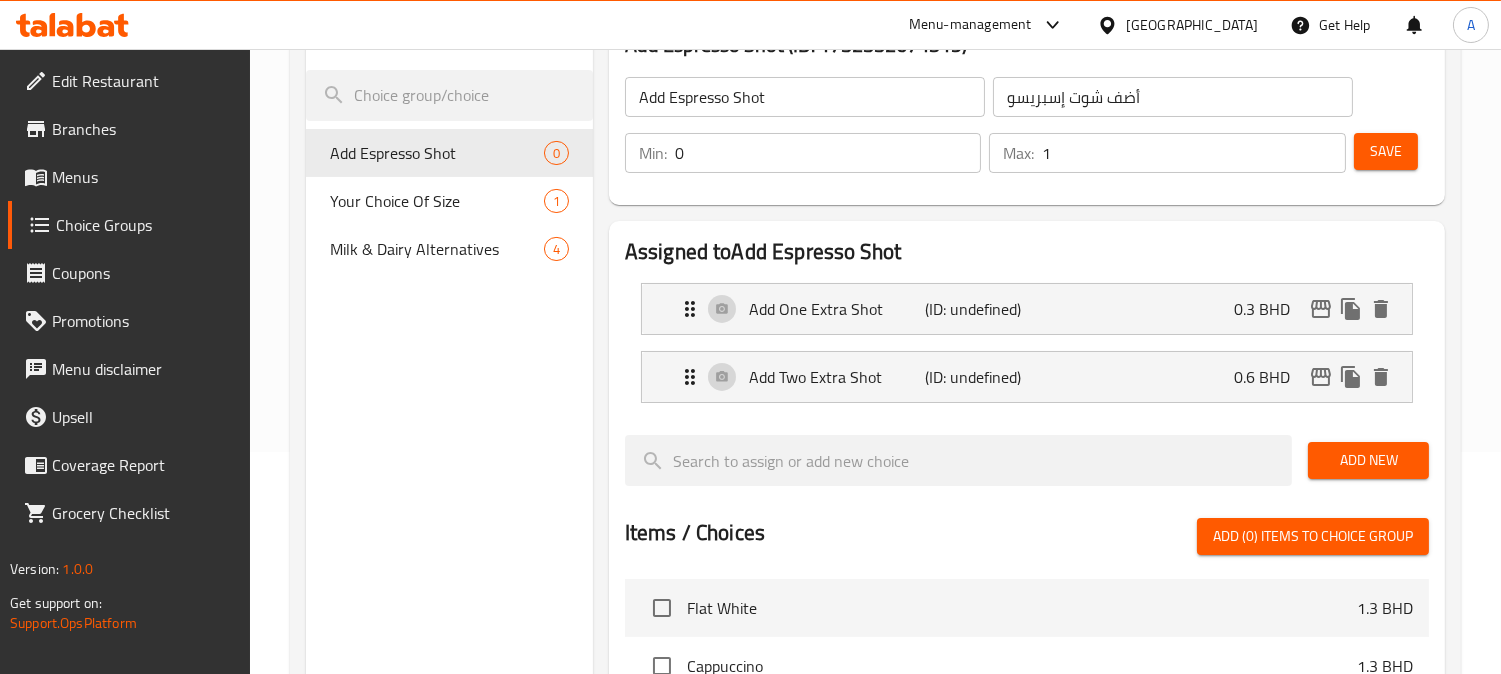 click on "Save" at bounding box center (1386, 151) 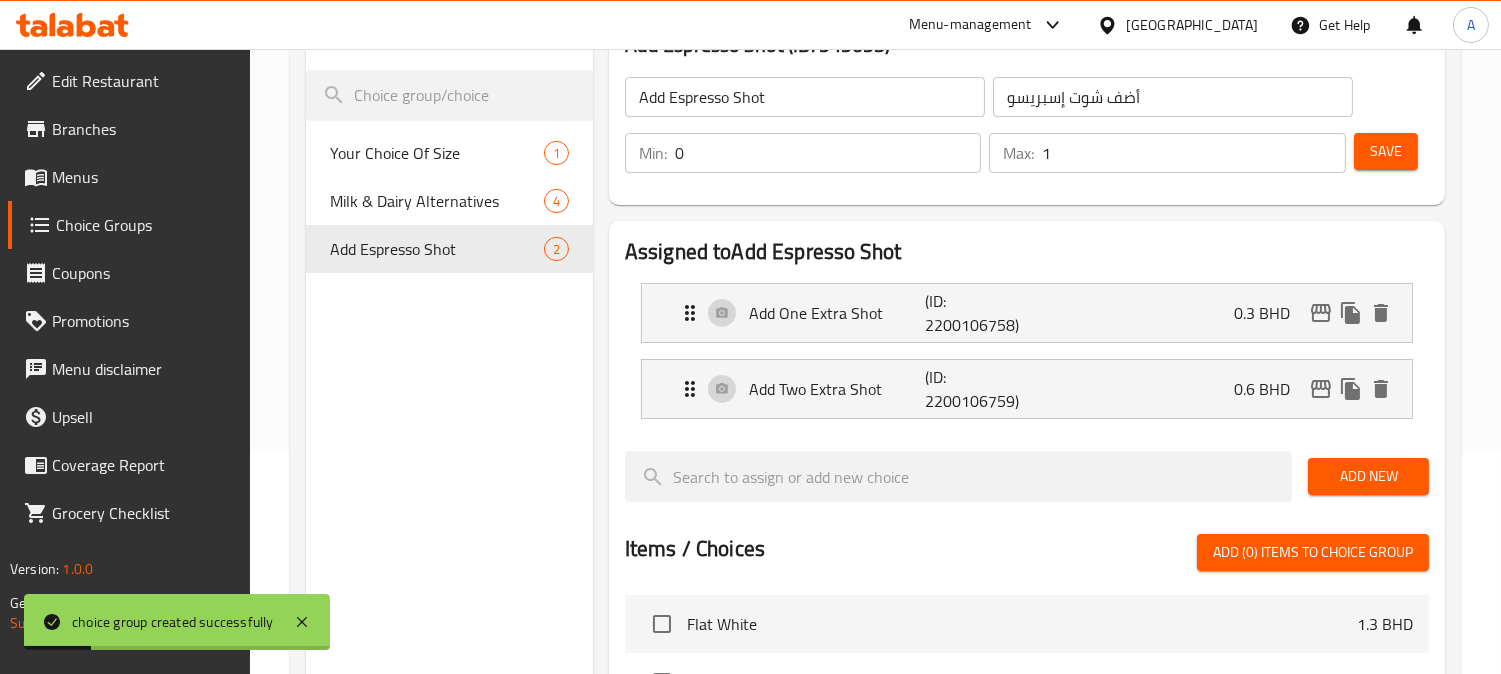 scroll, scrollTop: 0, scrollLeft: 0, axis: both 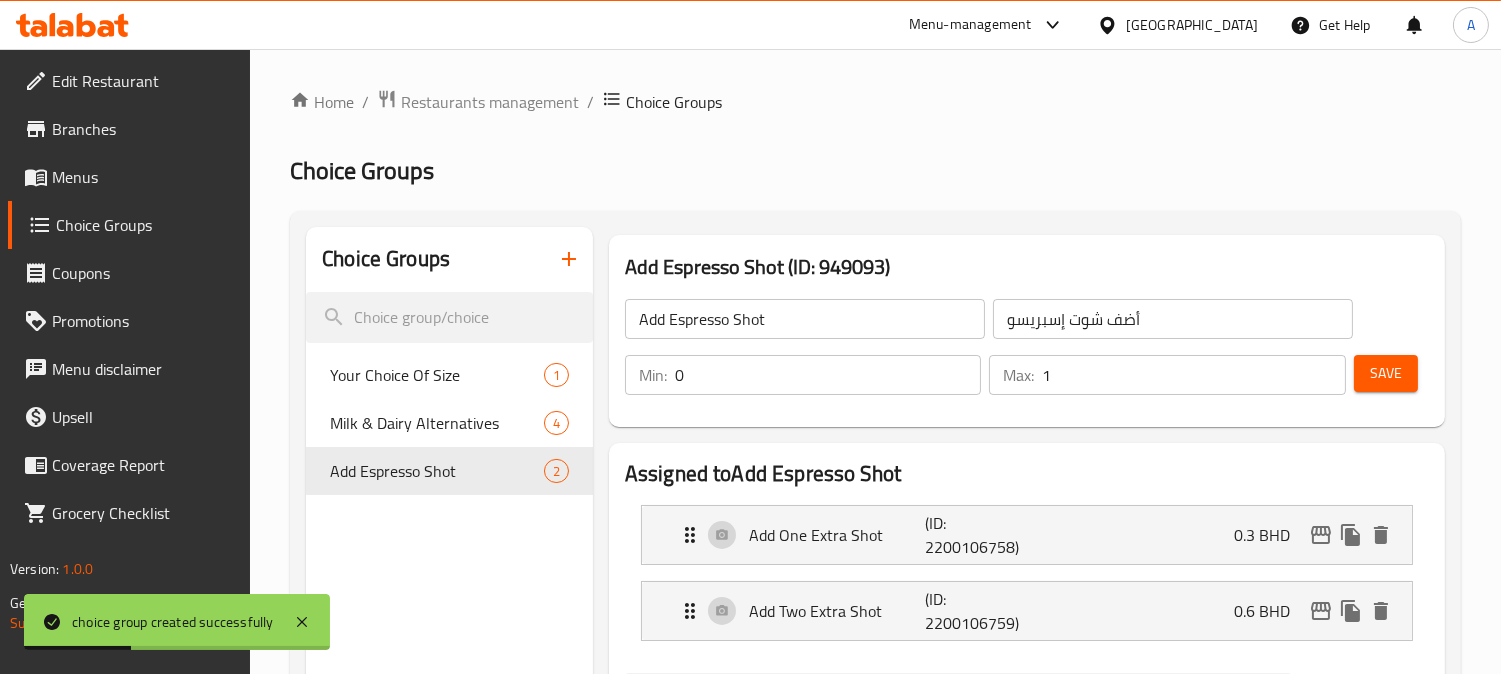 click on "Save" at bounding box center (1386, 373) 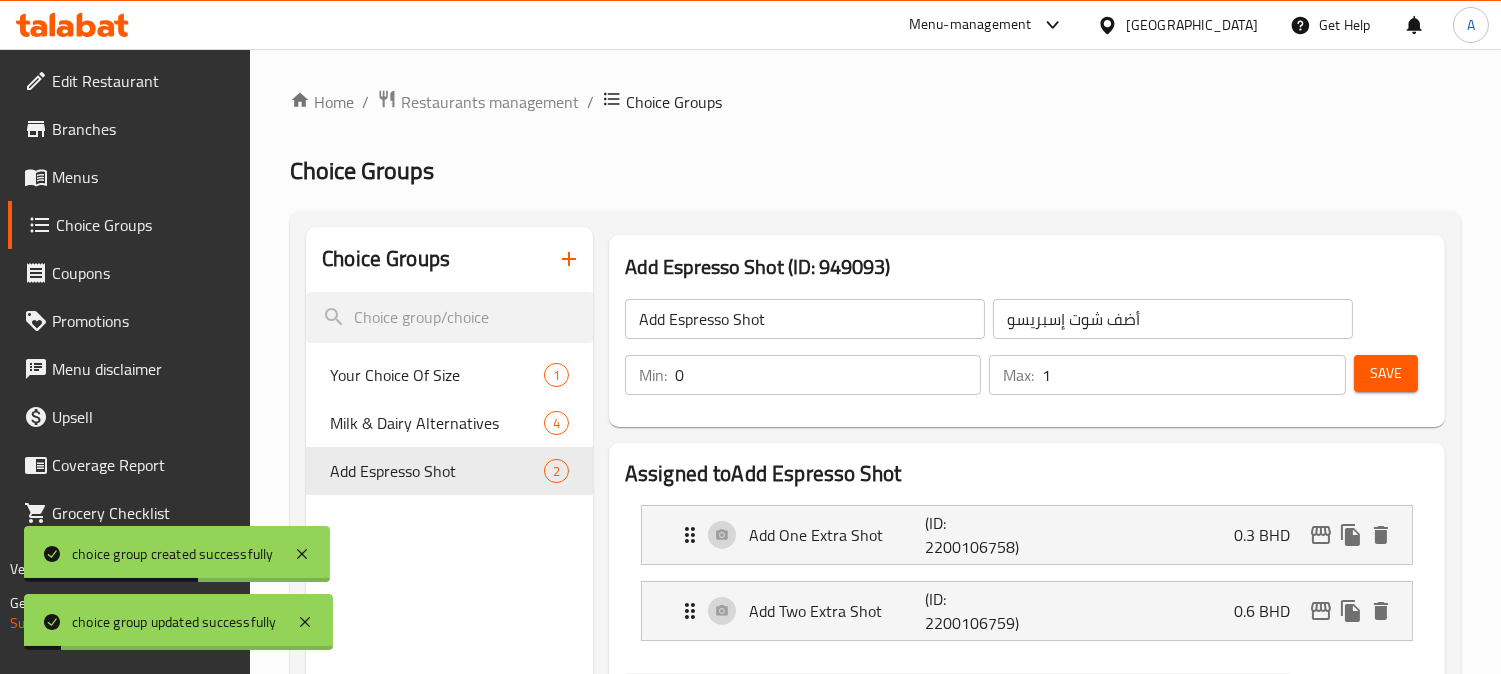 click 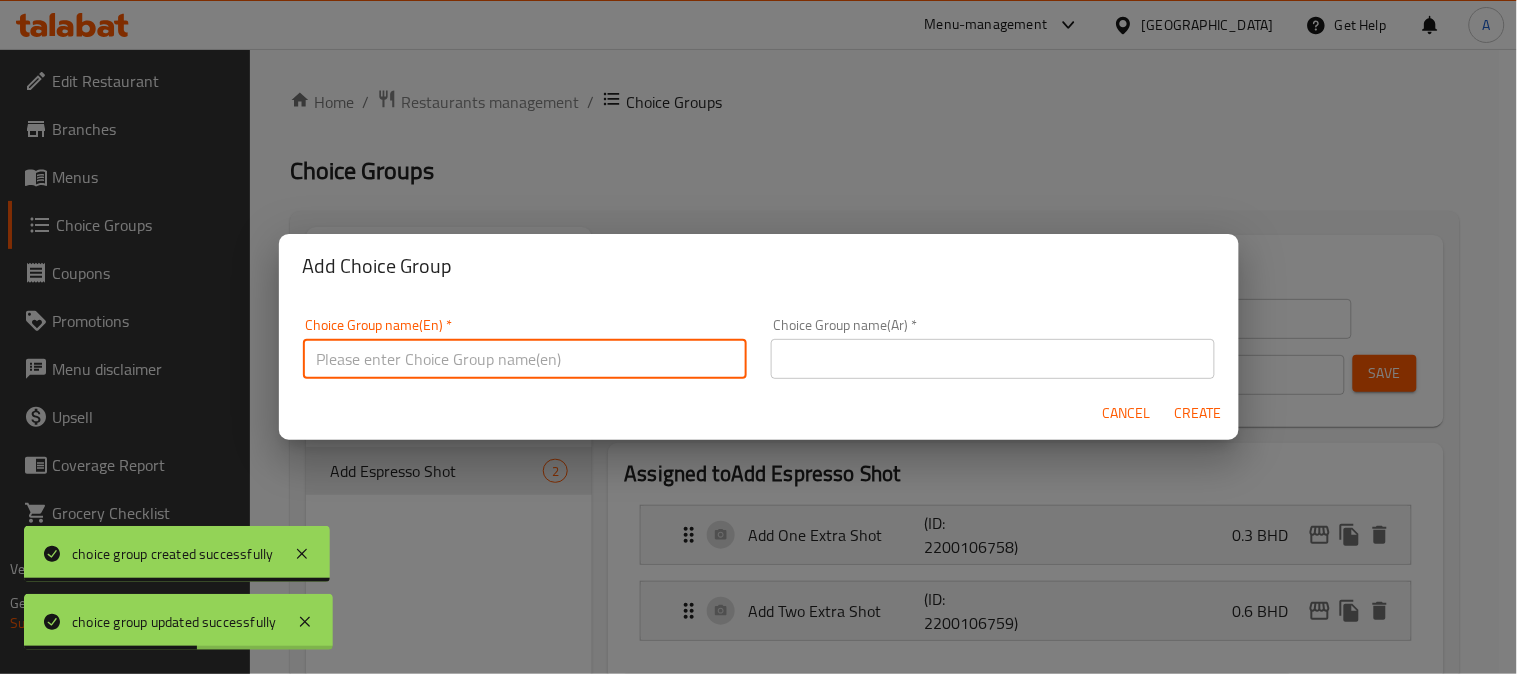 click at bounding box center [525, 359] 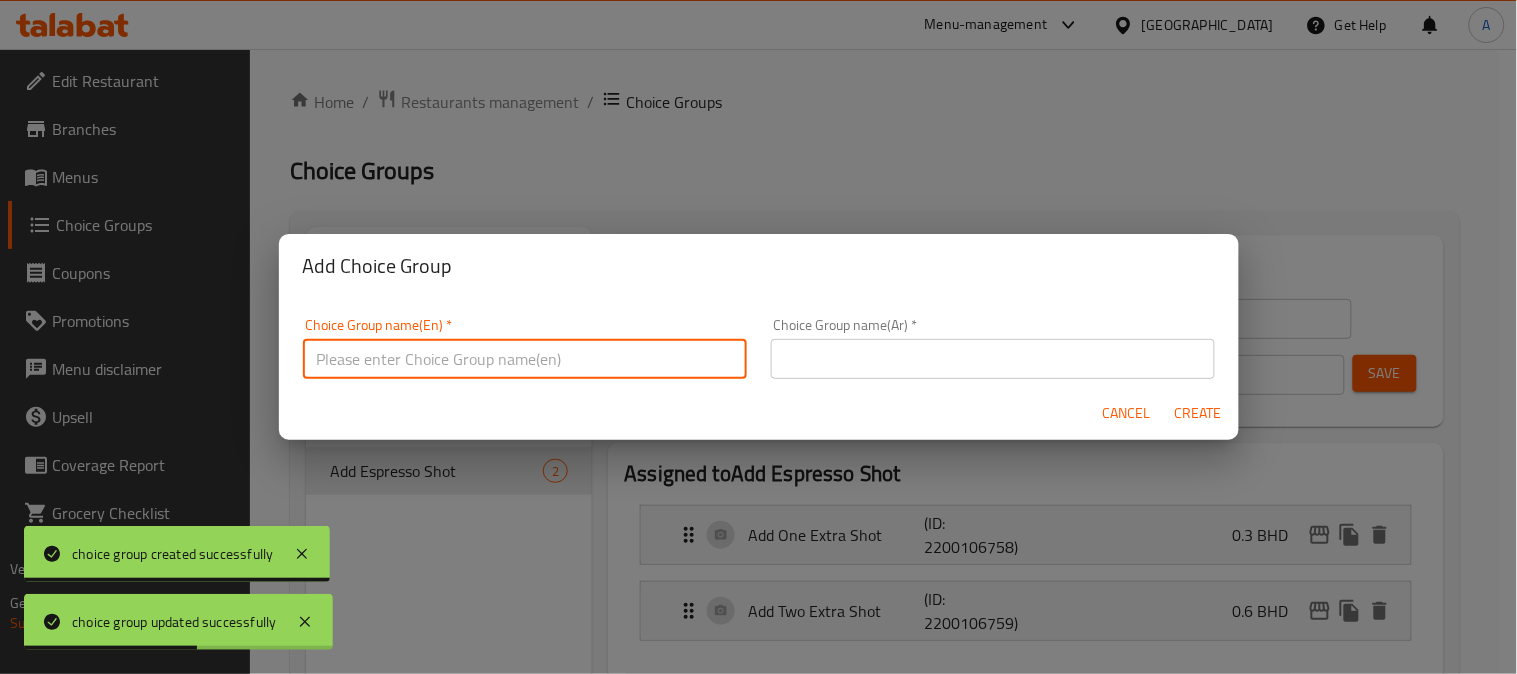 paste on "Choice of Beans" 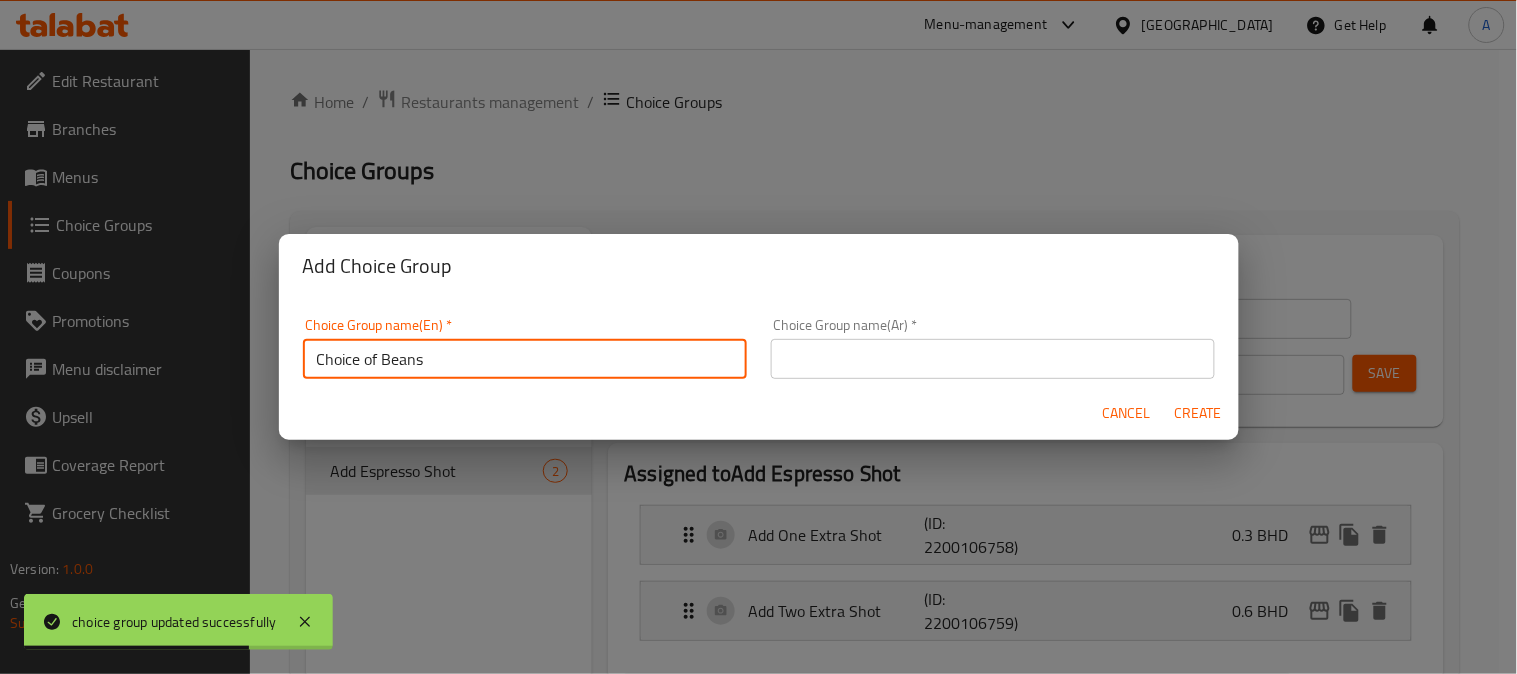 type on "Choice of Beans" 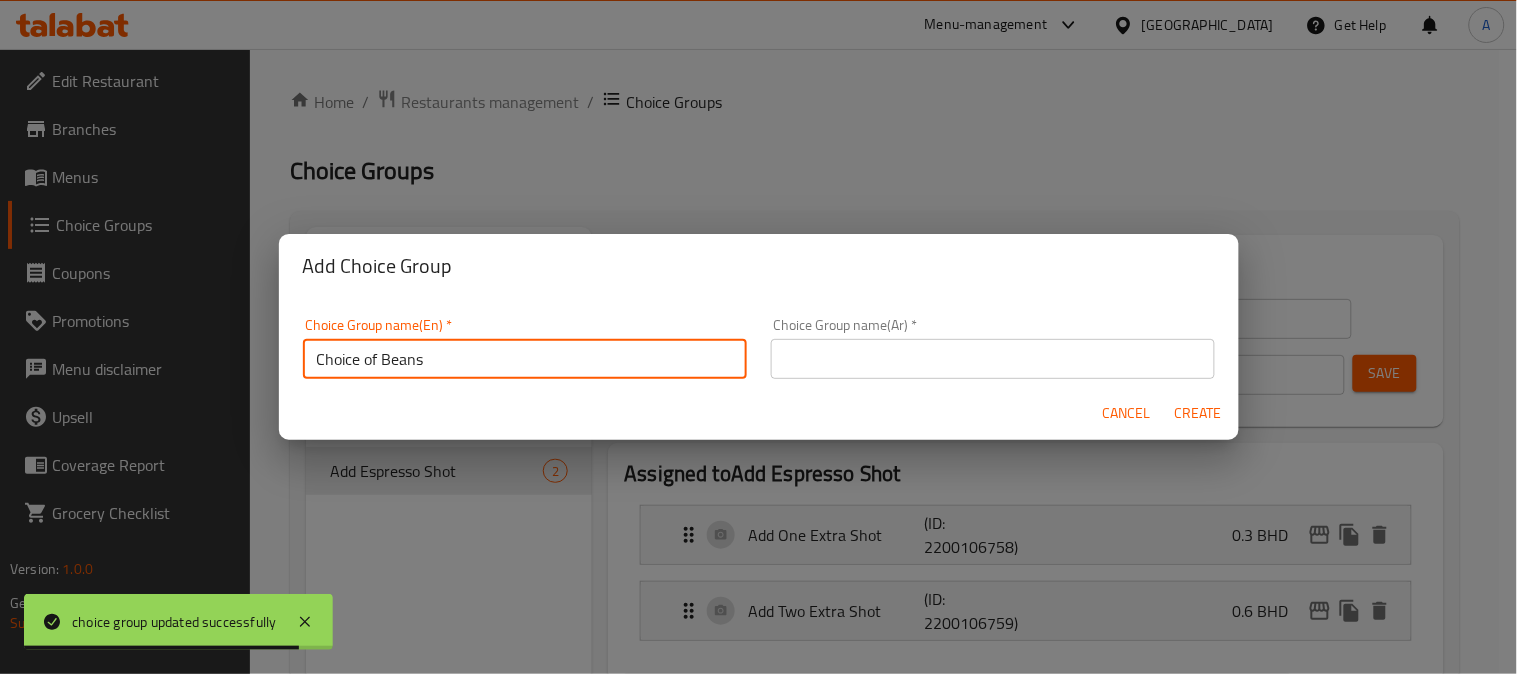 click at bounding box center (993, 359) 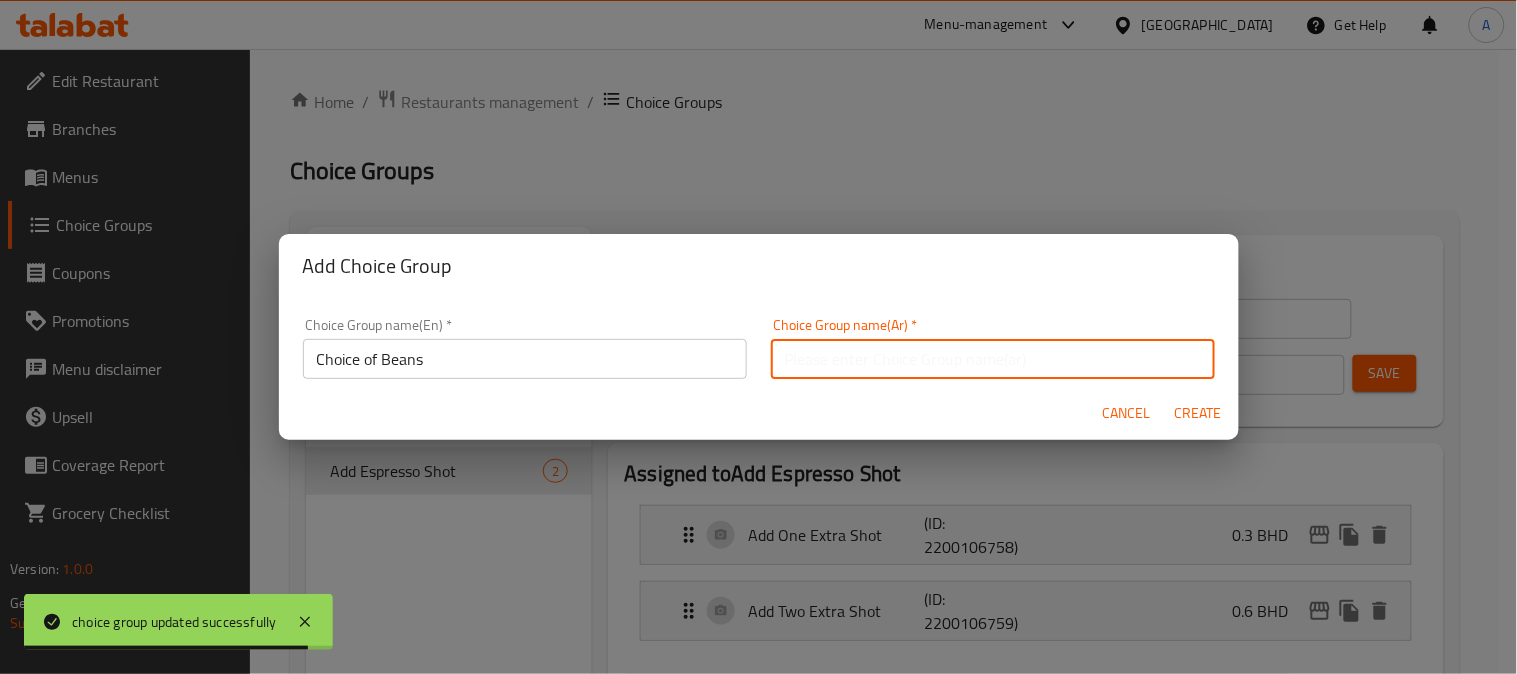 paste on "اختيار الفاصوليا" 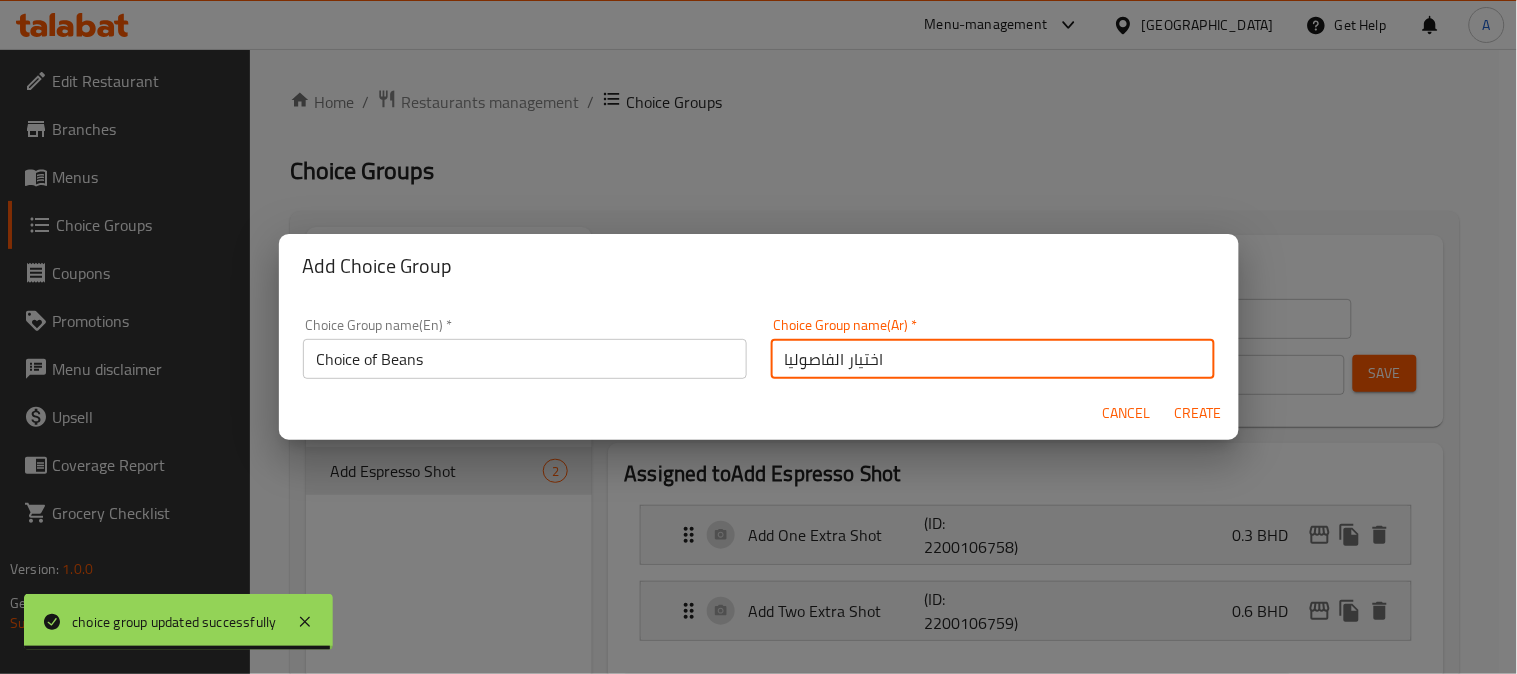 click on "اختيار الفاصوليا" at bounding box center (993, 359) 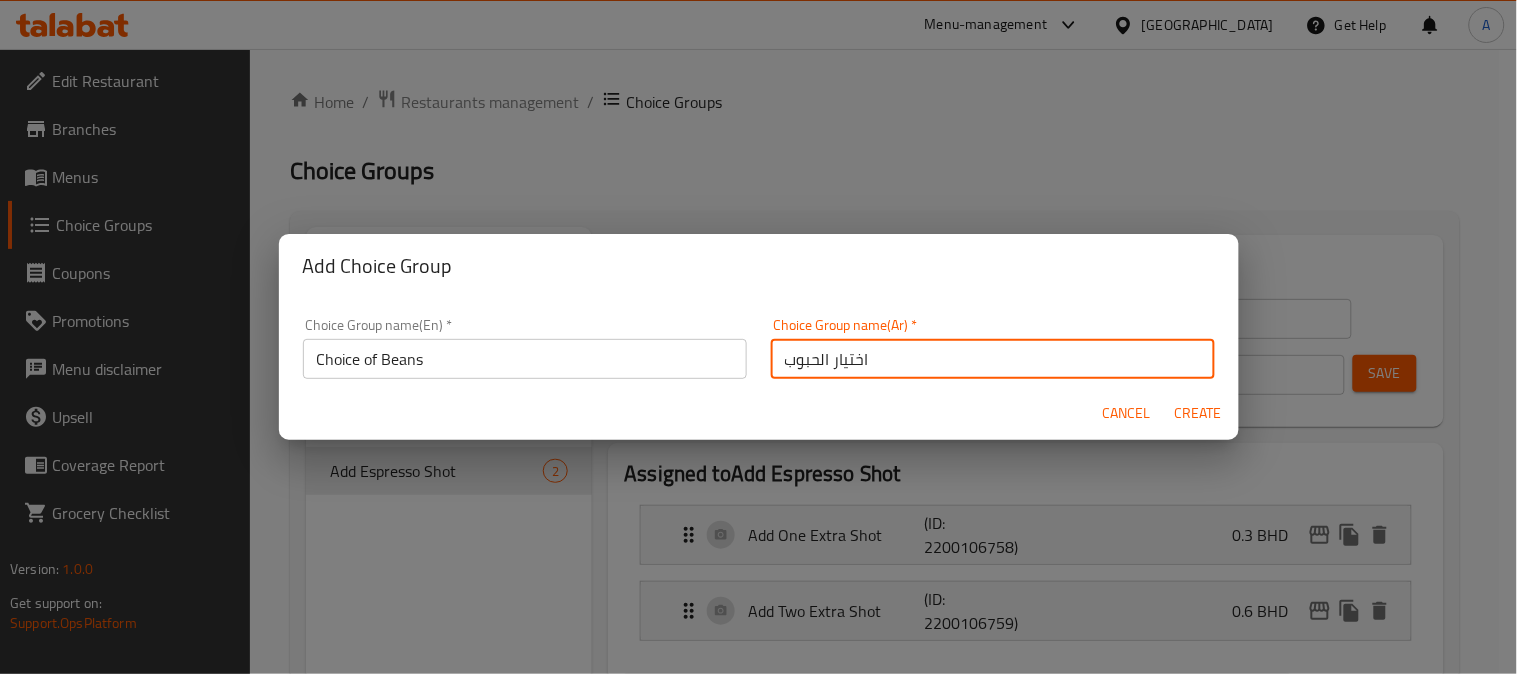type on "اختيار الحبوب" 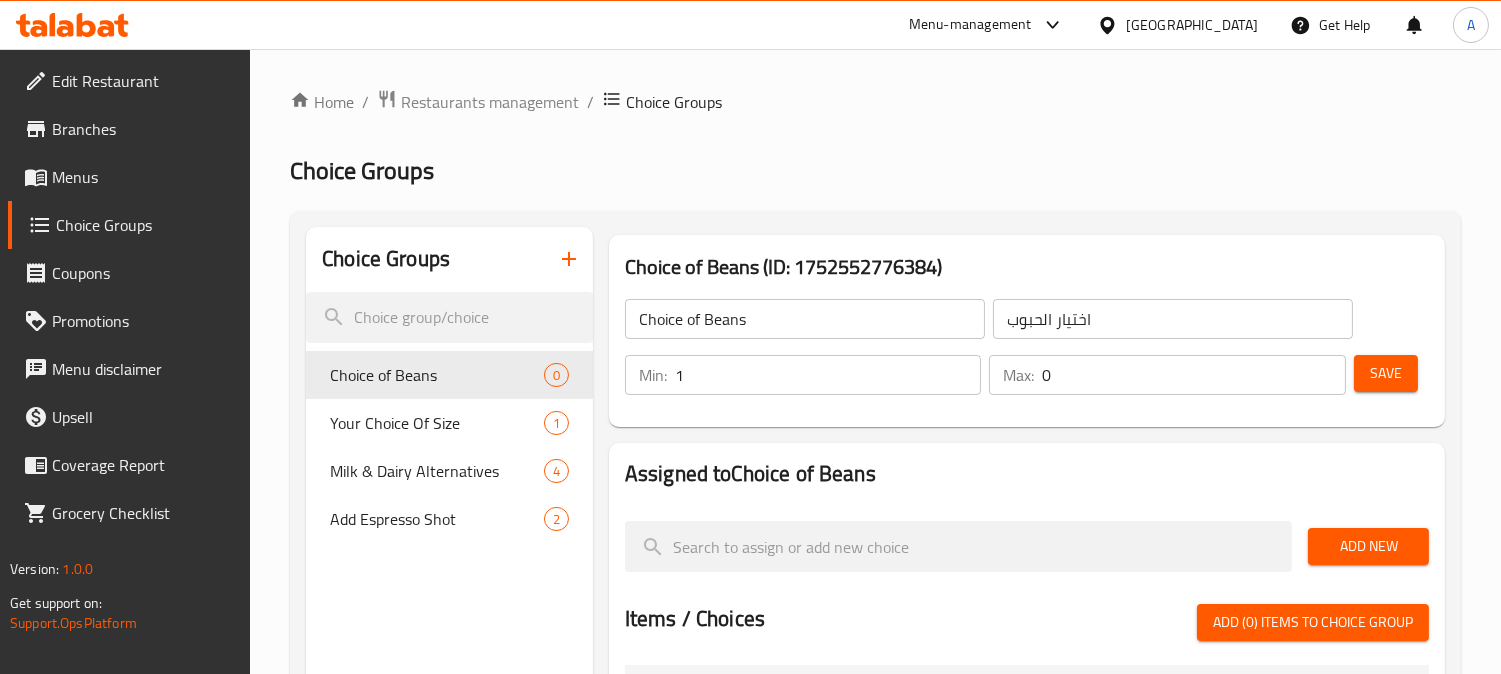 type on "1" 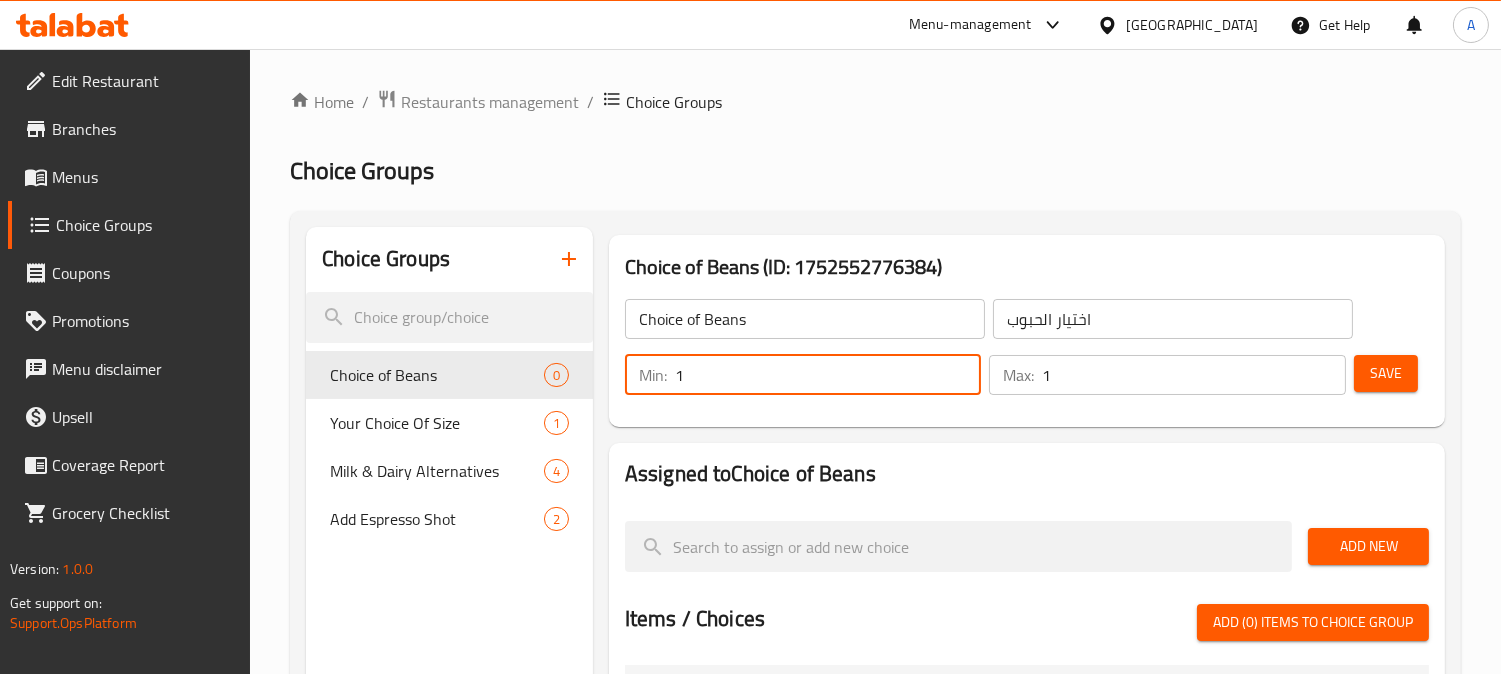 type on "1" 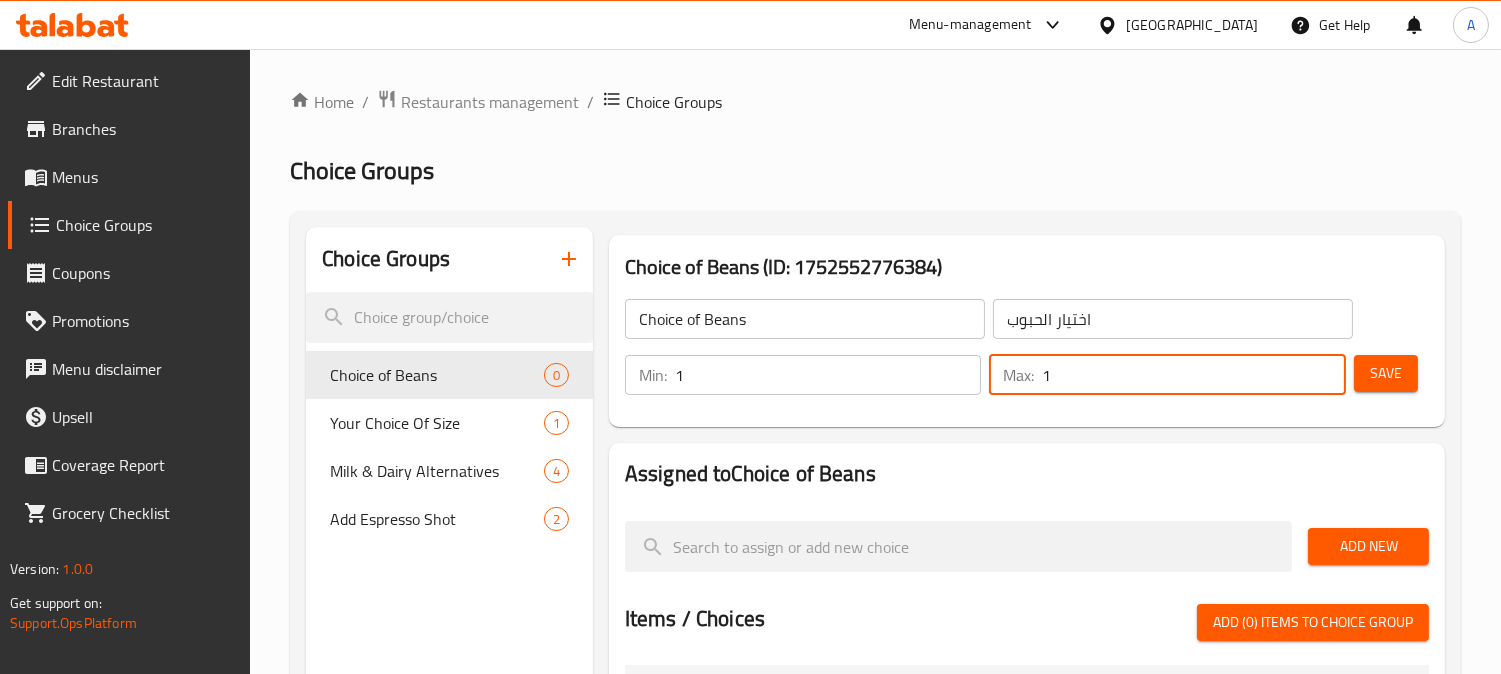 click on "Save" at bounding box center (1386, 373) 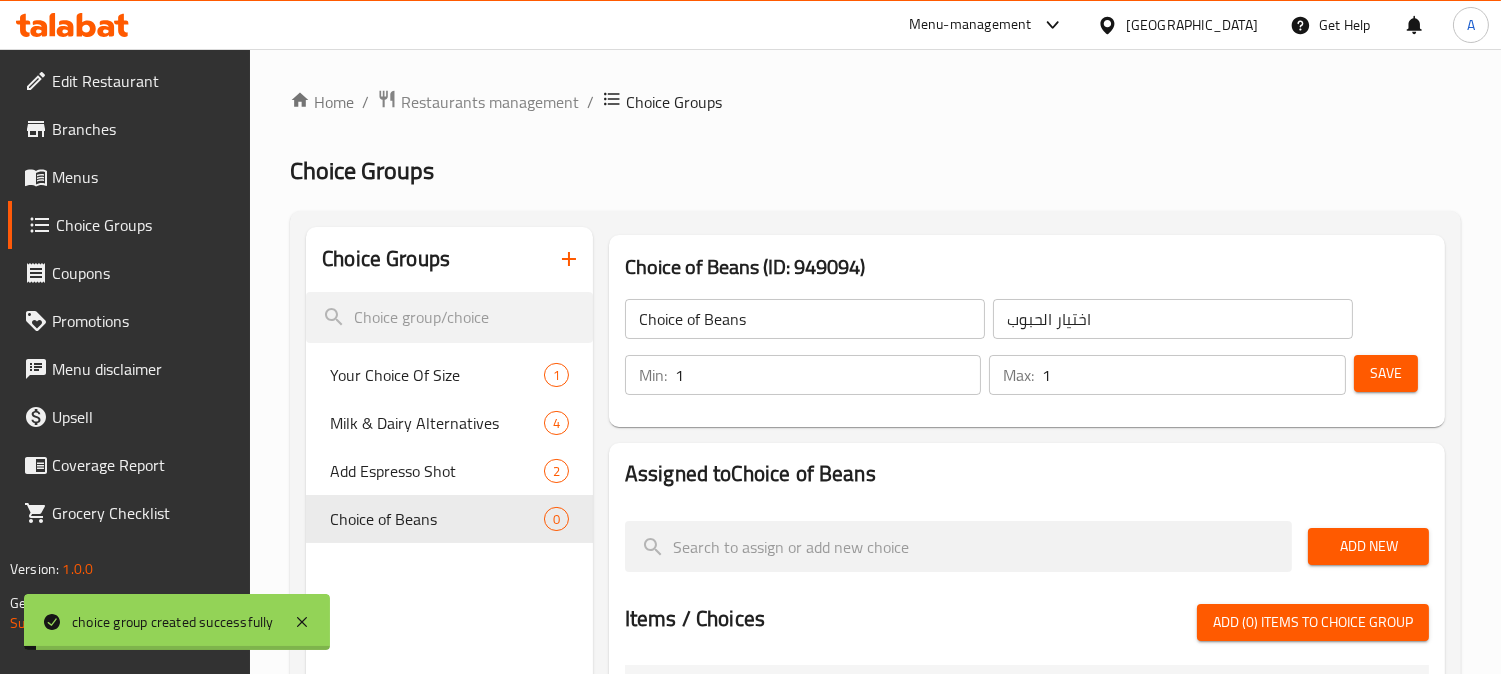 click on "Add New" at bounding box center (1368, 546) 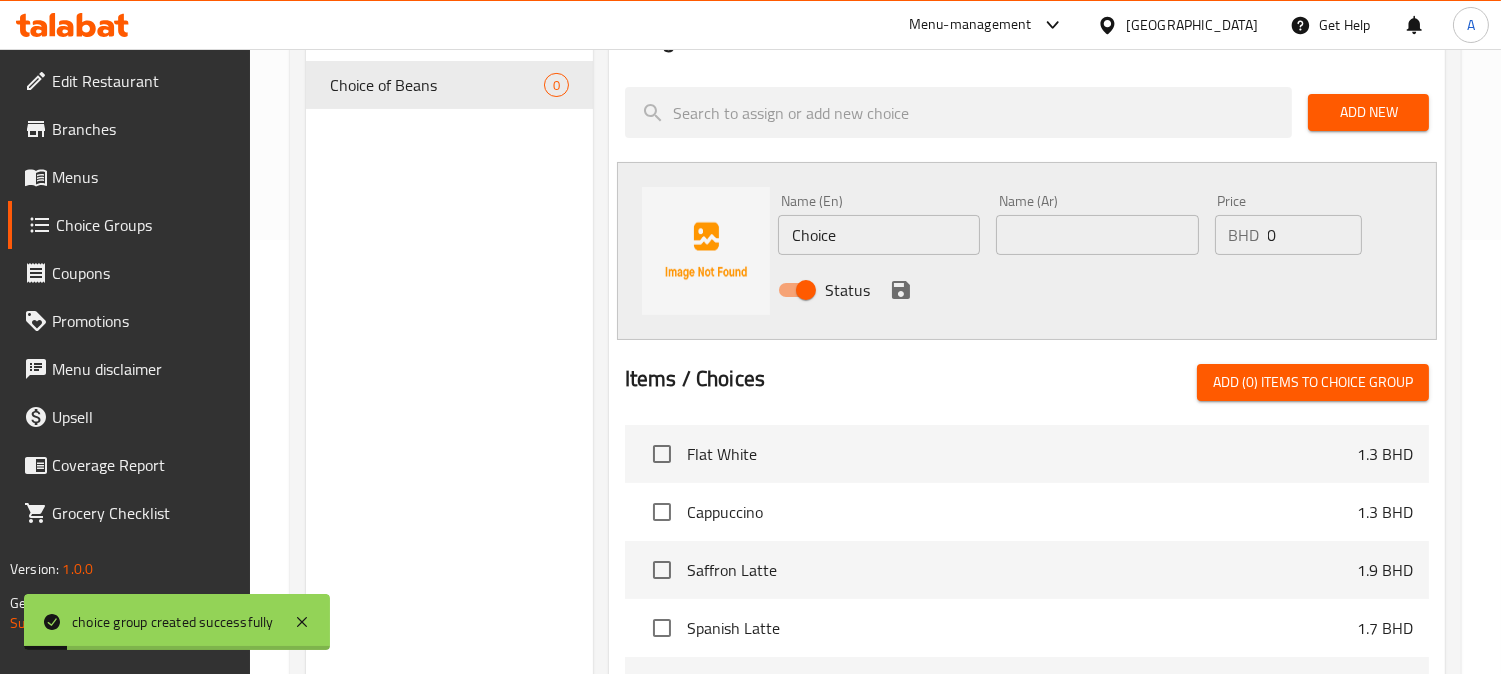 scroll, scrollTop: 444, scrollLeft: 0, axis: vertical 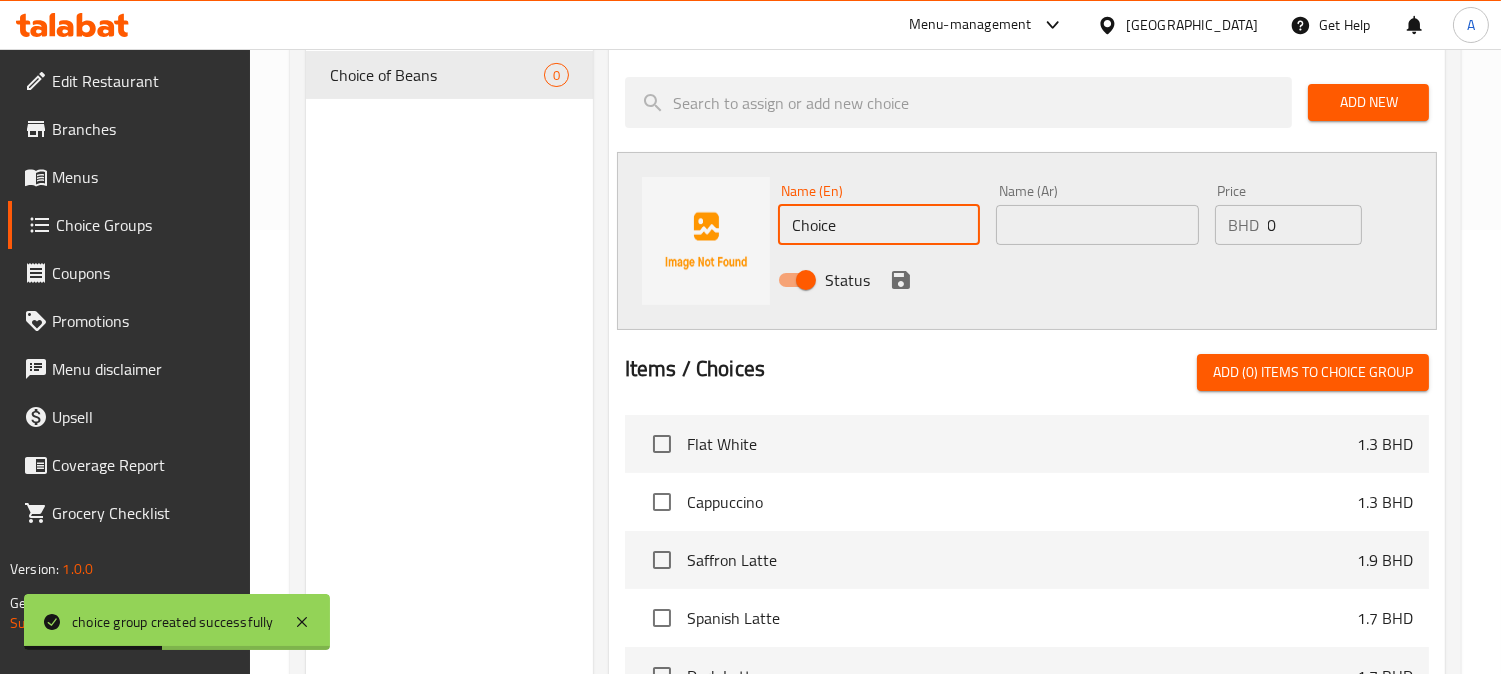 drag, startPoint x: 892, startPoint y: 227, endPoint x: 450, endPoint y: 184, distance: 444.0867 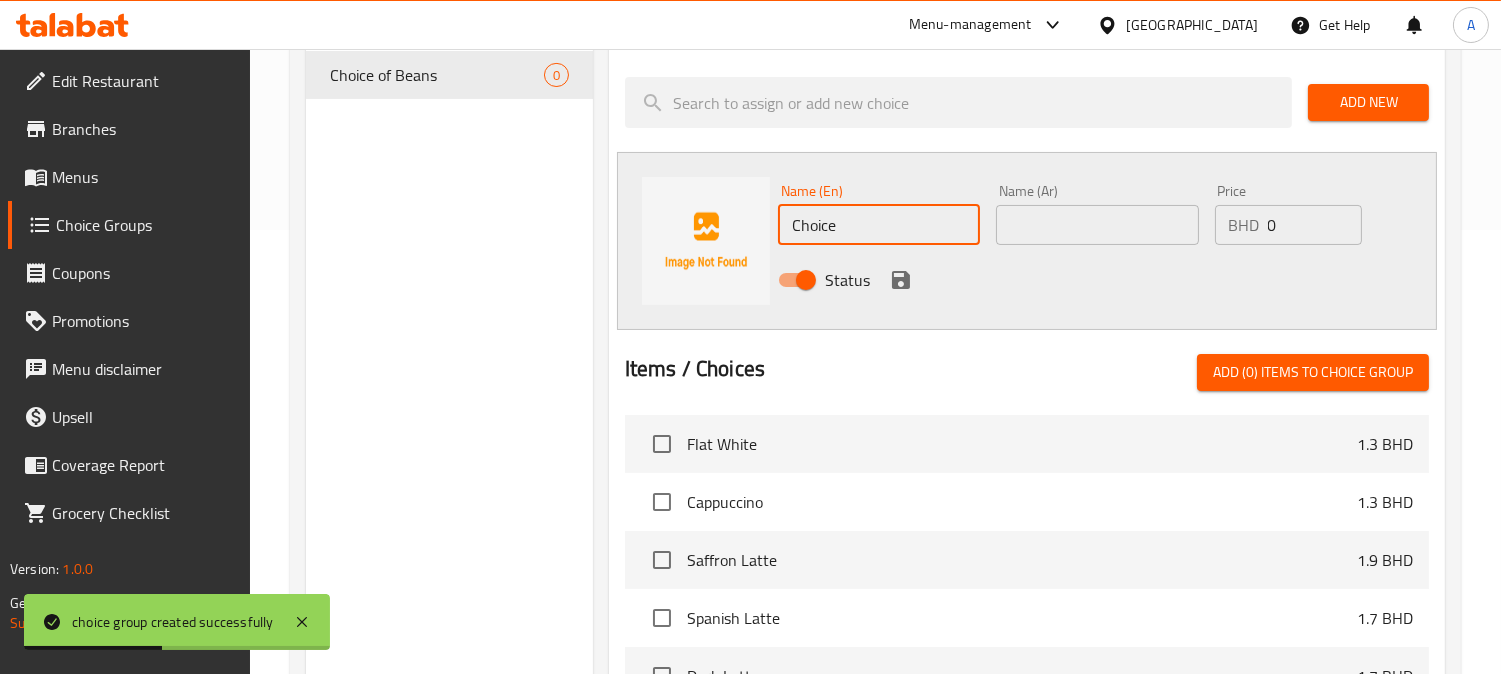 click on "Choice Groups Your Choice Of Size 1 Milk & Dairy Alternatives 4 Add Espresso Shot 2 Choice of Beans 0 Choice of Beans (ID: 949094) Choice of Beans ​ اختيار الحبوب ​ Min: 1 ​ Max: 1 ​ Save Assigned to  Choice of Beans Add New Name (En) Choice Name (En) Name (Ar) Name (Ar) Price BHD 0 Price Status Items / Choices Add (0) items to choice group Flat White 1.3 BHD Cappuccino 1.3 BHD Saffron Latte 1.9 BHD Spanish Latte 1.7 BHD Dark Latte 1.7 BHD White Mocha Latte 1.7 BHD Pistachio Latte 2.1 BHD Caramel Macchiato 1.8 BHD Hot Matcha Latte 1.8 BHD Hot Chocolate 1.8 BHD Affogato 1.5 BHD Iced Spanish Latte 1.7 BHD Iced Latte 1.3 BHD Iced Americano 1.1 BHD Iced Saffron Latte 1.8 BHD Iced V60 1.7 BHD Iced Pistachio Latte 2.1 BHD Iced Matcha Latte 1.8 BHD Iced White Mocha 1.7 BHD Iced Caramel Macchiato 1.8 BHD Ice Shaken Espresso 1.8 BHD Espresso Frappe 1.9 BHD Cookies & Cream 2.1 BHD Caramel Frappe 2.1 BHD Choco Chip Frappe 2.1 BHD Matcha Frappe 2.1 BHD Banana & Peanut Butter 2.4 BHD Acai Smoothie 0" at bounding box center (879, 327) 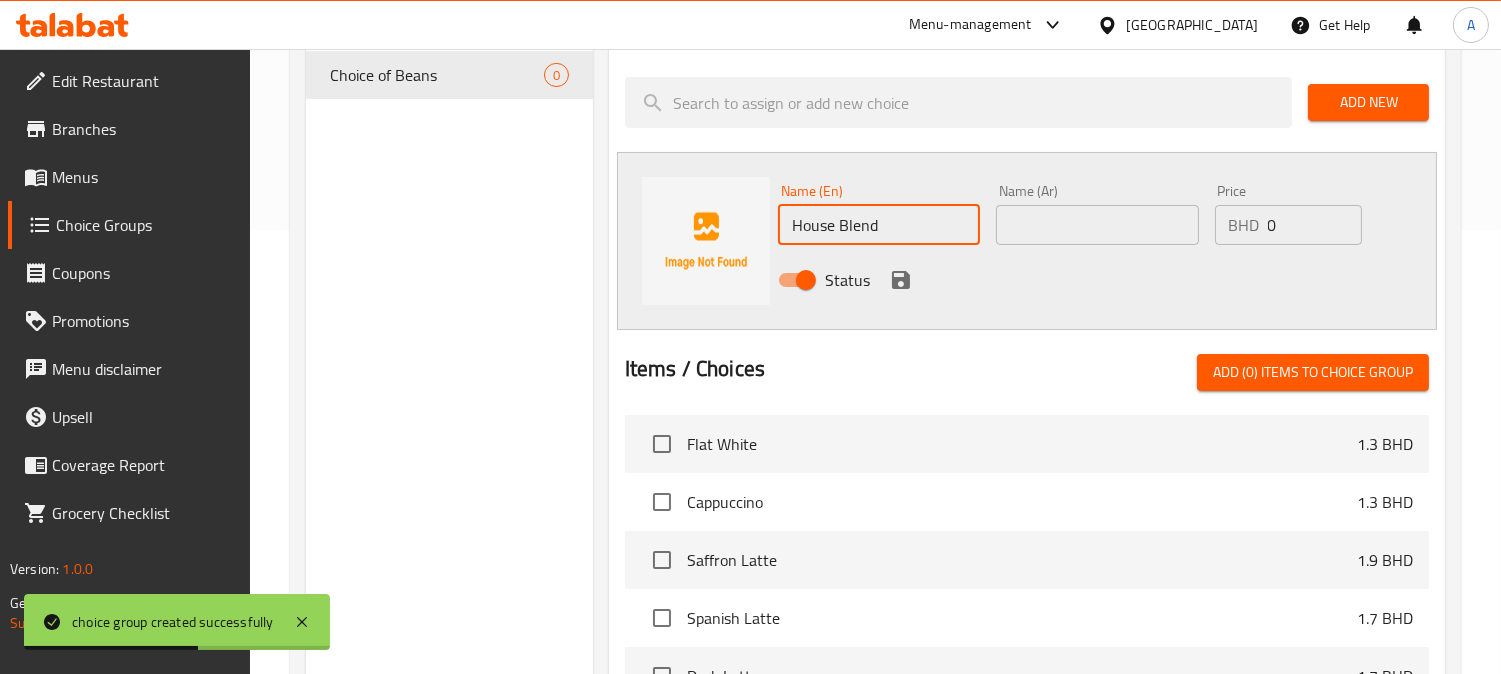 type on "House Blend" 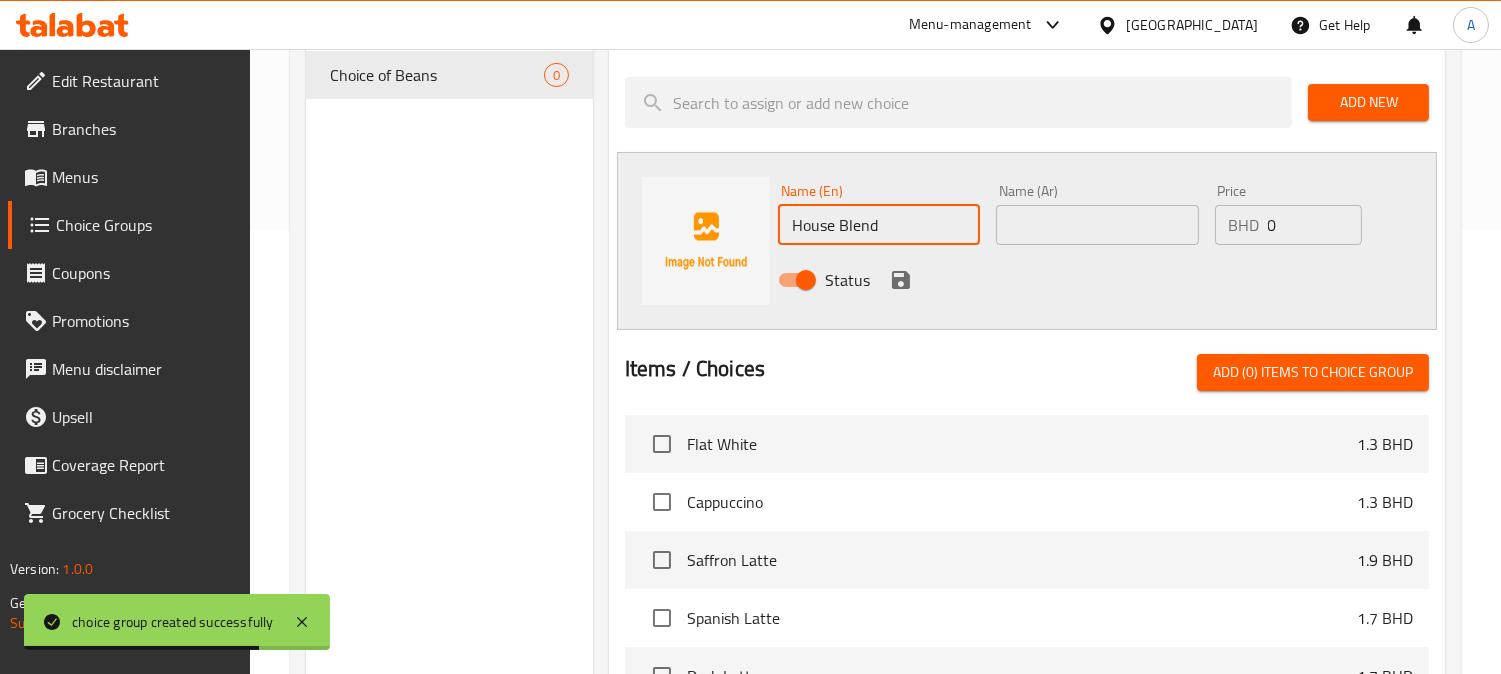 click at bounding box center [1097, 225] 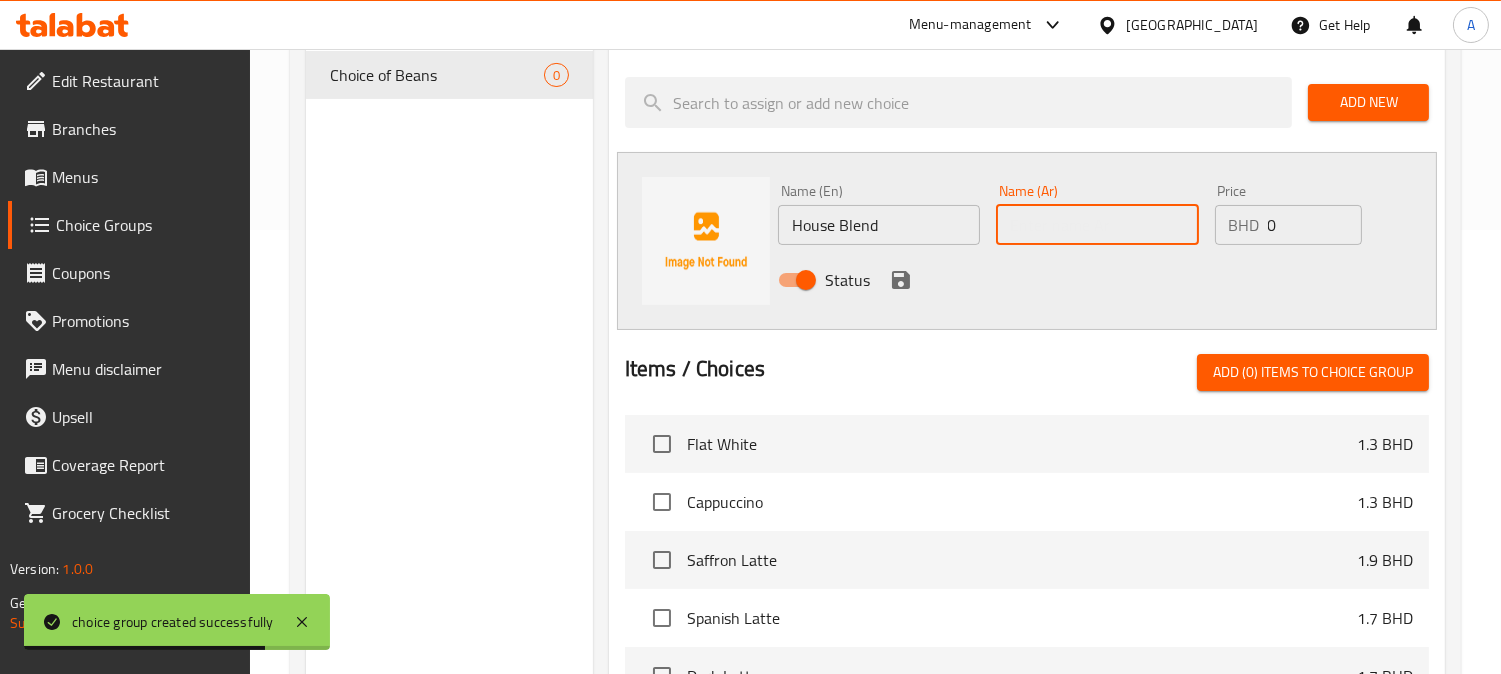 paste on "مزيج المنزل" 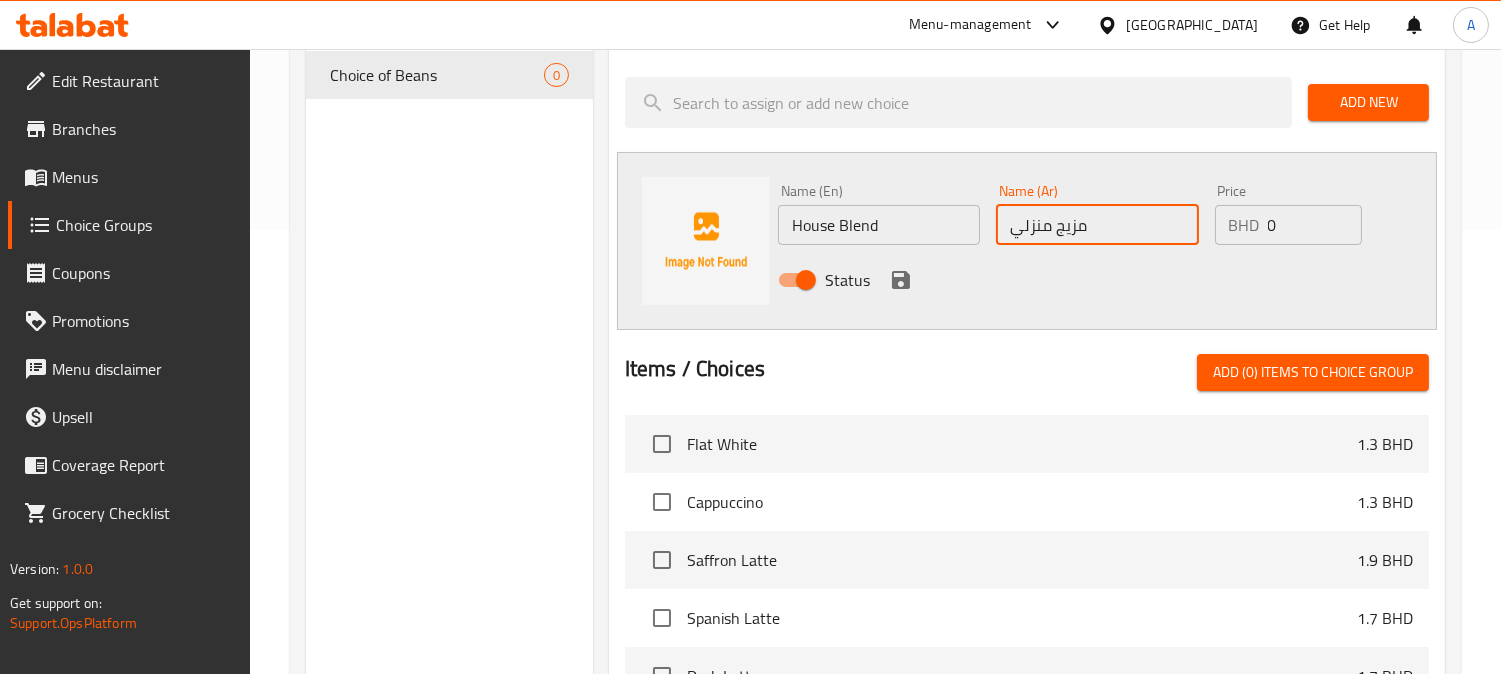 type on "مزيج منزلي" 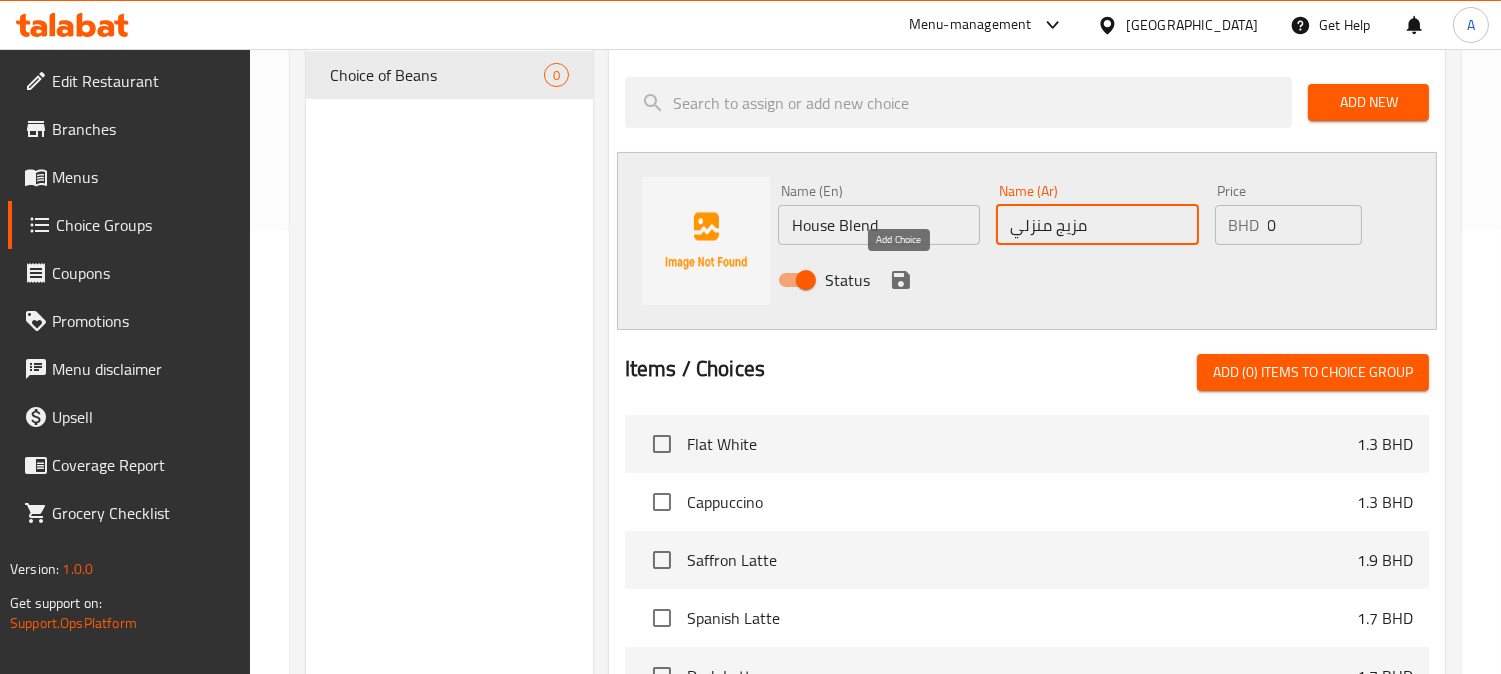 click 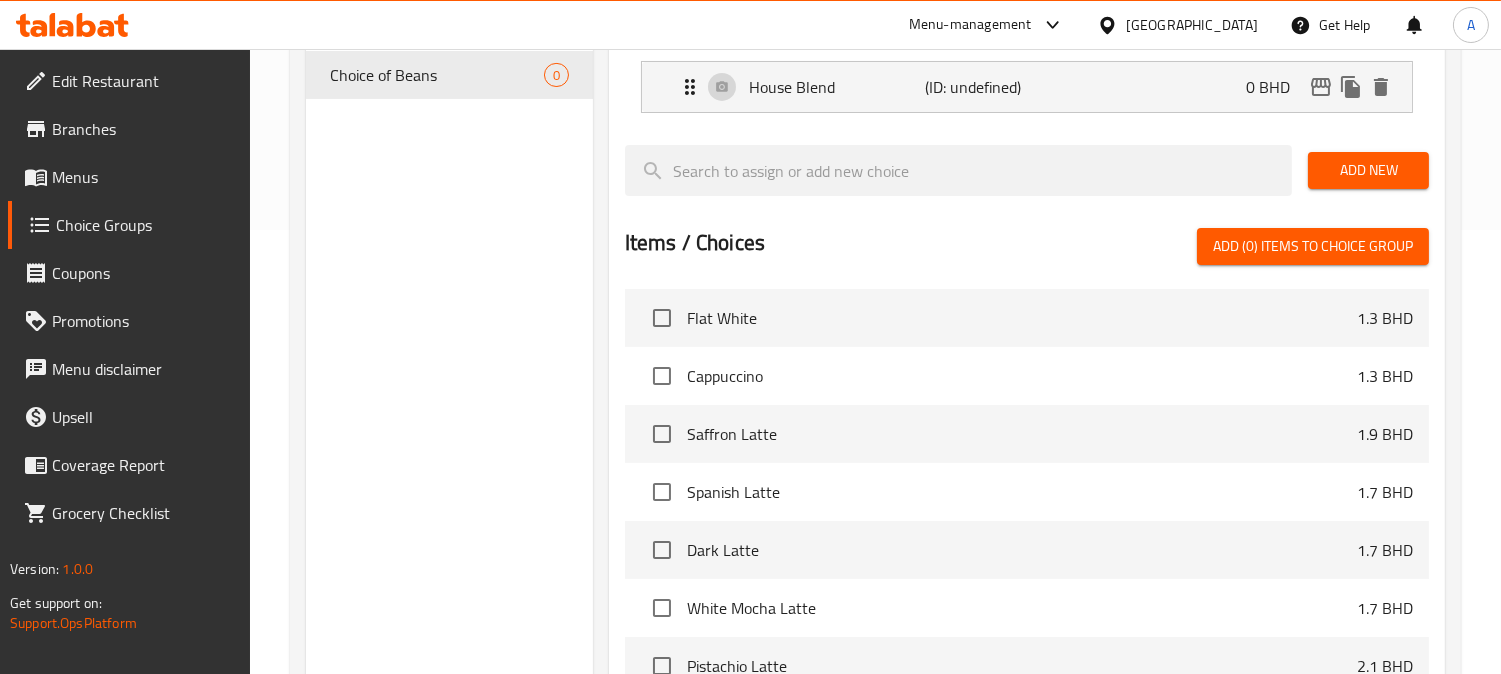 click on "Add New" at bounding box center [1368, 170] 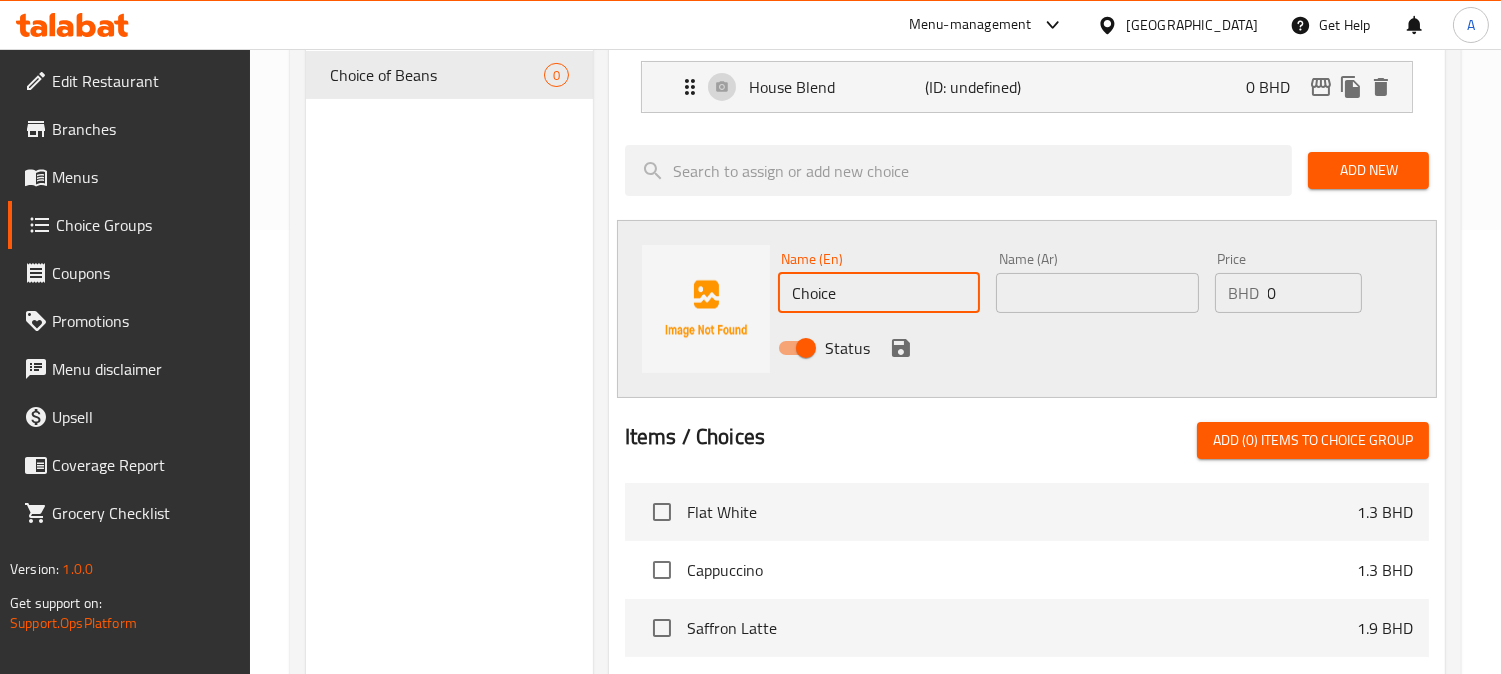 drag, startPoint x: 922, startPoint y: 294, endPoint x: 608, endPoint y: 268, distance: 315.0746 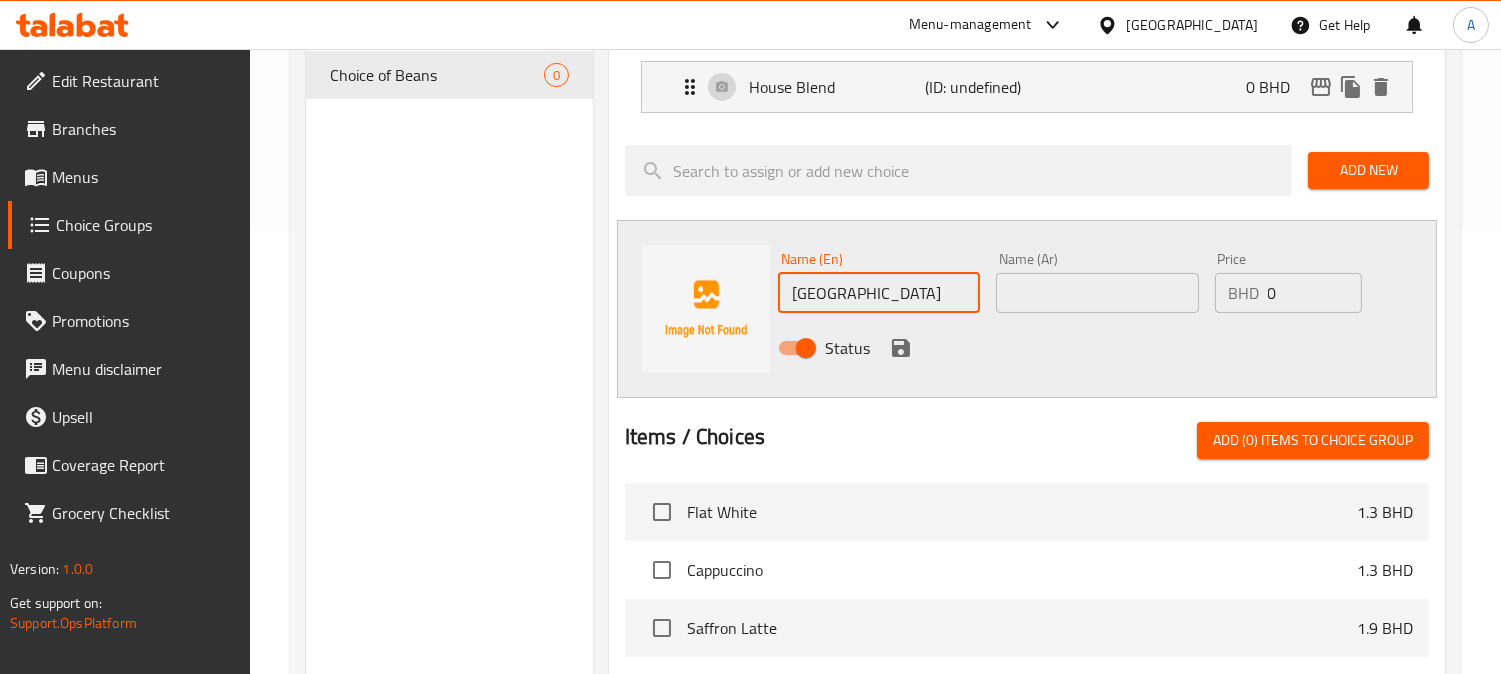 type on "[GEOGRAPHIC_DATA]" 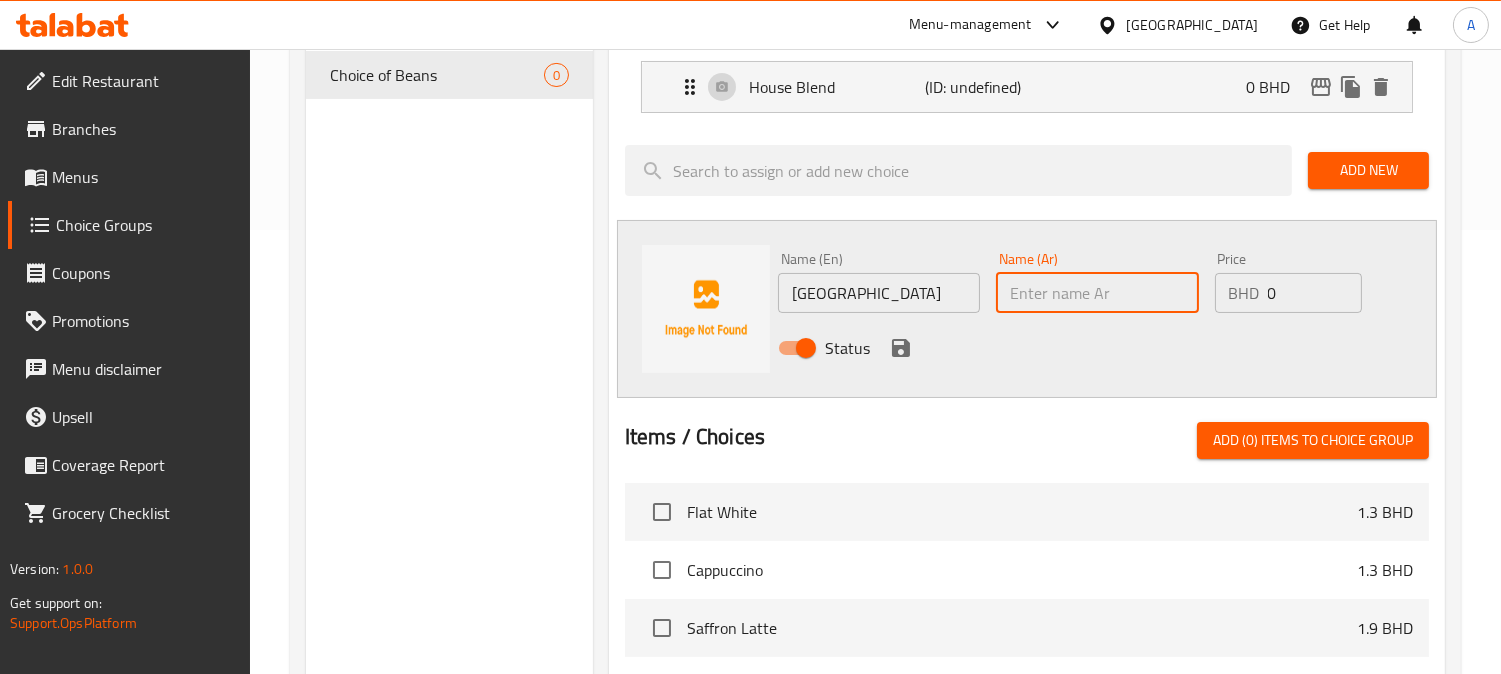 click at bounding box center [1097, 293] 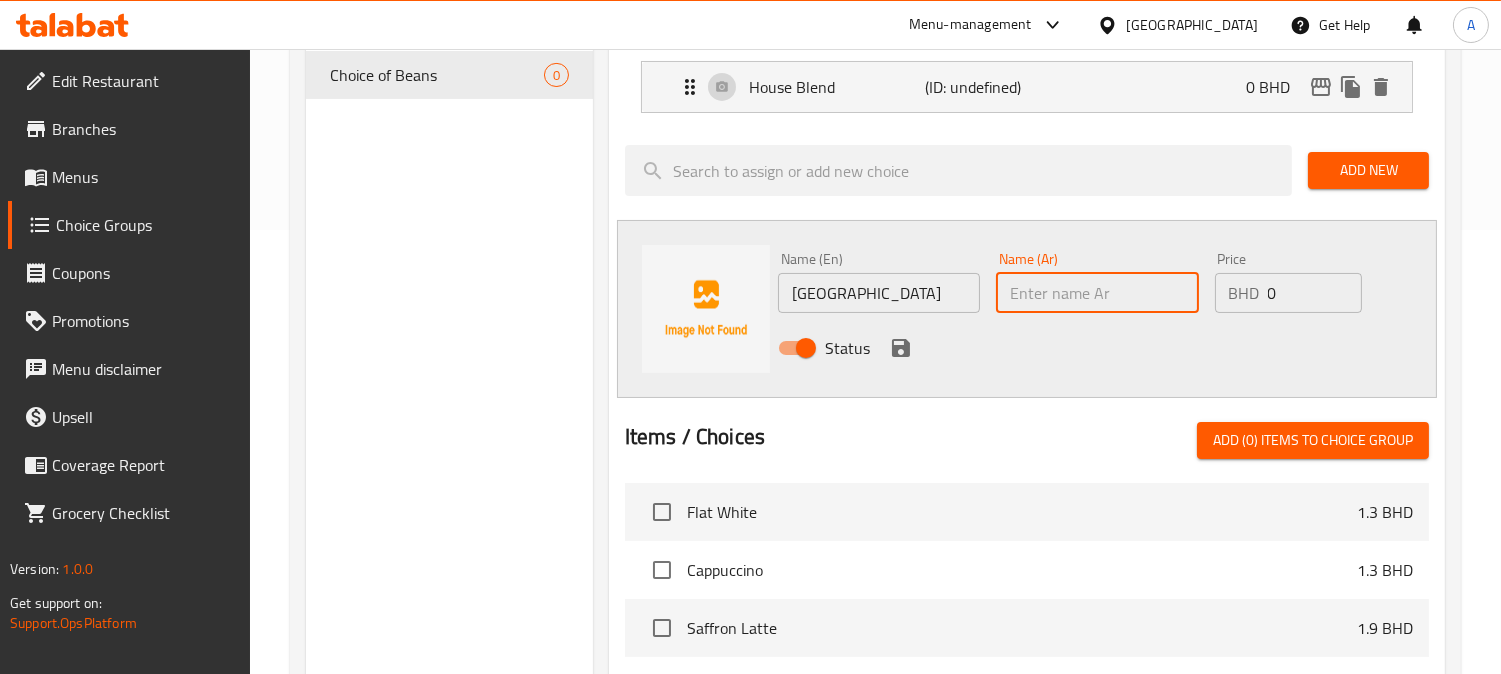 type on "‘" 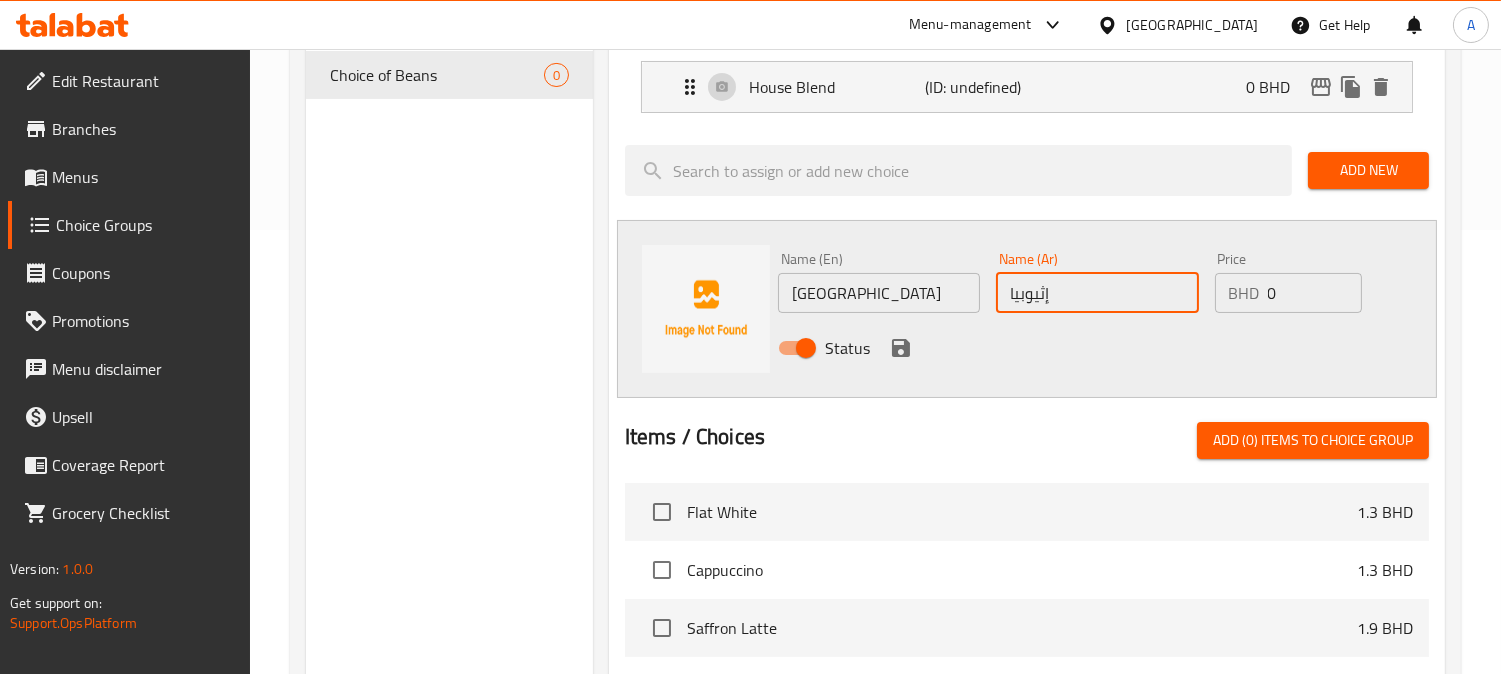 type on "إثيوبيا" 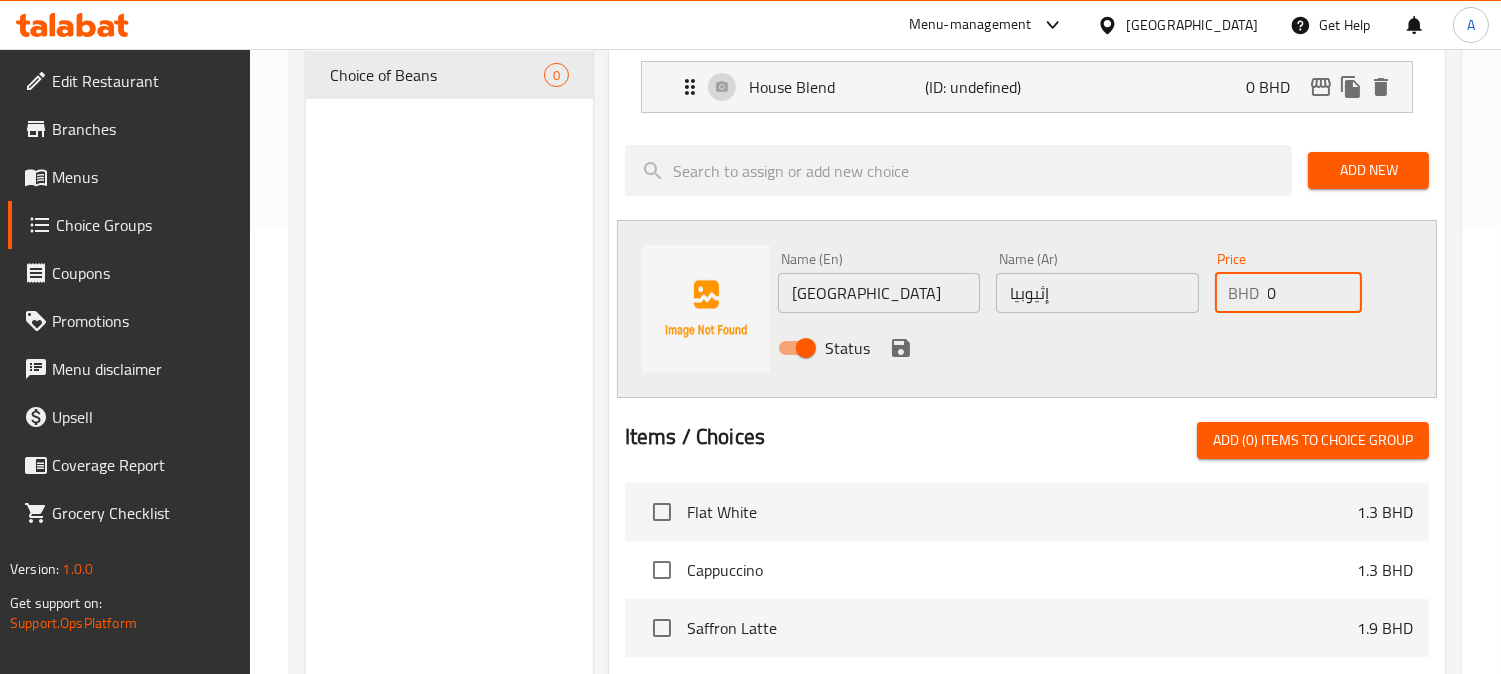 drag, startPoint x: 1308, startPoint y: 287, endPoint x: 1031, endPoint y: 288, distance: 277.0018 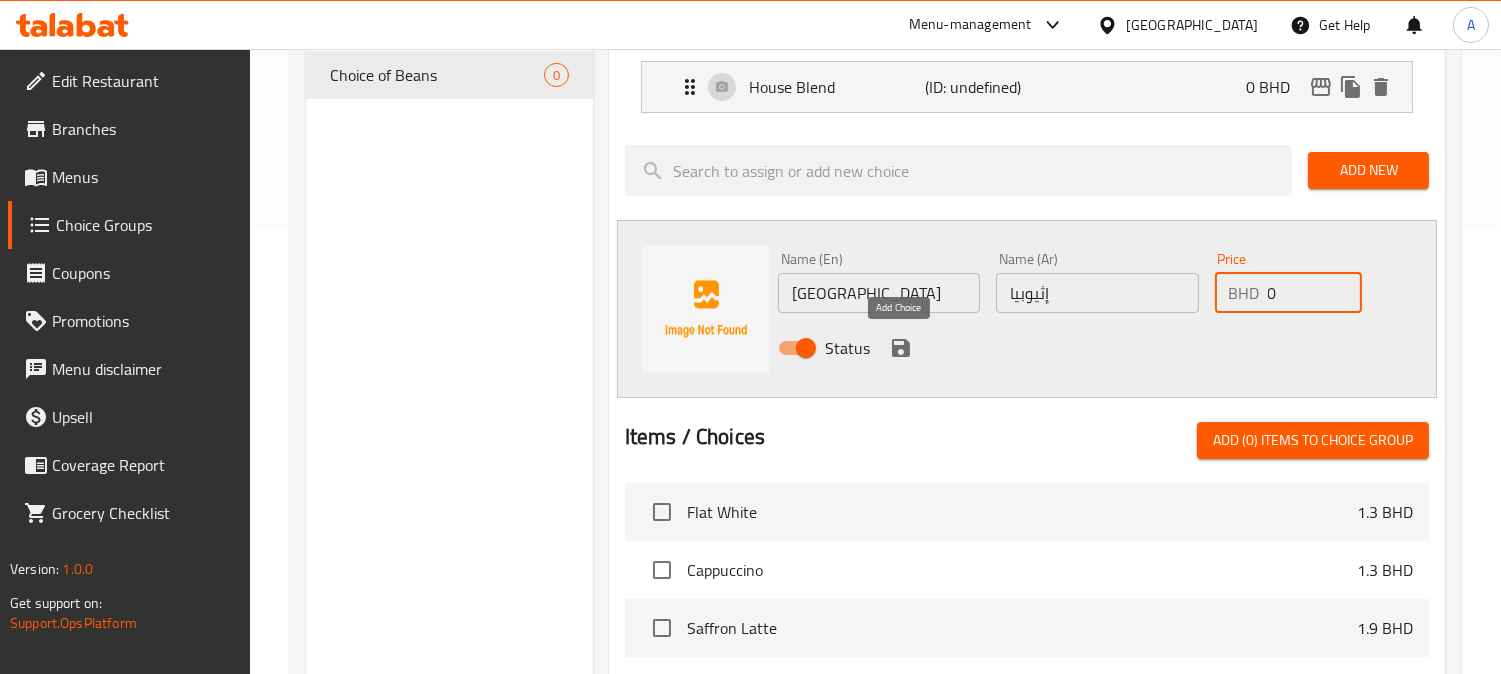 click 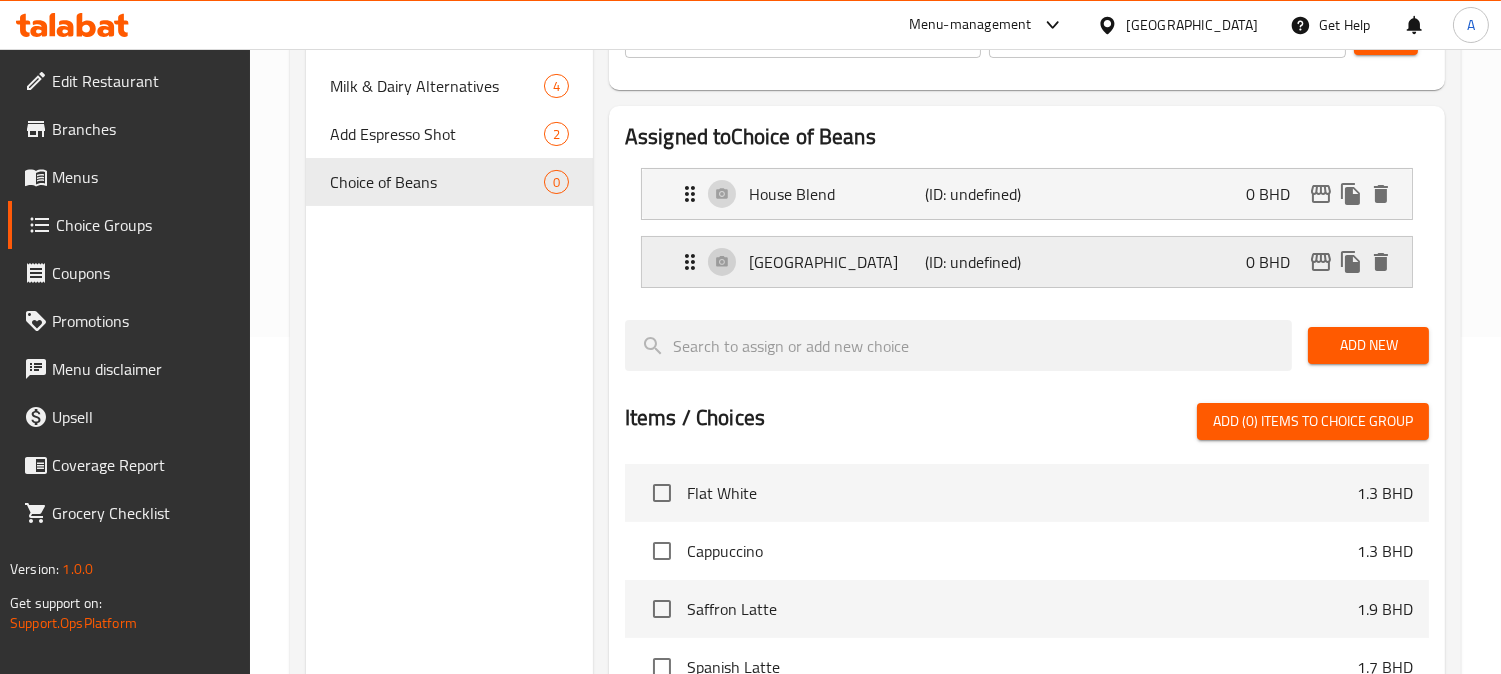 scroll, scrollTop: 222, scrollLeft: 0, axis: vertical 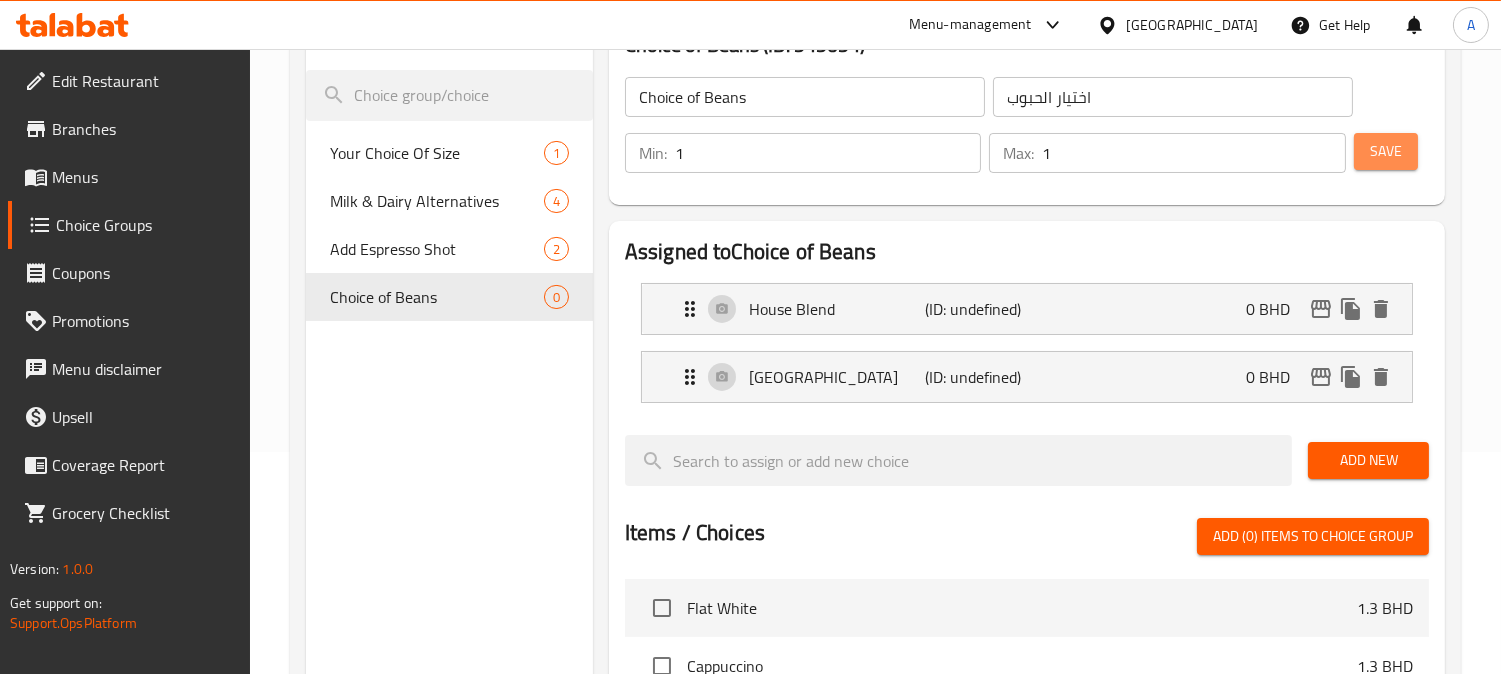 click on "Save" at bounding box center [1386, 151] 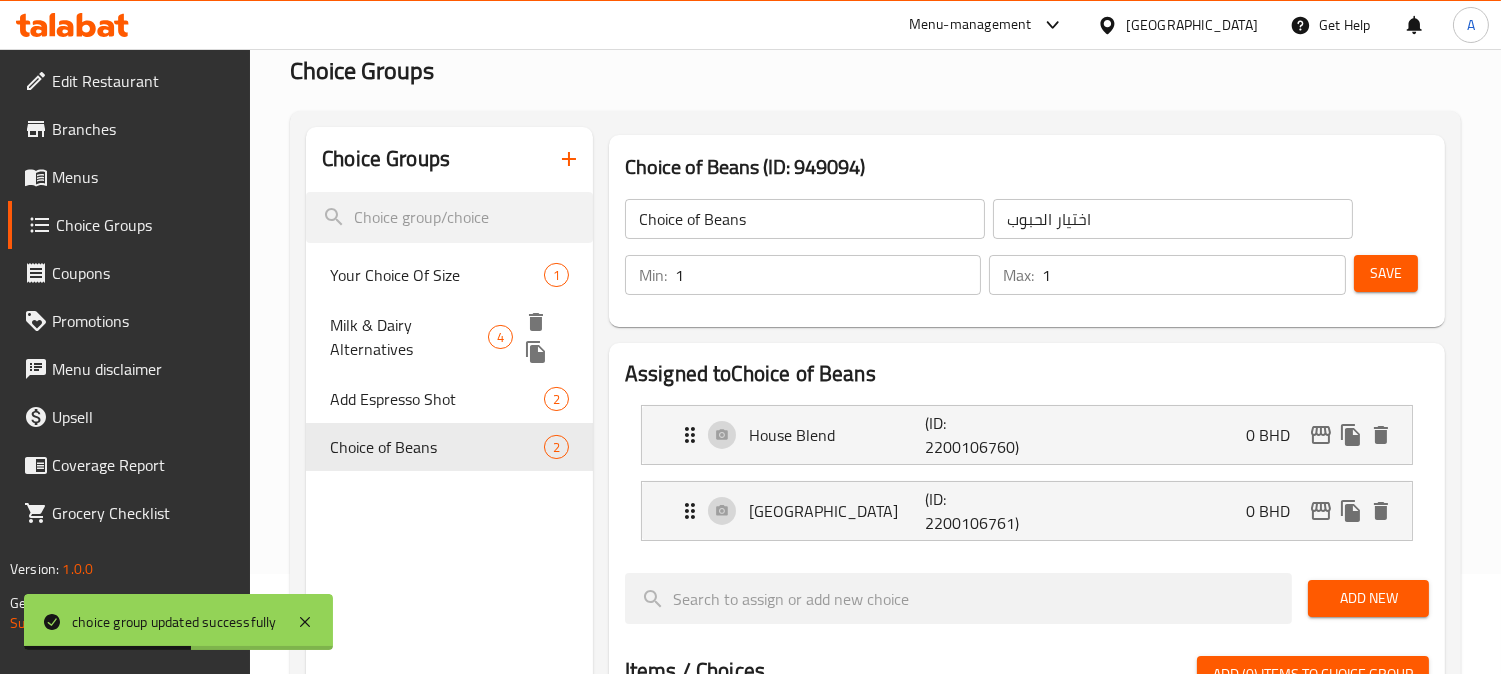 scroll, scrollTop: 0, scrollLeft: 0, axis: both 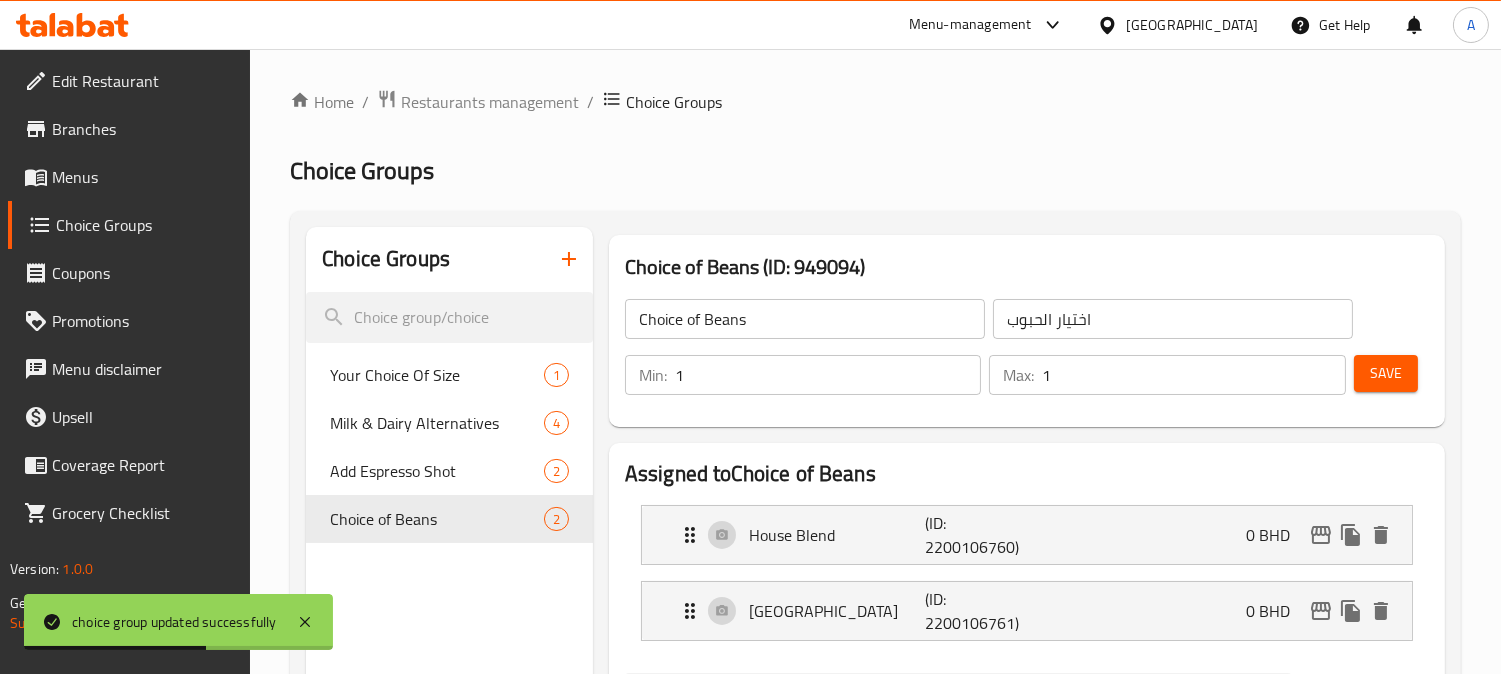 click 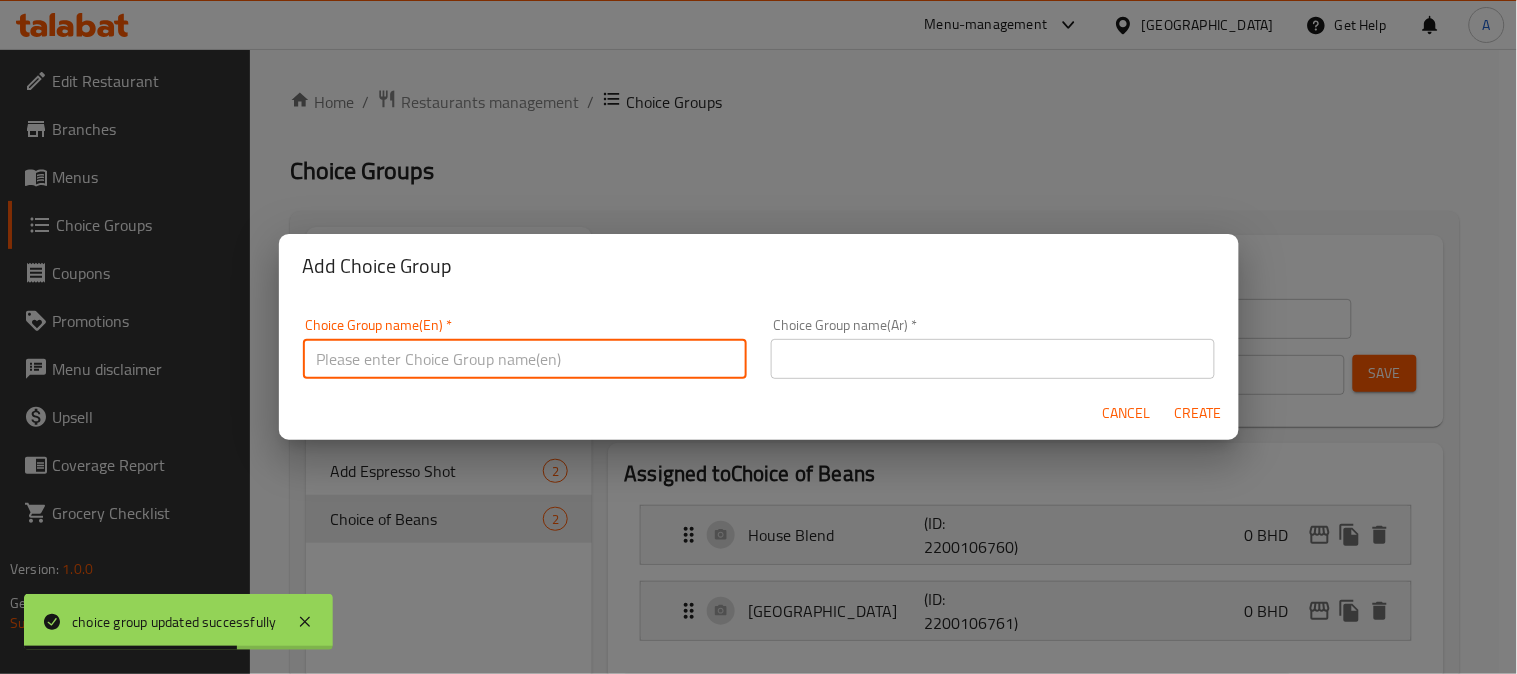 click at bounding box center (525, 359) 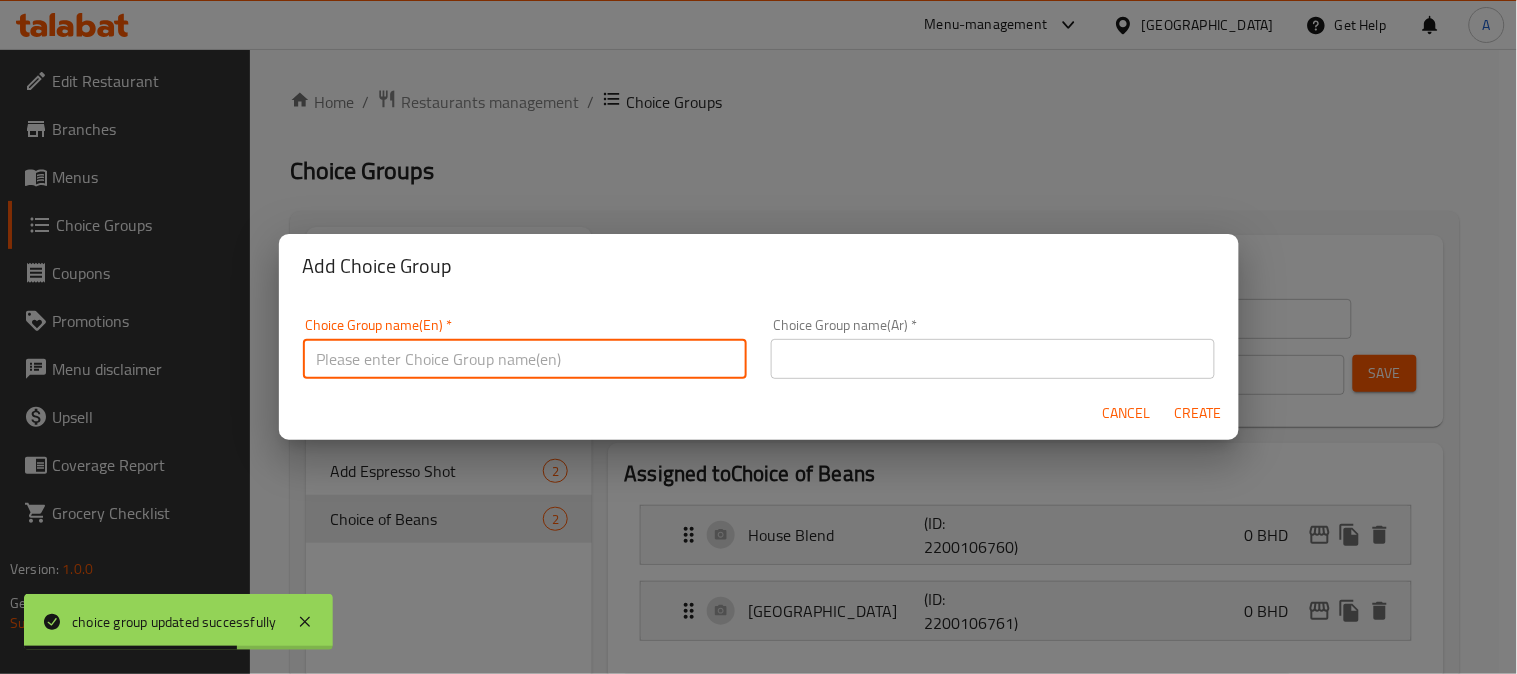 paste on "Add Extra Syrup" 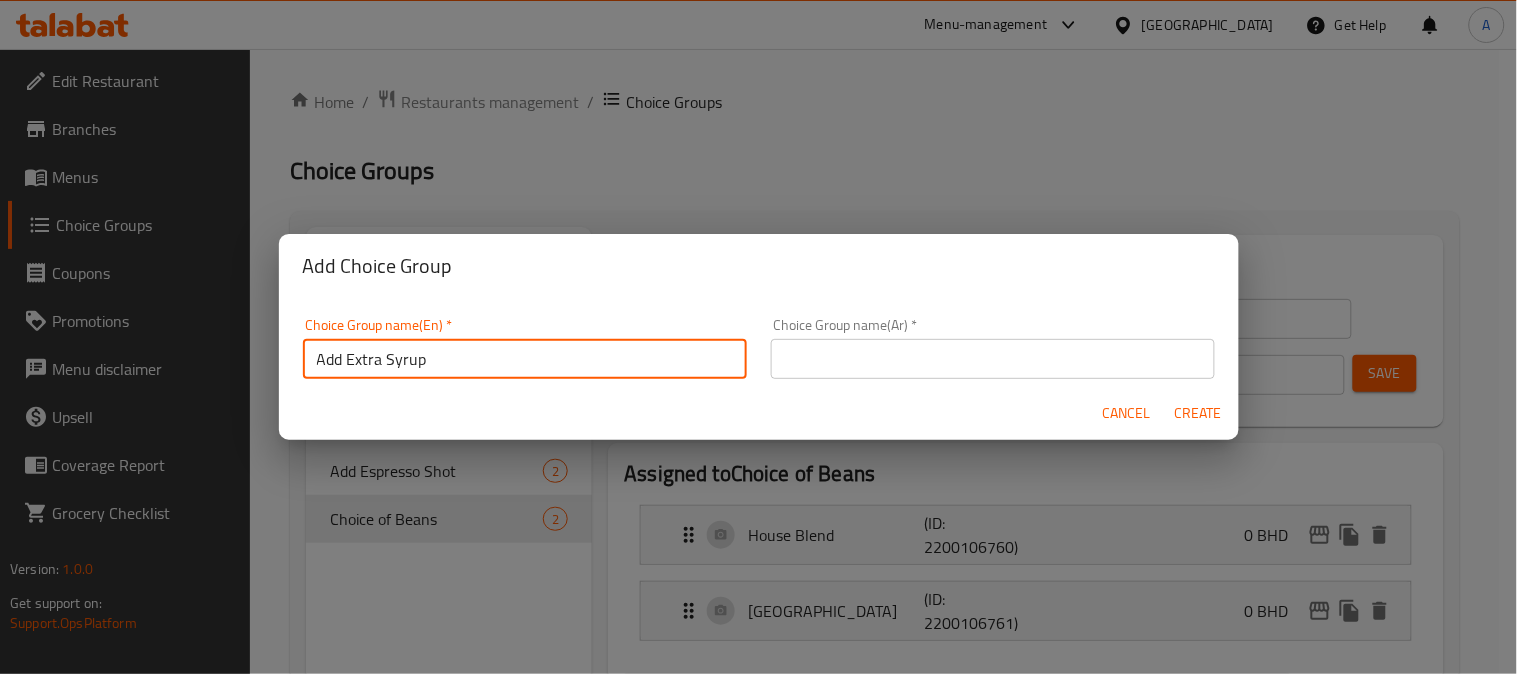 type on "Add Extra Syrup" 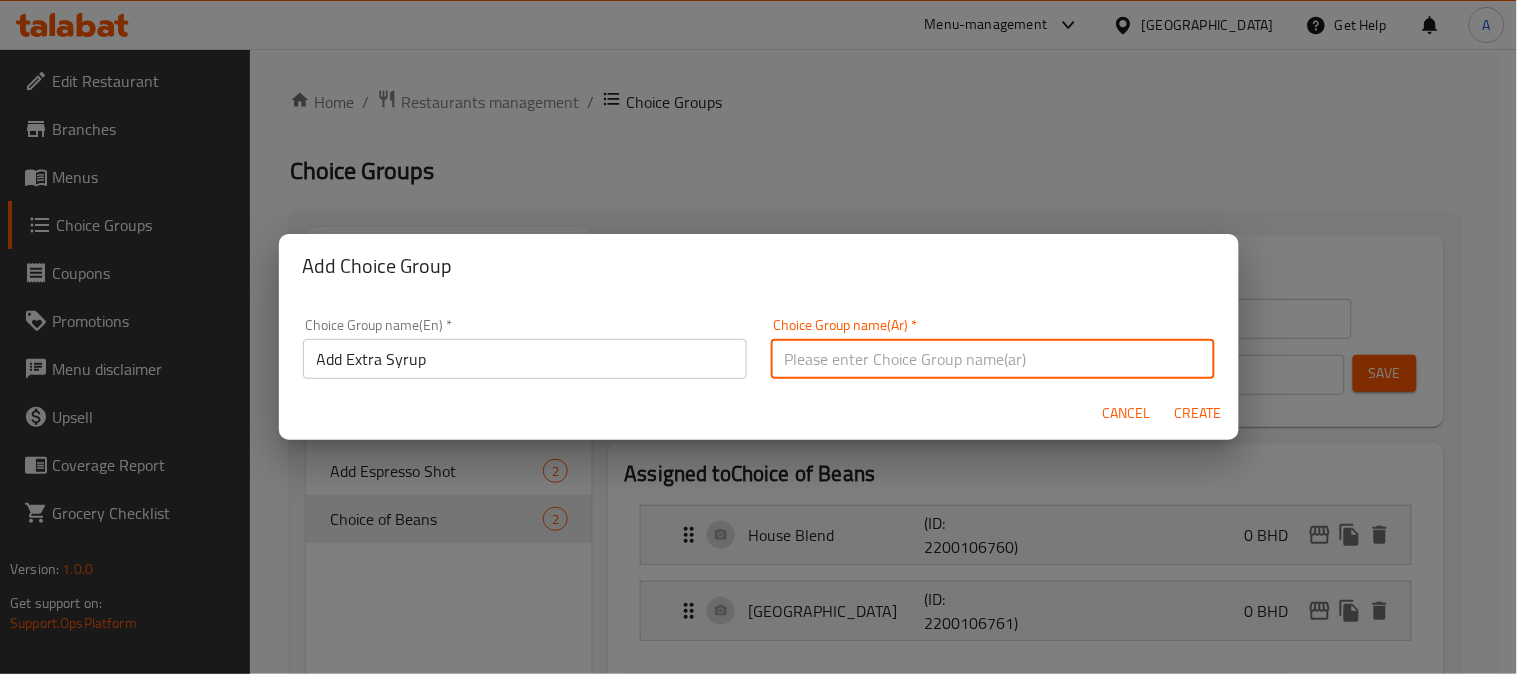 click at bounding box center (993, 359) 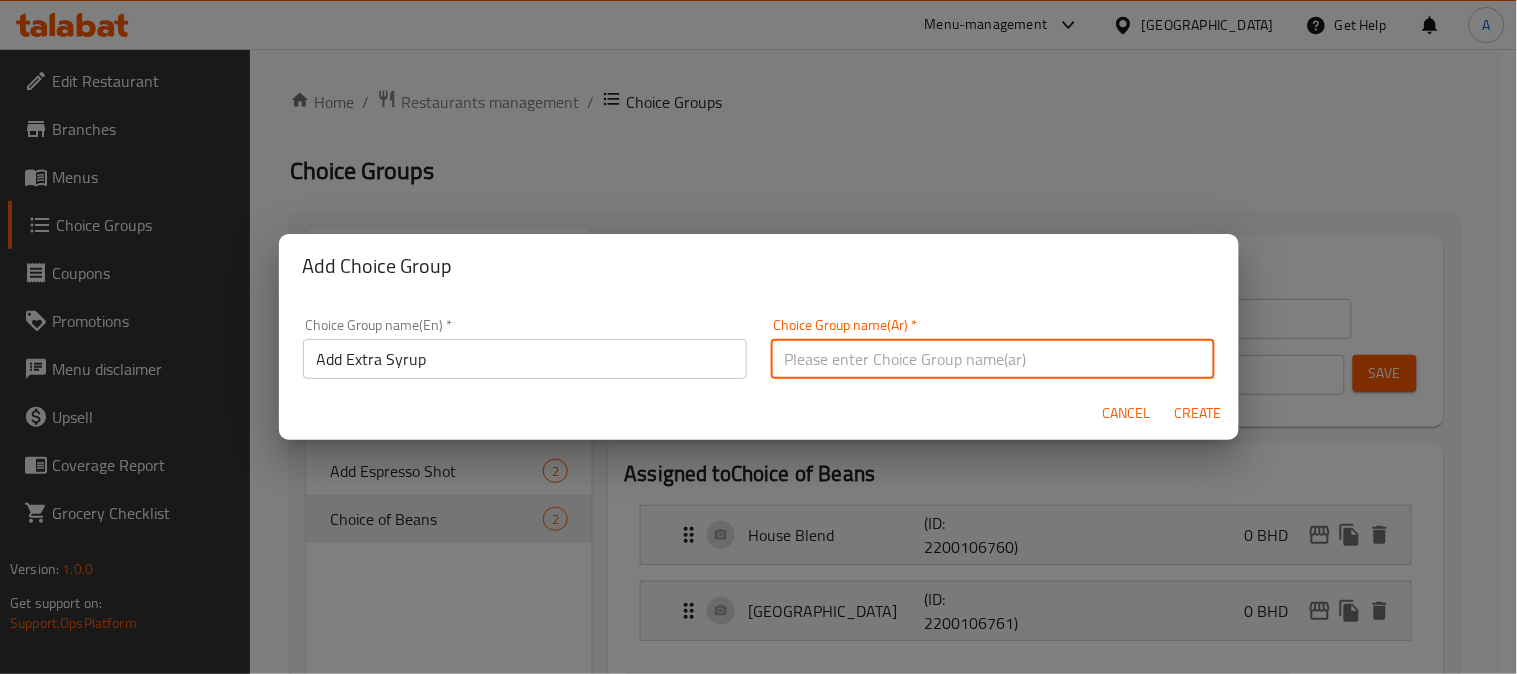 paste on "إضافة شراب إضافي" 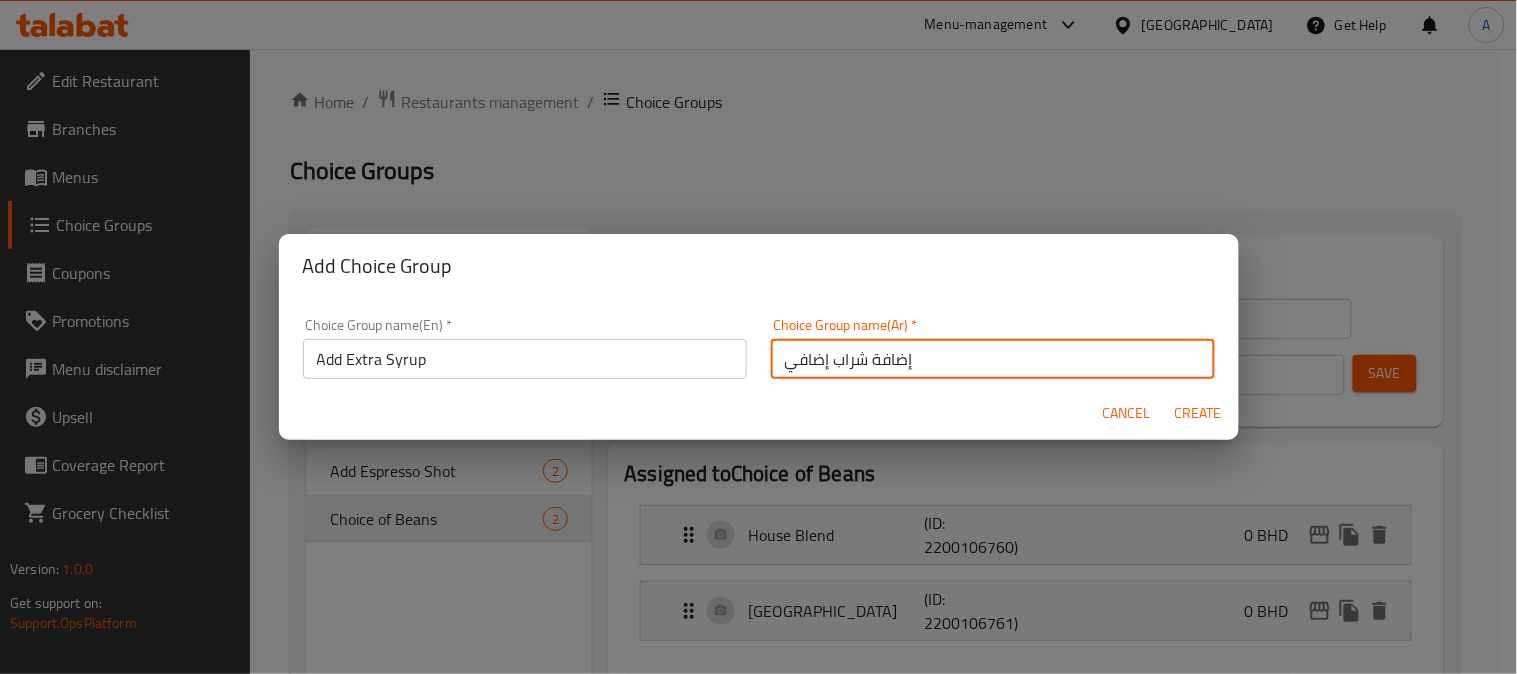 type on "إضافة شراب إضافي" 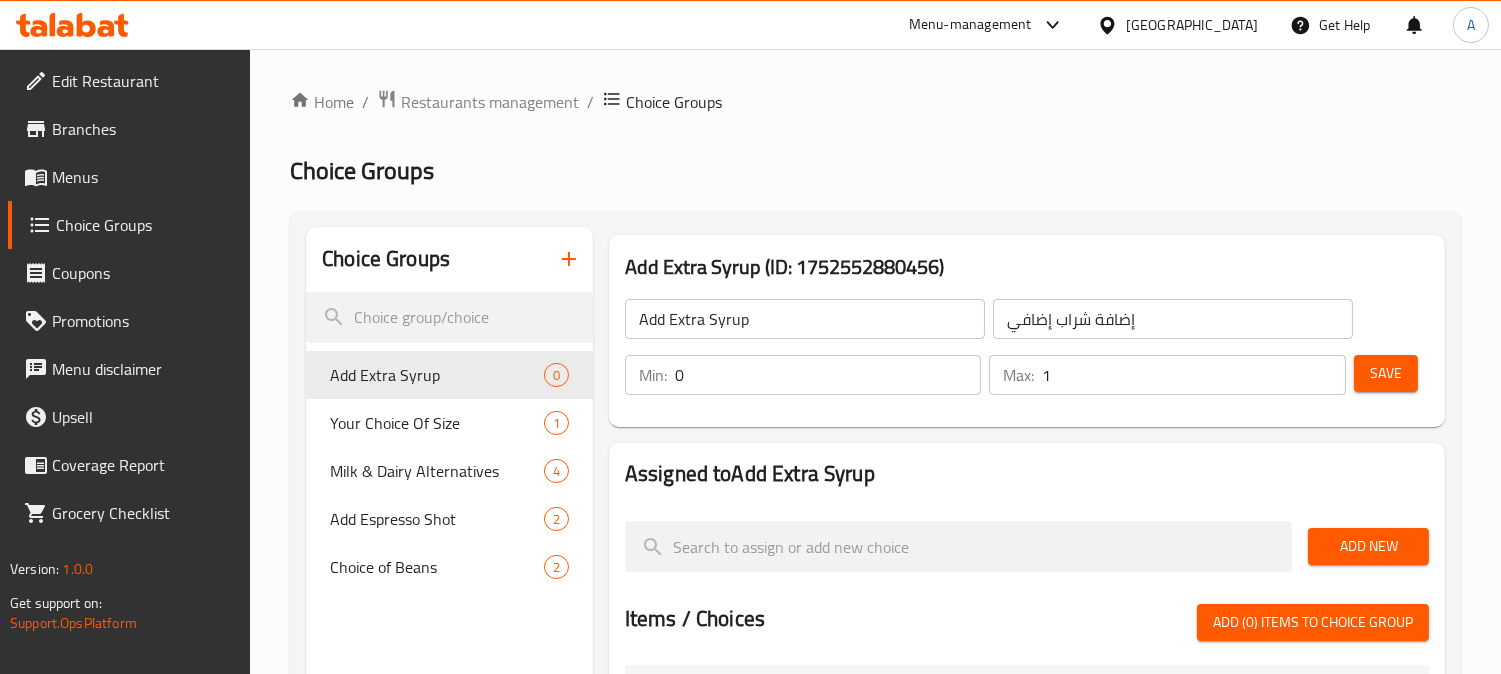 click on "1" at bounding box center [1194, 375] 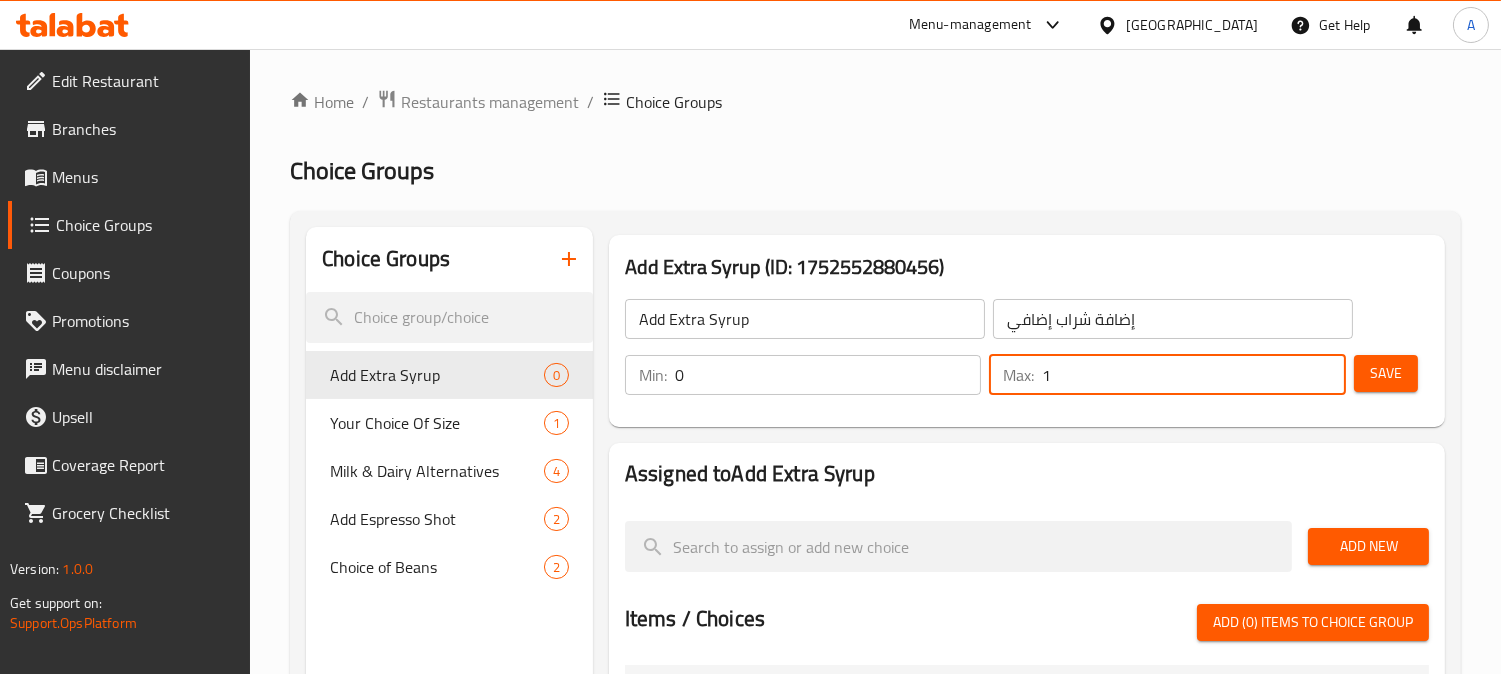 drag, startPoint x: 1240, startPoint y: 371, endPoint x: 902, endPoint y: 328, distance: 340.72424 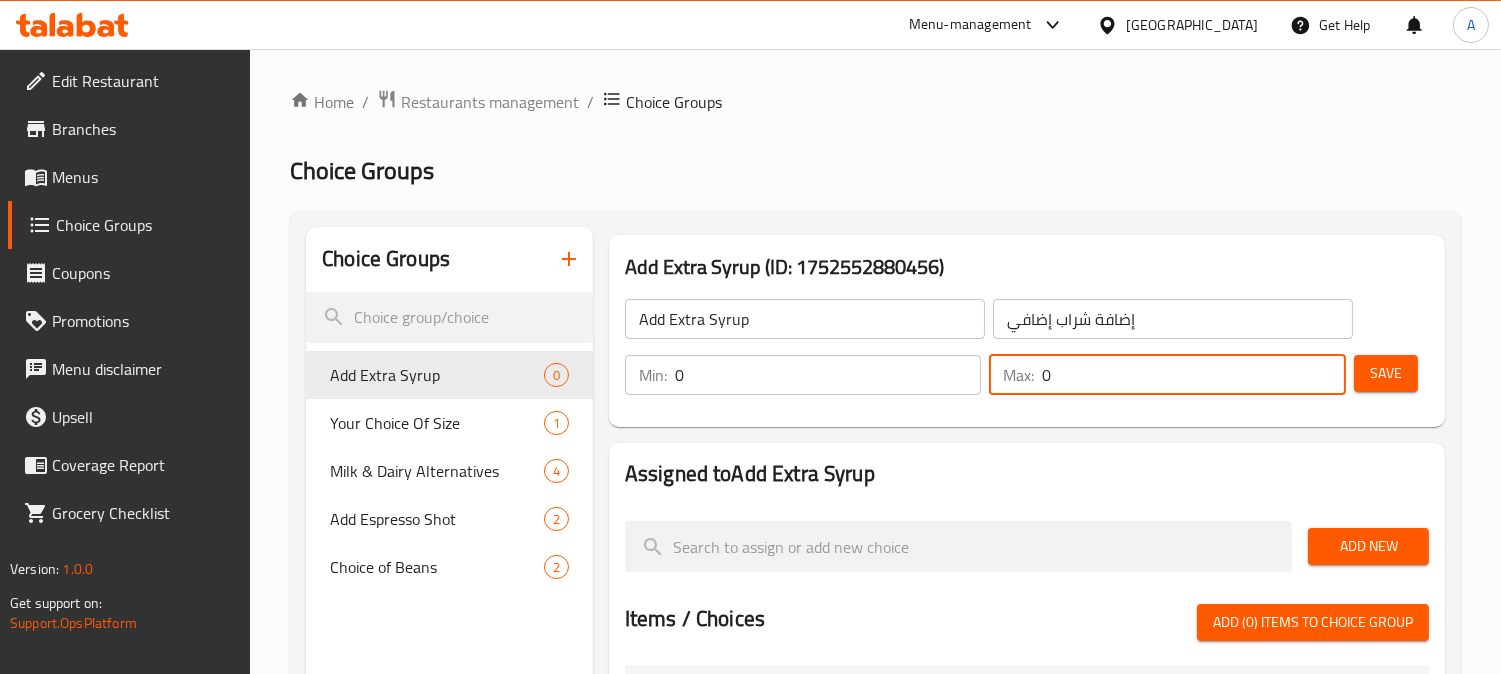type on "0" 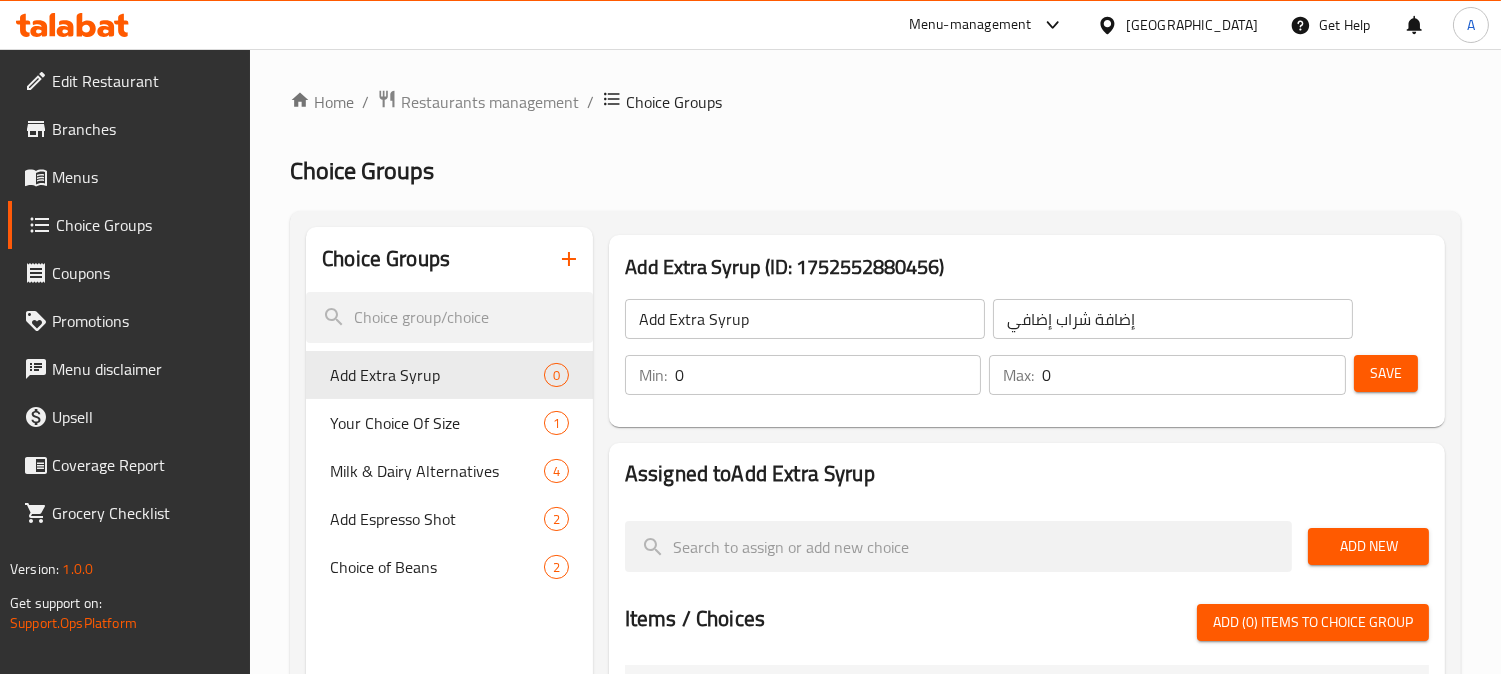 click on "Save" at bounding box center [1386, 373] 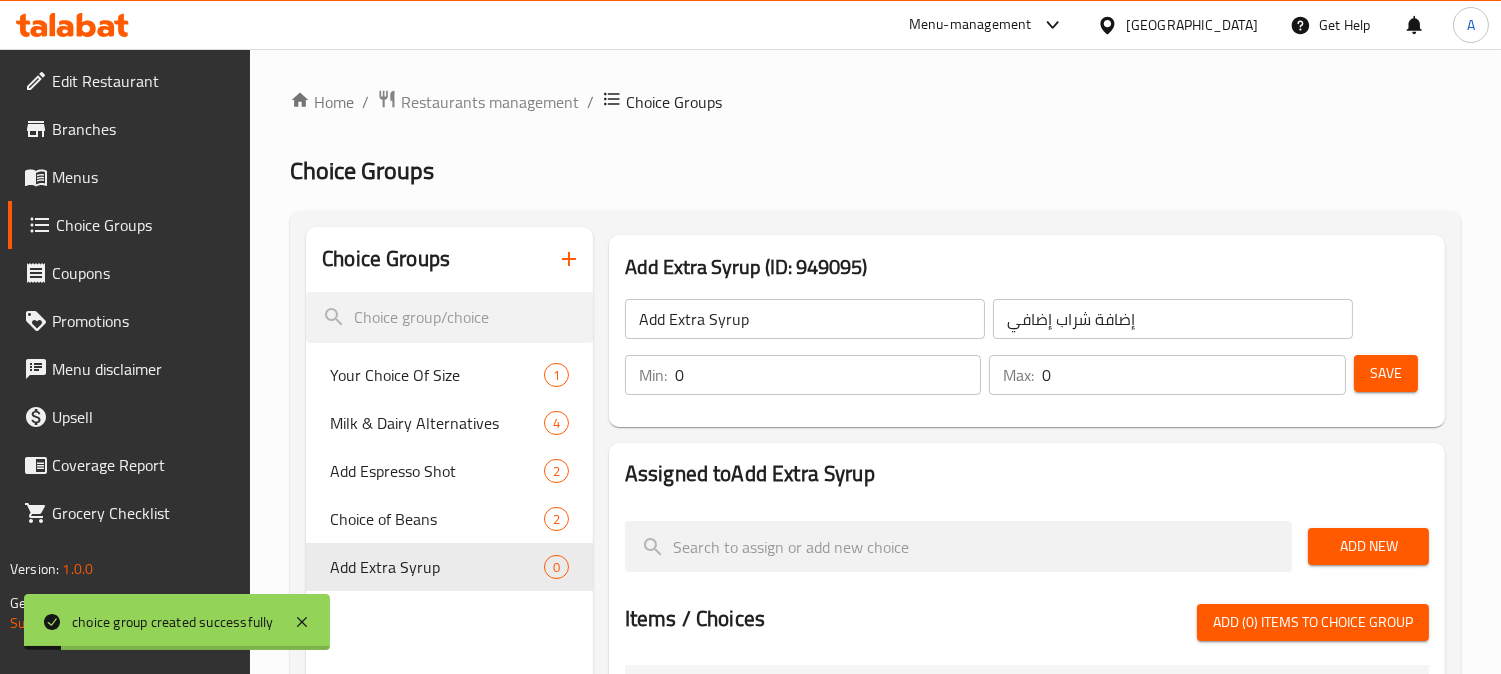 click on "Add New" at bounding box center (1368, 546) 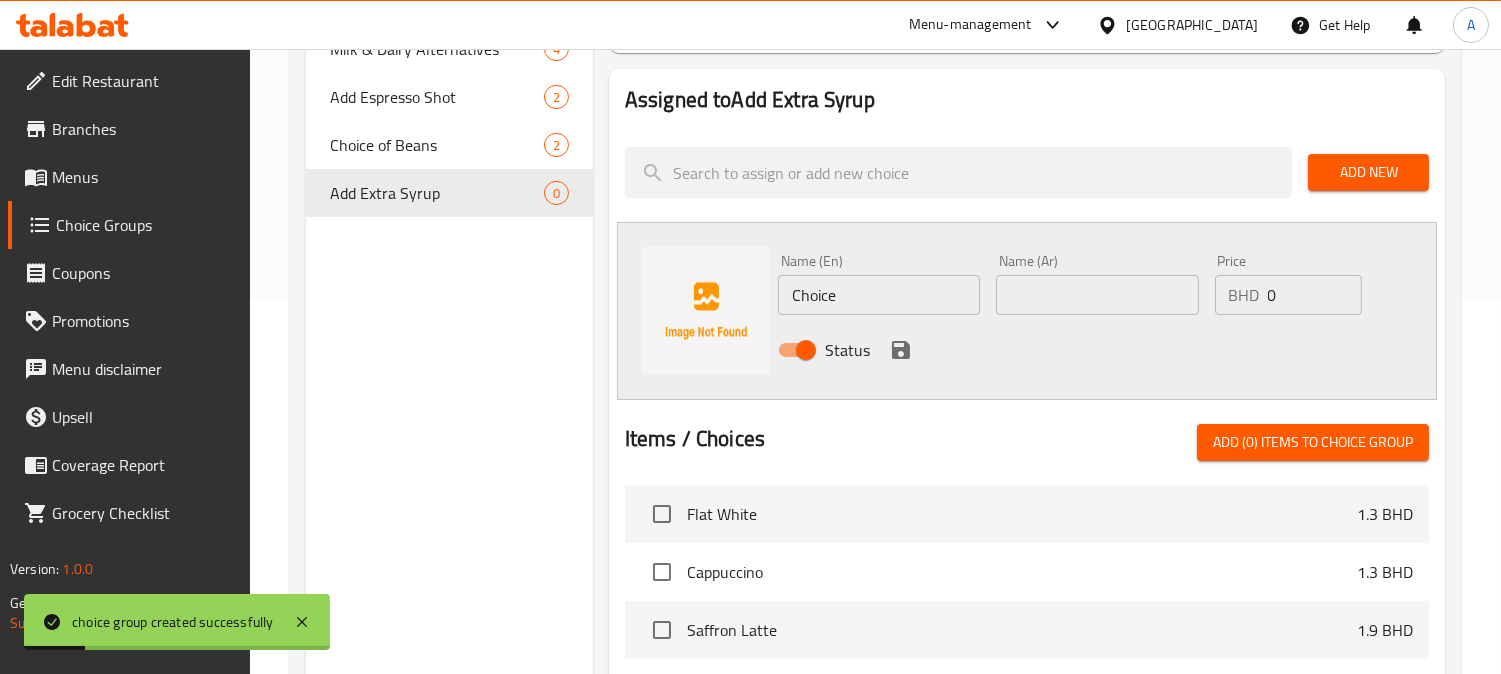 scroll, scrollTop: 444, scrollLeft: 0, axis: vertical 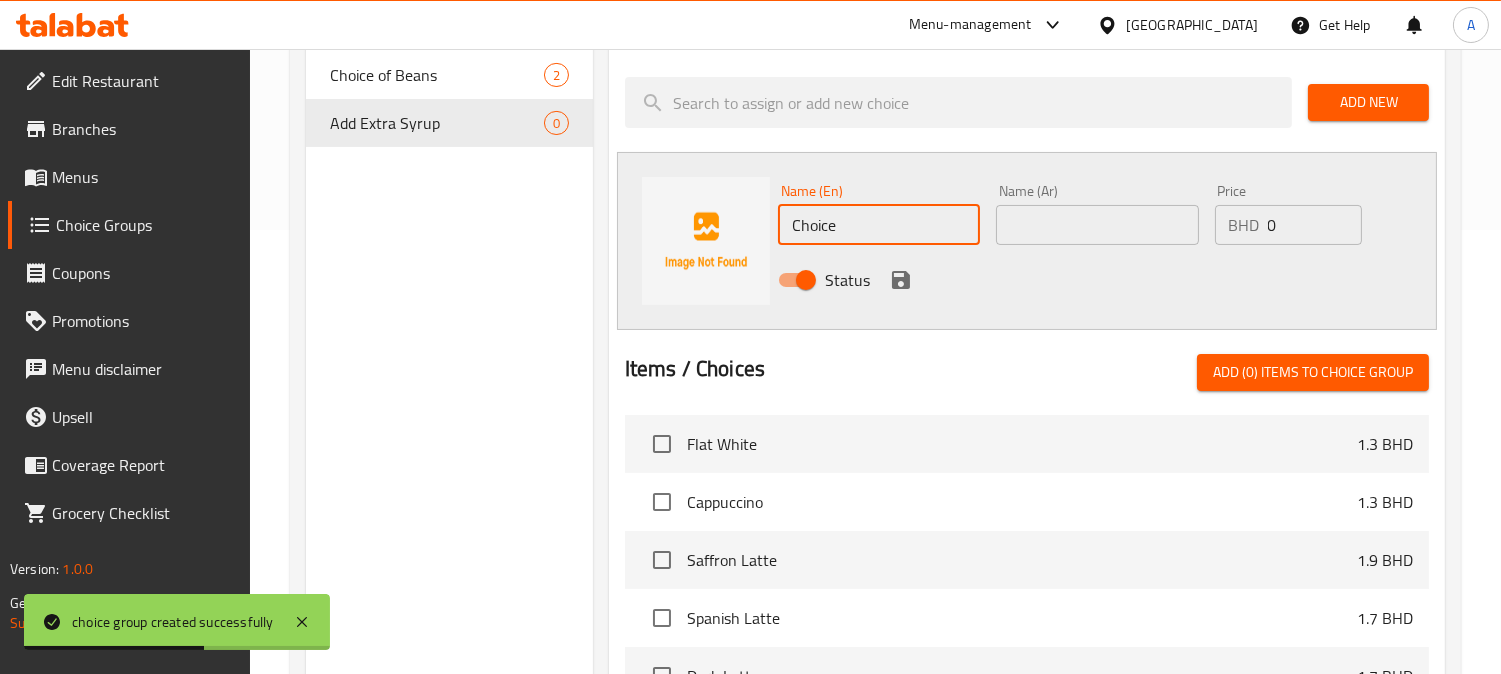 drag, startPoint x: 887, startPoint y: 220, endPoint x: 641, endPoint y: 224, distance: 246.03252 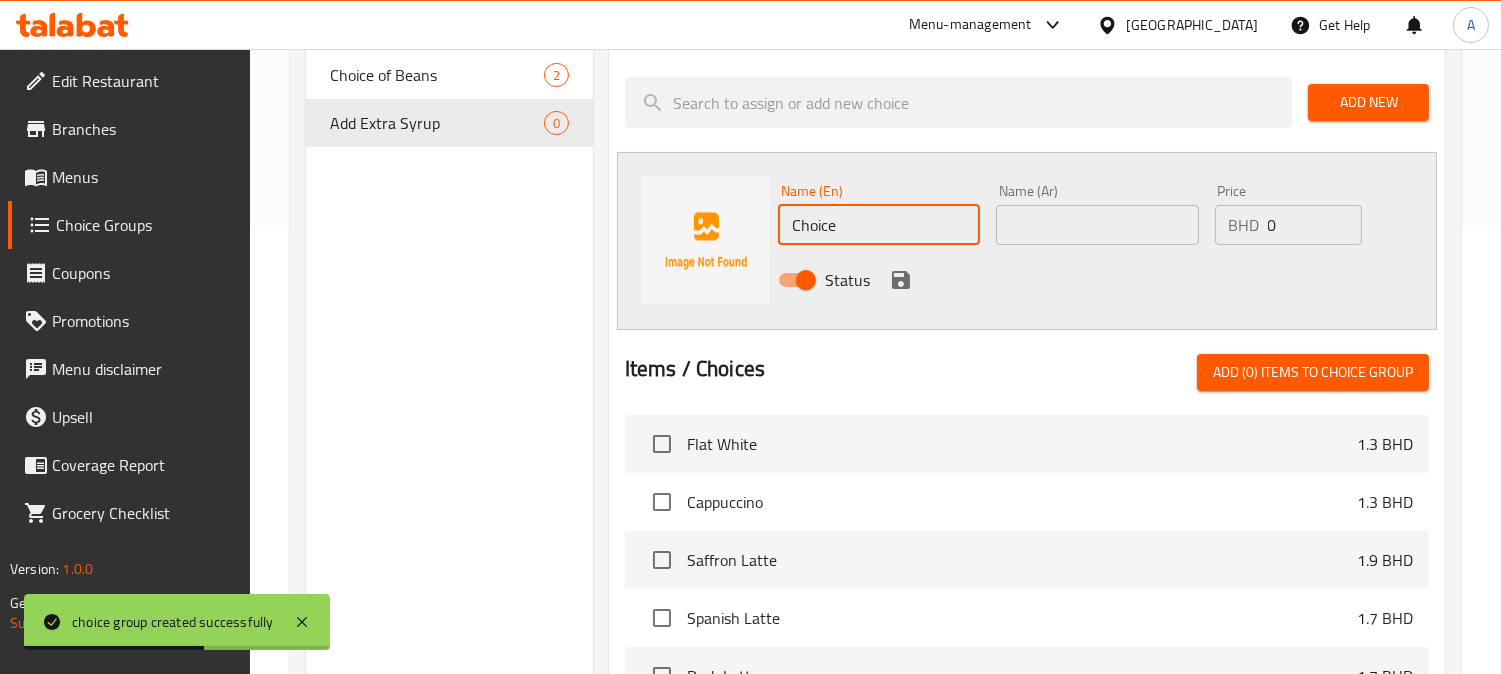 click on "Name (En) Choice Name (En) Name (Ar) Name (Ar) Price BHD 0 Price Status" at bounding box center [1027, 241] 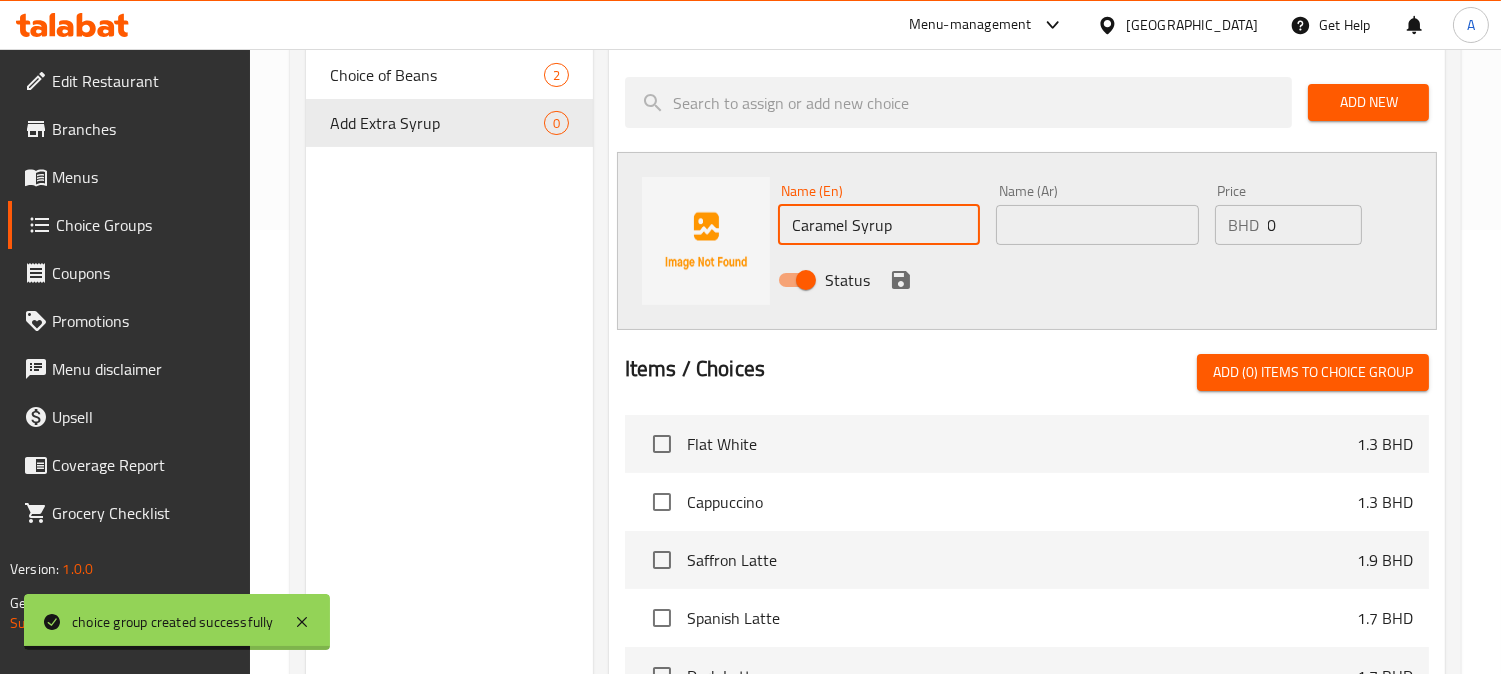 type on "Caramel Syrup" 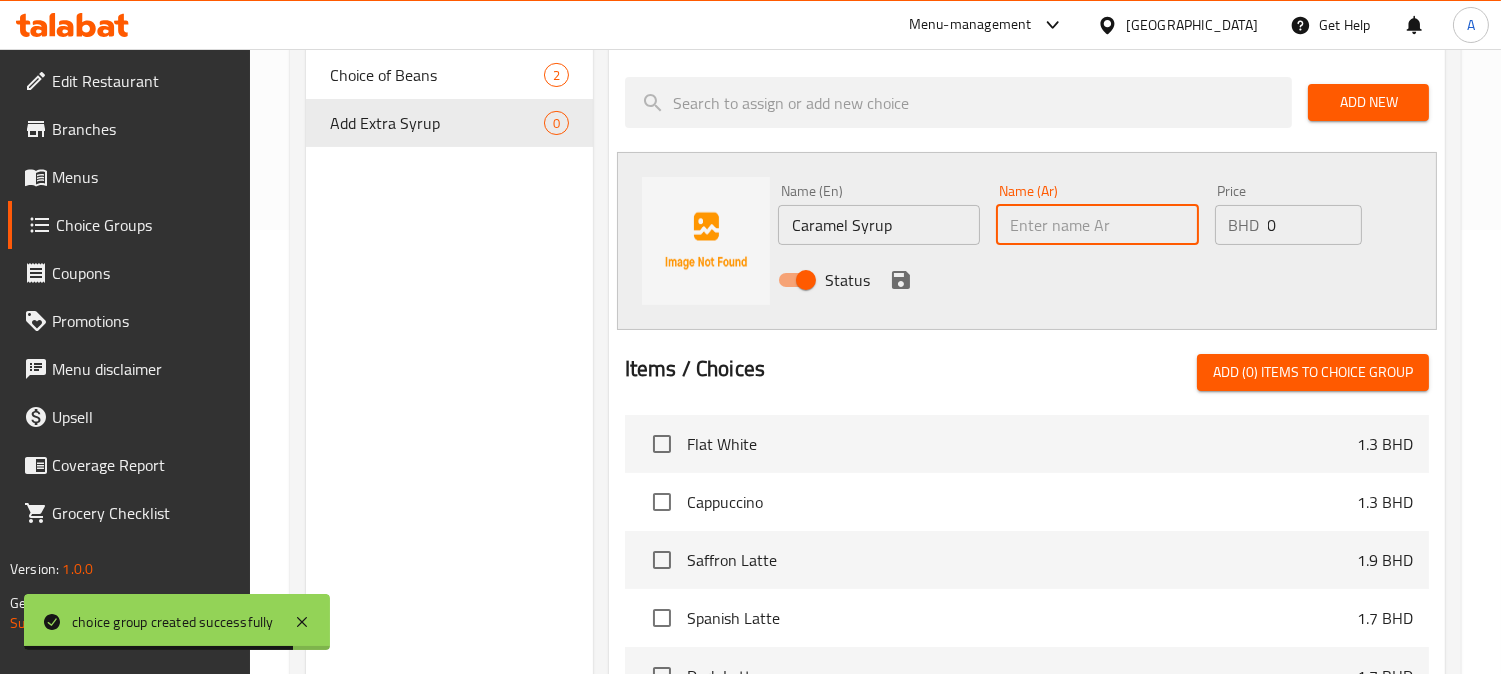 click at bounding box center (1097, 225) 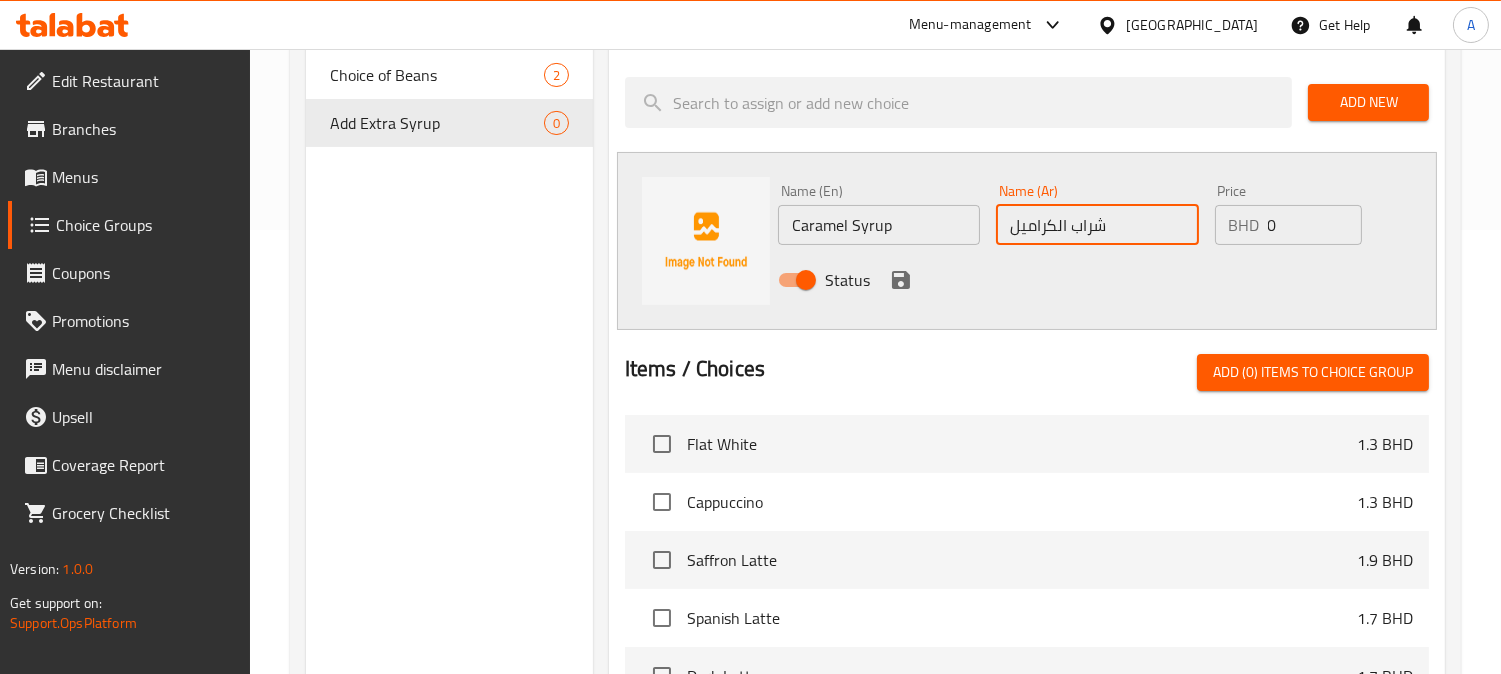 type on "شراب الكراميل" 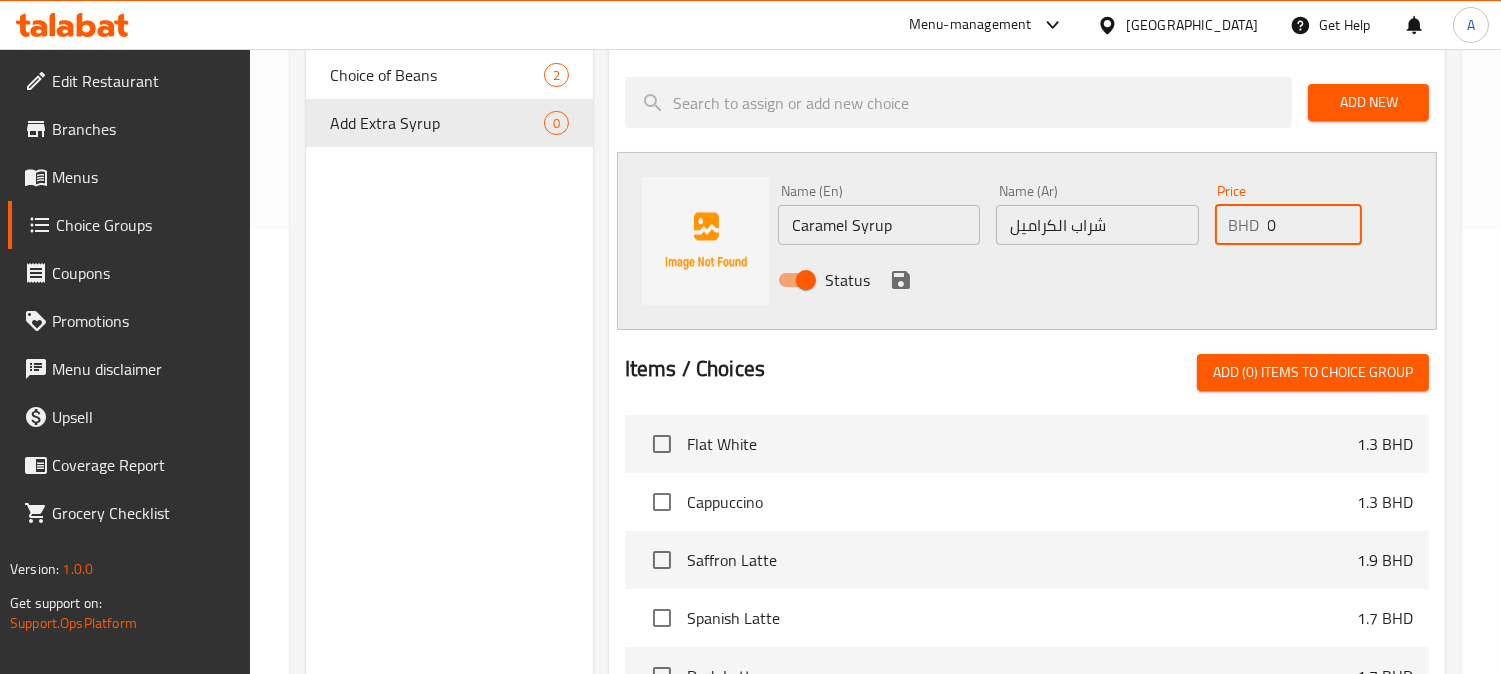 drag, startPoint x: 1322, startPoint y: 223, endPoint x: 981, endPoint y: 216, distance: 341.07184 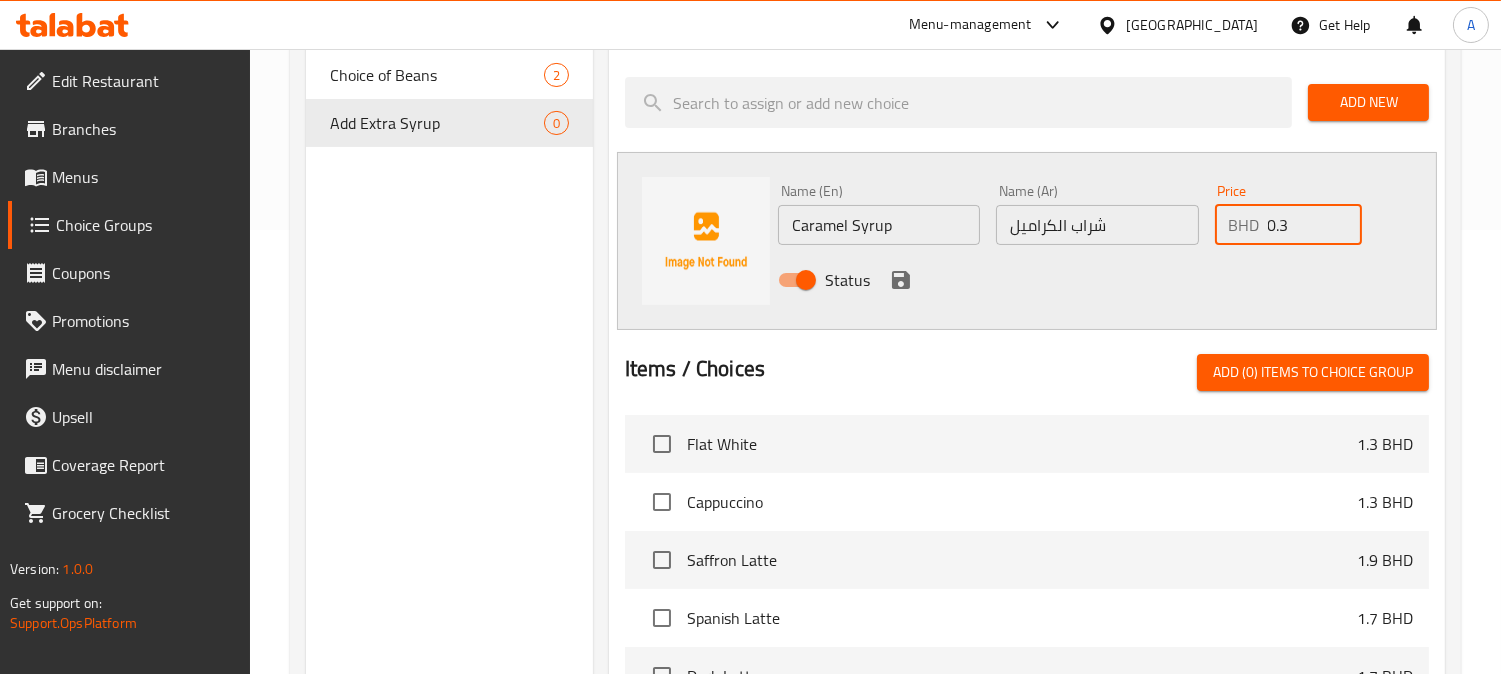 type on "0.3" 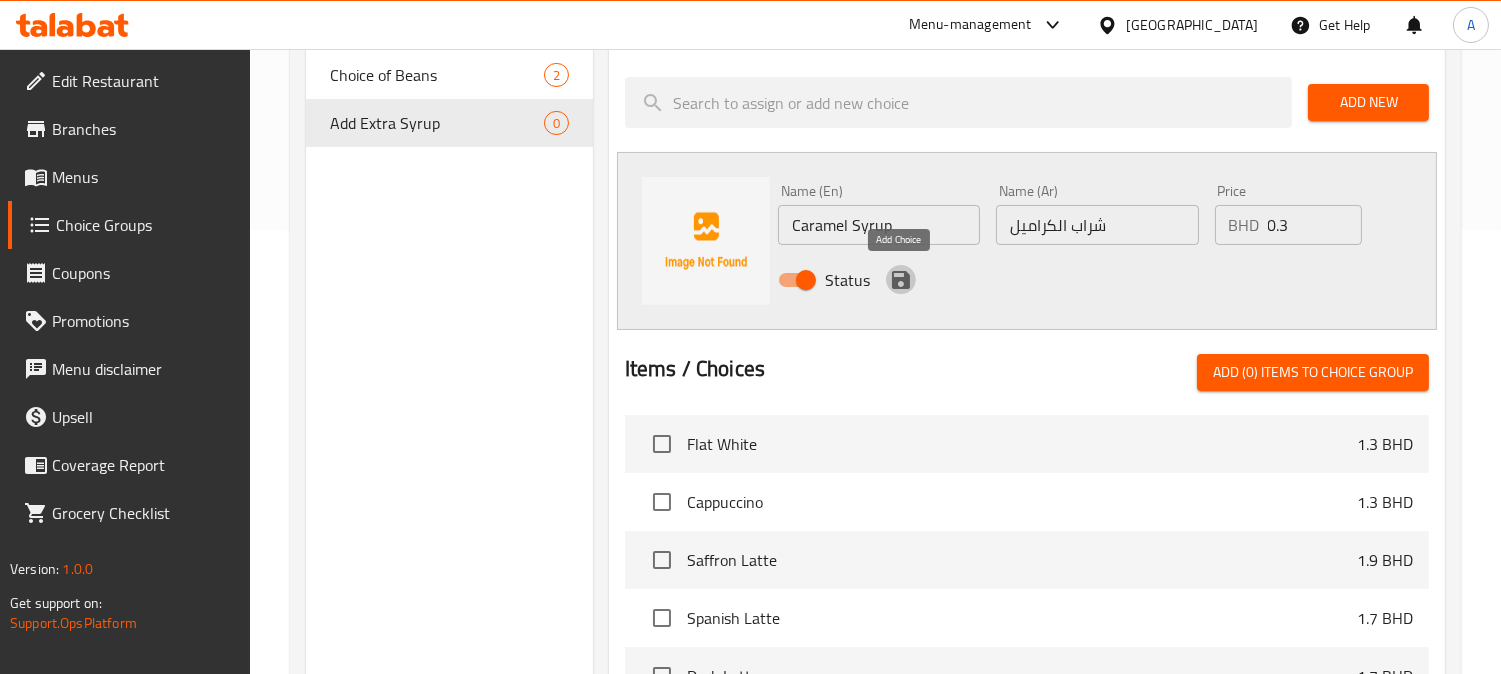 click 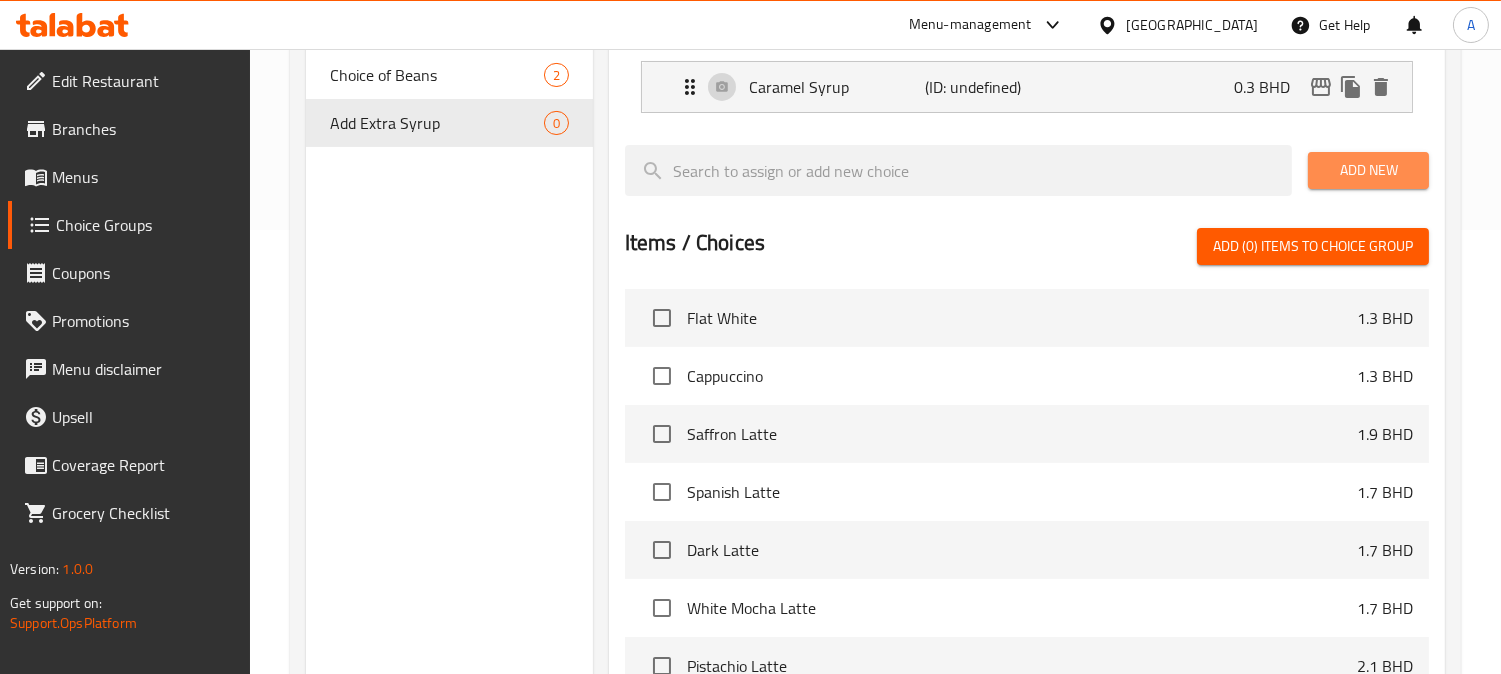 click on "Add New" at bounding box center [1368, 170] 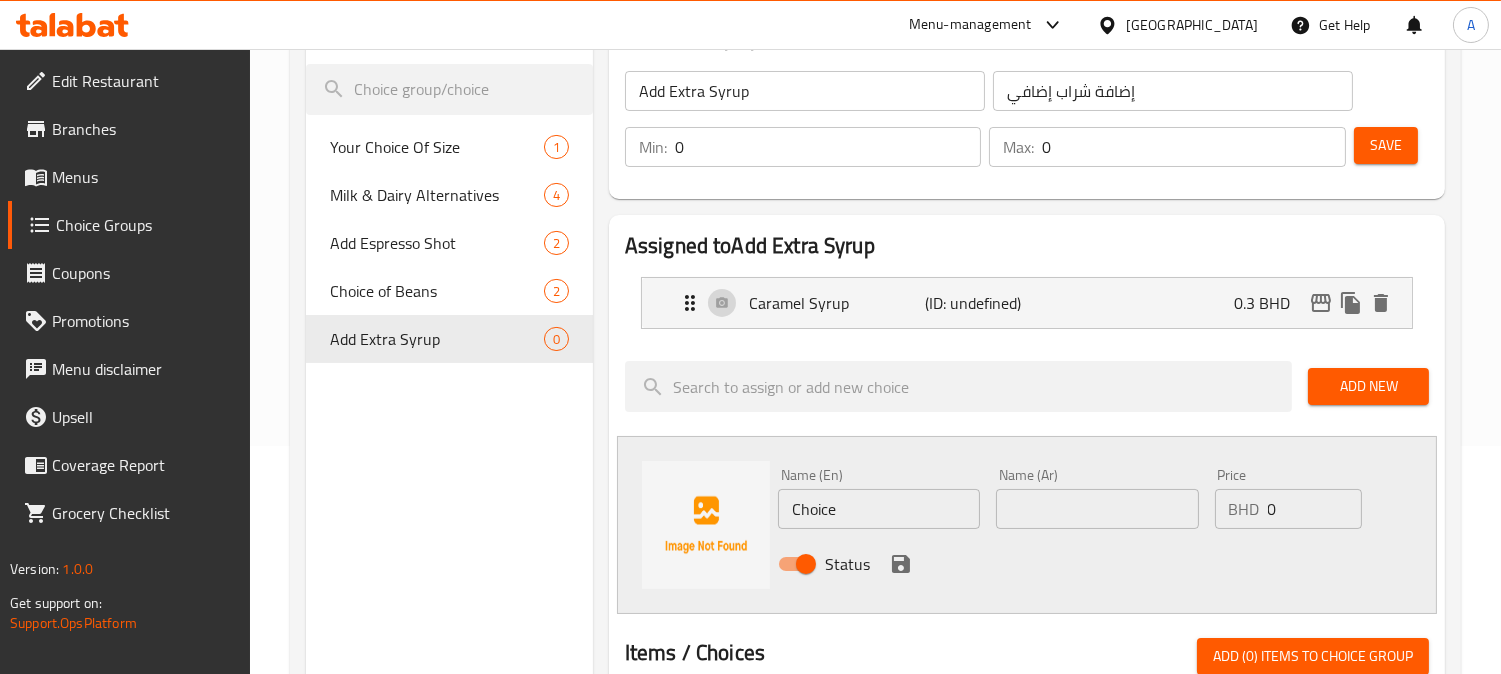 scroll, scrollTop: 0, scrollLeft: 0, axis: both 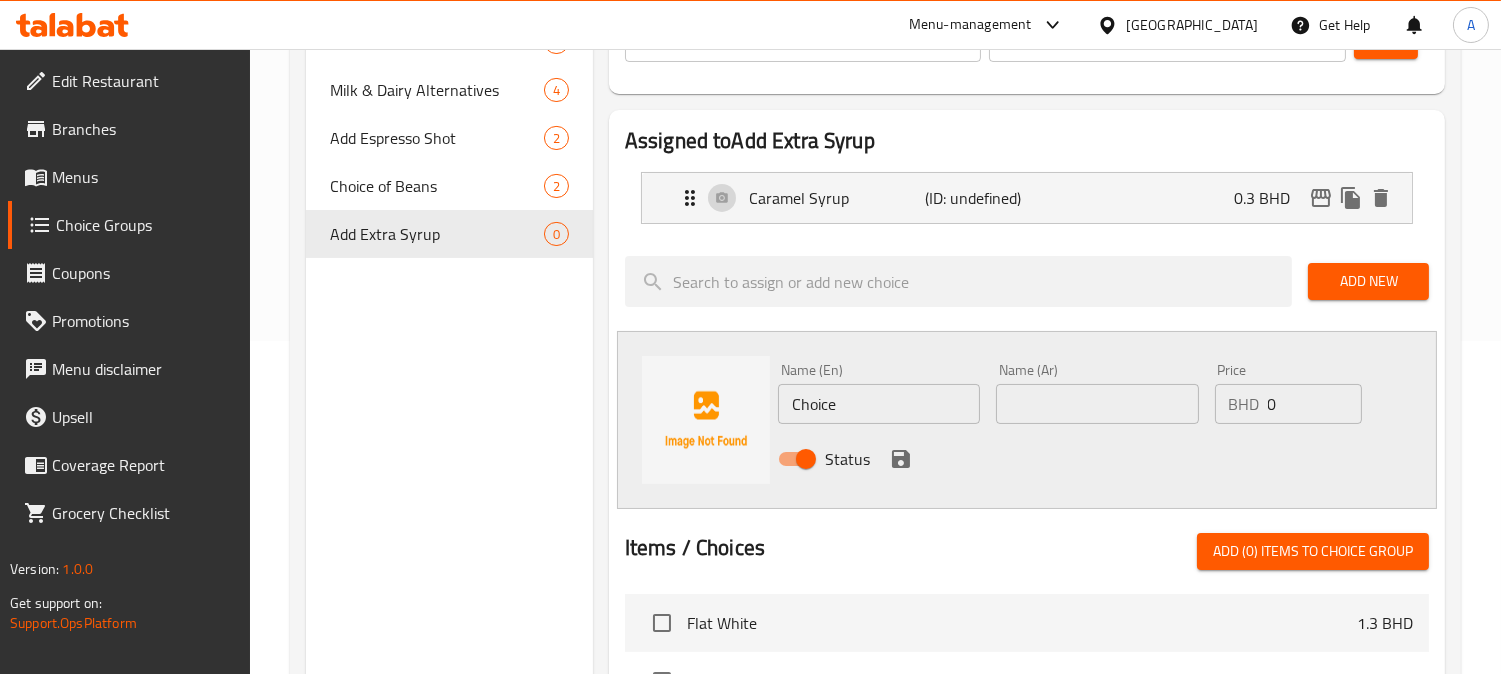 drag, startPoint x: 881, startPoint y: 405, endPoint x: 594, endPoint y: 406, distance: 287.00174 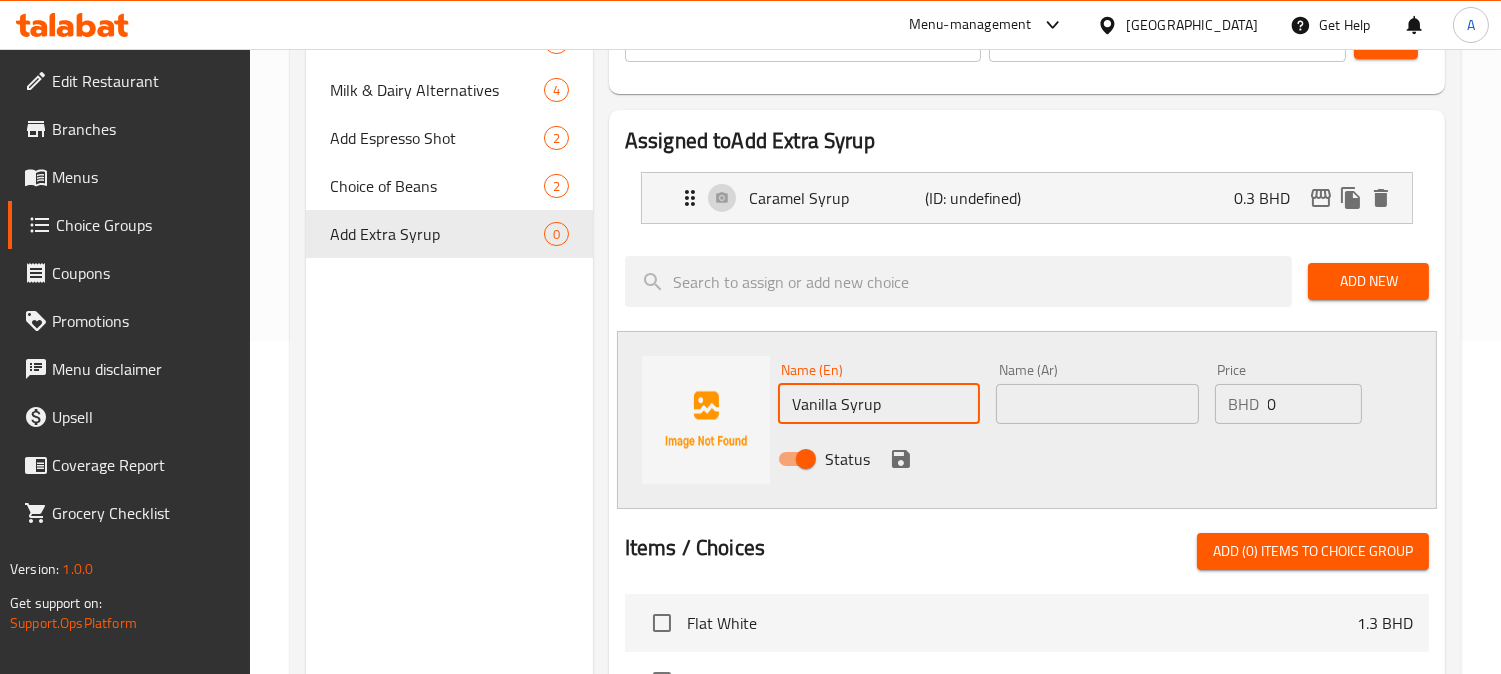 type on "Vanilla Syrup" 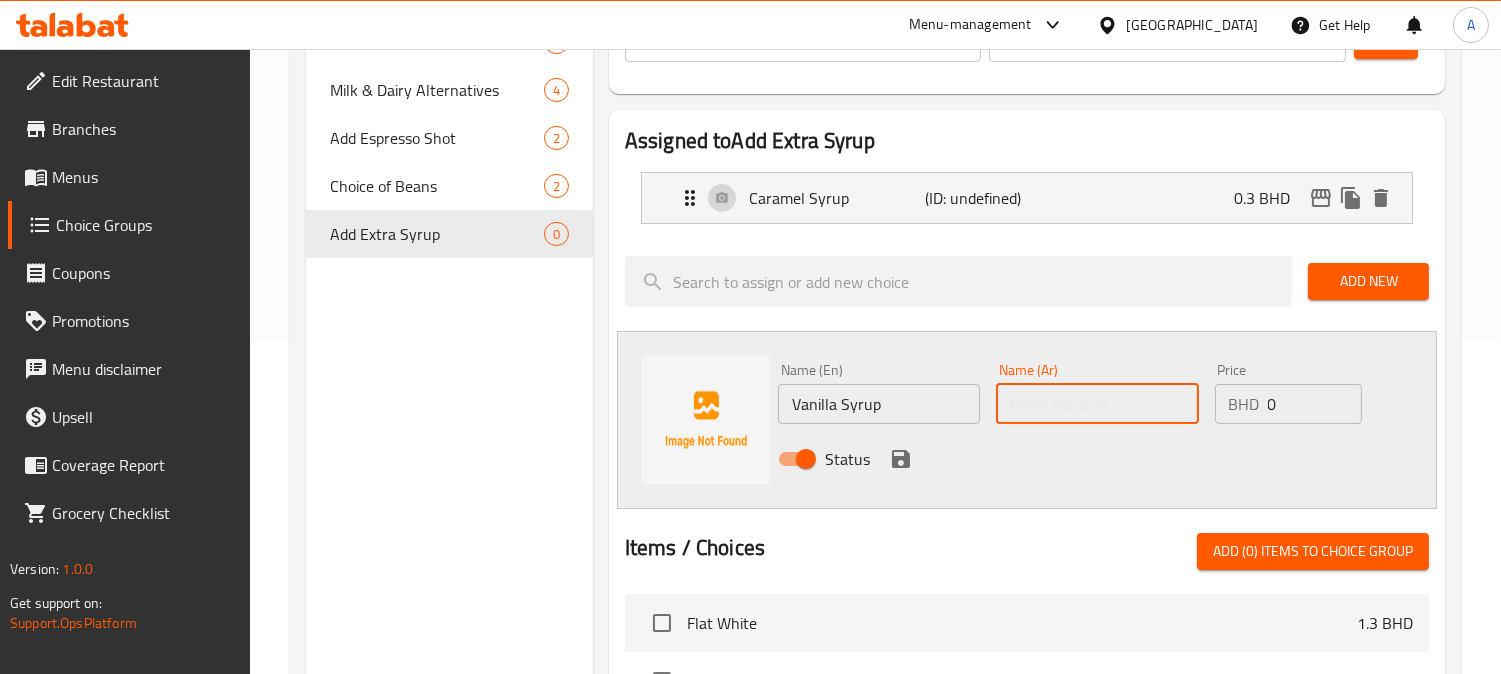 drag, startPoint x: 1147, startPoint y: 397, endPoint x: 1197, endPoint y: 394, distance: 50.08992 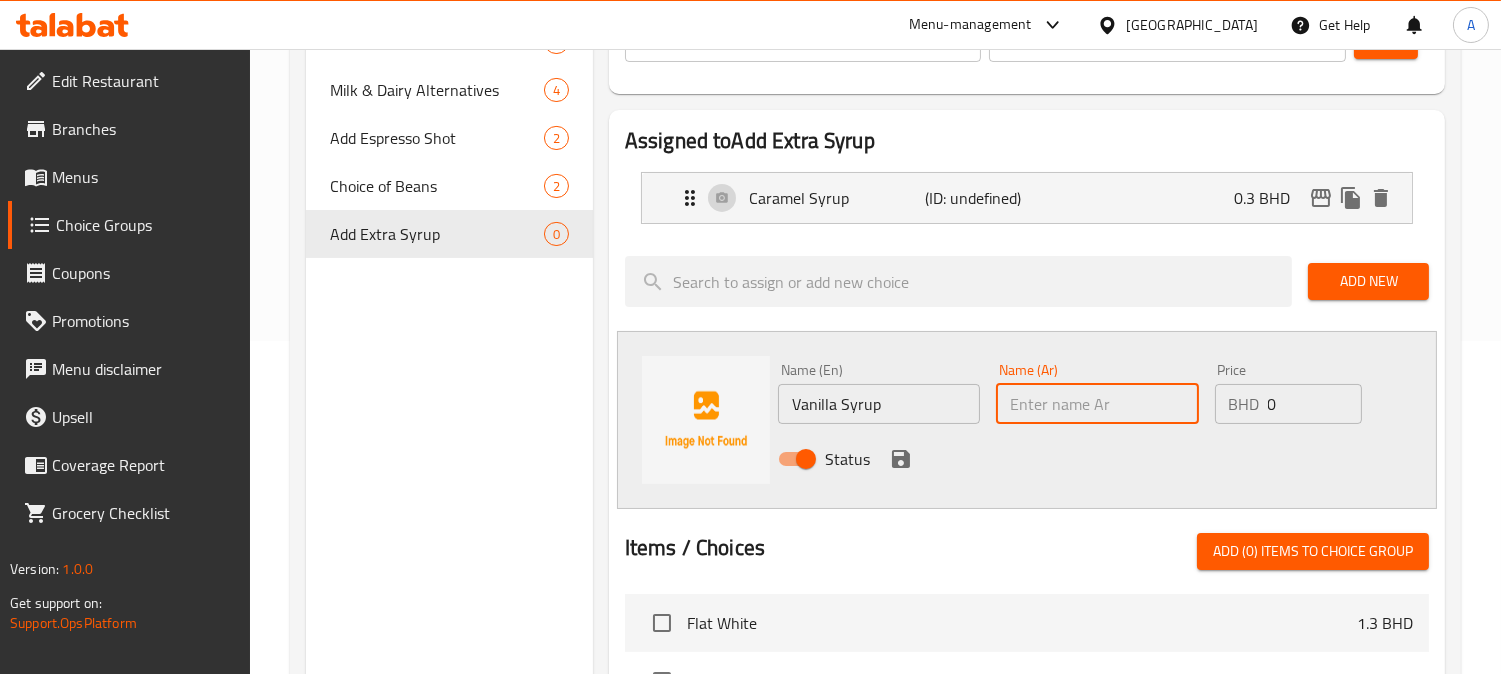 click at bounding box center [1097, 404] 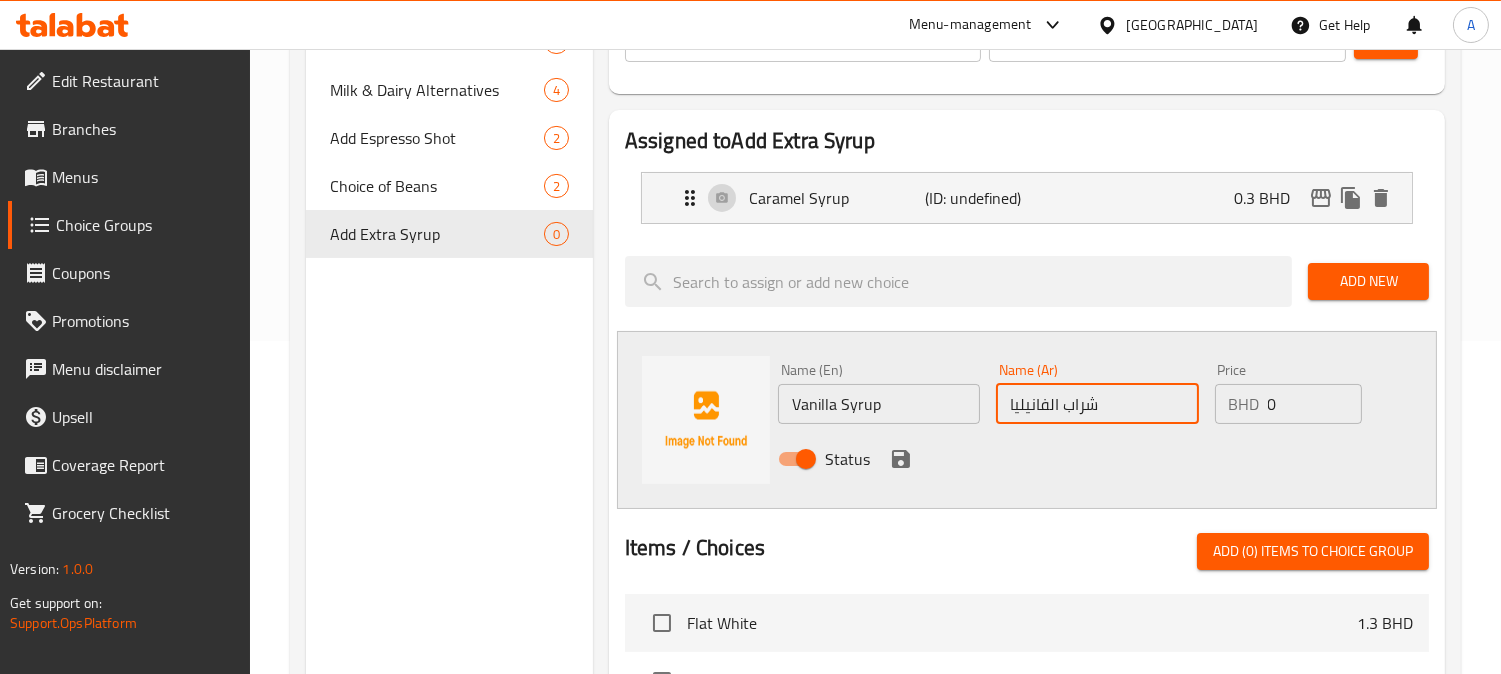 type on "شراب الفانيليا" 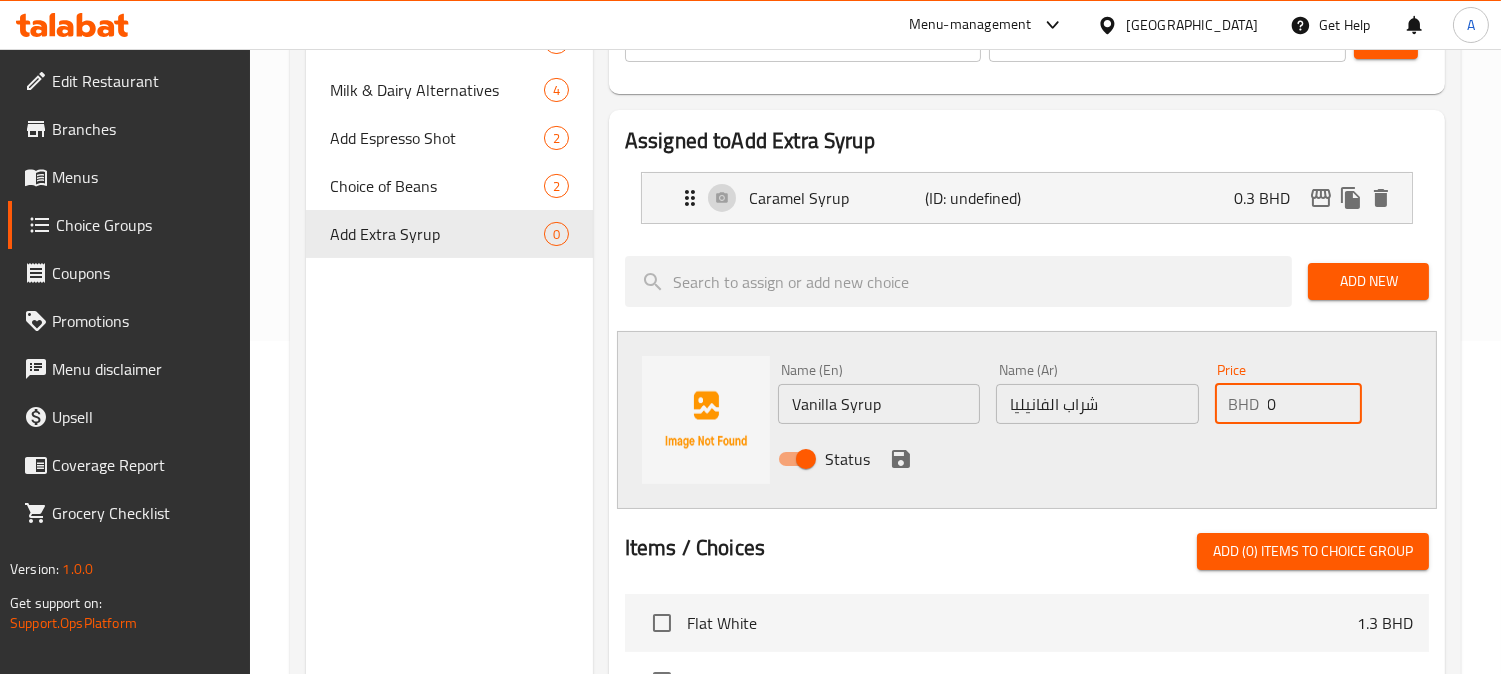 drag, startPoint x: 1270, startPoint y: 398, endPoint x: 1013, endPoint y: 434, distance: 259.50916 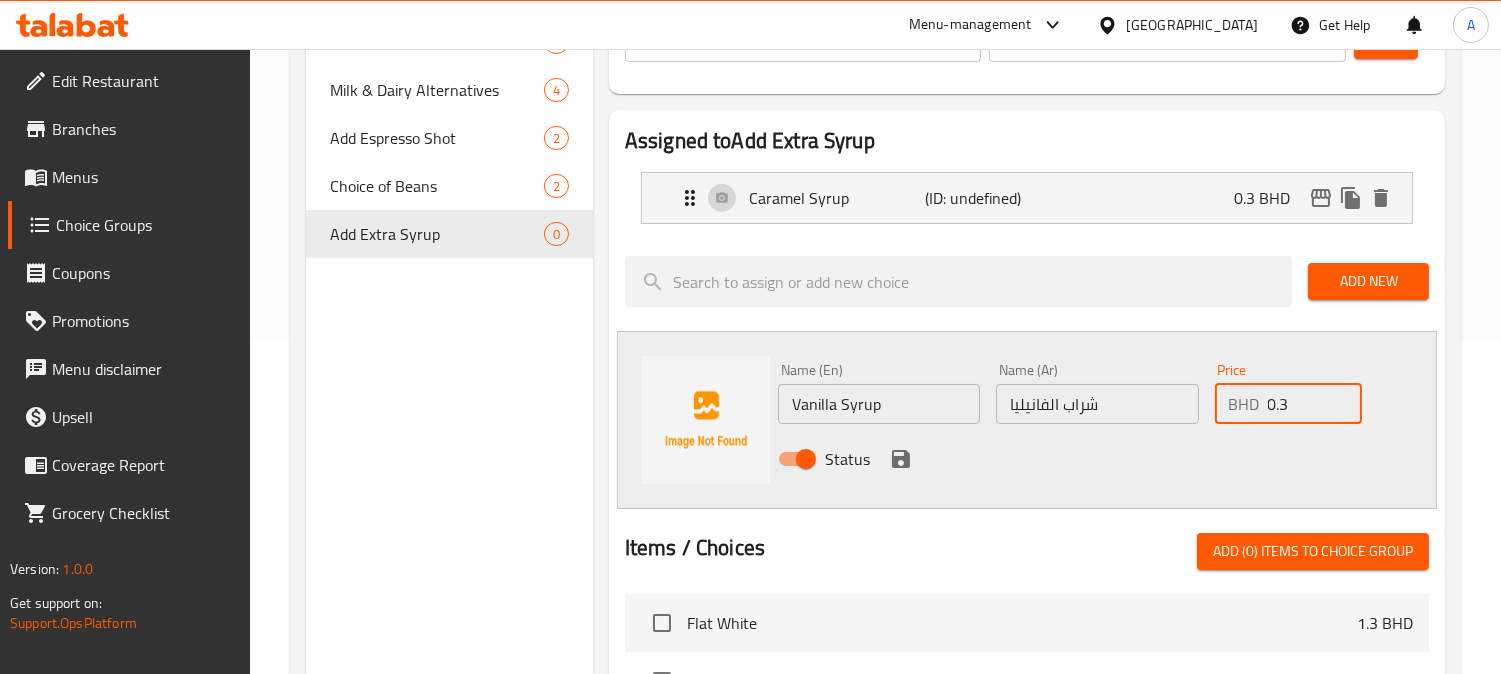 type on "0.3" 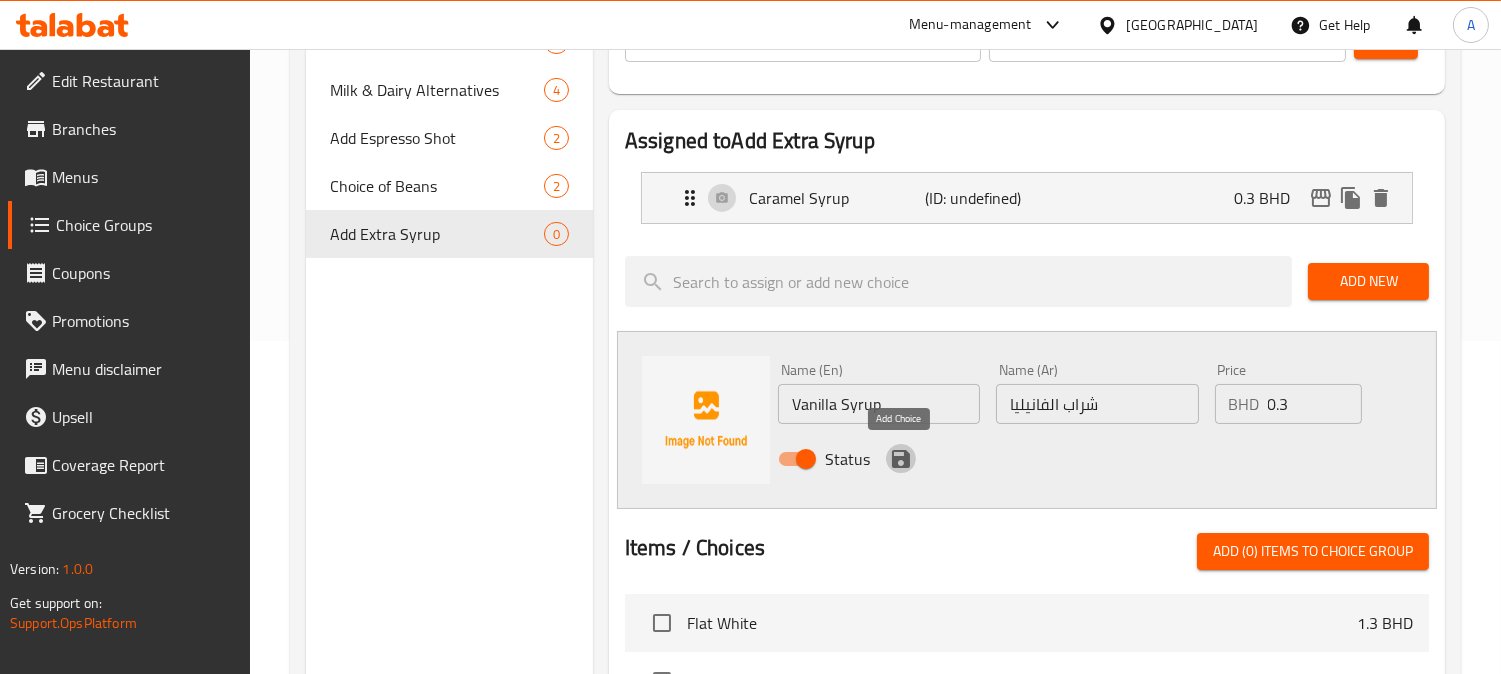 drag, startPoint x: 898, startPoint y: 457, endPoint x: 946, endPoint y: 480, distance: 53.225933 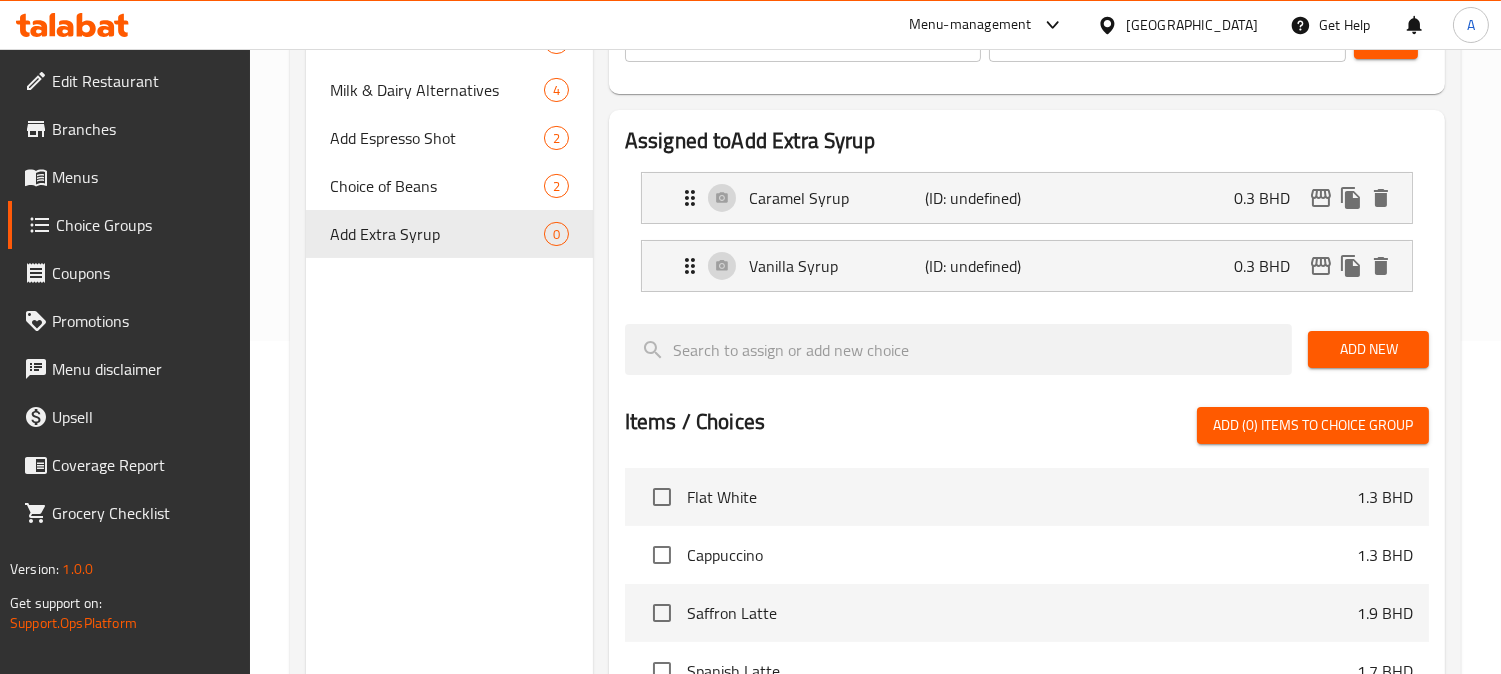 click on "Add New" at bounding box center [1368, 349] 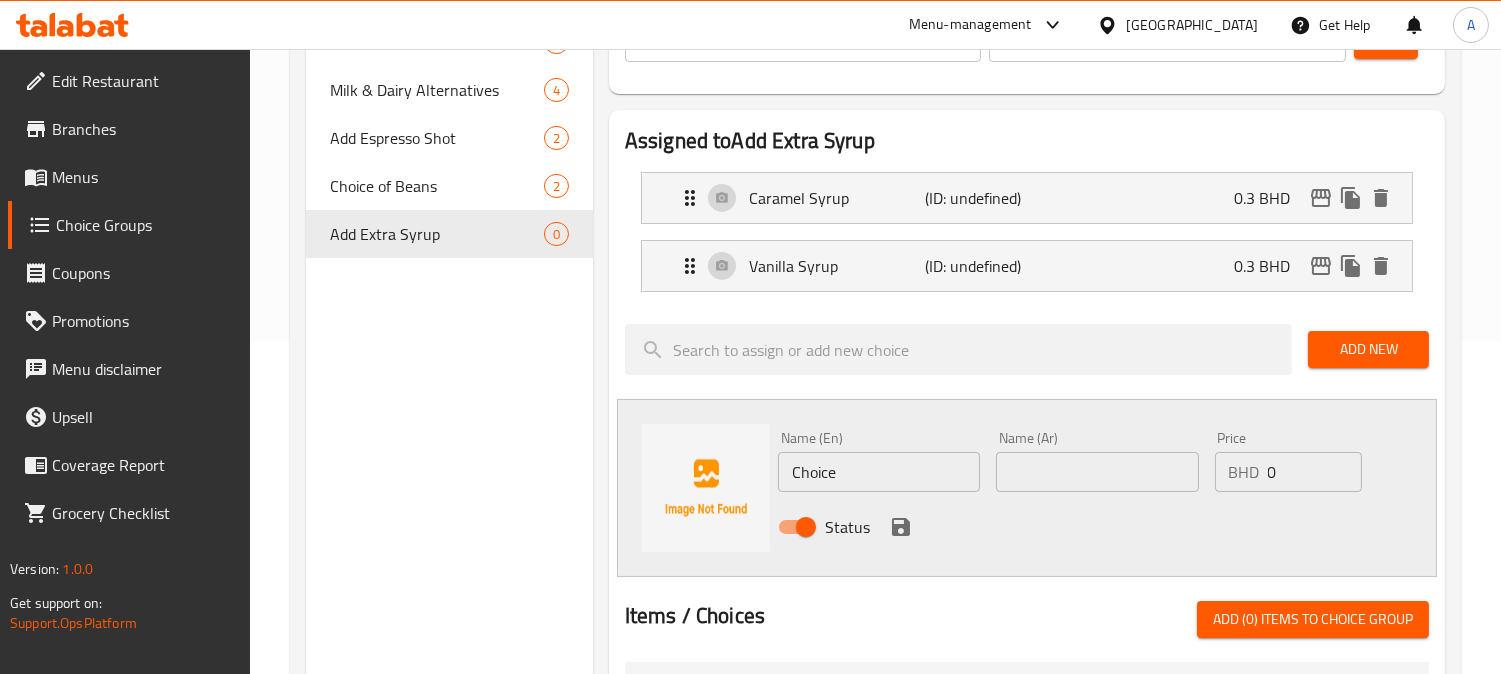 drag, startPoint x: 771, startPoint y: 472, endPoint x: 607, endPoint y: 481, distance: 164.24677 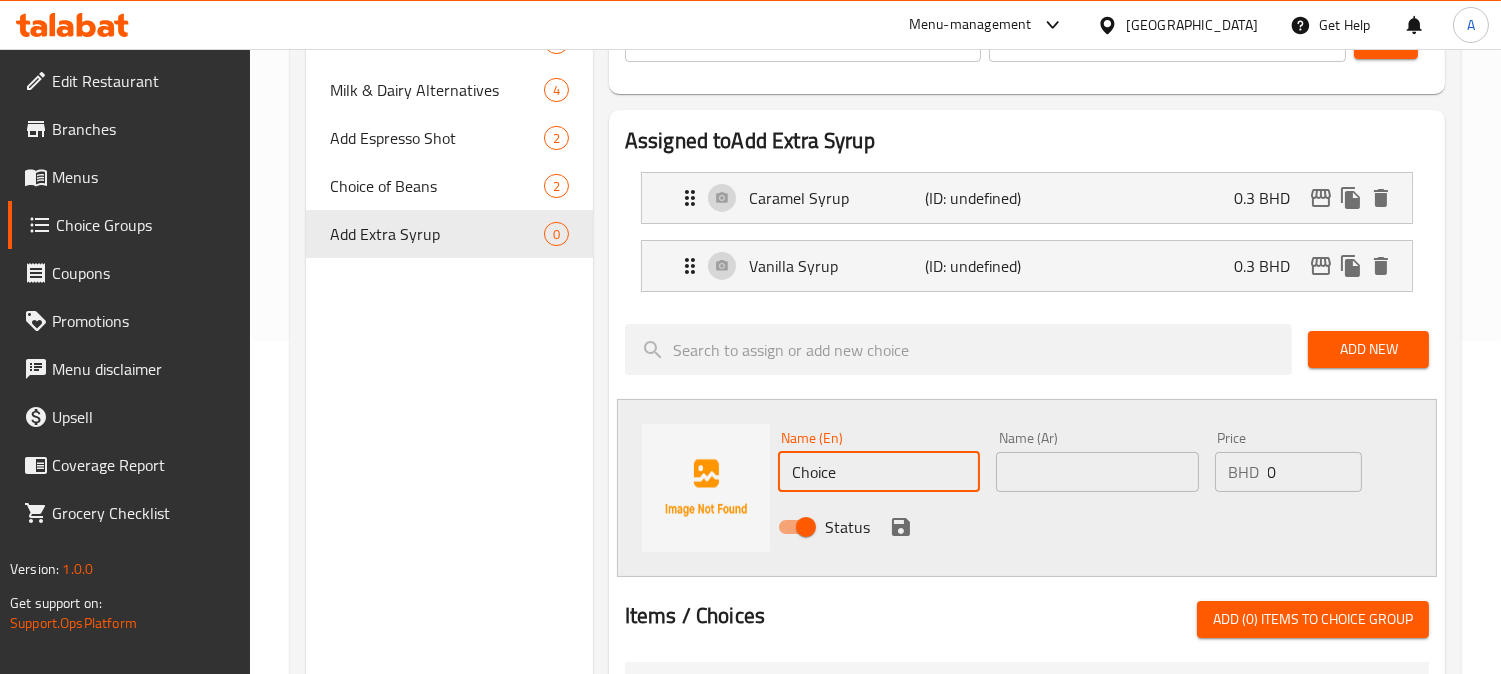 paste on "Honey" 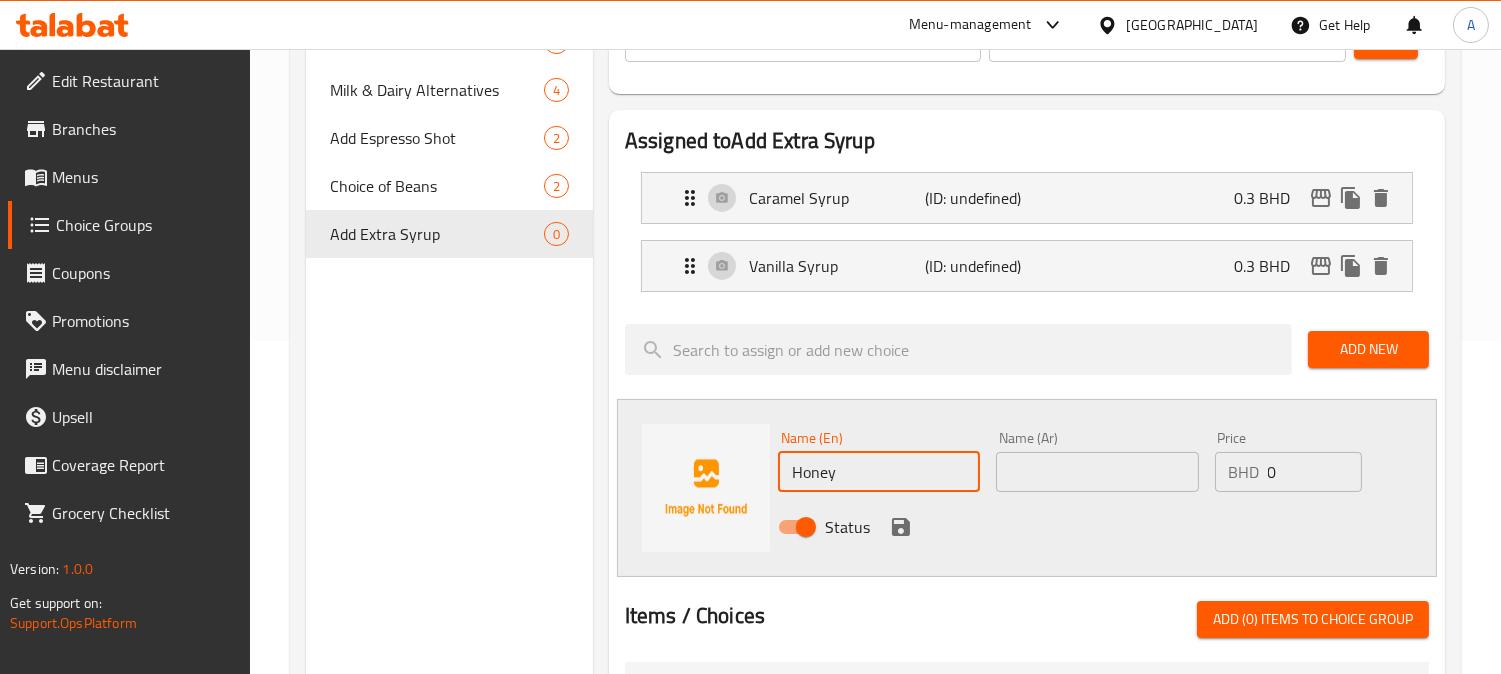 type on "Honey" 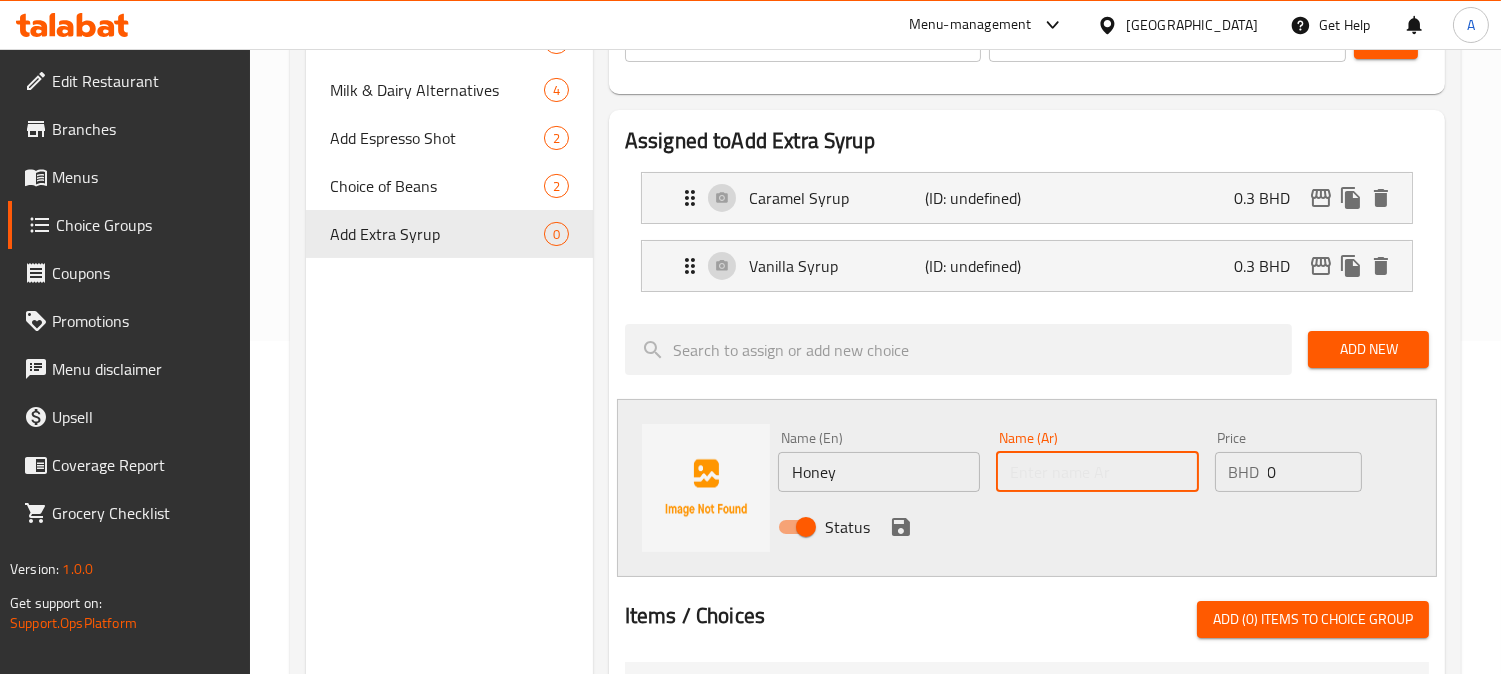 paste on "عسل" 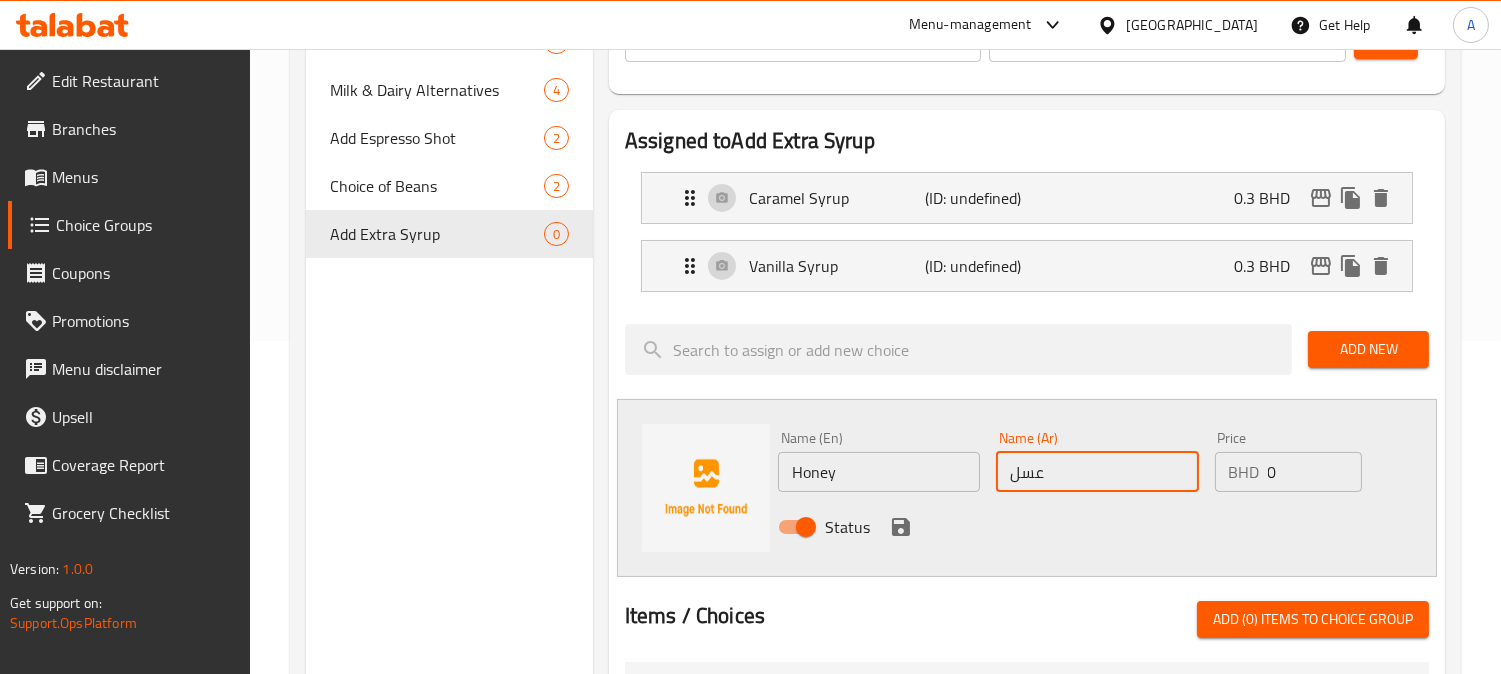 type on "عسل" 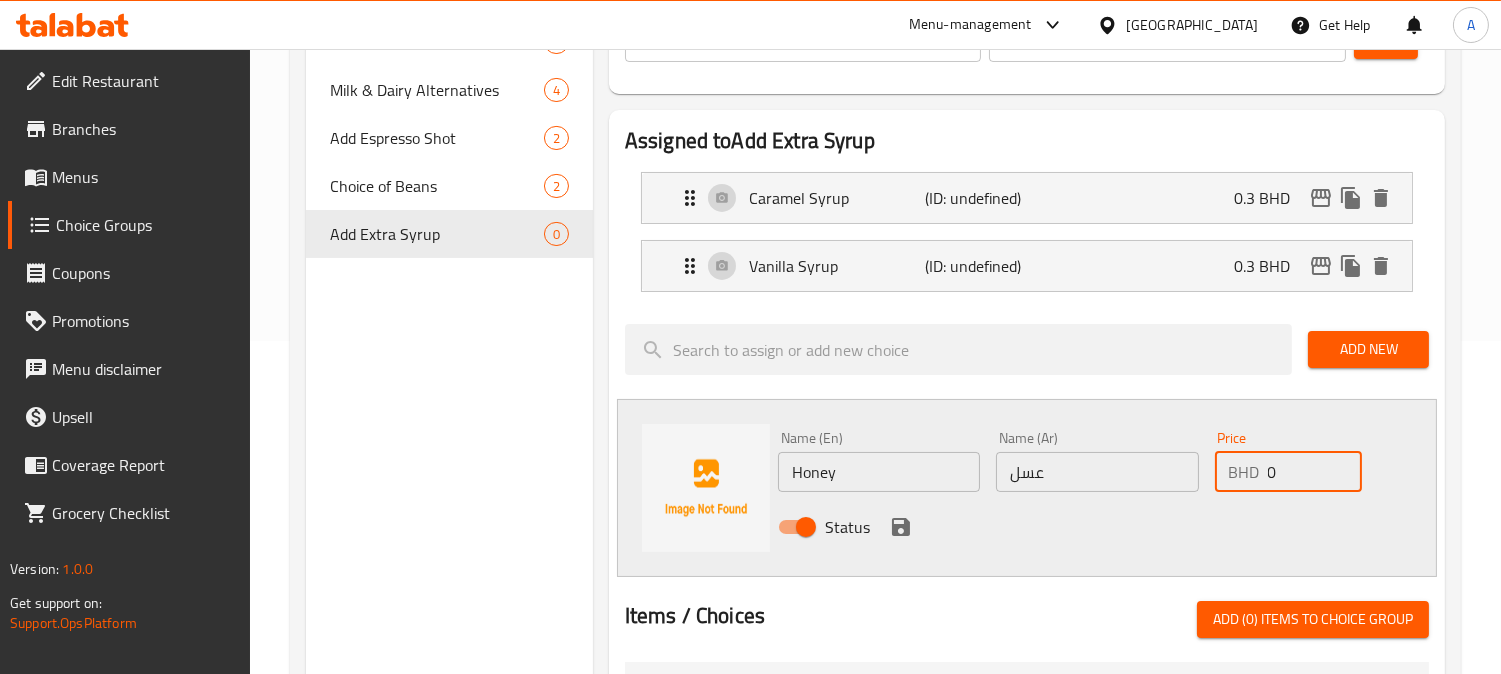 drag, startPoint x: 1227, startPoint y: 468, endPoint x: 1115, endPoint y: 477, distance: 112.36102 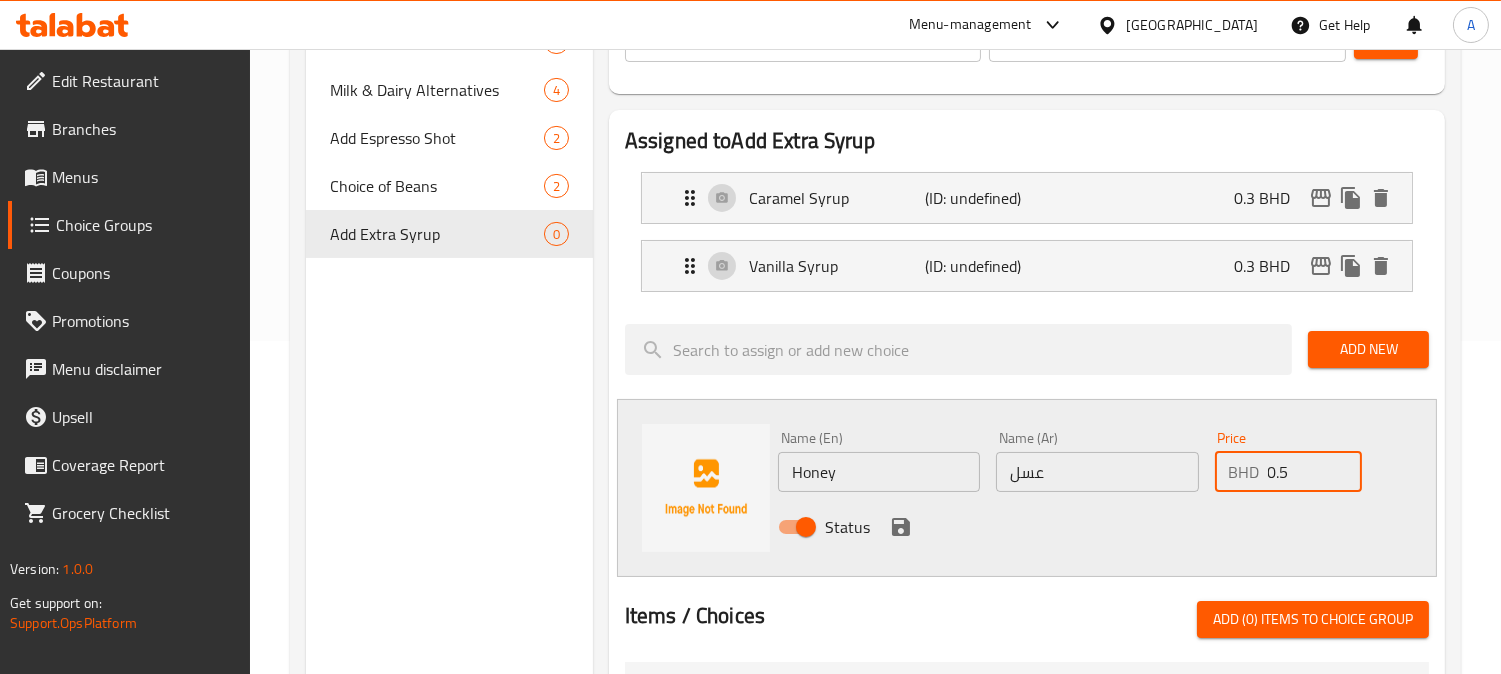 type on "0.5" 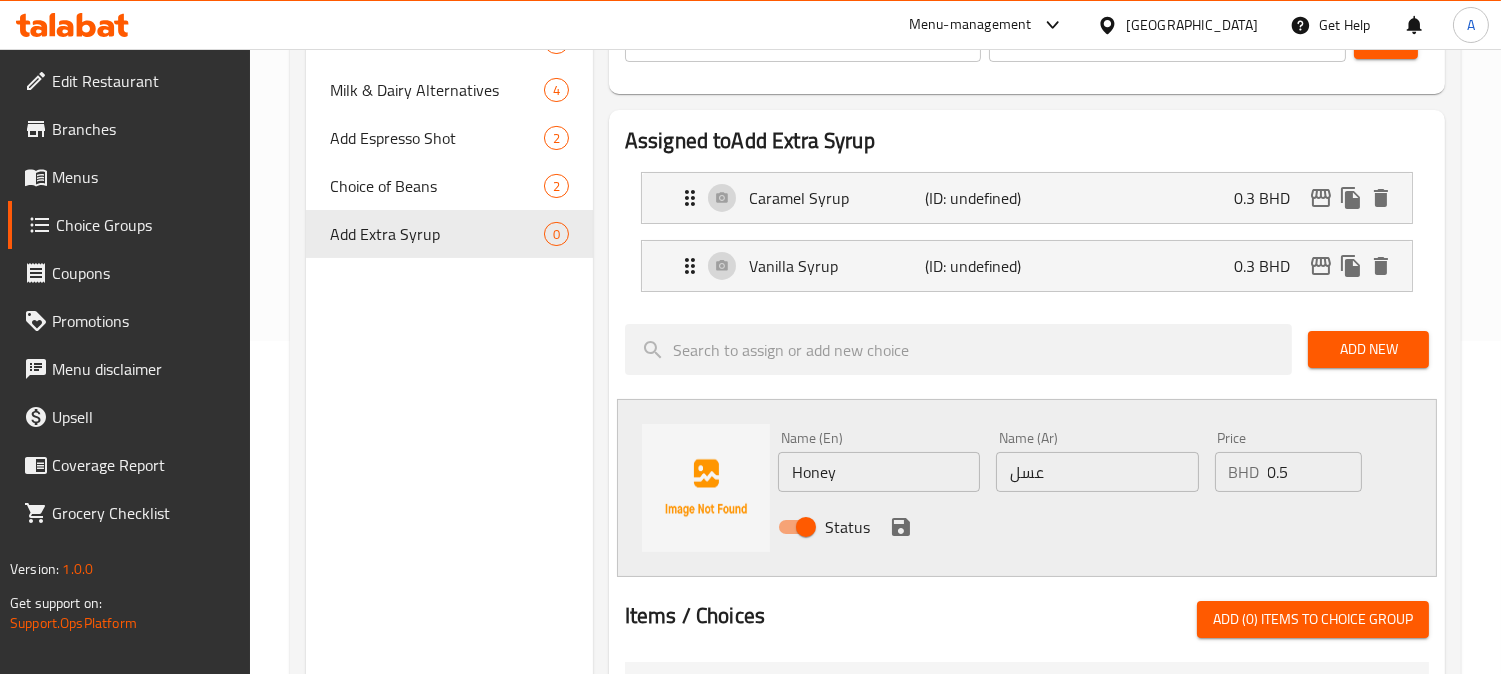 click on "Assigned to  Add Extra Syrup Caramel Syrup (ID: undefined) 0.3 BHD Name (En) Caramel Syrup Name (En) Name (Ar) شراب الكراميل Name (Ar) Price BHD 0.3 Price Status Vanilla Syrup (ID: undefined) 0.3 BHD Name (En) Vanilla Syrup Name (En) Name (Ar) شراب الفانيليا Name (Ar) Price BHD 0.3 Price Status Add New Name (En) Honey Name (En) Name (Ar) عسل Name (Ar) Price BHD 0.5 Price Status Items / Choices Add (0) items to choice group Flat White 1.3 BHD Cappuccino 1.3 BHD Saffron Latte 1.9 BHD Spanish Latte 1.7 BHD Dark Latte 1.7 BHD White Mocha Latte 1.7 BHD Pistachio Latte 2.1 BHD Caramel Macchiato 1.8 BHD Hot Matcha Latte 1.8 BHD Hot Chocolate 1.8 BHD Affogato 1.5 BHD Iced Spanish Latte 1.7 BHD Iced Latte 1.3 BHD Iced Americano 1.1 BHD Iced Saffron Latte 1.8 BHD Iced V60 1.7 BHD Iced Pistachio Latte 2.1 BHD Iced Matcha Latte 1.8 BHD Iced White Mocha 1.7 BHD Iced Caramel Macchiato 1.8 BHD Ice Shaken Espresso 1.8 BHD Espresso Frappe 1.9 BHD Cookies & Cream 2.1 BHD Caramel Frappe 2.1 BHD 1 BHD" at bounding box center [1027, 592] 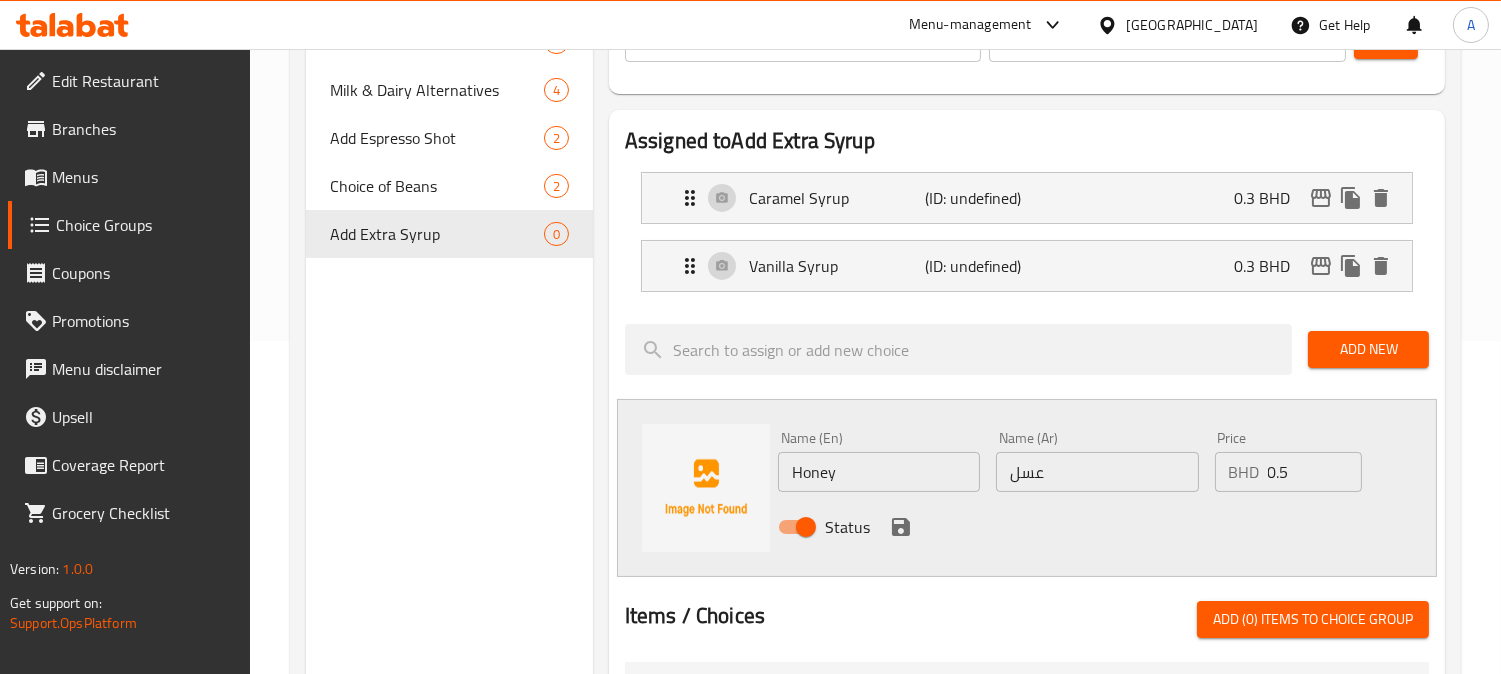 click 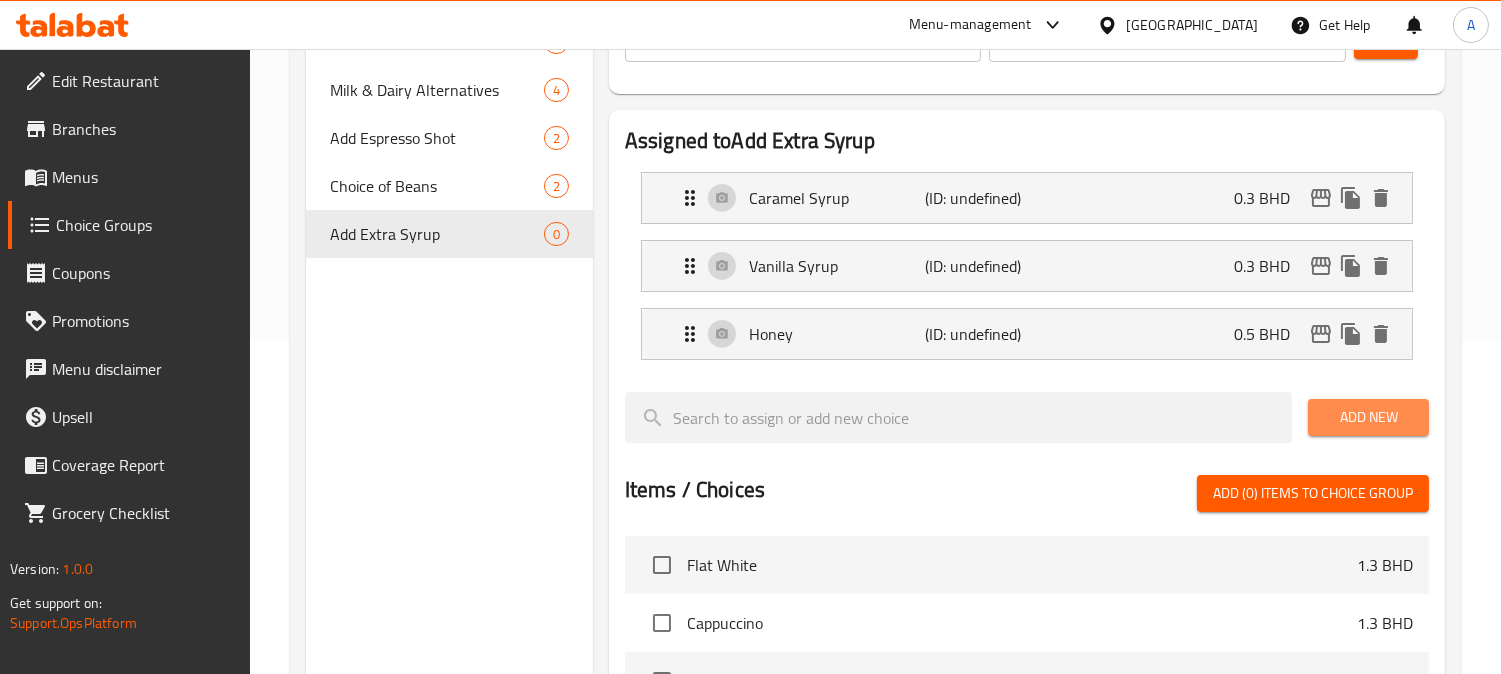 drag, startPoint x: 1372, startPoint y: 424, endPoint x: 1187, endPoint y: 407, distance: 185.77943 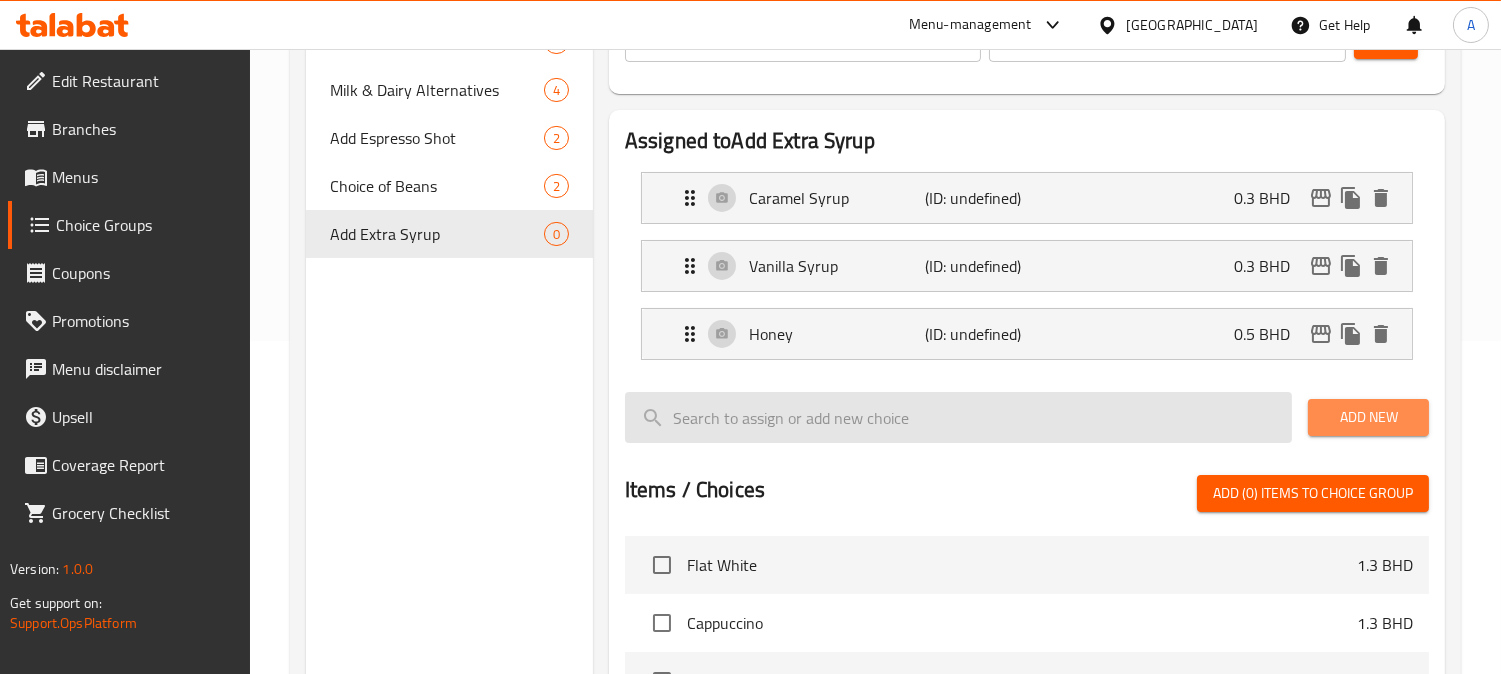 click on "Add New" at bounding box center (1368, 417) 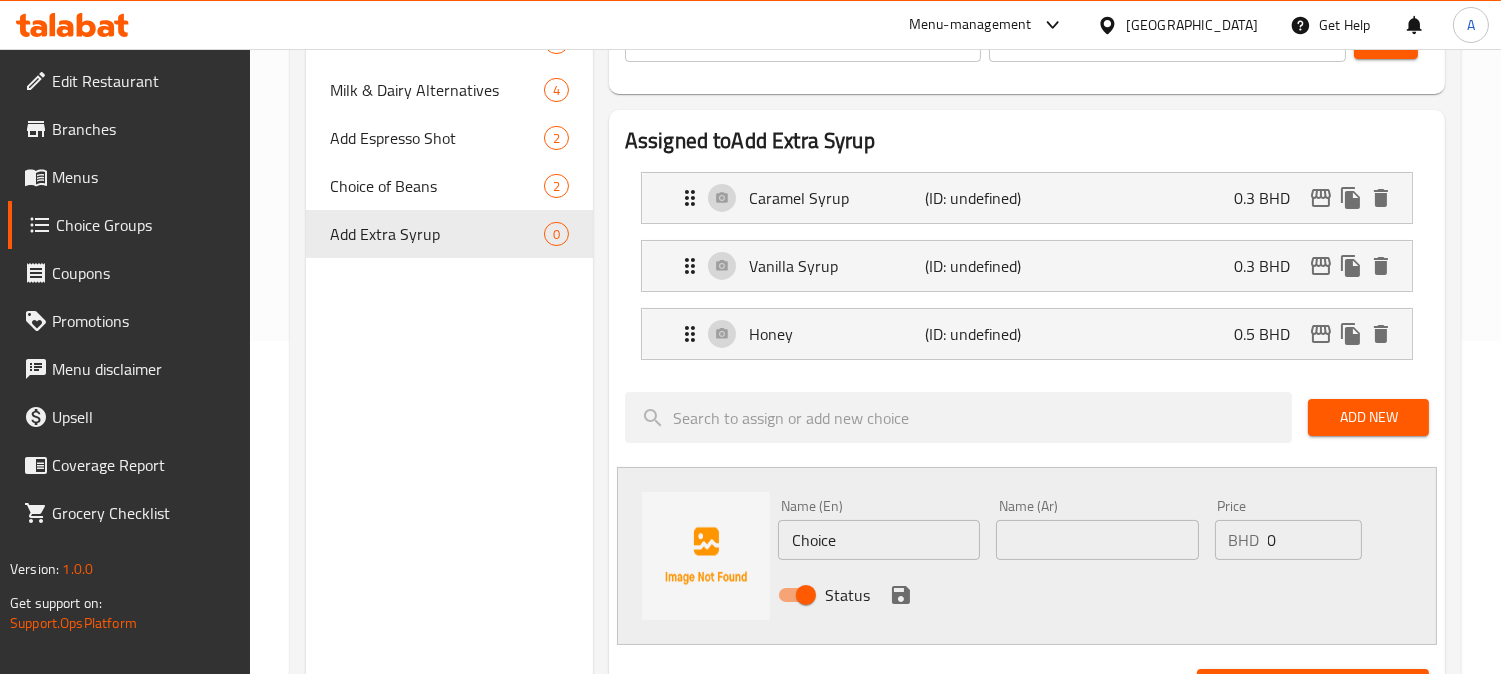 drag, startPoint x: 917, startPoint y: 541, endPoint x: 497, endPoint y: 530, distance: 420.144 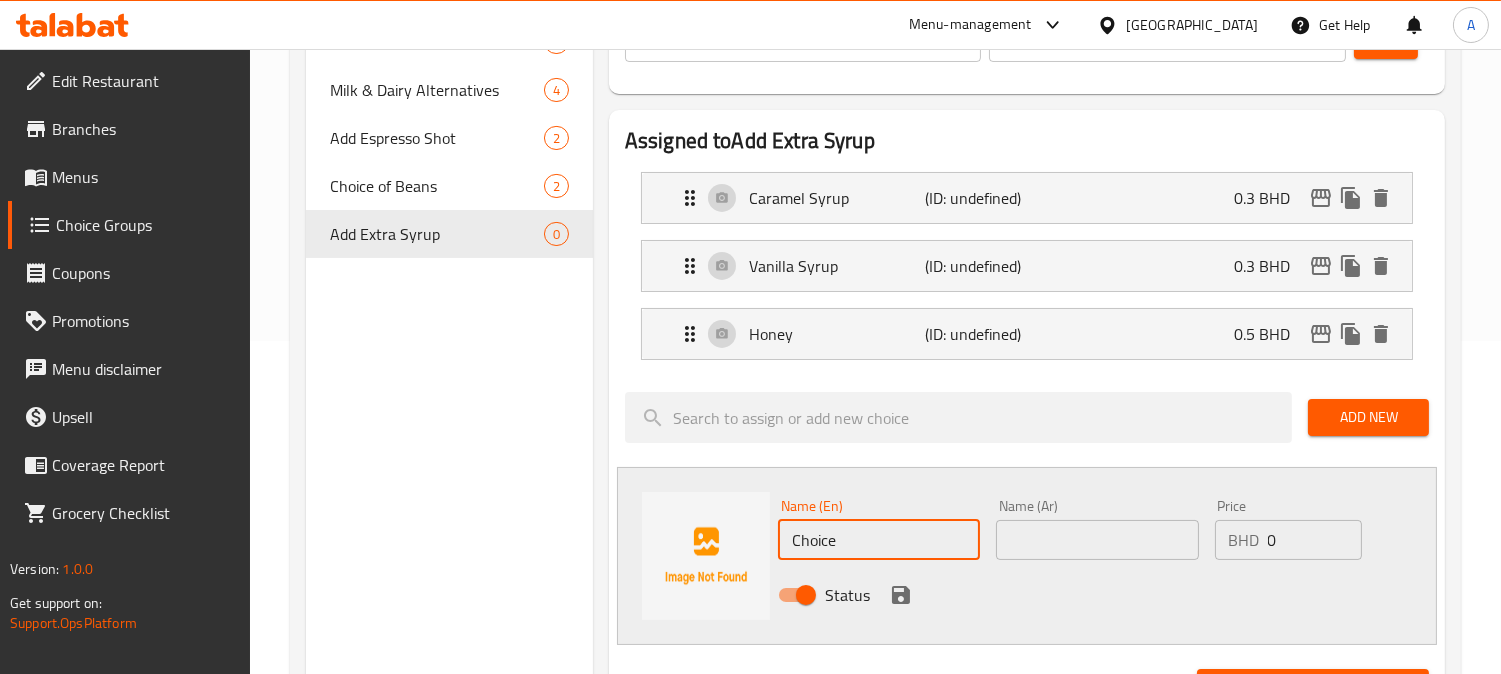 paste on "Sugar Free Caramel Syrup" 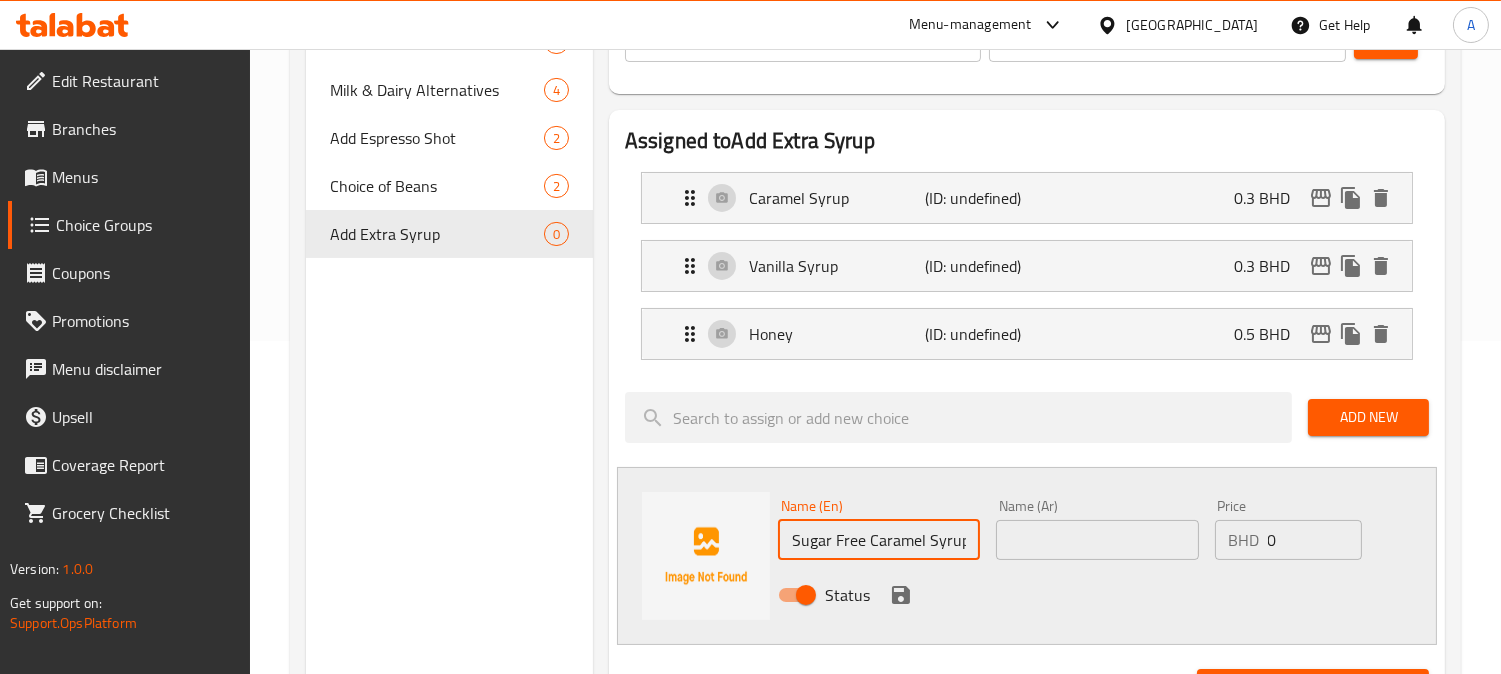 type on "Sugar Free Caramel Syrup" 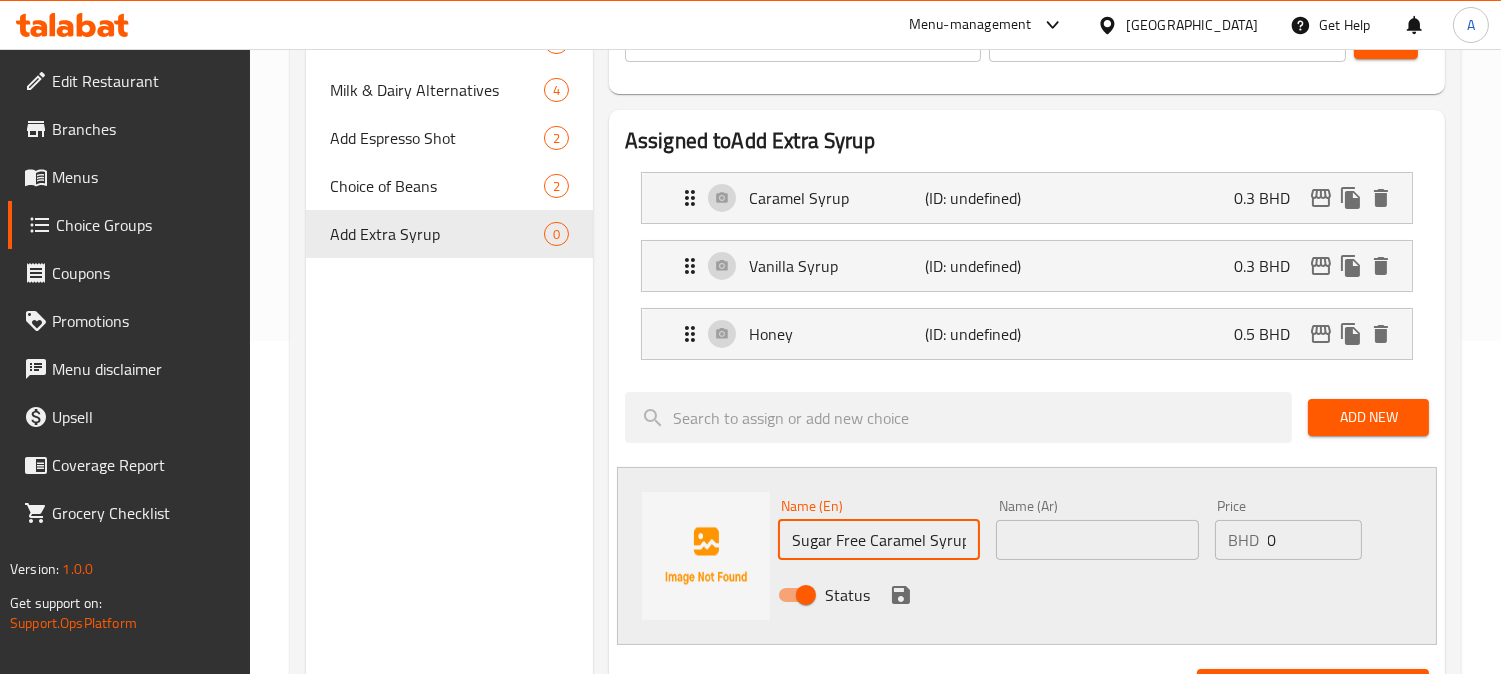 click at bounding box center [1097, 540] 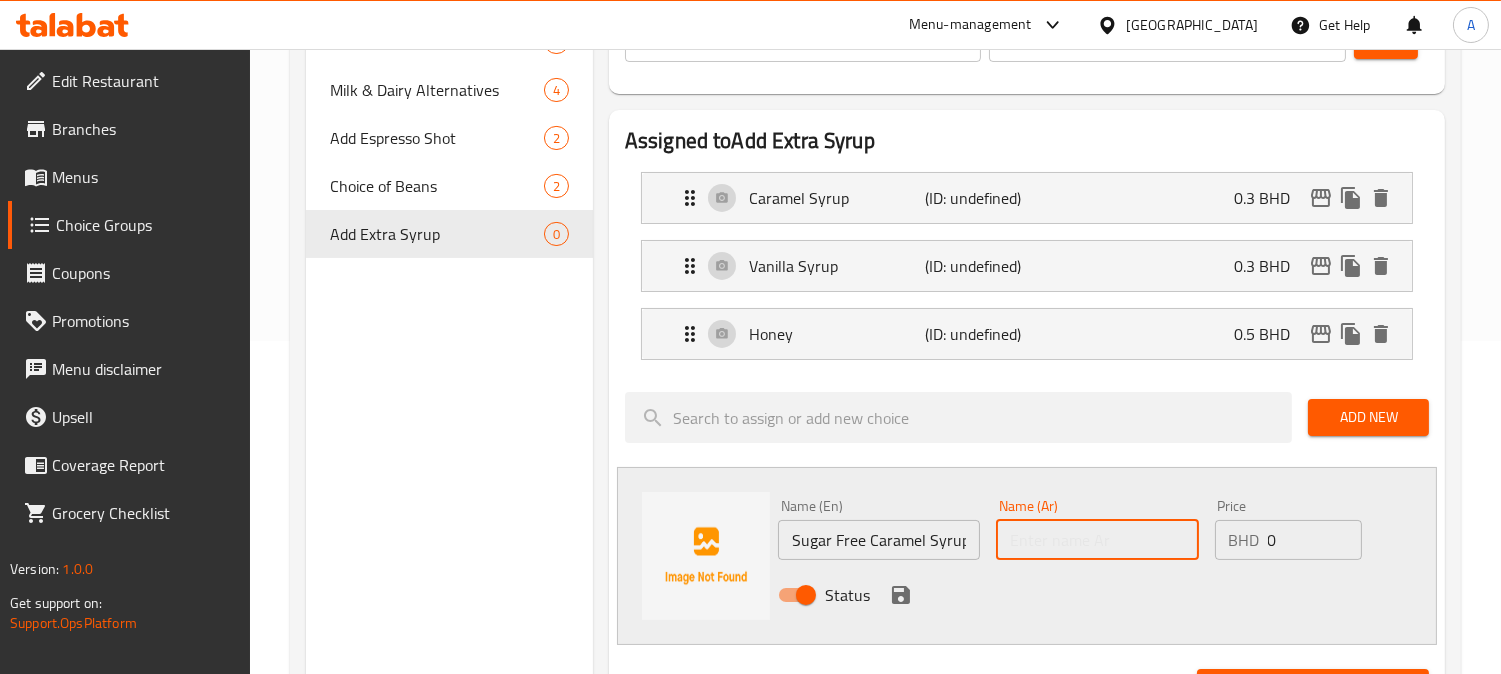 paste on "شراب الكراميل الخالي من السكر" 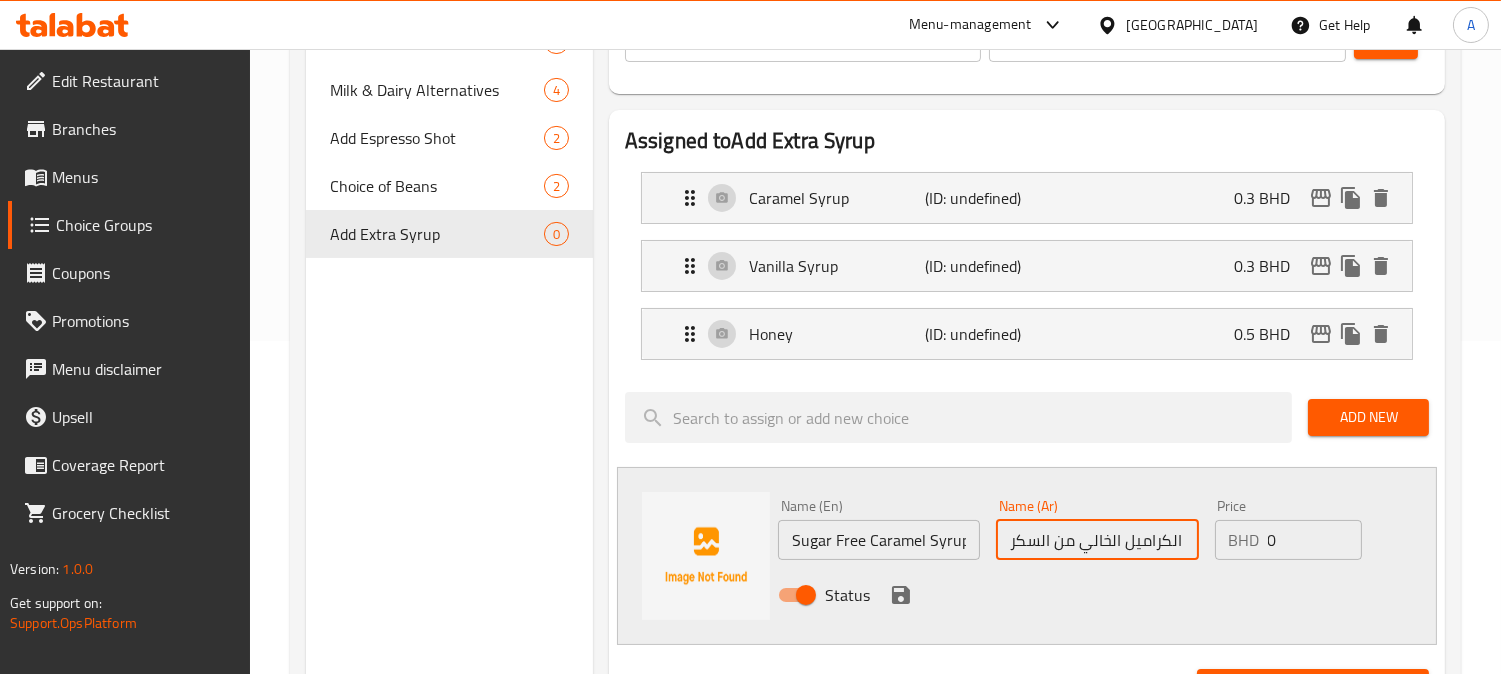 scroll, scrollTop: 0, scrollLeft: 34, axis: horizontal 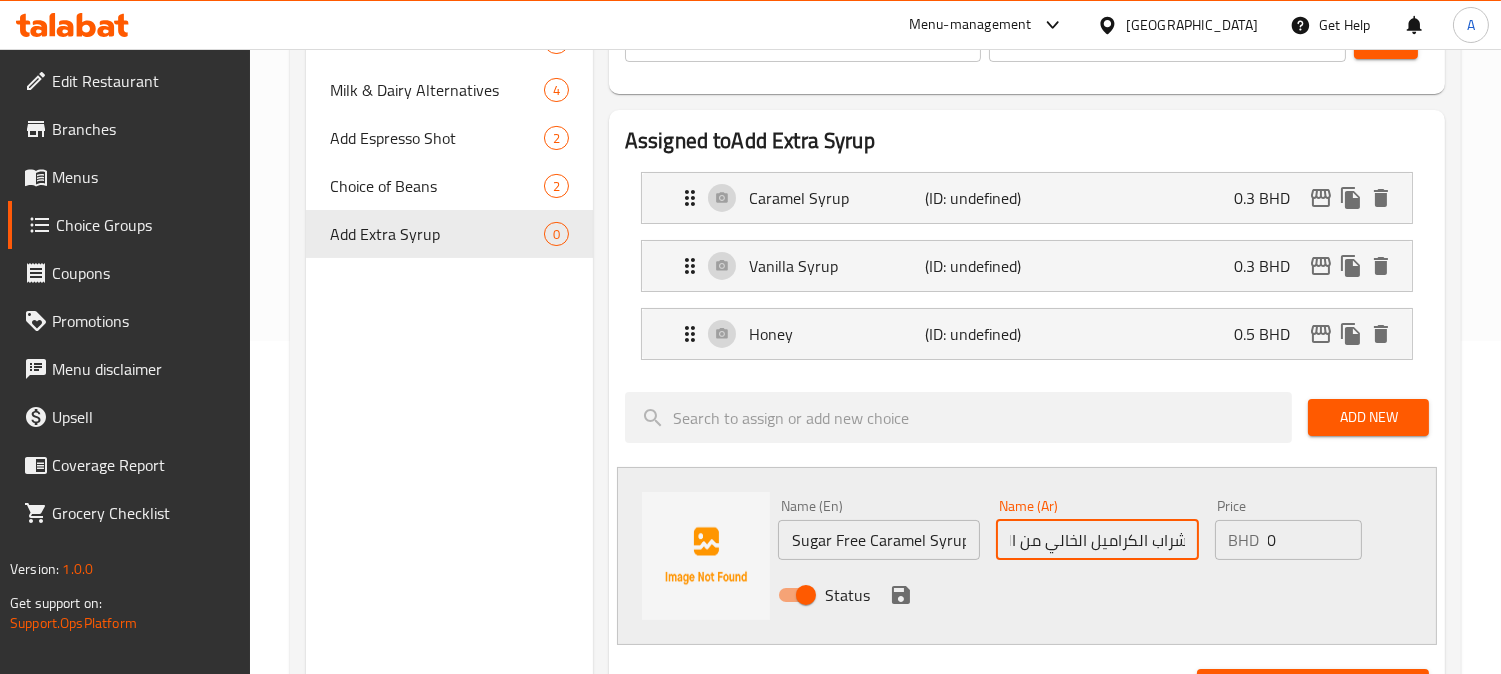 type on "شراب الكراميل الخالي من السكر" 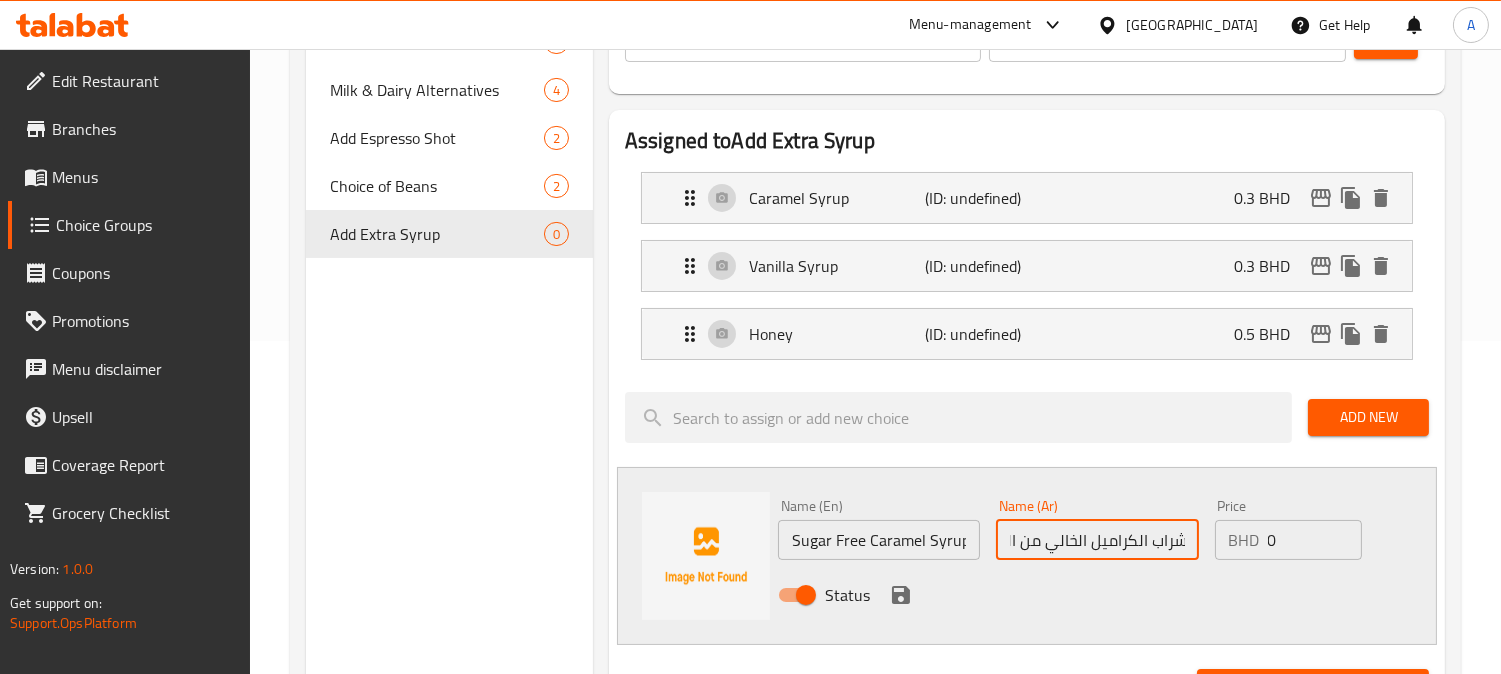 scroll, scrollTop: 0, scrollLeft: 0, axis: both 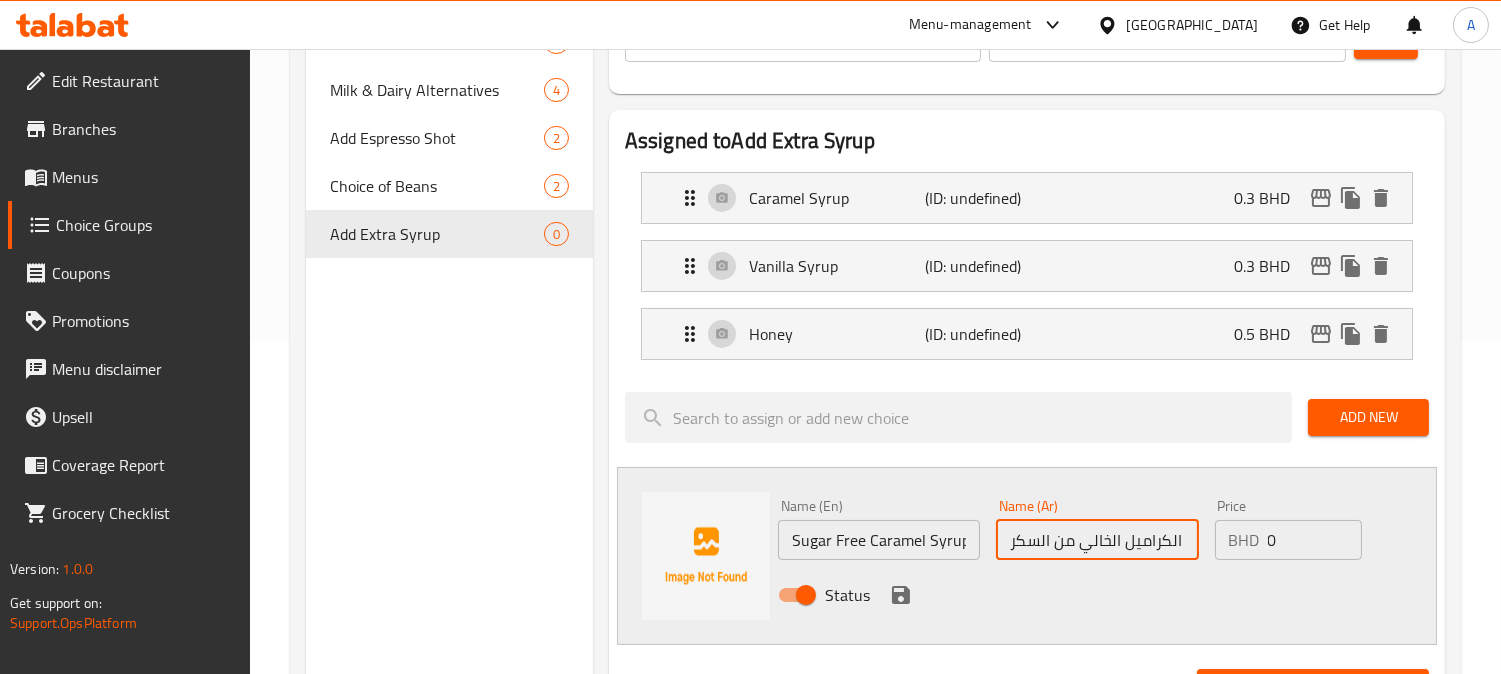 drag, startPoint x: 1318, startPoint y: 537, endPoint x: 1081, endPoint y: 544, distance: 237.10335 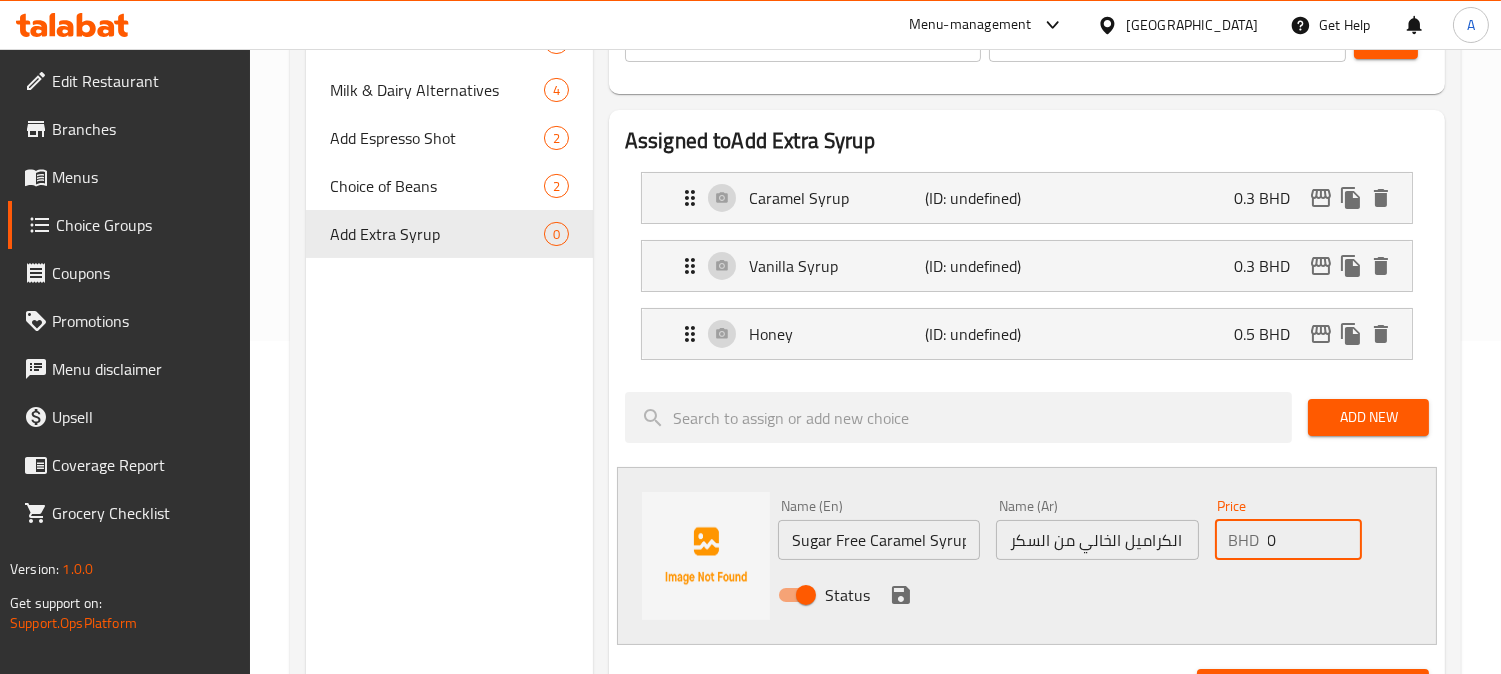 paste on ".4" 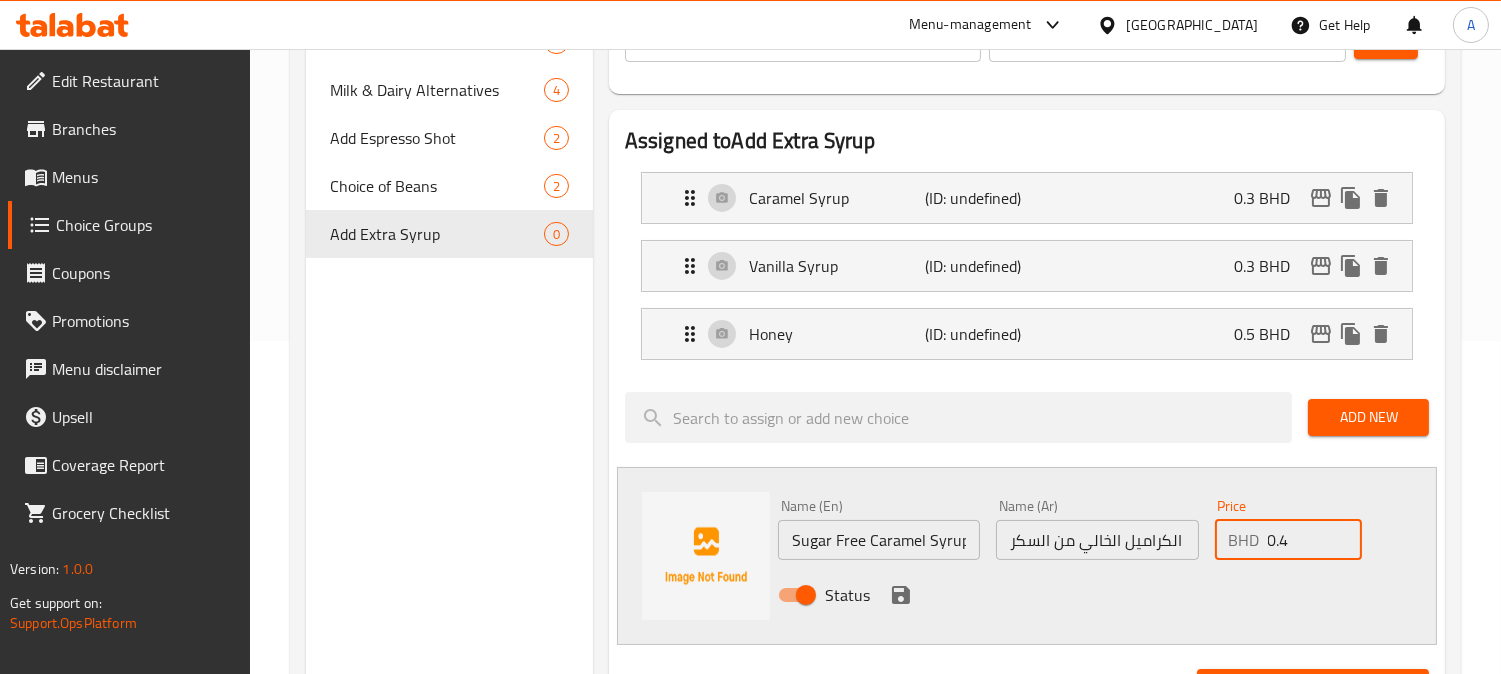 type on "0.4" 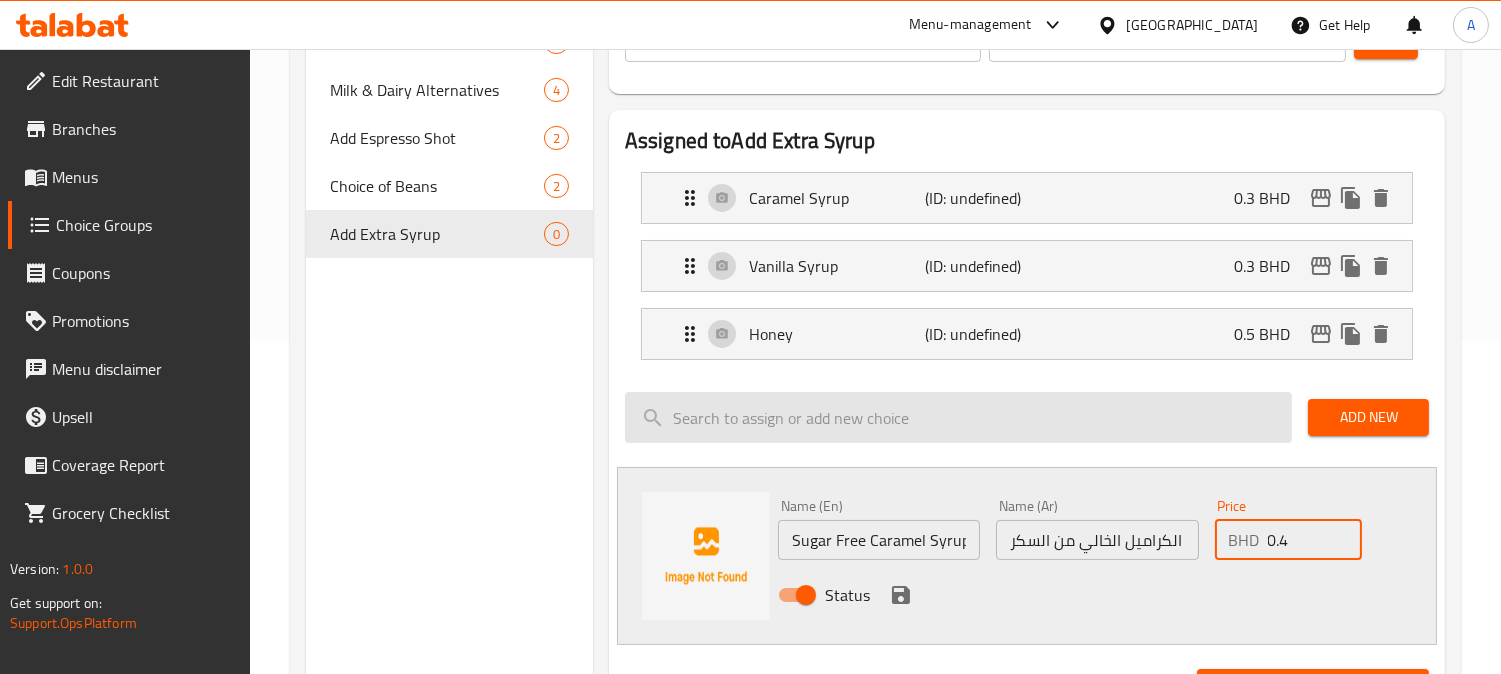 drag, startPoint x: 898, startPoint y: 590, endPoint x: 1214, endPoint y: 462, distance: 340.93988 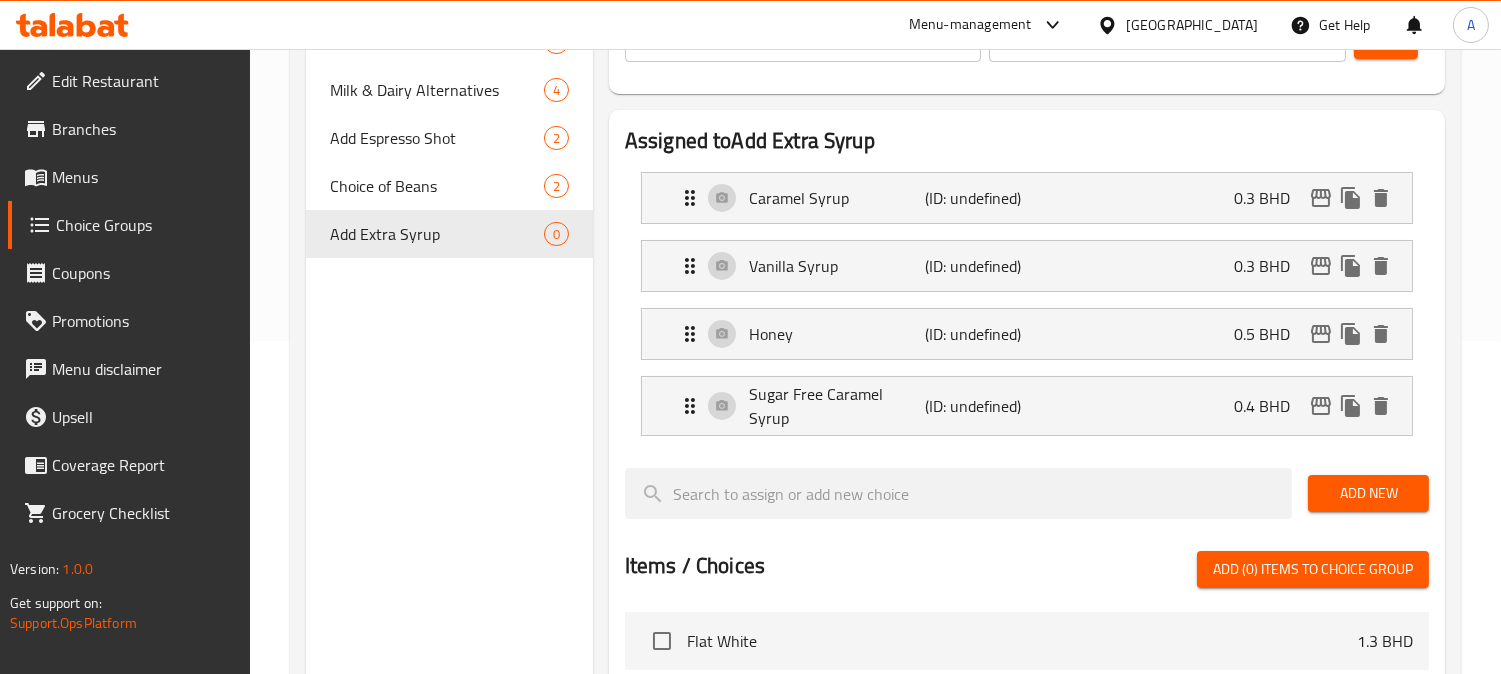 click on "Add New" at bounding box center [1368, 493] 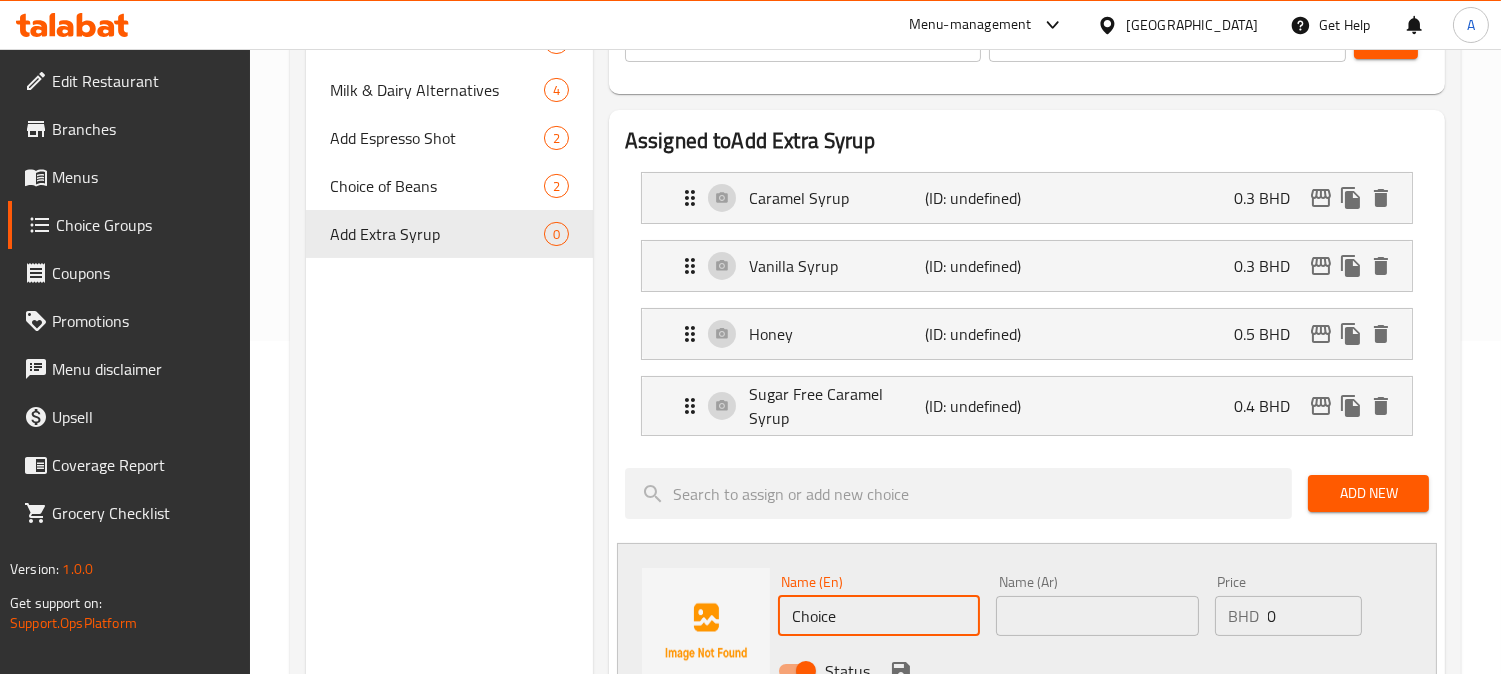 drag, startPoint x: 742, startPoint y: 602, endPoint x: 585, endPoint y: 576, distance: 159.1383 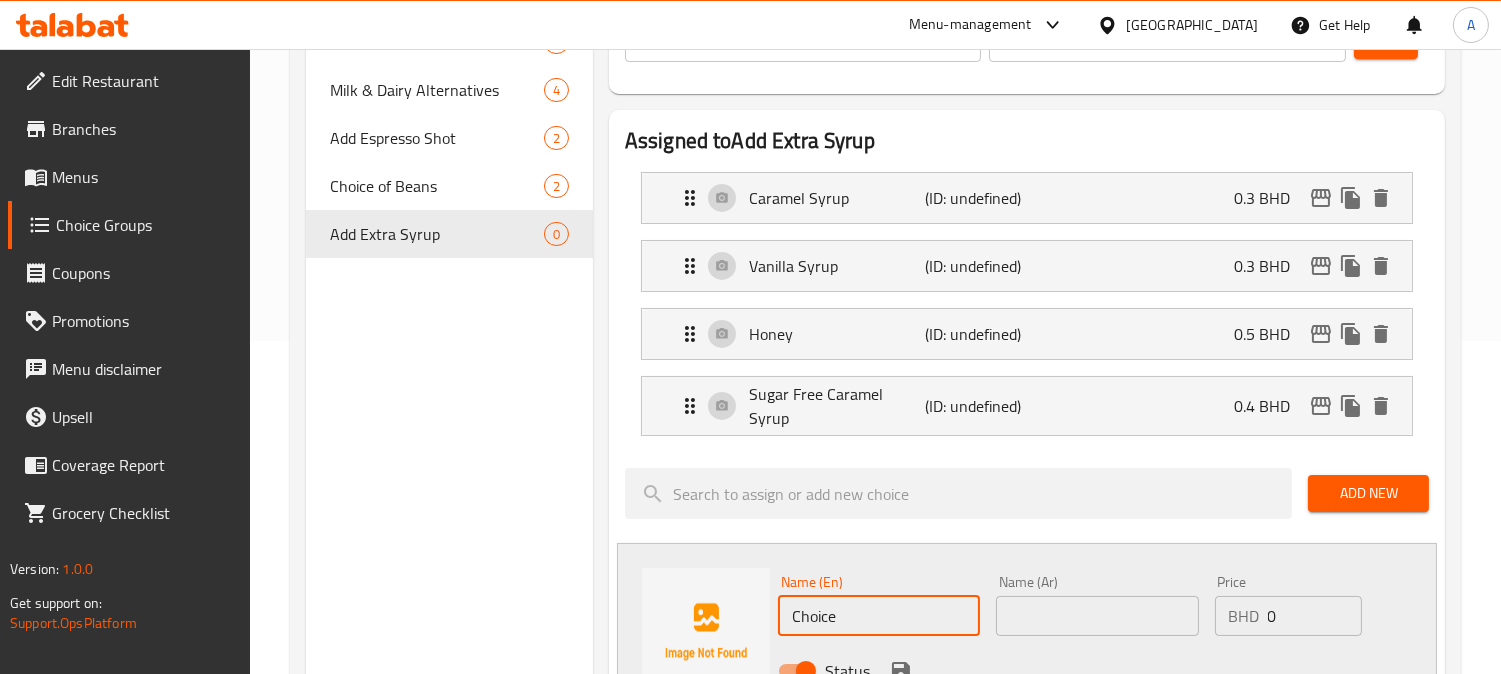 click on "Choice Groups Your Choice Of Size 1 Milk & Dairy Alternatives 4 Add Espresso Shot 2 Choice of Beans 2 Add Extra Syrup 0 Add Extra Syrup (ID: 949095) Add Extra Syrup ​ إضافة شراب إضافي ​ Min: 0 ​ Max: 0 ​ Save Assigned to  Add Extra Syrup Caramel Syrup (ID: undefined) 0.3 BHD Name (En) Caramel Syrup Name (En) Name (Ar) شراب الكراميل Name (Ar) Price BHD 0.3 Price Status Vanilla Syrup (ID: undefined) 0.3 BHD Name (En) Vanilla Syrup Name (En) Name (Ar) شراب الفانيليا Name (Ar) Price BHD 0.3 Price Status Honey (ID: undefined) 0.5 BHD Name (En) Honey Name (En) Name (Ar) عسل Name (Ar) Price BHD 0.5 Price Status Sugar Free Caramel Syrup (ID: undefined) 0.4 BHD Name (En) Sugar Free Caramel Syrup Name (En) Name (Ar) شراب الكراميل الخالي من السكر Name (Ar) Price BHD 0.4 Price Status Add New Name (En) Choice Name (En) Name (Ar) Name (Ar) Price BHD 0 Price Status Items / Choices Add (0) items to choice group Flat White 1.3 BHD Cappuccino 1.3 BHD 0" at bounding box center [879, 578] 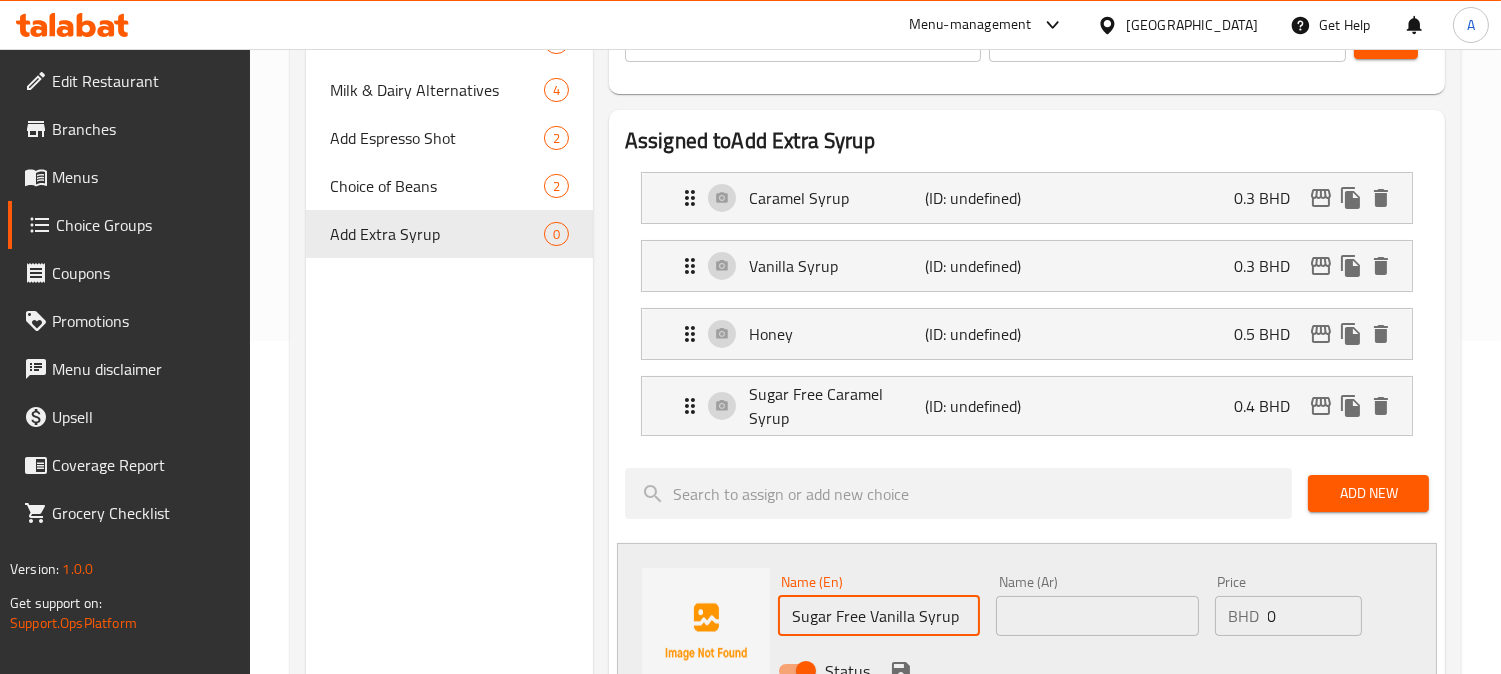type on "Sugar Free Vanilla Syrup" 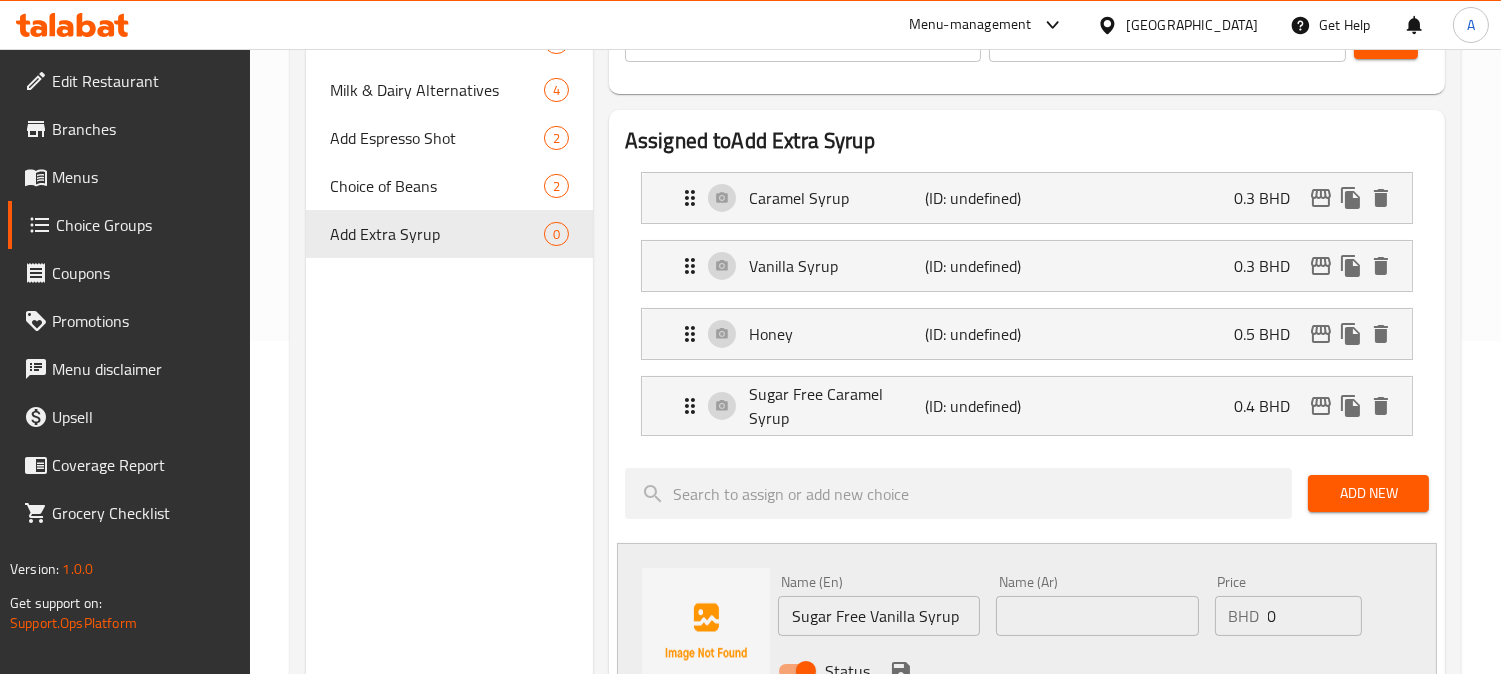 click on "Name (Ar) Name (Ar)" at bounding box center (1097, 605) 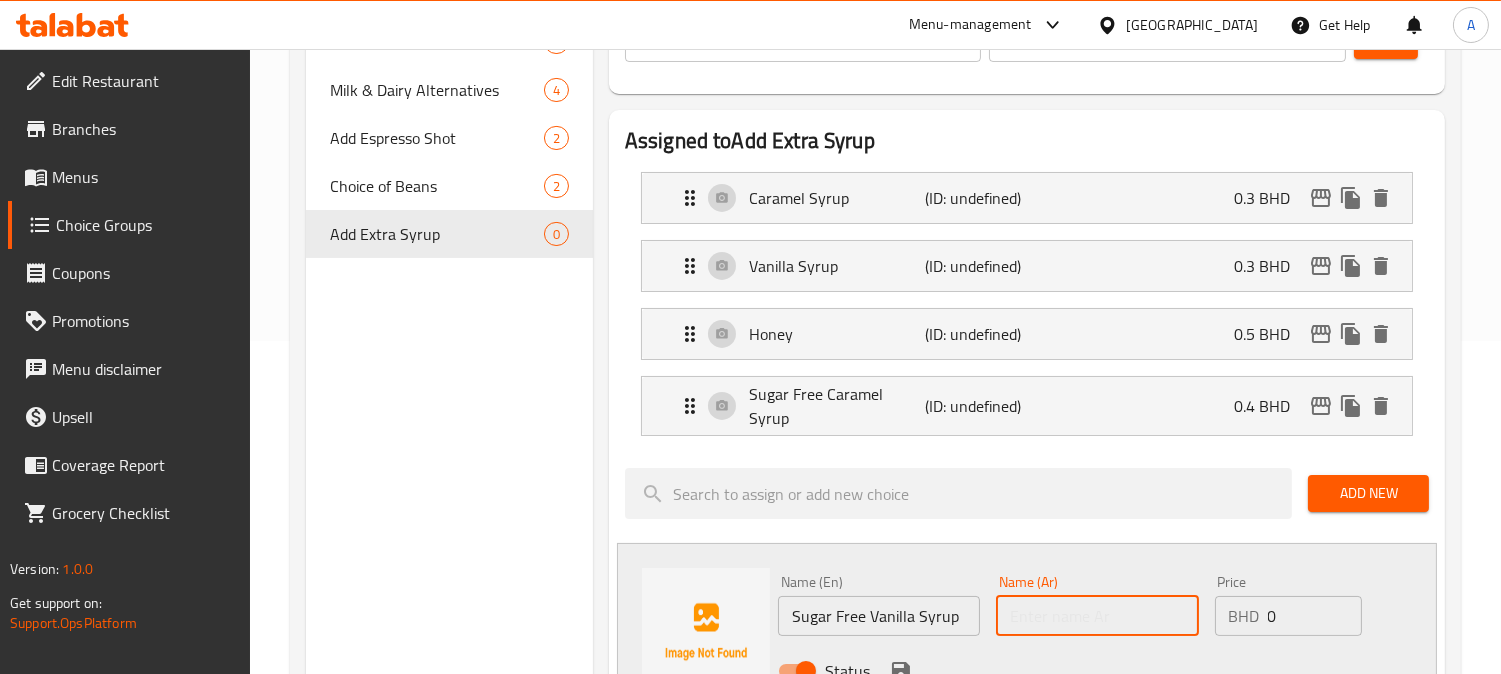 paste on "شراب الفانيليا الخالي من السكر" 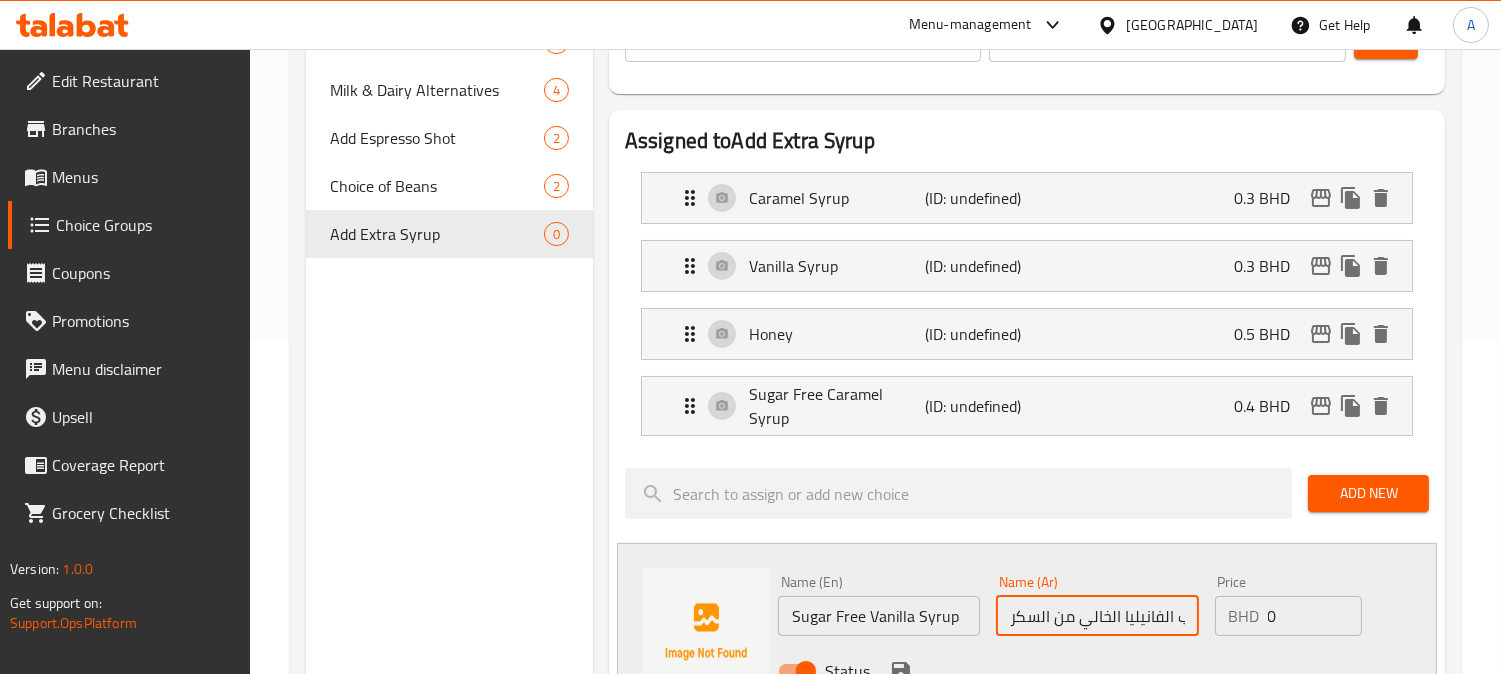 scroll, scrollTop: 0, scrollLeft: 26, axis: horizontal 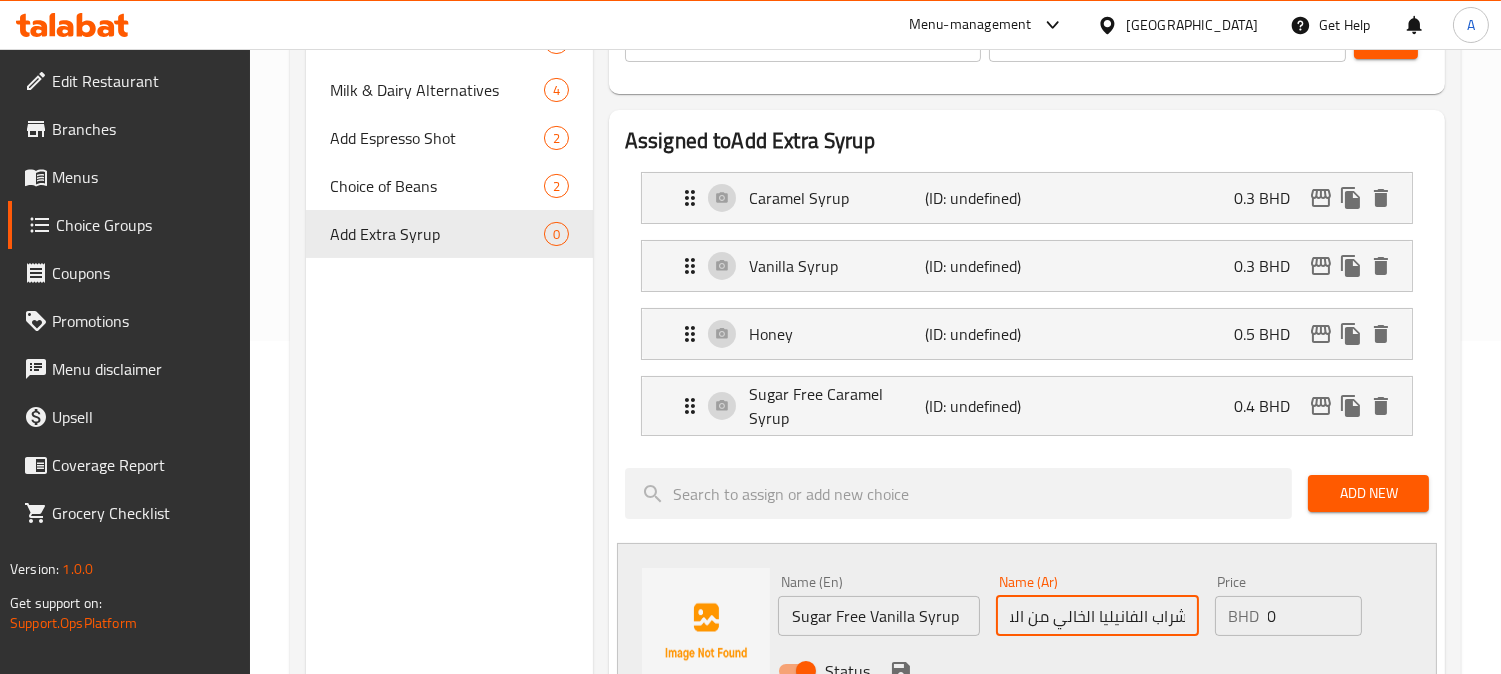 type on "شراب الفانيليا الخالي من السكر" 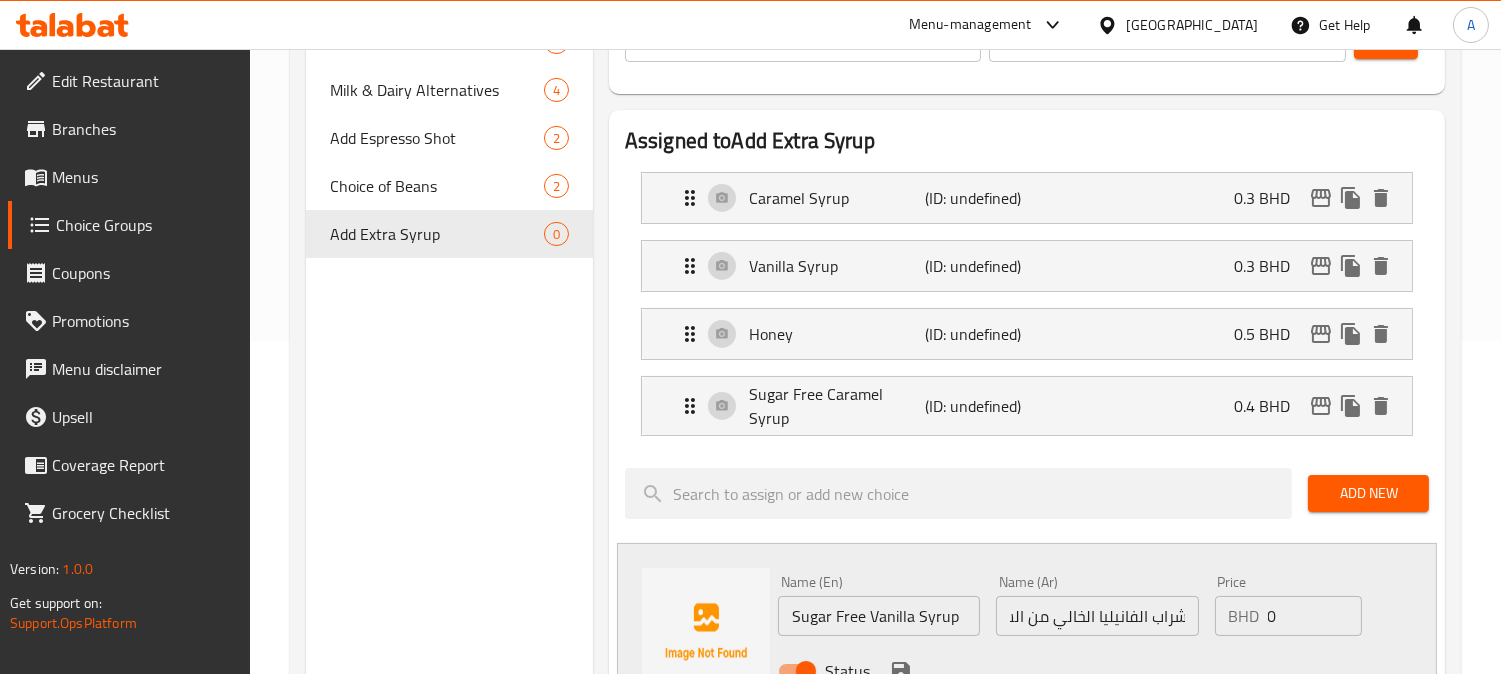 scroll, scrollTop: 0, scrollLeft: 0, axis: both 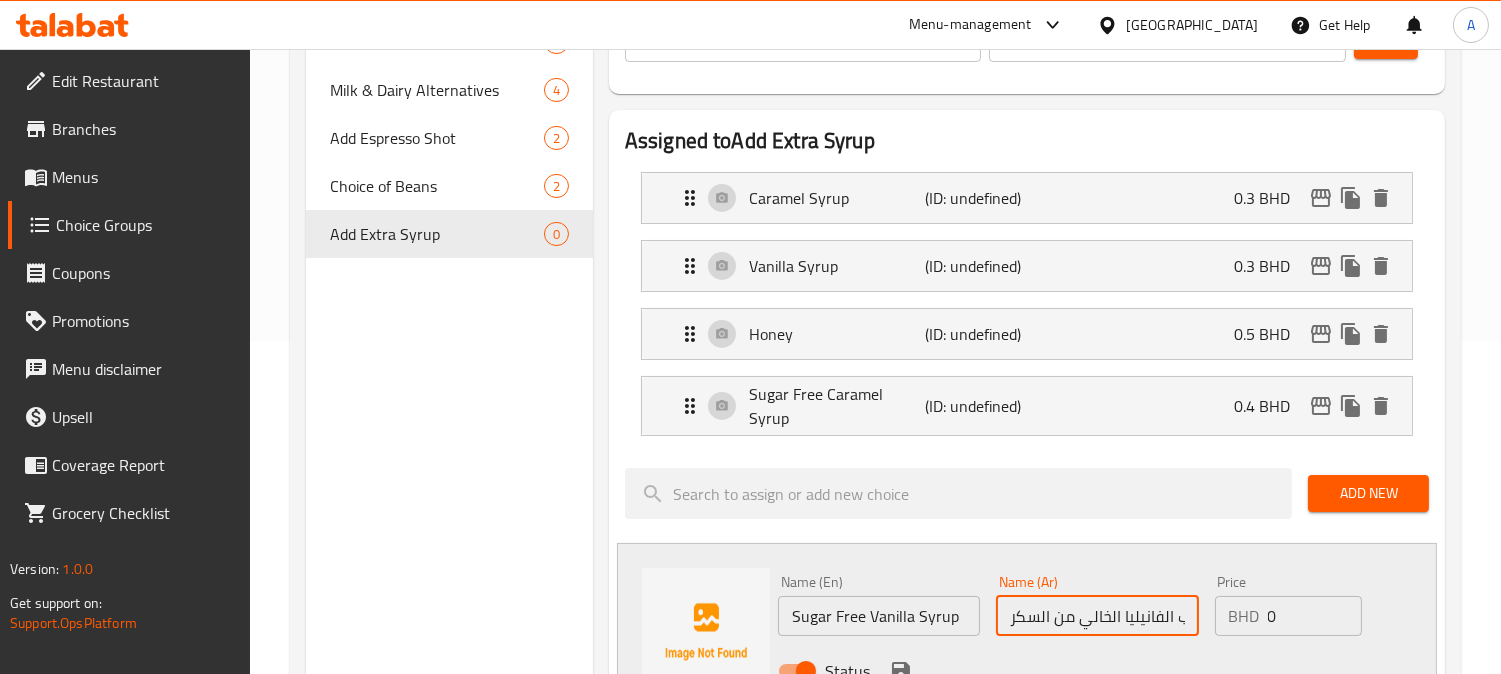 drag, startPoint x: 1294, startPoint y: 624, endPoint x: 1067, endPoint y: 624, distance: 227 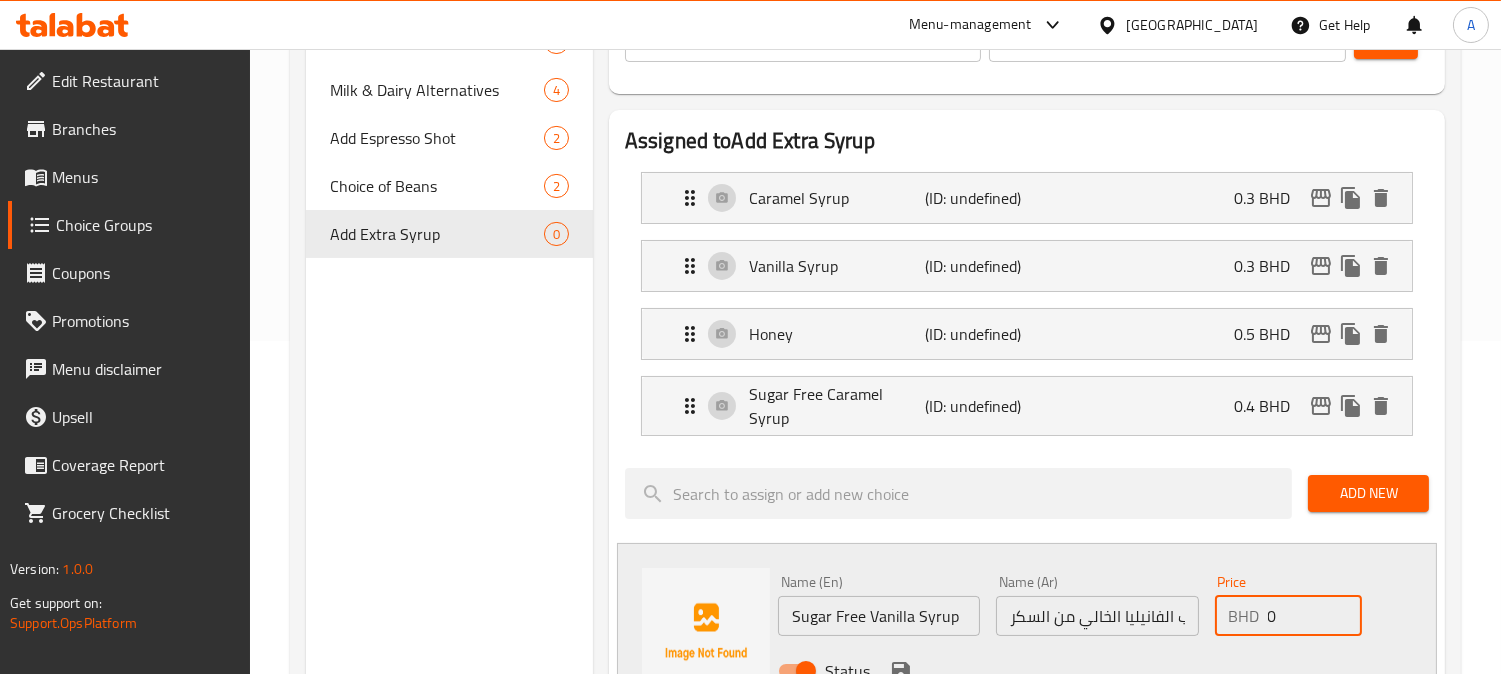 paste on ".4" 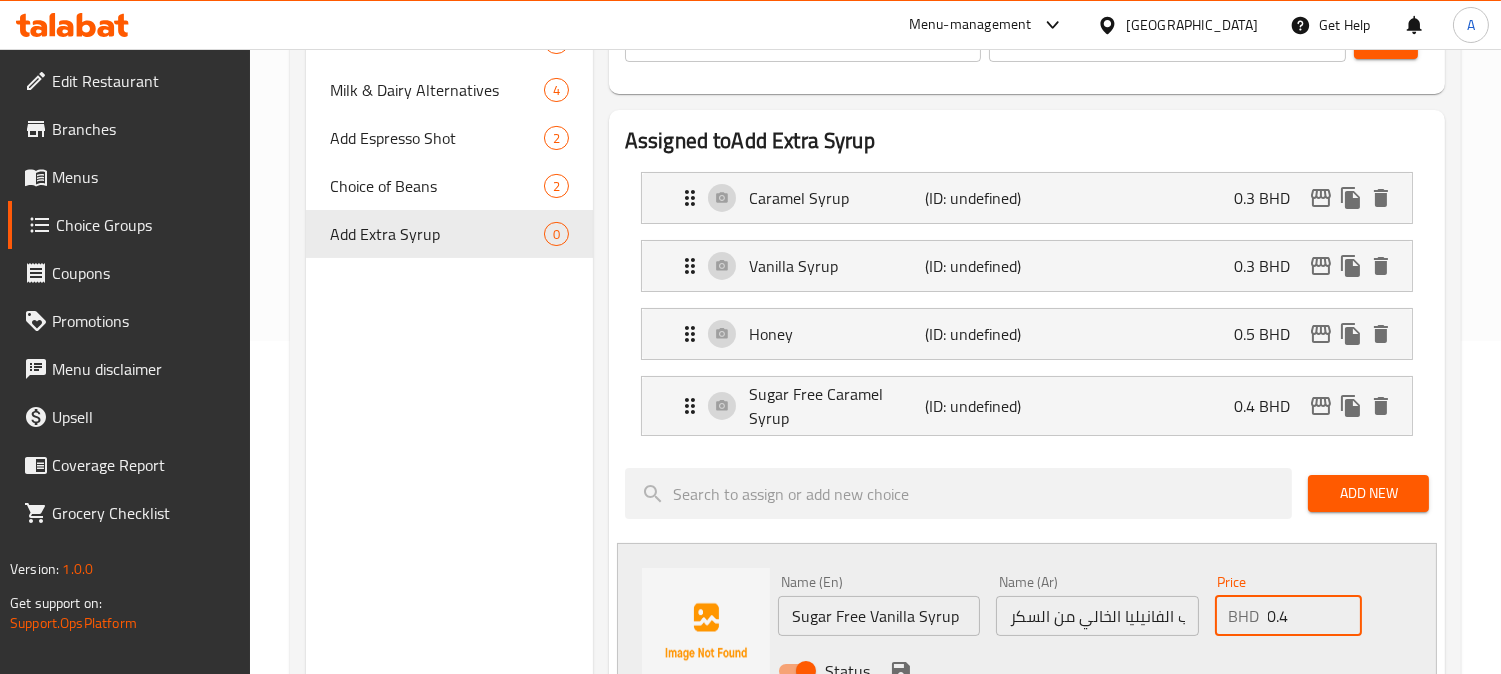 type on "0.4" 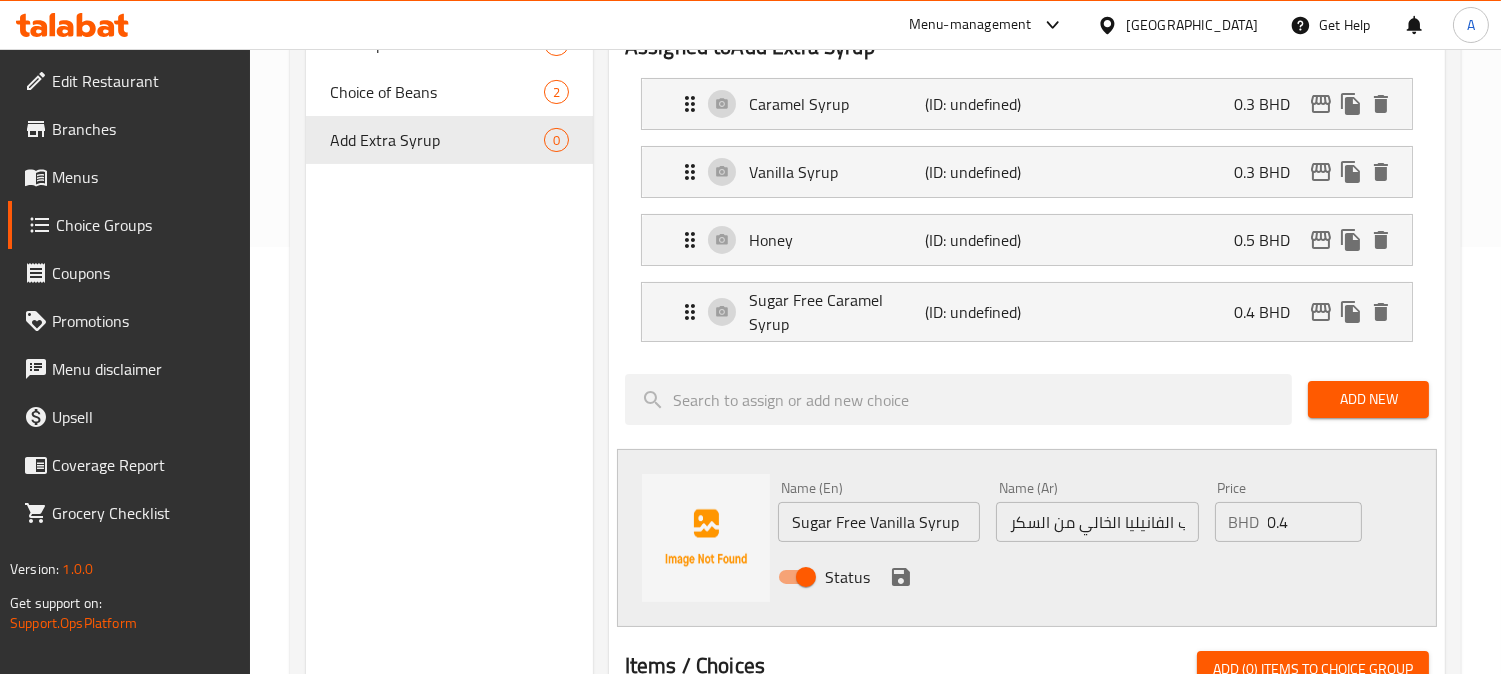 scroll, scrollTop: 555, scrollLeft: 0, axis: vertical 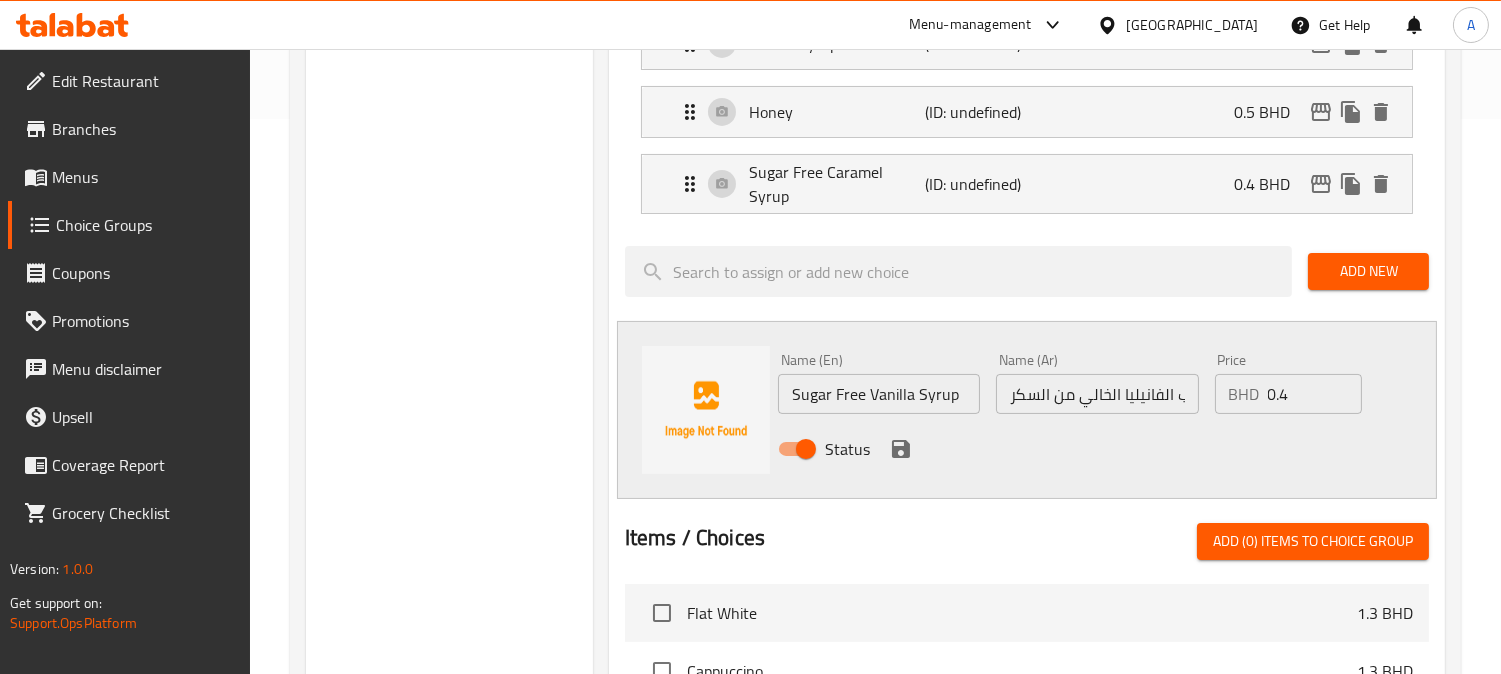click 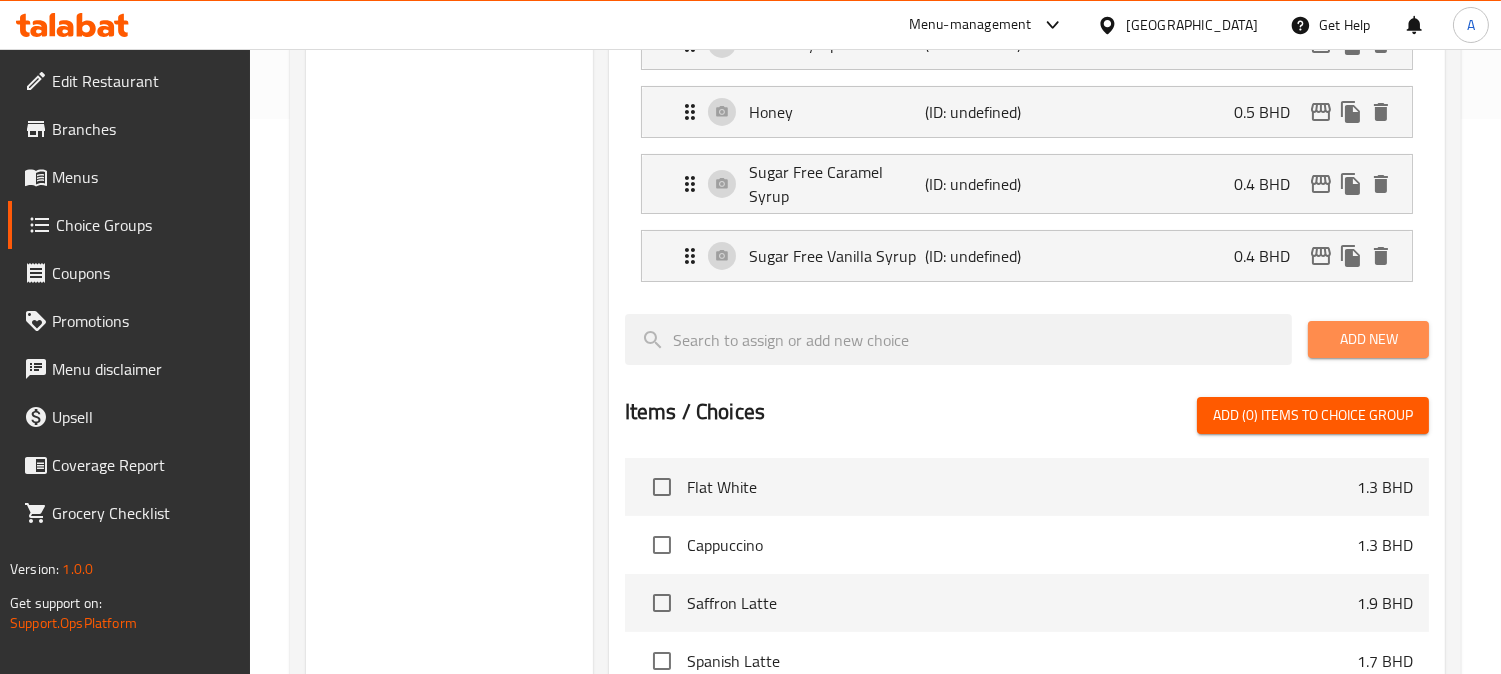 click on "Add New" at bounding box center (1368, 339) 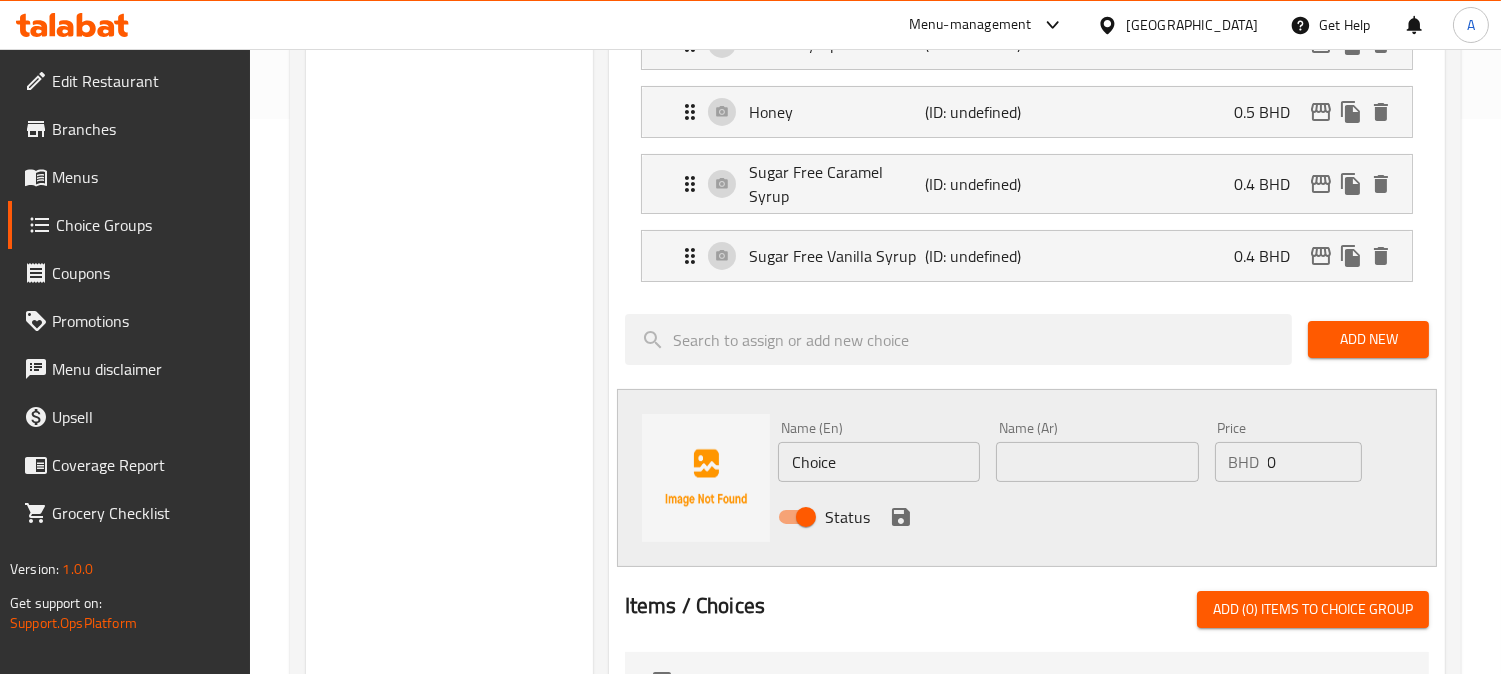 drag, startPoint x: 890, startPoint y: 458, endPoint x: 338, endPoint y: 430, distance: 552.7097 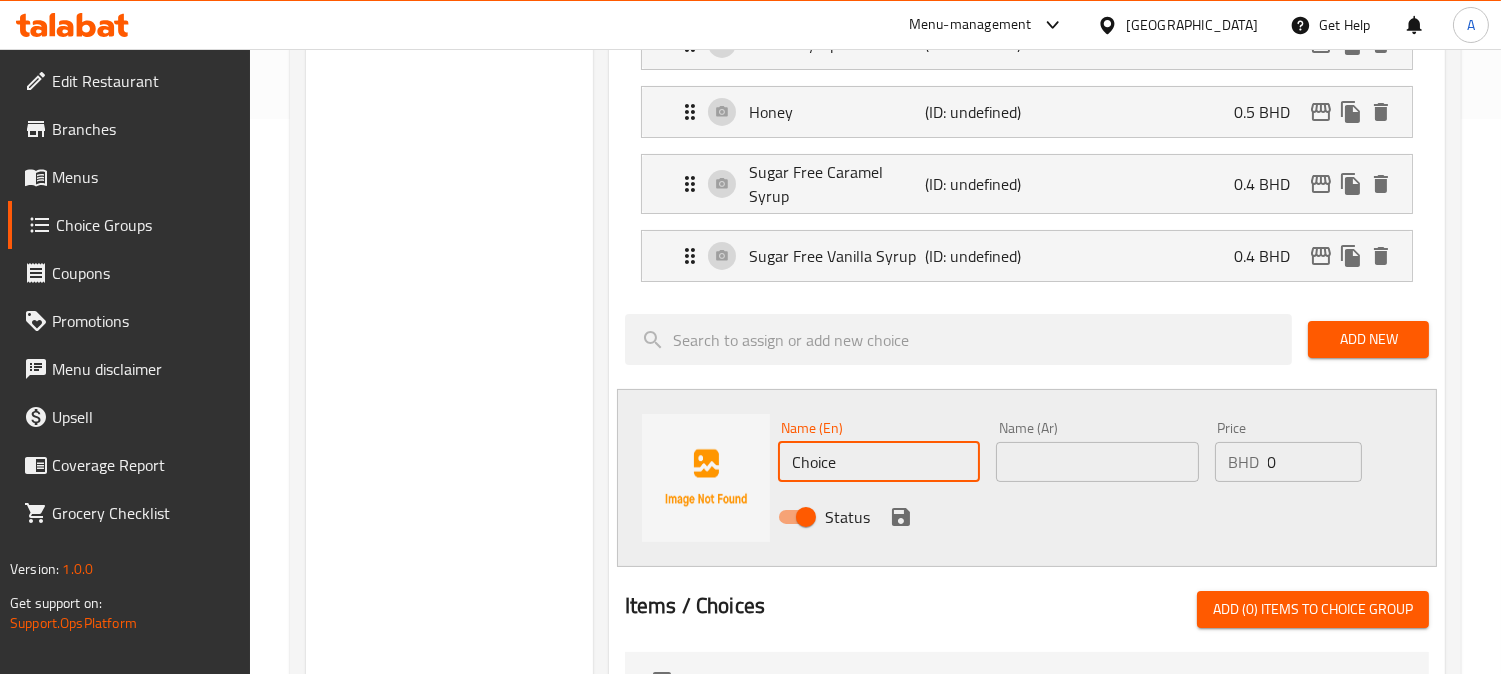 paste on "Hazelnut Syrup" 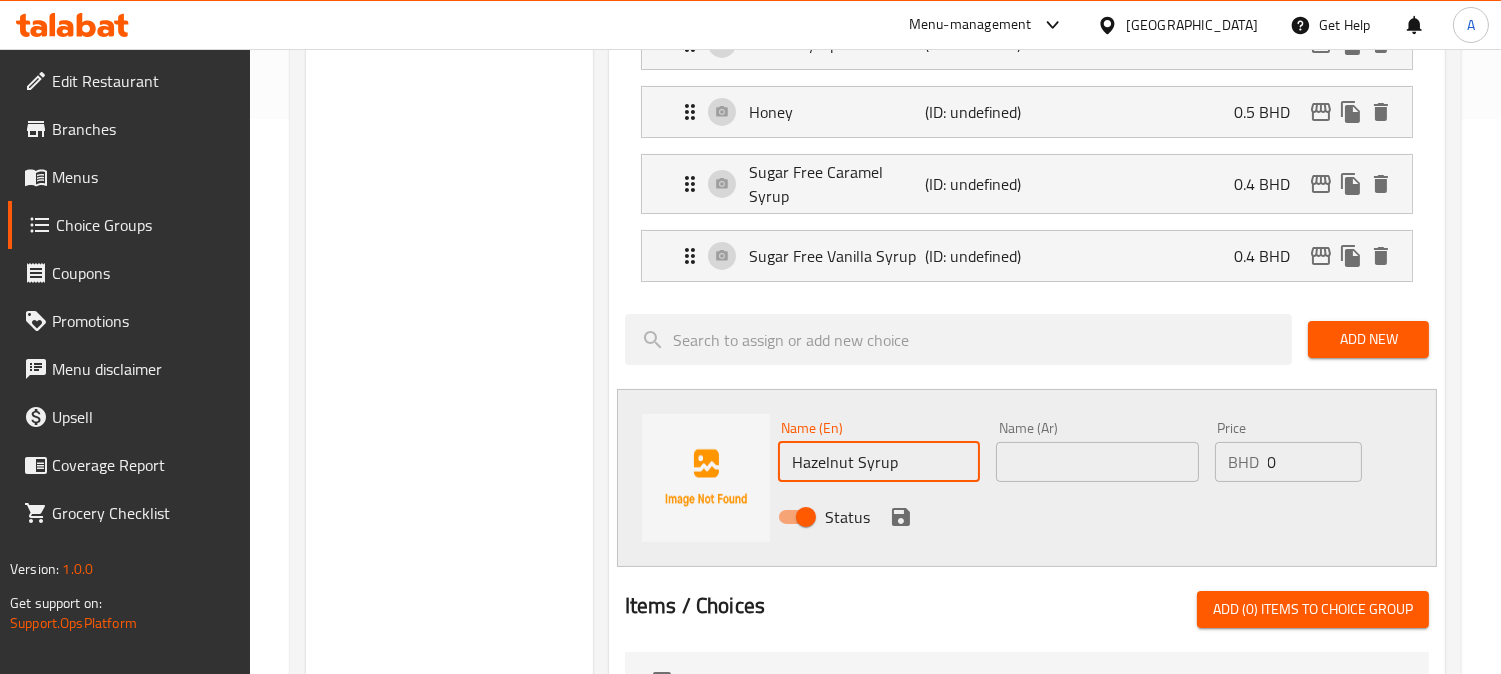 type on "Hazelnut Syrup" 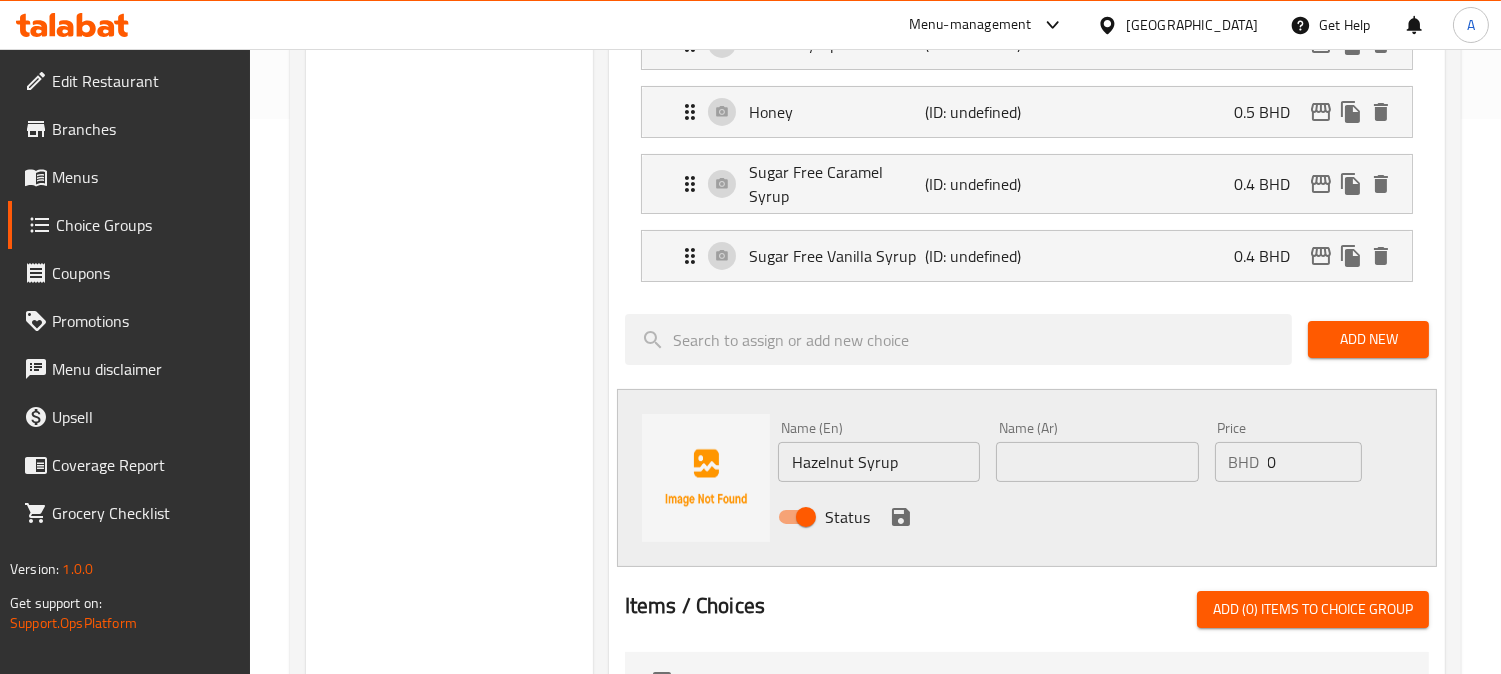drag, startPoint x: 1105, startPoint y: 426, endPoint x: 1105, endPoint y: 443, distance: 17 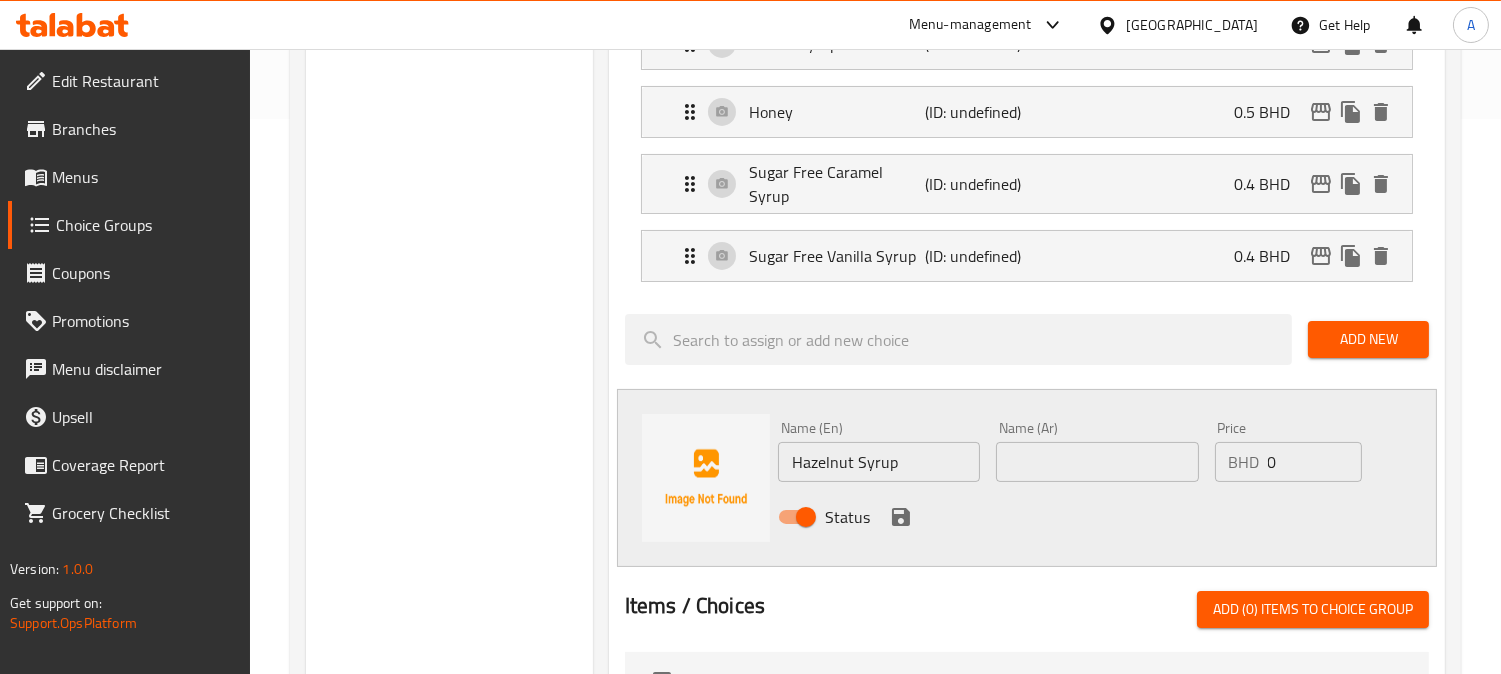 click on "Name (Ar) Name (Ar)" at bounding box center [1097, 451] 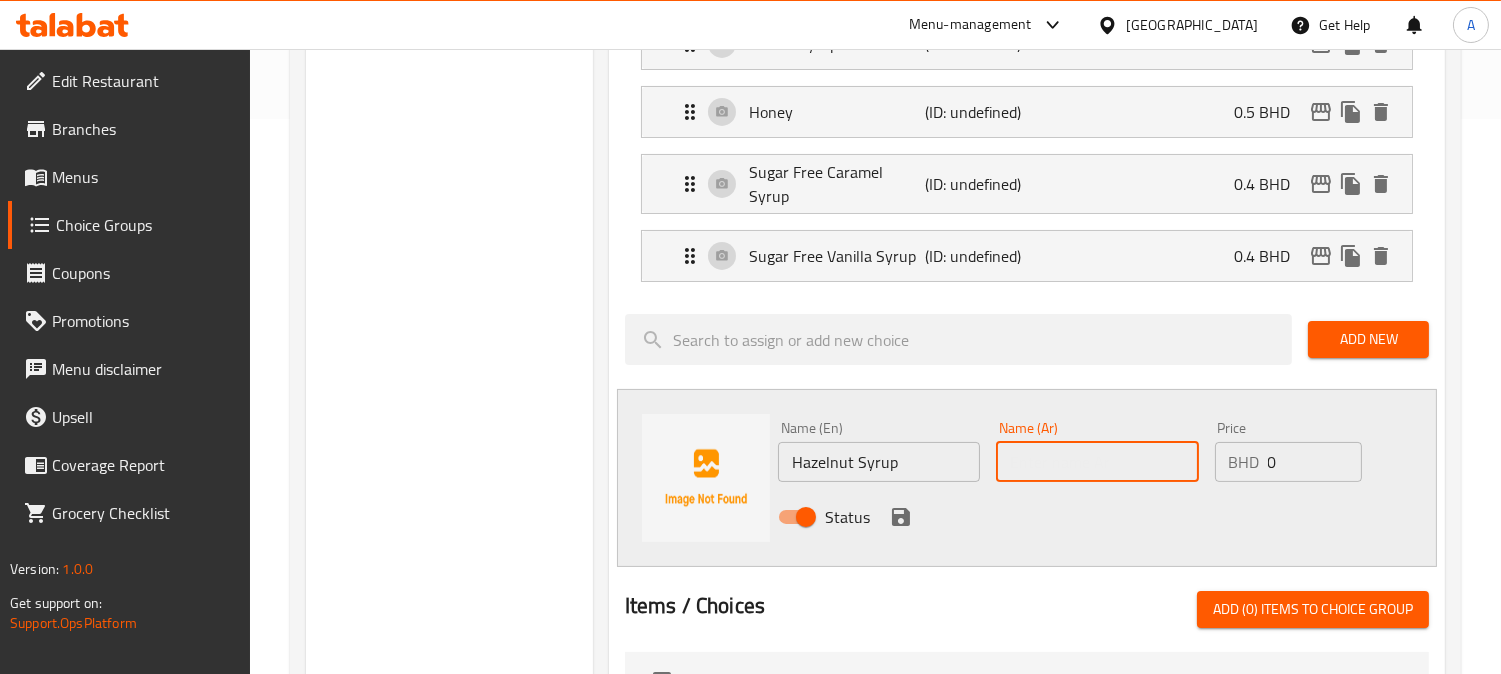 click at bounding box center [1097, 462] 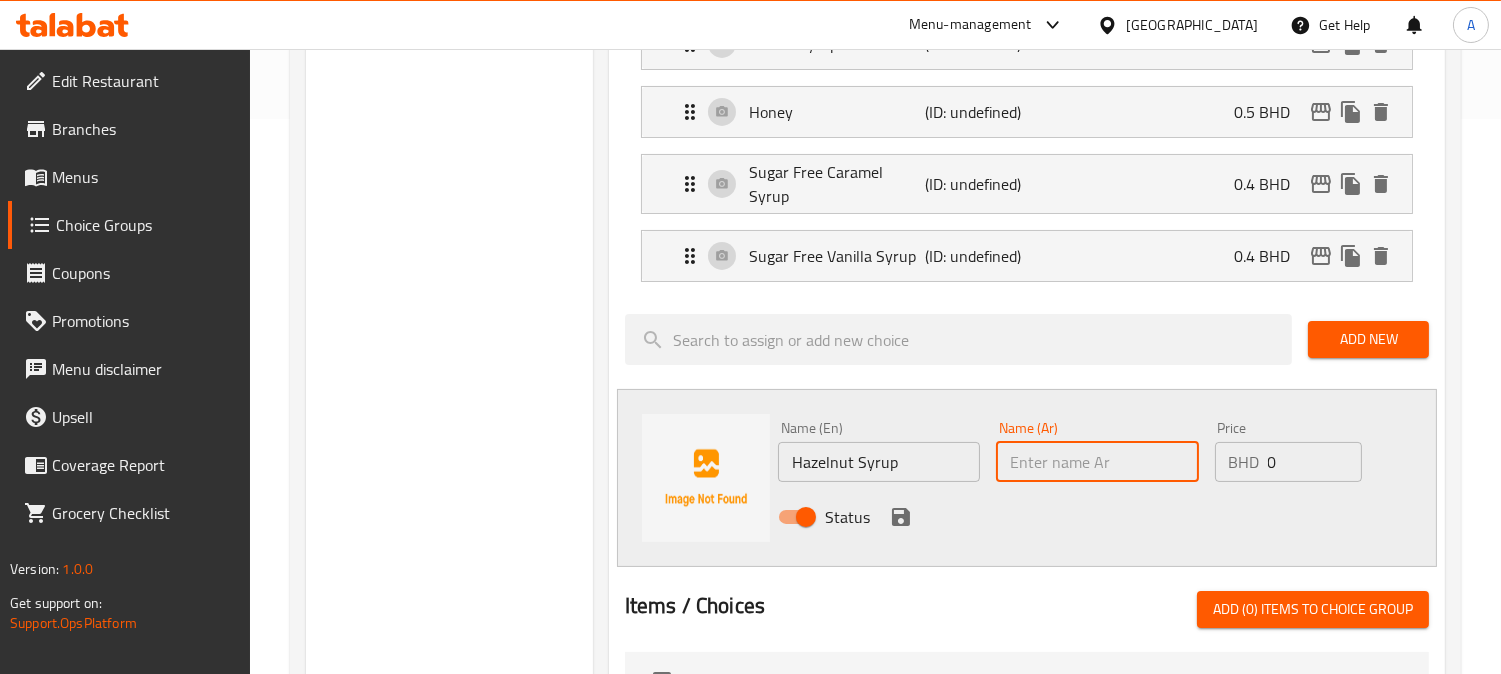 paste on "شراب البندق" 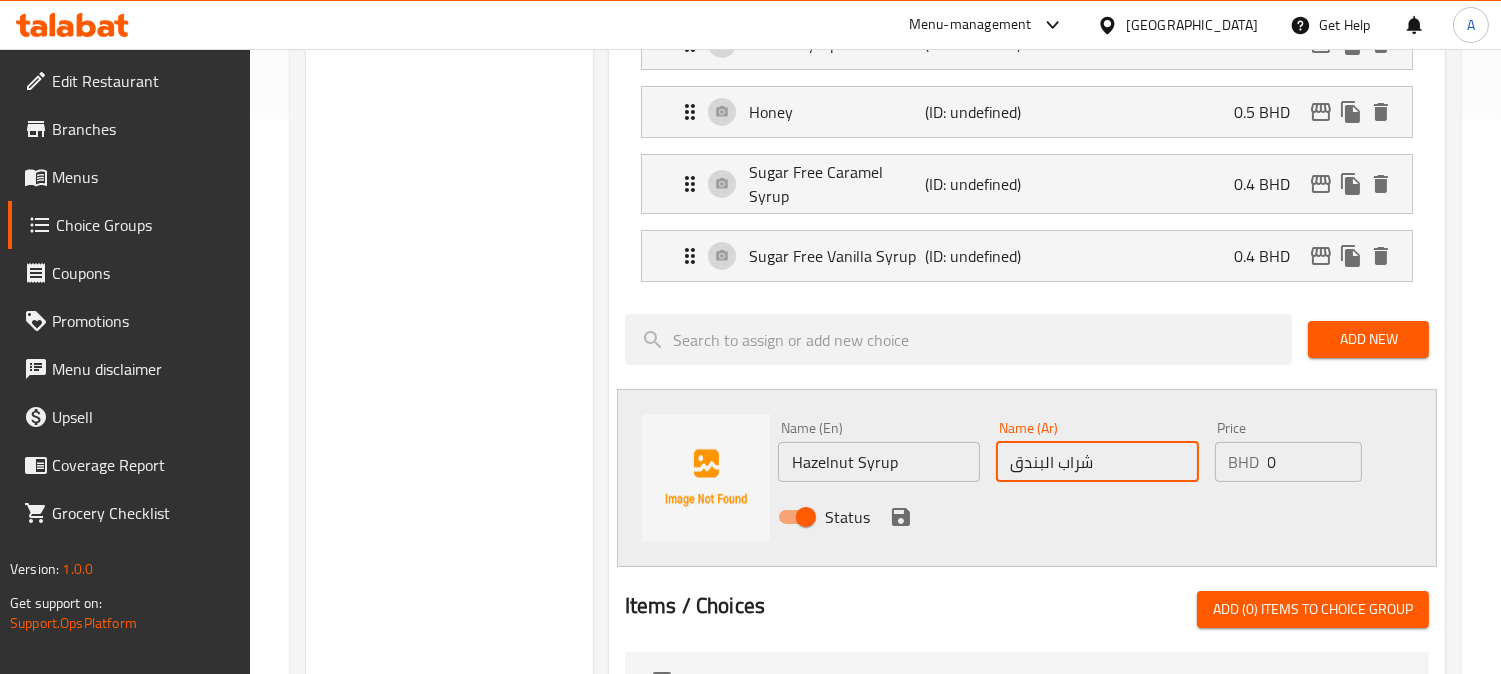 type on "شراب البندق" 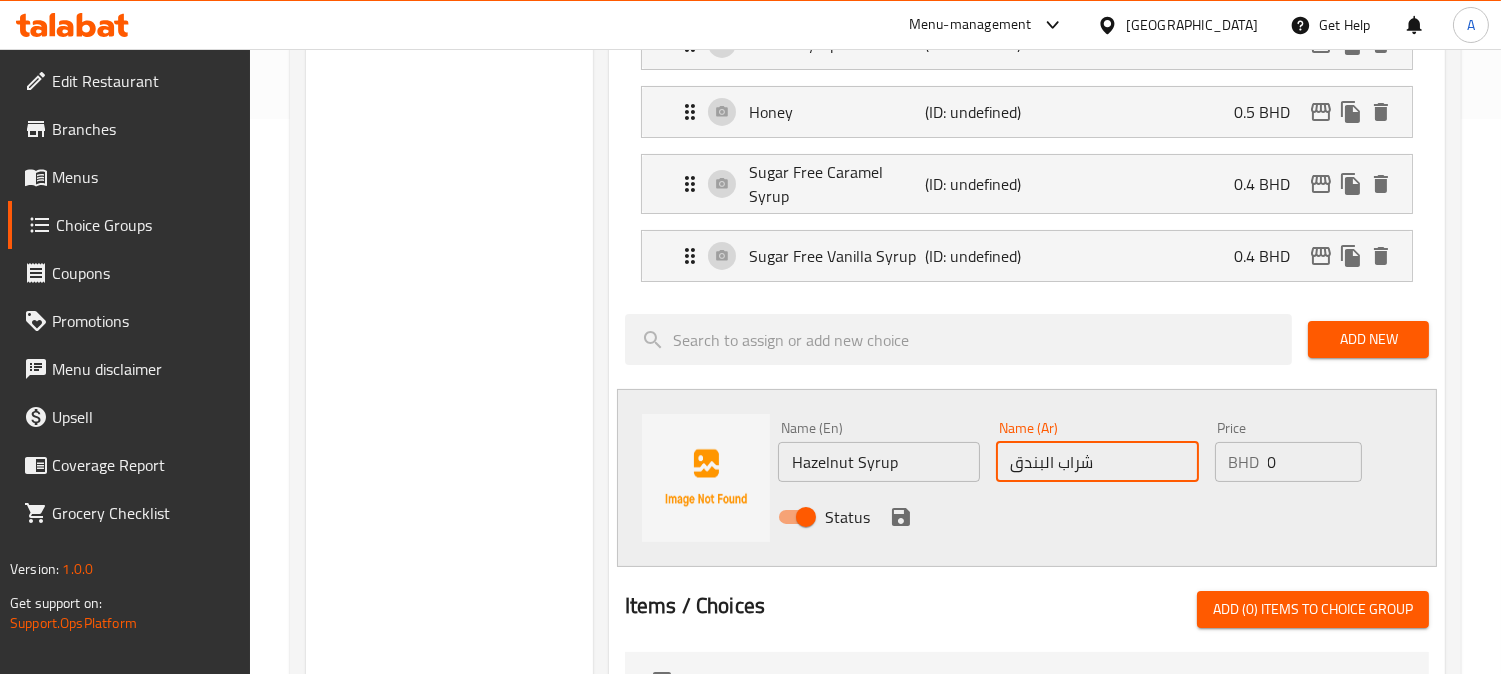 drag, startPoint x: 1094, startPoint y: 424, endPoint x: 896, endPoint y: 446, distance: 199.21848 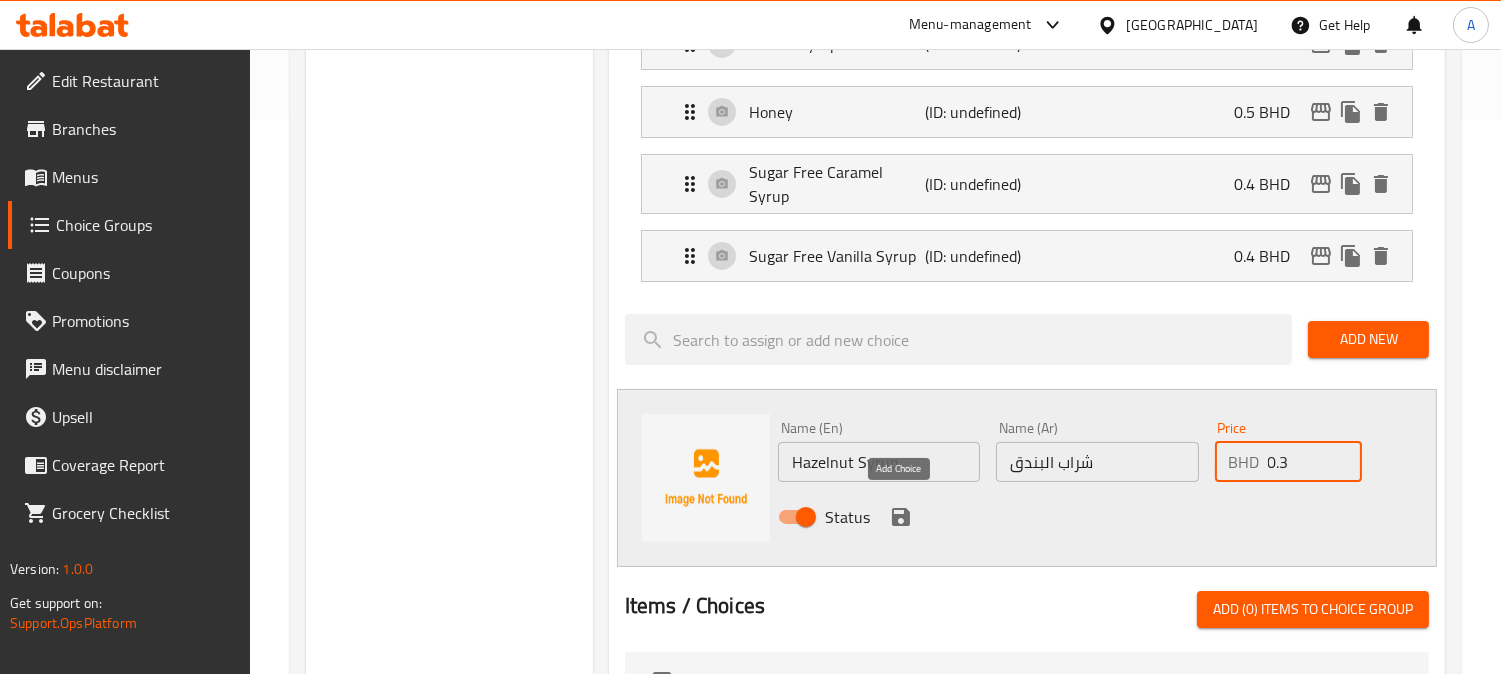 type on "0.3" 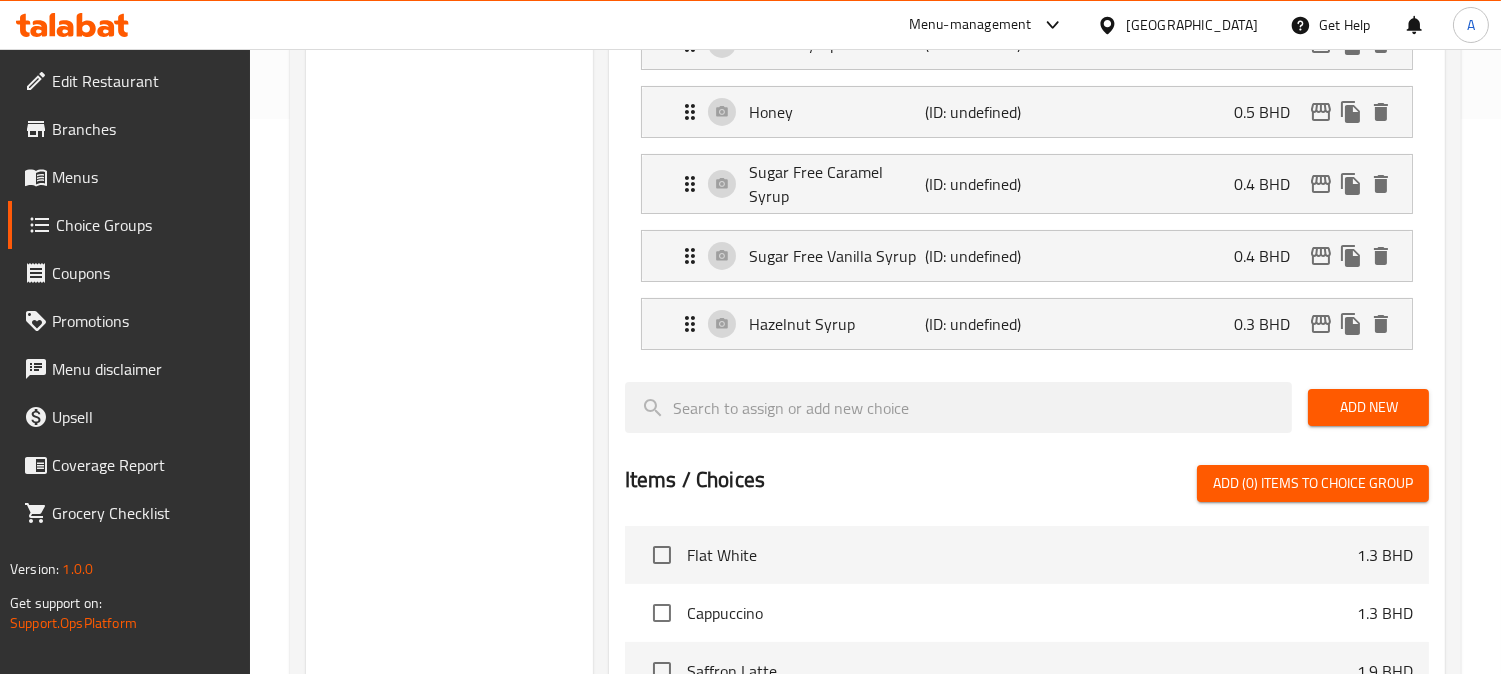click on "Add New" at bounding box center [1368, 407] 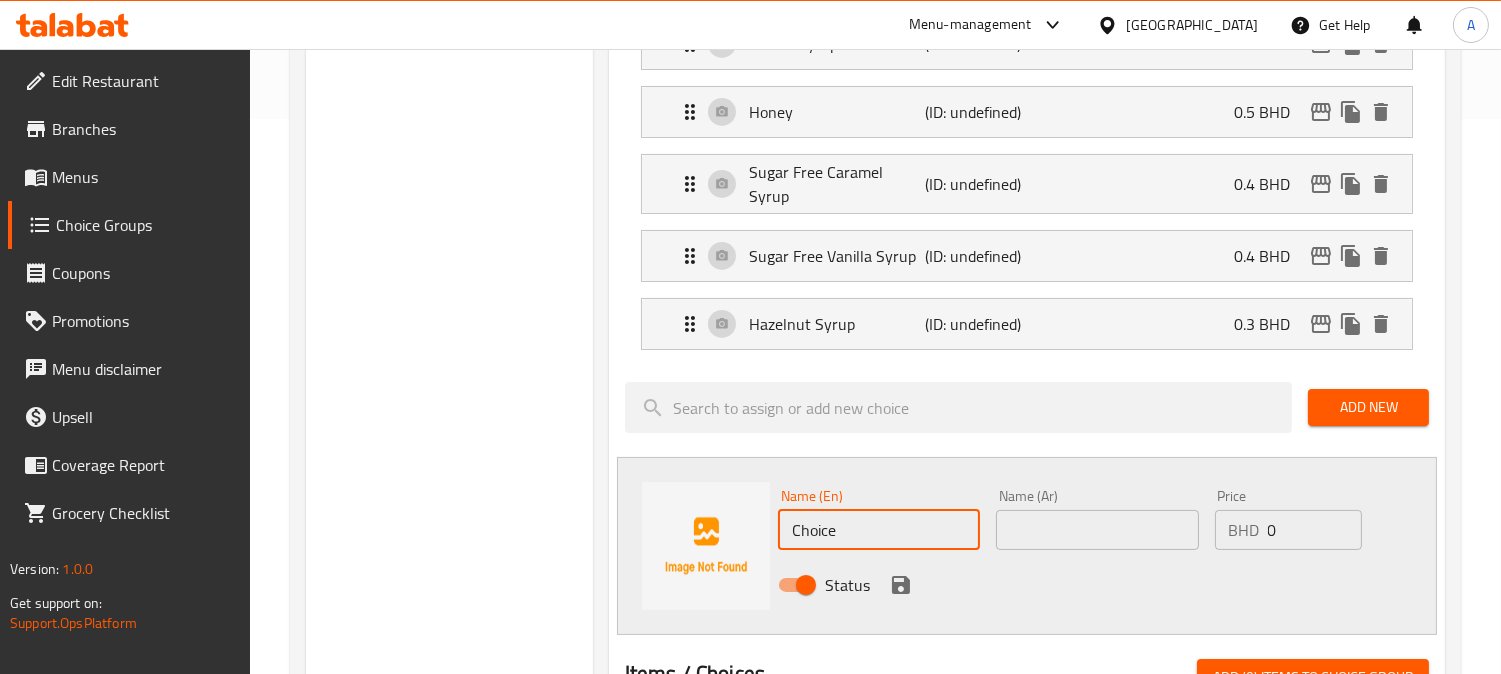 drag, startPoint x: 866, startPoint y: 525, endPoint x: 452, endPoint y: 507, distance: 414.3911 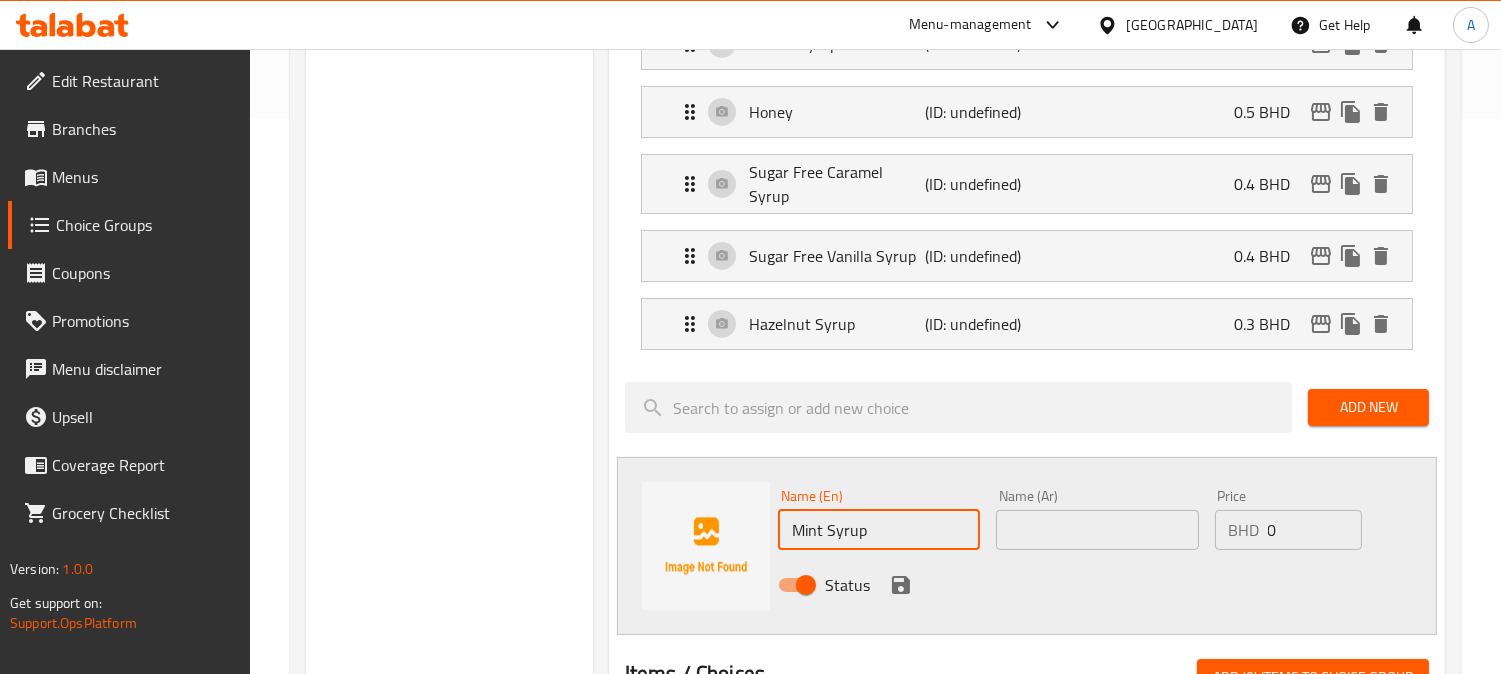 type on "Mint Syrup" 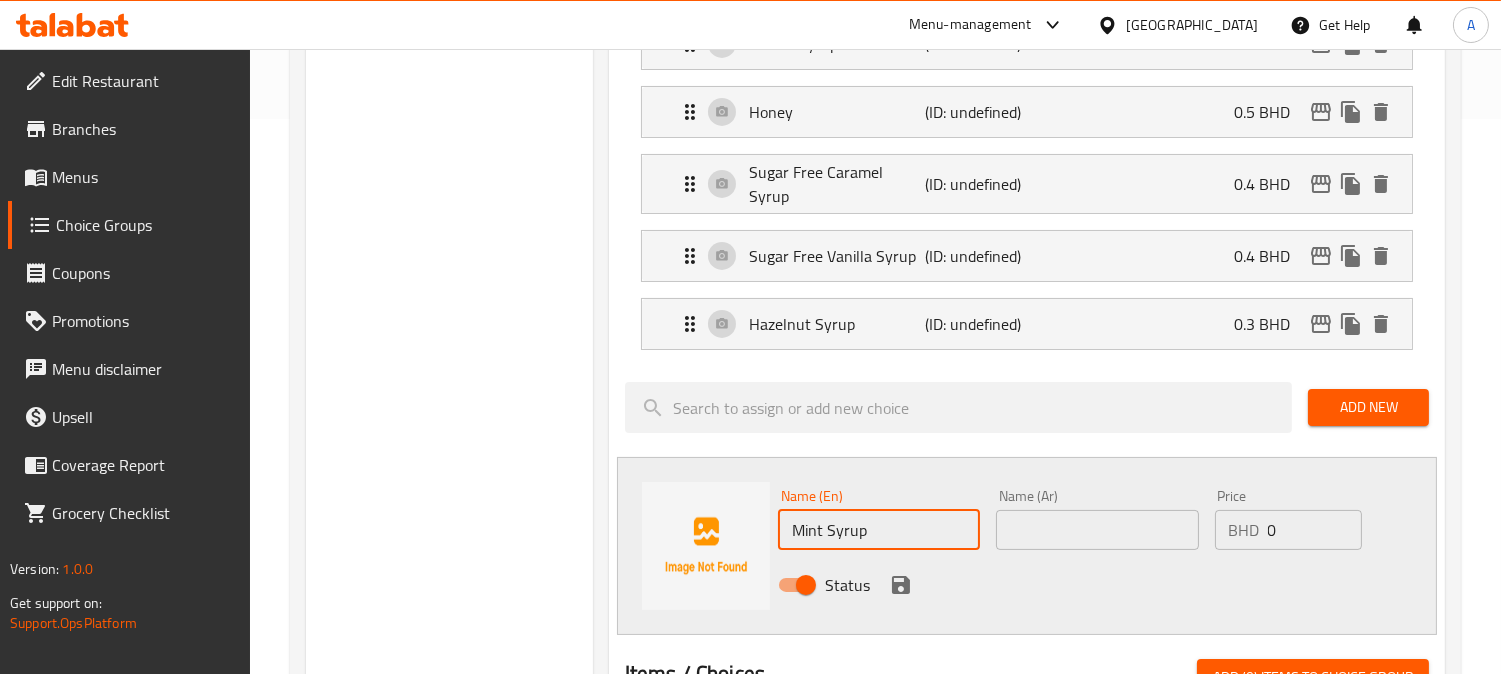 click at bounding box center [1097, 530] 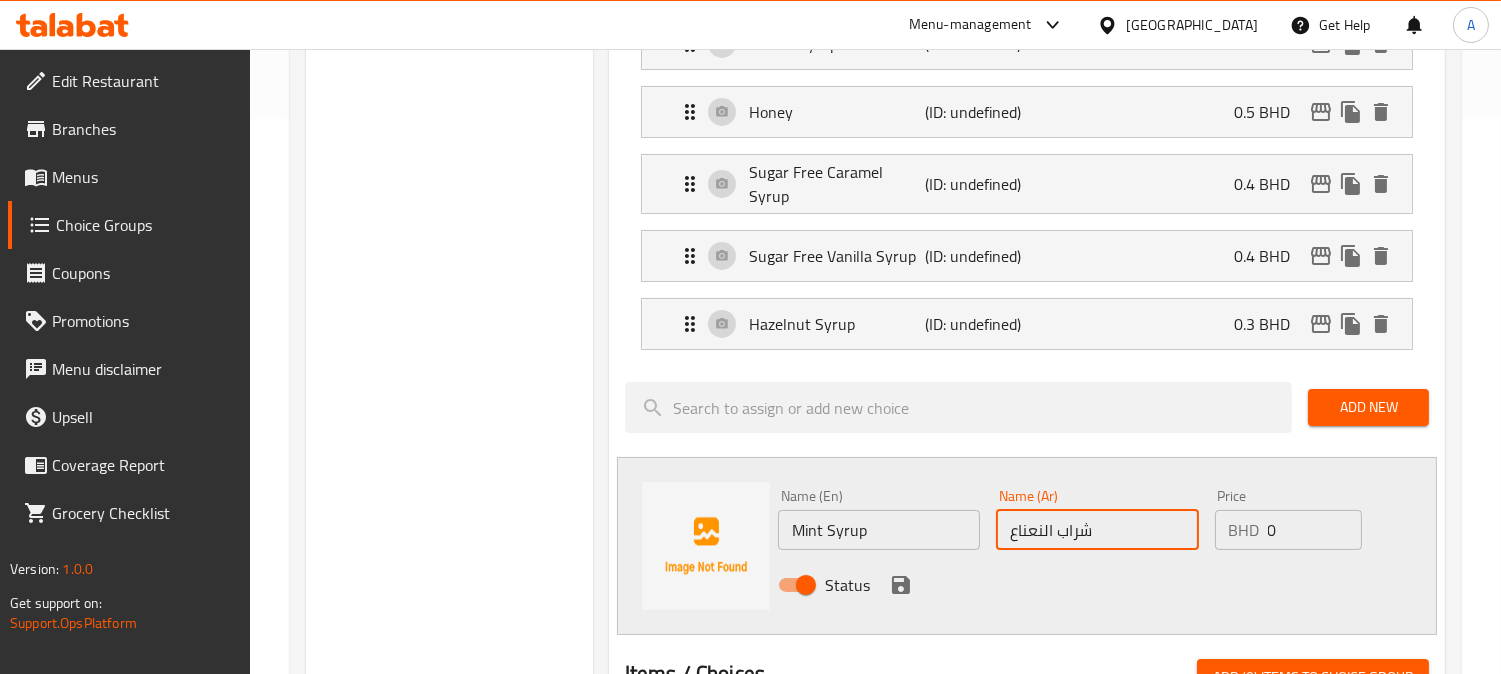 type on "شراب النعناع" 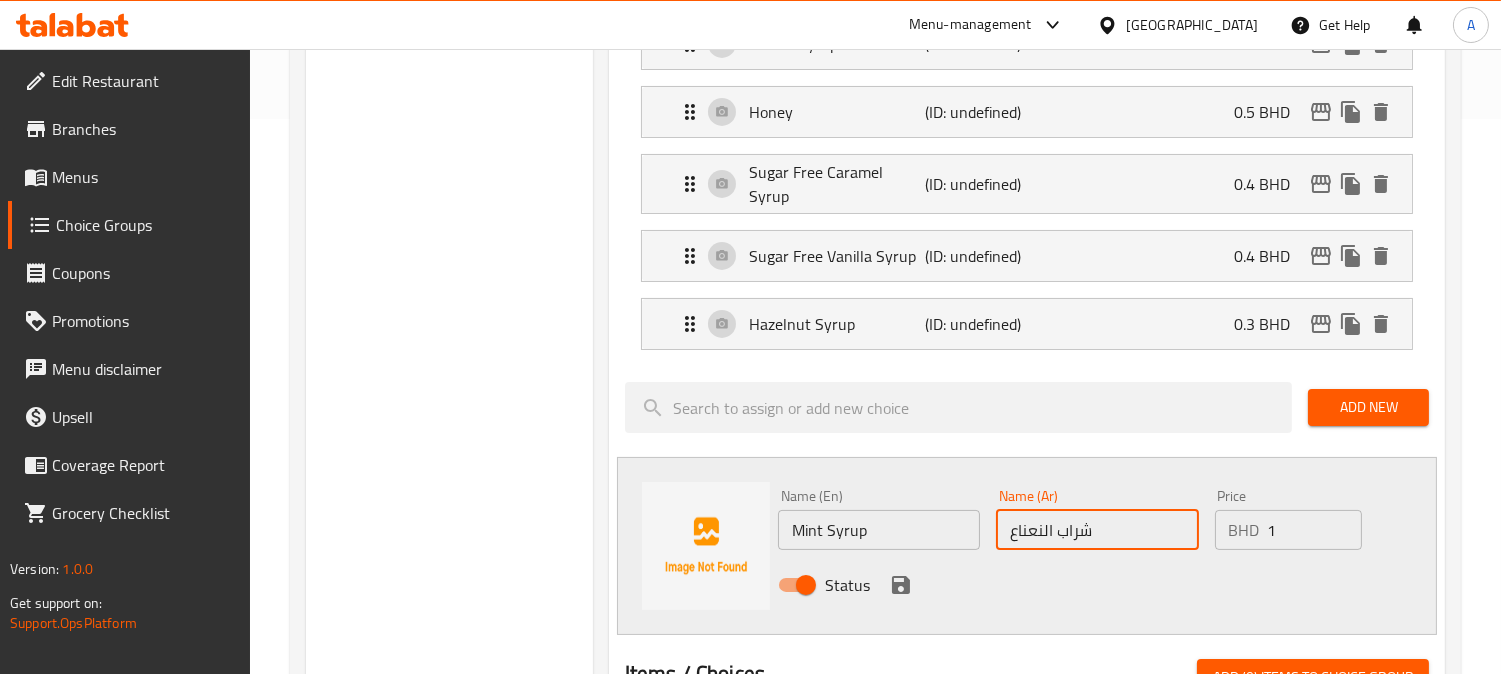 drag, startPoint x: 1336, startPoint y: 511, endPoint x: 1144, endPoint y: 511, distance: 192 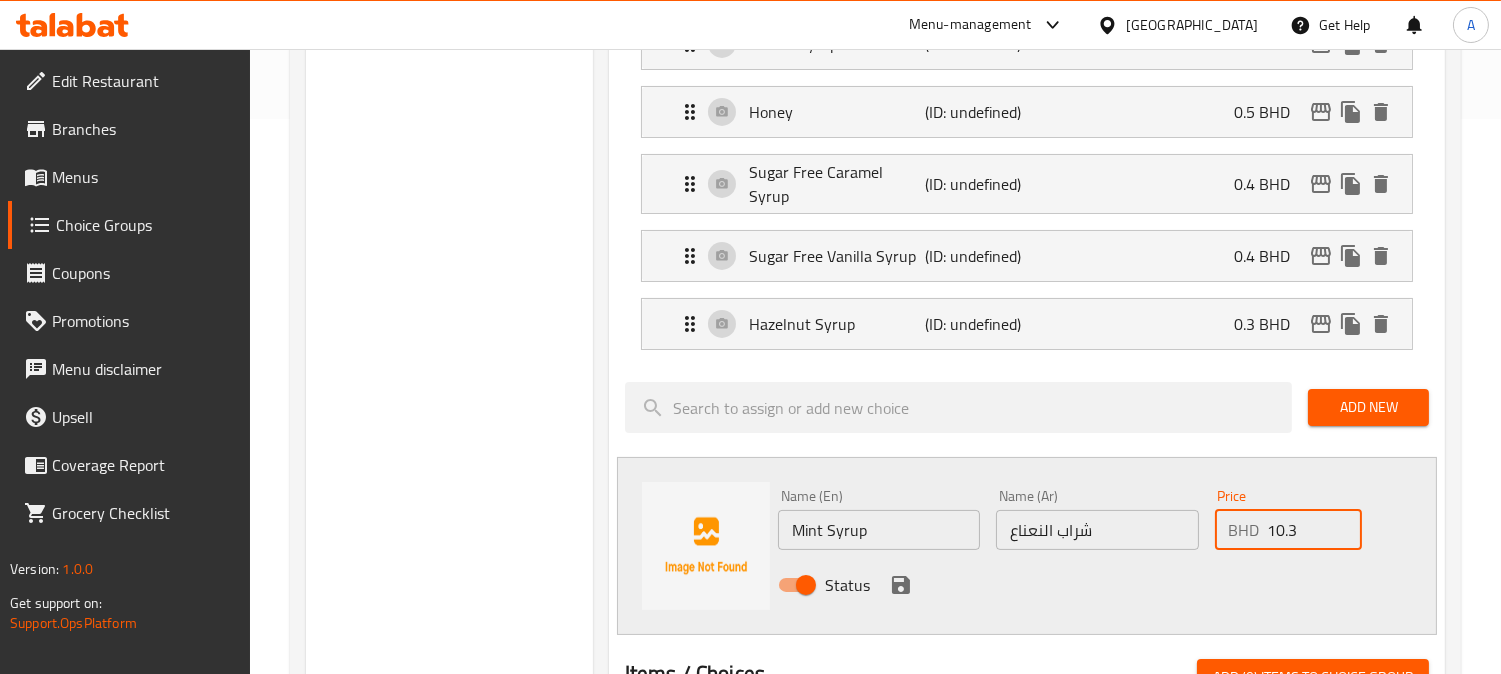 drag, startPoint x: 1304, startPoint y: 525, endPoint x: 1113, endPoint y: 523, distance: 191.01047 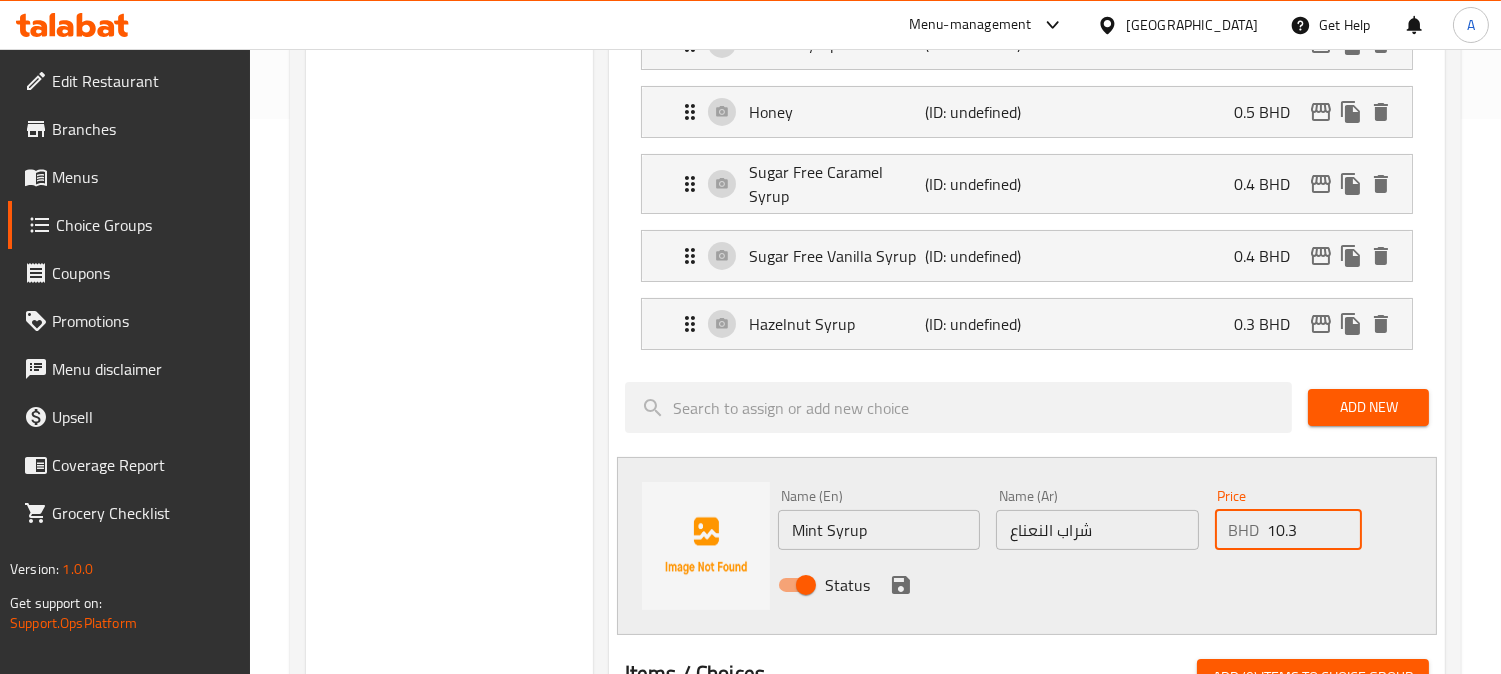 click on "Name (En) Mint Syrup Name (En) Name (Ar) شراب النعناع Name (Ar) Price BHD 10.3 Price Status" at bounding box center (1097, 546) 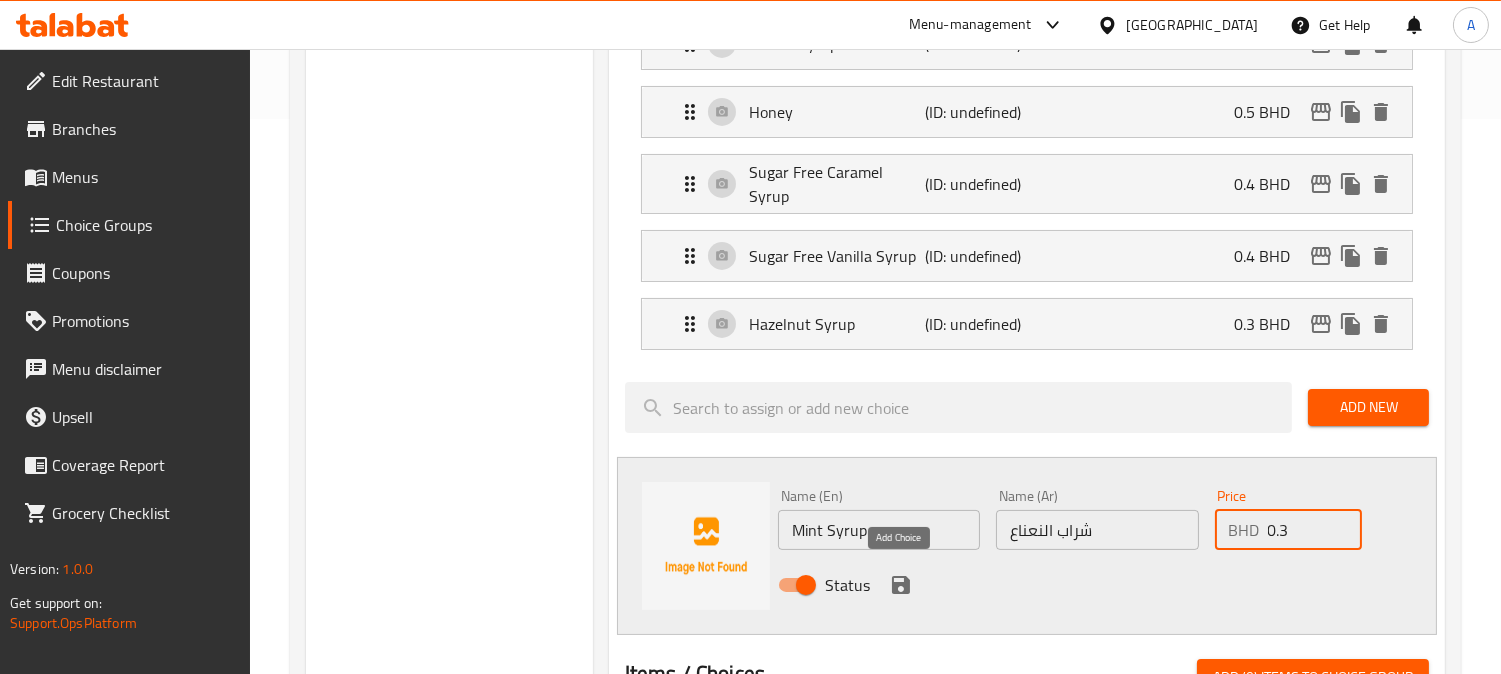 type on "0.3" 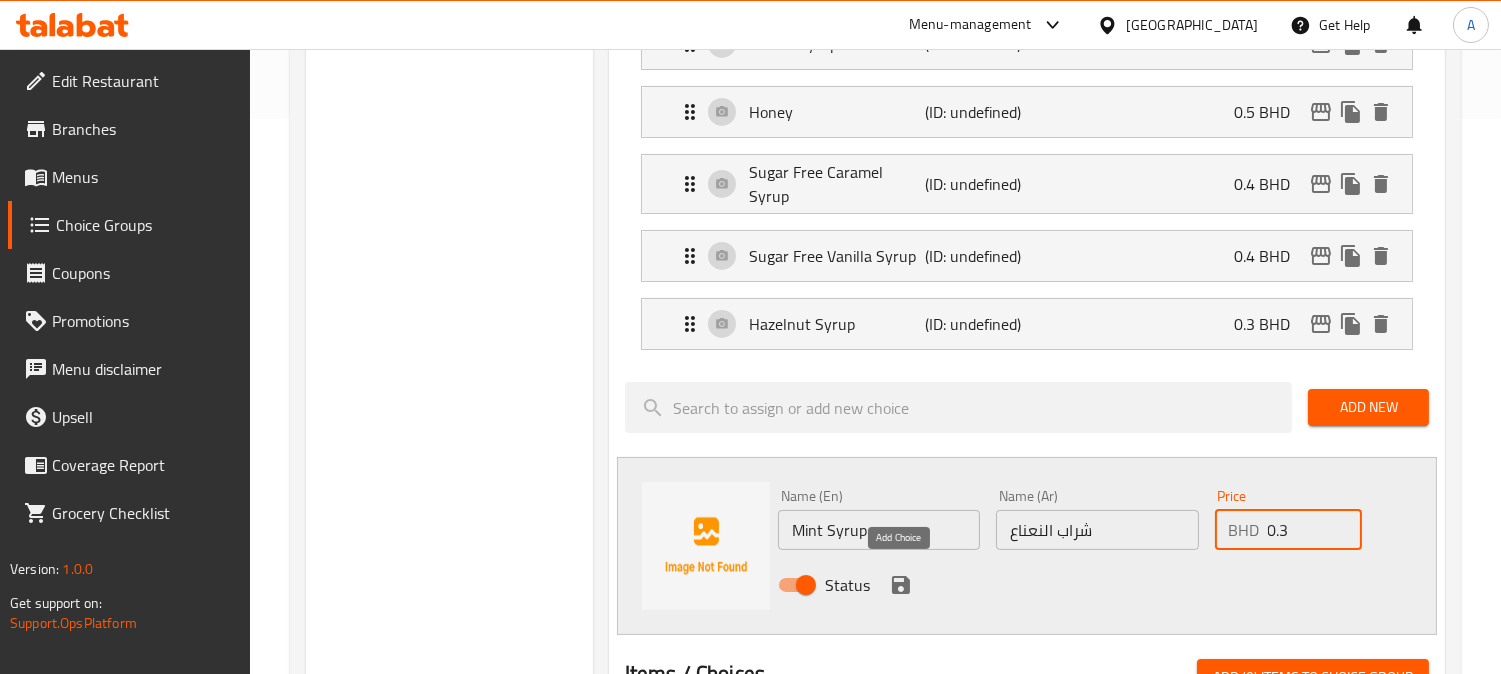 click 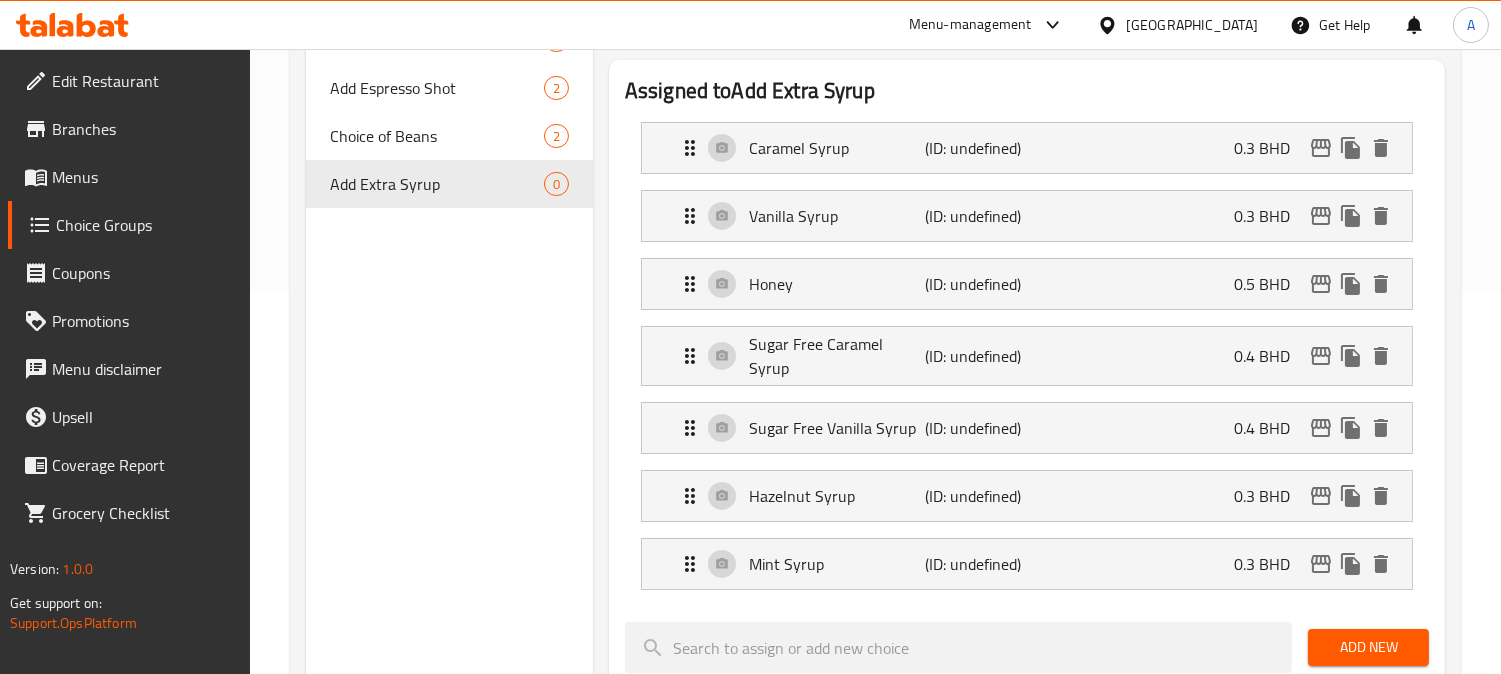 scroll, scrollTop: 0, scrollLeft: 0, axis: both 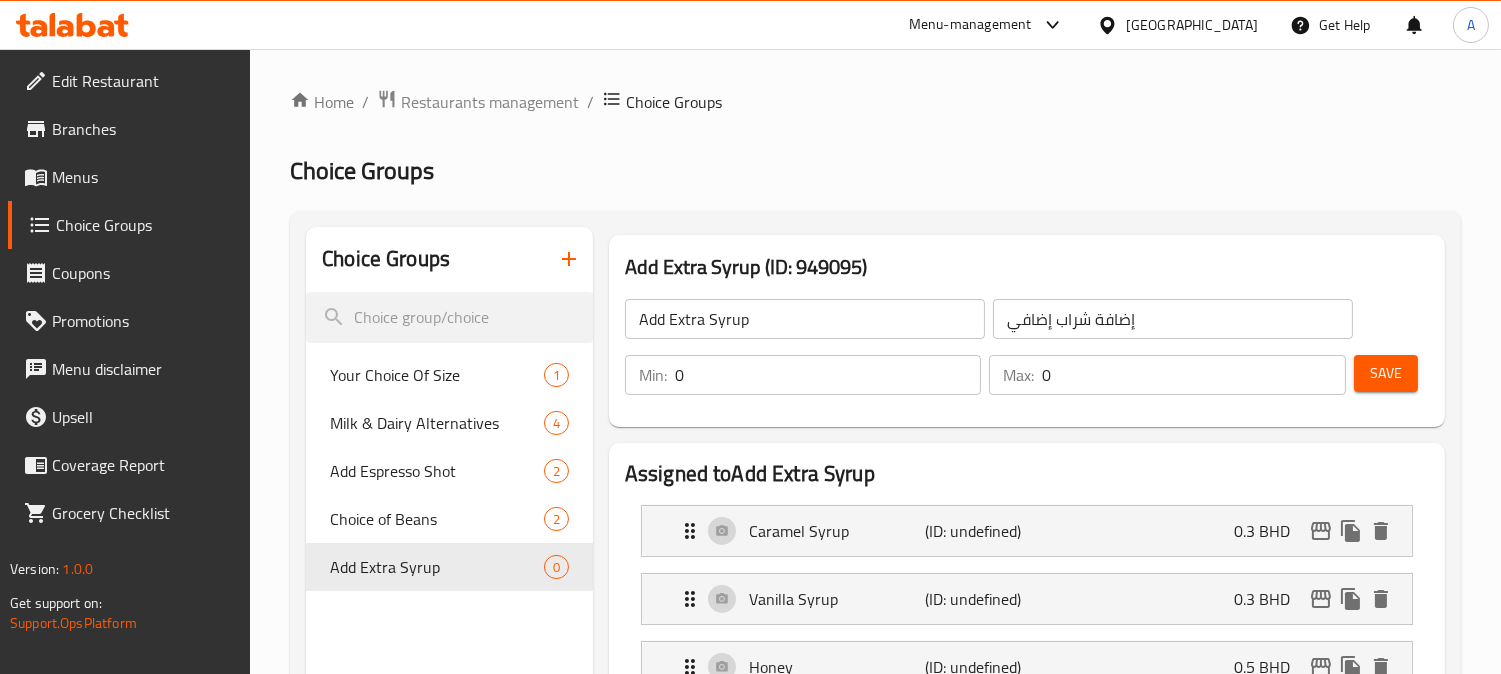 click on "Save" at bounding box center (1386, 373) 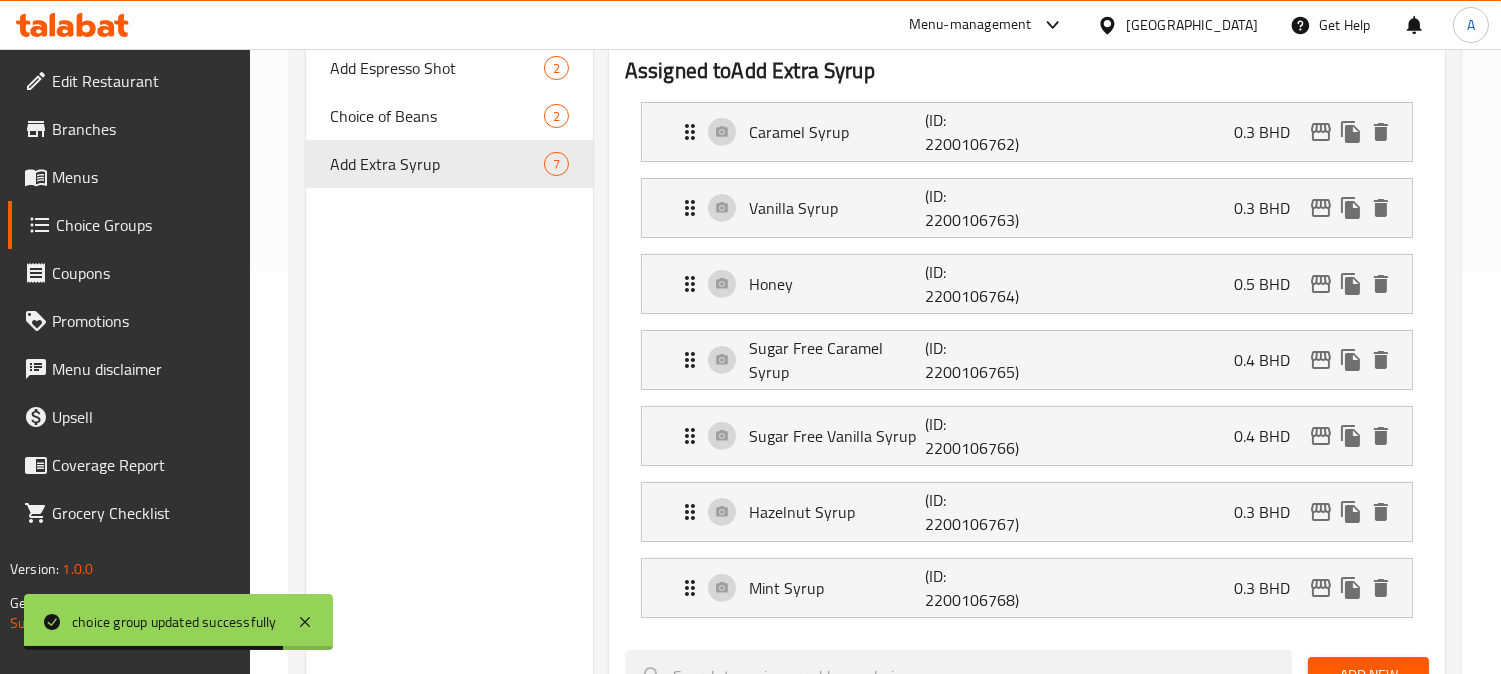 scroll, scrollTop: 111, scrollLeft: 0, axis: vertical 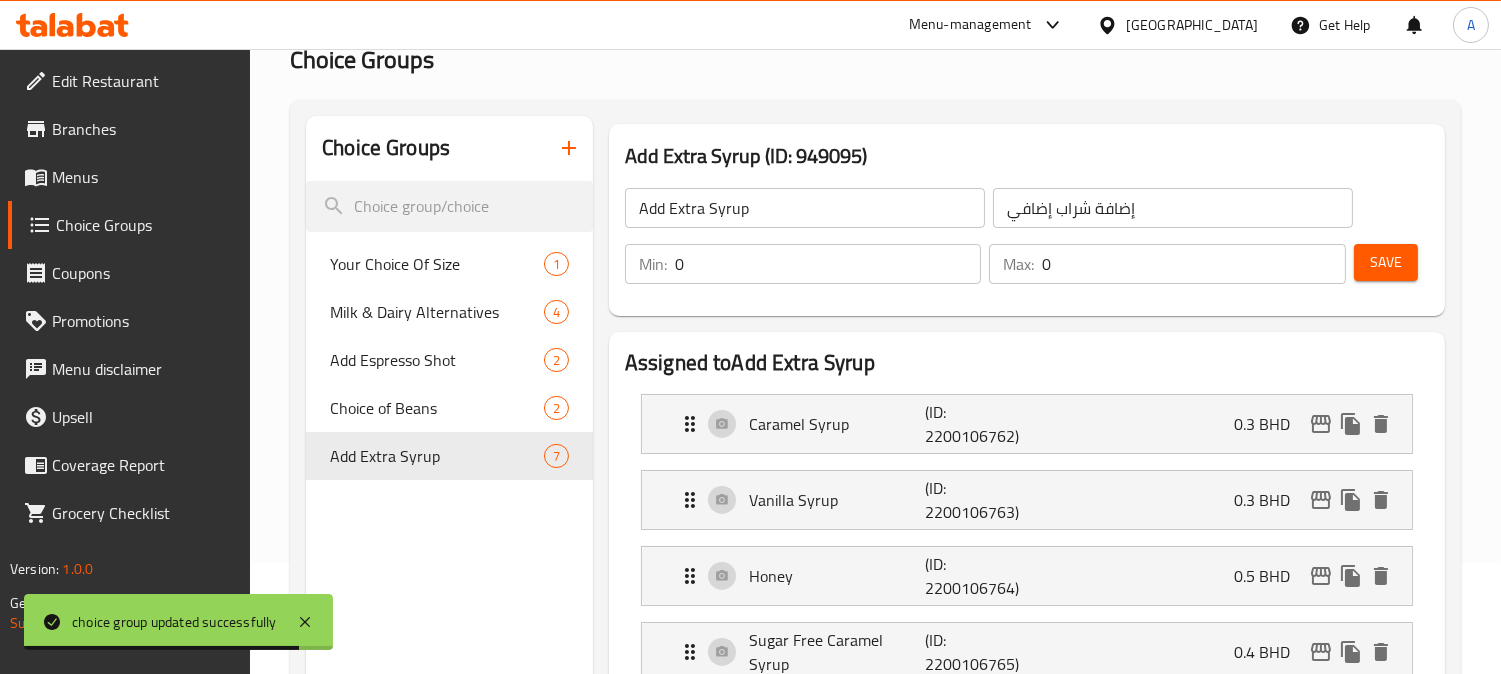 click on "Save" at bounding box center [1386, 262] 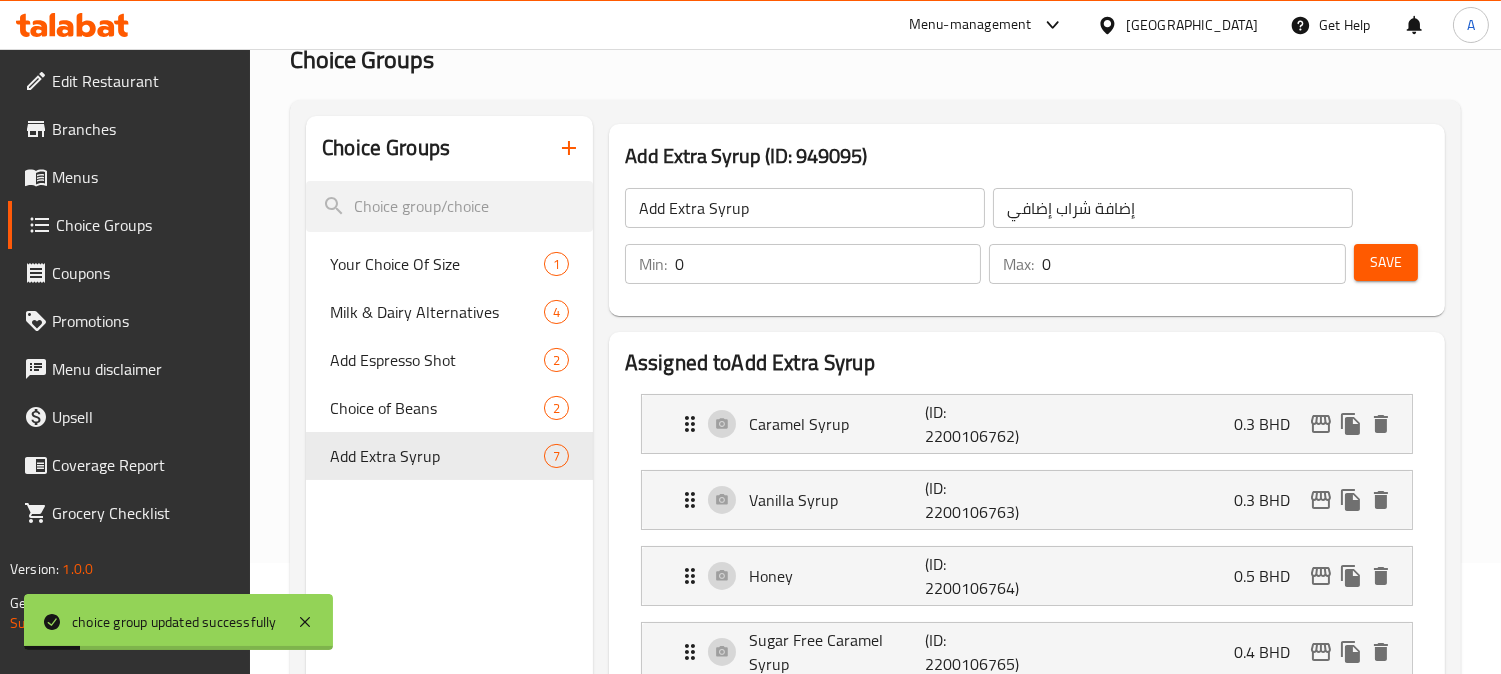 click 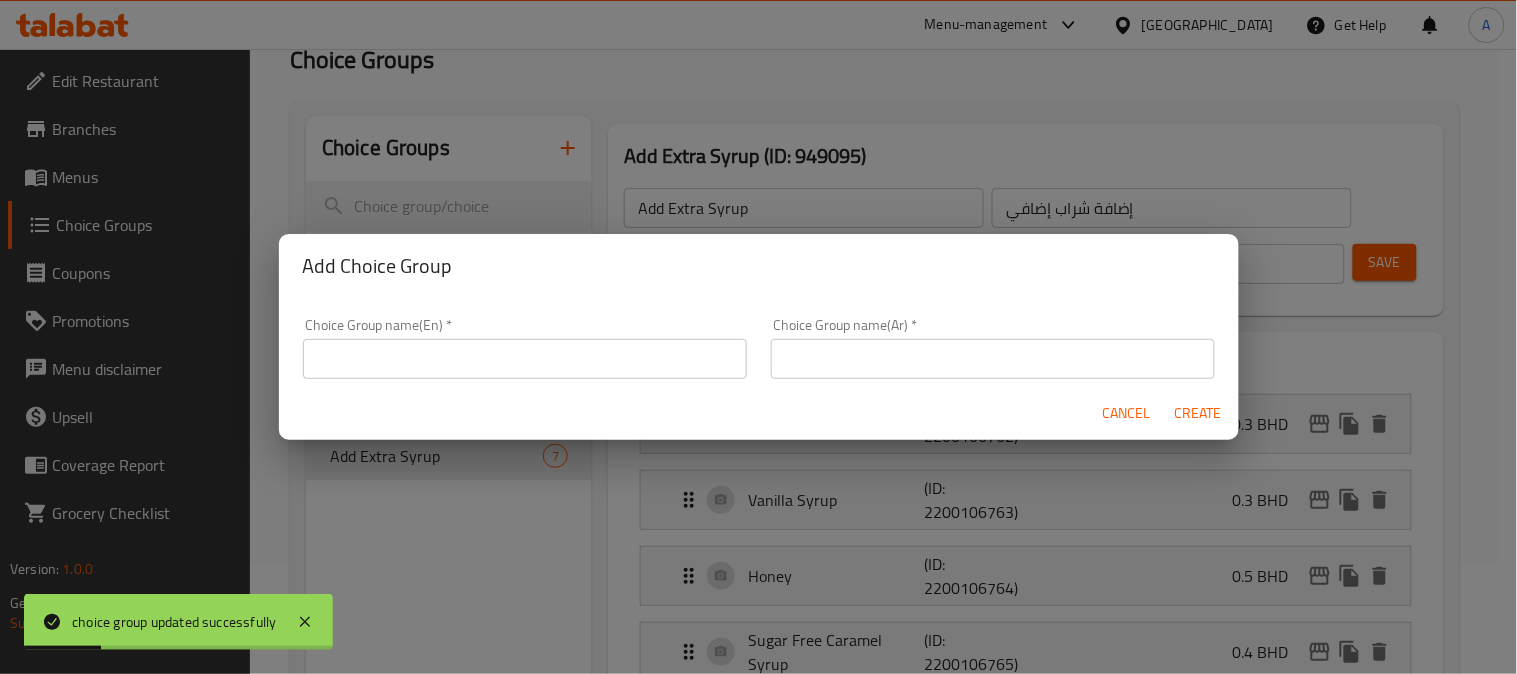 drag, startPoint x: 560, startPoint y: 367, endPoint x: 578, endPoint y: 372, distance: 18.681541 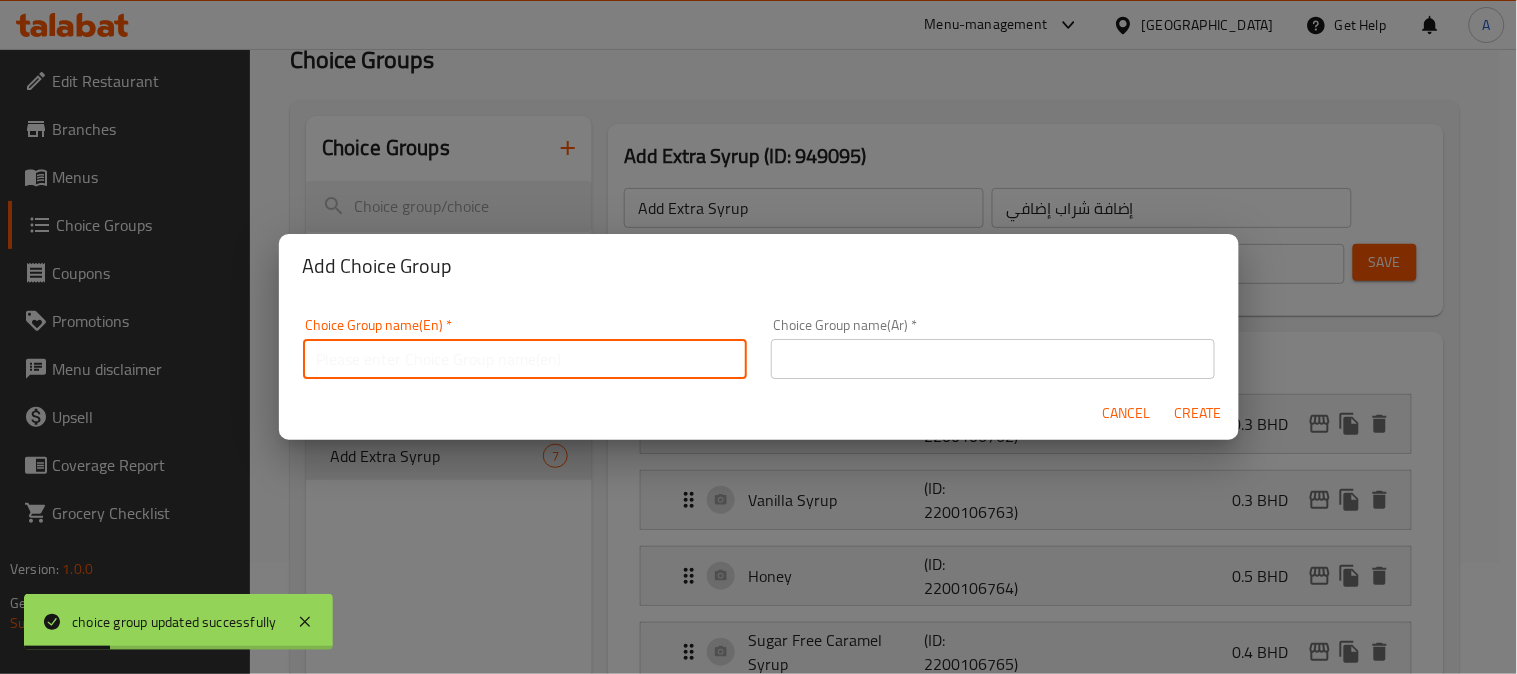 paste on "Whipped Cream" 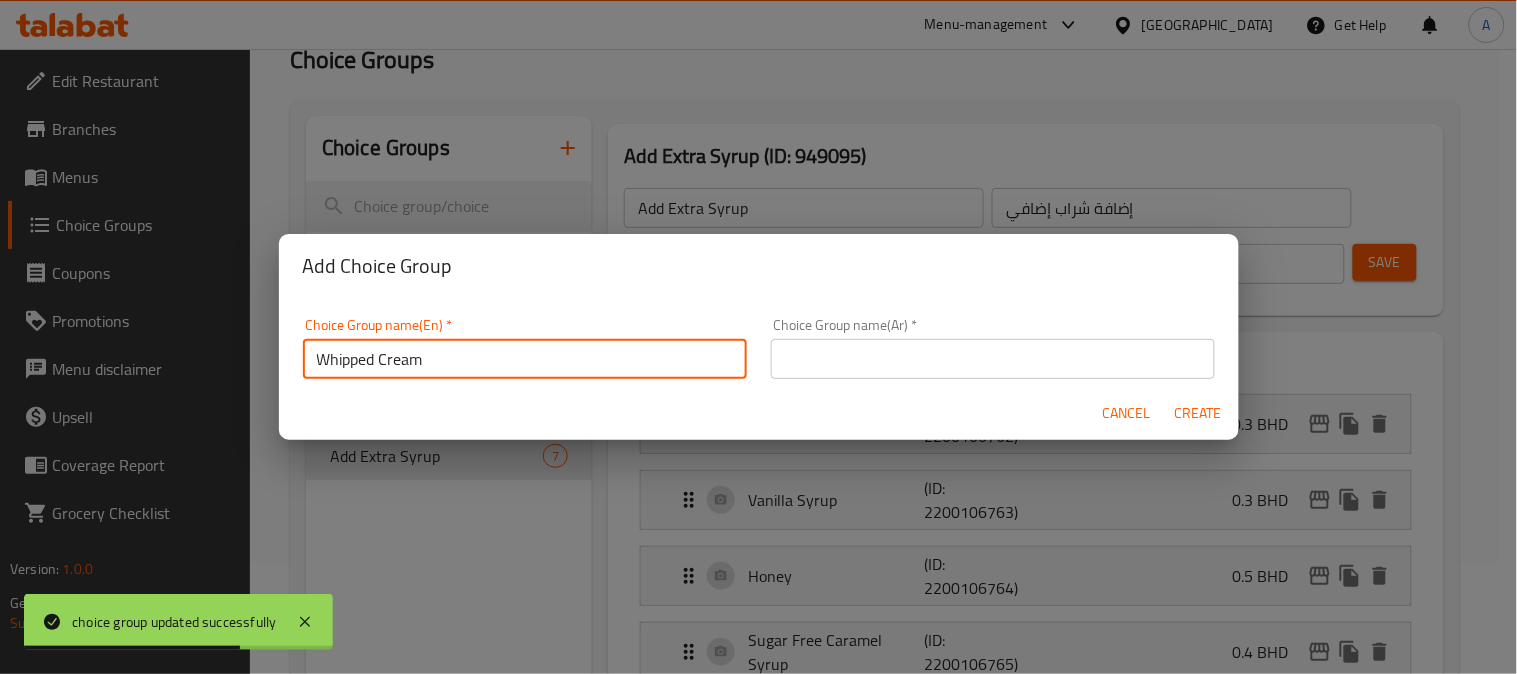 type on "Whipped Cream" 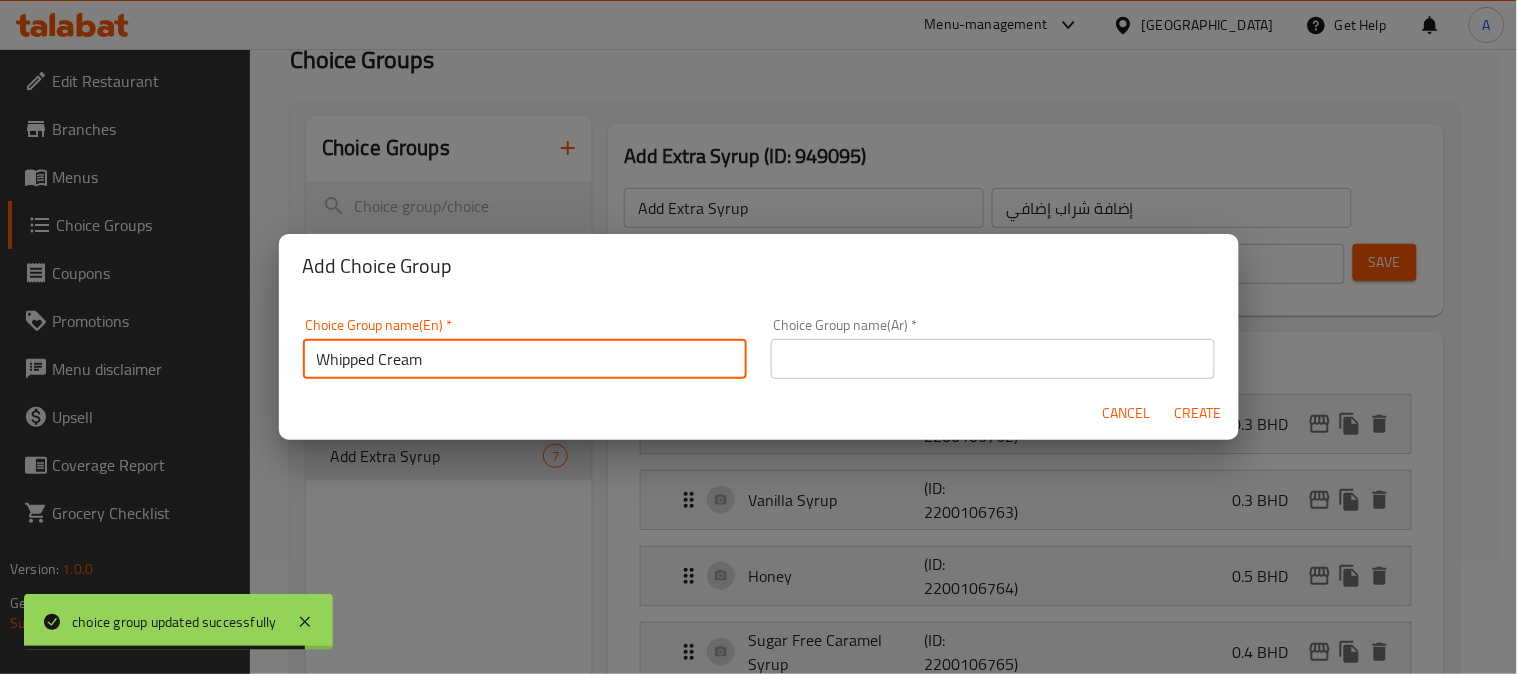 click at bounding box center (993, 359) 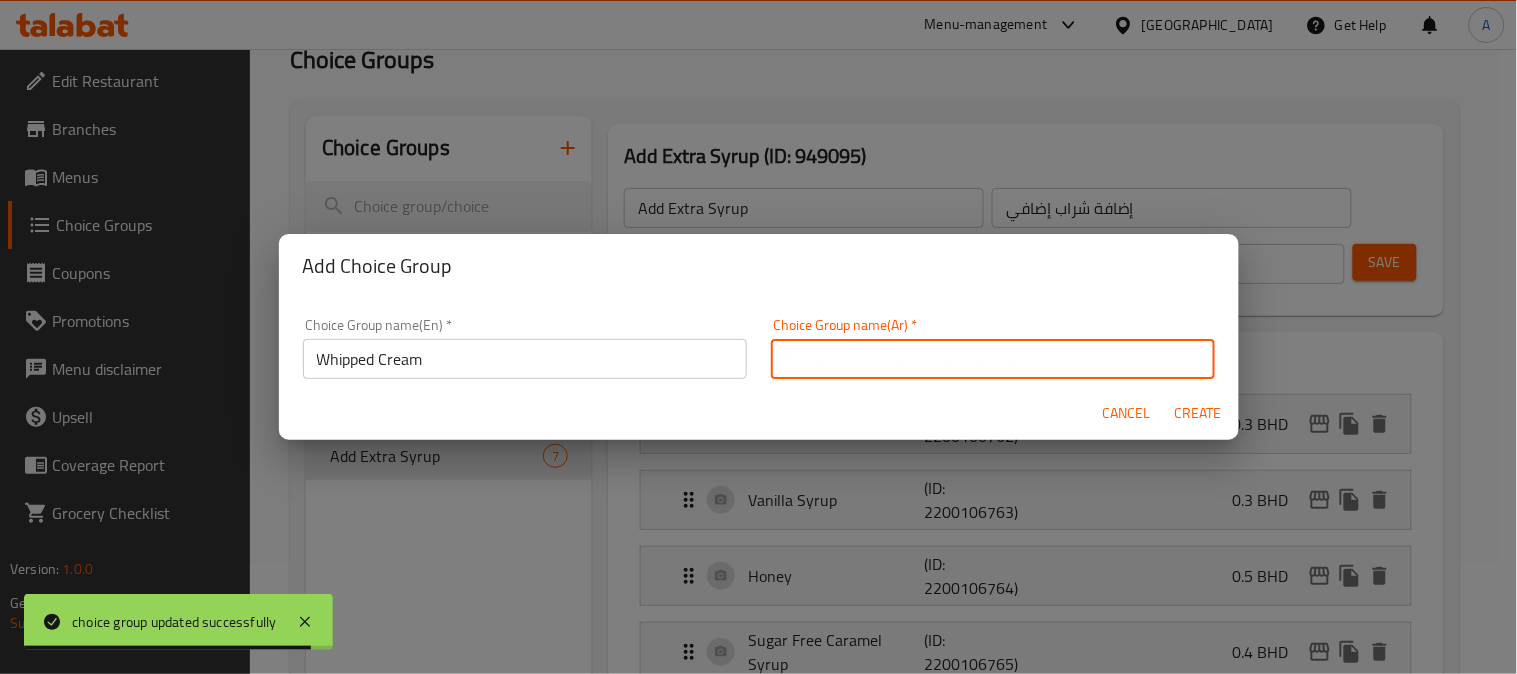 paste on "كريمة مخفوقة" 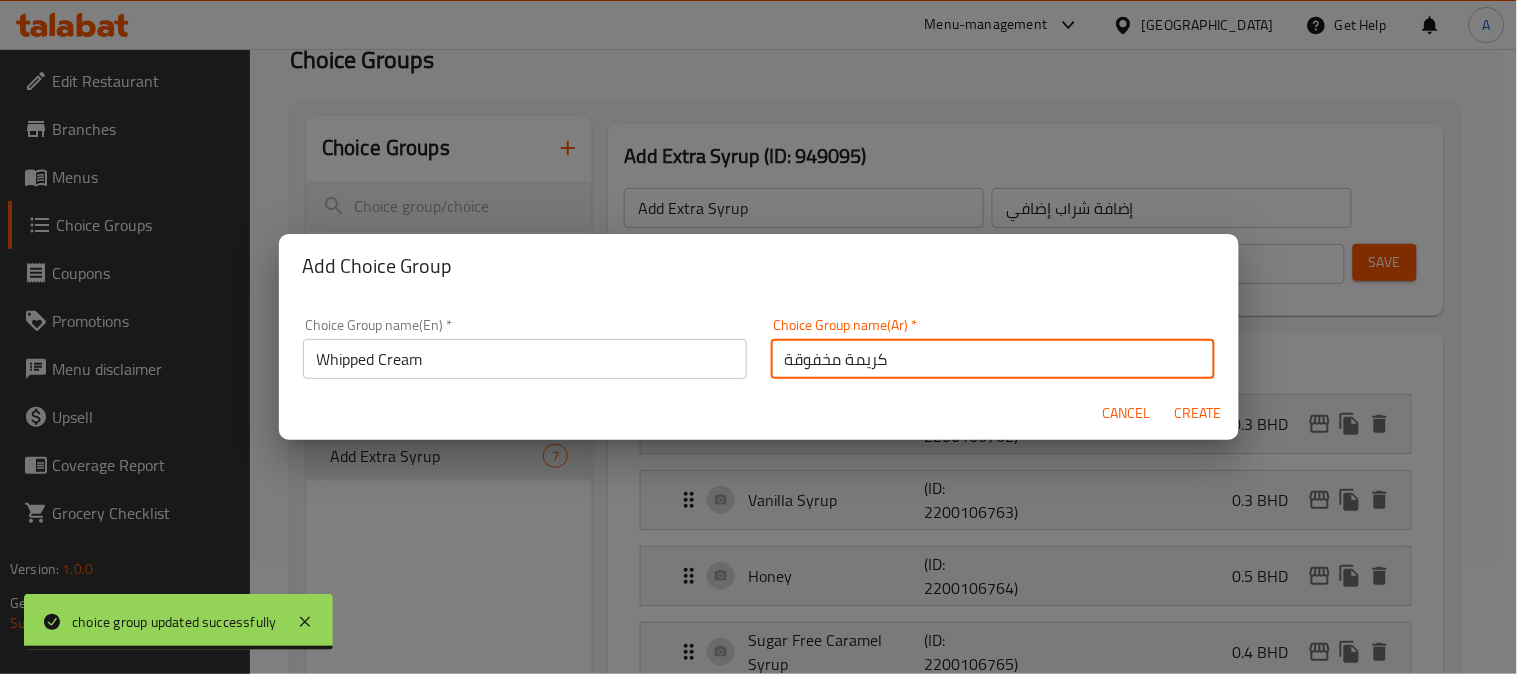 type on "كريمة مخفوقة" 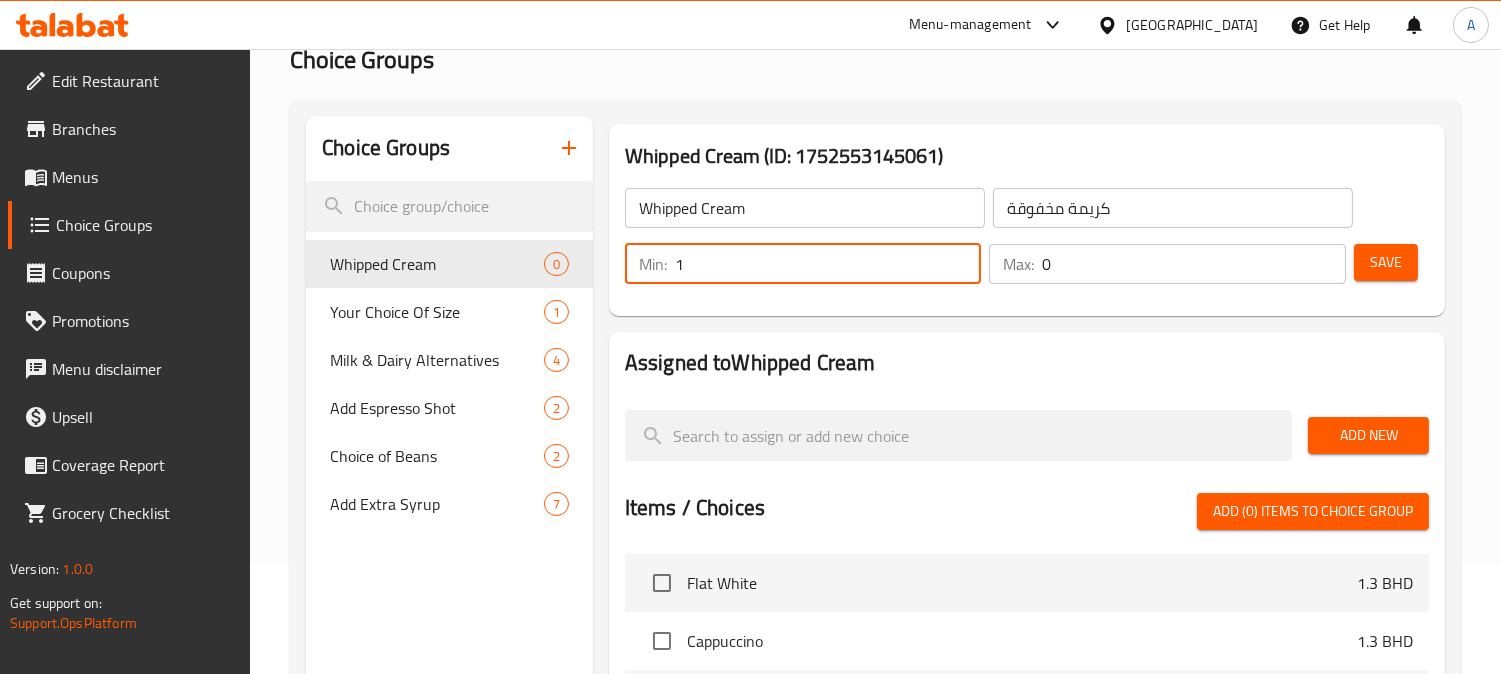 type on "1" 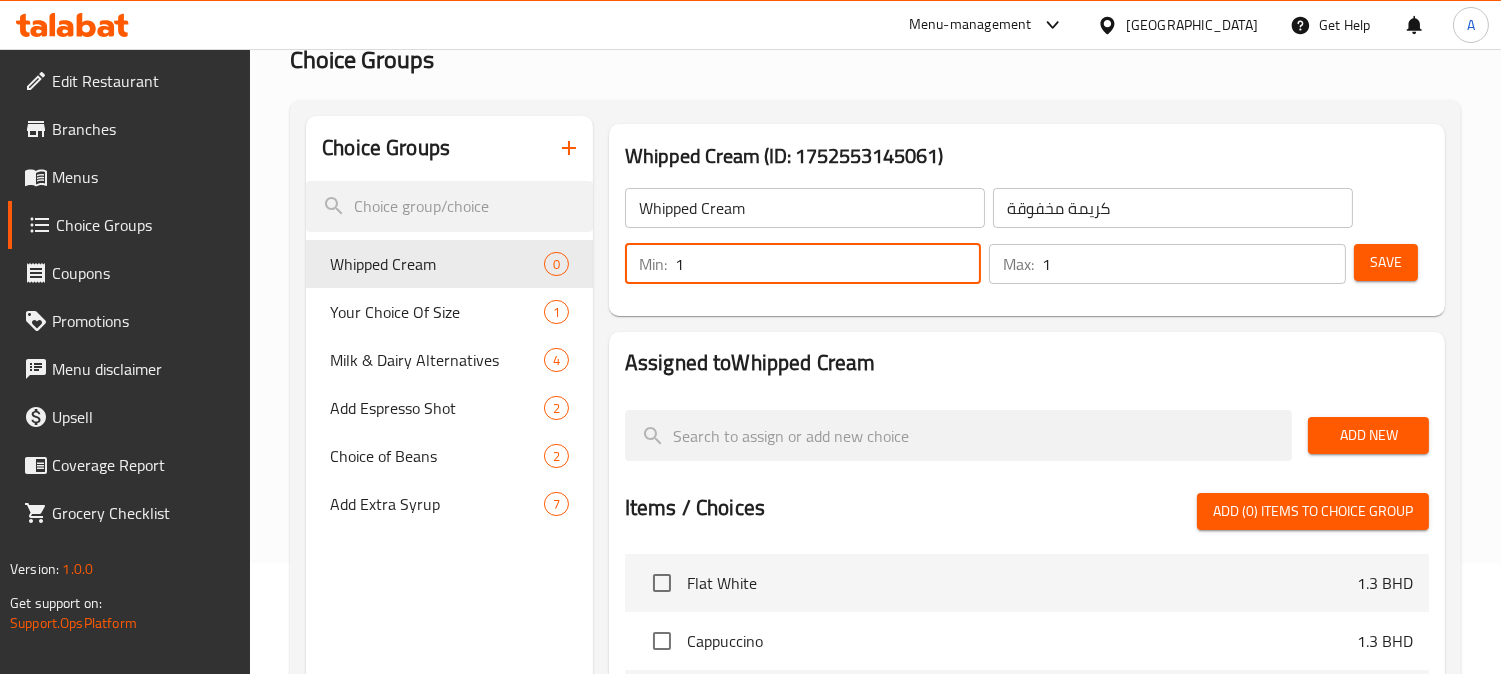 type on "1" 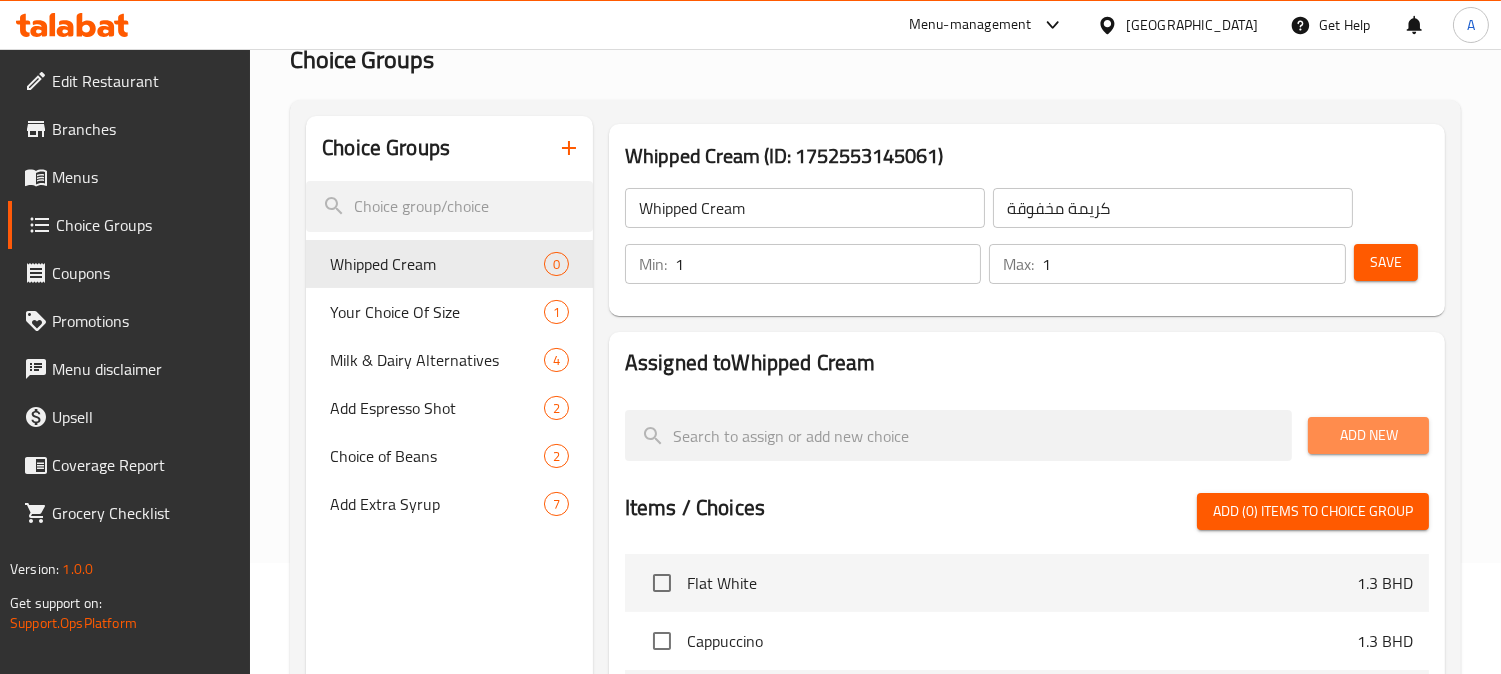 drag, startPoint x: 1362, startPoint y: 434, endPoint x: 1345, endPoint y: 444, distance: 19.723083 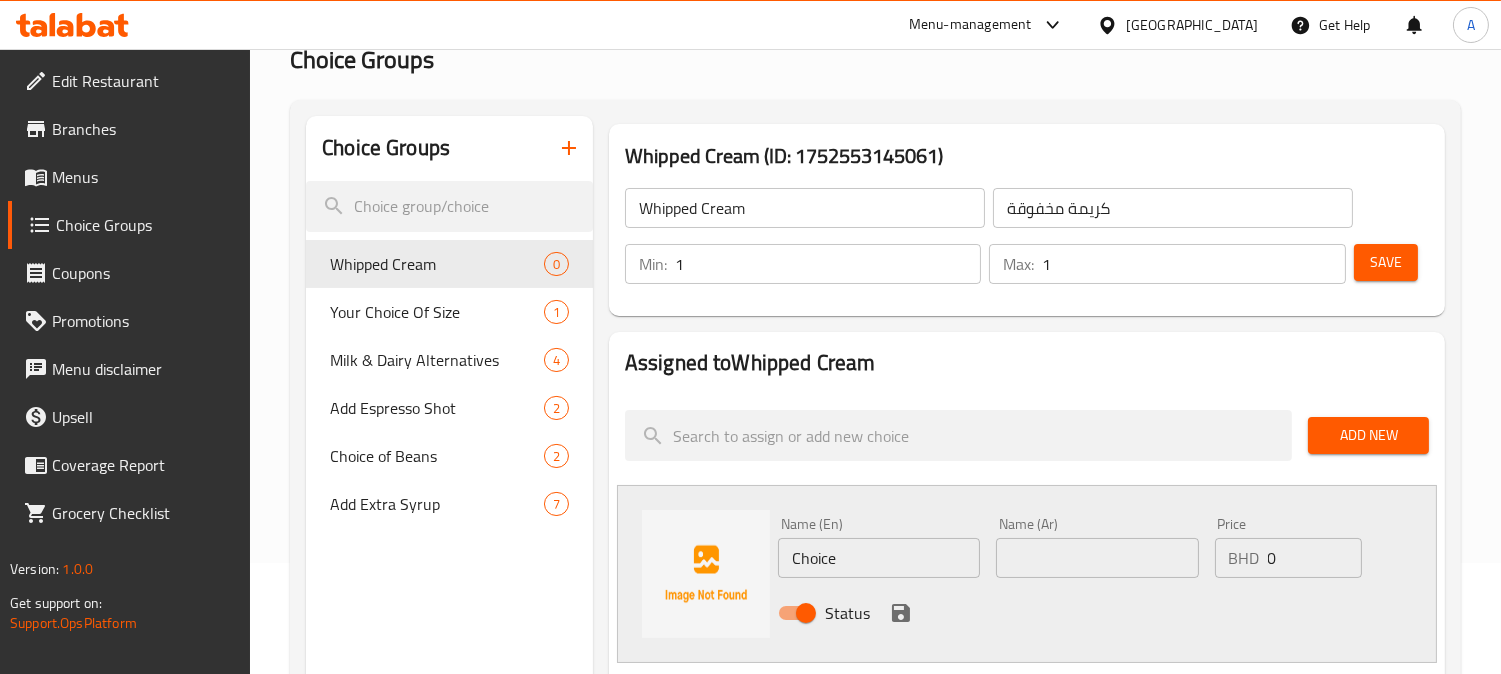 click on "Choice Groups Whipped Cream 0 Your Choice Of Size 1 Milk & Dairy Alternatives 4 Add Espresso Shot 2 Choice of Beans 2 Add Extra Syrup 7 Whipped Cream (ID: 1752553145061) Whipped Cream ​ كريمة مخفوقة ​ Min: 1 ​ Max: 1 ​ Save Assigned to  Whipped Cream Add New Name (En) Choice Name (En) Name (Ar) Name (Ar) Price BHD 0 Price Status Items / Choices Add (0) items to choice group Flat White 1.3 BHD Cappuccino 1.3 BHD Saffron Latte 1.9 BHD Spanish Latte 1.7 BHD Dark Latte 1.7 BHD White Mocha Latte 1.7 BHD Pistachio Latte 2.1 BHD Caramel Macchiato 1.8 BHD Hot Matcha Latte 1.8 BHD Hot Chocolate 1.8 BHD Affogato 1.5 BHD Iced Spanish Latte 1.7 BHD Iced Latte 1.3 BHD Iced Americano 1.1 BHD Iced Saffron Latte 1.8 BHD Iced V60 1.7 BHD Iced Pistachio Latte 2.1 BHD Iced Matcha Latte 1.8 BHD Iced White Mocha 1.7 BHD Iced Caramel Macchiato 1.8 BHD Ice Shaken Espresso 1.8 BHD Espresso Frappe 1.9 BHD Cookies & Cream 2.1 BHD Caramel Frappe 2.1 BHD Choco Chip Frappe 2.1 BHD Matcha Frappe 2.1 BHD 2.4 BHD 2.5 BHD" at bounding box center [879, 660] 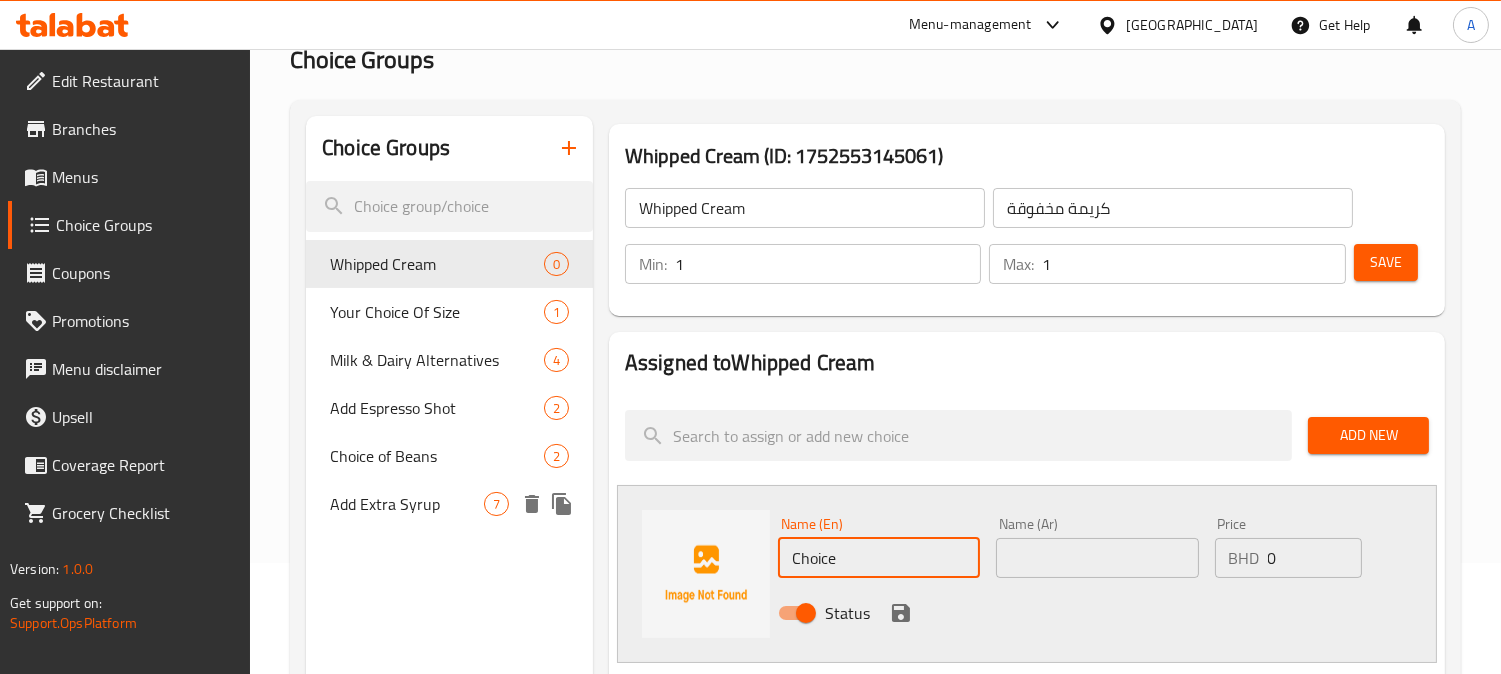 paste on "No Whipped Cream" 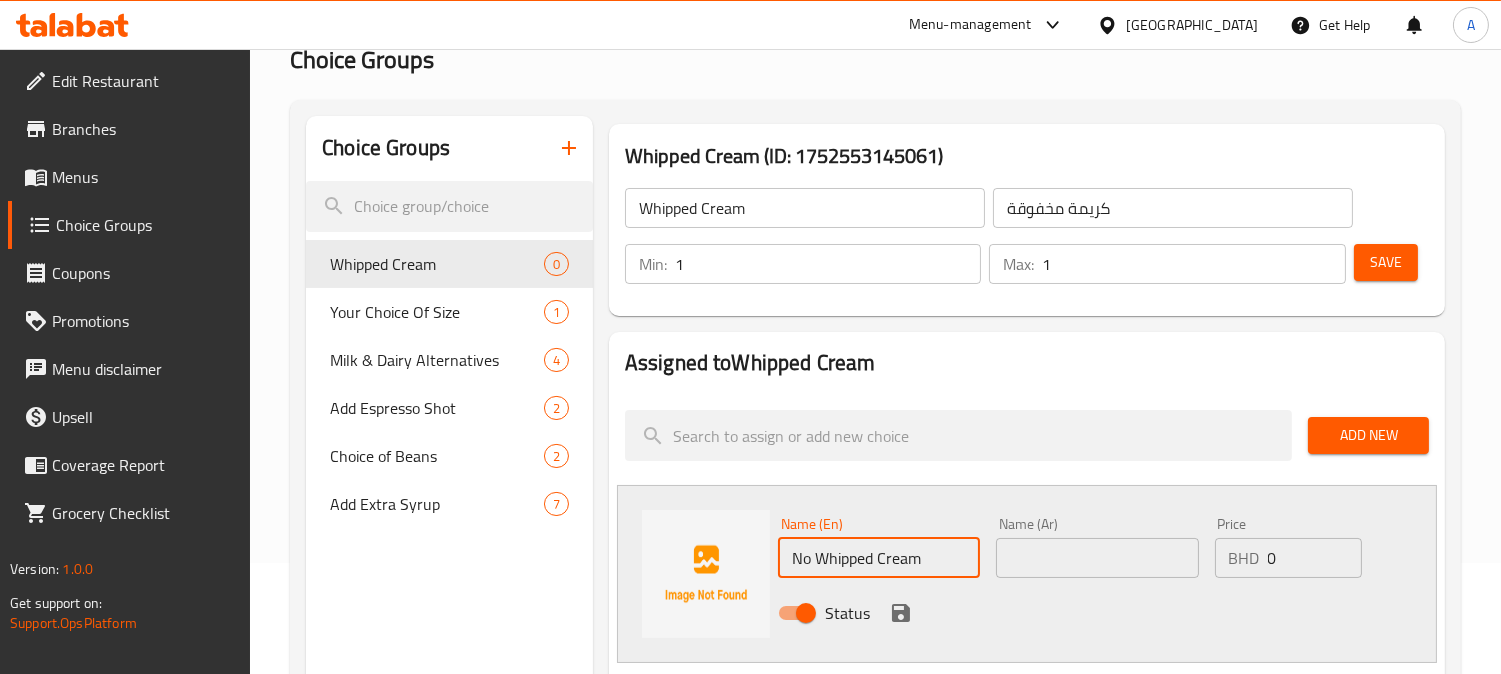 type on "No Whipped Cream" 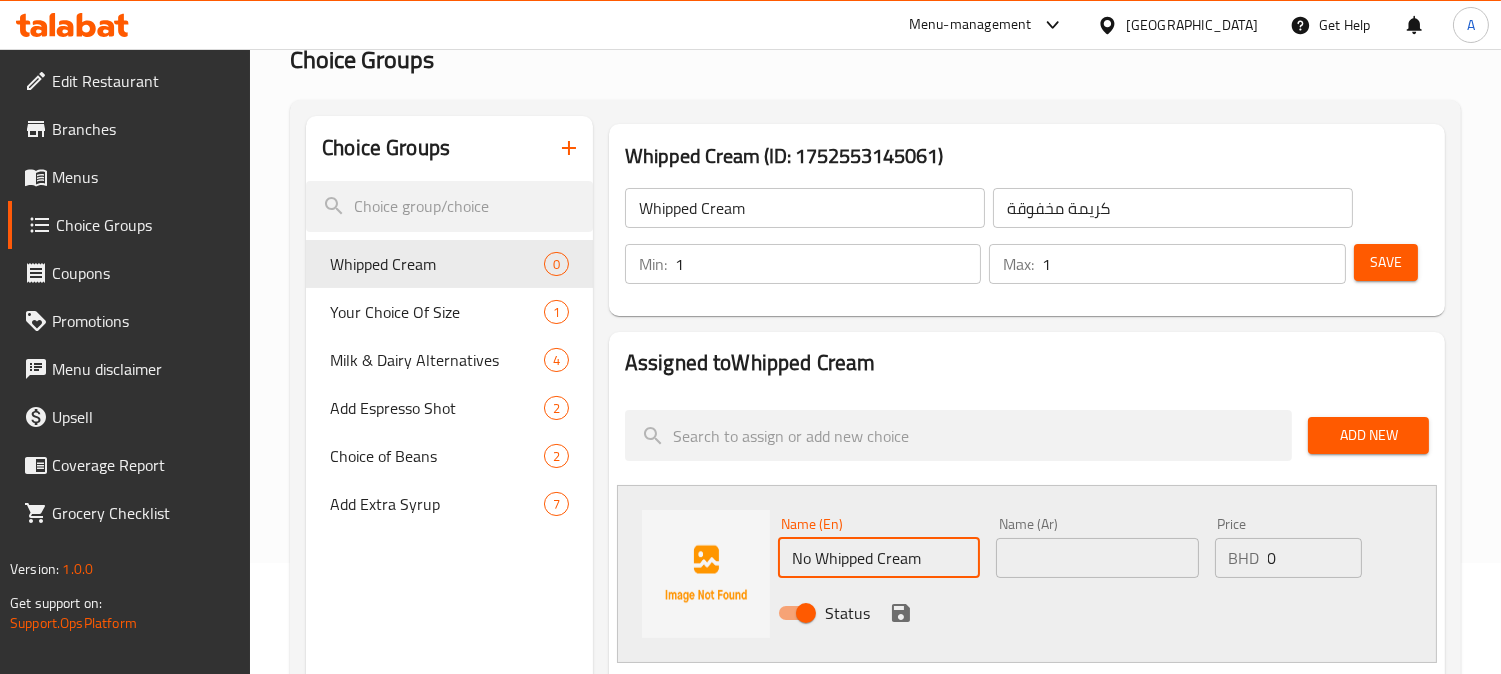 click at bounding box center (1097, 558) 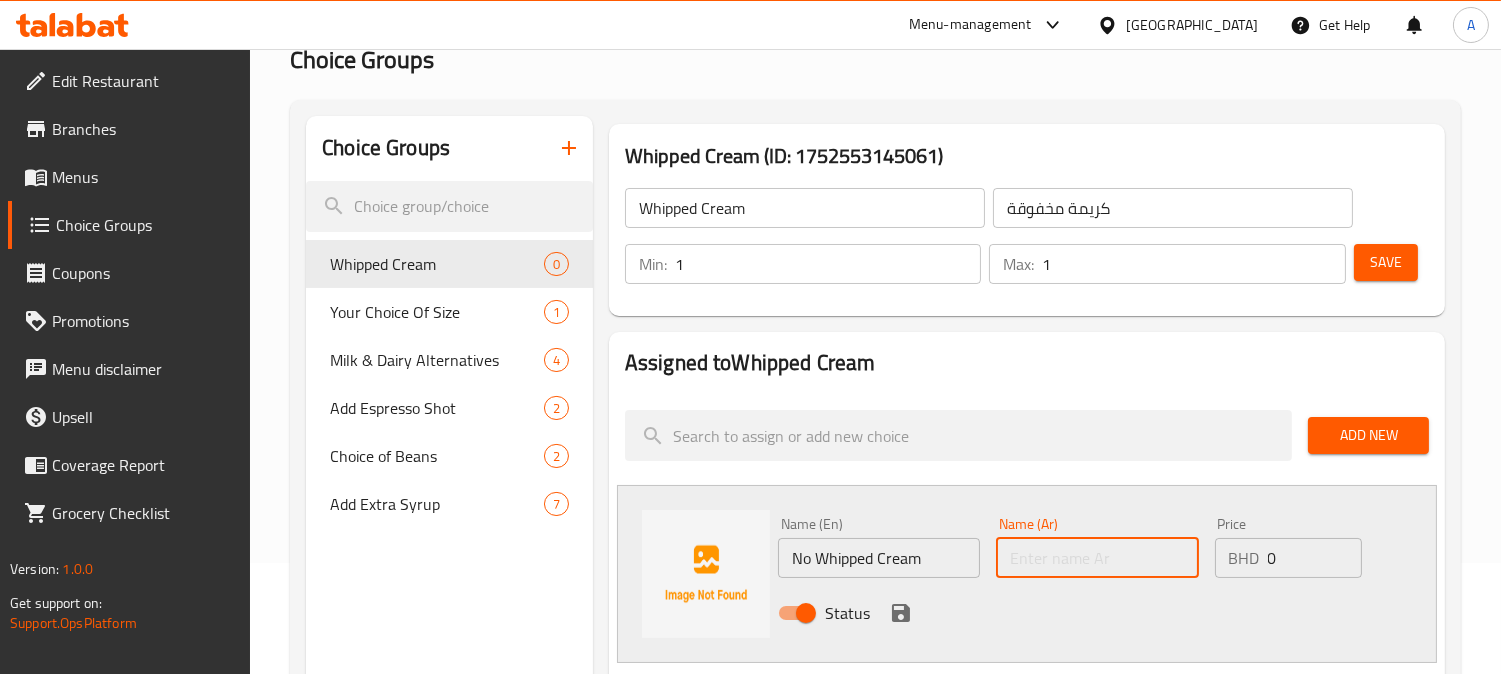 paste on "بدون كريمة مخفوقة" 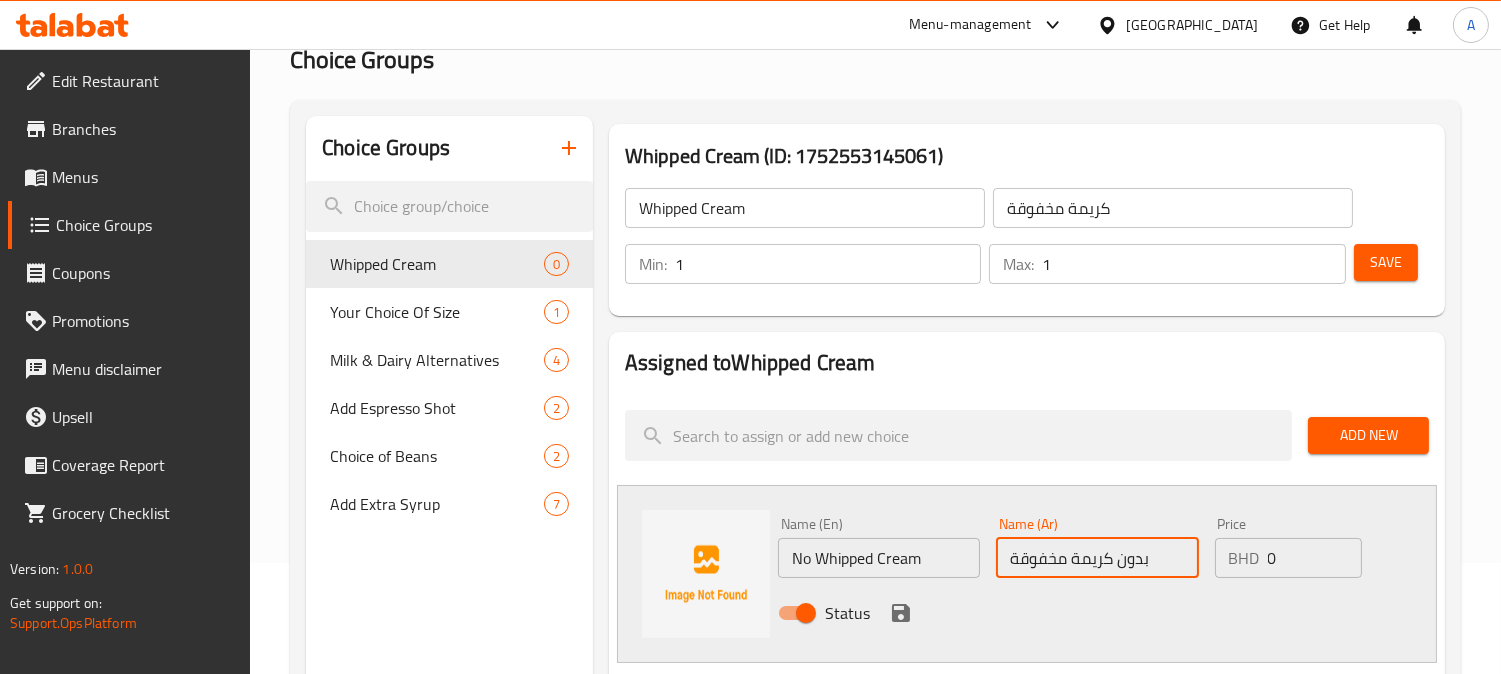 type on "بدون كريمة مخفوقة" 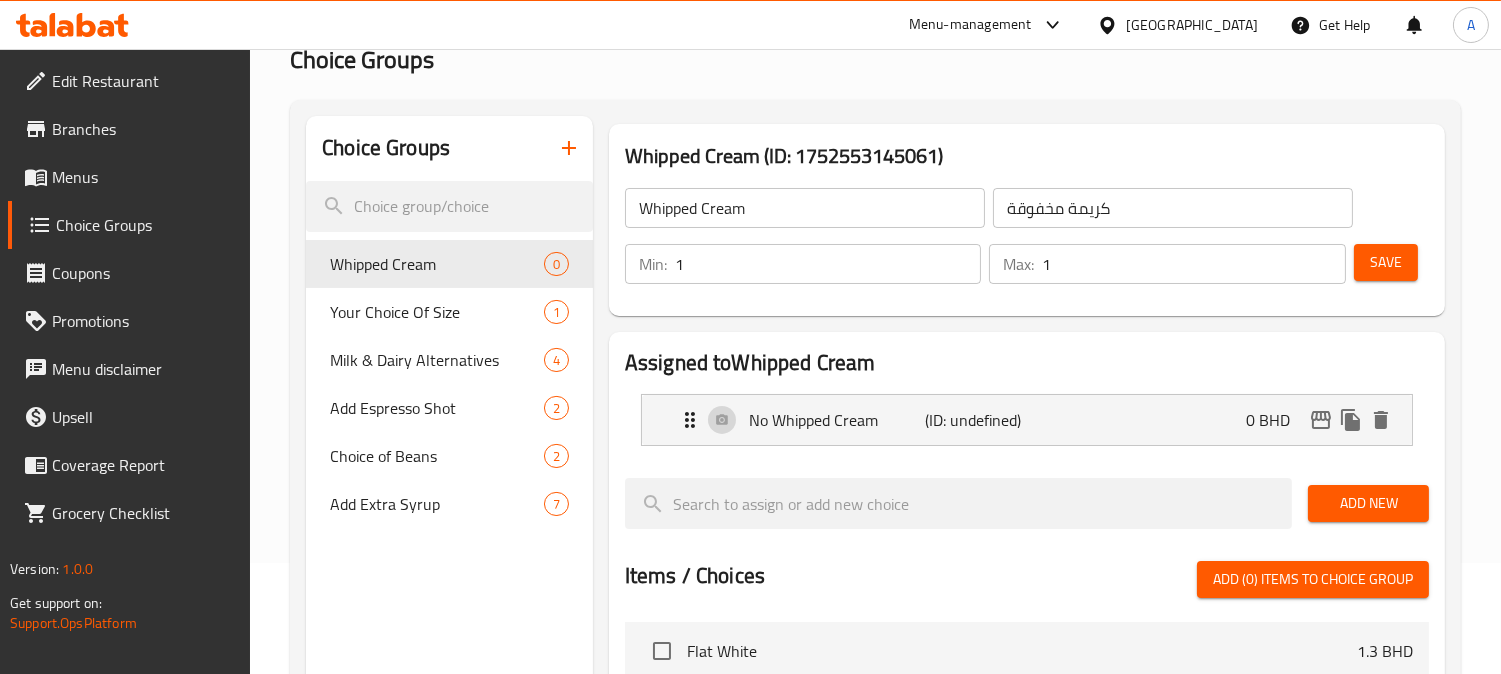 click on "Add New" at bounding box center [1368, 503] 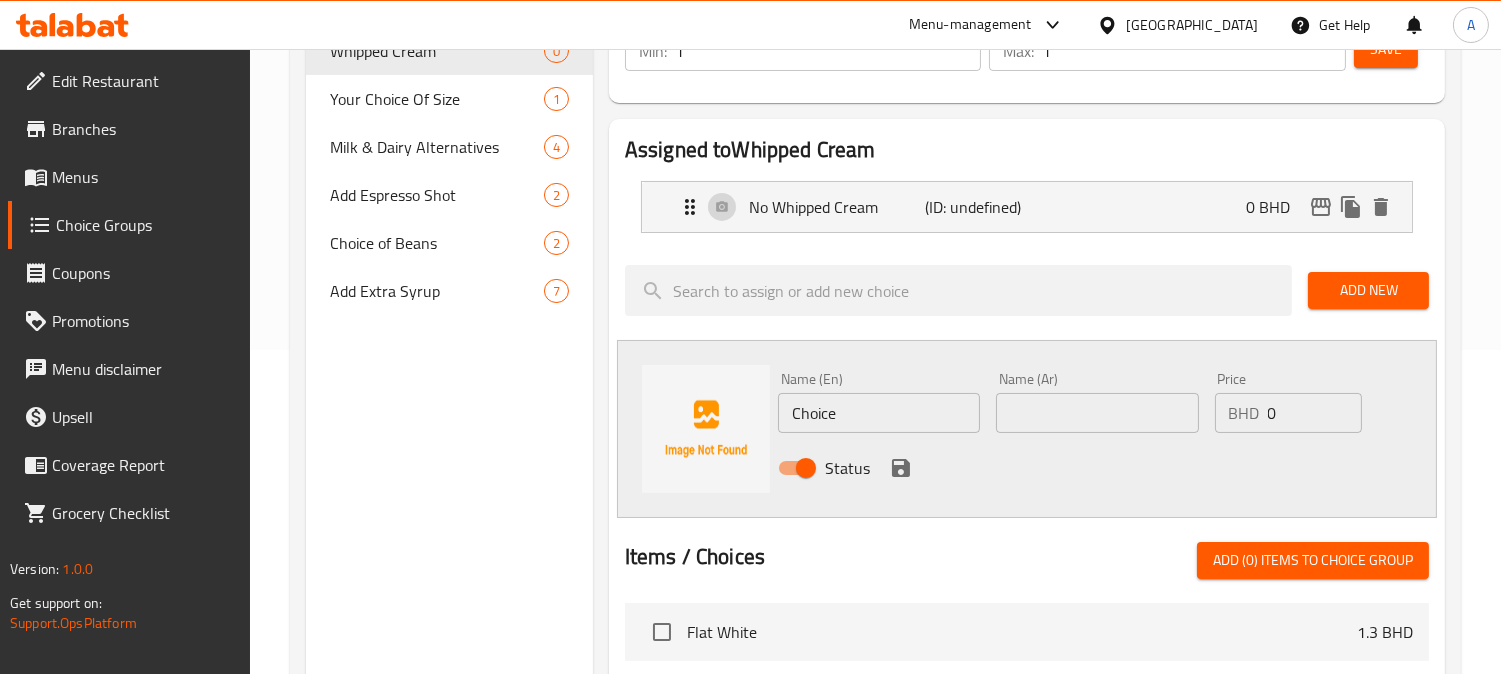 scroll, scrollTop: 333, scrollLeft: 0, axis: vertical 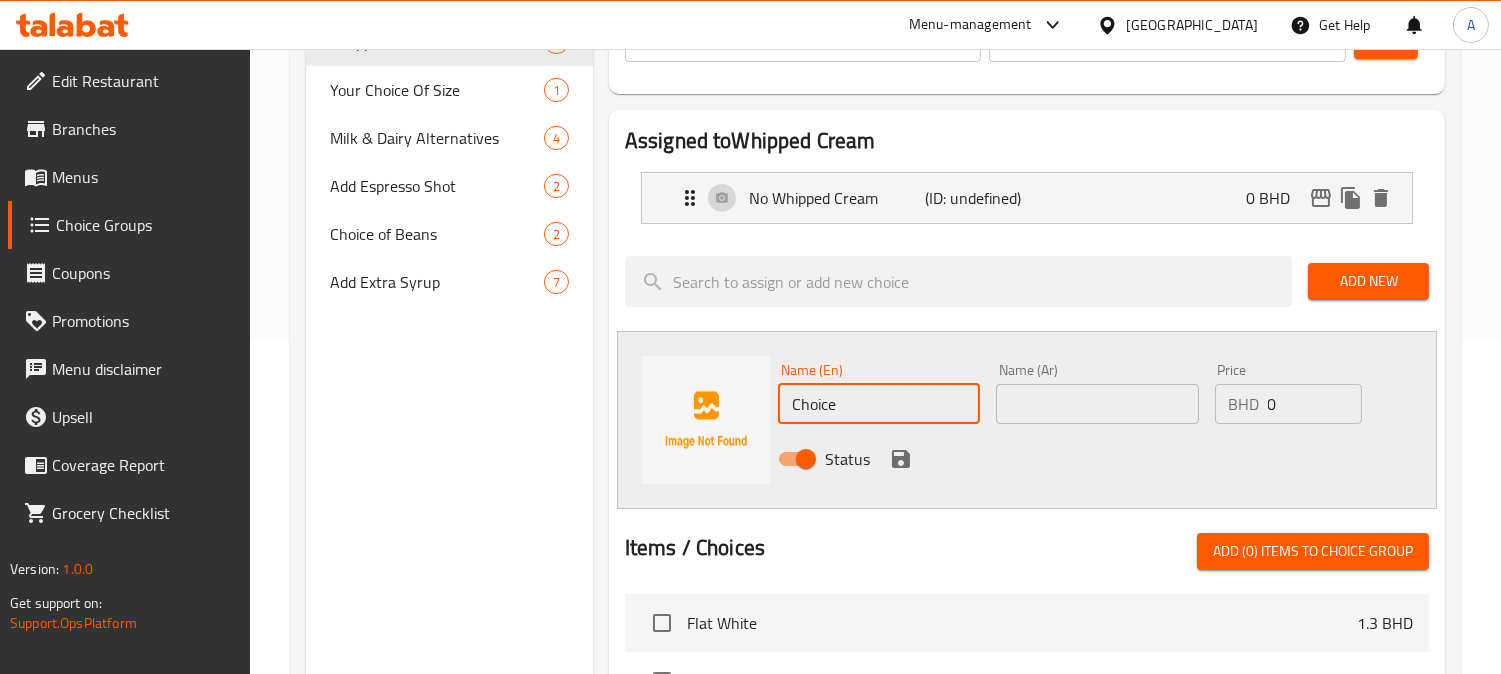 drag, startPoint x: 915, startPoint y: 407, endPoint x: 563, endPoint y: 354, distance: 355.96768 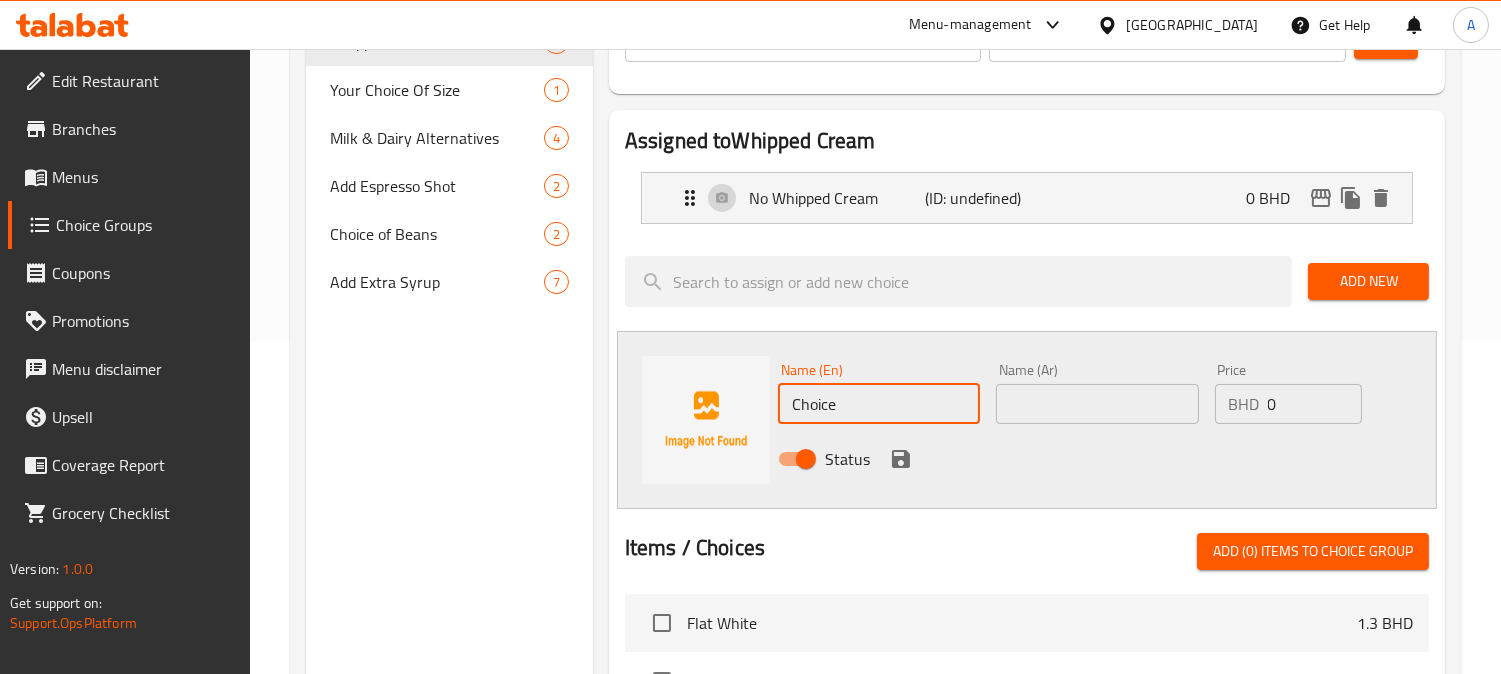 click on "Choice Groups Whipped Cream 0 Your Choice Of Size 1 Milk & Dairy Alternatives 4 Add Espresso Shot 2 Choice of Beans 2 Add Extra Syrup 7 Whipped Cream (ID: 1752553145061) Whipped Cream ​ كريمة مخفوقة ​ Min: 1 ​ Max: 1 ​ Save Assigned to  Whipped Cream No Whipped Cream (ID: undefined) 0 BHD Name (En) No Whipped Cream Name (En) Name (Ar) بدون كريمة مخفوقة Name (Ar) Price BHD 0 Price Status Add New Name (En) Choice Name (En) Name (Ar) Name (Ar) Price BHD 0 Price Status Items / Choices Add (0) items to choice group Flat White 1.3 BHD Cappuccino 1.3 BHD Saffron Latte 1.9 BHD Spanish Latte 1.7 BHD Dark Latte 1.7 BHD White Mocha Latte 1.7 BHD Pistachio Latte 2.1 BHD Caramel Macchiato 1.8 BHD Hot Matcha Latte 1.8 BHD Hot Chocolate 1.8 BHD Affogato 1.5 BHD Iced Spanish Latte 1.7 BHD Iced Latte 1.3 BHD Iced Americano 1.1 BHD Iced Saffron Latte 1.8 BHD Iced V60 1.7 BHD Iced Pistachio Latte 2.1 BHD Iced Matcha Latte 1.8 BHD Iced White Mocha 1.7 BHD Iced Caramel Macchiato 1.8 BHD 1.8 BHD 0" at bounding box center [879, 472] 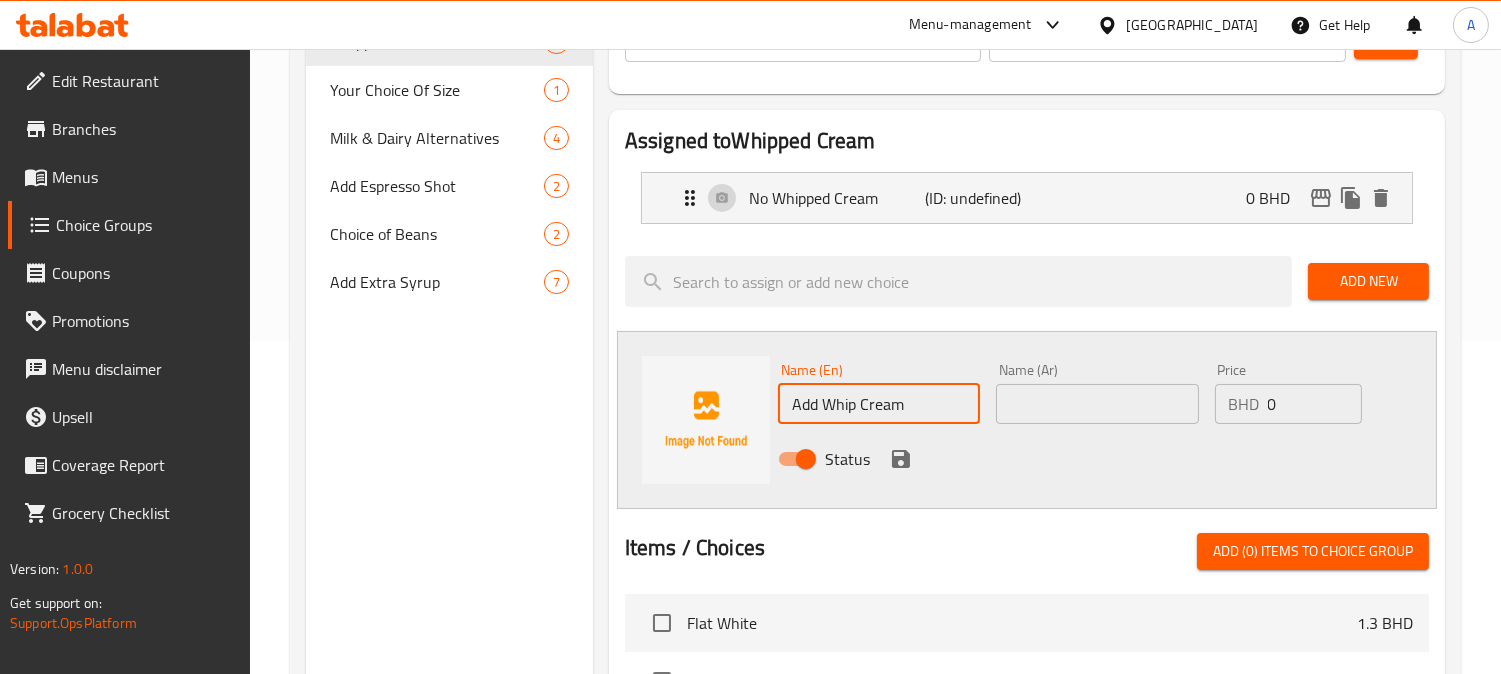 type on "Add Whip Cream" 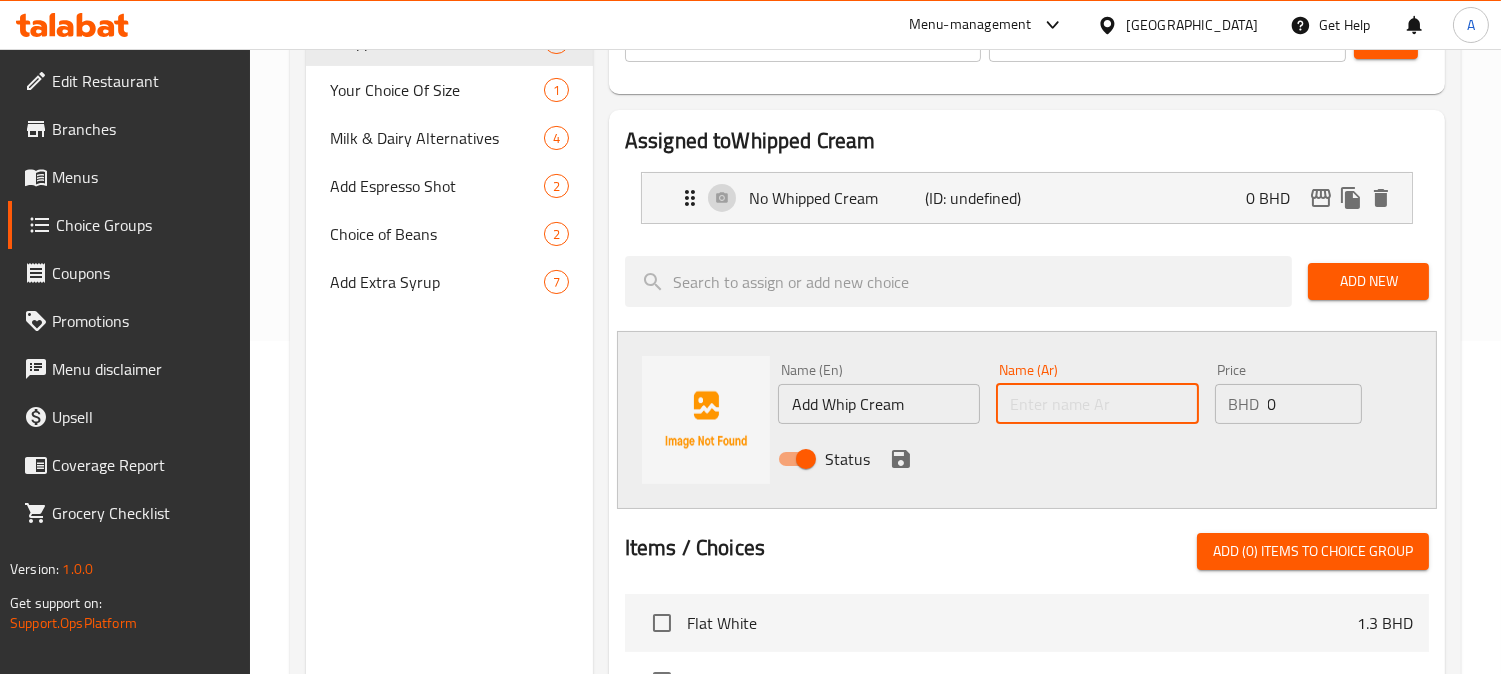 drag, startPoint x: 1100, startPoint y: 410, endPoint x: 1181, endPoint y: 393, distance: 82.764725 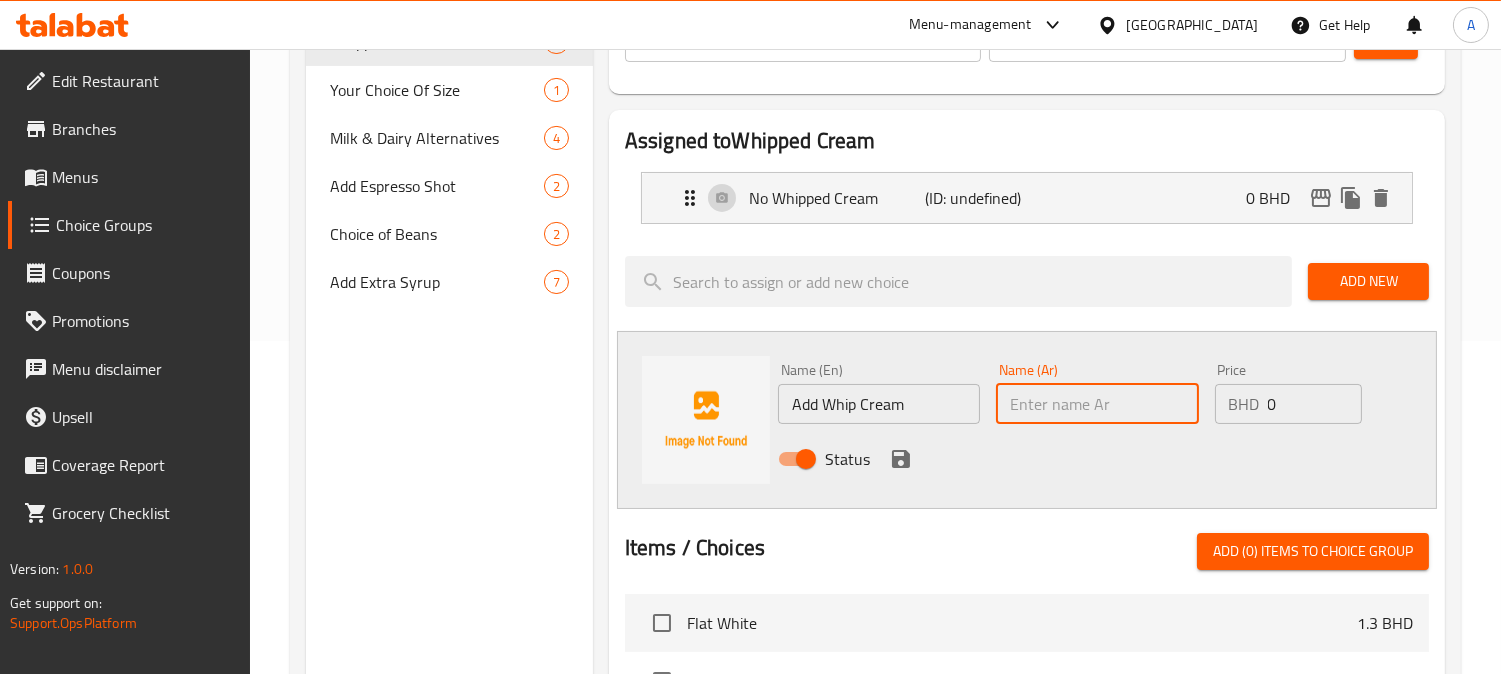click at bounding box center (1097, 404) 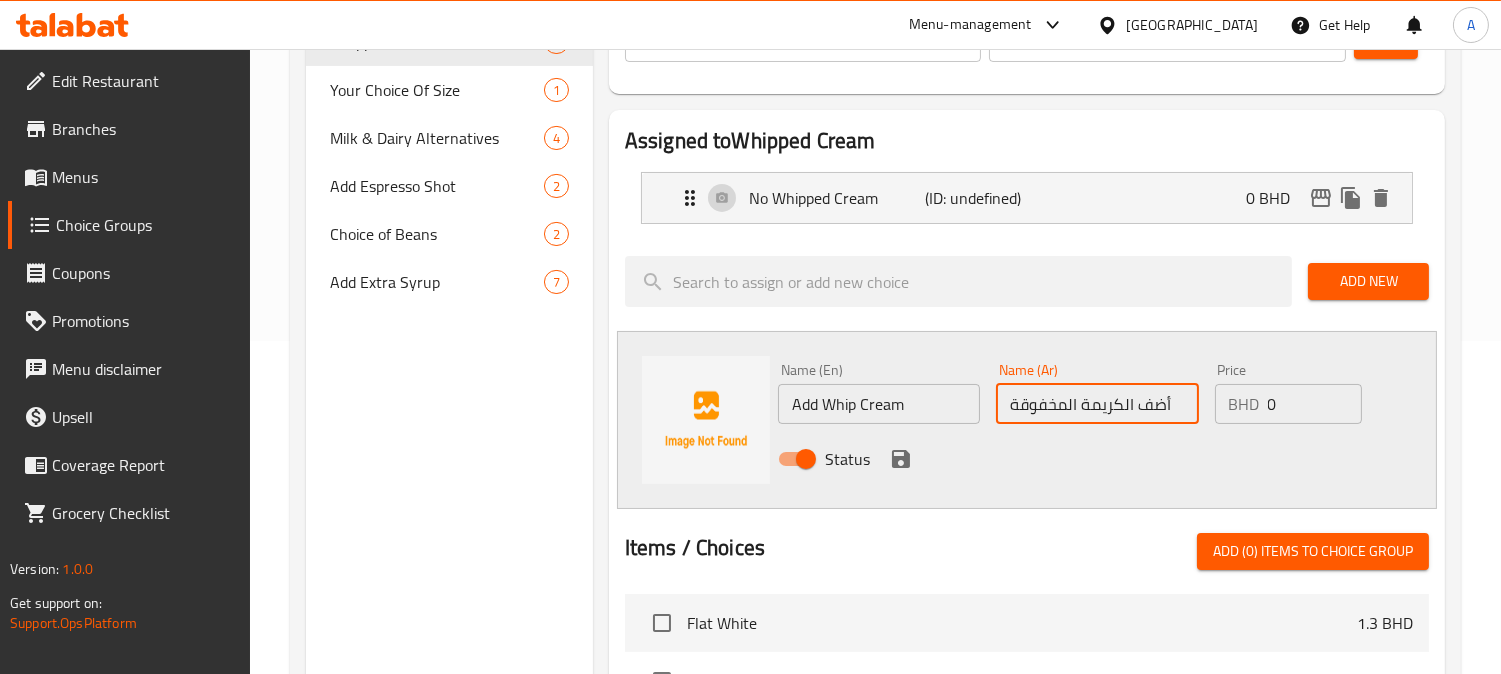 type on "أضف الكريمة المخفوقة" 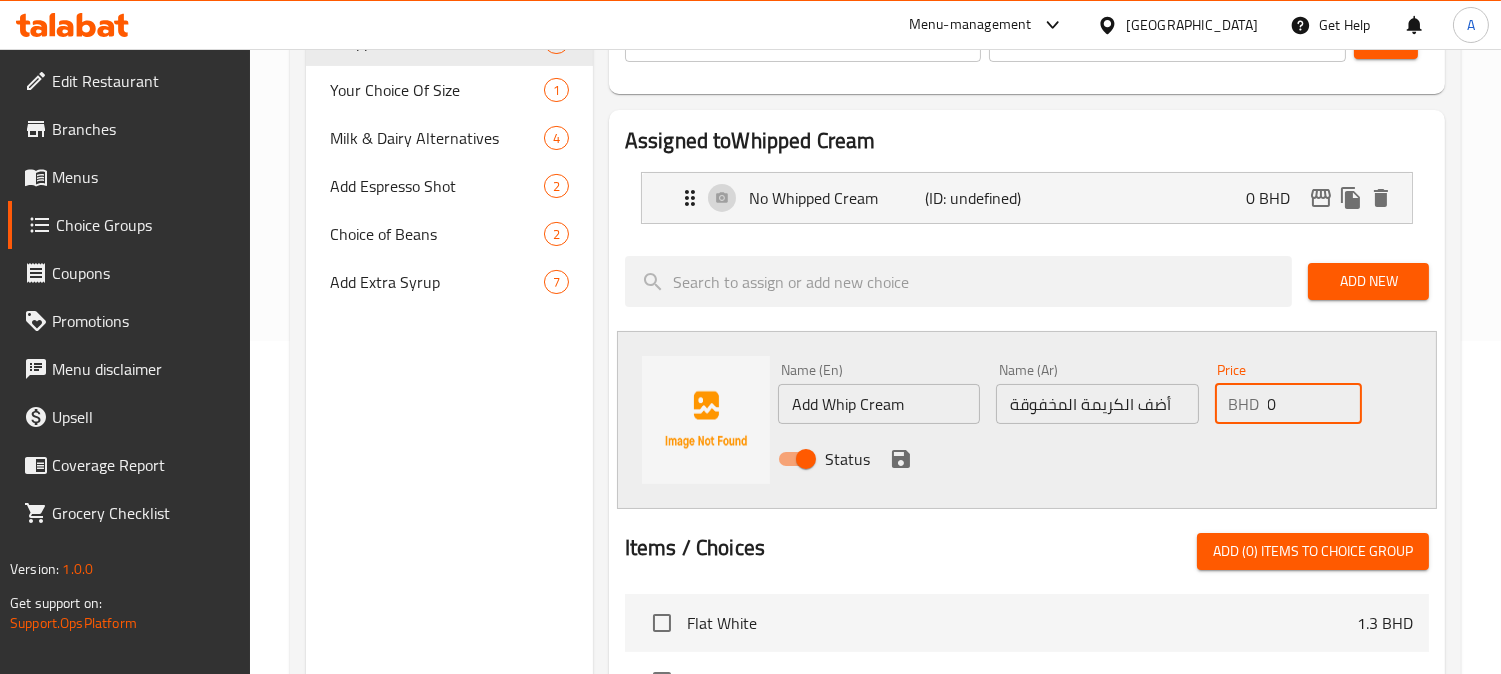 paste on ".4" 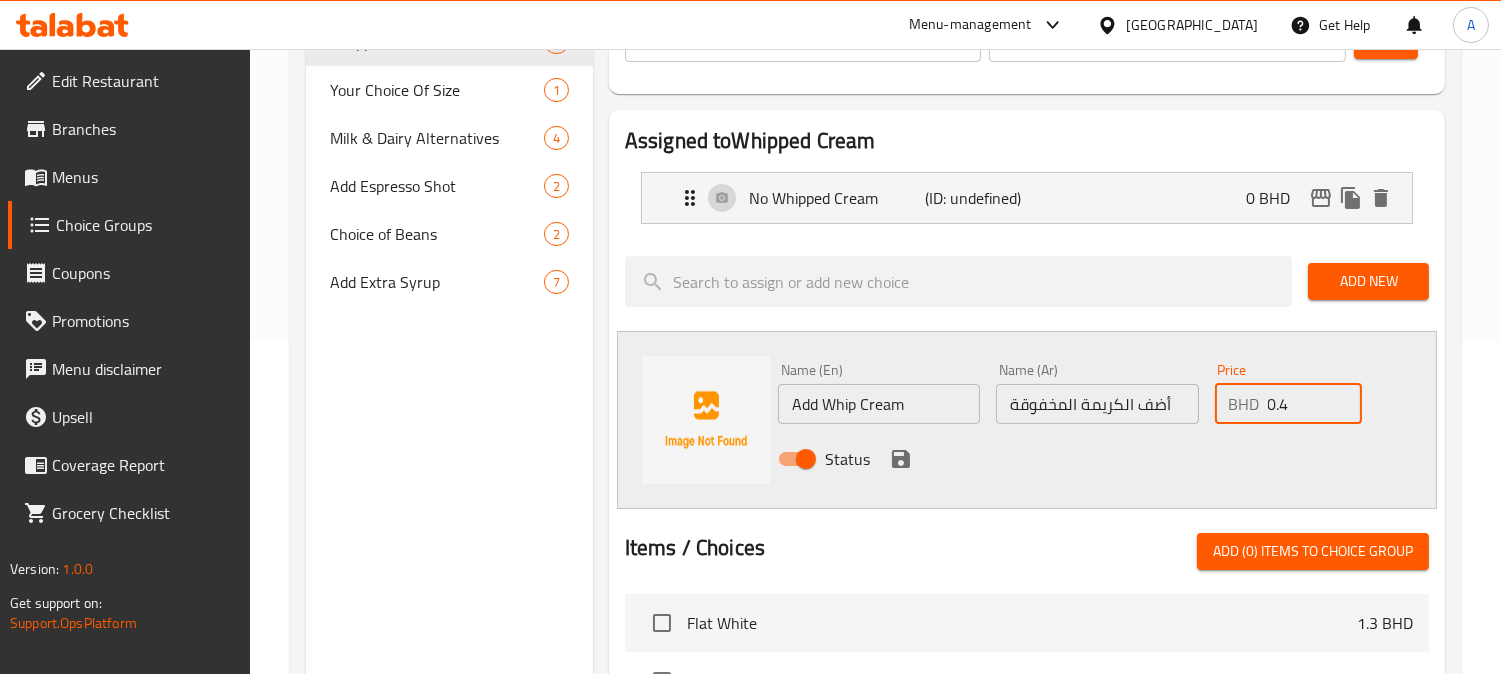 type on "0.4" 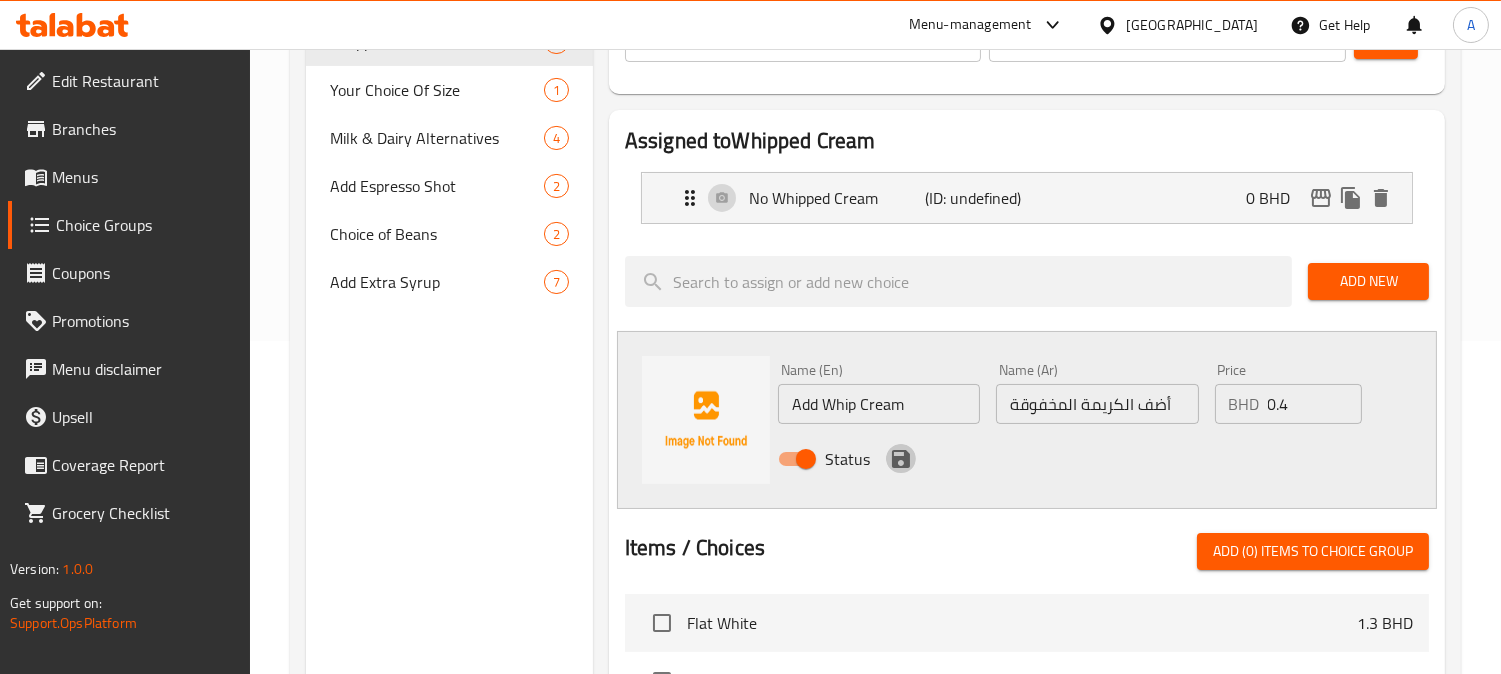 drag, startPoint x: 902, startPoint y: 455, endPoint x: 1050, endPoint y: 463, distance: 148.21606 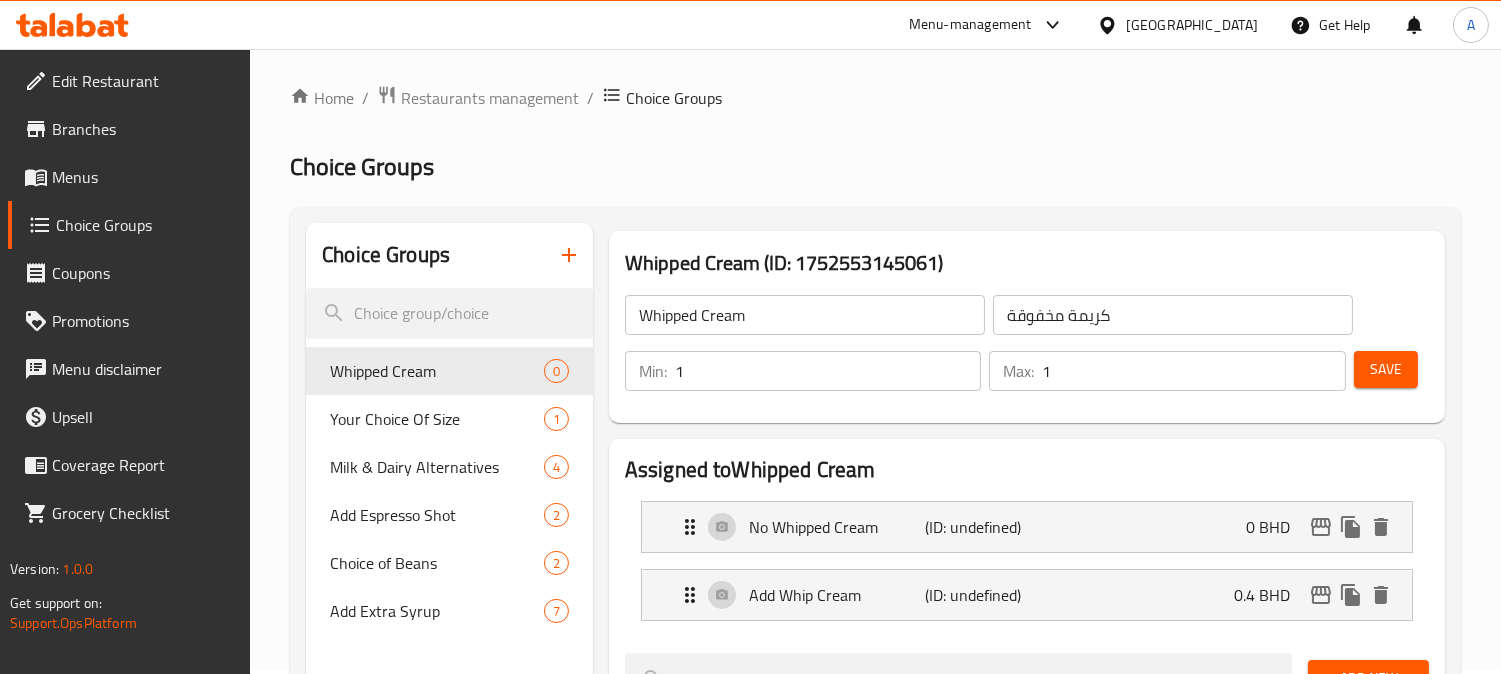 scroll, scrollTop: 0, scrollLeft: 0, axis: both 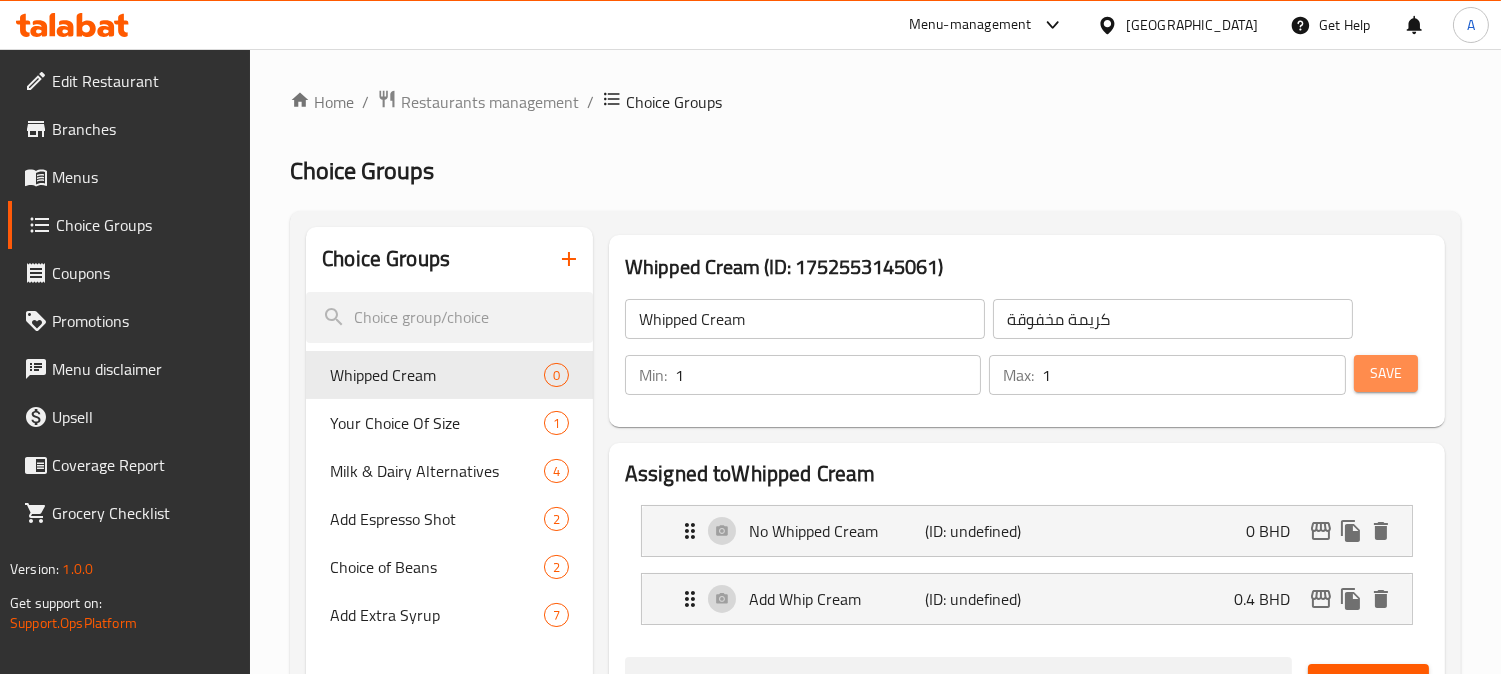 click on "Save" at bounding box center (1386, 373) 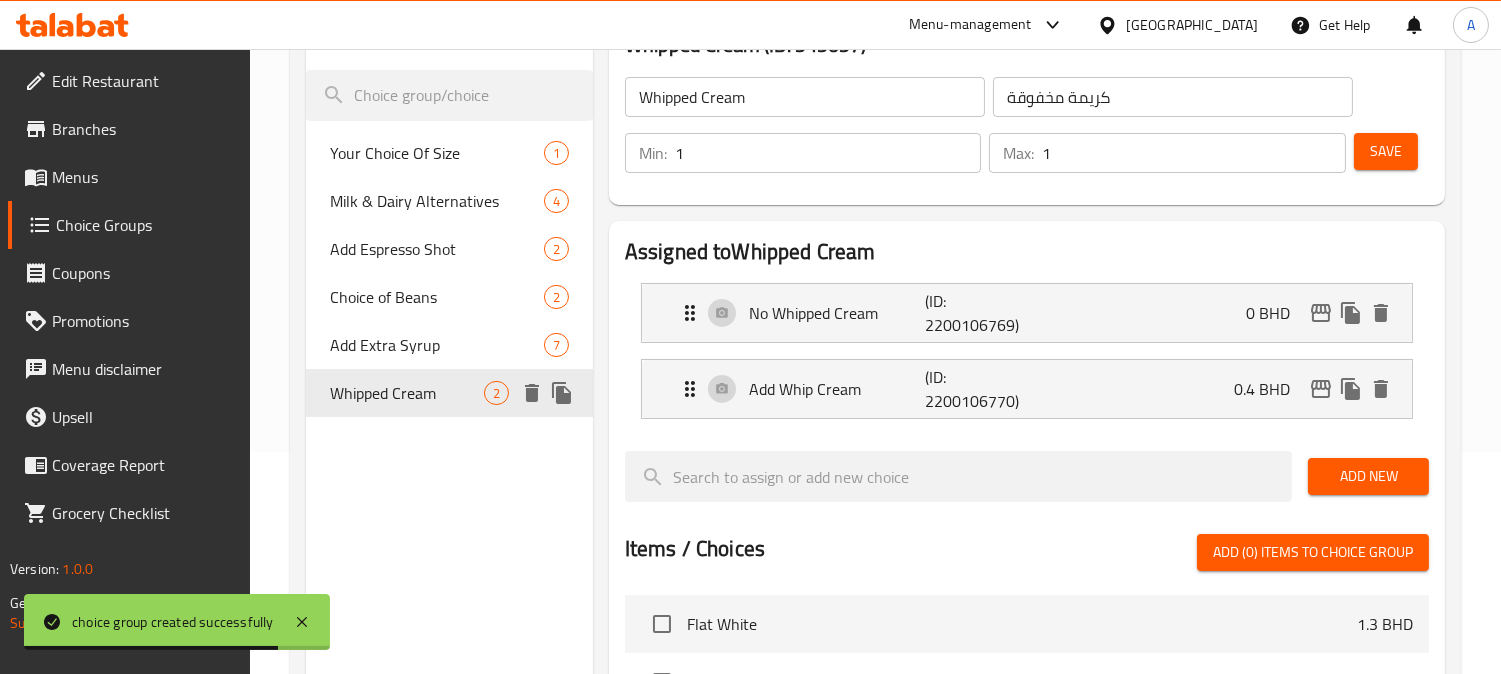 scroll, scrollTop: 111, scrollLeft: 0, axis: vertical 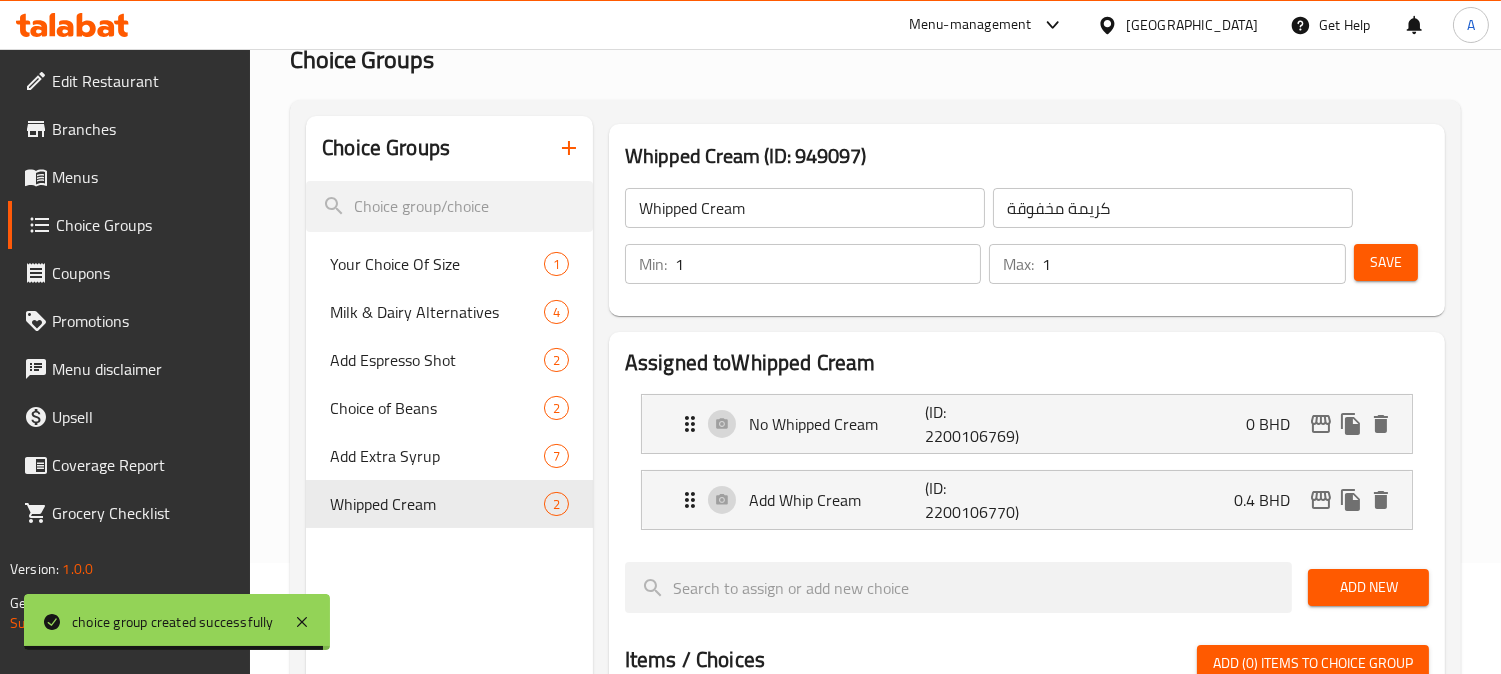 click on "Save" at bounding box center [1386, 262] 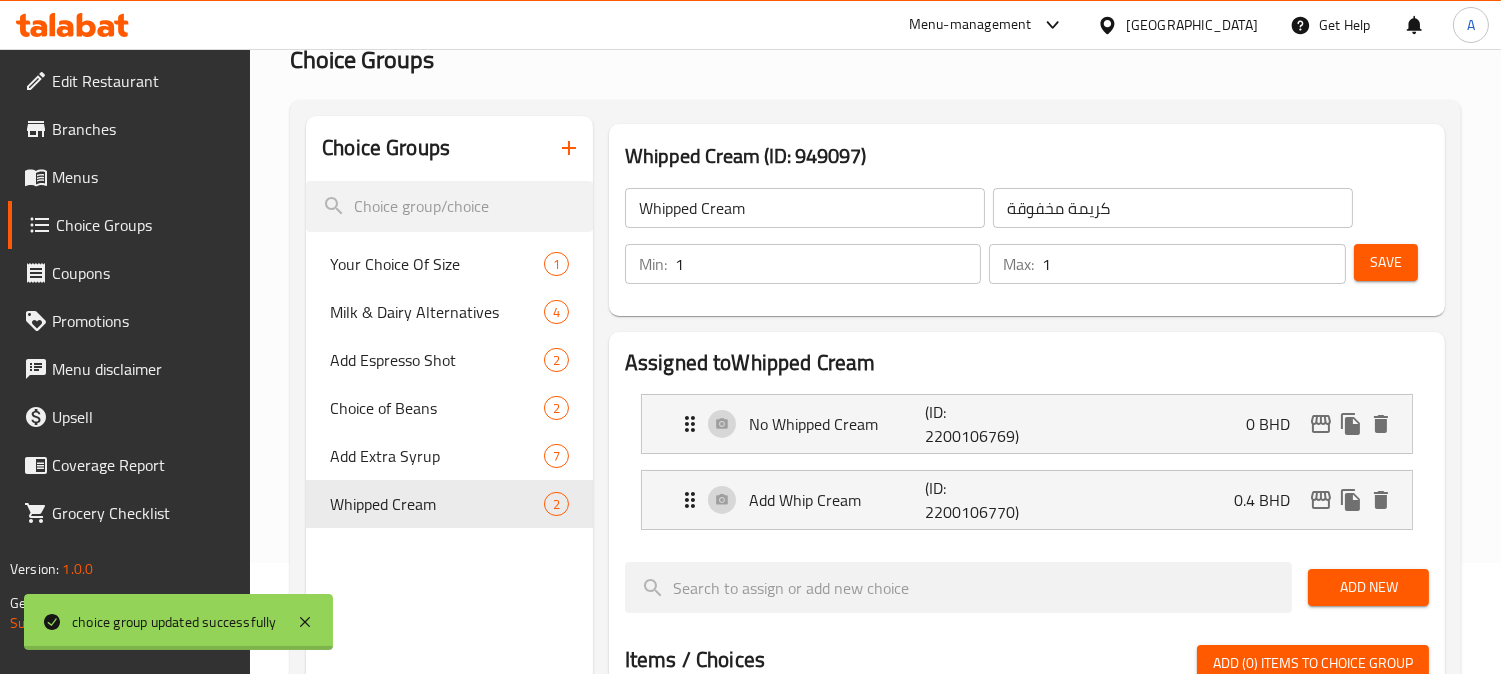 click at bounding box center [750, 337] 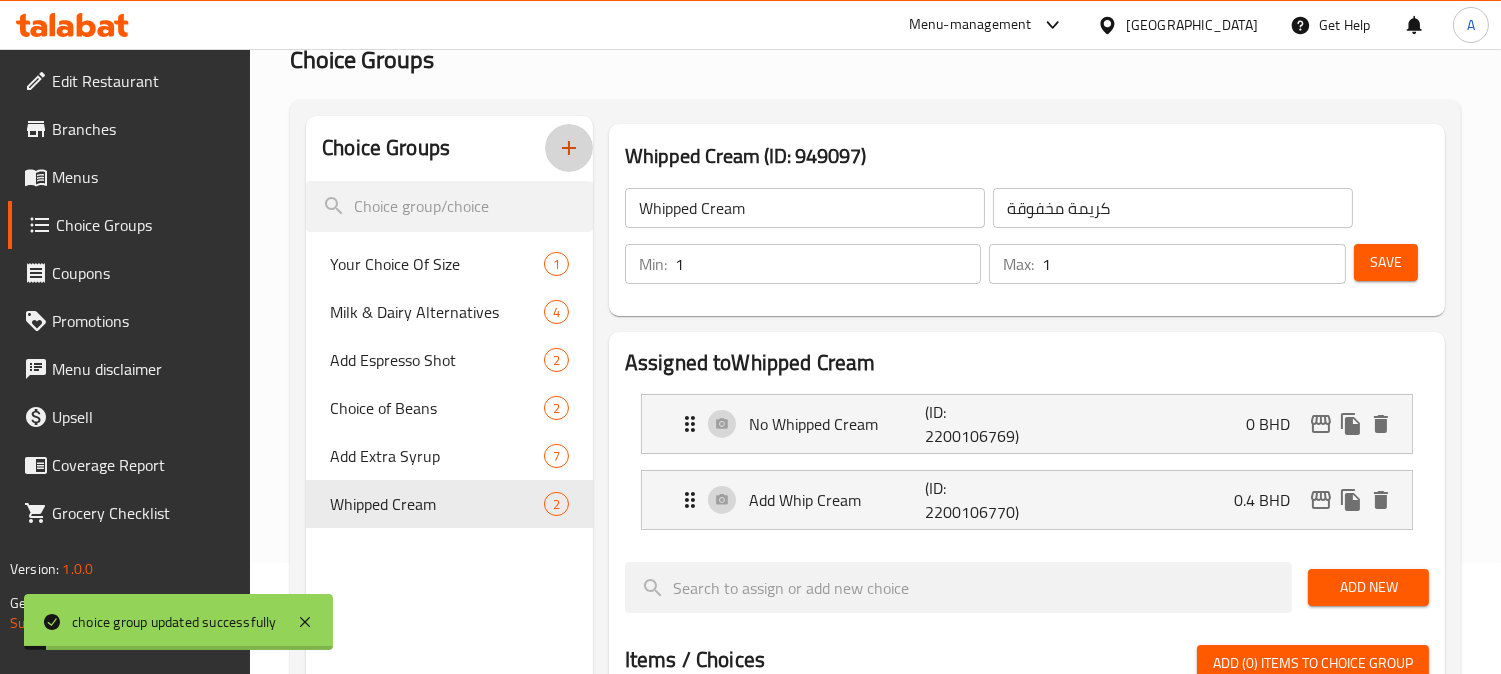 click 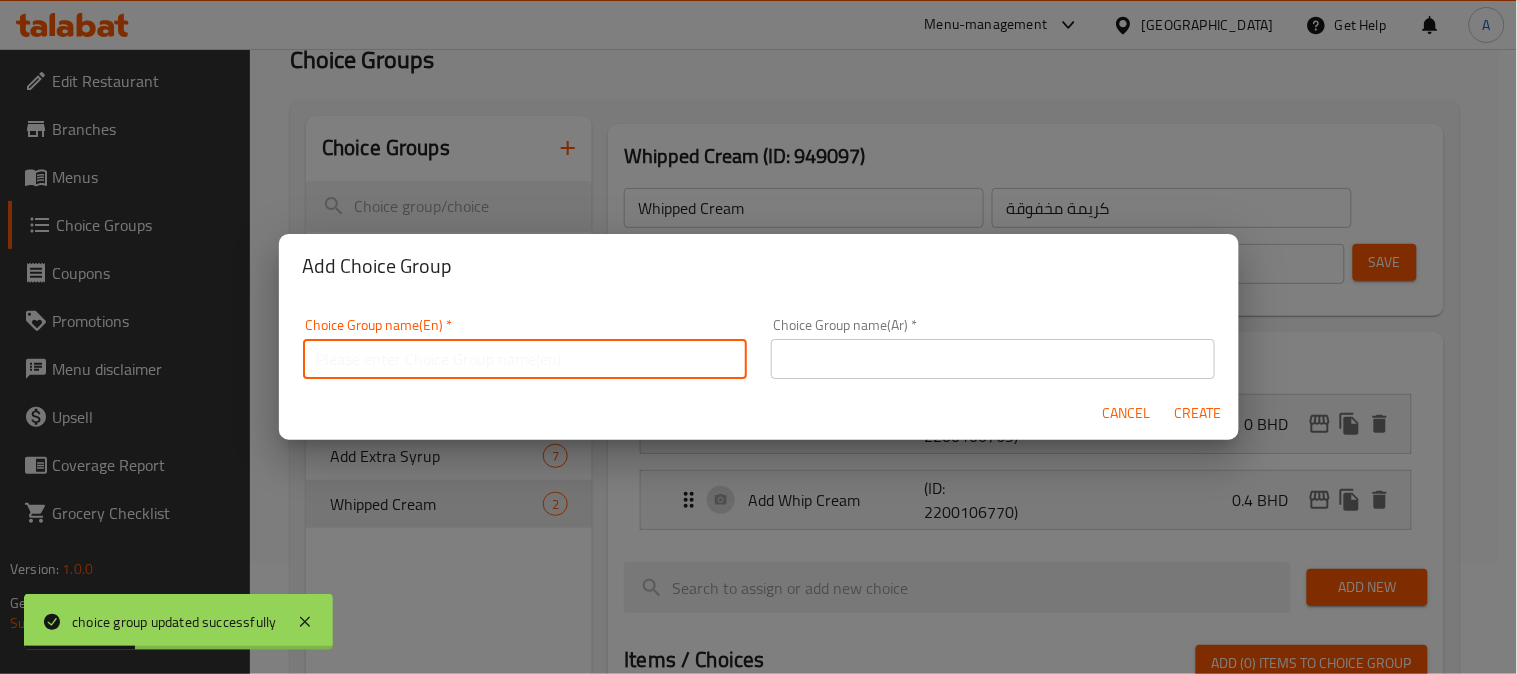 click at bounding box center [525, 359] 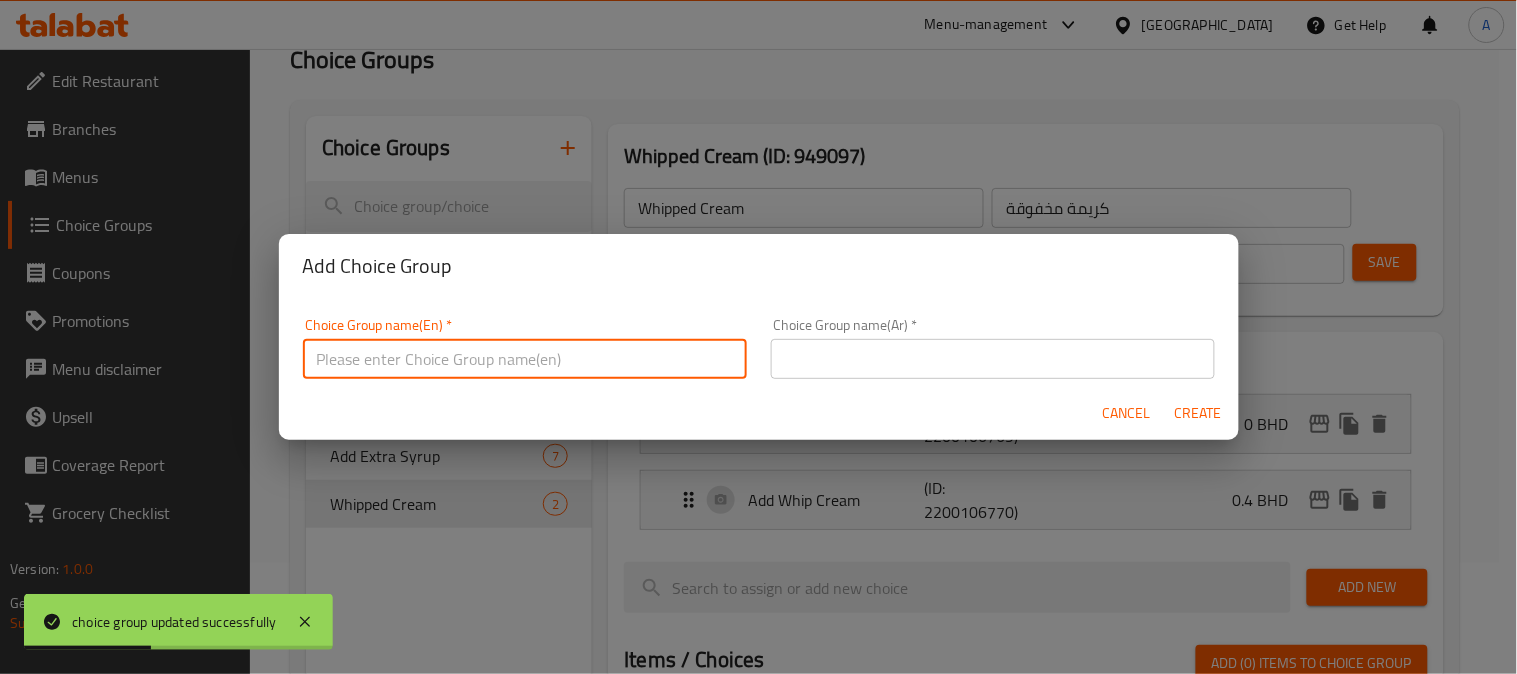 paste on "Decaf Espresso" 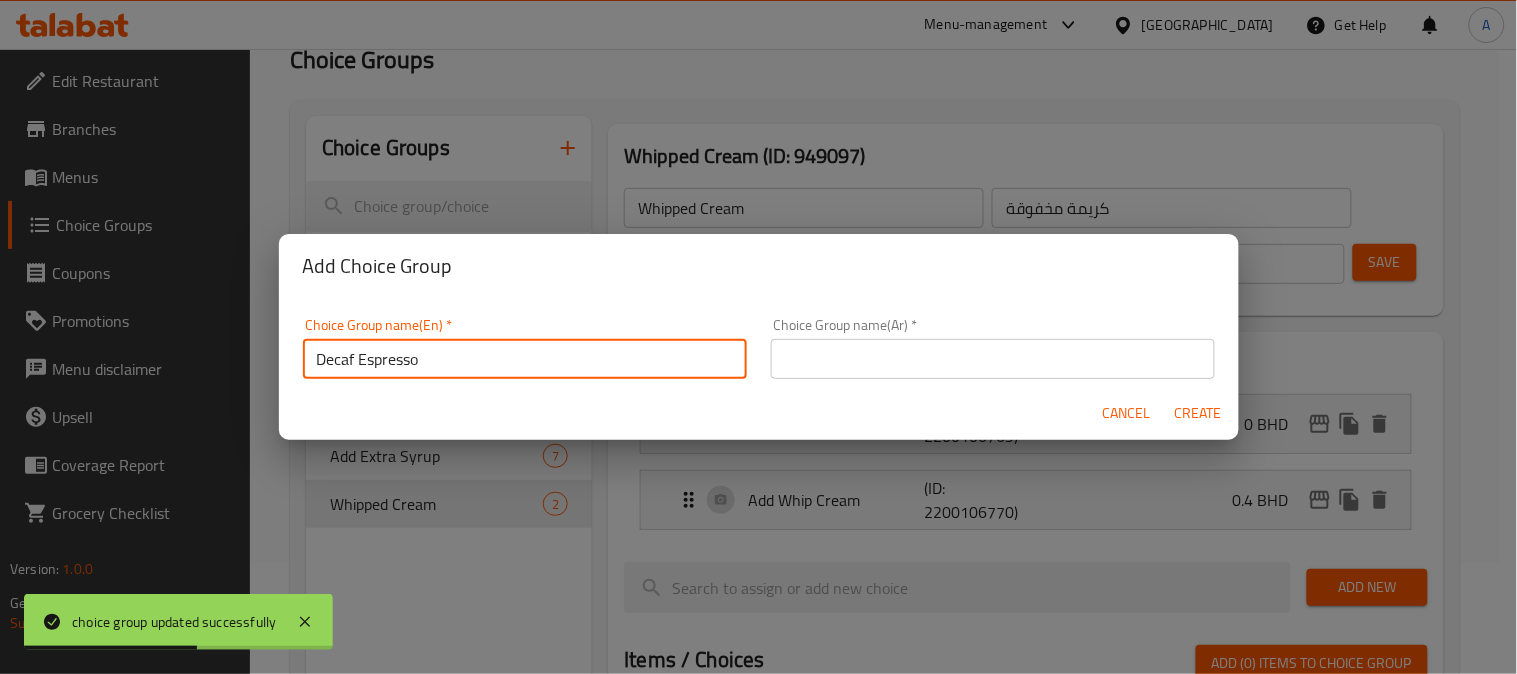 type on "Decaf Espresso" 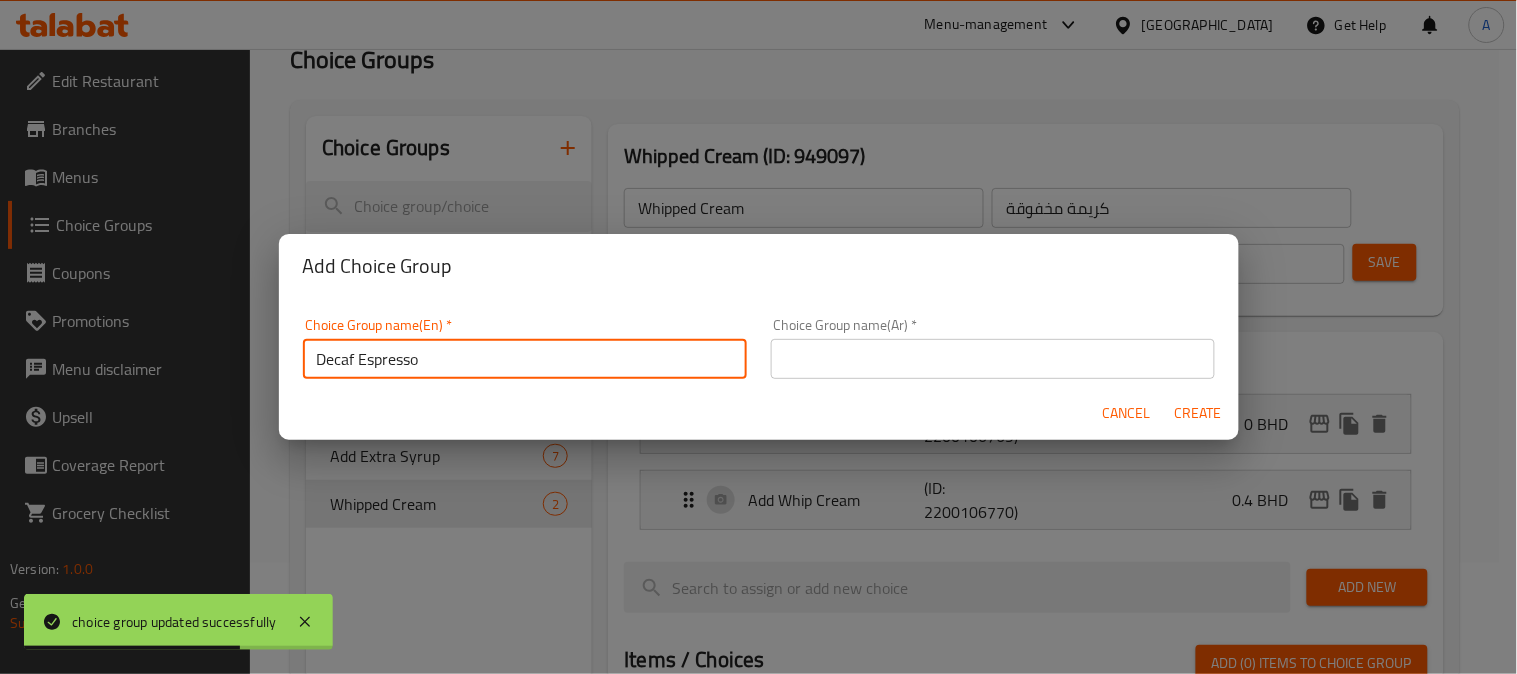 drag, startPoint x: 1050, startPoint y: 337, endPoint x: 1058, endPoint y: 351, distance: 16.124516 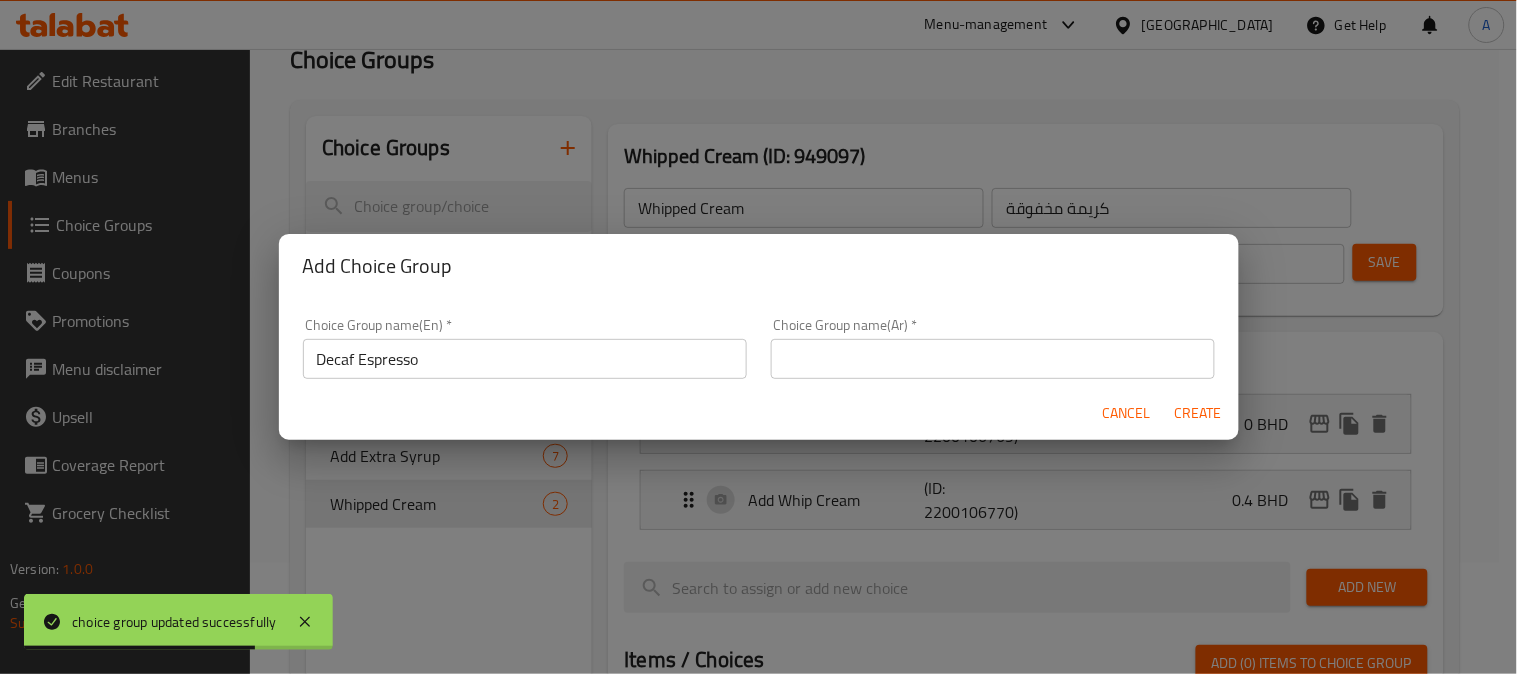 click at bounding box center [993, 359] 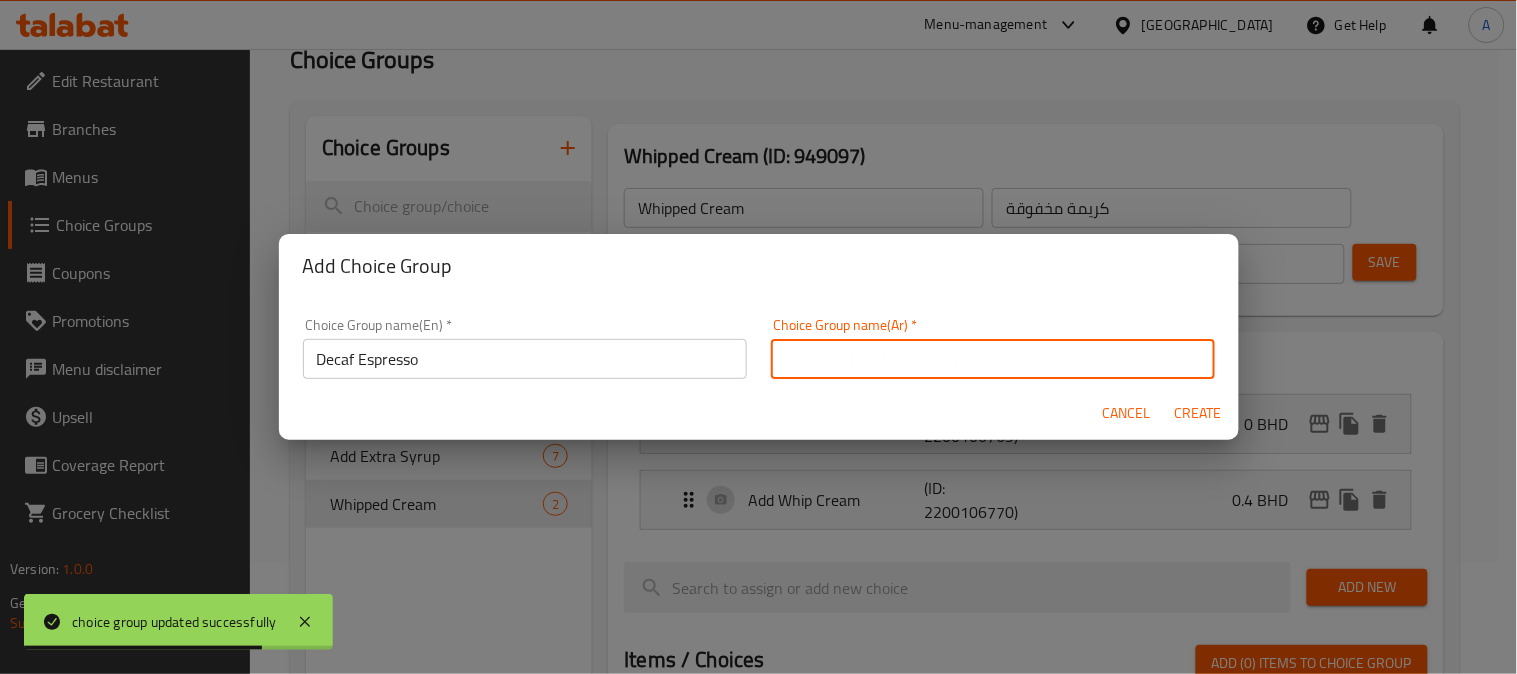 paste on "إسبرسو منزوع الكافيين" 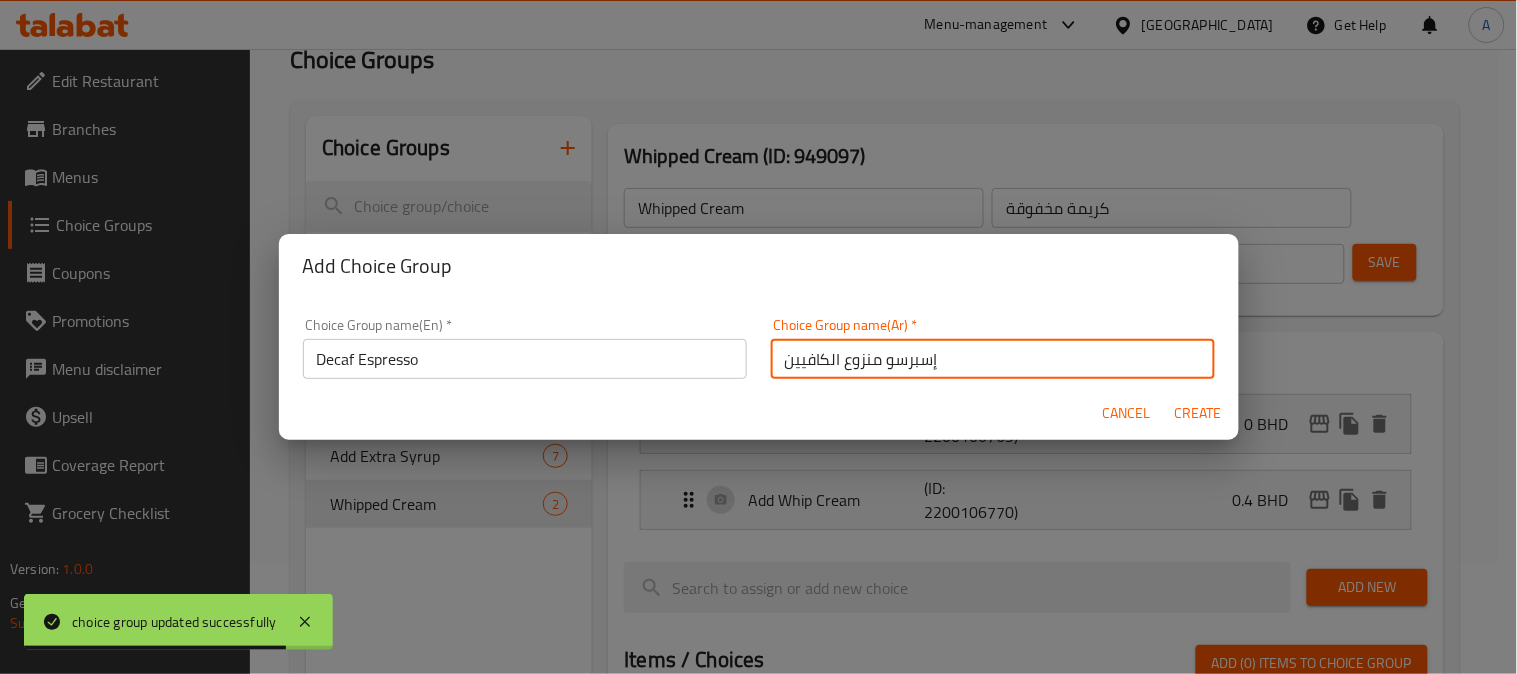 type on "إسبرسو منزوع الكافيين" 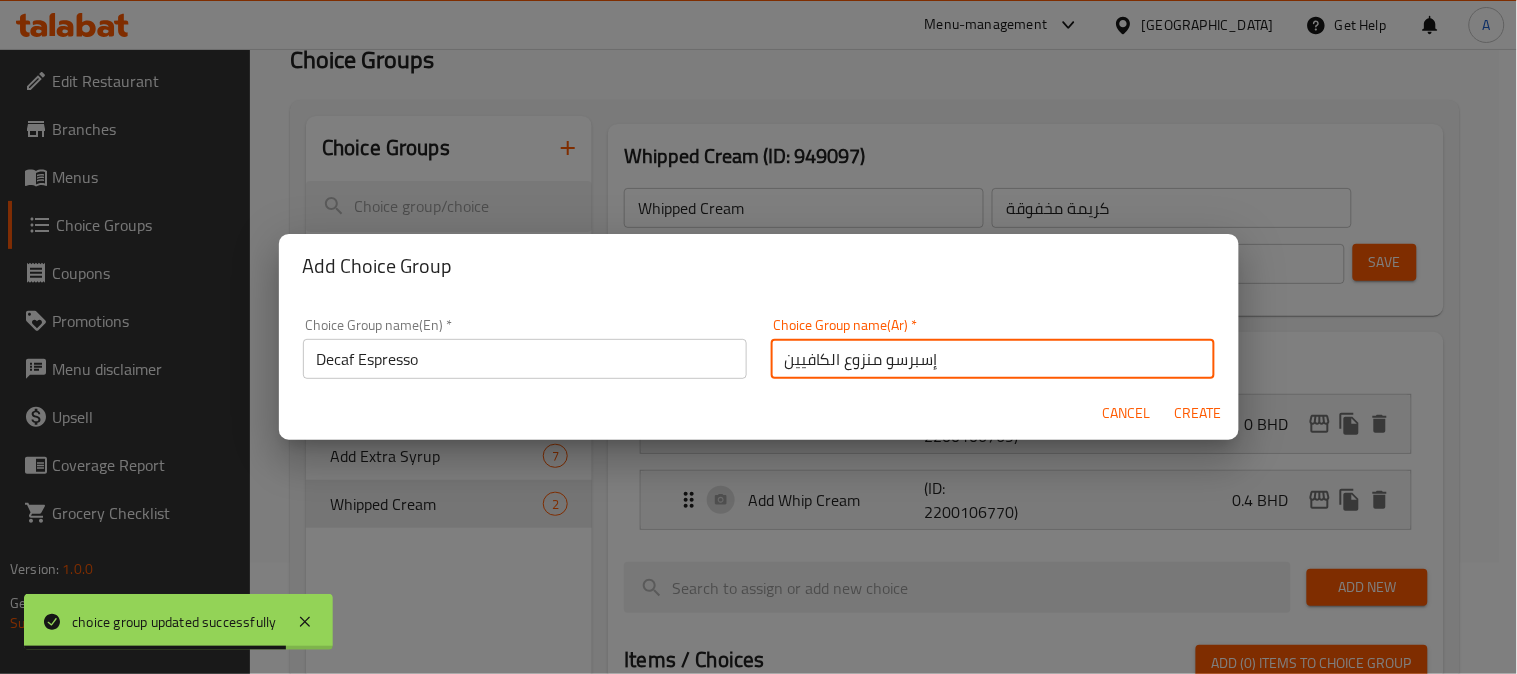 click on "Create" at bounding box center [1199, 413] 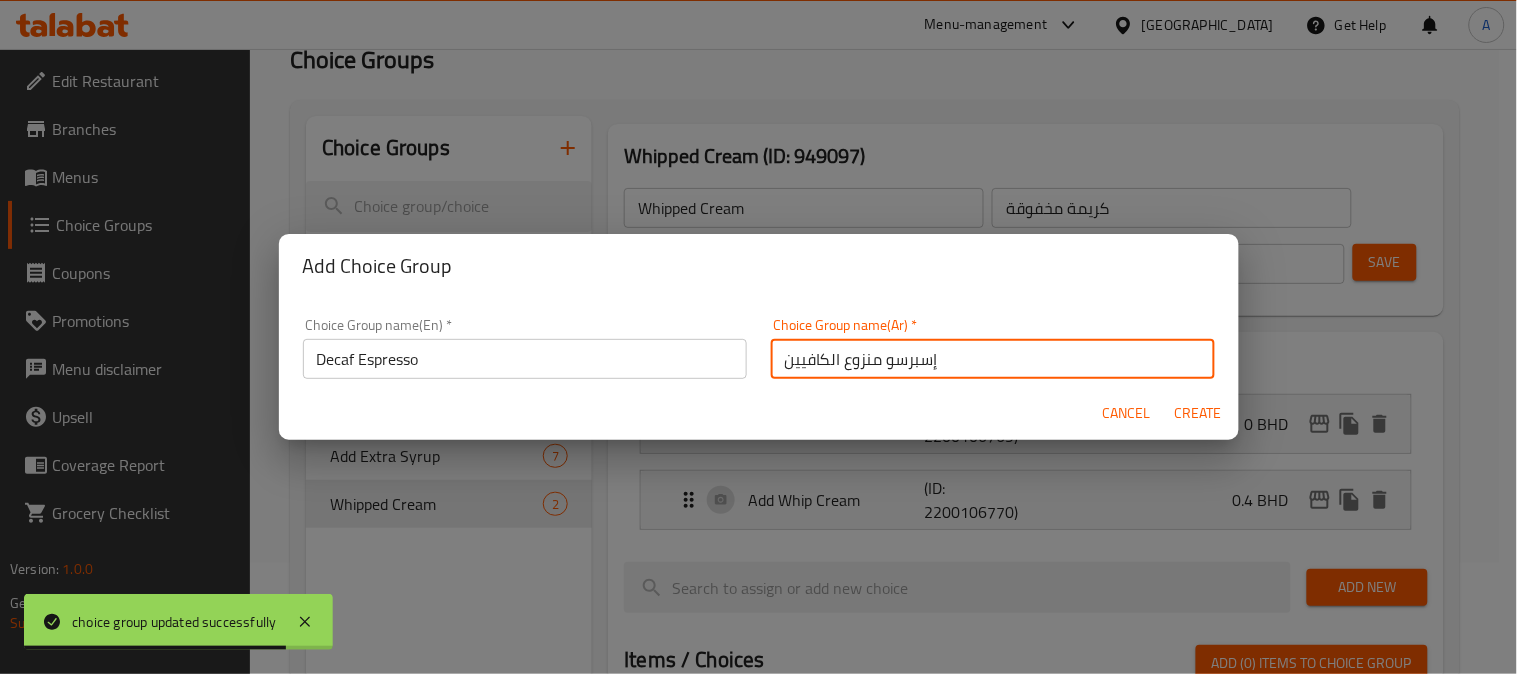 type on "Decaf Espresso" 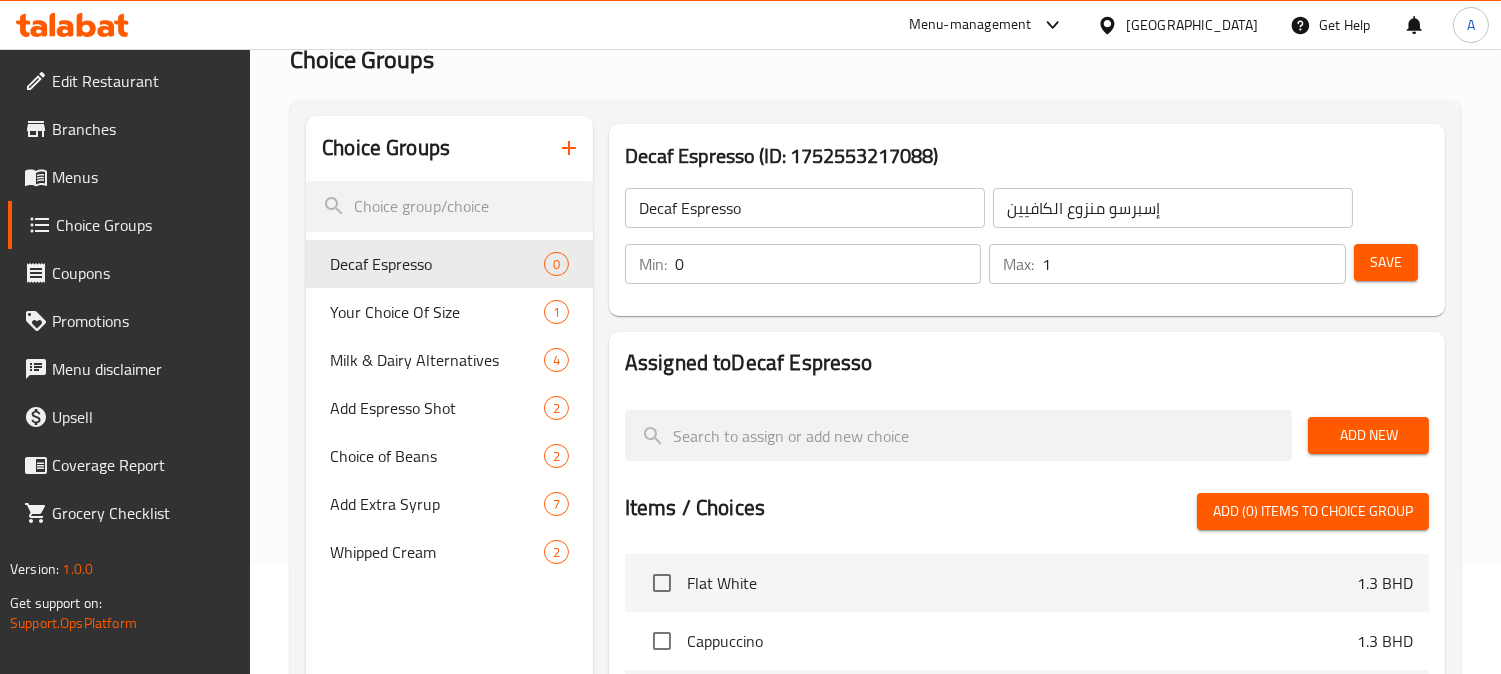 type on "1" 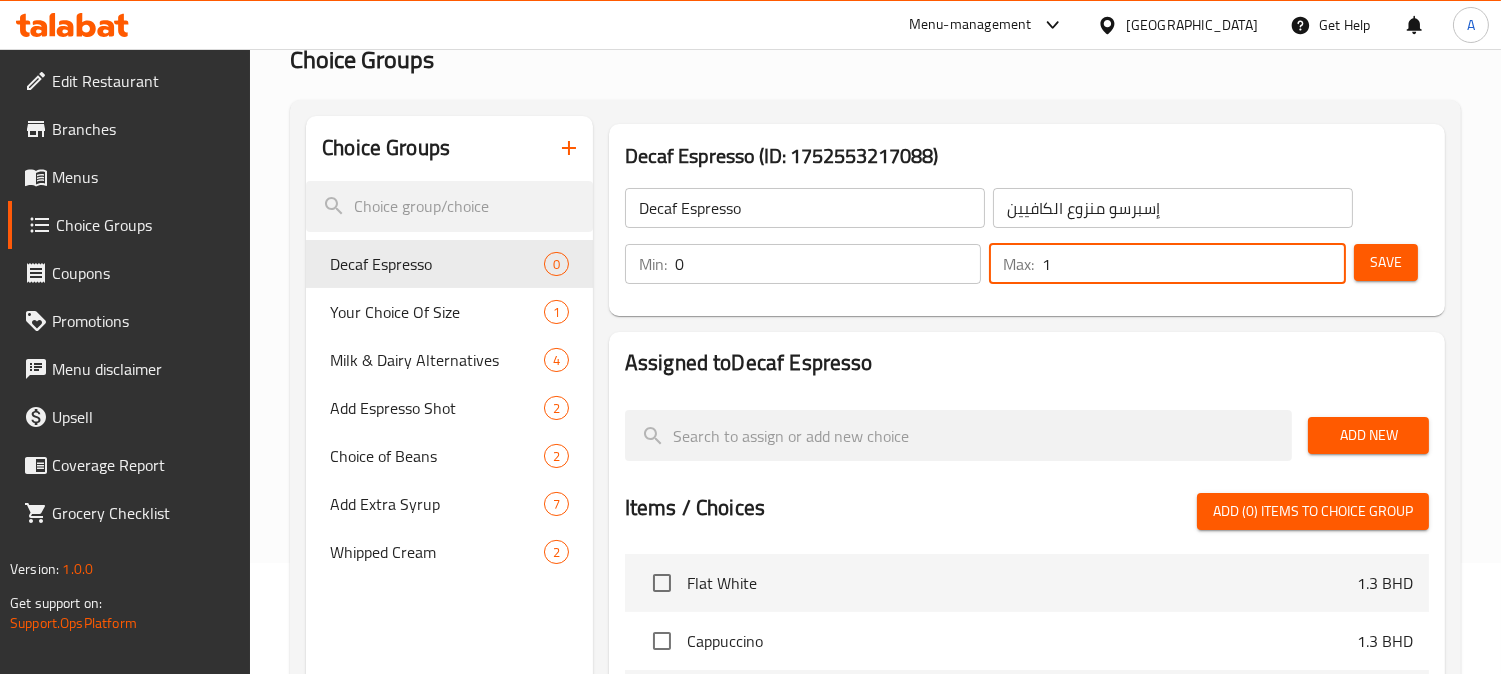 click on "Save" at bounding box center (1386, 262) 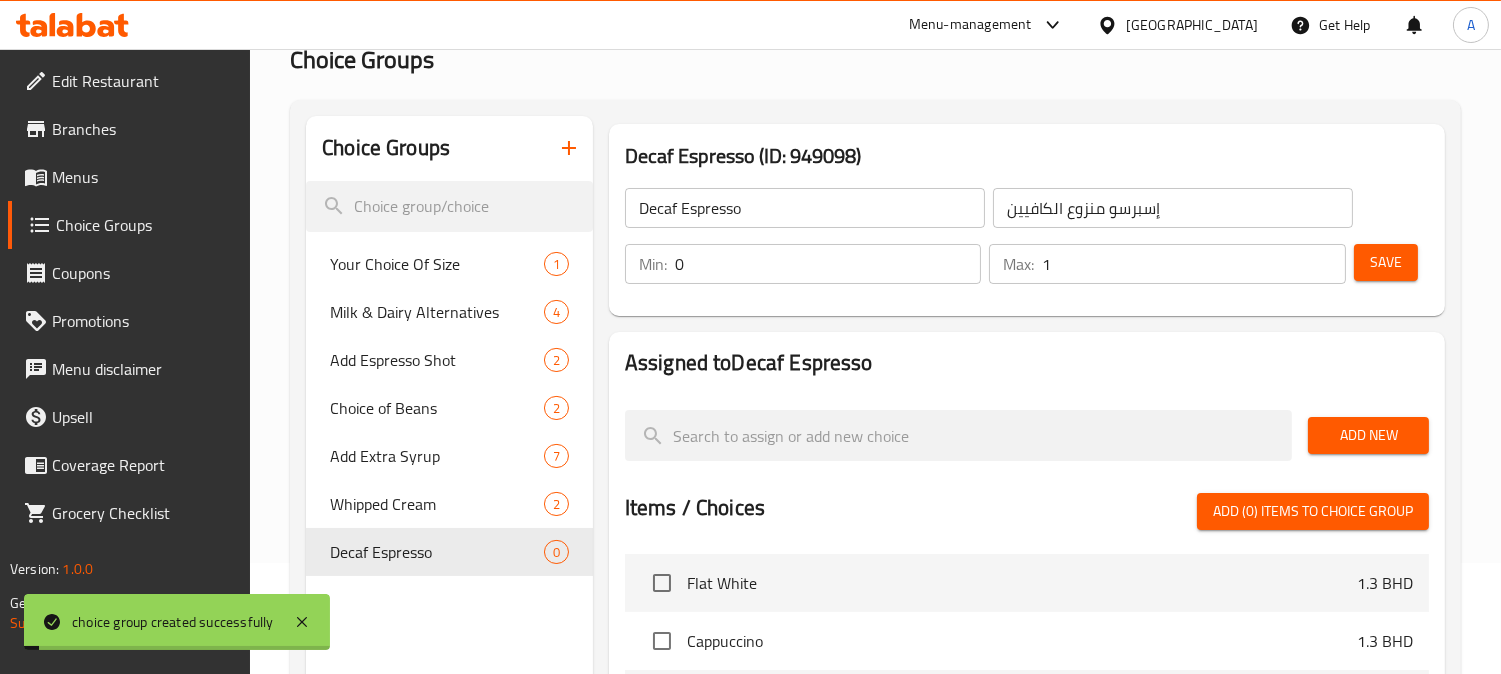 click on "Add New" at bounding box center (1368, 435) 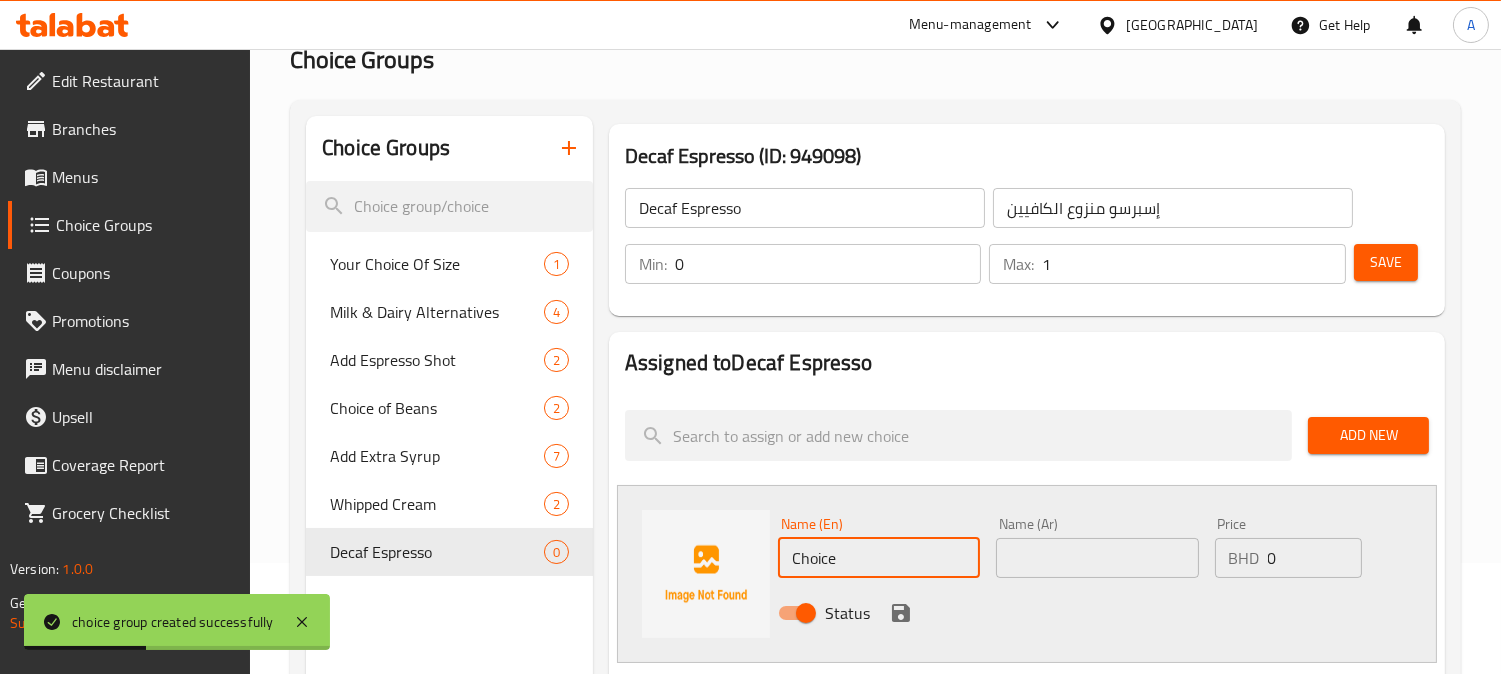drag, startPoint x: 902, startPoint y: 564, endPoint x: 500, endPoint y: 522, distance: 404.18808 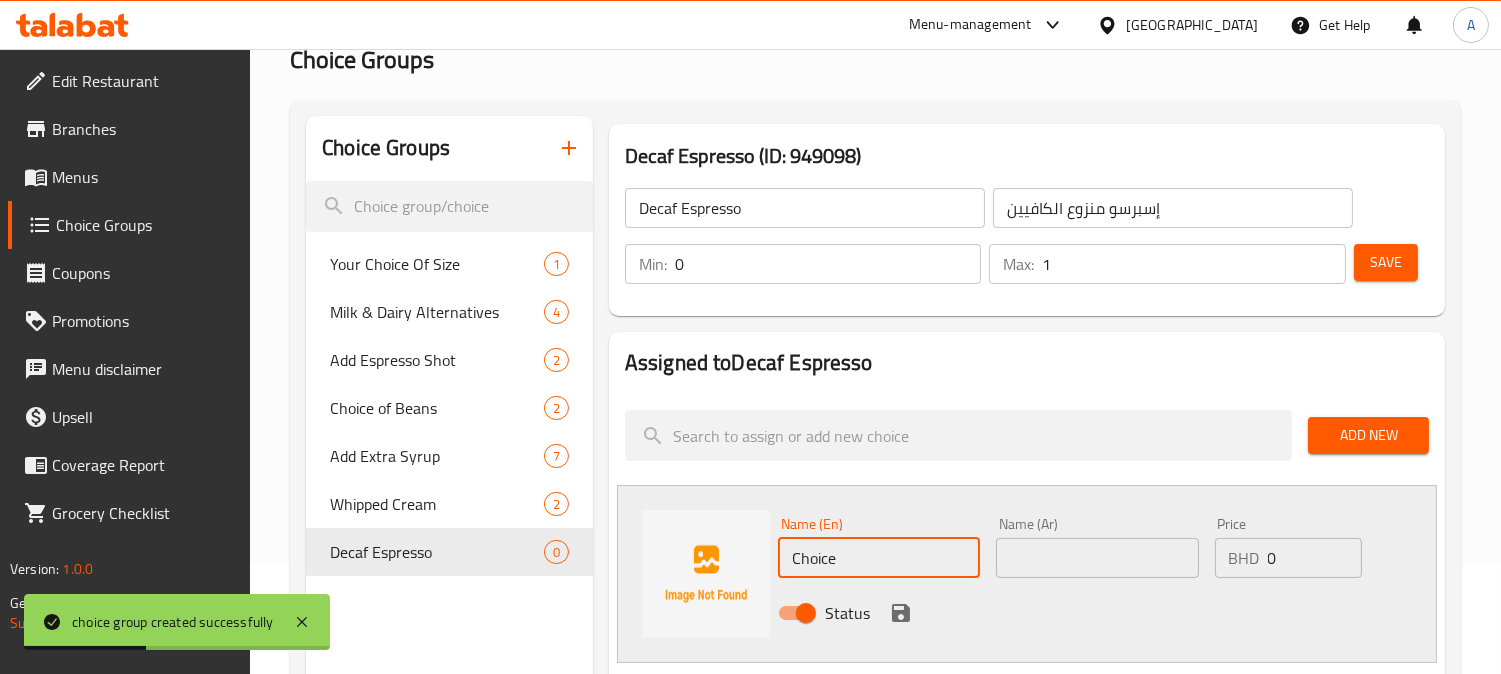 click on "Choice Groups Your Choice Of Size 1 Milk & Dairy Alternatives 4 Add Espresso Shot 2 Choice of Beans 2 Add Extra Syrup 7 Whipped Cream 2 Decaf Espresso 0 Decaf Espresso (ID: 949098) Decaf Espresso ​ إسبرسو منزوع الكافيين ​ Min: 0 ​ Max: 1 ​ Save Assigned to  Decaf Espresso Add New Name (En) Choice Name (En) Name (Ar) Name (Ar) Price BHD 0 Price Status Items / Choices Add (0) items to choice group Flat White 1.3 BHD Cappuccino 1.3 BHD Saffron Latte 1.9 BHD Spanish Latte 1.7 BHD Dark Latte 1.7 BHD White Mocha Latte 1.7 BHD Pistachio Latte 2.1 BHD Caramel Macchiato 1.8 BHD Hot Matcha Latte 1.8 BHD Hot Chocolate 1.8 BHD Affogato 1.5 BHD Iced Spanish Latte 1.7 BHD Iced Latte 1.3 BHD Iced Americano 1.1 BHD Iced Saffron Latte 1.8 BHD Iced V60 1.7 BHD Iced Pistachio Latte 2.1 BHD Iced Matcha Latte 1.8 BHD Iced White Mocha 1.7 BHD Iced Caramel Macchiato 1.8 BHD Ice Shaken Espresso 1.8 BHD Espresso Frappe 1.9 BHD Cookies & Cream 2.1 BHD Caramel Frappe 2.1 BHD Choco Chip Frappe 2.1 BHD 2.1 BHD" at bounding box center [879, 660] 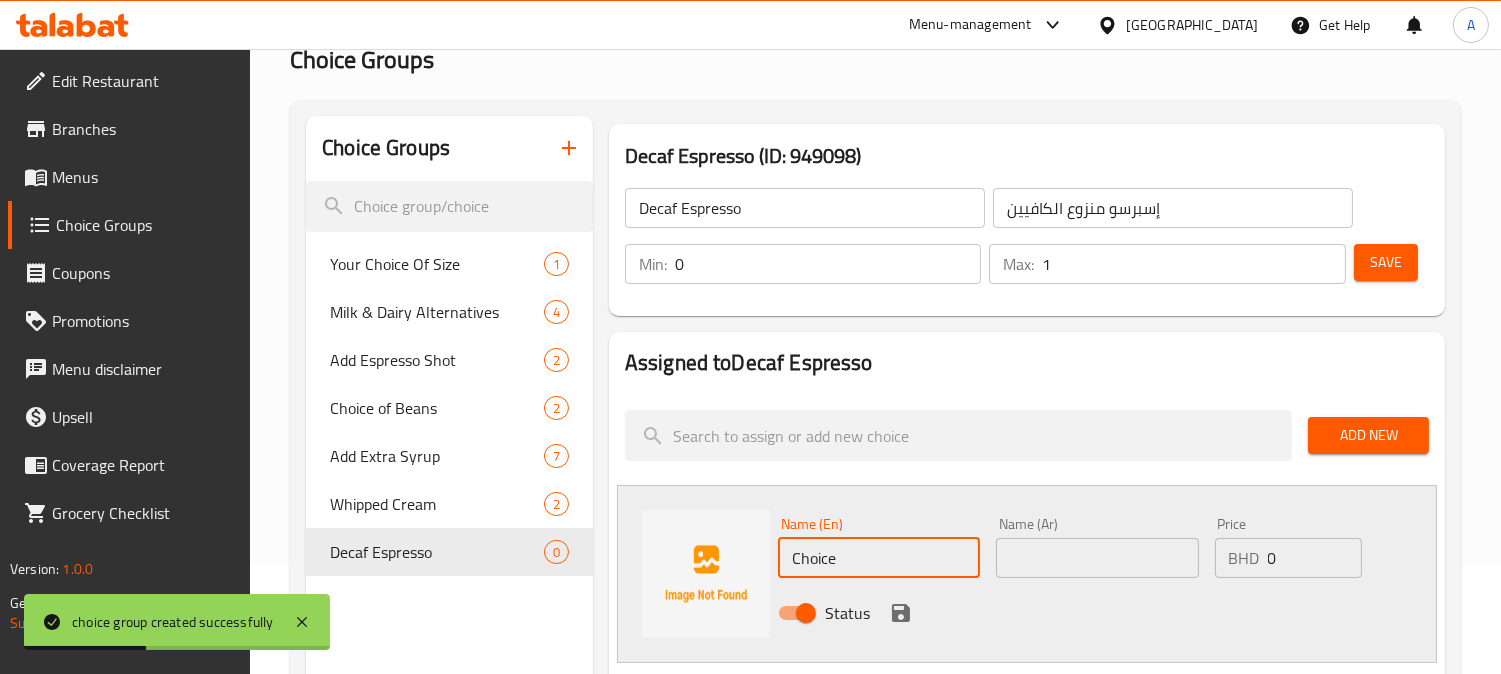 paste on "Add Decaf Espresso" 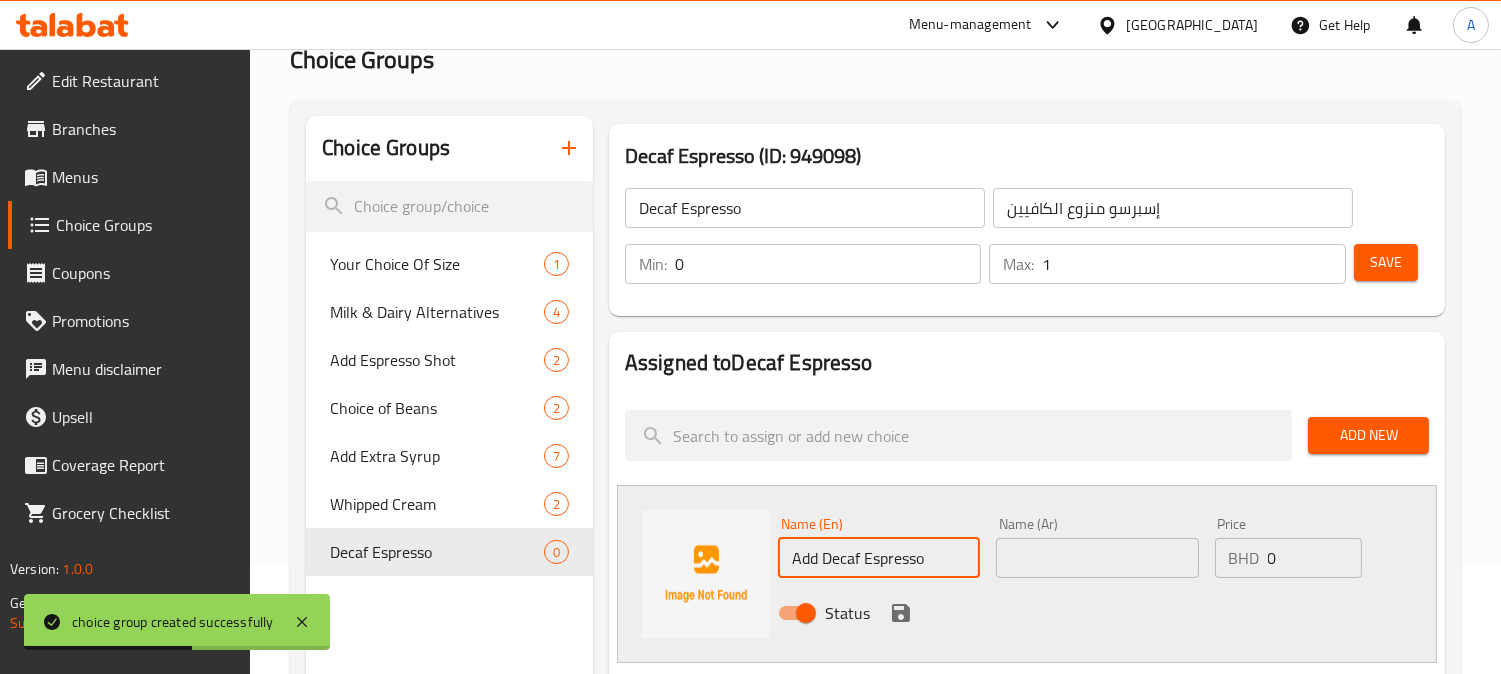 type on "Add Decaf Espresso" 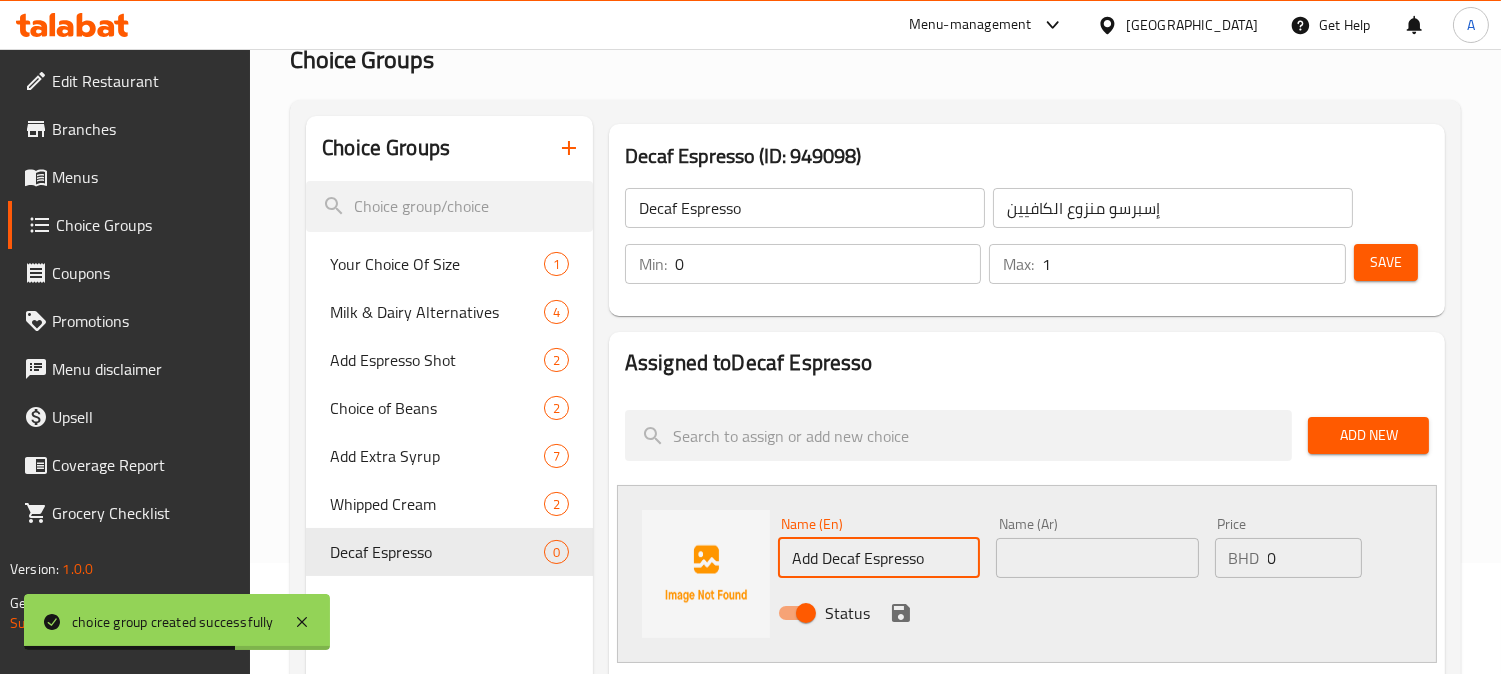 click at bounding box center (1097, 558) 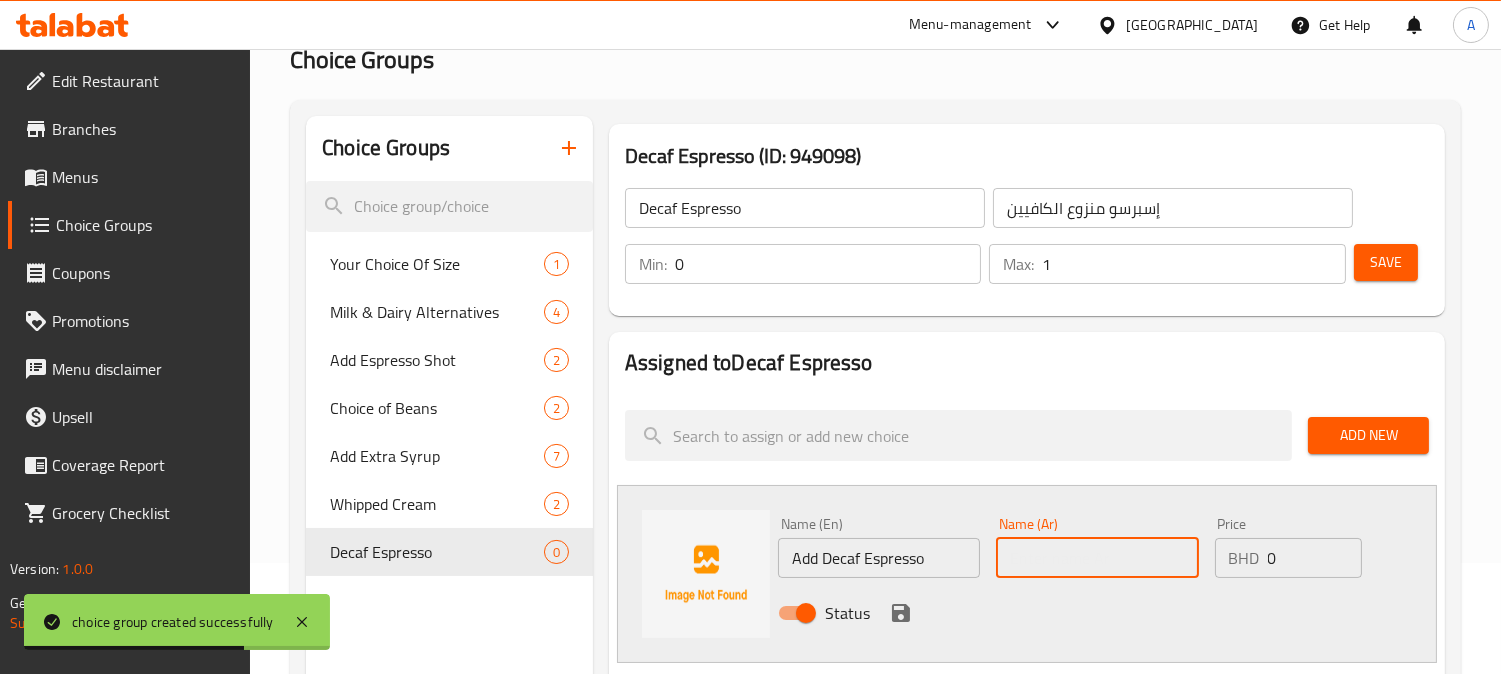 paste on "أضف قهوة اسبريسو منزوعة الكافيين" 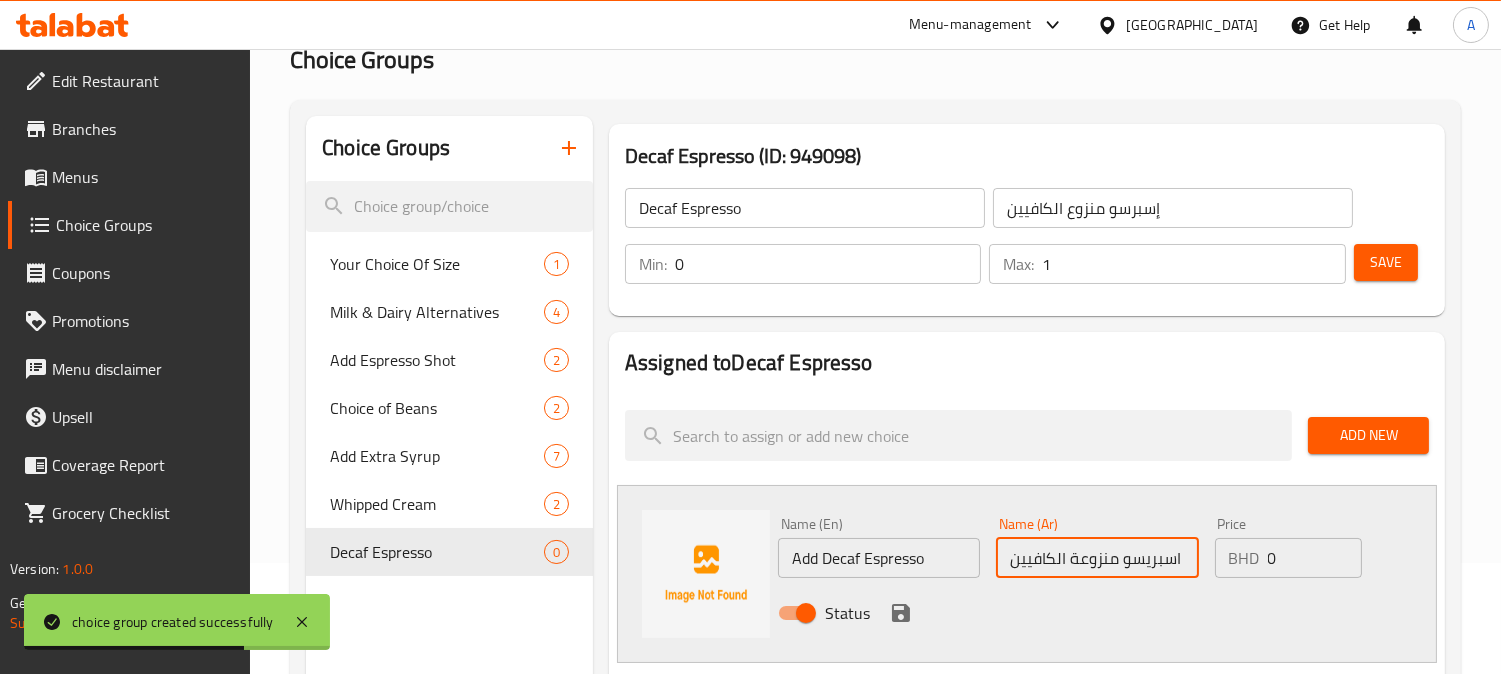 scroll, scrollTop: 0, scrollLeft: 75, axis: horizontal 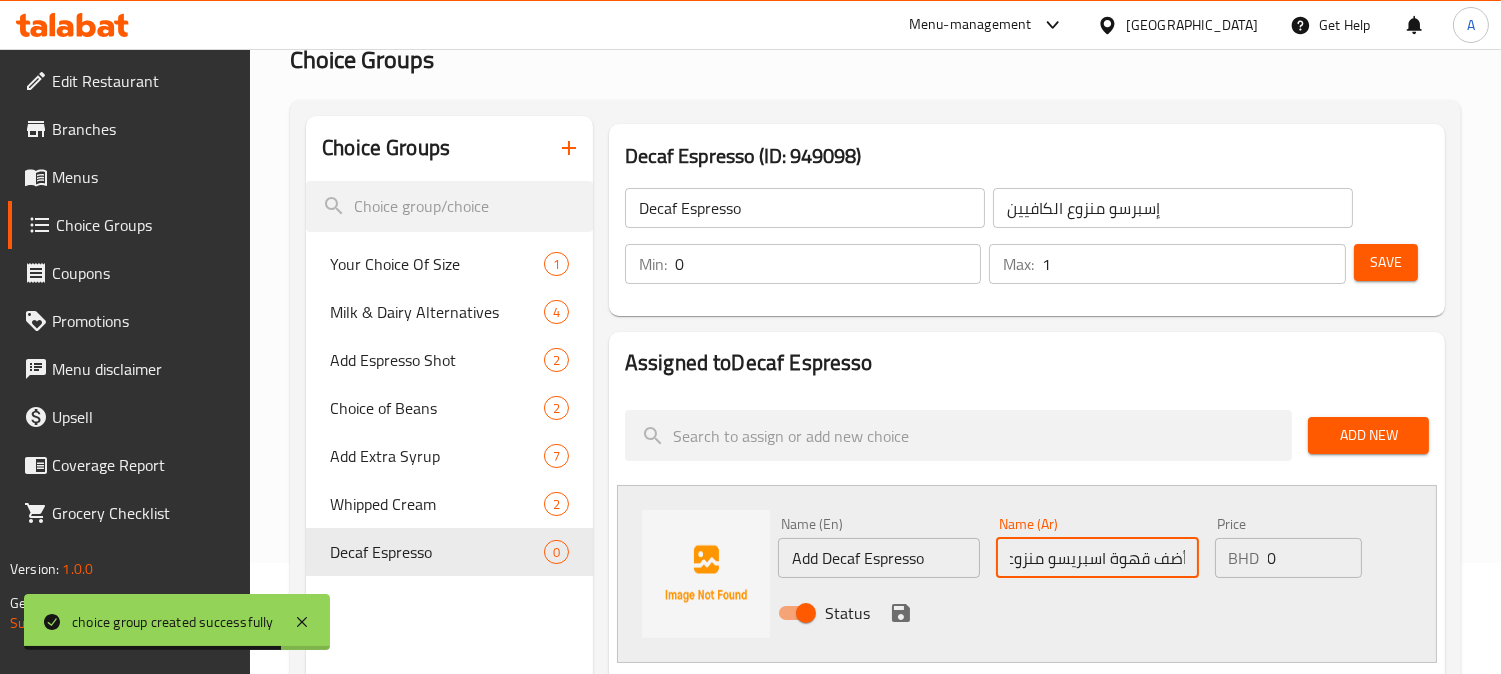 type on "أضف قهوة اسبريسو منزوعة الكافيين" 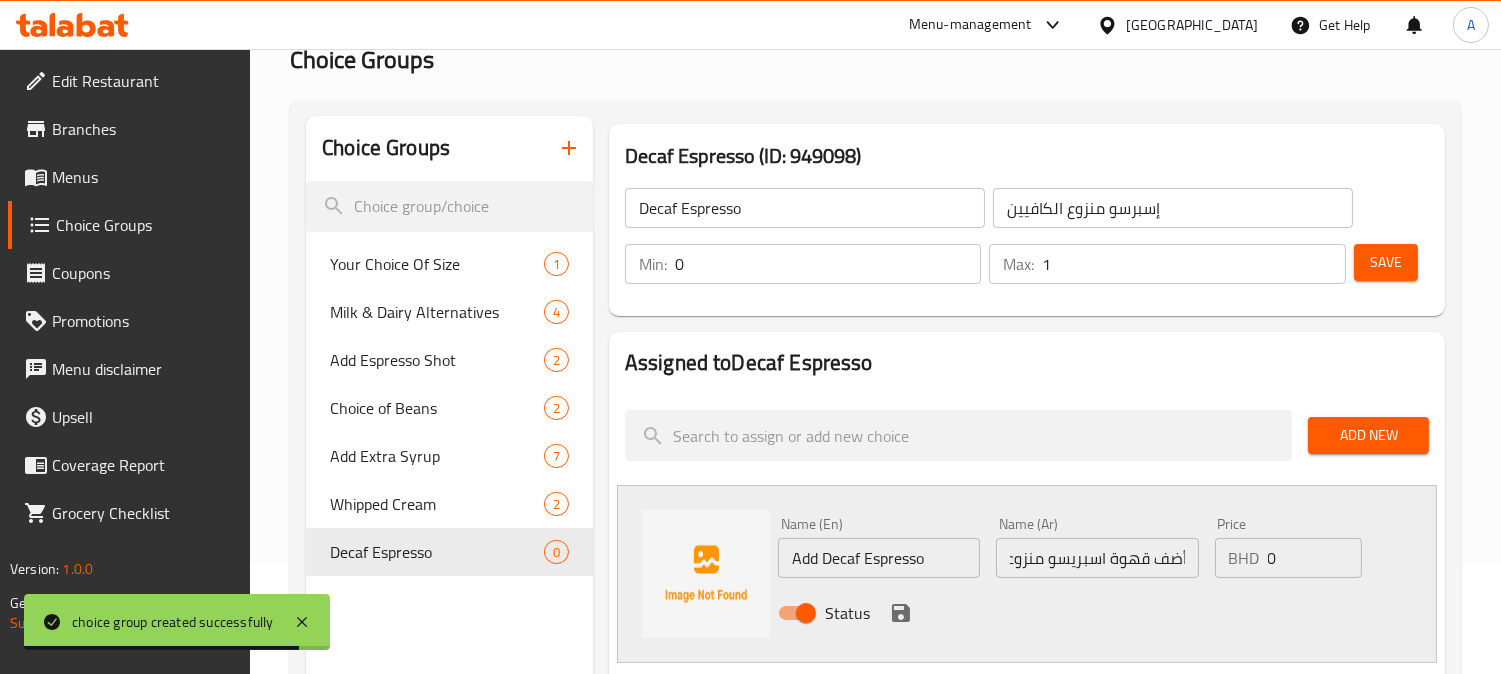 scroll, scrollTop: 0, scrollLeft: 0, axis: both 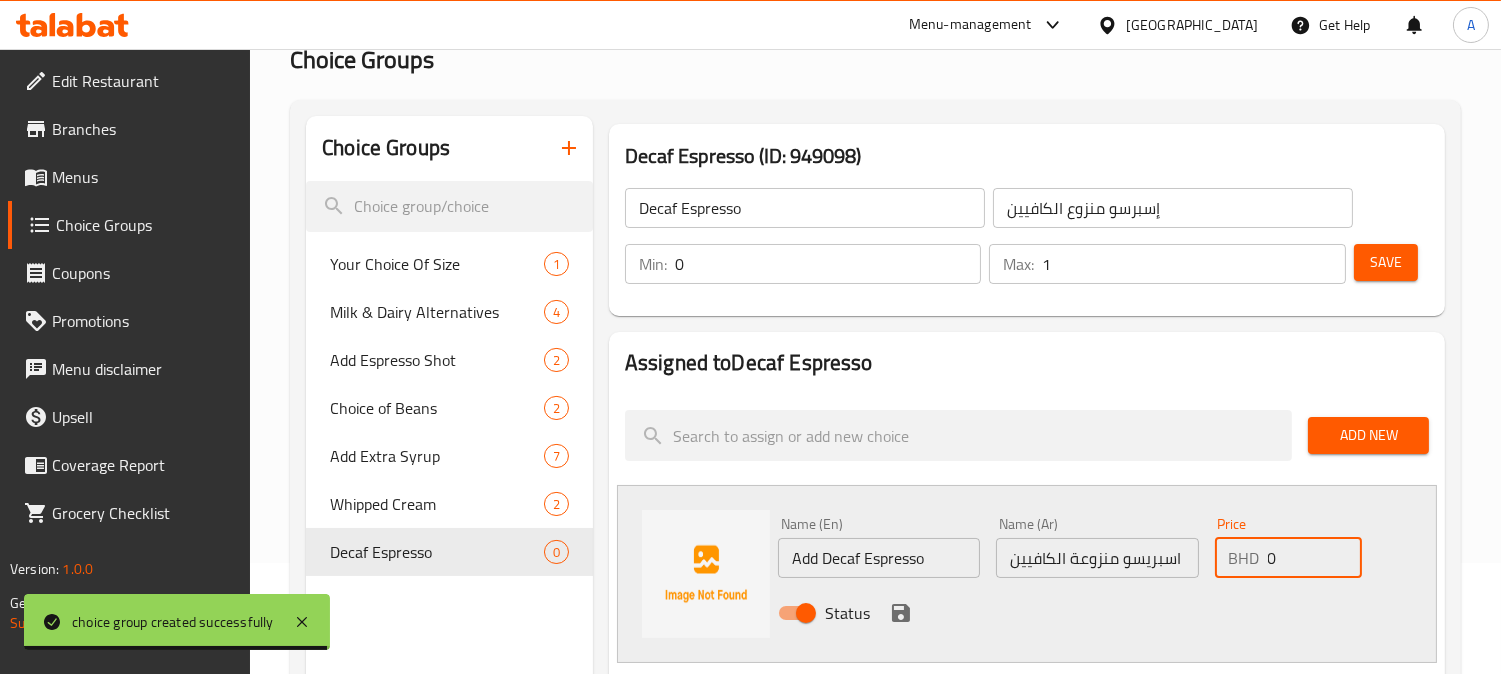 drag, startPoint x: 1296, startPoint y: 548, endPoint x: 967, endPoint y: 551, distance: 329.01367 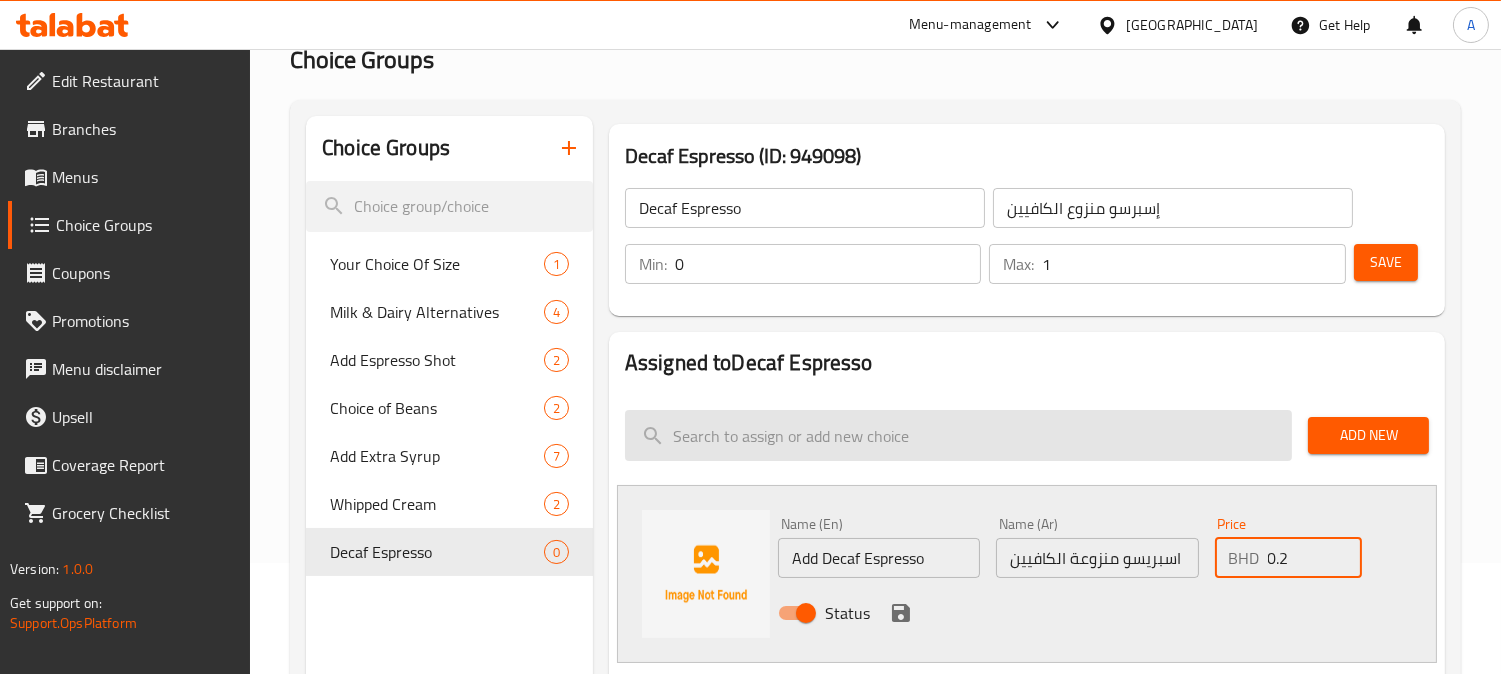 type on "0.2" 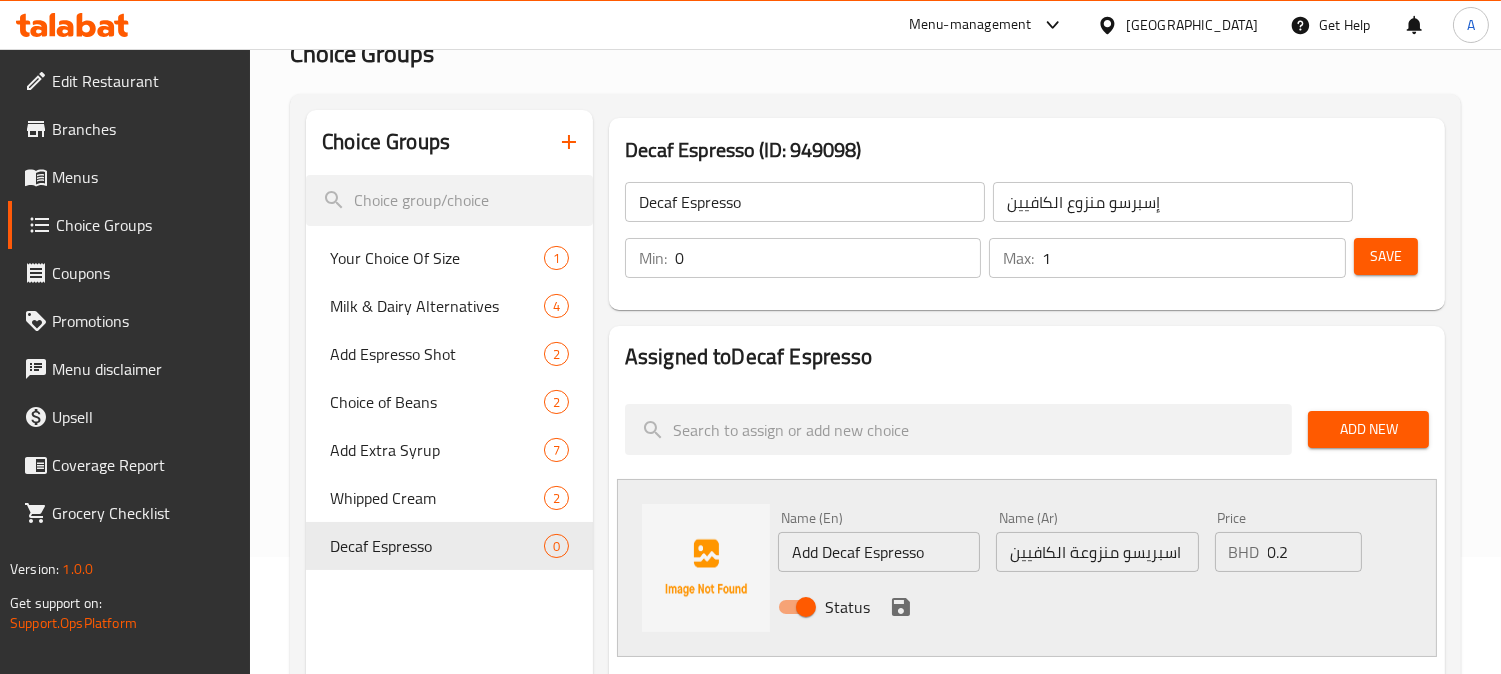 scroll, scrollTop: 333, scrollLeft: 0, axis: vertical 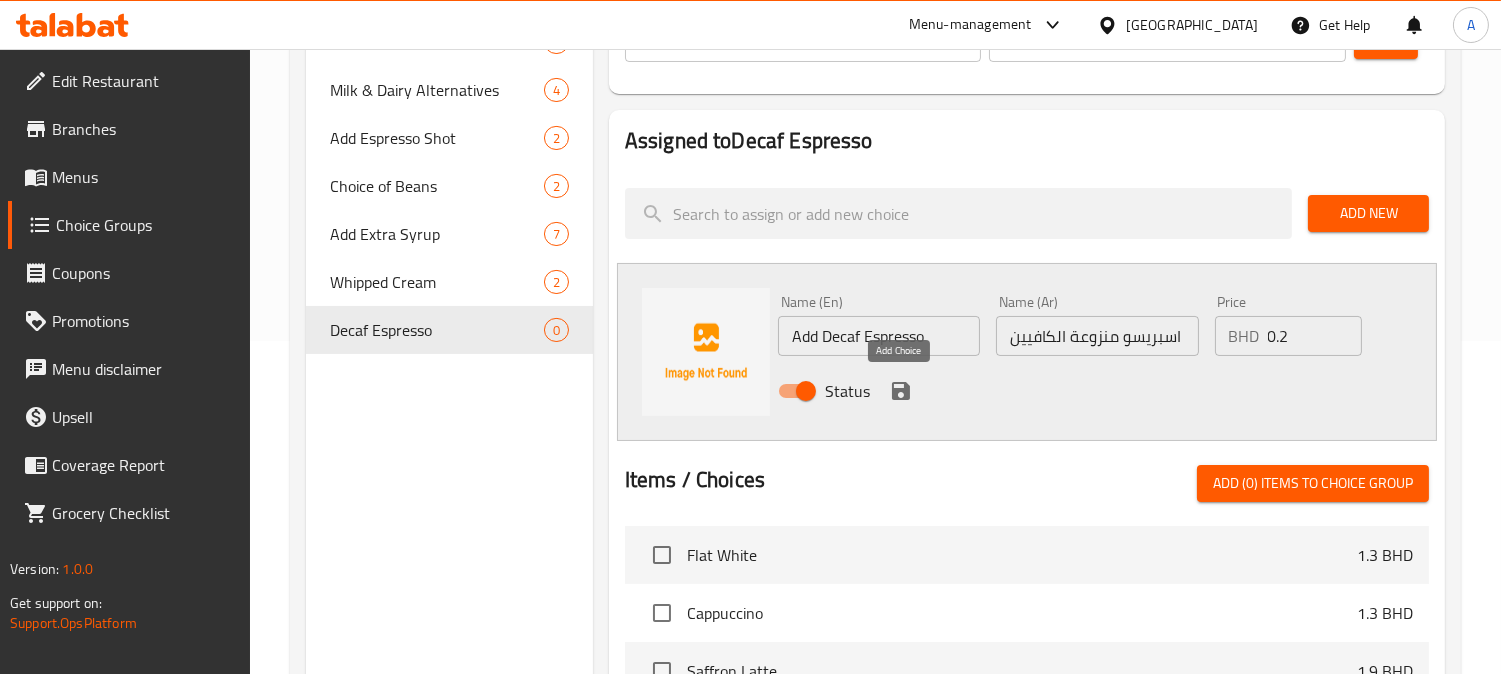 click 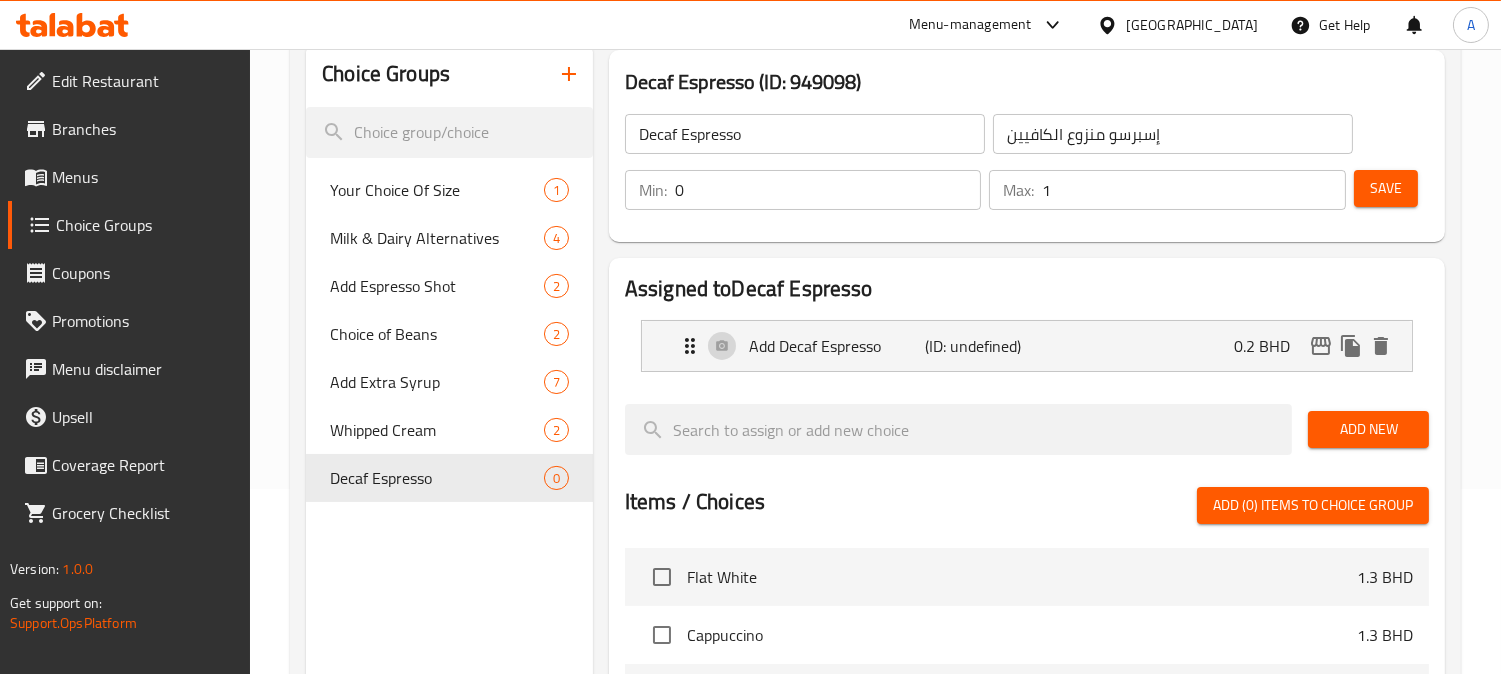 scroll, scrollTop: 0, scrollLeft: 0, axis: both 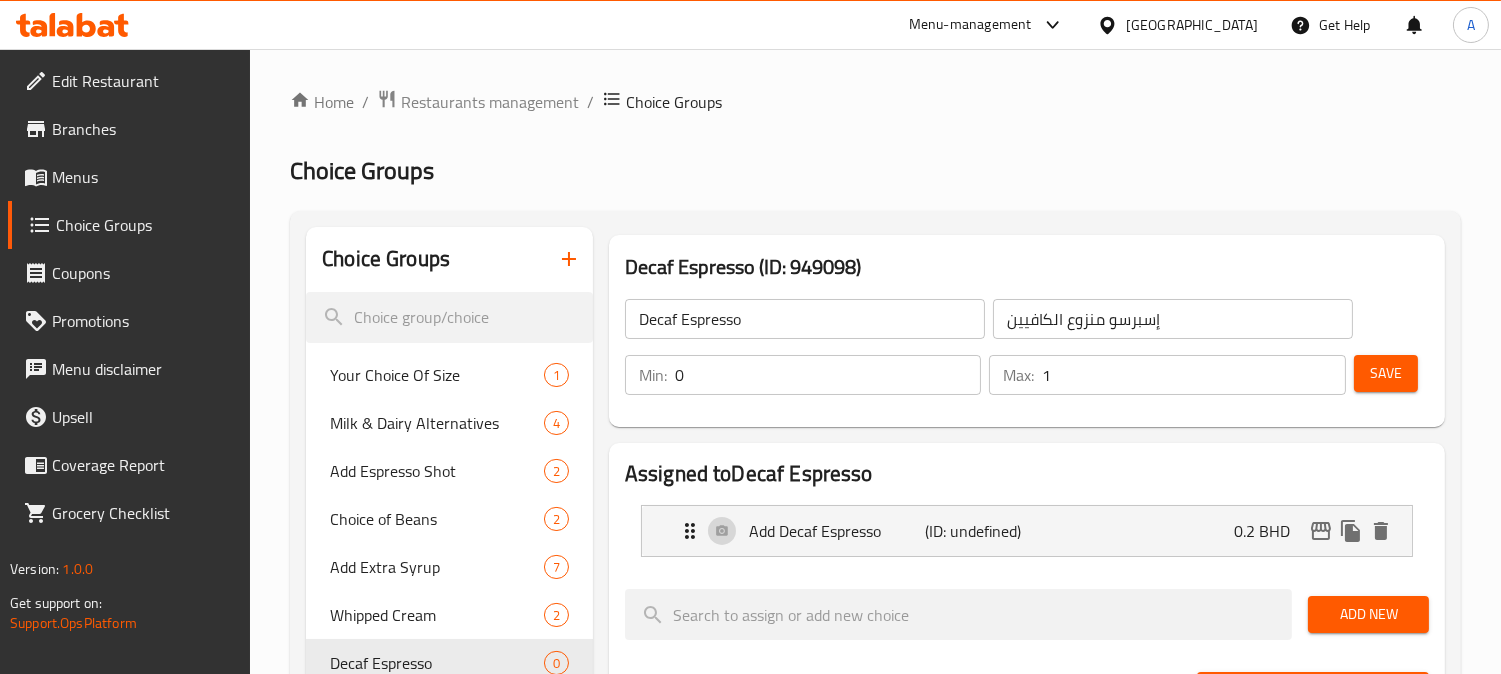 click on "Save" at bounding box center (1386, 373) 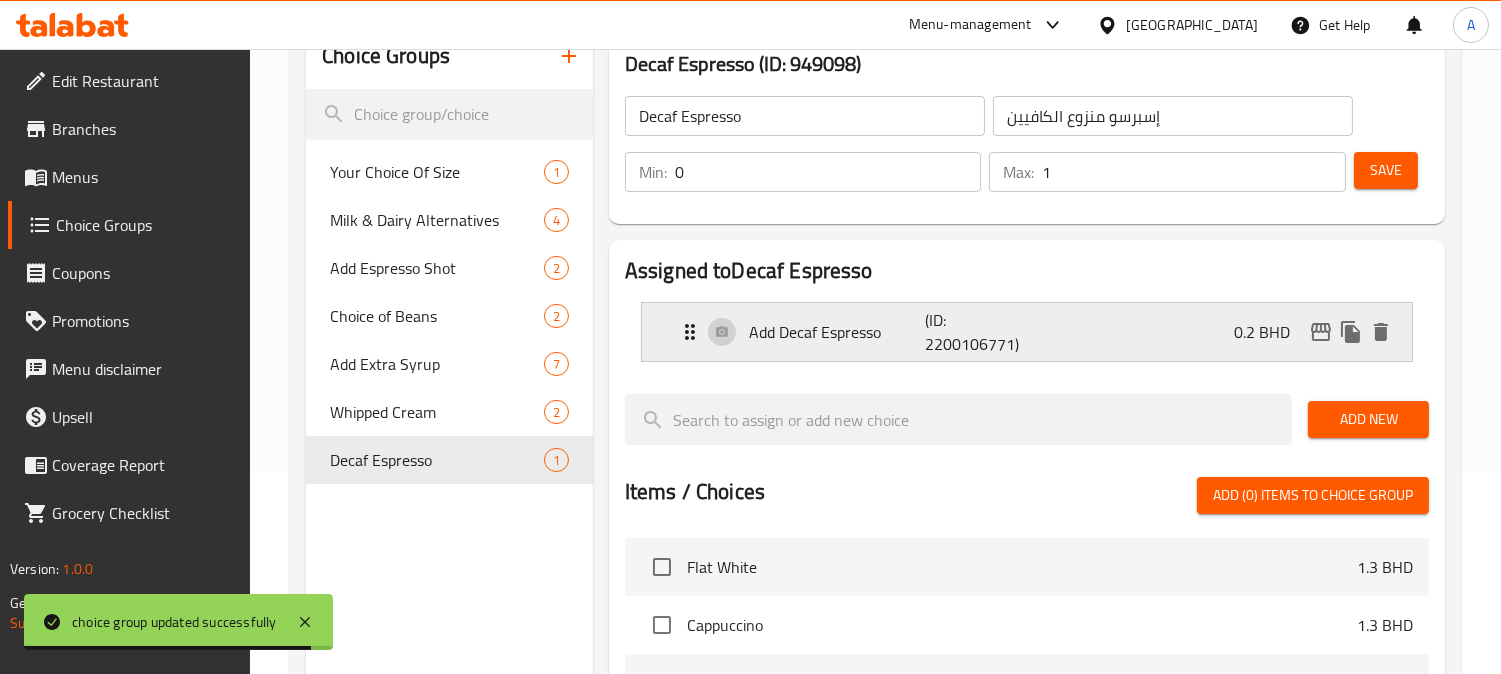 scroll, scrollTop: 0, scrollLeft: 0, axis: both 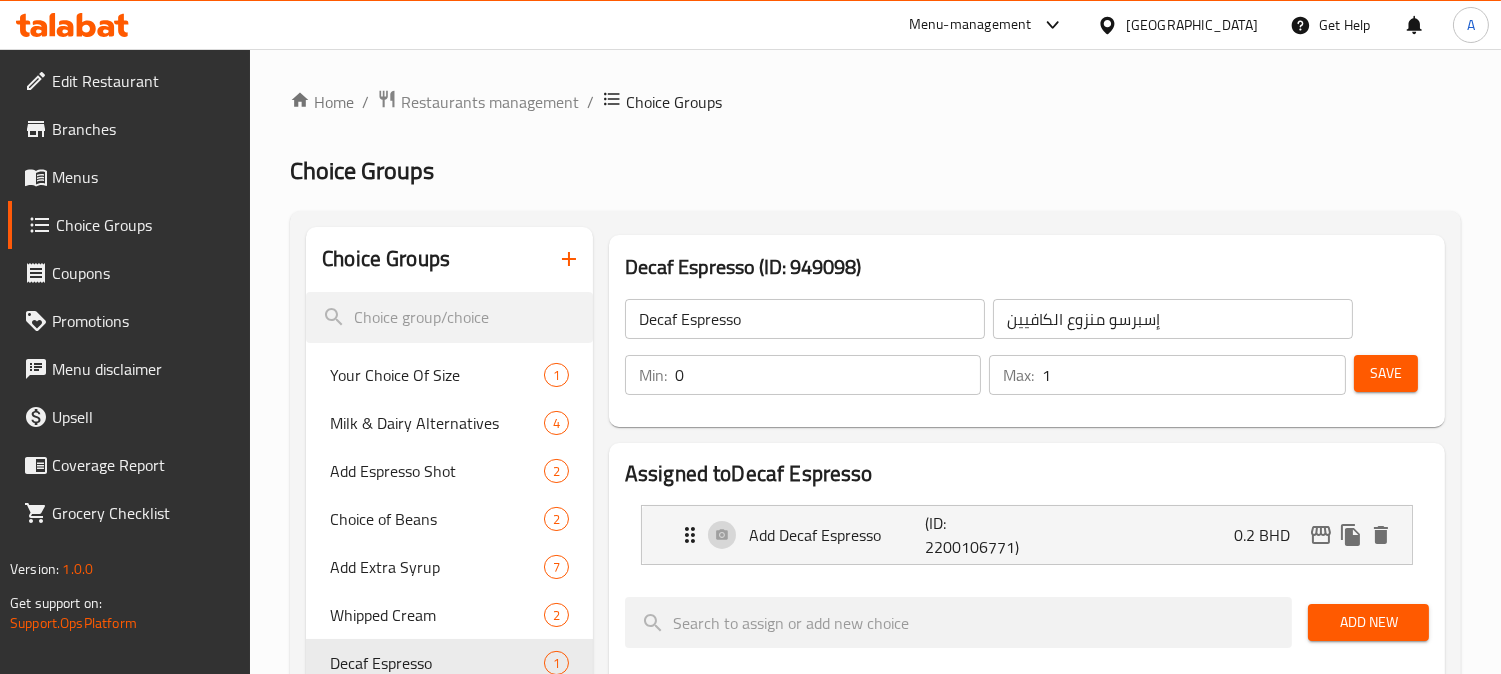 drag, startPoint x: 1377, startPoint y: 387, endPoint x: 1340, endPoint y: 388, distance: 37.01351 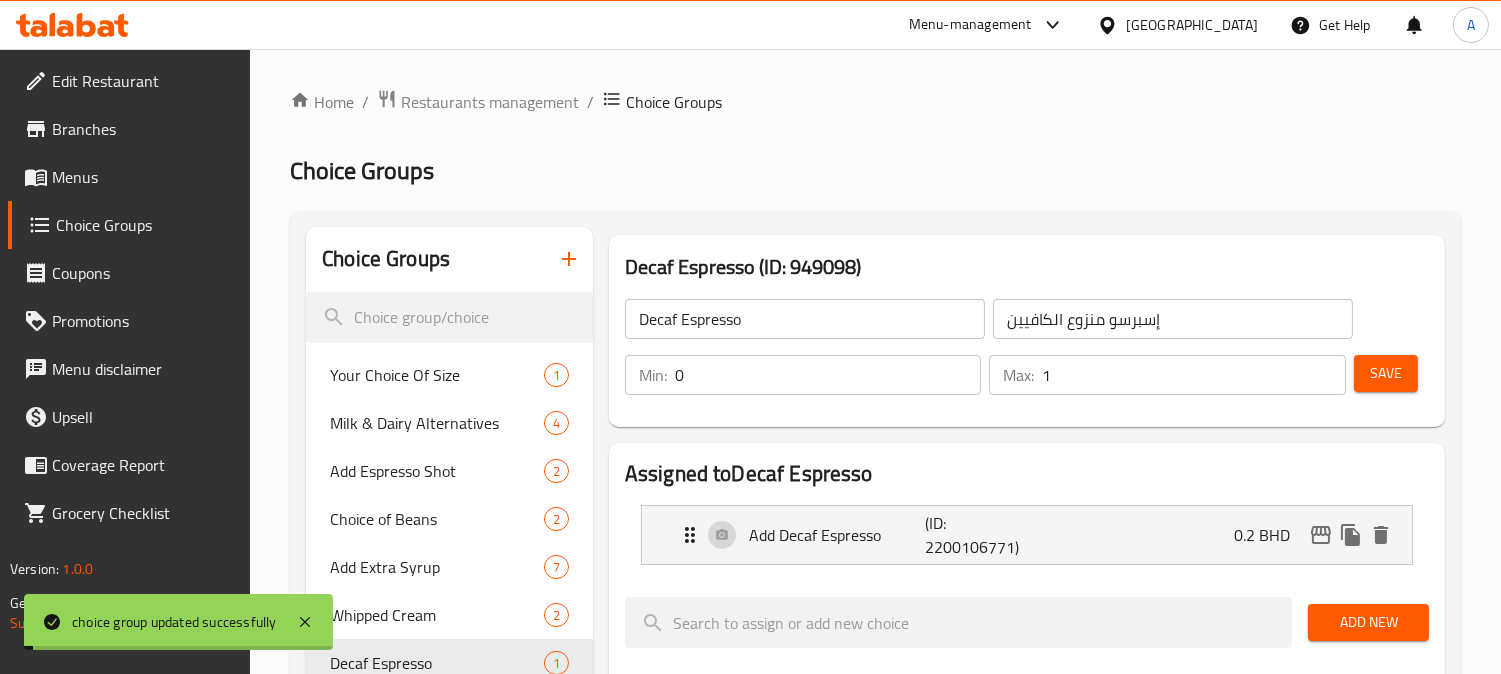 click 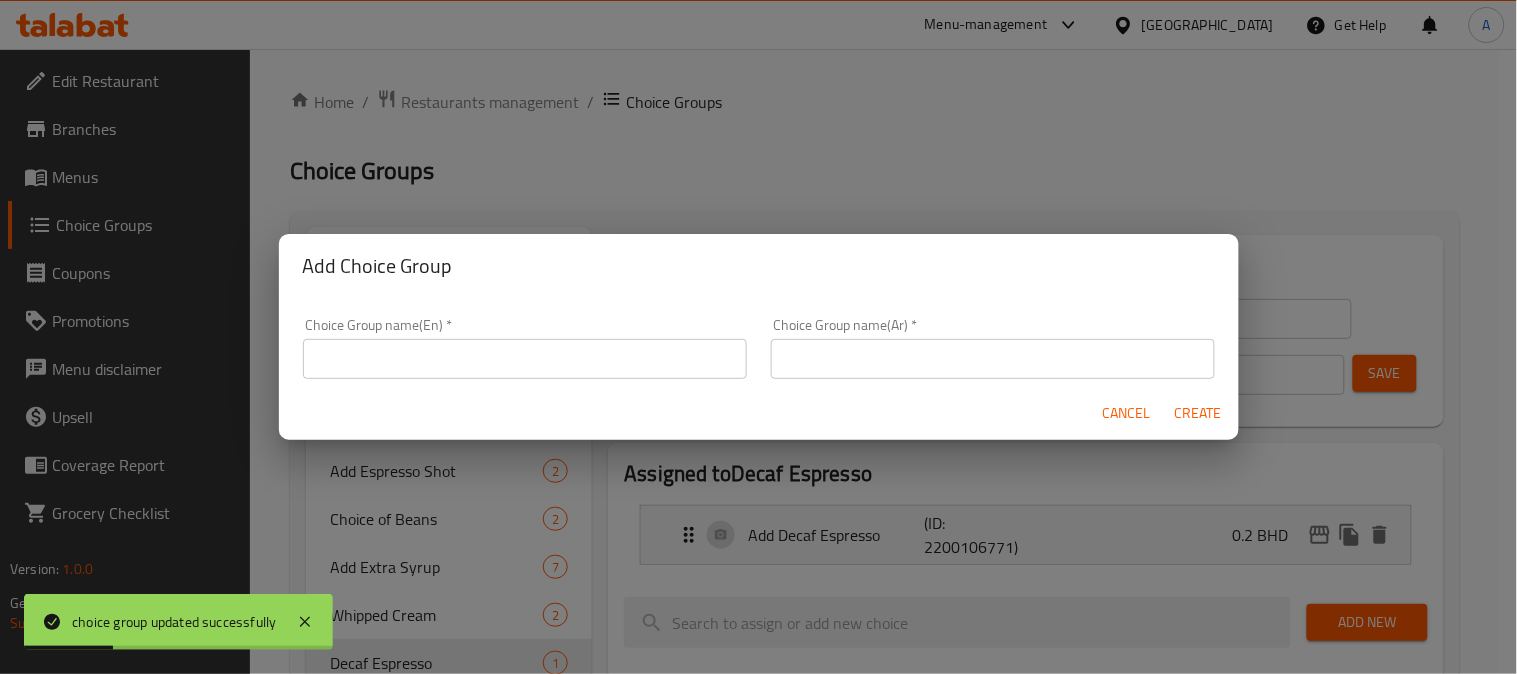 drag, startPoint x: 604, startPoint y: 370, endPoint x: 642, endPoint y: 376, distance: 38.470768 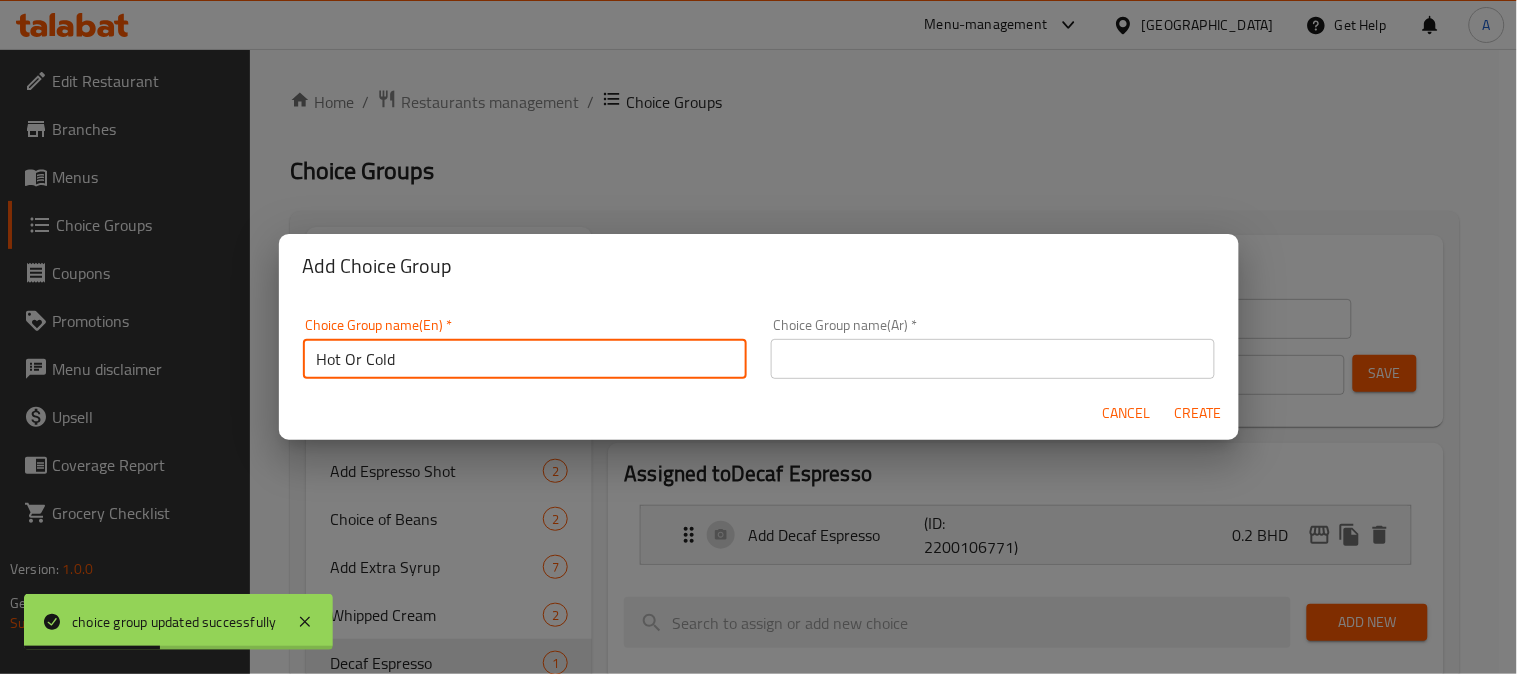 type on "Hot Or Cold" 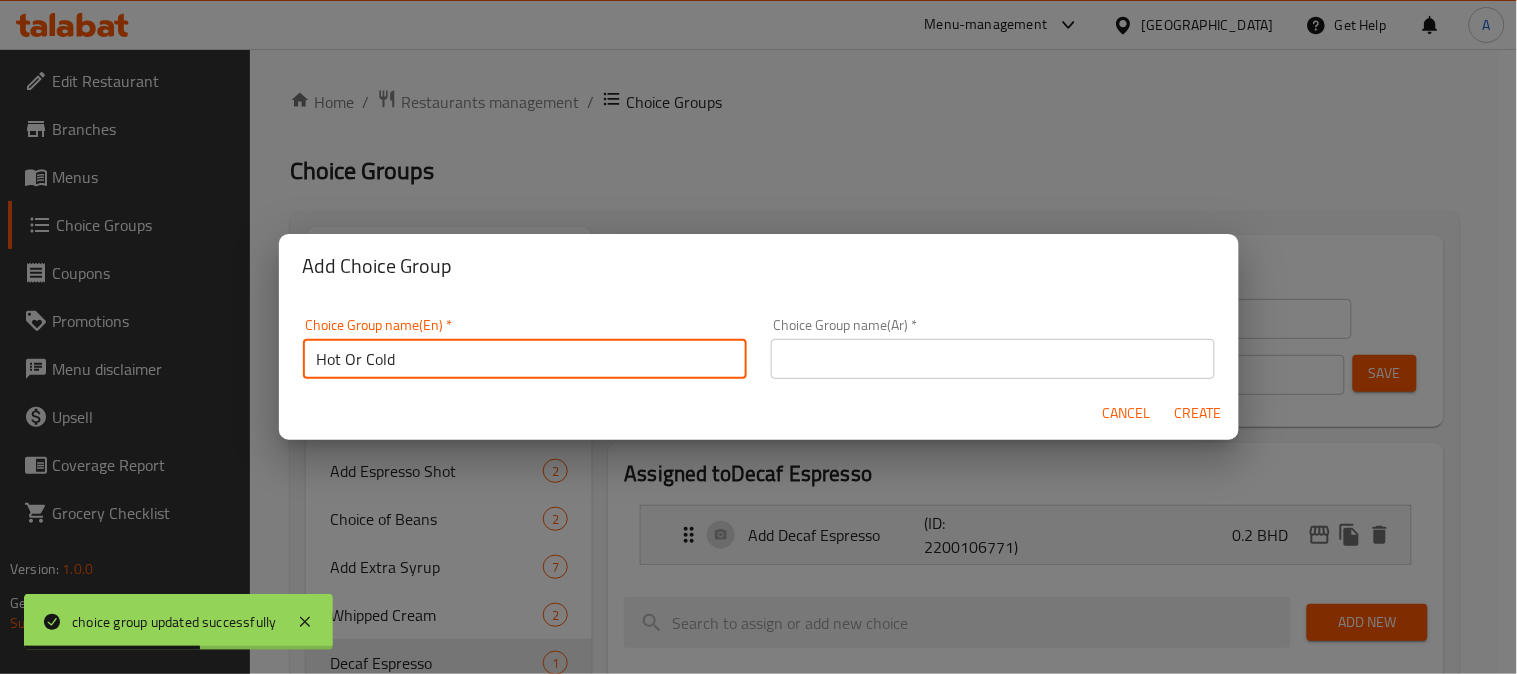 click at bounding box center (993, 359) 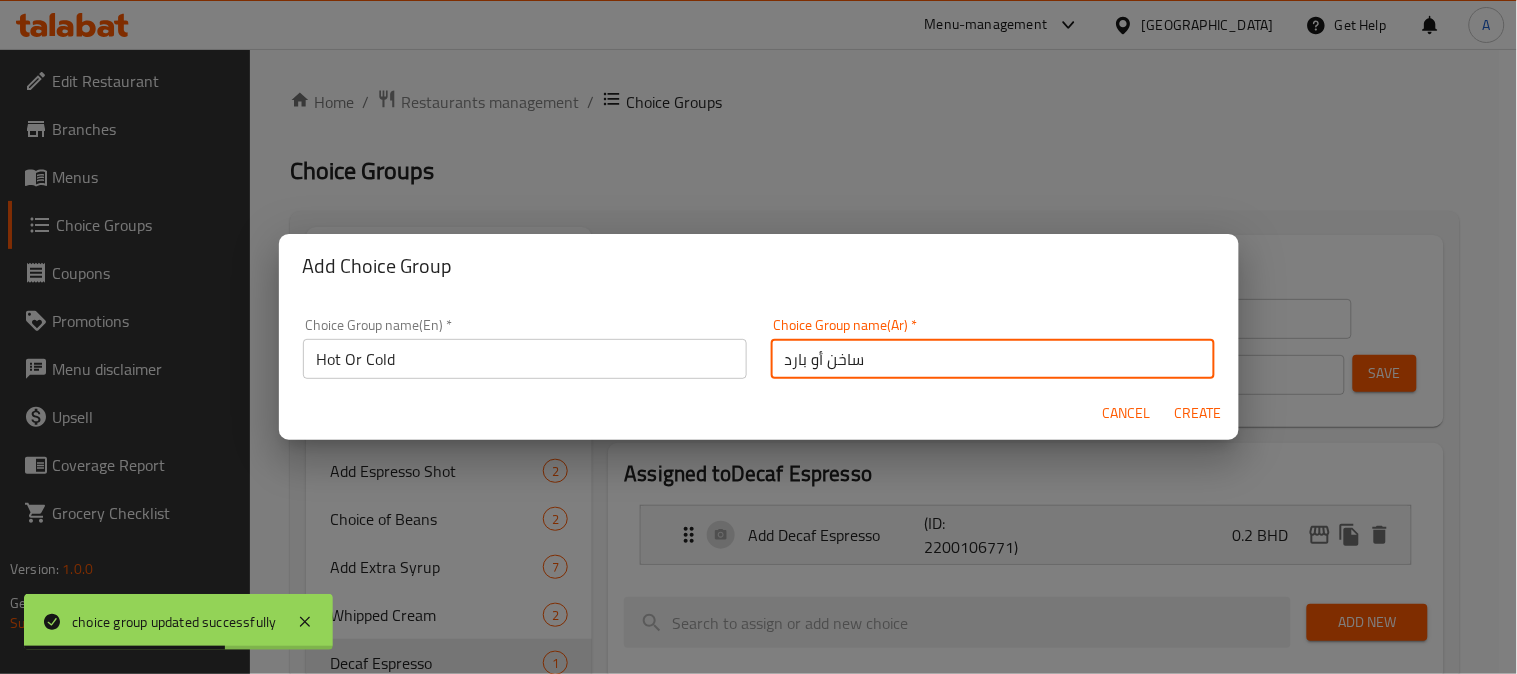 type on "ساخن أو بارد" 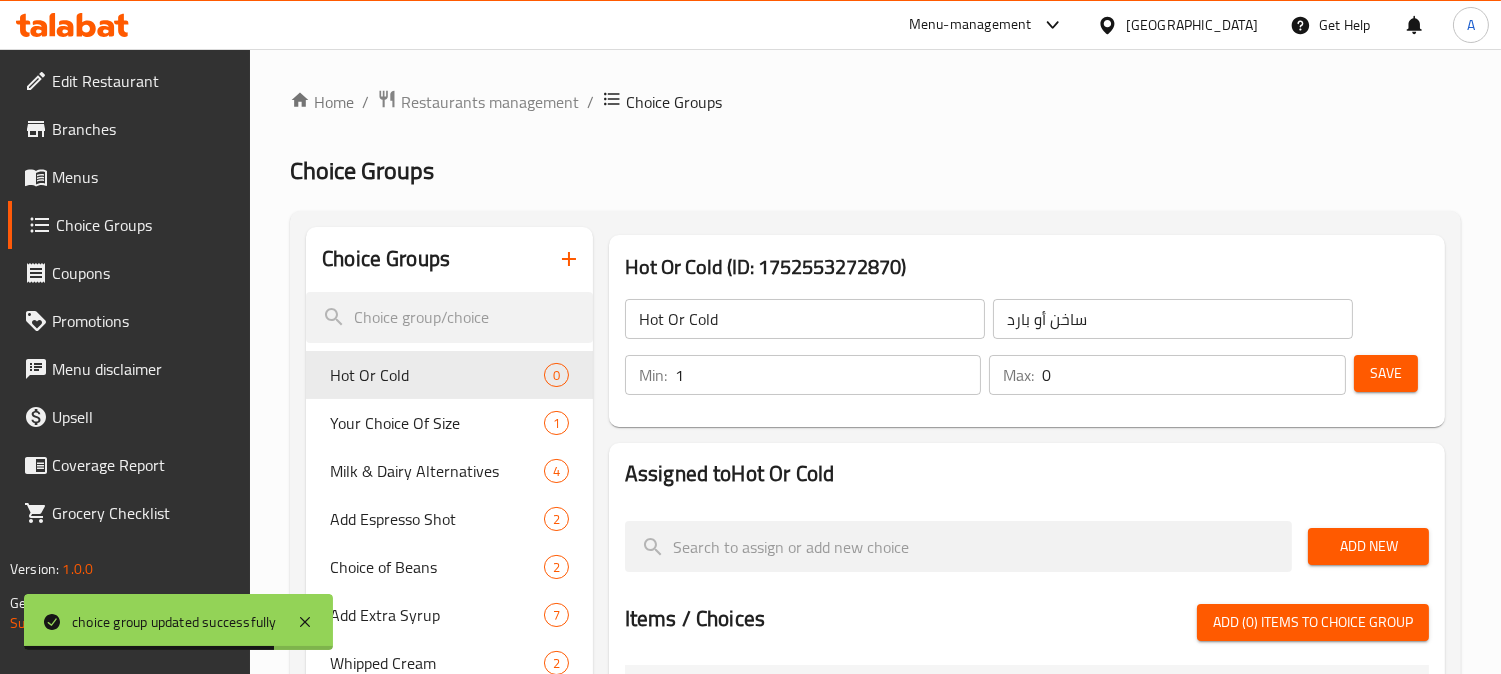 type on "1" 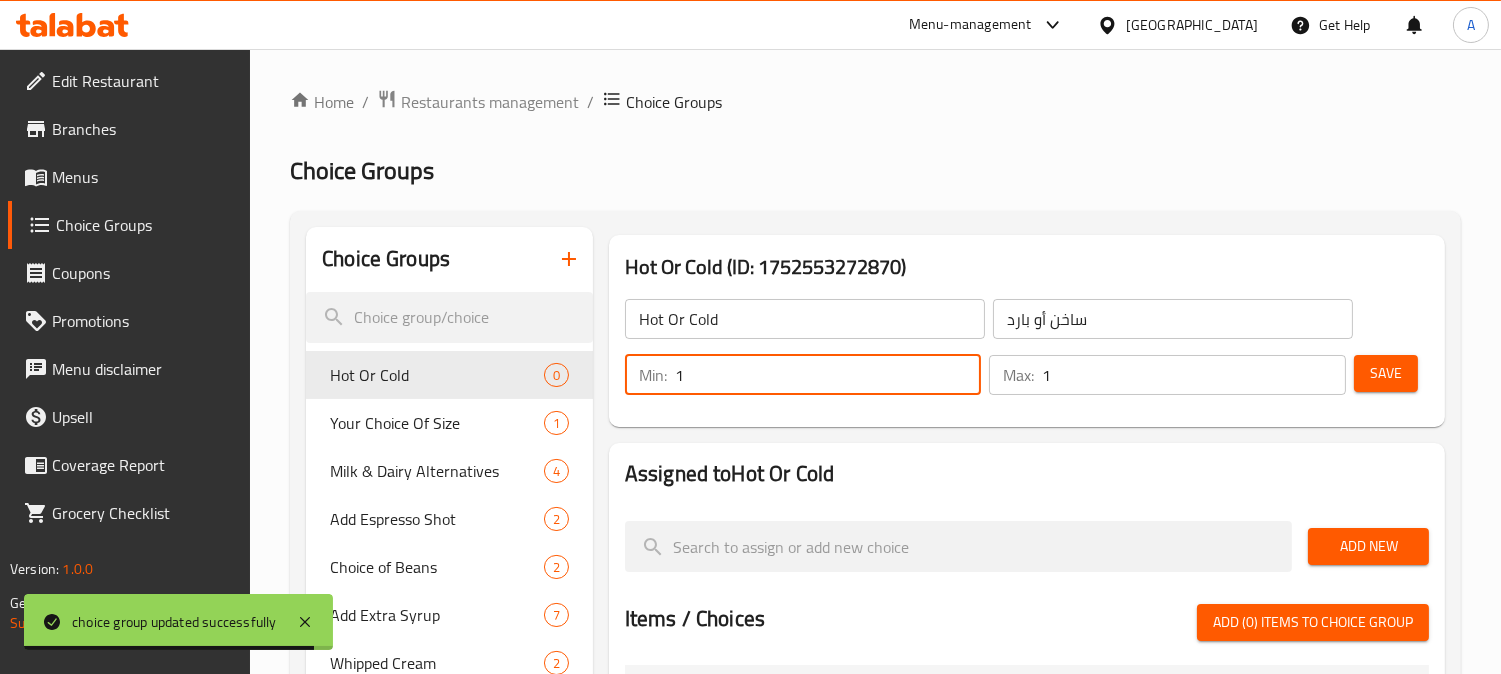 type on "1" 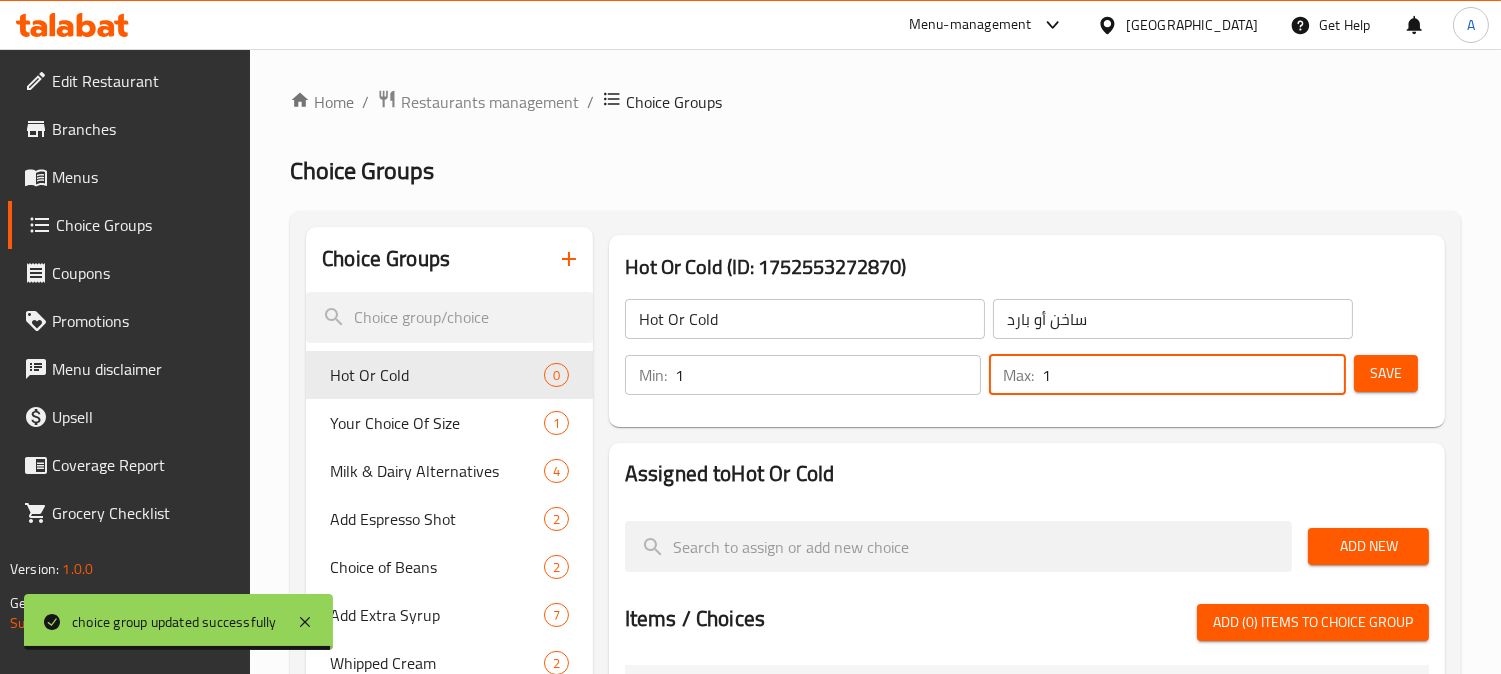 click on "Save" at bounding box center (1386, 373) 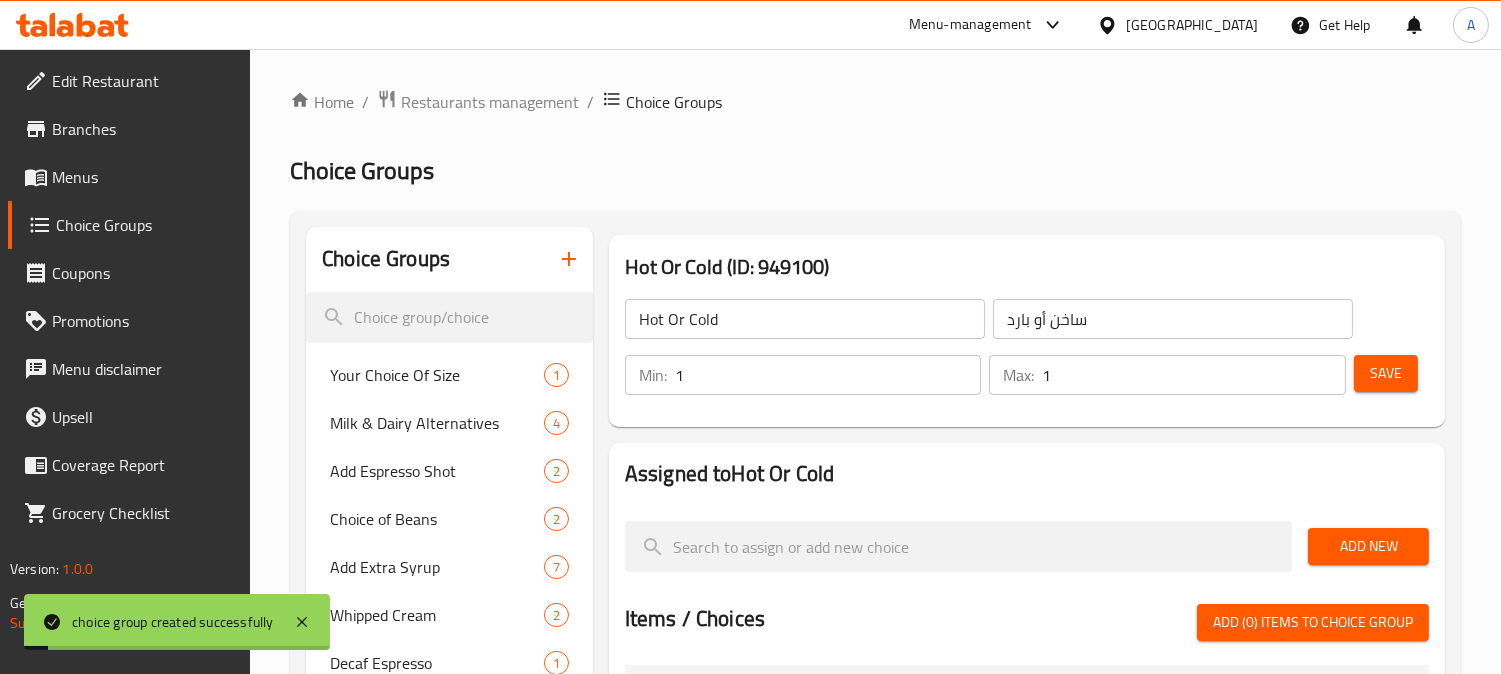click on "Add New" at bounding box center (1368, 546) 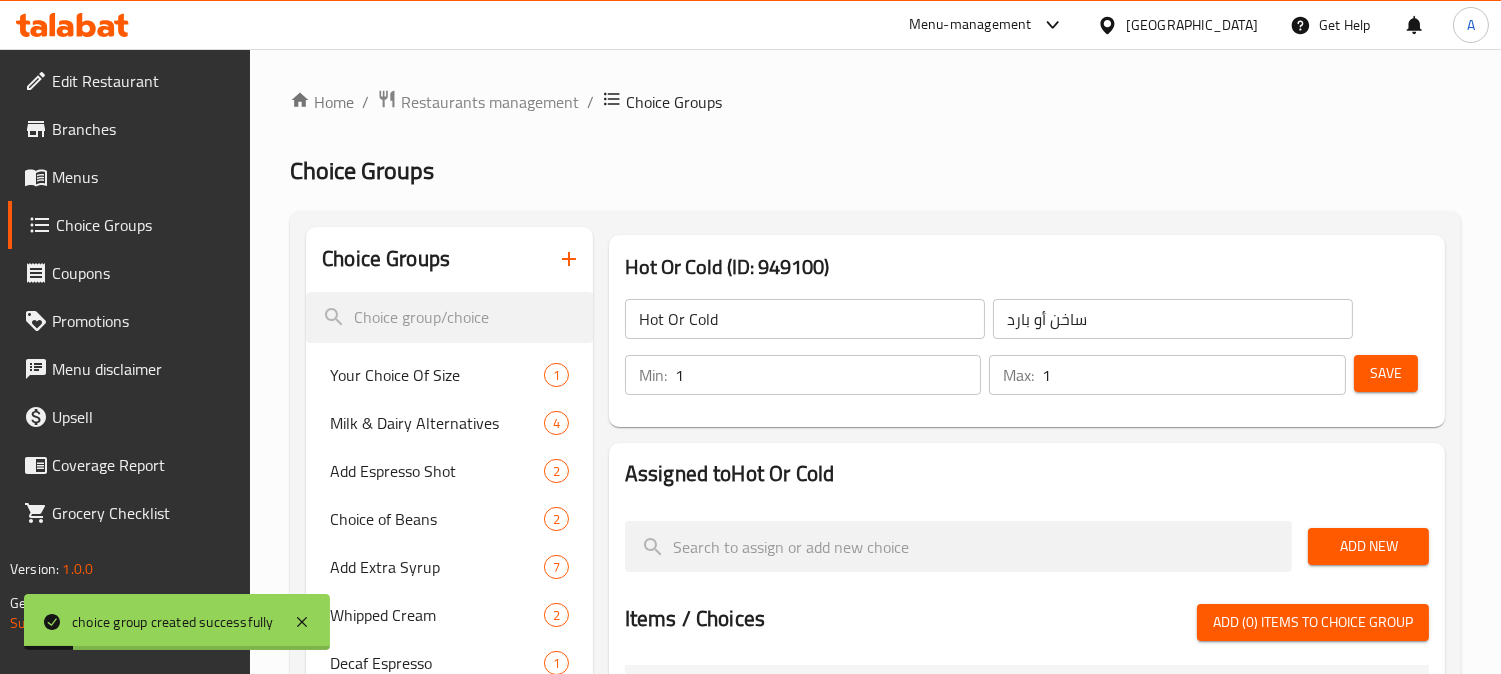 click on "Add New" at bounding box center [1368, 546] 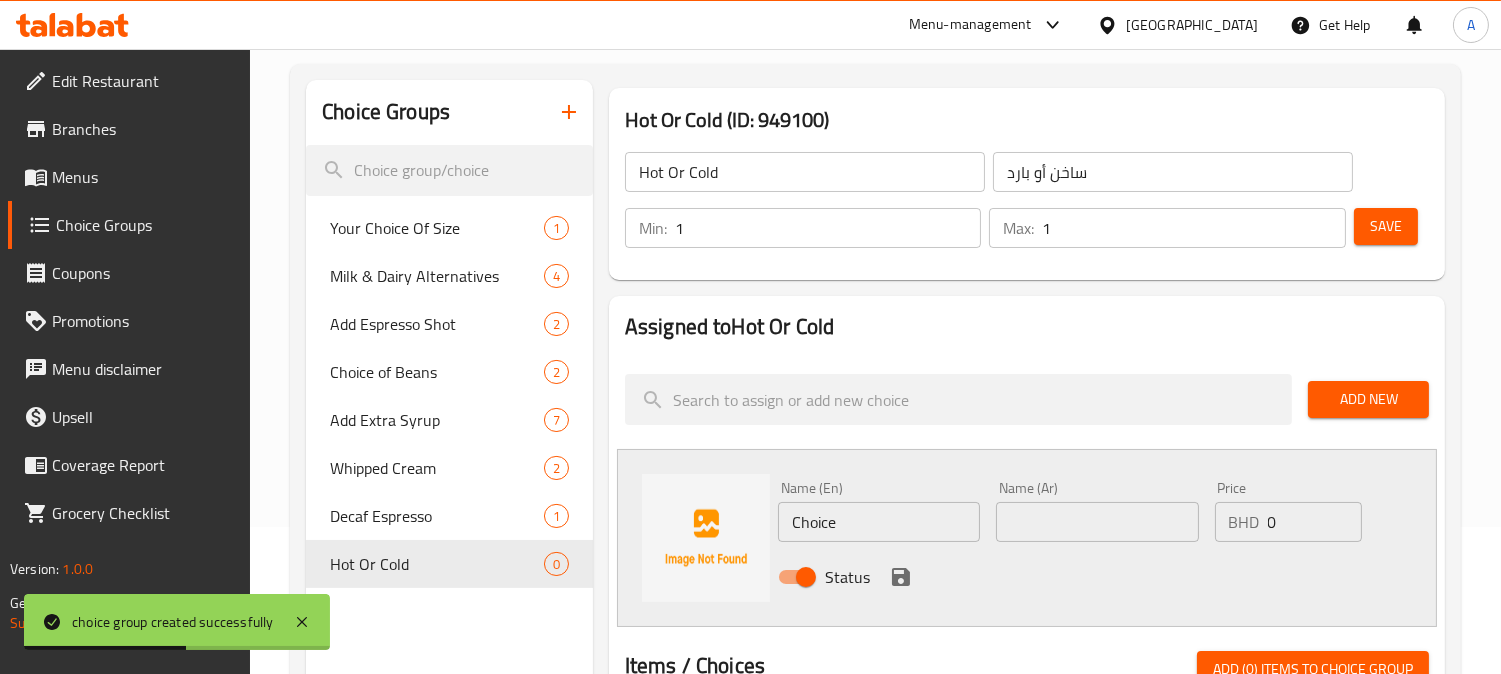 scroll, scrollTop: 333, scrollLeft: 0, axis: vertical 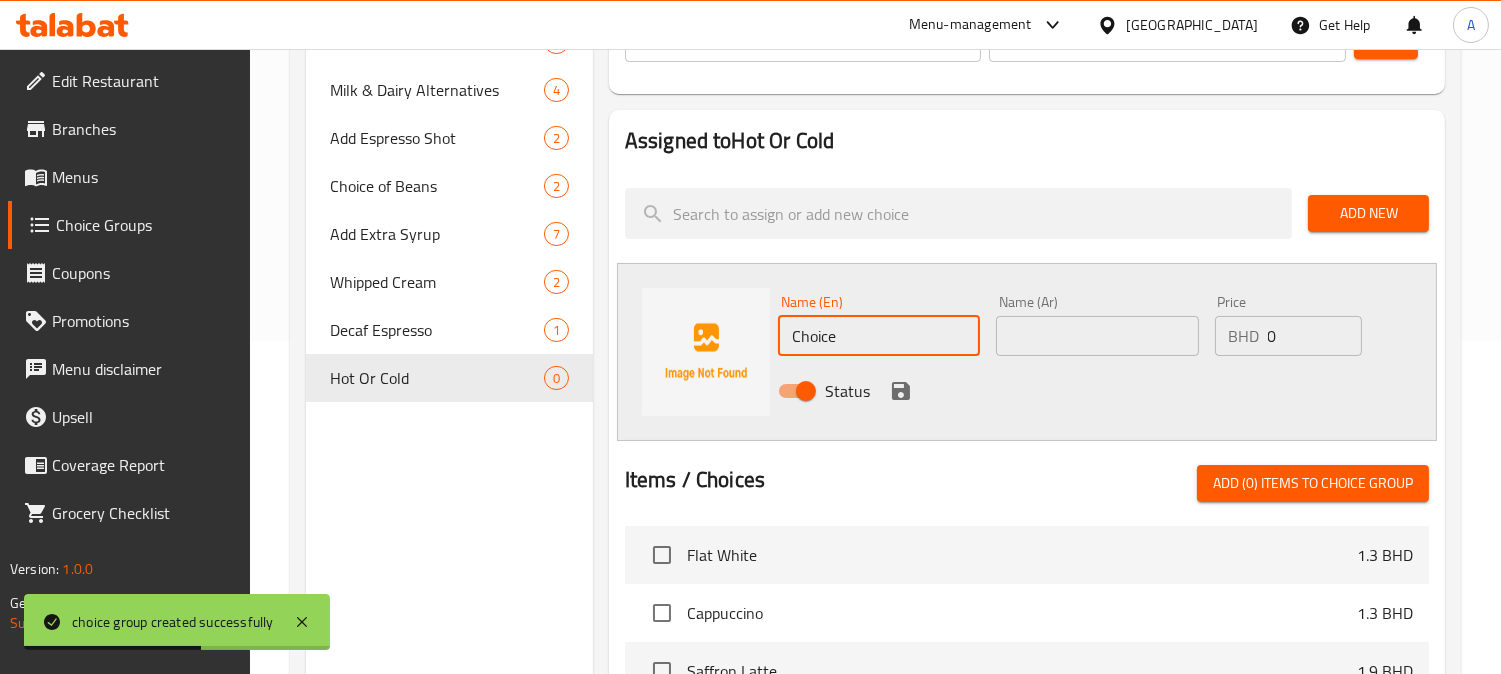 drag, startPoint x: 904, startPoint y: 327, endPoint x: 471, endPoint y: 300, distance: 433.84097 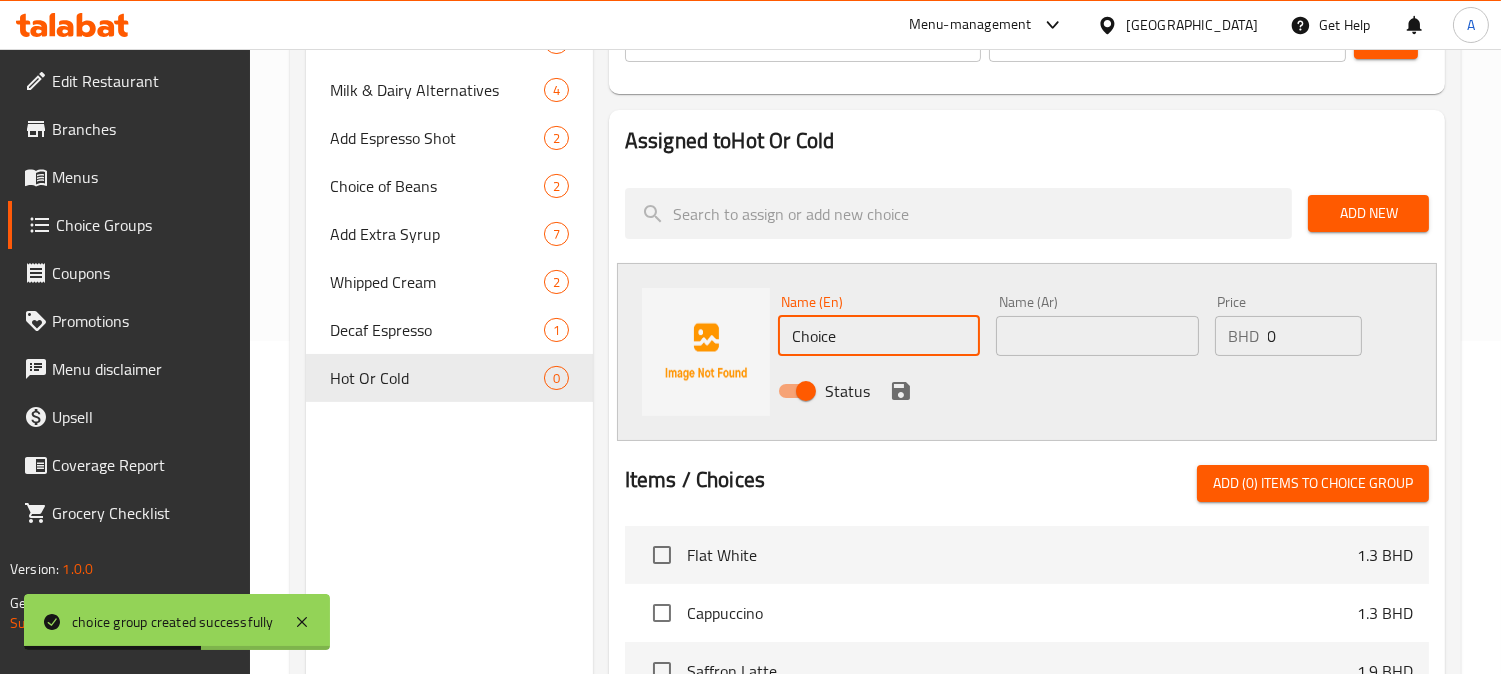 click on "Choice Groups Your Choice Of Size 1 Milk & Dairy Alternatives 4 Add Espresso Shot 2 Choice of Beans 2 Add Extra Syrup 7 Whipped Cream 2 Decaf Espresso 1 Hot Or Cold 0 Hot Or Cold (ID: 949100) Hot Or Cold ​ ساخن أو بارد ​ Min: 1 ​ Max: 1 ​ Save Assigned to  Hot Or Cold Add New Name (En) Choice Name (En) Name (Ar) Name (Ar) Price BHD 0 Price Status Items / Choices Add (0) items to choice group Flat White 1.3 BHD Cappuccino 1.3 BHD Saffron Latte 1.9 BHD Spanish Latte 1.7 BHD Dark Latte 1.7 BHD White Mocha Latte 1.7 BHD Pistachio Latte 2.1 BHD Caramel Macchiato 1.8 BHD Hot Matcha Latte 1.8 BHD Hot Chocolate 1.8 BHD Affogato 1.5 BHD Iced Spanish Latte 1.7 BHD Iced Latte 1.3 BHD Iced Americano 1.1 BHD Iced Saffron Latte 1.8 BHD Iced V60 1.7 BHD Iced Pistachio Latte 2.1 BHD Iced Matcha Latte 1.8 BHD Iced White Mocha 1.7 BHD Iced Caramel Macchiato 1.8 BHD Ice Shaken Espresso 1.8 BHD Espresso Frappe 1.9 BHD Cookies & Cream 2.1 BHD Caramel Frappe 2.1 BHD Choco Chip Frappe 2.1 BHD Matcha Frappe 2.1 BHD" at bounding box center [879, 438] 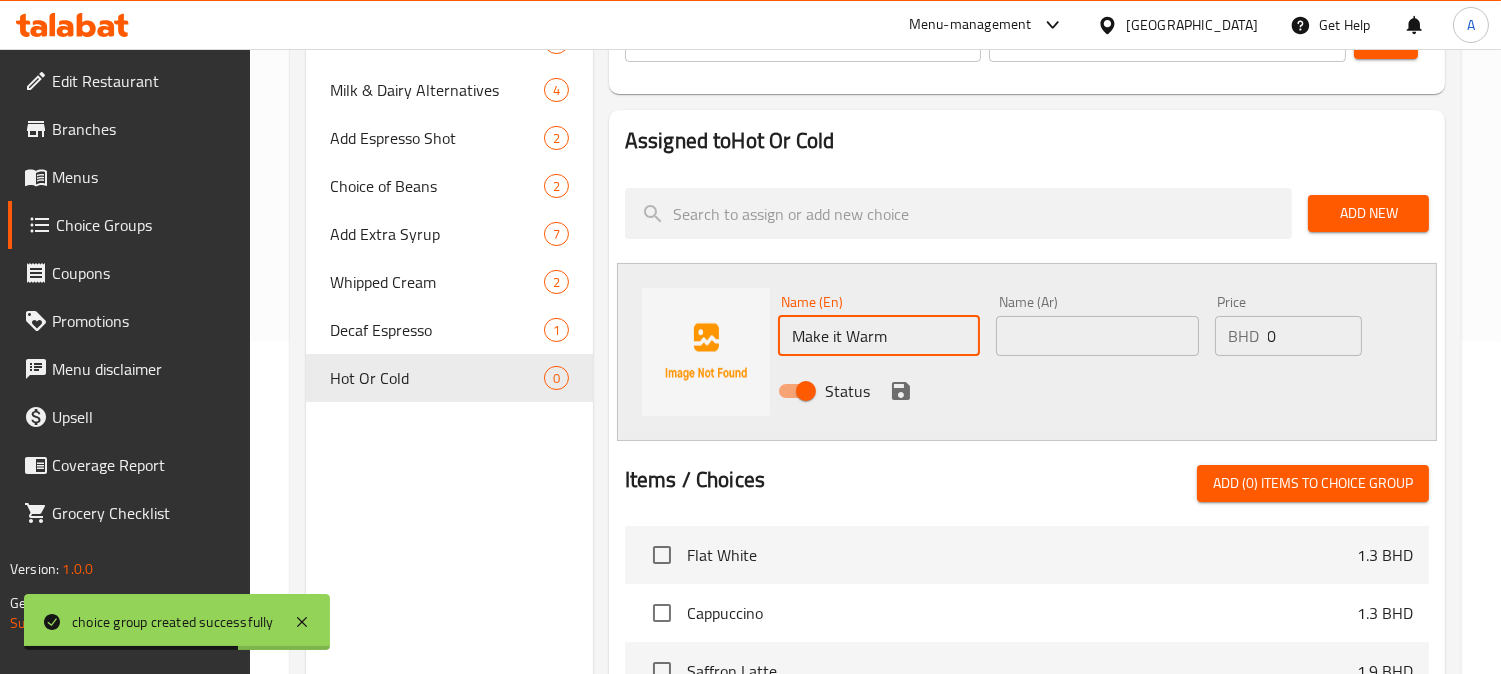 type on "Make it Warm" 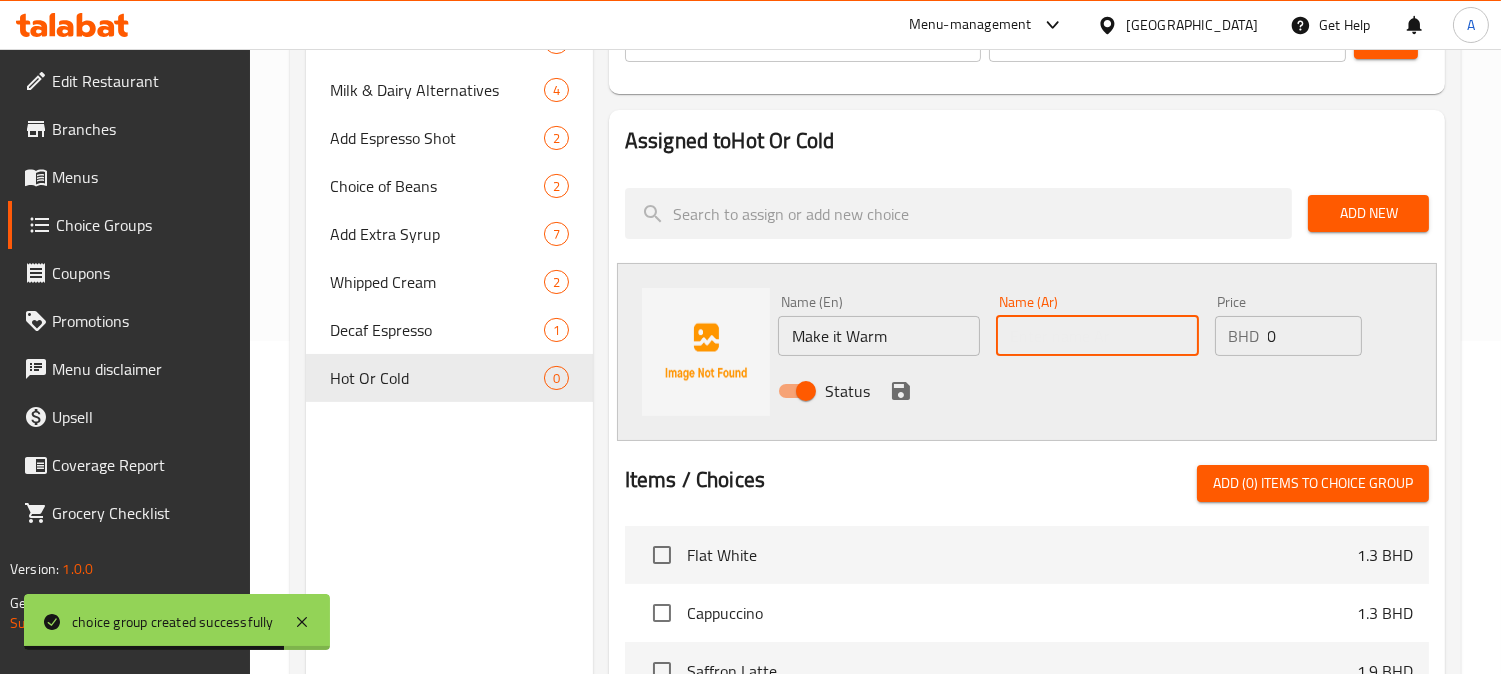 drag, startPoint x: 1140, startPoint y: 343, endPoint x: 1163, endPoint y: 344, distance: 23.021729 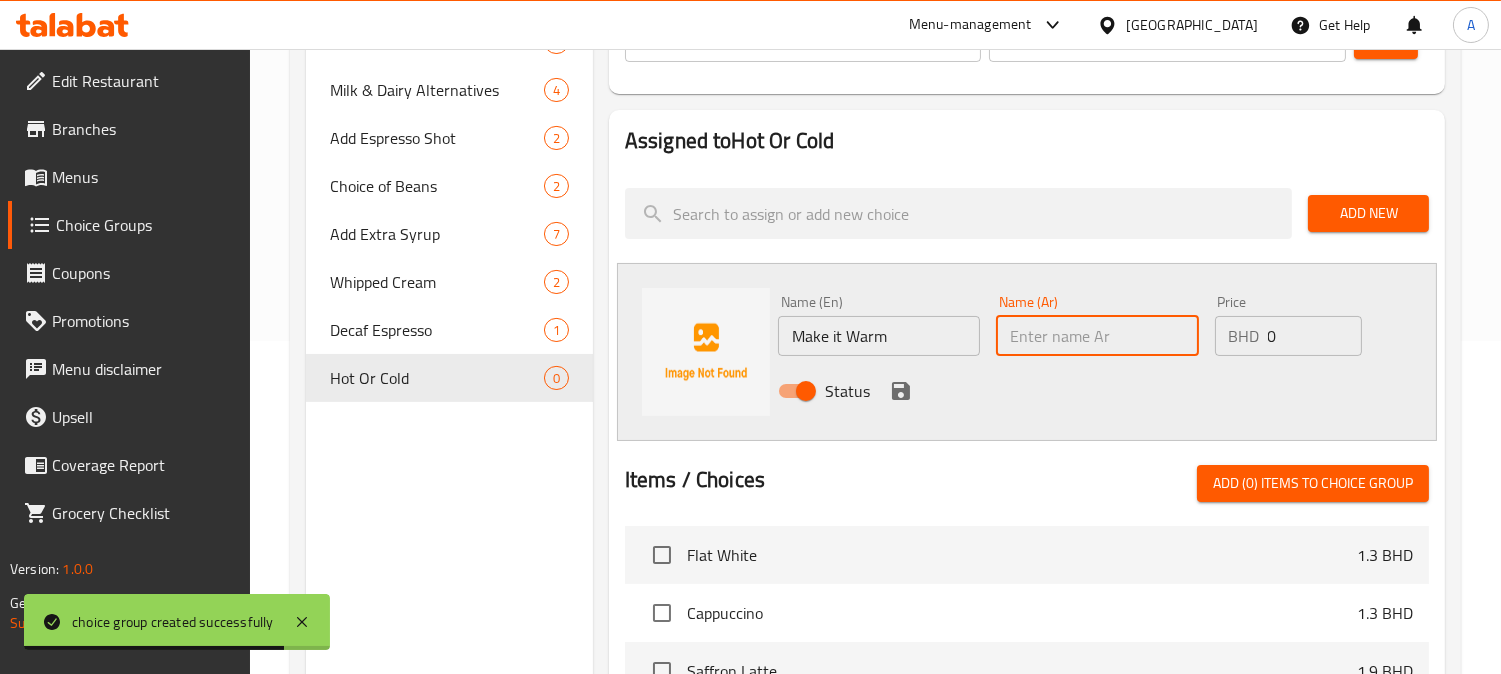 click at bounding box center (1097, 336) 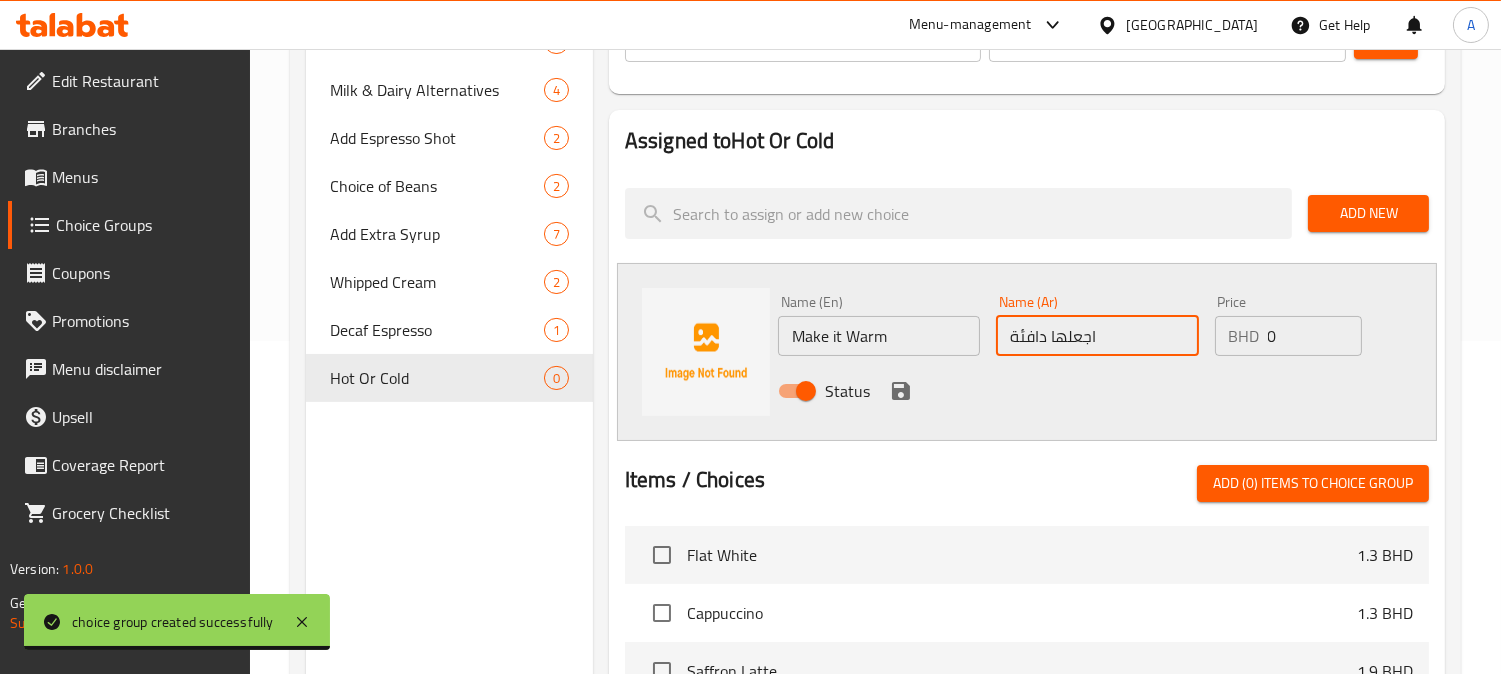 type on "اجعلها دافئة" 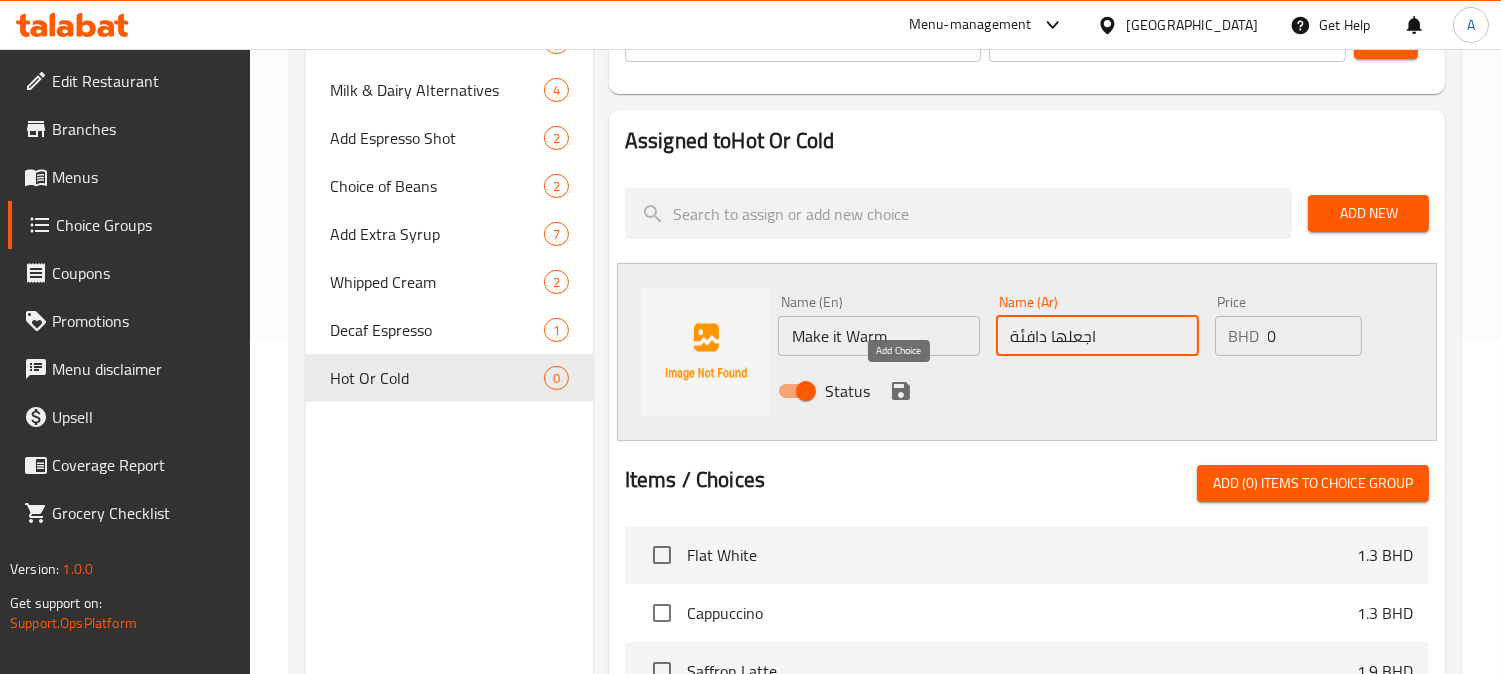 click 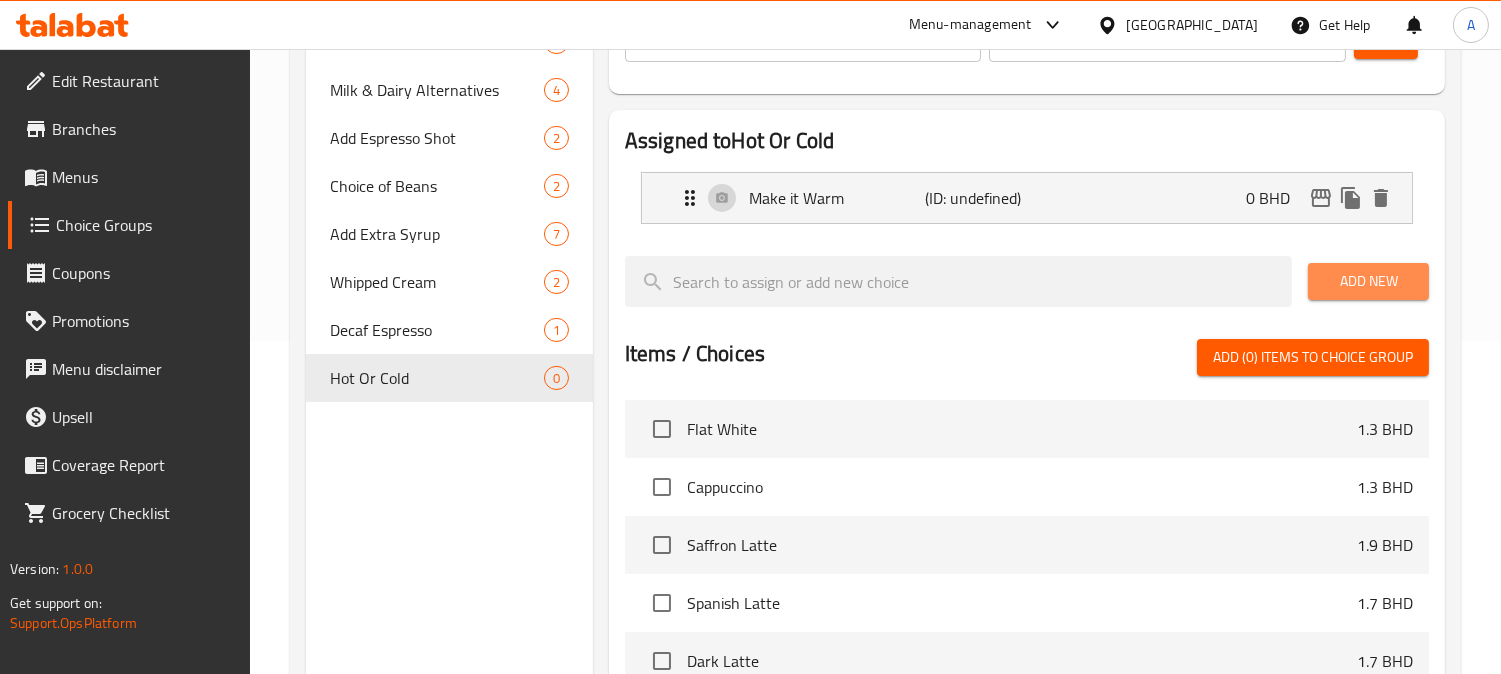 click on "Add New" at bounding box center [1368, 281] 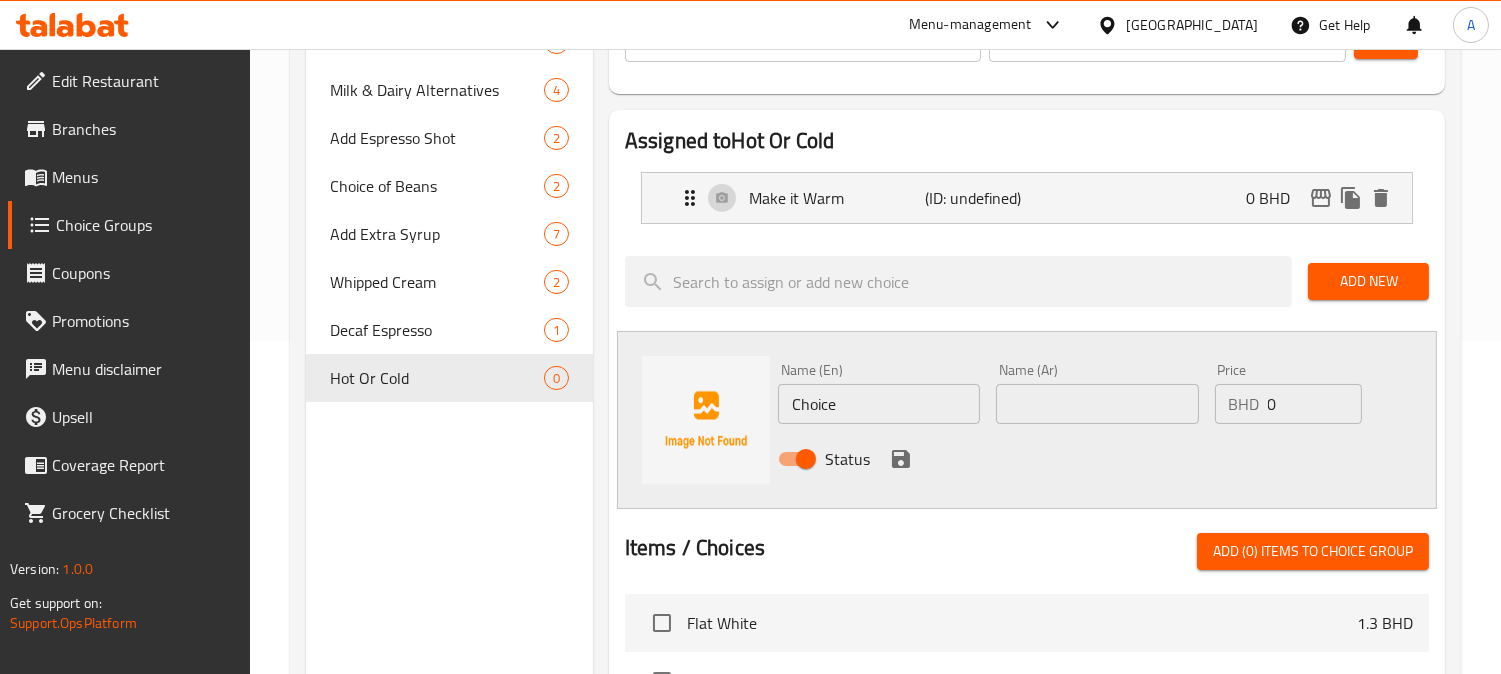 click on "Choice Groups Your Choice Of Size 1 Milk & Dairy Alternatives 4 Add Espresso Shot 2 Choice of Beans 2 Add Extra Syrup 7 Whipped Cream 2 Decaf Espresso 1 Hot Or Cold 0 Hot Or Cold (ID: 949100) Hot Or Cold ​ ساخن أو بارد ​ Min: 1 ​ Max: 1 ​ Save Assigned to  Hot Or Cold Make it Warm (ID: undefined) 0 BHD Name (En) Make it Warm Name (En) Name (Ar) اجعلها دافئة Name (Ar) Price BHD 0 Price Status Add New Name (En) Choice Name (En) Name (Ar) Name (Ar) Price BHD 0 Price Status Items / Choices Add (0) items to choice group Flat White 1.3 BHD Cappuccino 1.3 BHD Saffron Latte 1.9 BHD Spanish Latte 1.7 BHD Dark Latte 1.7 BHD White Mocha Latte 1.7 BHD Pistachio Latte 2.1 BHD Caramel Macchiato 1.8 BHD Hot Matcha Latte 1.8 BHD Hot Chocolate 1.8 BHD Affogato 1.5 BHD Iced Spanish Latte 1.7 BHD Iced Latte 1.3 BHD Iced Americano 1.1 BHD Iced Saffron Latte 1.8 BHD Iced V60 1.7 BHD Iced Pistachio Latte 2.1 BHD Iced Matcha Latte 1.8 BHD Iced White Mocha 1.7 BHD Iced Caramel Macchiato 1.8 BHD 1.8 BHD 0" at bounding box center [879, 472] 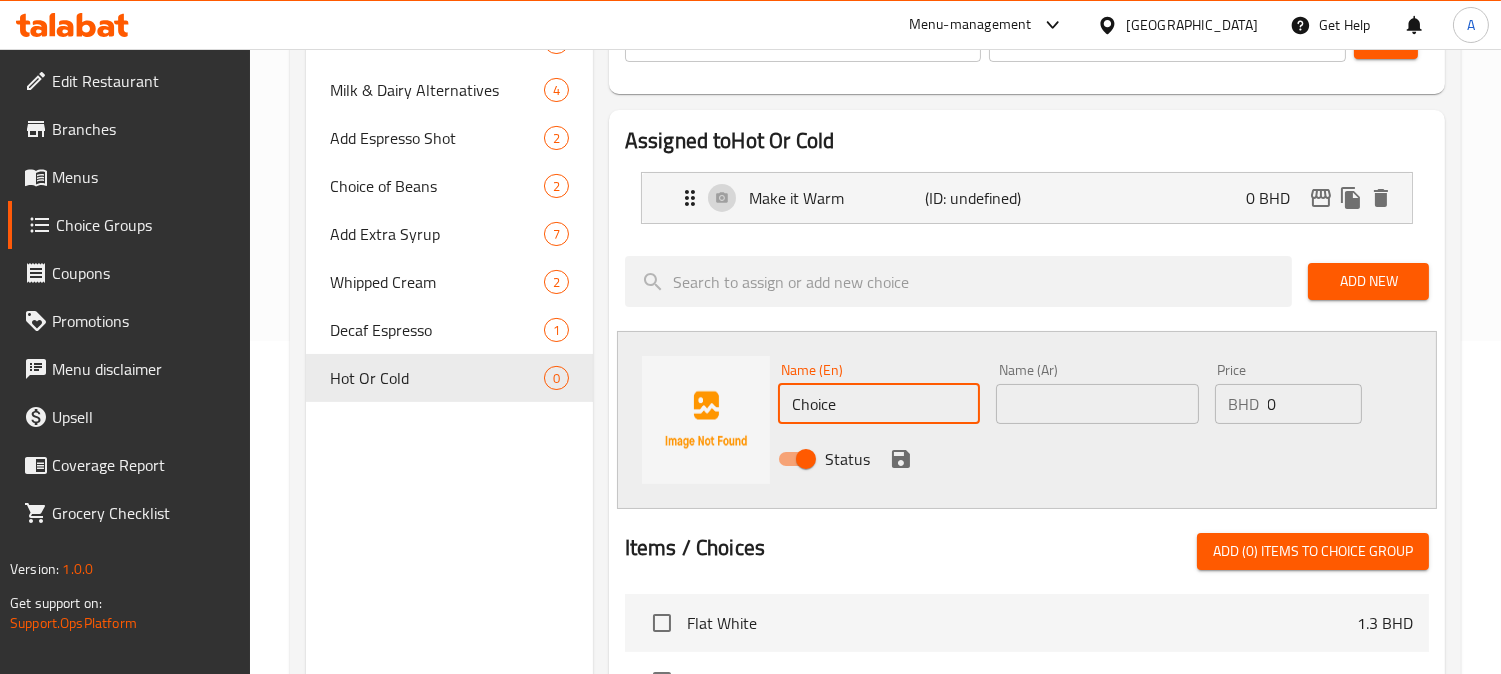 paste on "old" 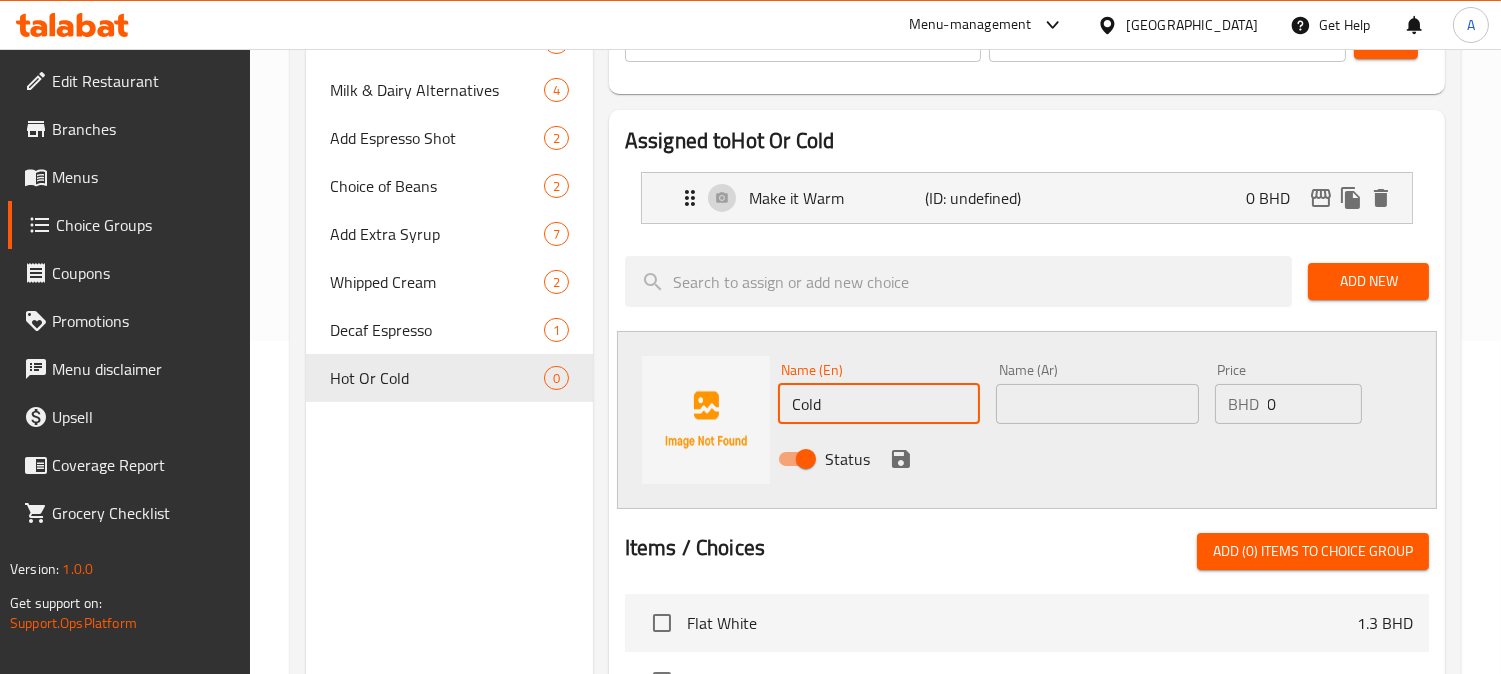type on "Cold" 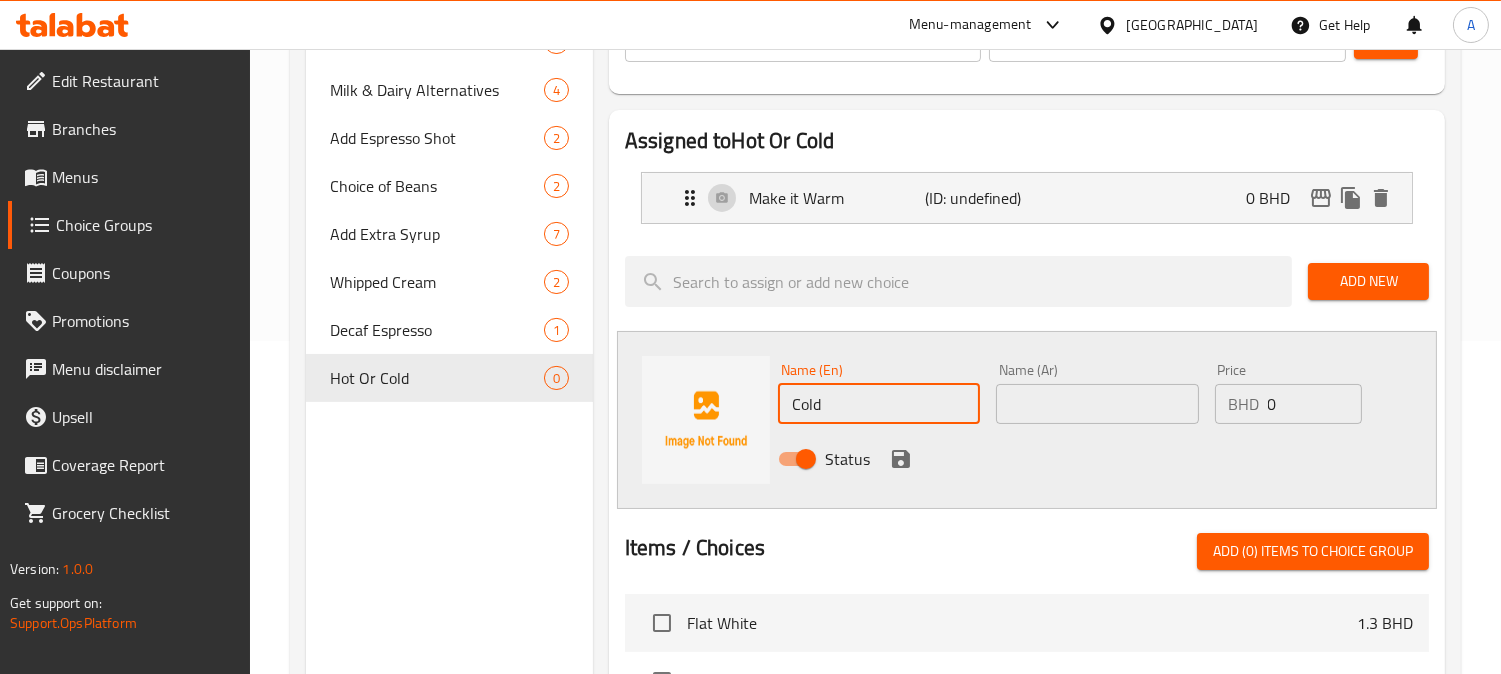 click at bounding box center (1097, 404) 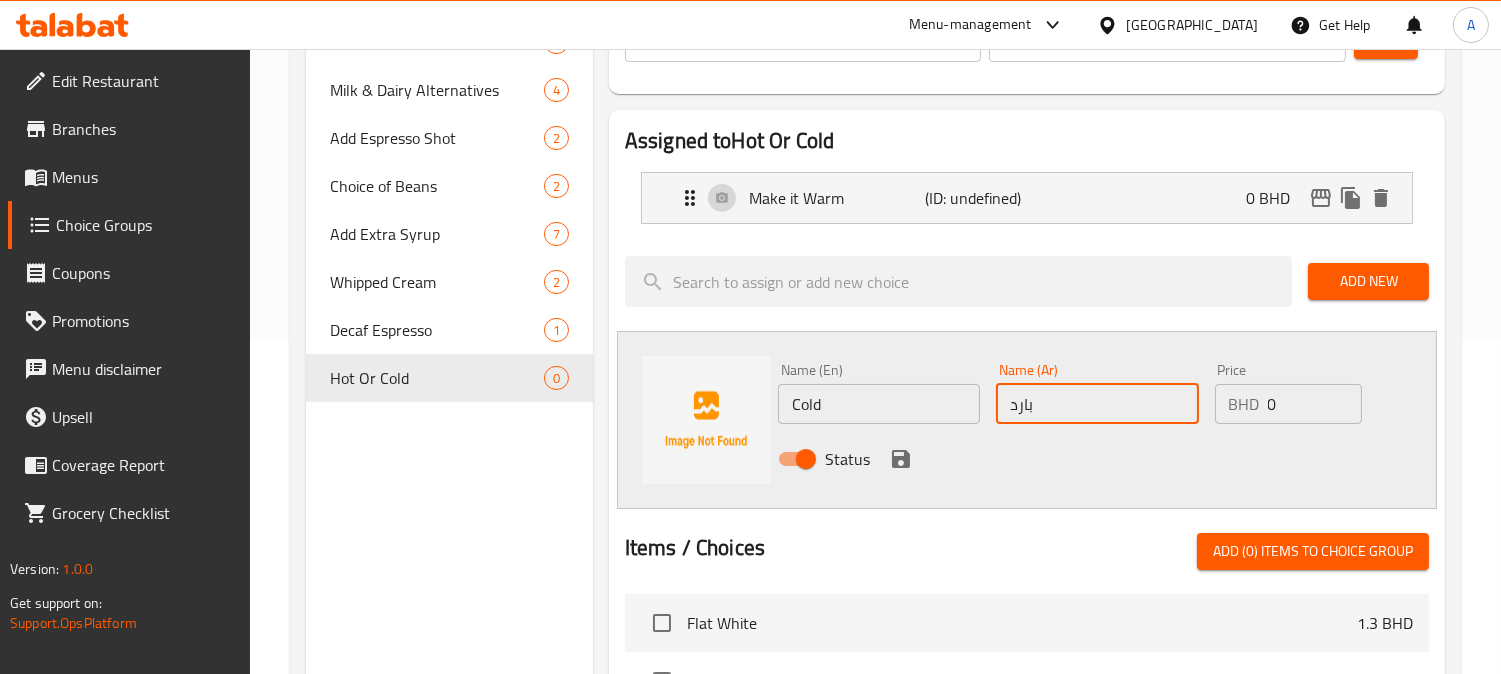 type on "بارد" 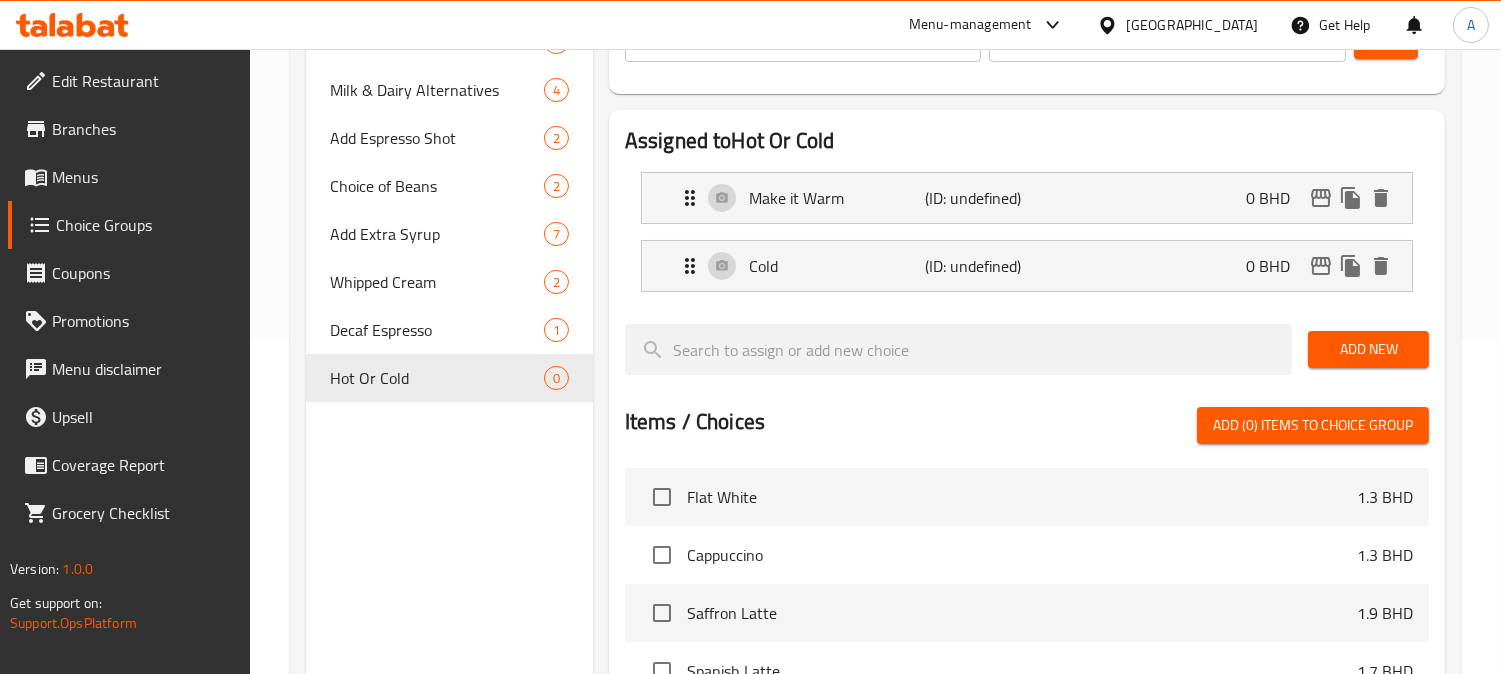 scroll, scrollTop: 0, scrollLeft: 0, axis: both 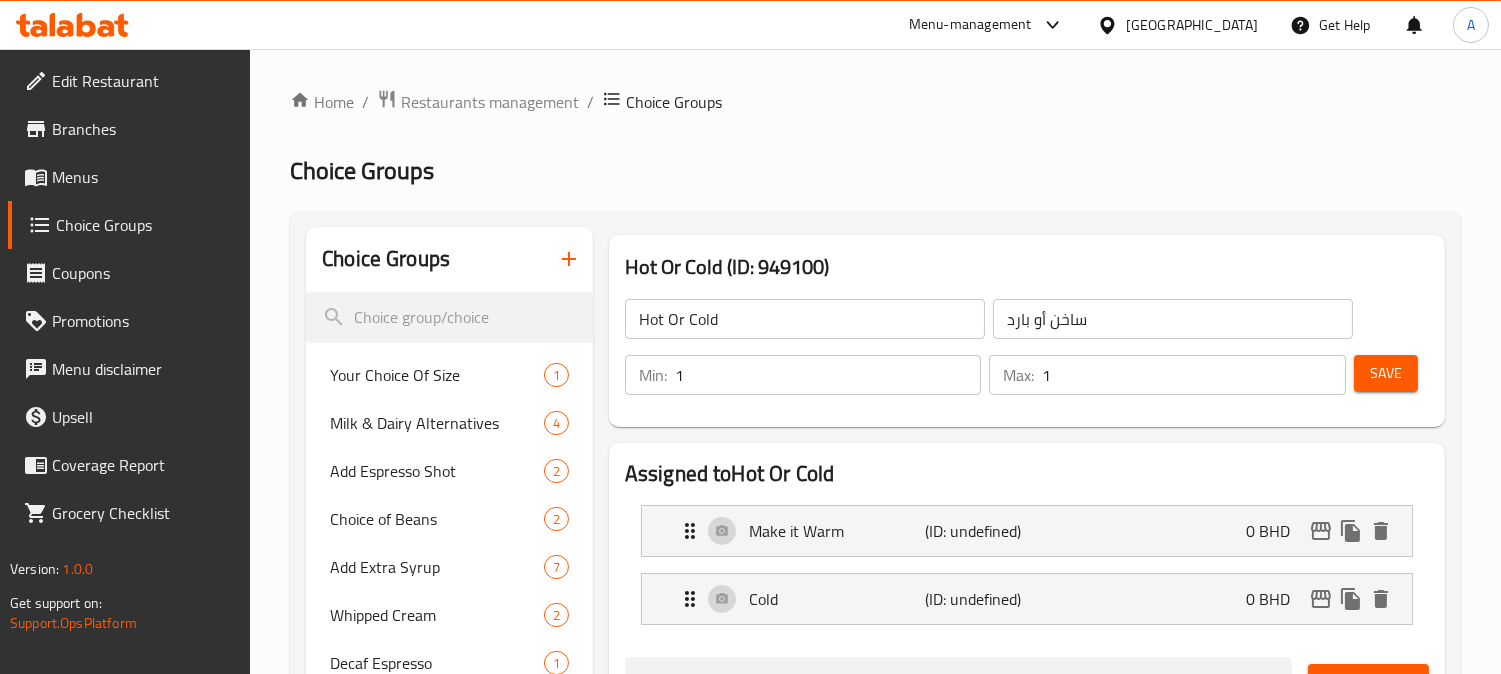click on "Save" at bounding box center [1386, 373] 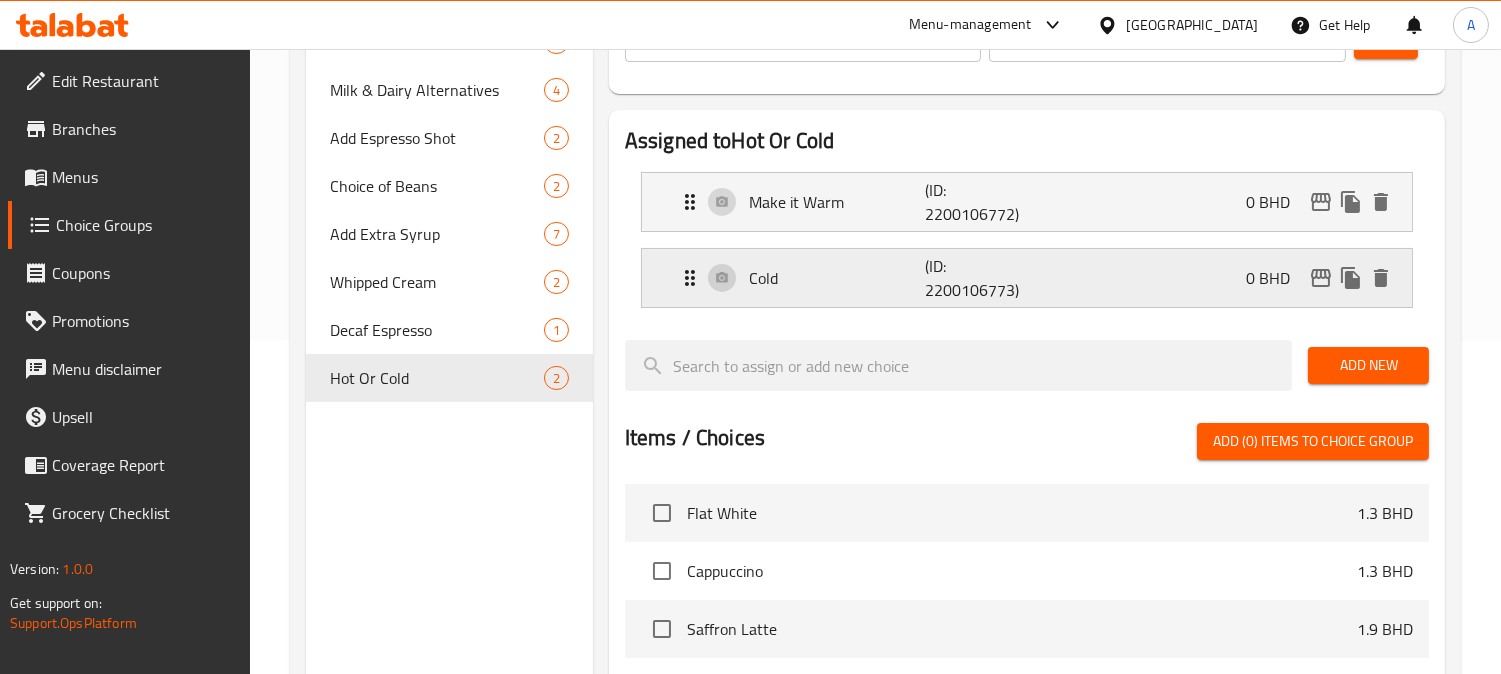 scroll, scrollTop: 111, scrollLeft: 0, axis: vertical 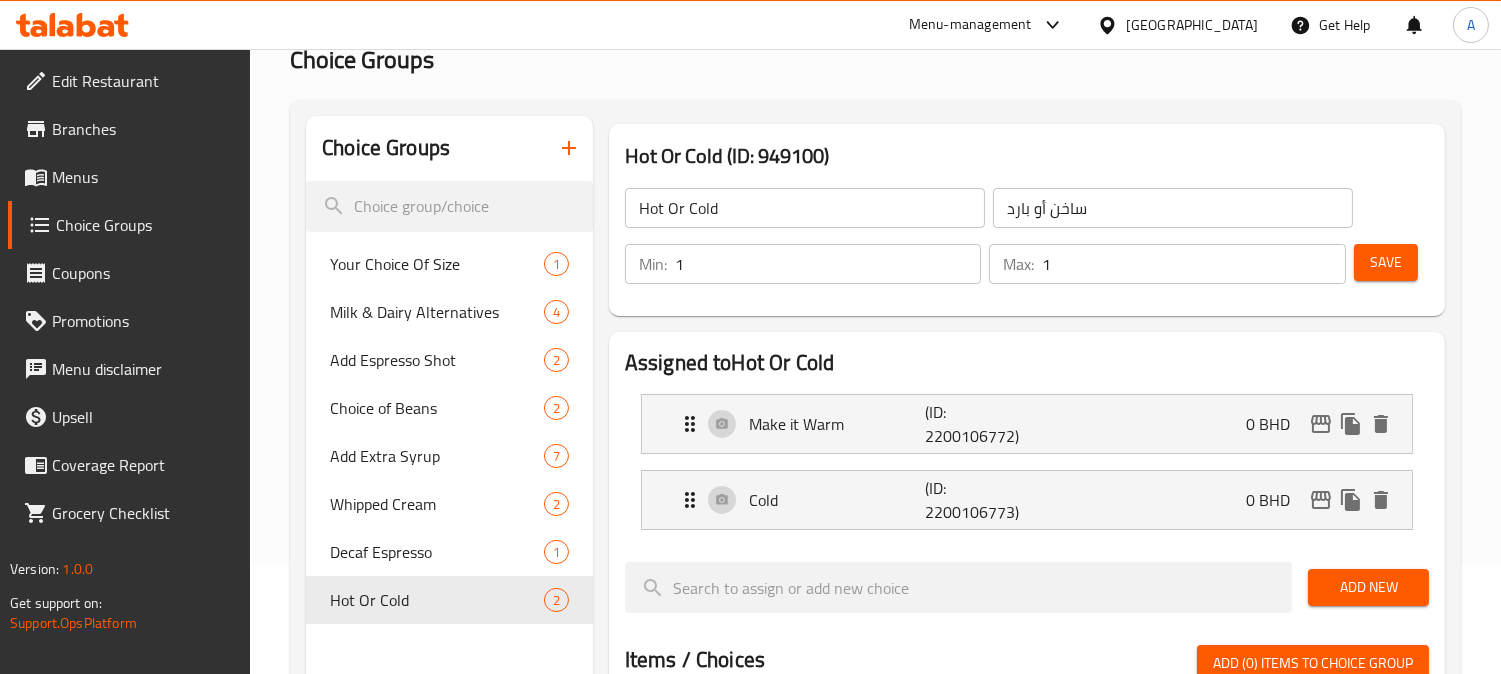 click on "Save" at bounding box center [1386, 262] 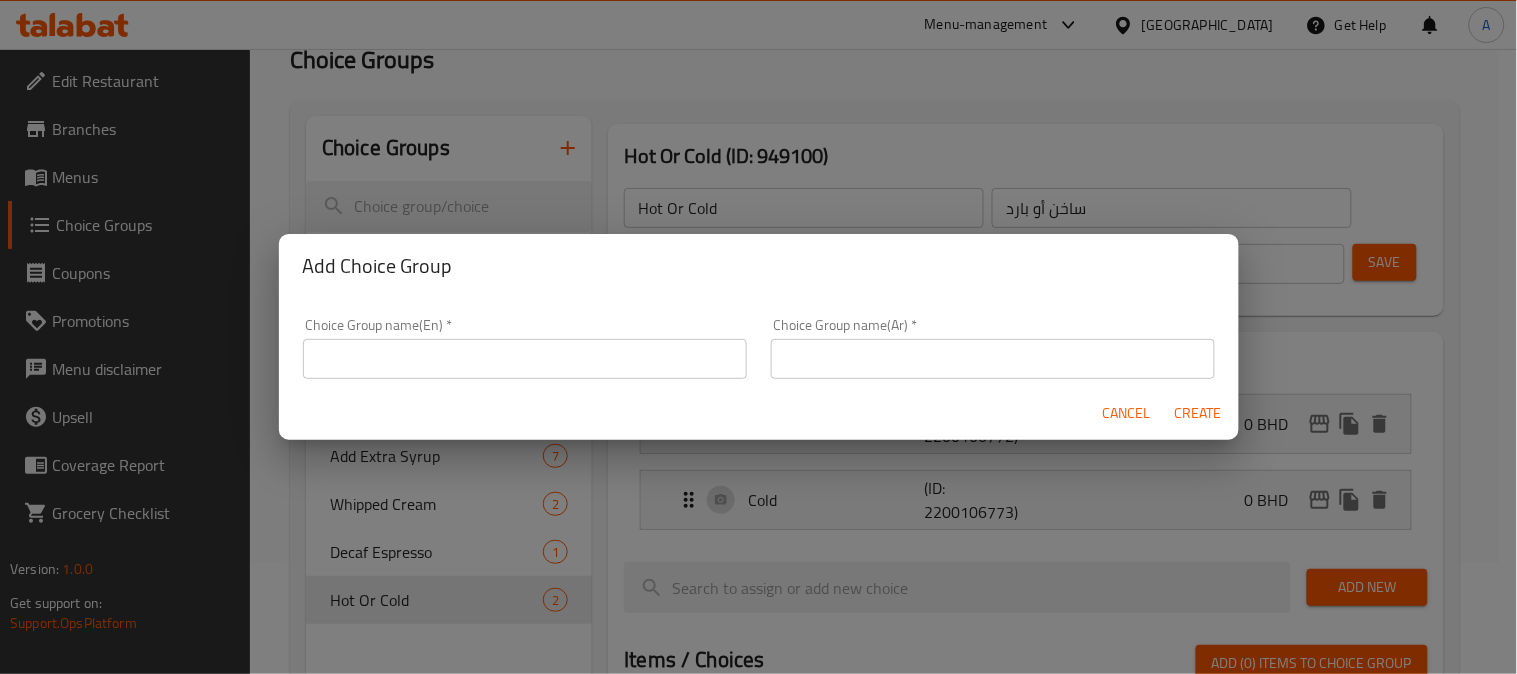 drag, startPoint x: 518, startPoint y: 366, endPoint x: 521, endPoint y: 376, distance: 10.440307 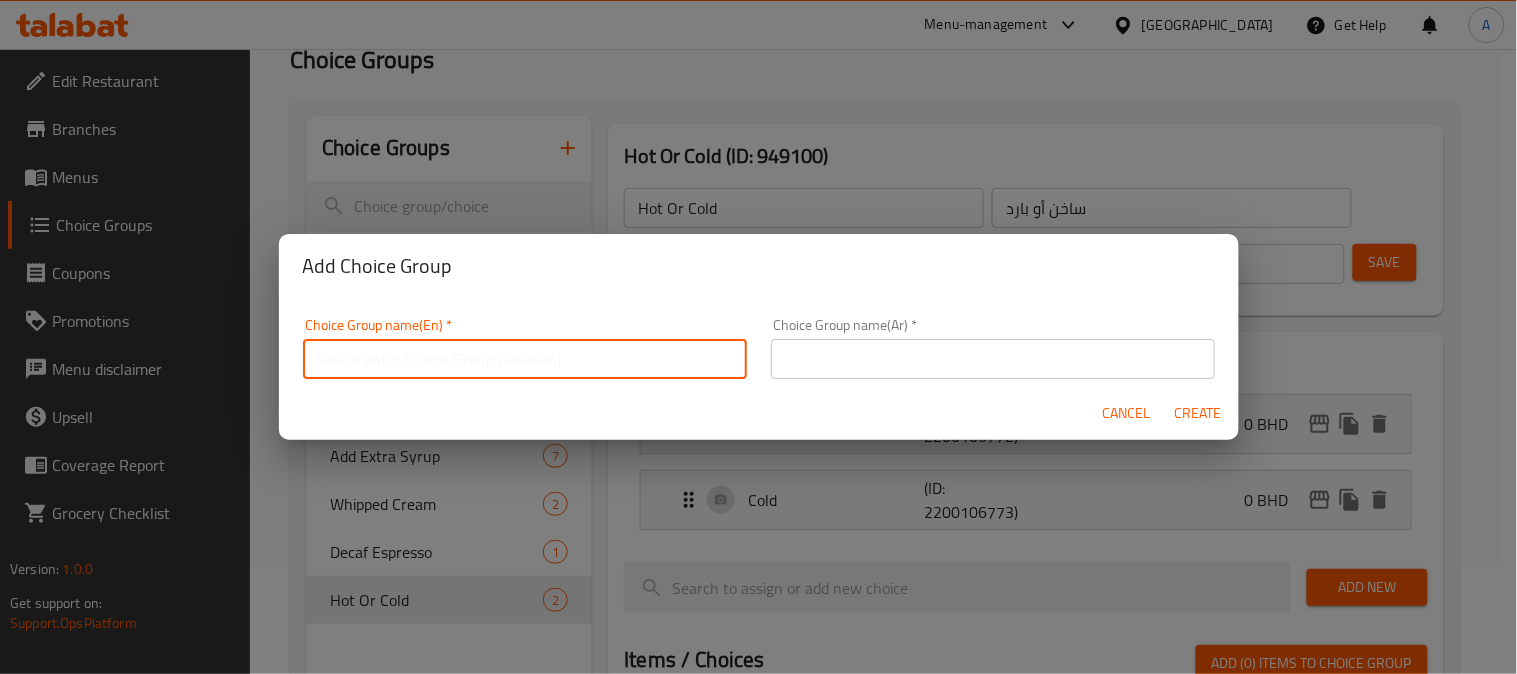 paste on "Cold Or Room Temp" 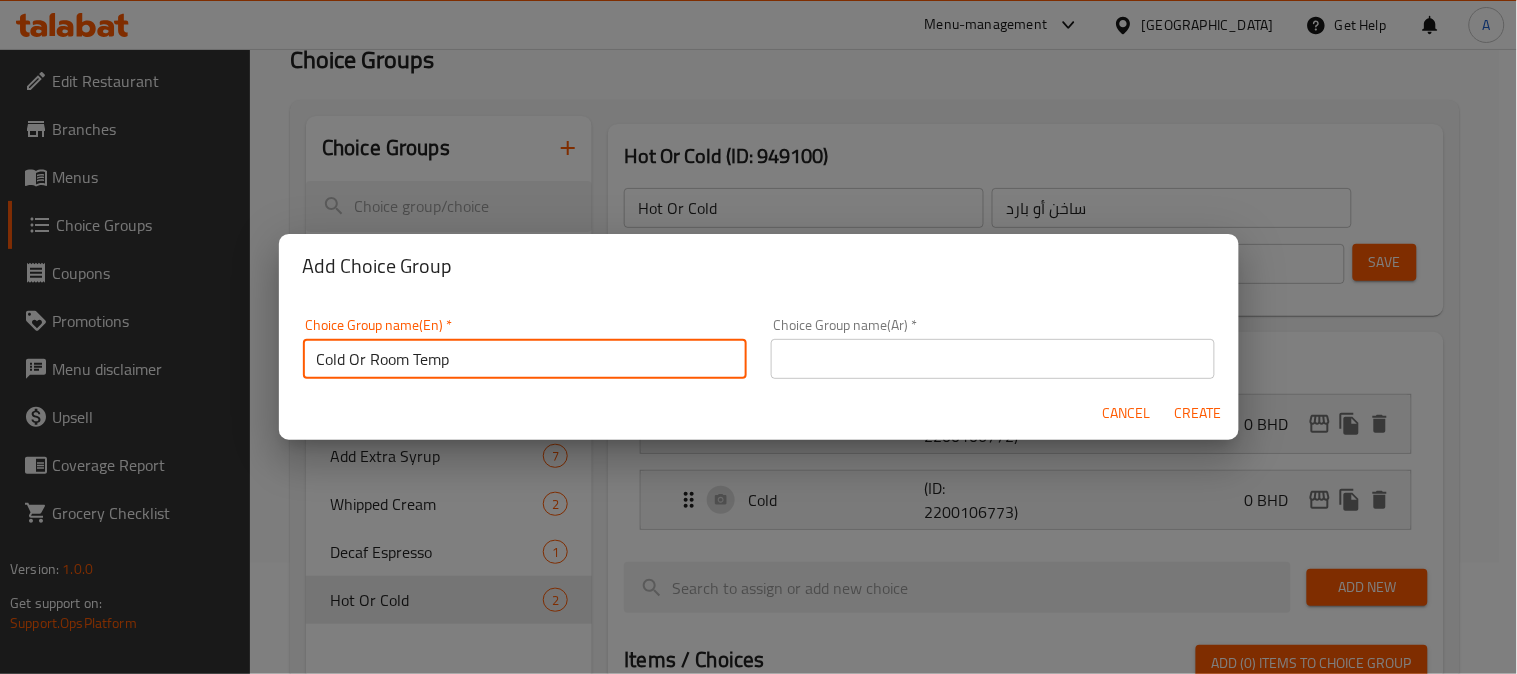 type on "Cold Or Room Temp" 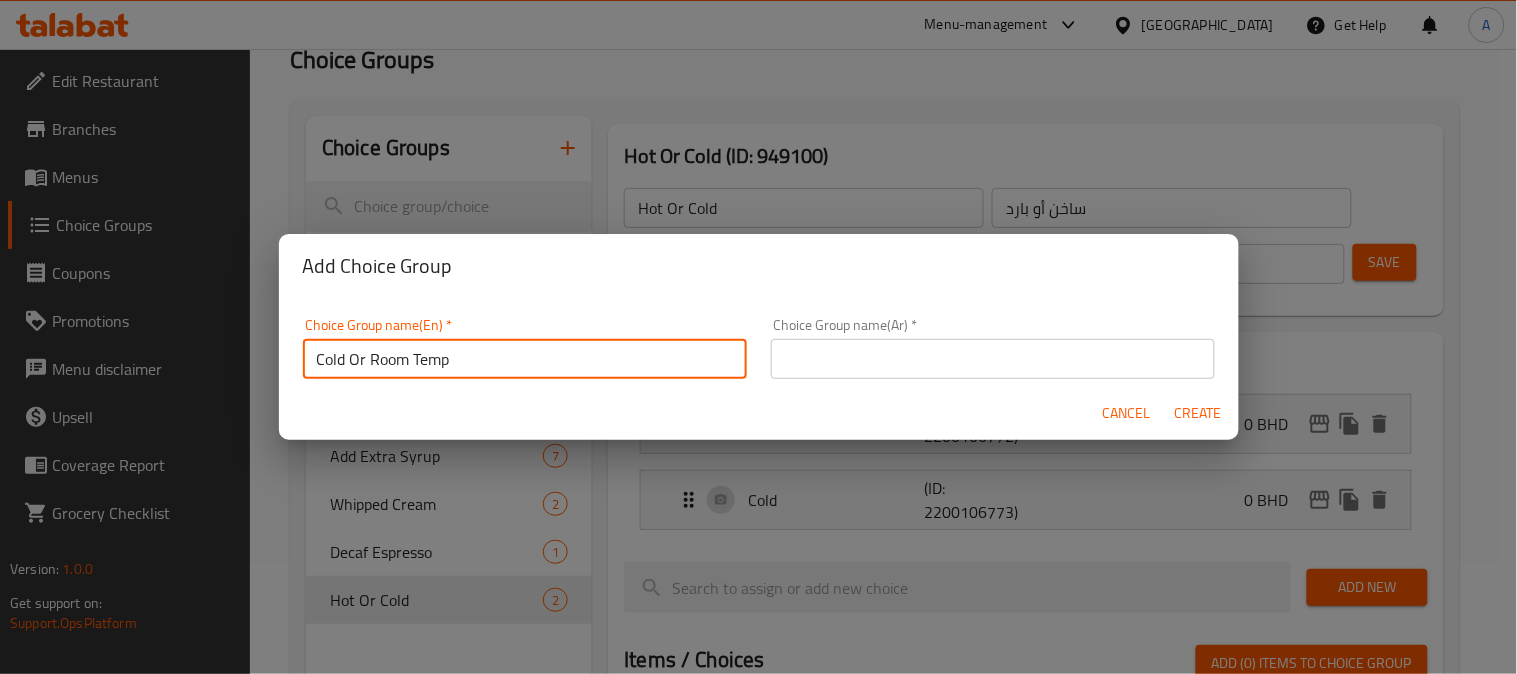 click at bounding box center [993, 359] 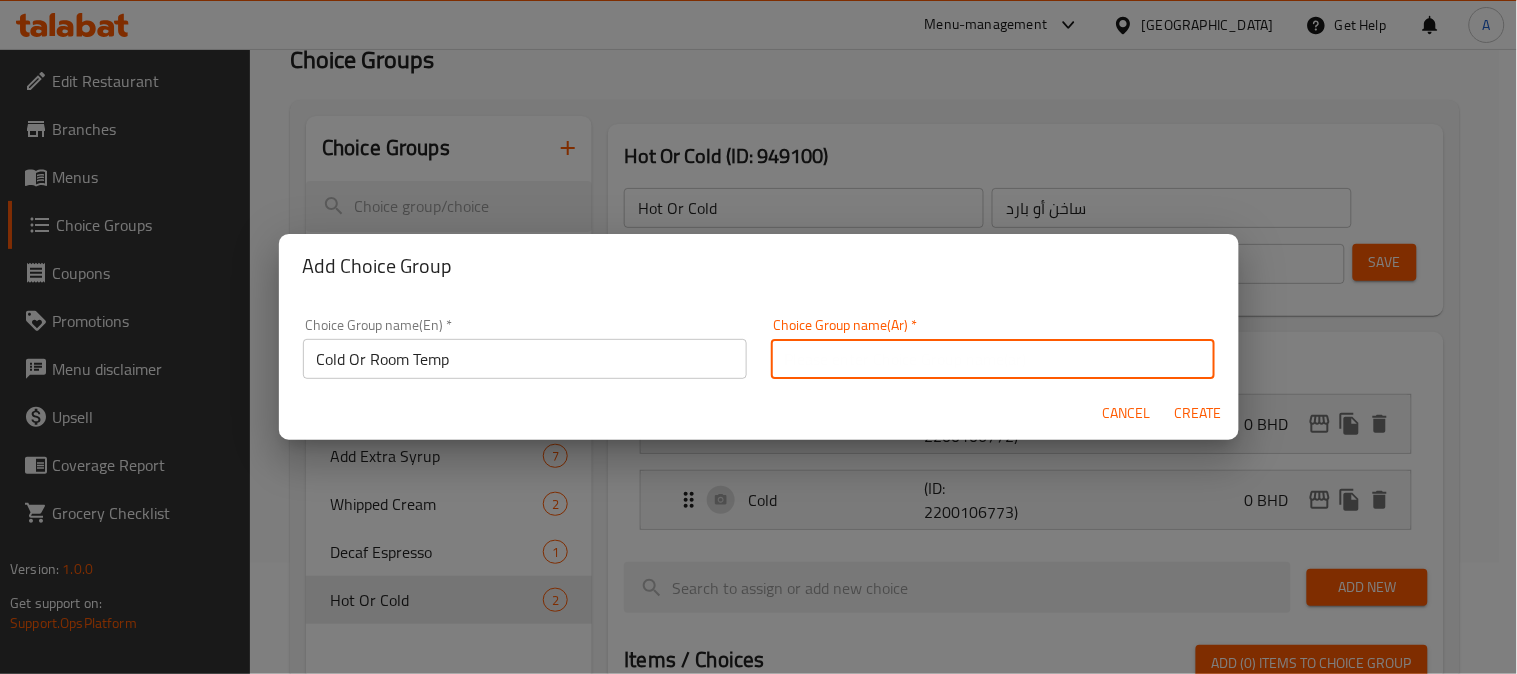 paste on "بارد أو بدرجة حرارة الغرفة" 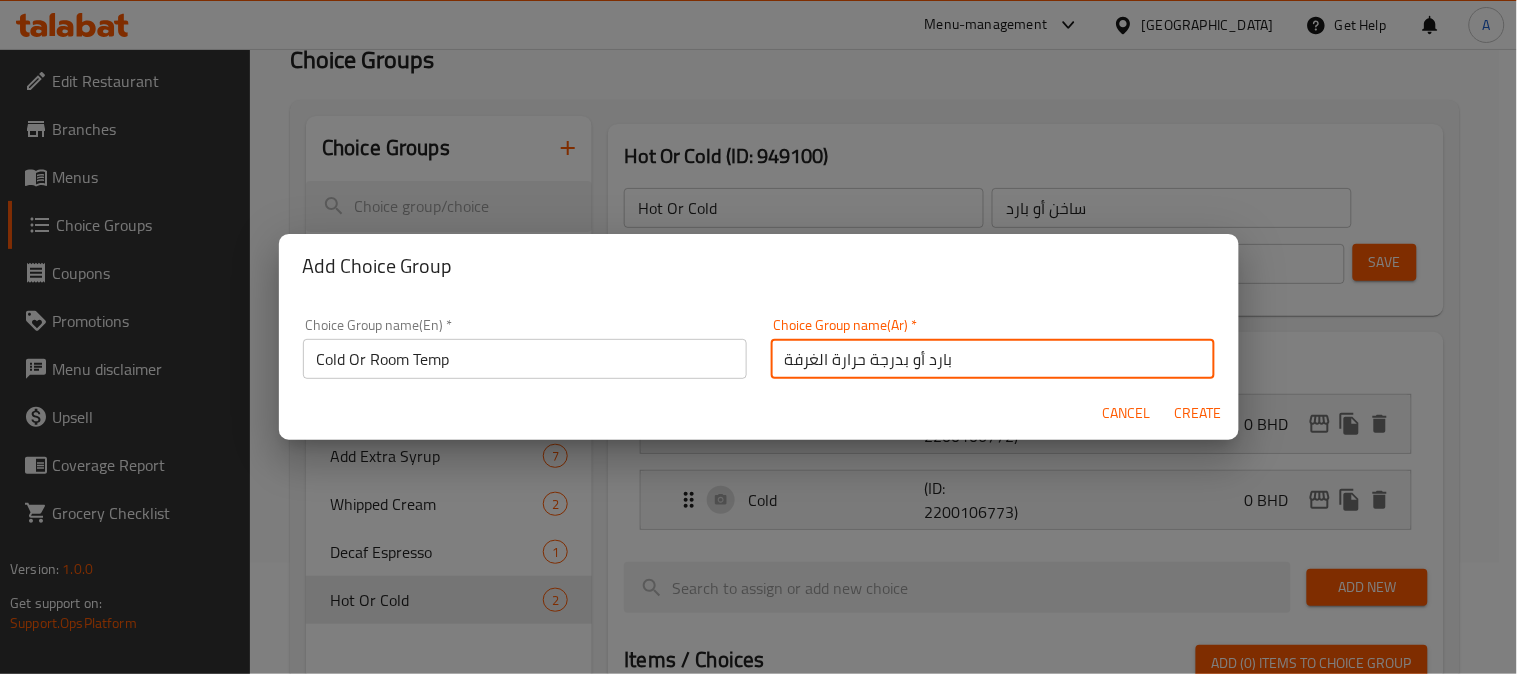 type on "بارد أو بدرجة حرارة الغرفة" 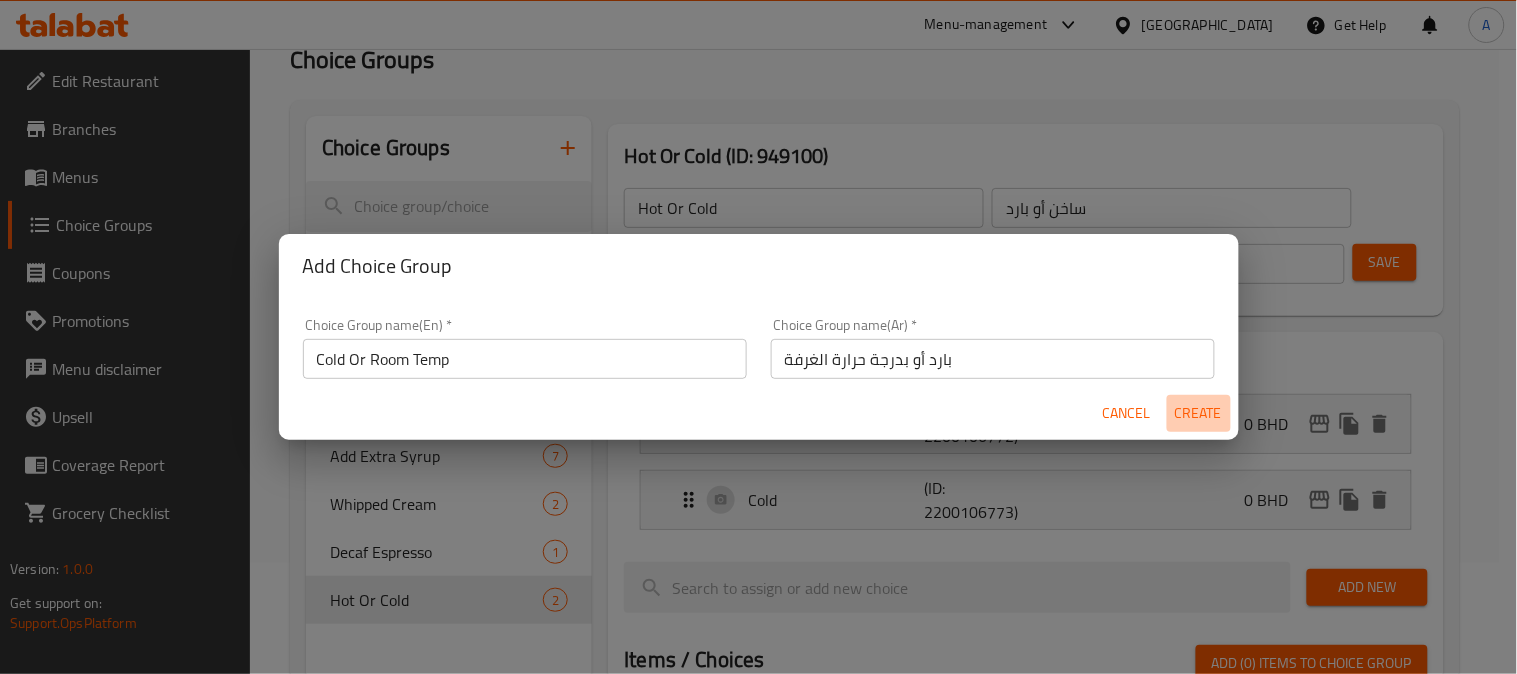 click on "Create" at bounding box center [1199, 413] 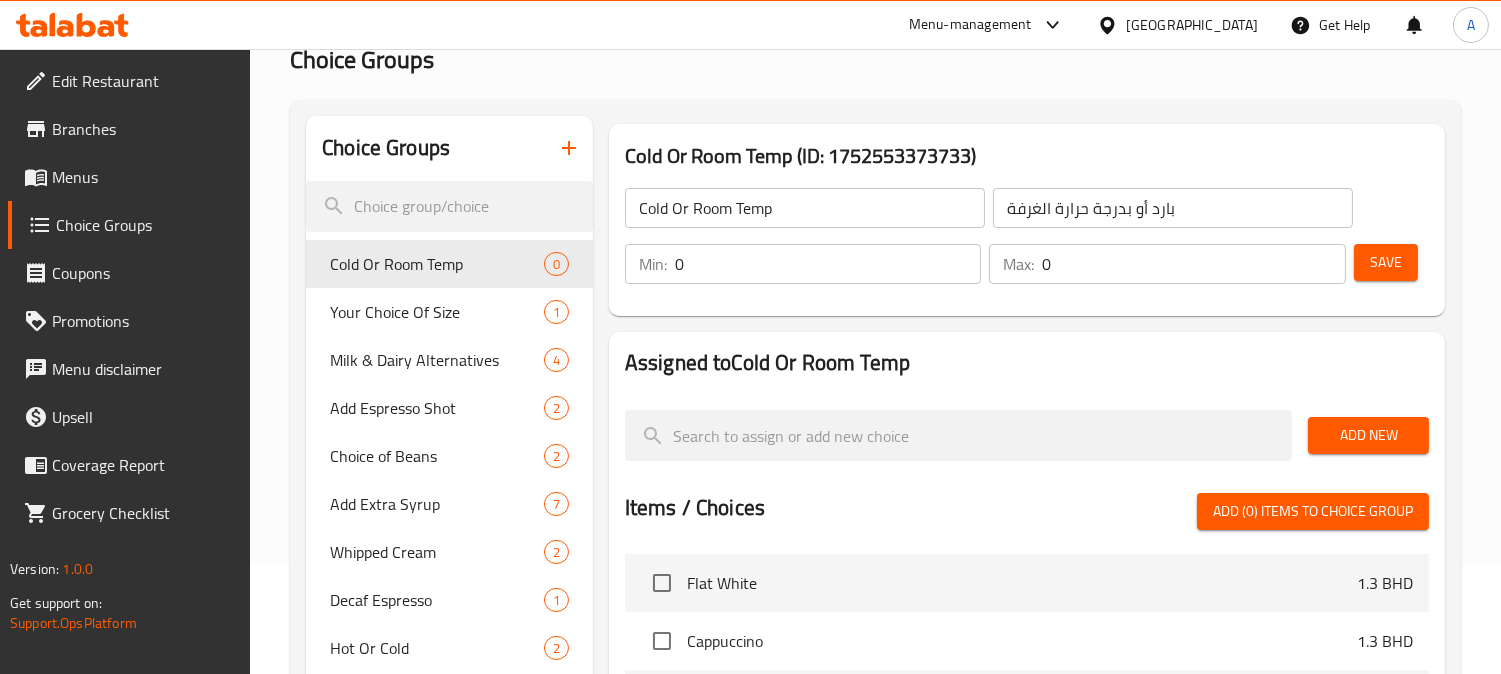 click on "0" at bounding box center (828, 264) 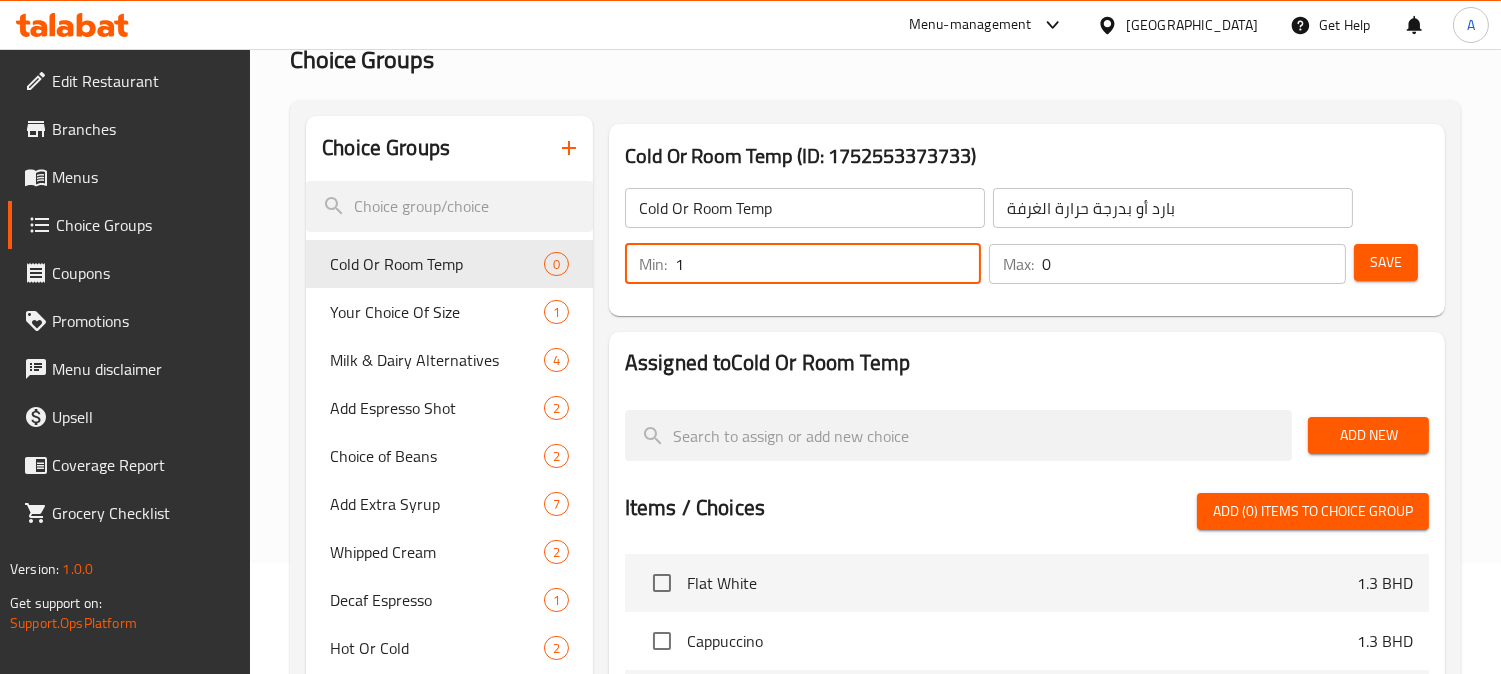 type on "1" 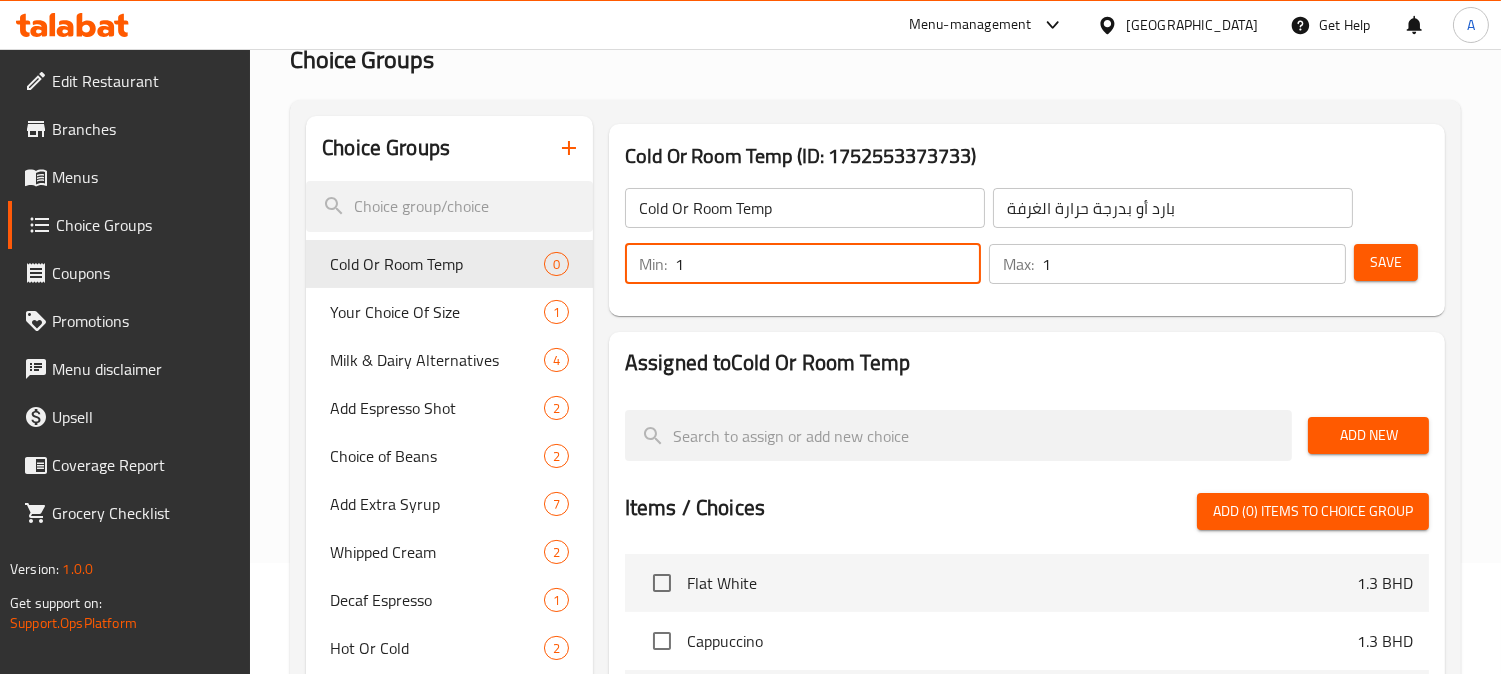type on "1" 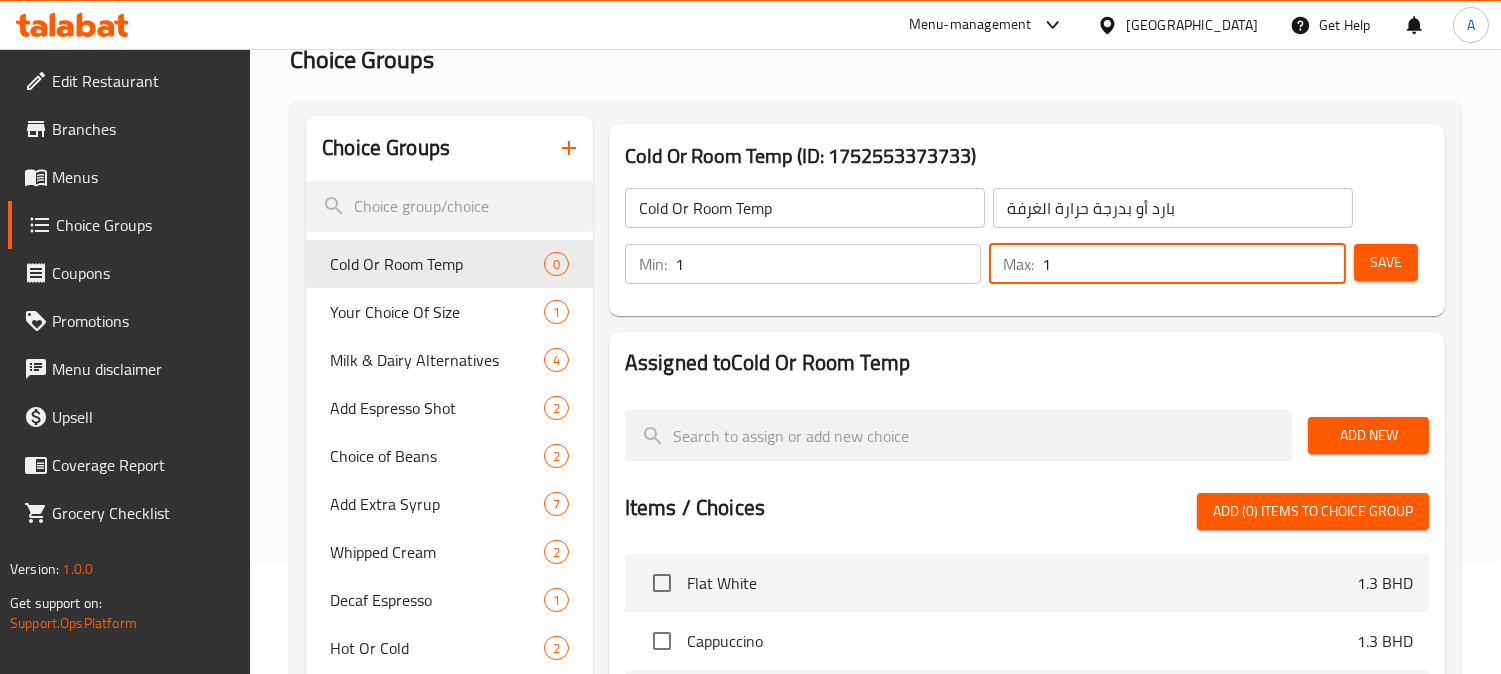 click on "Save" at bounding box center [1386, 262] 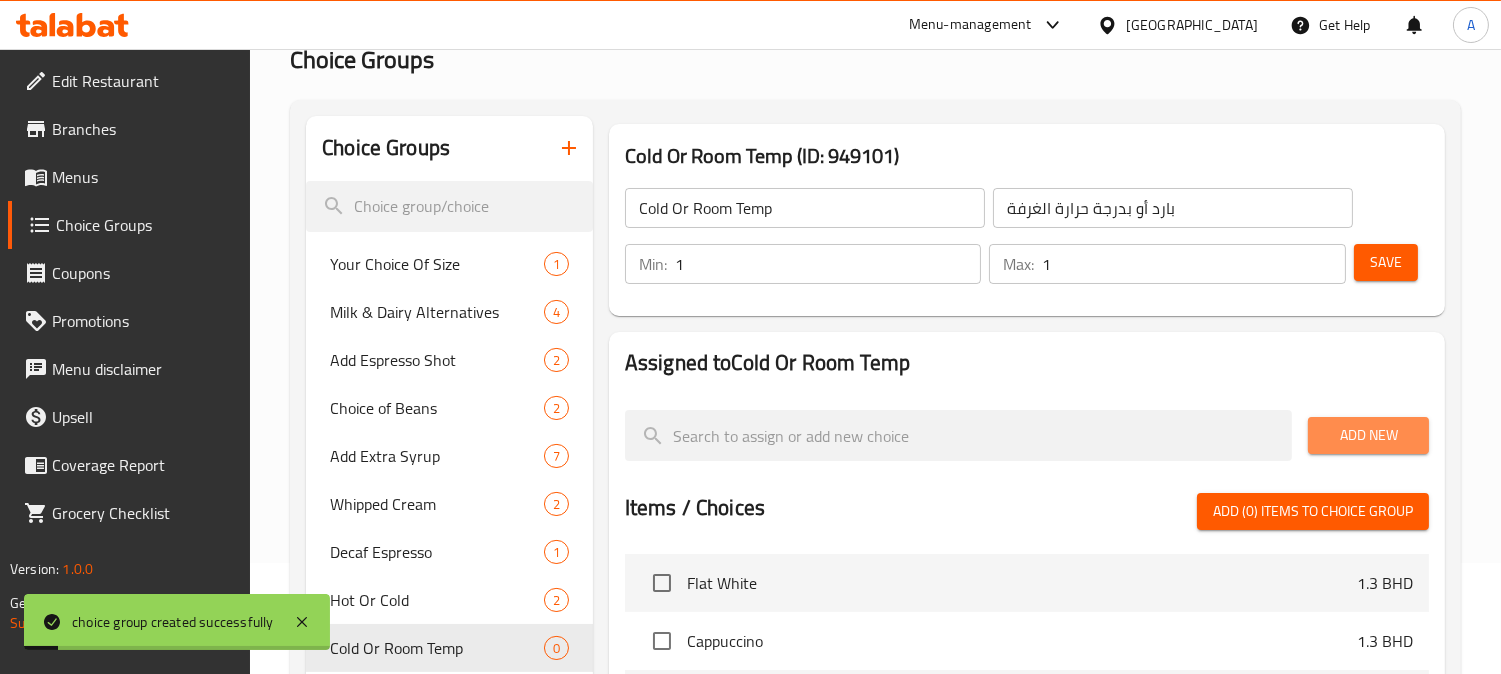 click on "Add New" at bounding box center [1368, 435] 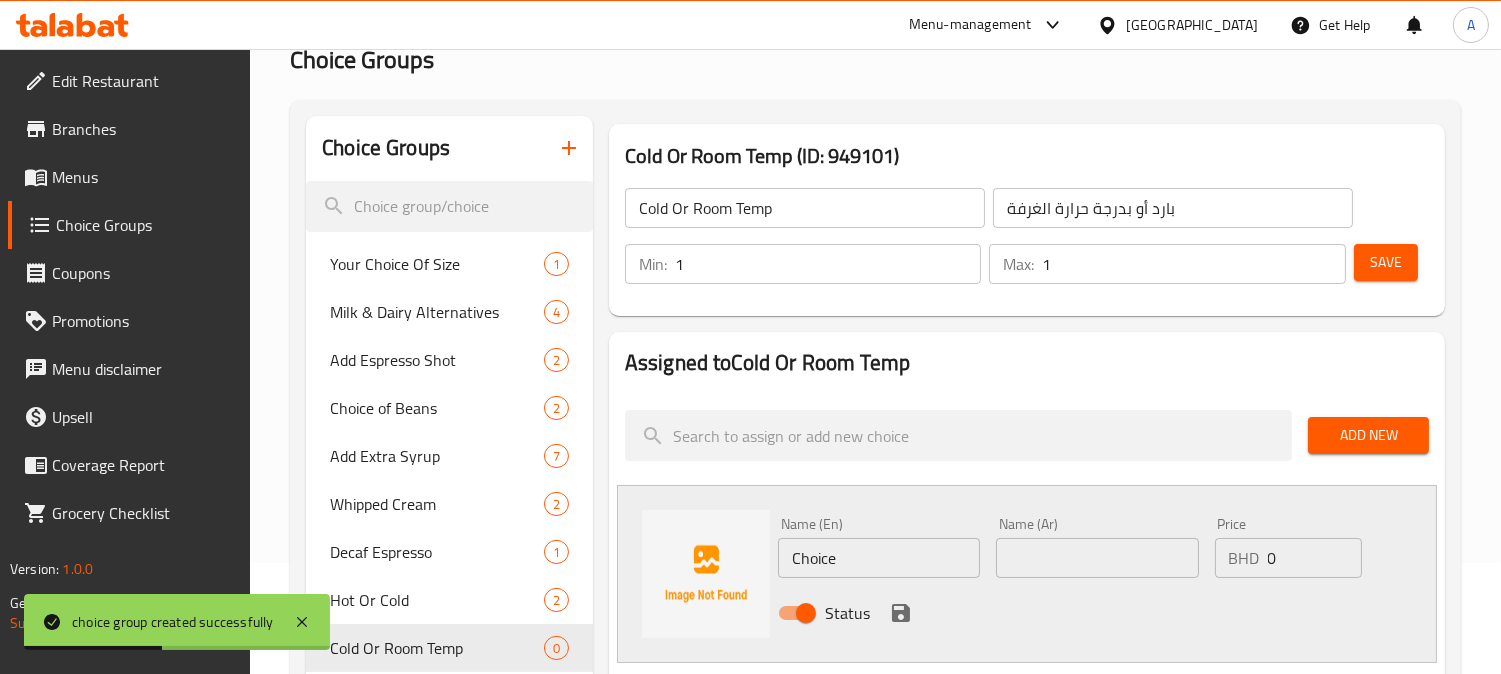 click on "Choice Groups Your Choice Of Size 1 Milk & Dairy Alternatives 4 Add Espresso Shot 2 Choice of Beans 2 Add Extra Syrup 7 Whipped Cream 2 Decaf Espresso 1 Hot Or Cold 2 Cold Or Room Temp 0 Cold Or Room Temp (ID: 949101) Cold Or Room Temp ​ بارد أو بدرجة حرارة الغرفة ​ Min: 1 ​ Max: 1 ​ Save Assigned to  Cold Or Room Temp Add New Name (En) Choice Name (En) Name (Ar) Name (Ar) Price BHD 0 Price Status Items / Choices Add (0) items to choice group Flat White 1.3 BHD Cappuccino 1.3 BHD Saffron Latte 1.9 BHD Spanish Latte 1.7 BHD Dark Latte 1.7 BHD White Mocha Latte 1.7 BHD Pistachio Latte 2.1 BHD Caramel Macchiato 1.8 BHD Hot Matcha Latte 1.8 BHD Hot Chocolate 1.8 BHD Affogato 1.5 BHD Iced Spanish Latte 1.7 BHD Iced Latte 1.3 BHD Iced Americano 1.1 BHD Iced Saffron Latte 1.8 BHD Iced V60 1.7 BHD Iced Pistachio Latte 2.1 BHD Iced Matcha Latte 1.8 BHD Iced White Mocha 1.7 BHD Iced Caramel Macchiato 1.8 BHD Ice Shaken Espresso 1.8 BHD Espresso Frappe 1.9 BHD Cookies & Cream 2.1 BHD 1 BHD" at bounding box center (879, 660) 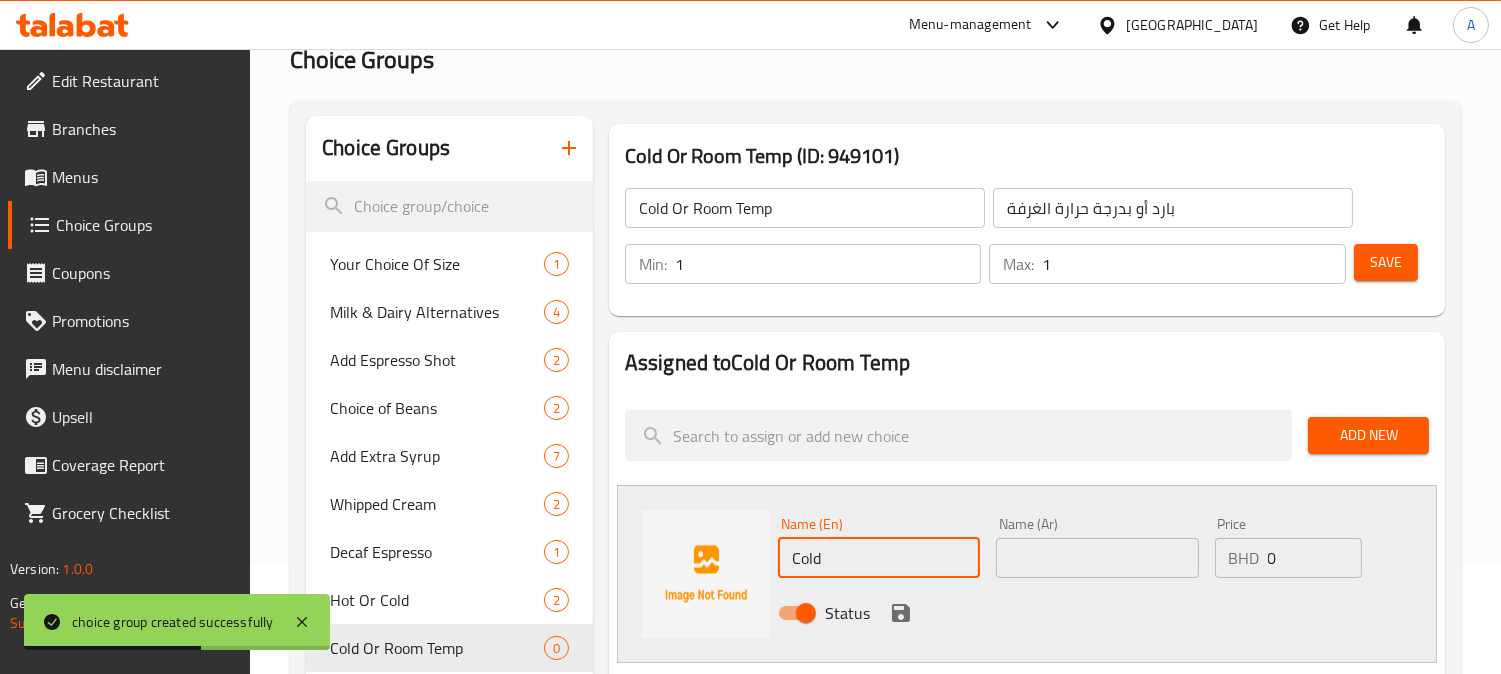 type on "Cold" 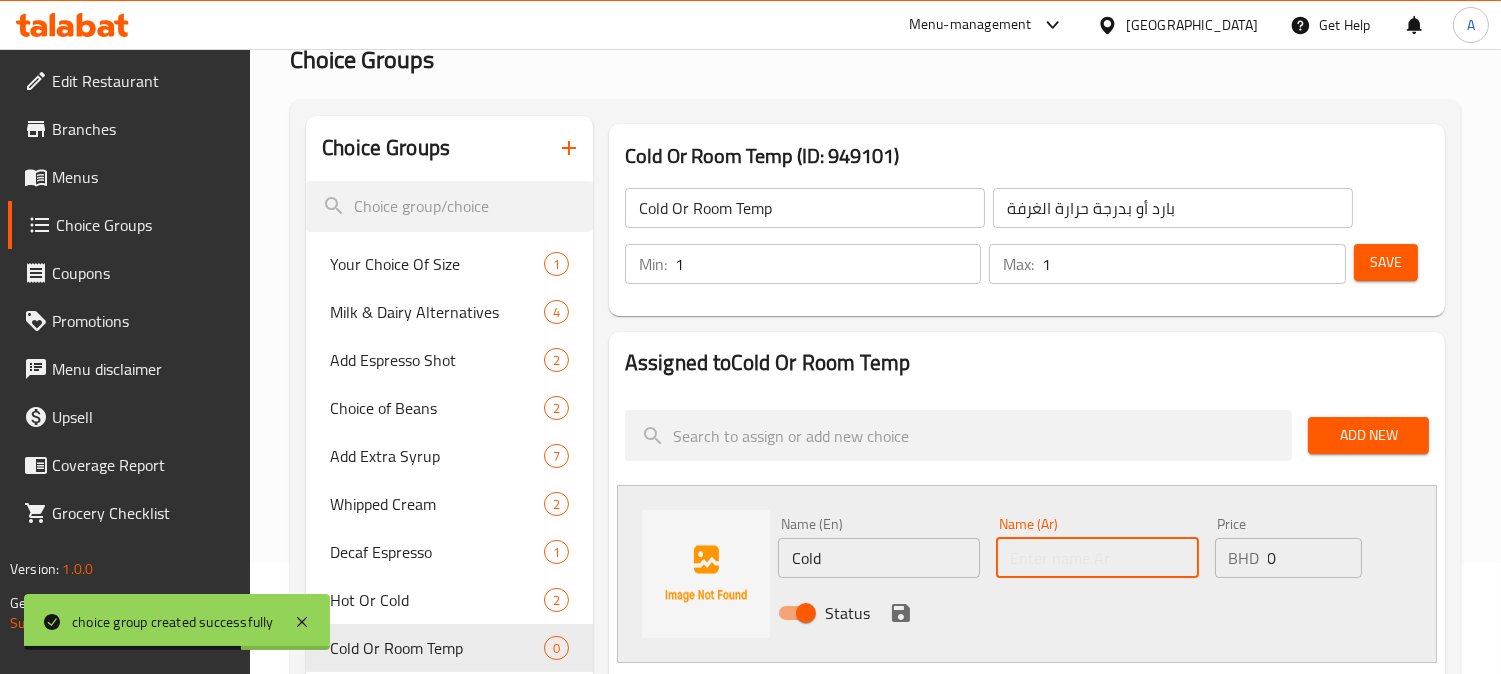 drag, startPoint x: 1105, startPoint y: 564, endPoint x: 1220, endPoint y: 592, distance: 118.35962 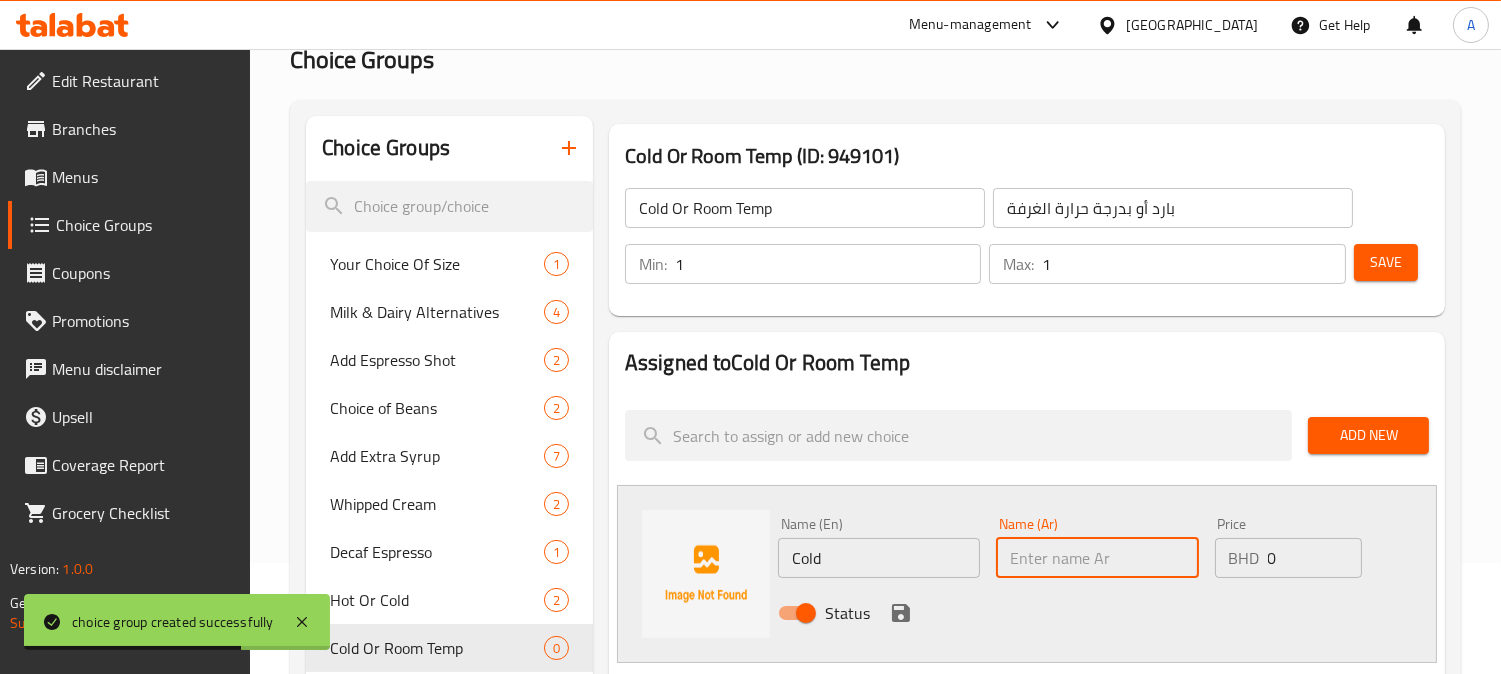 click at bounding box center (1097, 558) 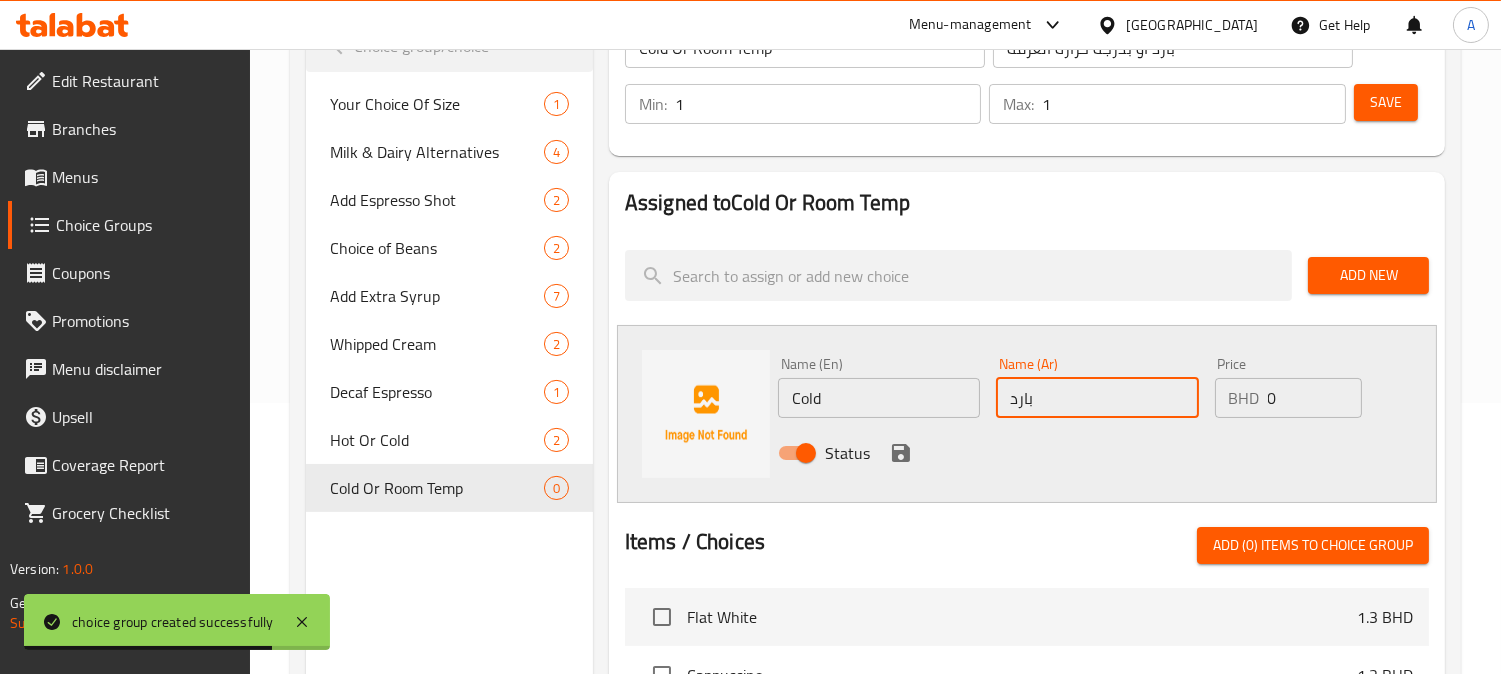 scroll, scrollTop: 555, scrollLeft: 0, axis: vertical 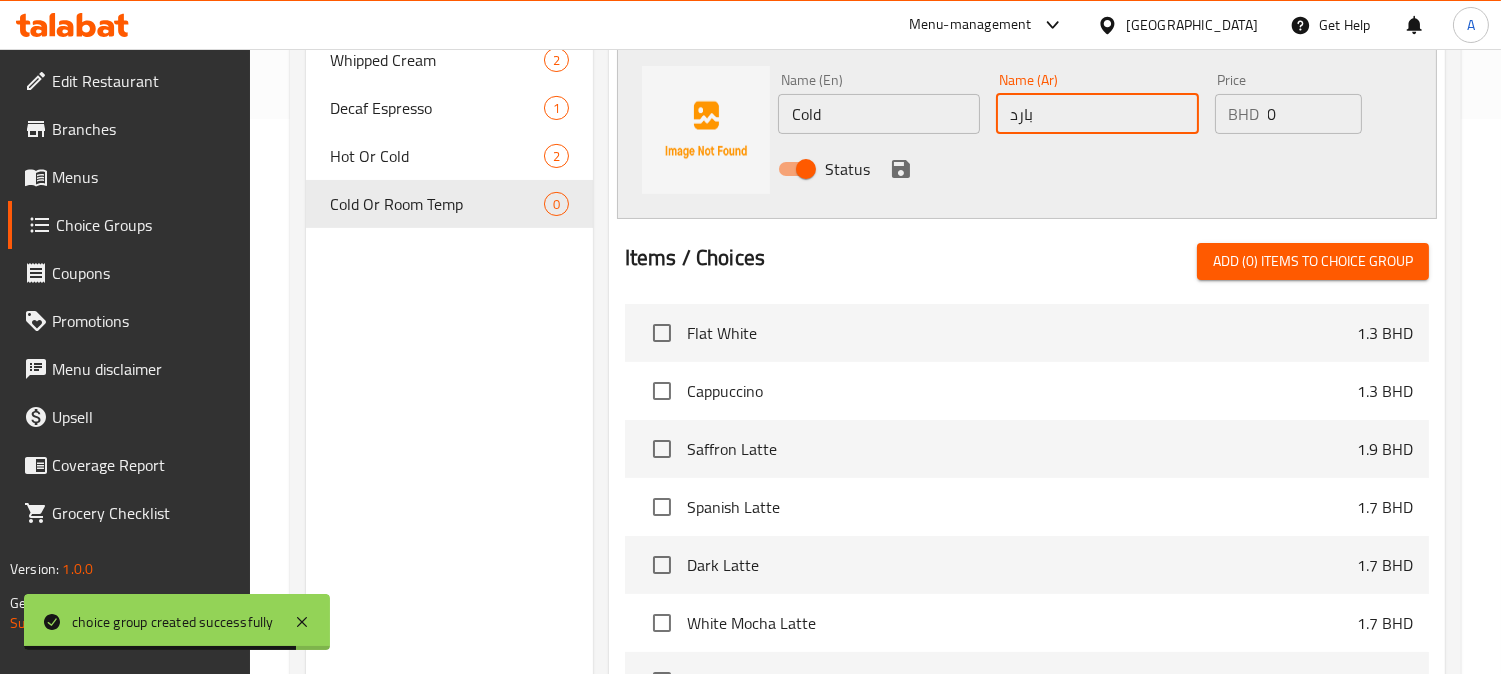click 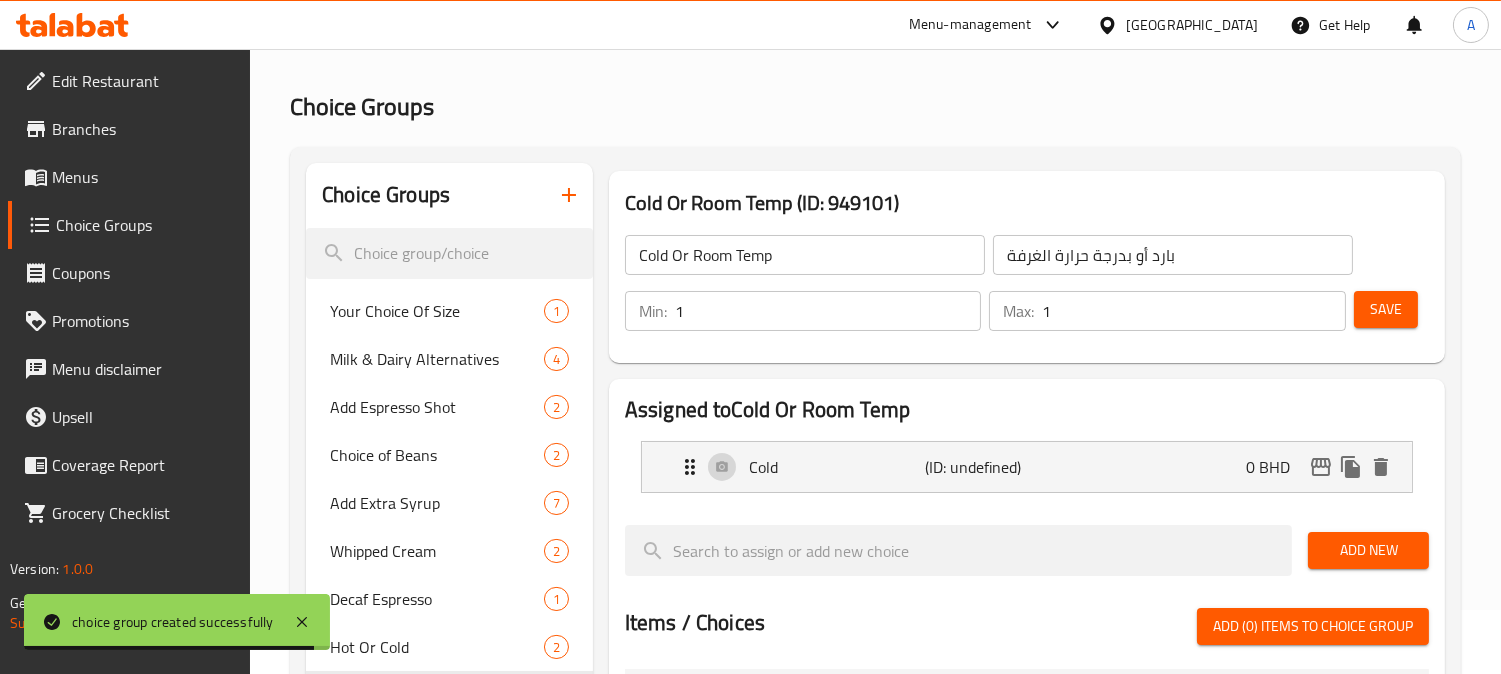 scroll, scrollTop: 0, scrollLeft: 0, axis: both 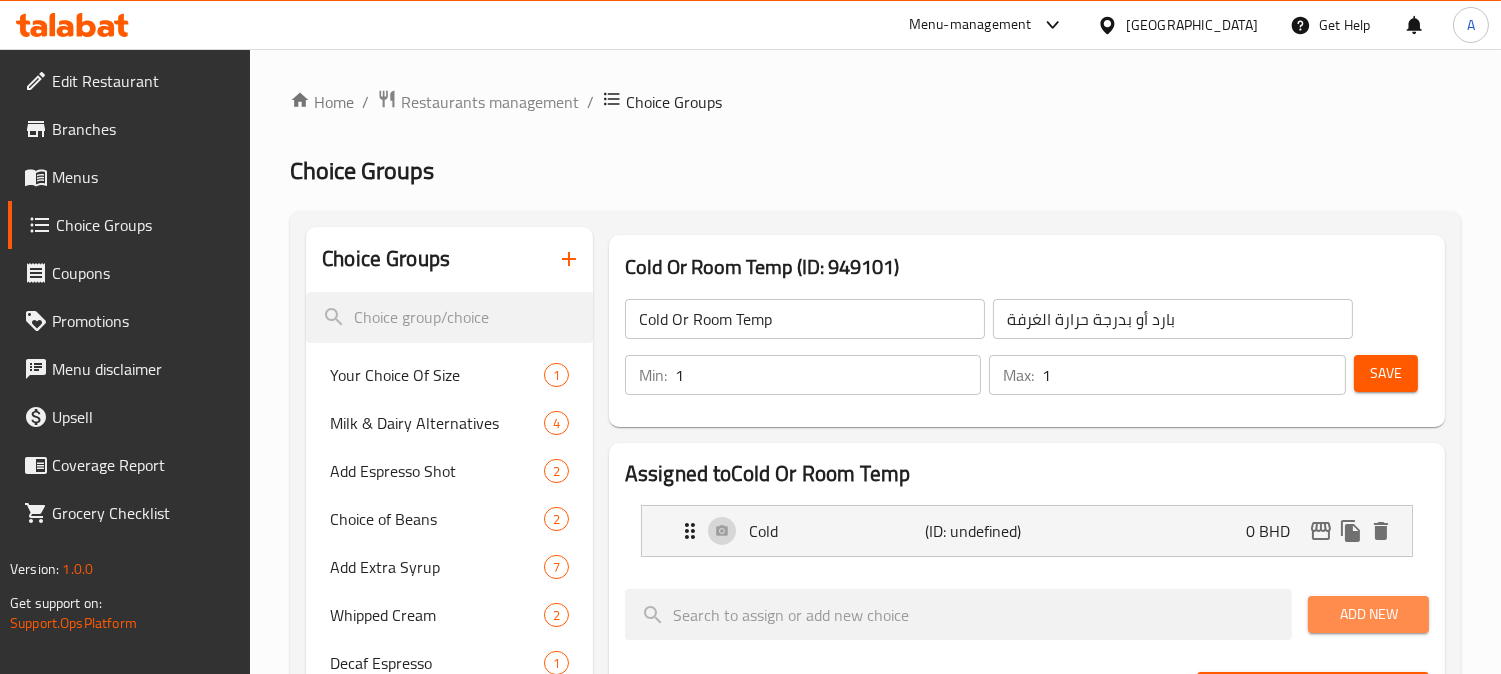 click on "Add New" at bounding box center (1368, 614) 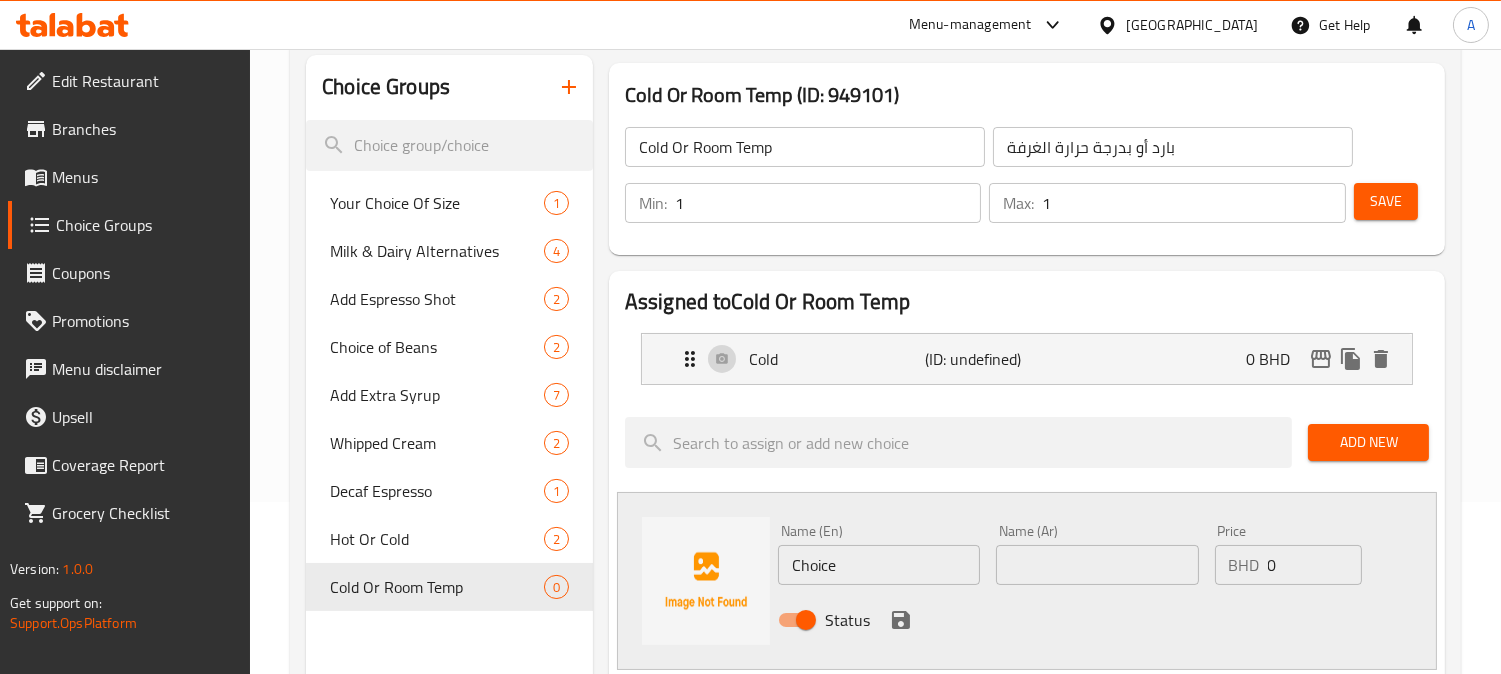 scroll, scrollTop: 333, scrollLeft: 0, axis: vertical 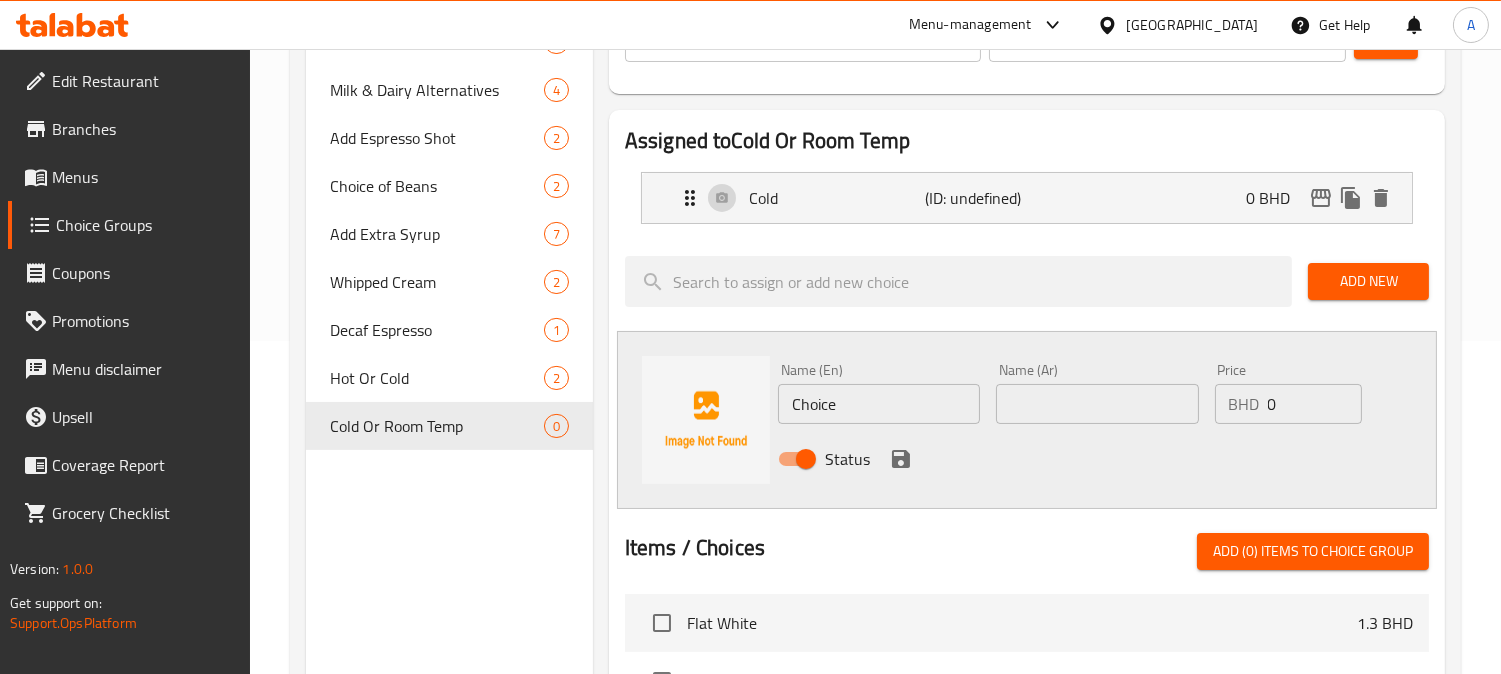 drag, startPoint x: 884, startPoint y: 405, endPoint x: 423, endPoint y: 382, distance: 461.5734 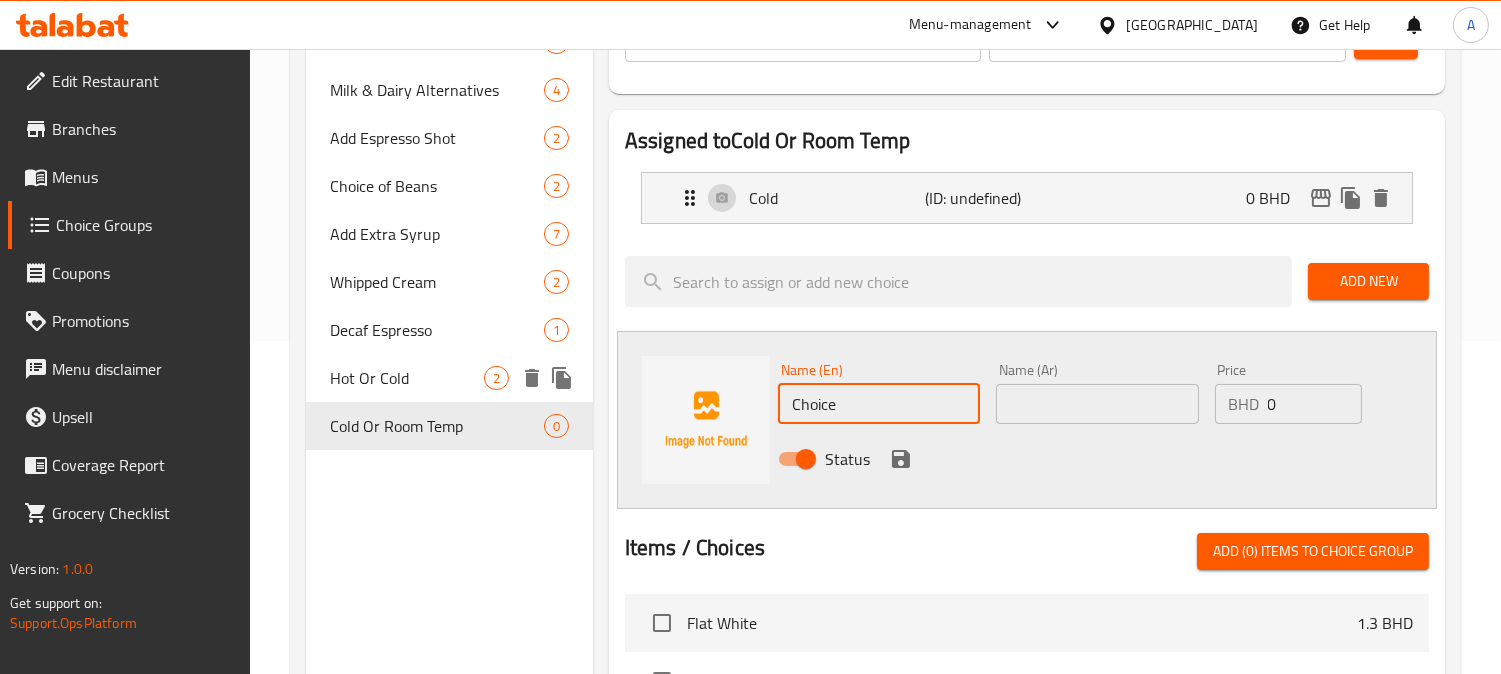 paste on "Room Temperatur" 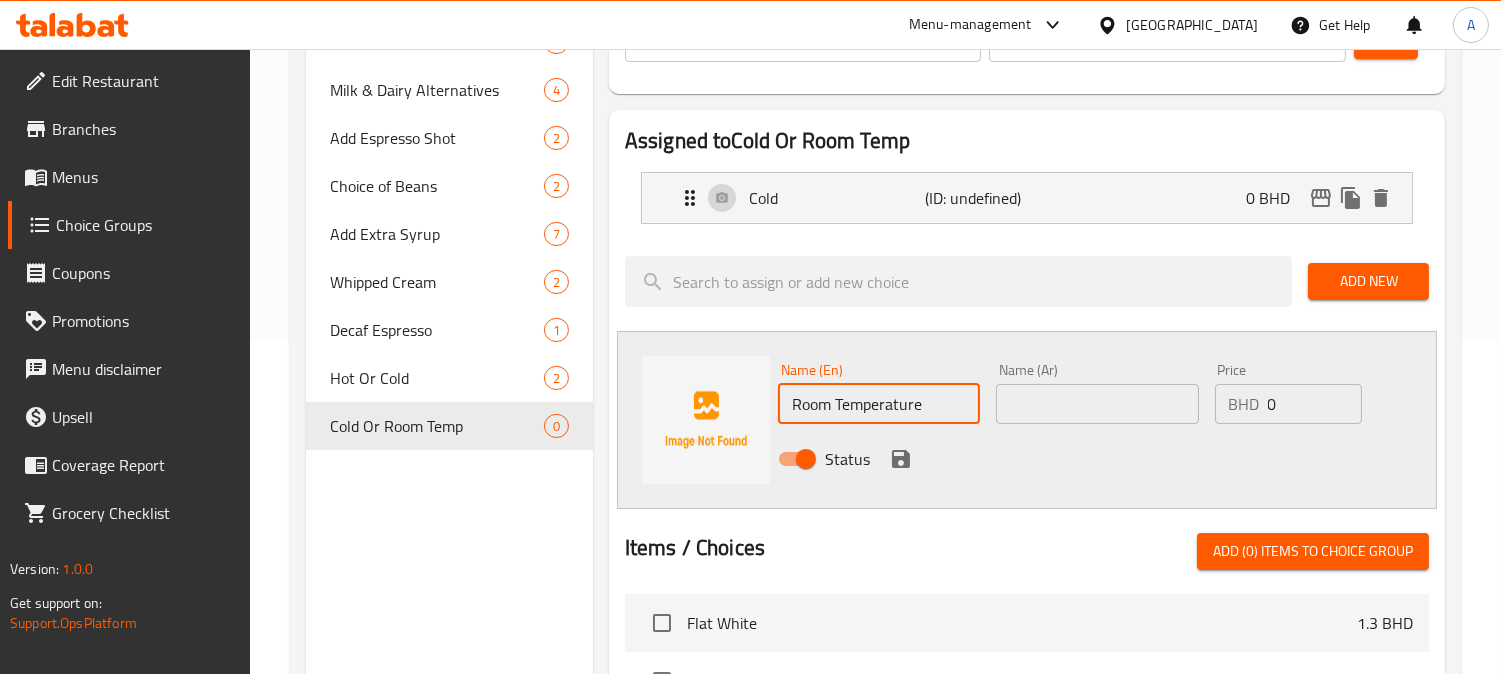 type on "Room Temperature" 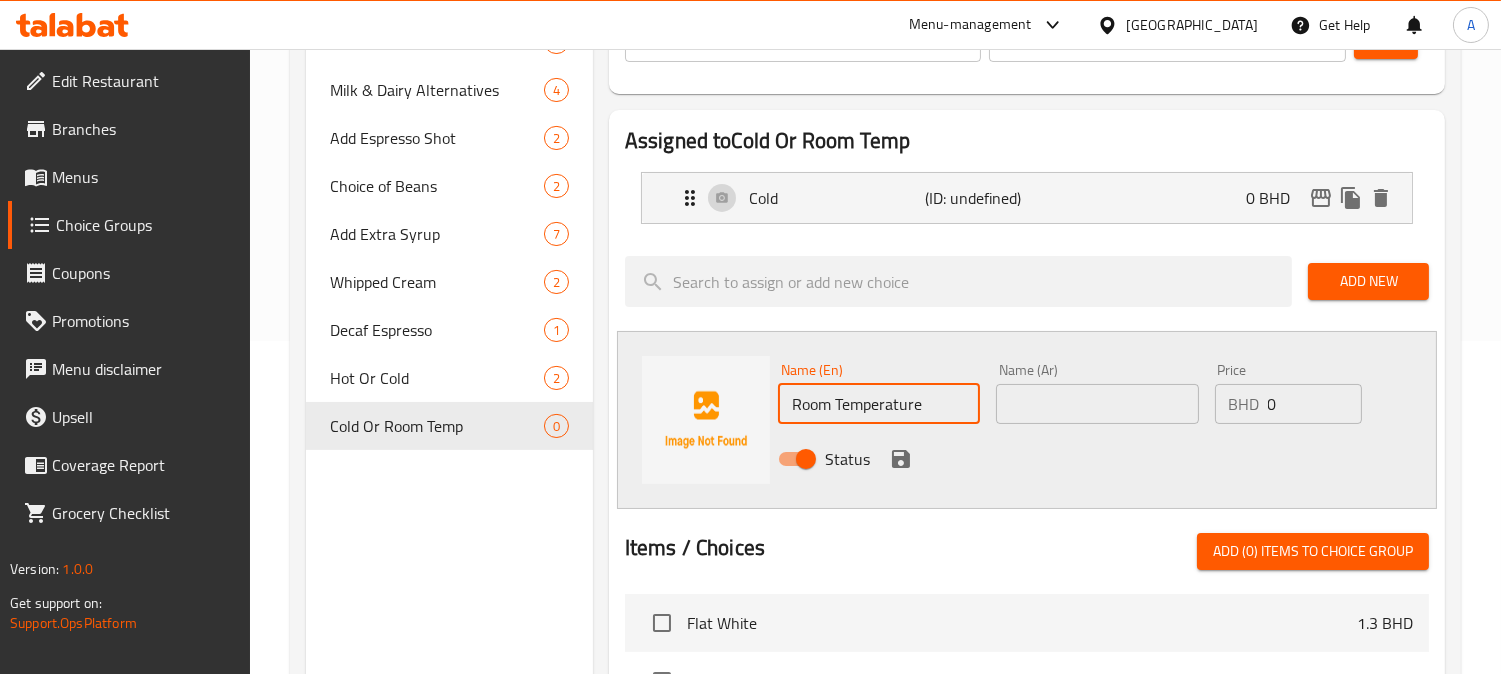 click at bounding box center [1097, 404] 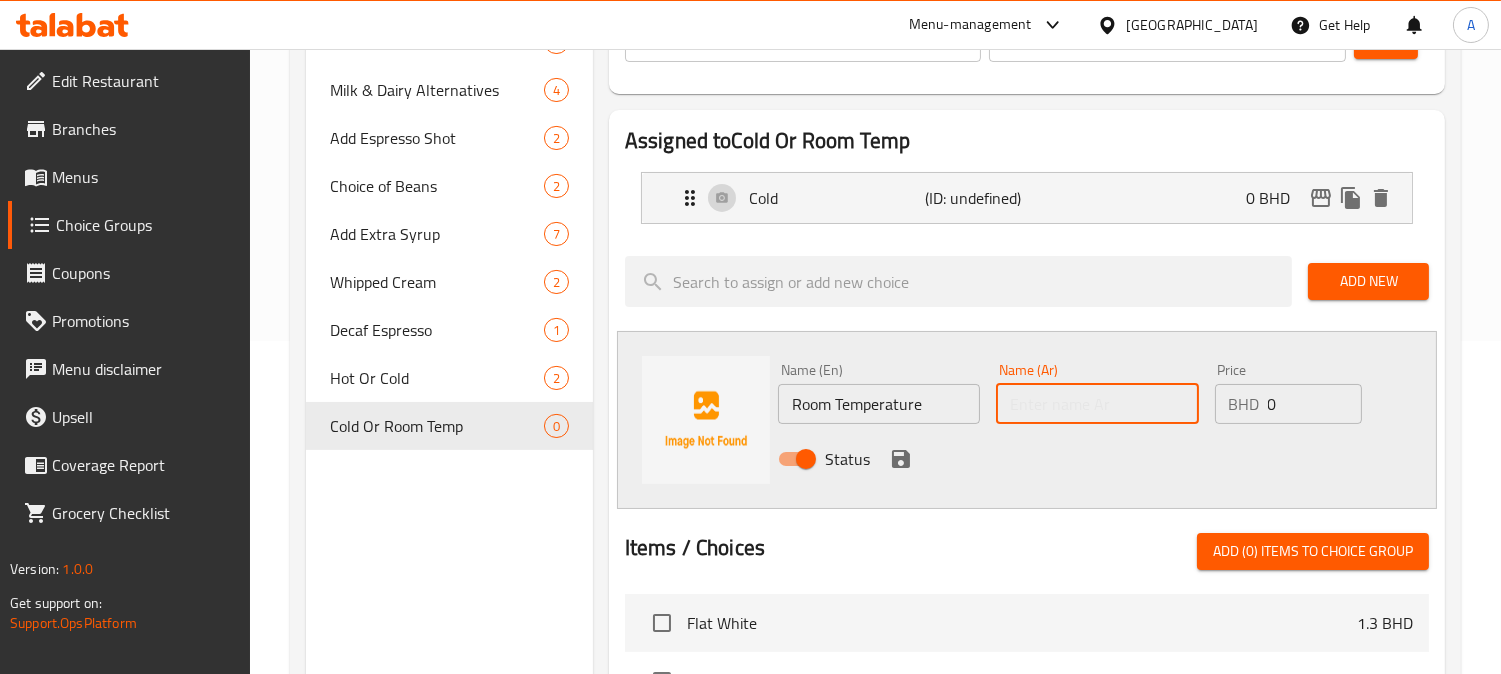 paste on "درجة حرارة الغرفة" 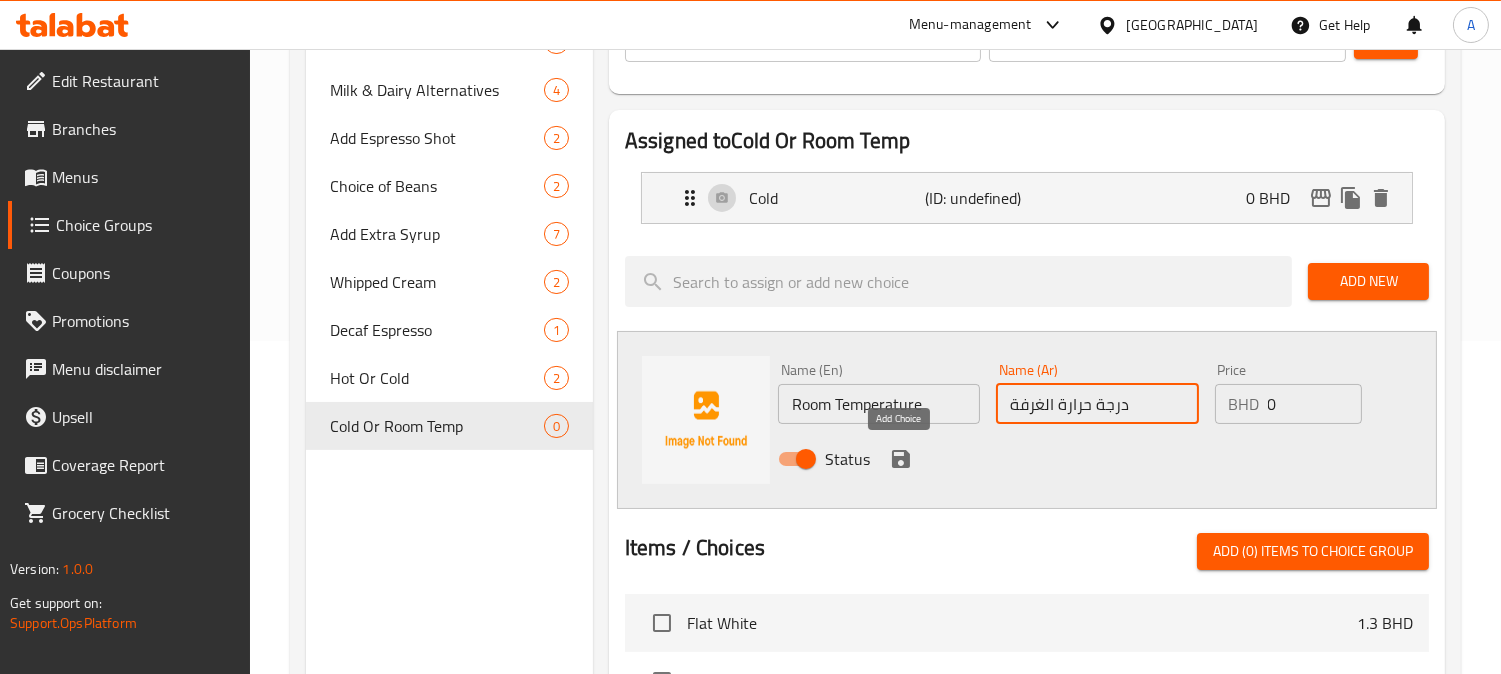 type on "درجة حرارة الغرفة" 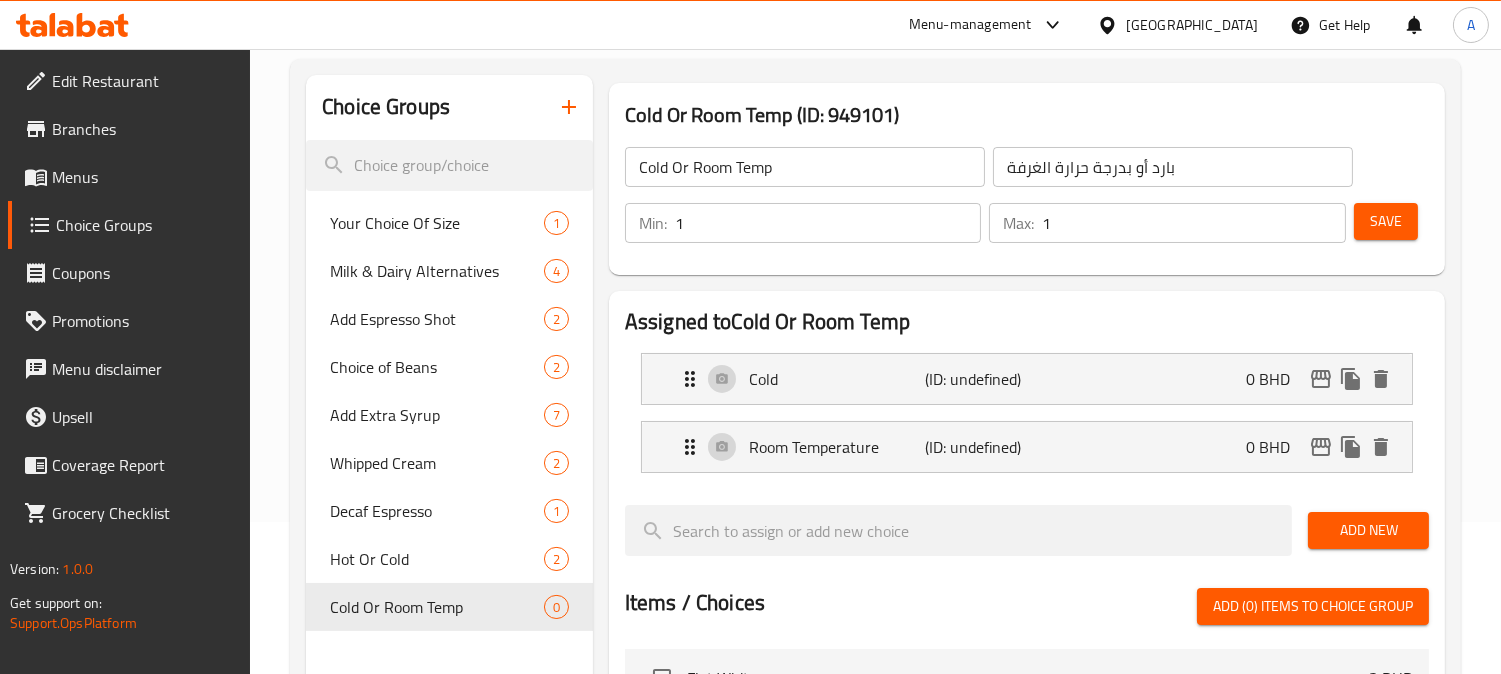 scroll, scrollTop: 0, scrollLeft: 0, axis: both 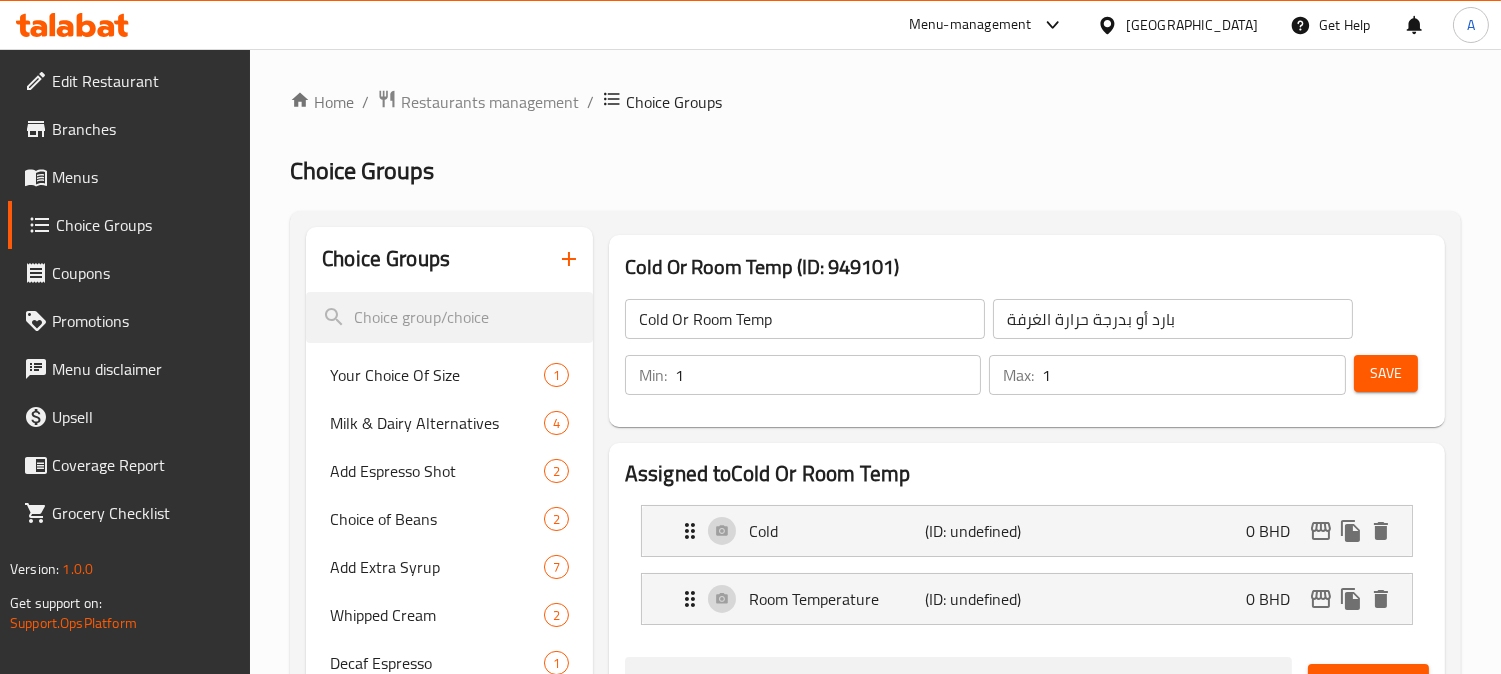 click on "Save" at bounding box center [1386, 373] 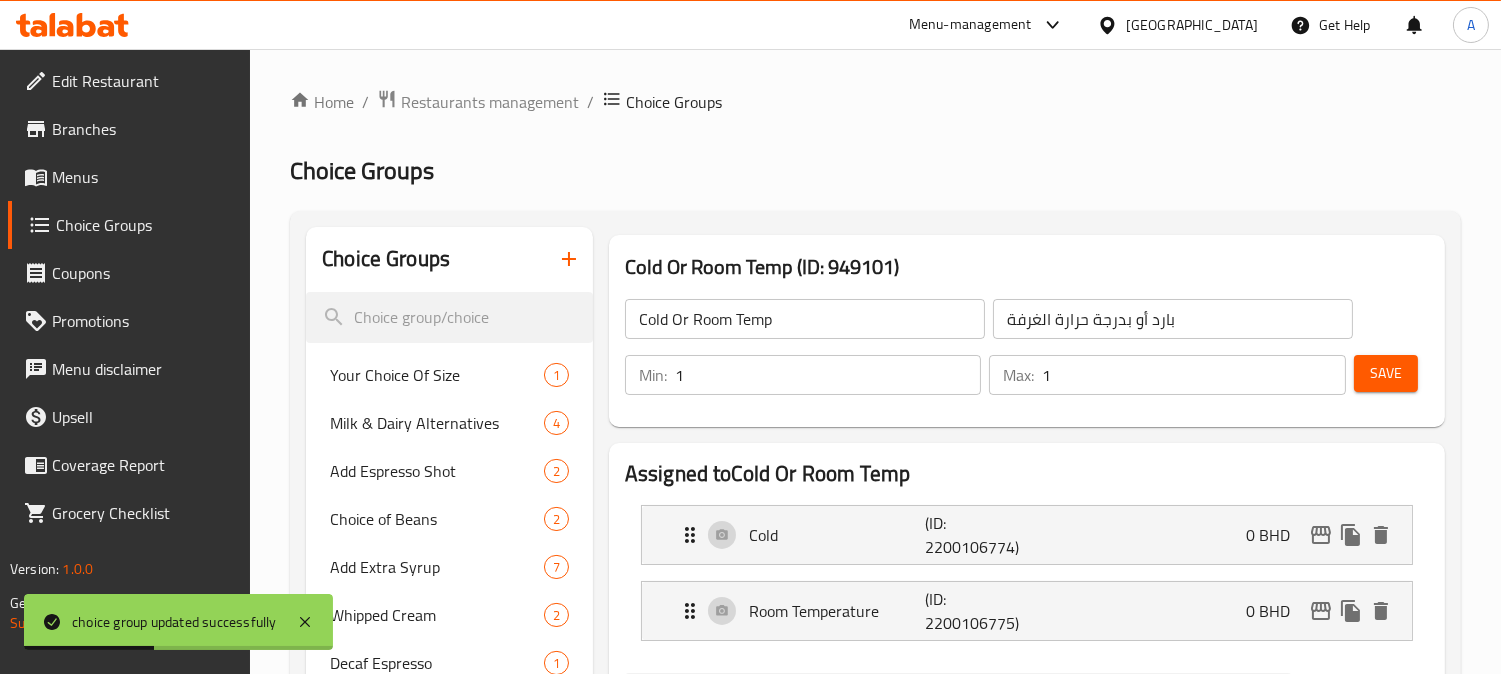 click 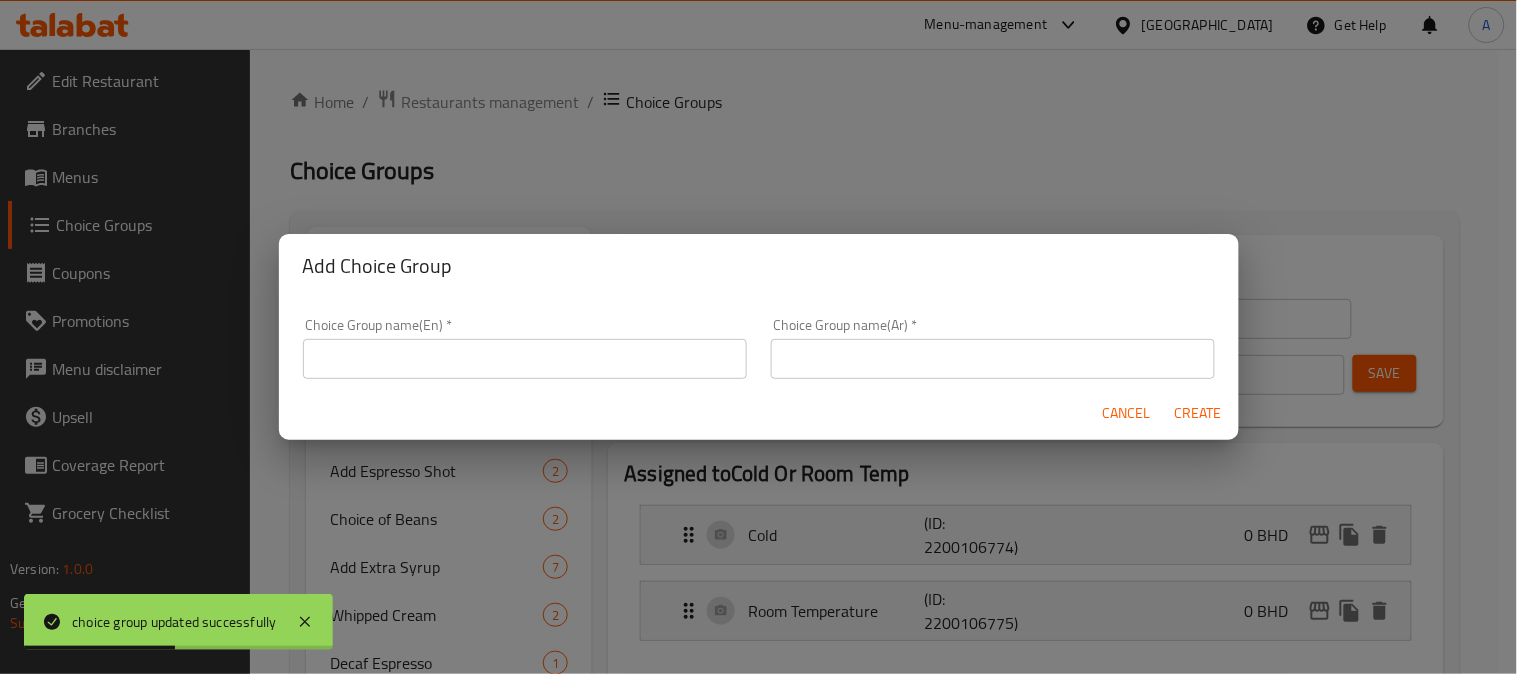 click at bounding box center [525, 359] 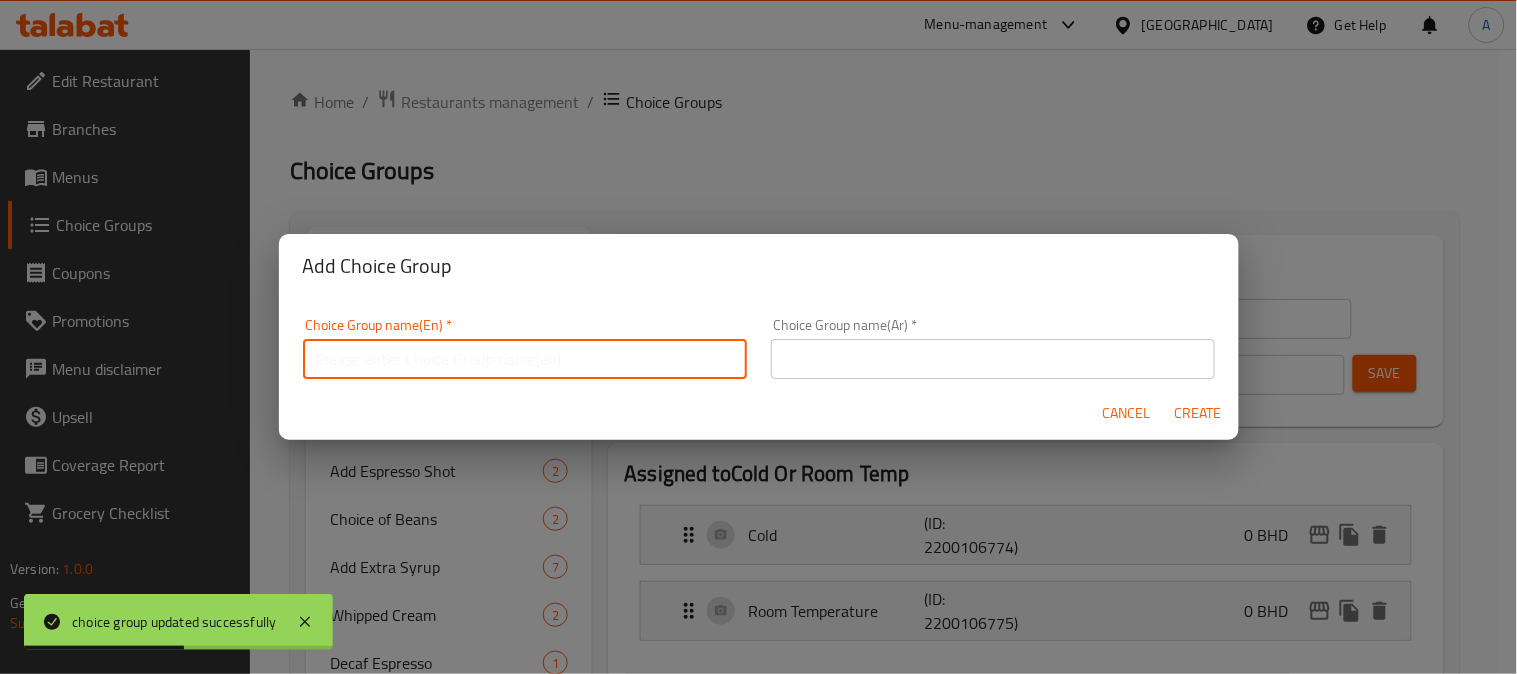 paste on "Whipped Cream" 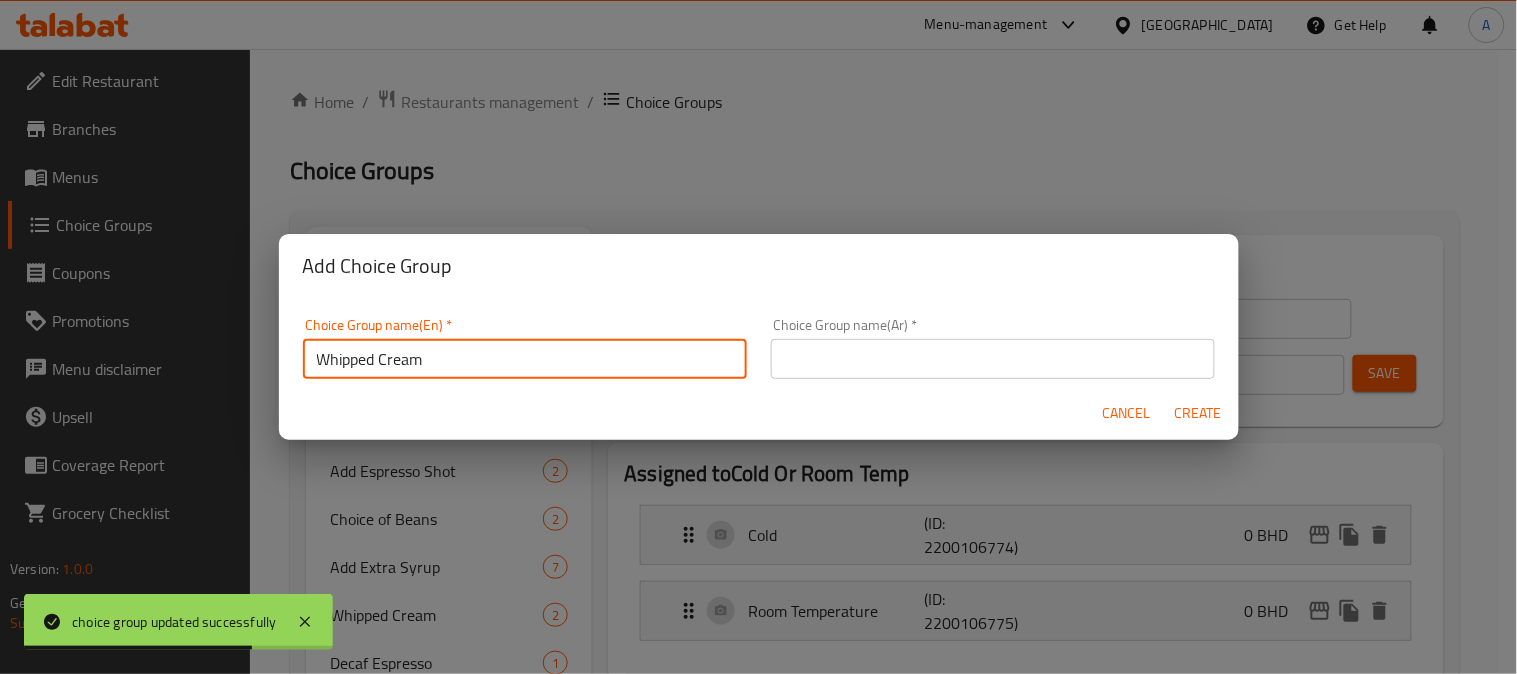 type on "Whipped Cream" 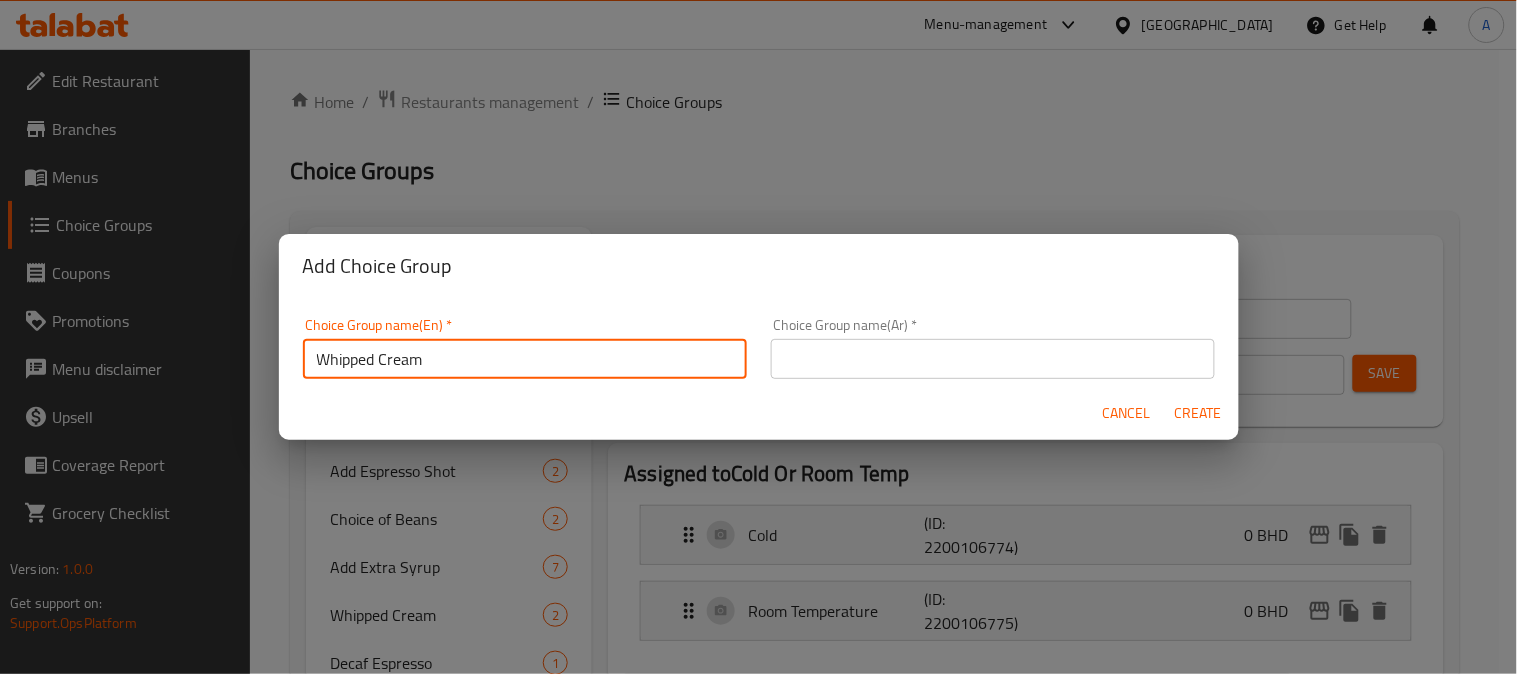 drag, startPoint x: 941, startPoint y: 365, endPoint x: 980, endPoint y: 375, distance: 40.261642 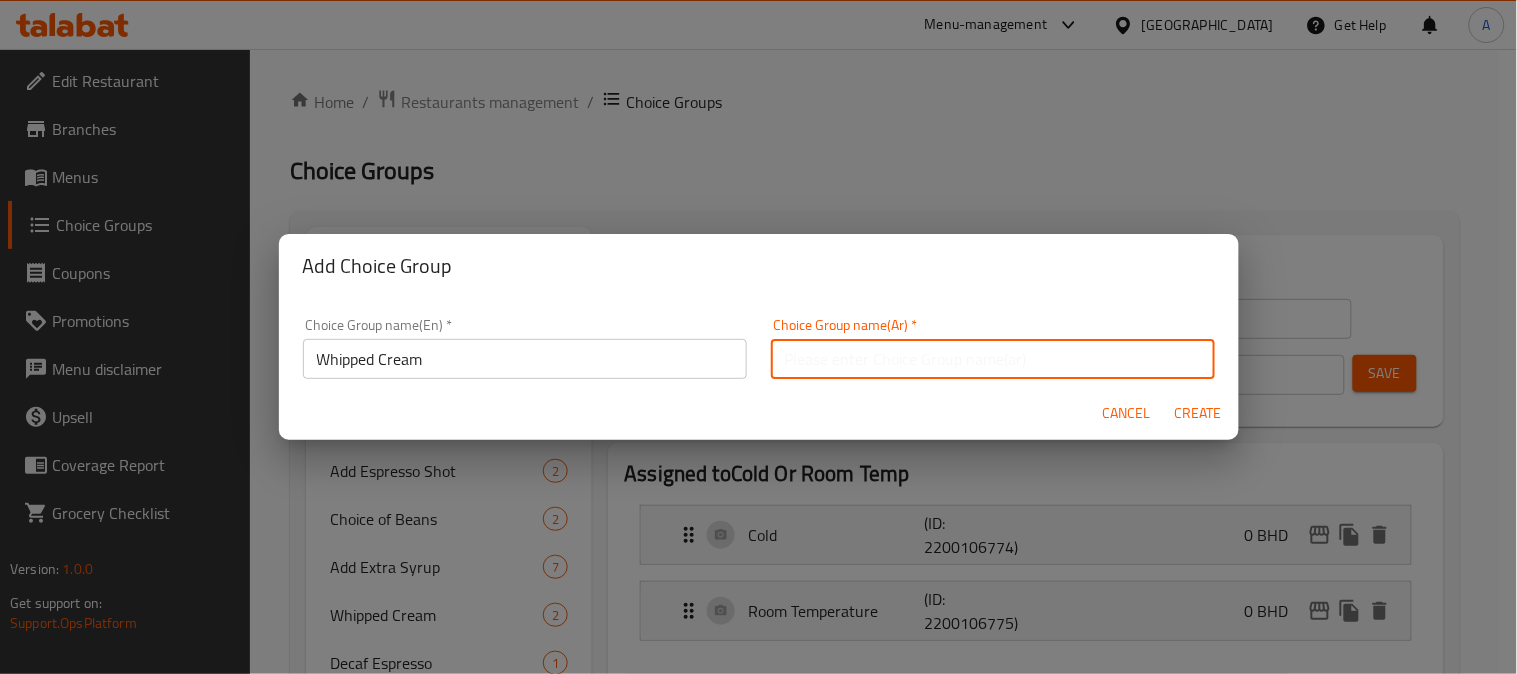paste on "كريمة مخفوقة" 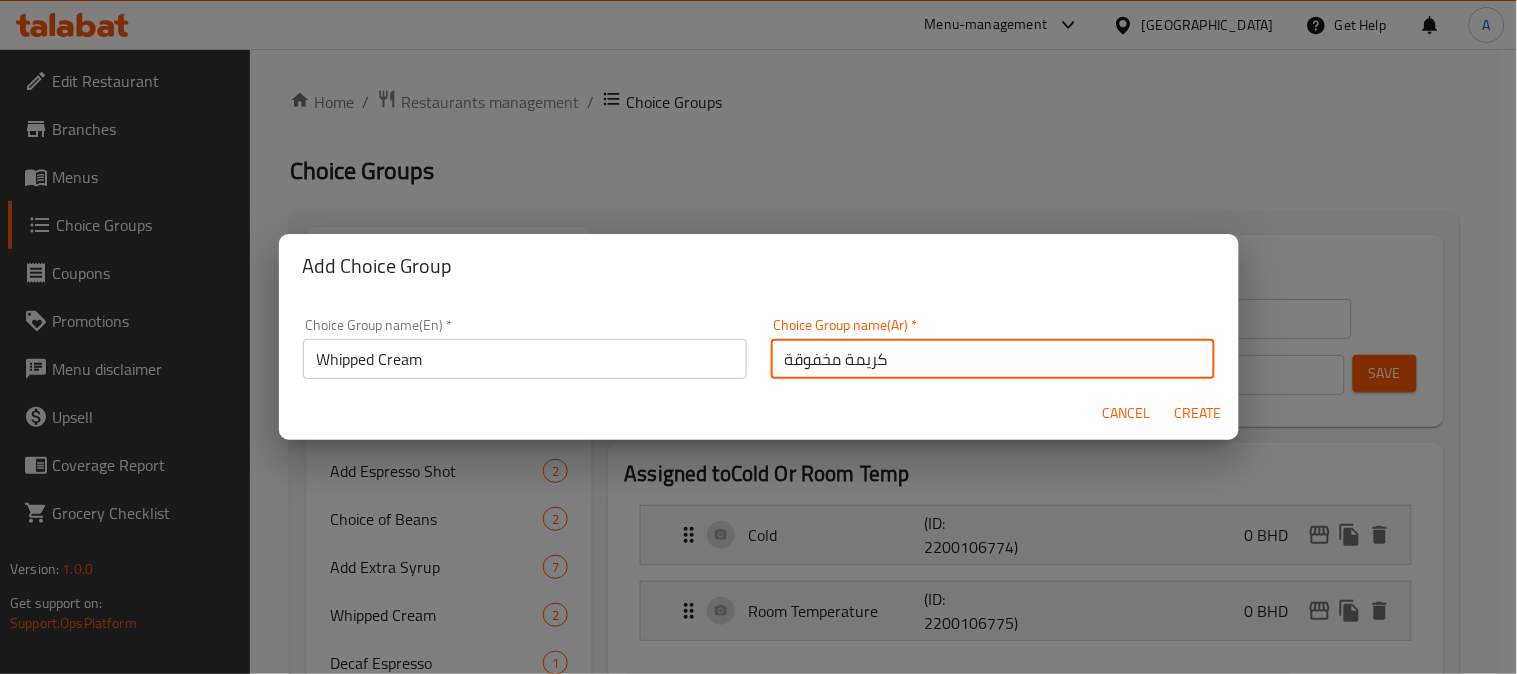 type on "كريمة مخفوقة" 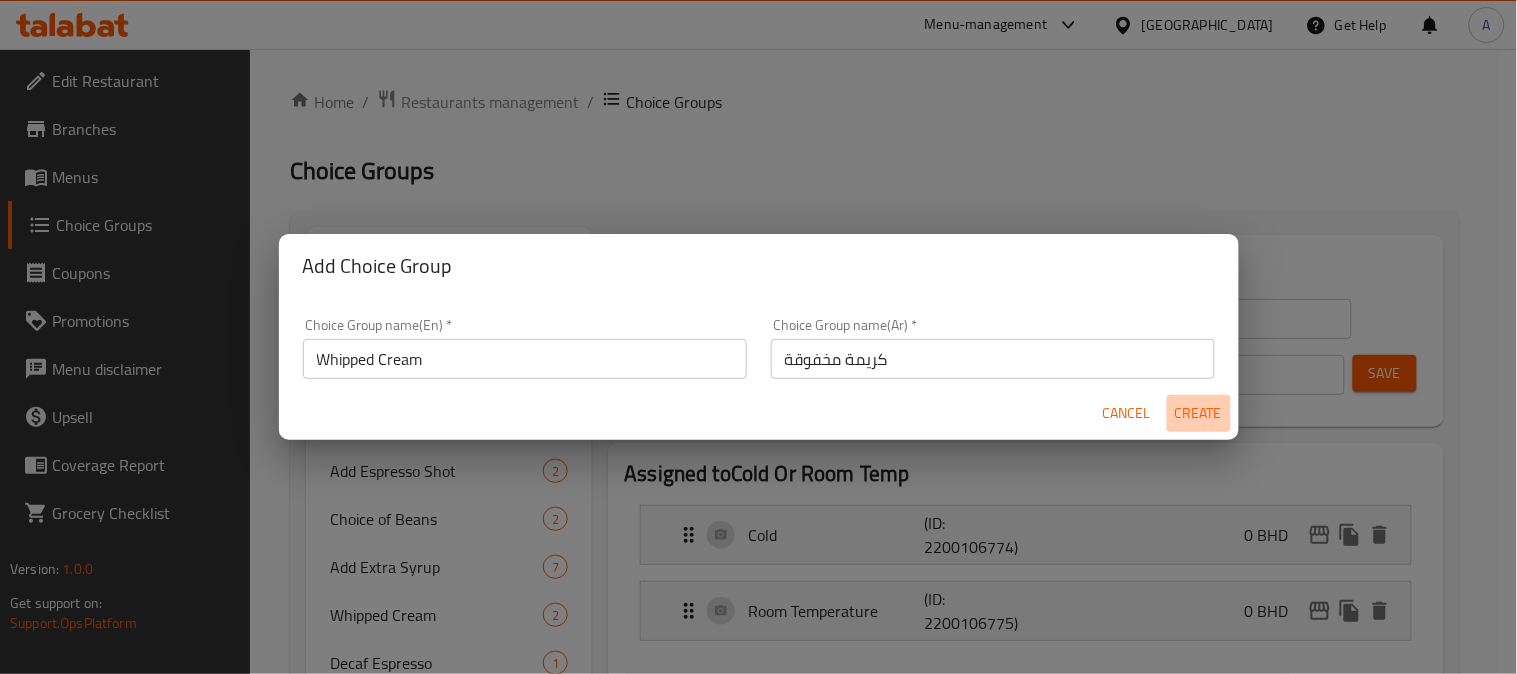 click on "Create" at bounding box center (1199, 413) 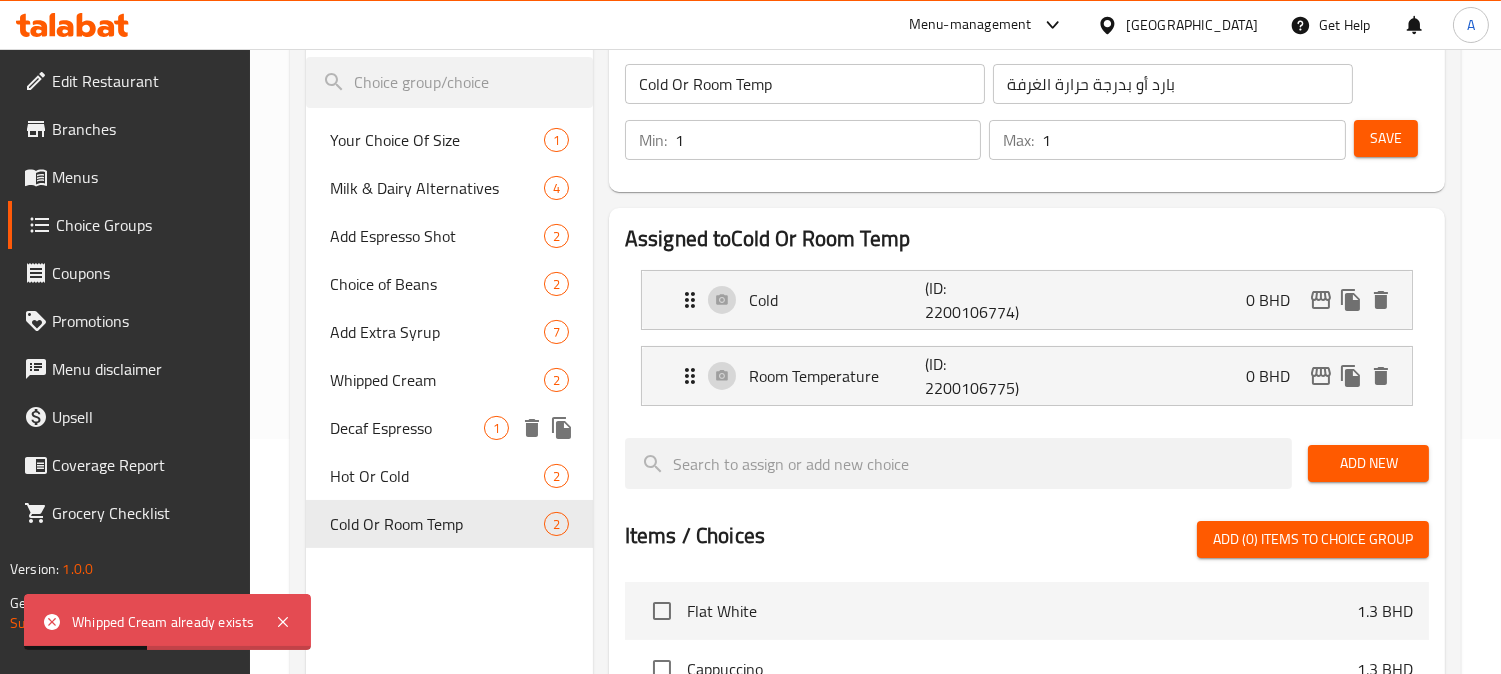 scroll, scrollTop: 0, scrollLeft: 0, axis: both 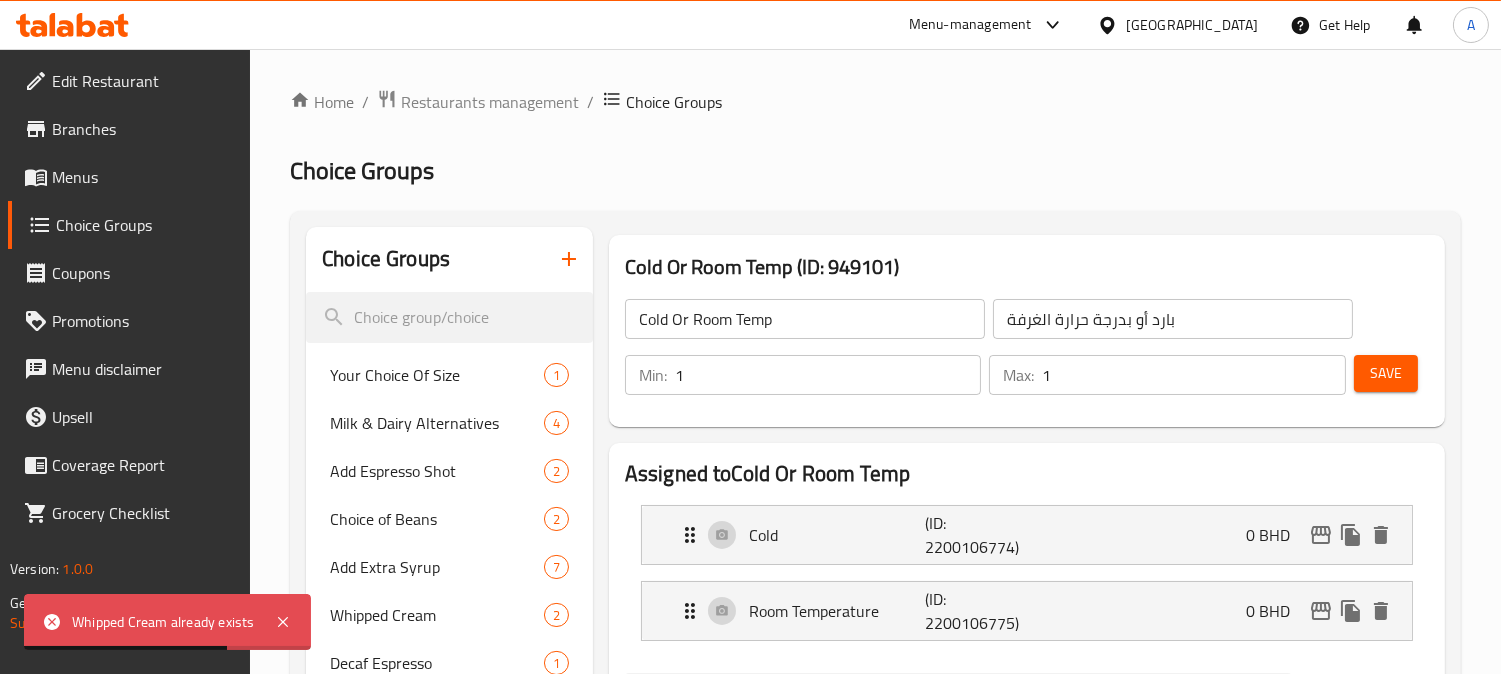 click 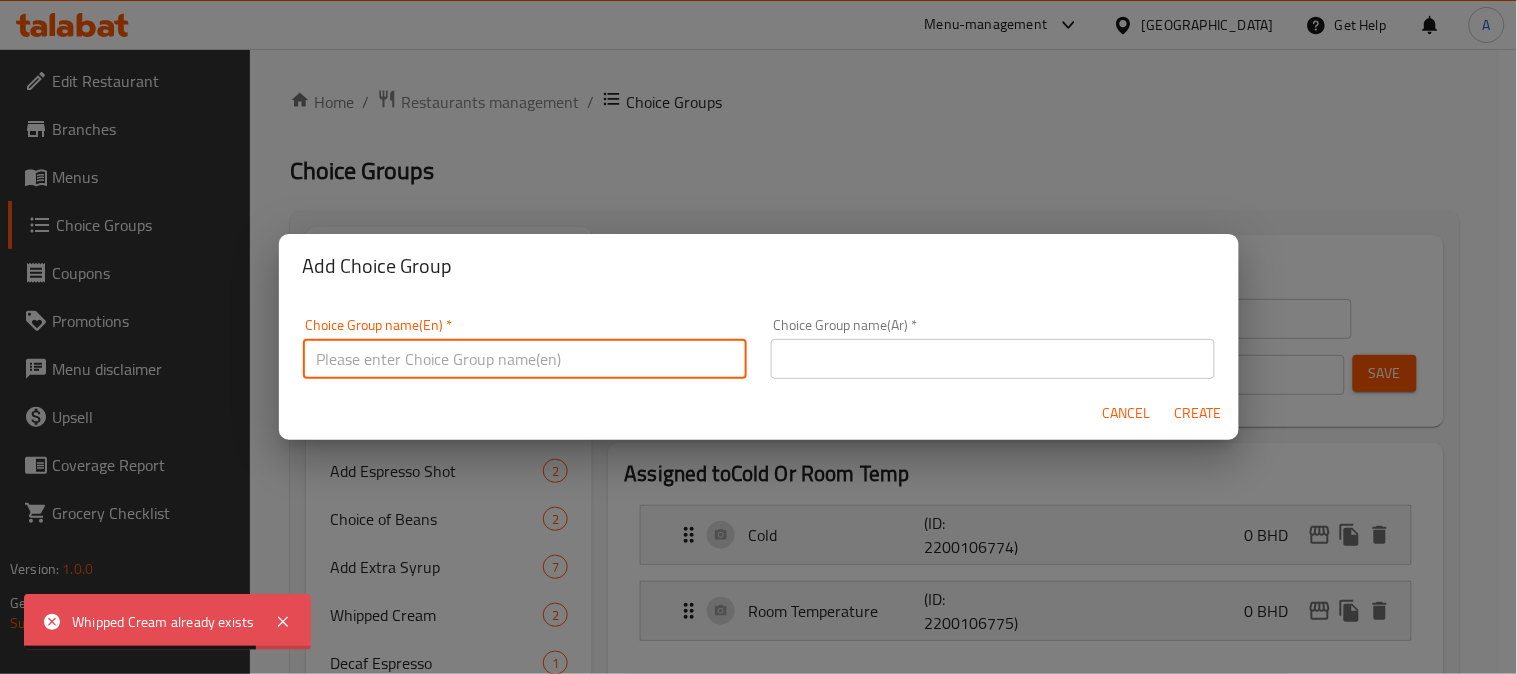 click at bounding box center (525, 359) 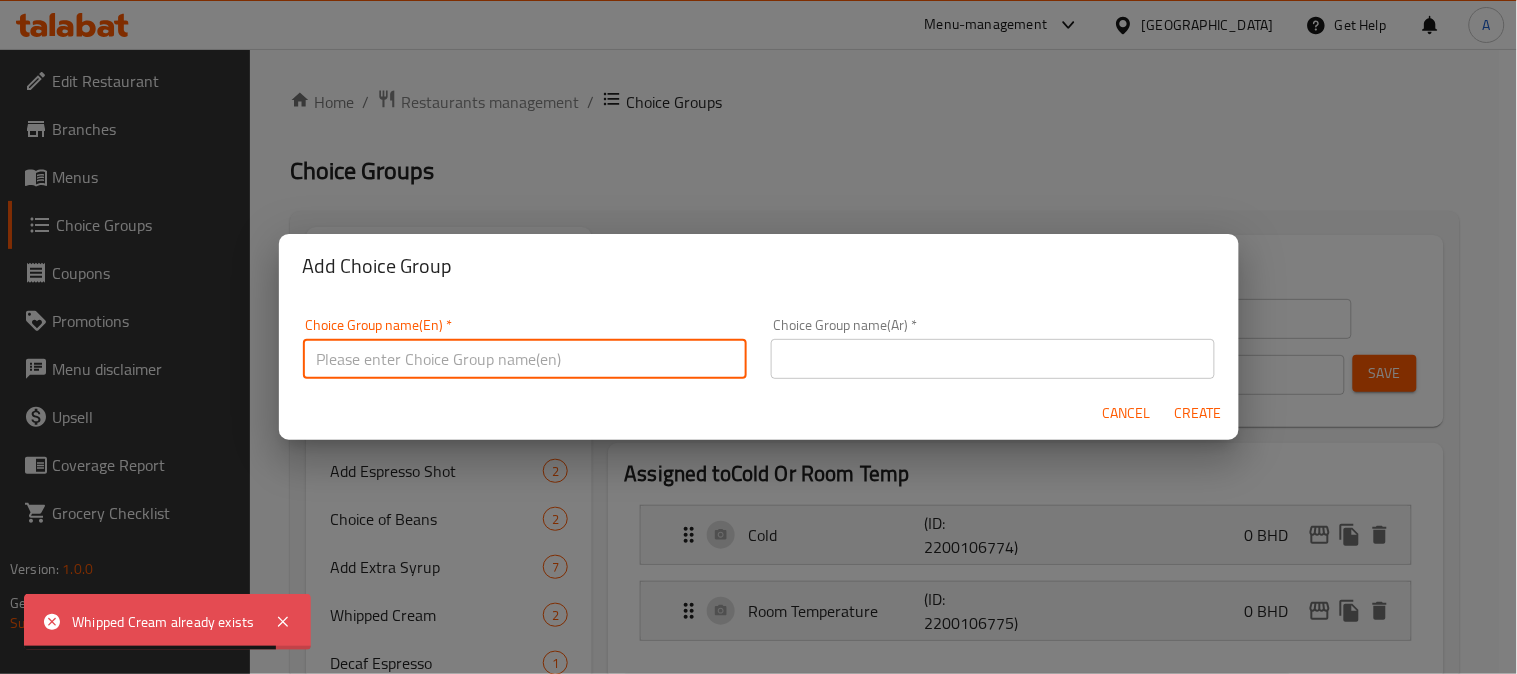 paste on "كريمة مخفوقة" 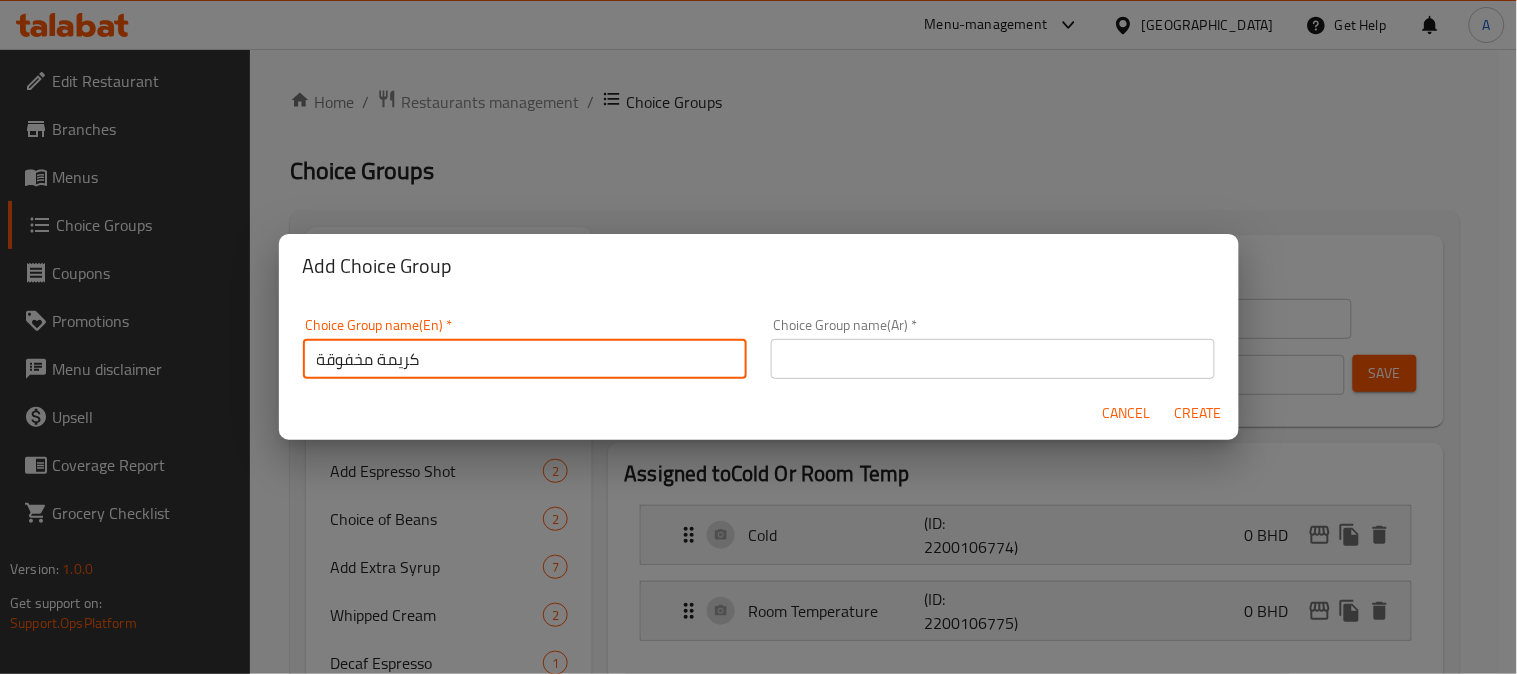 type on "كريمة مخفوقة" 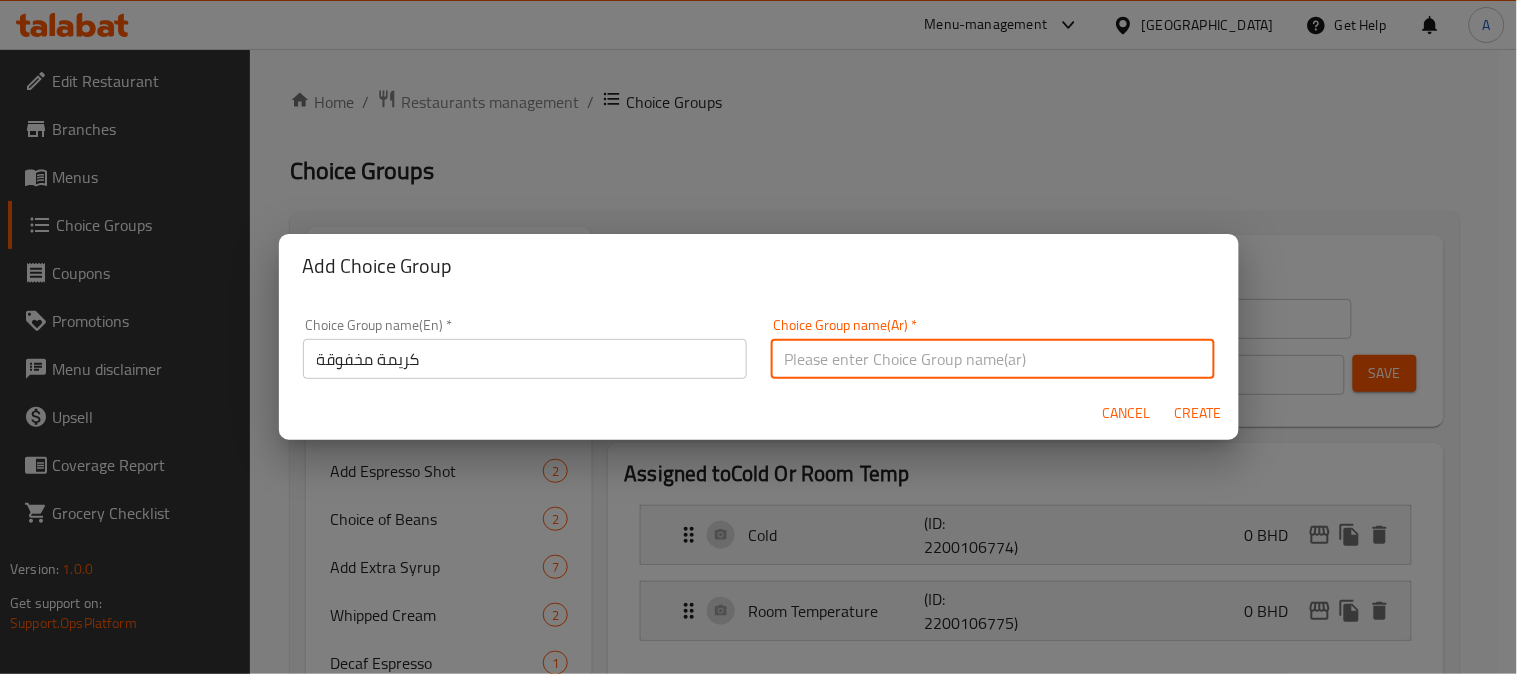 click at bounding box center [993, 359] 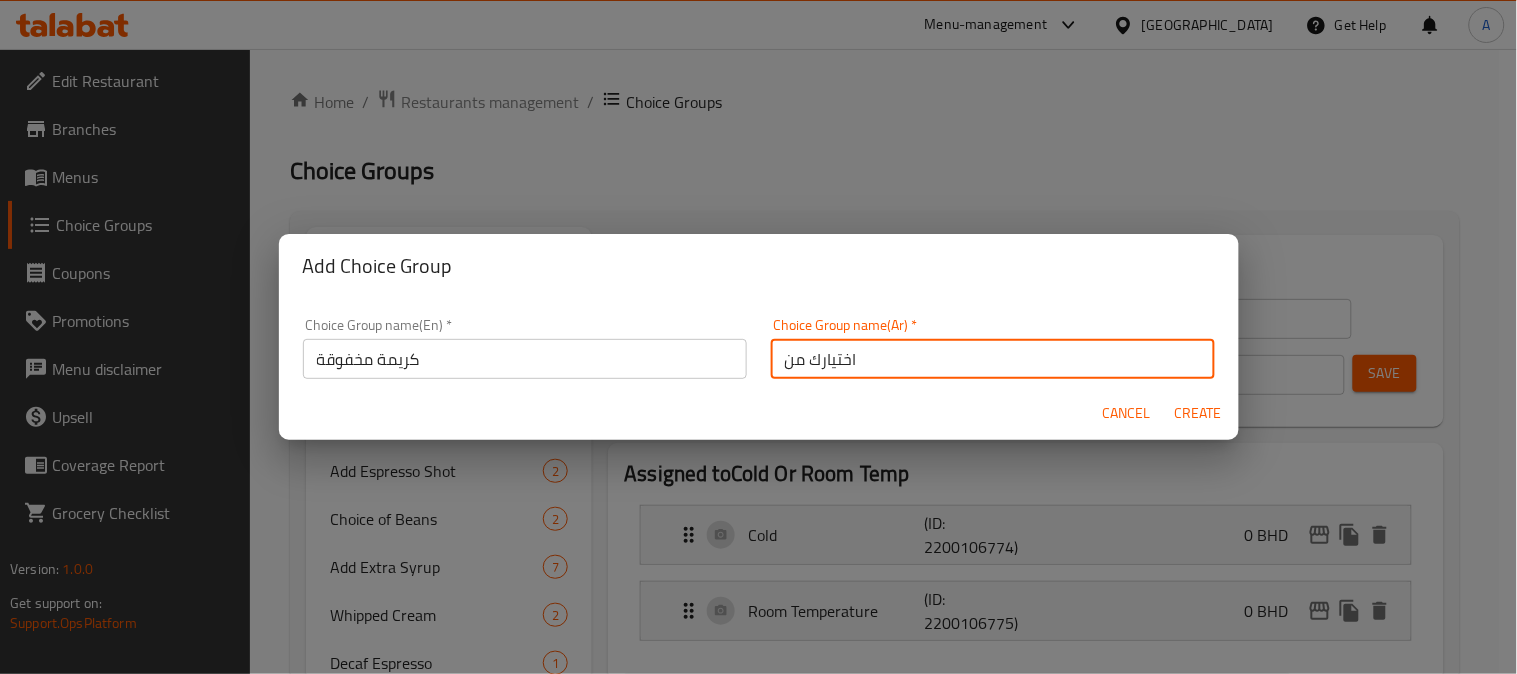 paste on "كريمة مخفوقة" 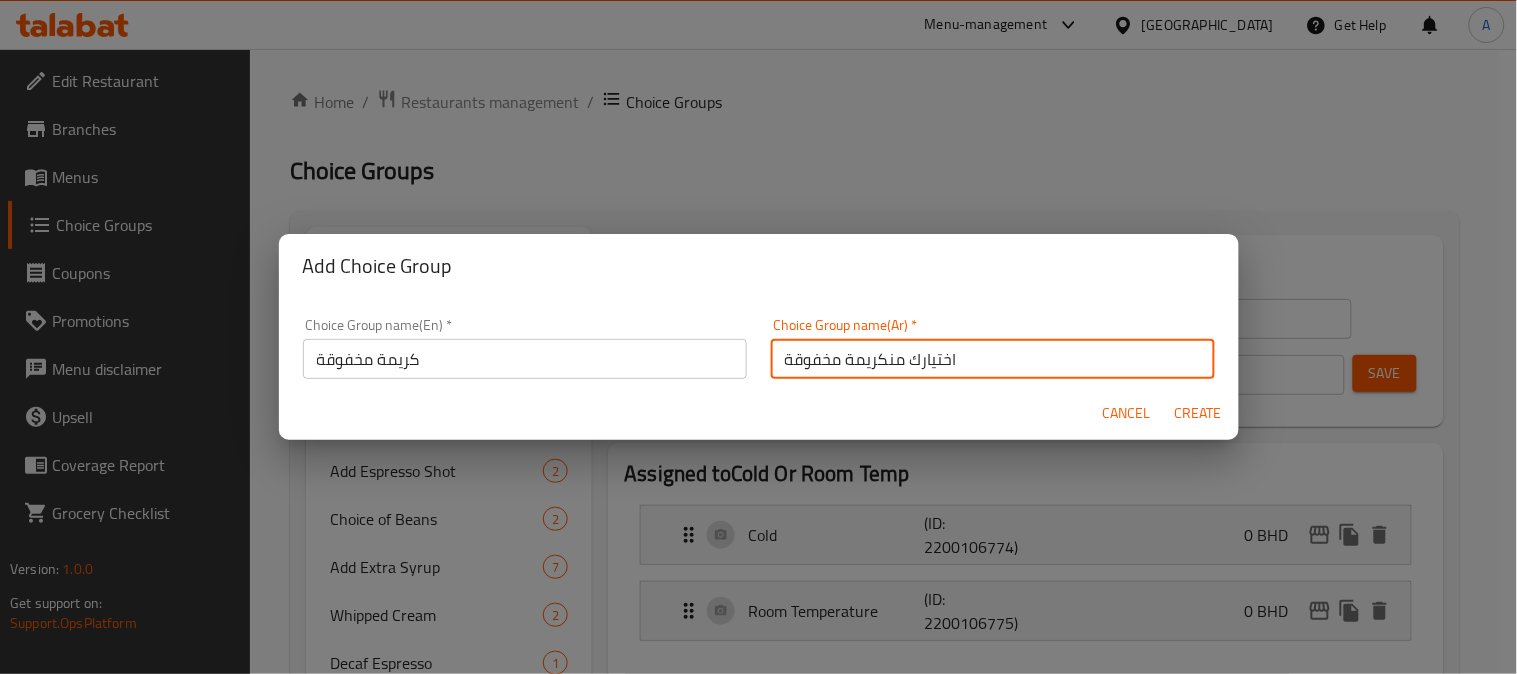click on "اختيارك منكريمة مخفوقة" at bounding box center (993, 359) 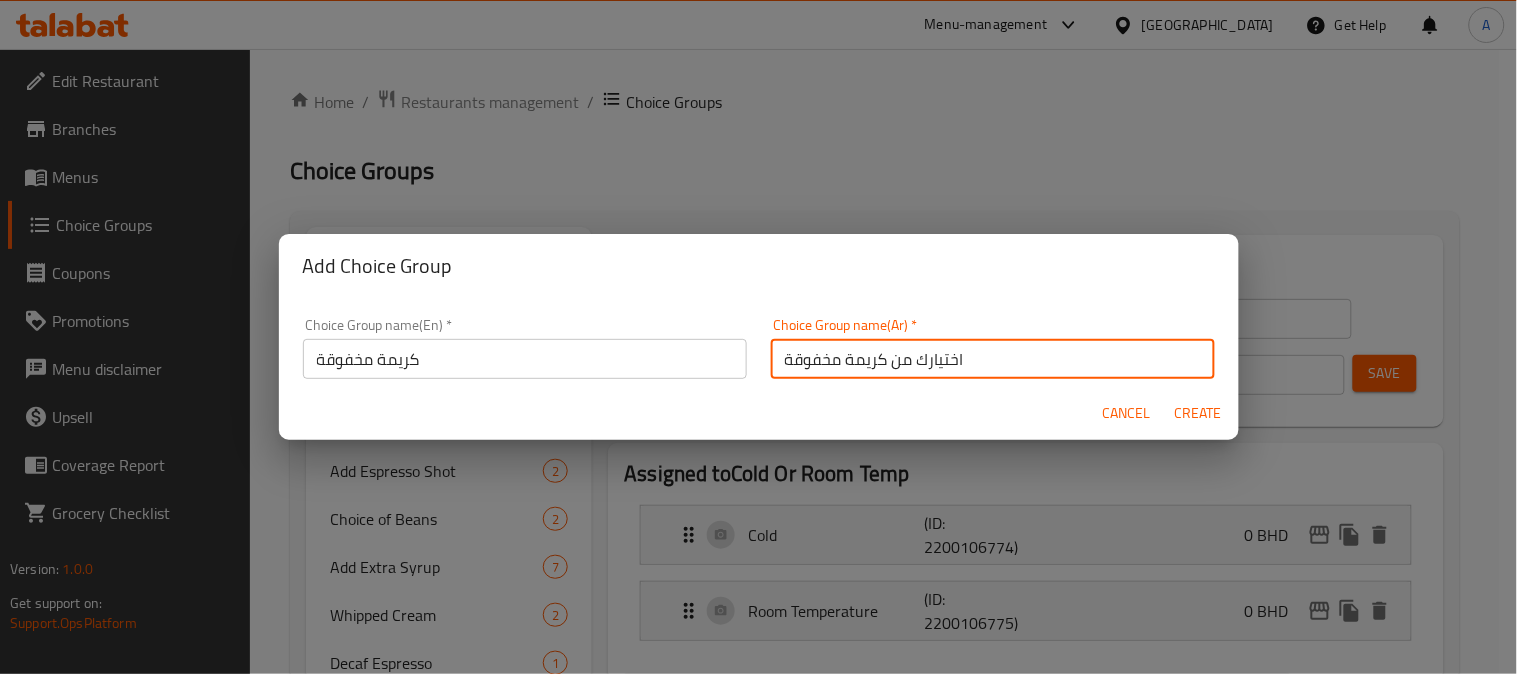 type on "اختيارك من كريمة مخفوقة" 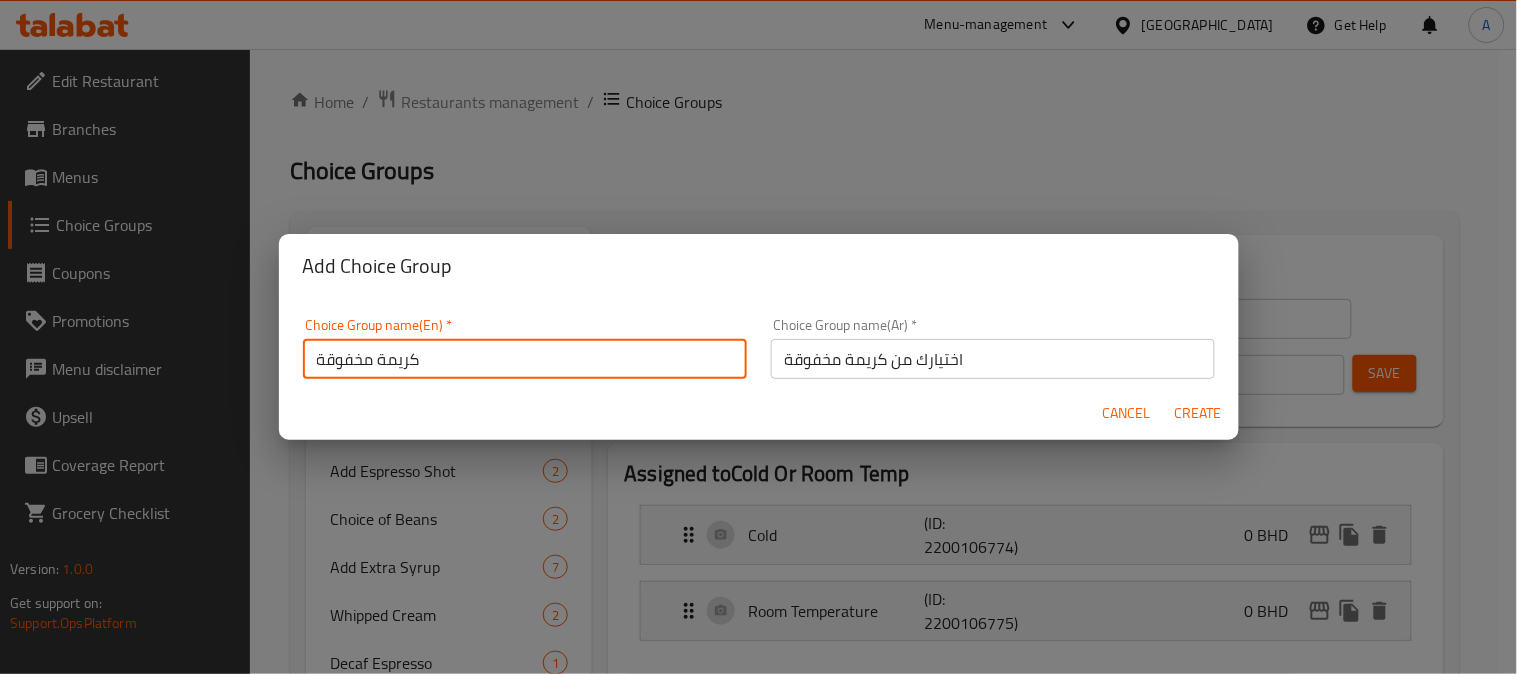 click on "كريمة مخفوقة" at bounding box center [525, 359] 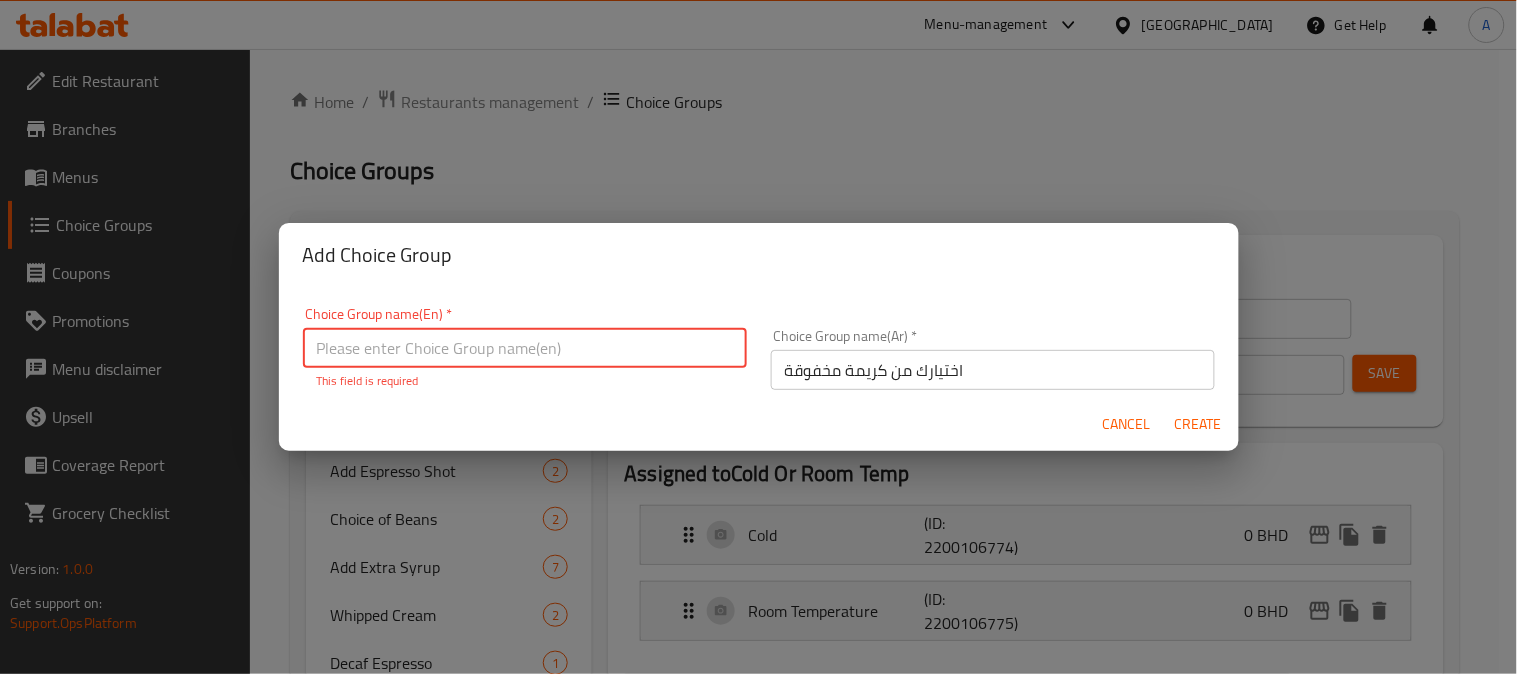 click at bounding box center (525, 348) 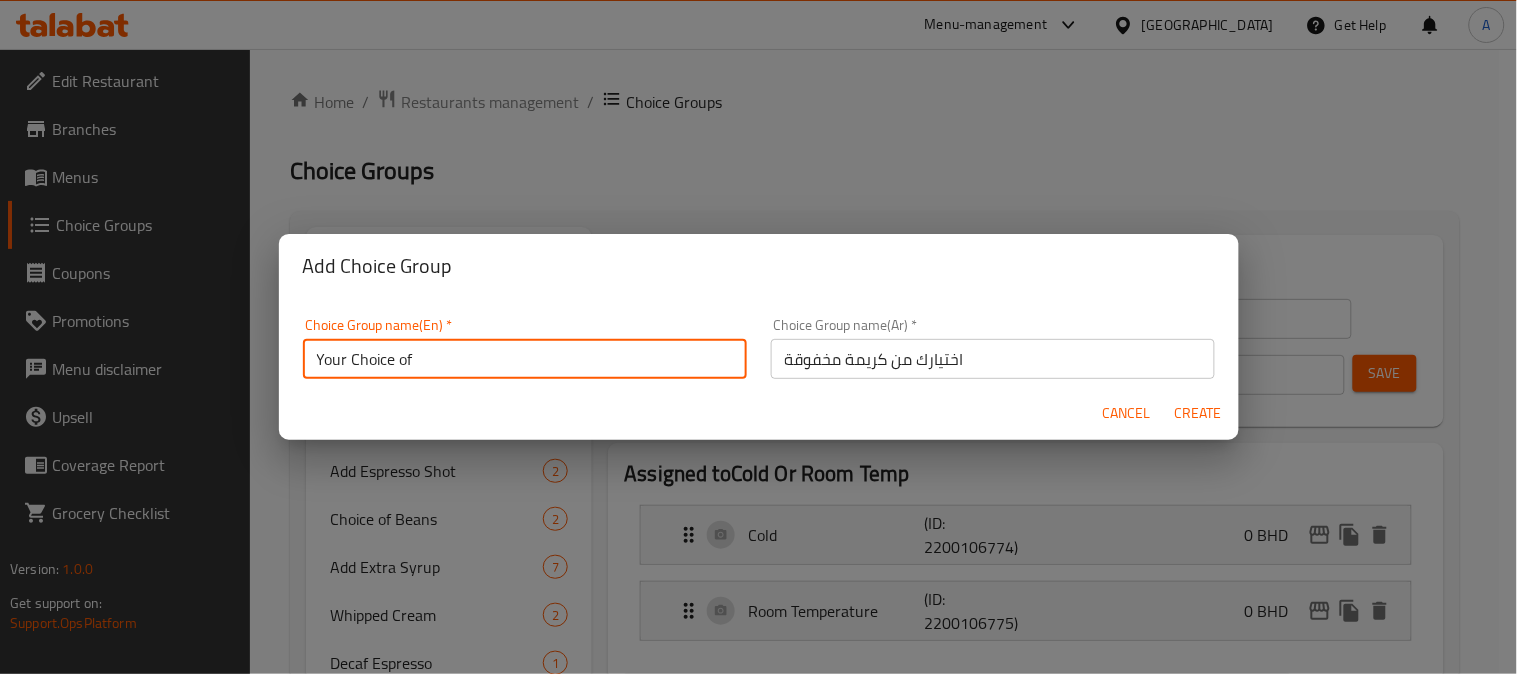 paste on "Whipped Cream" 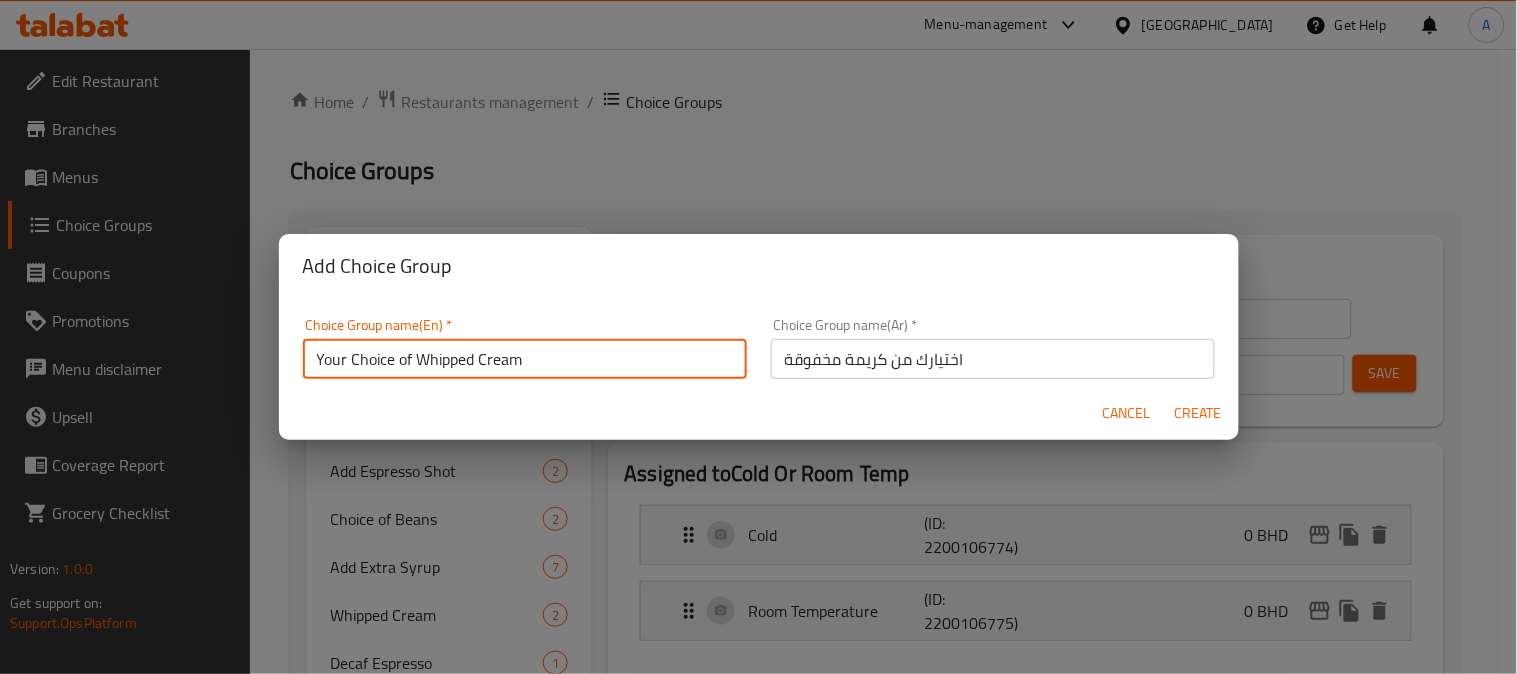 type on "Your Choice of Whipped Cream" 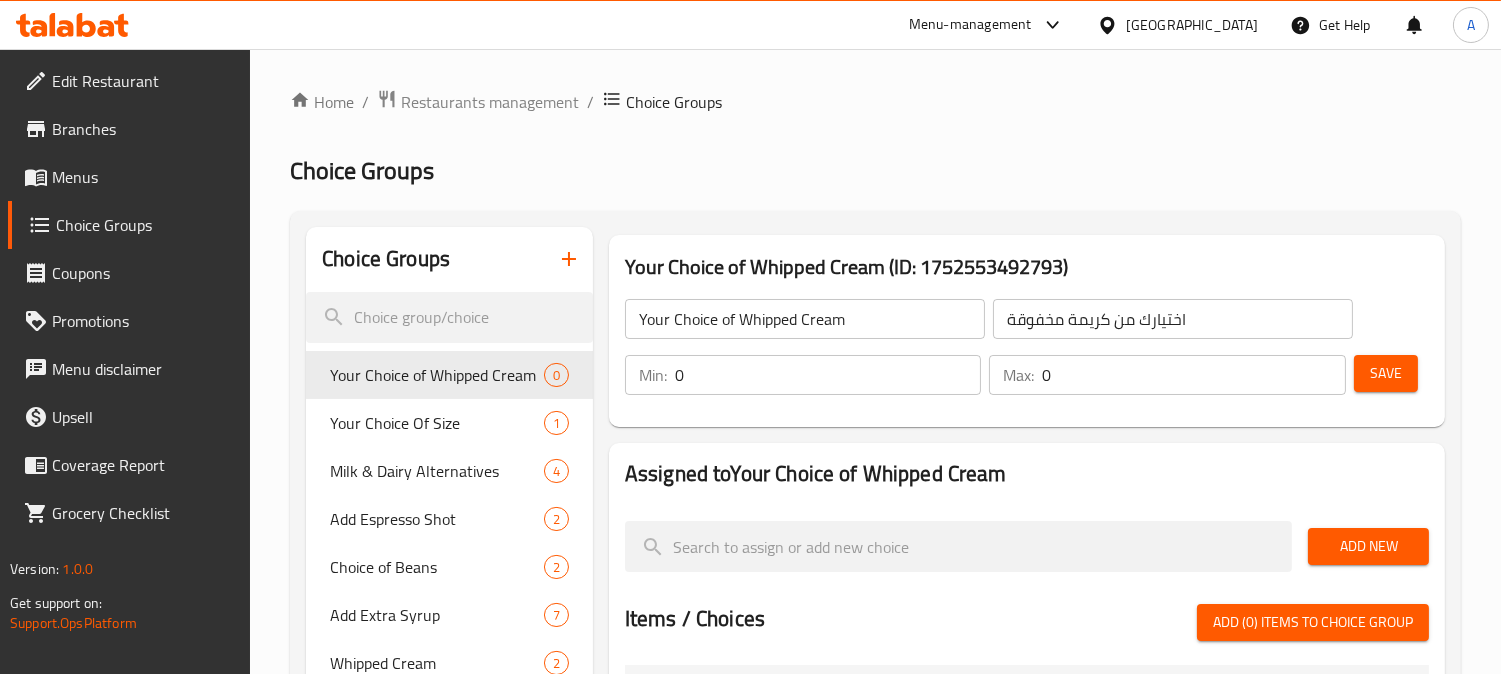 click on "0" at bounding box center [828, 375] 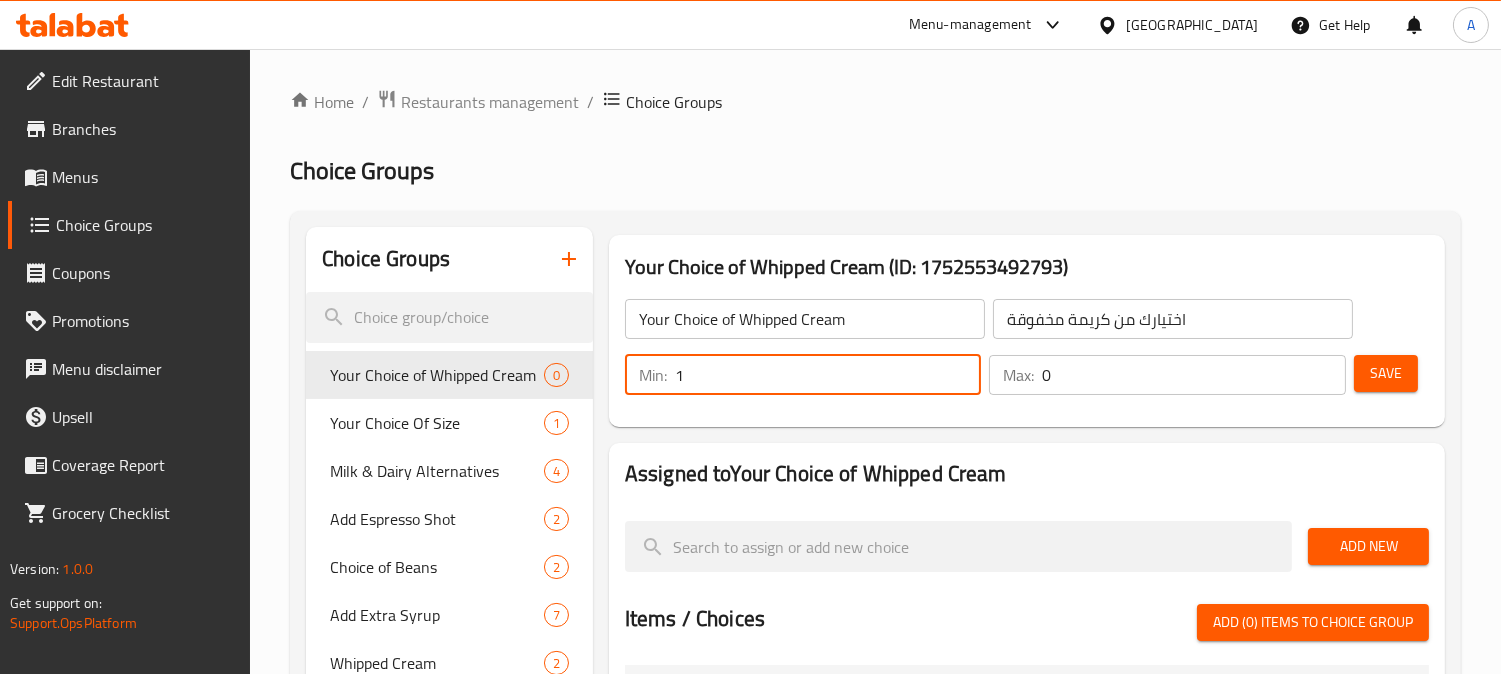 type on "1" 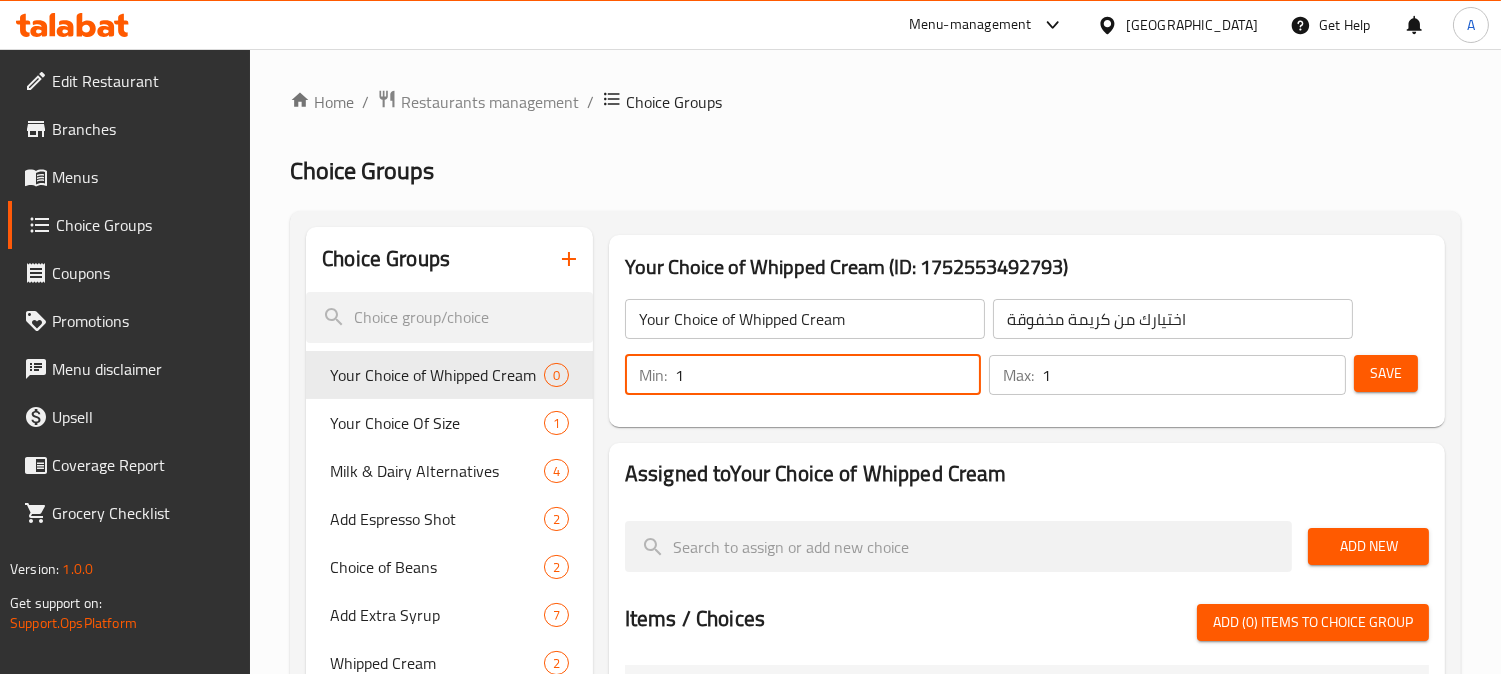 type on "1" 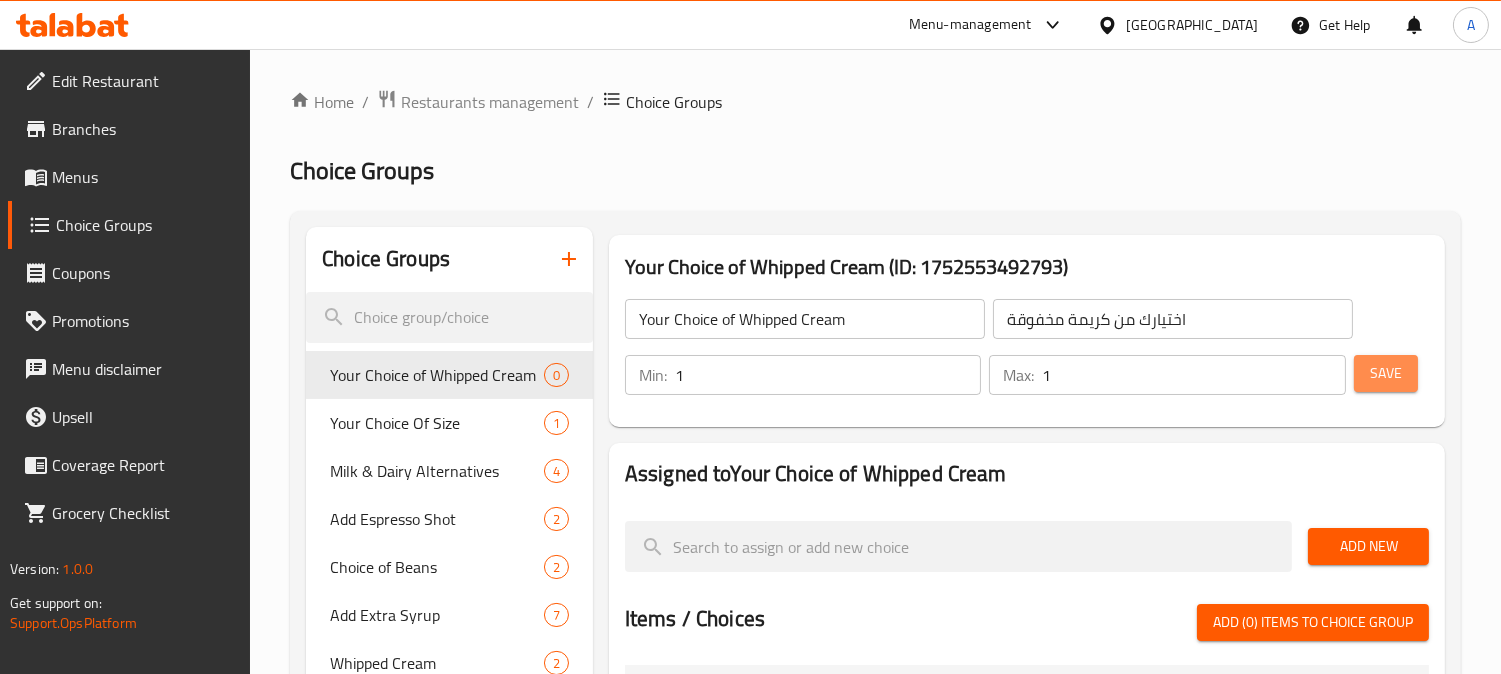 click on "Save" at bounding box center [1386, 373] 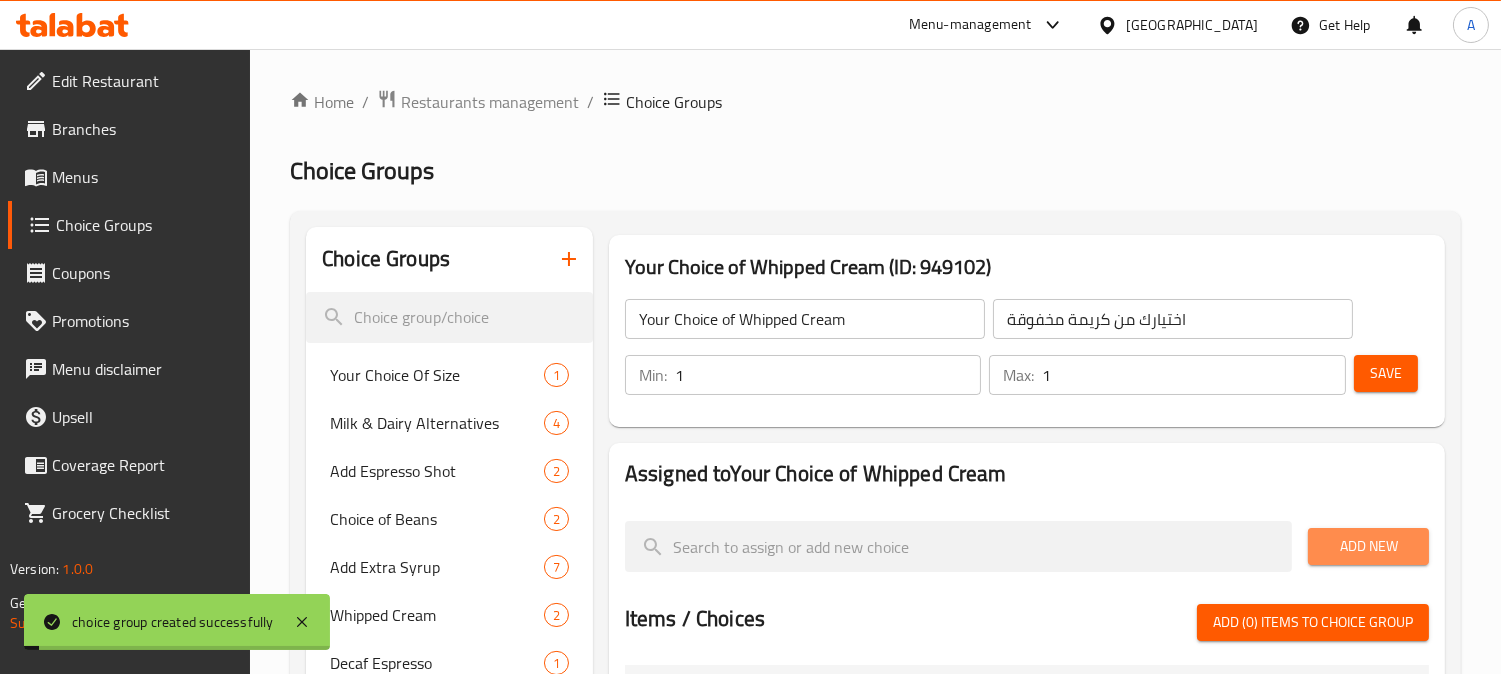 click on "Add New" at bounding box center [1368, 546] 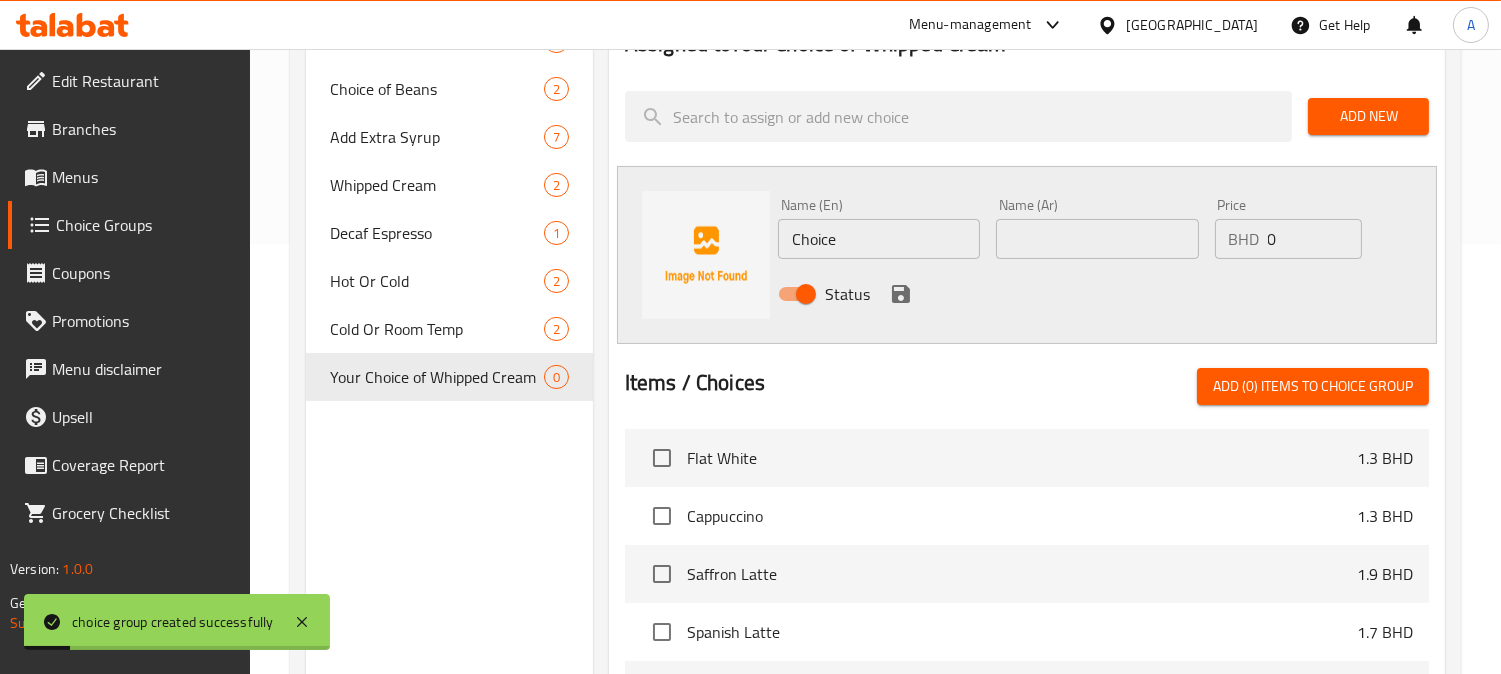scroll, scrollTop: 444, scrollLeft: 0, axis: vertical 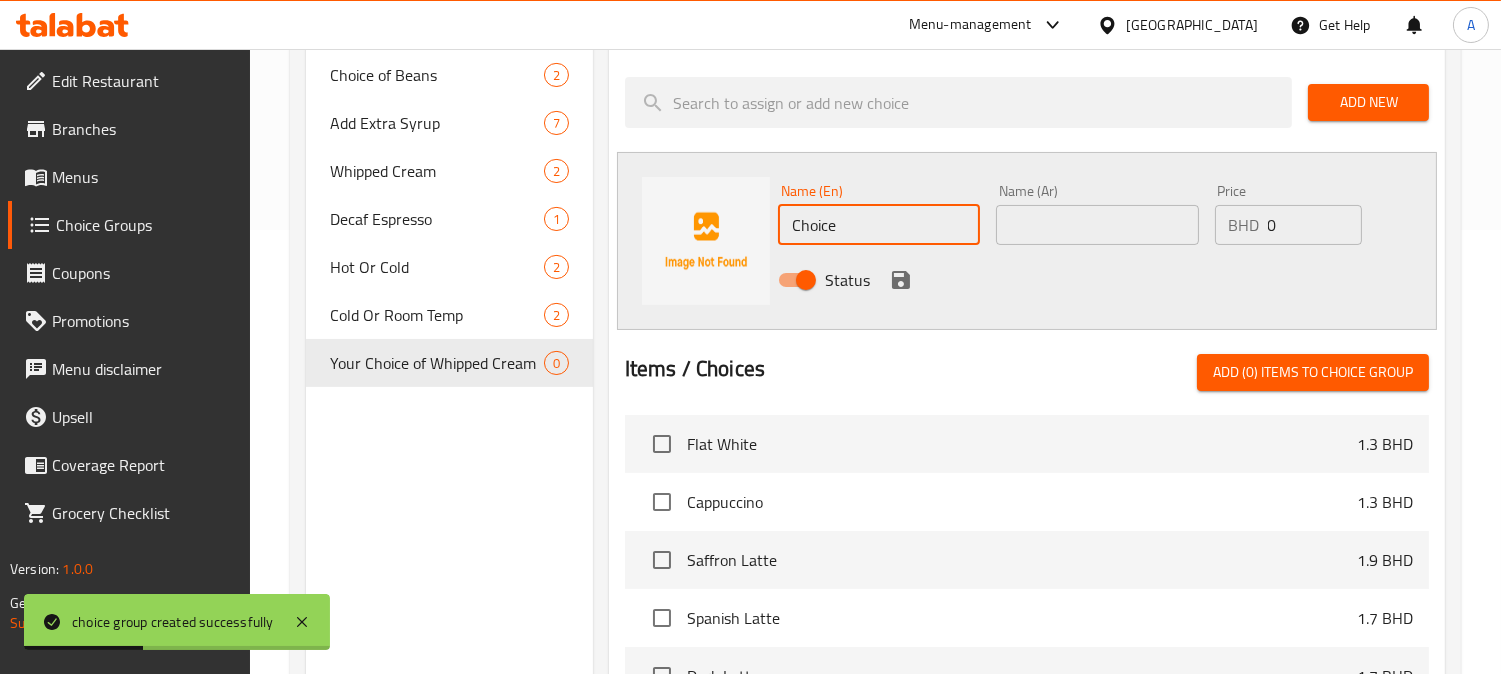 drag, startPoint x: 911, startPoint y: 235, endPoint x: 504, endPoint y: 213, distance: 407.59415 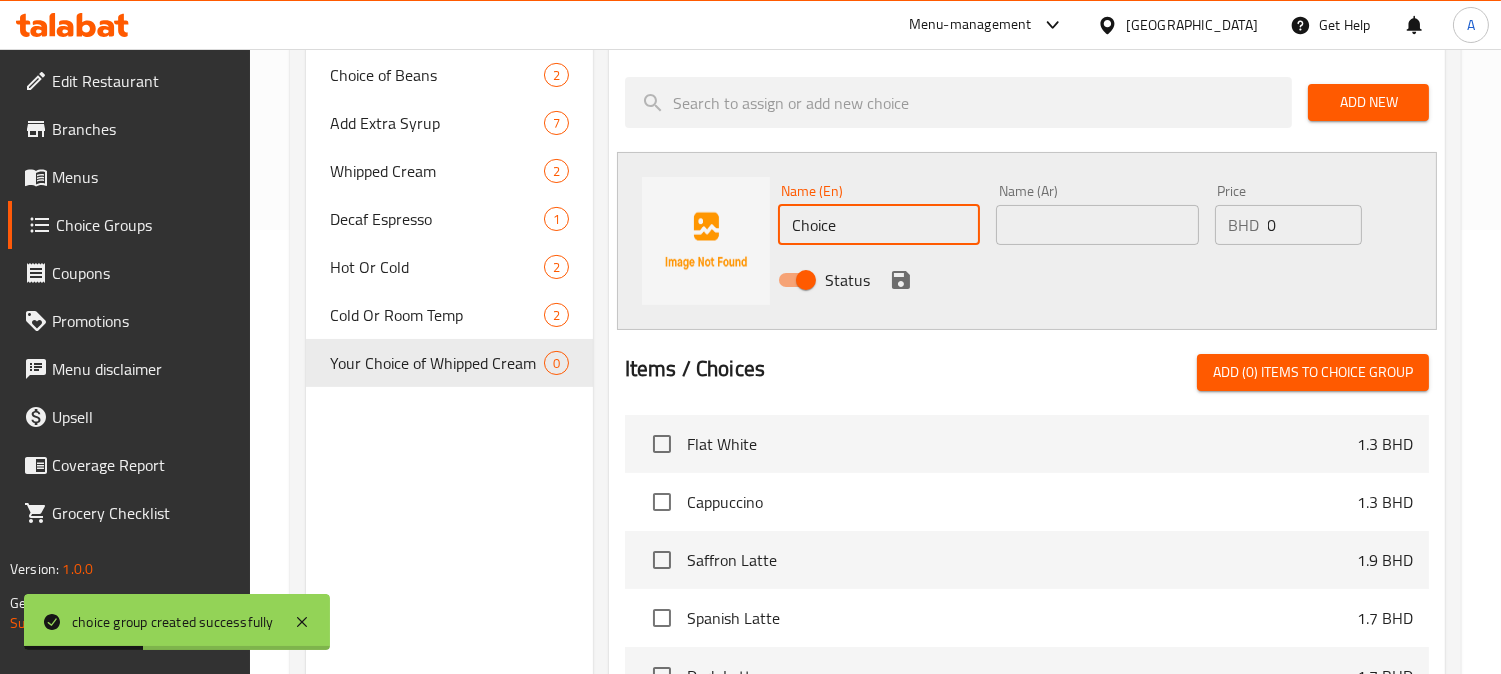 click on "Choice Groups Your Choice Of Size 1 Milk & Dairy Alternatives 4 Add Espresso Shot 2 Choice of Beans 2 Add Extra Syrup 7 Whipped Cream 2 Decaf Espresso 1 Hot Or Cold 2 Cold Or Room Temp 2 Your Choice of Whipped Cream 0 Your Choice of Whipped Cream (ID: 949102) Your Choice of Whipped Cream ​ اختيارك من كريمة مخفوقة ​ Min: 1 ​ Max: 1 ​ Save Assigned to  Your Choice of Whipped Cream Add New Name (En) Choice Name (En) Name (Ar) Name (Ar) Price BHD 0 Price Status Items / Choices Add (0) items to choice group Flat White 1.3 BHD Cappuccino 1.3 BHD Saffron Latte 1.9 BHD Spanish Latte 1.7 BHD Dark Latte 1.7 BHD White Mocha Latte 1.7 BHD Pistachio Latte 2.1 BHD Caramel Macchiato 1.8 BHD Hot Matcha Latte 1.8 BHD Hot Chocolate 1.8 BHD Affogato 1.5 BHD Iced Spanish Latte 1.7 BHD Iced Latte 1.3 BHD Iced Americano 1.1 BHD Iced Saffron Latte 1.8 BHD Iced V60 1.7 BHD Iced Pistachio Latte 2.1 BHD Iced Matcha Latte 1.8 BHD Iced White Mocha 1.7 BHD Iced Caramel Macchiato 1.8 BHD Ice Shaken Espresso 0" at bounding box center [879, 327] 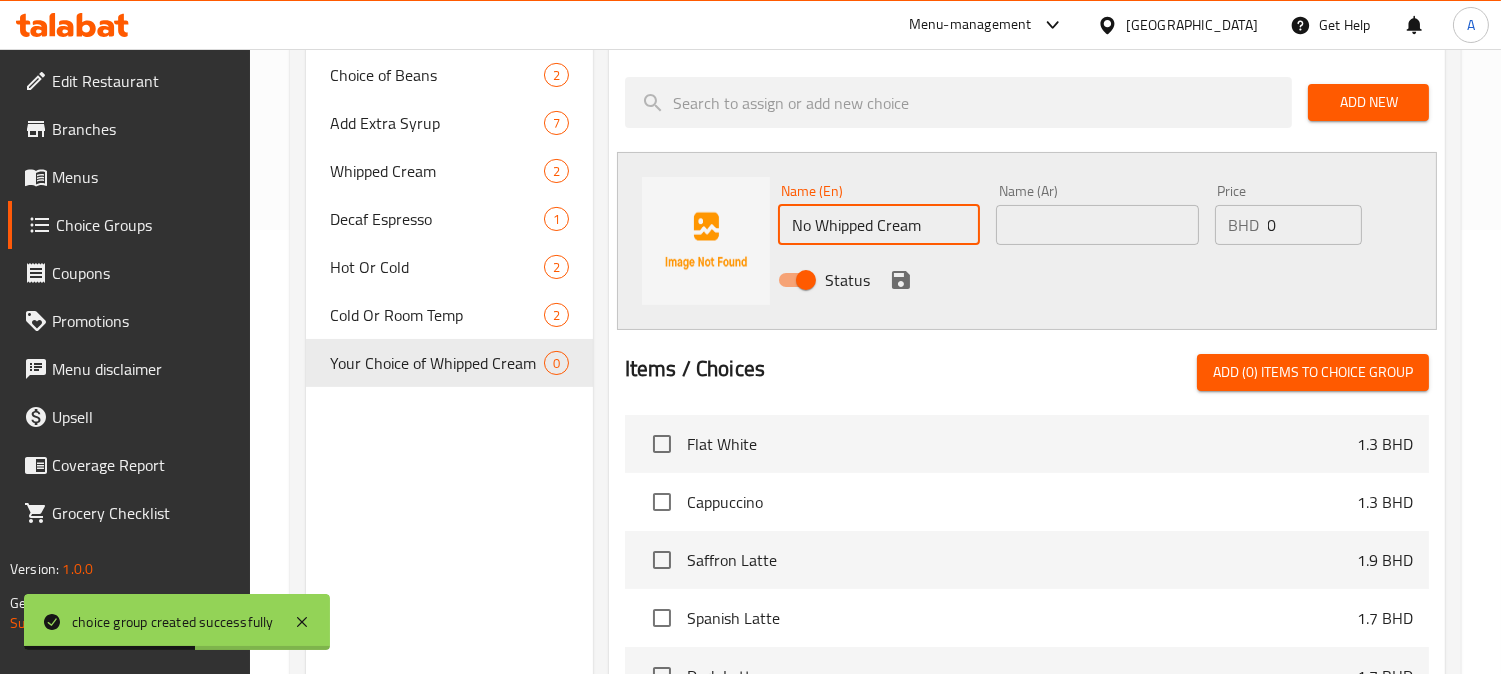 type on "No Whipped Cream" 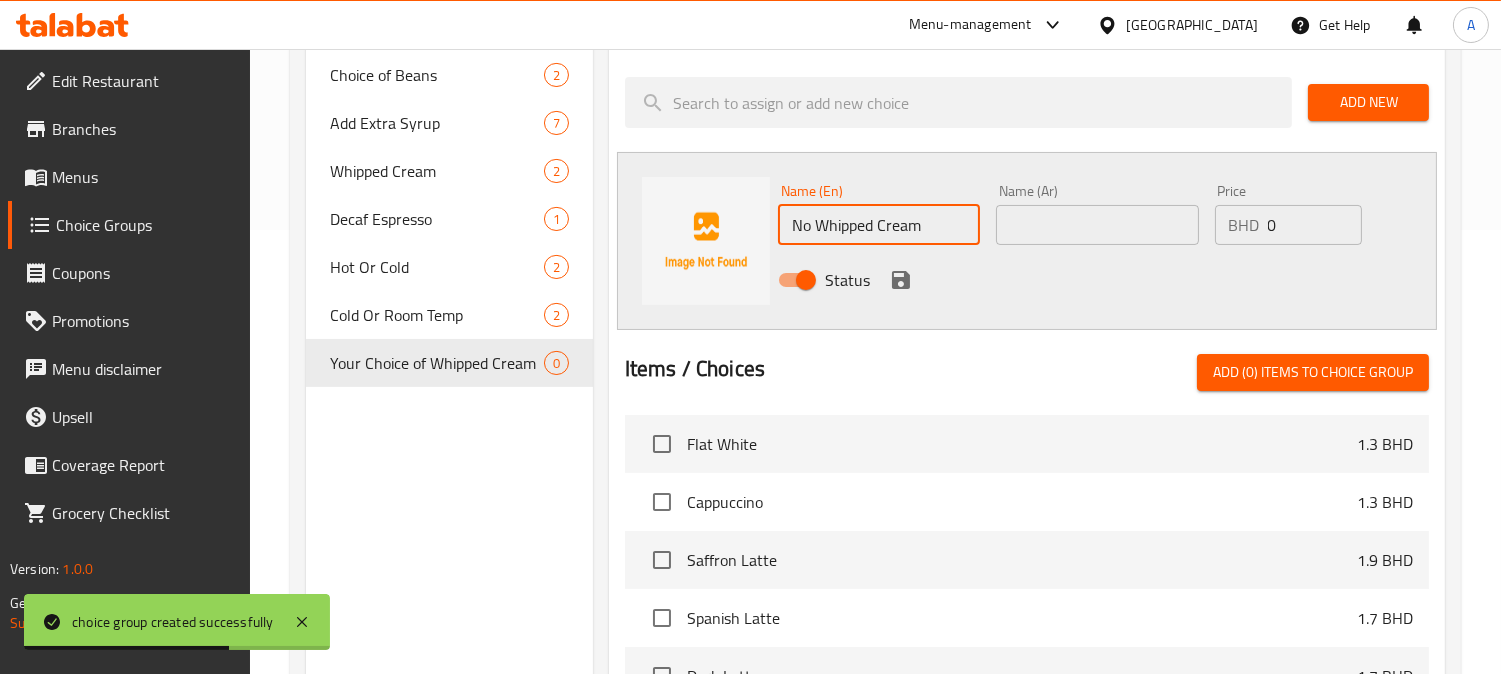 click at bounding box center (1097, 225) 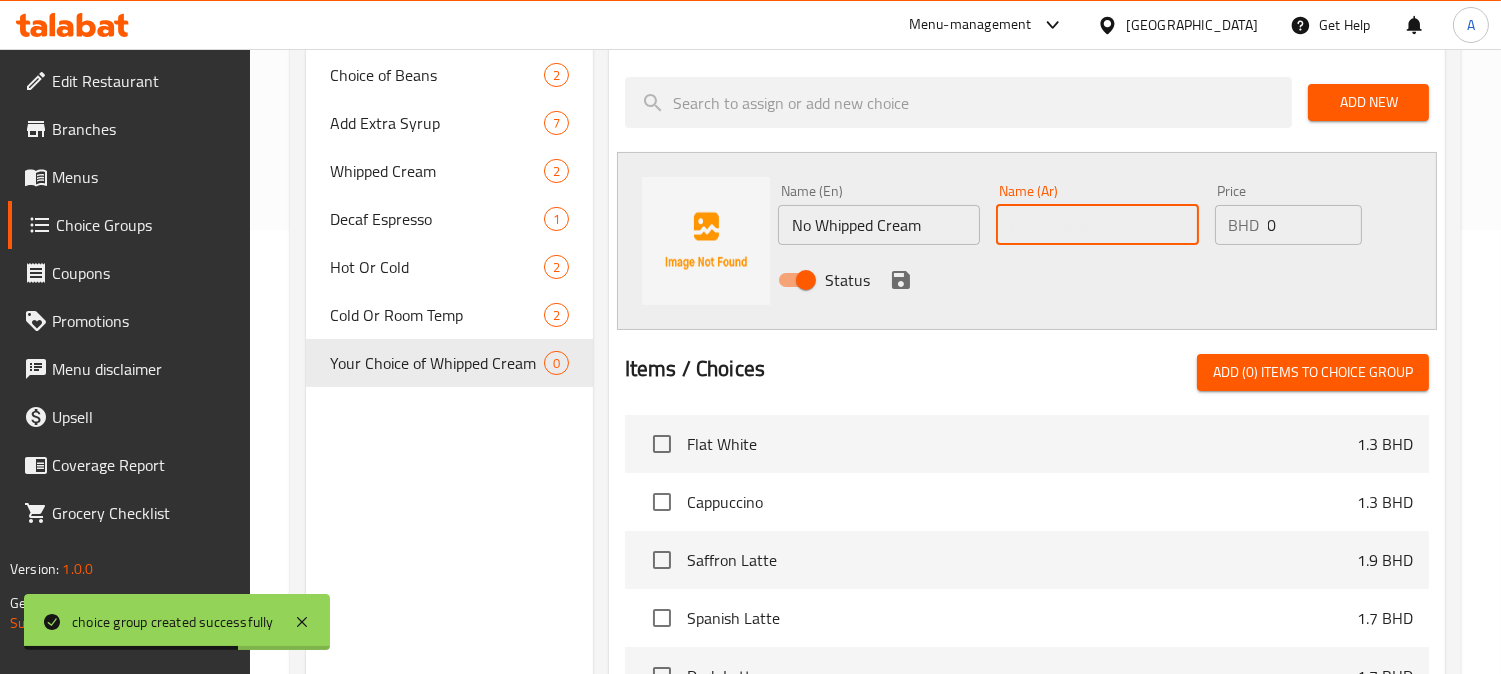 paste on "بدون كريمة مخفوقة" 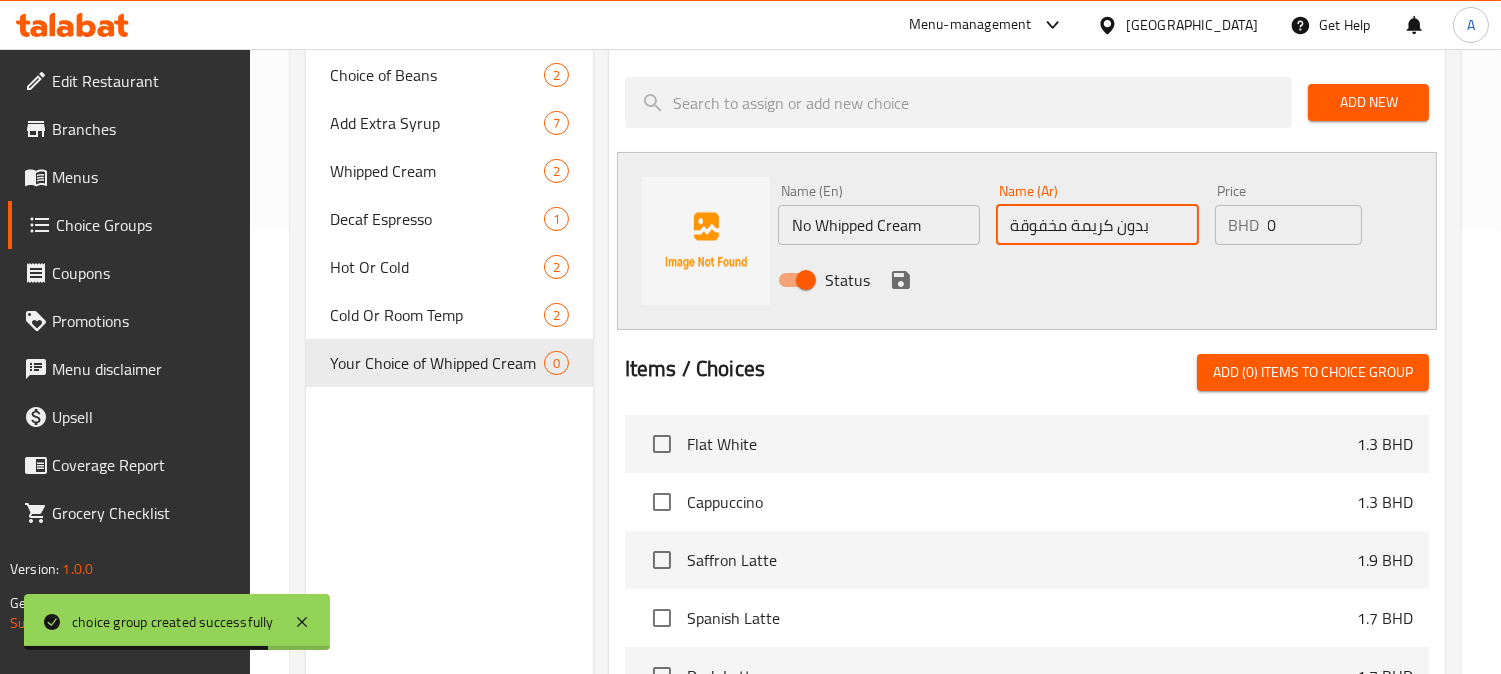 type on "بدون كريمة مخفوقة" 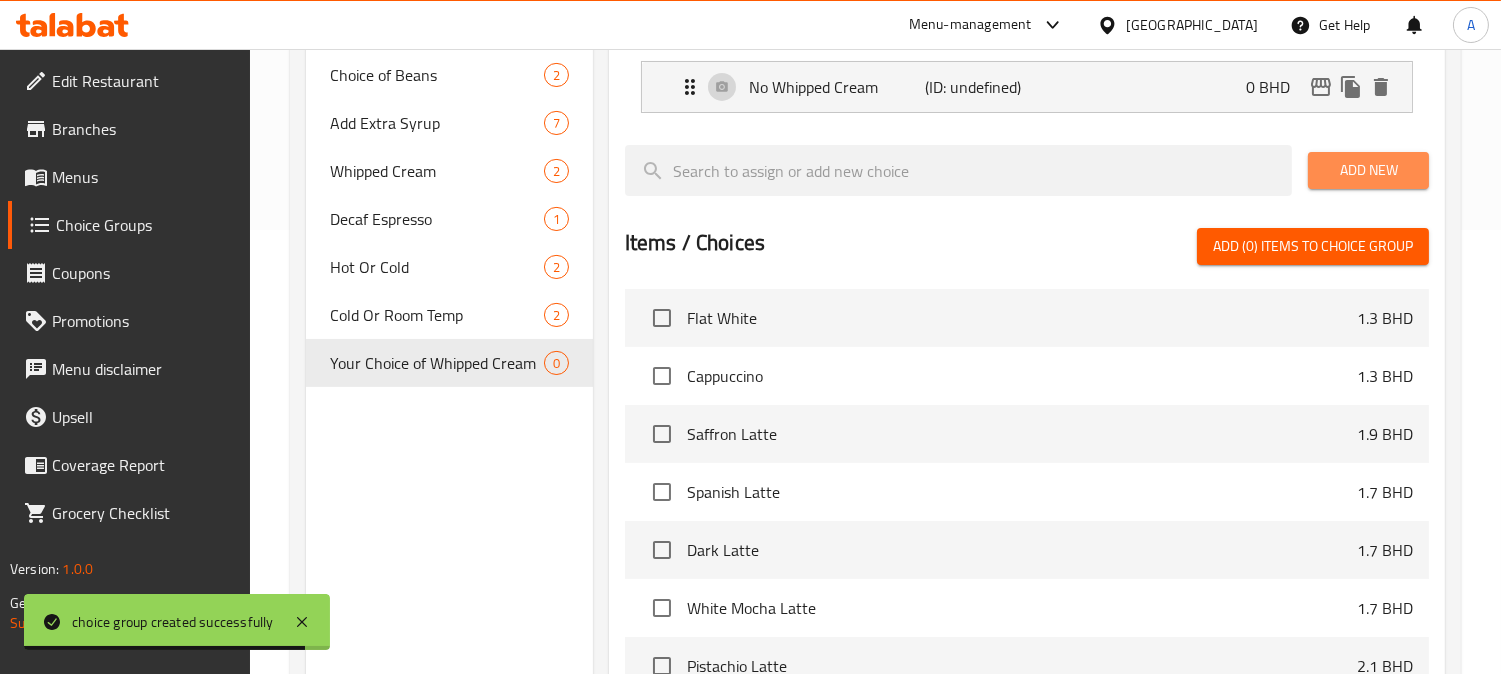 click on "Add New" at bounding box center [1368, 170] 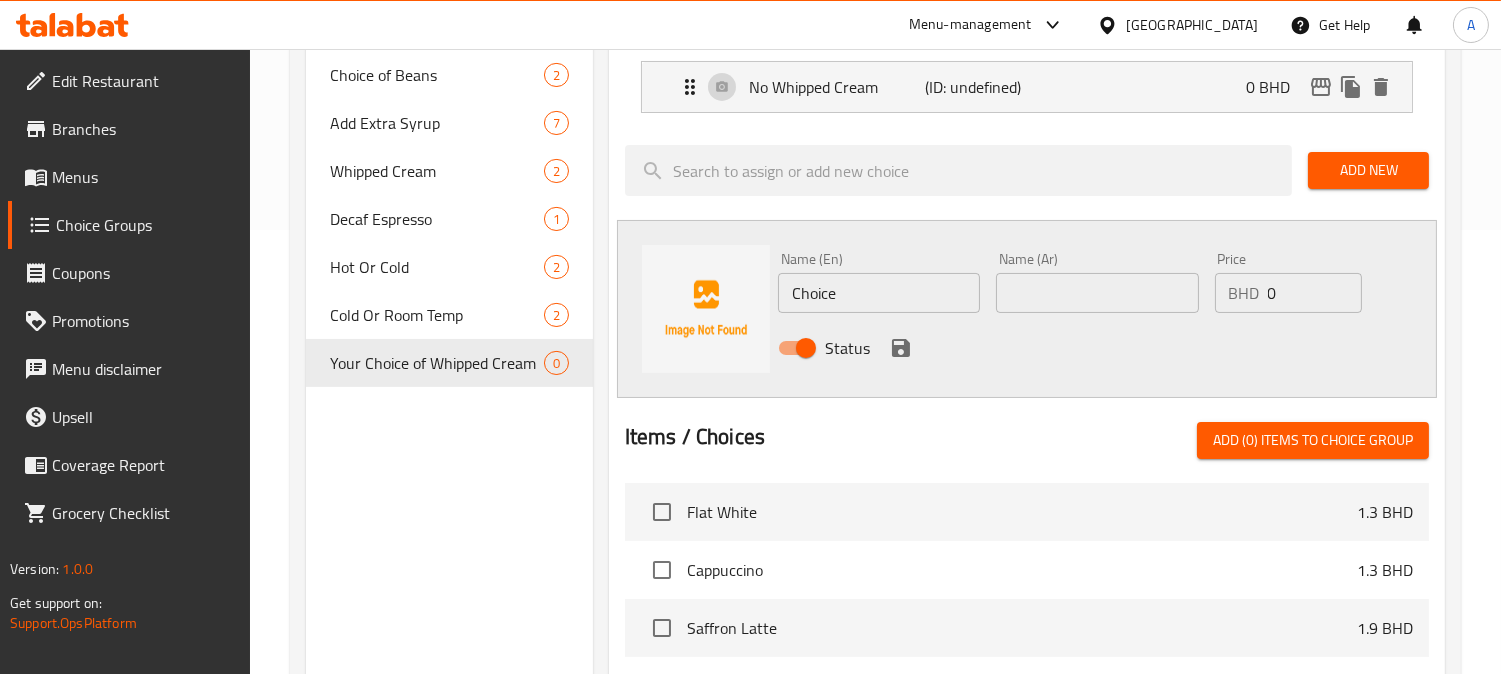 drag, startPoint x: 880, startPoint y: 298, endPoint x: 431, endPoint y: 260, distance: 450.60516 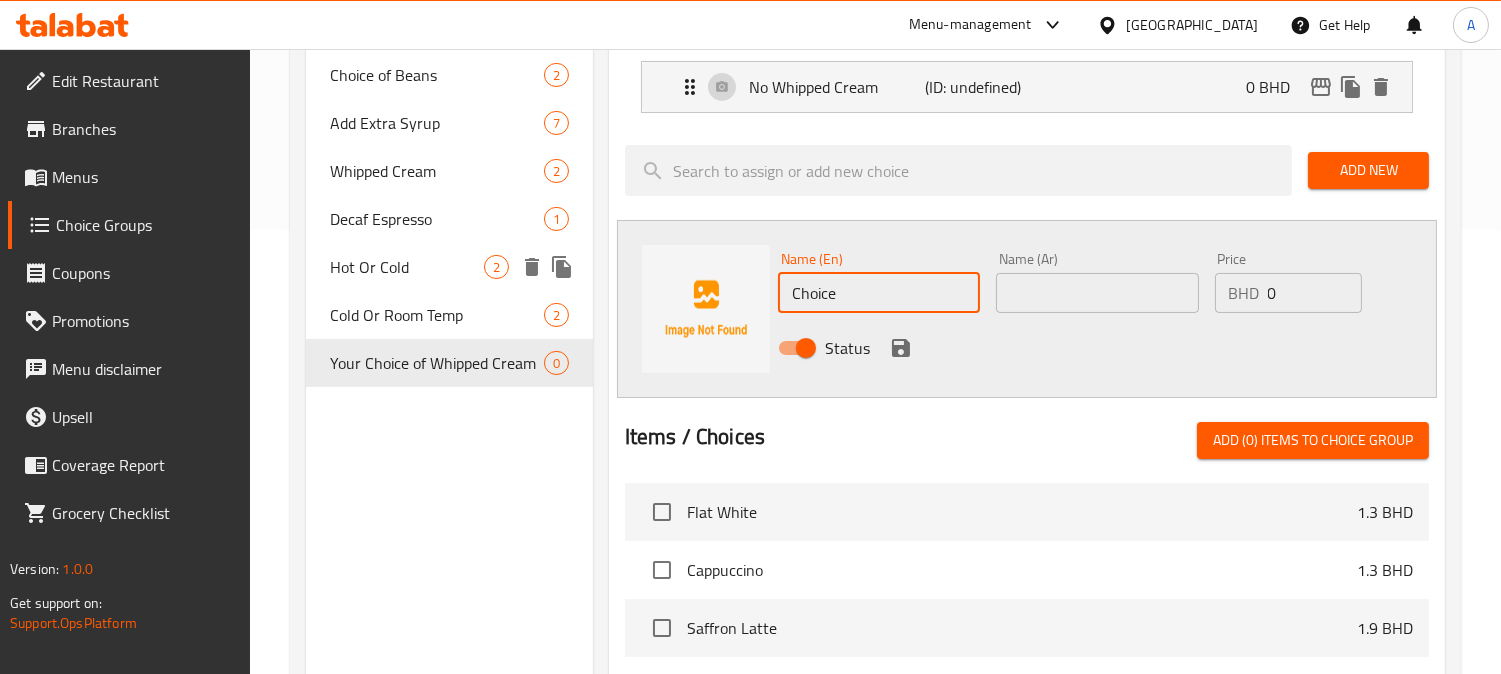 paste on "Add Whip Cream" 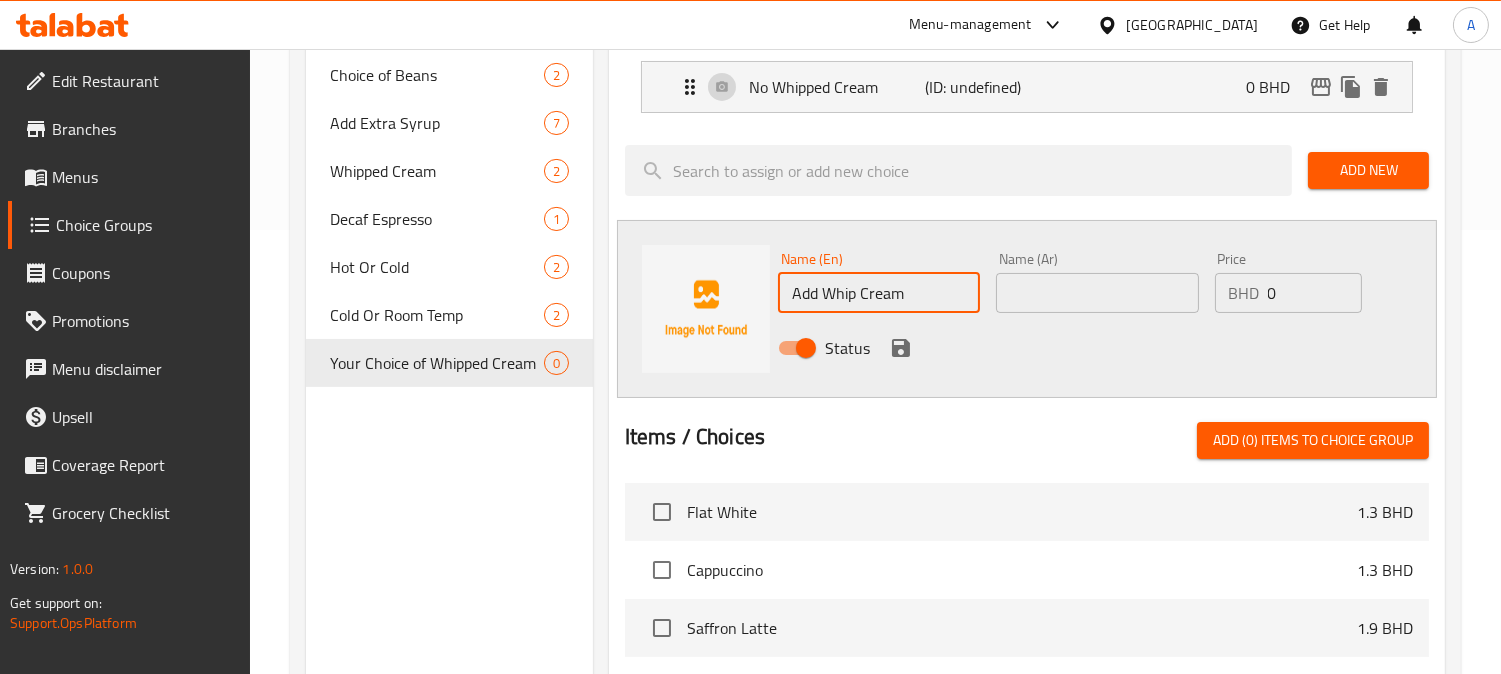 type on "Add Whip Cream" 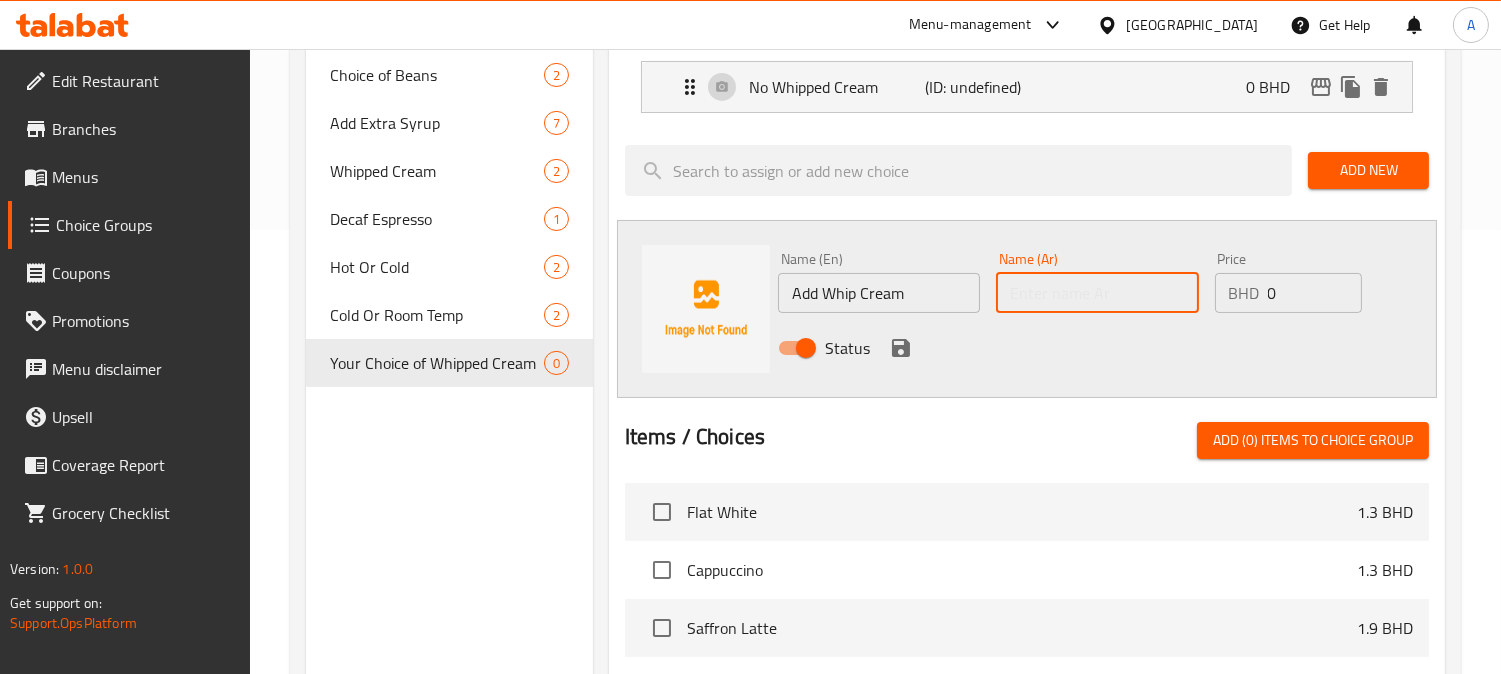 click at bounding box center [1097, 293] 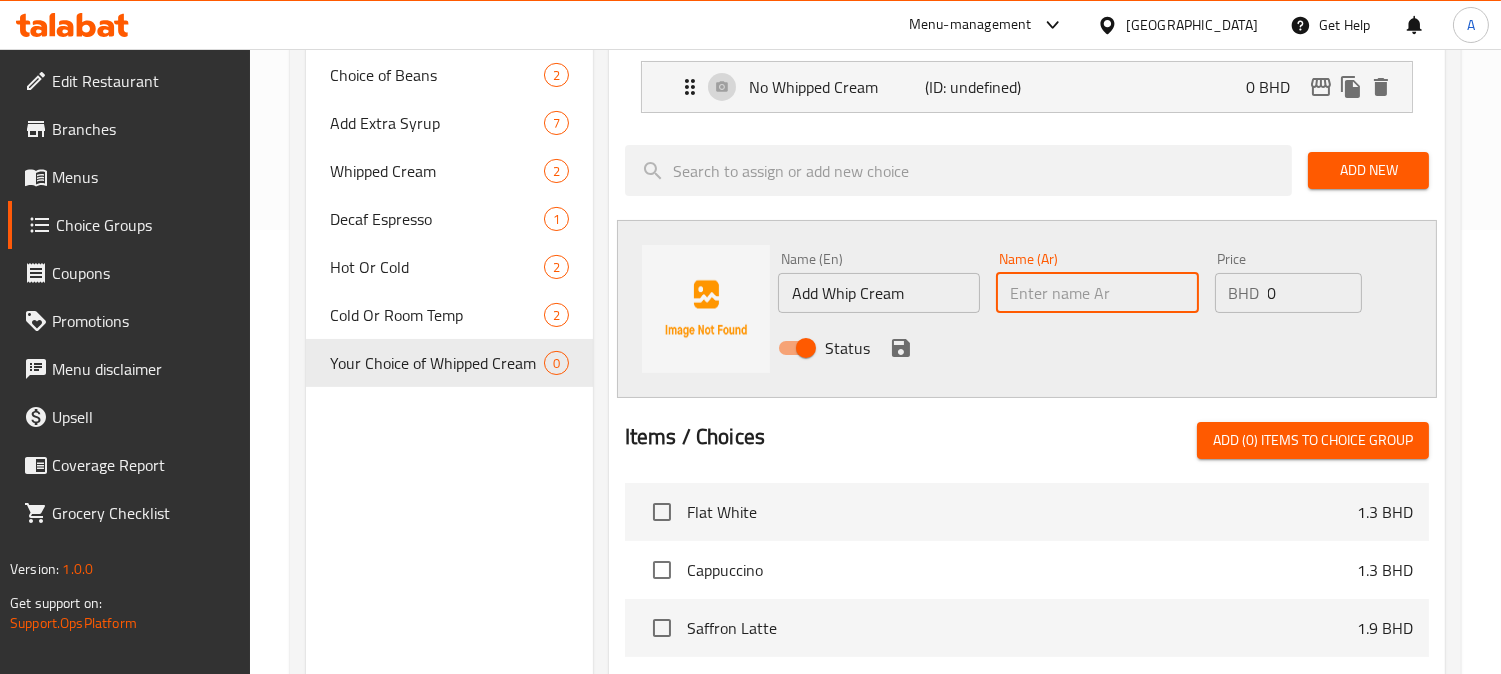 paste on "أضف الكريمة المخفوقة" 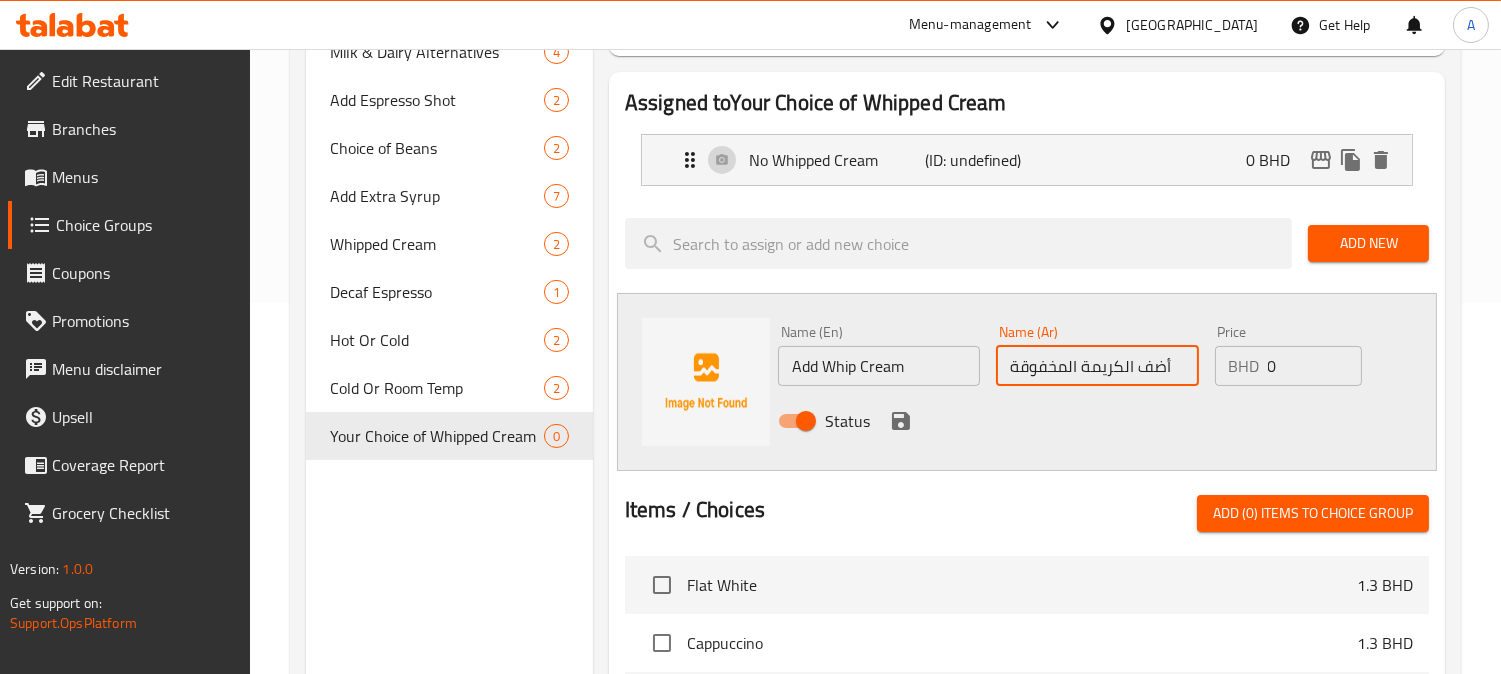 scroll, scrollTop: 333, scrollLeft: 0, axis: vertical 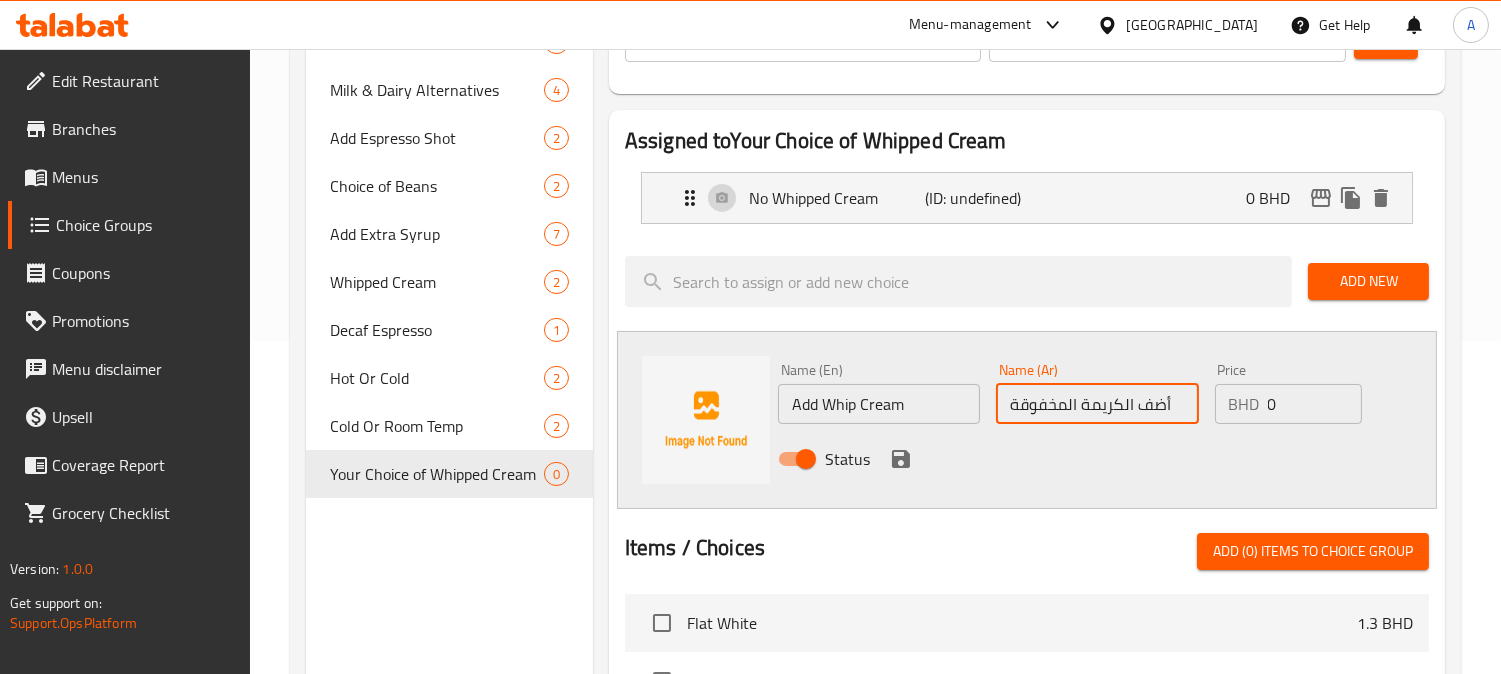 type on "أضف الكريمة المخفوقة" 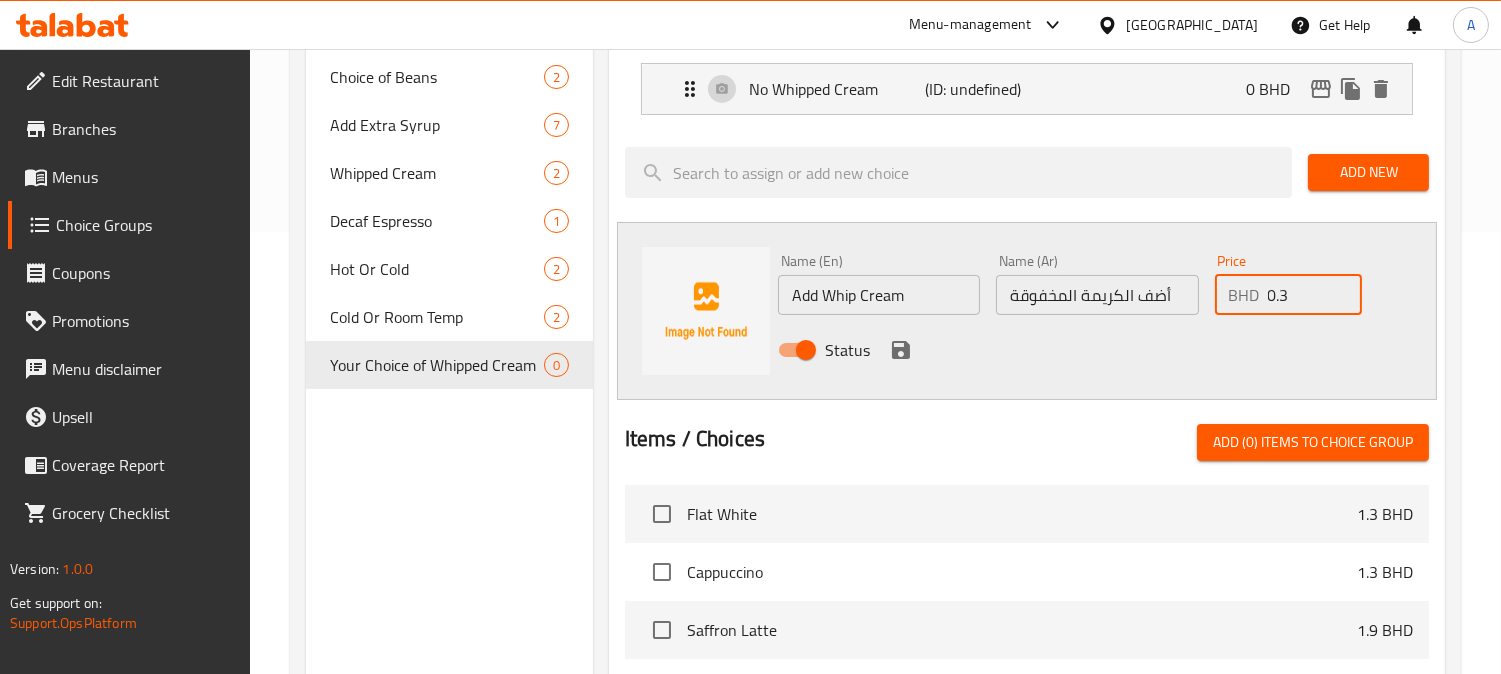 scroll, scrollTop: 444, scrollLeft: 0, axis: vertical 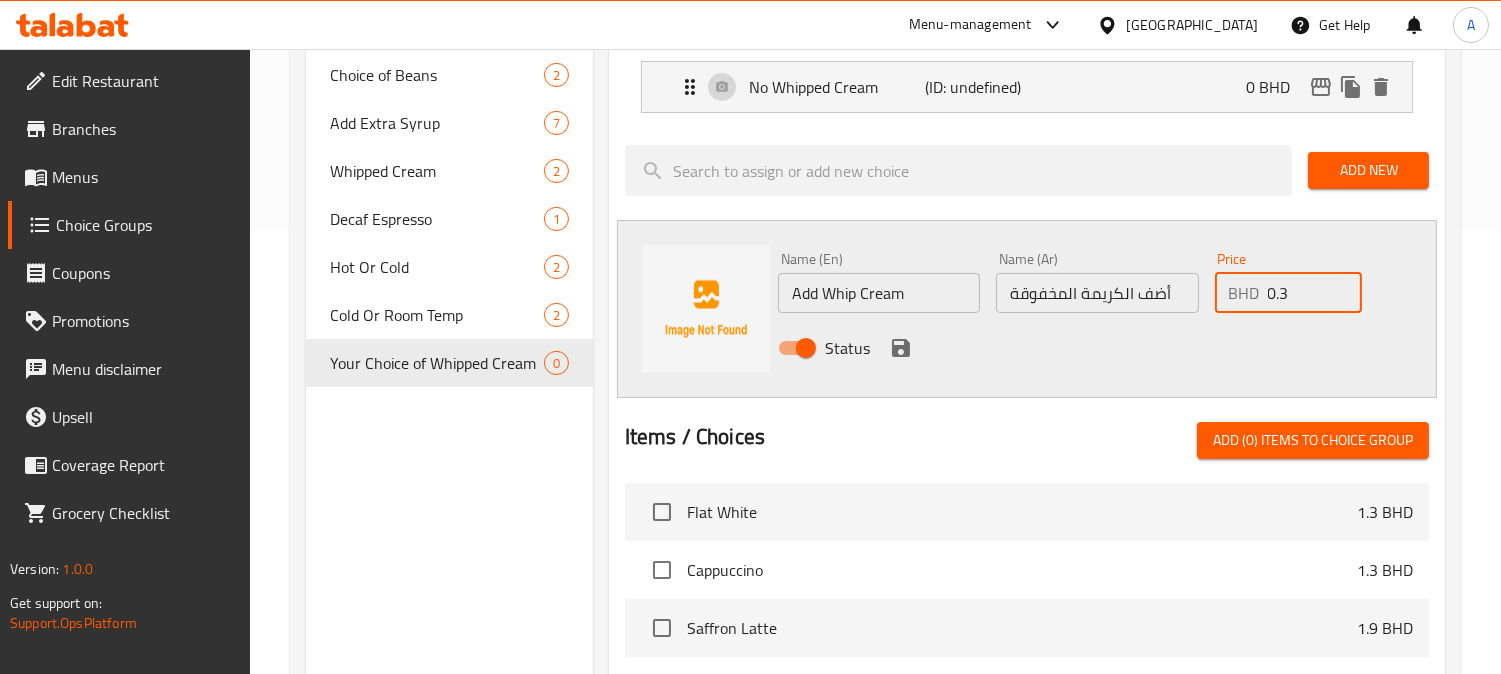 type on "0.3" 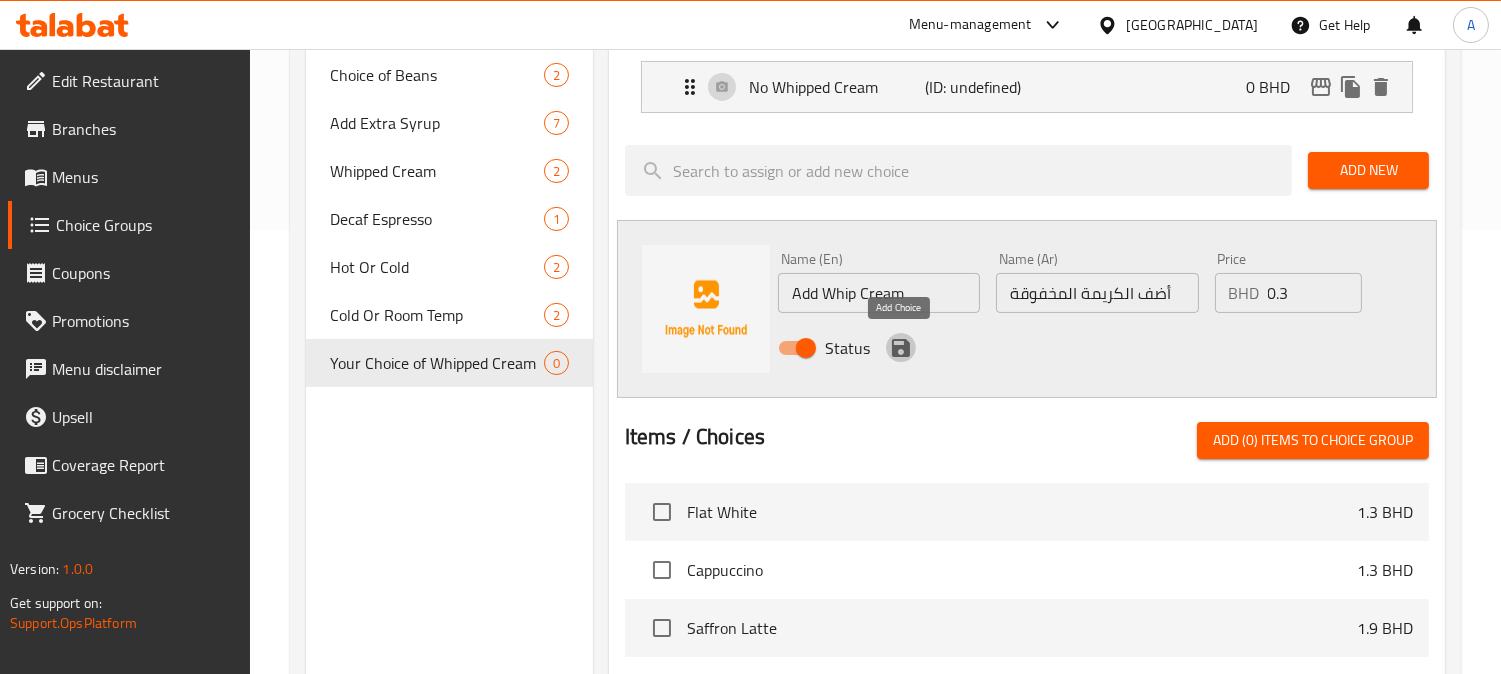 drag, startPoint x: 898, startPoint y: 341, endPoint x: 1124, endPoint y: 376, distance: 228.69412 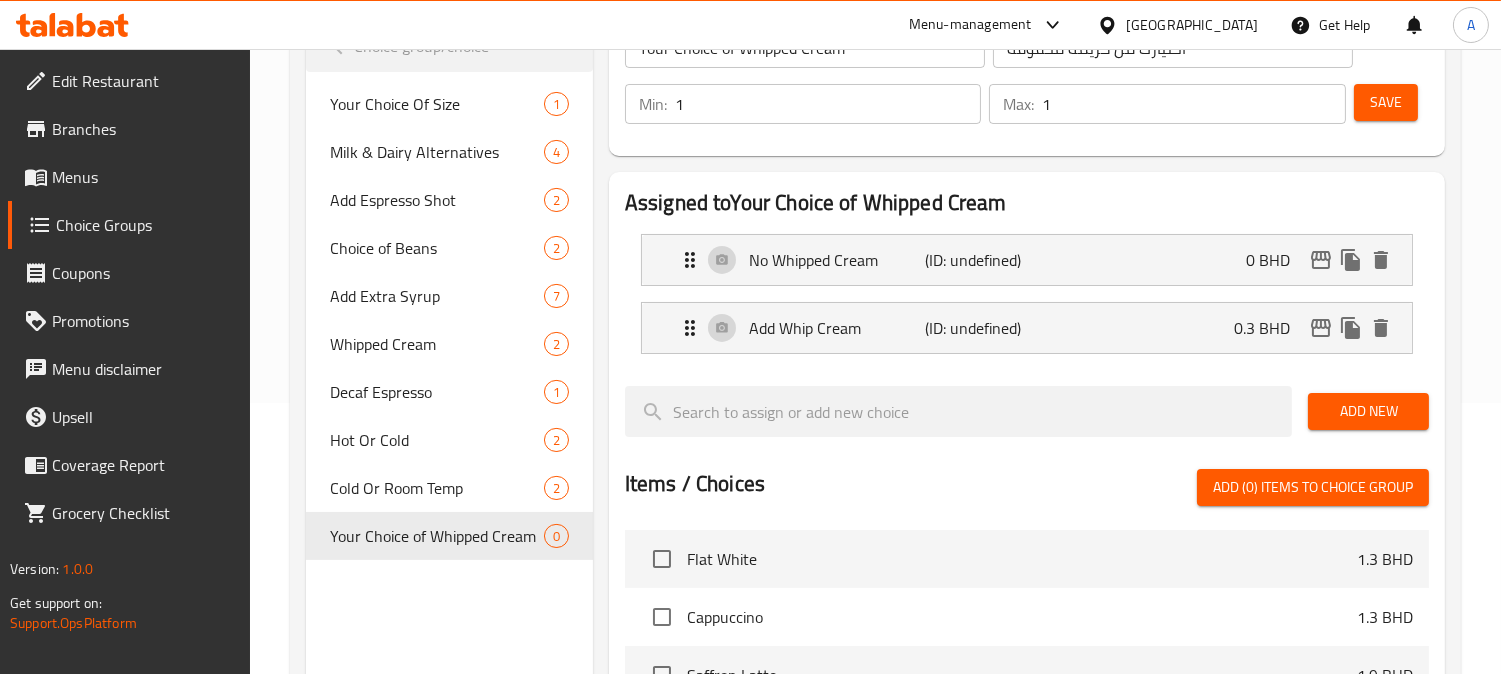 scroll, scrollTop: 111, scrollLeft: 0, axis: vertical 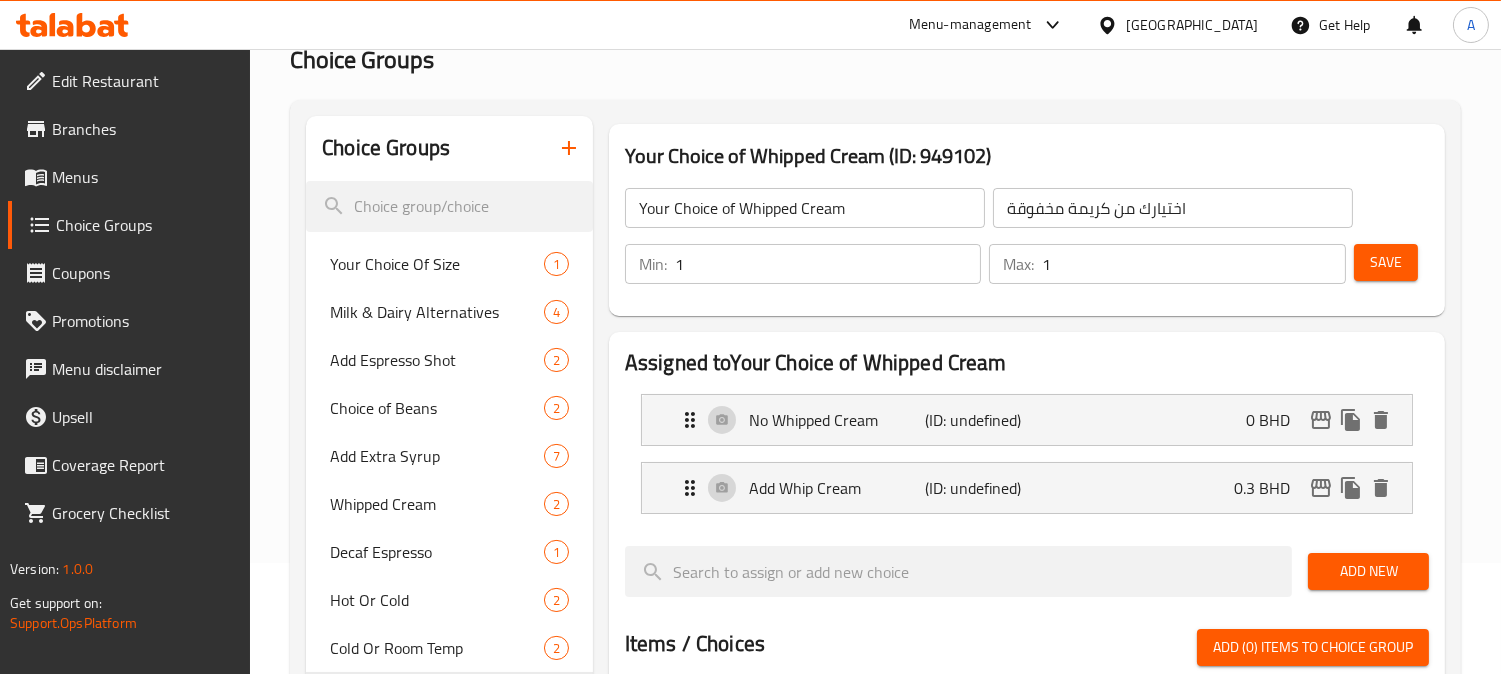 click on "Save" at bounding box center (1386, 262) 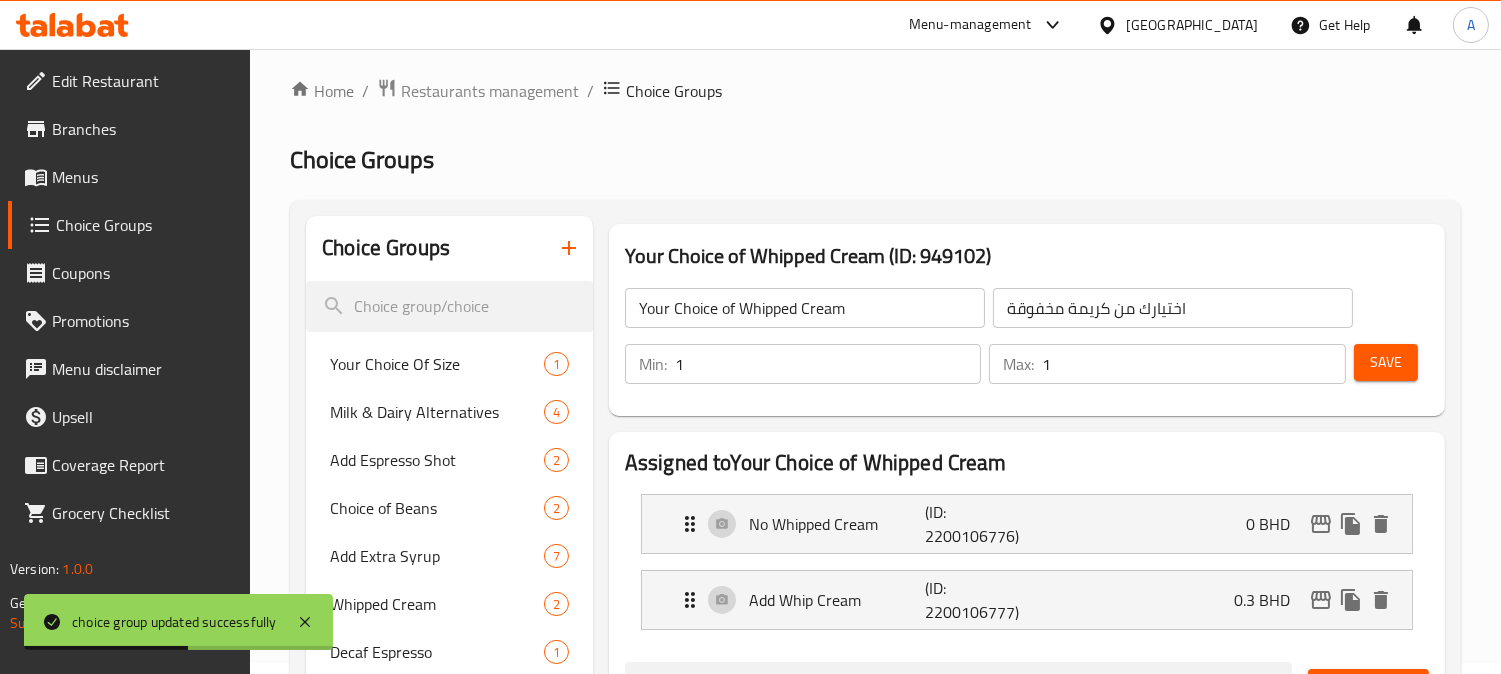 scroll, scrollTop: 0, scrollLeft: 0, axis: both 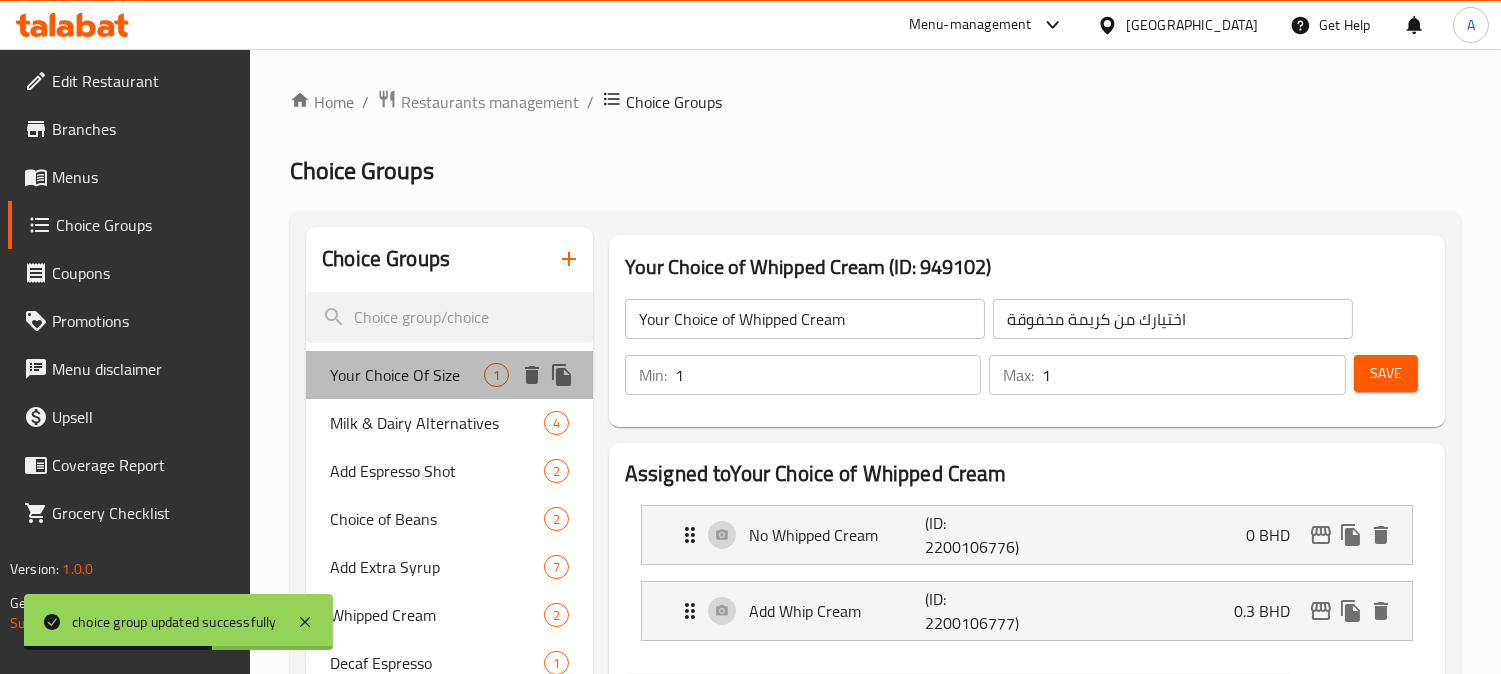 drag, startPoint x: 447, startPoint y: 373, endPoint x: 463, endPoint y: 381, distance: 17.888544 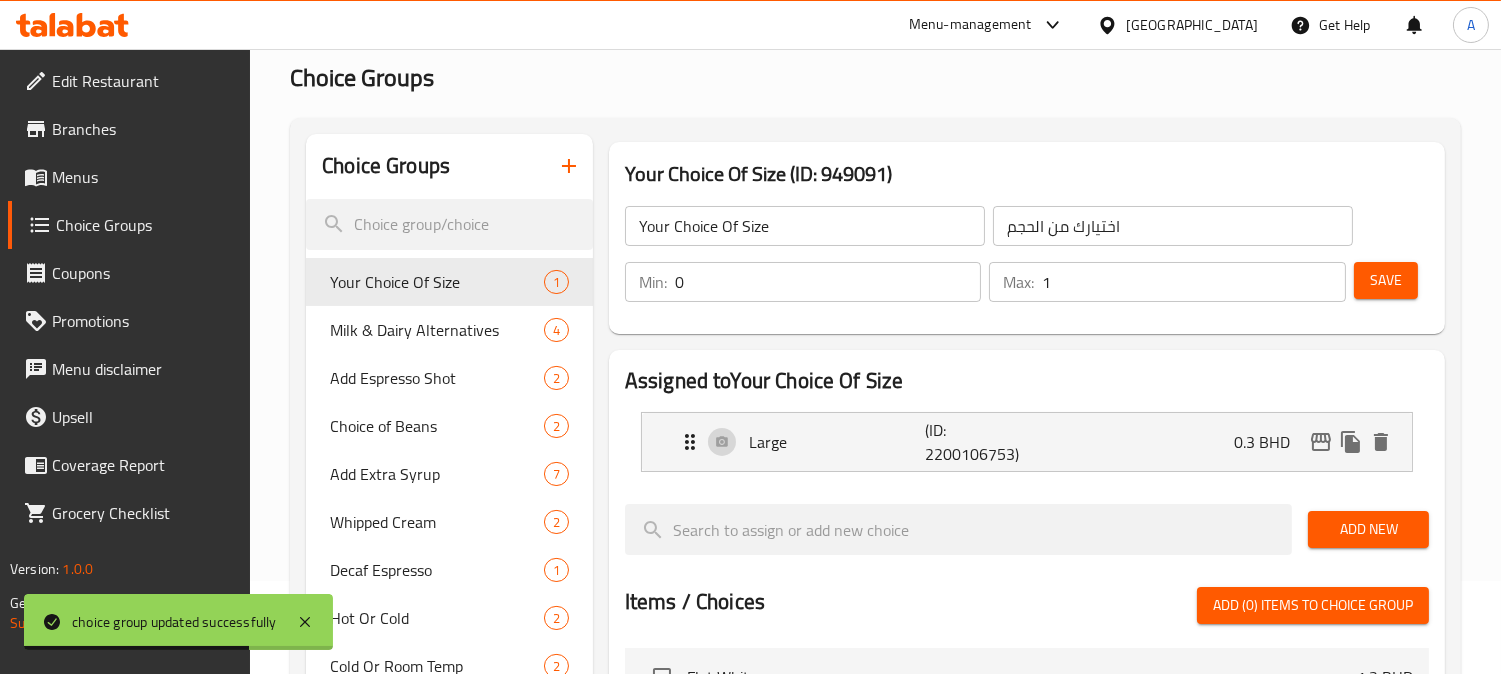 scroll, scrollTop: 222, scrollLeft: 0, axis: vertical 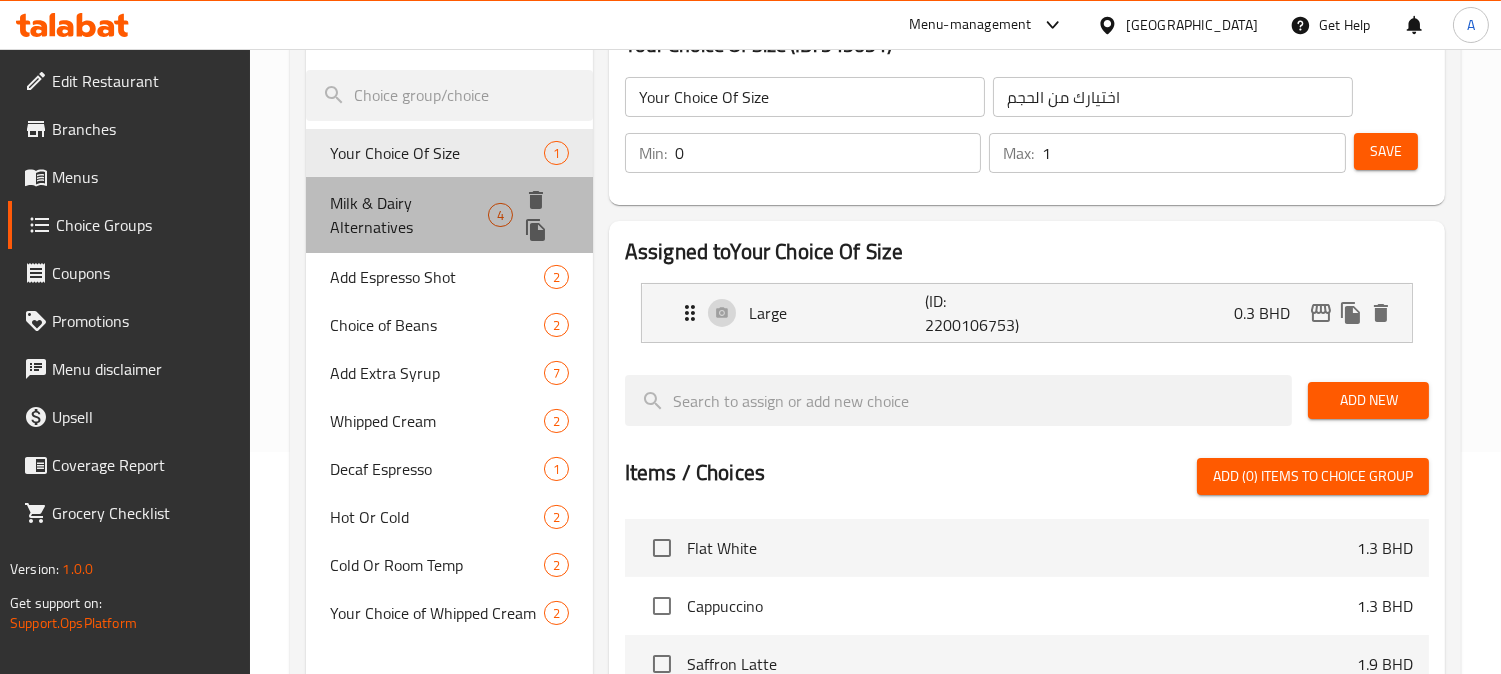 click on "Milk & Dairy Alternatives" at bounding box center (409, 215) 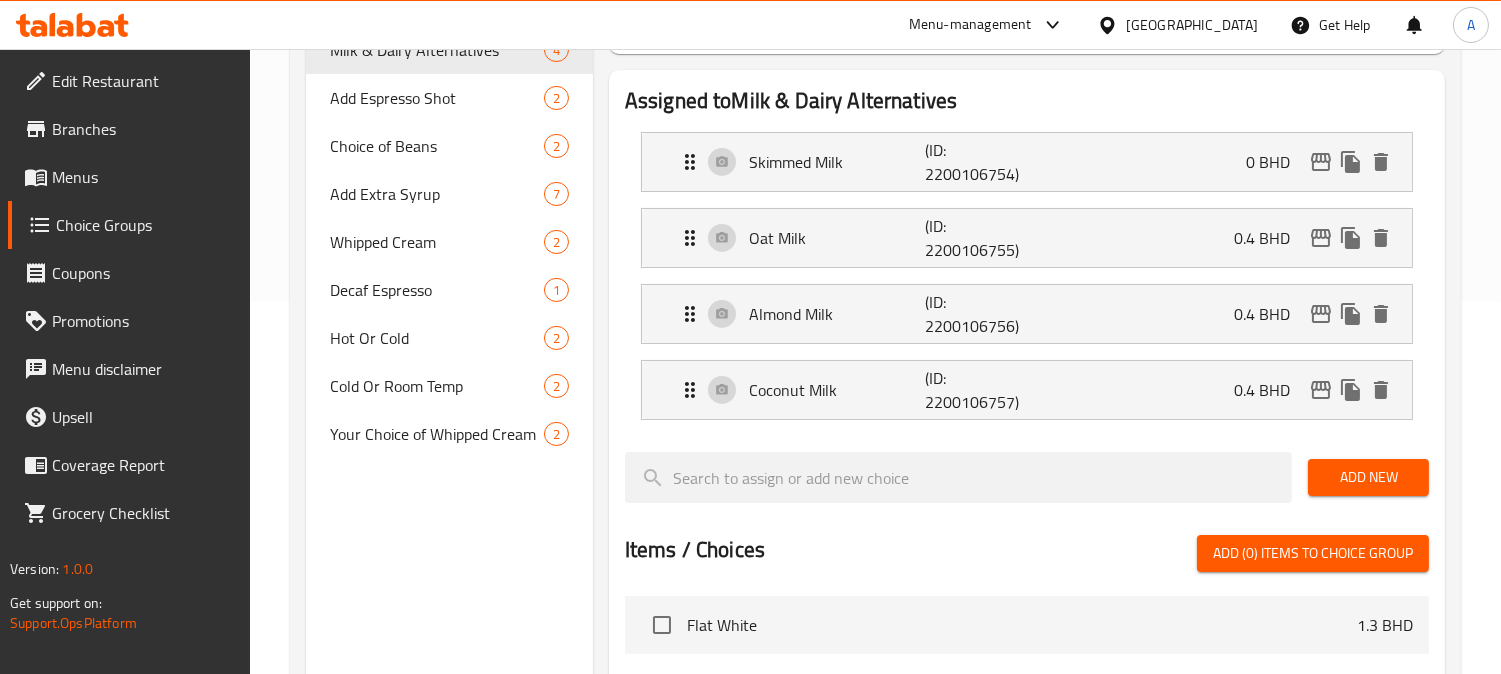 scroll, scrollTop: 555, scrollLeft: 0, axis: vertical 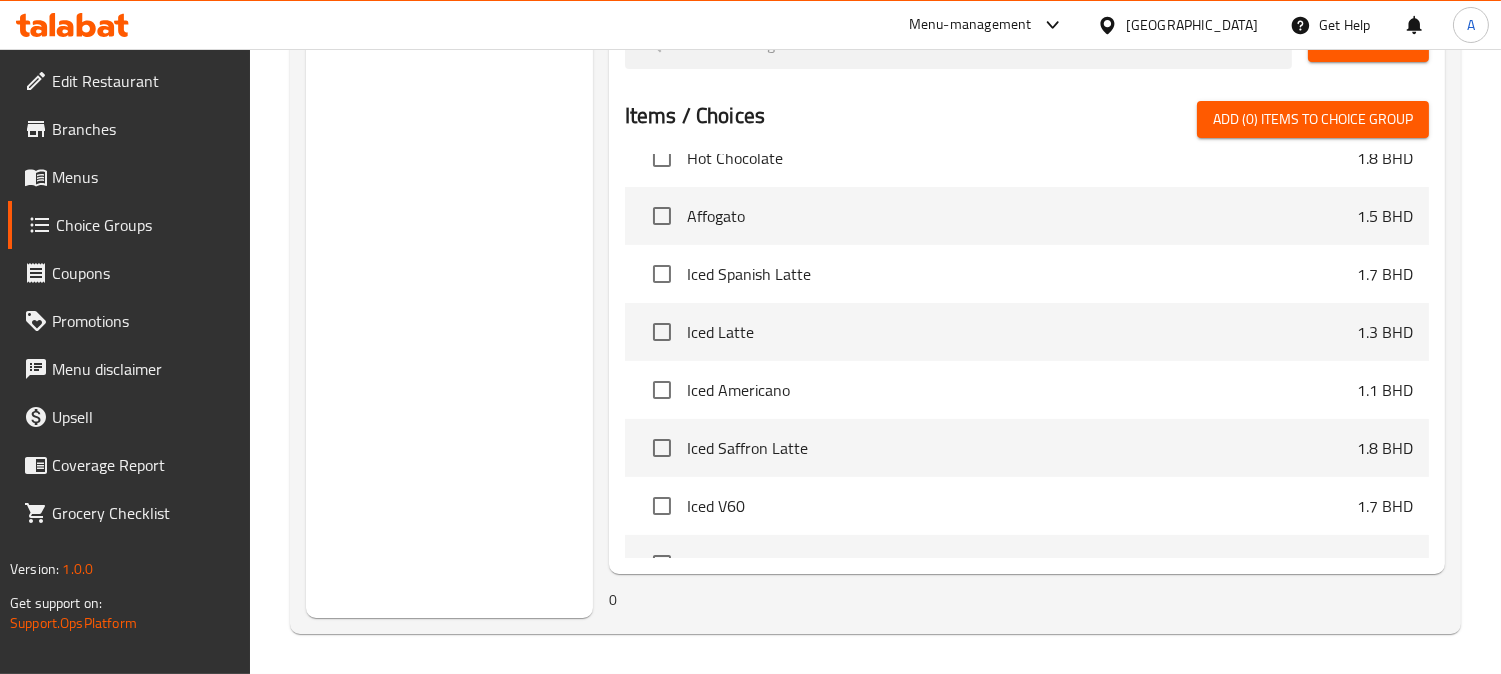 click on "0" at bounding box center (1027, 600) 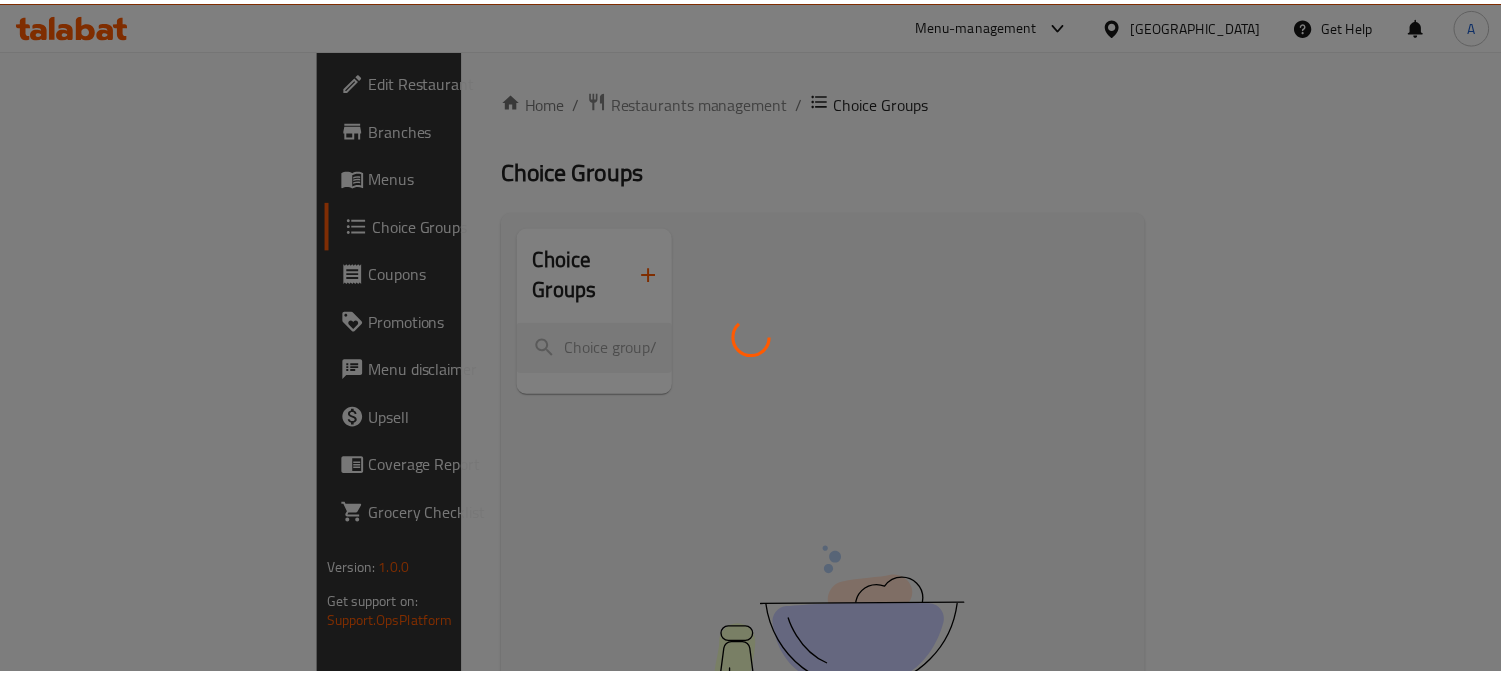 scroll, scrollTop: 0, scrollLeft: 0, axis: both 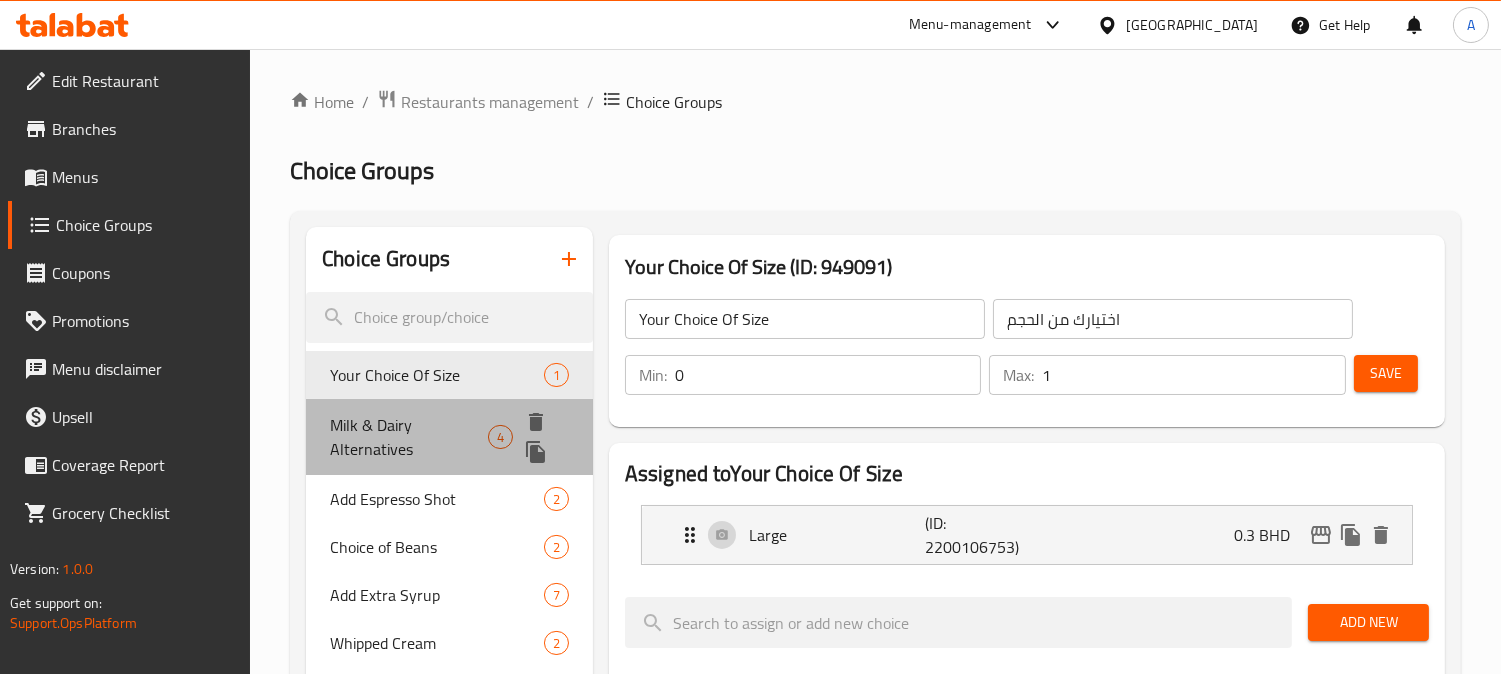 click on "Milk & Dairy Alternatives" at bounding box center (409, 437) 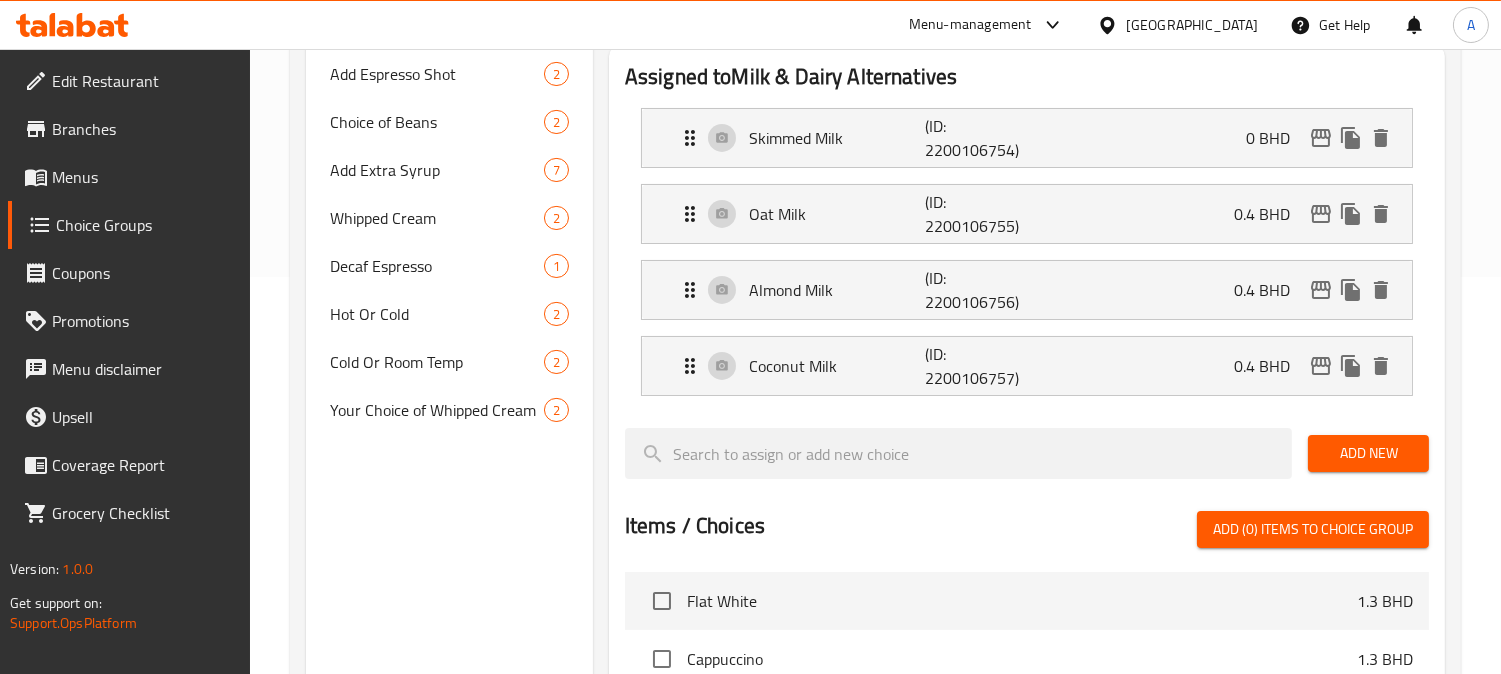 scroll, scrollTop: 777, scrollLeft: 0, axis: vertical 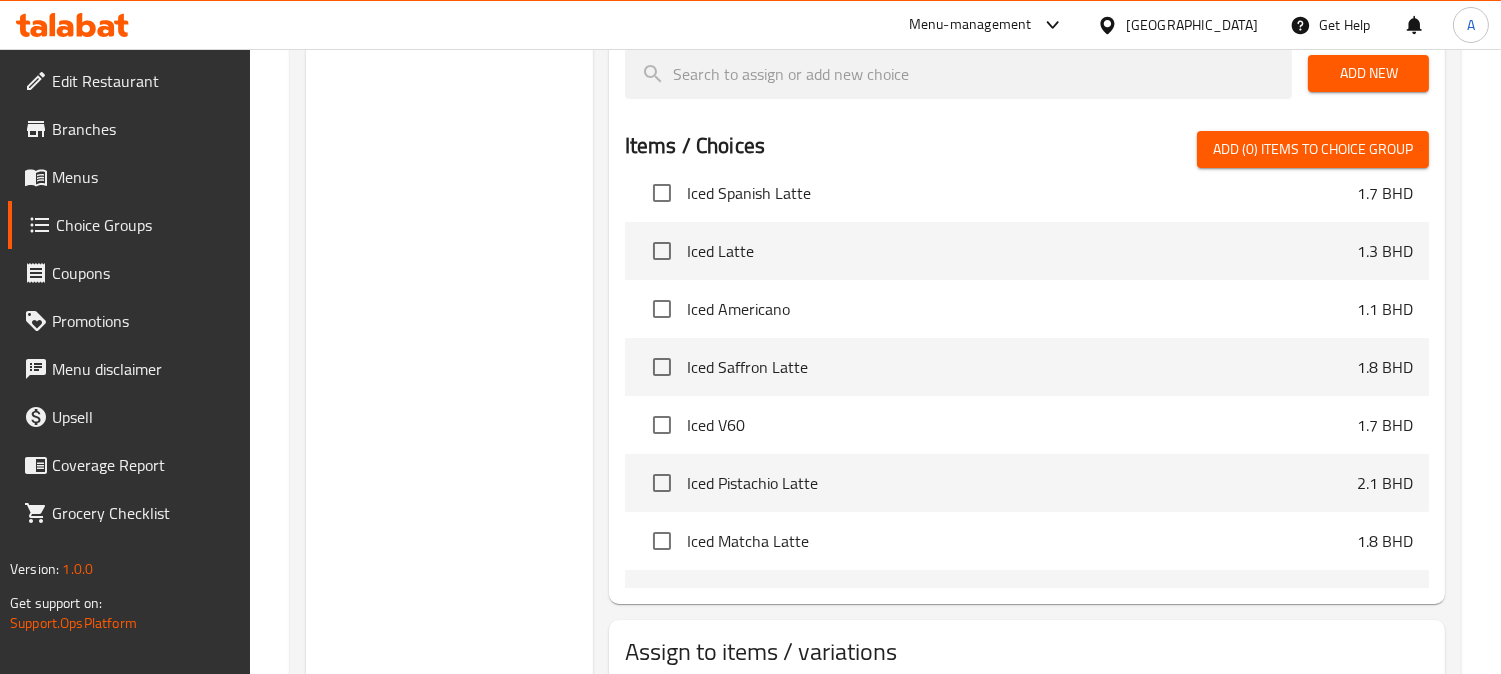 click on "Assign to items / variations" at bounding box center (1027, 652) 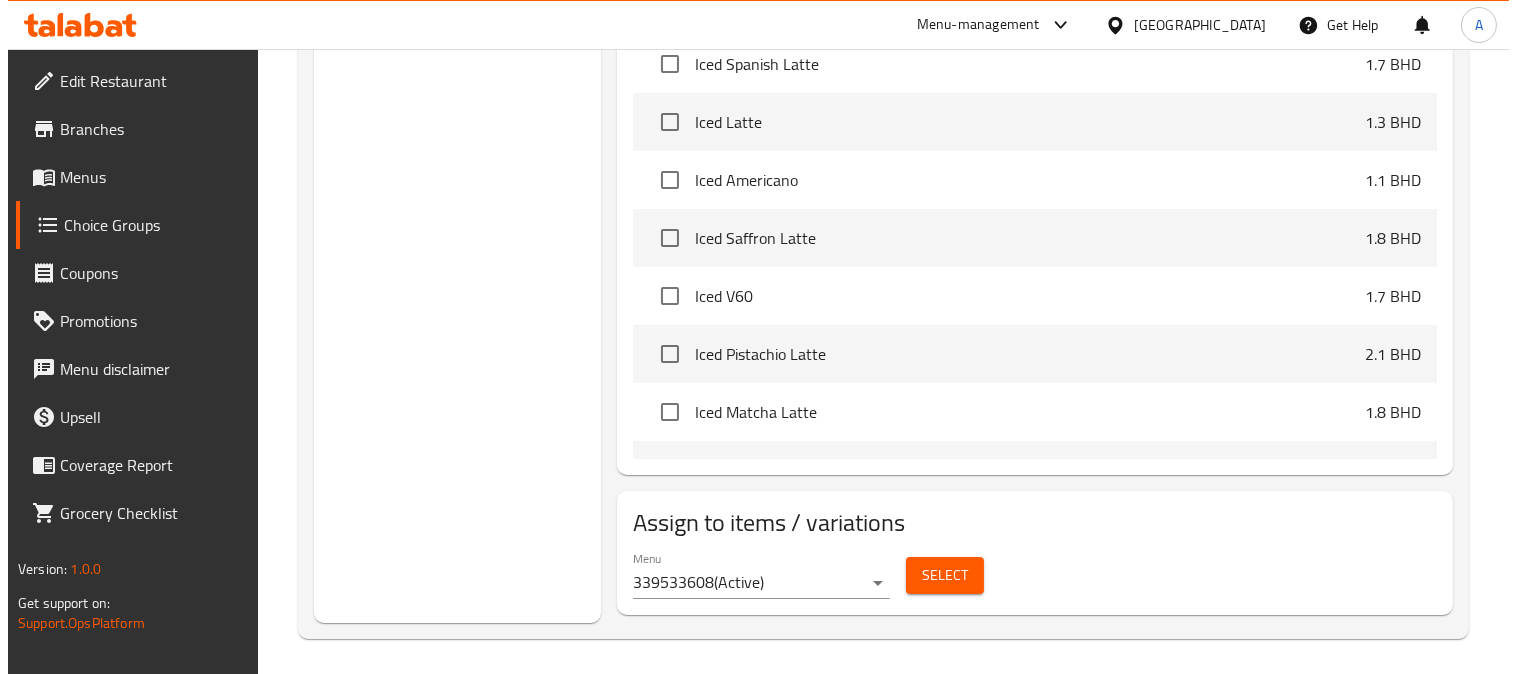 scroll, scrollTop: 912, scrollLeft: 0, axis: vertical 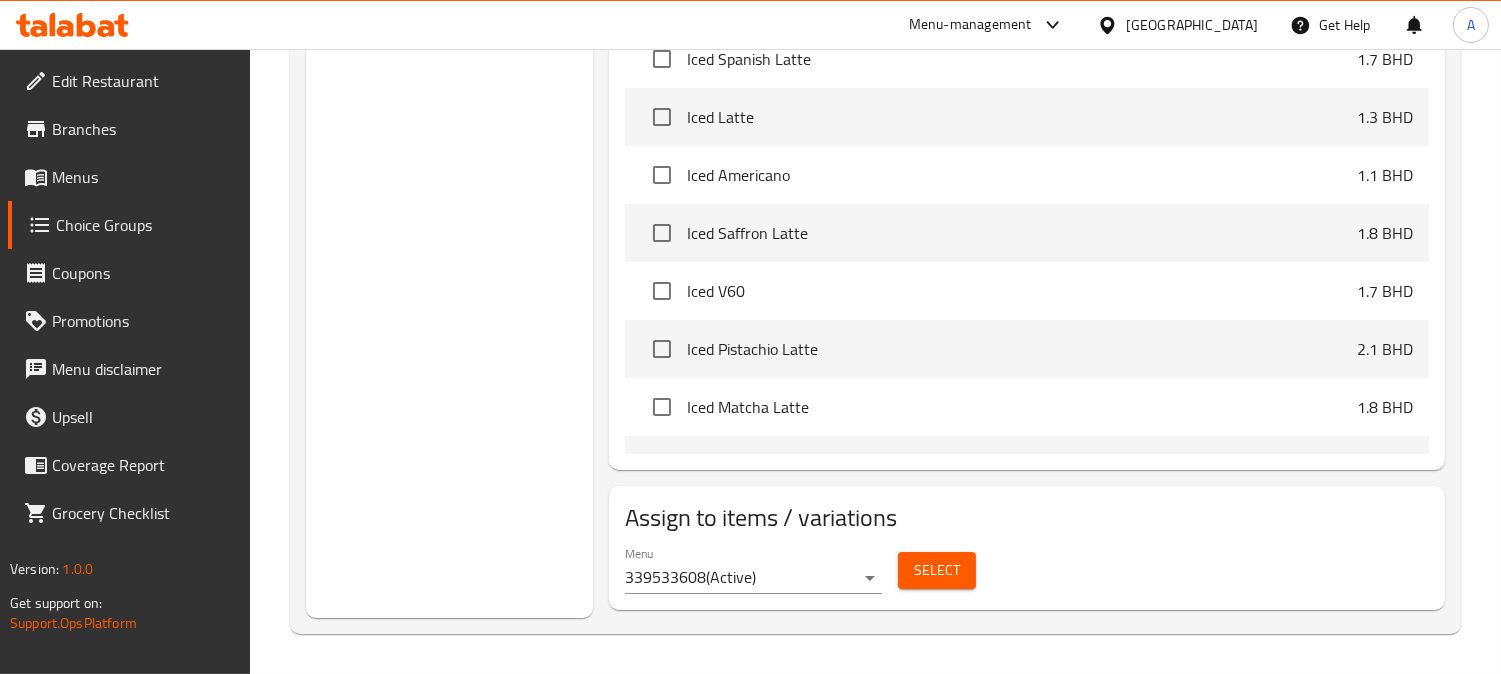 click on "Select" at bounding box center (937, 570) 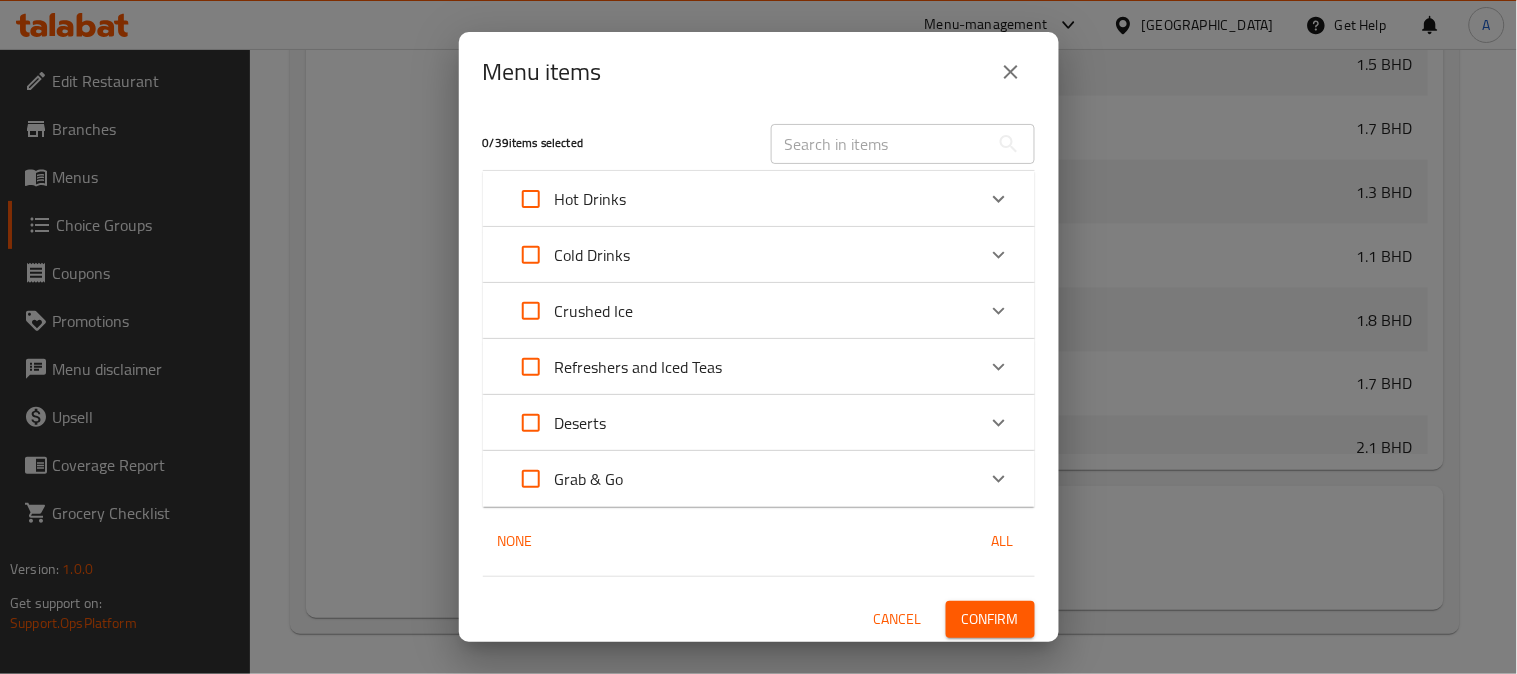 scroll, scrollTop: 7, scrollLeft: 0, axis: vertical 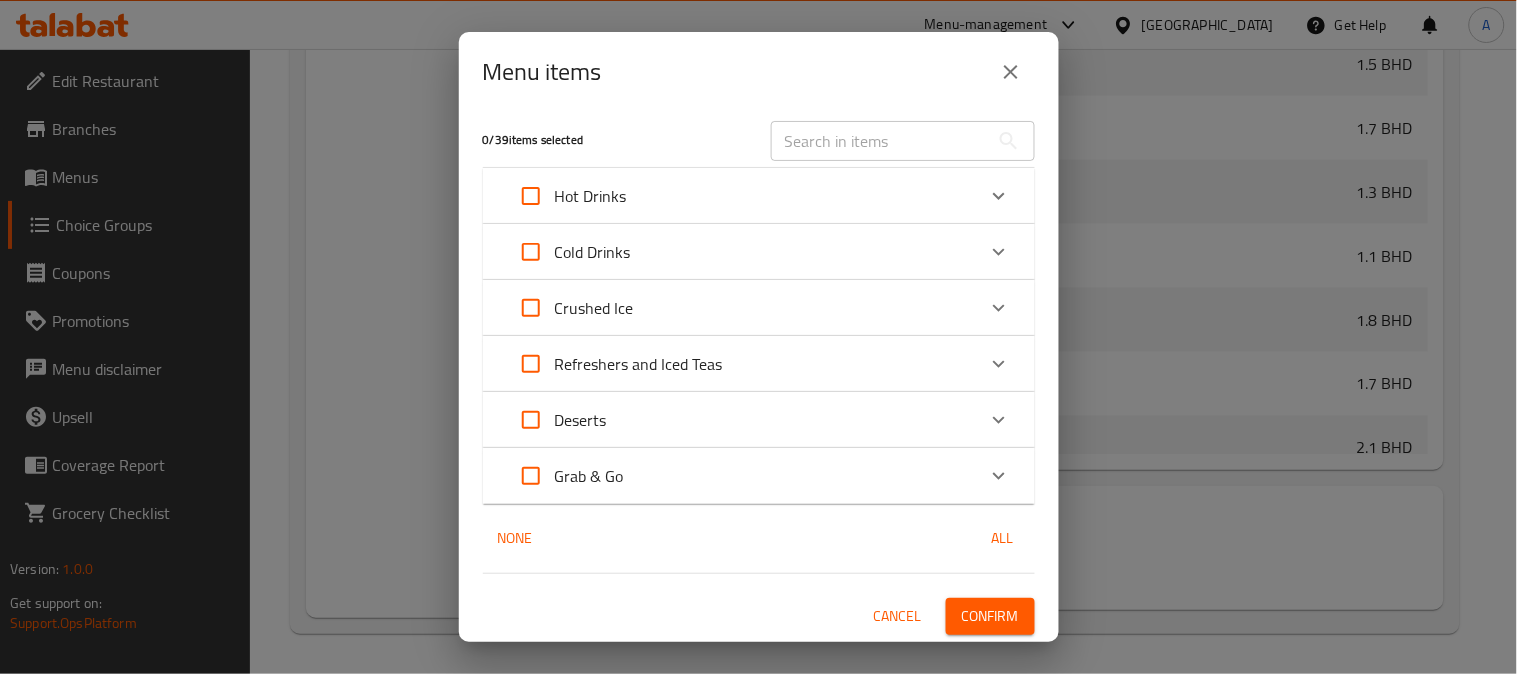 click at bounding box center [880, 141] 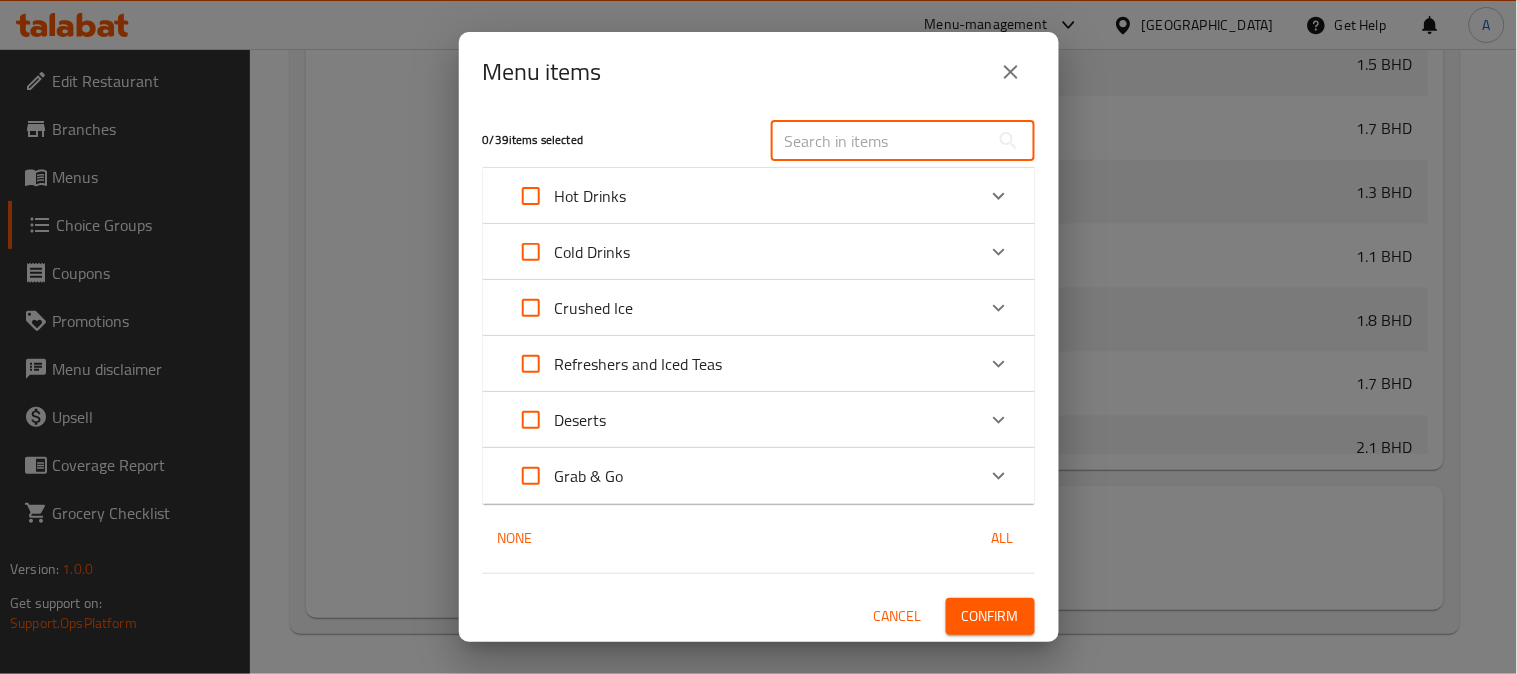 paste on "Espresso" 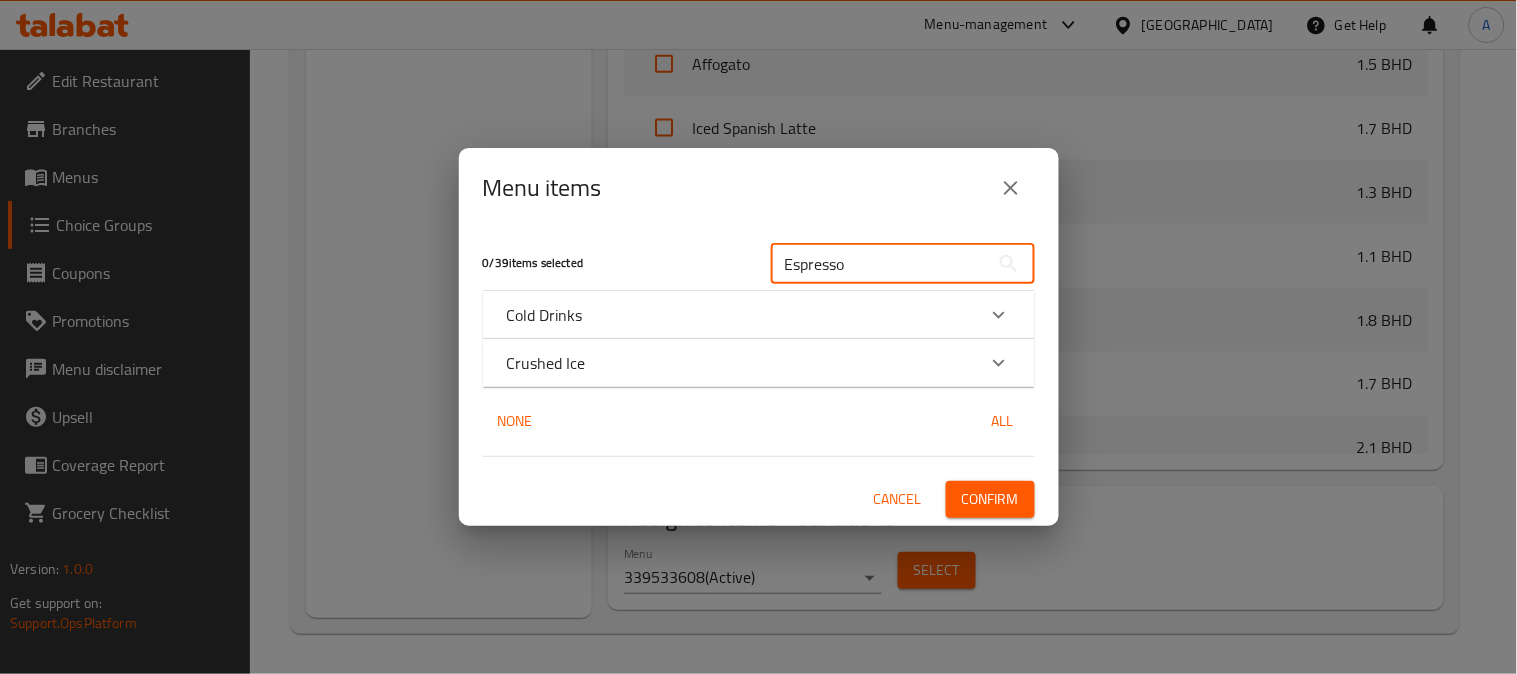scroll, scrollTop: 0, scrollLeft: 0, axis: both 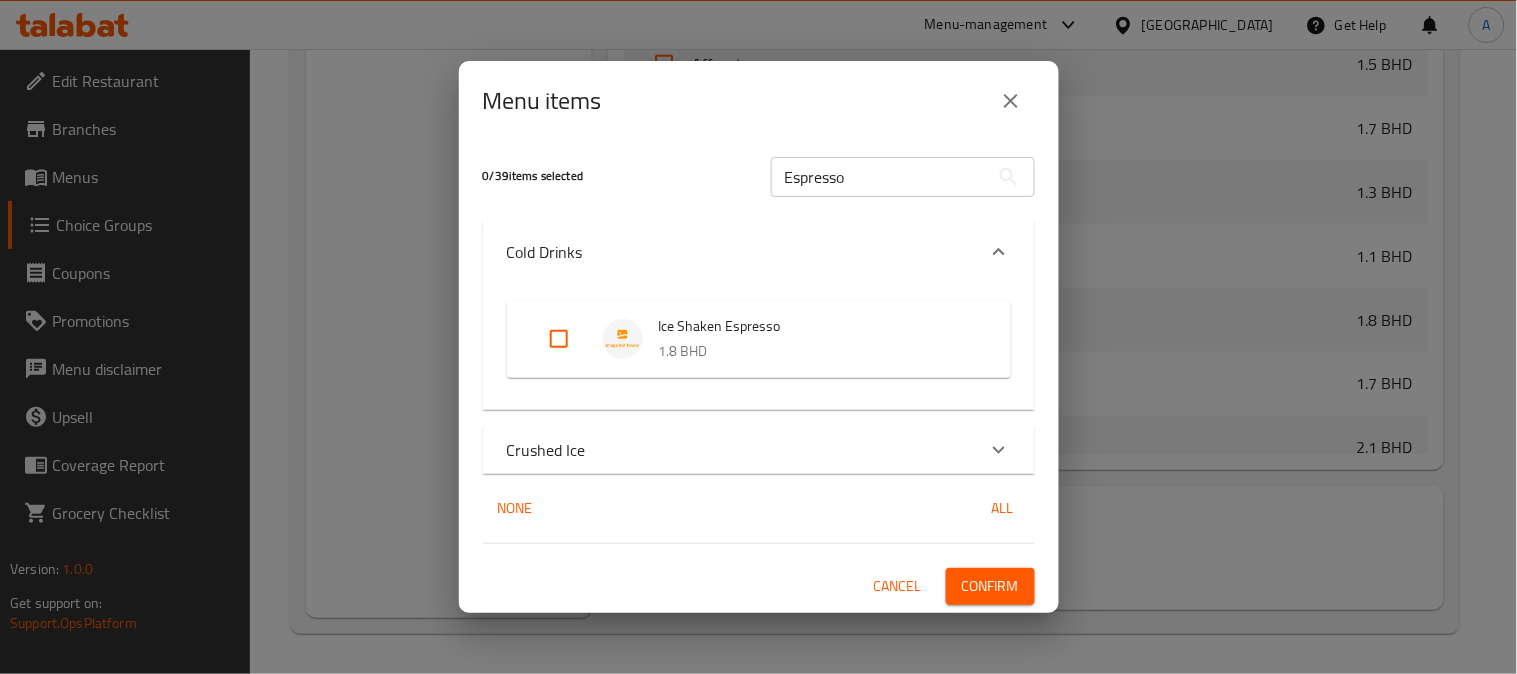 click on "Crushed Ice" at bounding box center (759, 450) 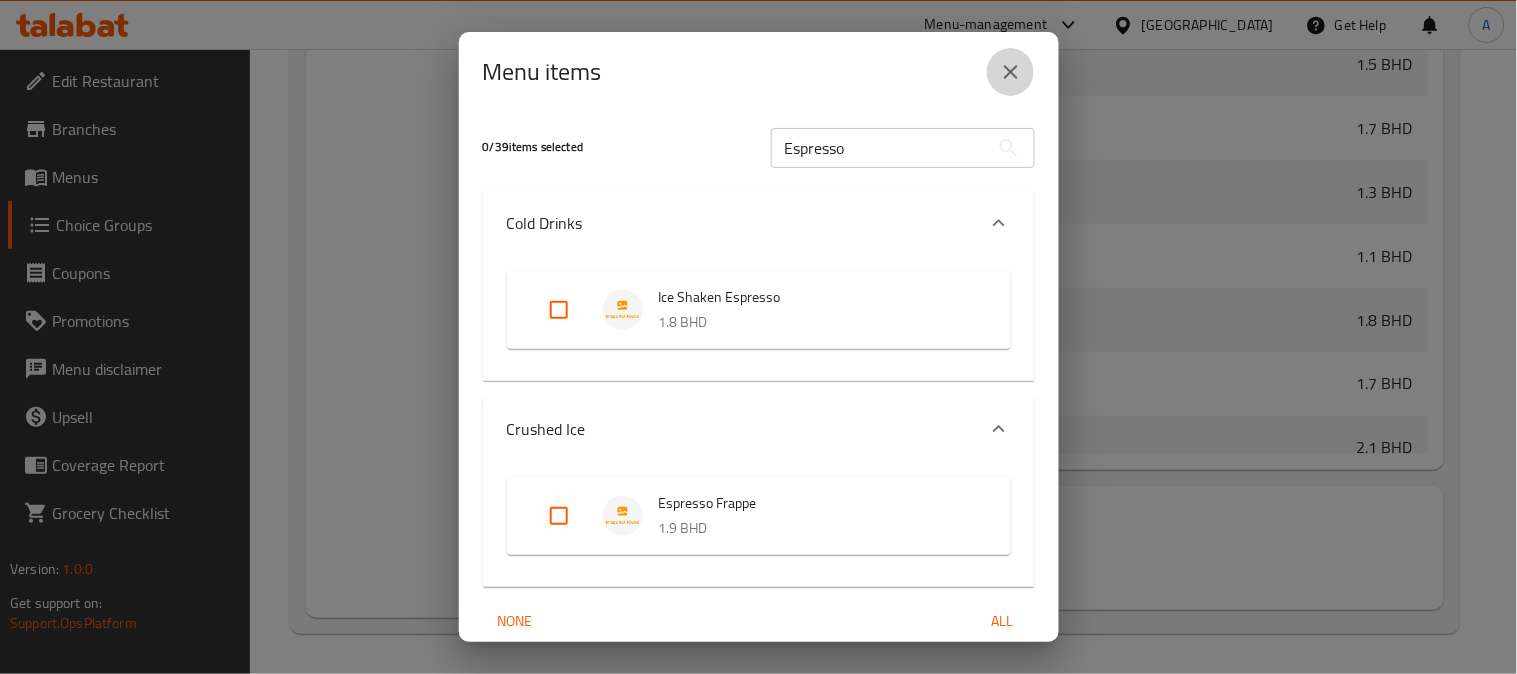 click 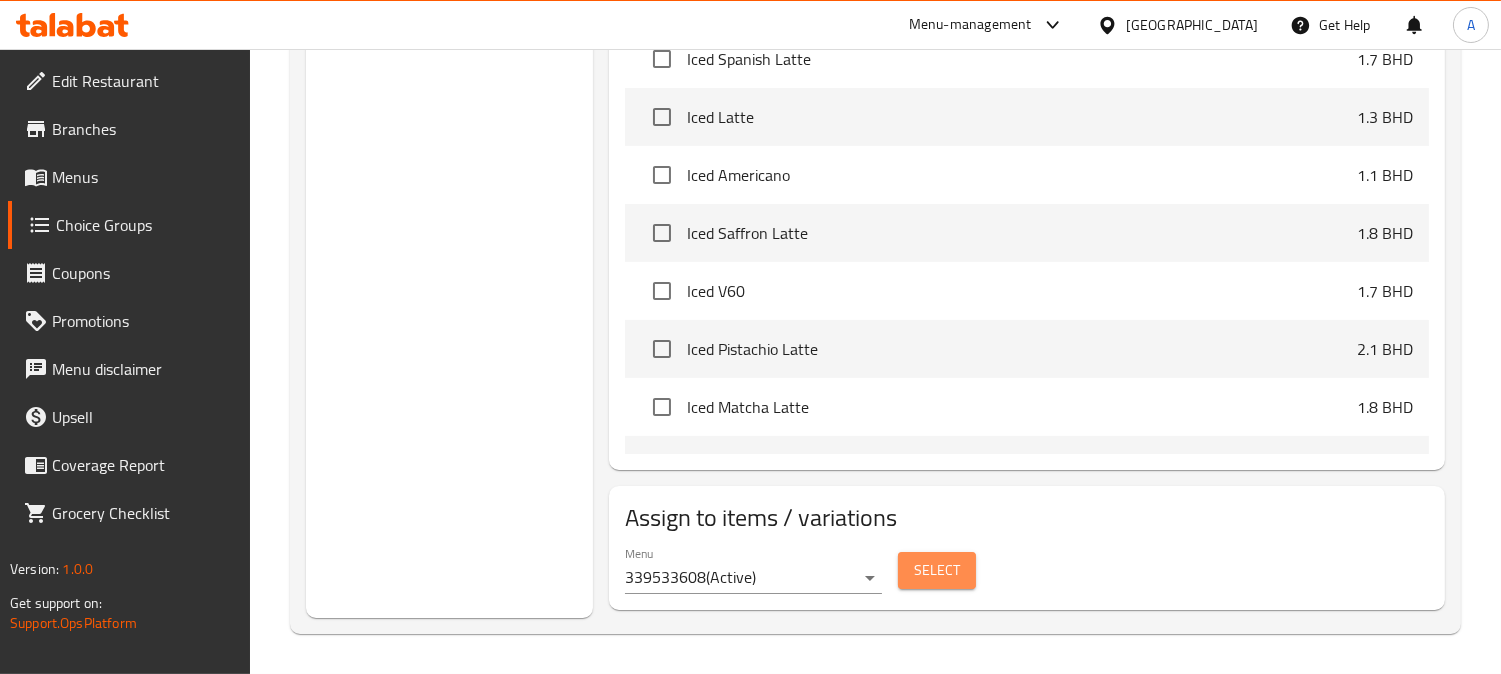 click on "Select" at bounding box center (937, 570) 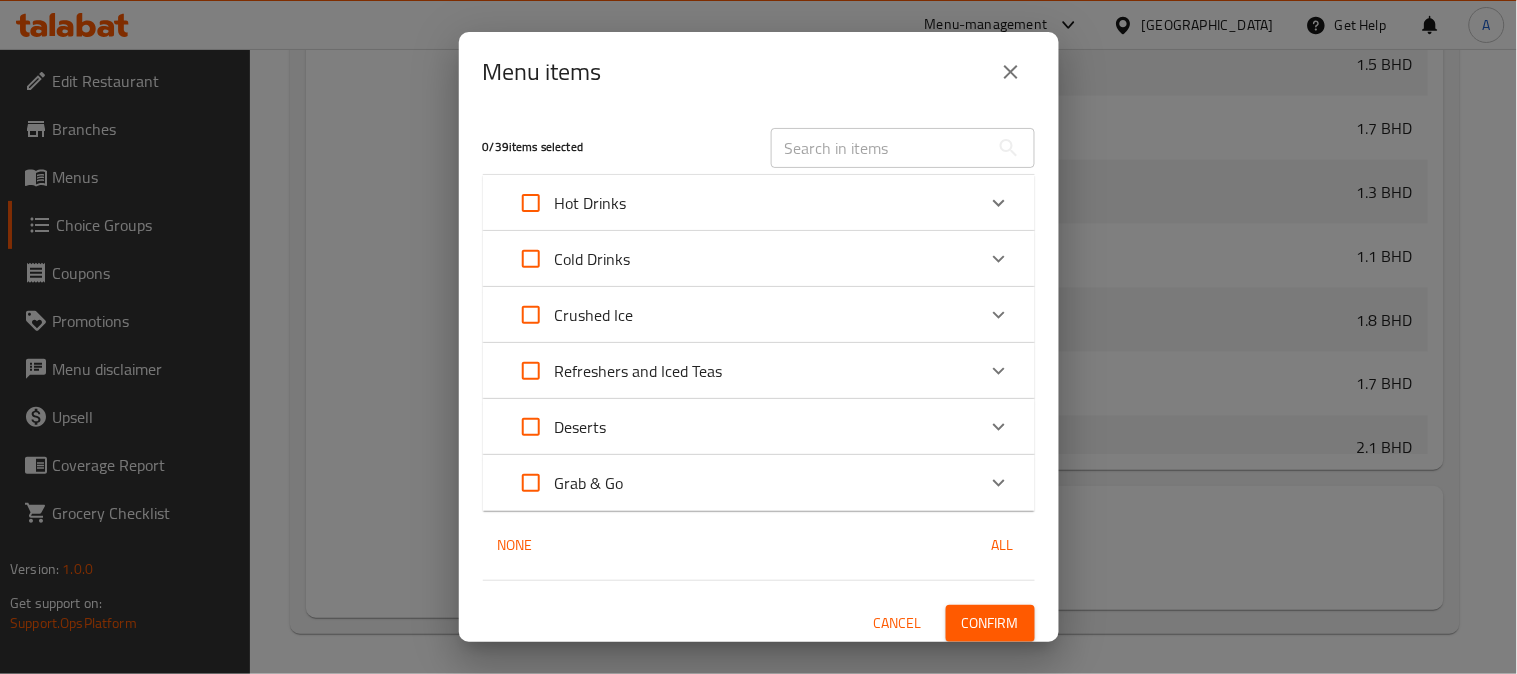 click at bounding box center [880, 148] 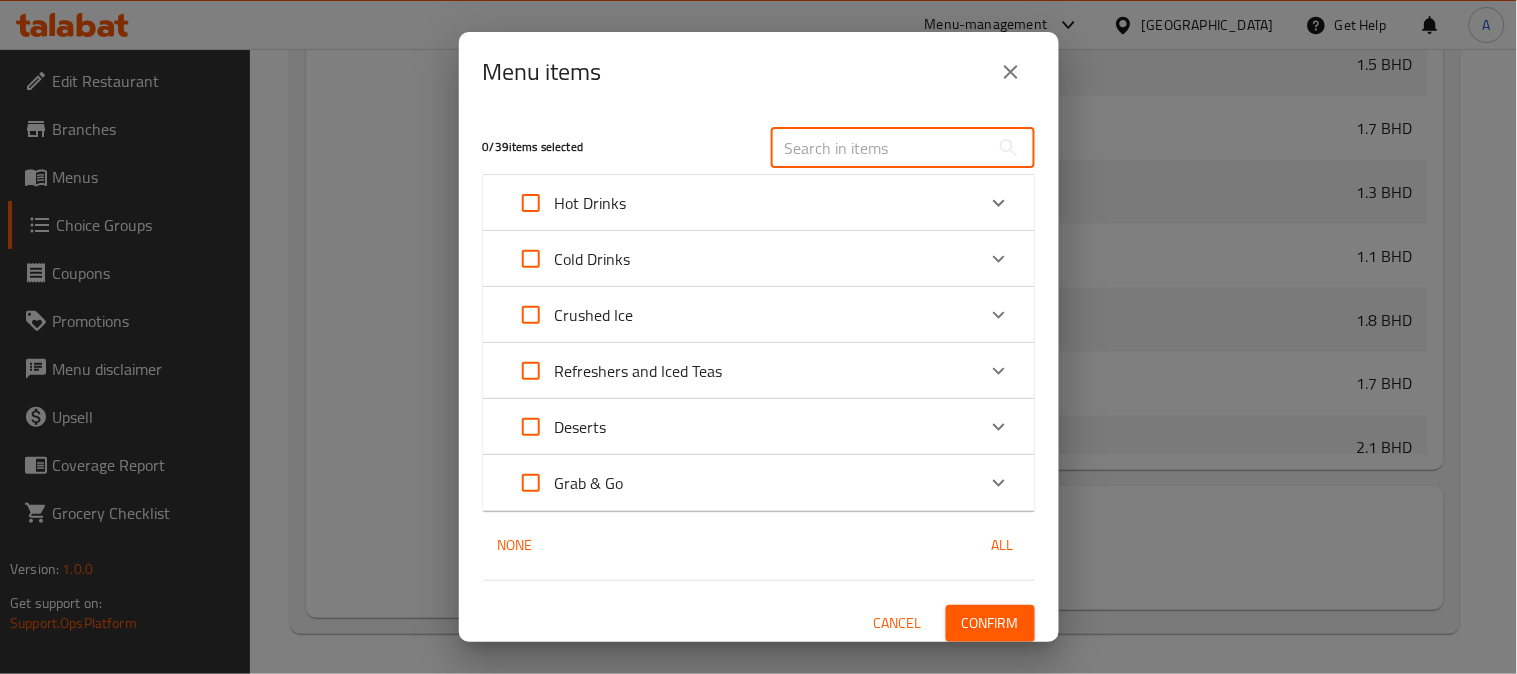 paste on "Long Black" 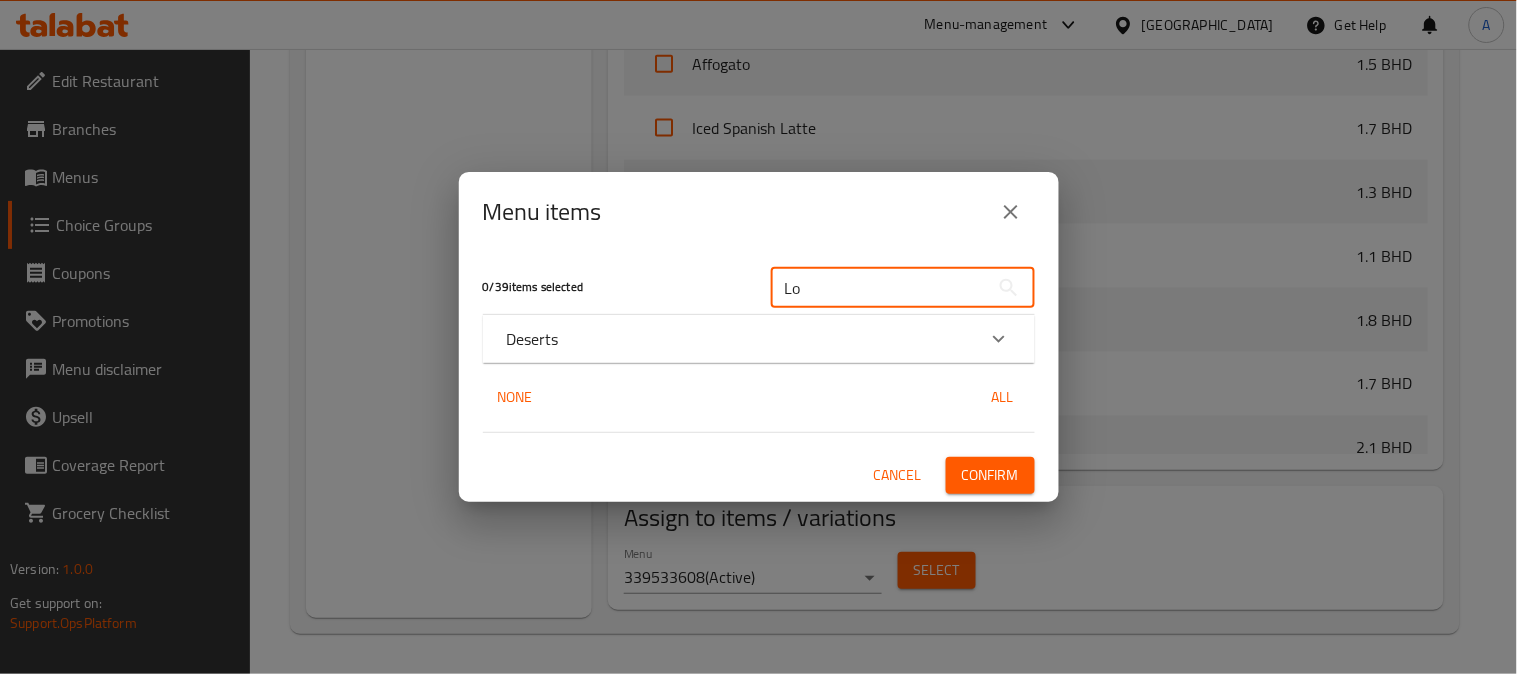 type on "L" 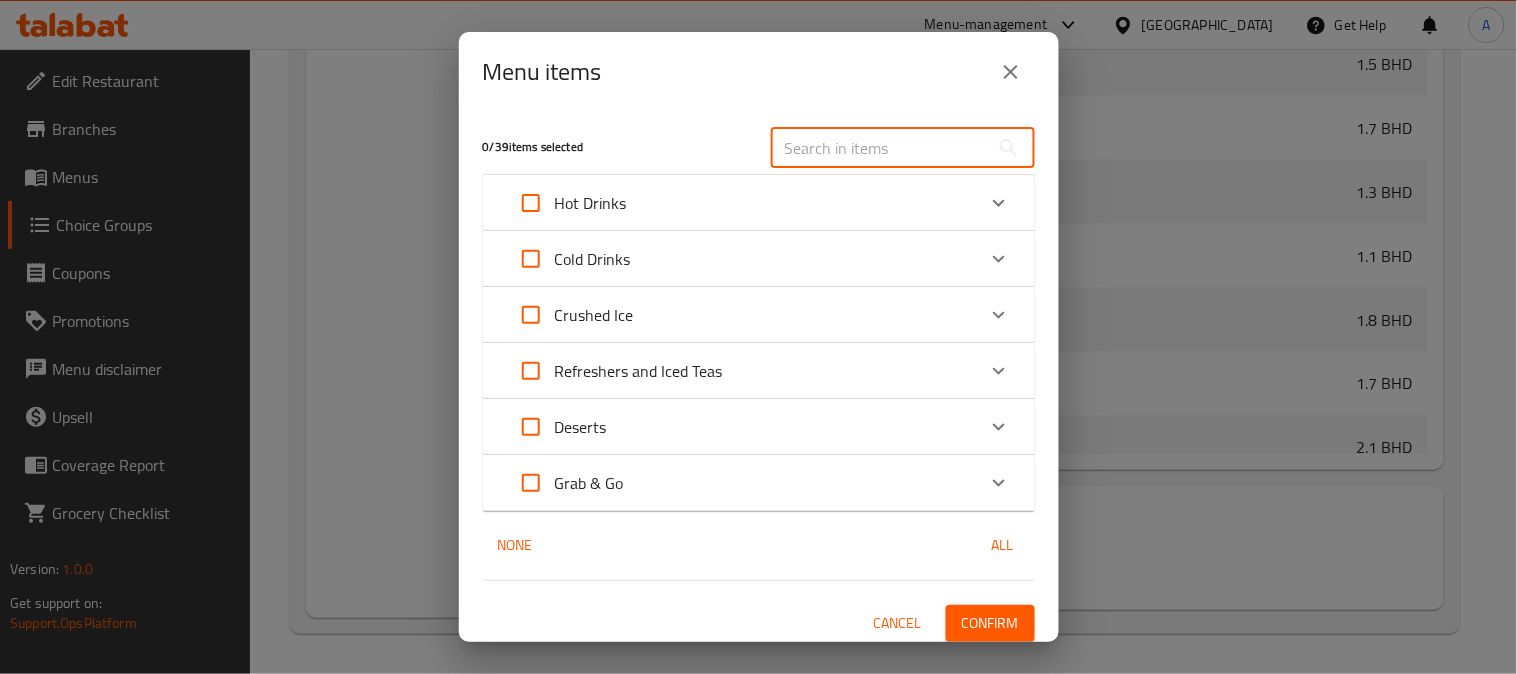 paste on "Cortado" 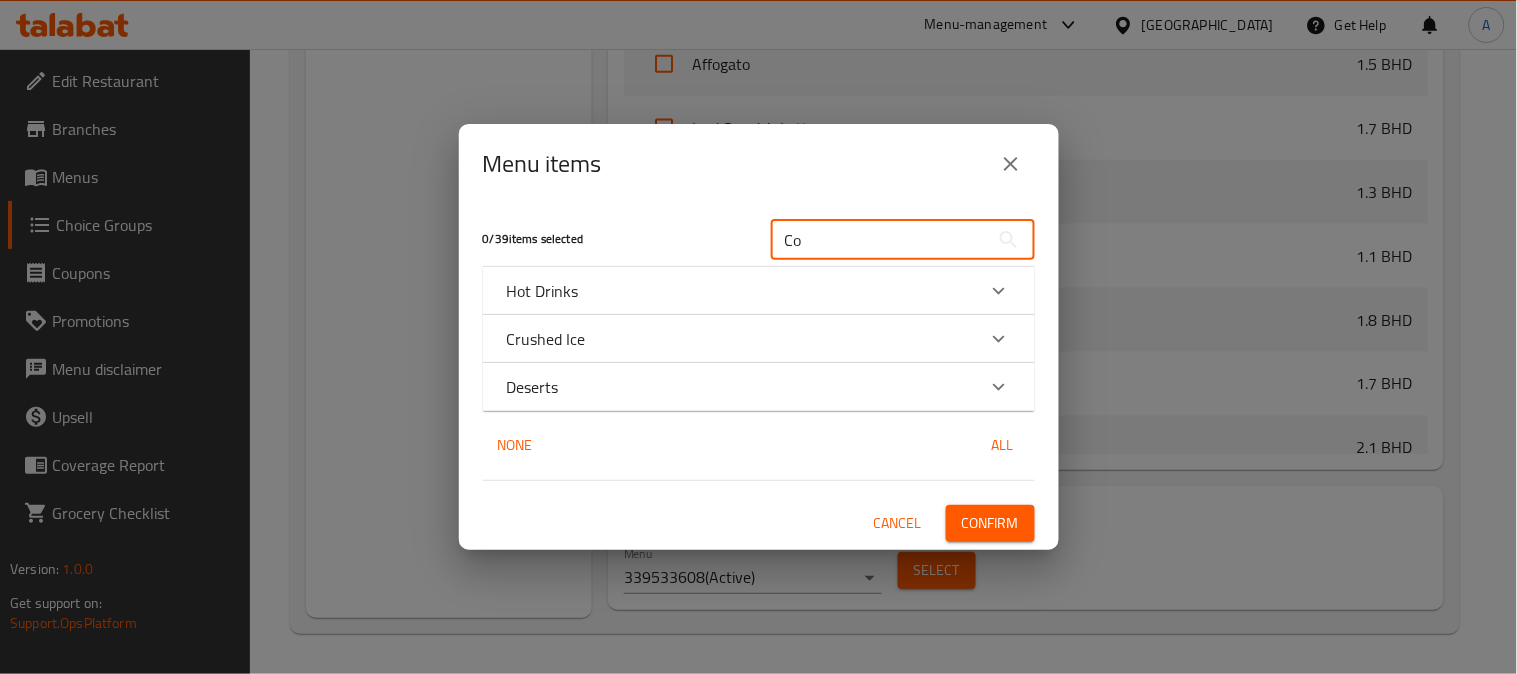 type on "C" 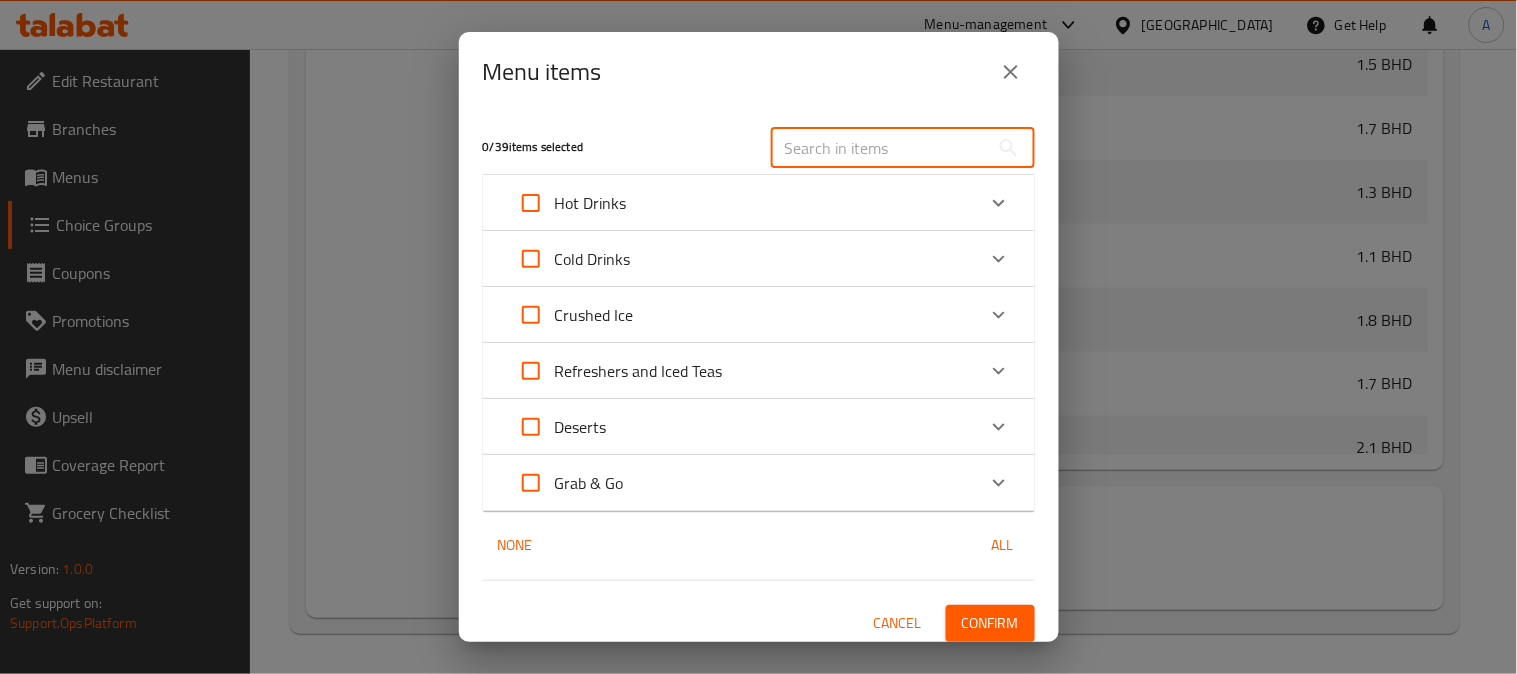 paste on "Flat White" 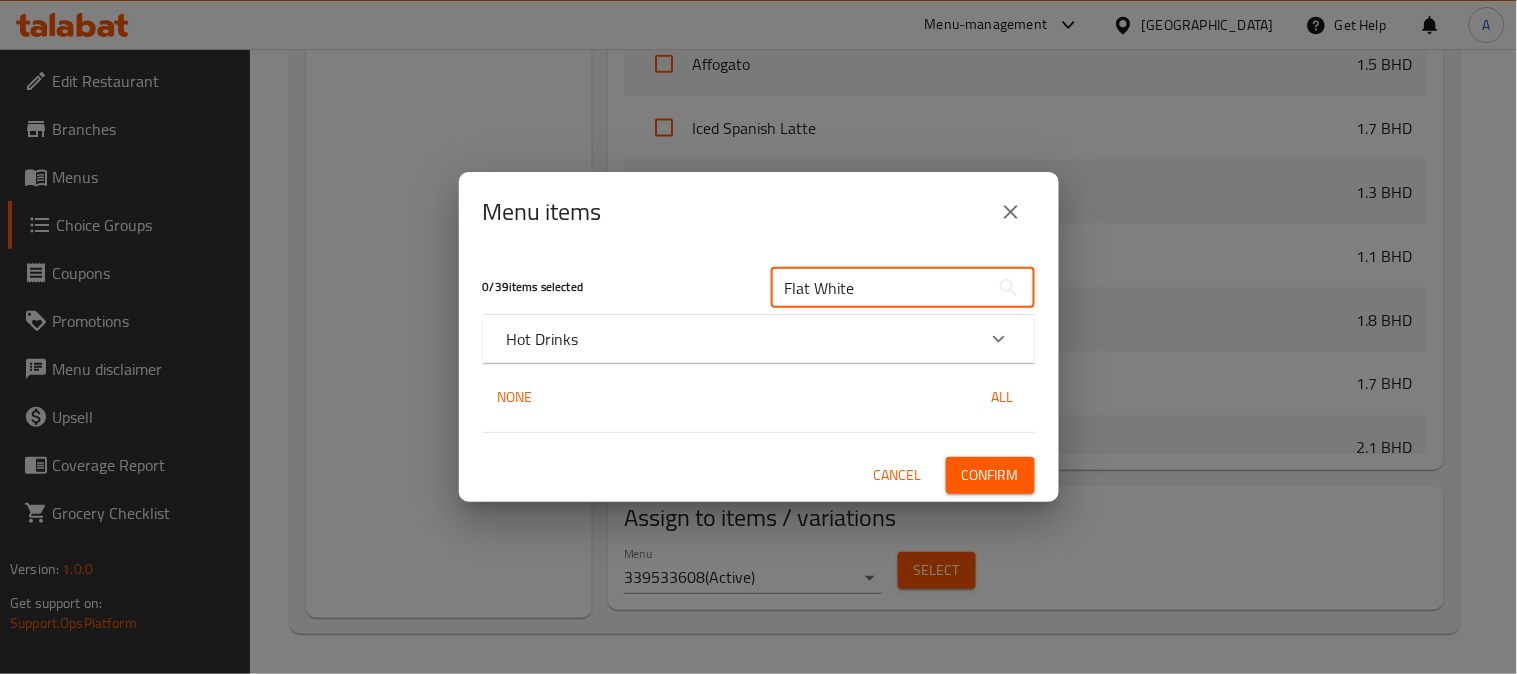 type on "Flat White" 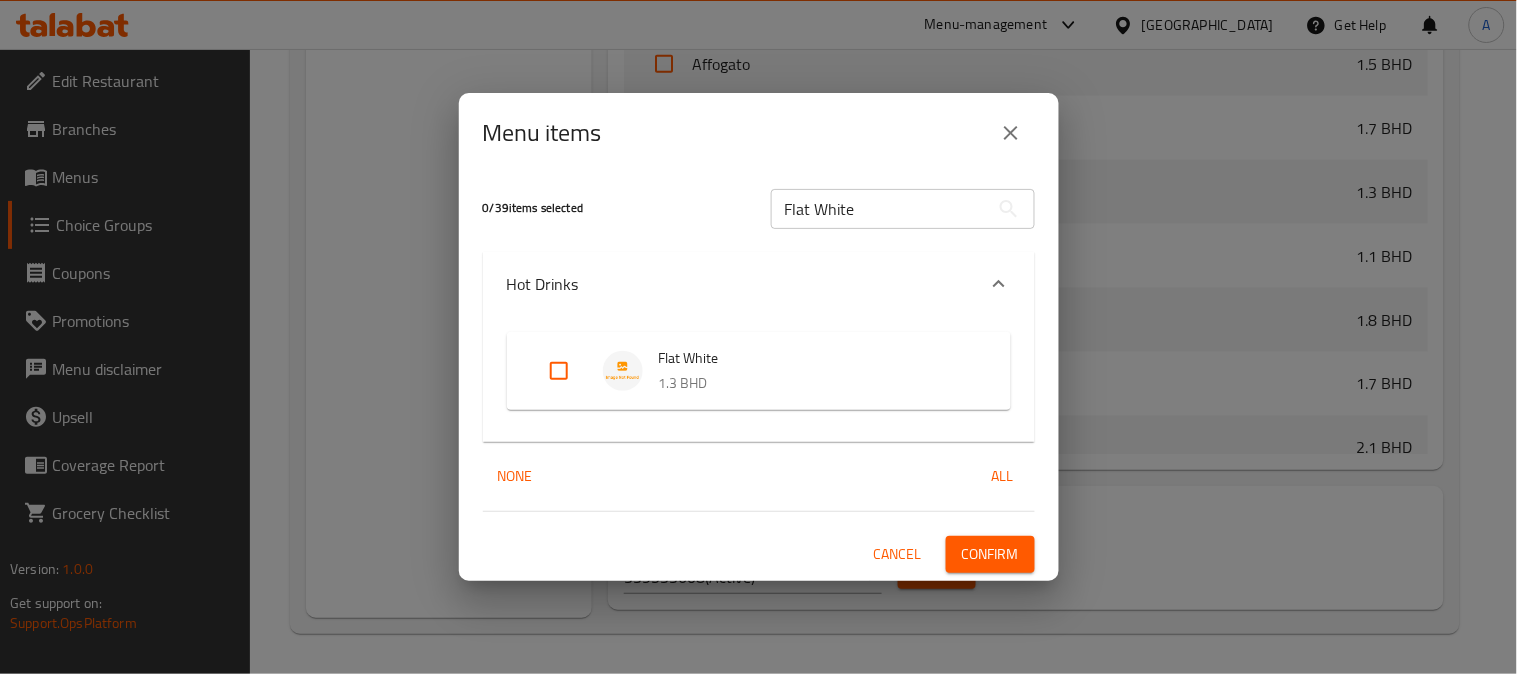 click at bounding box center (559, 371) 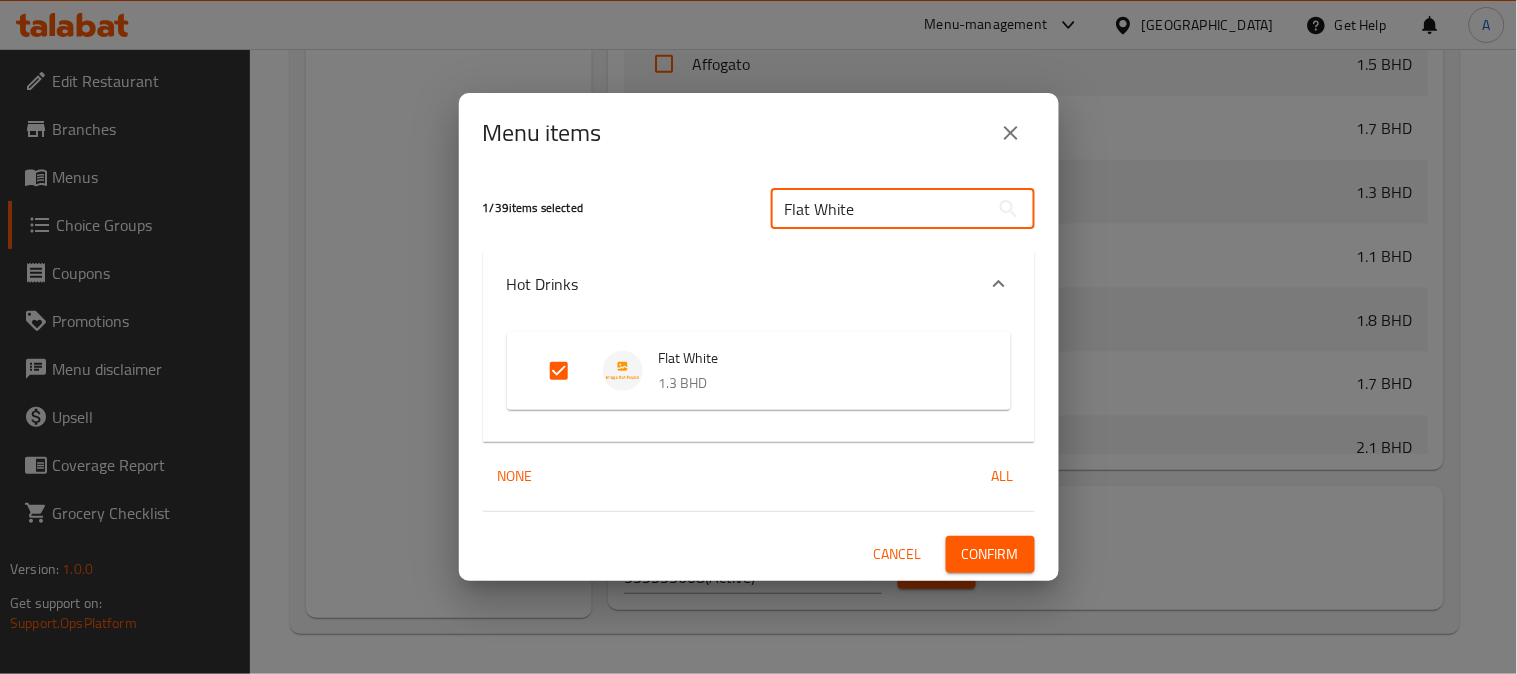 click on "Flat White" at bounding box center (880, 209) 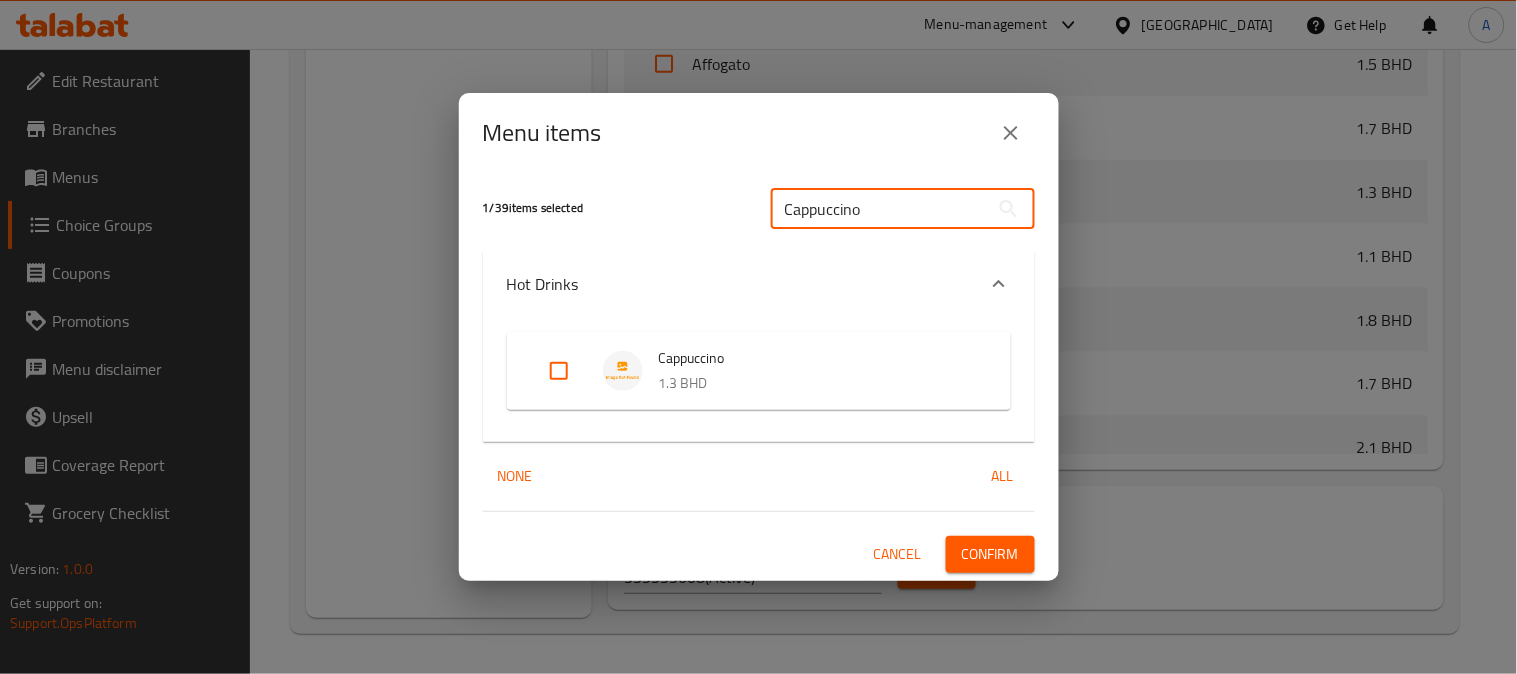 type on "Cappuccino" 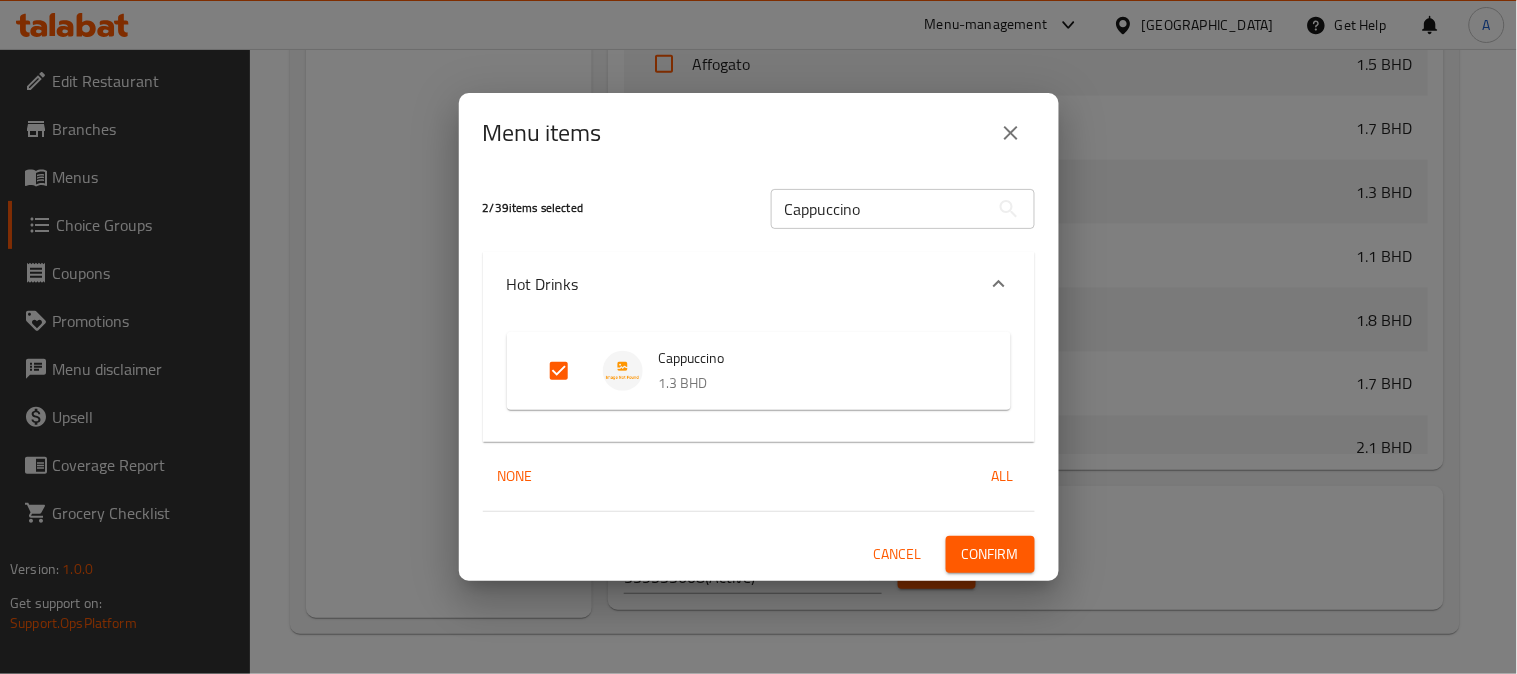drag, startPoint x: 894, startPoint y: 193, endPoint x: 503, endPoint y: 162, distance: 392.227 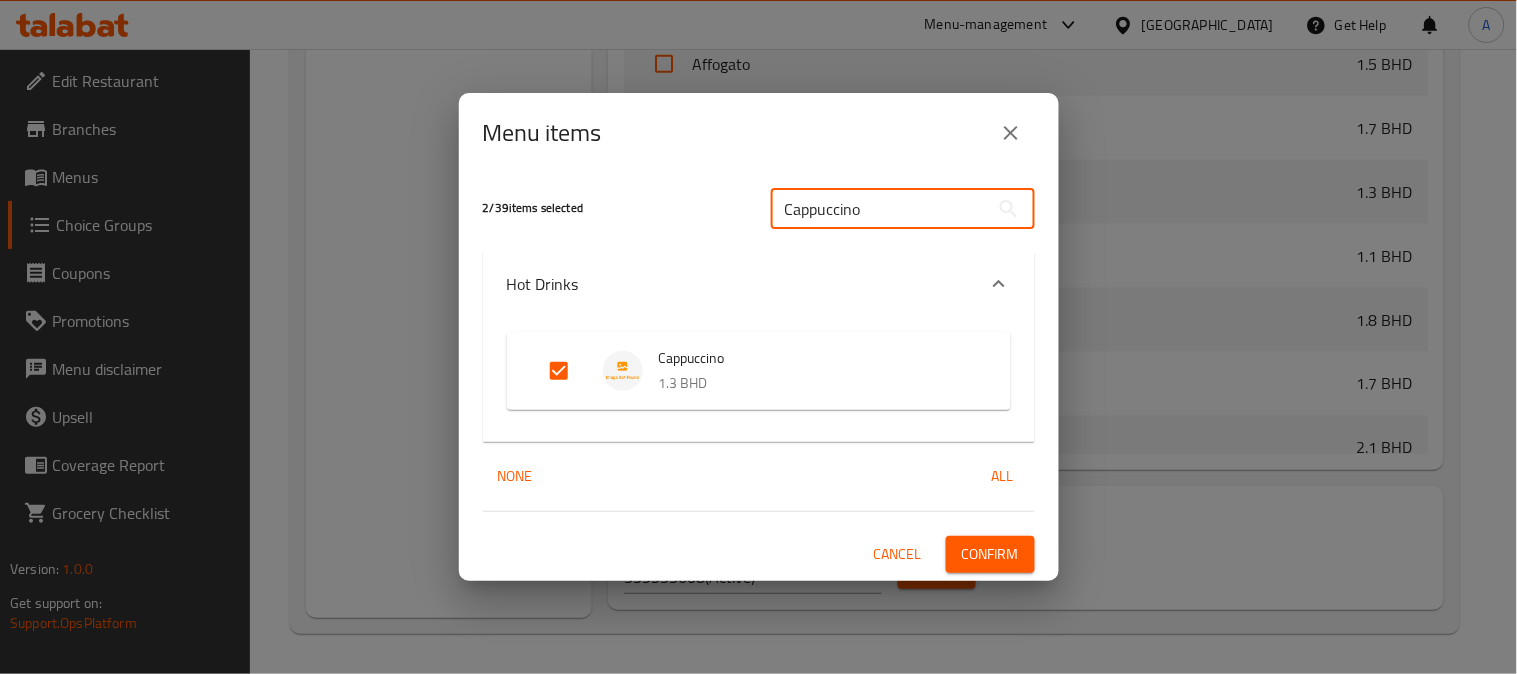paste on "Saffron Latte" 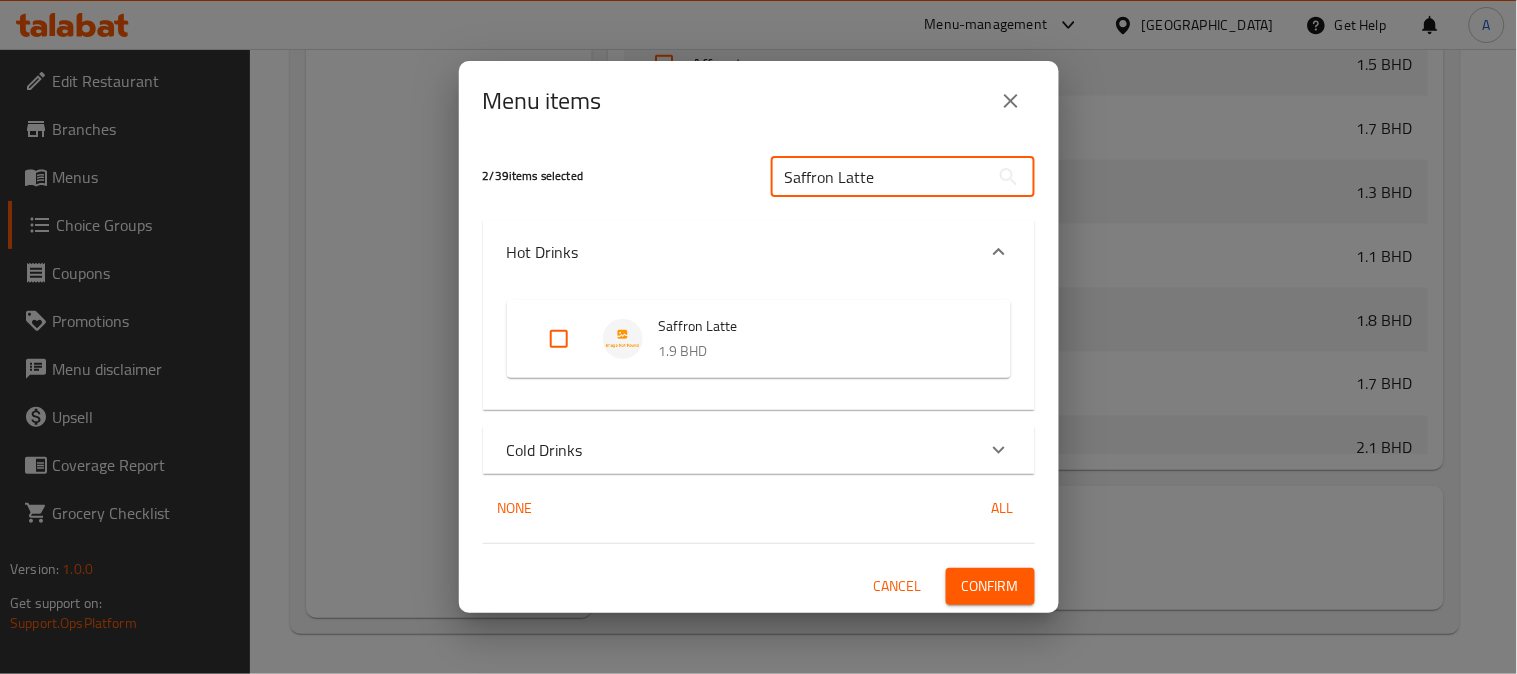 type on "Saffron Latte" 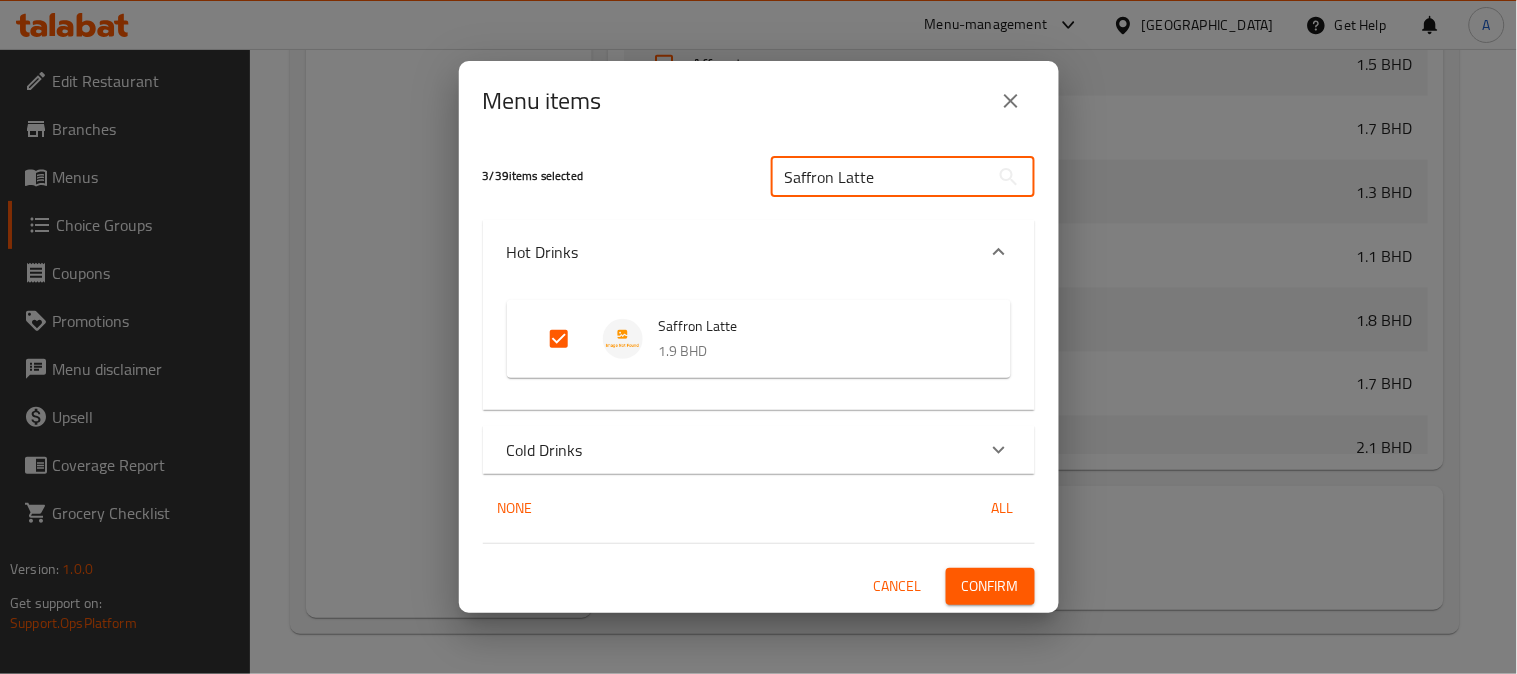 drag, startPoint x: 907, startPoint y: 181, endPoint x: 591, endPoint y: 155, distance: 317.0678 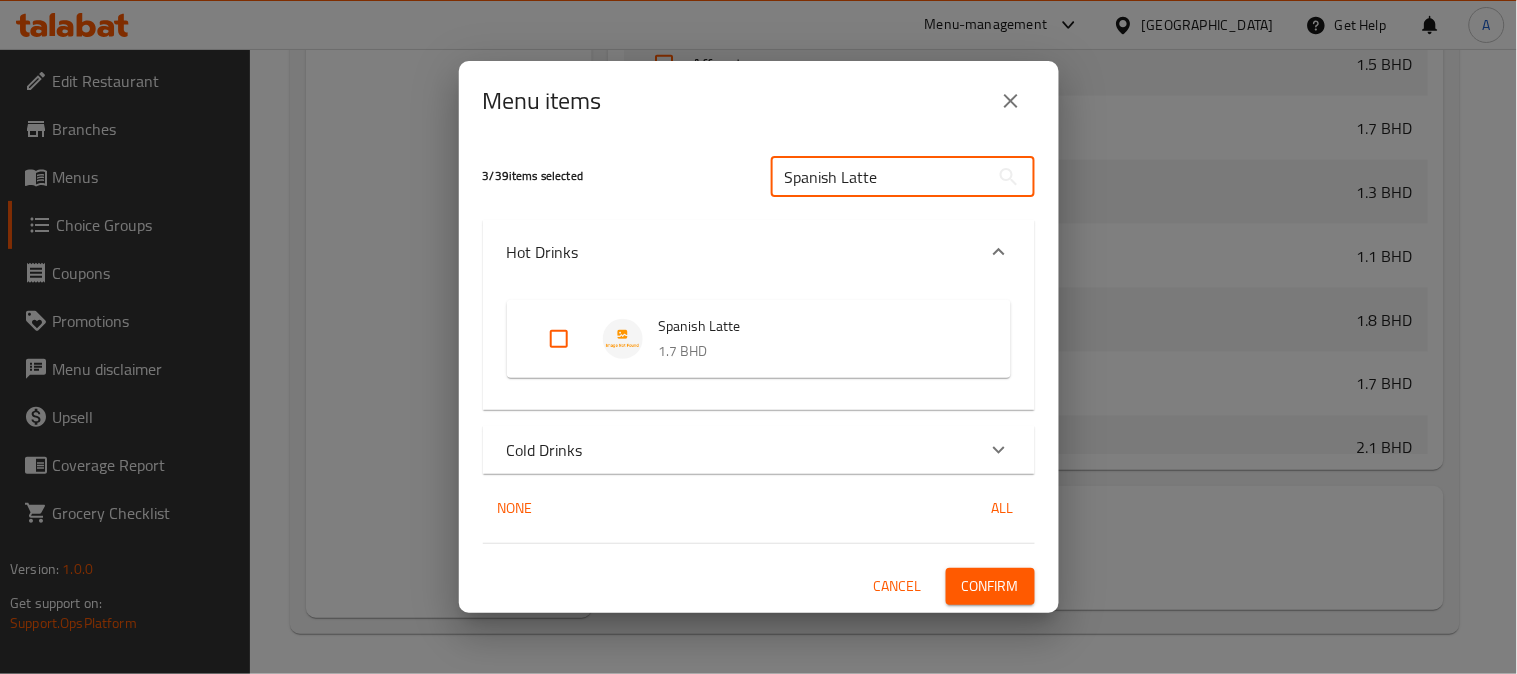 type on "Spanish Latte" 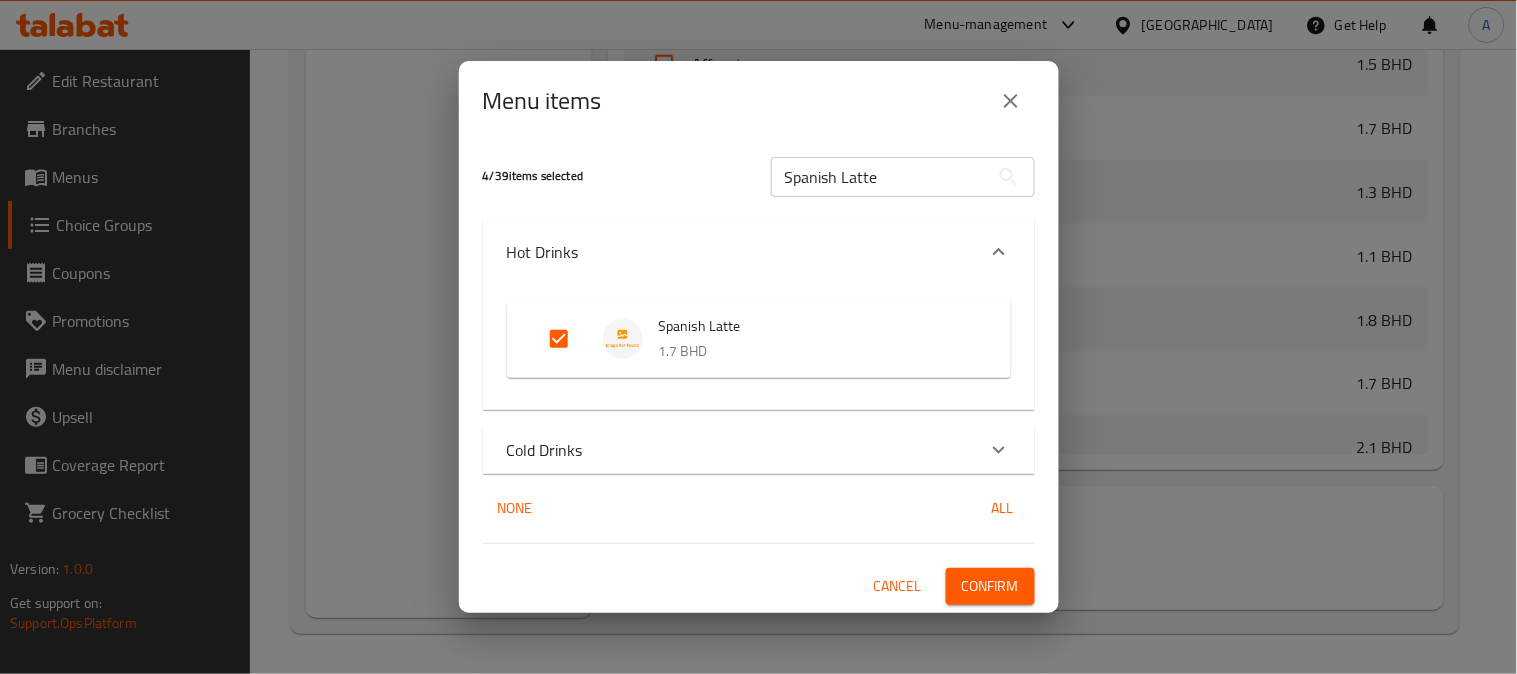 drag, startPoint x: 903, startPoint y: 167, endPoint x: 623, endPoint y: 184, distance: 280.5156 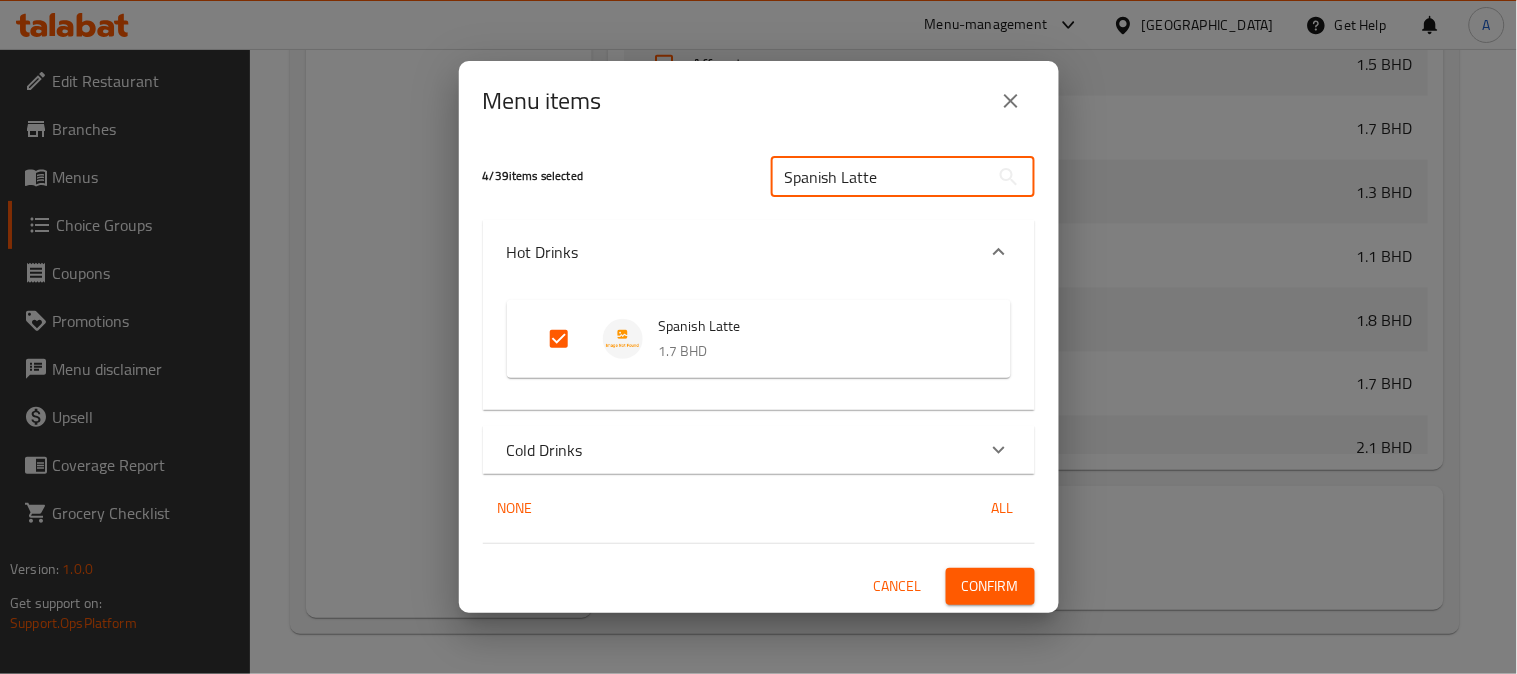 paste on "Dark" 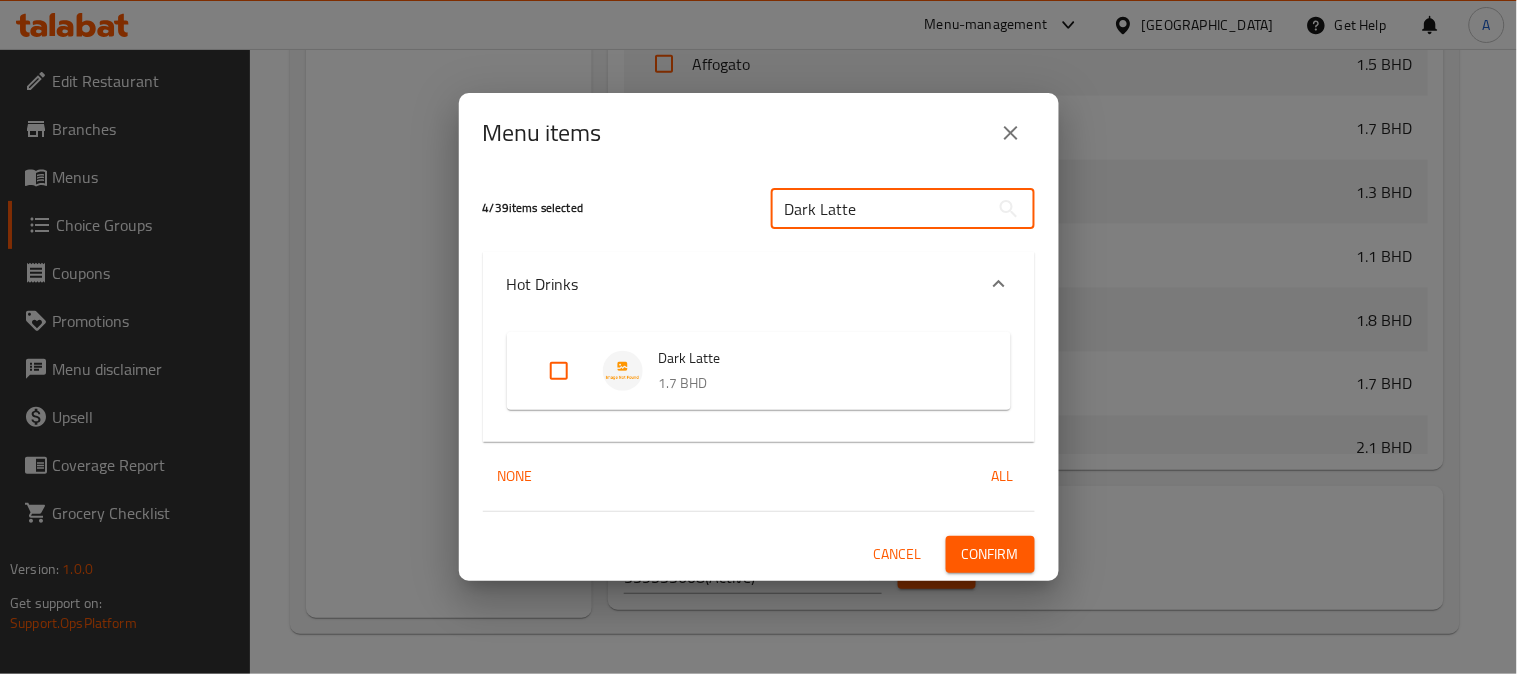 type on "Dark Latte" 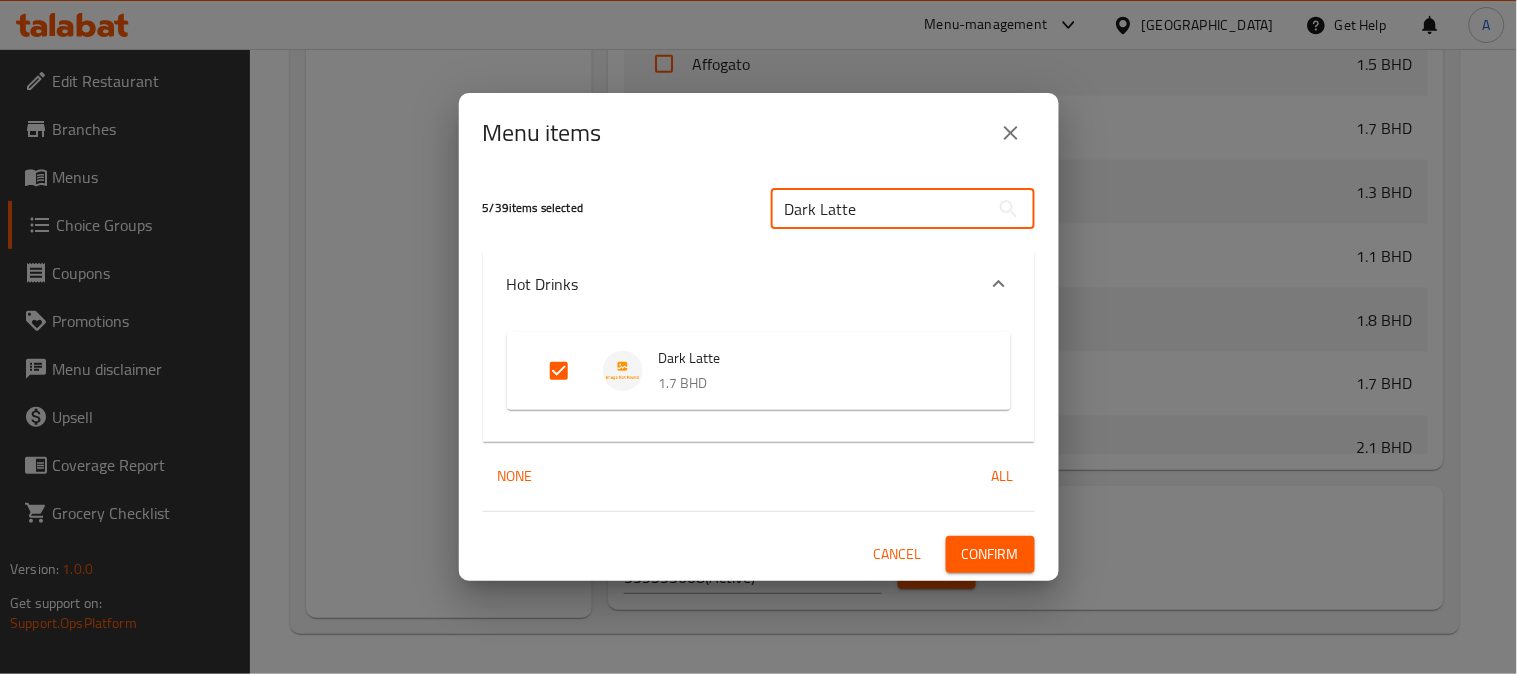 drag, startPoint x: 917, startPoint y: 207, endPoint x: 503, endPoint y: 177, distance: 415.08554 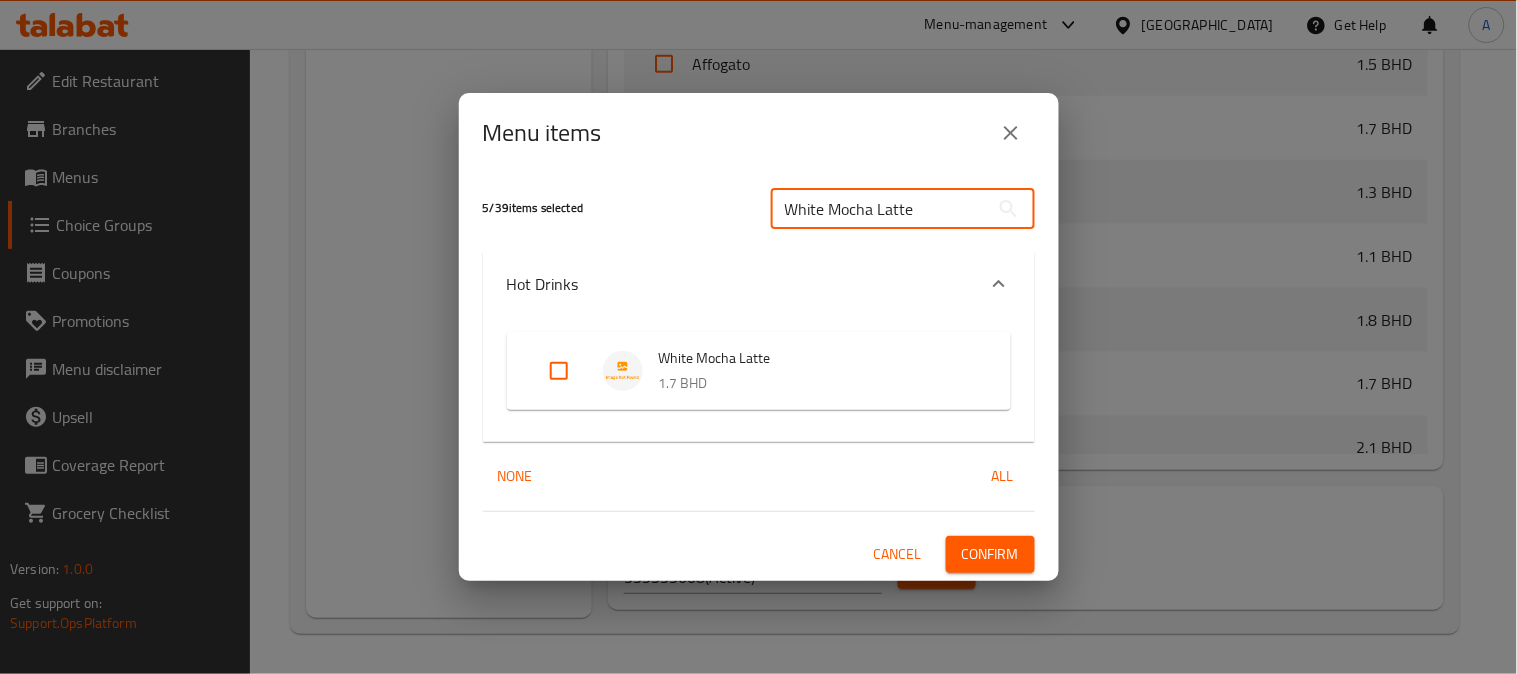 type on "White Mocha Latte" 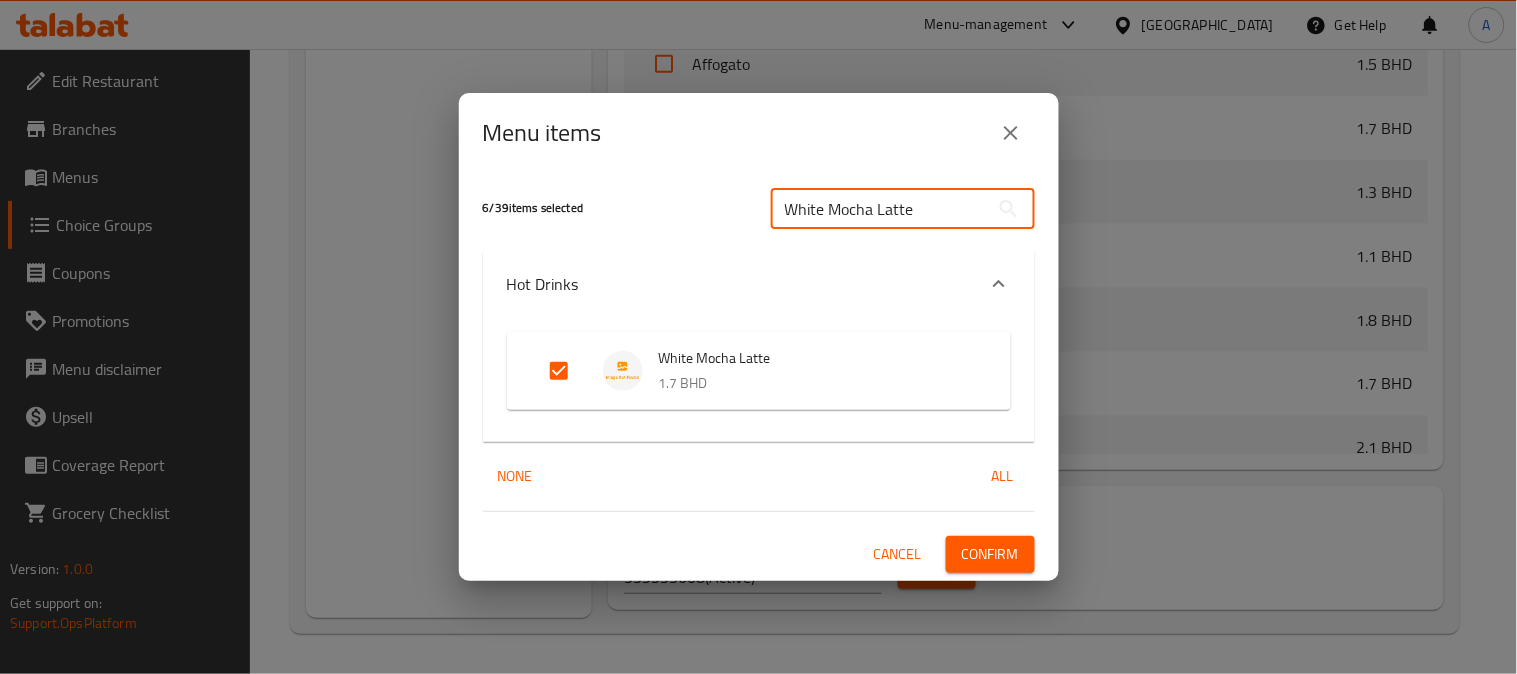 drag, startPoint x: 937, startPoint y: 206, endPoint x: 331, endPoint y: 224, distance: 606.2673 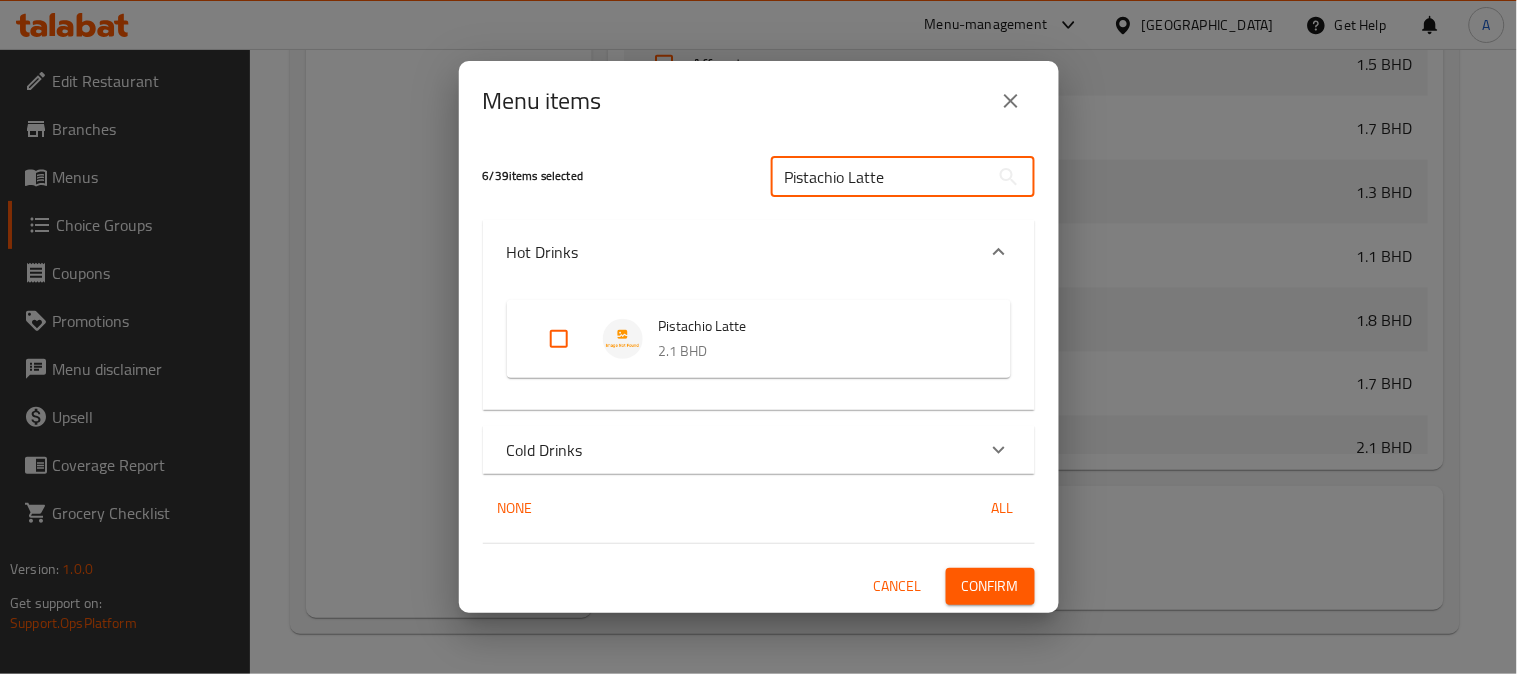 type on "Pistachio Latte" 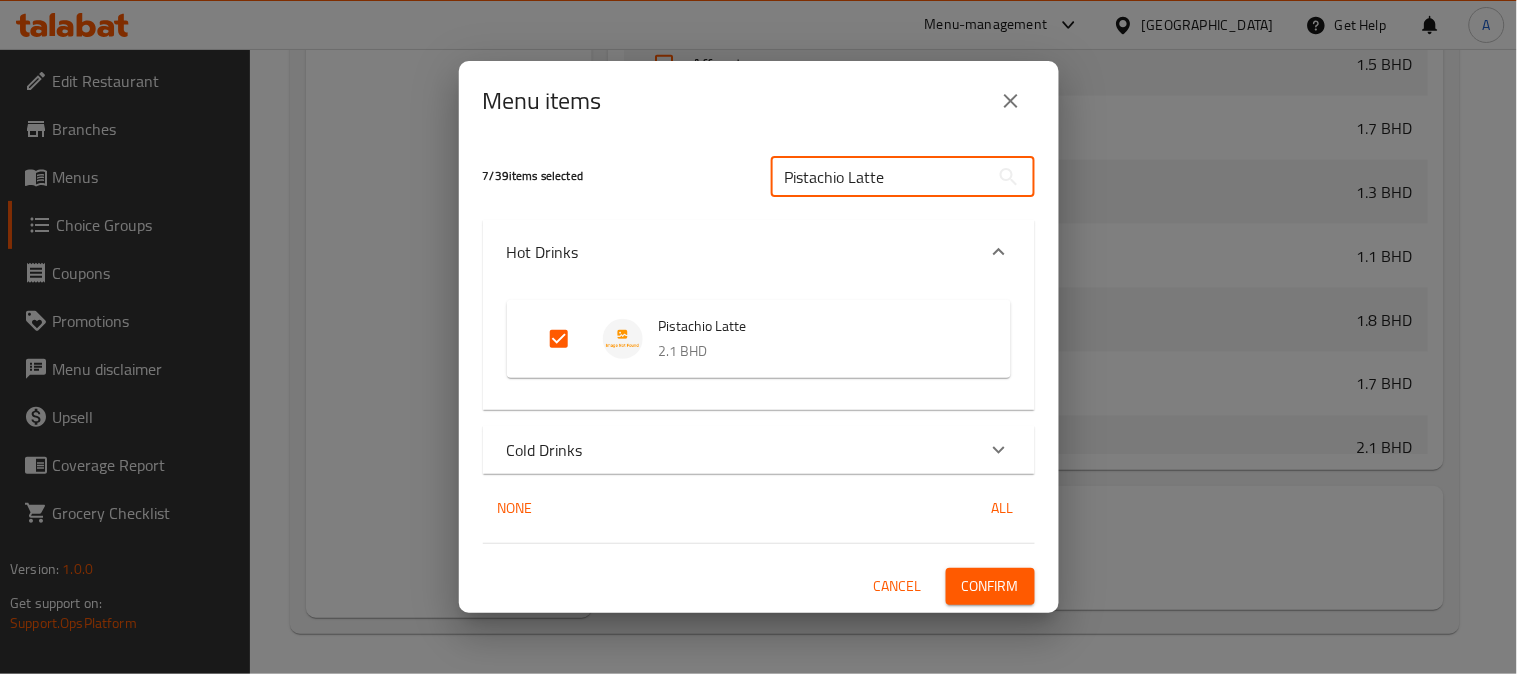 drag, startPoint x: 915, startPoint y: 166, endPoint x: 601, endPoint y: 167, distance: 314.0016 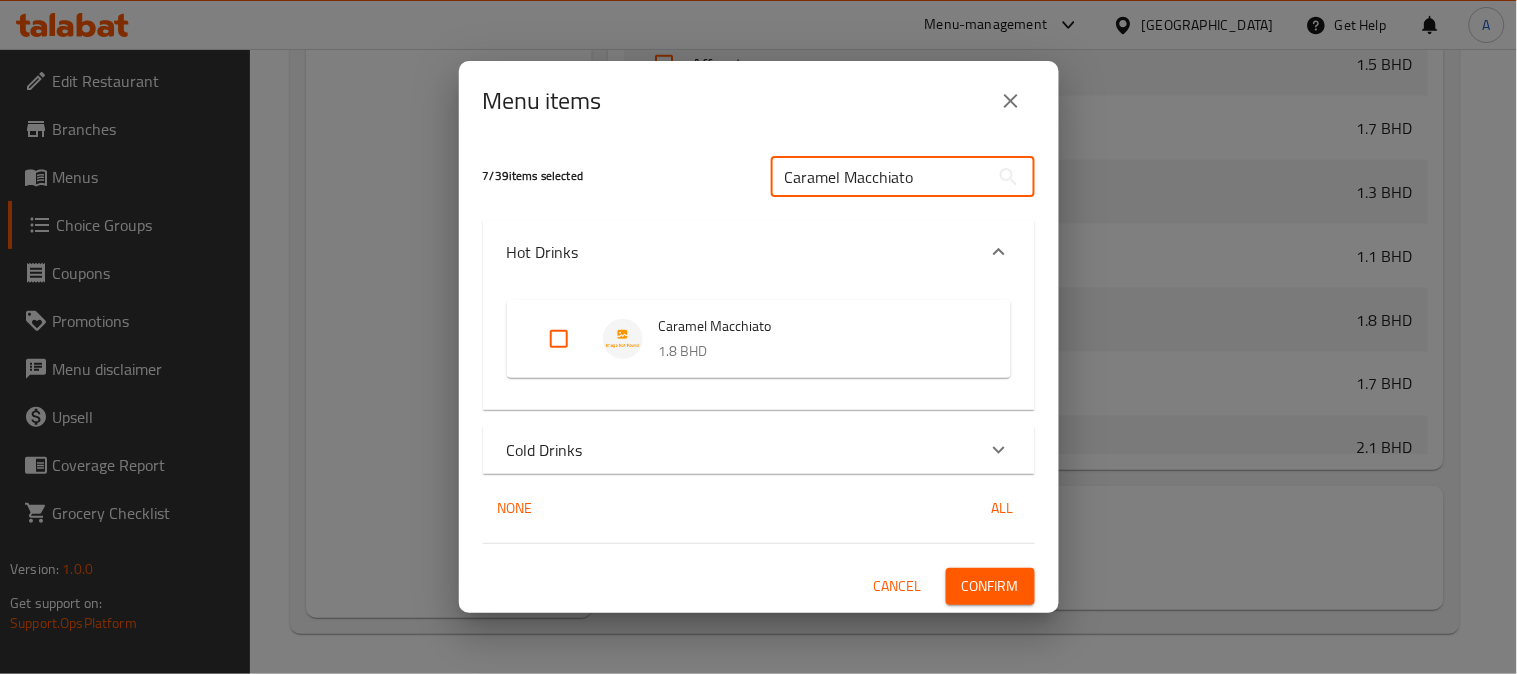 type on "Caramel Macchiato" 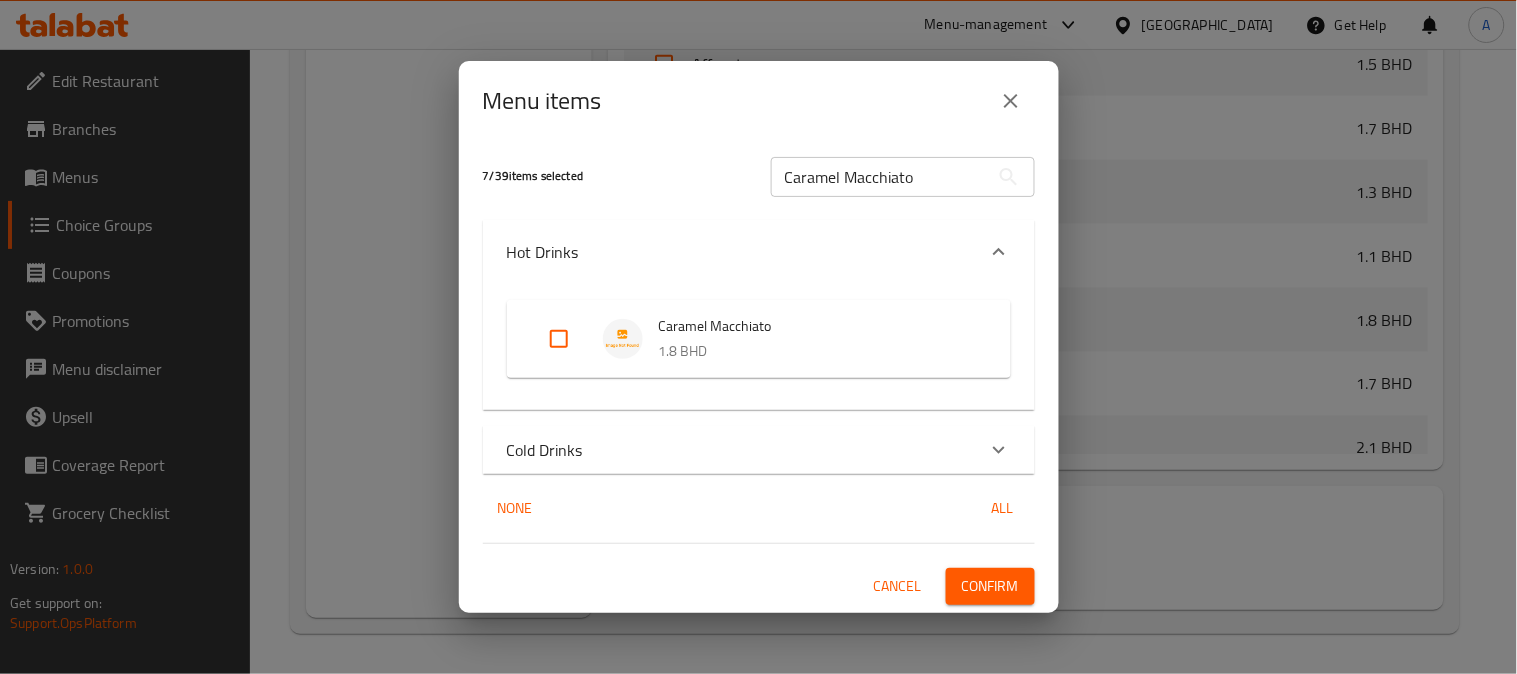 click at bounding box center [559, 339] 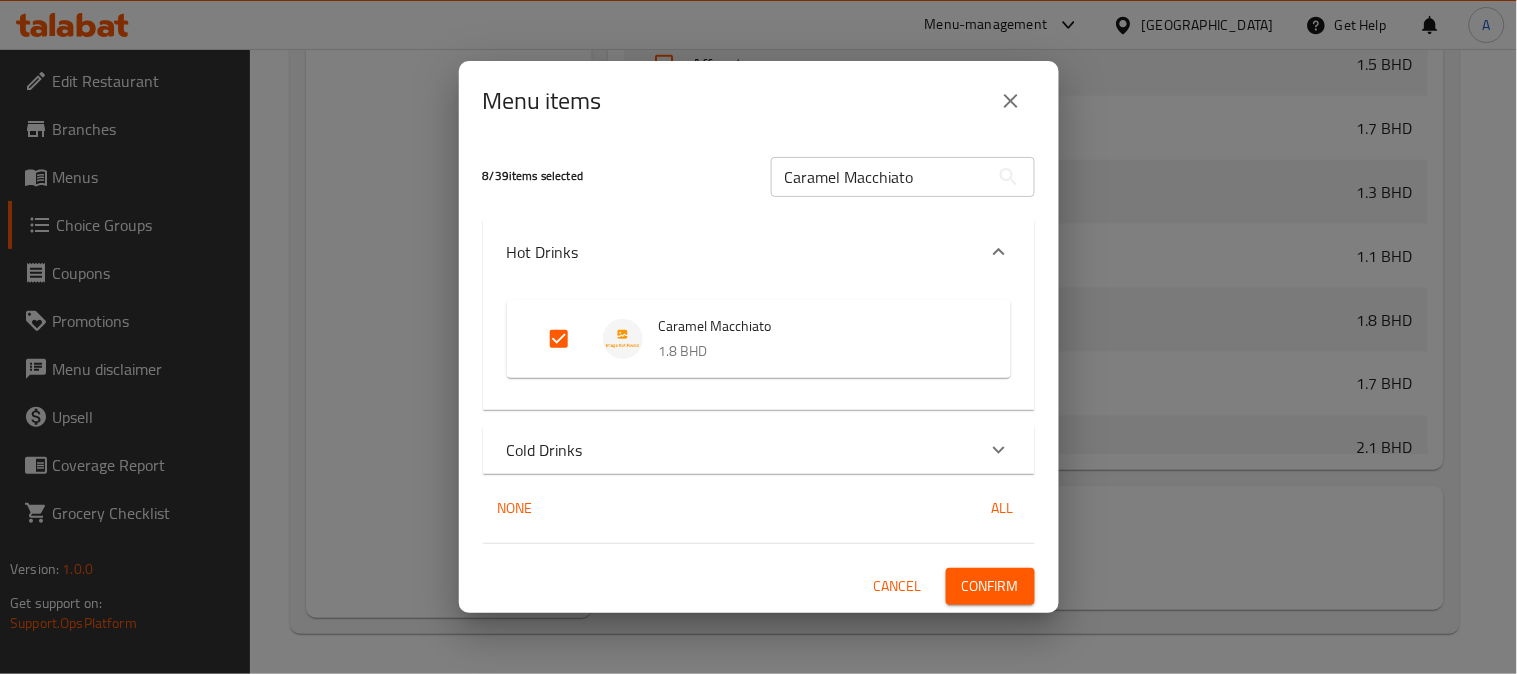 click on "Confirm" at bounding box center [990, 586] 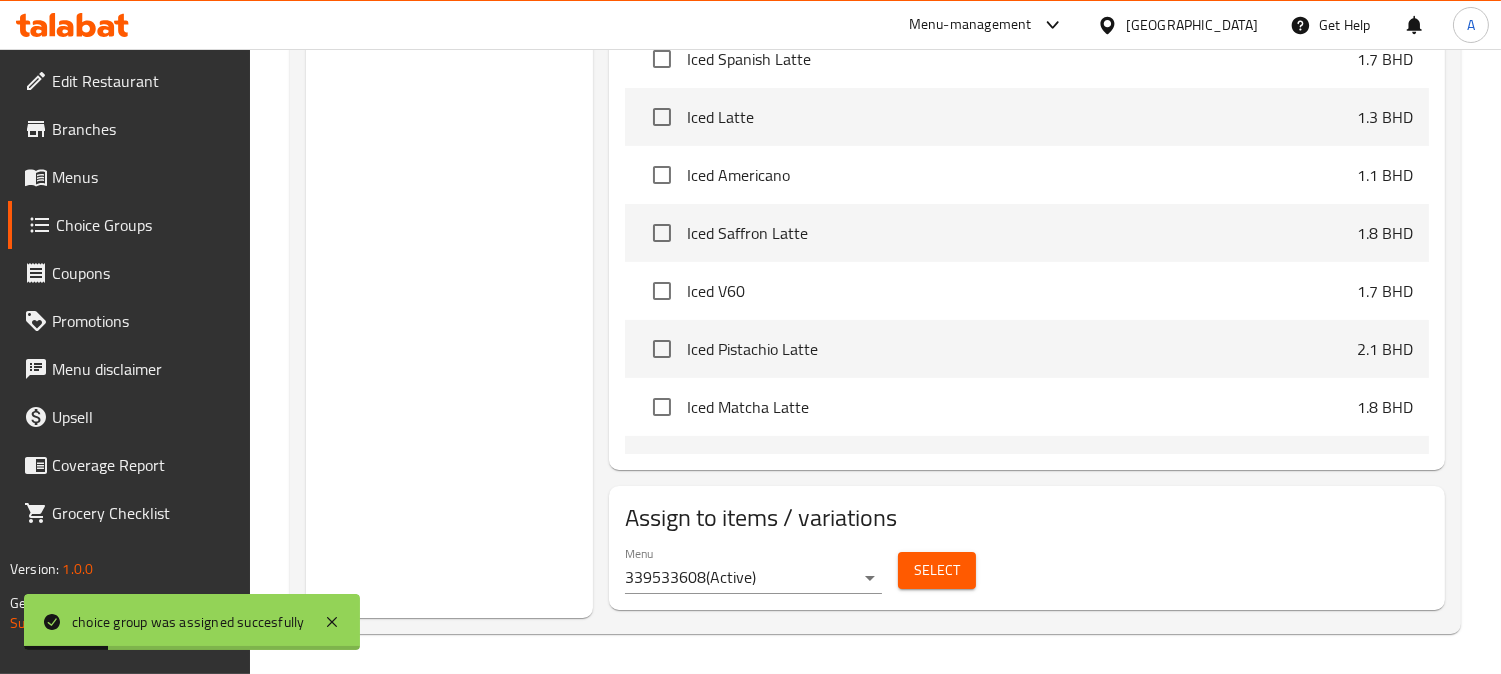 click on "Select" at bounding box center (937, 570) 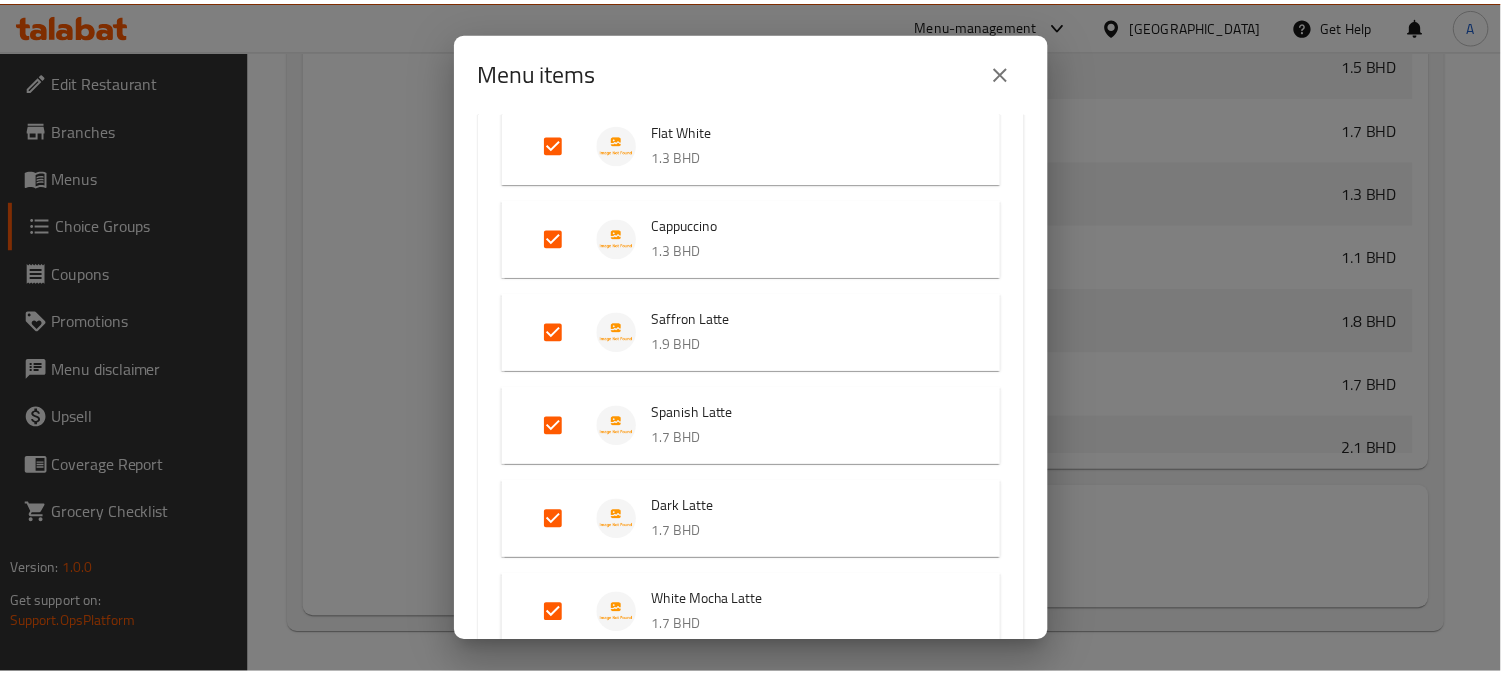 scroll, scrollTop: 0, scrollLeft: 0, axis: both 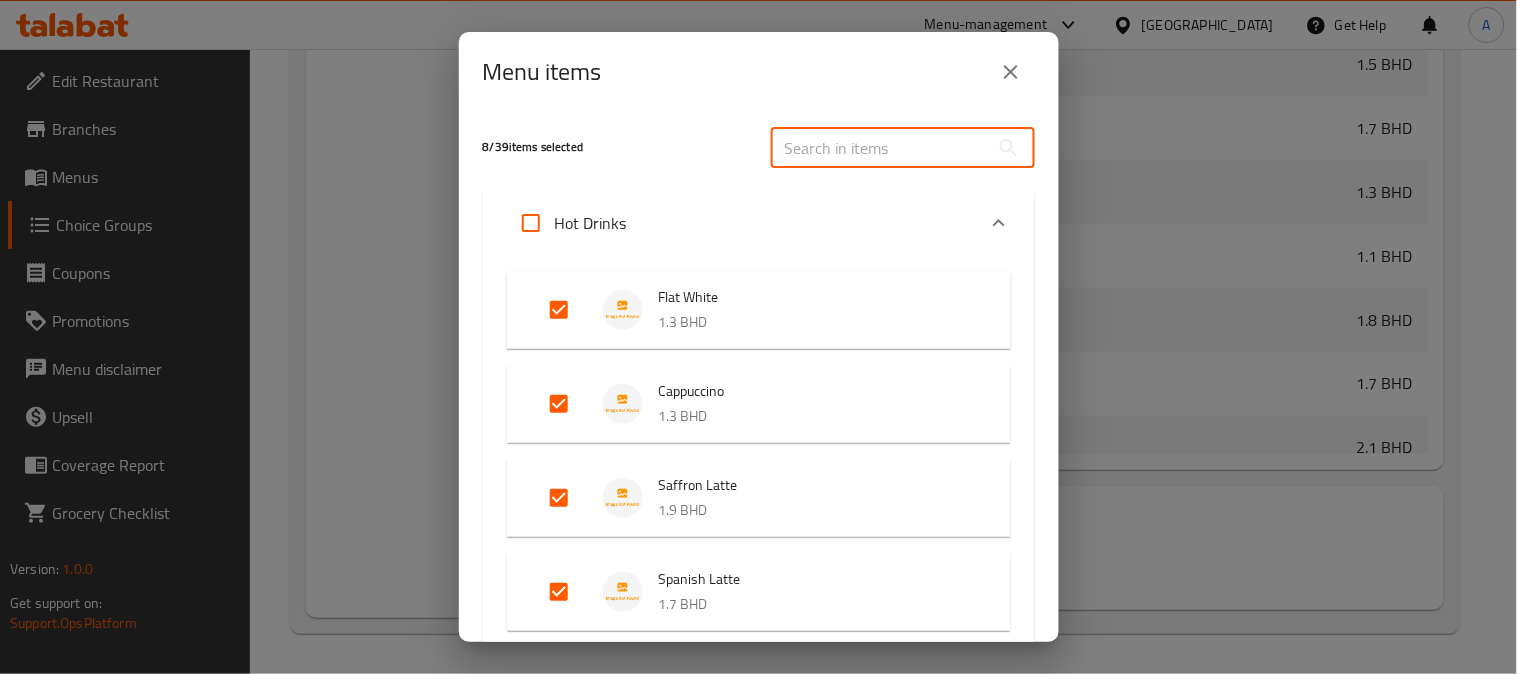 click at bounding box center (880, 148) 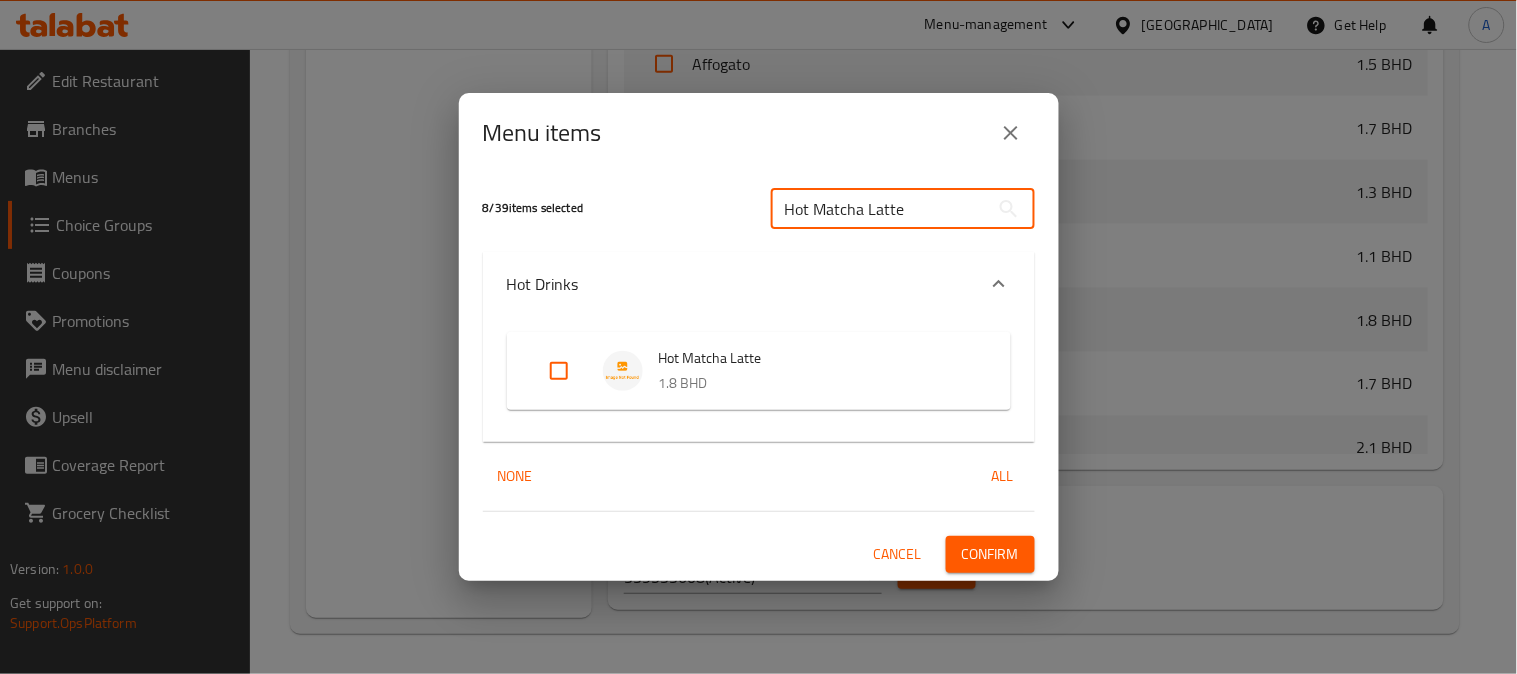 type on "Hot Matcha Latte" 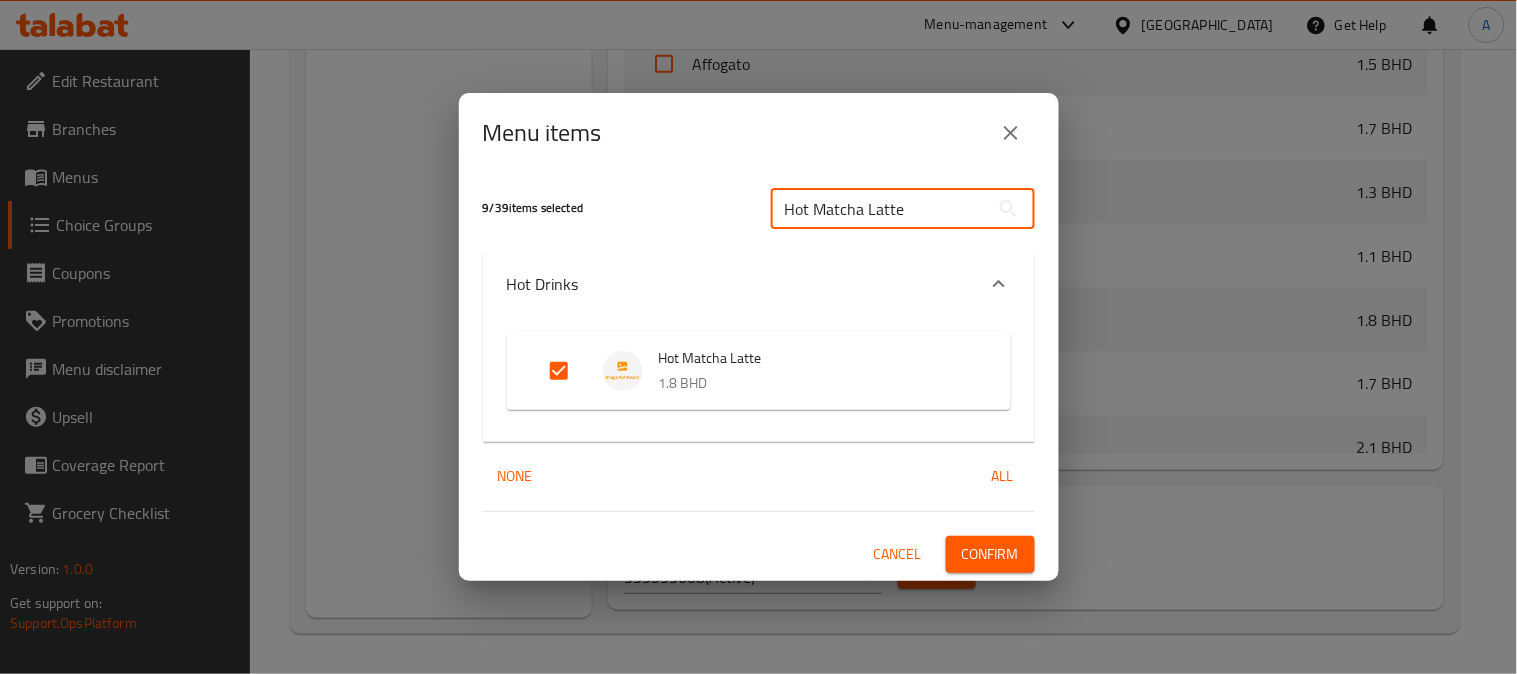 drag, startPoint x: 941, startPoint y: 204, endPoint x: 528, endPoint y: 167, distance: 414.65408 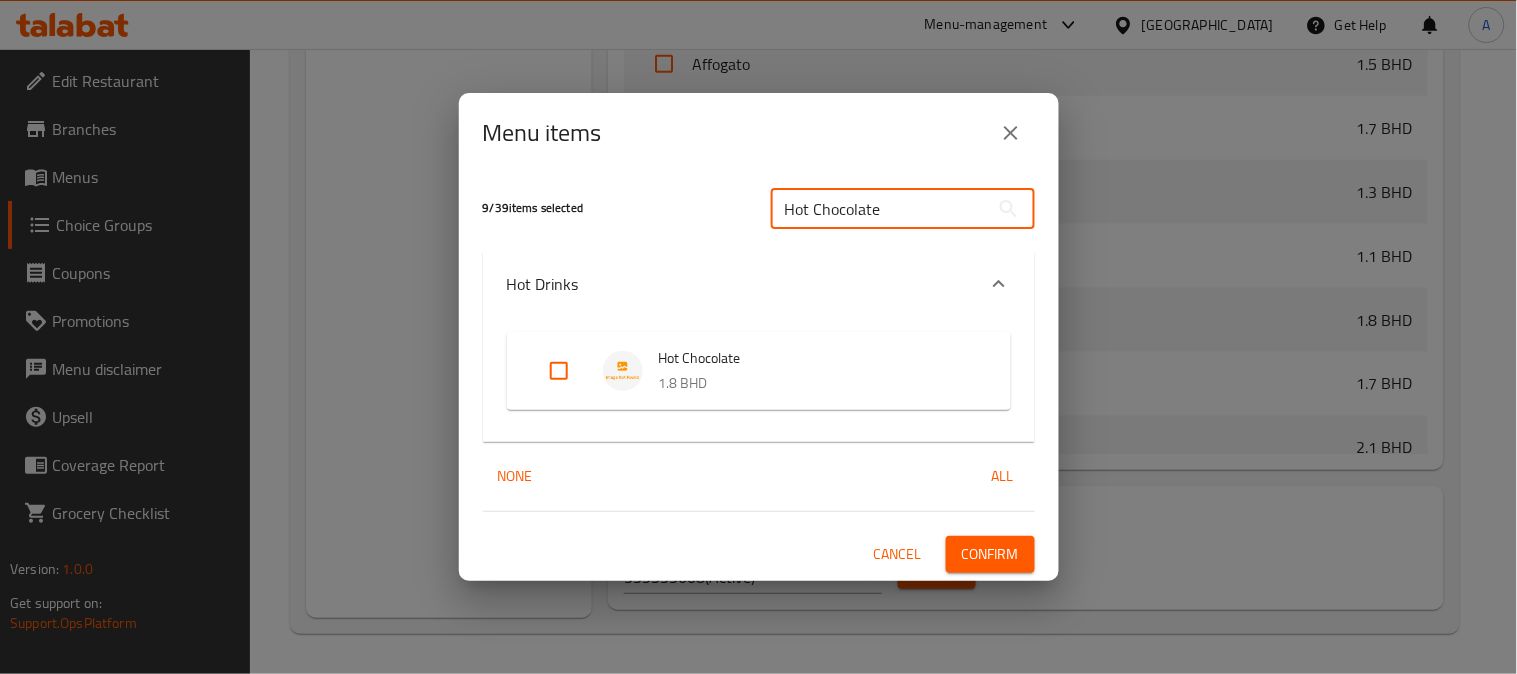 type on "Hot Chocolate" 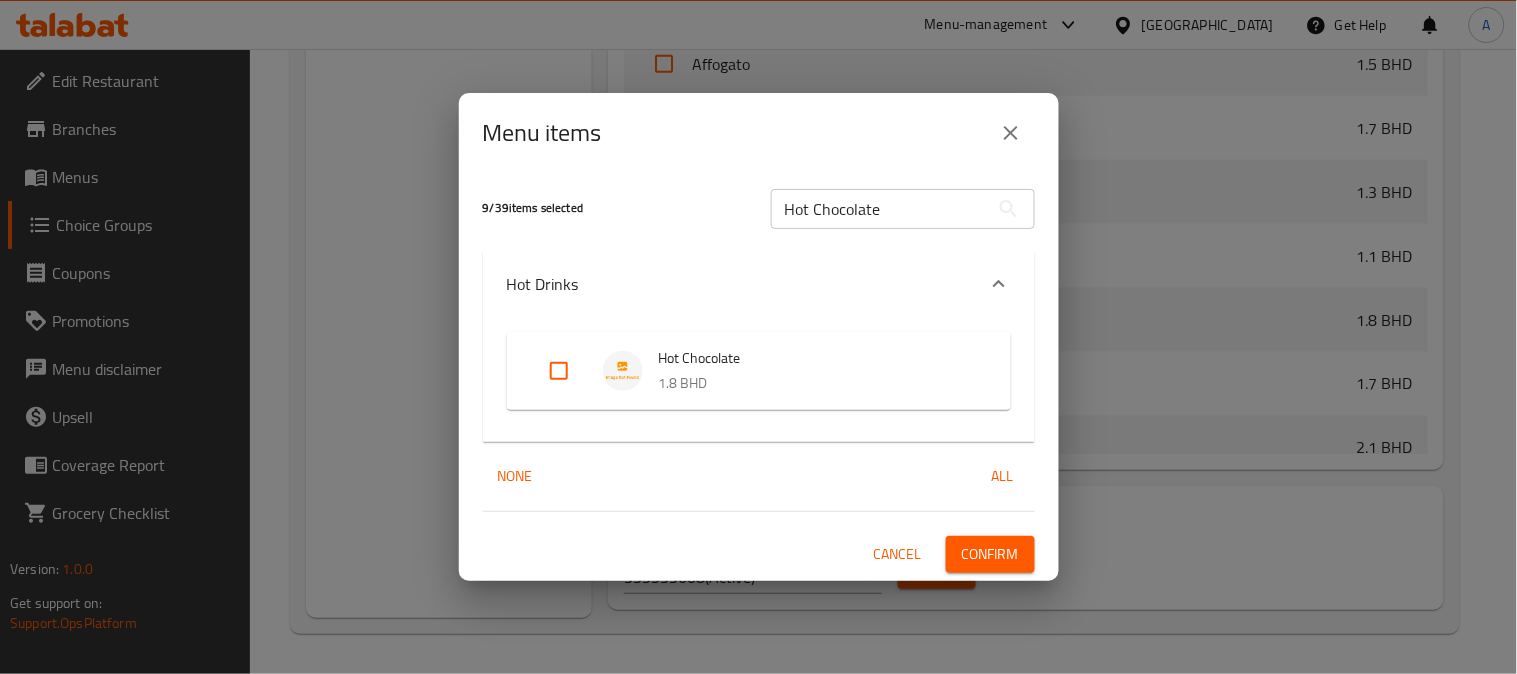 drag, startPoint x: 566, startPoint y: 374, endPoint x: 793, endPoint y: 363, distance: 227.26636 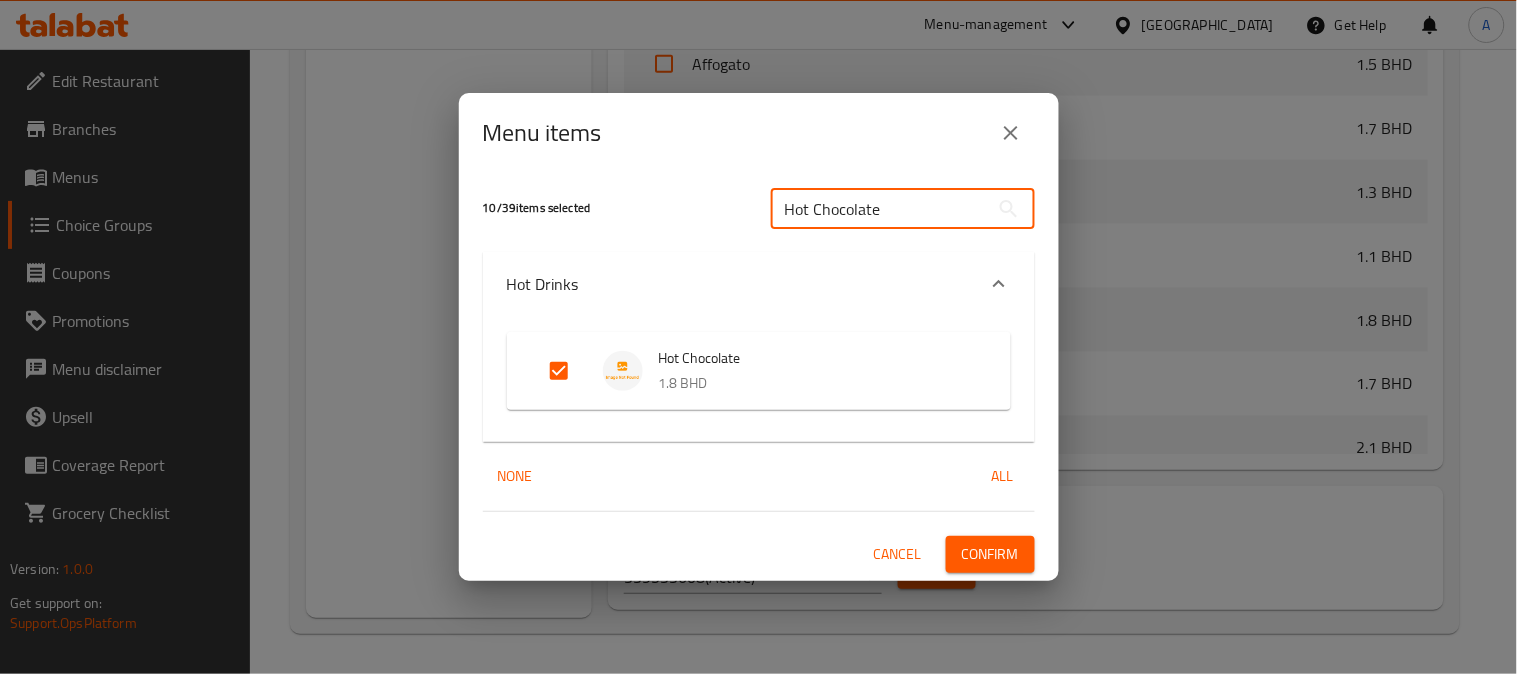 drag, startPoint x: 936, startPoint y: 210, endPoint x: 402, endPoint y: 176, distance: 535.0813 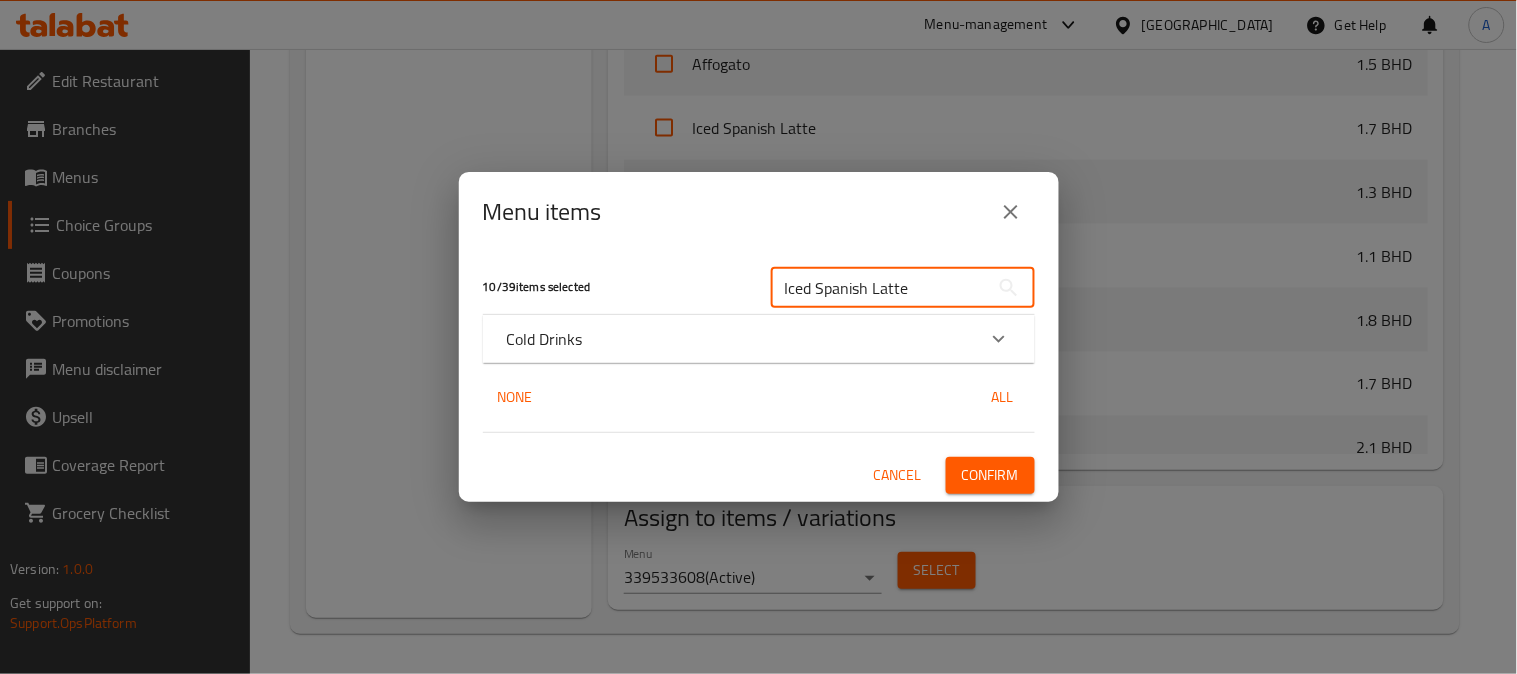 type on "Iced Spanish Latte" 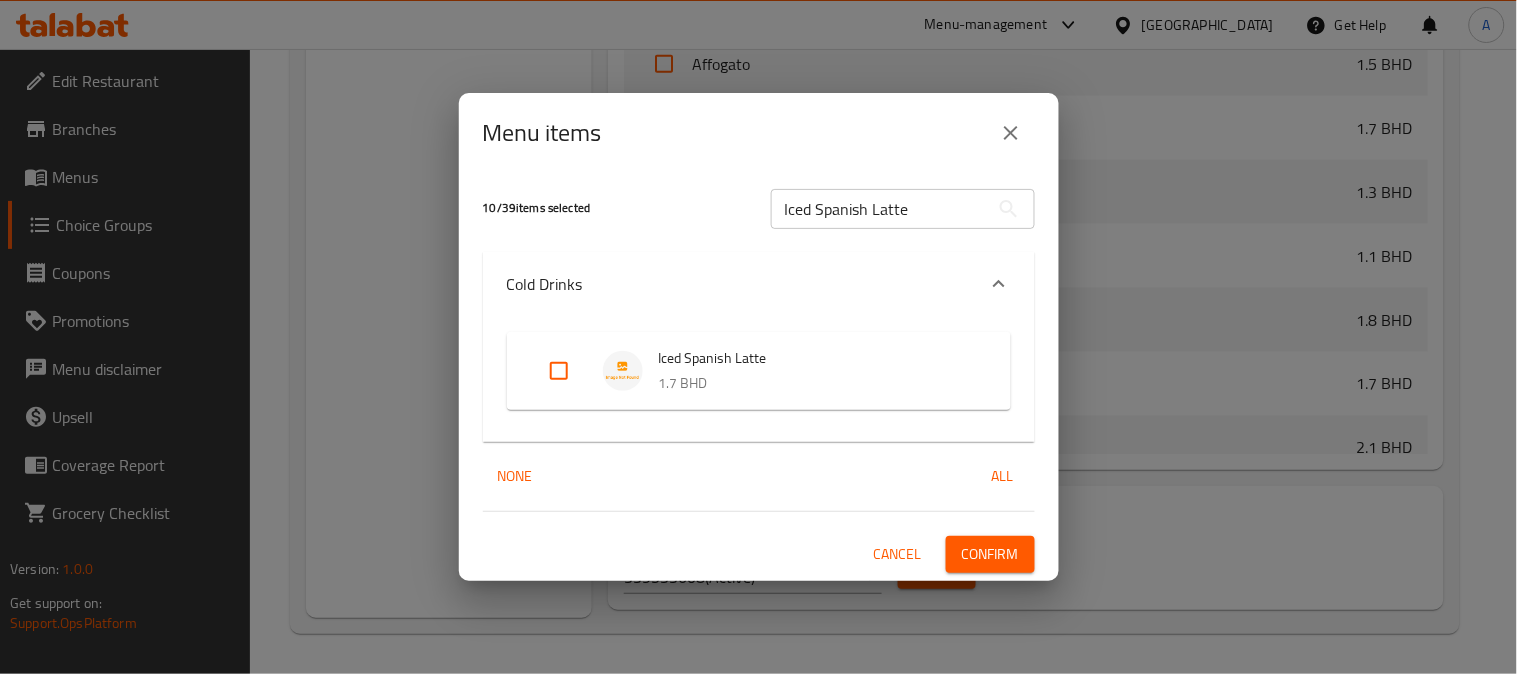 click at bounding box center [559, 371] 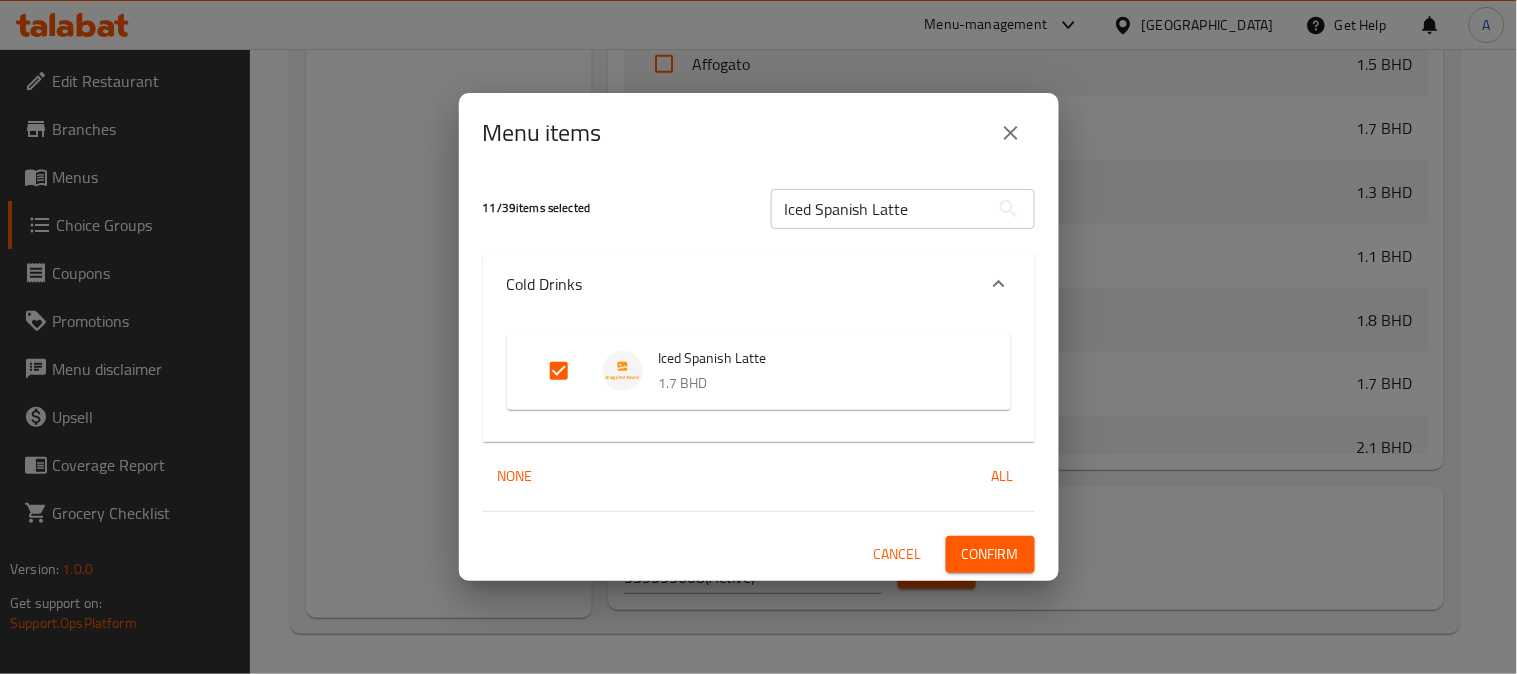 drag, startPoint x: 956, startPoint y: 203, endPoint x: 427, endPoint y: 165, distance: 530.3631 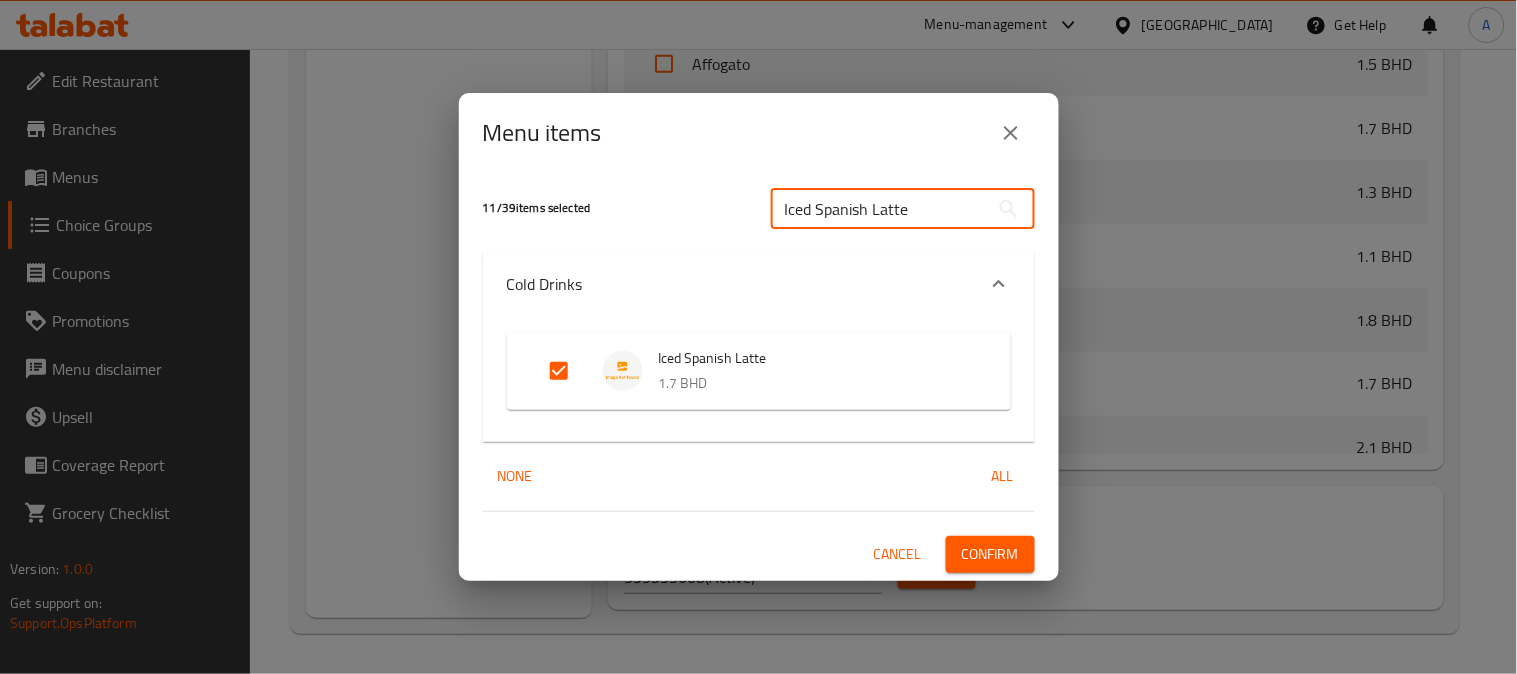 paste 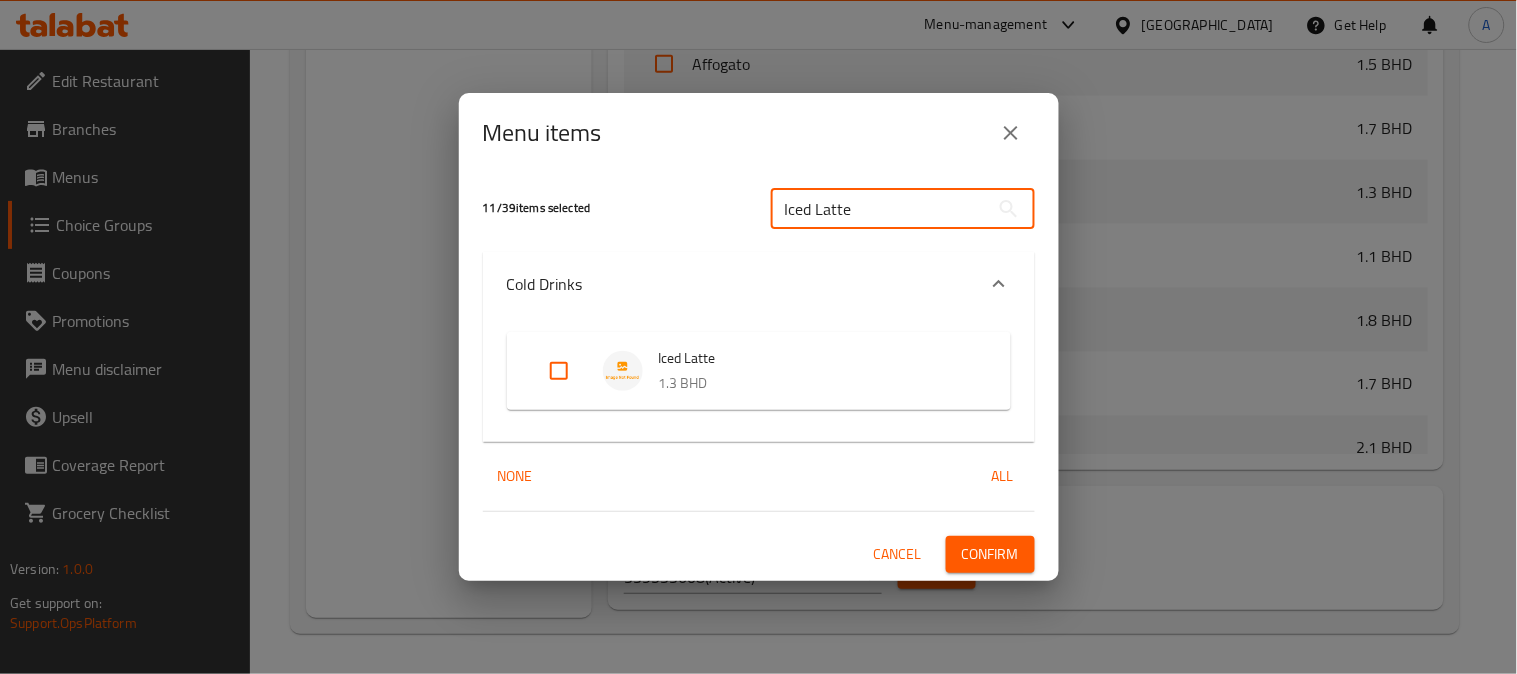 type on "Iced Latte" 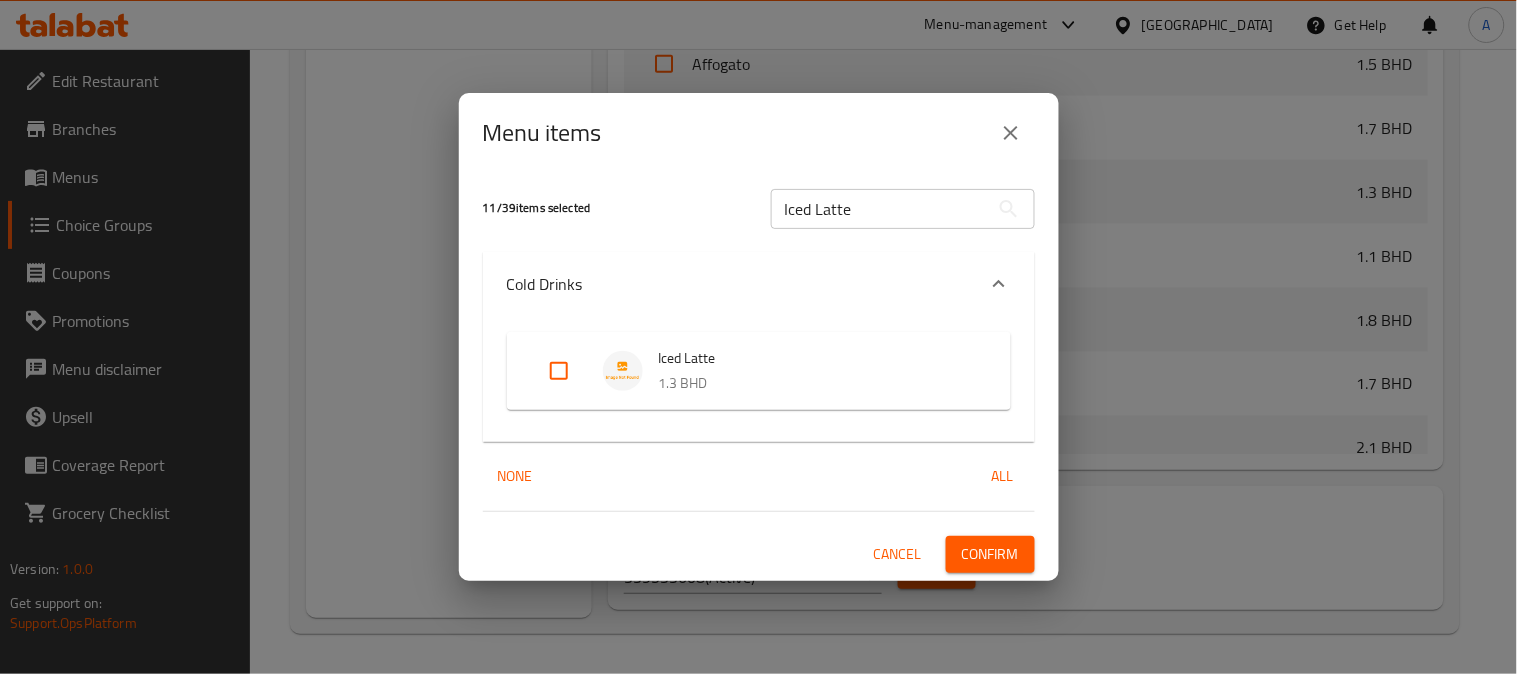 click at bounding box center [559, 371] 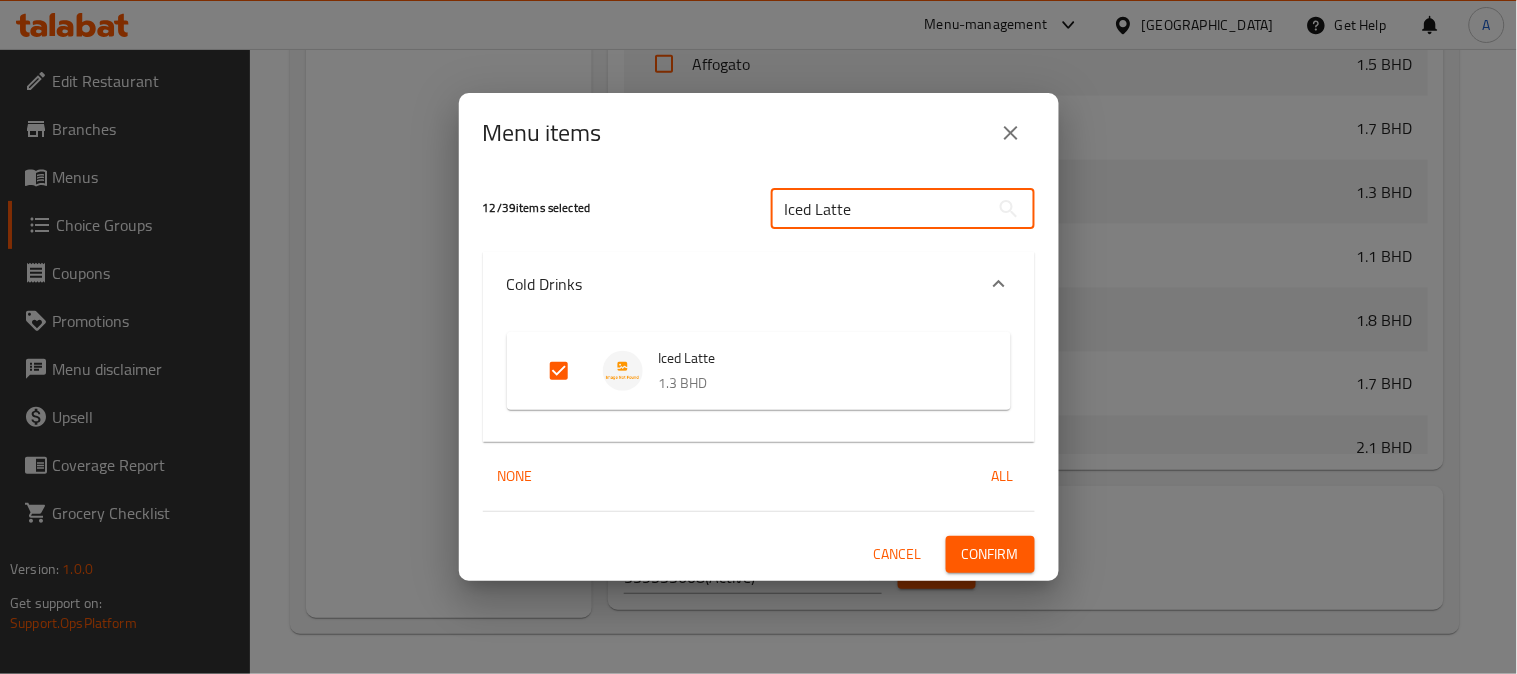 drag, startPoint x: 892, startPoint y: 204, endPoint x: 577, endPoint y: 211, distance: 315.07776 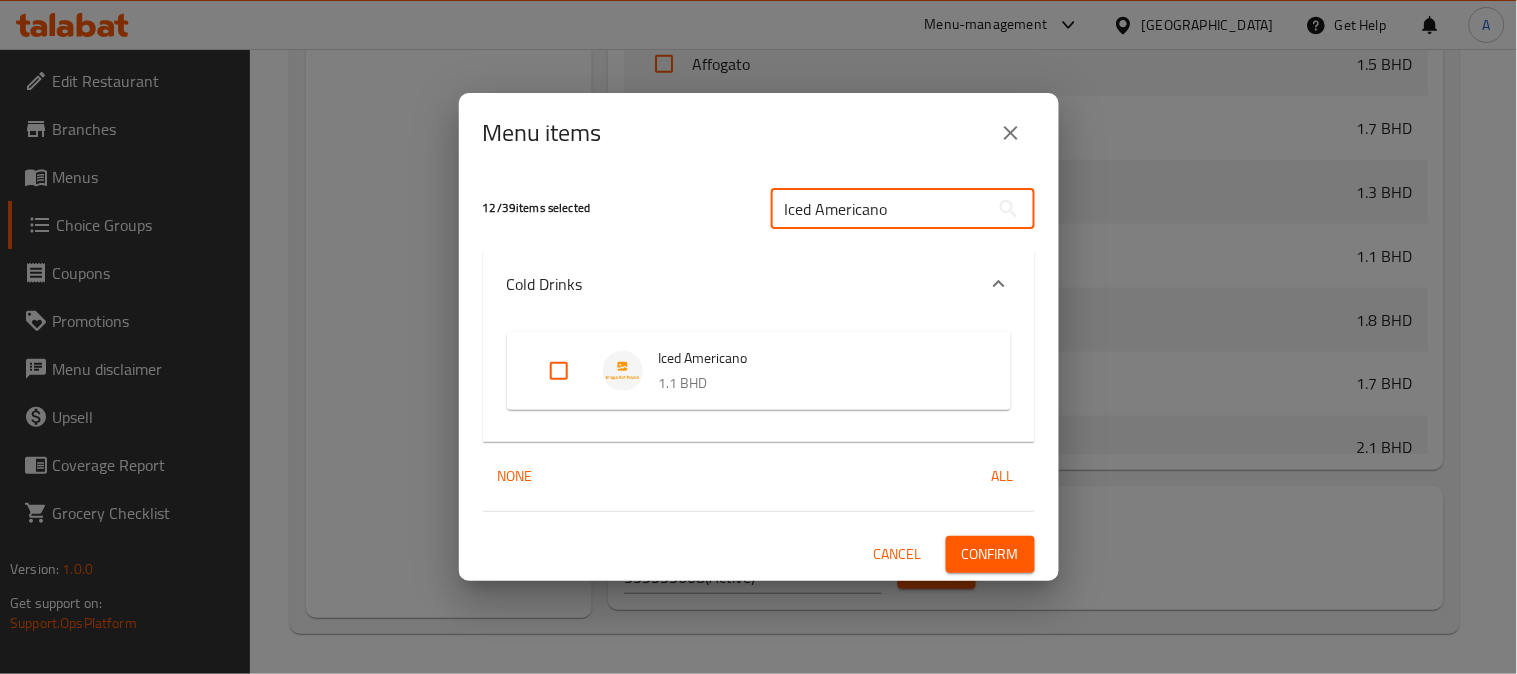 type on "Iced Americano" 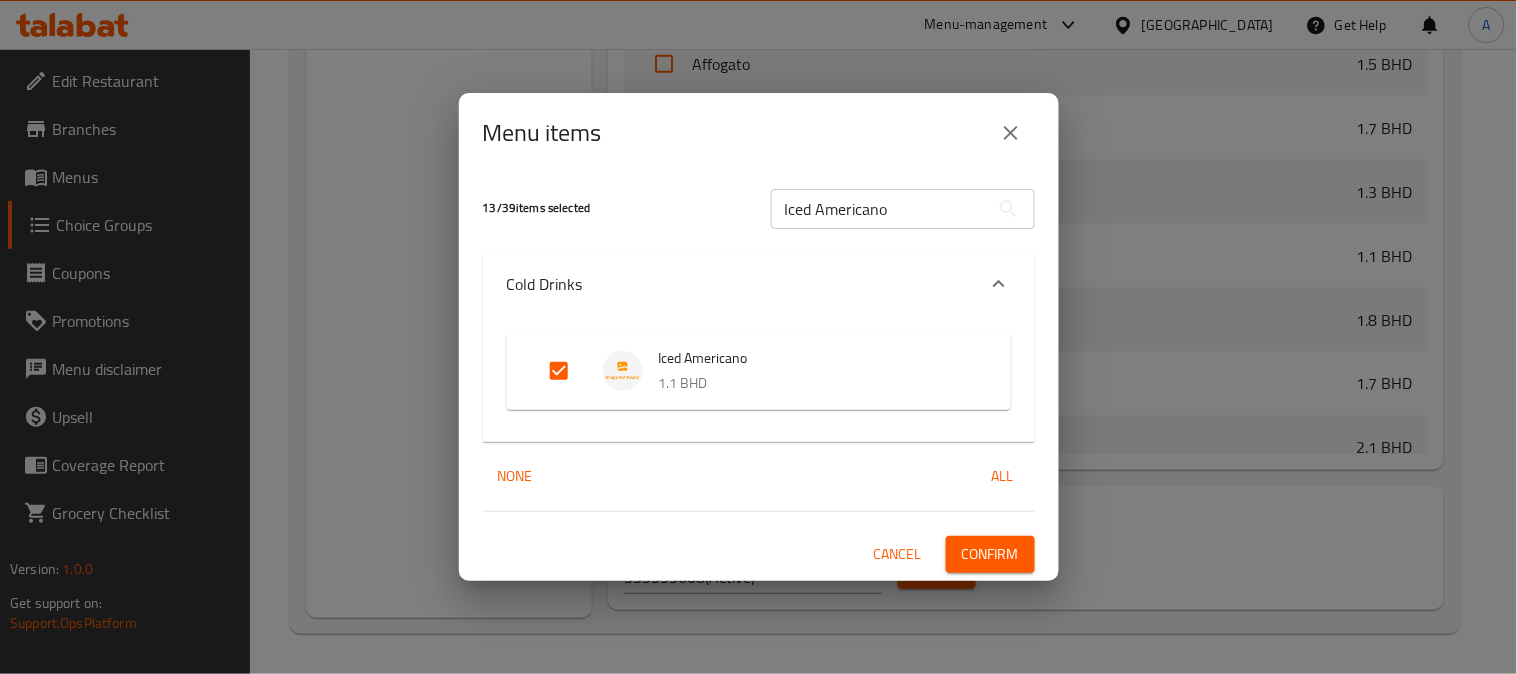 drag, startPoint x: 853, startPoint y: 208, endPoint x: 461, endPoint y: 178, distance: 393.14627 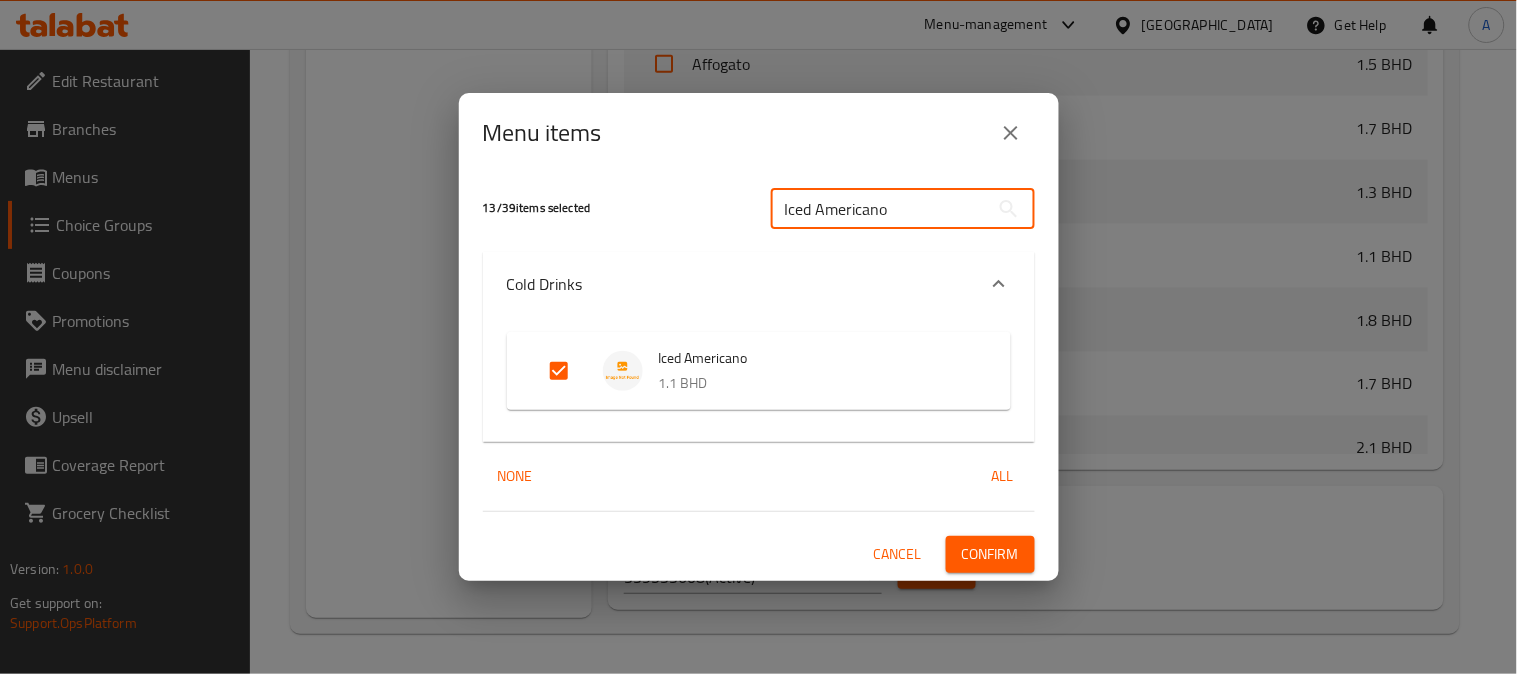 paste on "Saffron Latte" 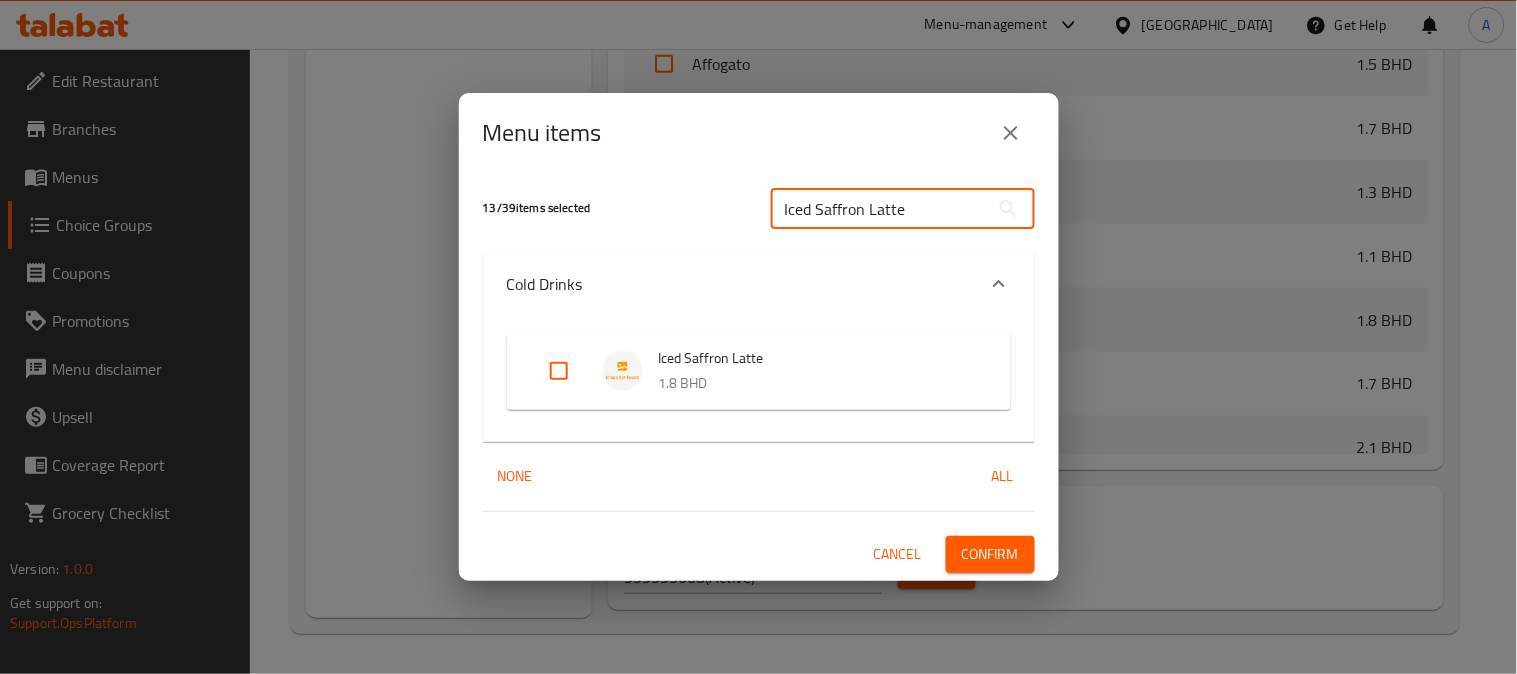 type on "Iced Saffron Latte" 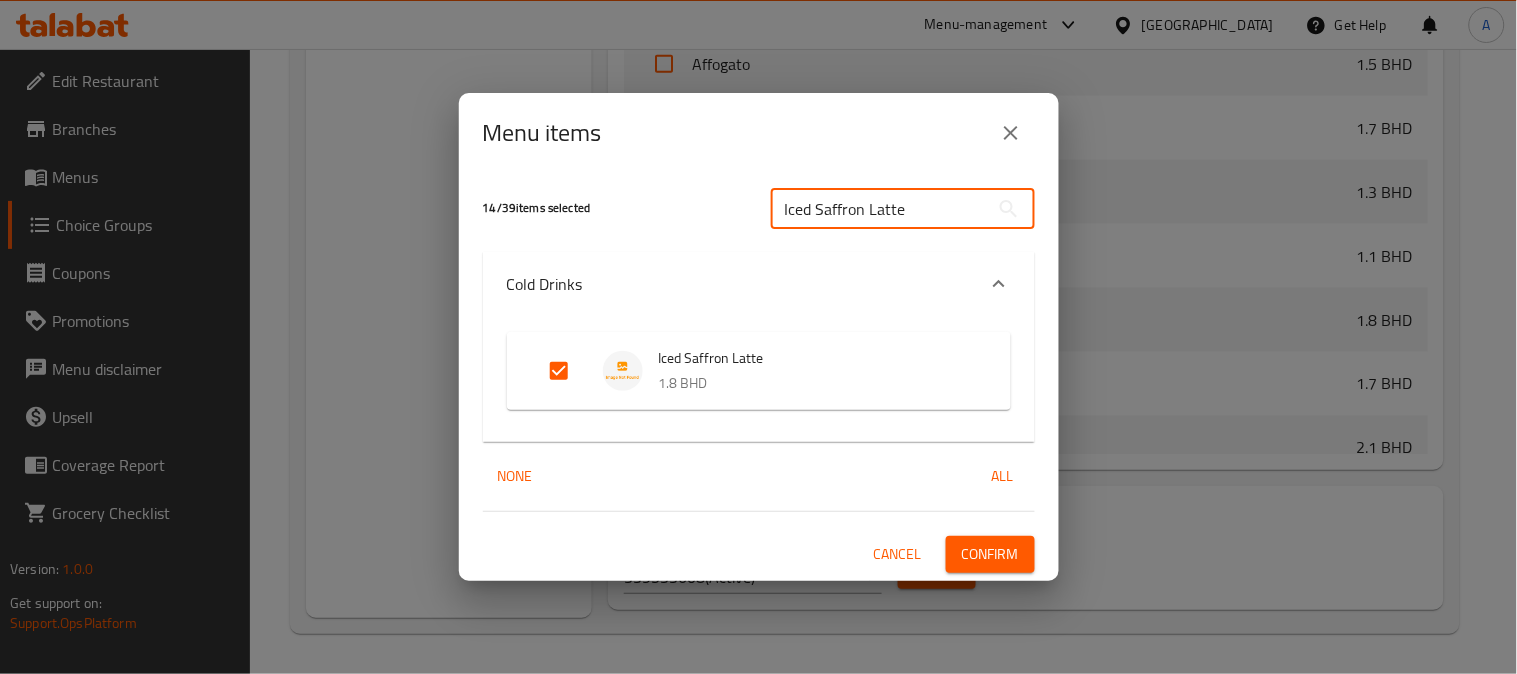 drag, startPoint x: 901, startPoint y: 204, endPoint x: 596, endPoint y: 222, distance: 305.5307 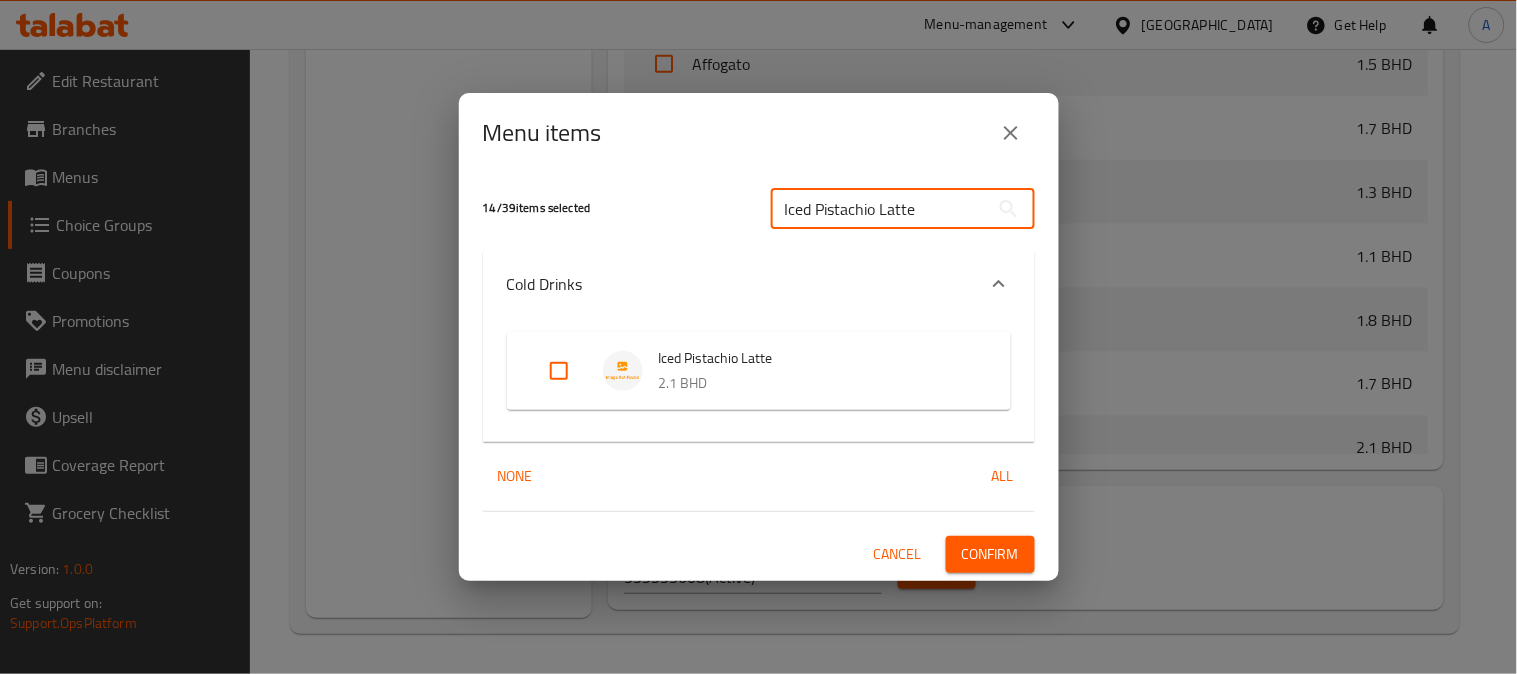 type on "Iced Pistachio Latte" 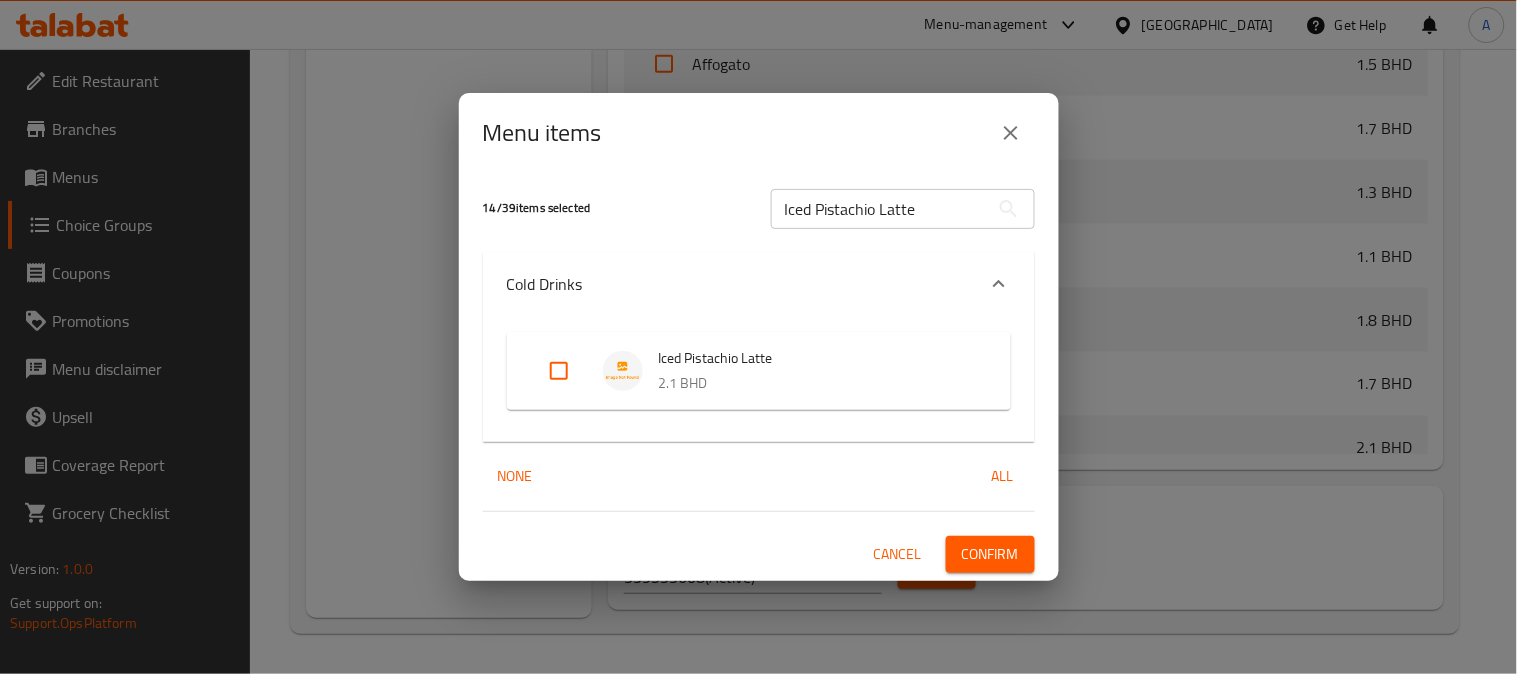 click at bounding box center (559, 371) 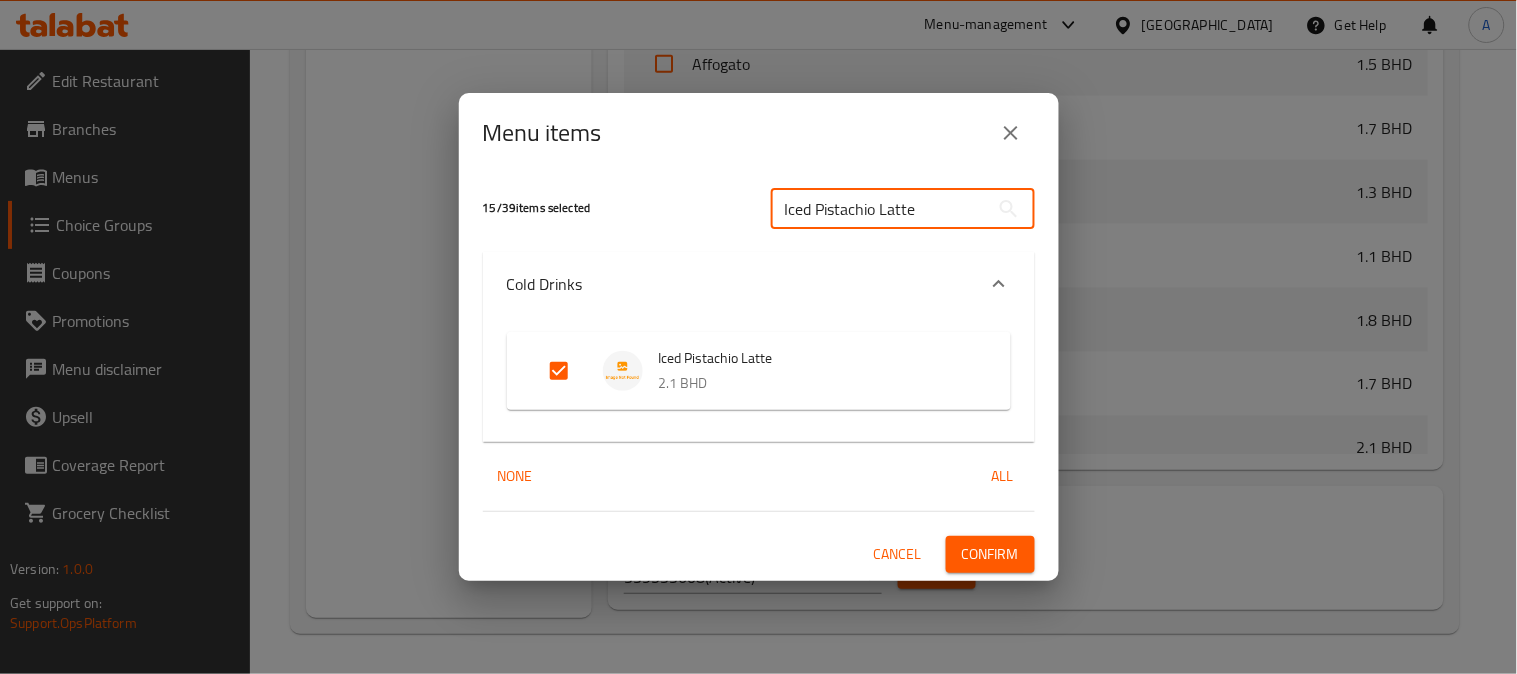 drag, startPoint x: 931, startPoint y: 215, endPoint x: 522, endPoint y: 241, distance: 409.82556 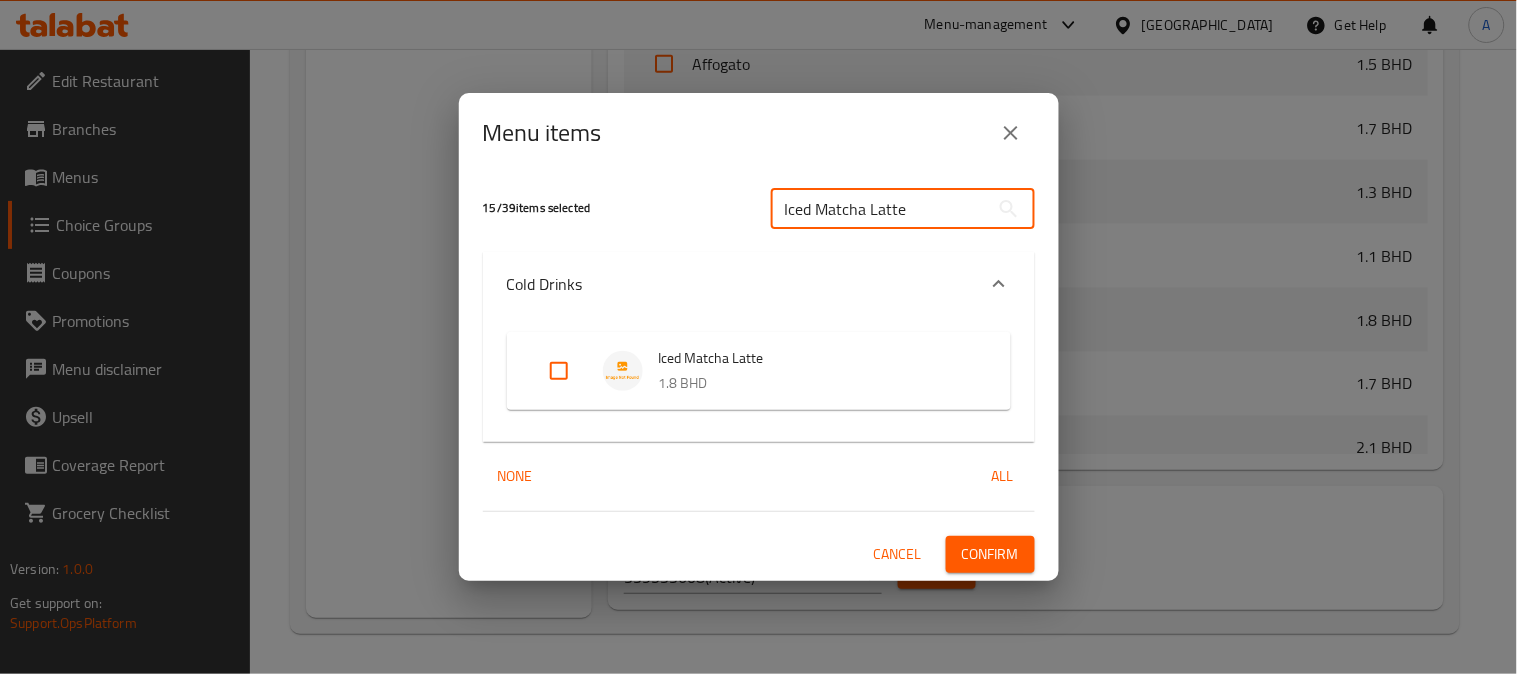 type on "Iced Matcha Latte" 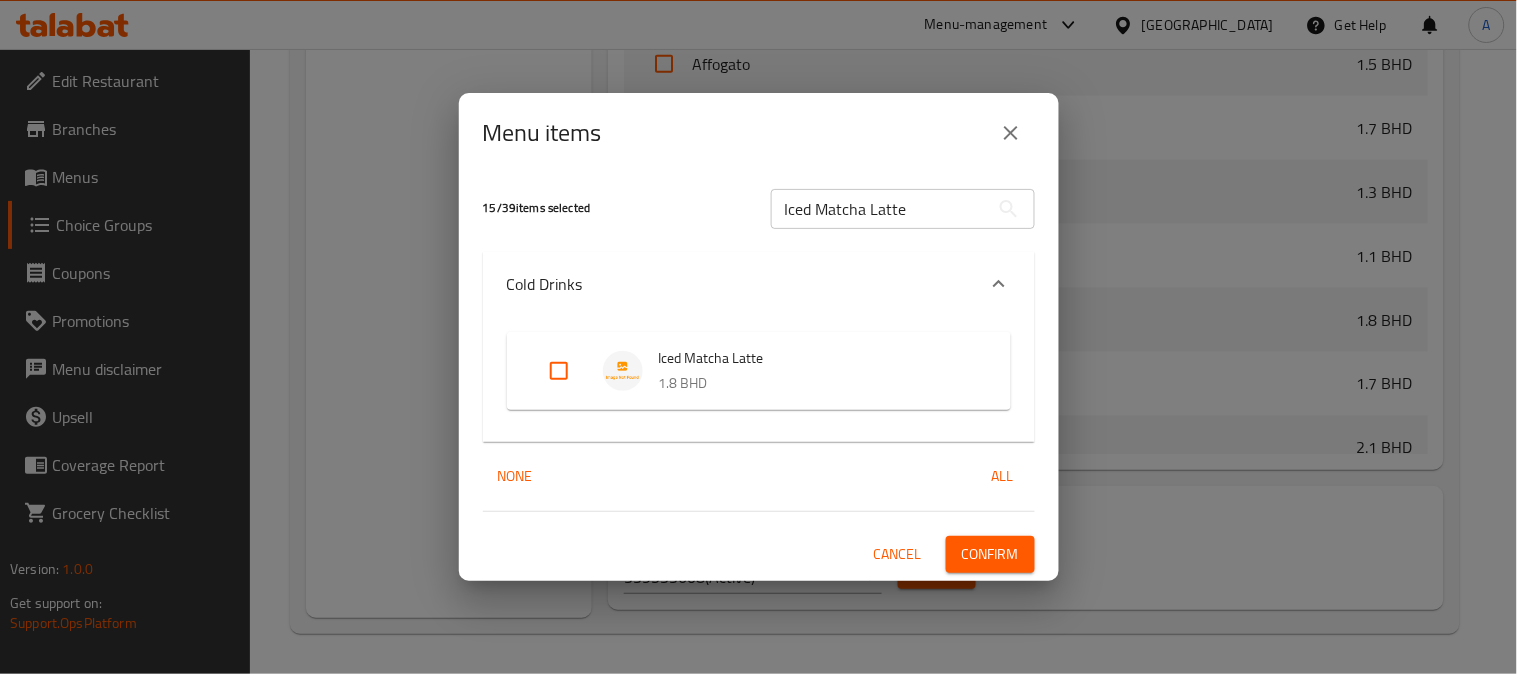 click at bounding box center (559, 371) 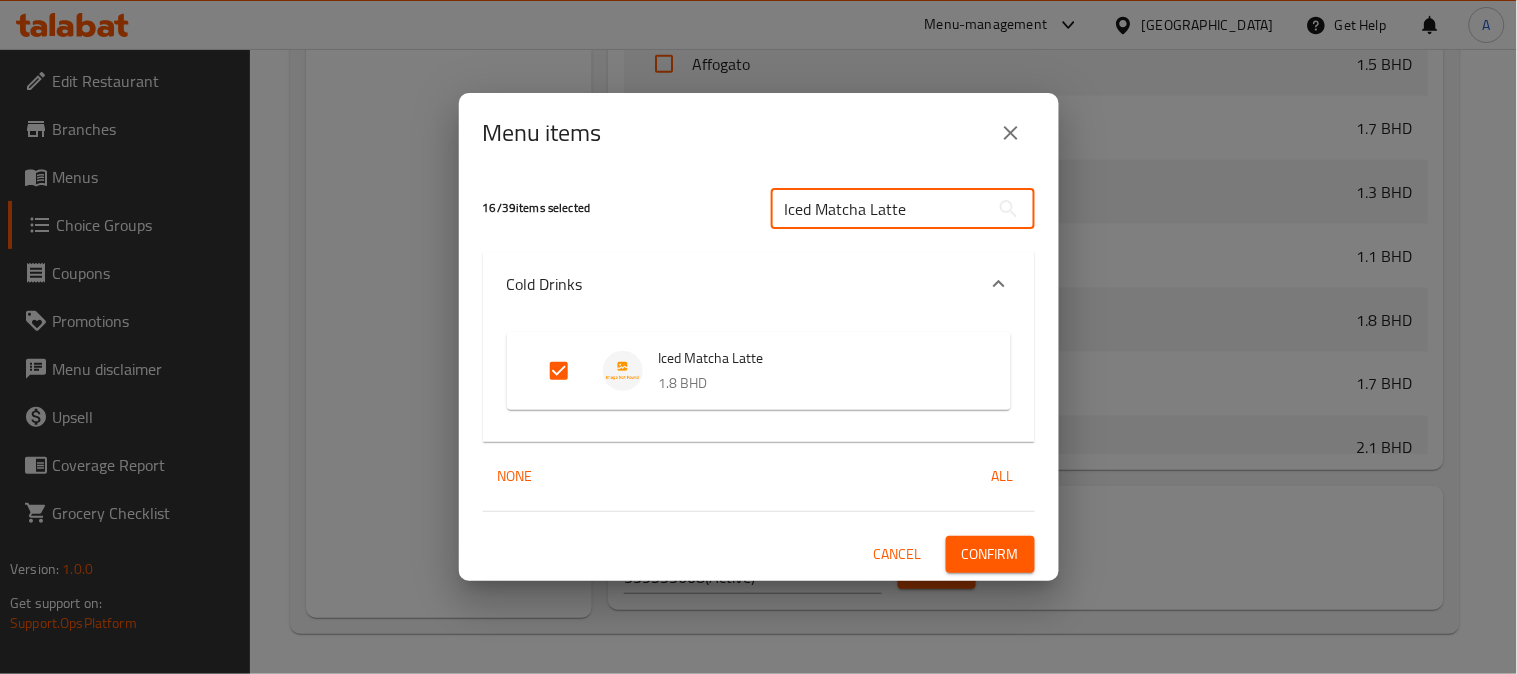 click on "Iced Matcha Latte" at bounding box center (880, 209) 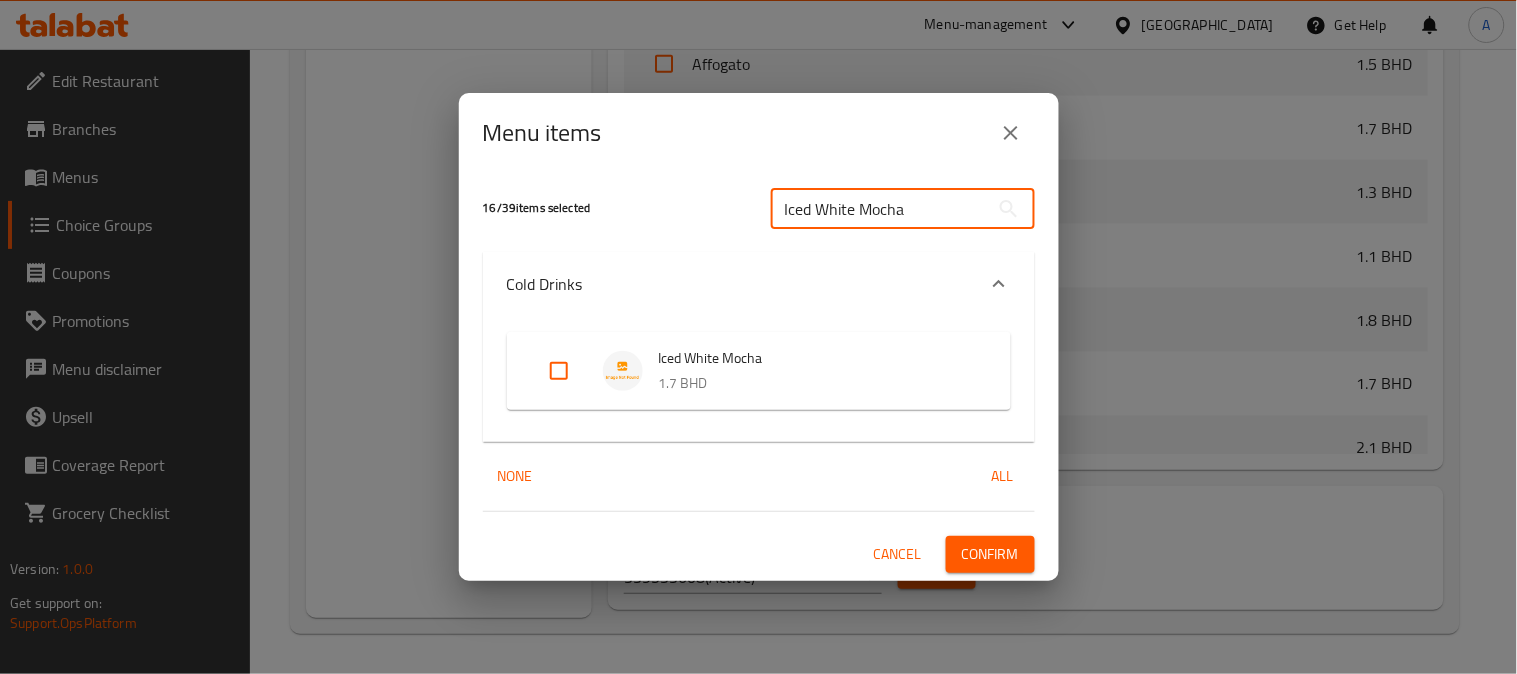 type on "Iced White Mocha" 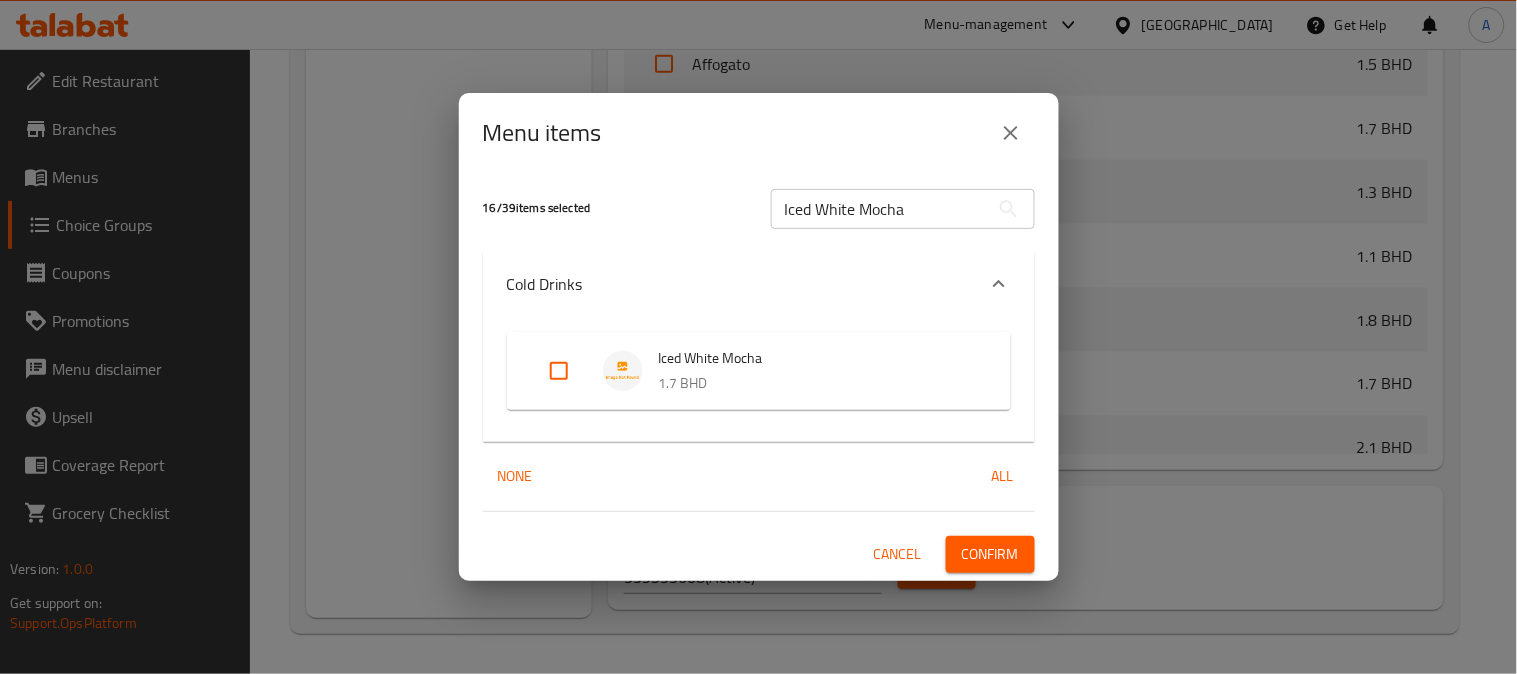 drag, startPoint x: 561, startPoint y: 372, endPoint x: 587, endPoint y: 380, distance: 27.202942 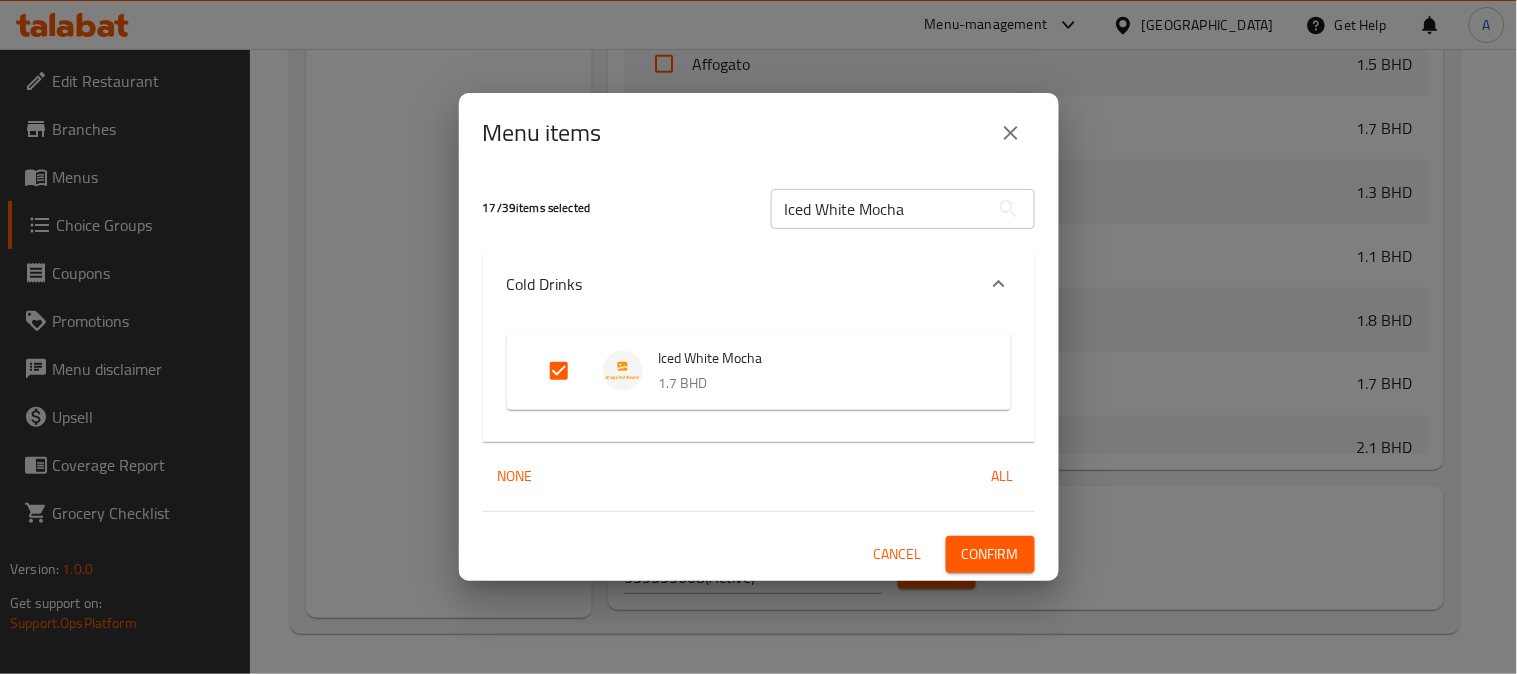 drag, startPoint x: 934, startPoint y: 216, endPoint x: 493, endPoint y: 252, distance: 442.46695 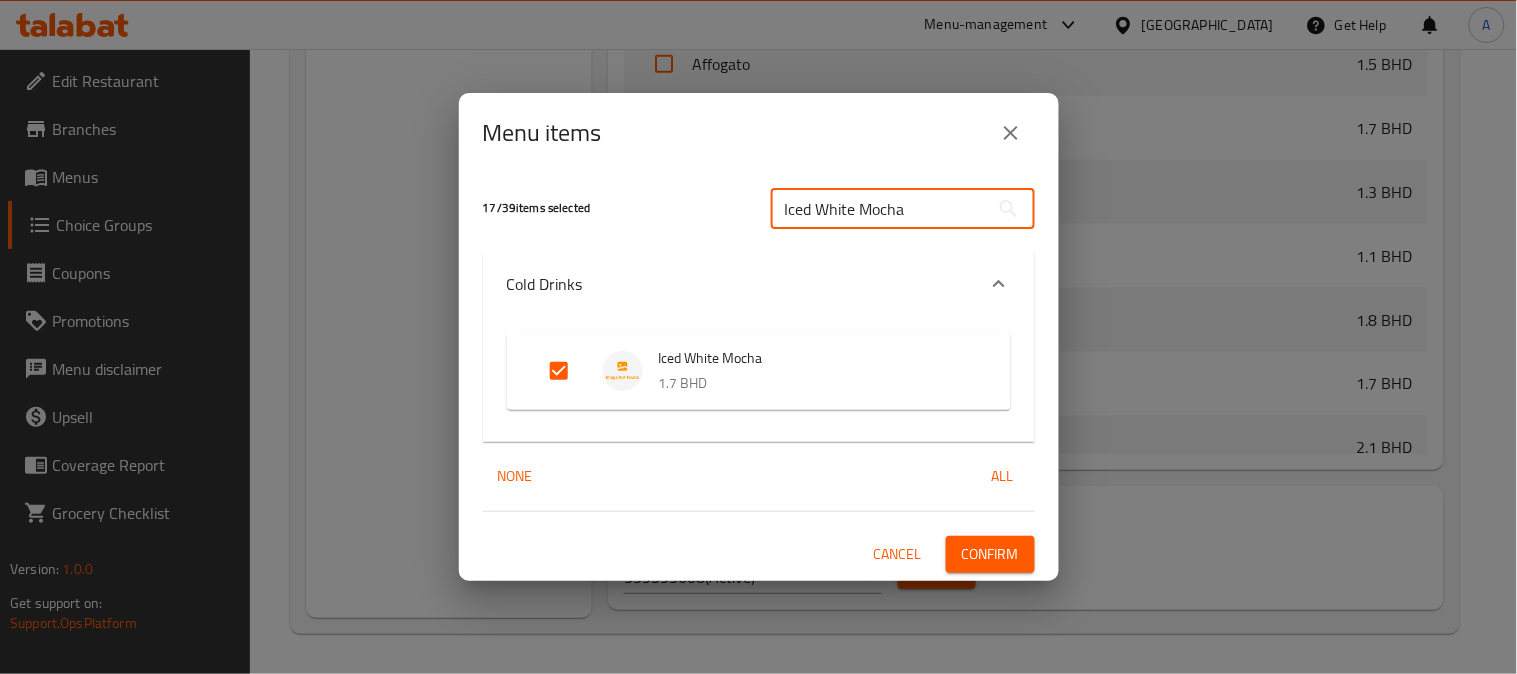 paste on "Caramel Macchiato" 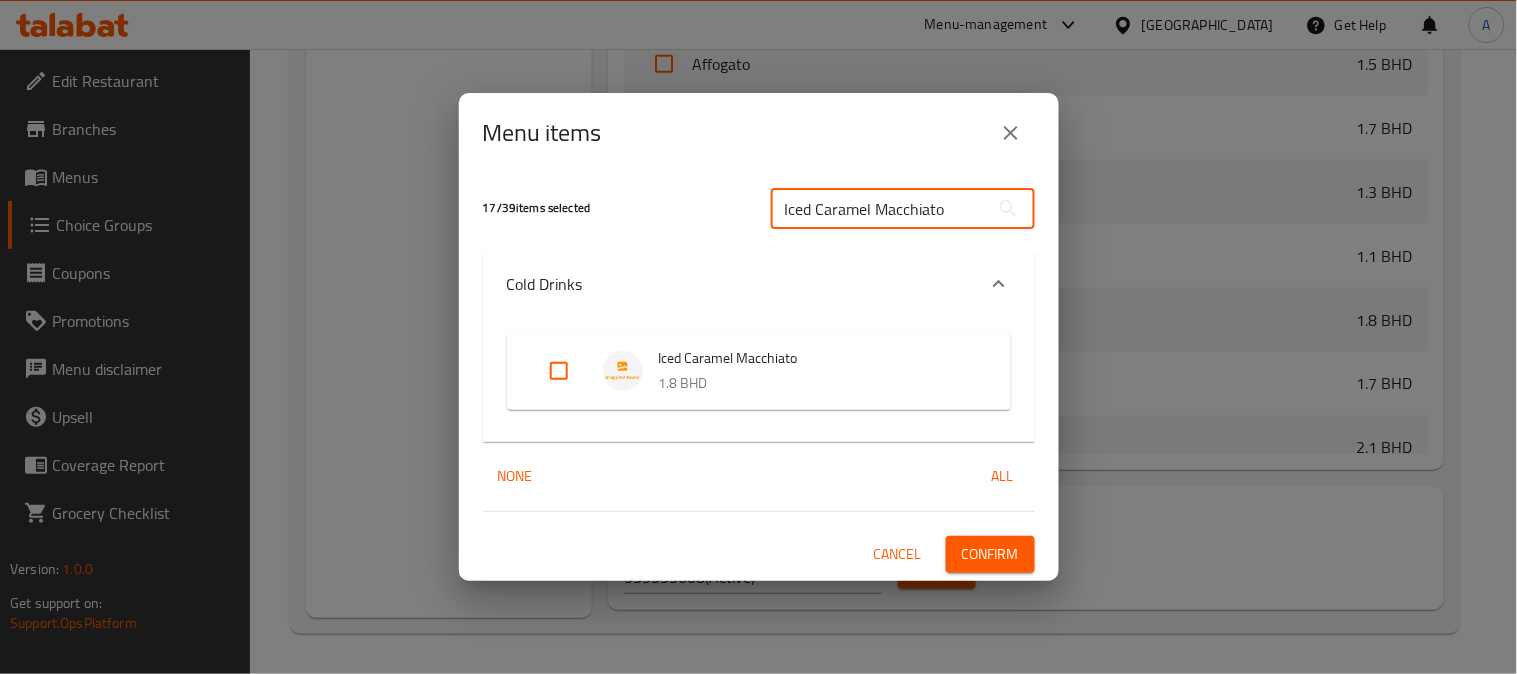 type on "Iced Caramel Macchiato" 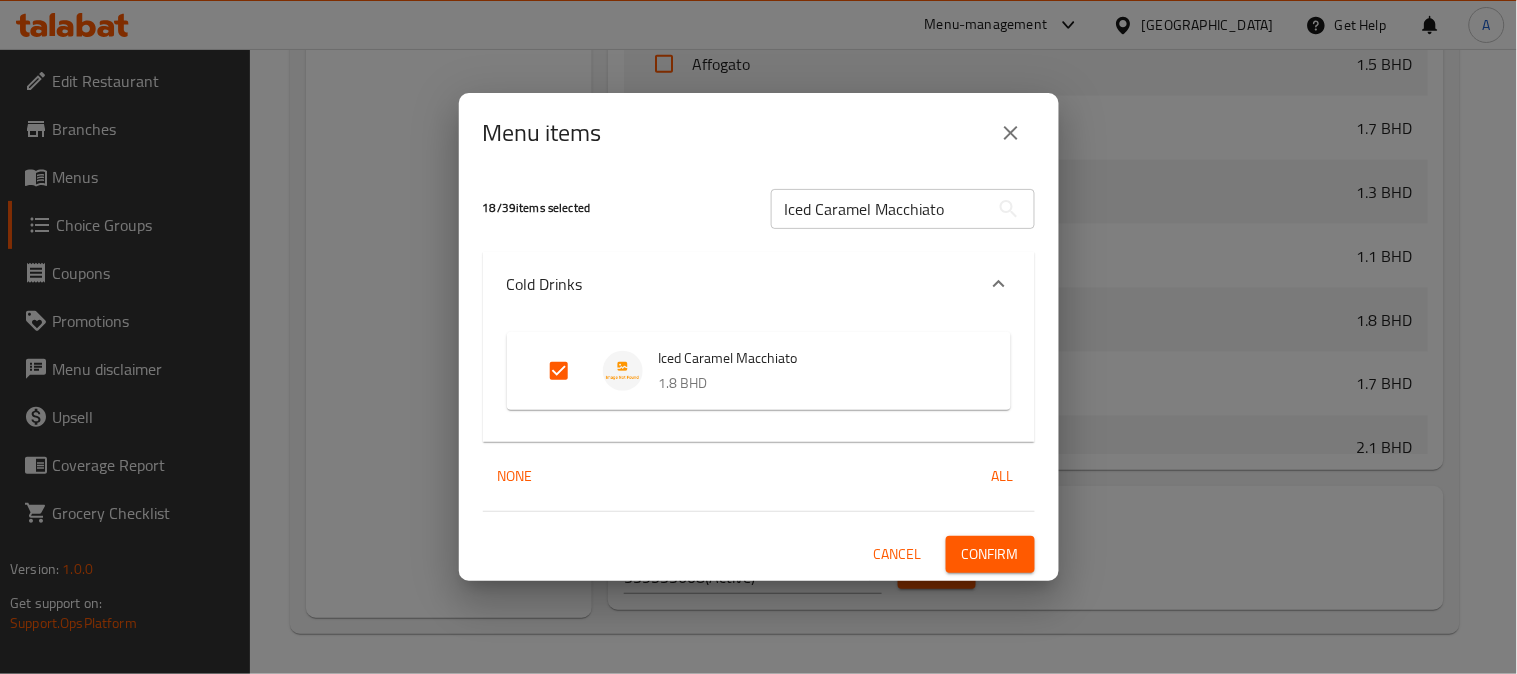 drag, startPoint x: 943, startPoint y: 211, endPoint x: 404, endPoint y: 201, distance: 539.0928 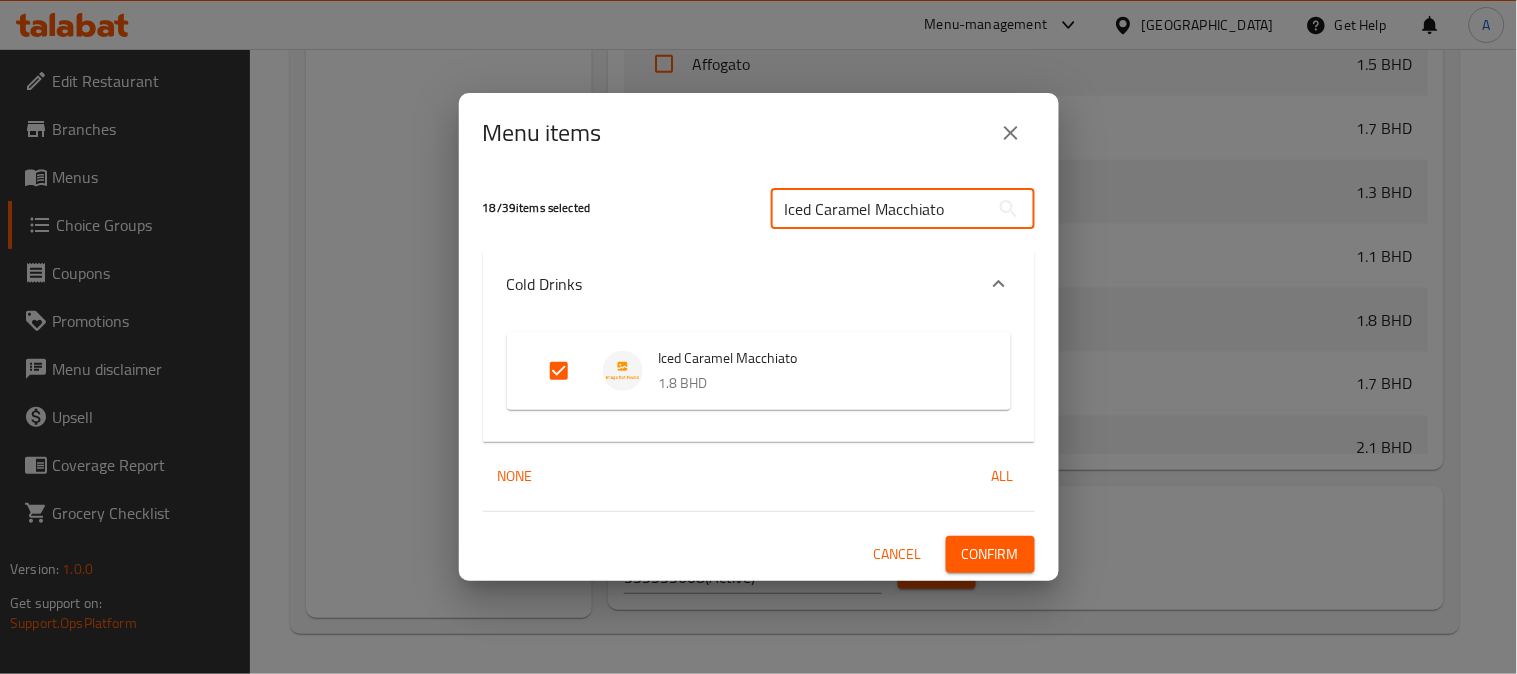 paste on "Shaken Espress" 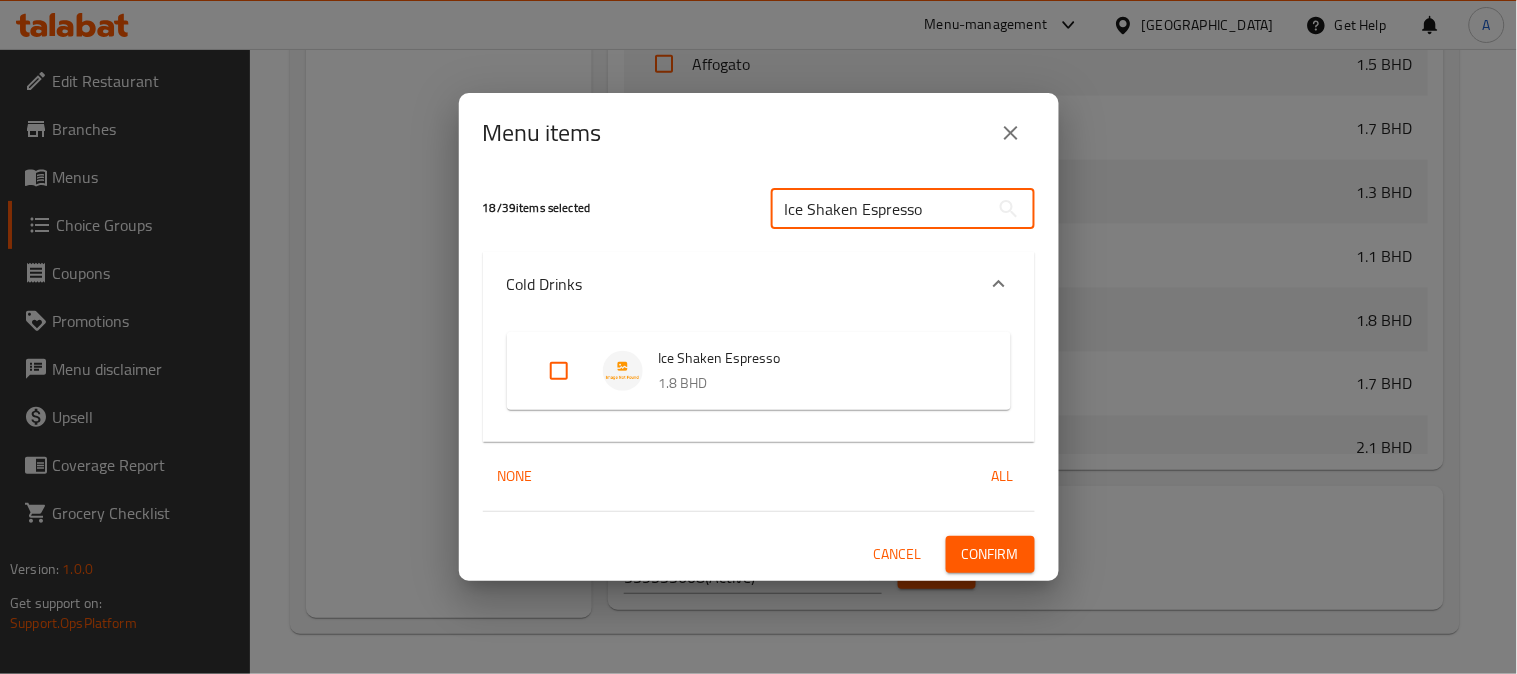 type on "Ice Shaken Espresso" 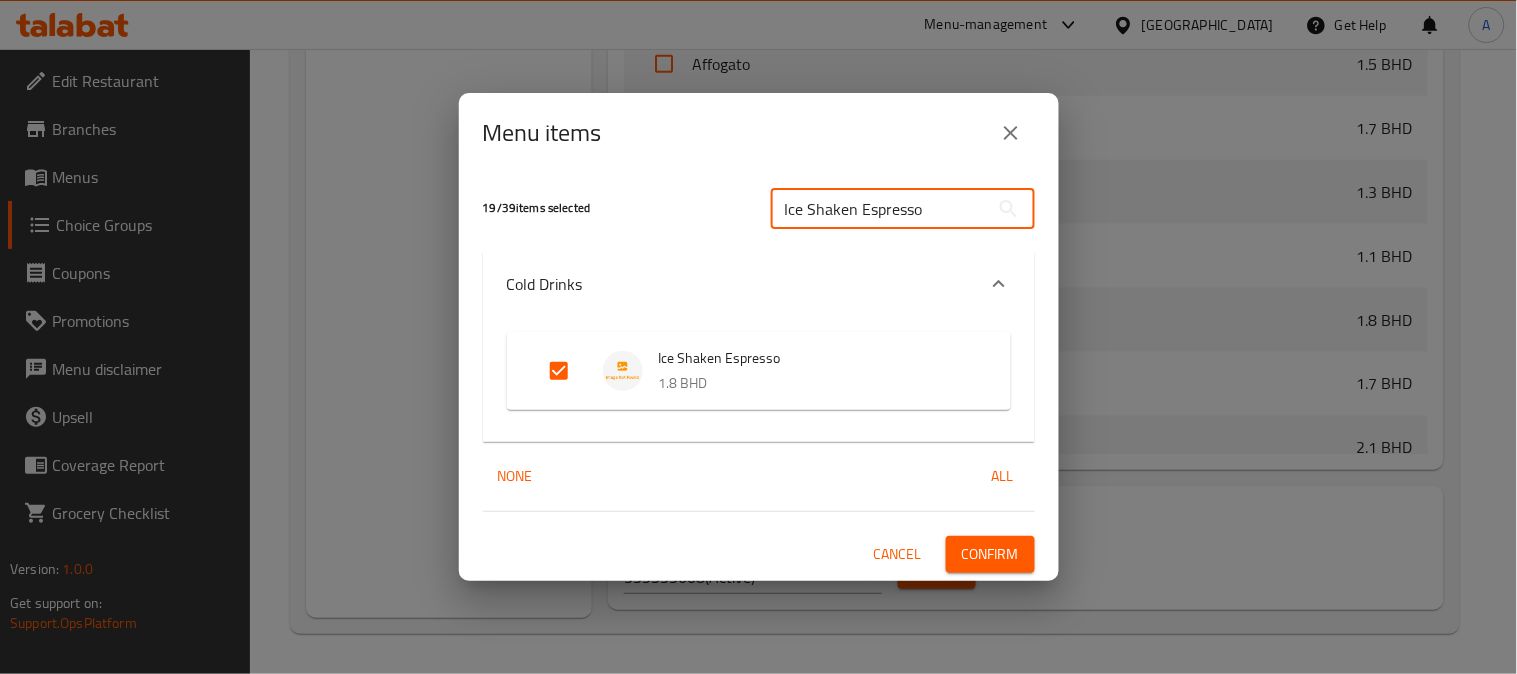 drag, startPoint x: 747, startPoint y: 204, endPoint x: 431, endPoint y: 230, distance: 317.0678 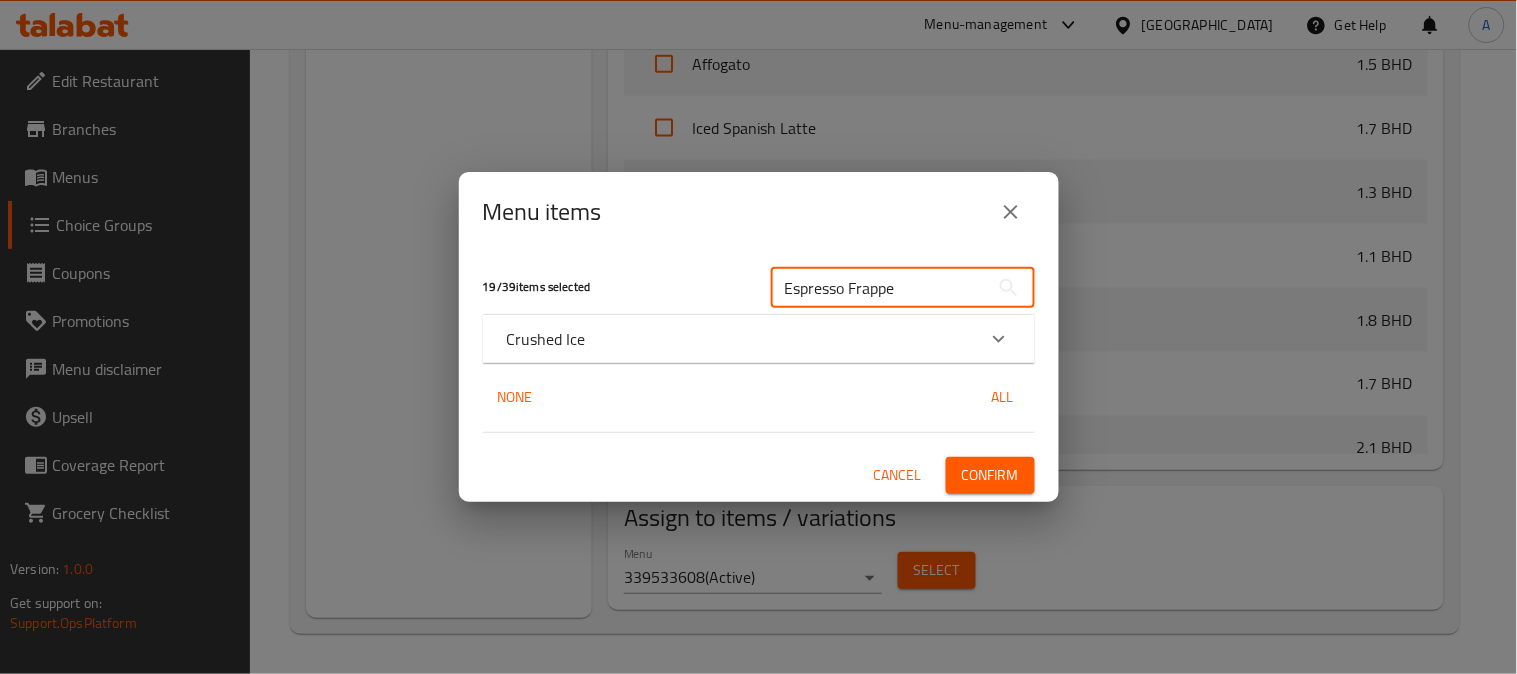 type on "Espresso Frappe" 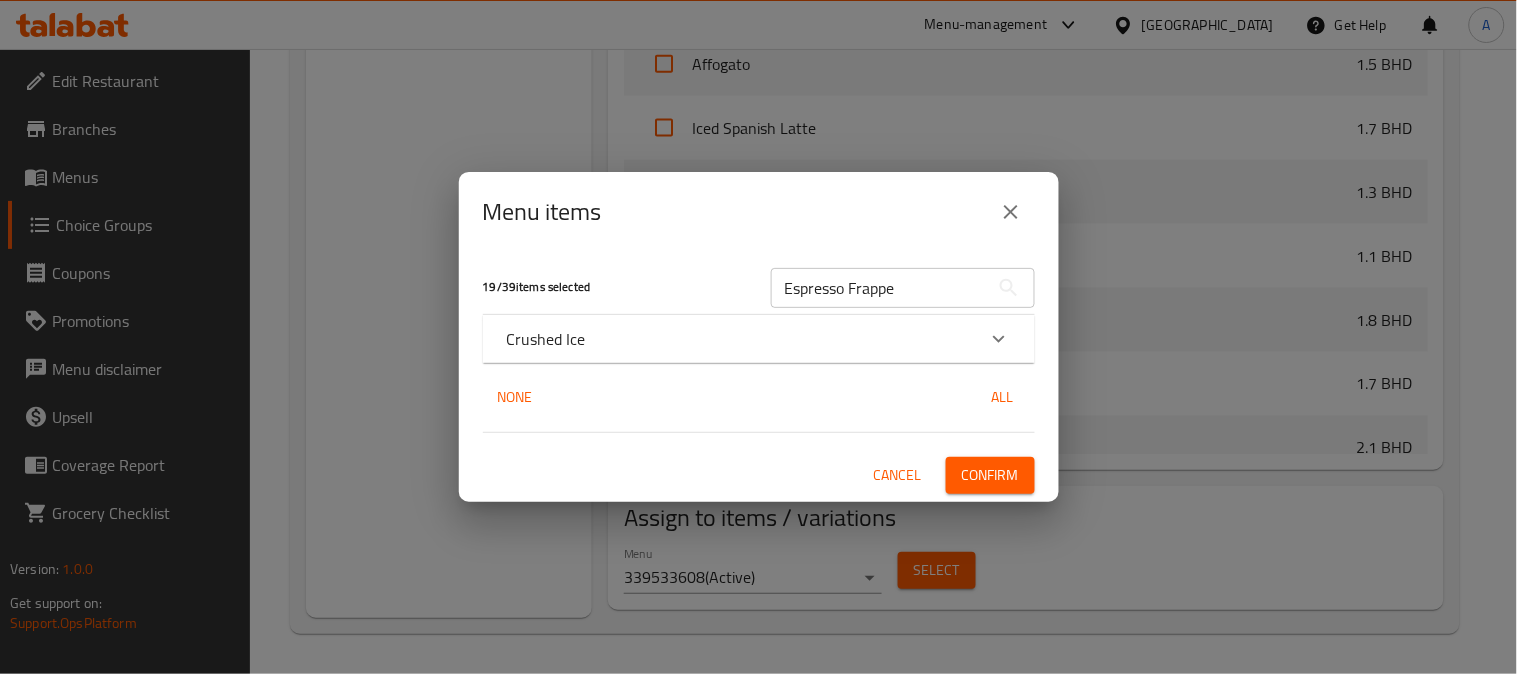 click on "Crushed Ice" at bounding box center [546, 339] 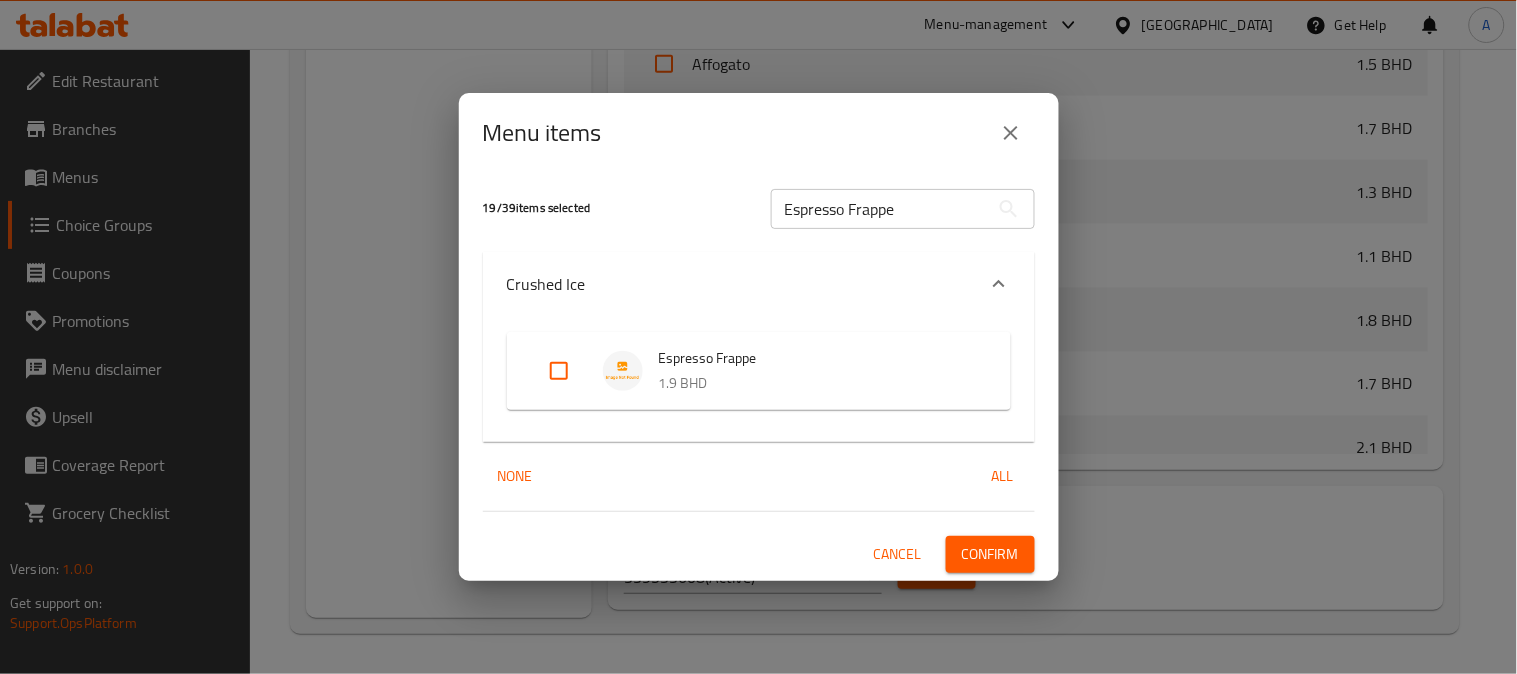 click at bounding box center (559, 371) 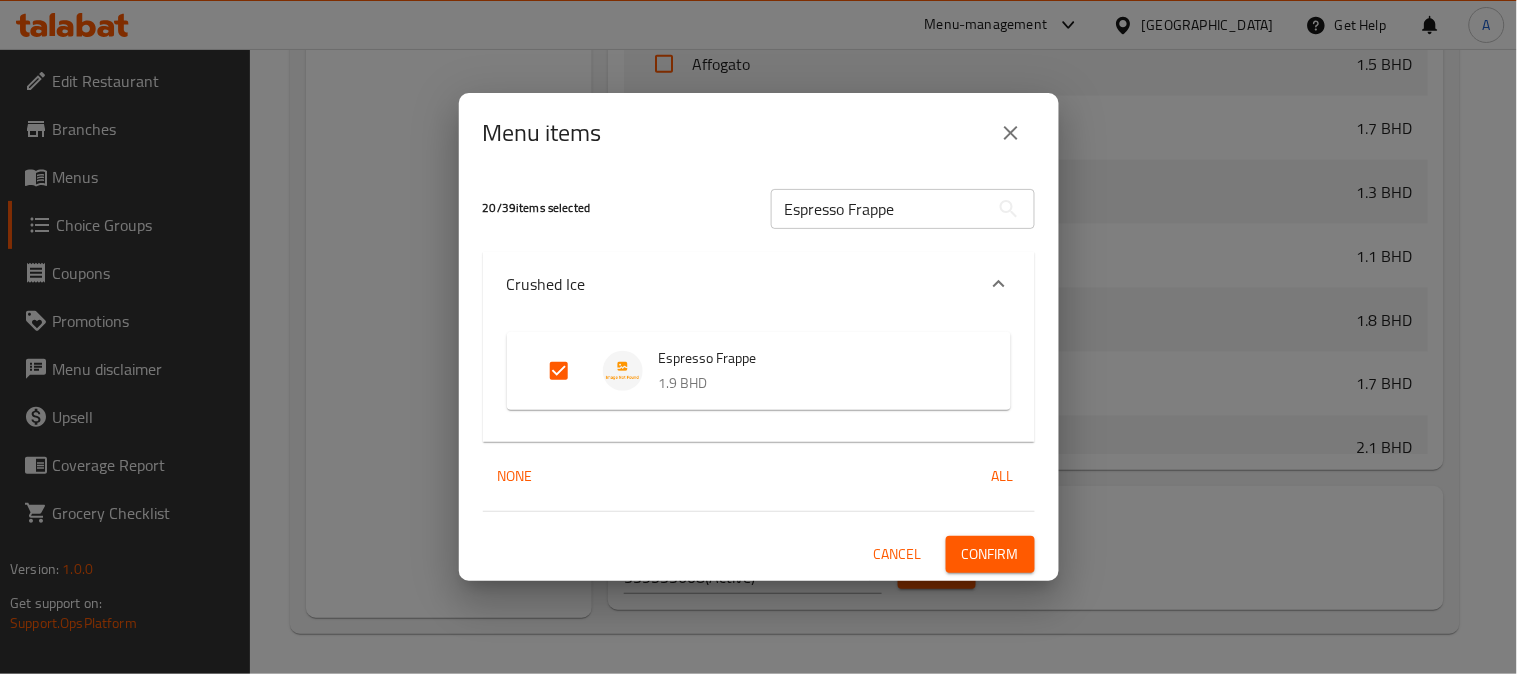 drag, startPoint x: 926, startPoint y: 208, endPoint x: 485, endPoint y: 214, distance: 441.0408 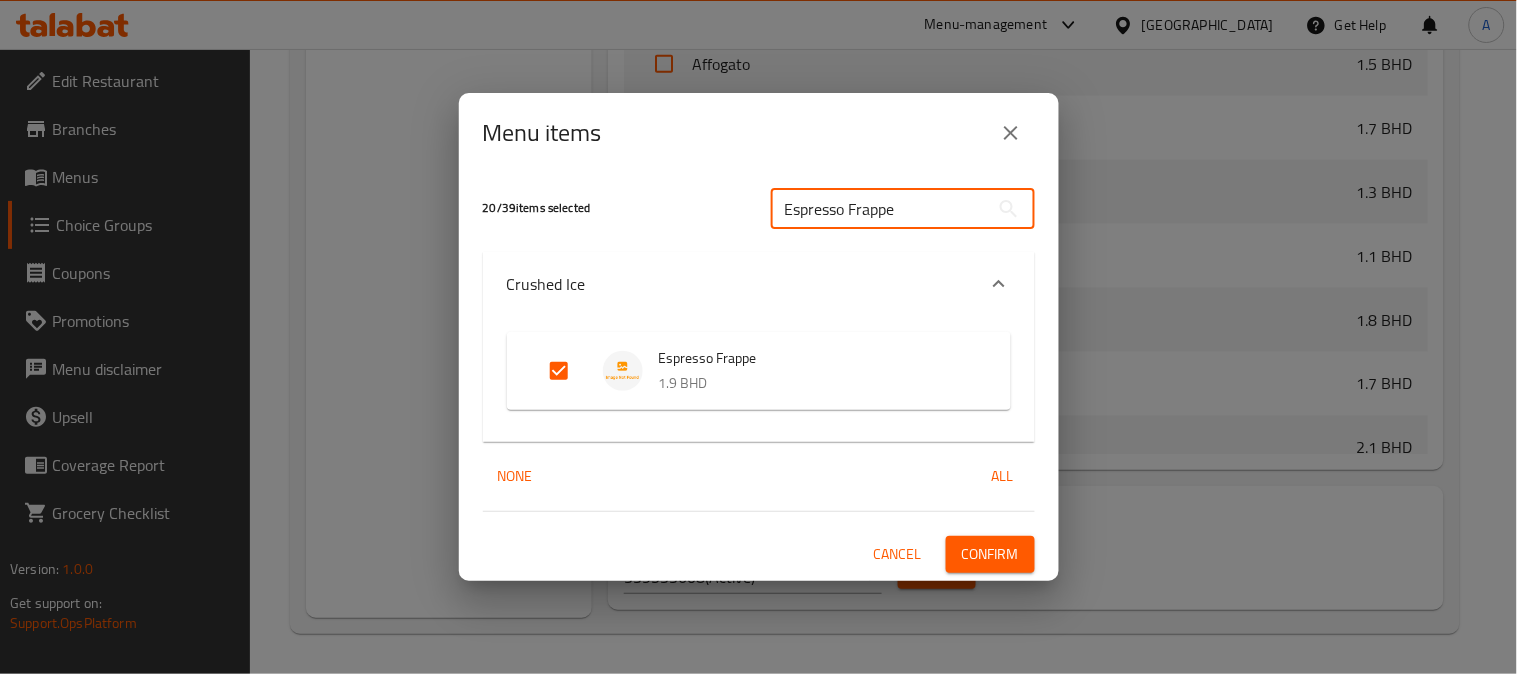 paste on "Cookies & Cream" 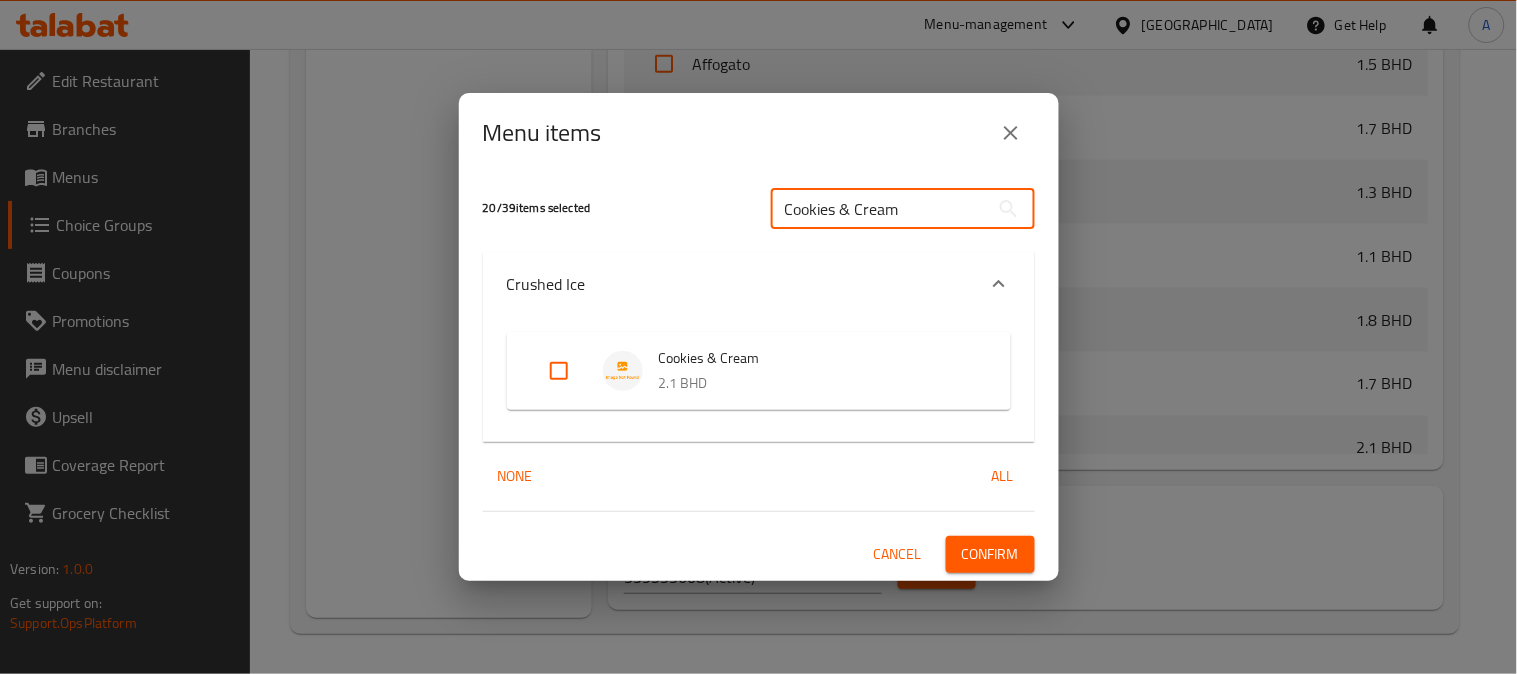 type on "Cookies & Cream" 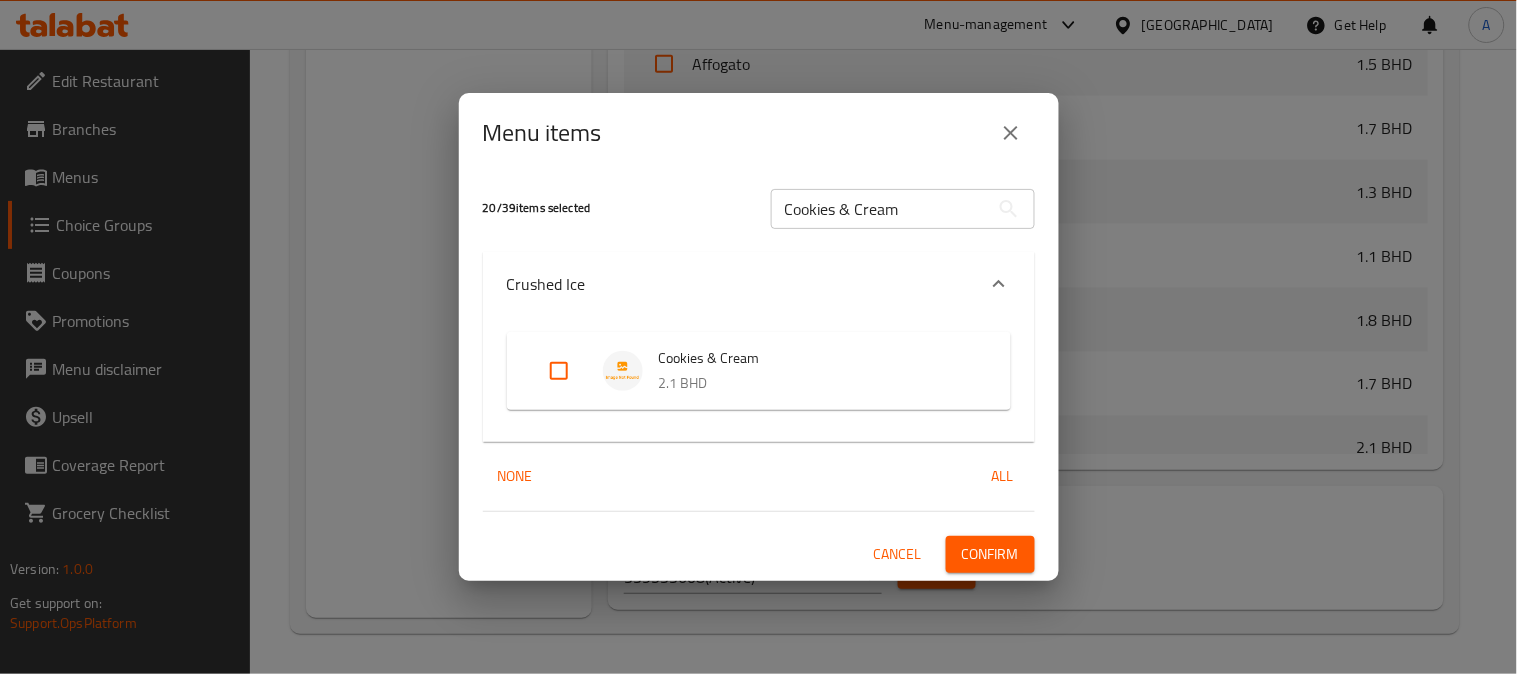 click at bounding box center [559, 371] 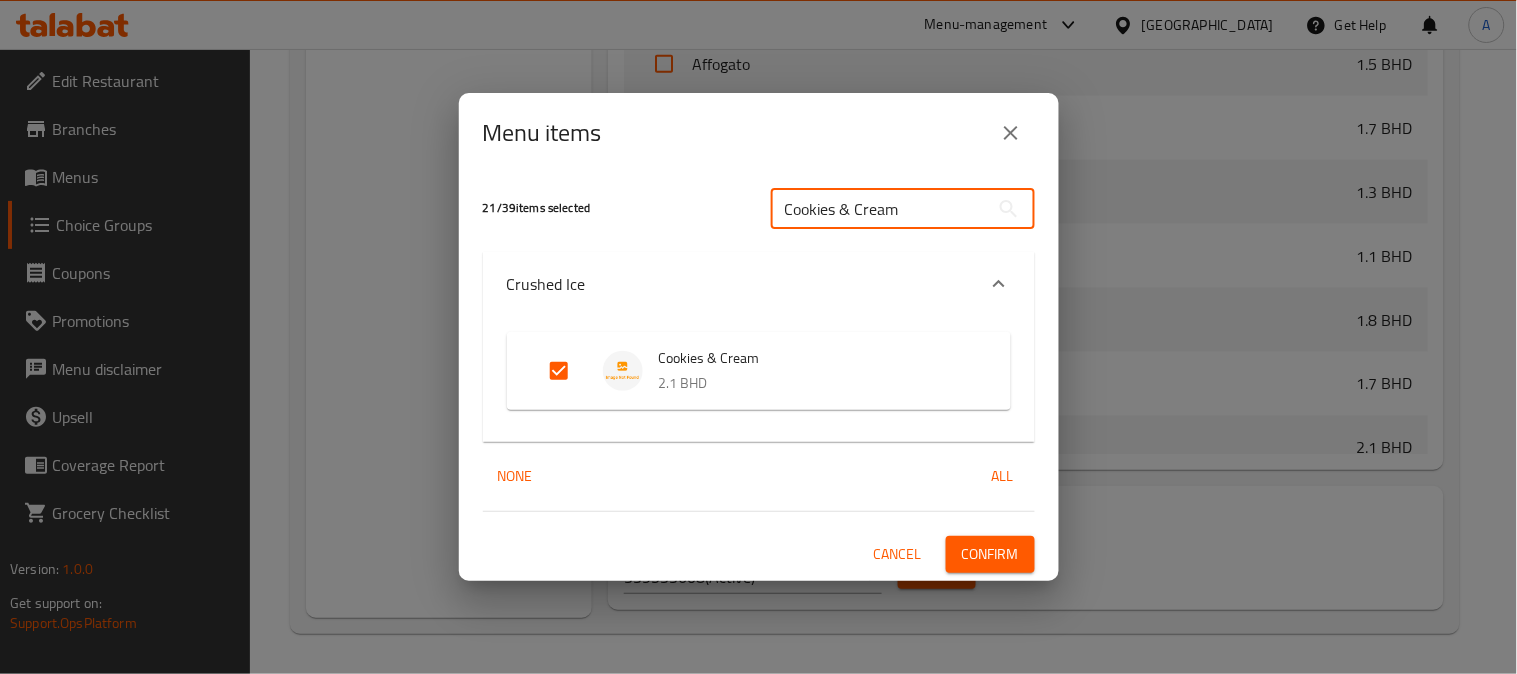 drag, startPoint x: 935, startPoint y: 211, endPoint x: 640, endPoint y: 221, distance: 295.16943 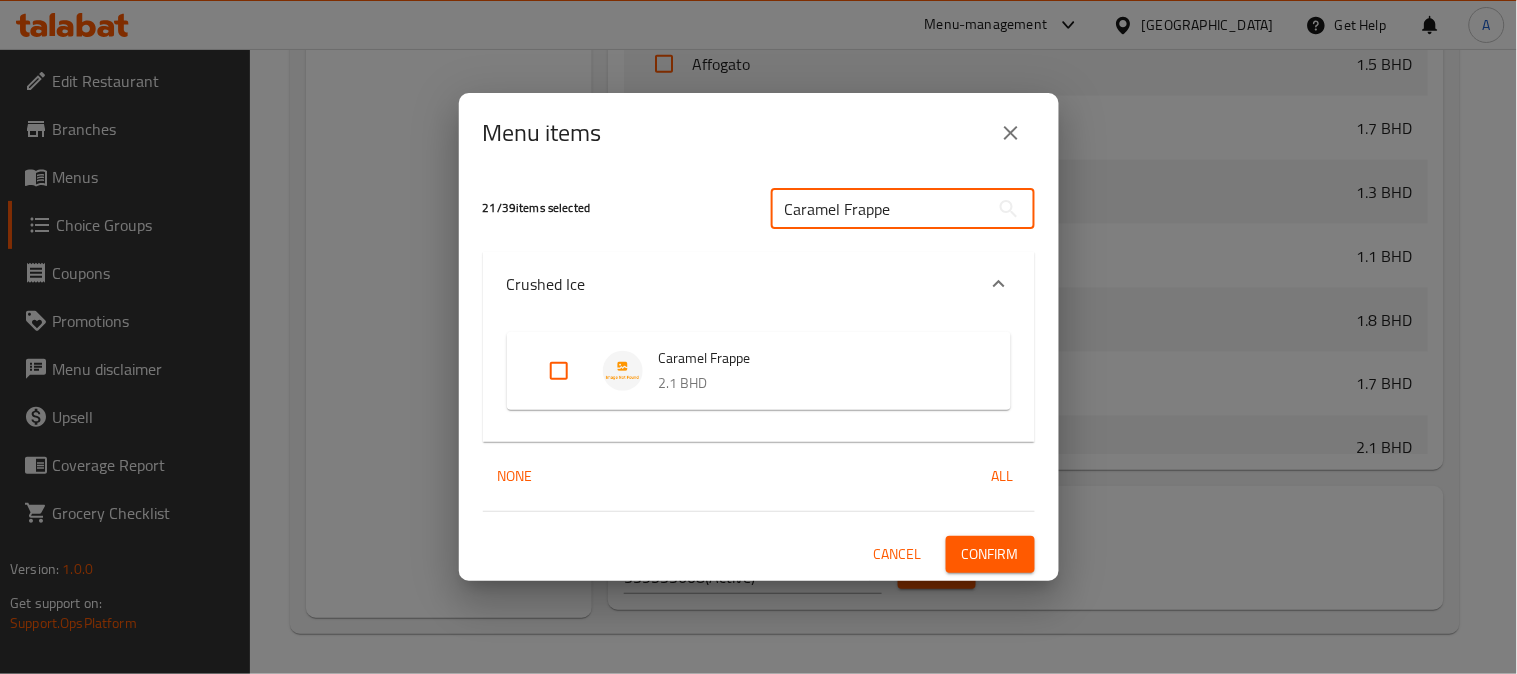 type on "Caramel Frappe" 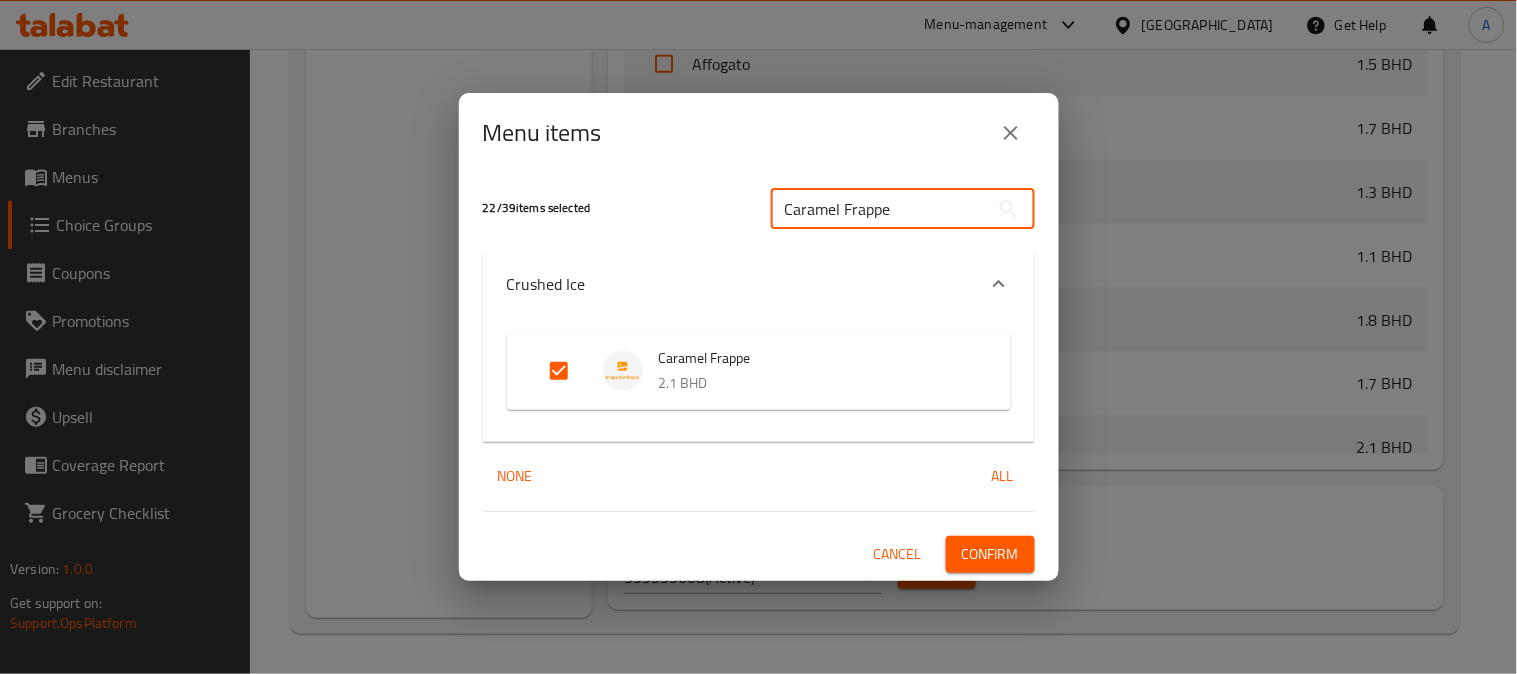 drag, startPoint x: 930, startPoint y: 208, endPoint x: 401, endPoint y: 257, distance: 531.2645 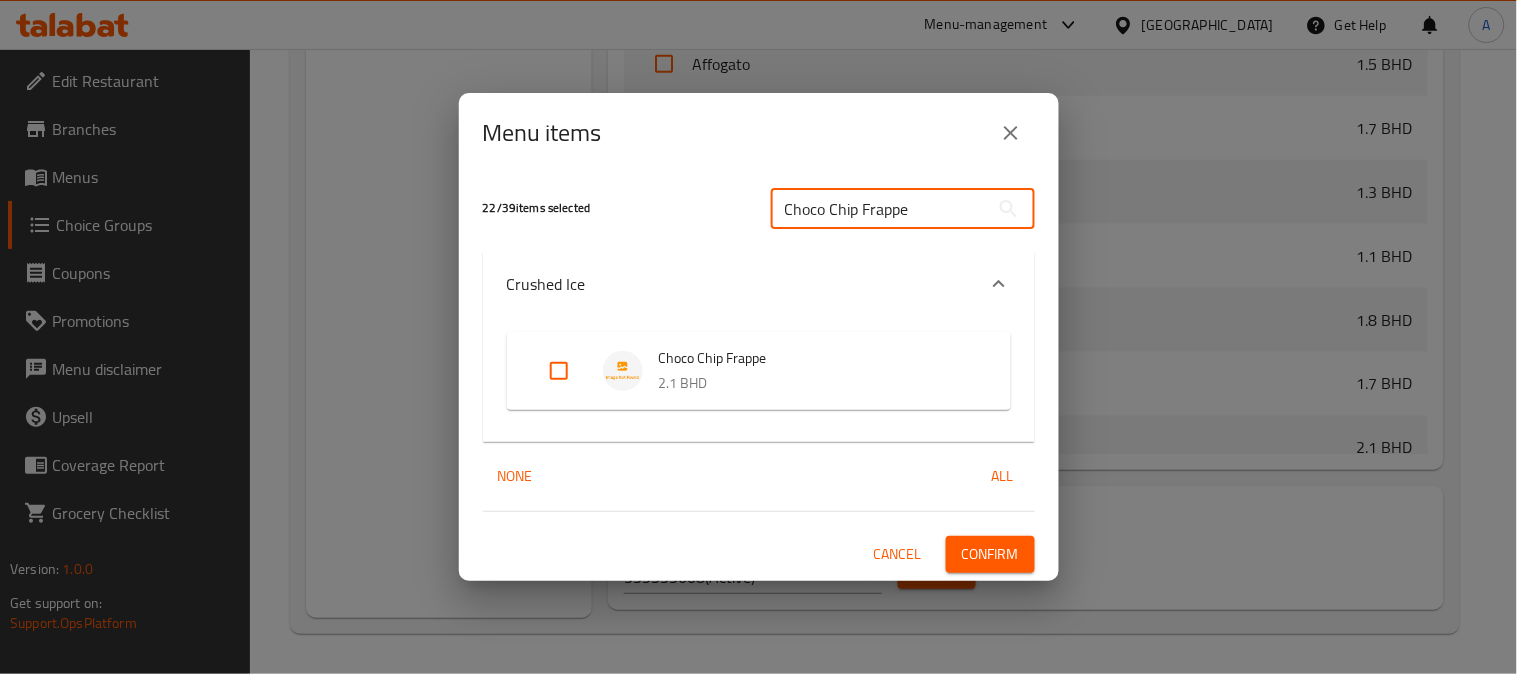 type on "Choco Chip Frappe" 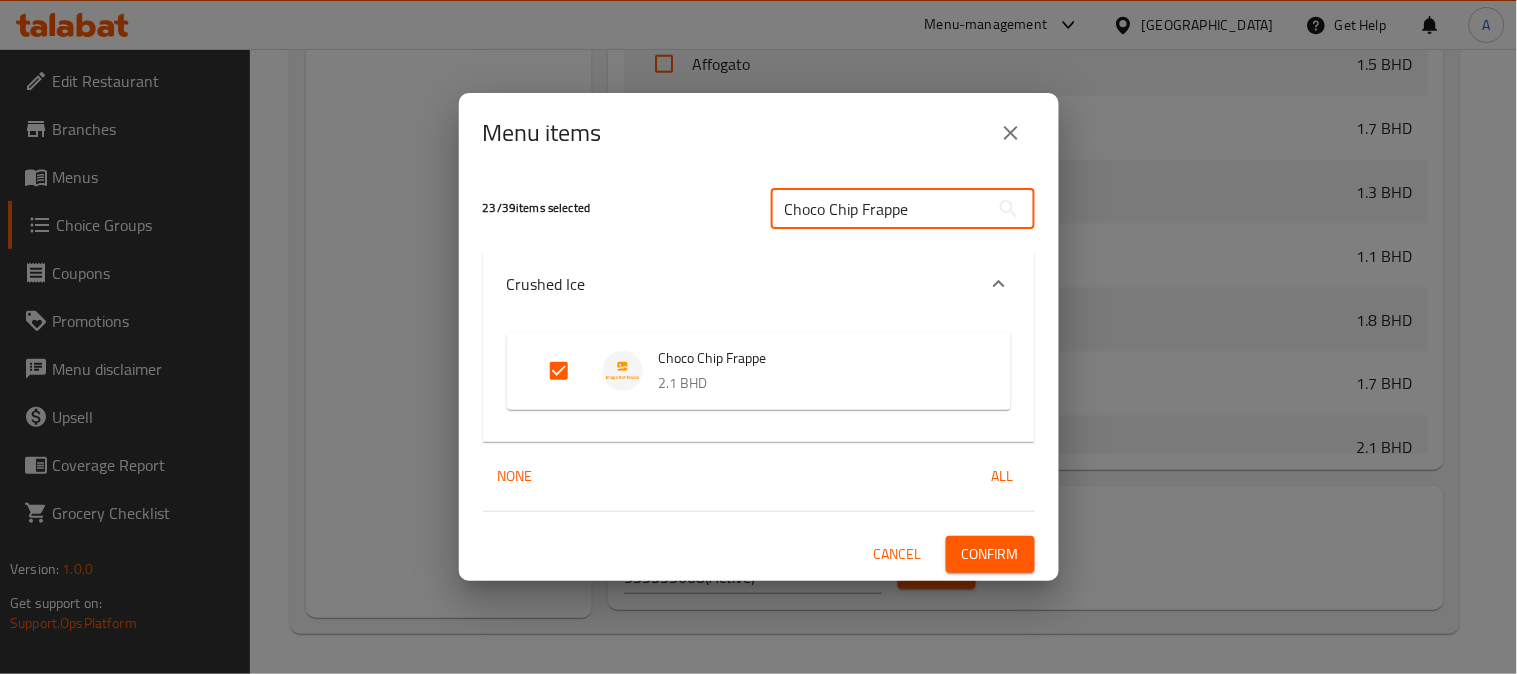 drag, startPoint x: 687, startPoint y: 213, endPoint x: 365, endPoint y: 248, distance: 323.89658 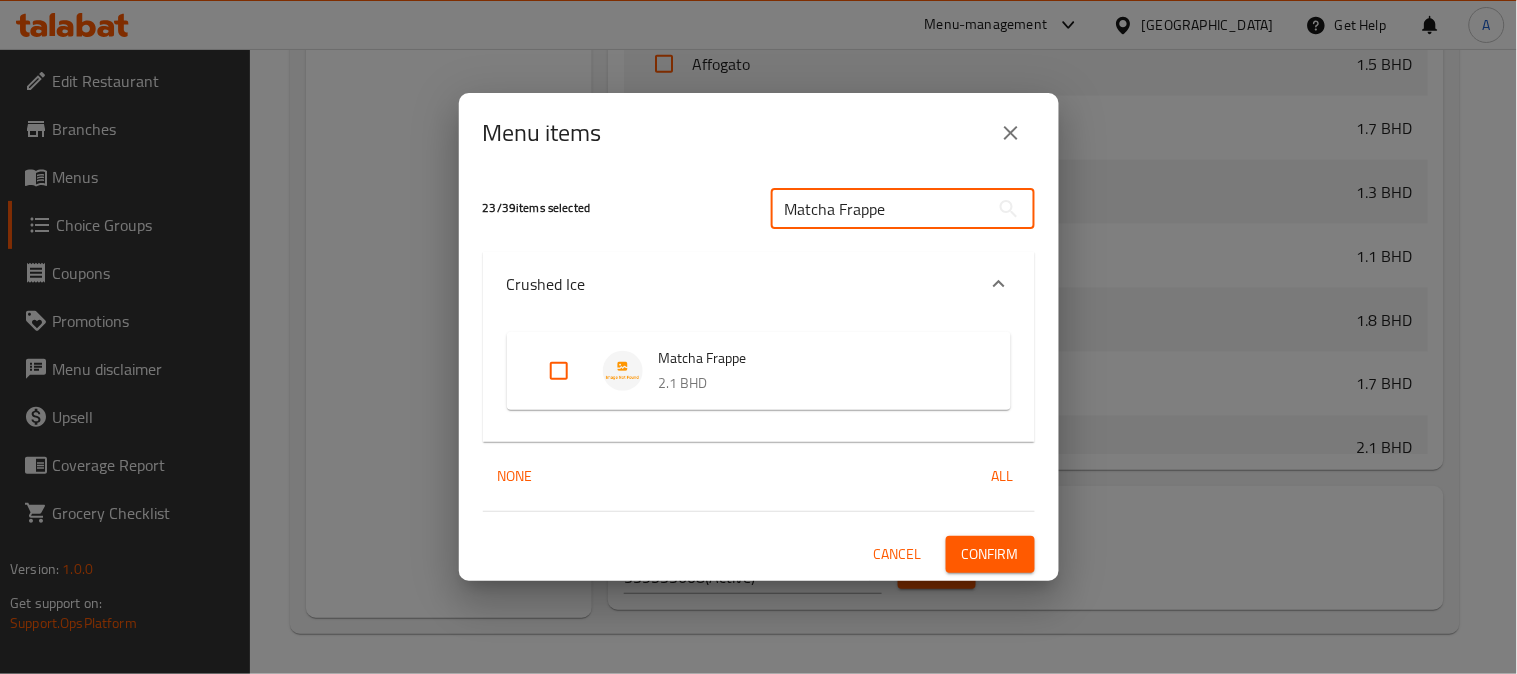 type on "Matcha Frappe" 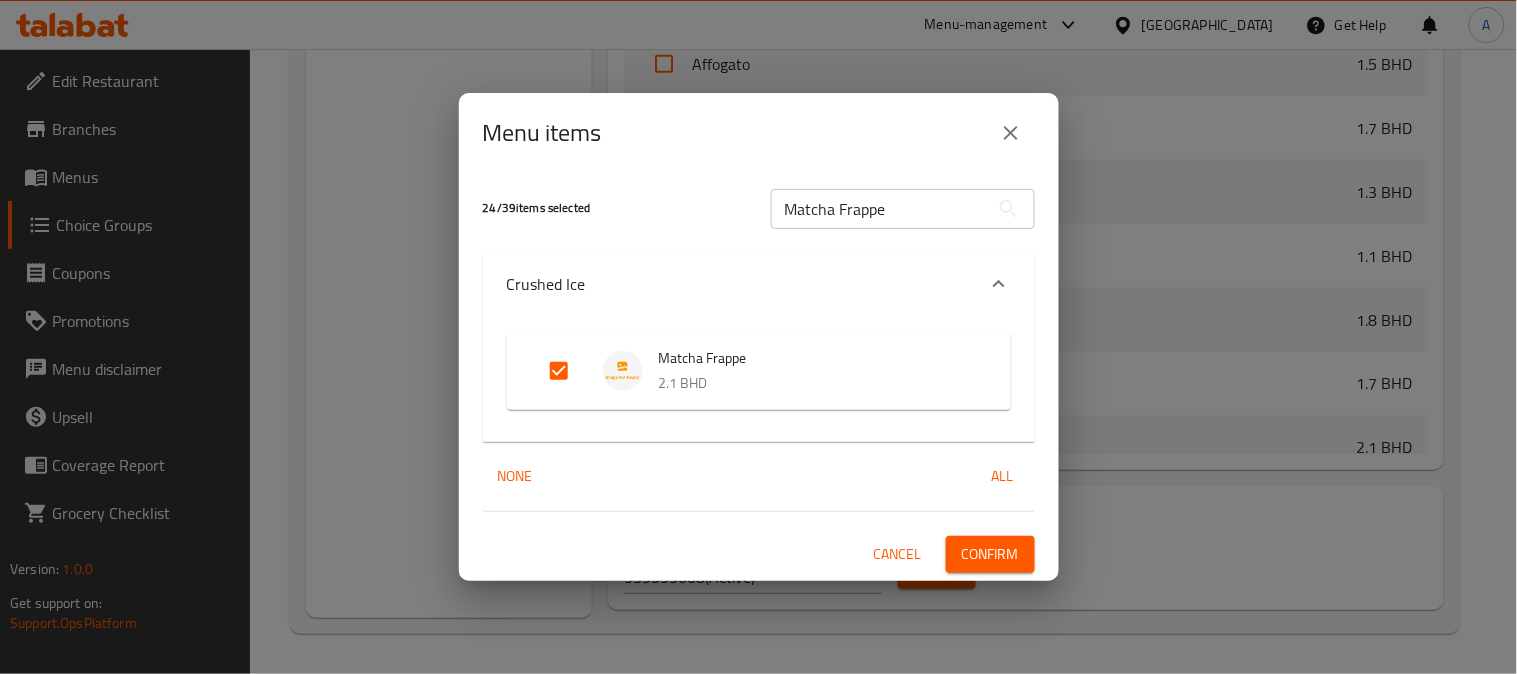 click on "Confirm" at bounding box center (990, 554) 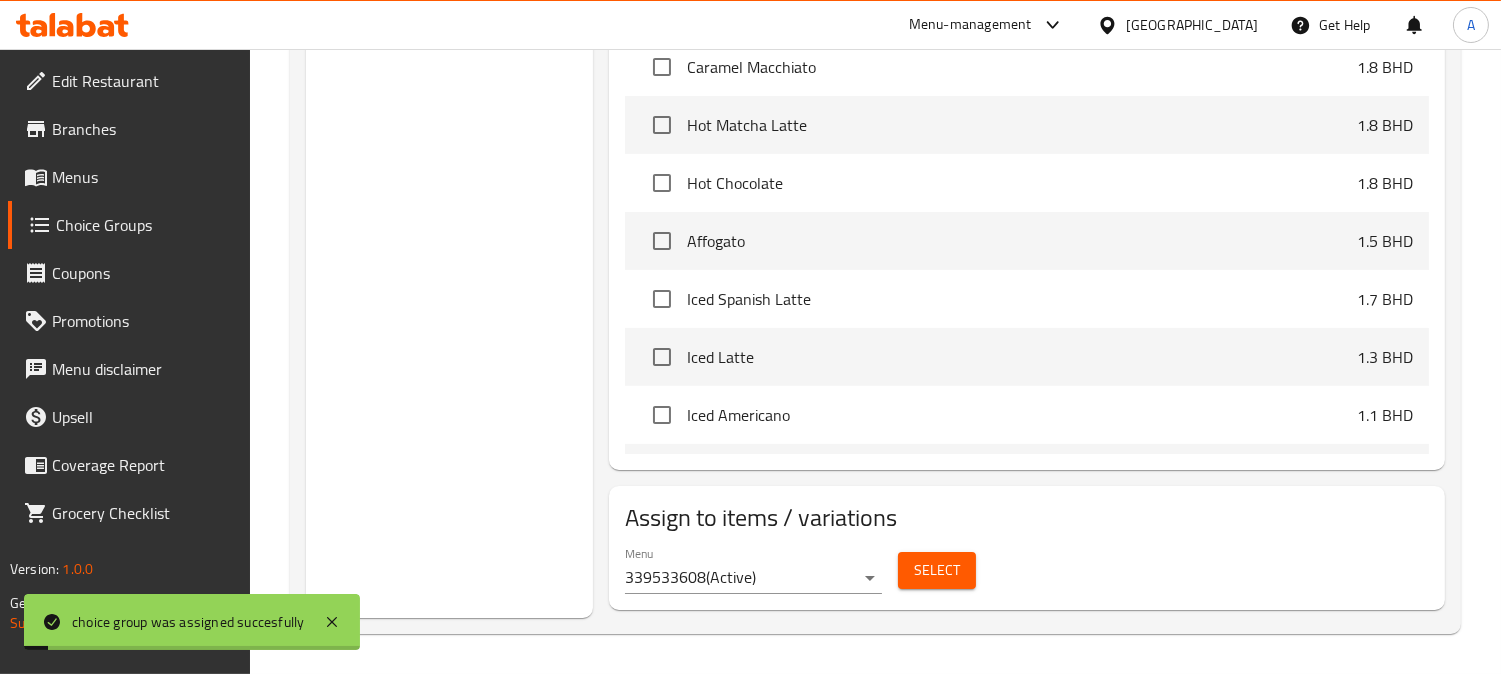 scroll, scrollTop: 0, scrollLeft: 0, axis: both 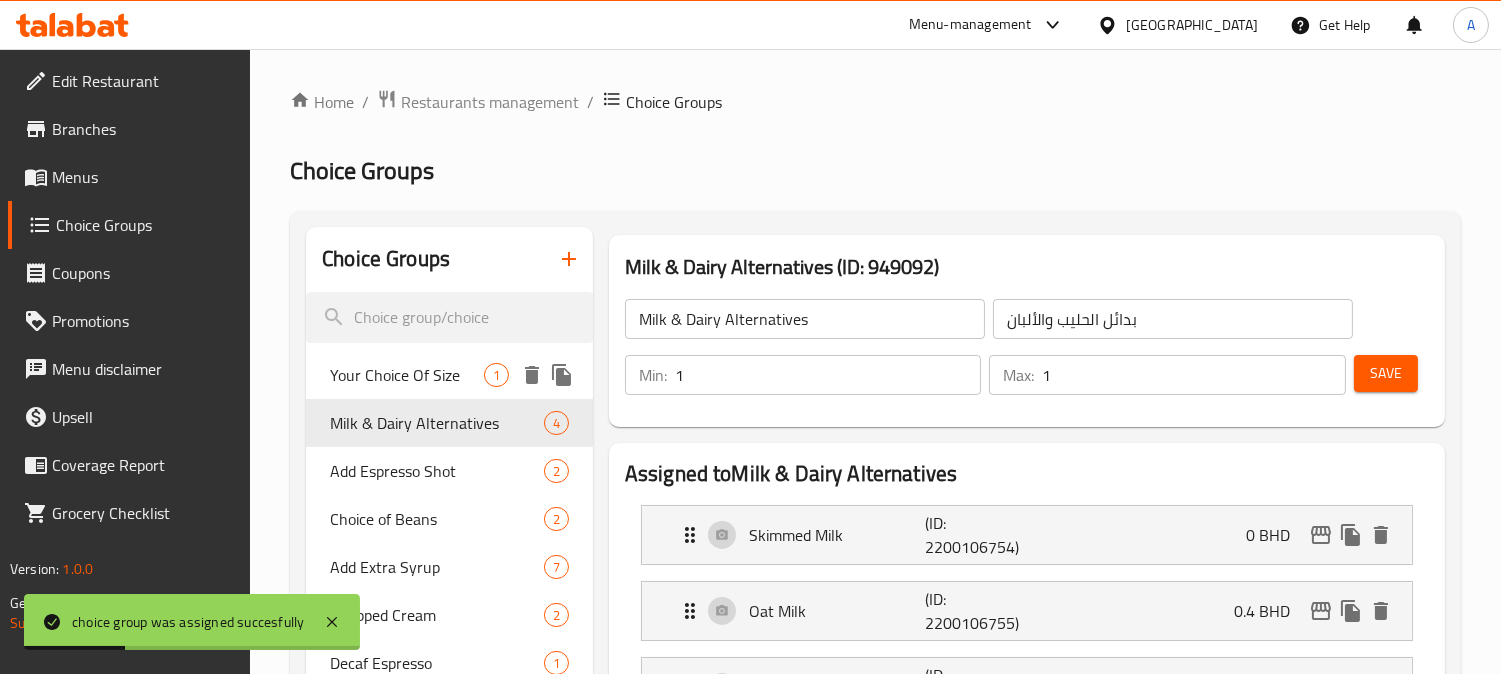 click on "Your Choice Of Size" at bounding box center (407, 375) 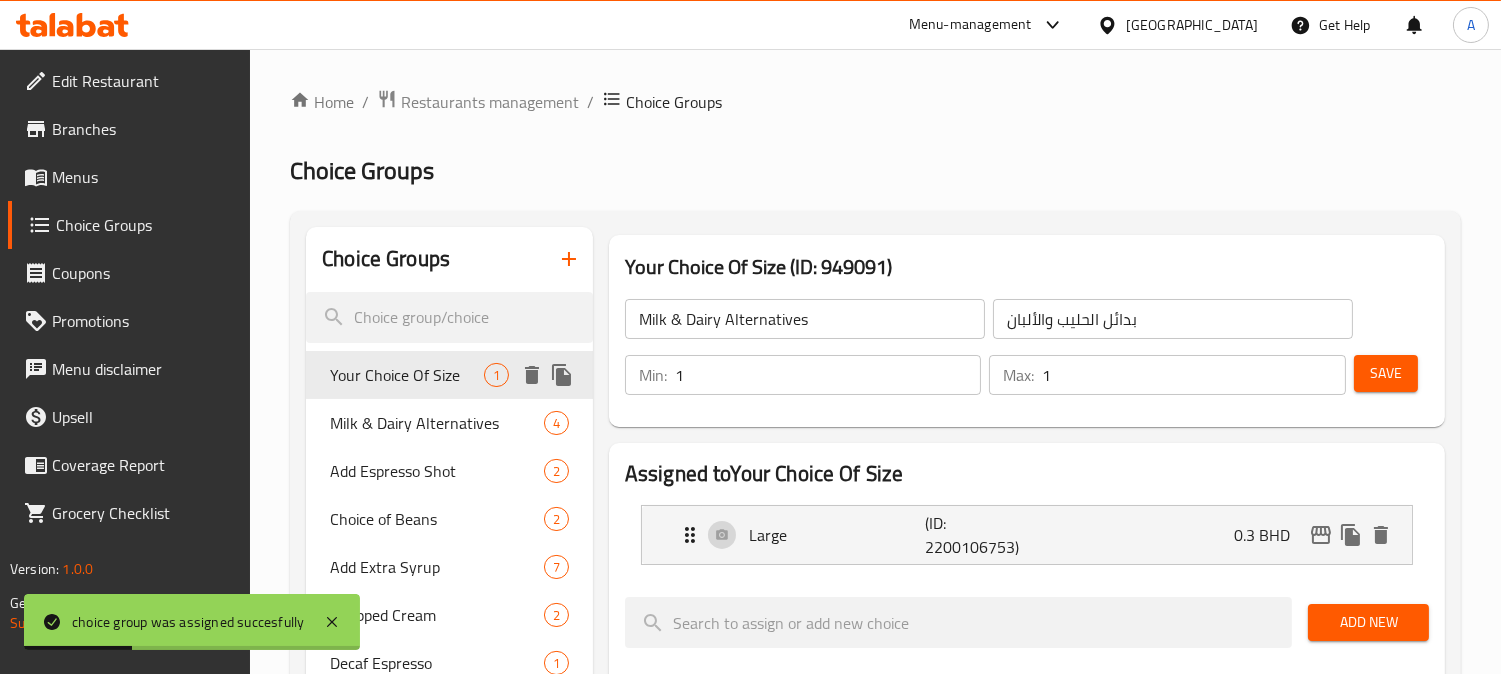 type on "Your Choice Of Size" 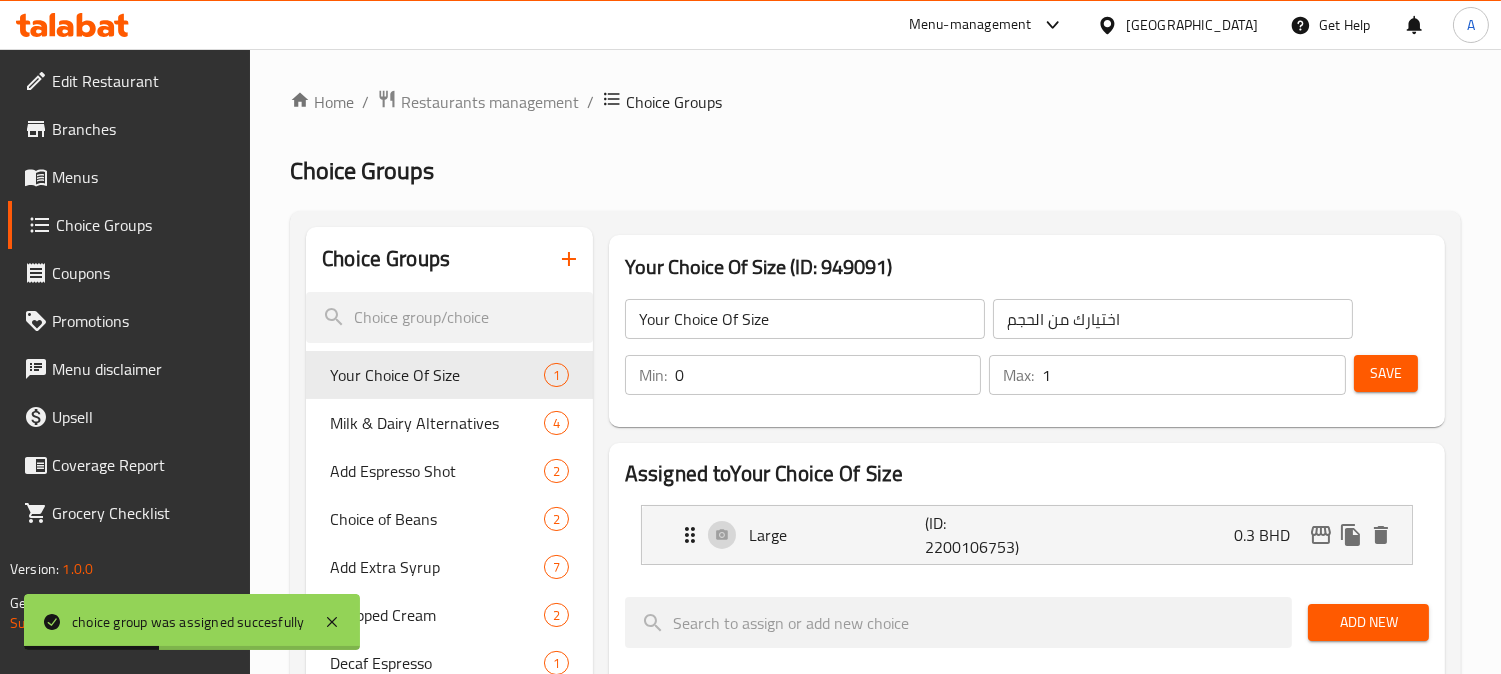 scroll, scrollTop: 444, scrollLeft: 0, axis: vertical 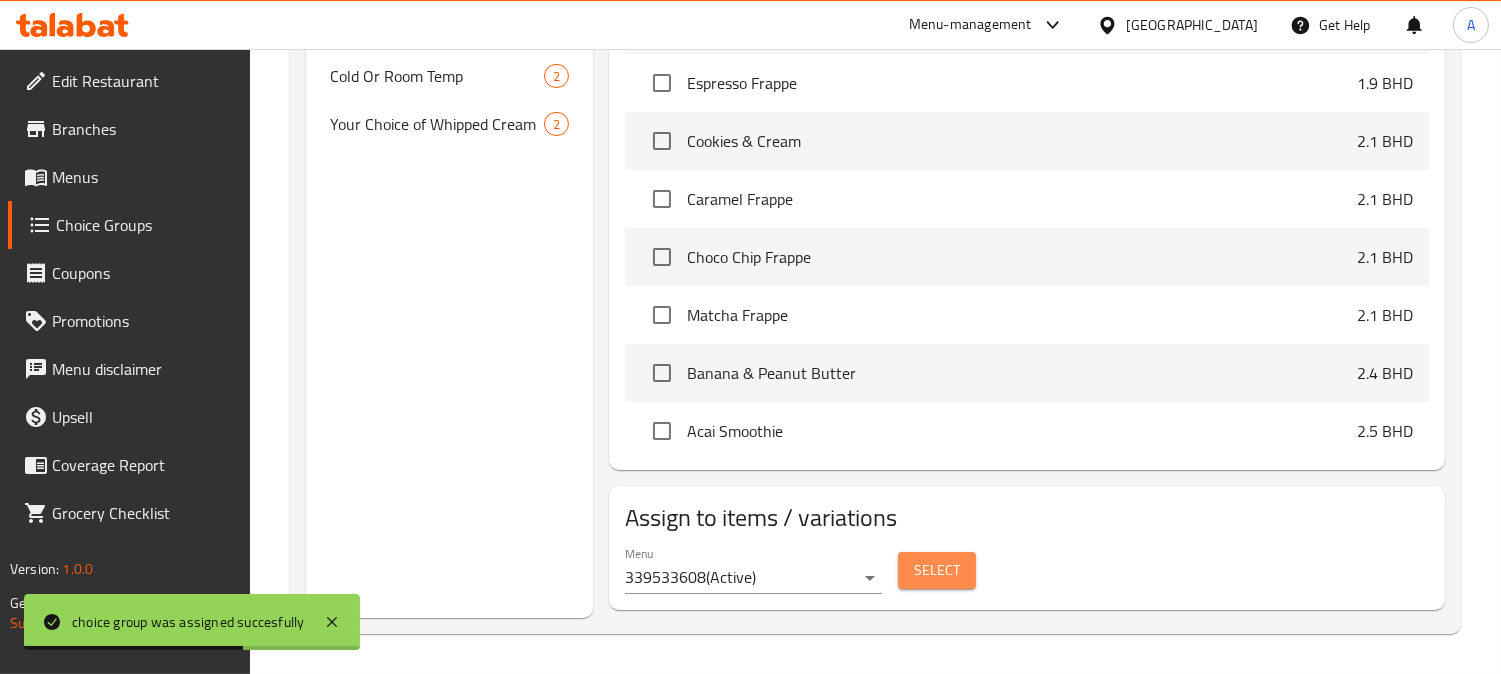 click on "Select" at bounding box center (937, 570) 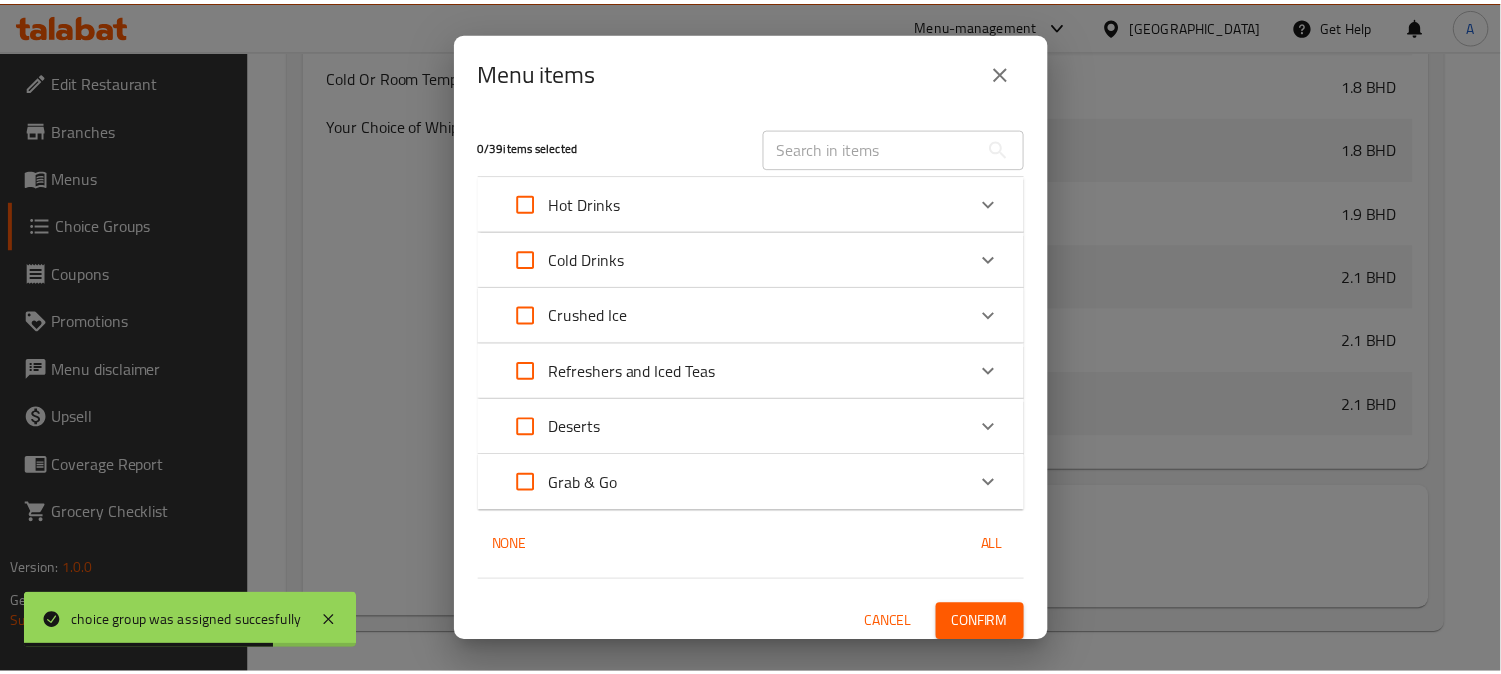 scroll, scrollTop: 1342, scrollLeft: 0, axis: vertical 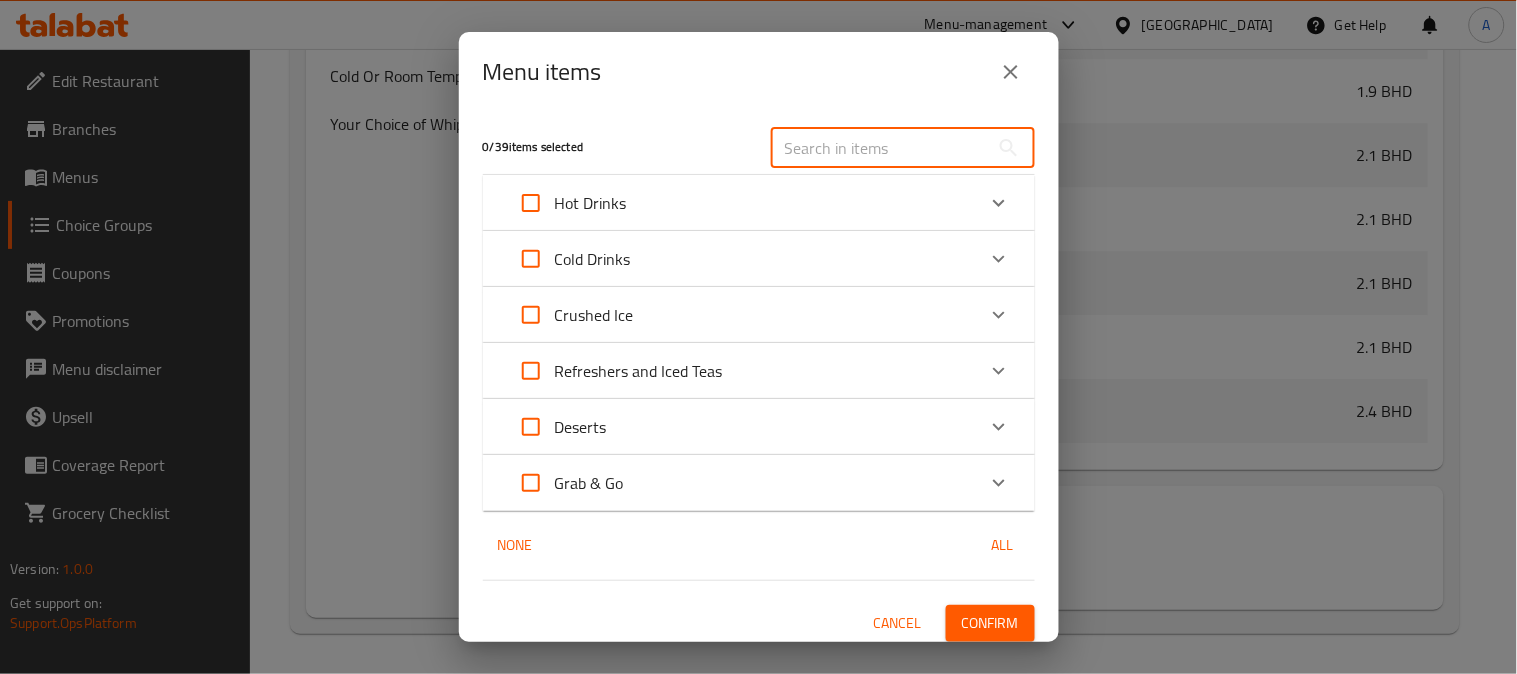 click at bounding box center (880, 148) 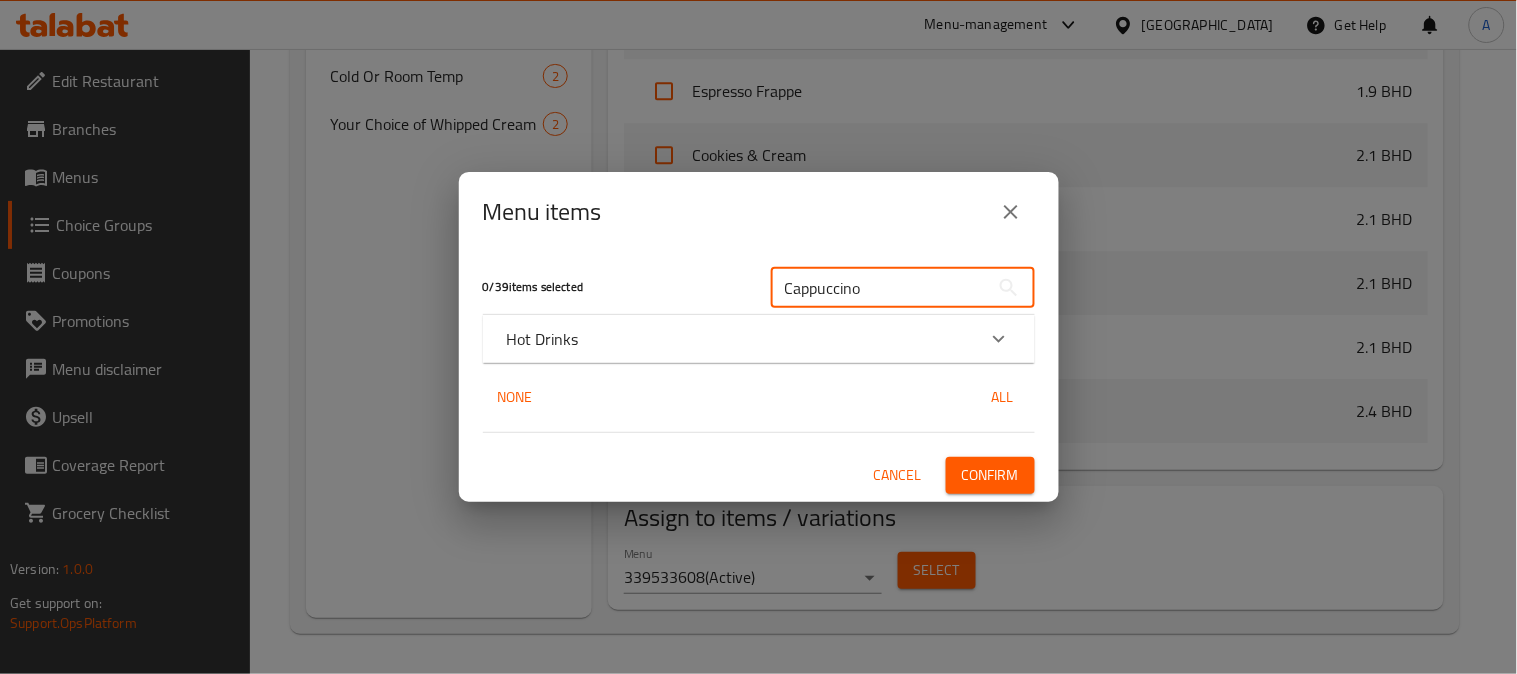 type on "Cappuccino" 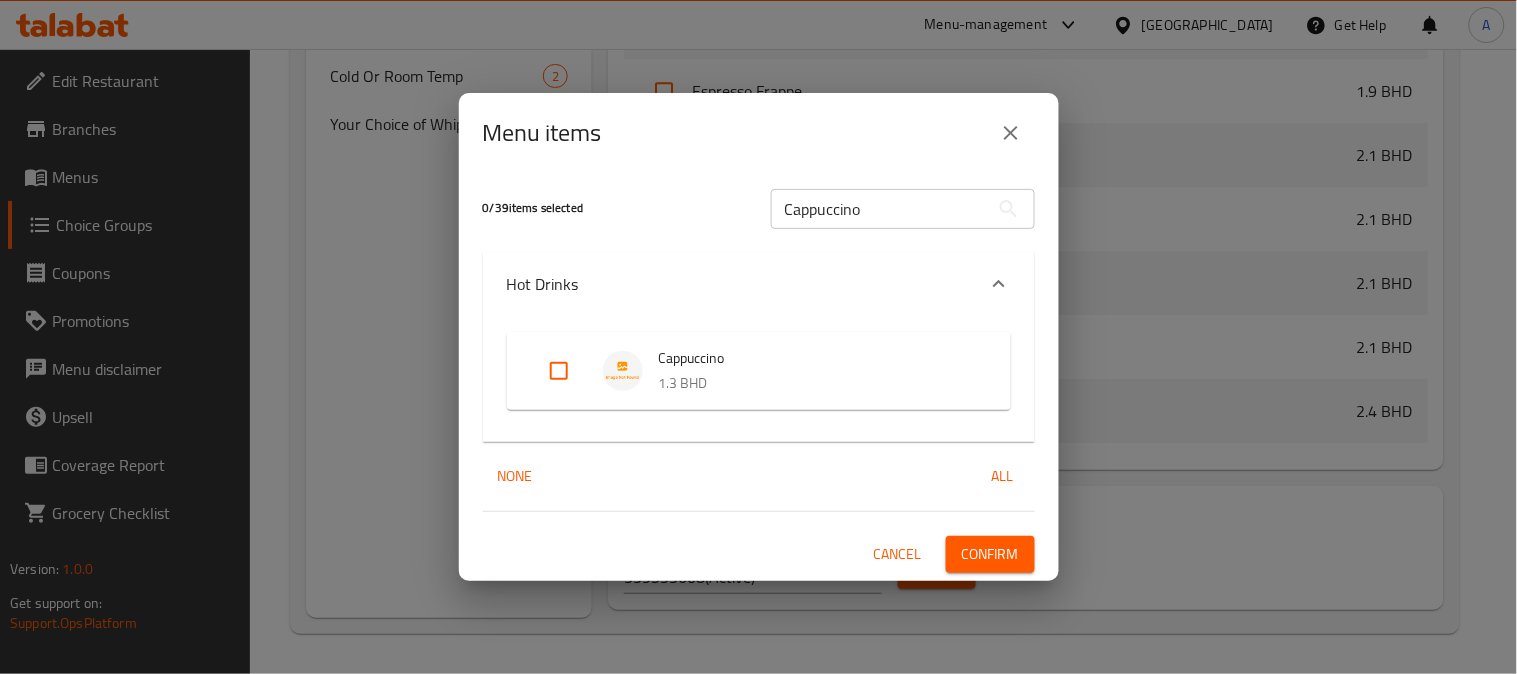 click at bounding box center [559, 371] 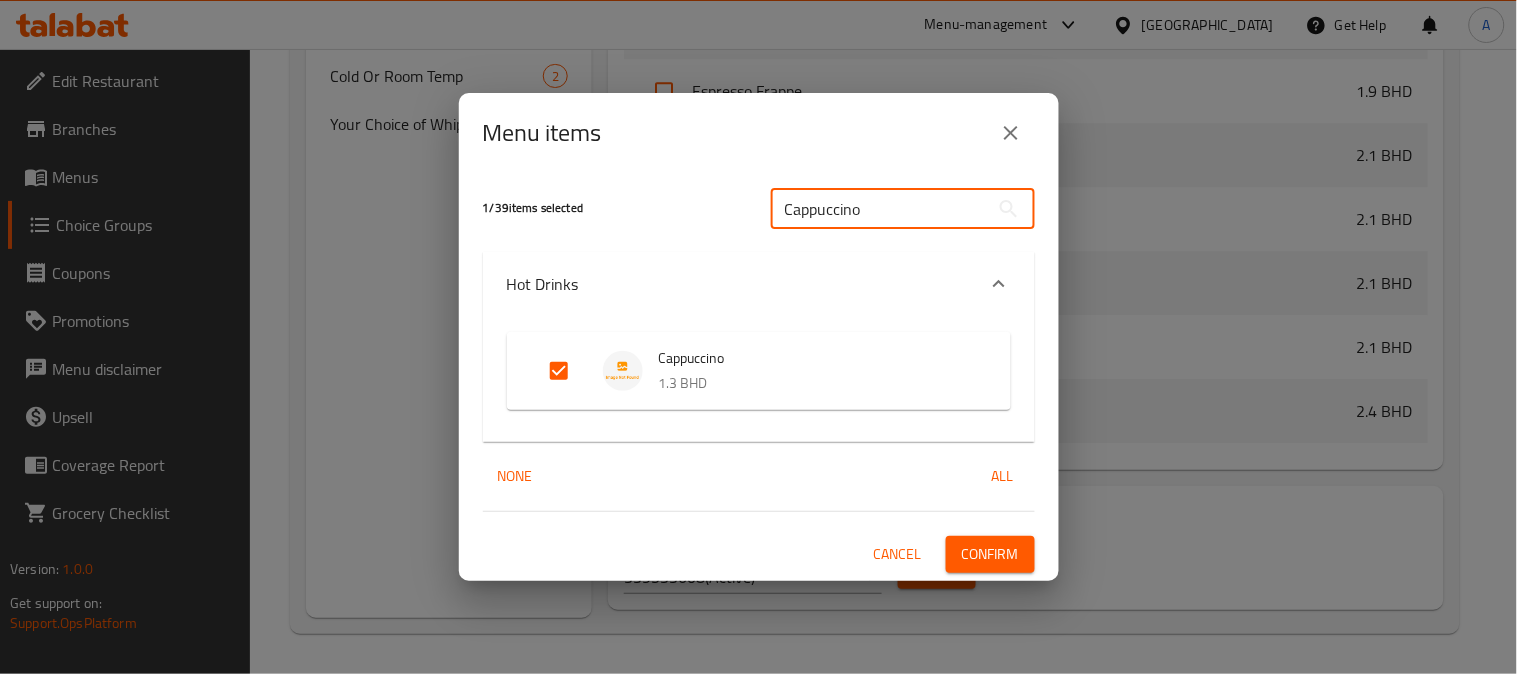 drag, startPoint x: 970, startPoint y: 191, endPoint x: 391, endPoint y: 204, distance: 579.14594 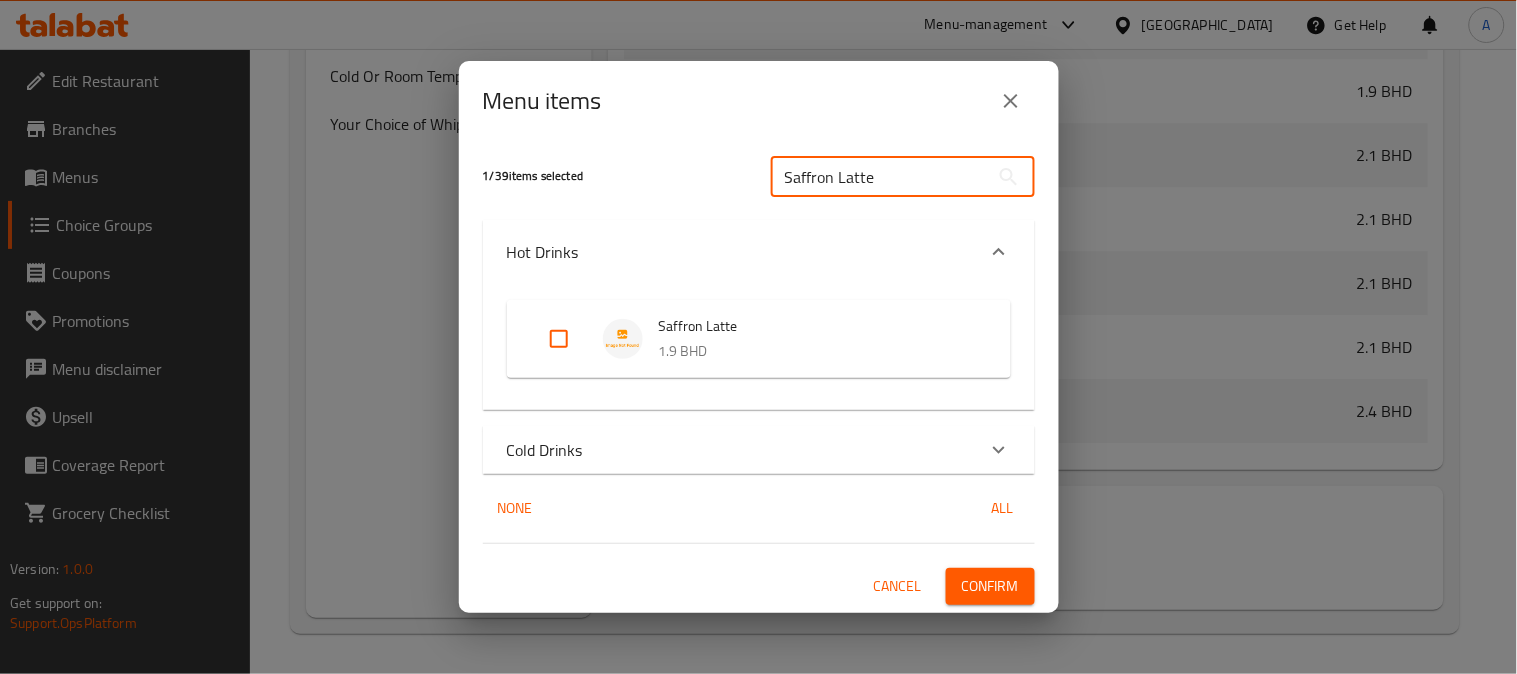 type on "Saffron Latte" 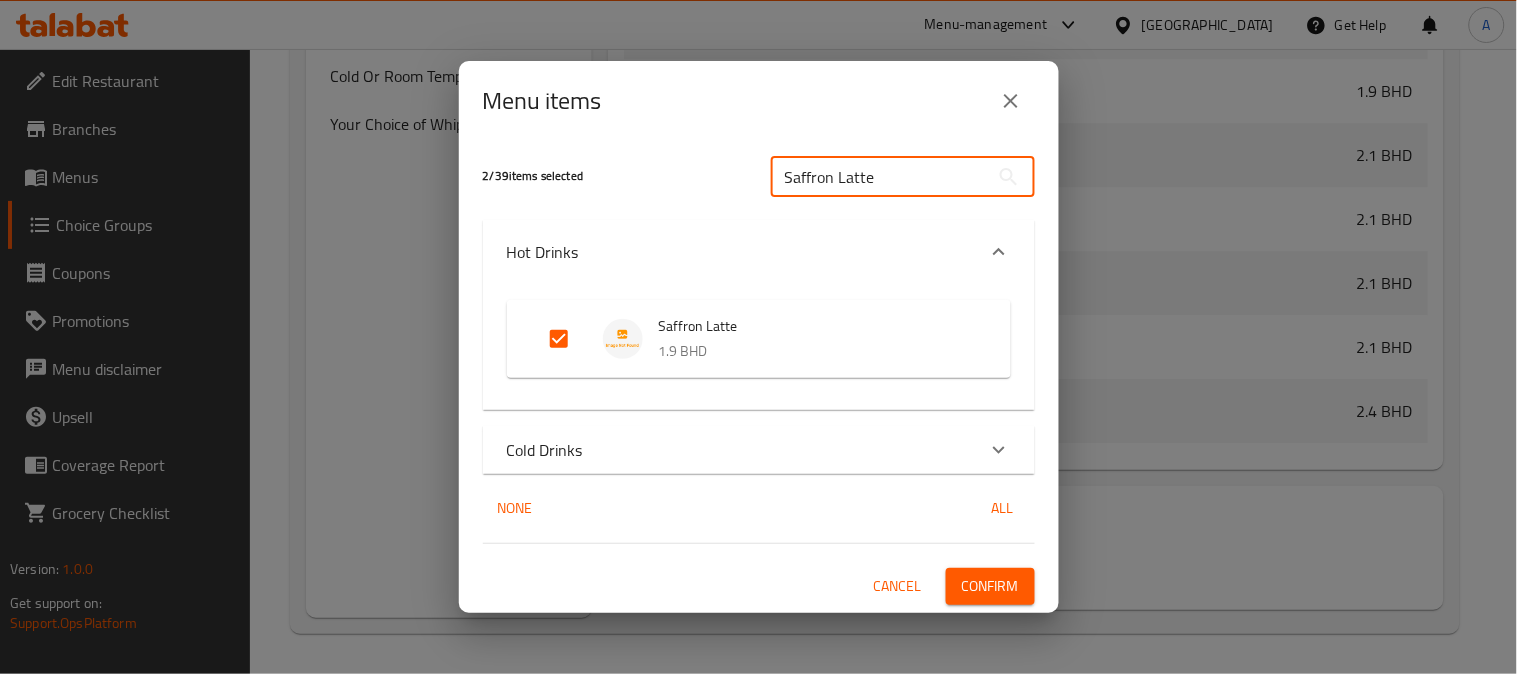drag, startPoint x: 611, startPoint y: 117, endPoint x: 538, endPoint y: 162, distance: 85.75546 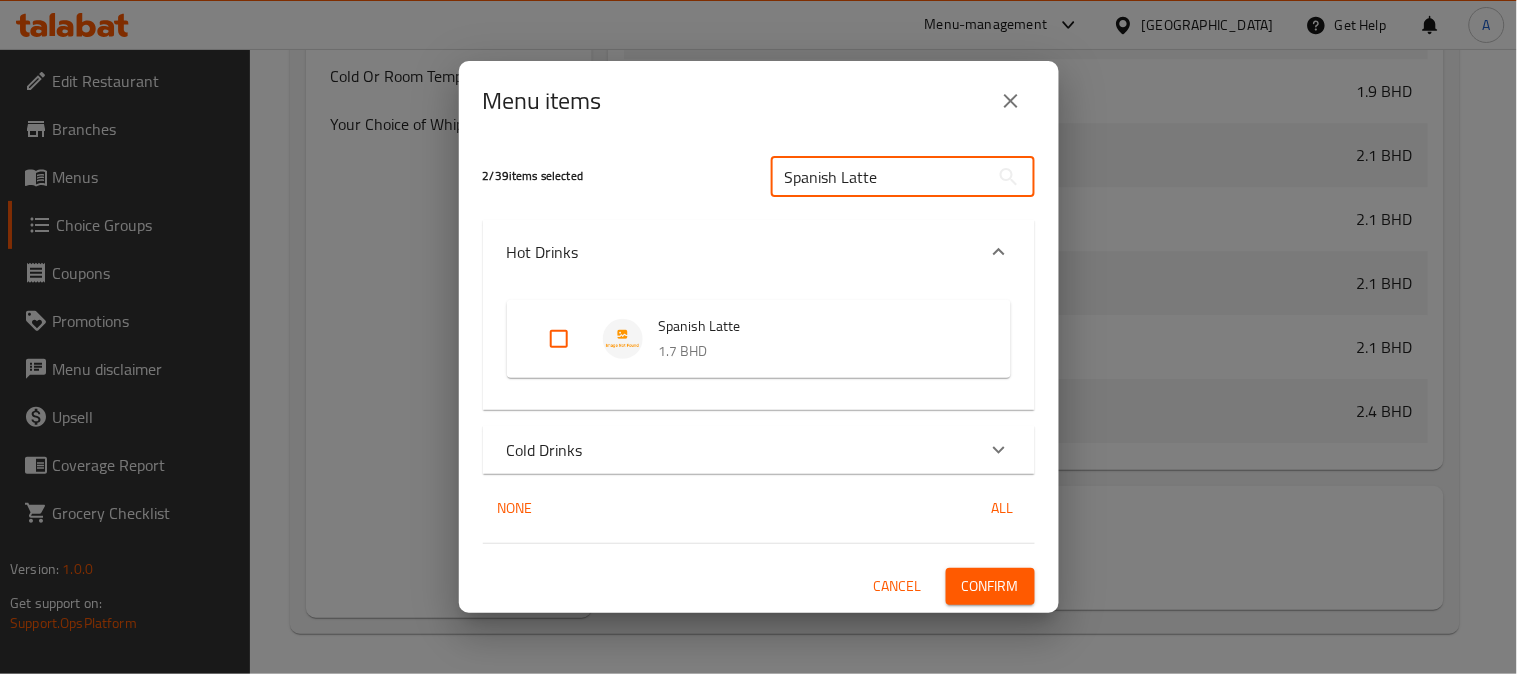 type on "Spanish Latte" 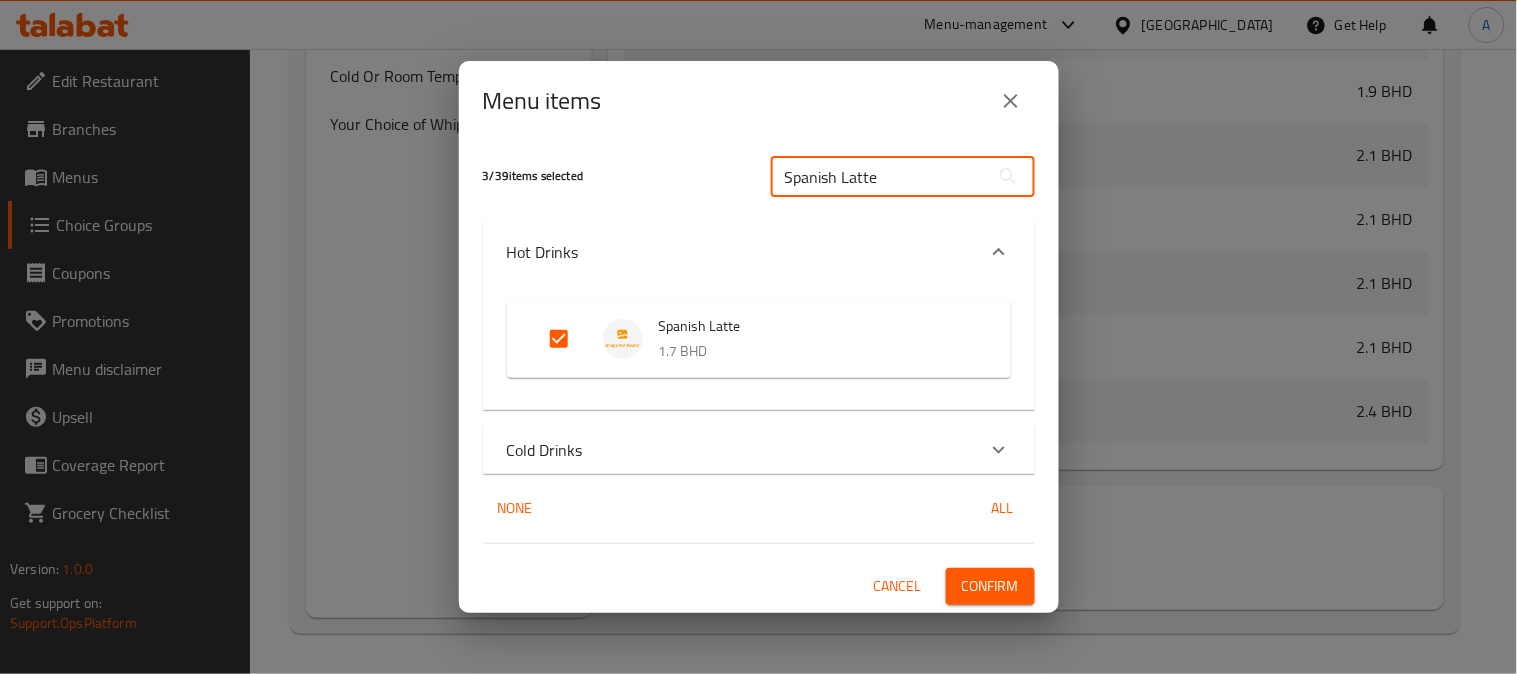 drag, startPoint x: 941, startPoint y: 164, endPoint x: 350, endPoint y: 143, distance: 591.373 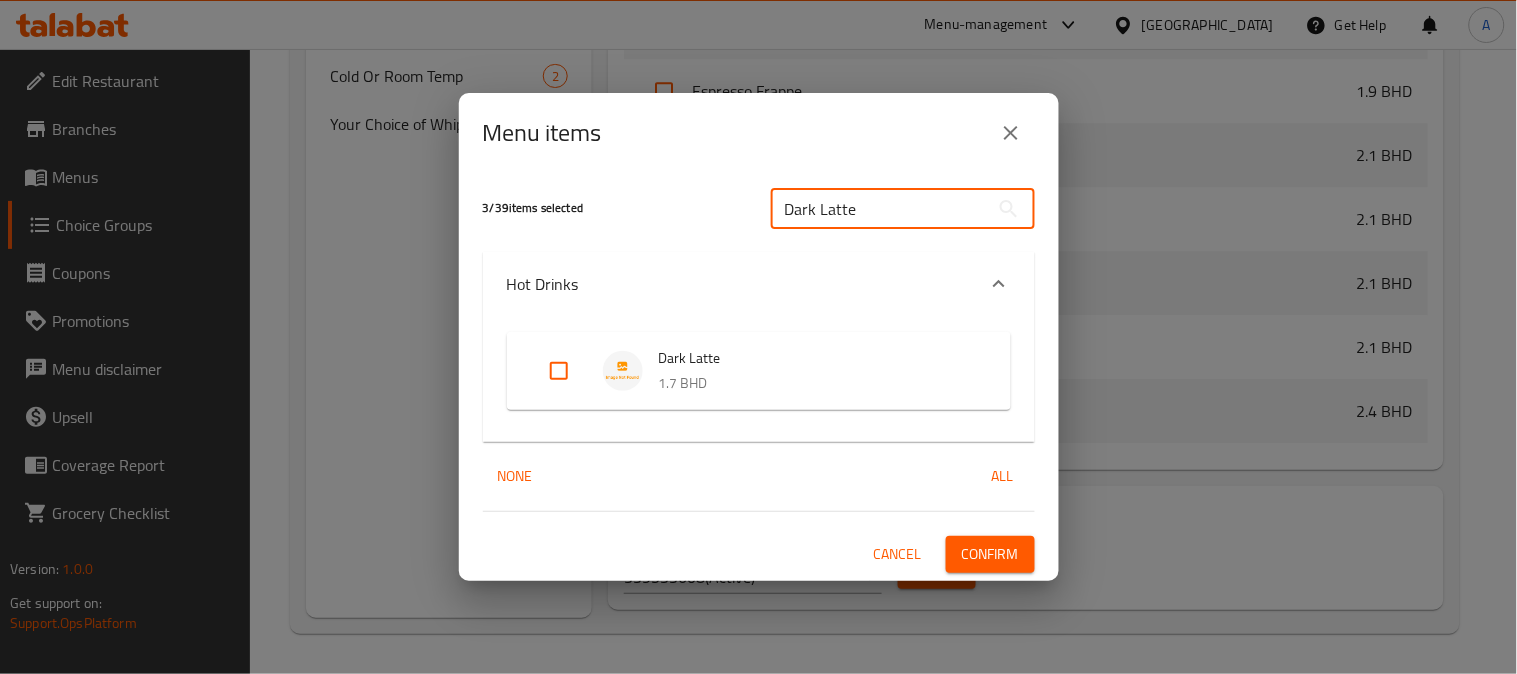 type on "Dark Latte" 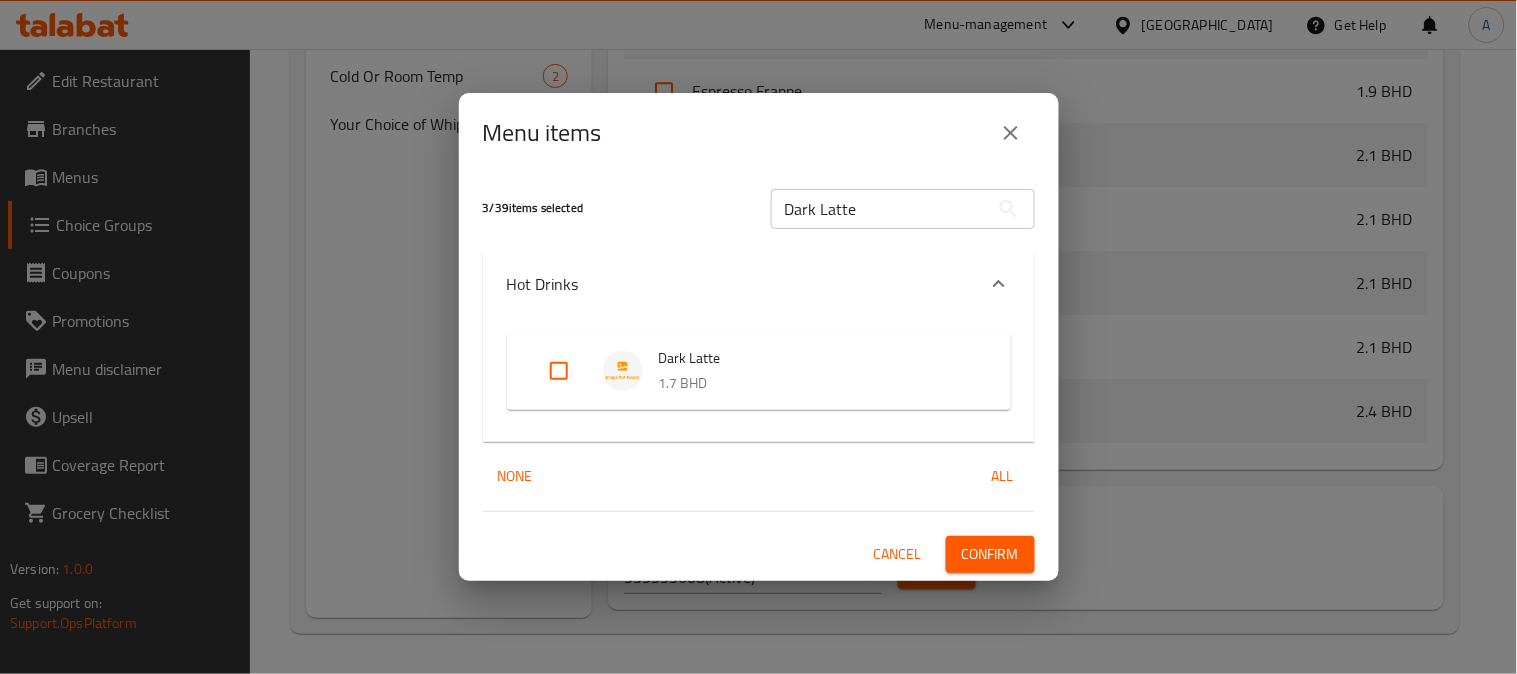 drag, startPoint x: 567, startPoint y: 365, endPoint x: 712, endPoint y: 308, distance: 155.80116 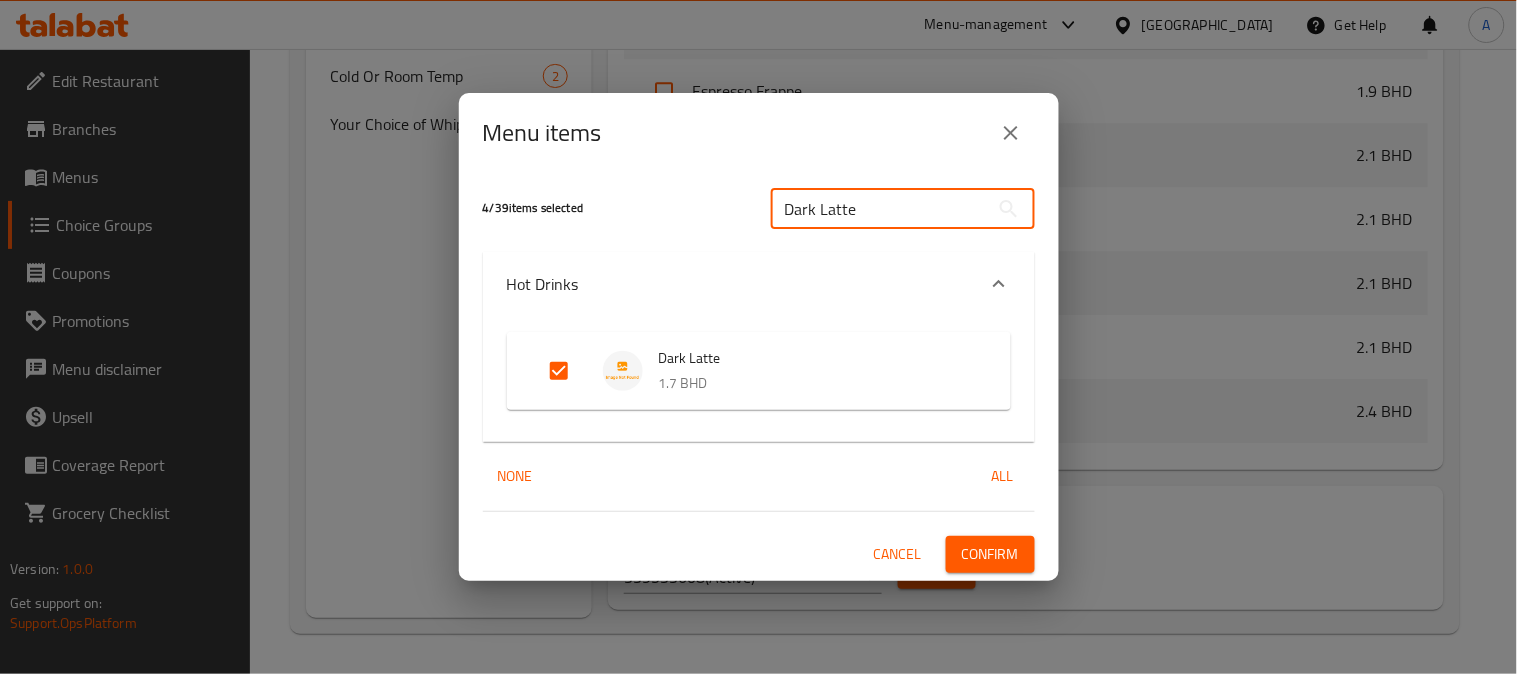 drag, startPoint x: 888, startPoint y: 205, endPoint x: 547, endPoint y: 216, distance: 341.17737 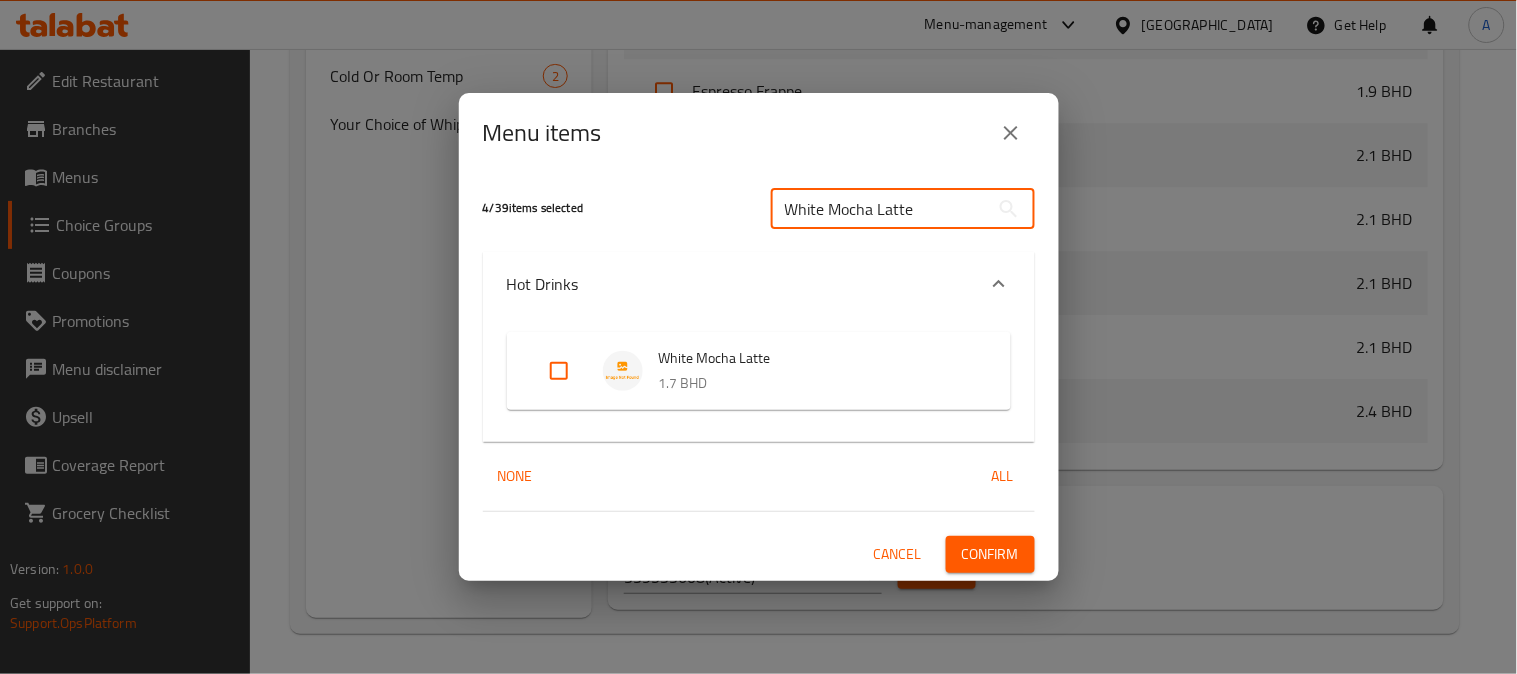 type on "White Mocha Latte" 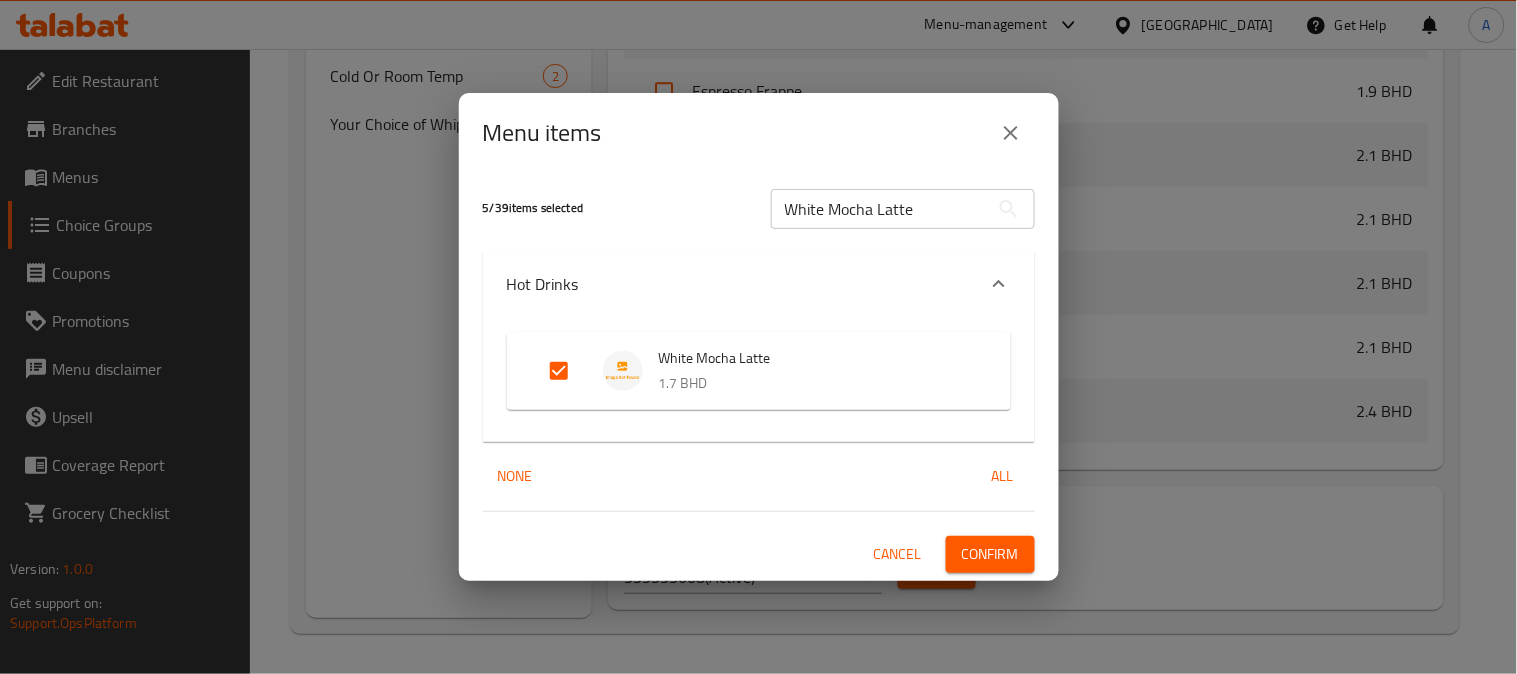 drag, startPoint x: 933, startPoint y: 202, endPoint x: 435, endPoint y: 211, distance: 498.08133 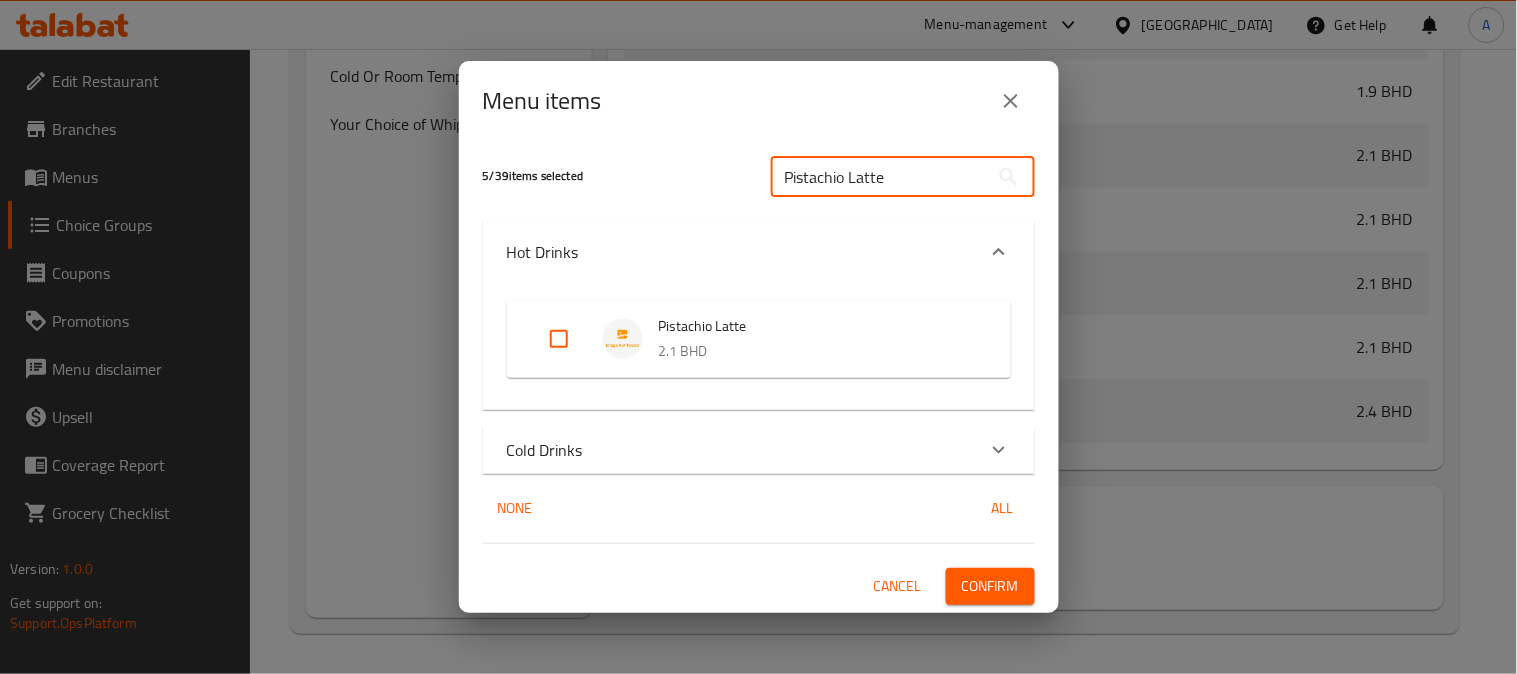 type on "Pistachio Latte" 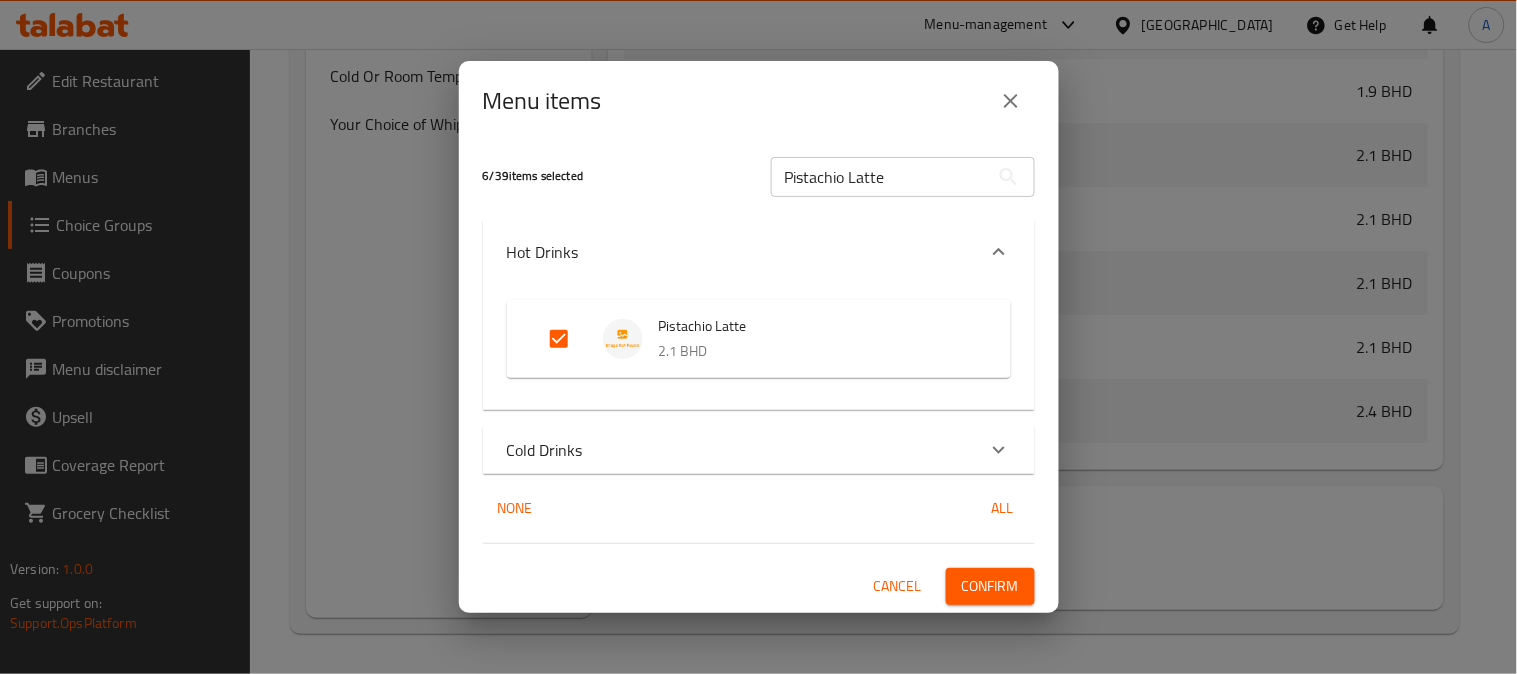 drag, startPoint x: 643, startPoint y: 160, endPoint x: 488, endPoint y: 208, distance: 162.26213 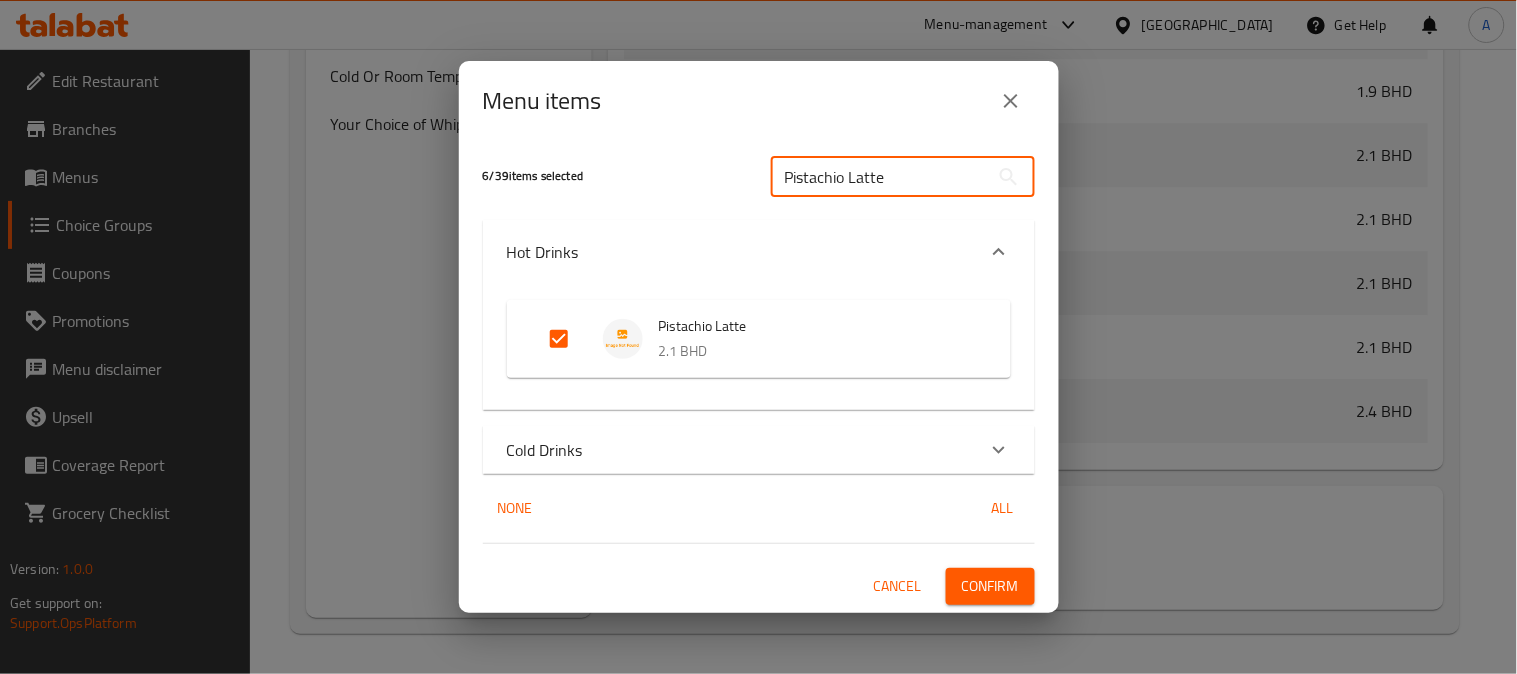 paste on "Caramel Macchiato" 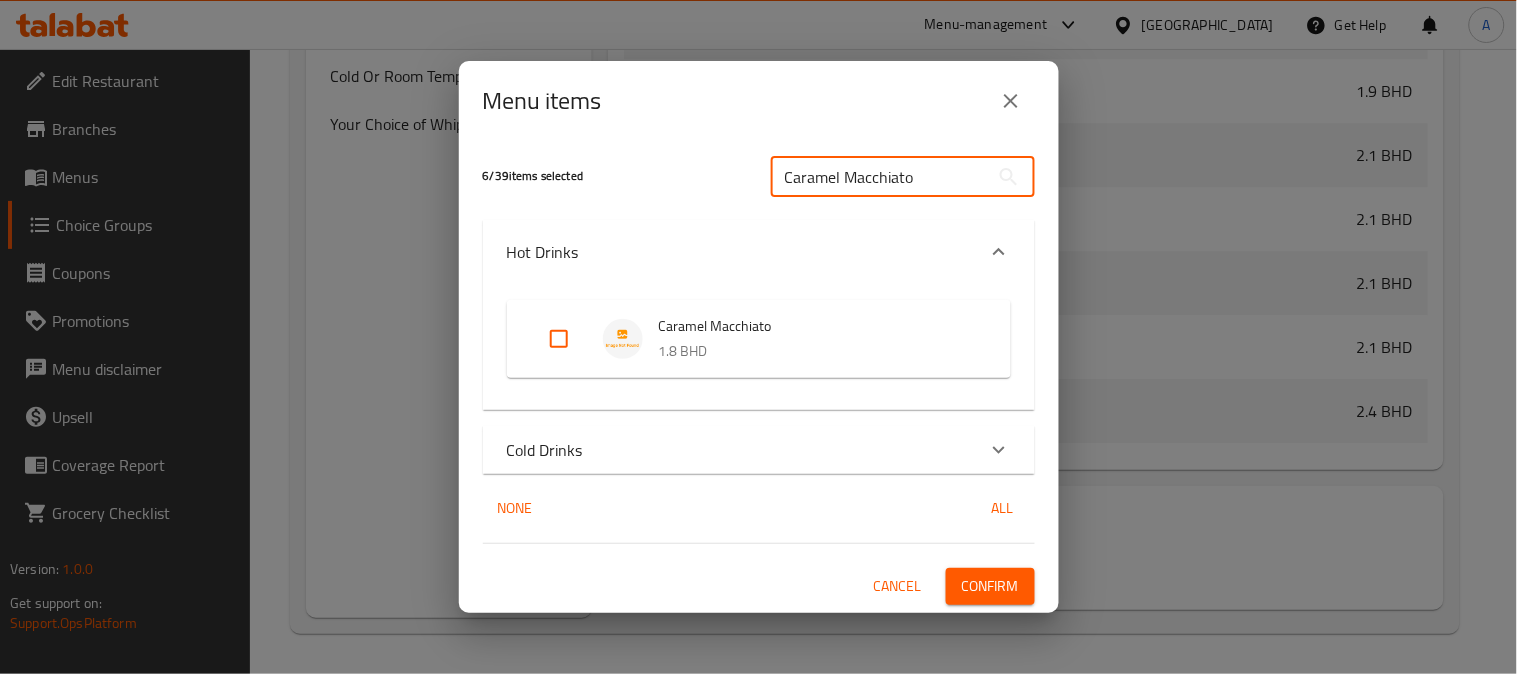 type on "Caramel Macchiato" 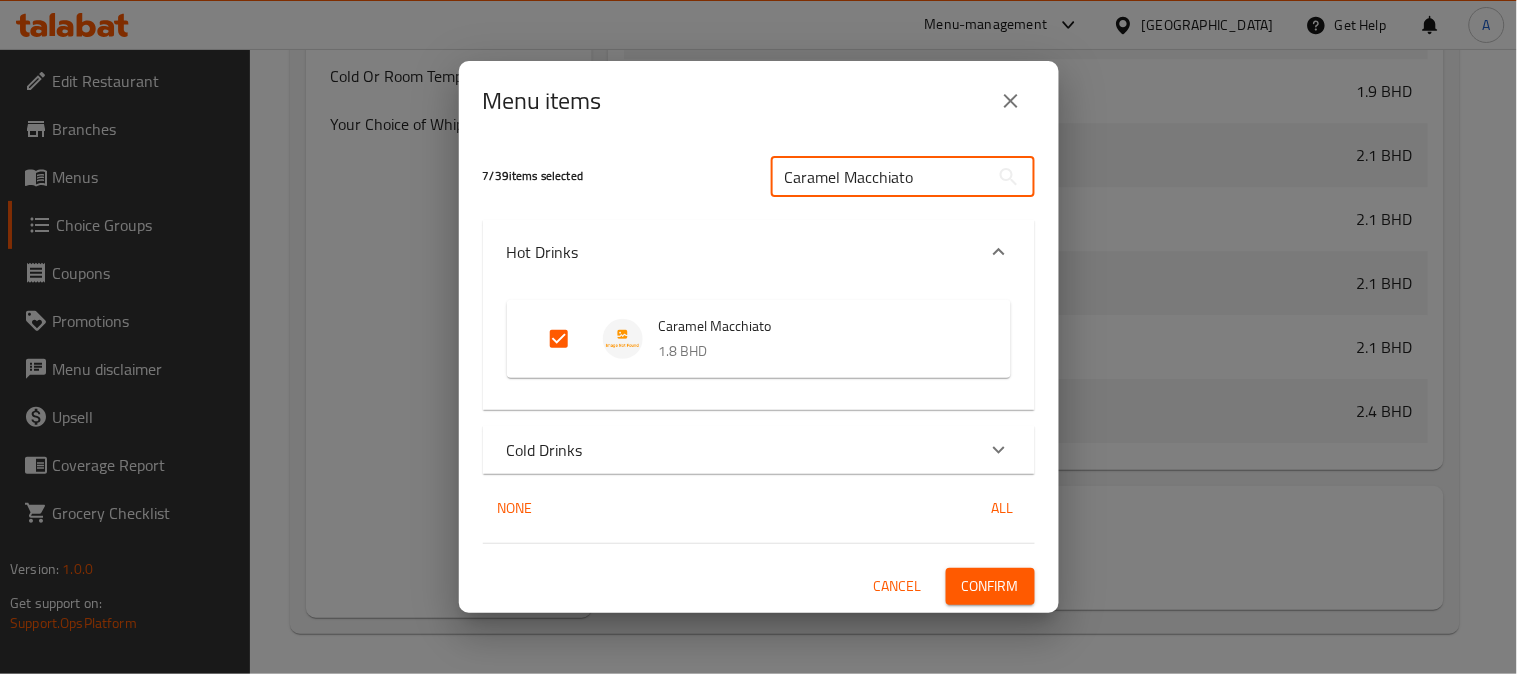 drag, startPoint x: 918, startPoint y: 167, endPoint x: 473, endPoint y: 188, distance: 445.49524 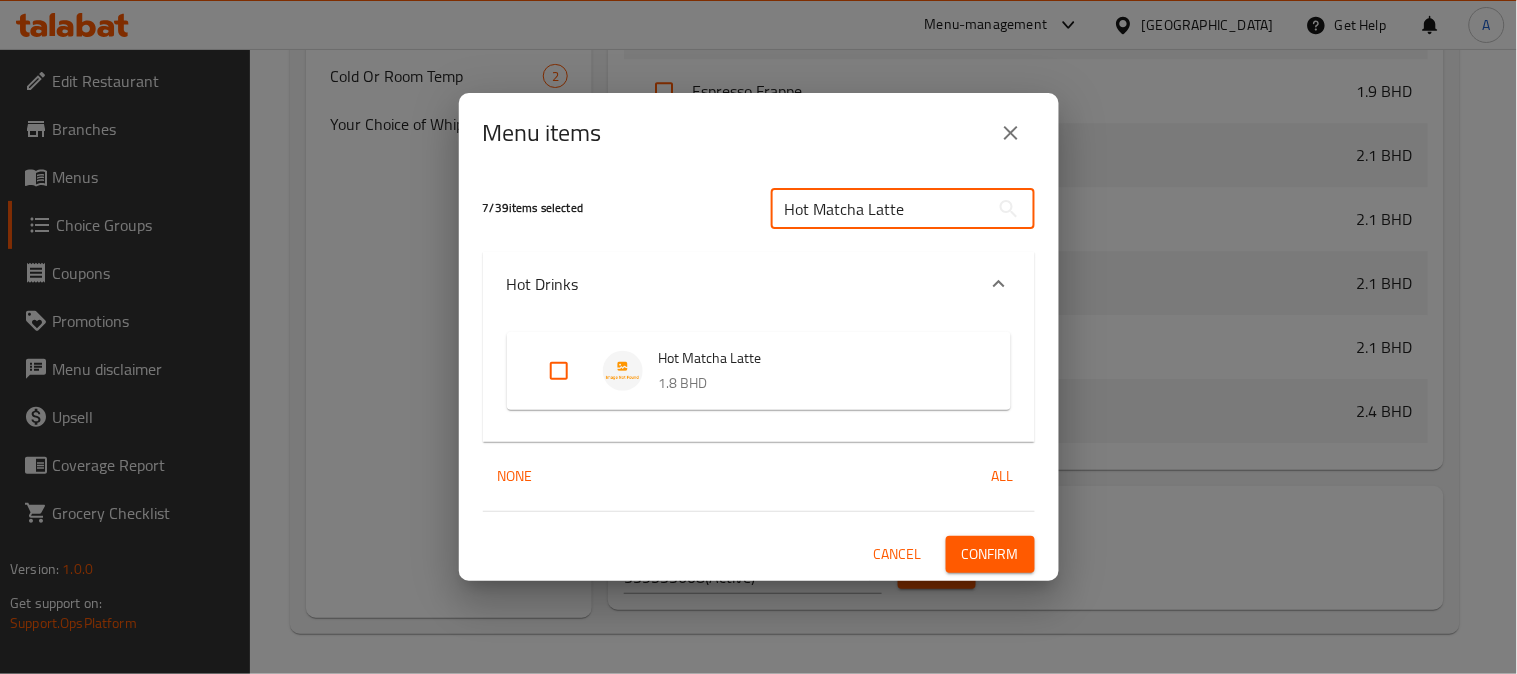 type on "Hot Matcha Latte" 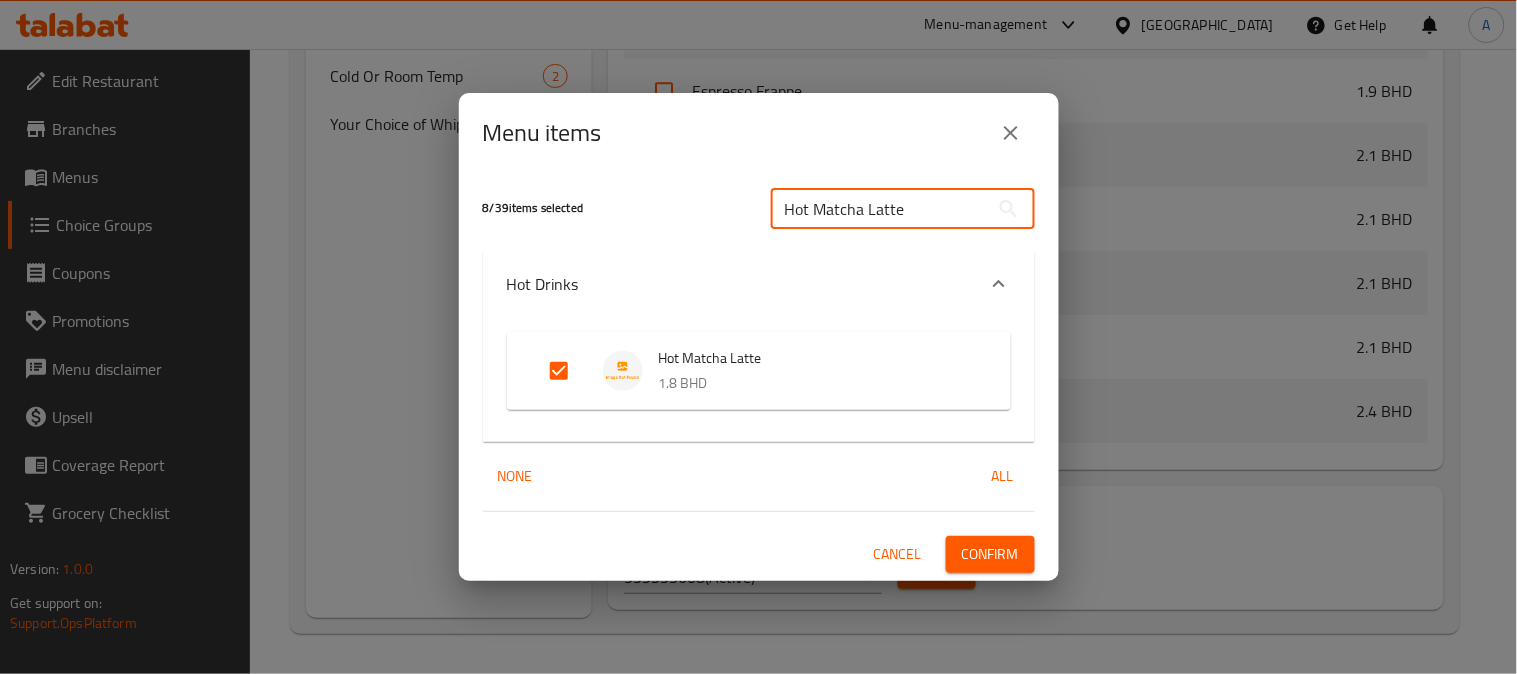 drag, startPoint x: 927, startPoint y: 204, endPoint x: 417, endPoint y: 192, distance: 510.14114 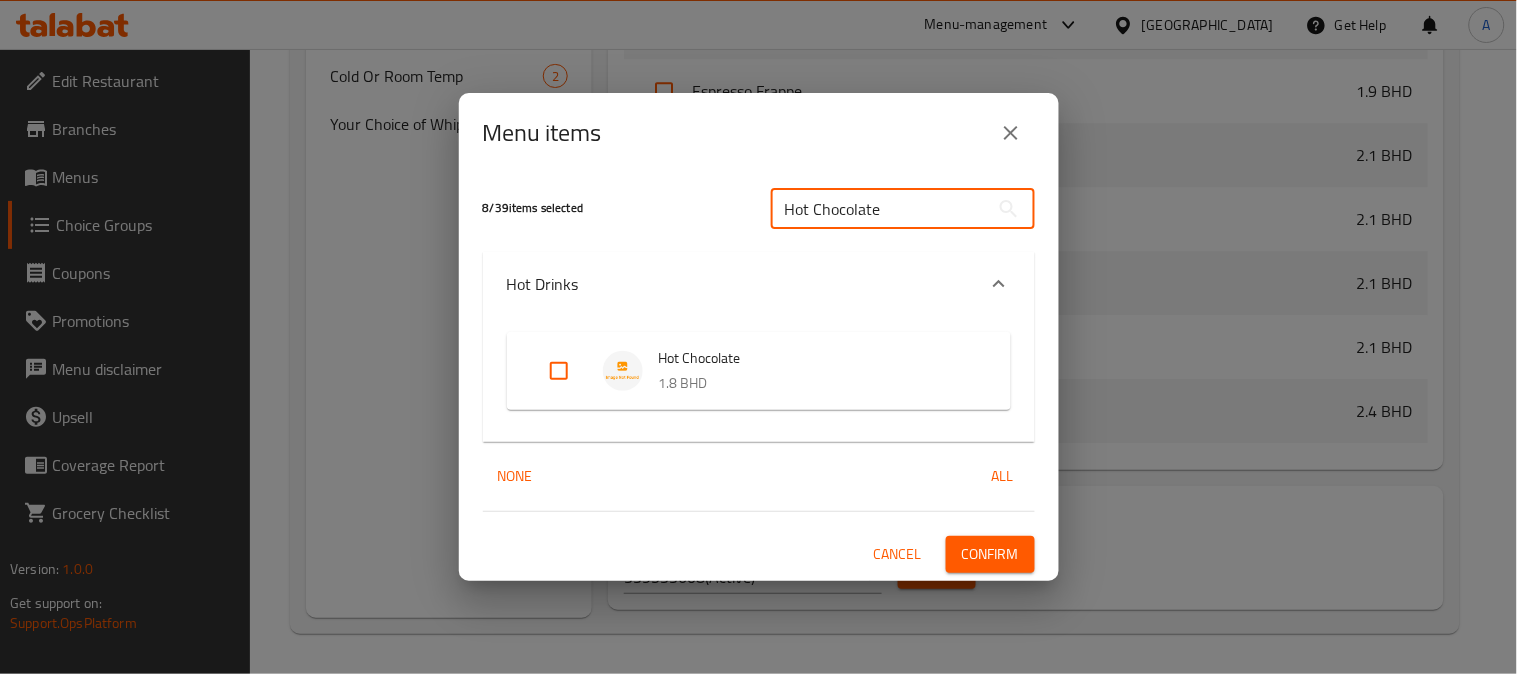 type on "Hot Chocolate" 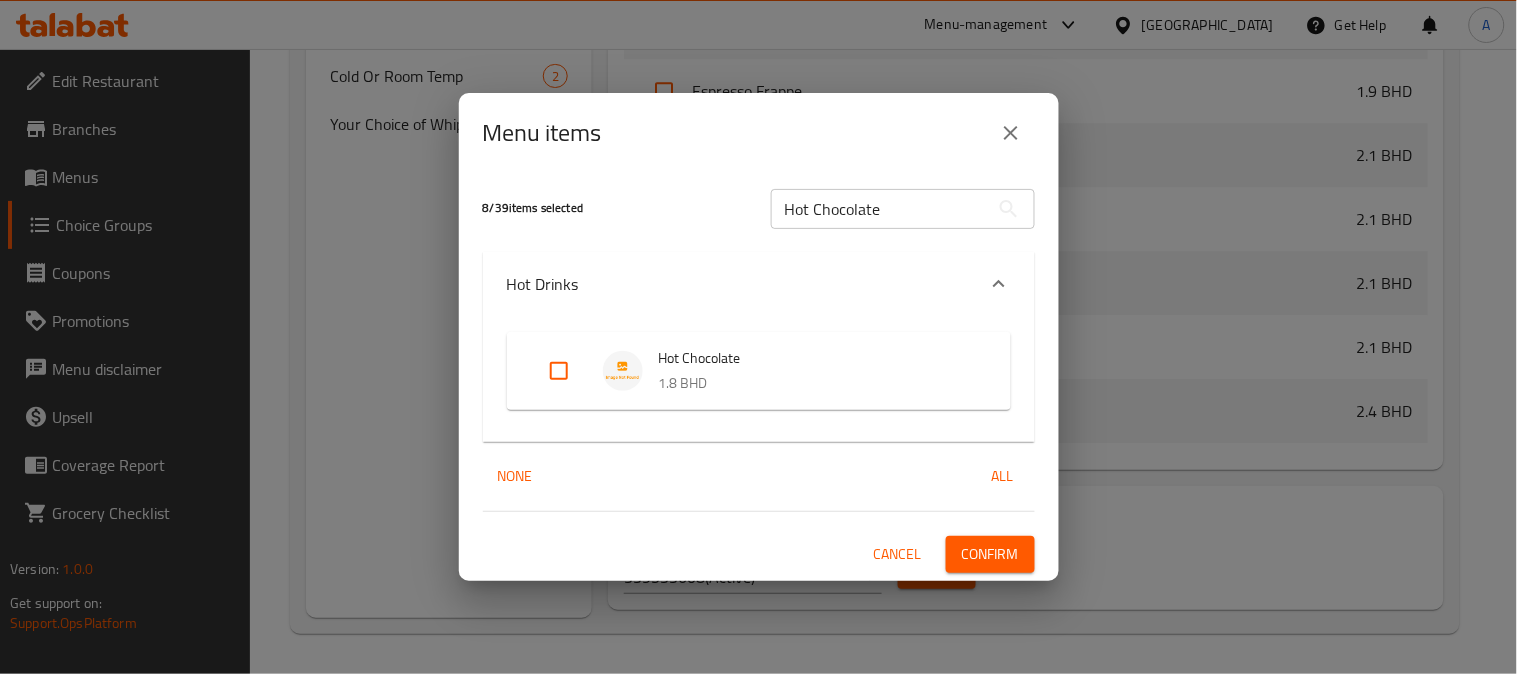 click at bounding box center (559, 371) 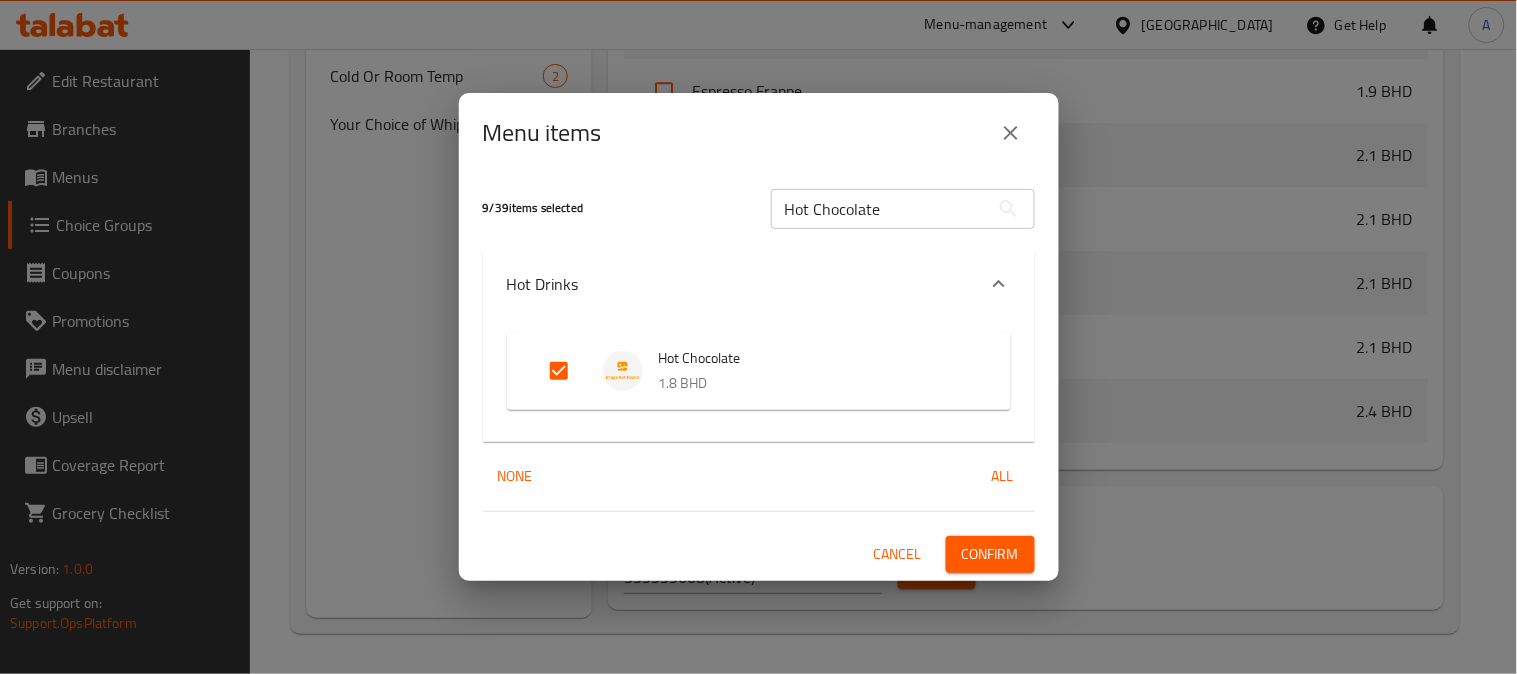 click on "Confirm" at bounding box center (990, 554) 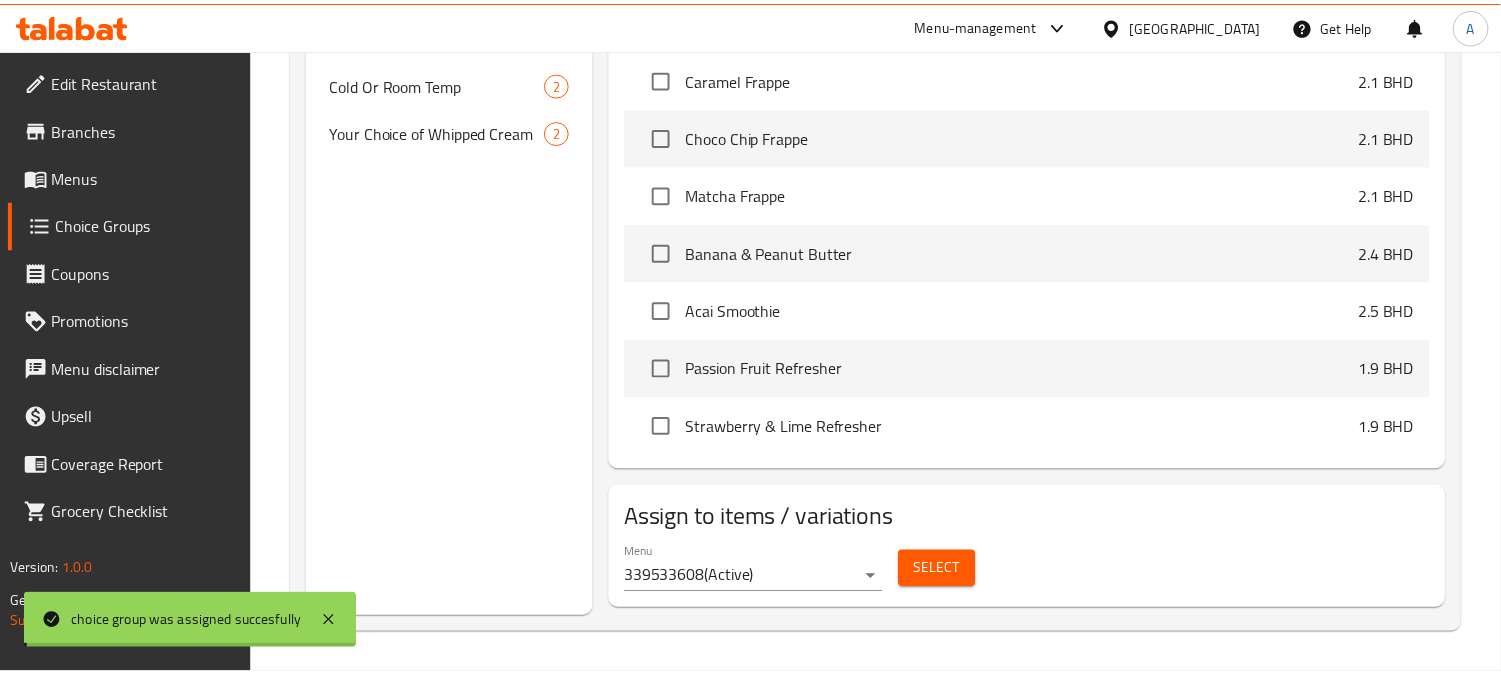 scroll, scrollTop: 1222, scrollLeft: 0, axis: vertical 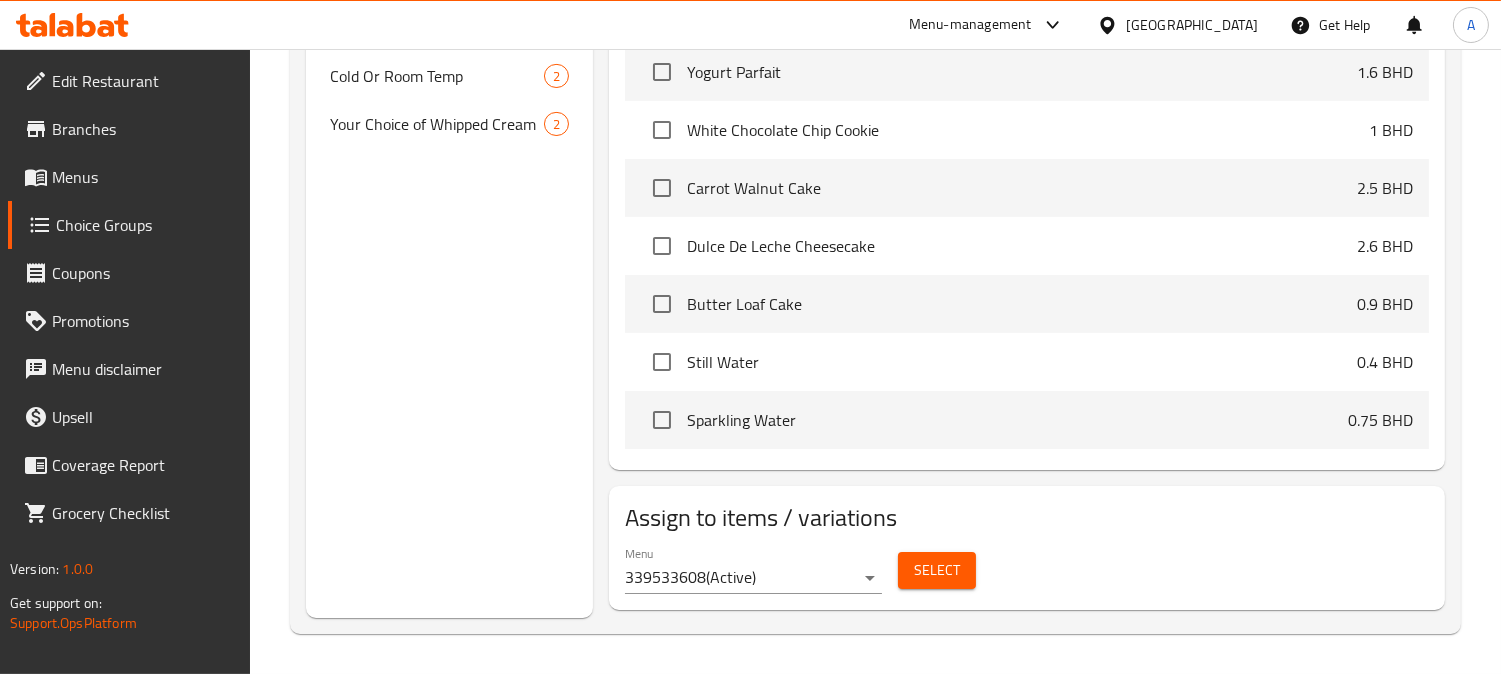 click on "Select" at bounding box center (937, 570) 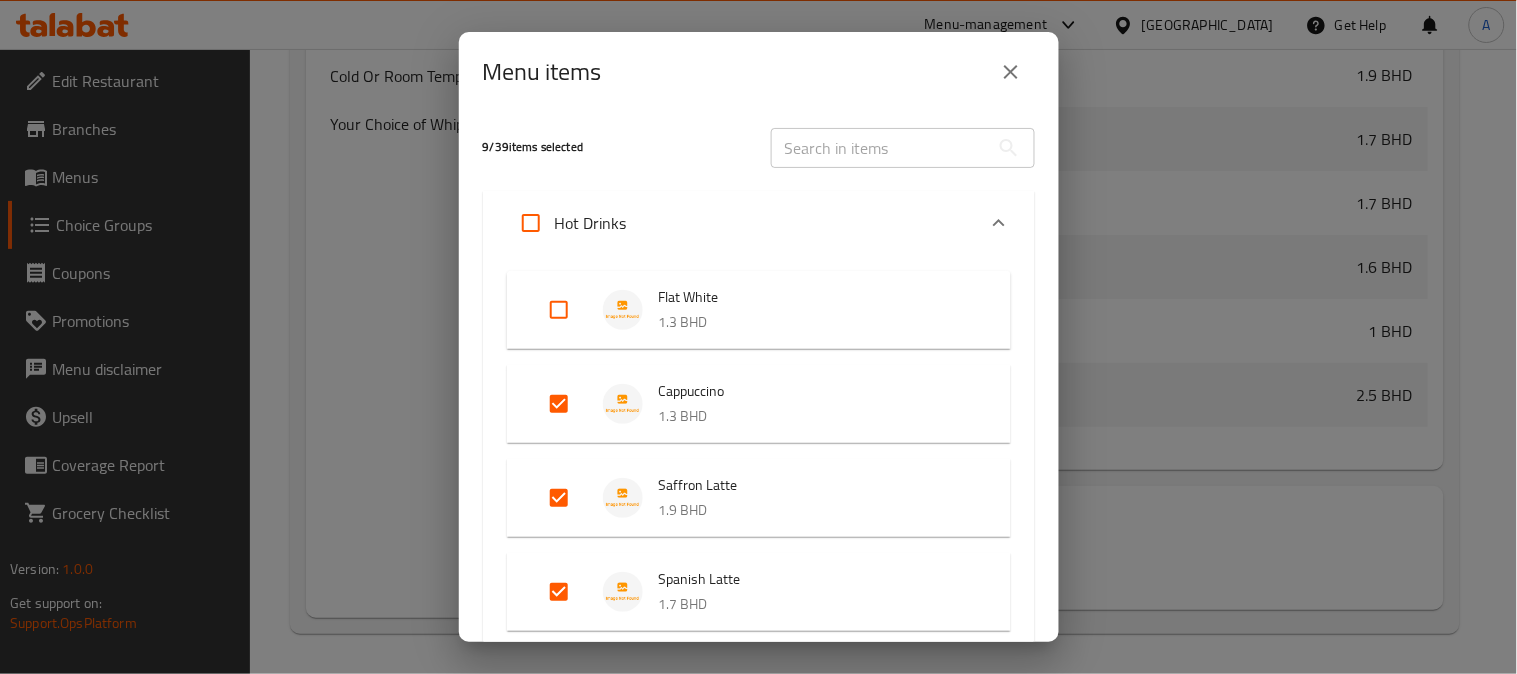 click at bounding box center [880, 148] 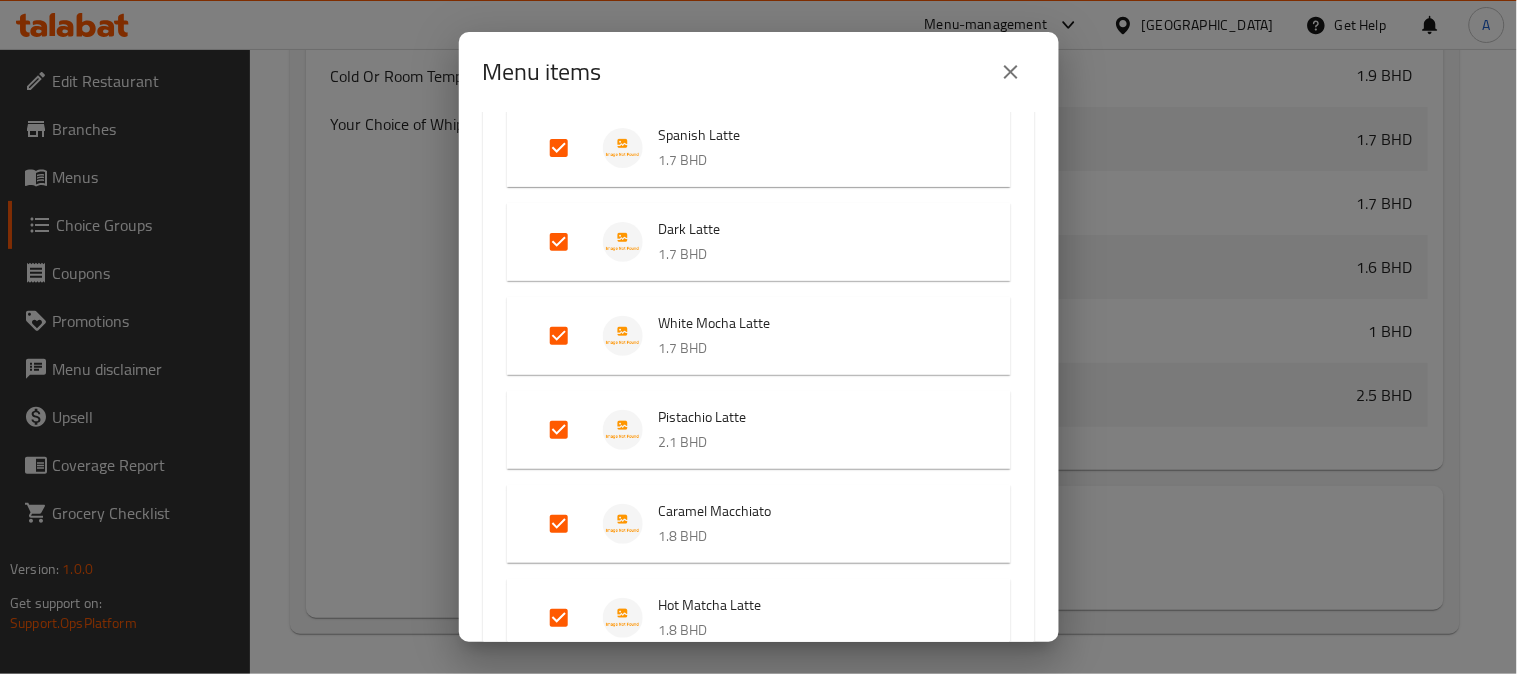 scroll, scrollTop: 0, scrollLeft: 0, axis: both 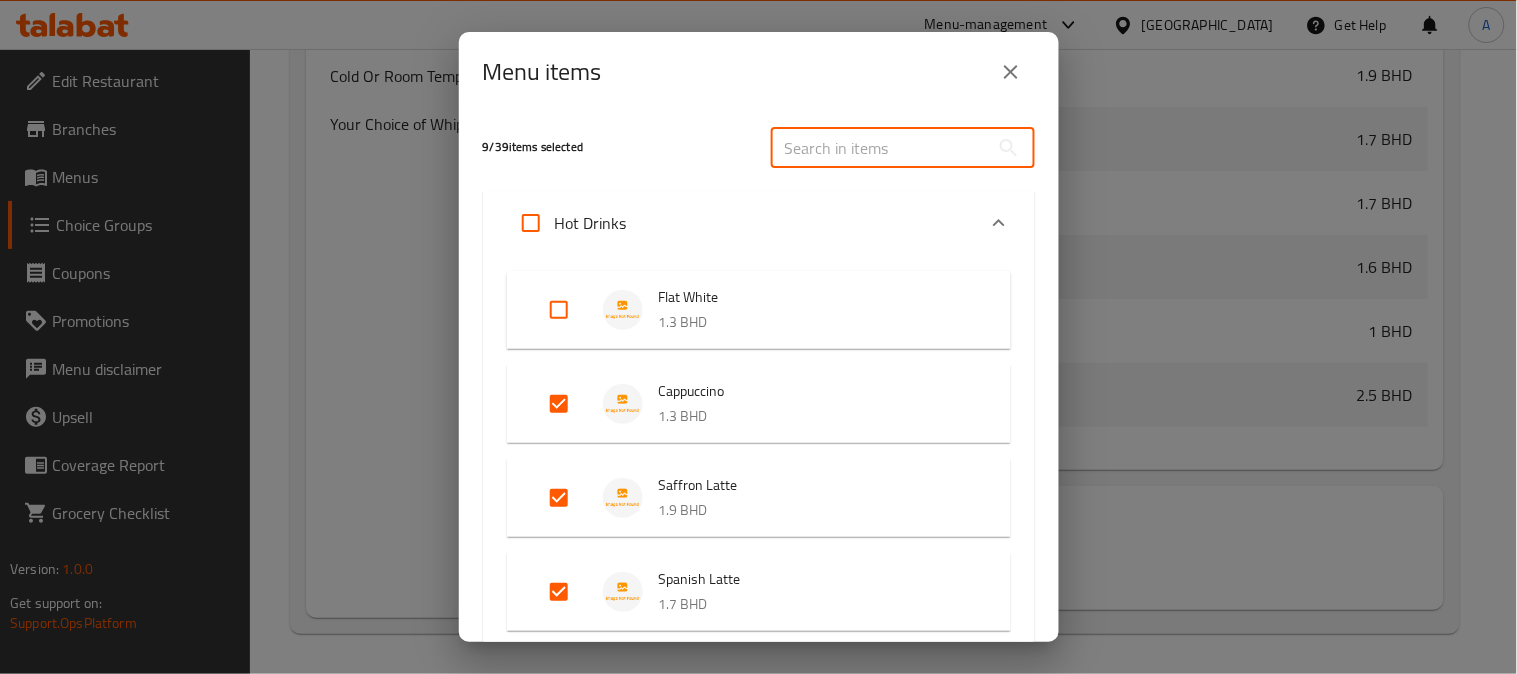 click on "Menu items" at bounding box center [759, 72] 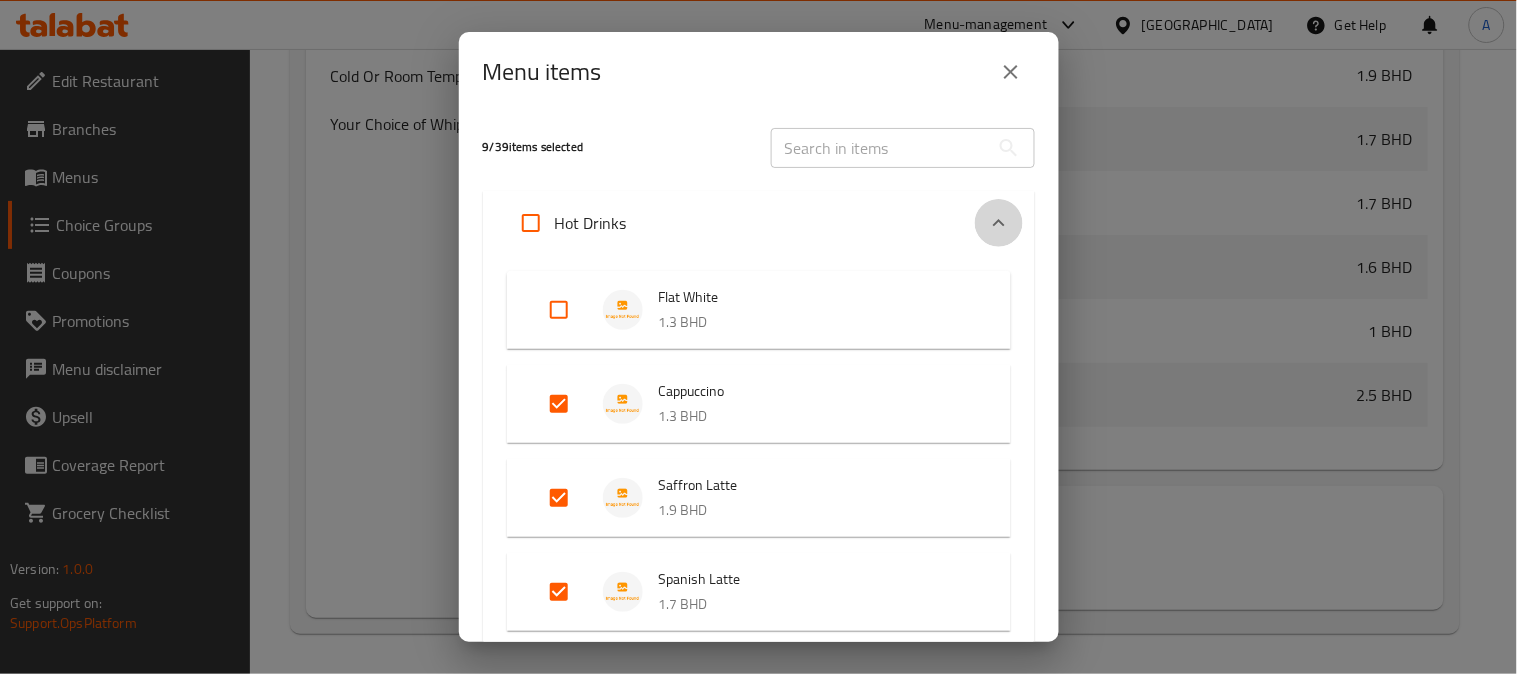 click 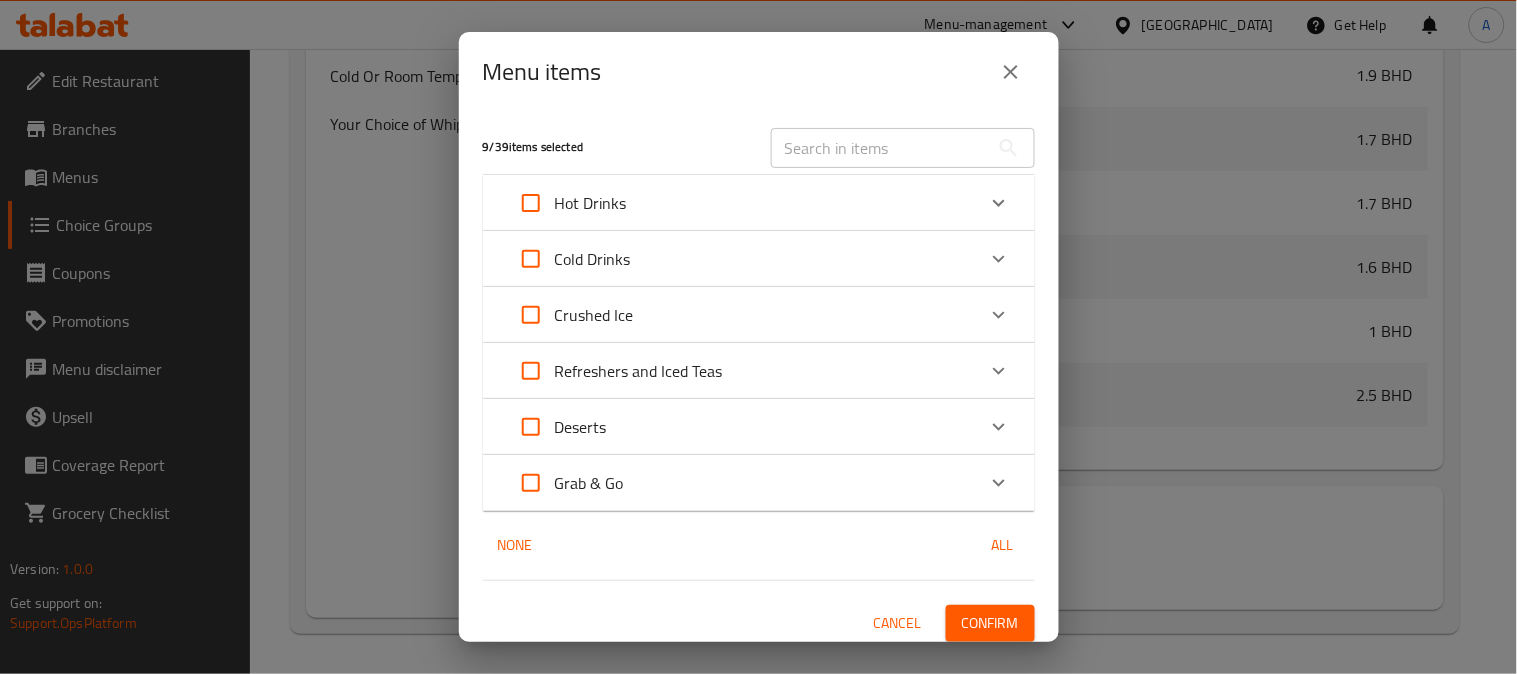 click 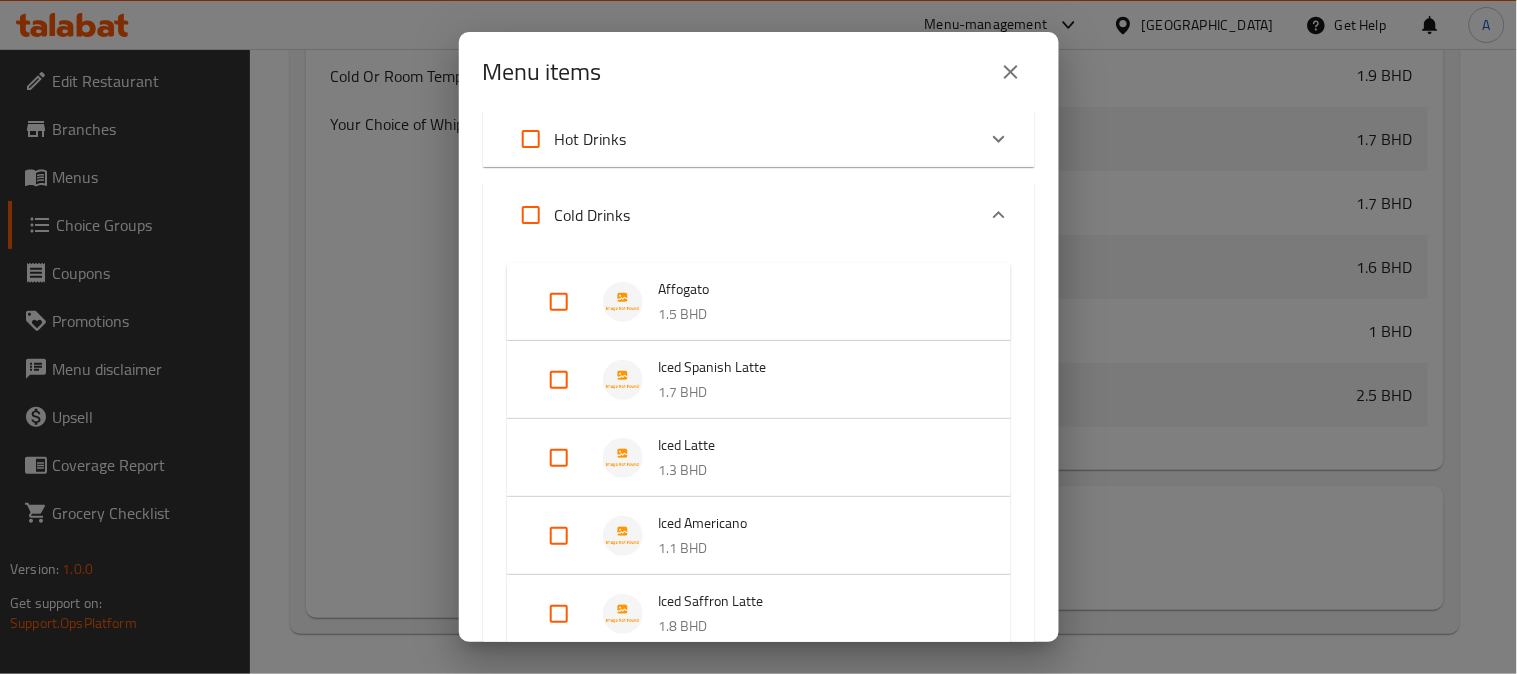 scroll, scrollTop: 111, scrollLeft: 0, axis: vertical 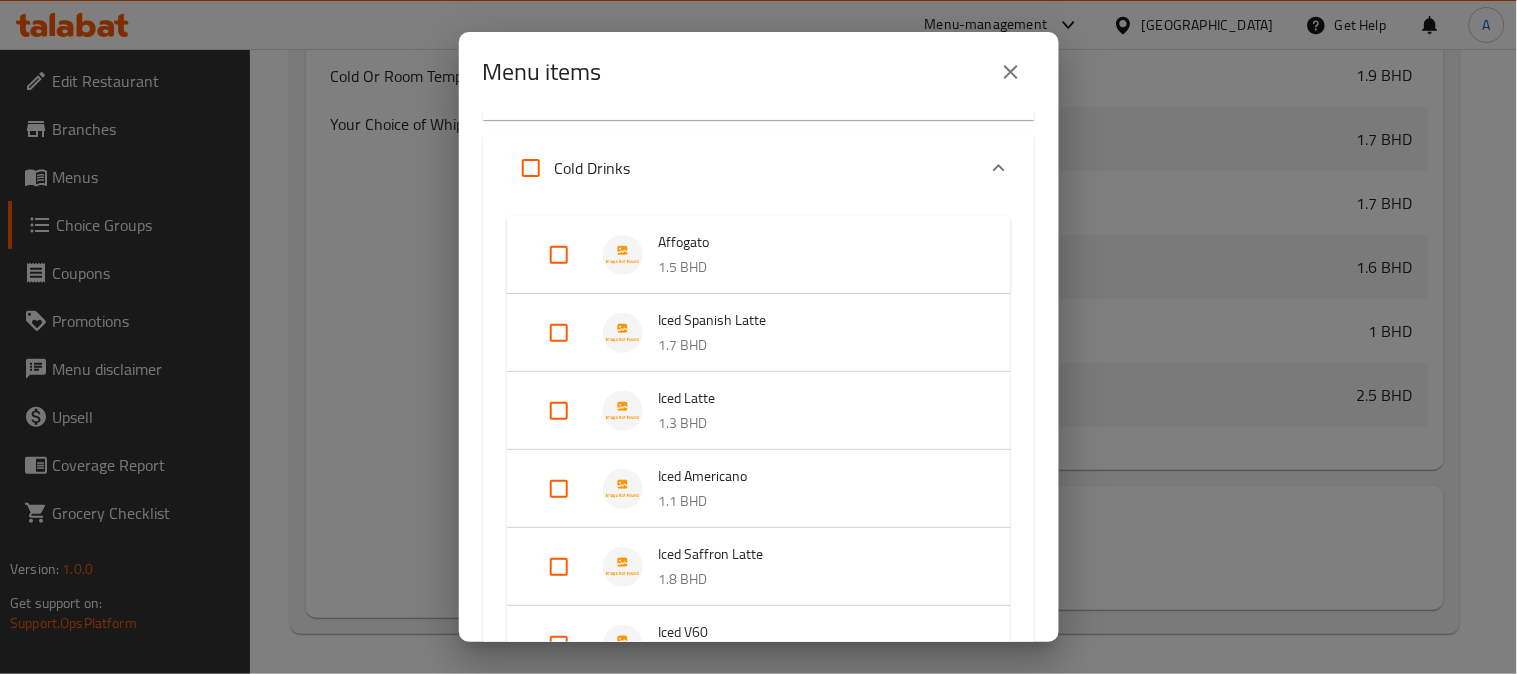 click at bounding box center [559, 333] 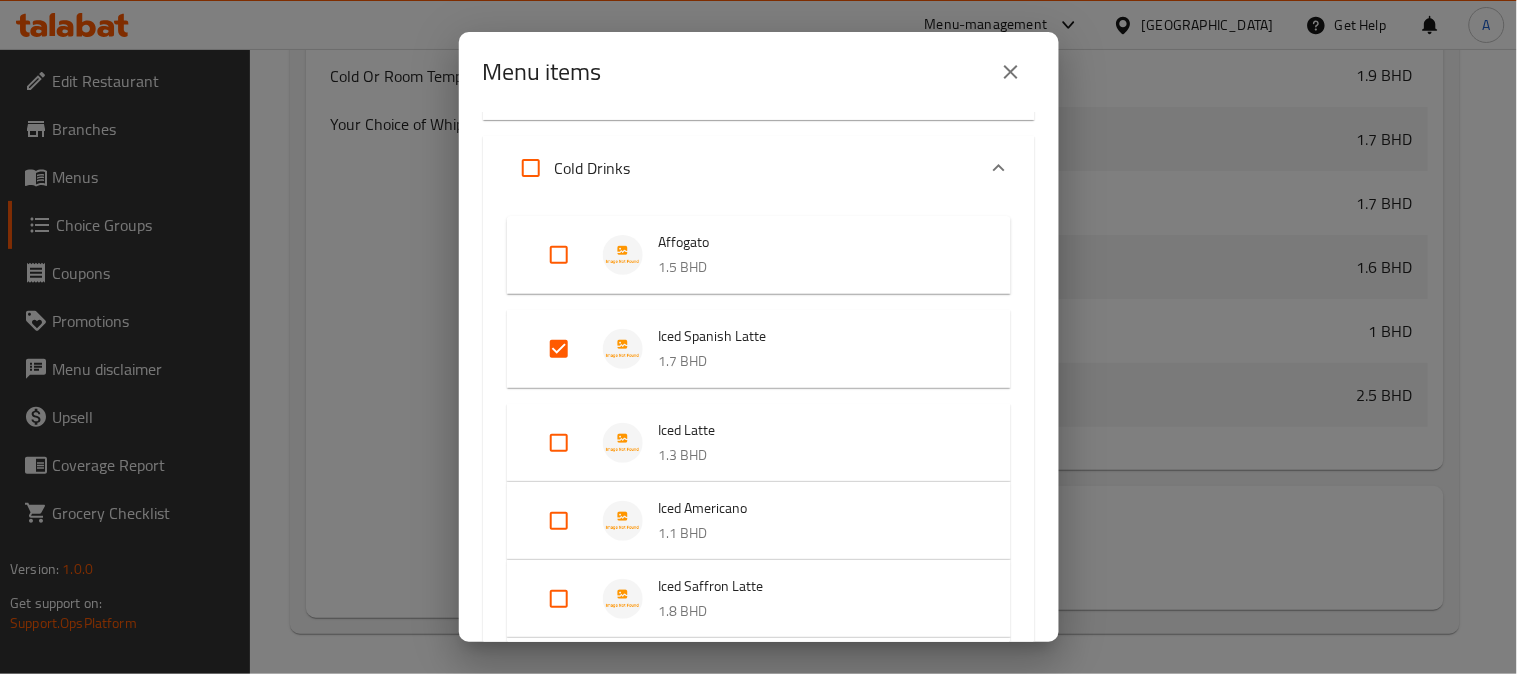 click at bounding box center (559, 443) 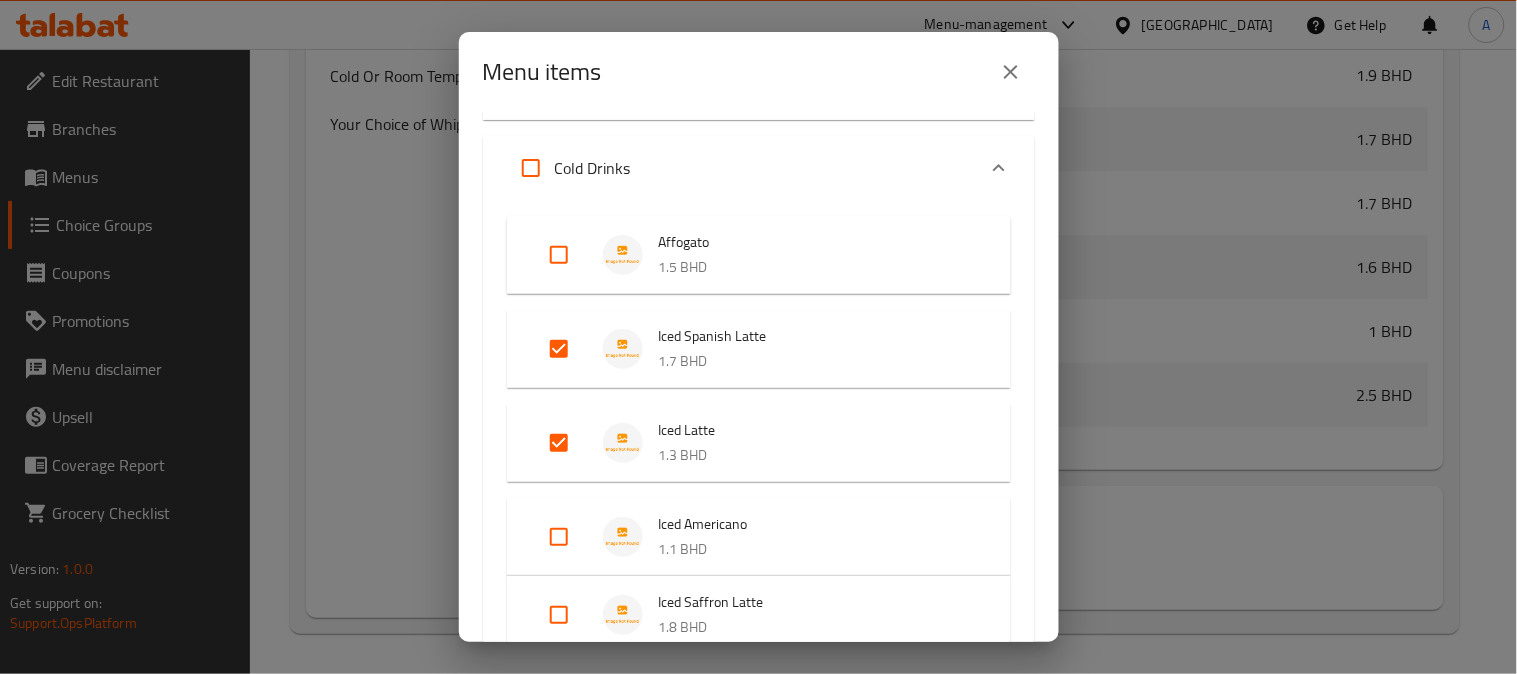 drag, startPoint x: 563, startPoint y: 538, endPoint x: 797, endPoint y: 297, distance: 335.9122 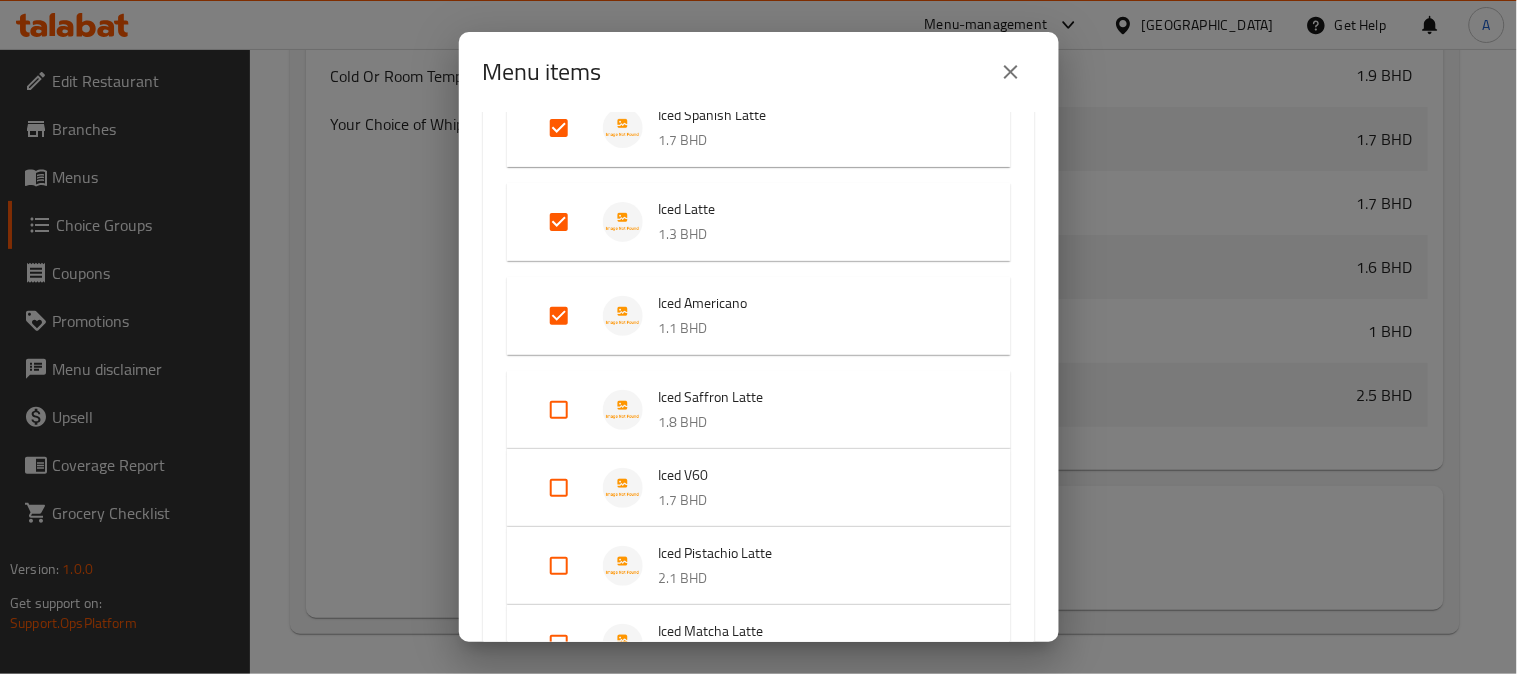 scroll, scrollTop: 333, scrollLeft: 0, axis: vertical 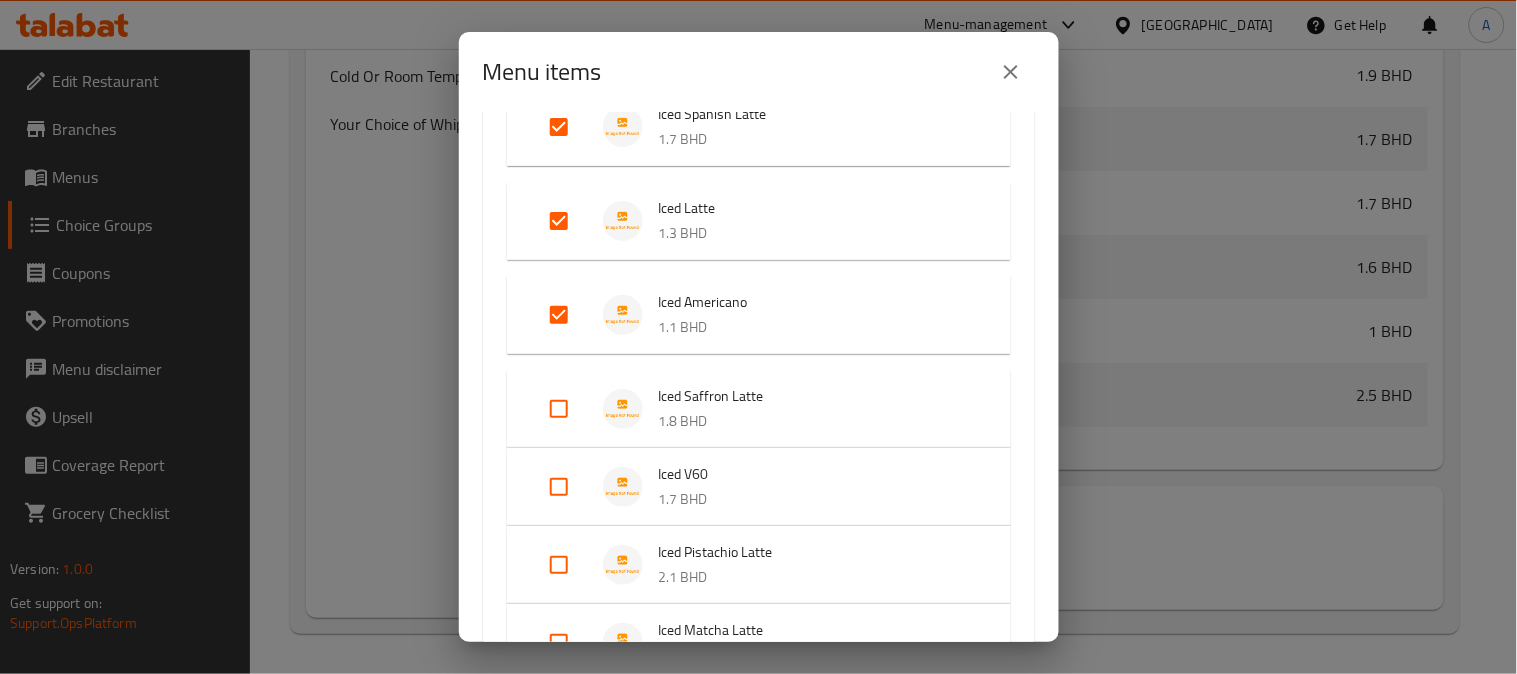 click at bounding box center [559, 409] 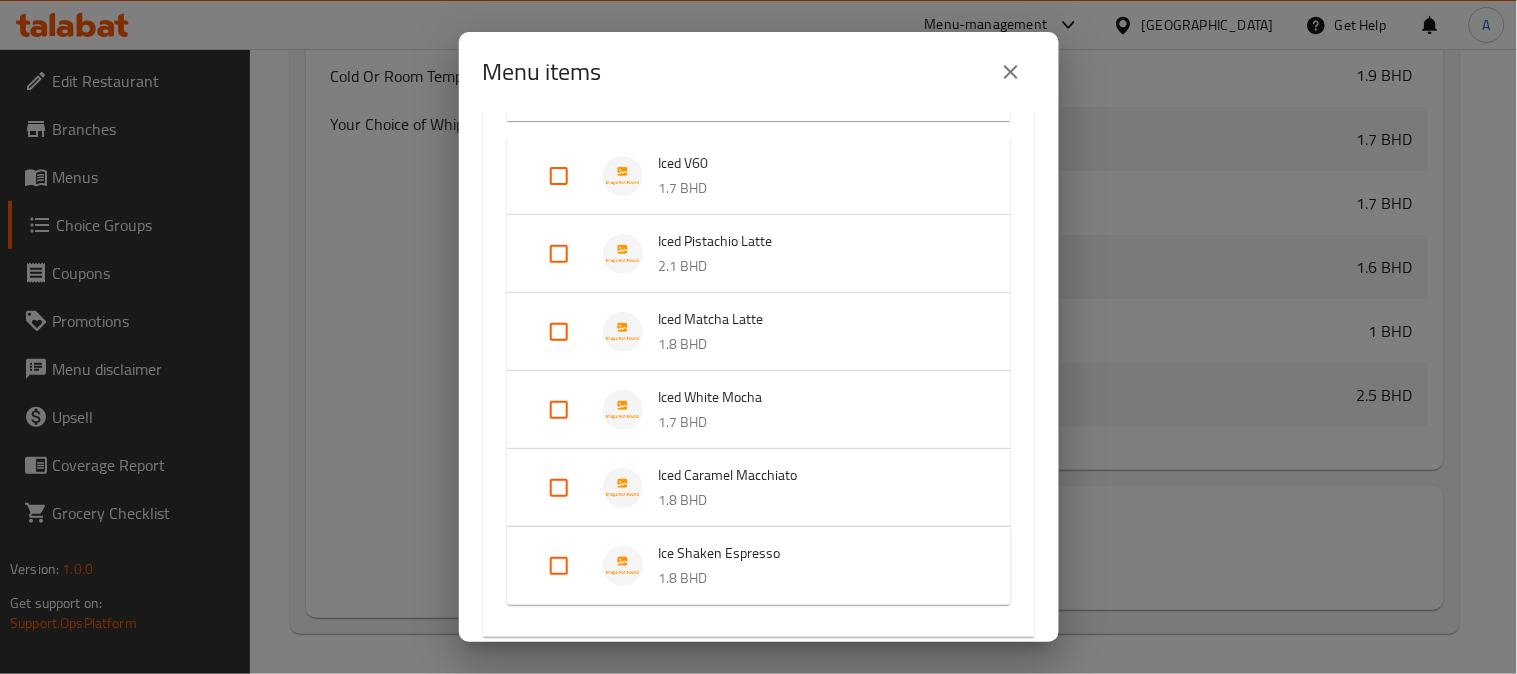 scroll, scrollTop: 666, scrollLeft: 0, axis: vertical 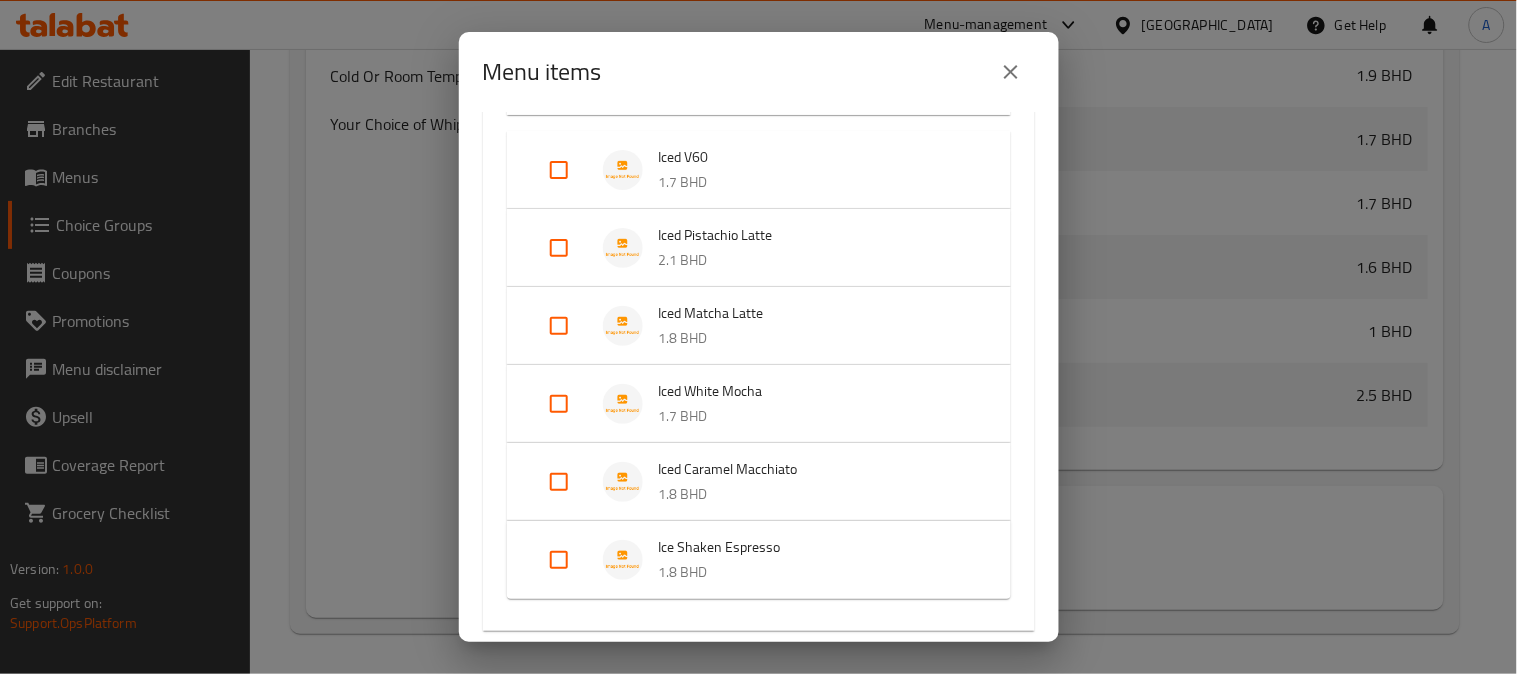 click at bounding box center [559, 248] 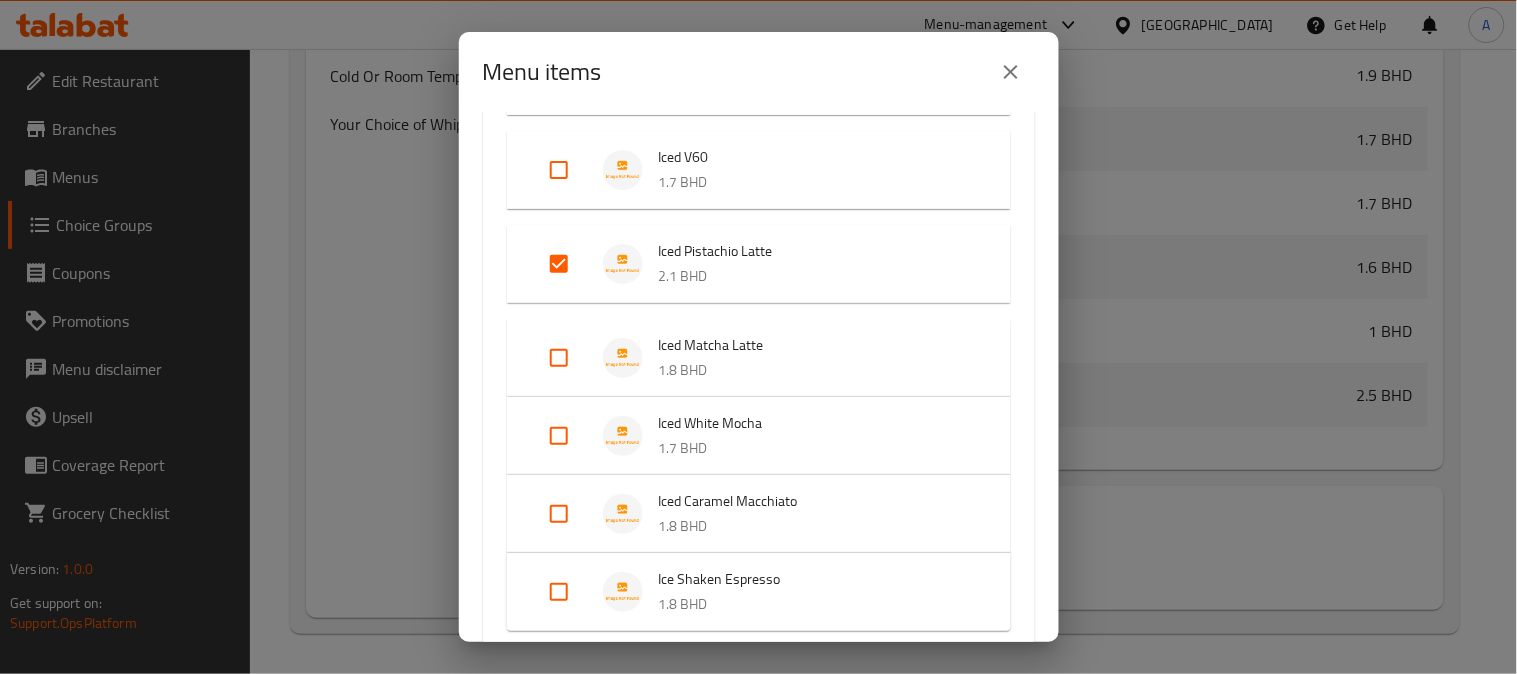 click at bounding box center (559, 358) 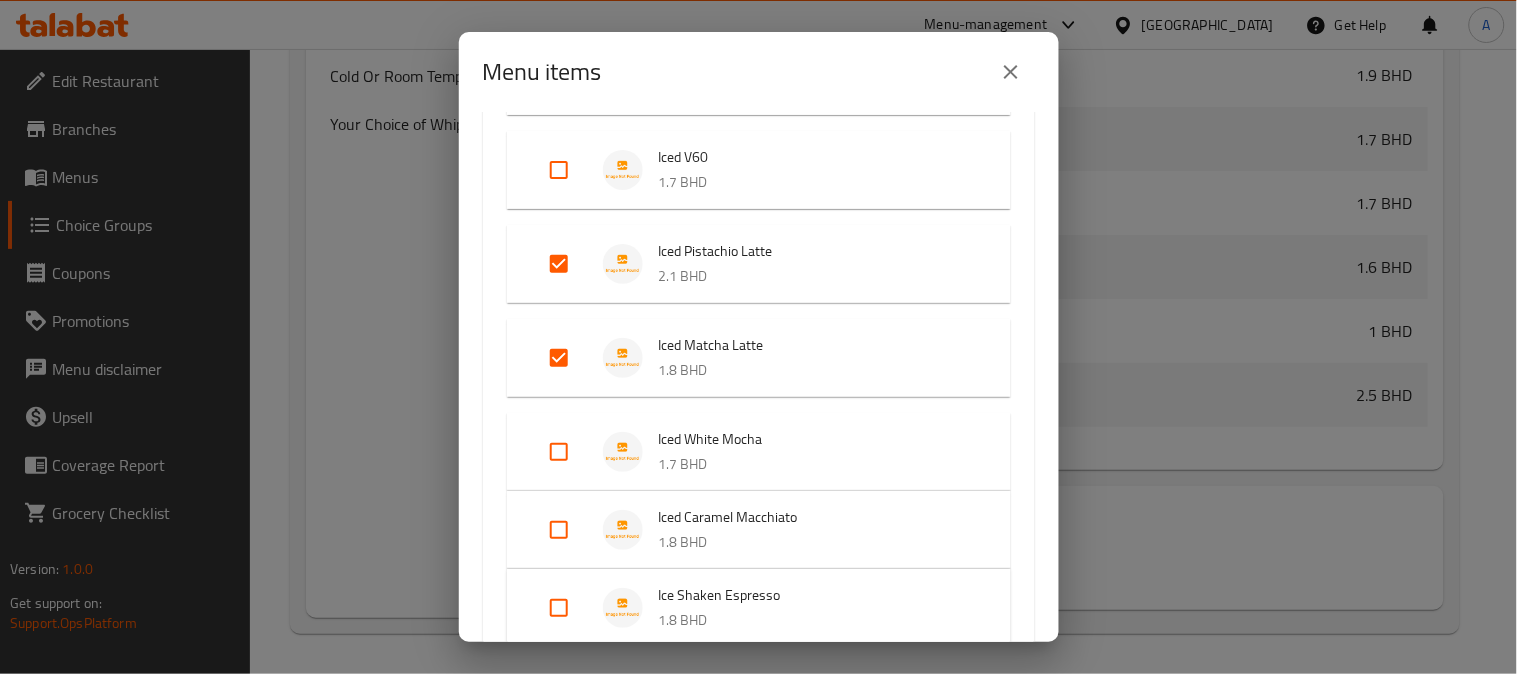 click at bounding box center (559, 452) 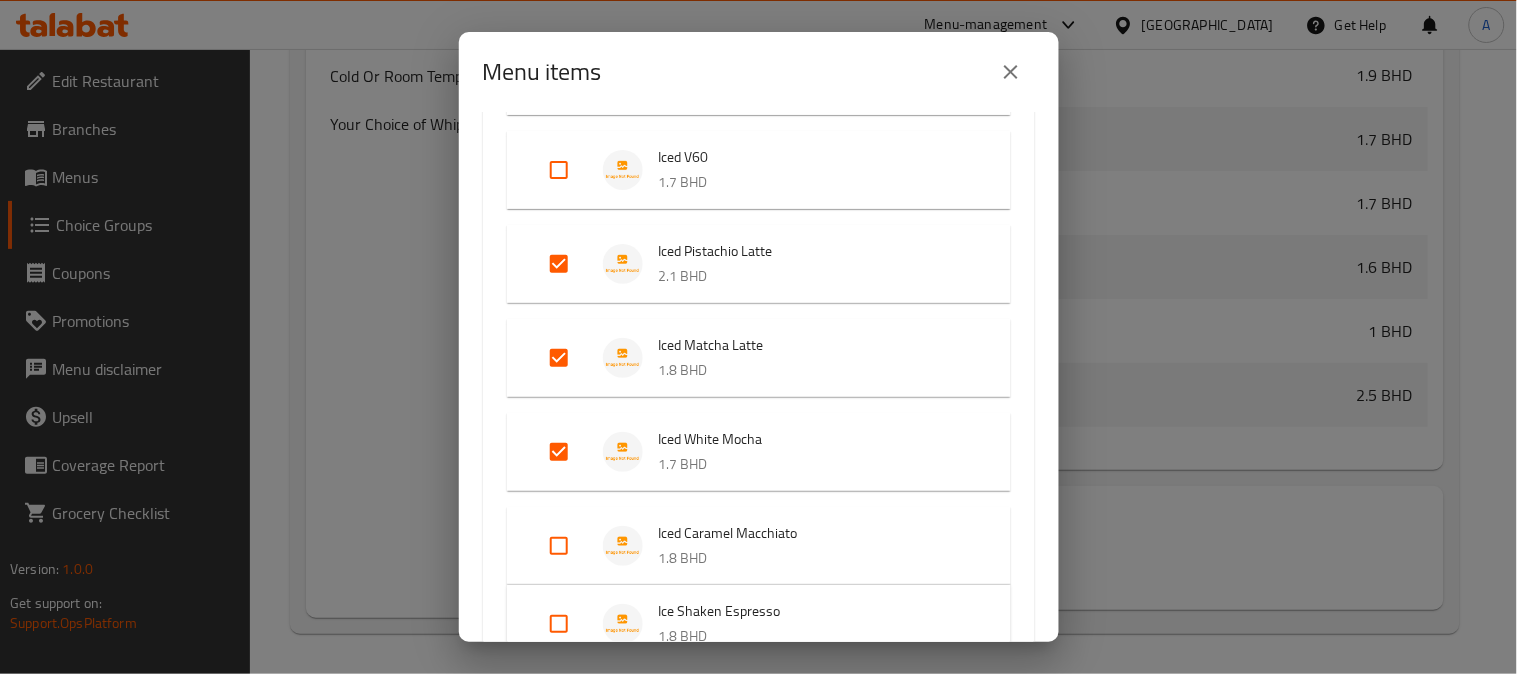 click at bounding box center [559, 546] 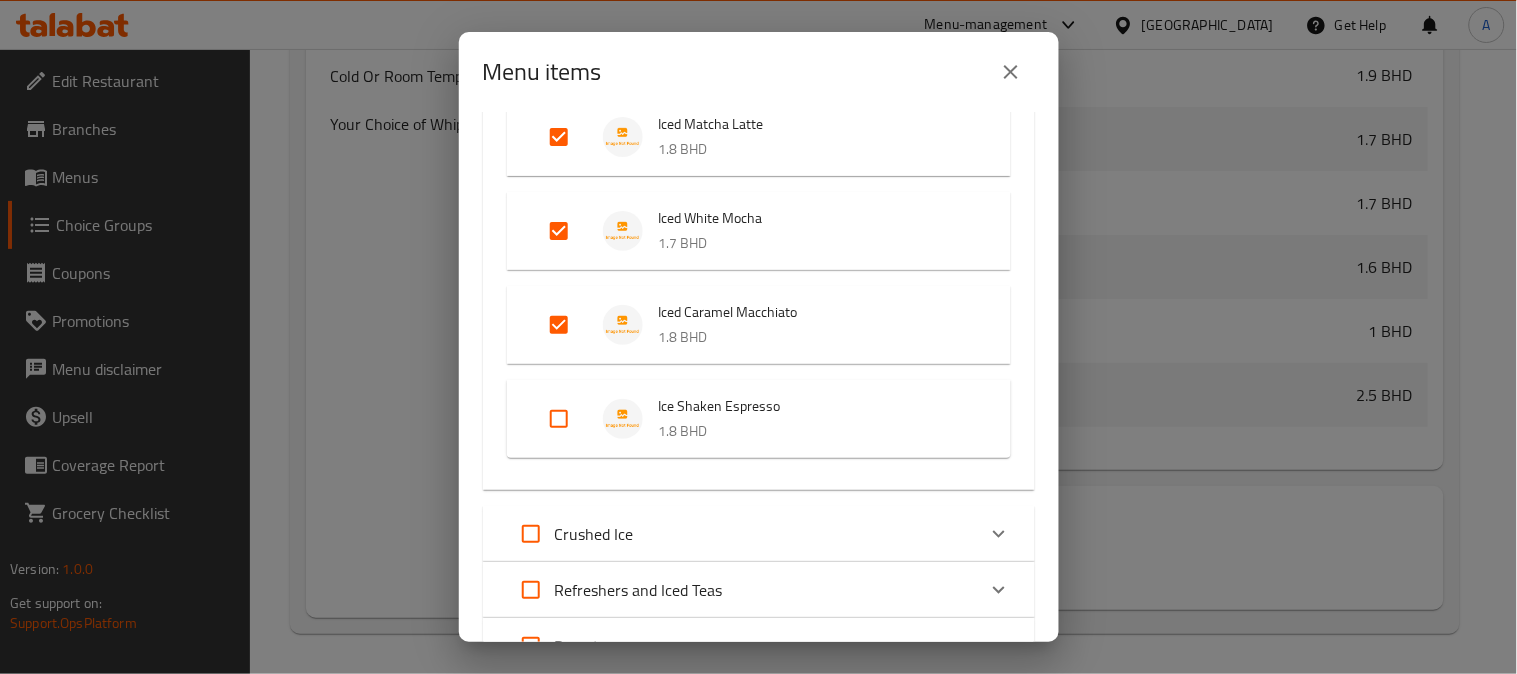 scroll, scrollTop: 888, scrollLeft: 0, axis: vertical 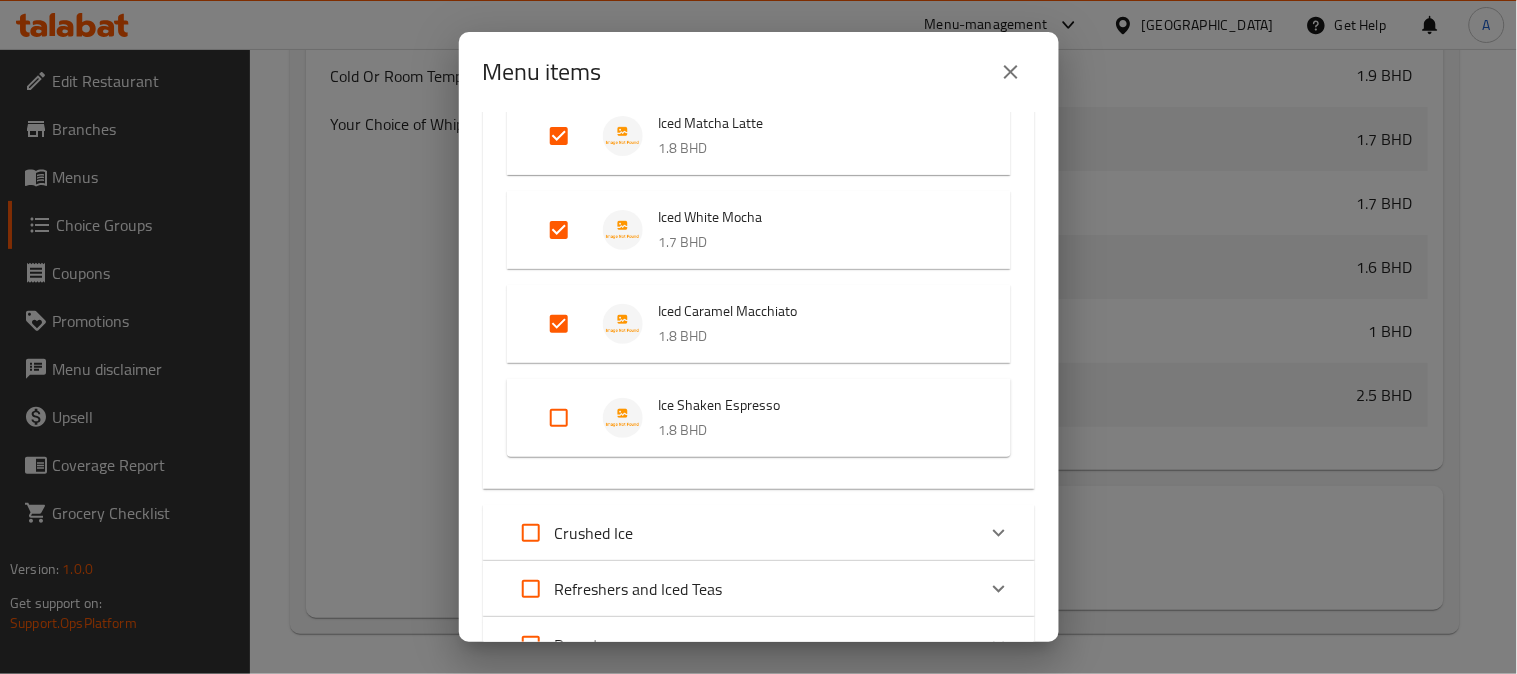 click at bounding box center [559, 418] 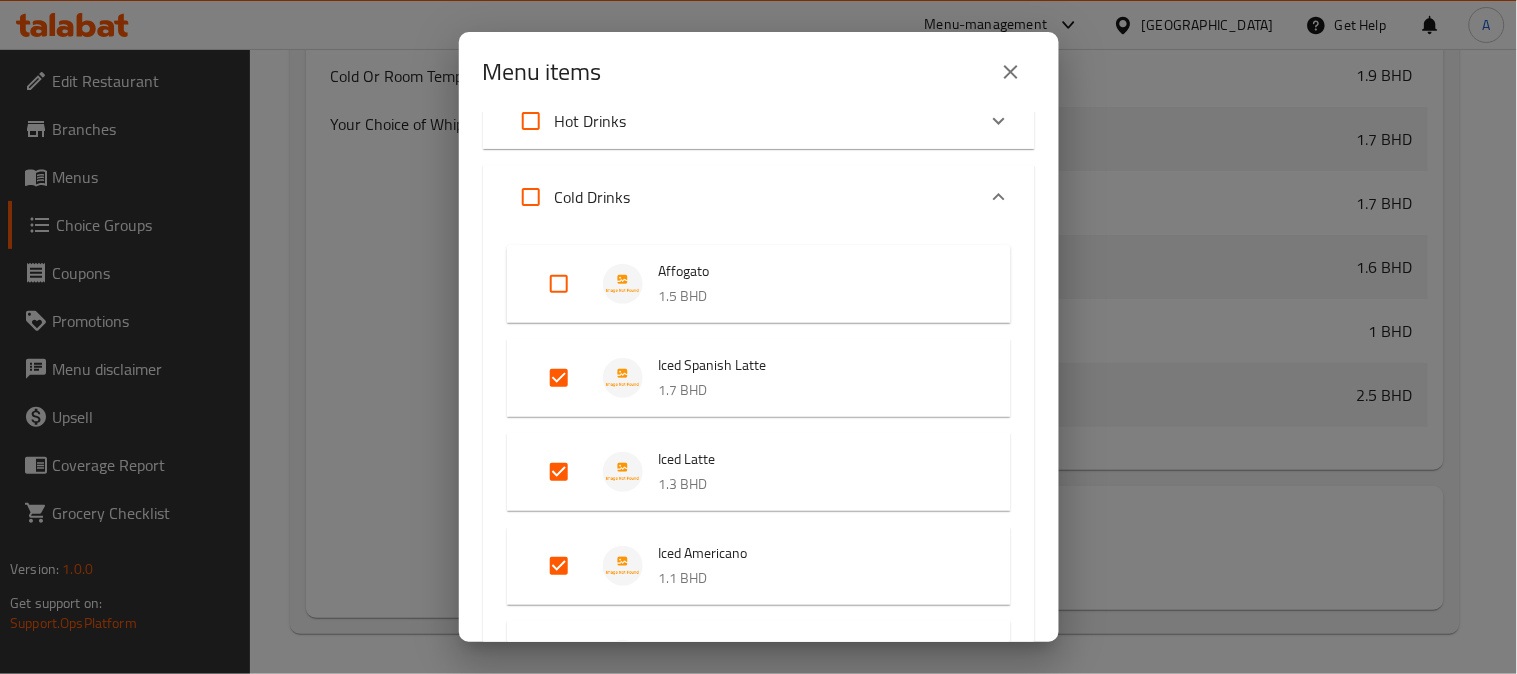 scroll, scrollTop: 0, scrollLeft: 0, axis: both 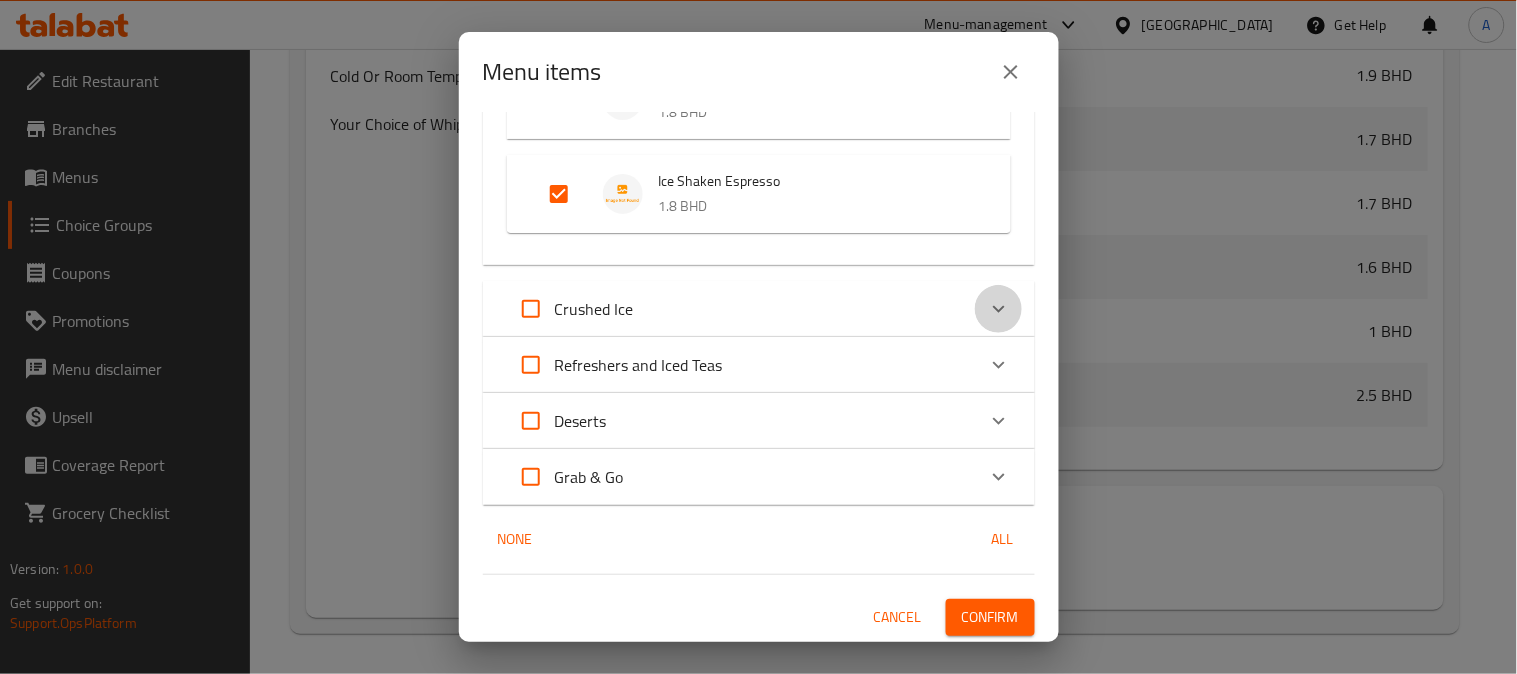 click 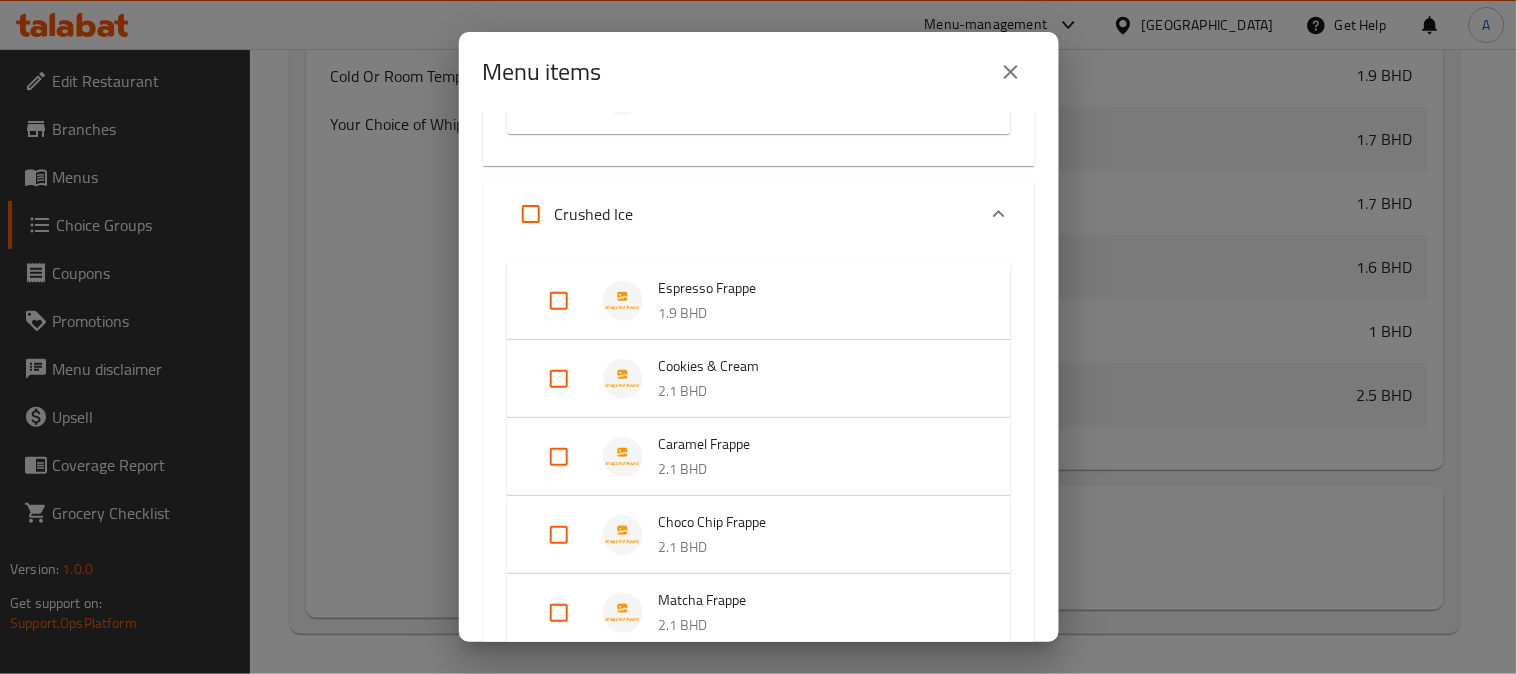 scroll, scrollTop: 1445, scrollLeft: 0, axis: vertical 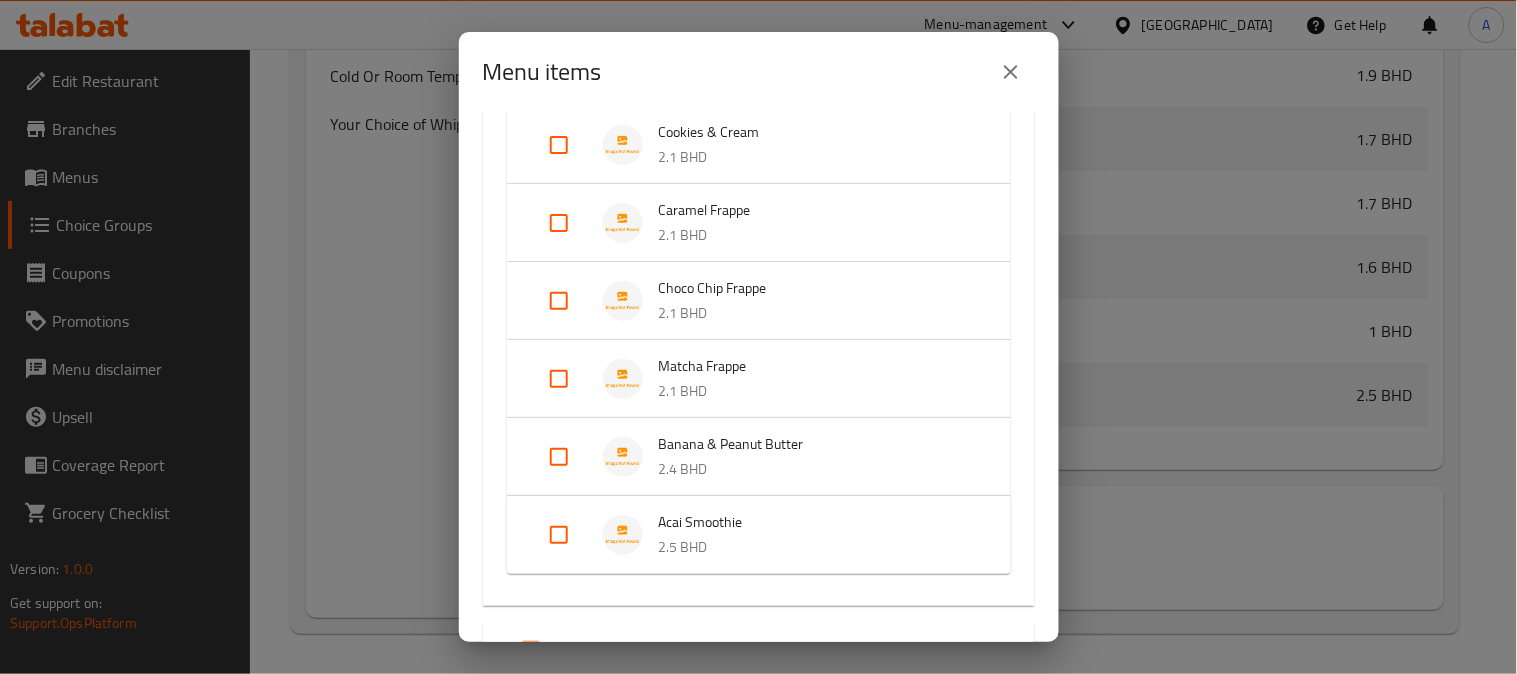 click at bounding box center (559, 379) 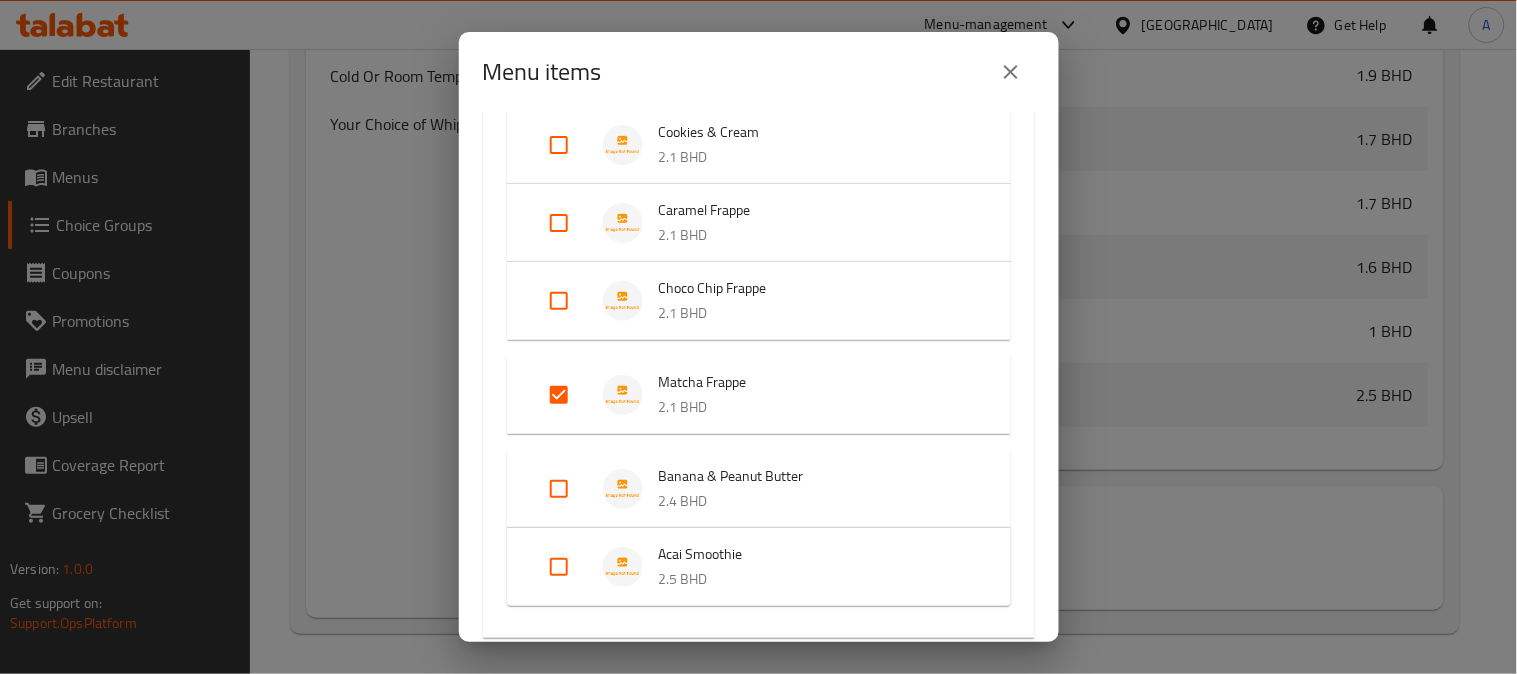 click at bounding box center (559, 301) 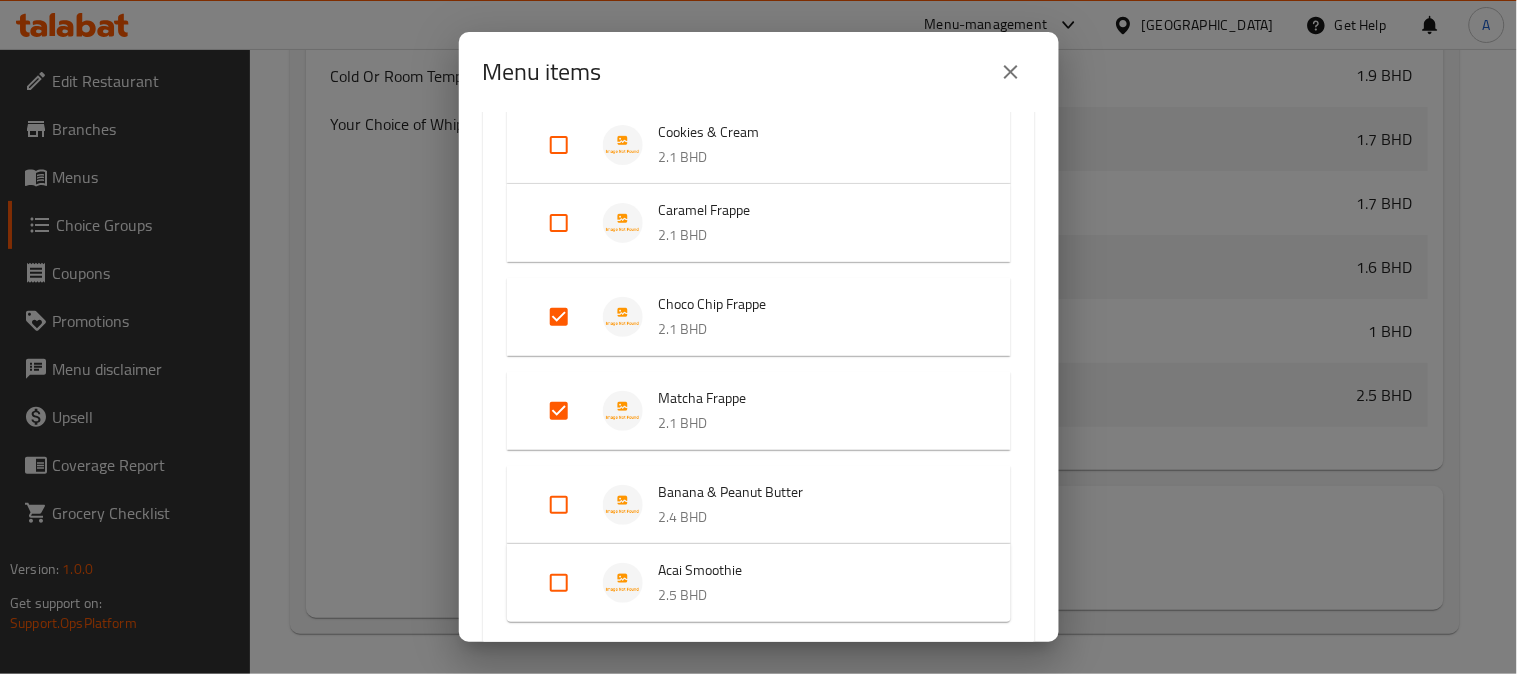 click at bounding box center [559, 223] 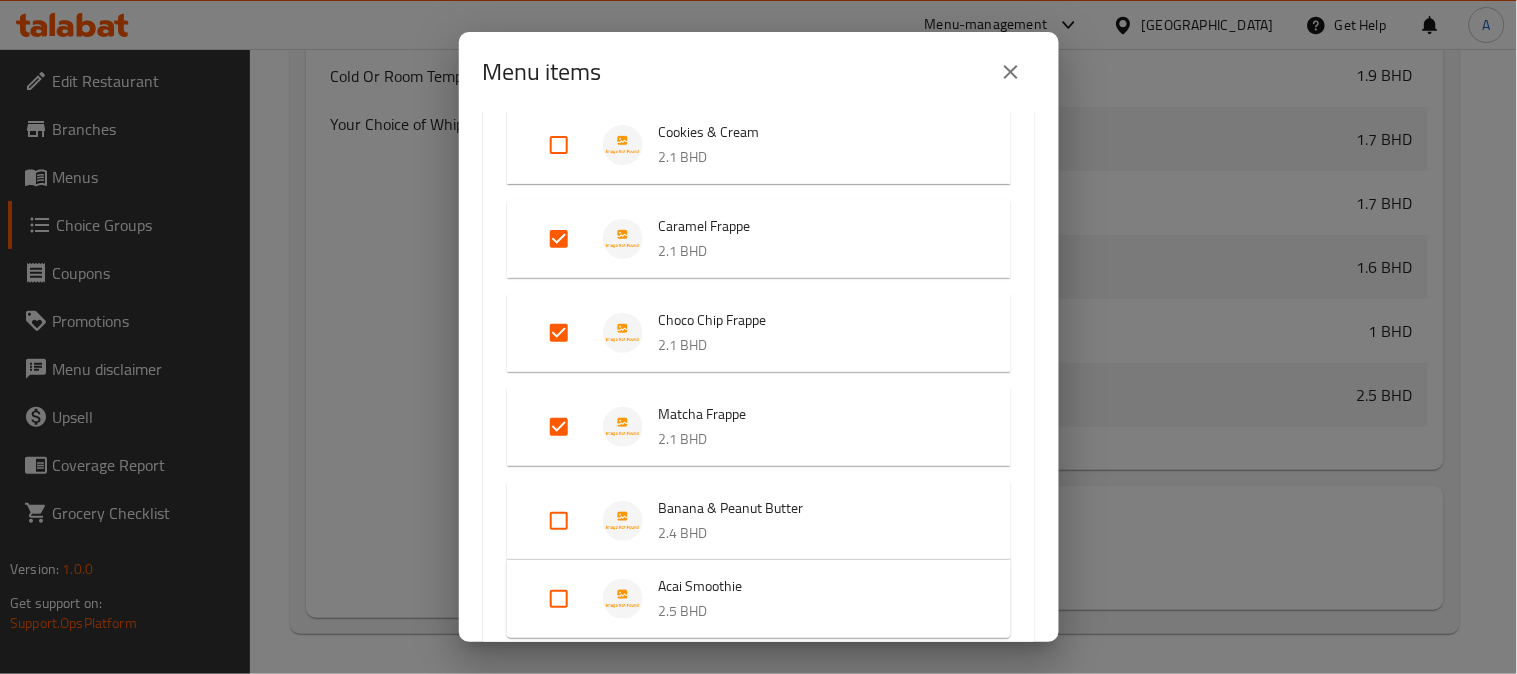 click at bounding box center [559, 145] 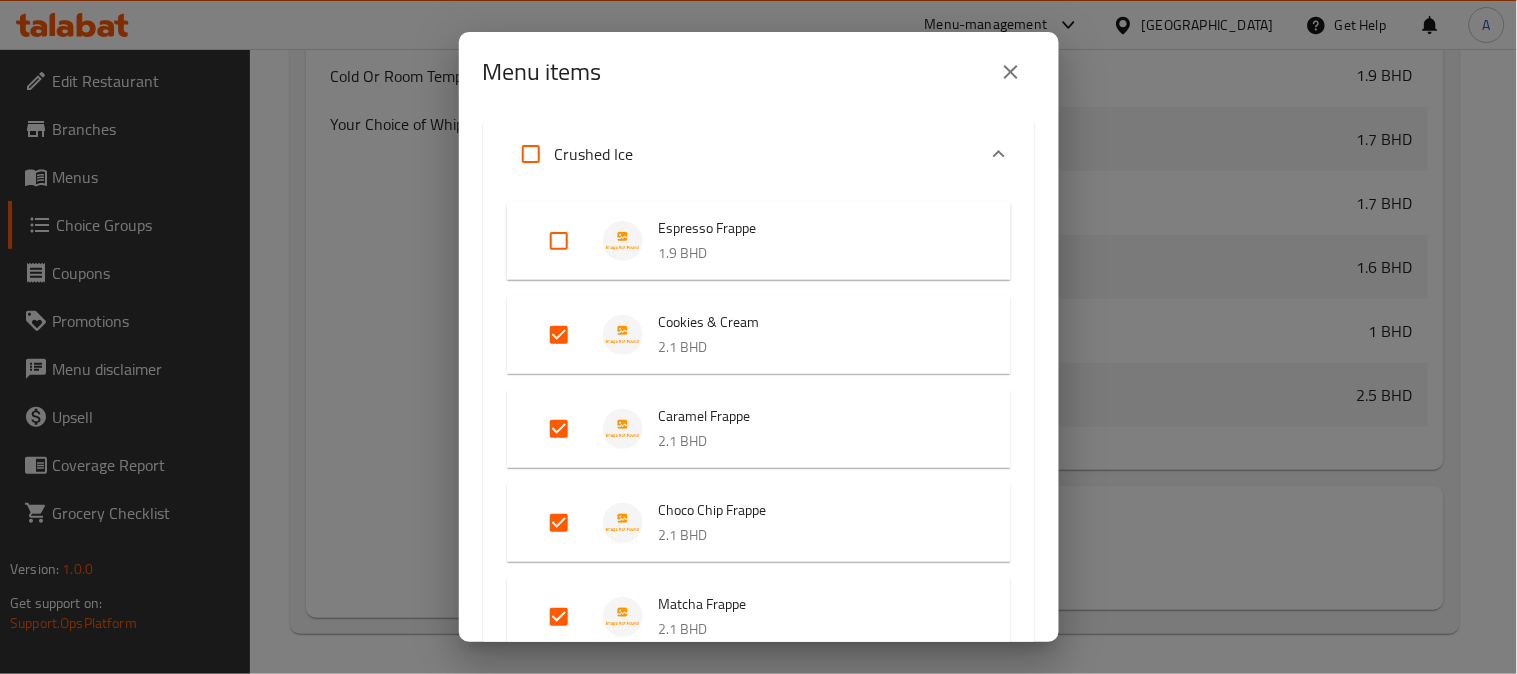 scroll, scrollTop: 1223, scrollLeft: 0, axis: vertical 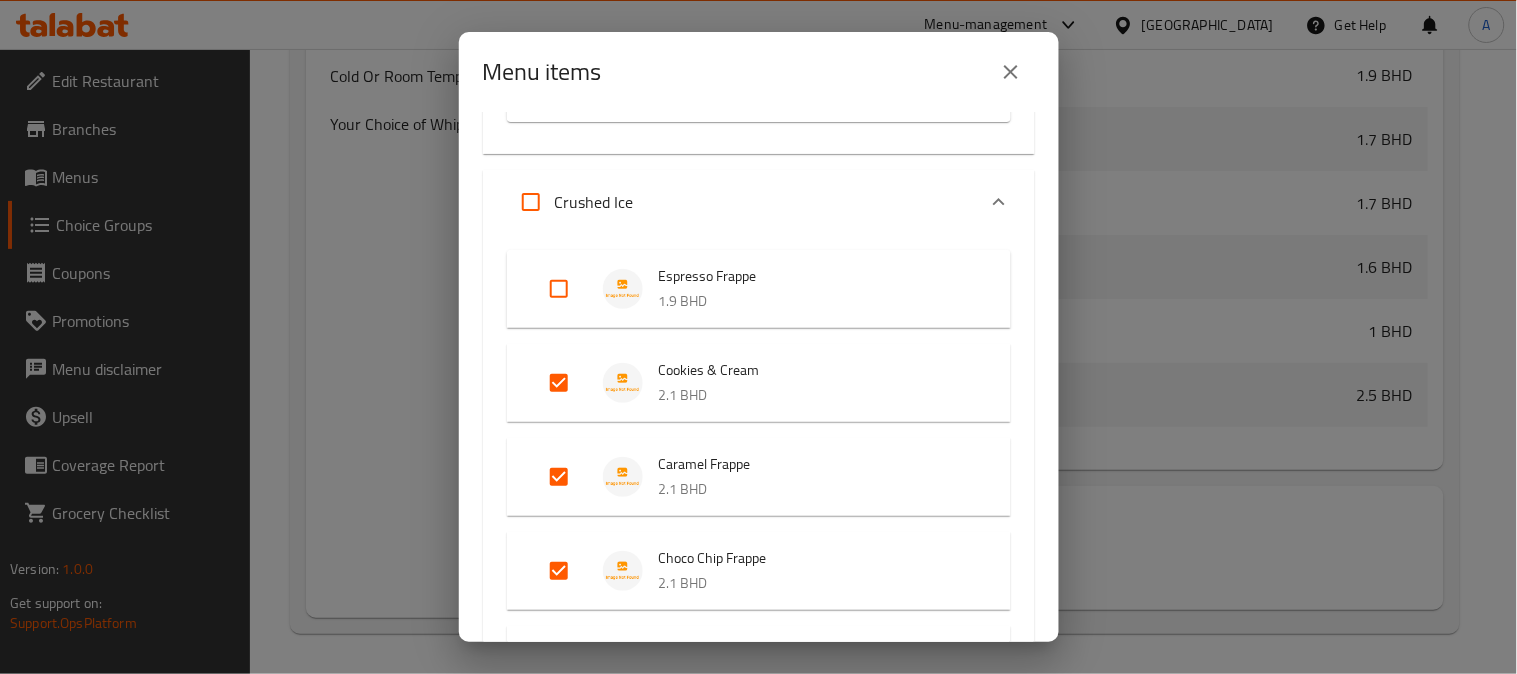 click at bounding box center (559, 289) 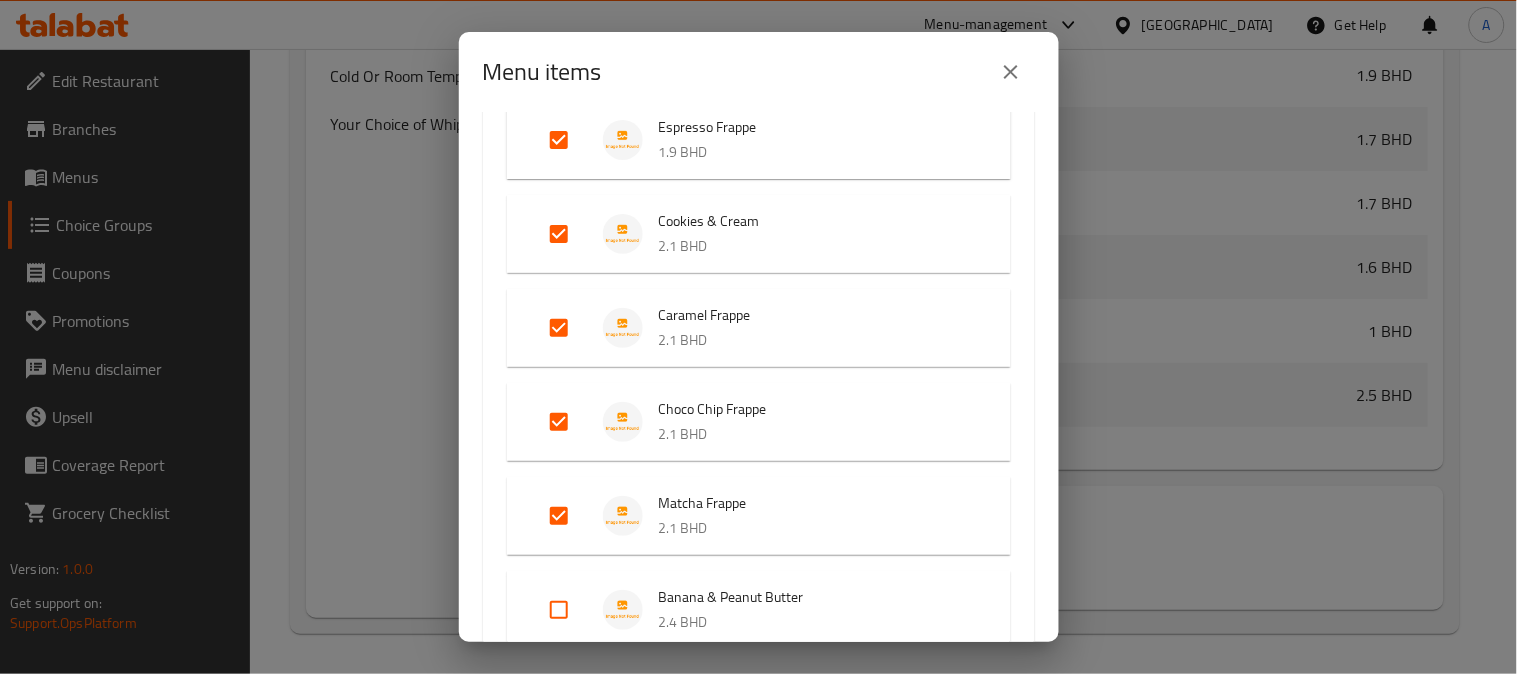 scroll, scrollTop: 1808, scrollLeft: 0, axis: vertical 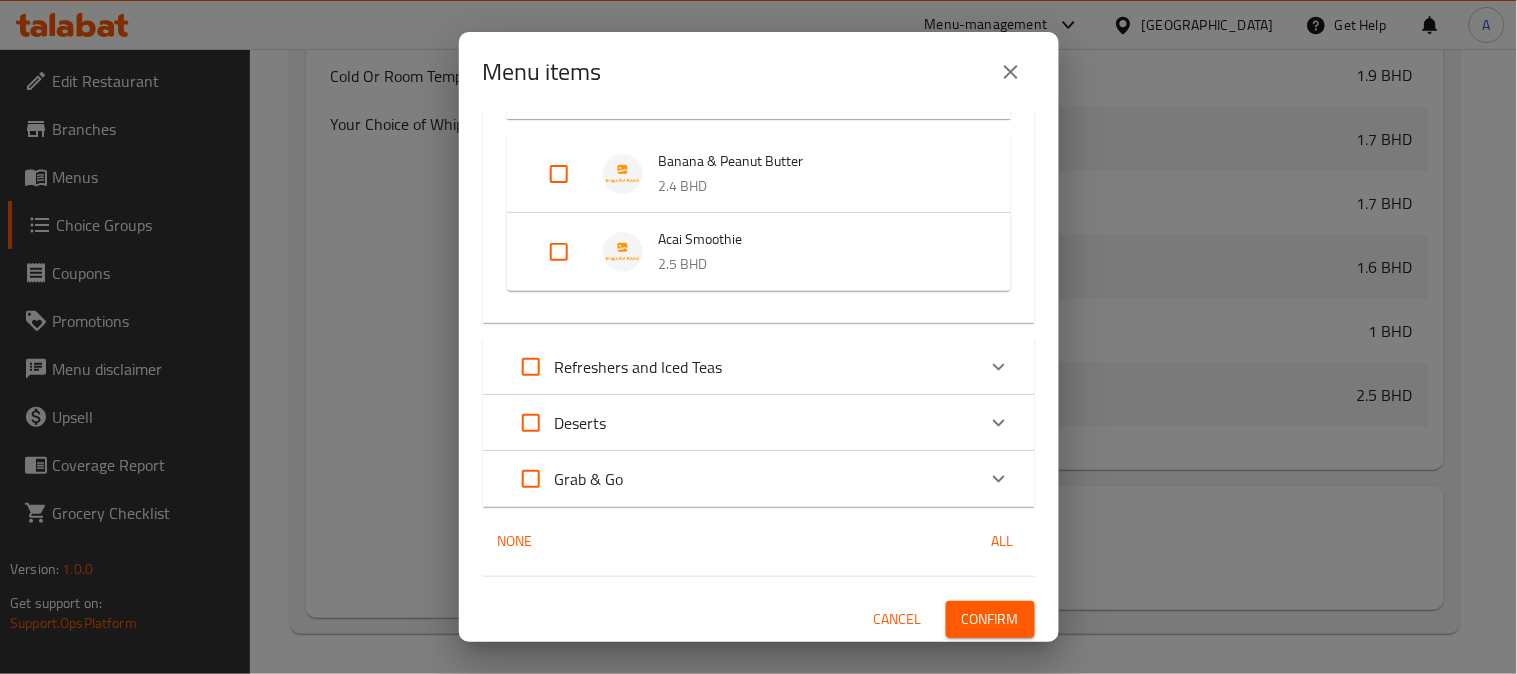 click 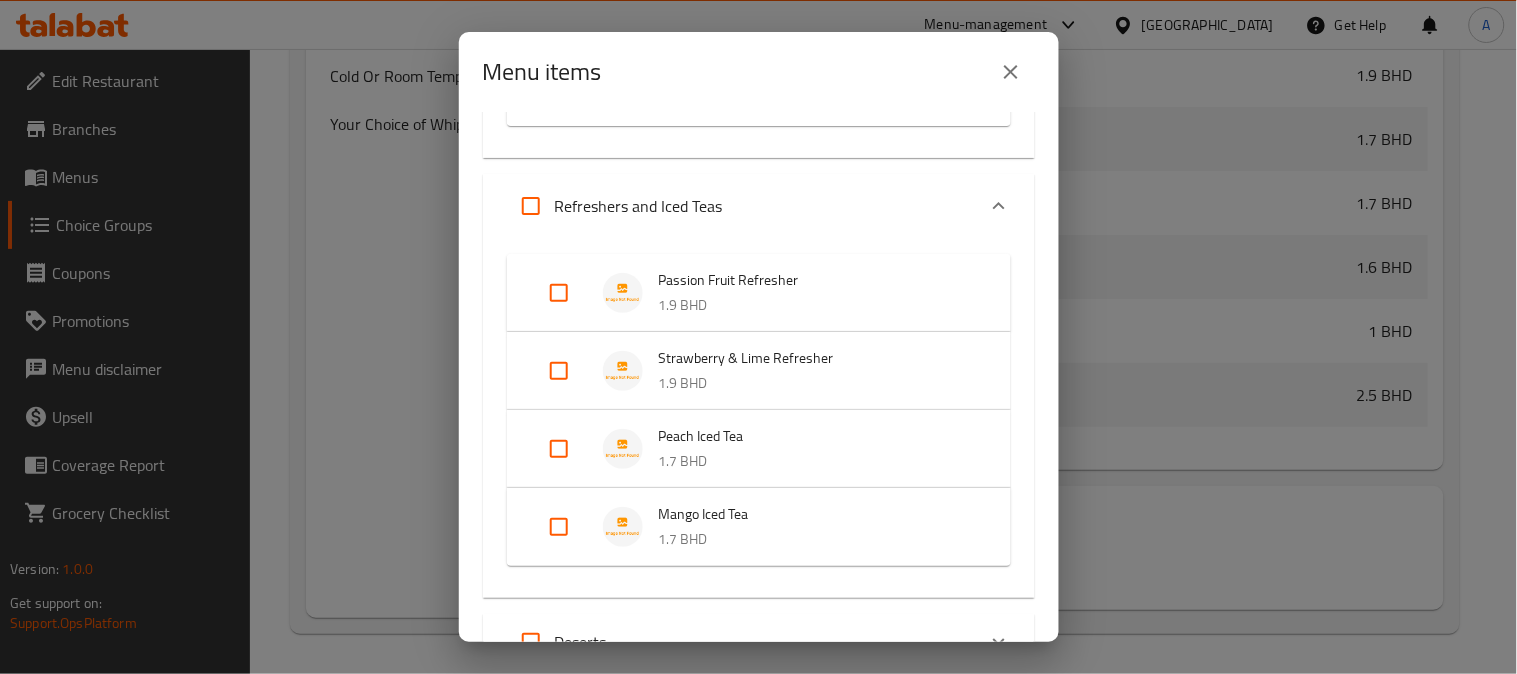 scroll, scrollTop: 1971, scrollLeft: 0, axis: vertical 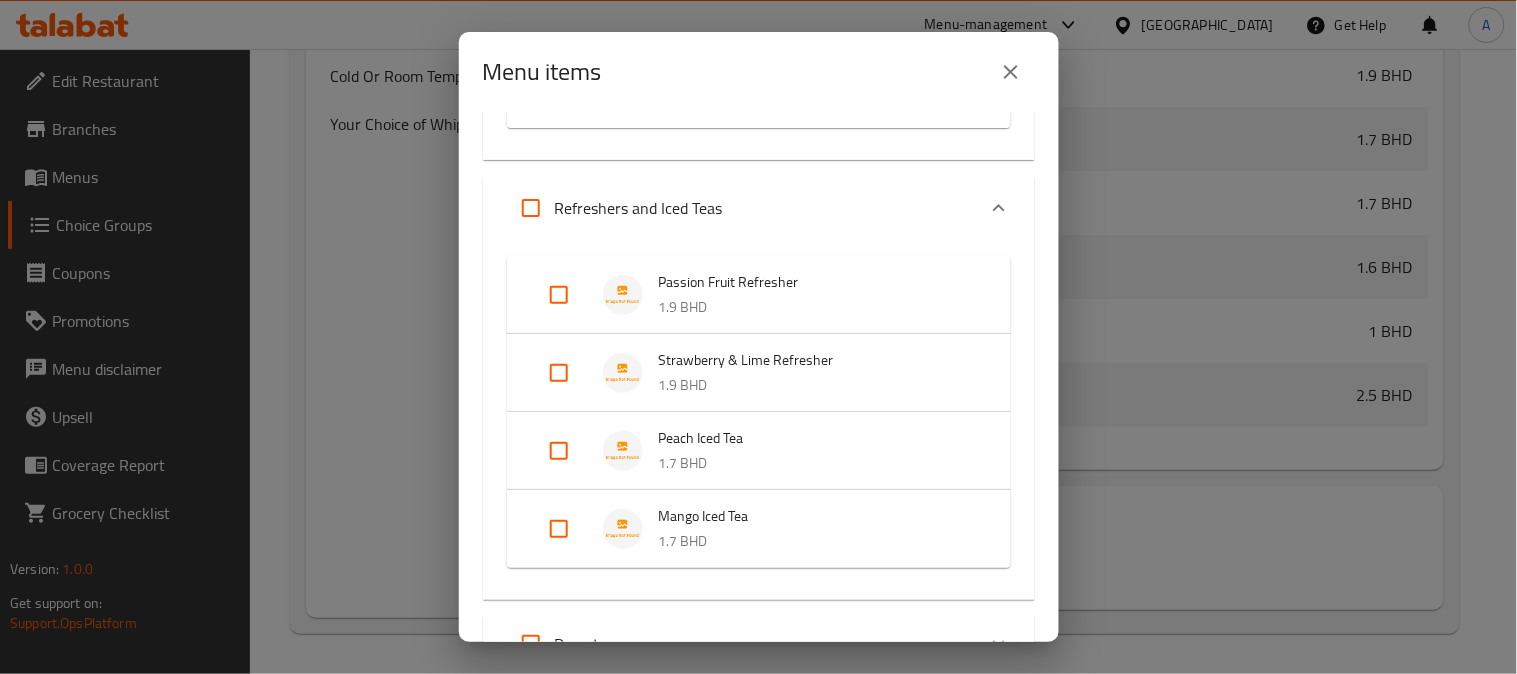 click at bounding box center (531, 208) 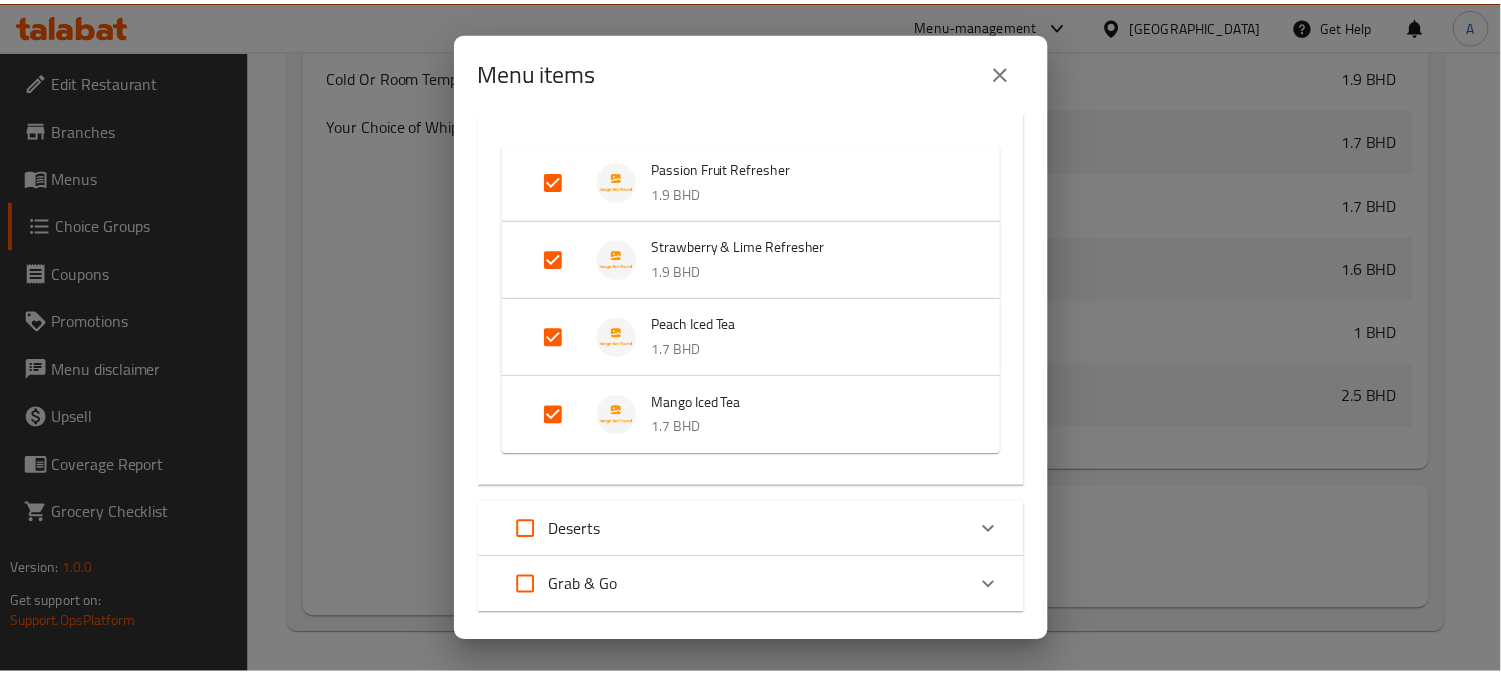 scroll, scrollTop: 2193, scrollLeft: 0, axis: vertical 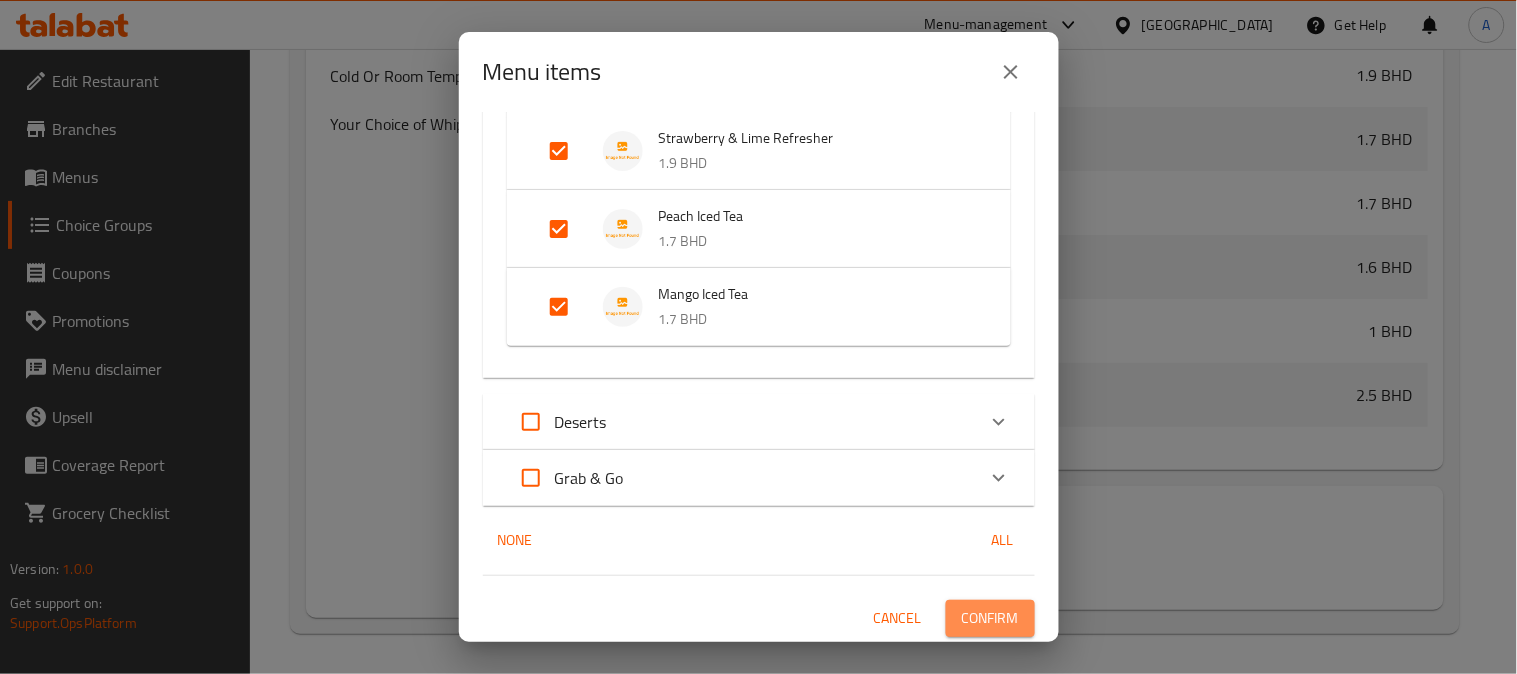 click on "Confirm" at bounding box center (990, 618) 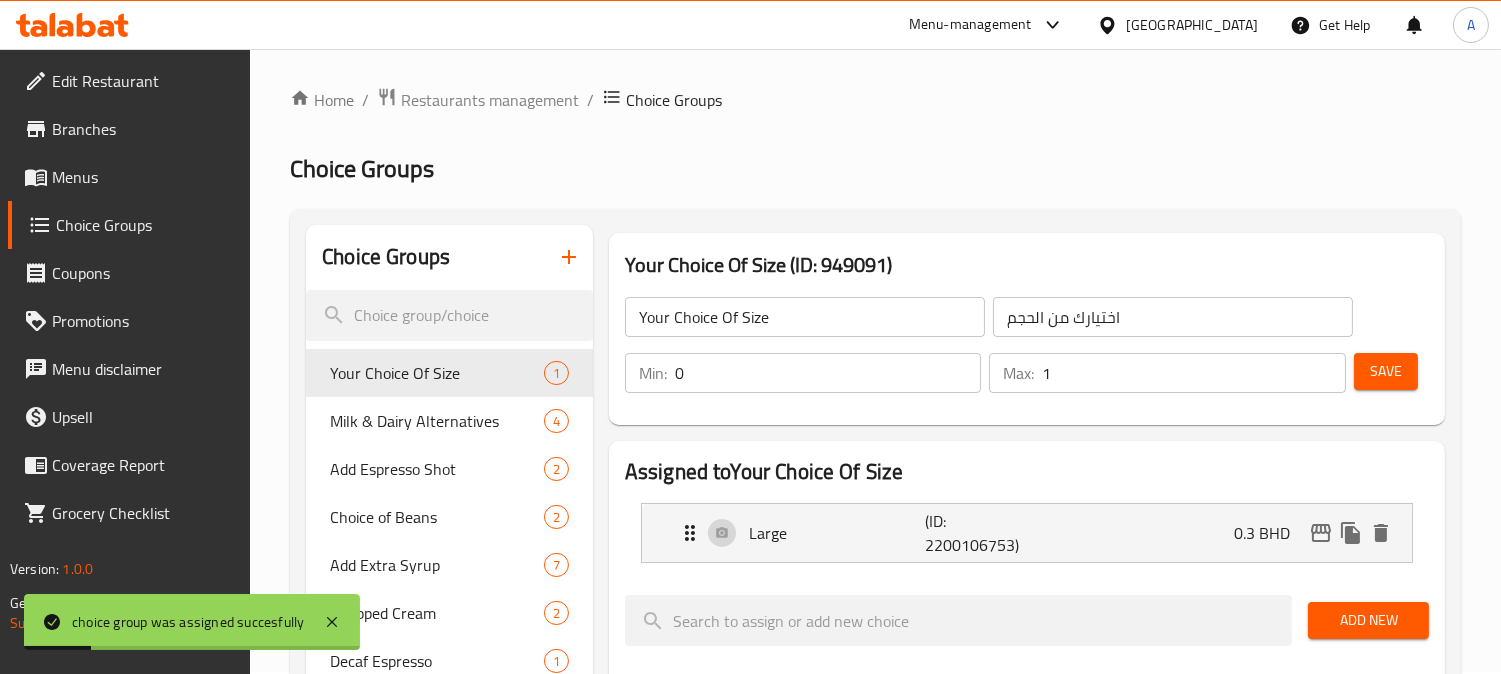 scroll, scrollTop: 0, scrollLeft: 0, axis: both 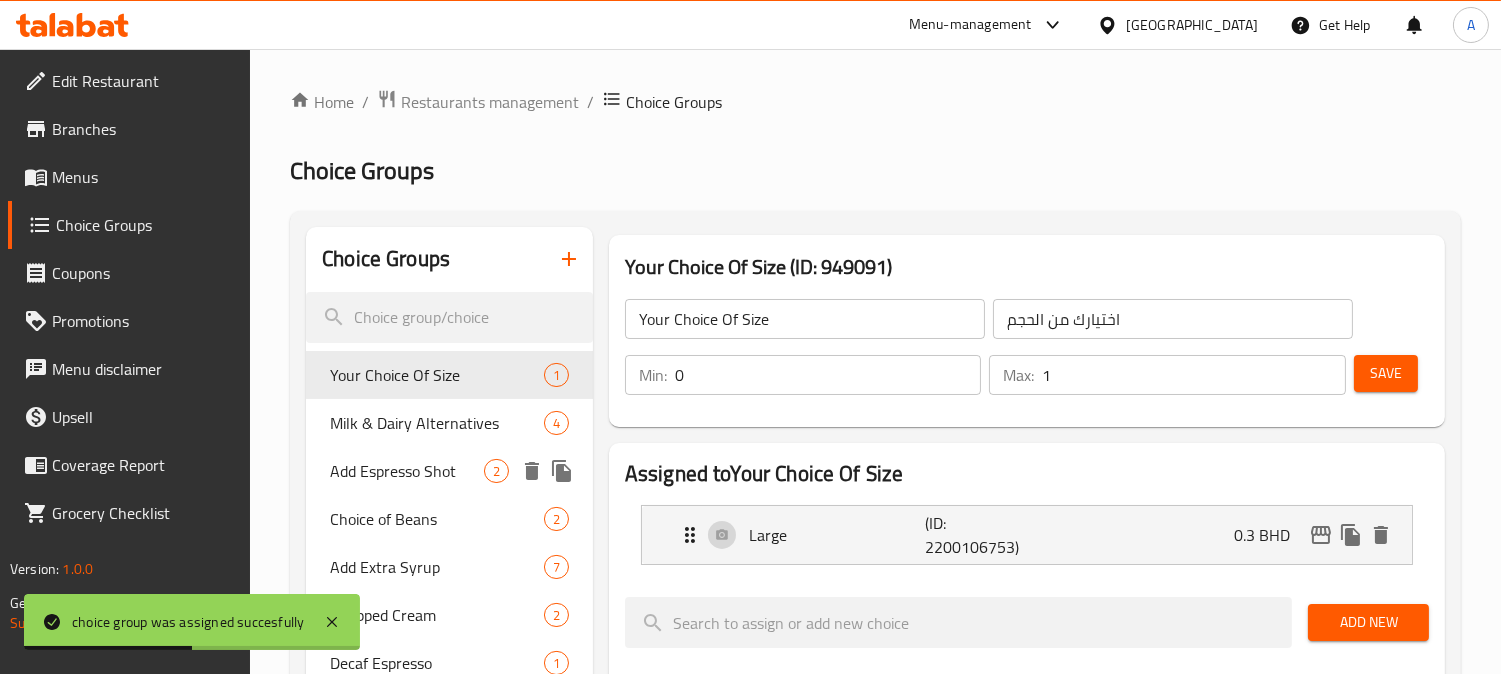 click on "Add Espresso Shot" at bounding box center [407, 471] 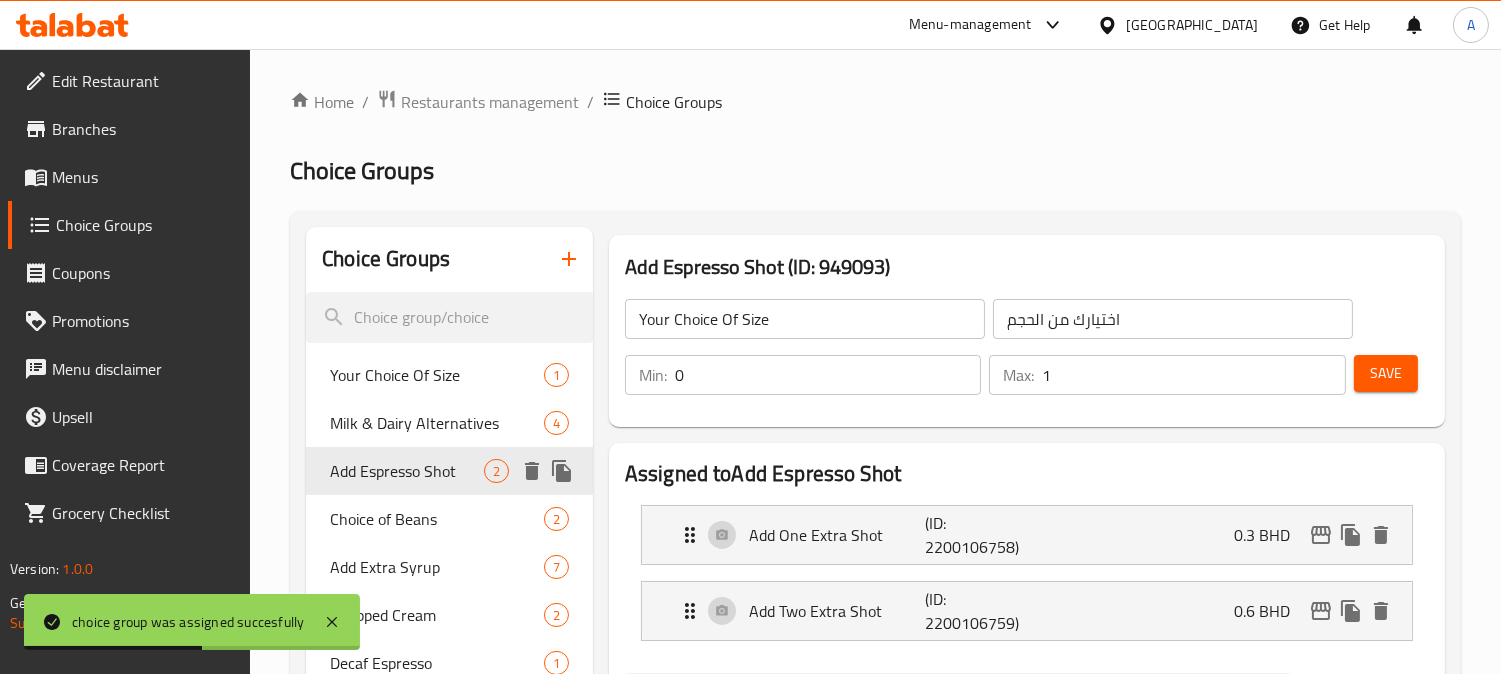 type on "Add Espresso Shot" 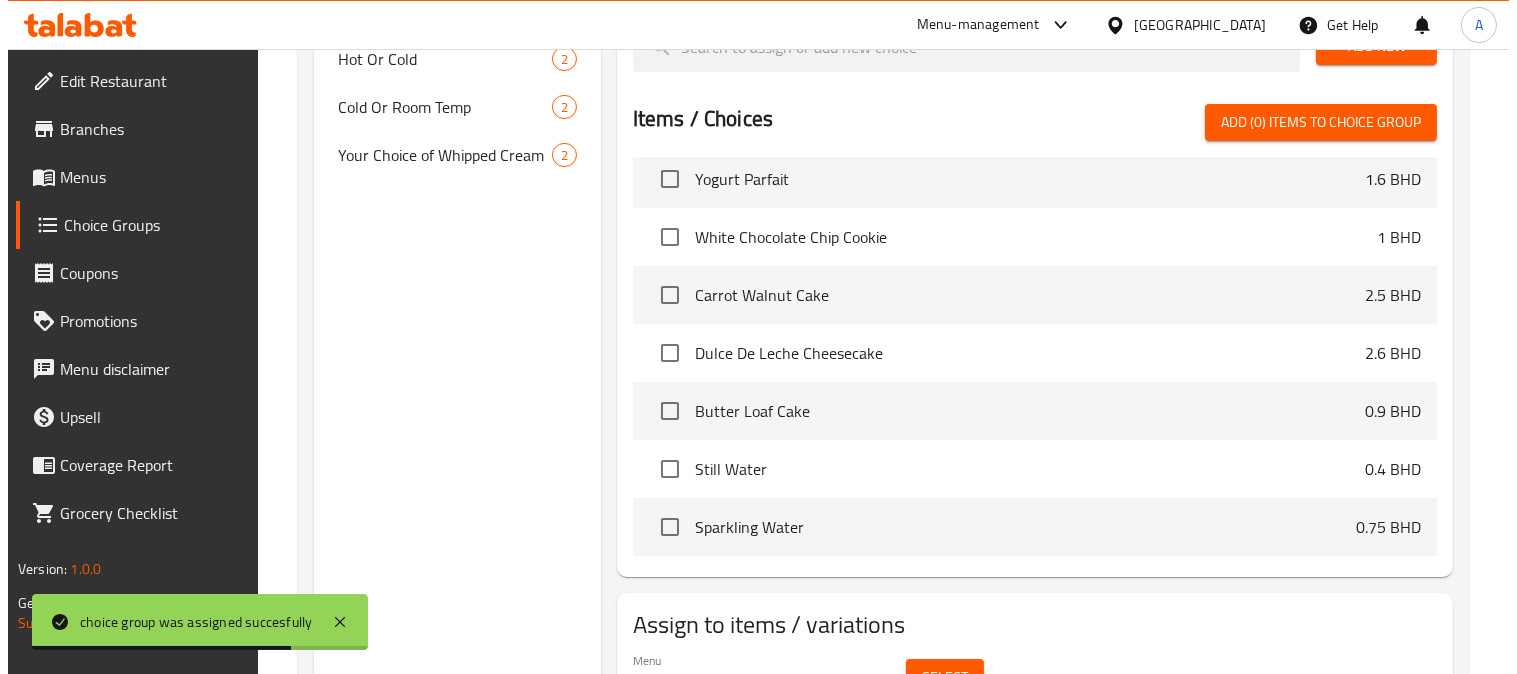 scroll, scrollTop: 758, scrollLeft: 0, axis: vertical 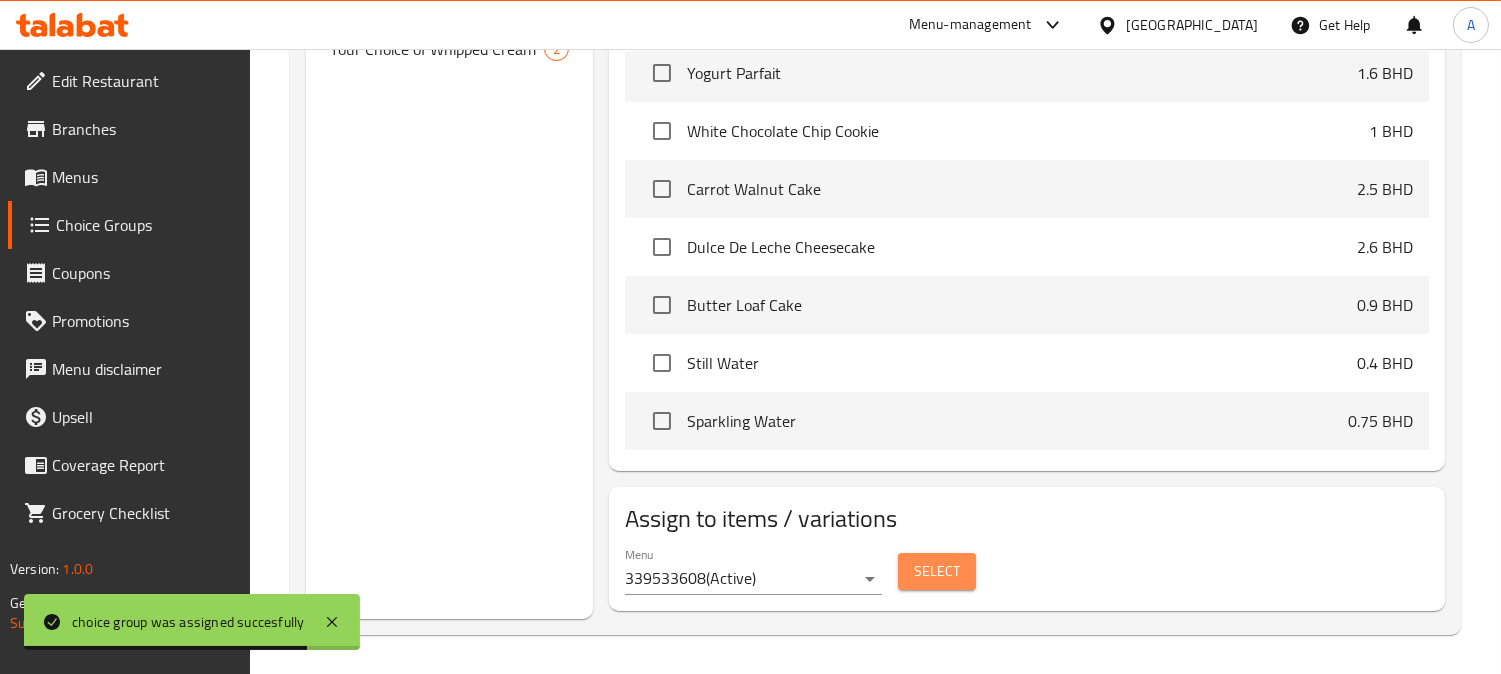 click on "Select" at bounding box center [937, 571] 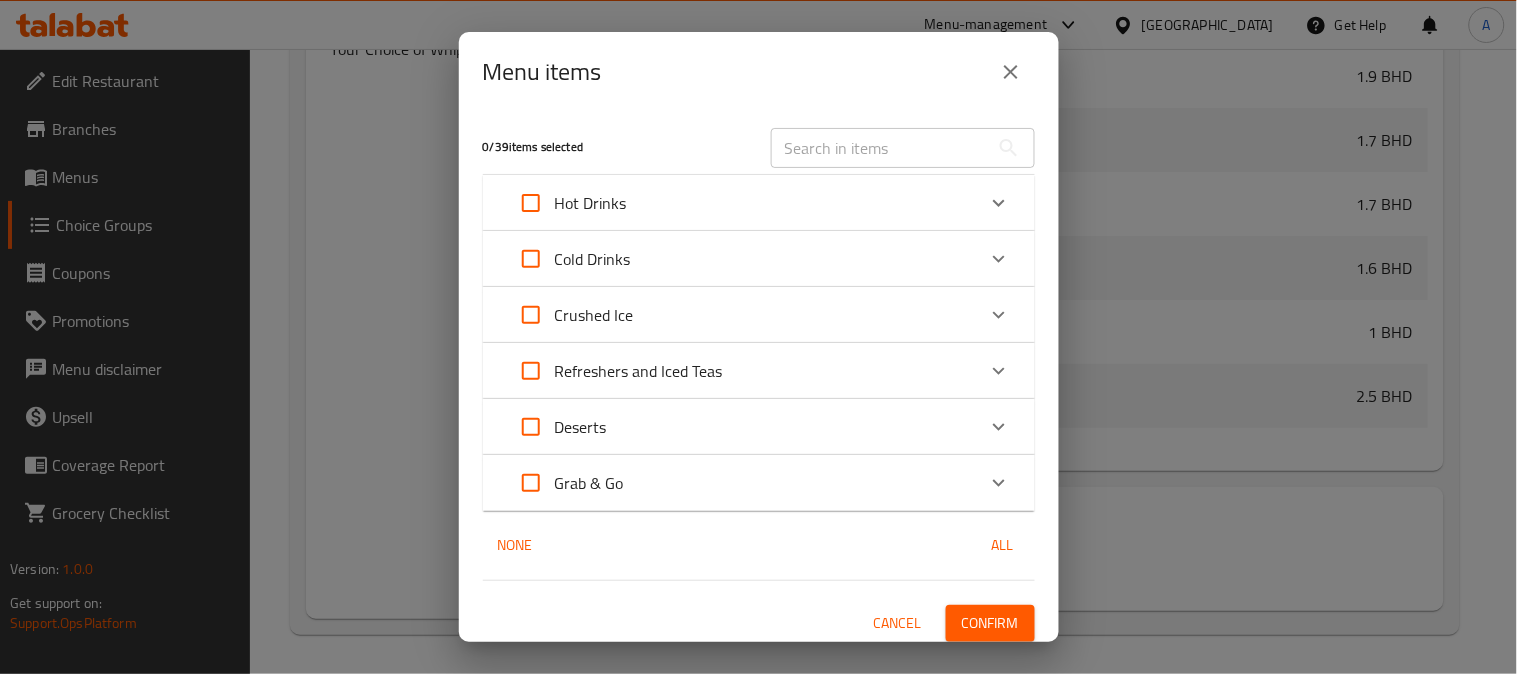 click at bounding box center [880, 148] 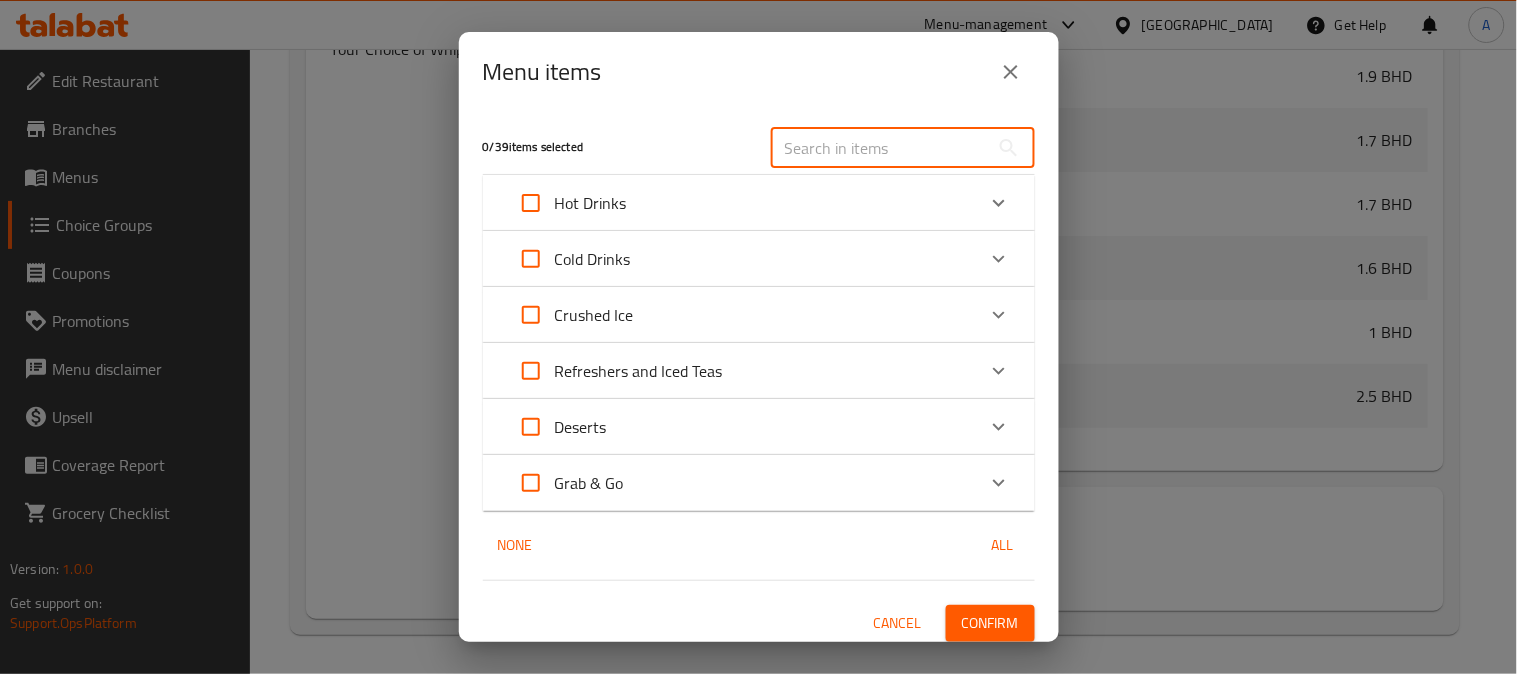 paste on "Cortado" 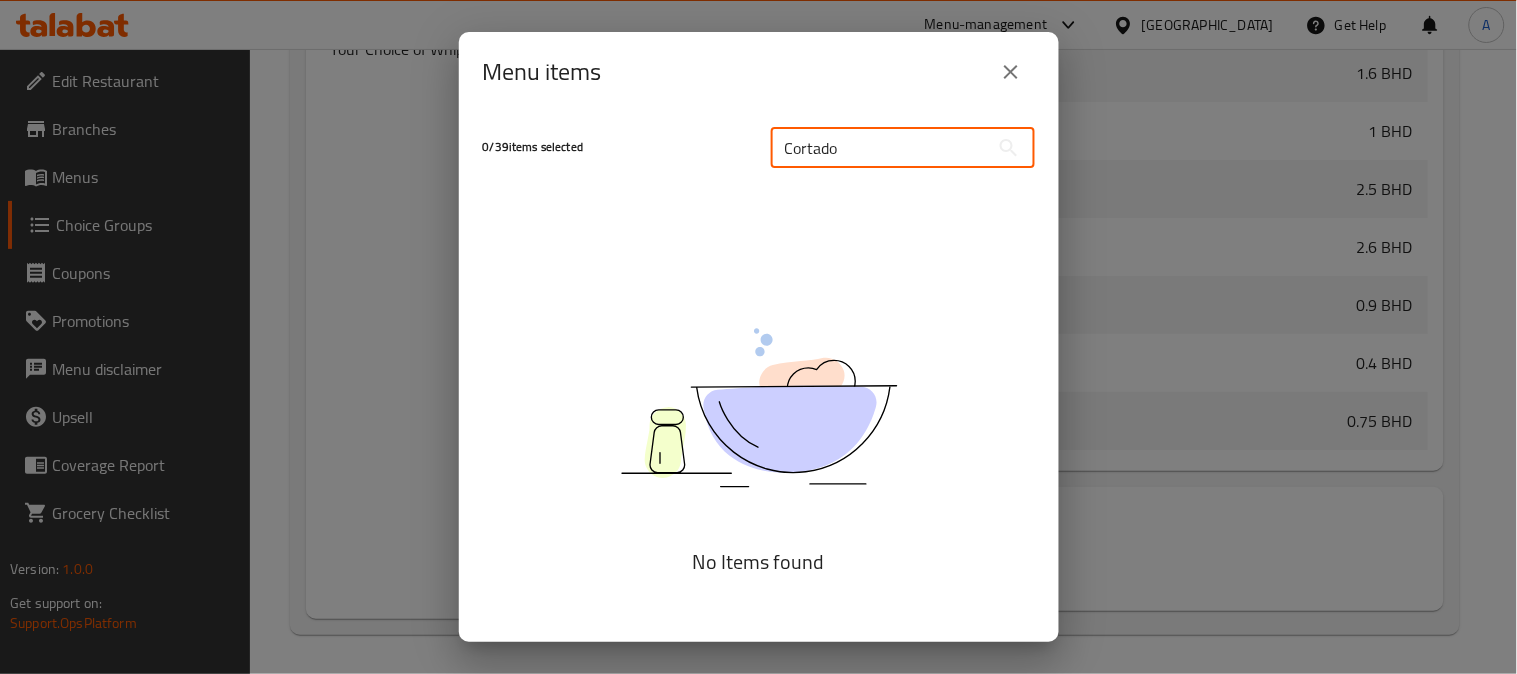 type on "Cortado" 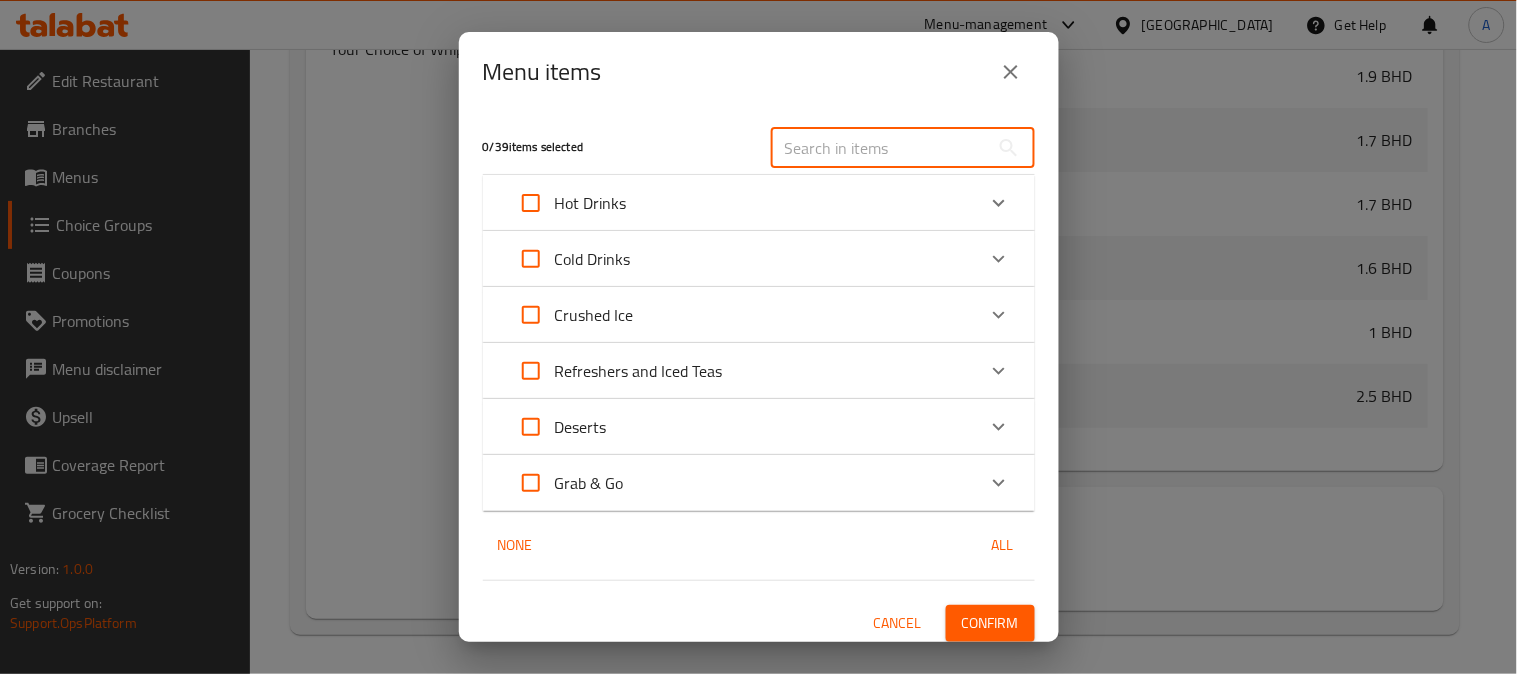 type 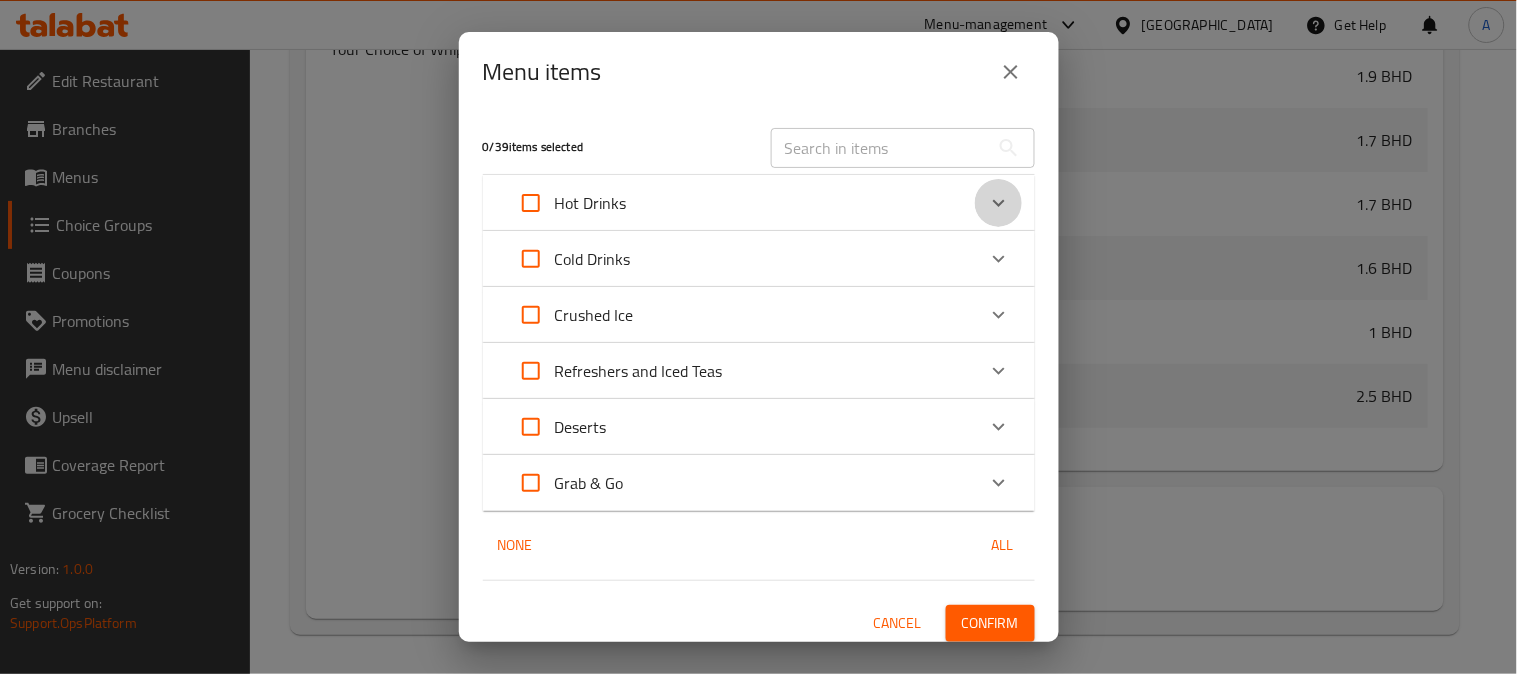 click 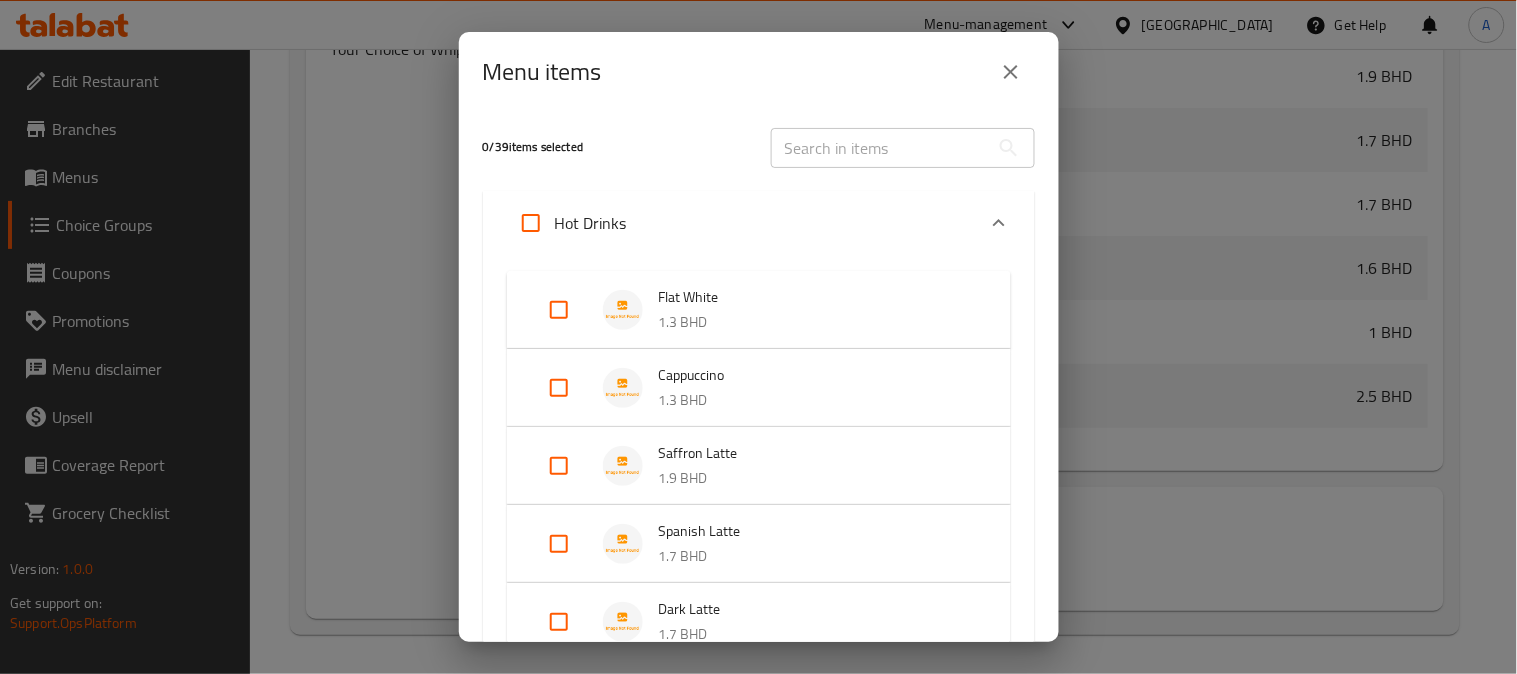 scroll, scrollTop: 222, scrollLeft: 0, axis: vertical 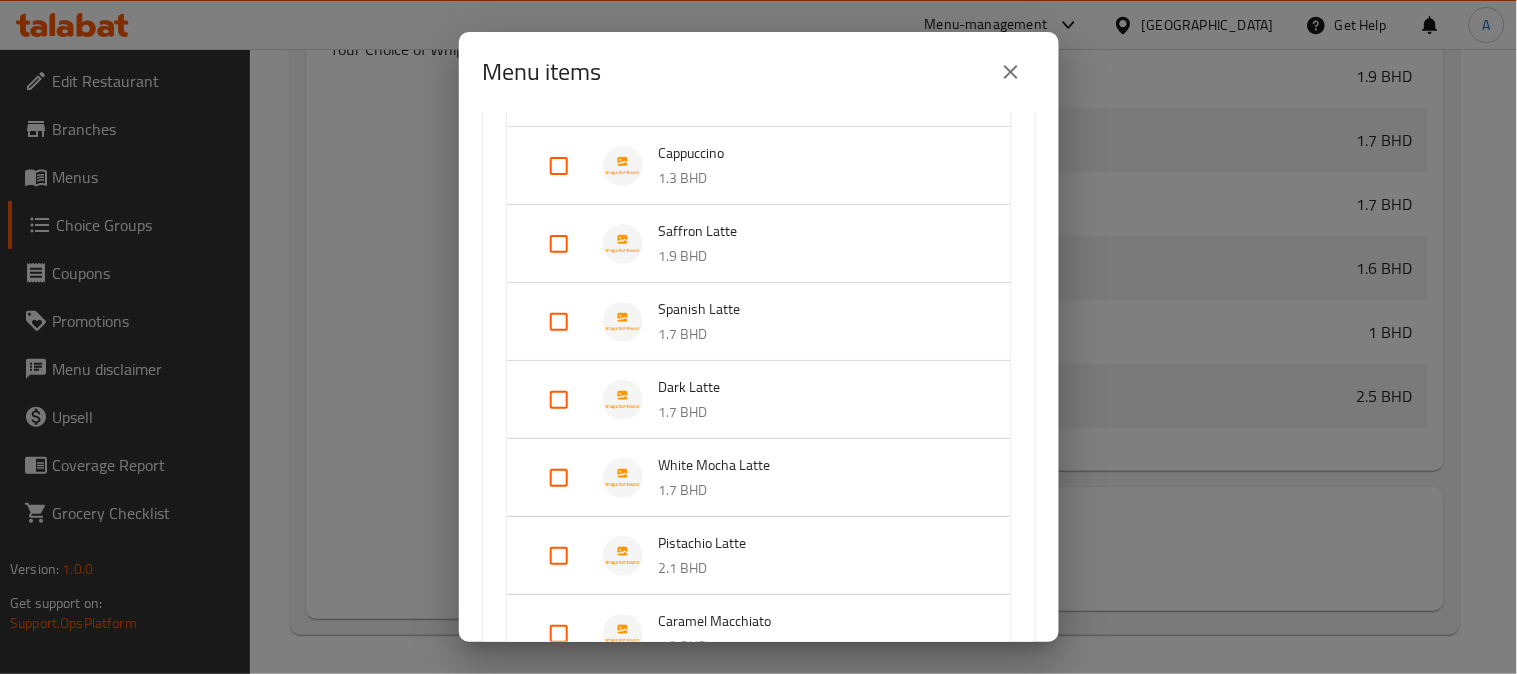 click at bounding box center (559, 244) 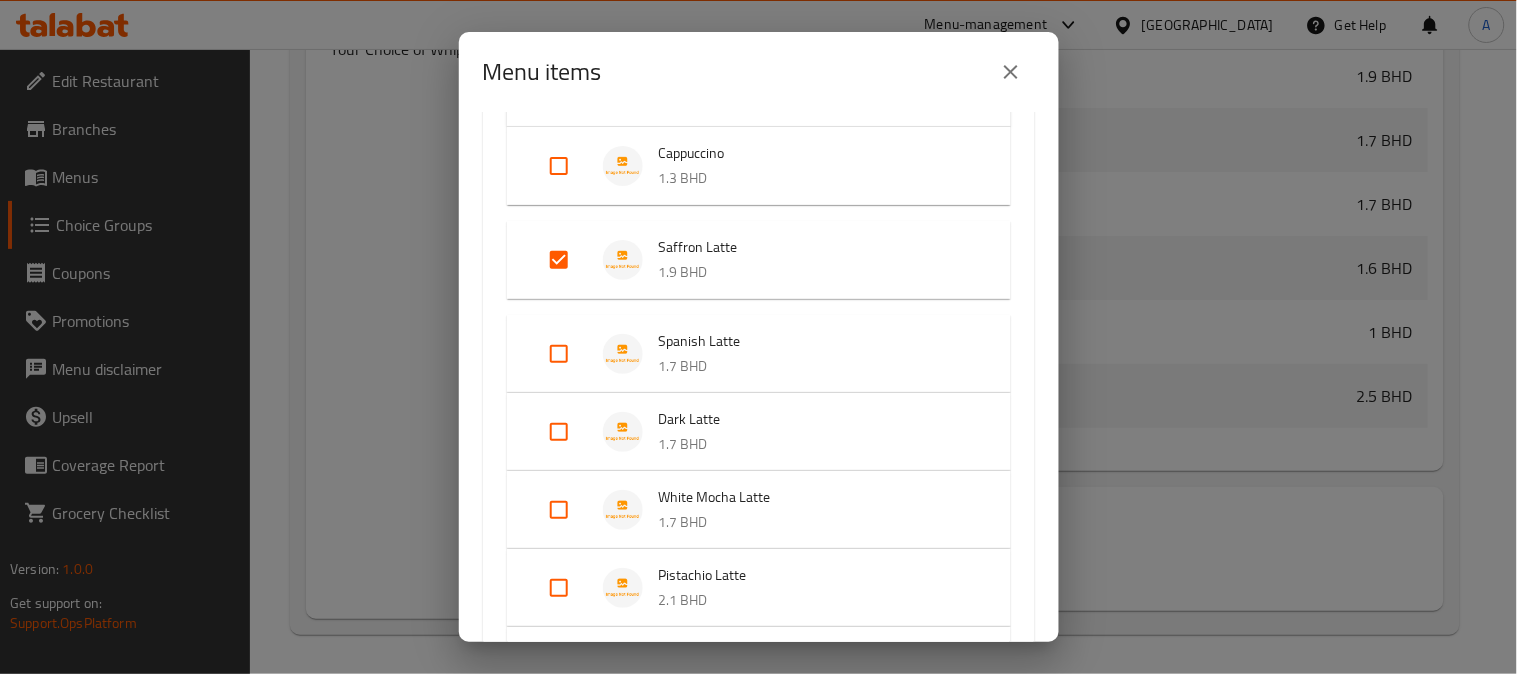 click at bounding box center [559, 354] 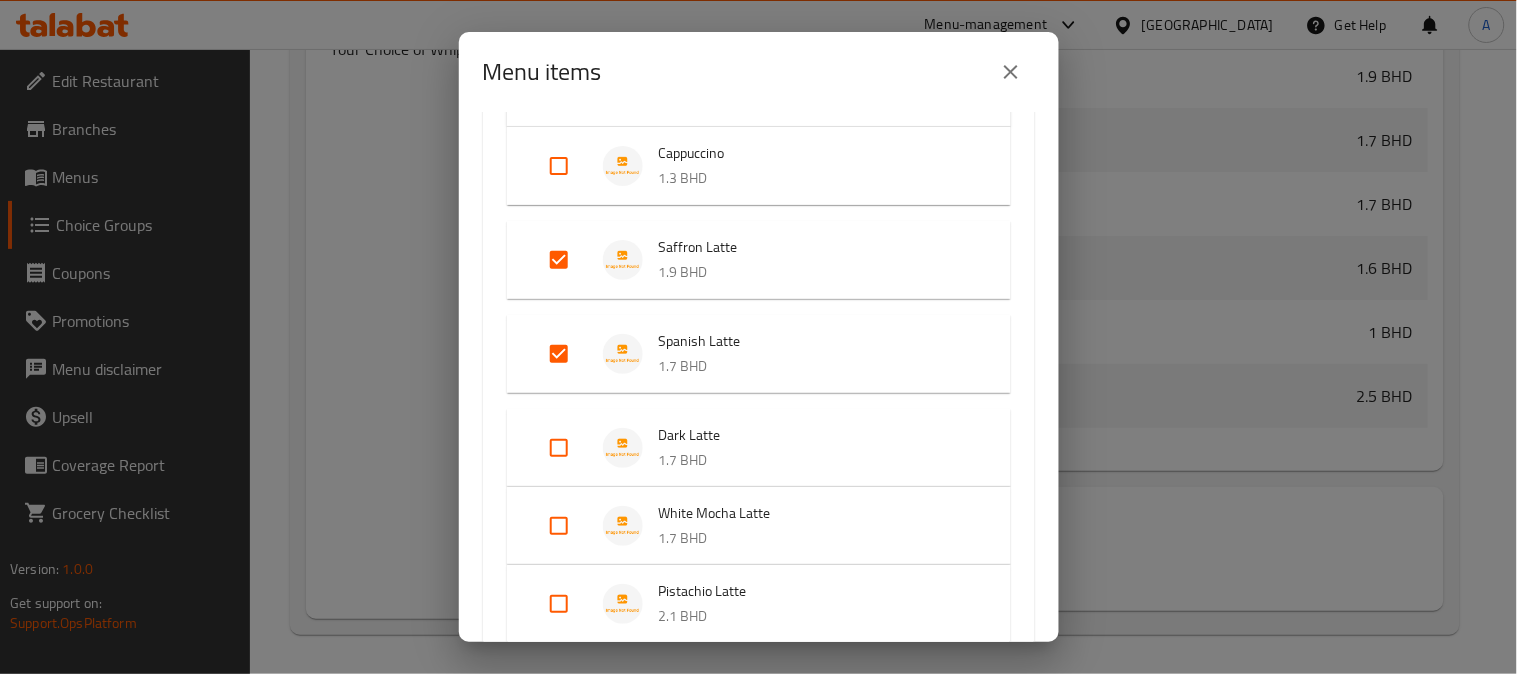 click at bounding box center [559, 448] 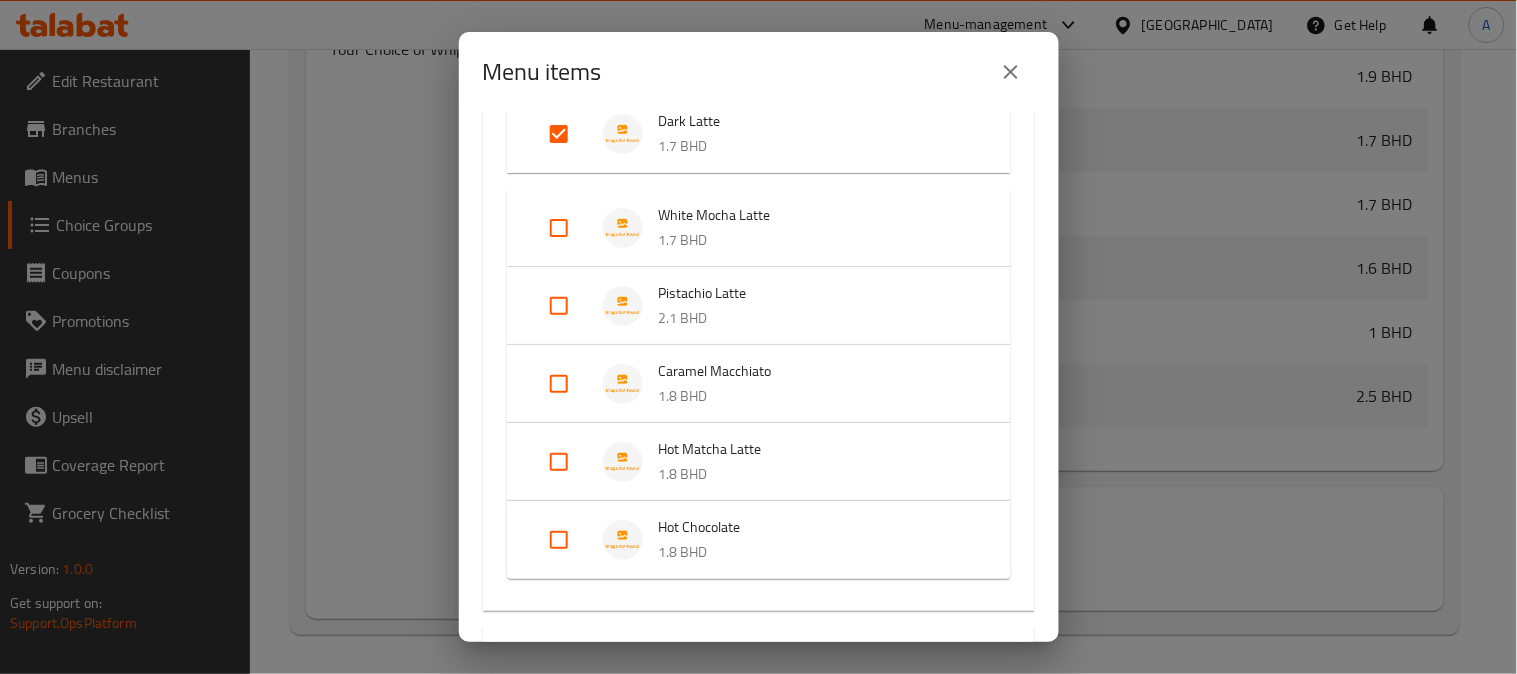 scroll, scrollTop: 555, scrollLeft: 0, axis: vertical 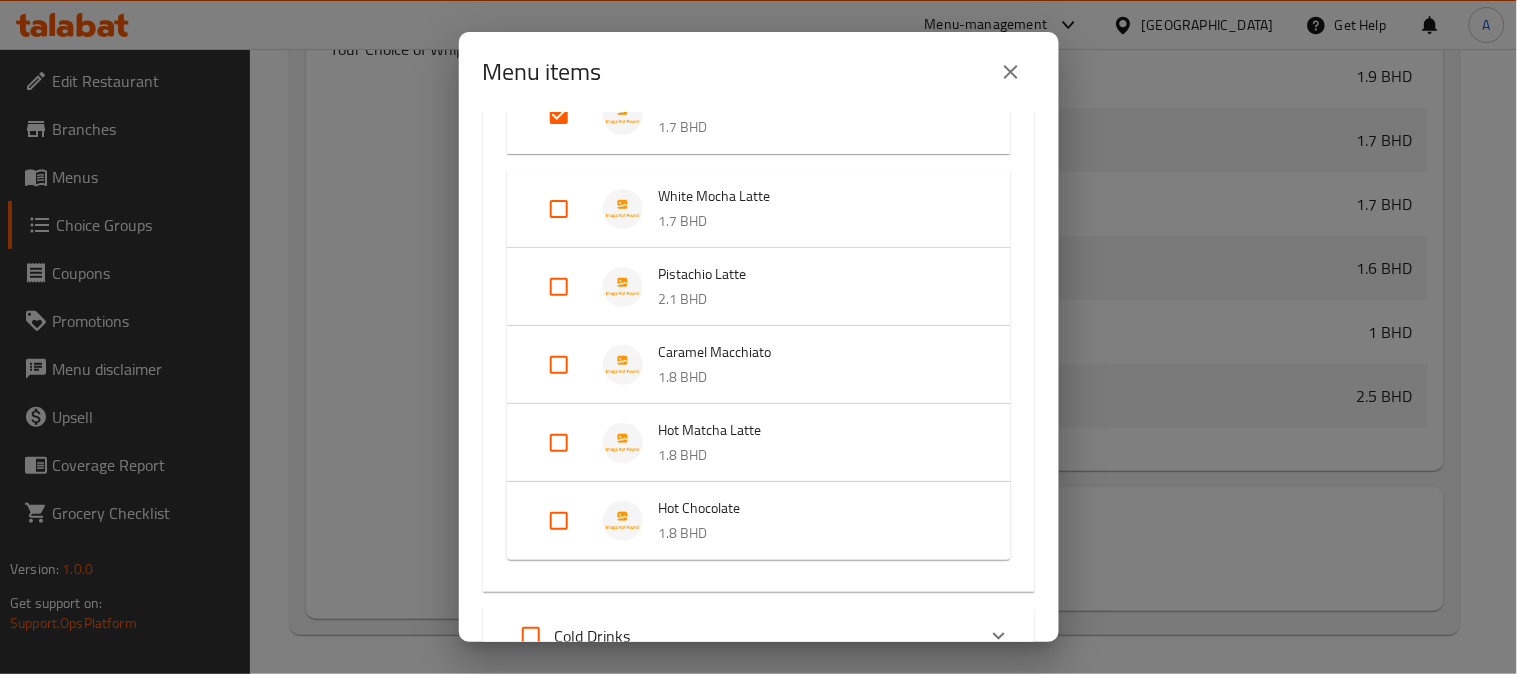 drag, startPoint x: 564, startPoint y: 204, endPoint x: 565, endPoint y: 228, distance: 24.020824 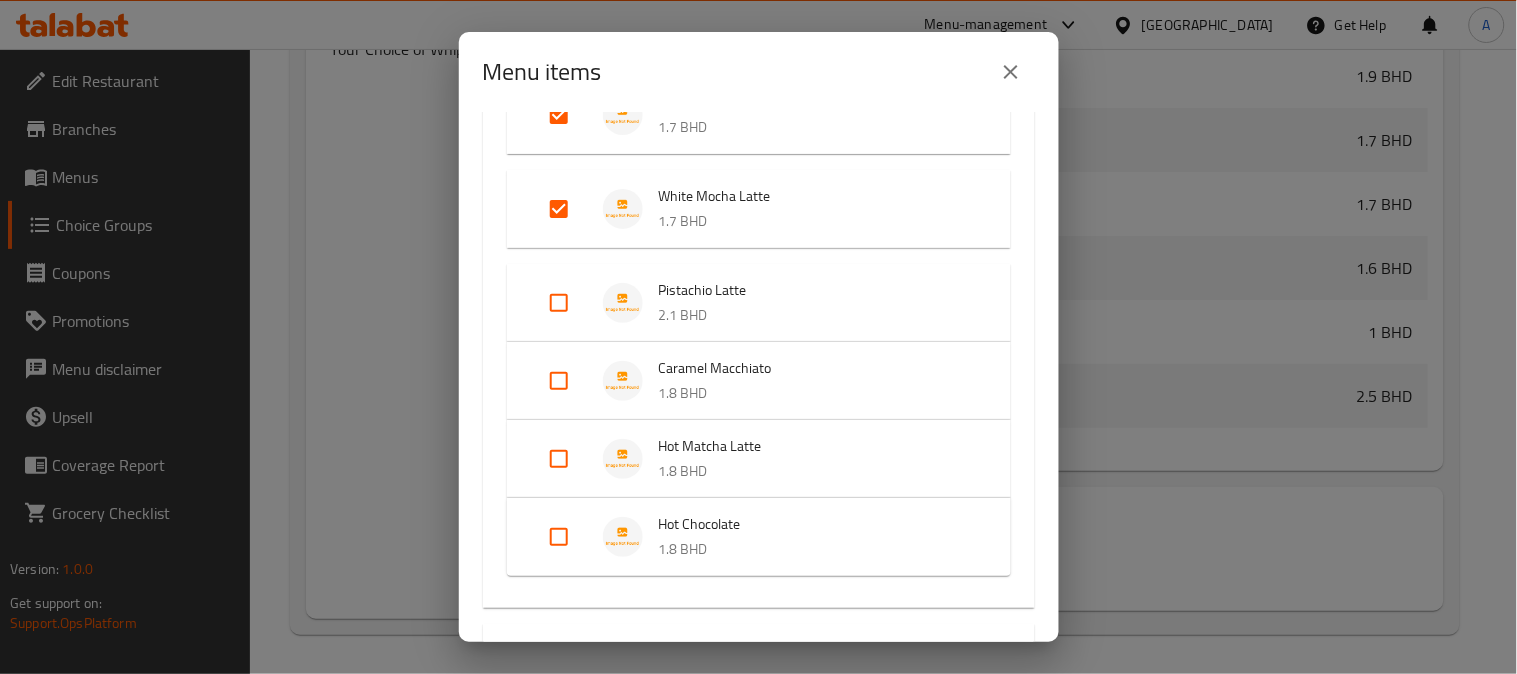 click at bounding box center (559, 303) 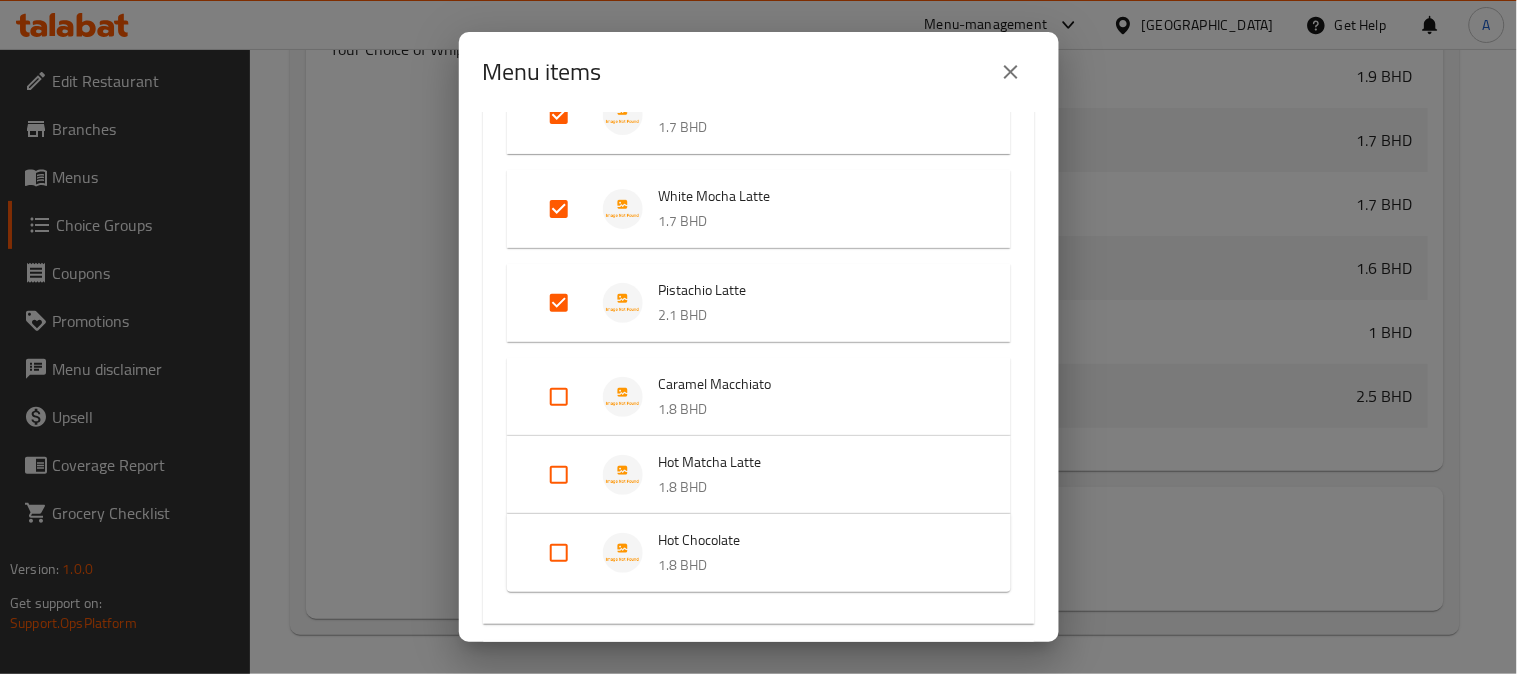 drag, startPoint x: 554, startPoint y: 394, endPoint x: 560, endPoint y: 471, distance: 77.23341 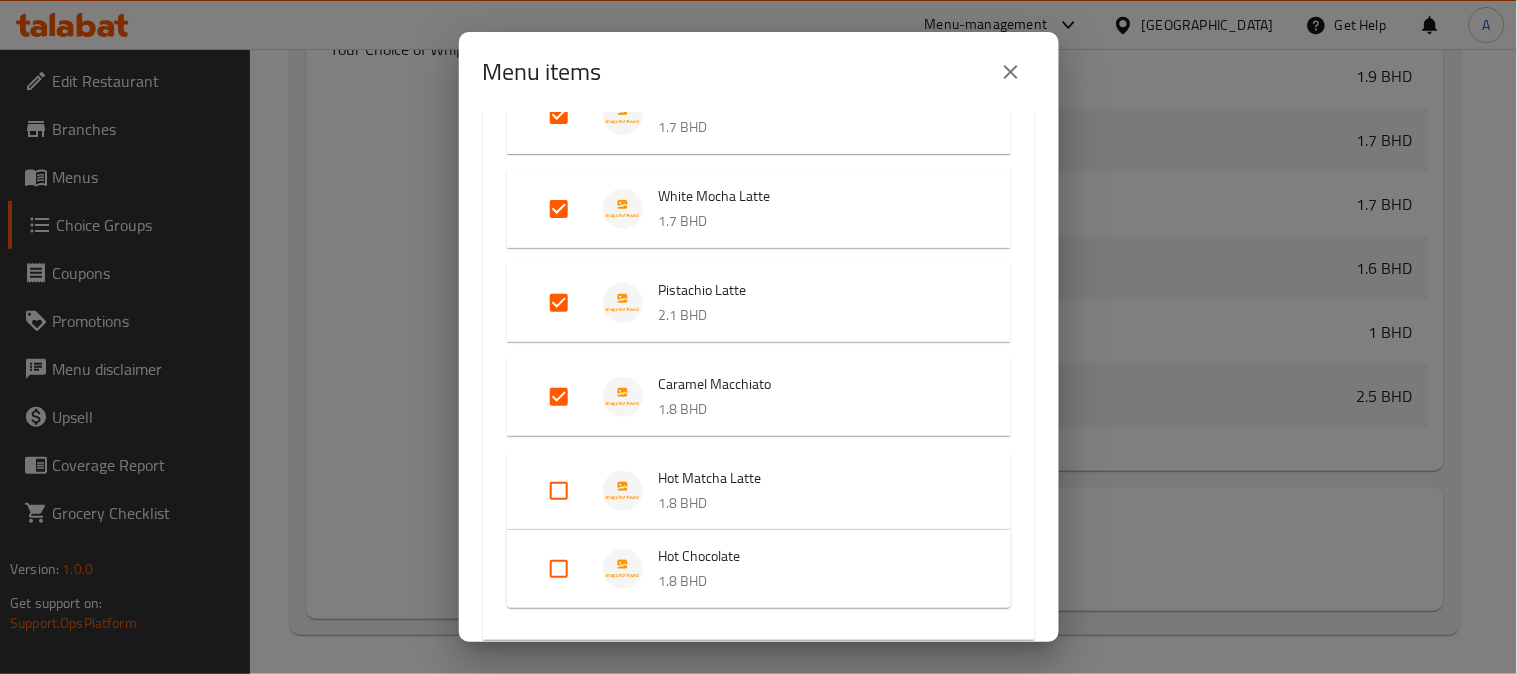 click at bounding box center (559, 491) 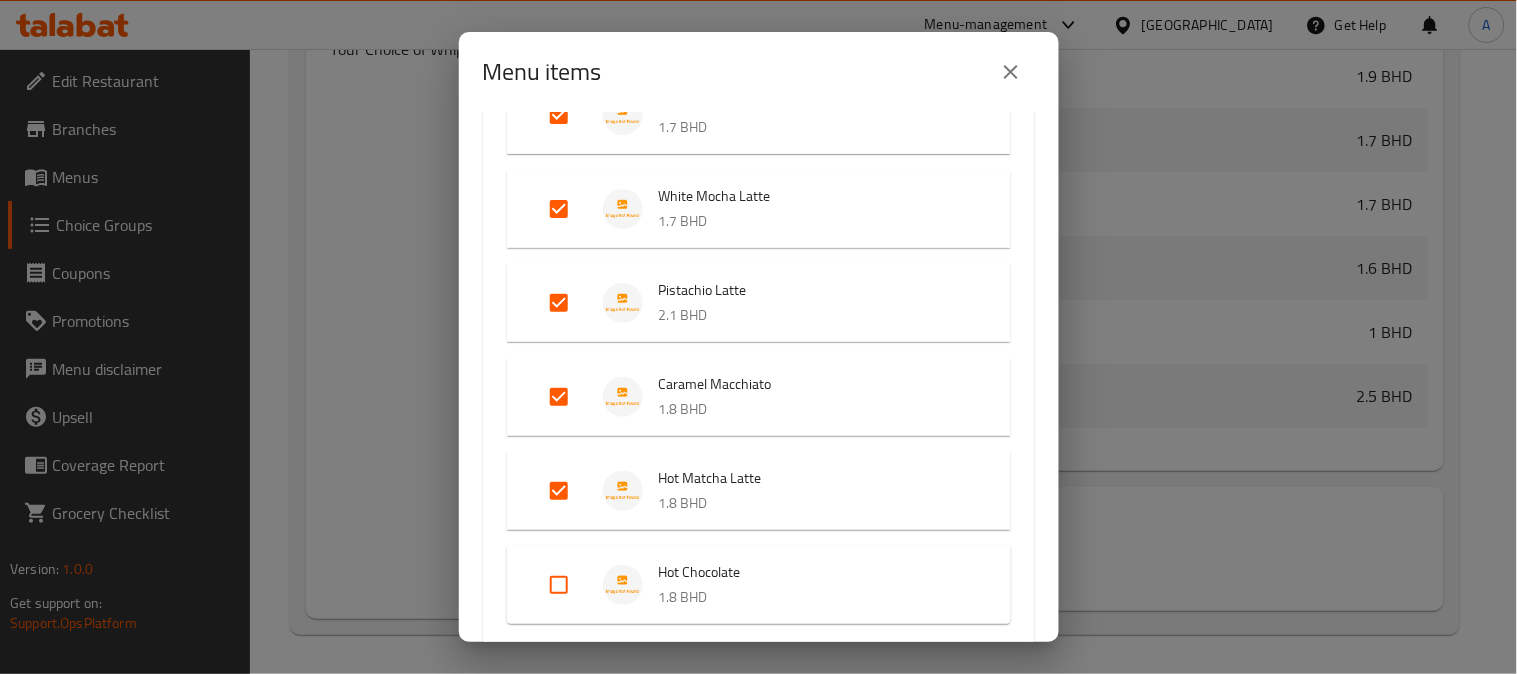 click at bounding box center (559, 585) 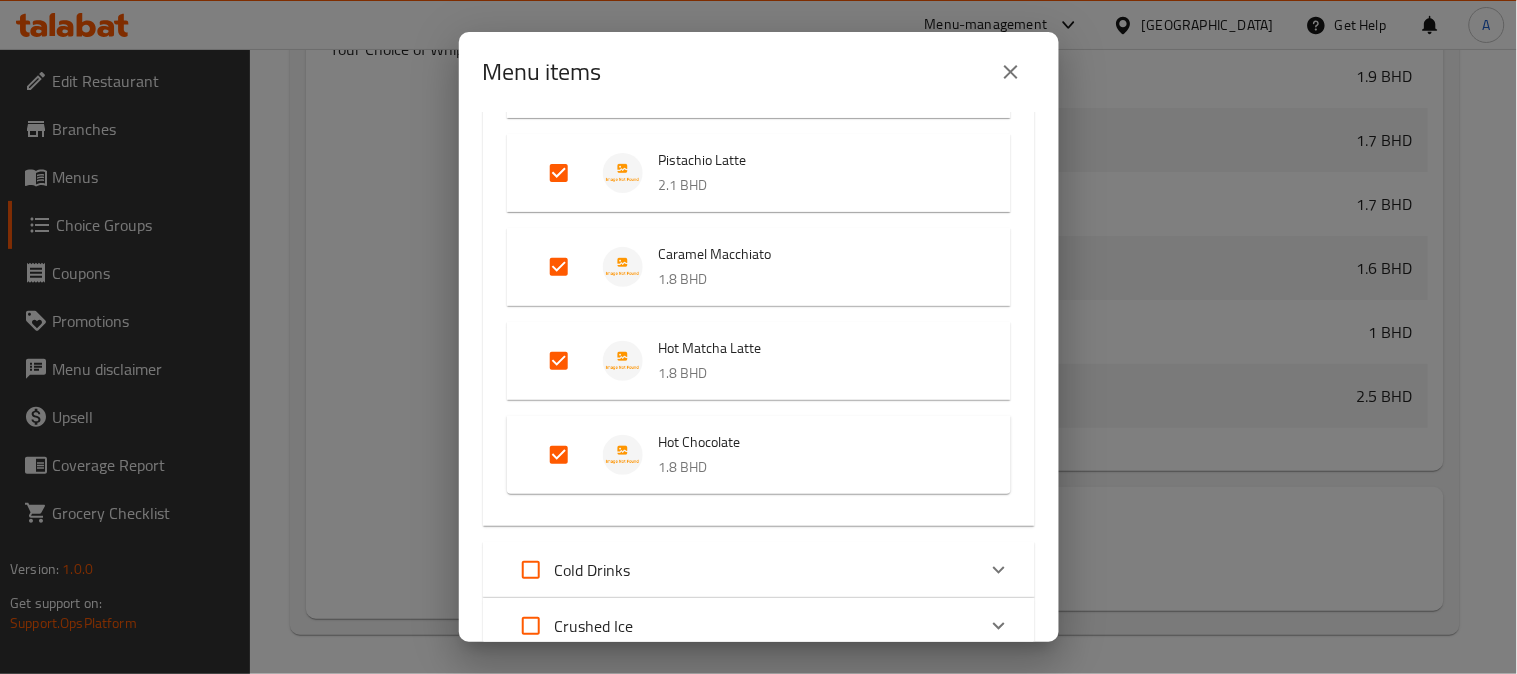 scroll, scrollTop: 888, scrollLeft: 0, axis: vertical 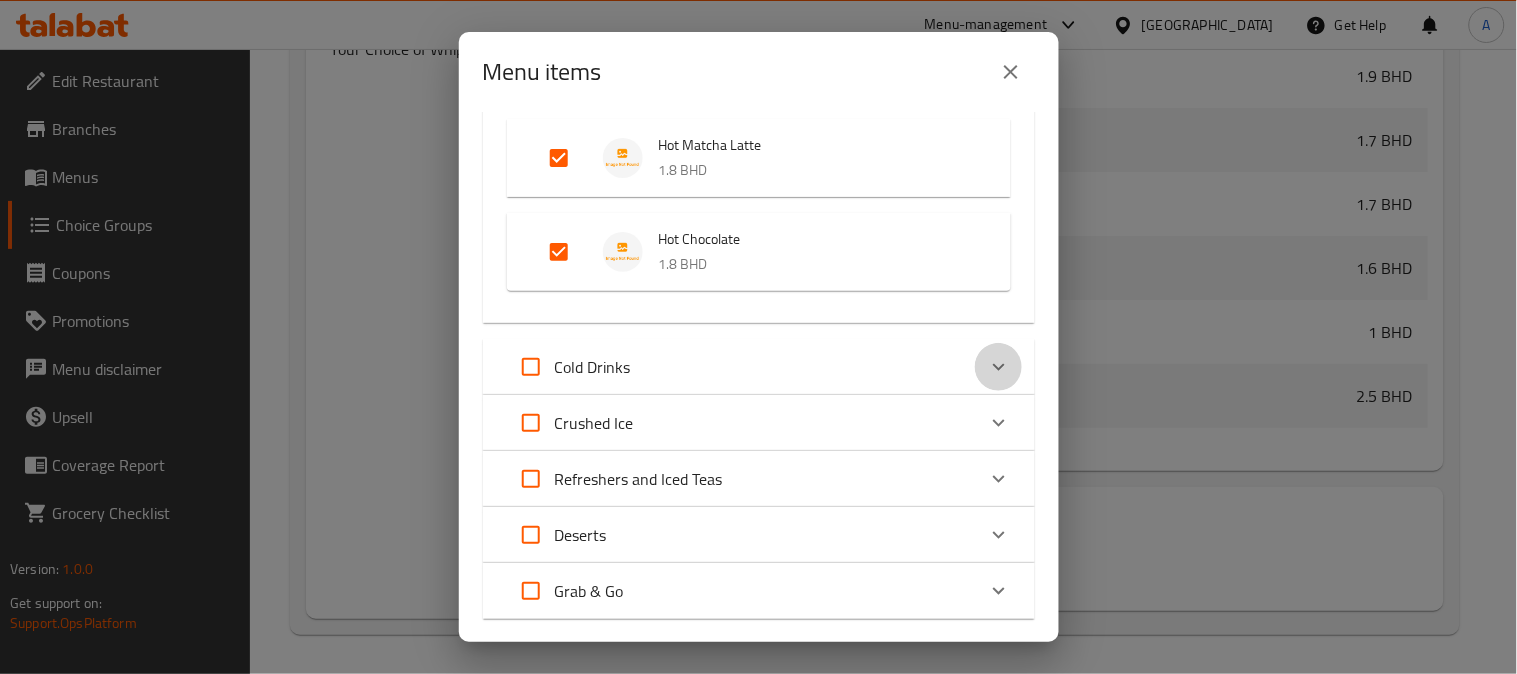 click 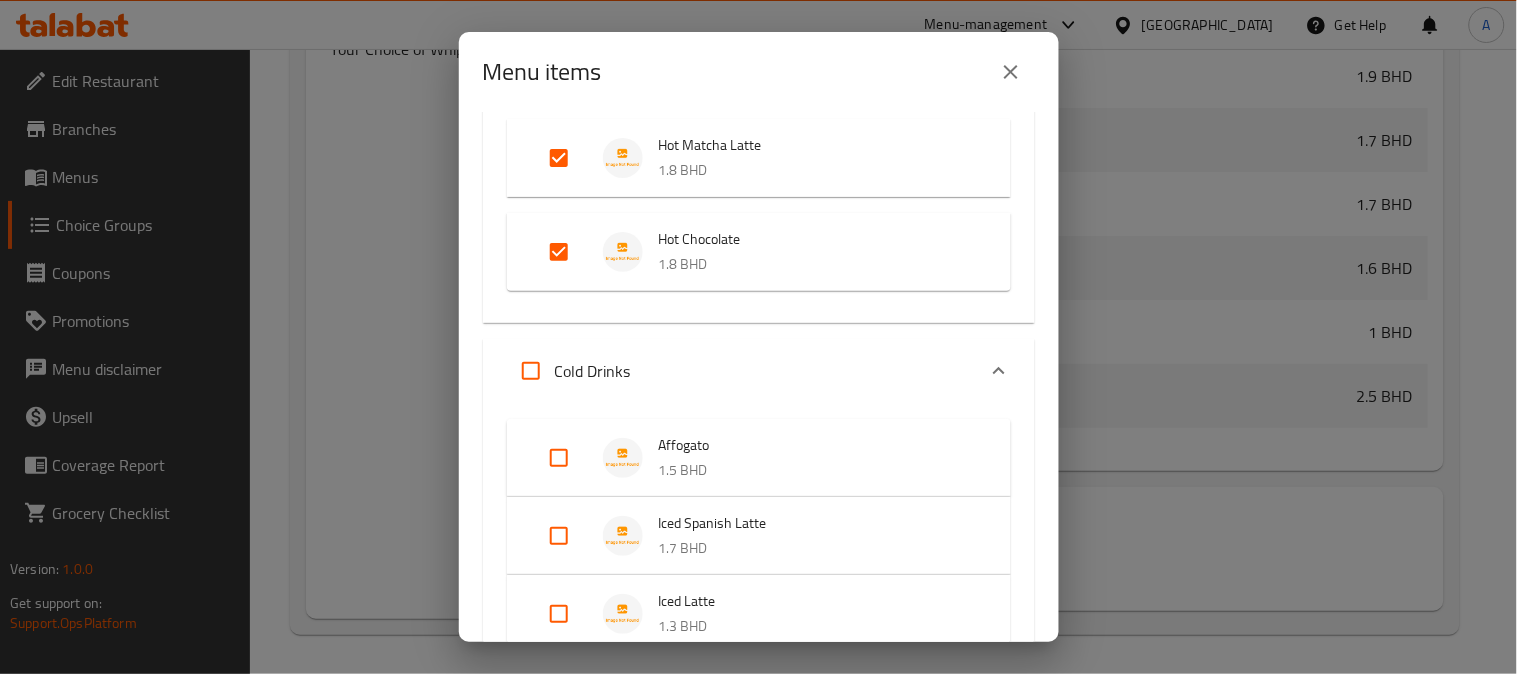 click at bounding box center (559, 458) 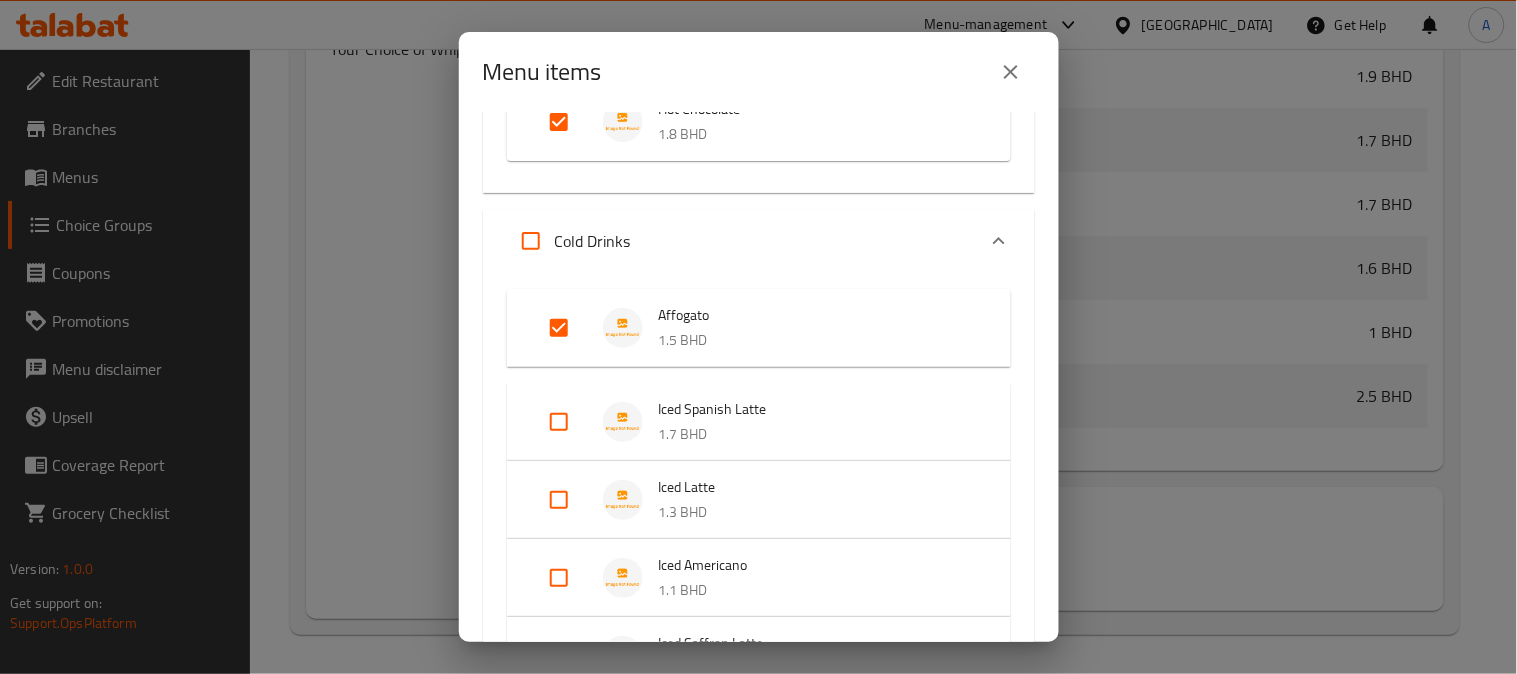 scroll, scrollTop: 1222, scrollLeft: 0, axis: vertical 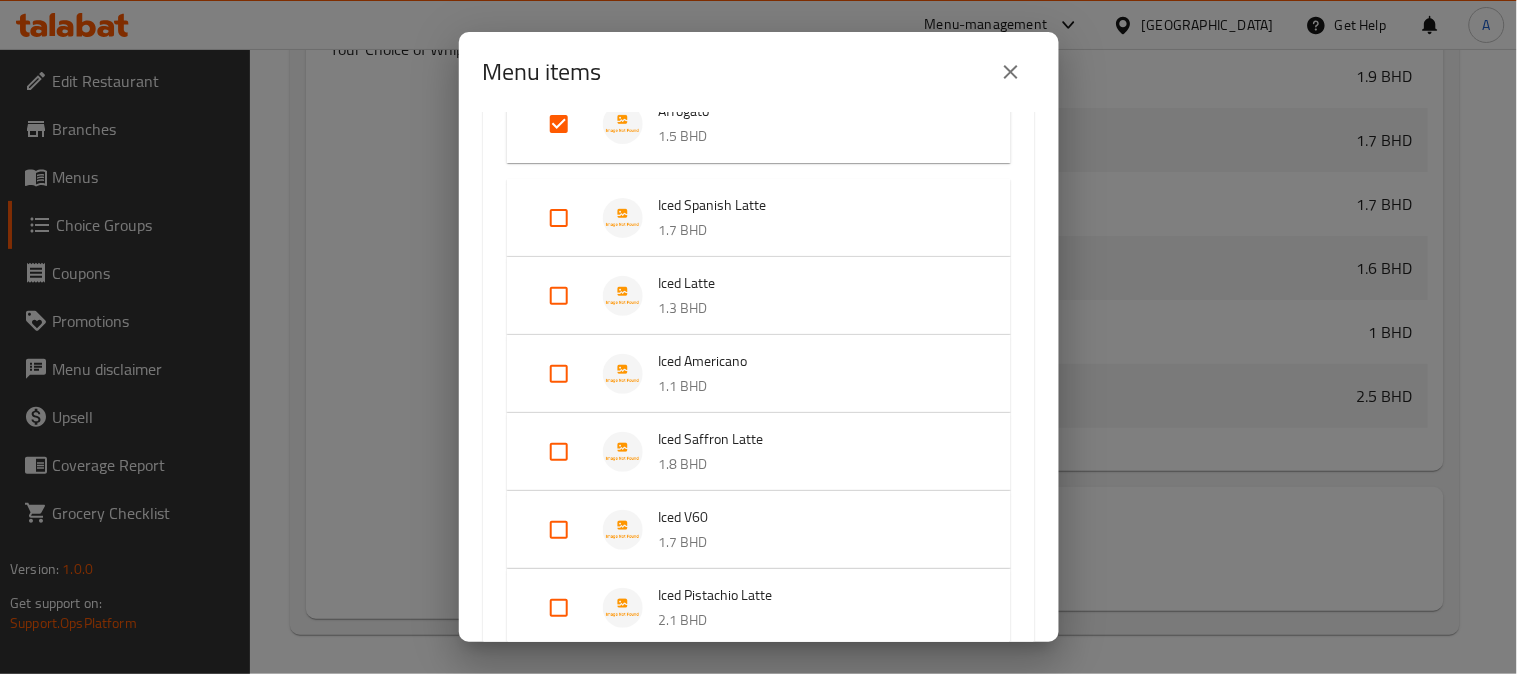 click at bounding box center [559, 218] 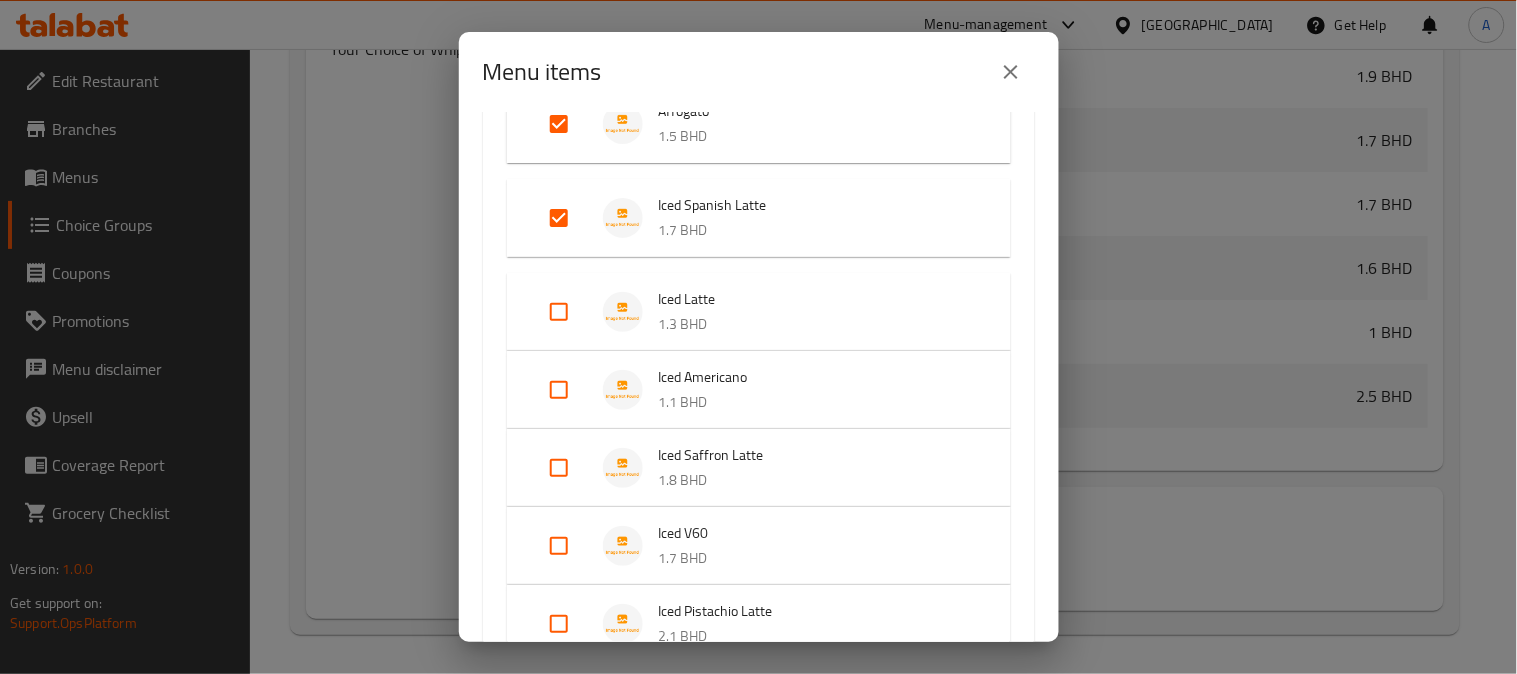 click at bounding box center [559, 312] 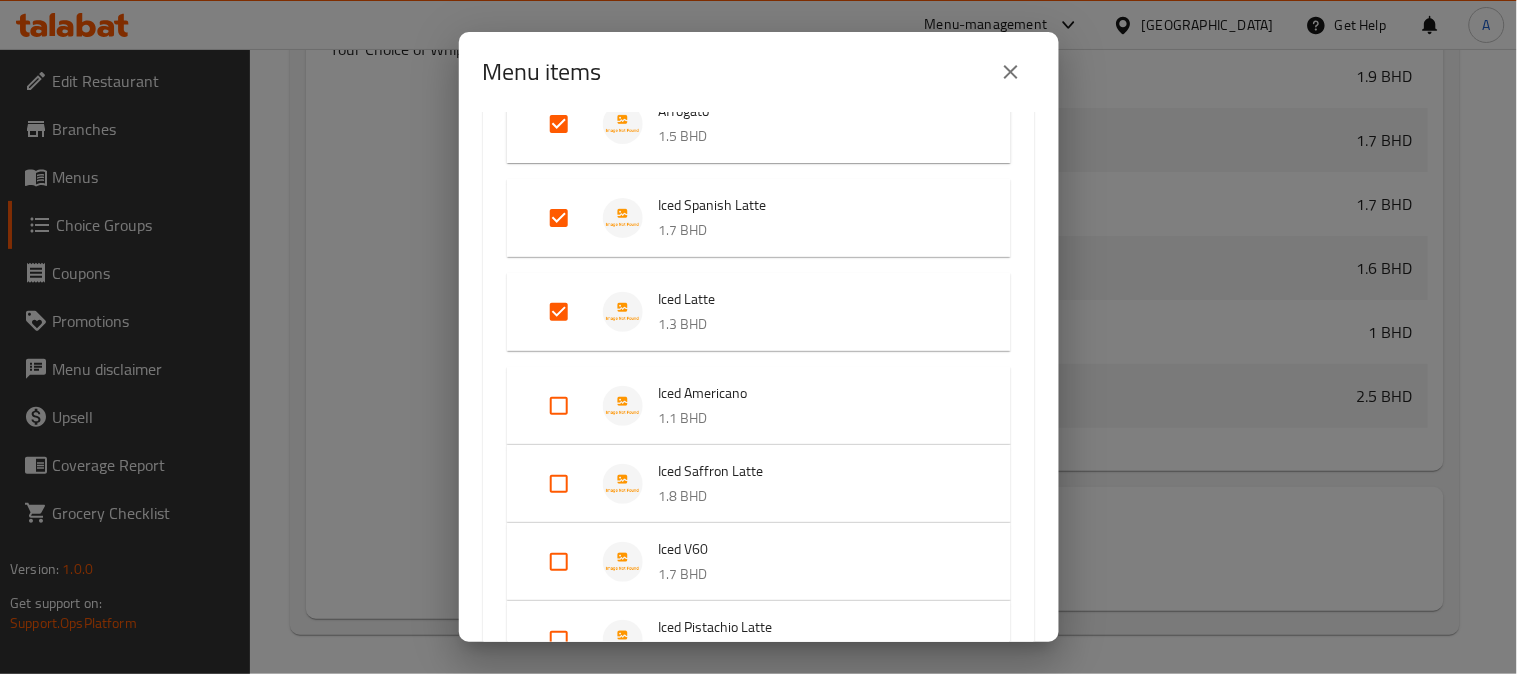 drag, startPoint x: 547, startPoint y: 402, endPoint x: 562, endPoint y: 445, distance: 45.54119 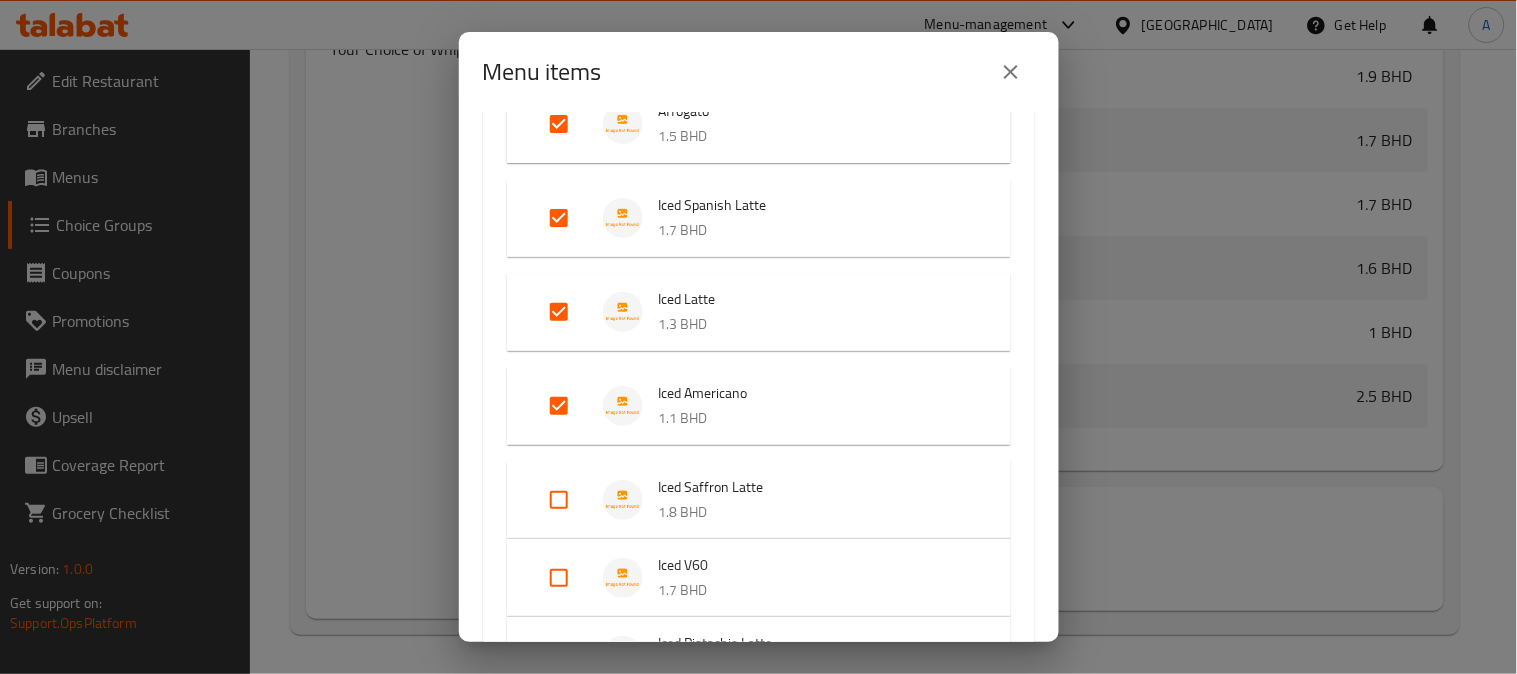 drag, startPoint x: 563, startPoint y: 496, endPoint x: 585, endPoint y: 477, distance: 29.068884 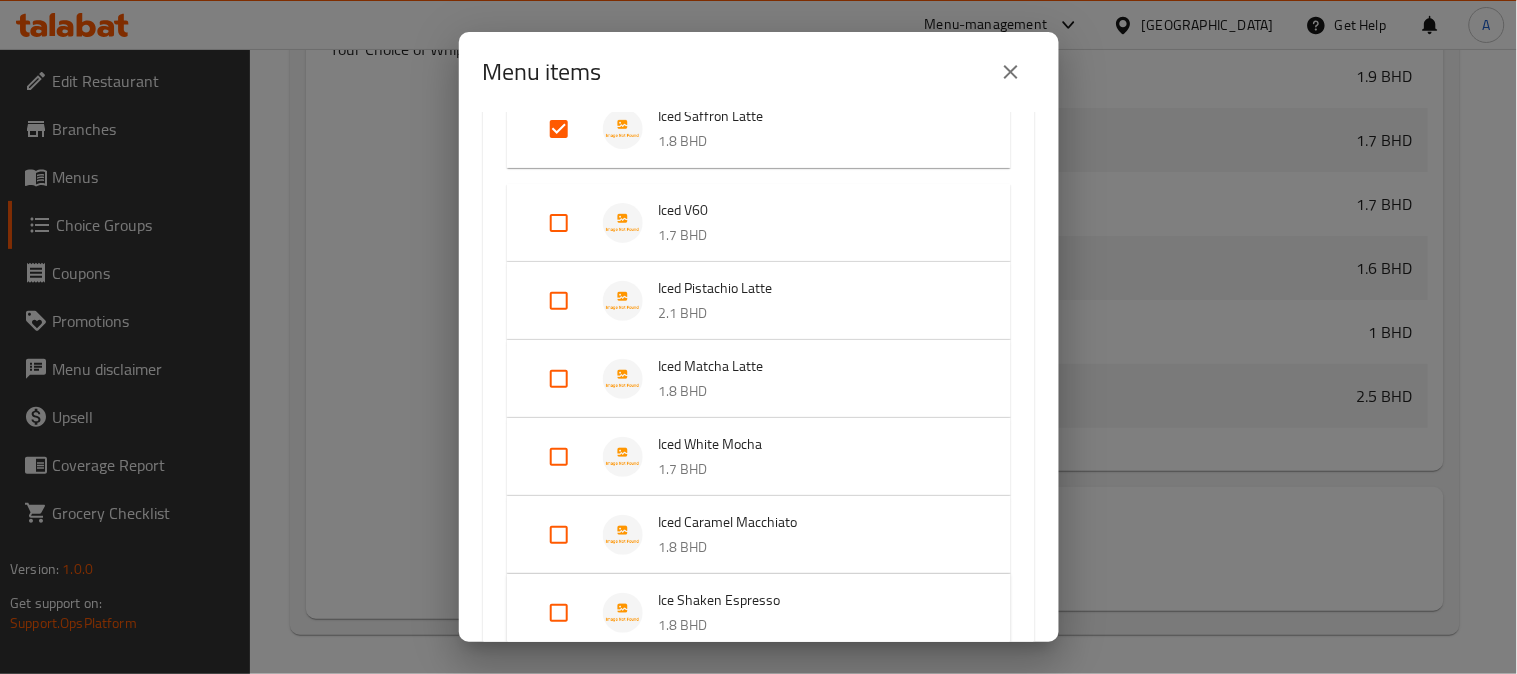 scroll, scrollTop: 1555, scrollLeft: 0, axis: vertical 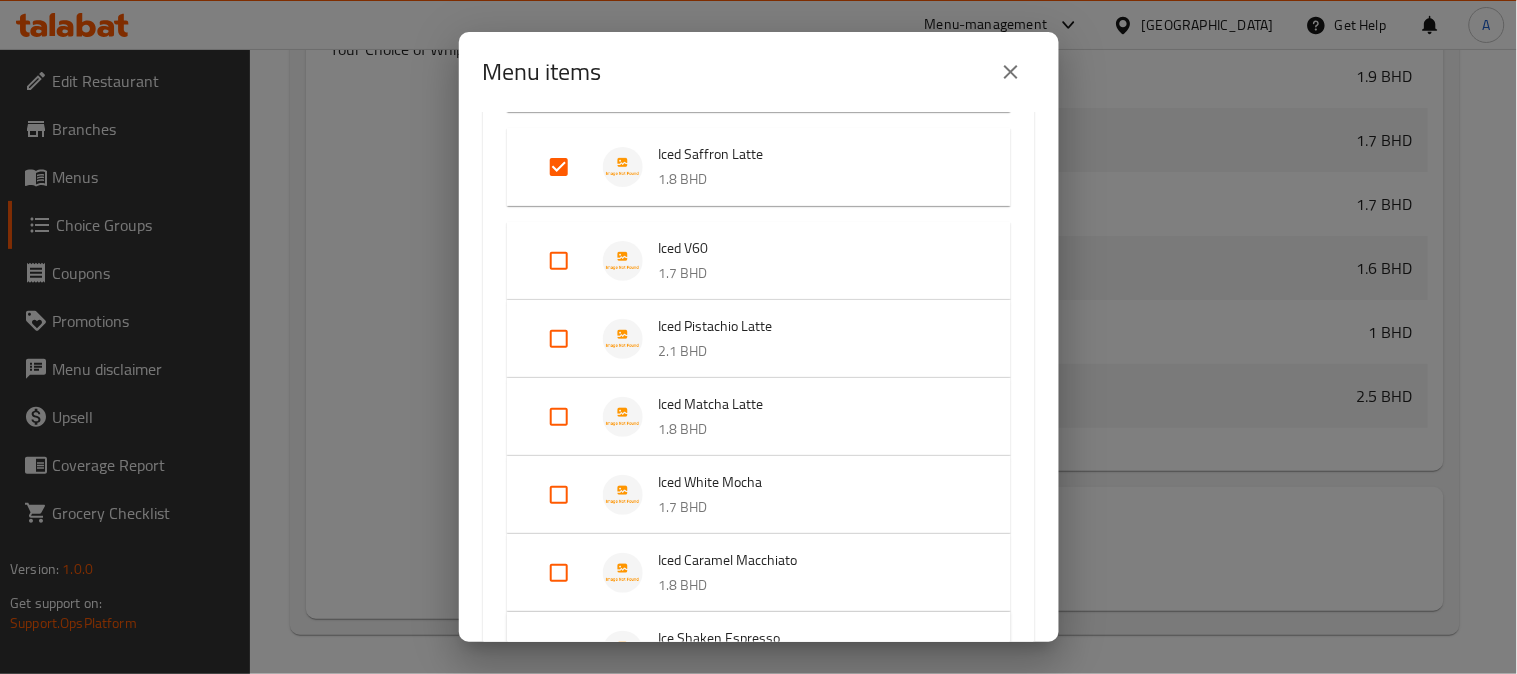 click at bounding box center [559, 339] 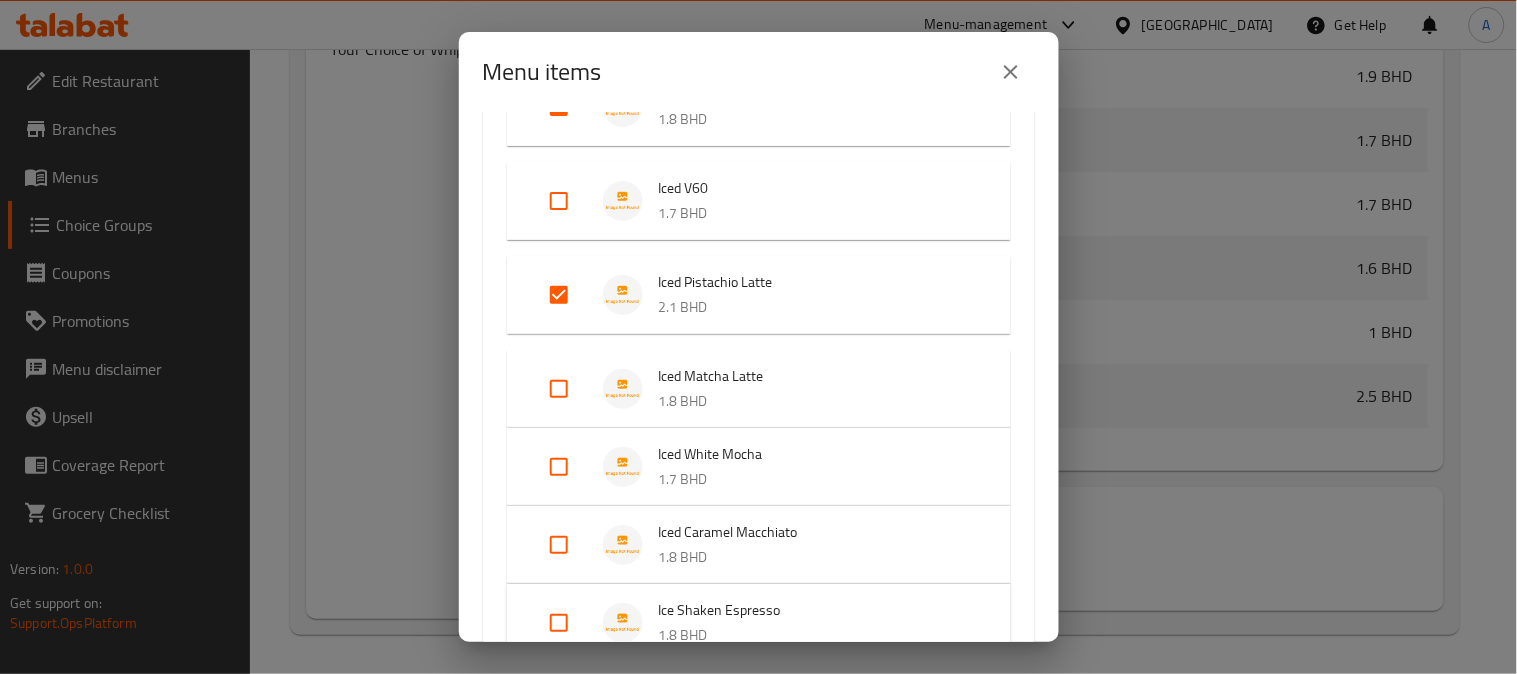 scroll, scrollTop: 1666, scrollLeft: 0, axis: vertical 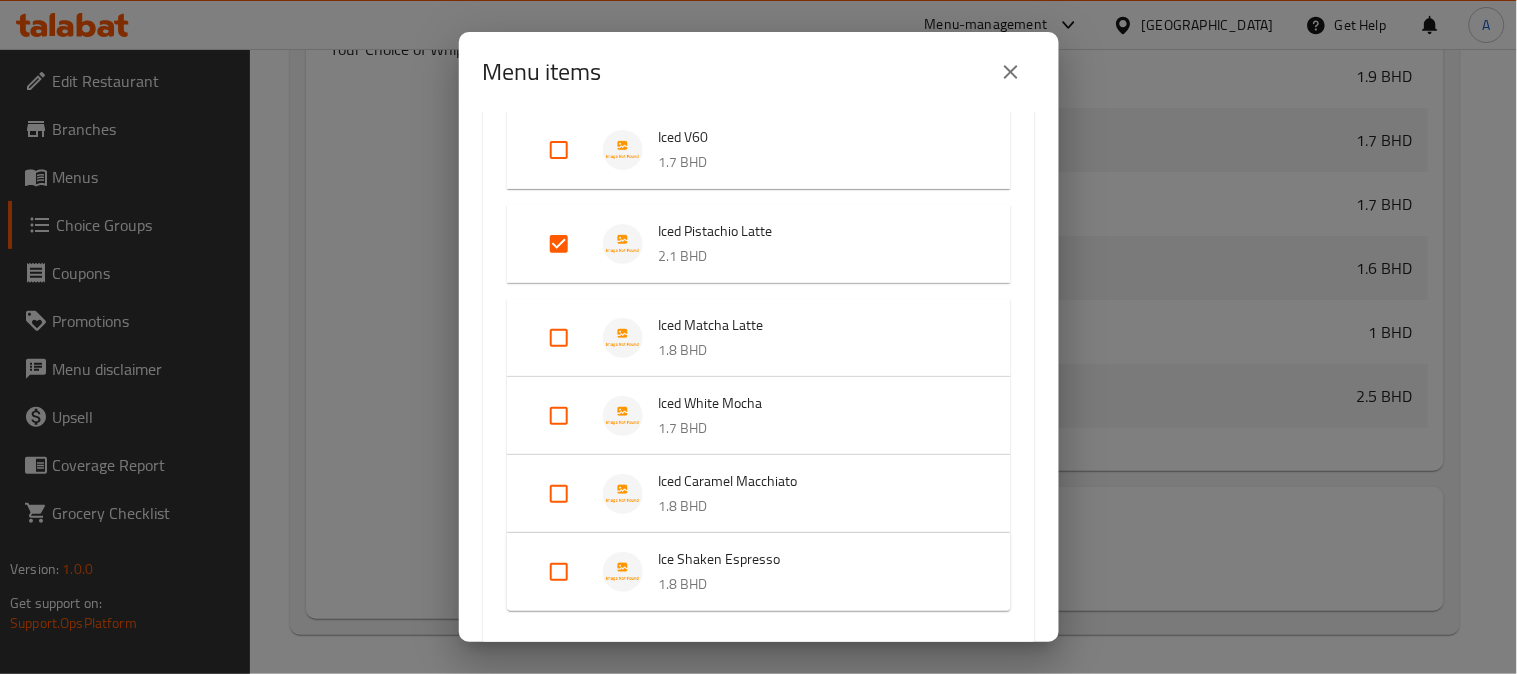drag, startPoint x: 555, startPoint y: 337, endPoint x: 553, endPoint y: 355, distance: 18.110771 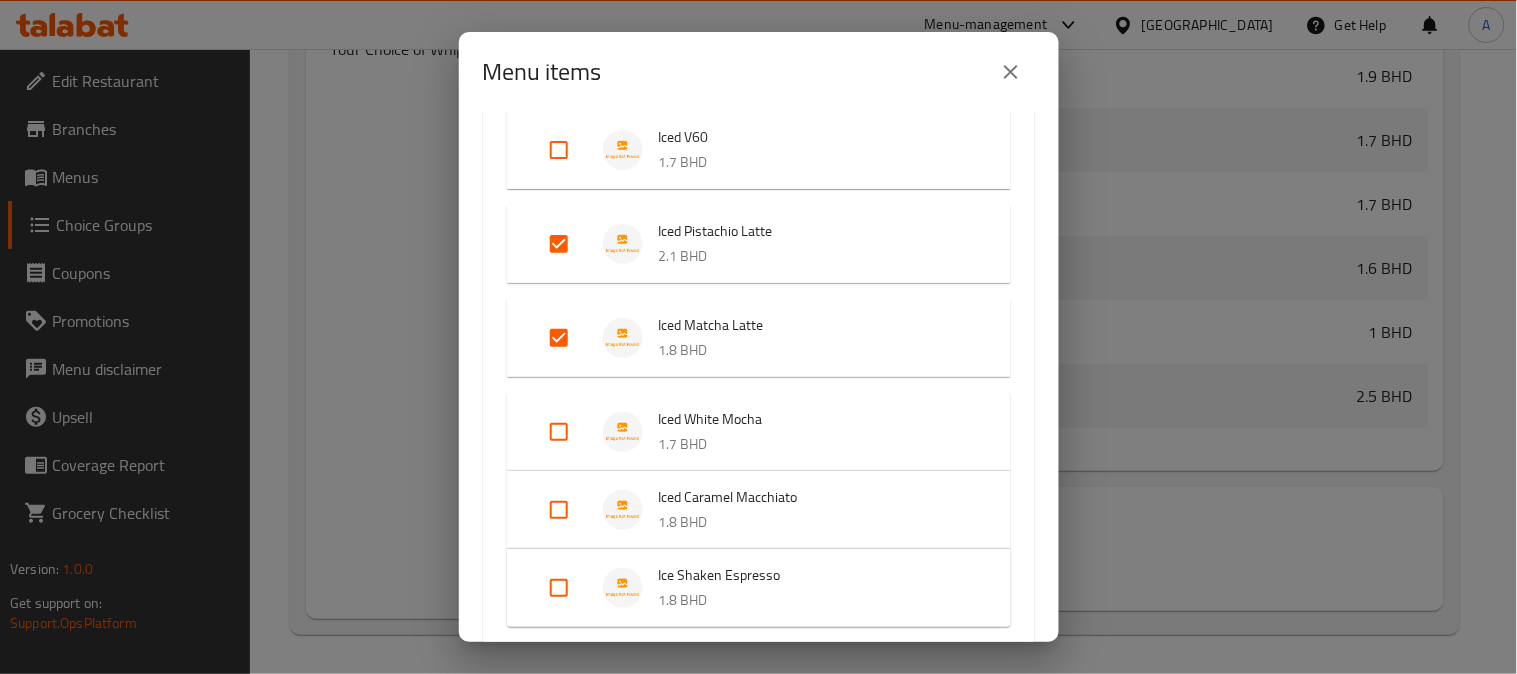 drag, startPoint x: 560, startPoint y: 440, endPoint x: 563, endPoint y: 466, distance: 26.172504 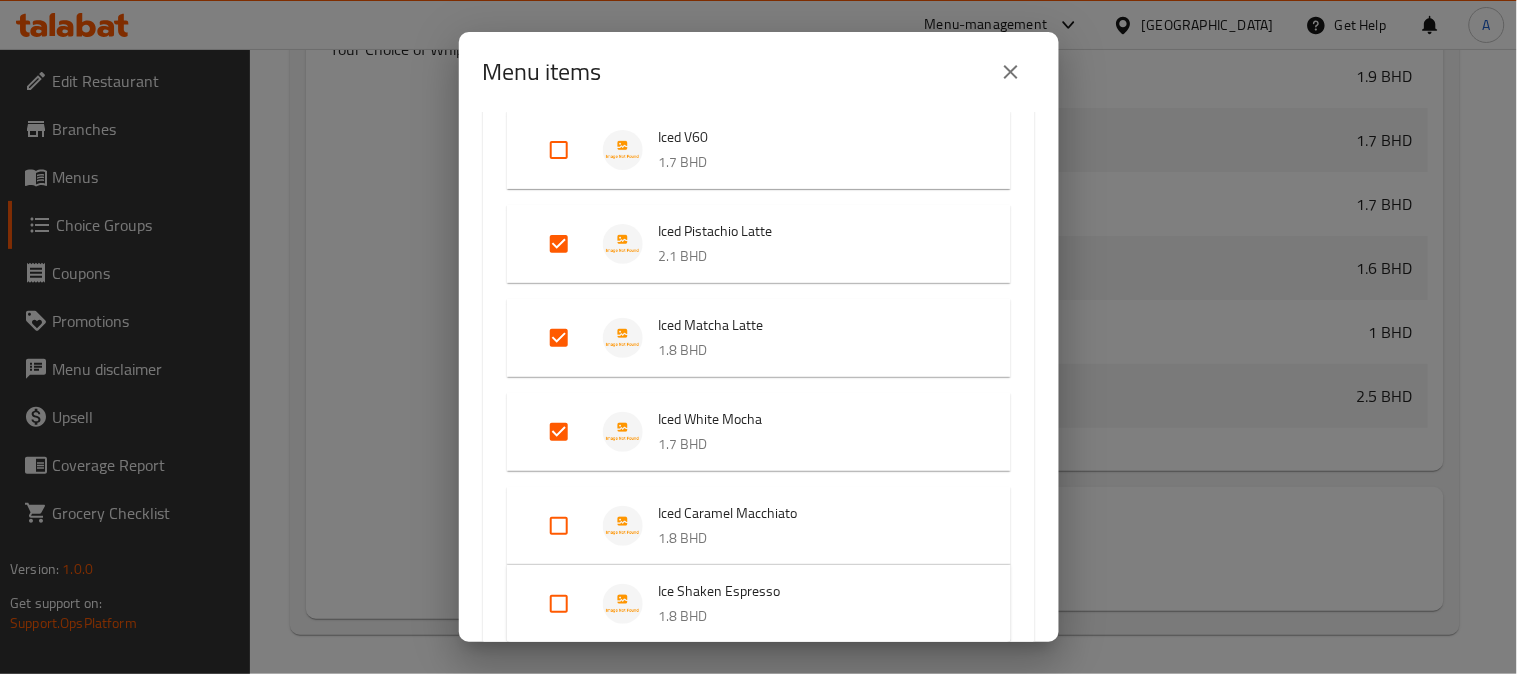 click at bounding box center (559, 526) 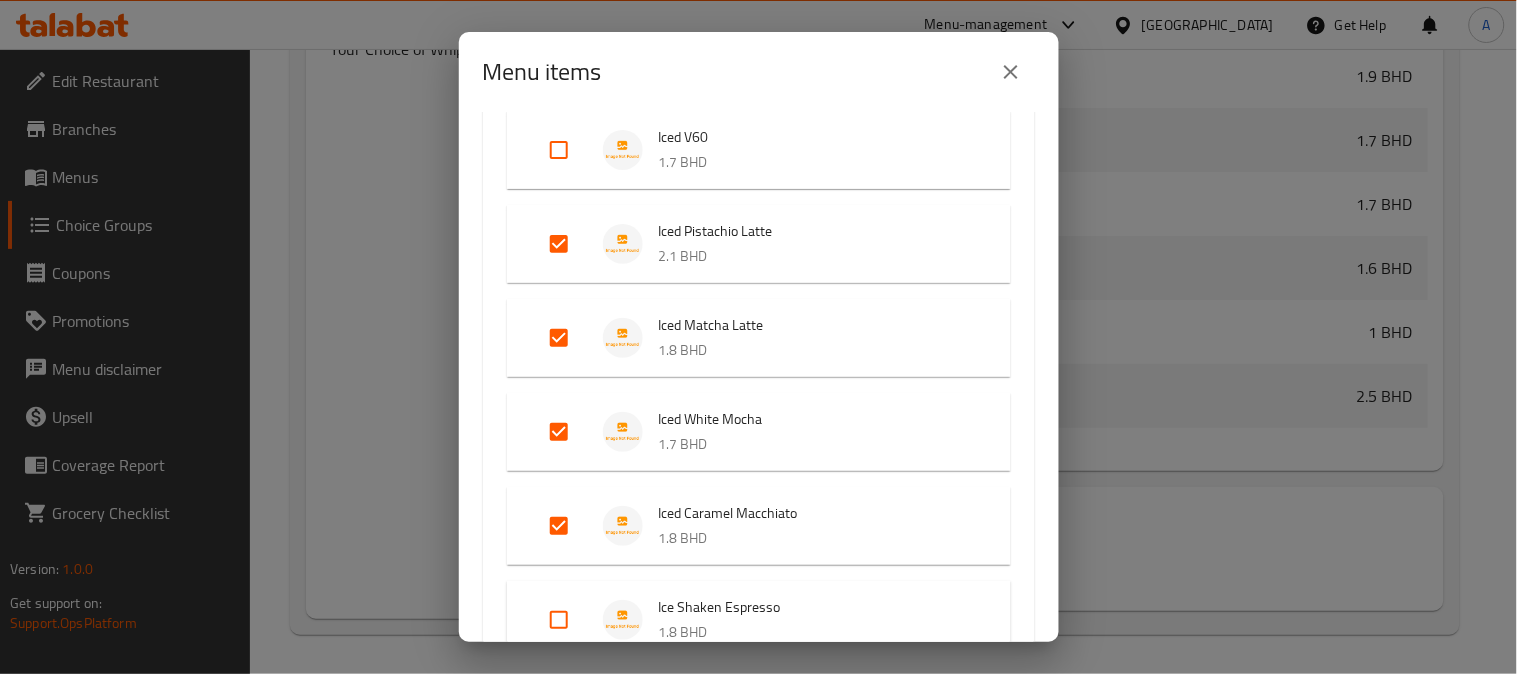 click at bounding box center [559, 620] 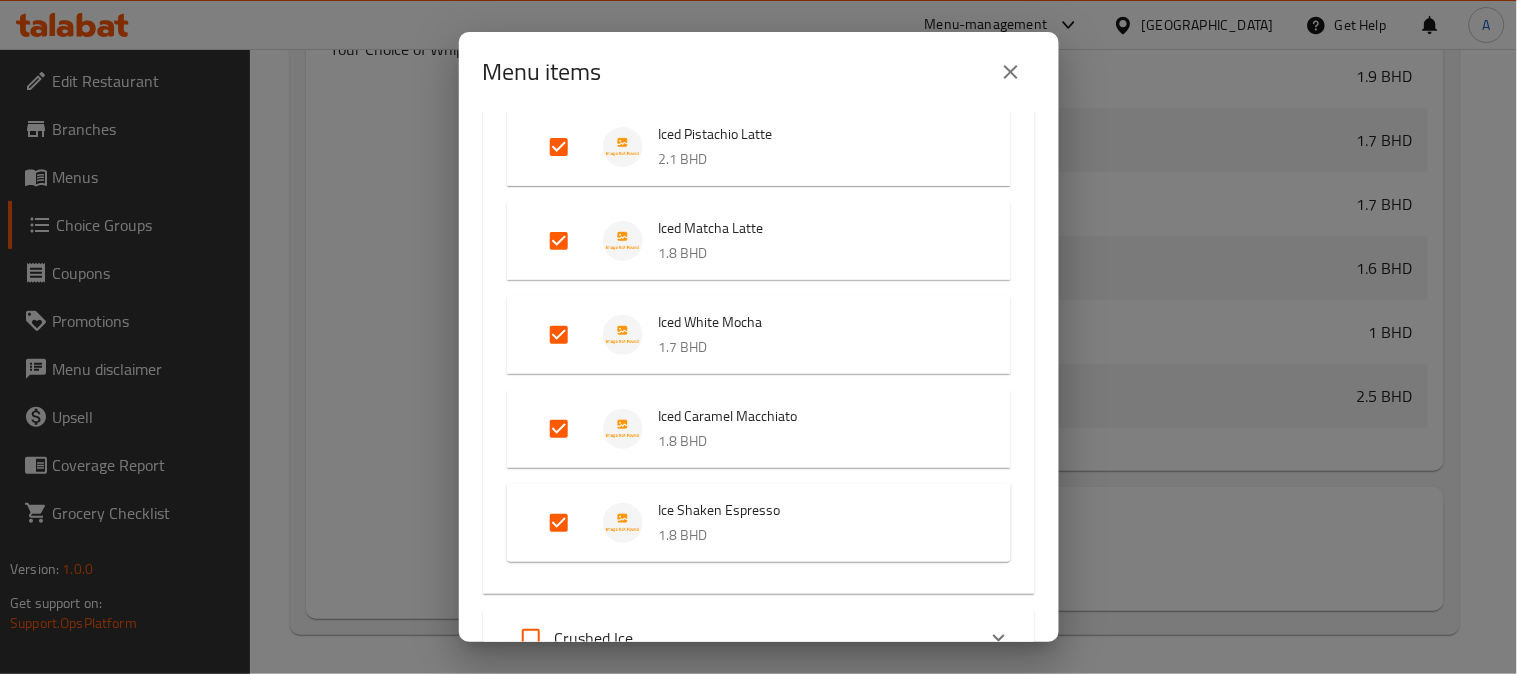 scroll, scrollTop: 1888, scrollLeft: 0, axis: vertical 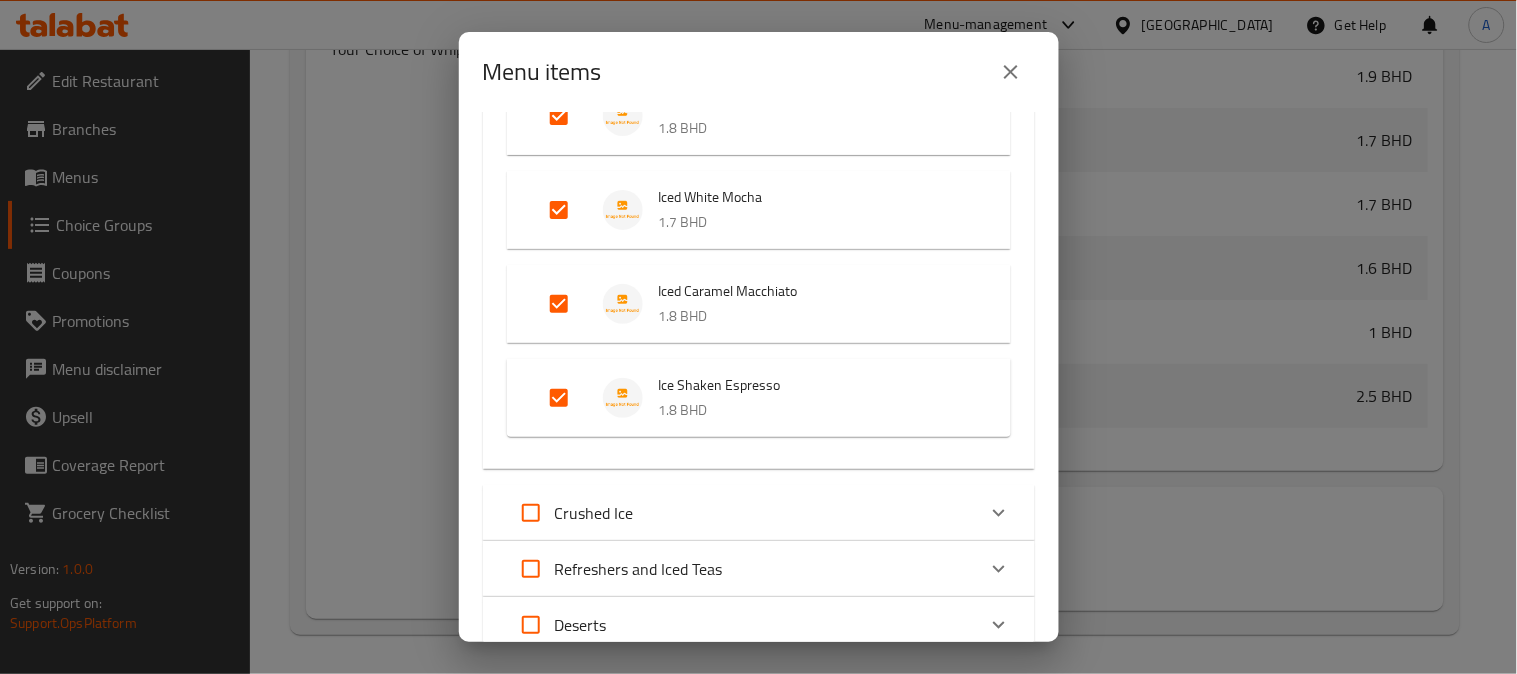 click on "Crushed Ice" at bounding box center [741, 513] 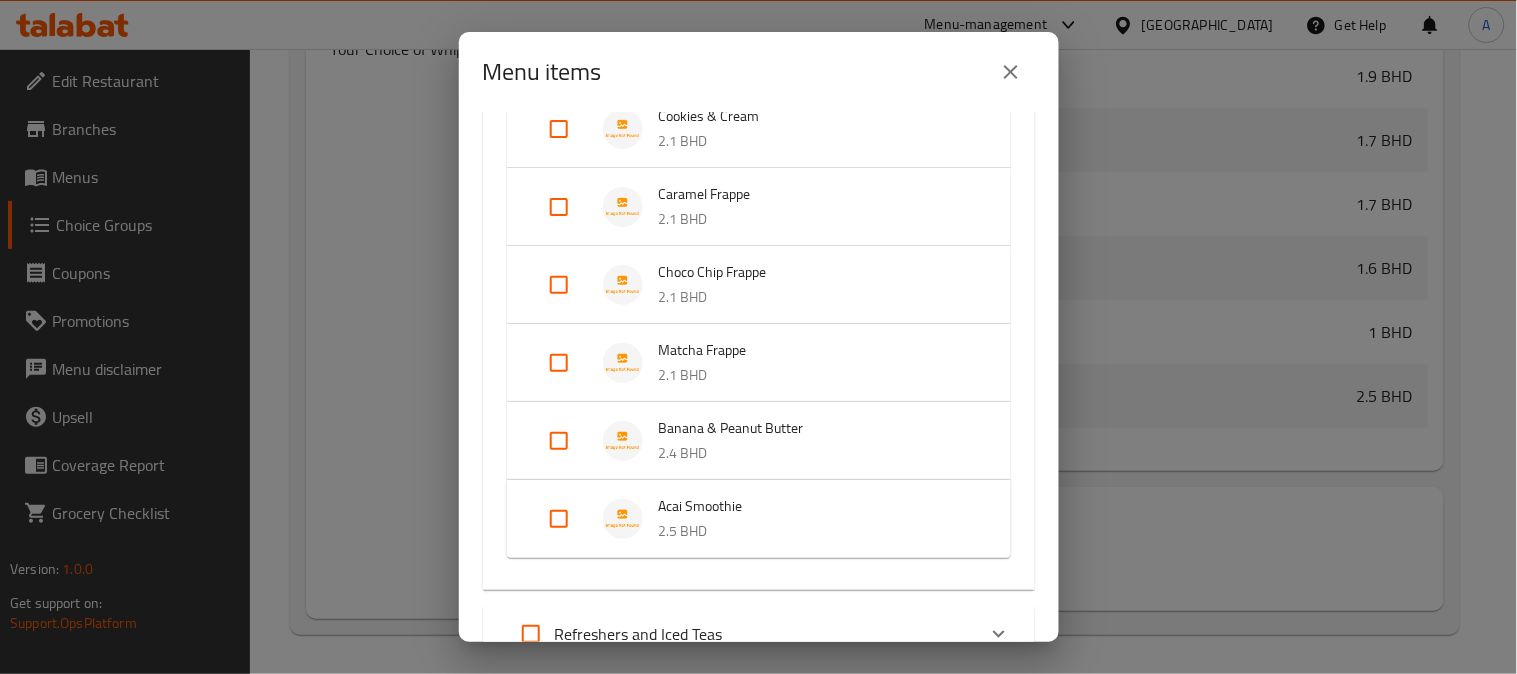 scroll, scrollTop: 2444, scrollLeft: 0, axis: vertical 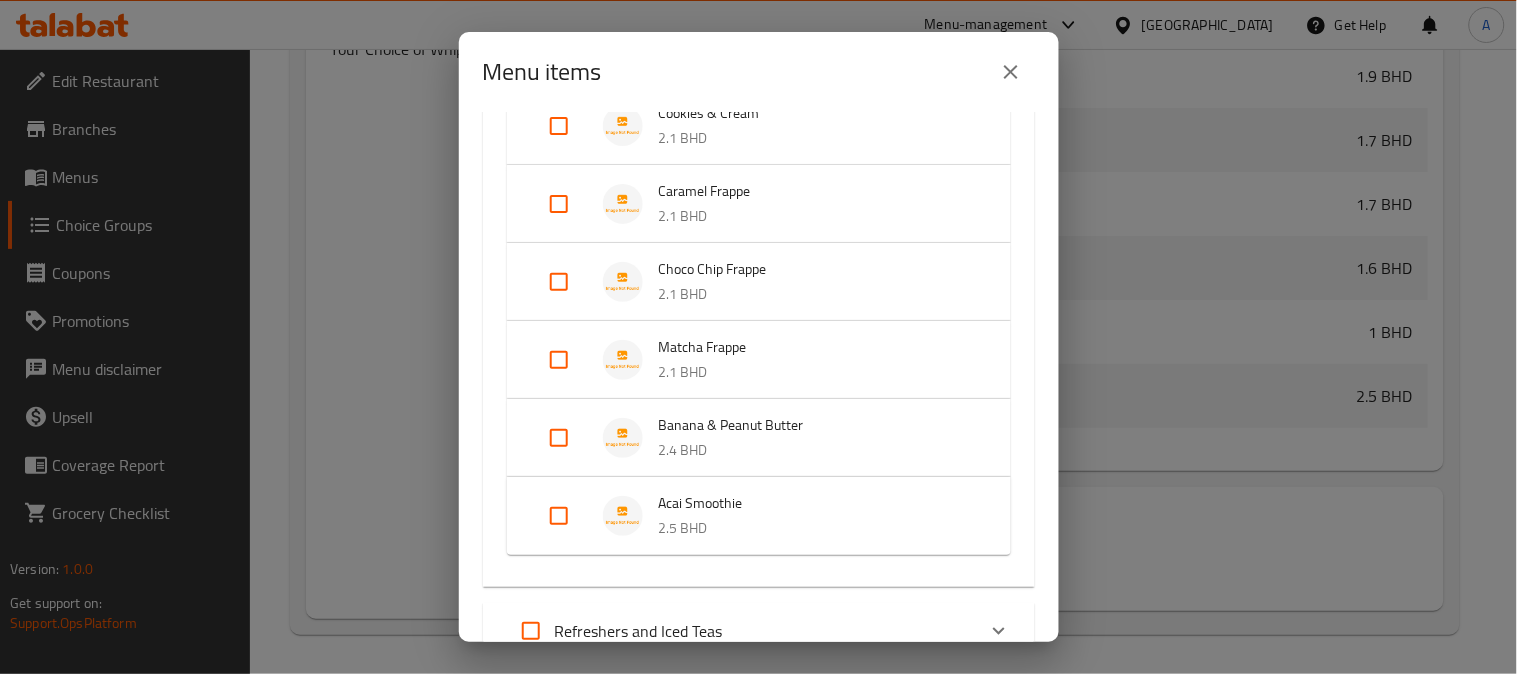 click at bounding box center (559, 360) 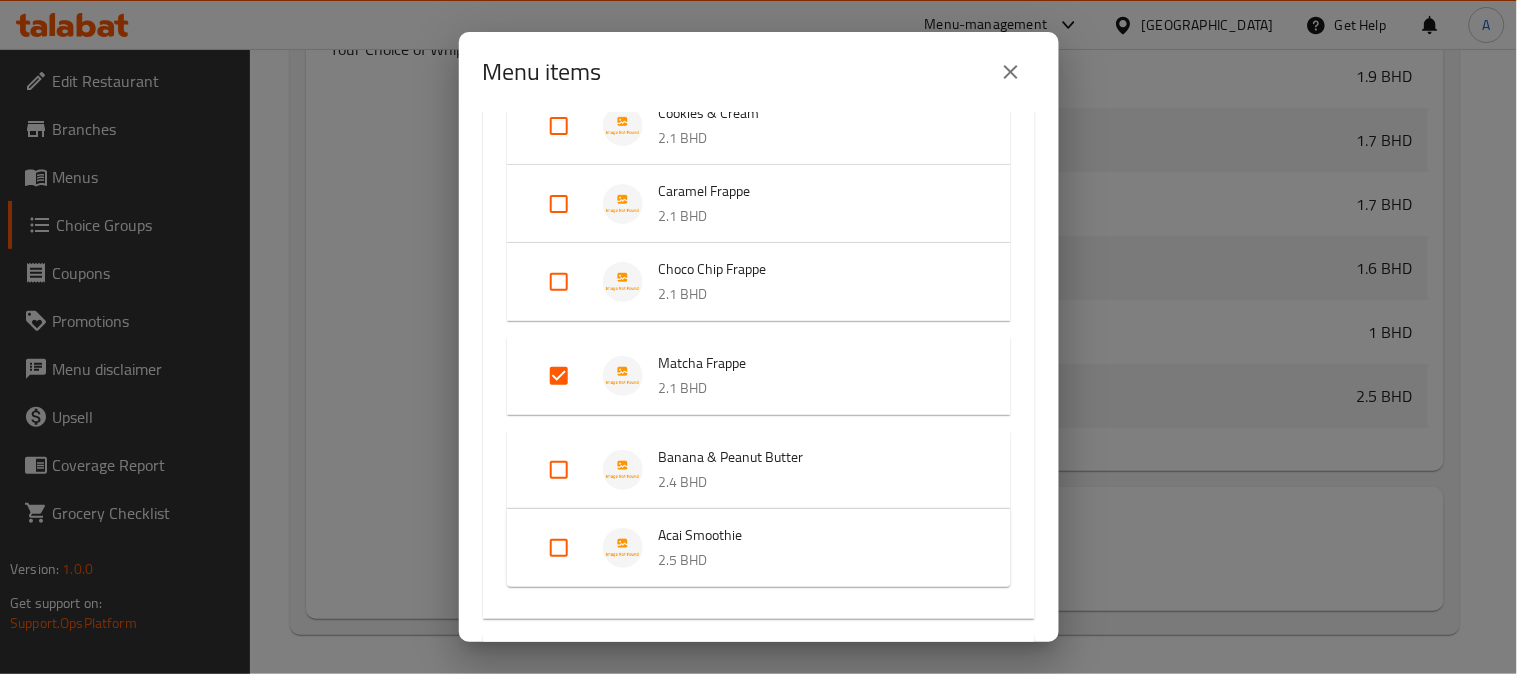 click at bounding box center [559, 282] 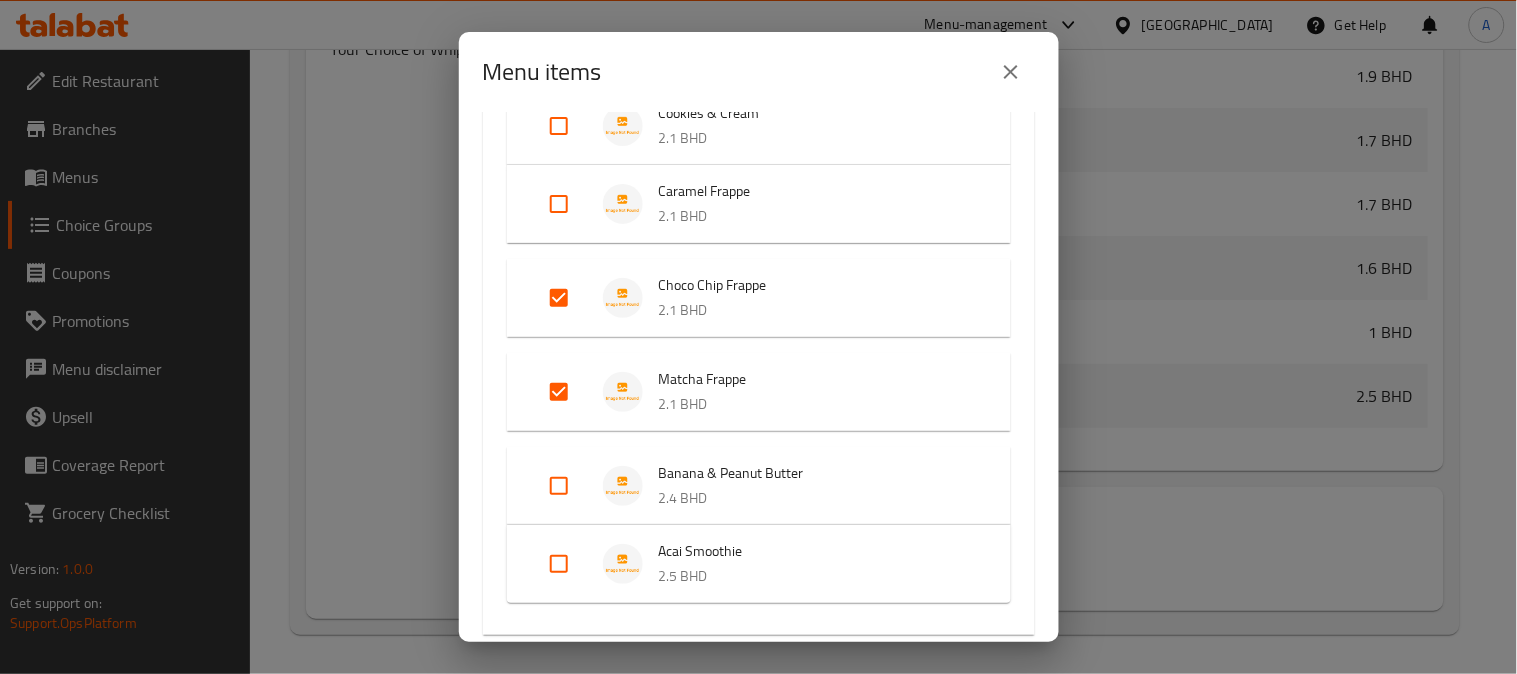click at bounding box center (559, 204) 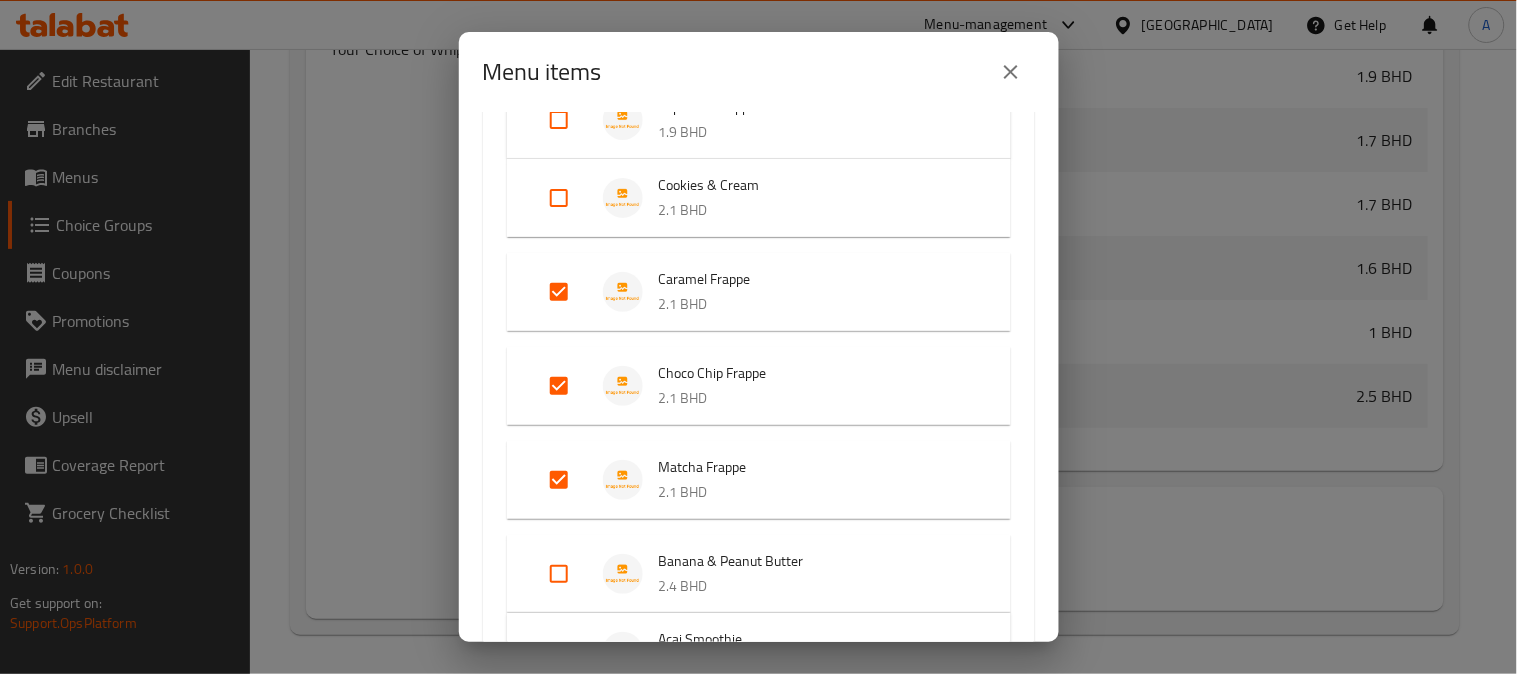 scroll, scrollTop: 2333, scrollLeft: 0, axis: vertical 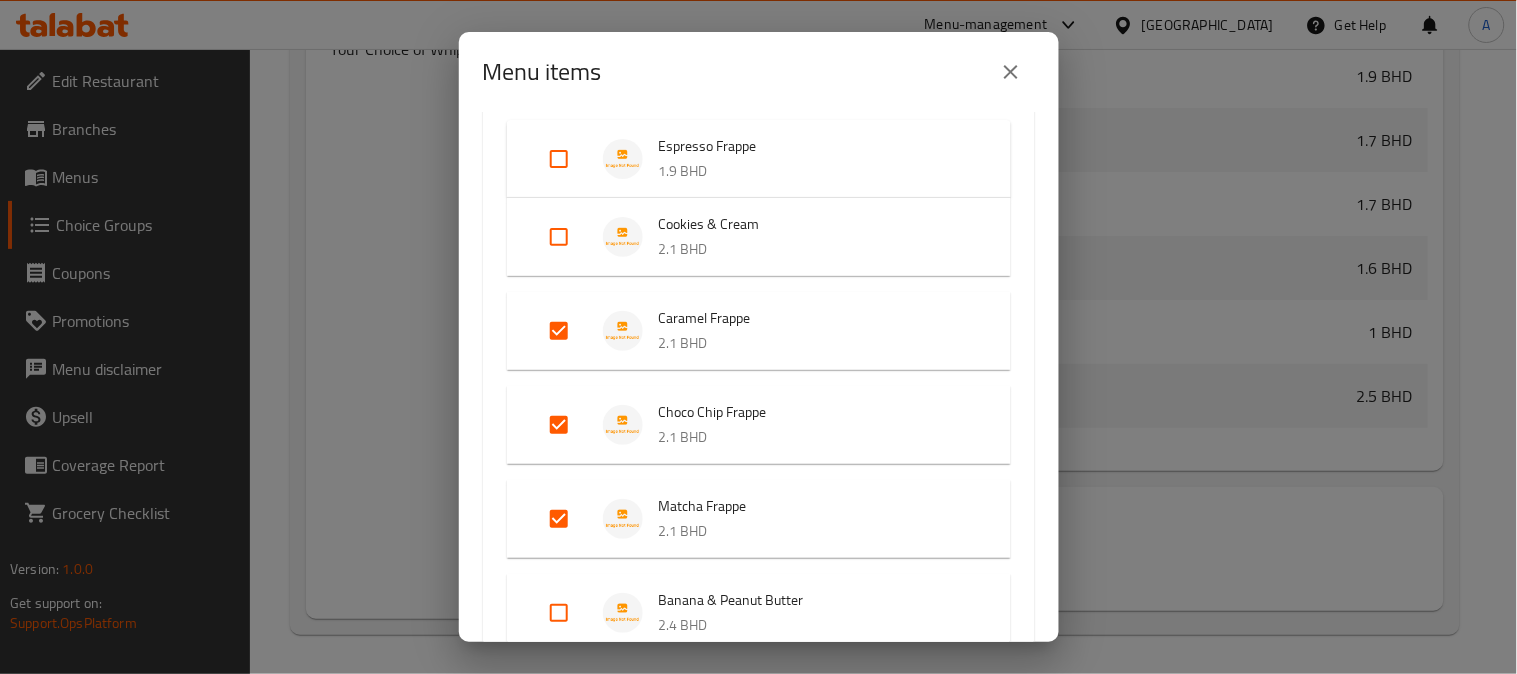 click at bounding box center [559, 237] 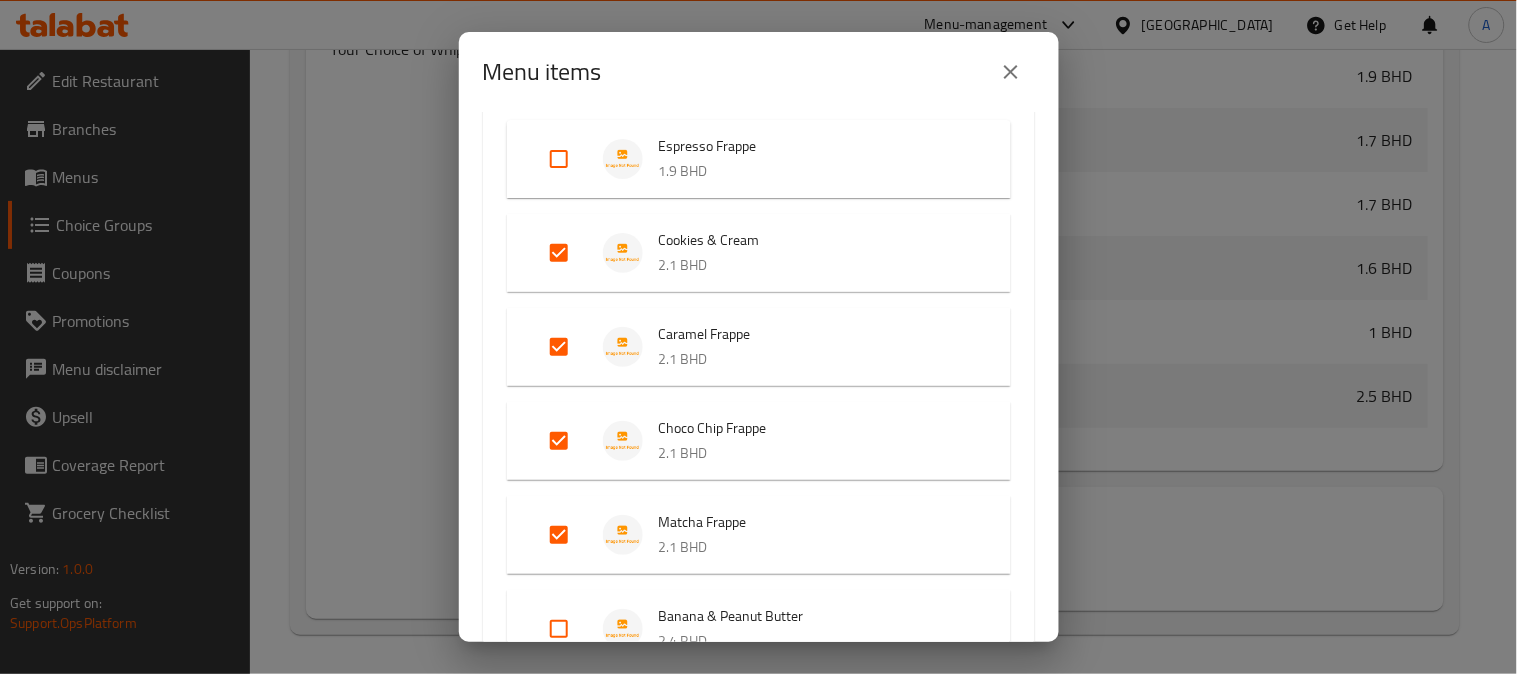 click at bounding box center (559, 159) 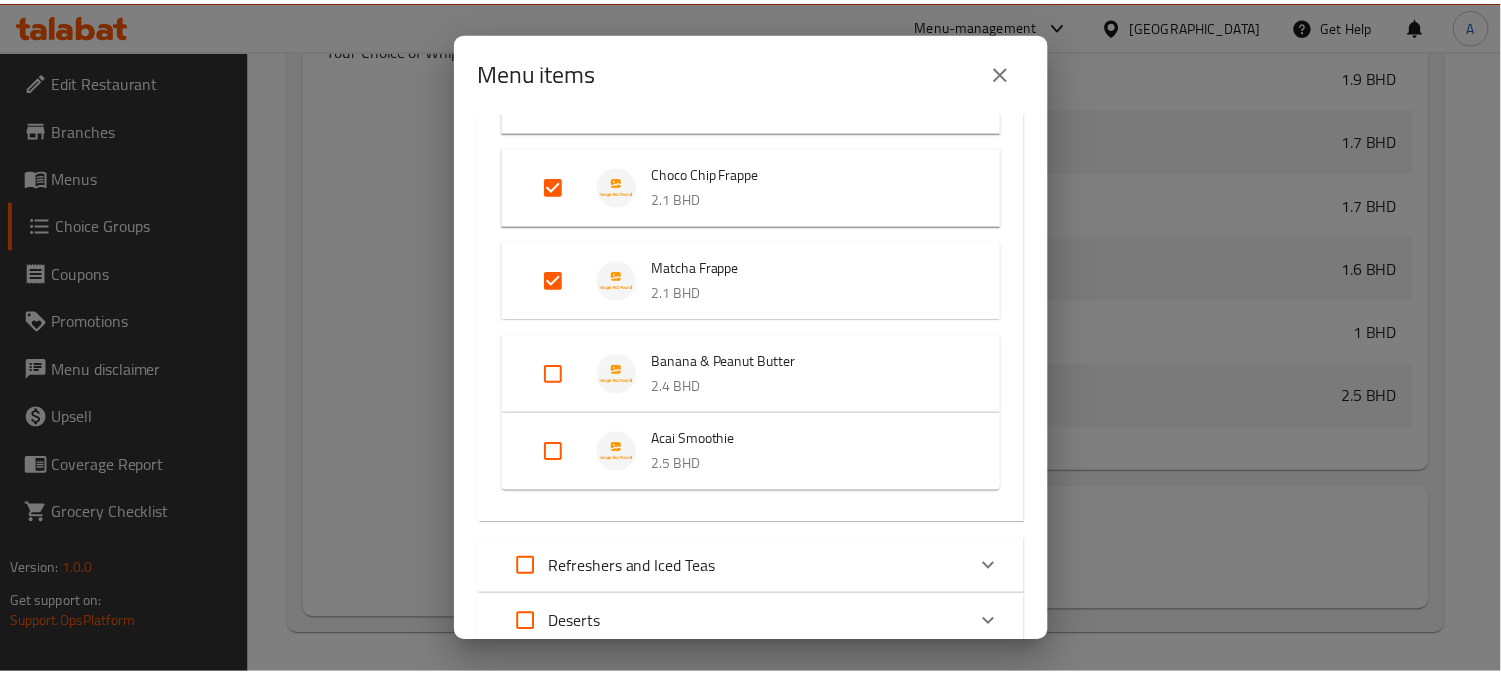 scroll, scrollTop: 2787, scrollLeft: 0, axis: vertical 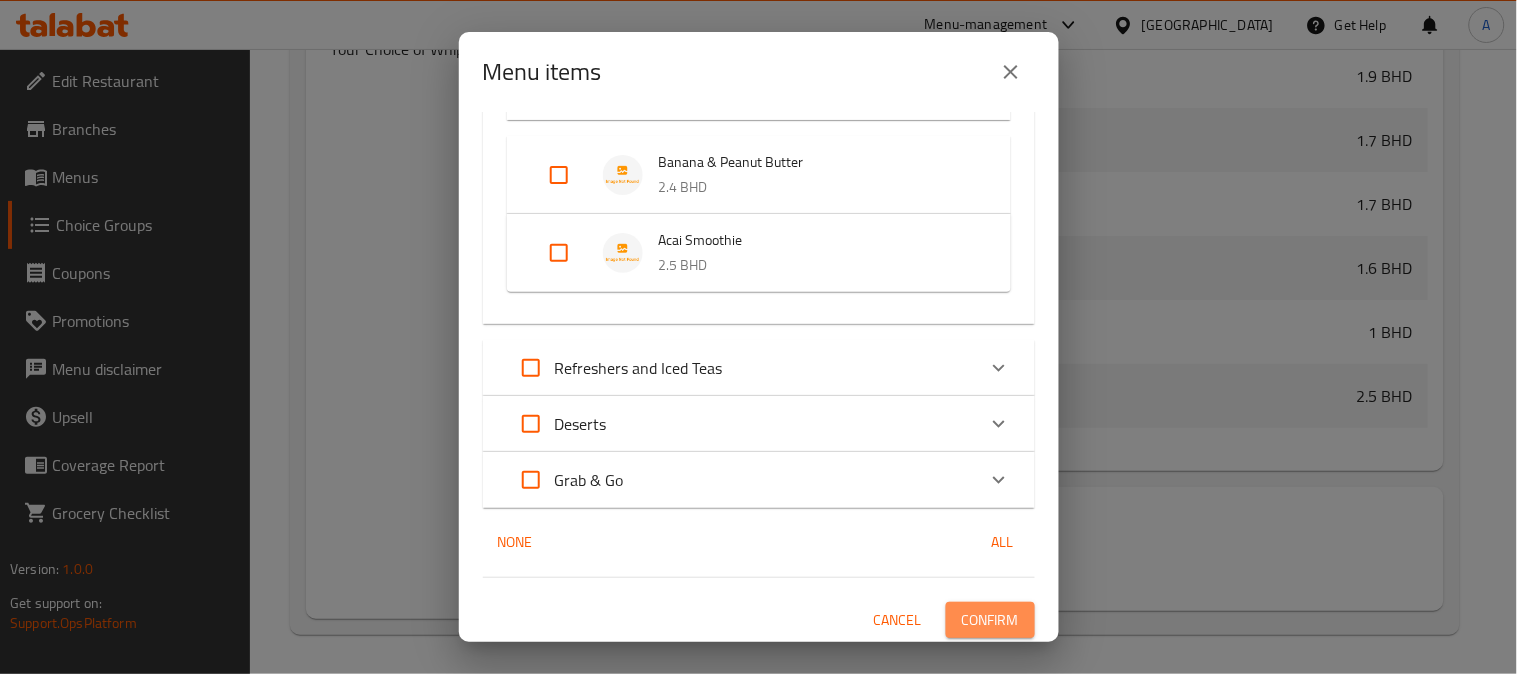 click on "Confirm" at bounding box center [990, 620] 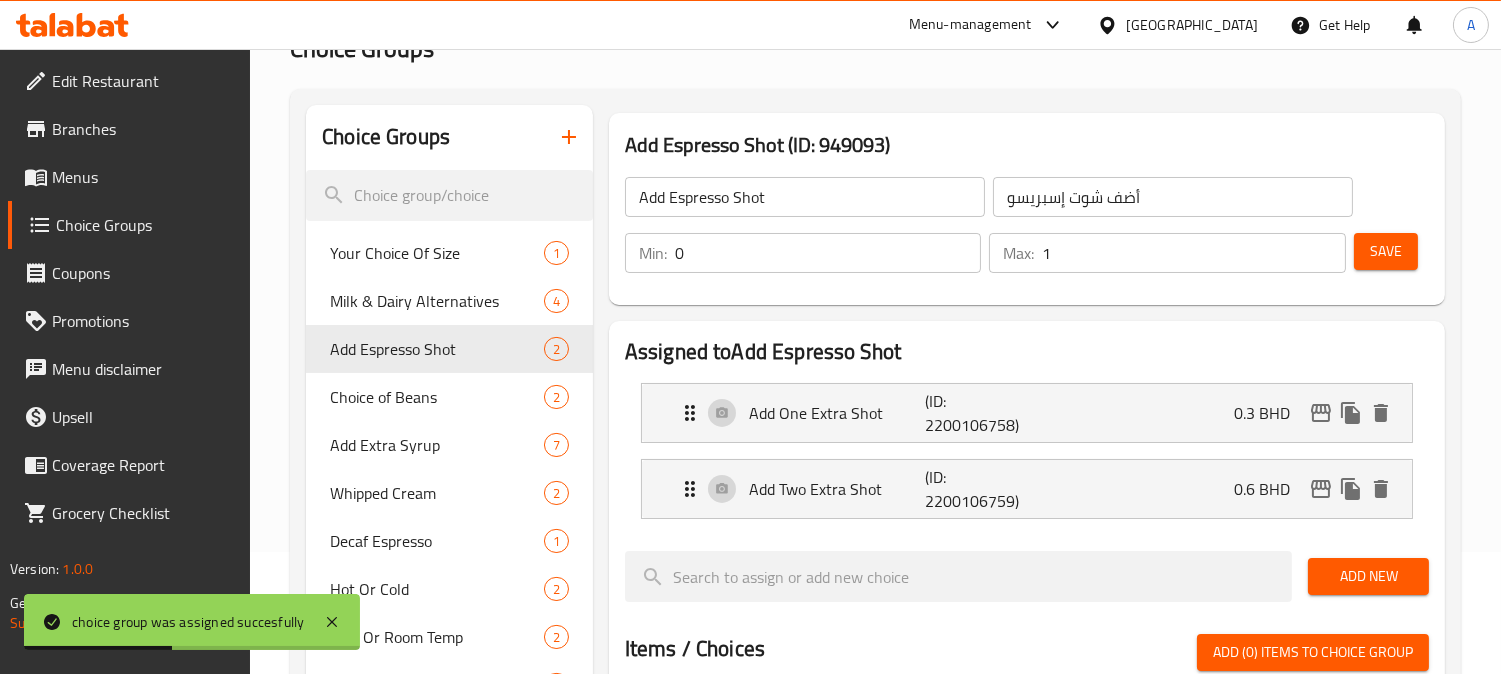 scroll, scrollTop: 92, scrollLeft: 0, axis: vertical 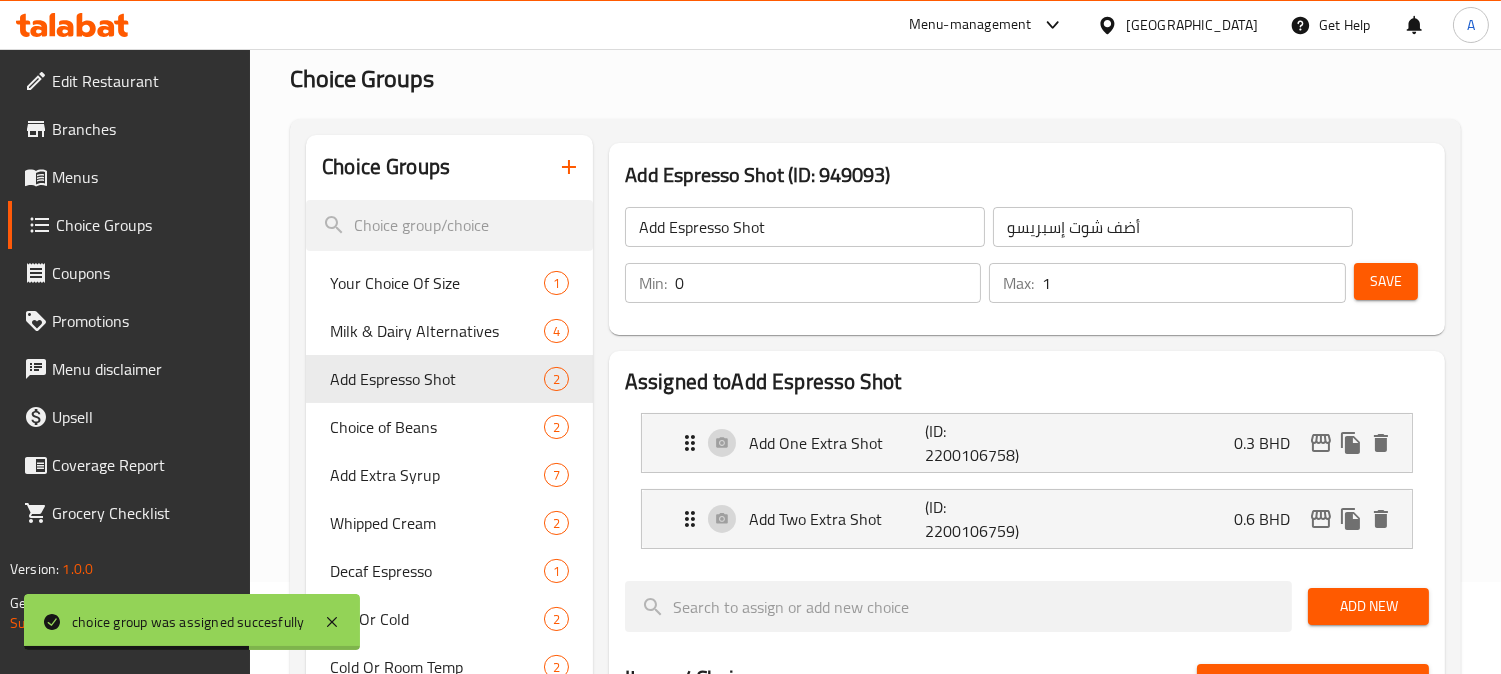 click on "Save" at bounding box center [1386, 281] 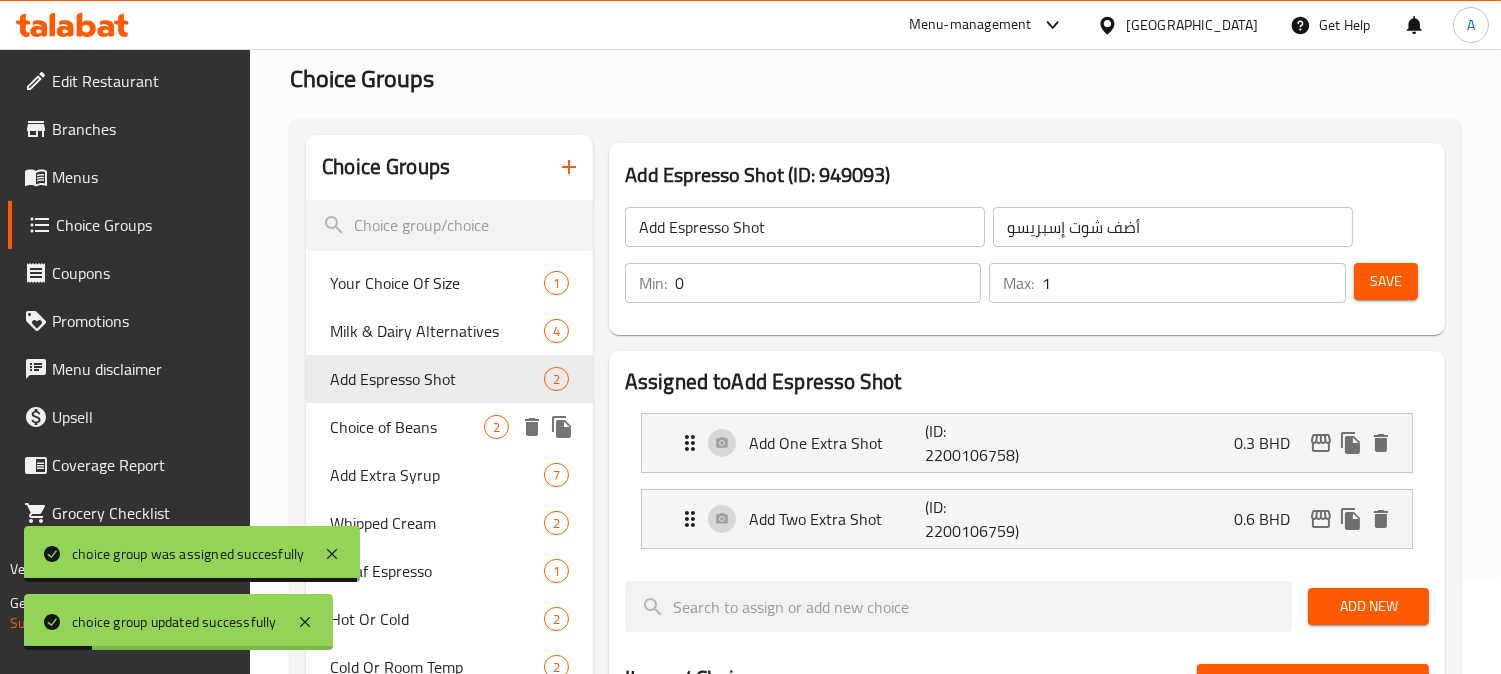 click on "Choice of Beans" at bounding box center [407, 427] 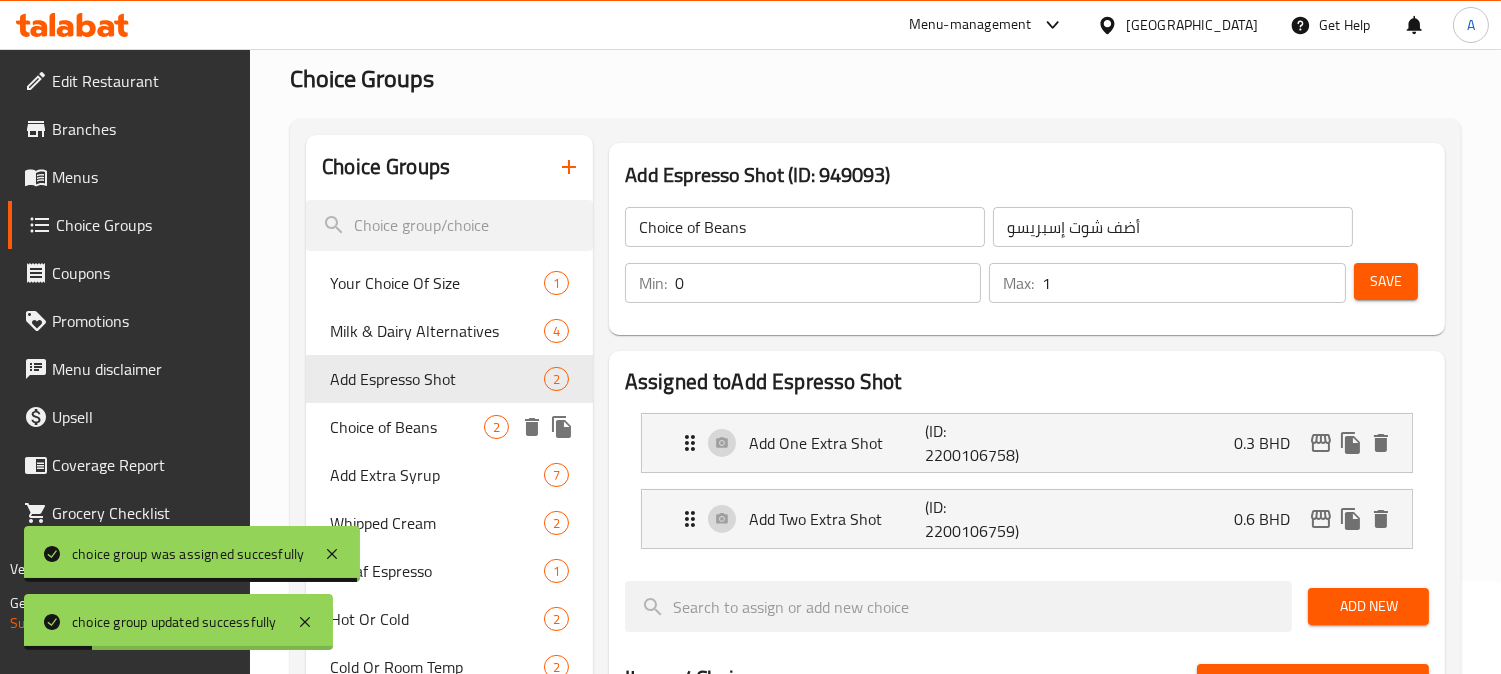 type on "اختيار الحبوب" 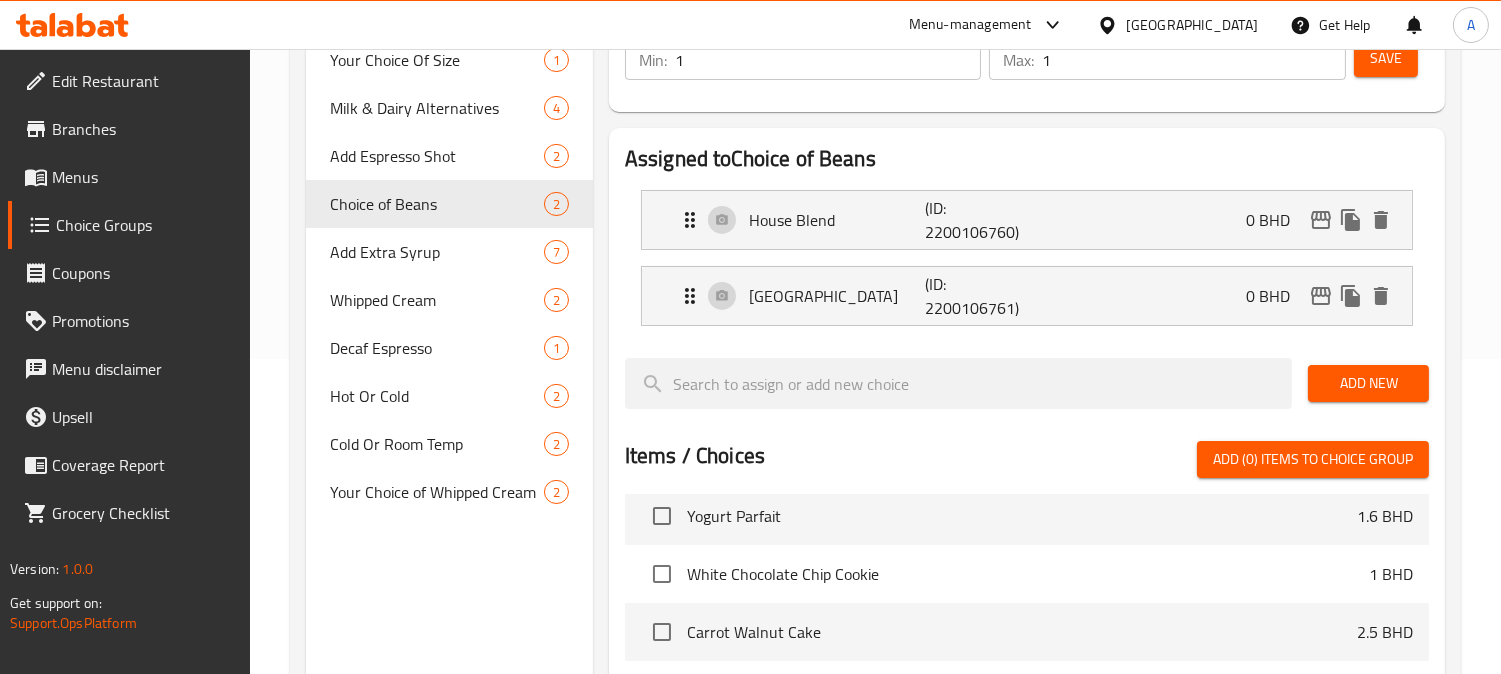 scroll, scrollTop: 758, scrollLeft: 0, axis: vertical 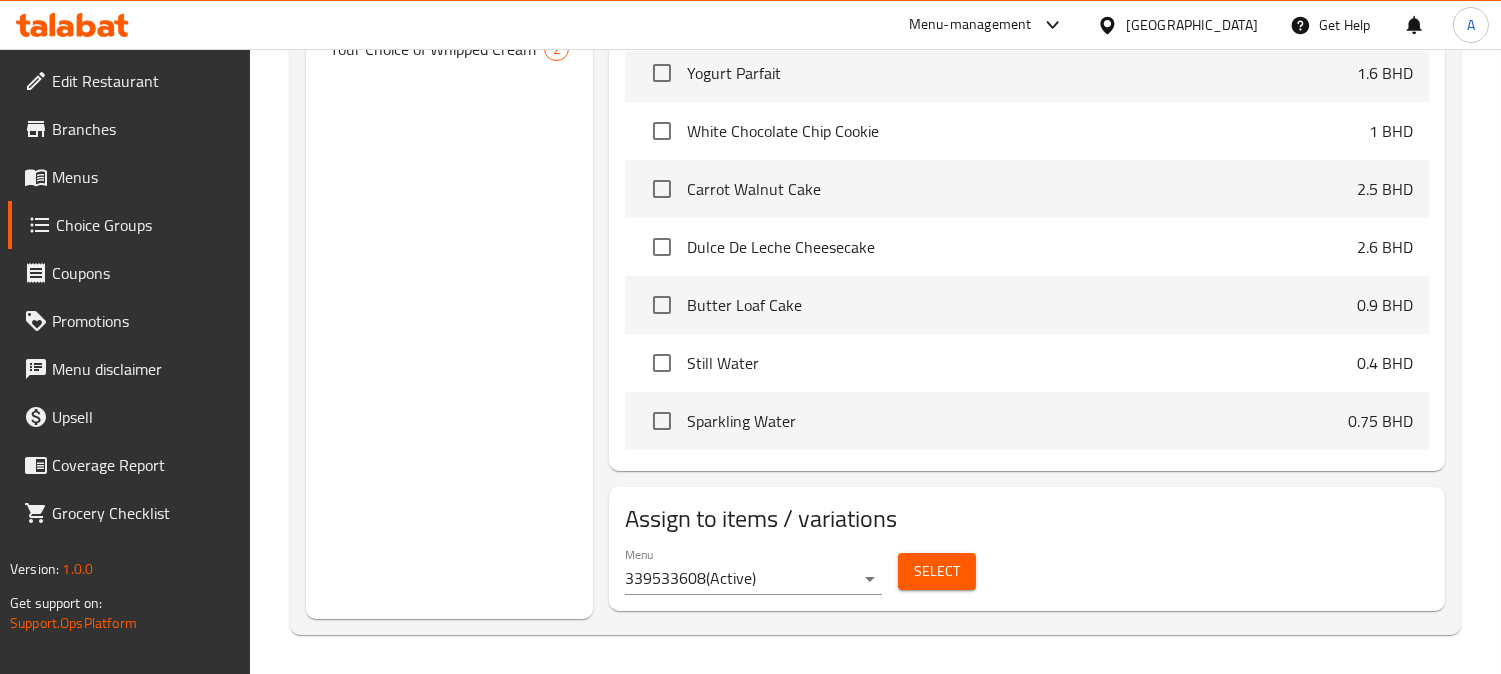 click on "Select" at bounding box center (937, 571) 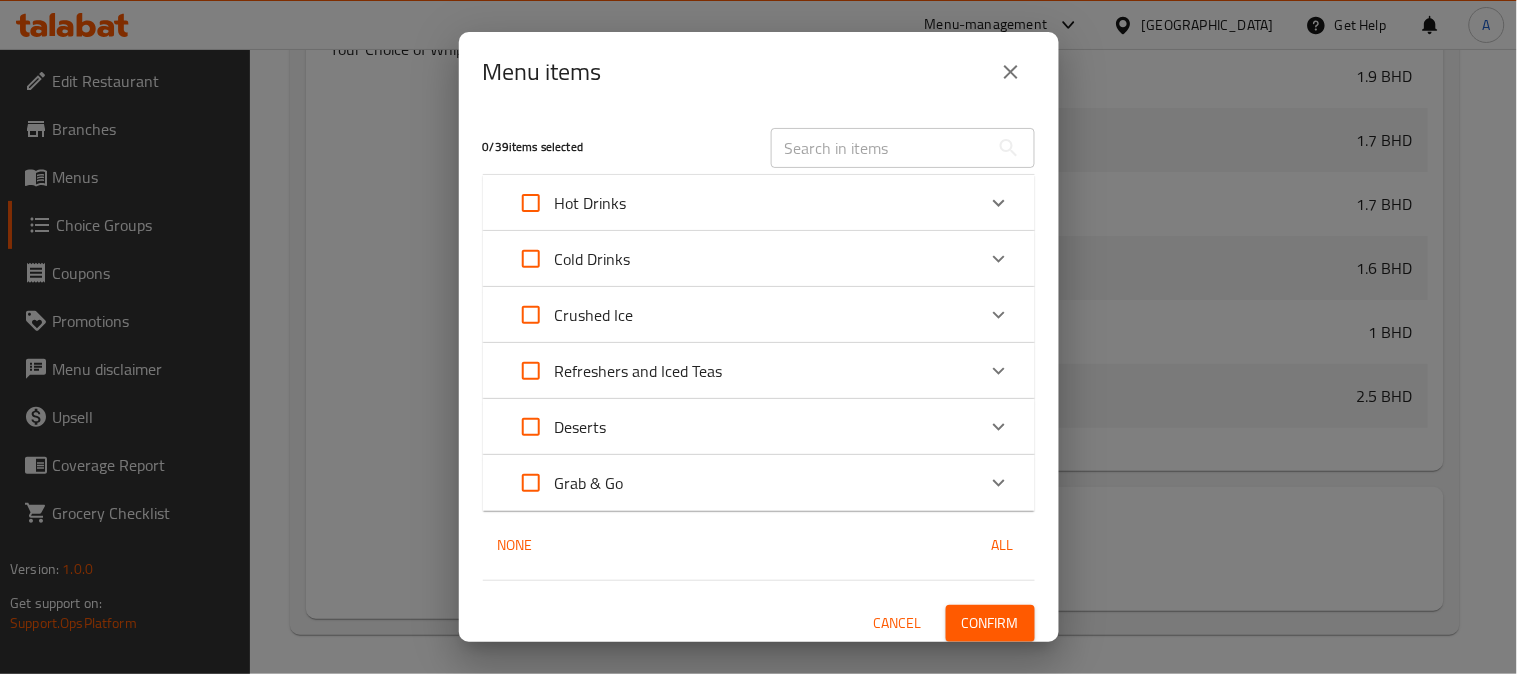 click at bounding box center [880, 148] 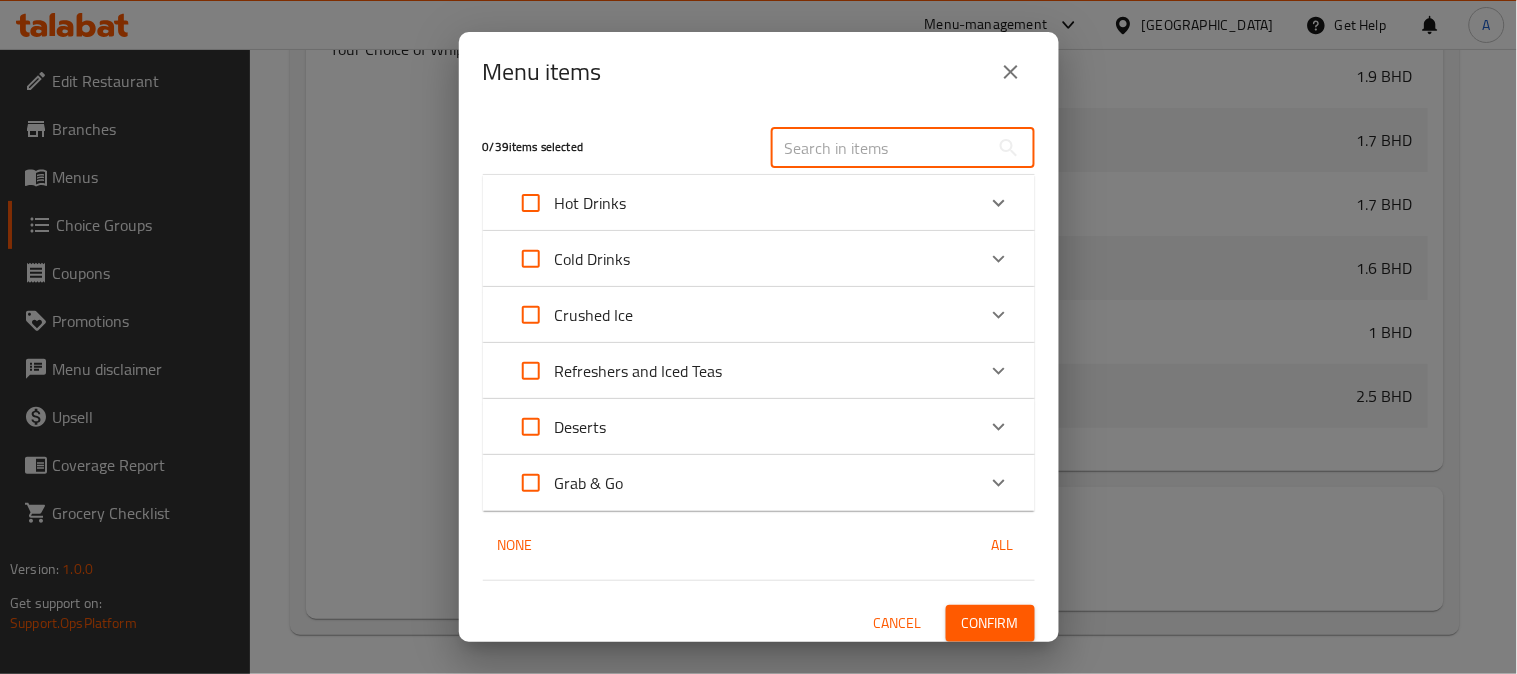 paste on "Iced V60" 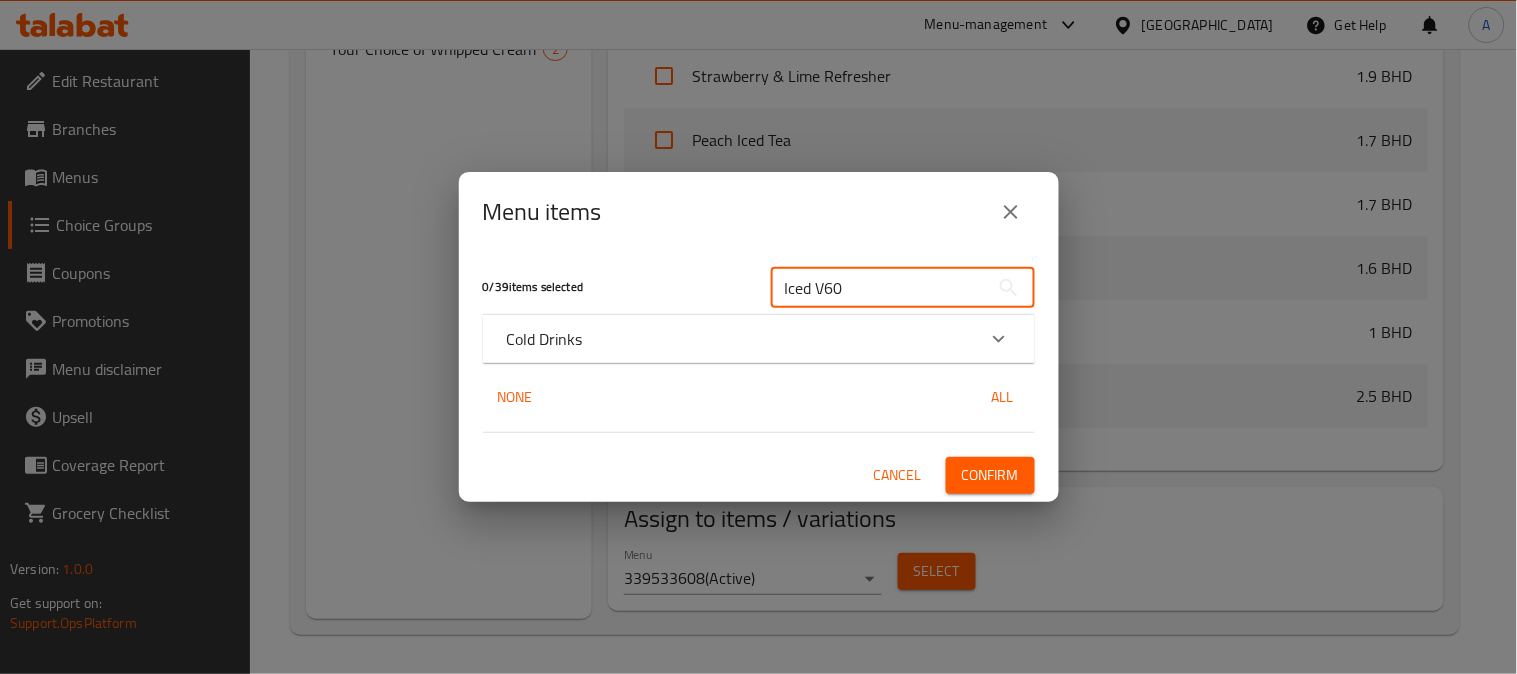 type on "Iced V60" 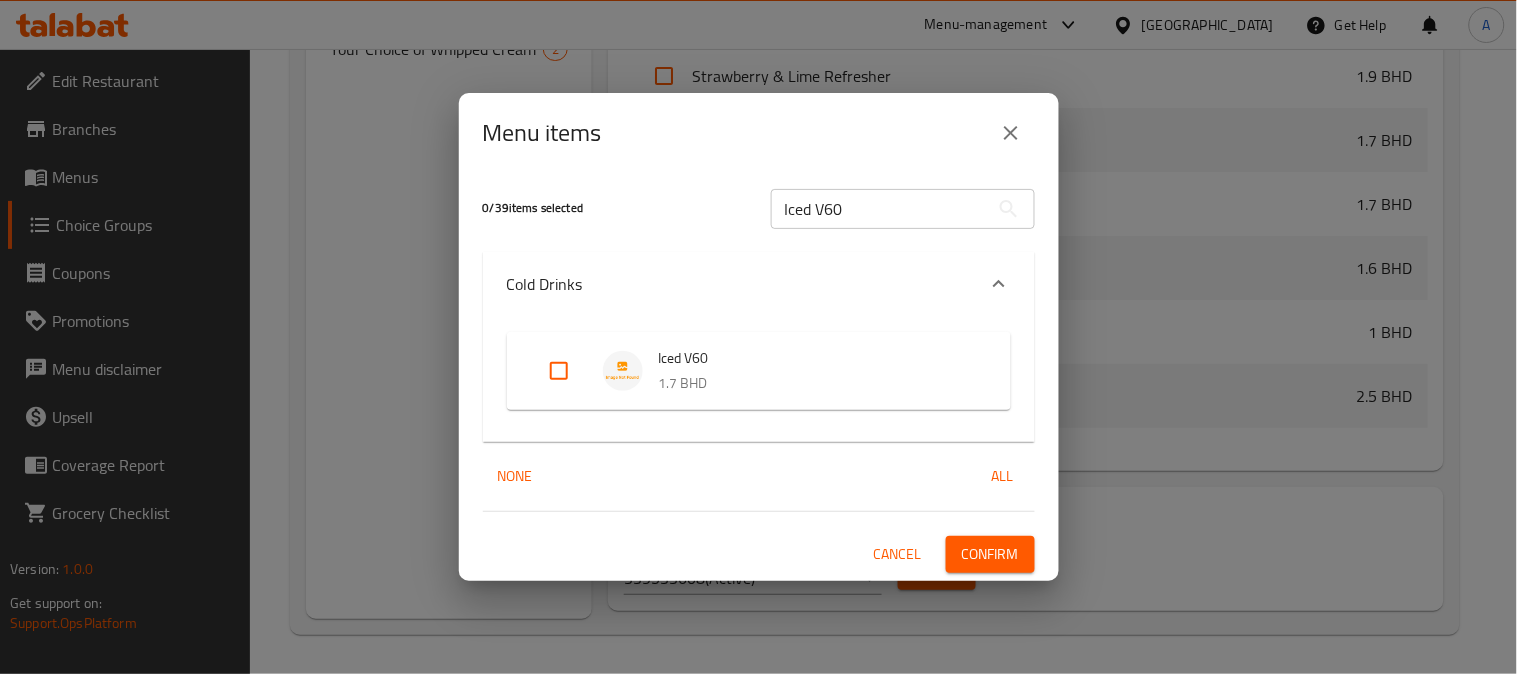 click at bounding box center [559, 371] 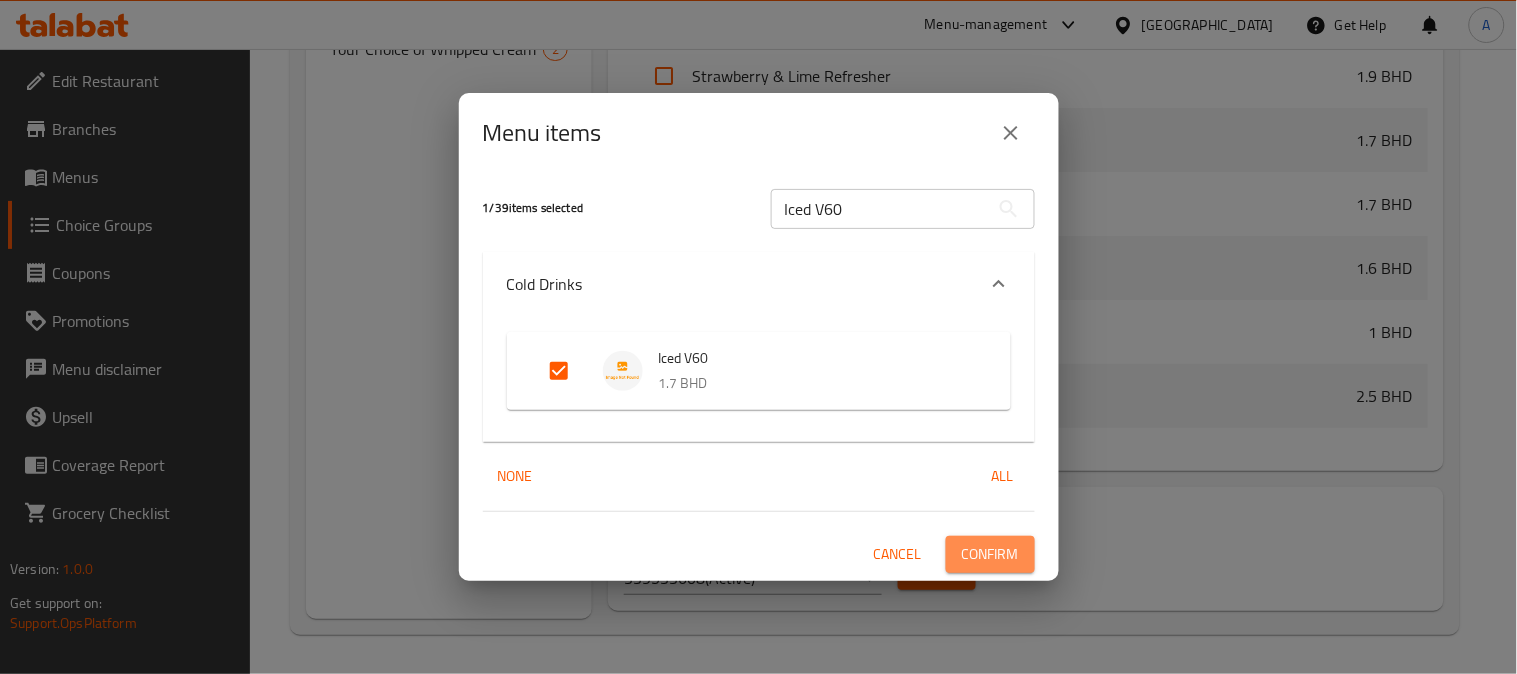 click on "Confirm" at bounding box center [990, 554] 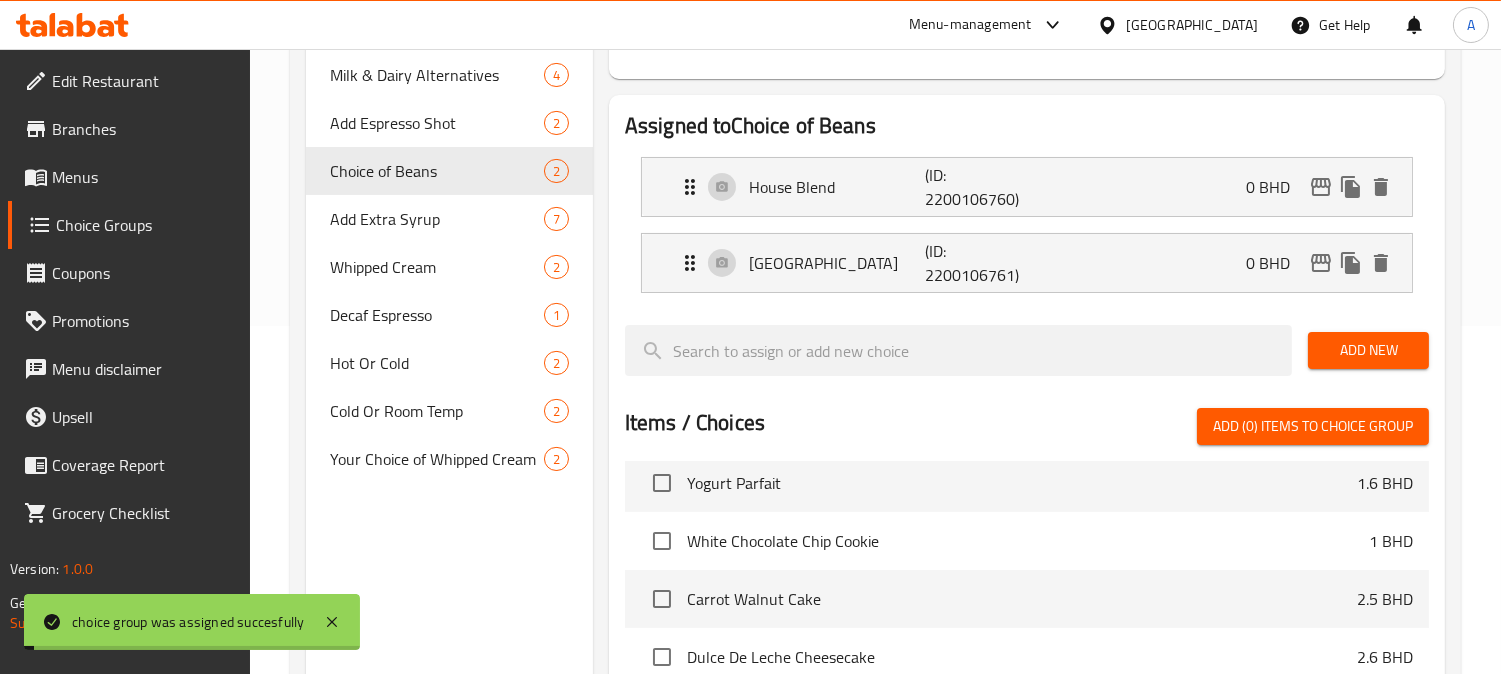 scroll, scrollTop: 0, scrollLeft: 0, axis: both 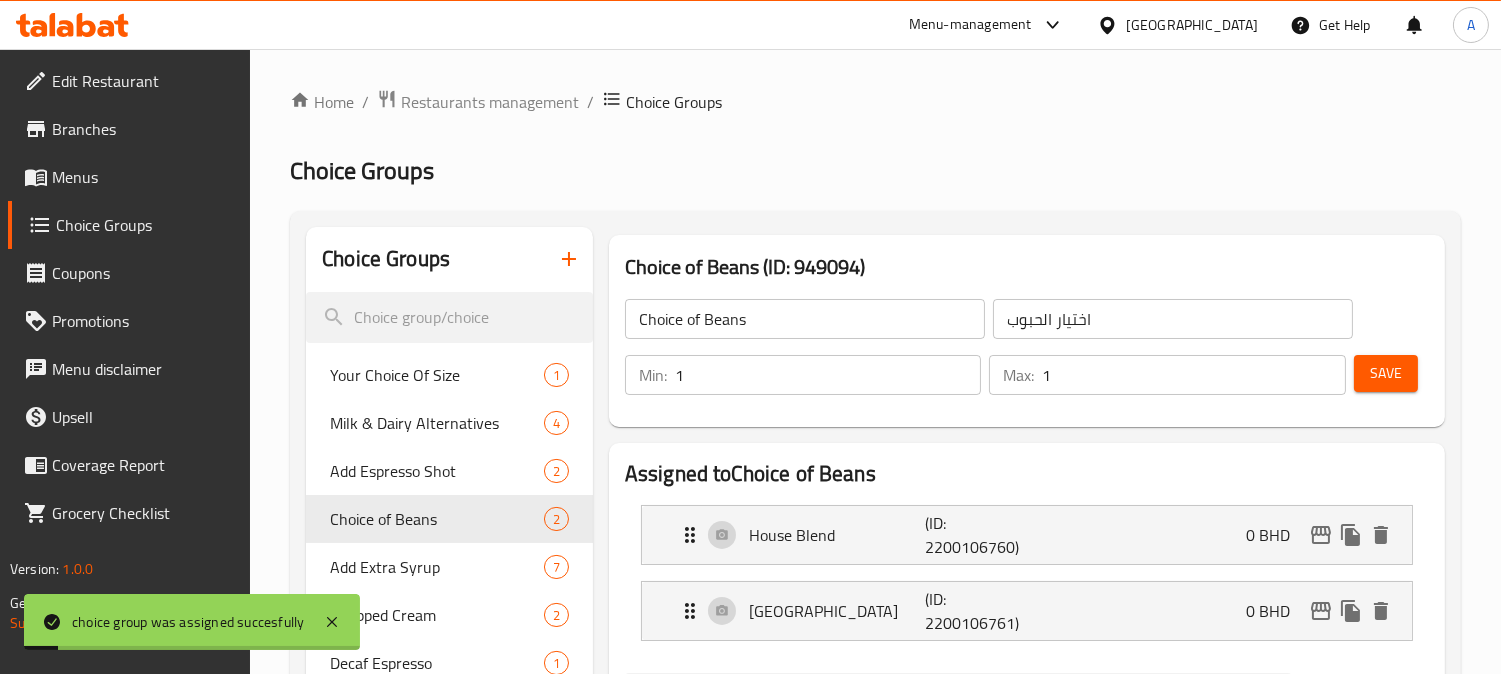 click on "Save" at bounding box center (1386, 373) 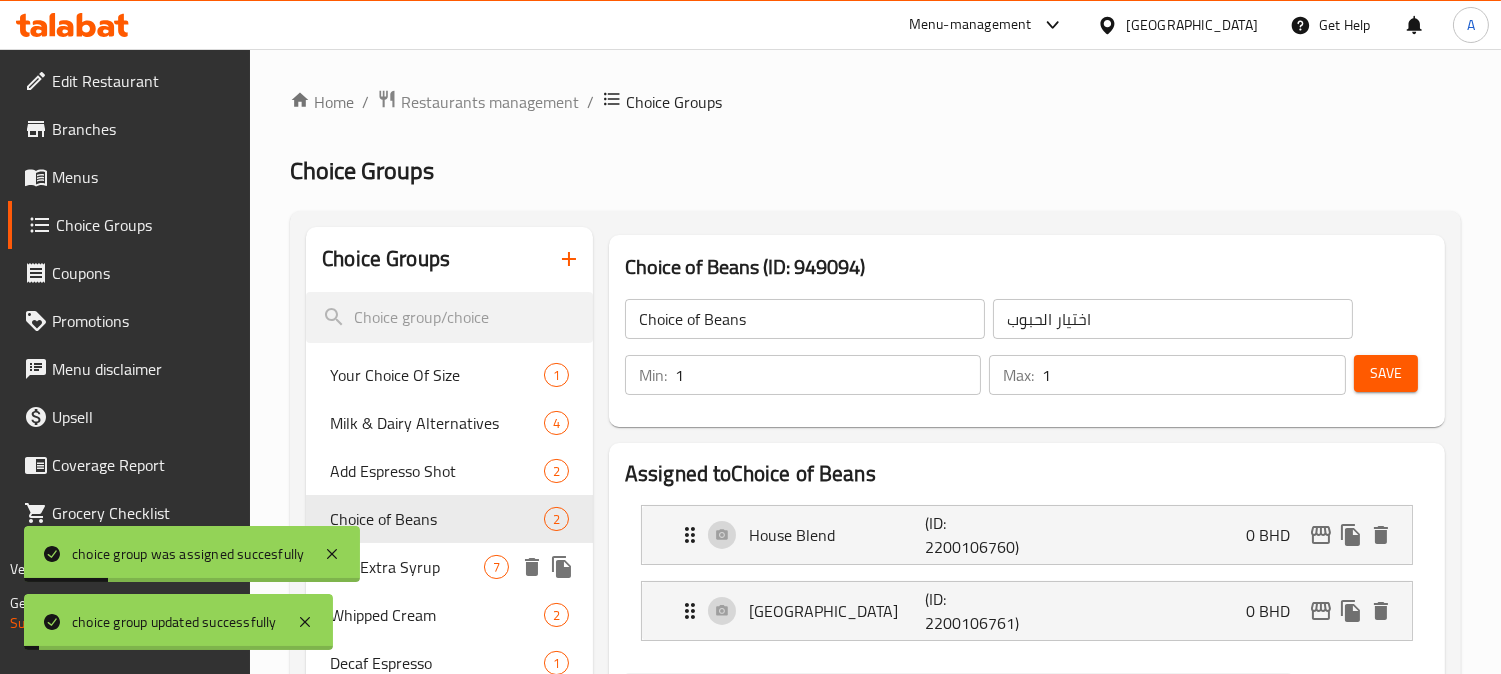 click on "Add Extra Syrup" at bounding box center [407, 567] 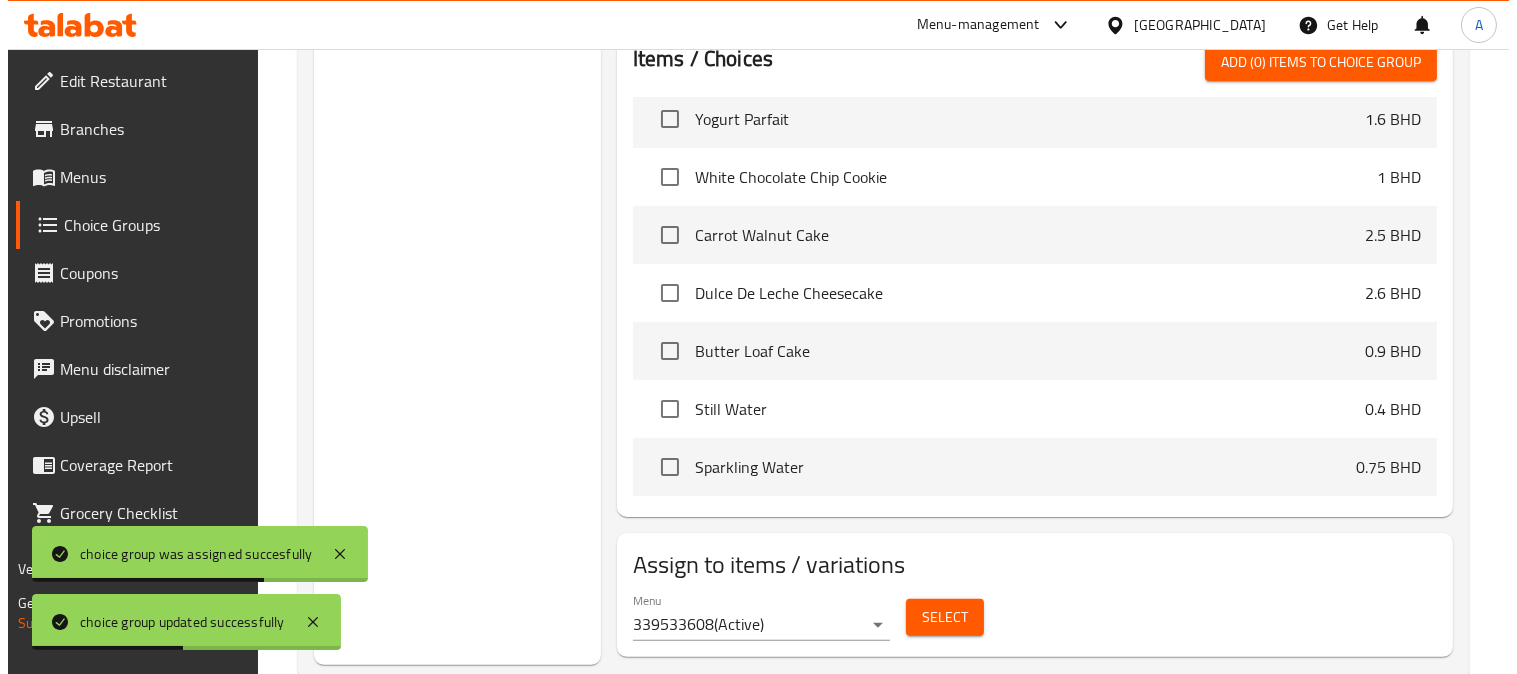 scroll, scrollTop: 1111, scrollLeft: 0, axis: vertical 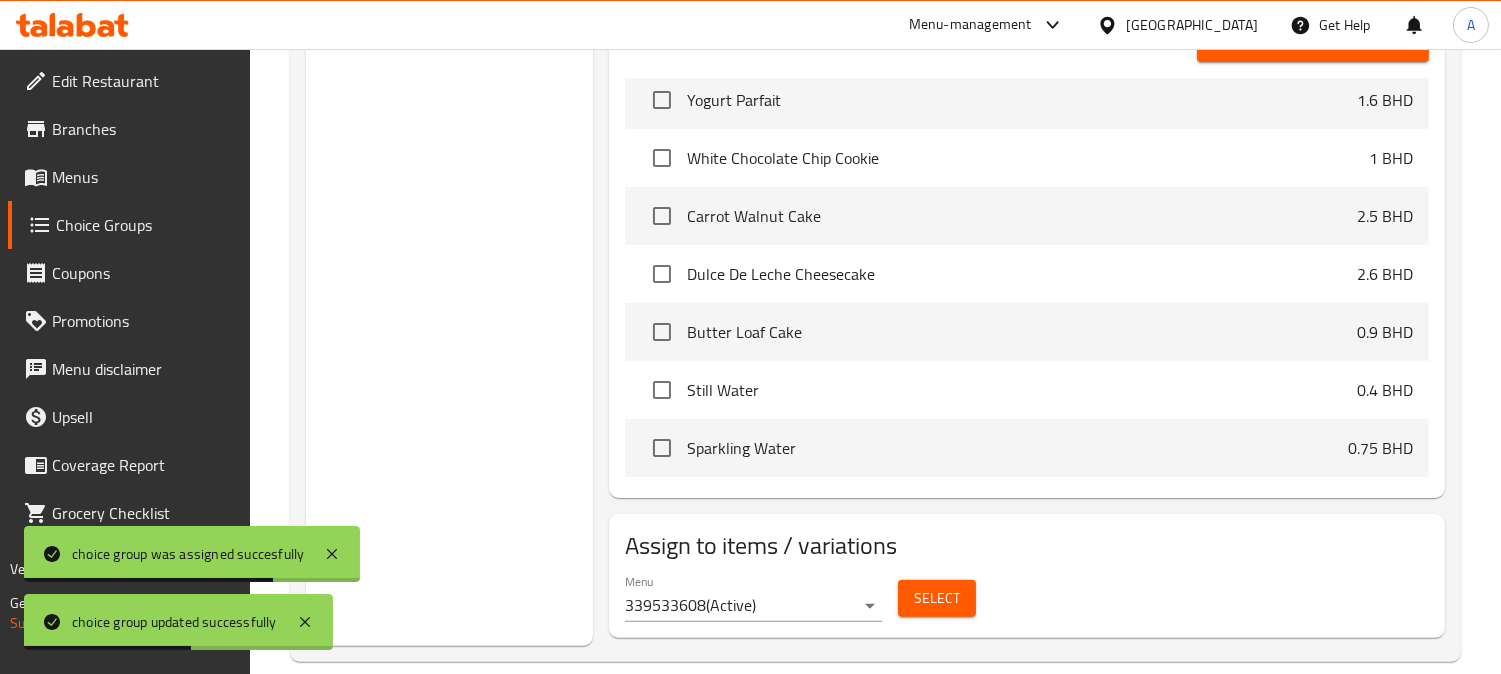 click on "Select" at bounding box center (937, 598) 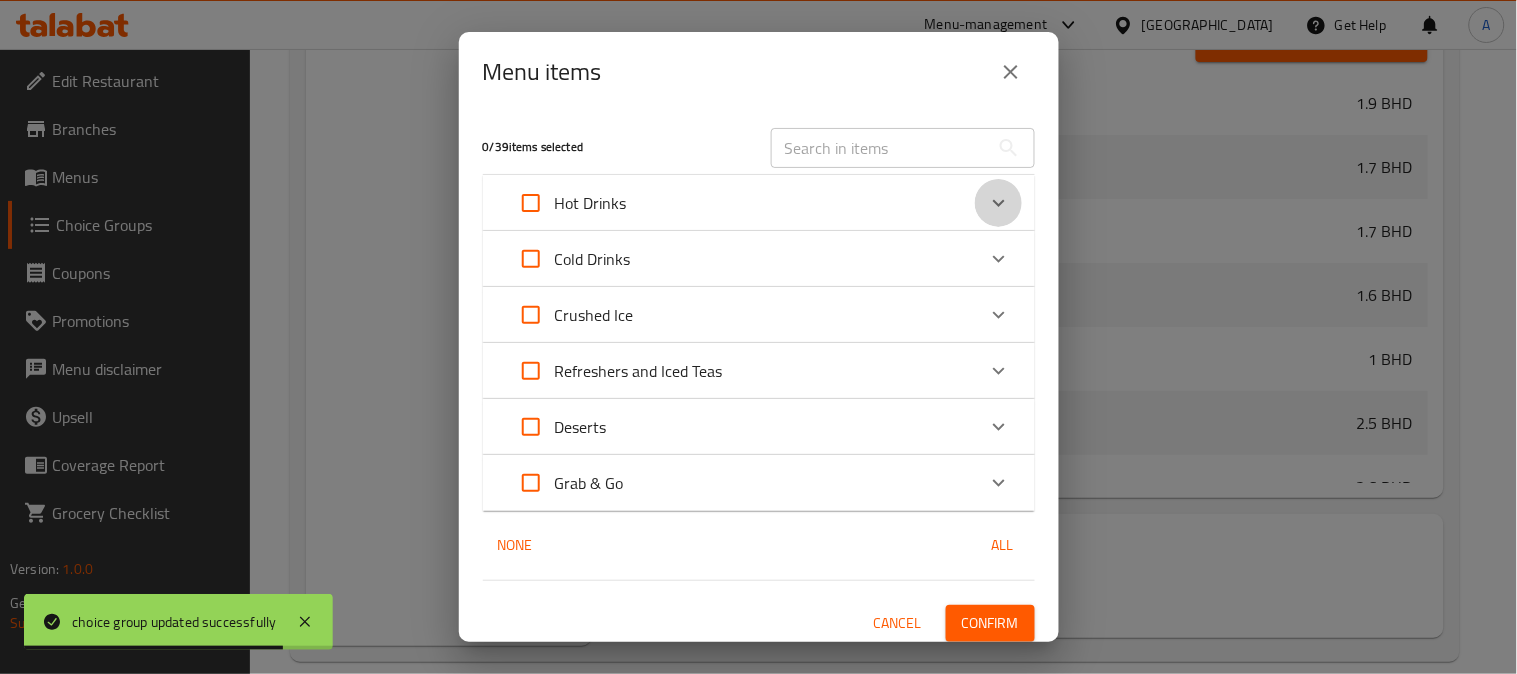 click at bounding box center [999, 203] 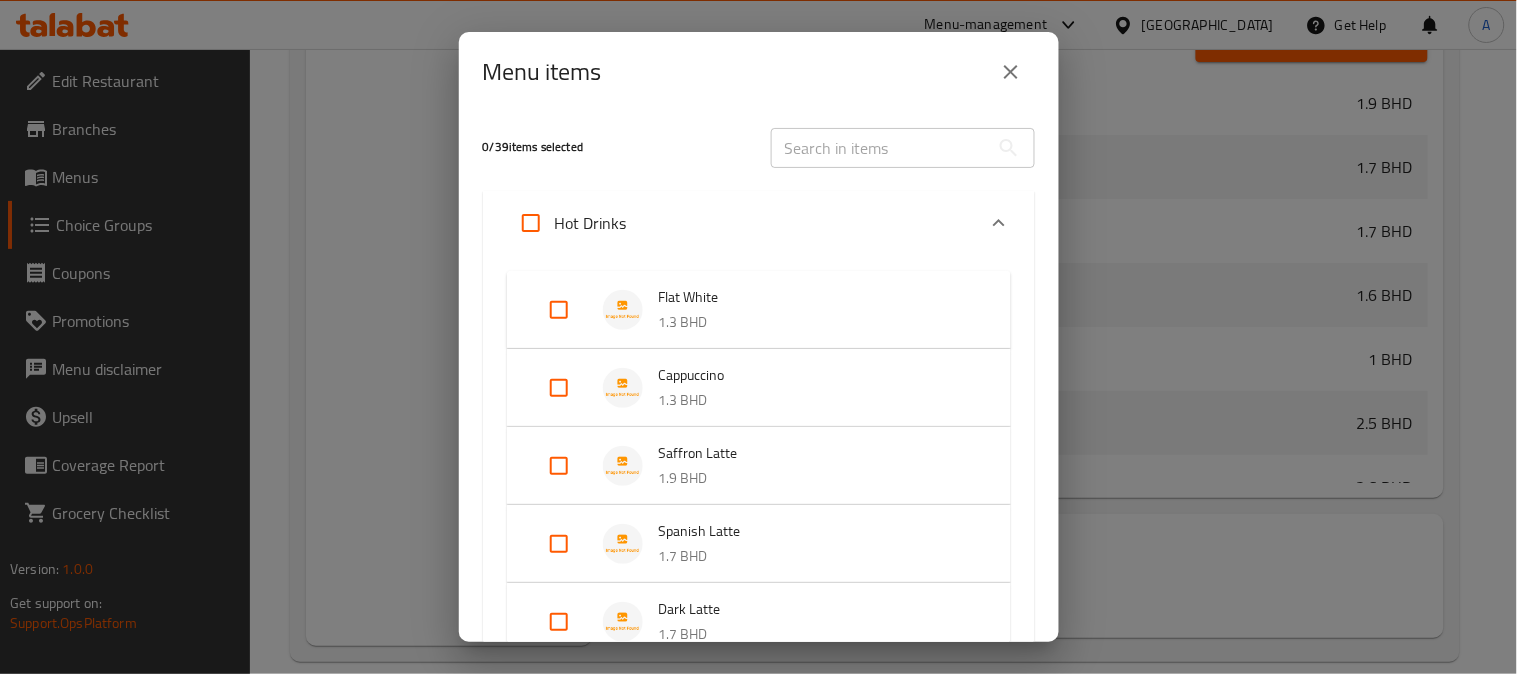 click at bounding box center [531, 223] 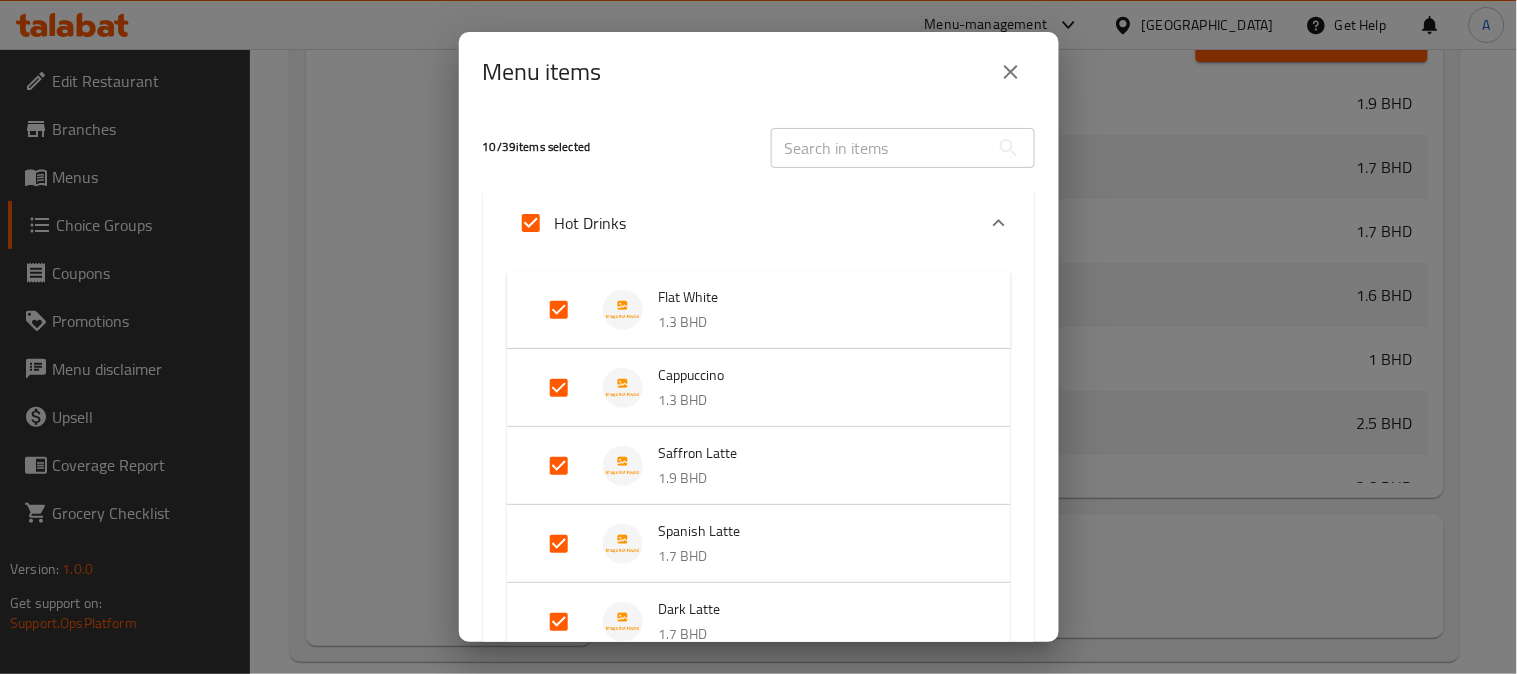 click 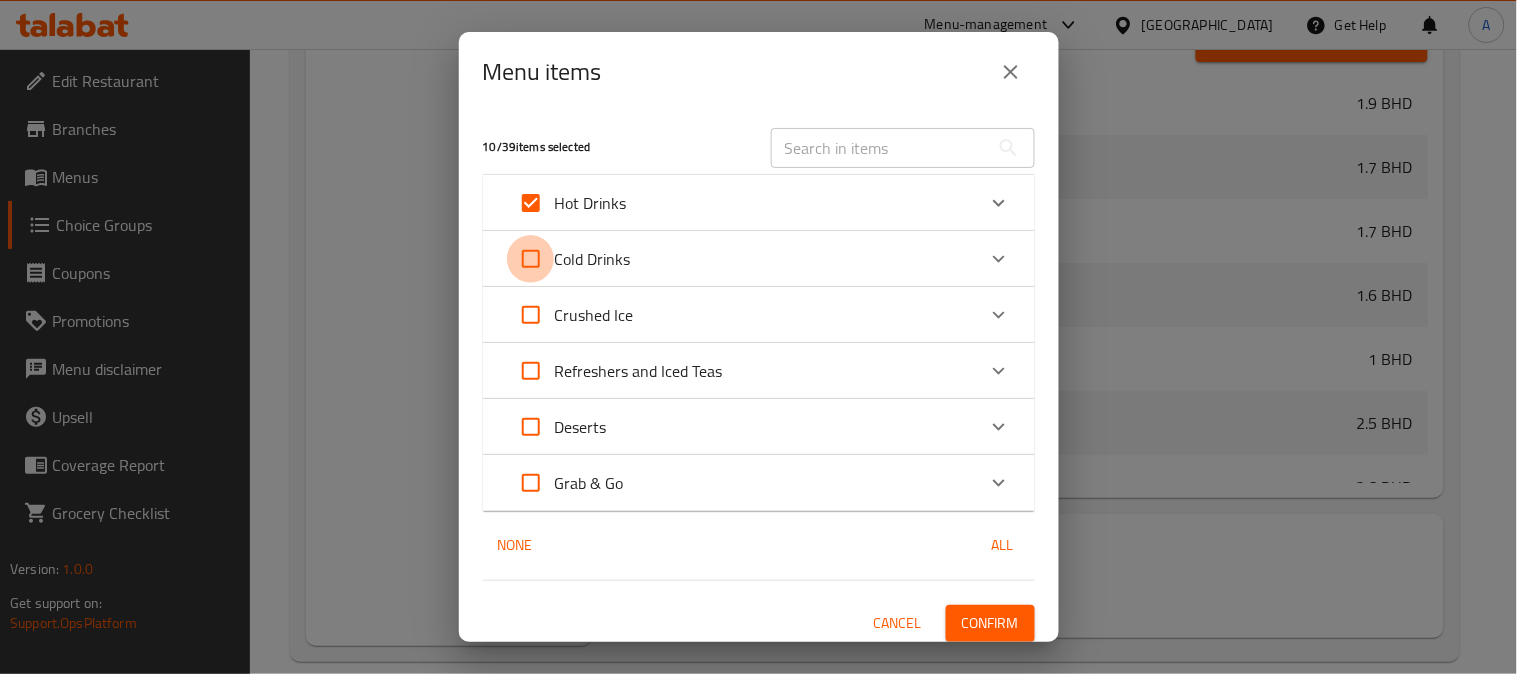 click at bounding box center [531, 259] 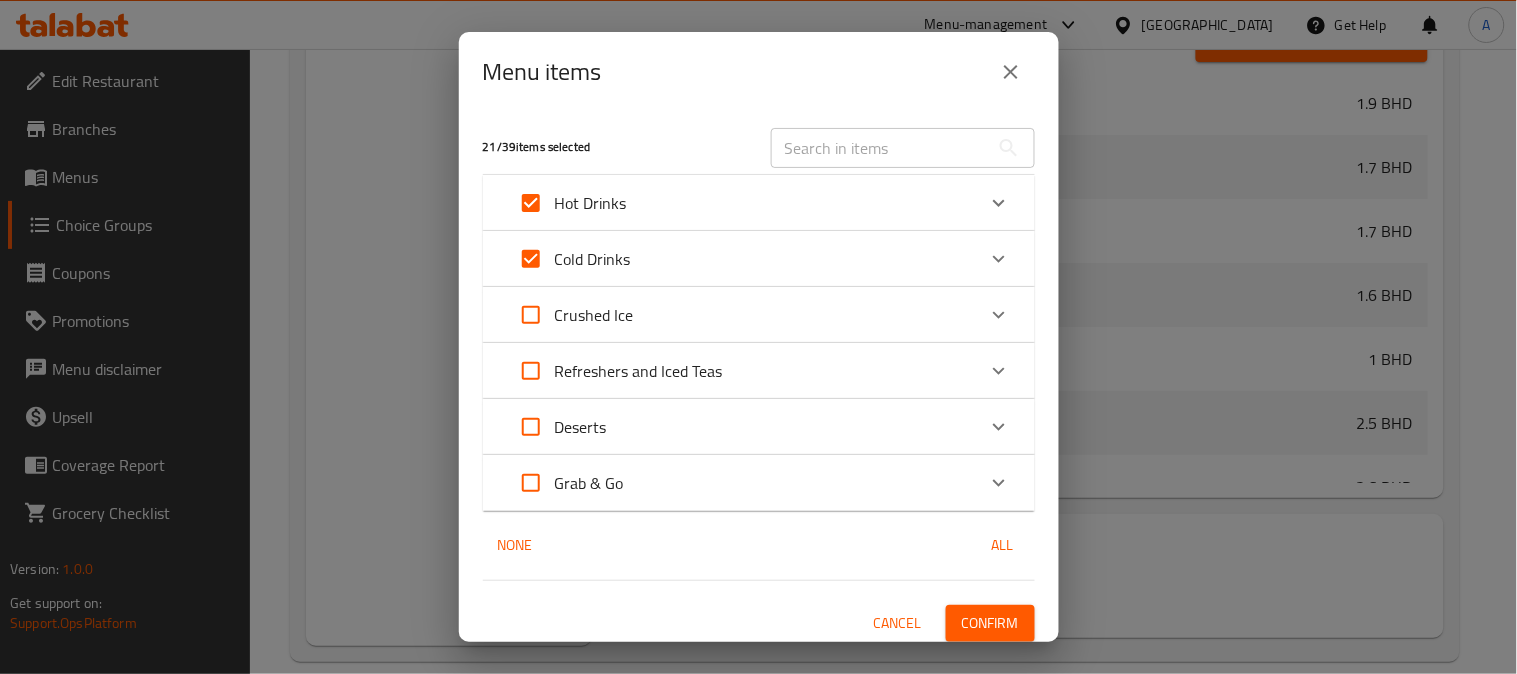 click 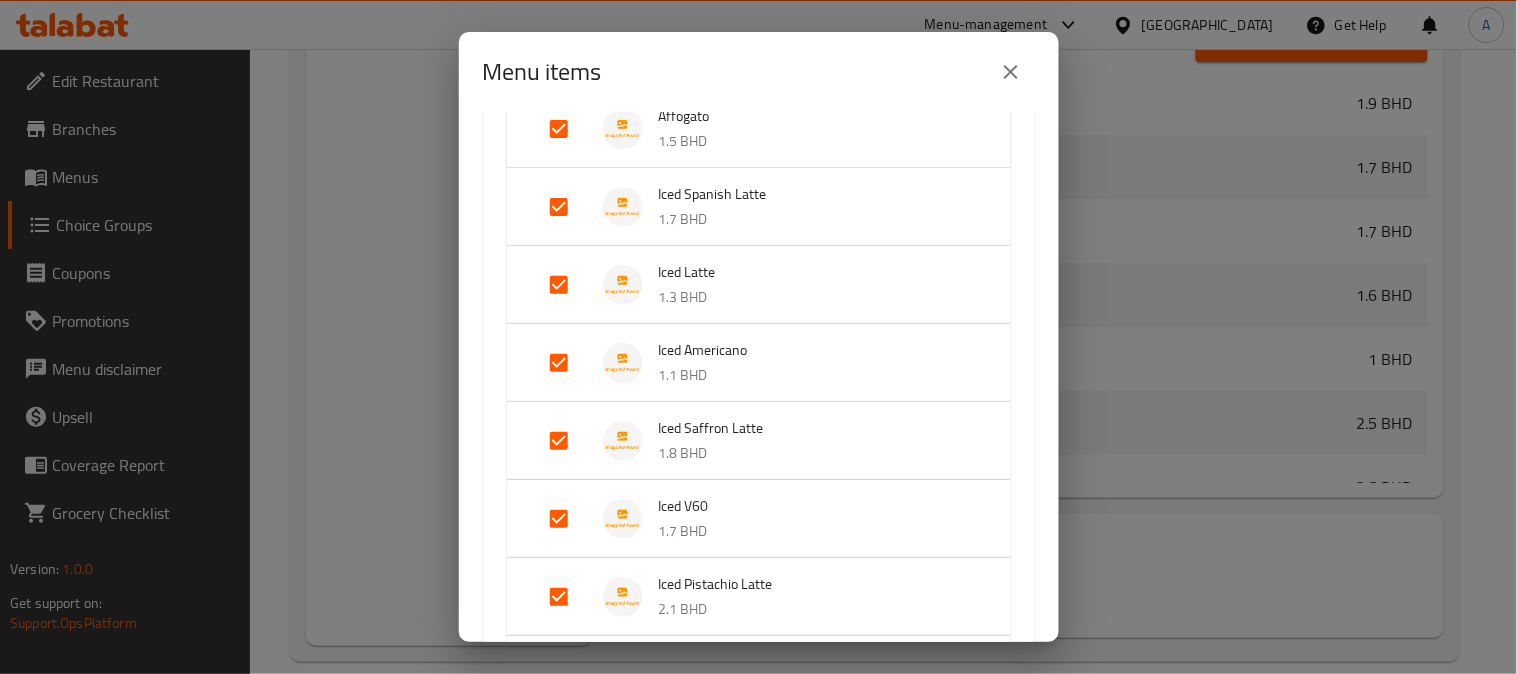 scroll, scrollTop: 333, scrollLeft: 0, axis: vertical 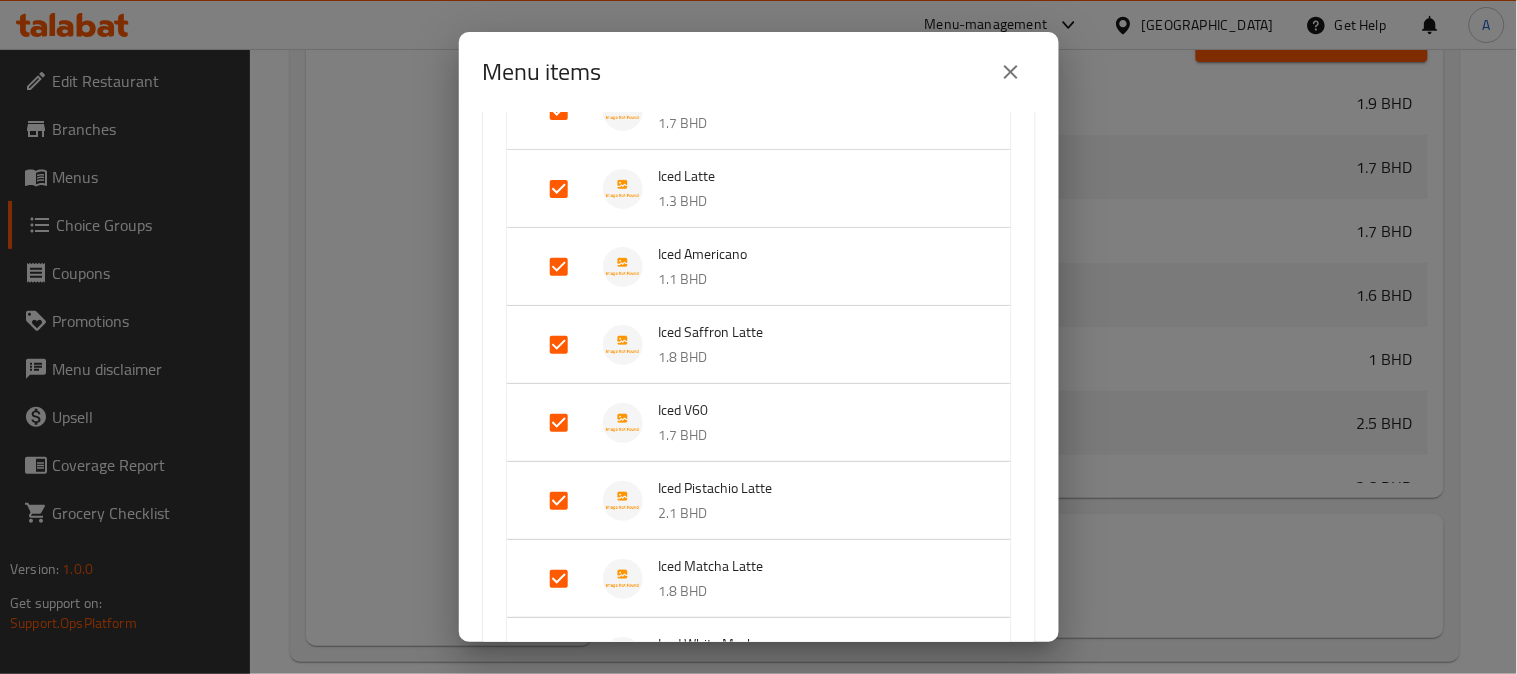 click at bounding box center [559, 423] 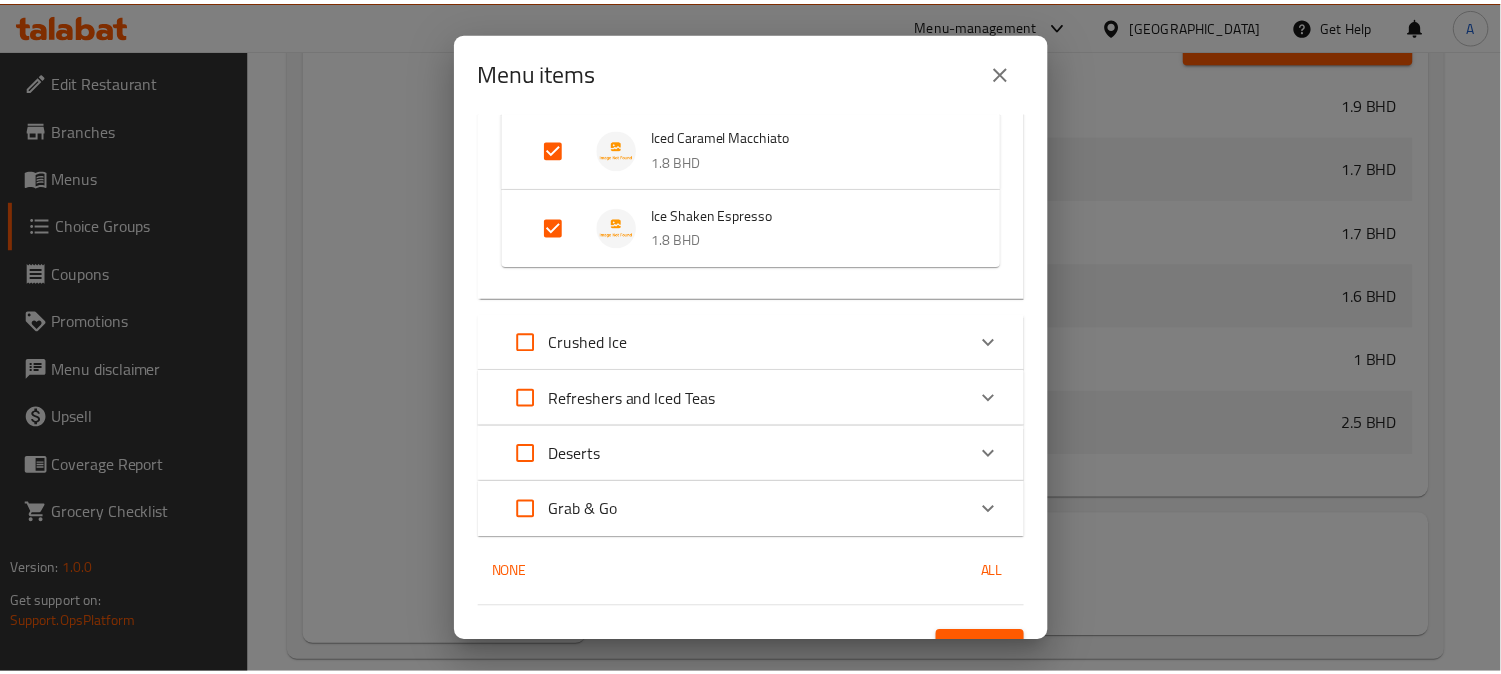 scroll, scrollTop: 984, scrollLeft: 0, axis: vertical 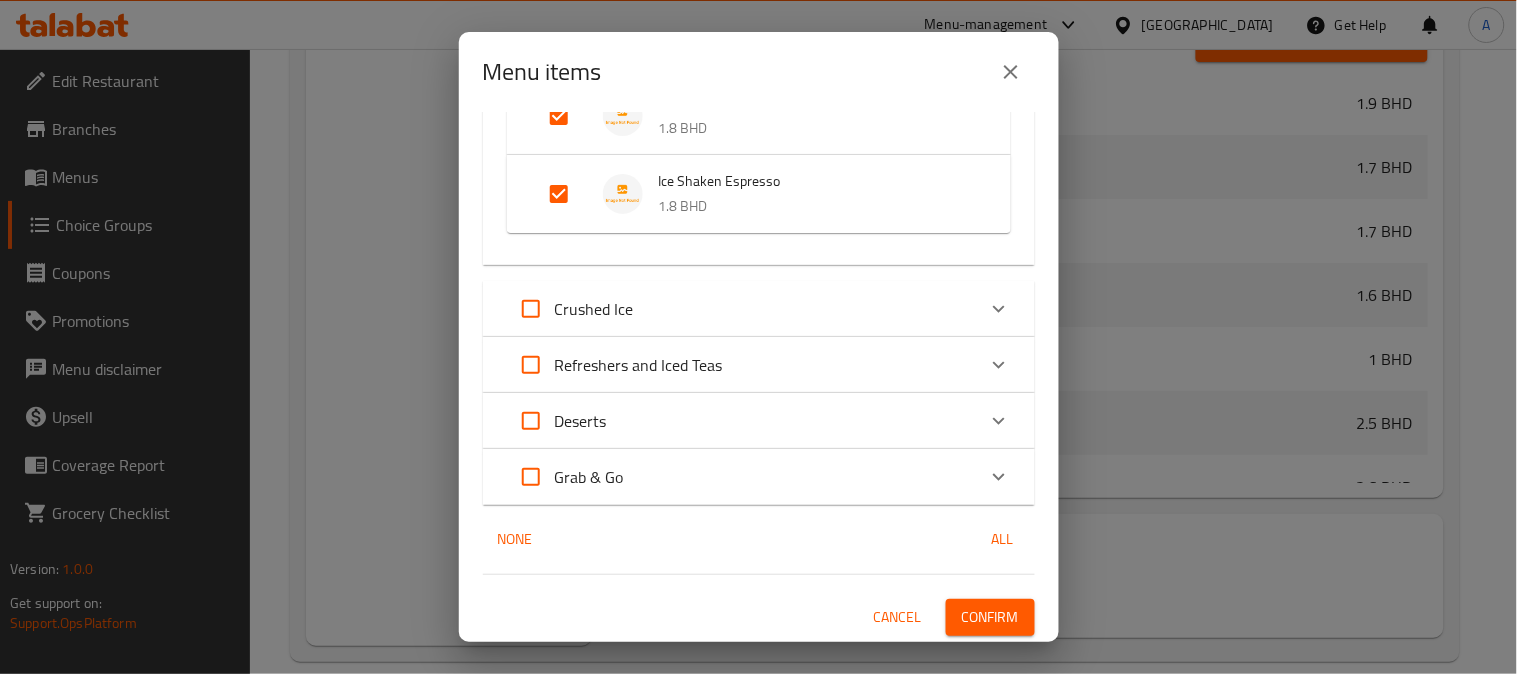 click at bounding box center [531, 309] 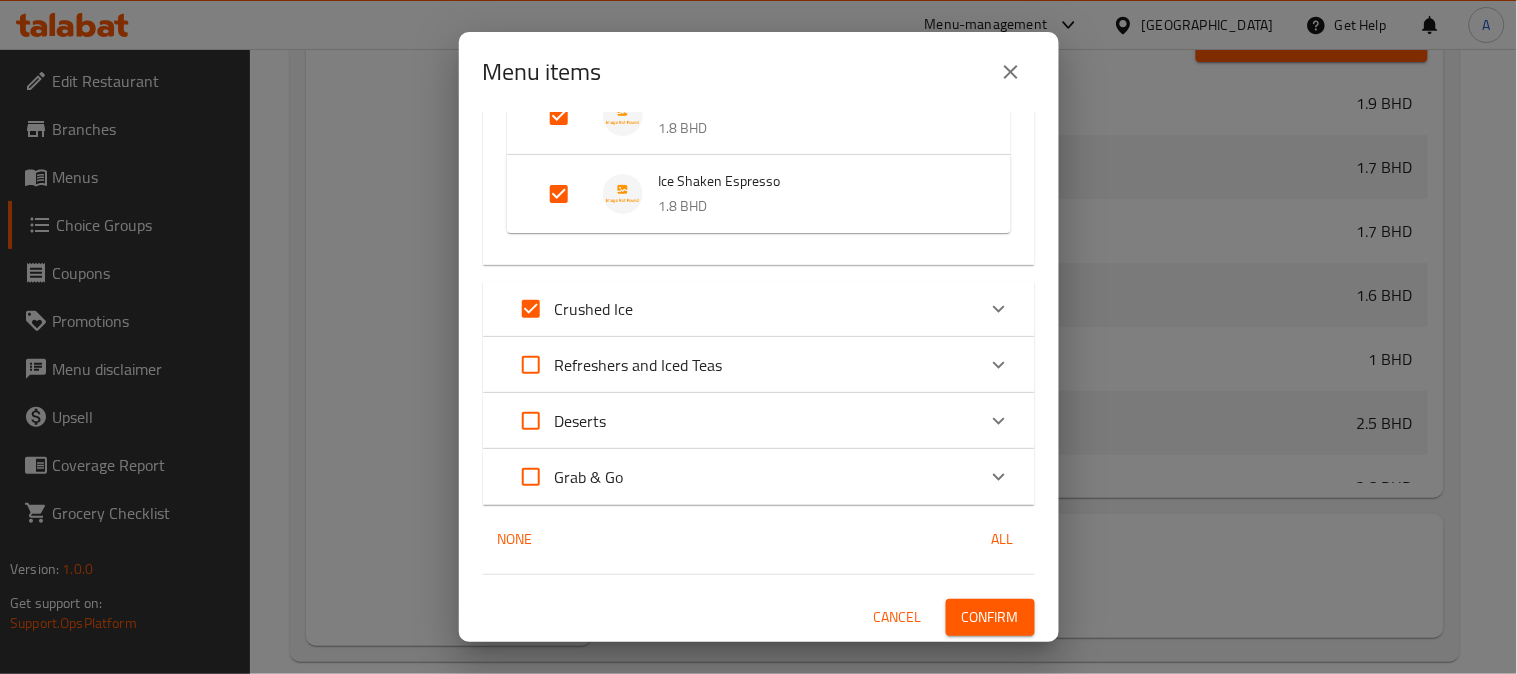click on "Confirm" at bounding box center [990, 617] 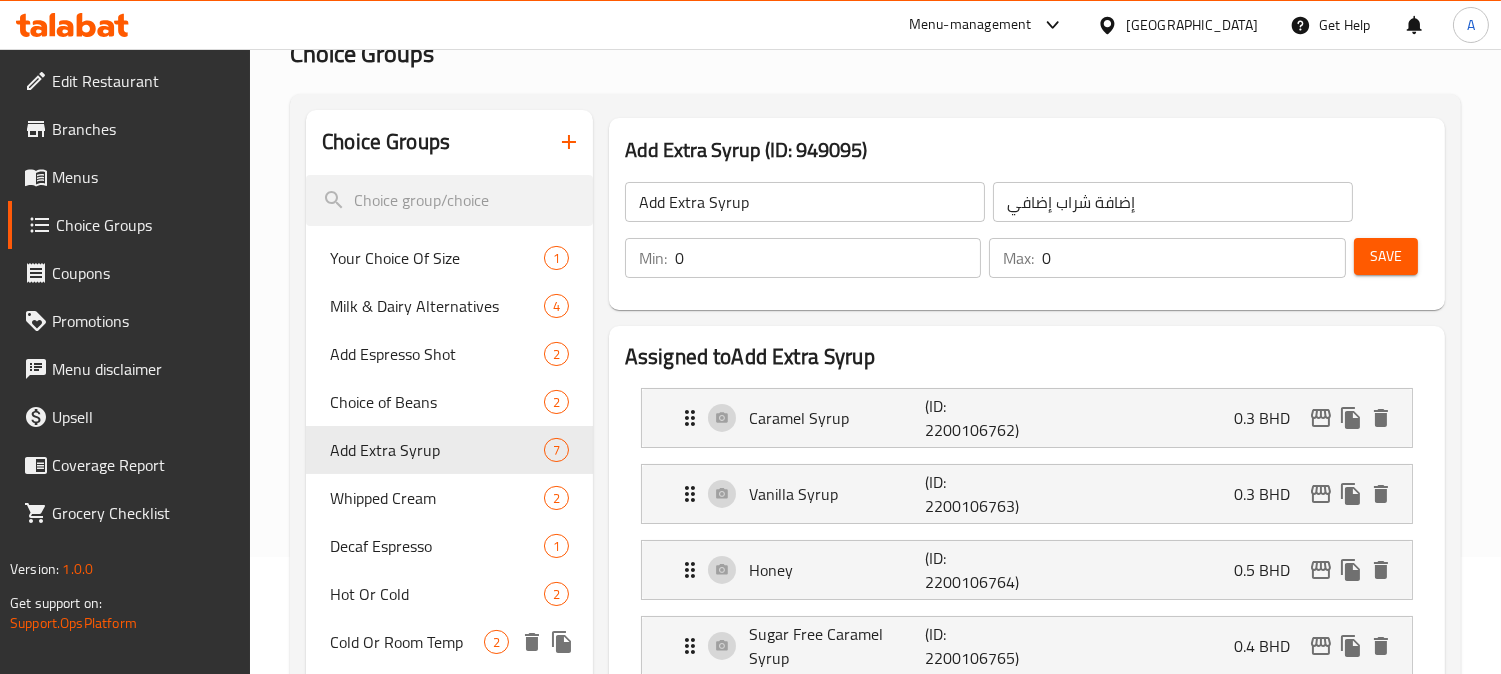 scroll, scrollTop: 111, scrollLeft: 0, axis: vertical 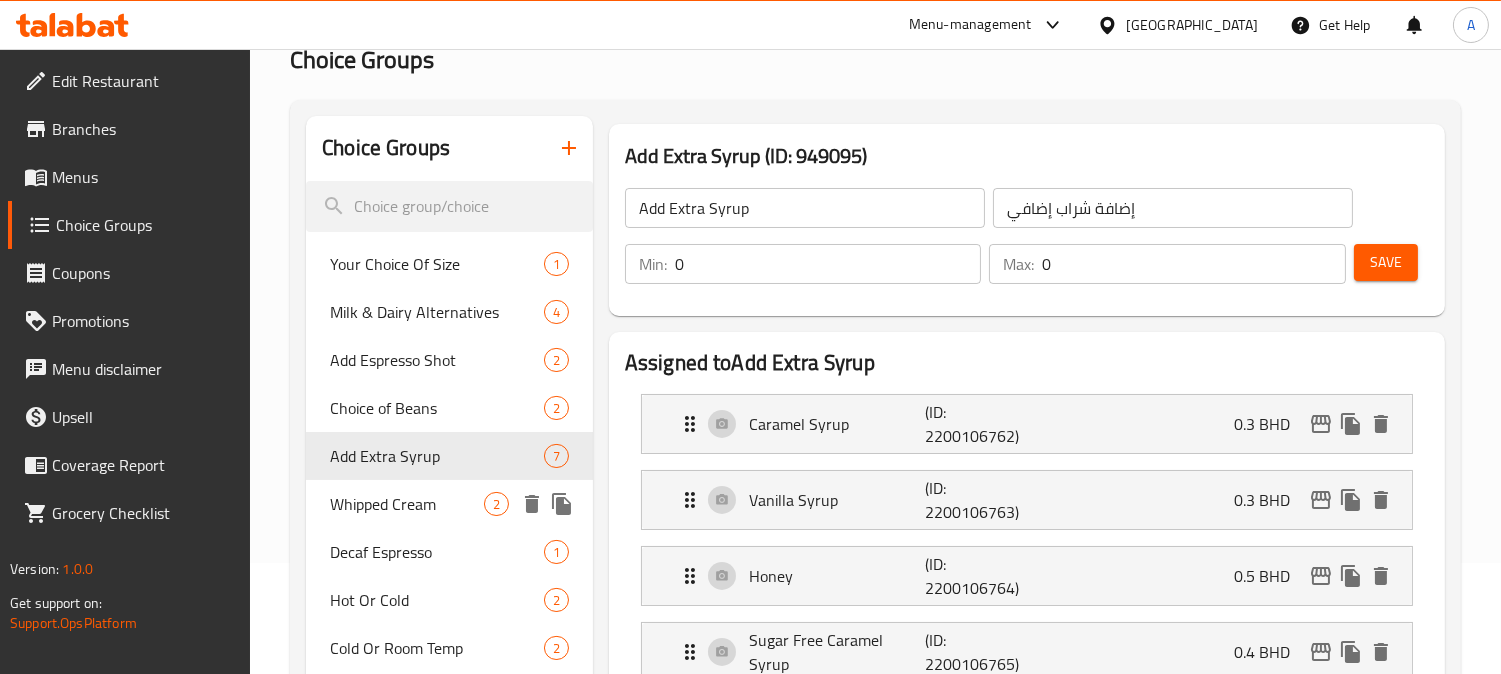 click on "Whipped Cream" at bounding box center (407, 504) 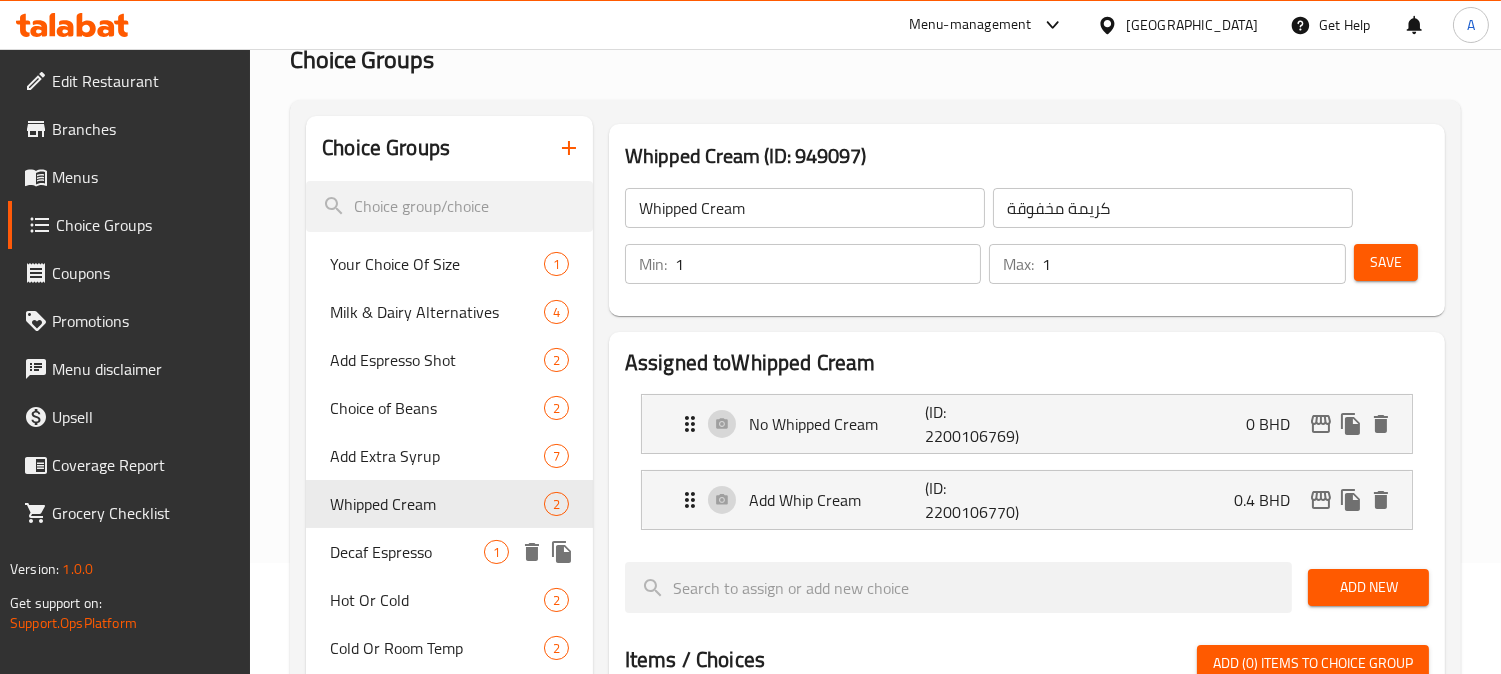 click on "Decaf Espresso" at bounding box center (407, 552) 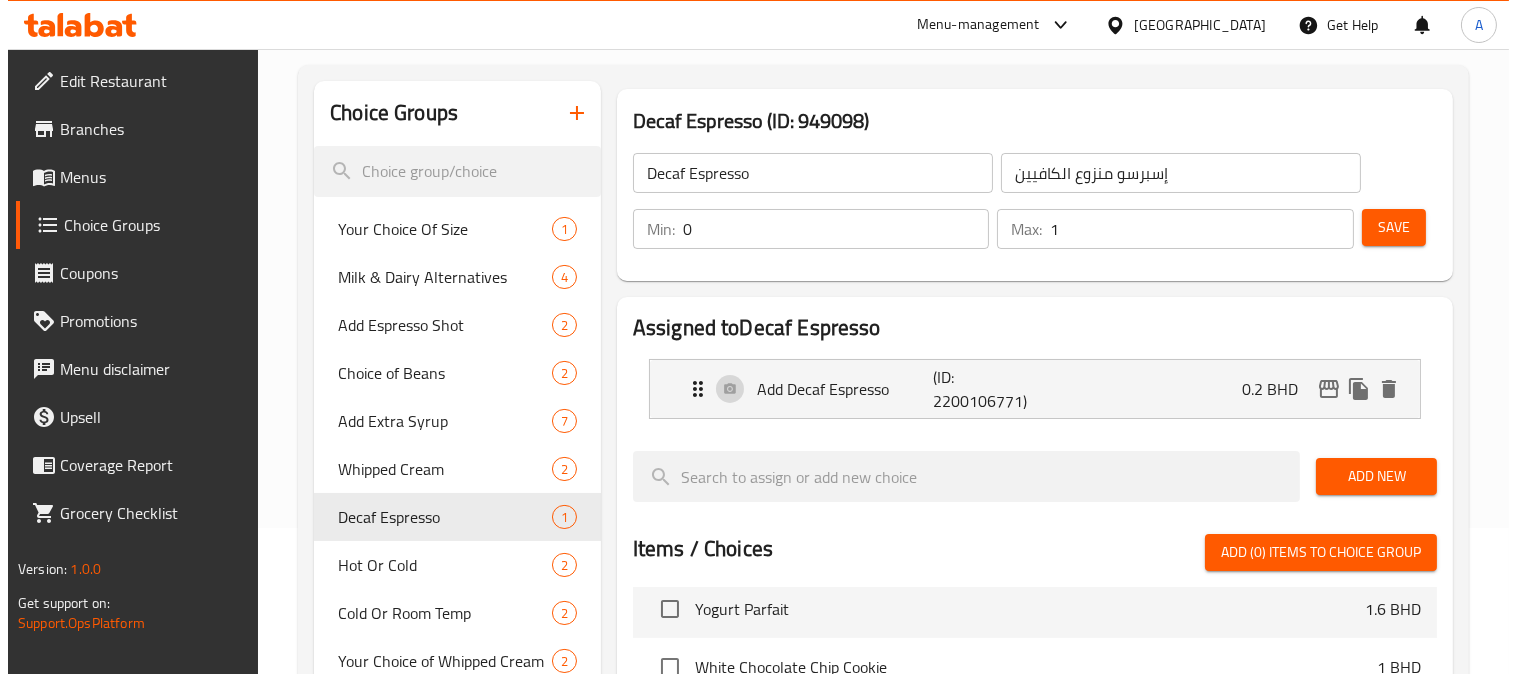 scroll, scrollTop: 683, scrollLeft: 0, axis: vertical 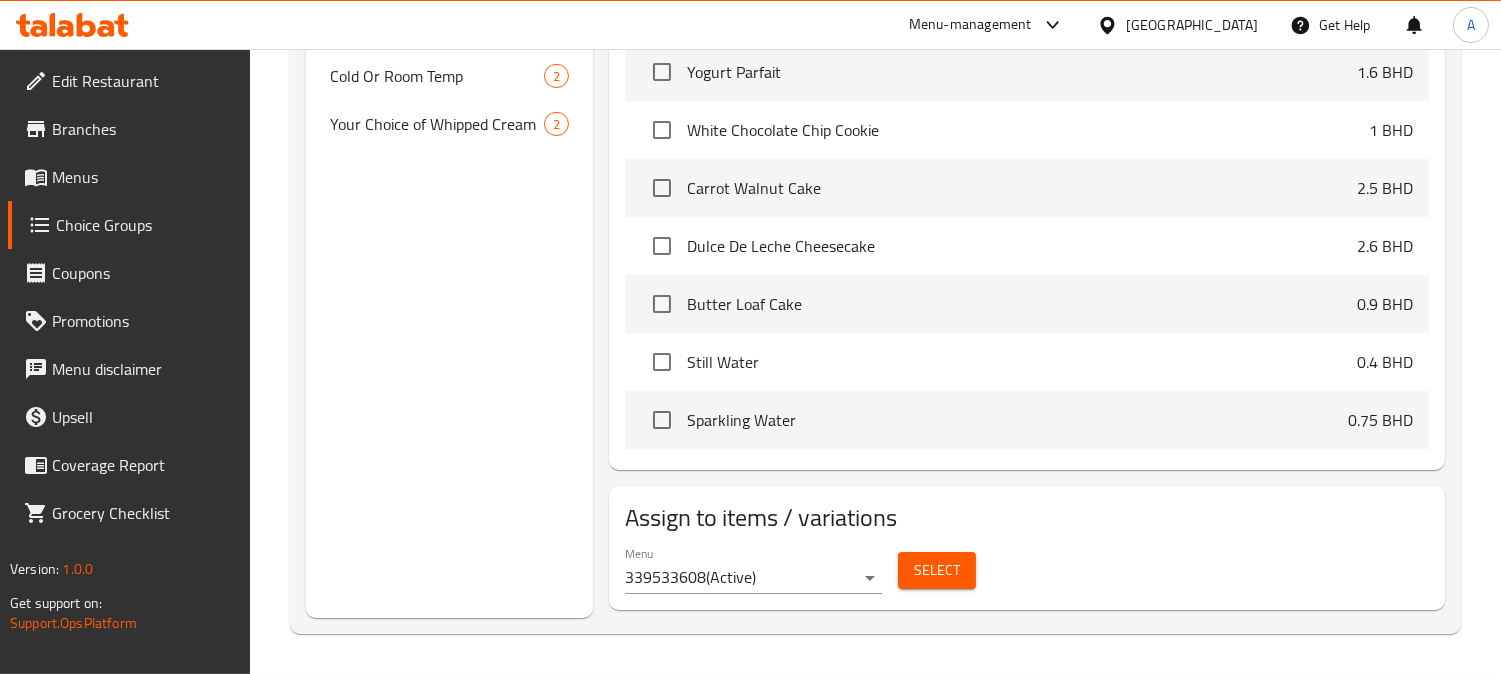 click on "Select" at bounding box center (937, 570) 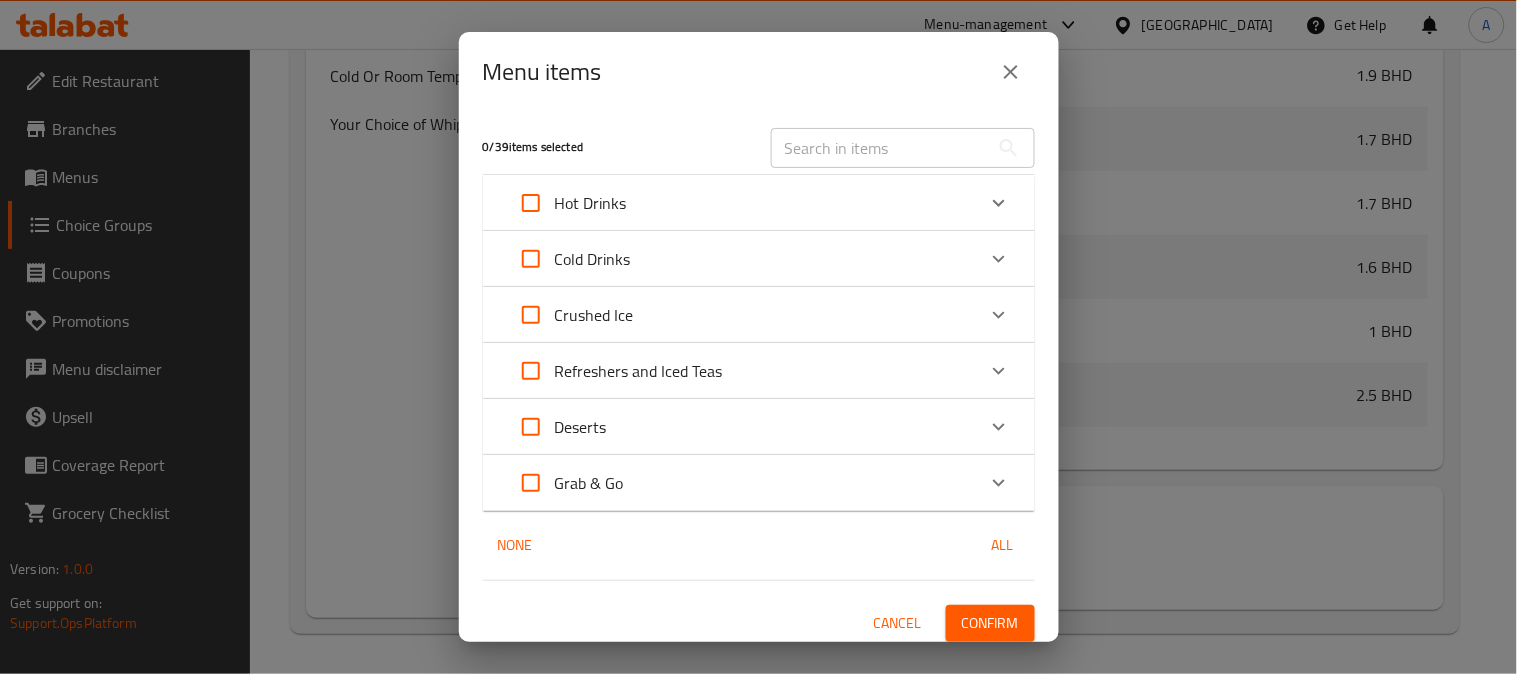 click 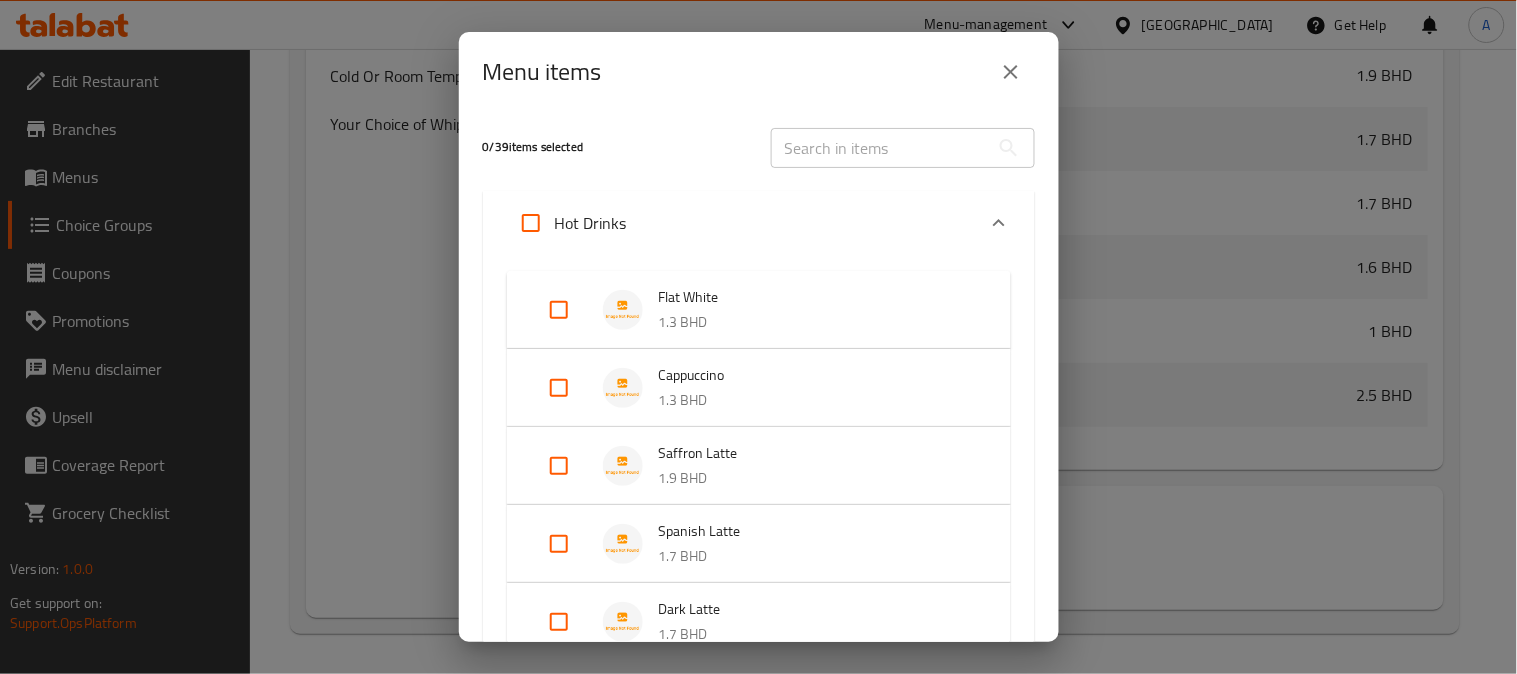 click at bounding box center (559, 388) 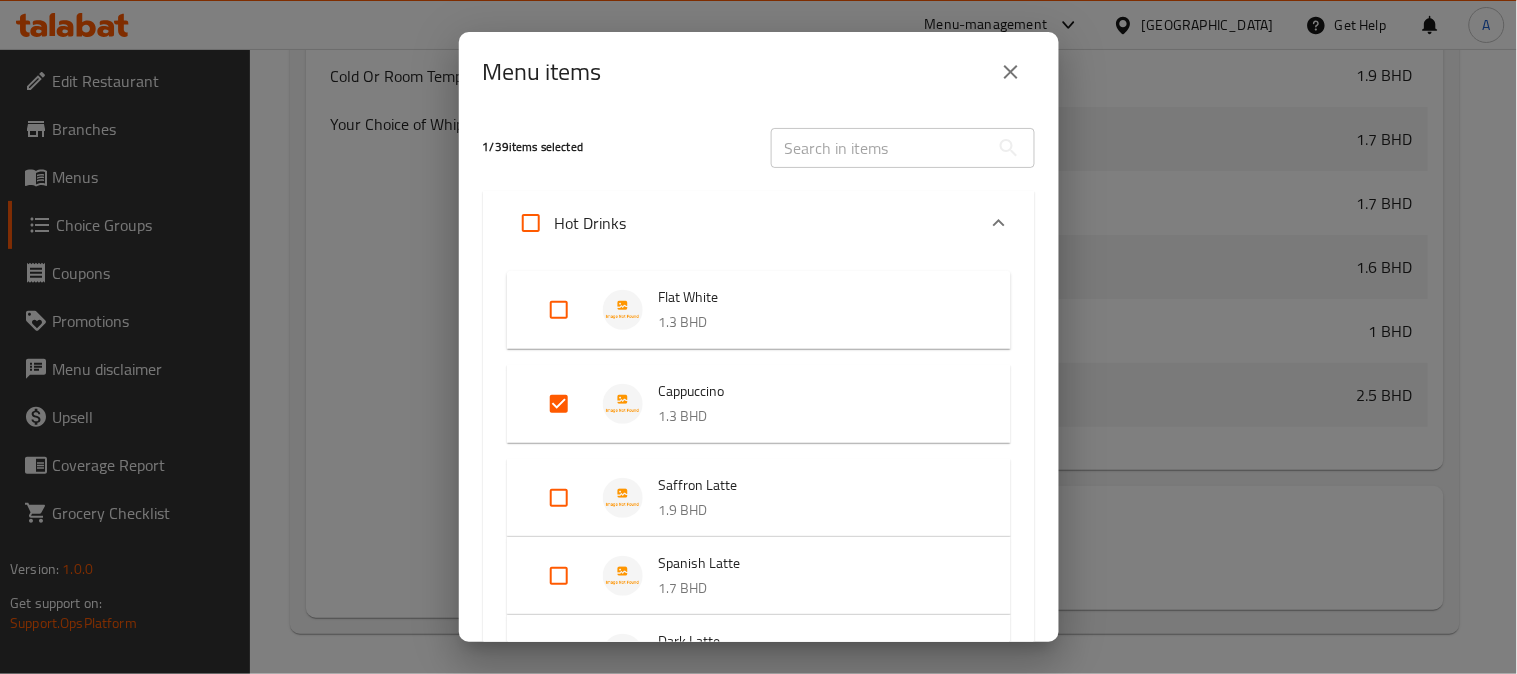 click at bounding box center [559, 498] 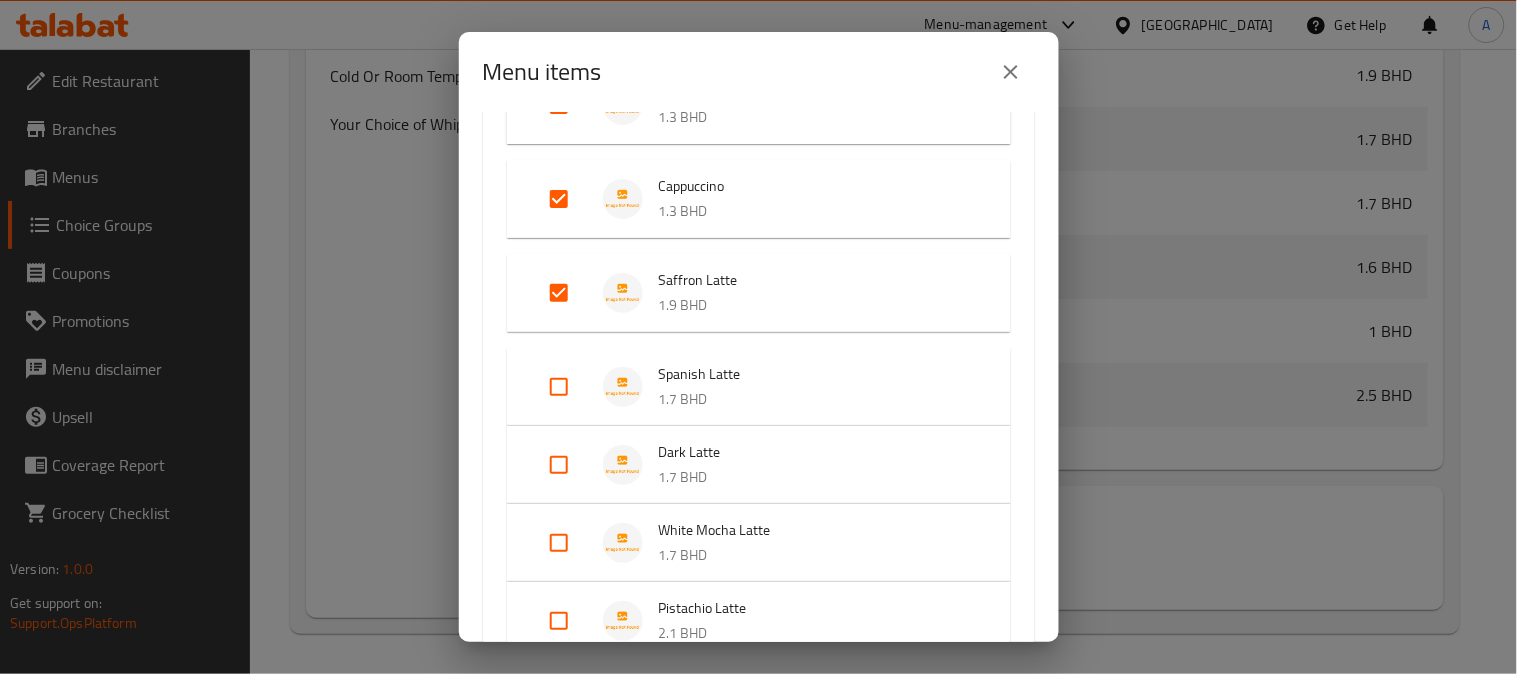 scroll, scrollTop: 222, scrollLeft: 0, axis: vertical 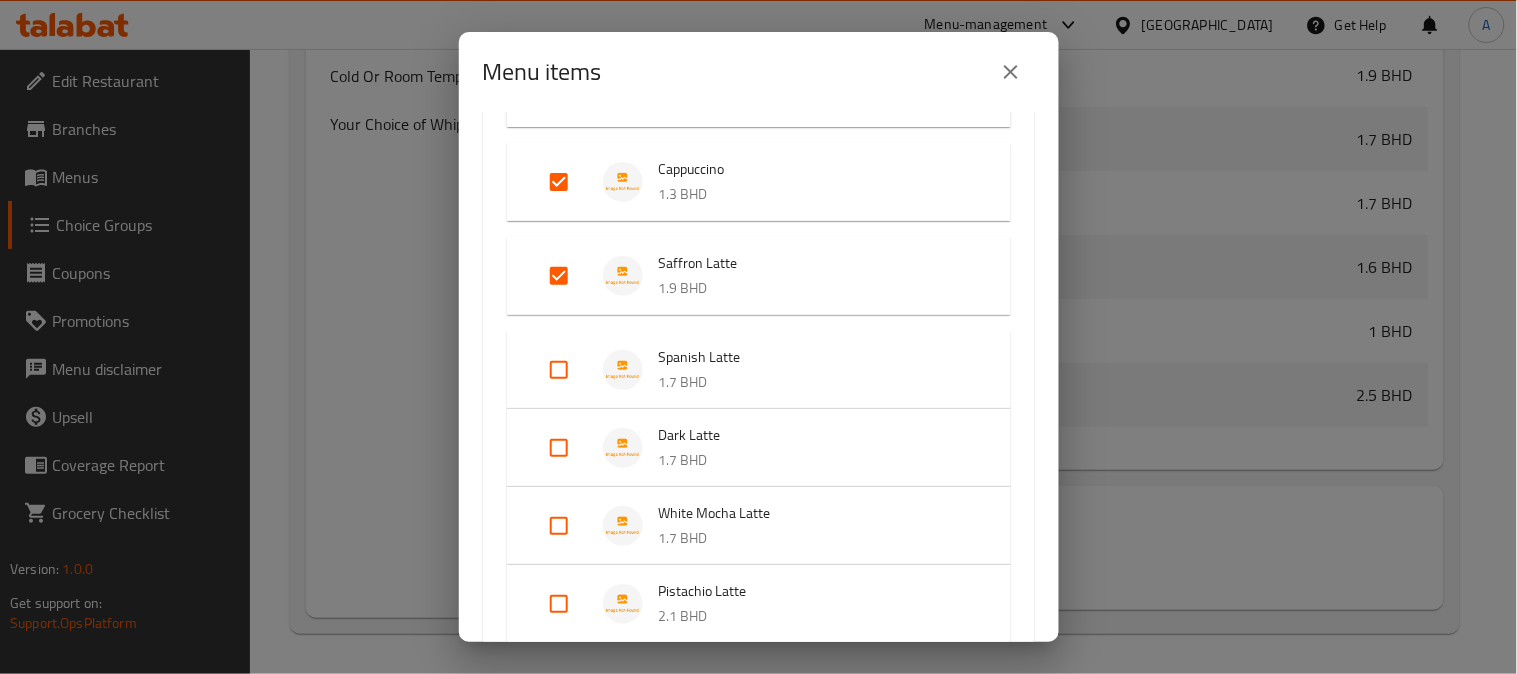click at bounding box center [559, 370] 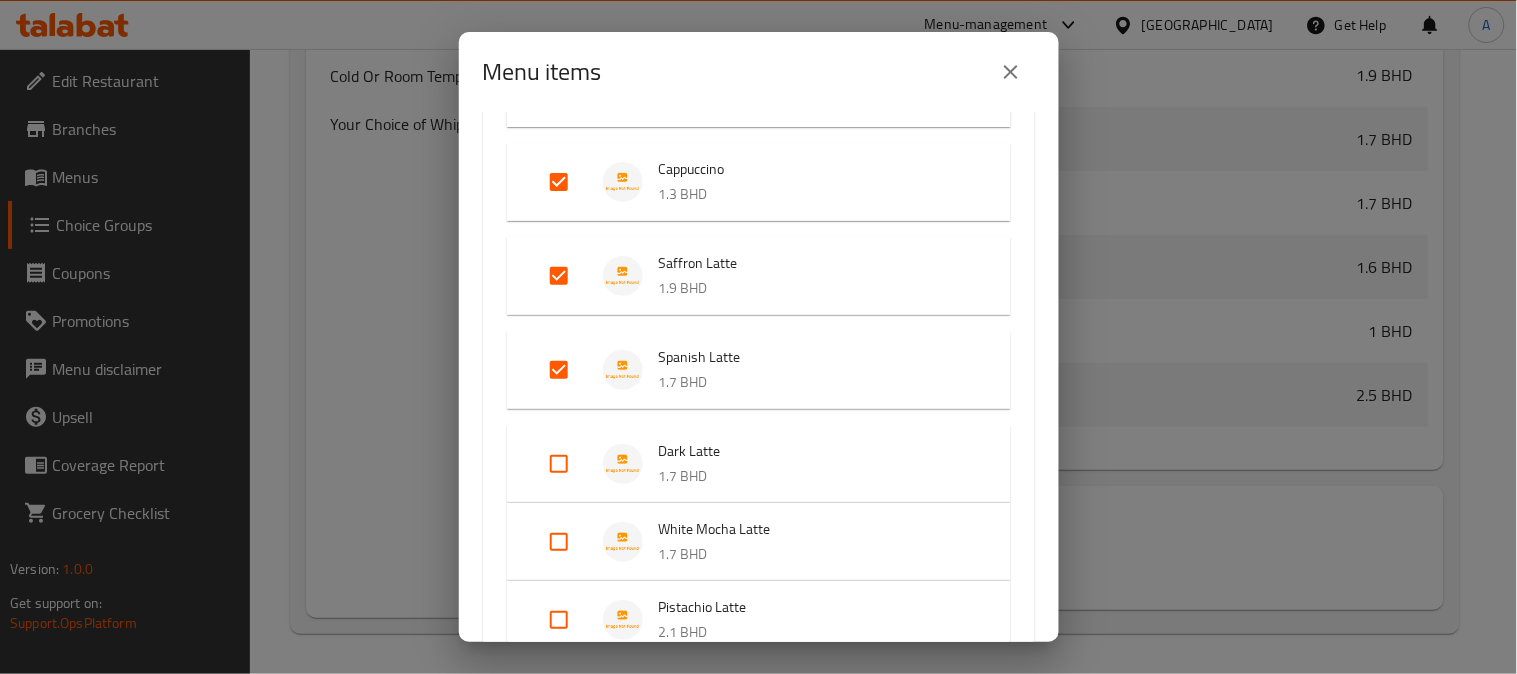click at bounding box center (559, 464) 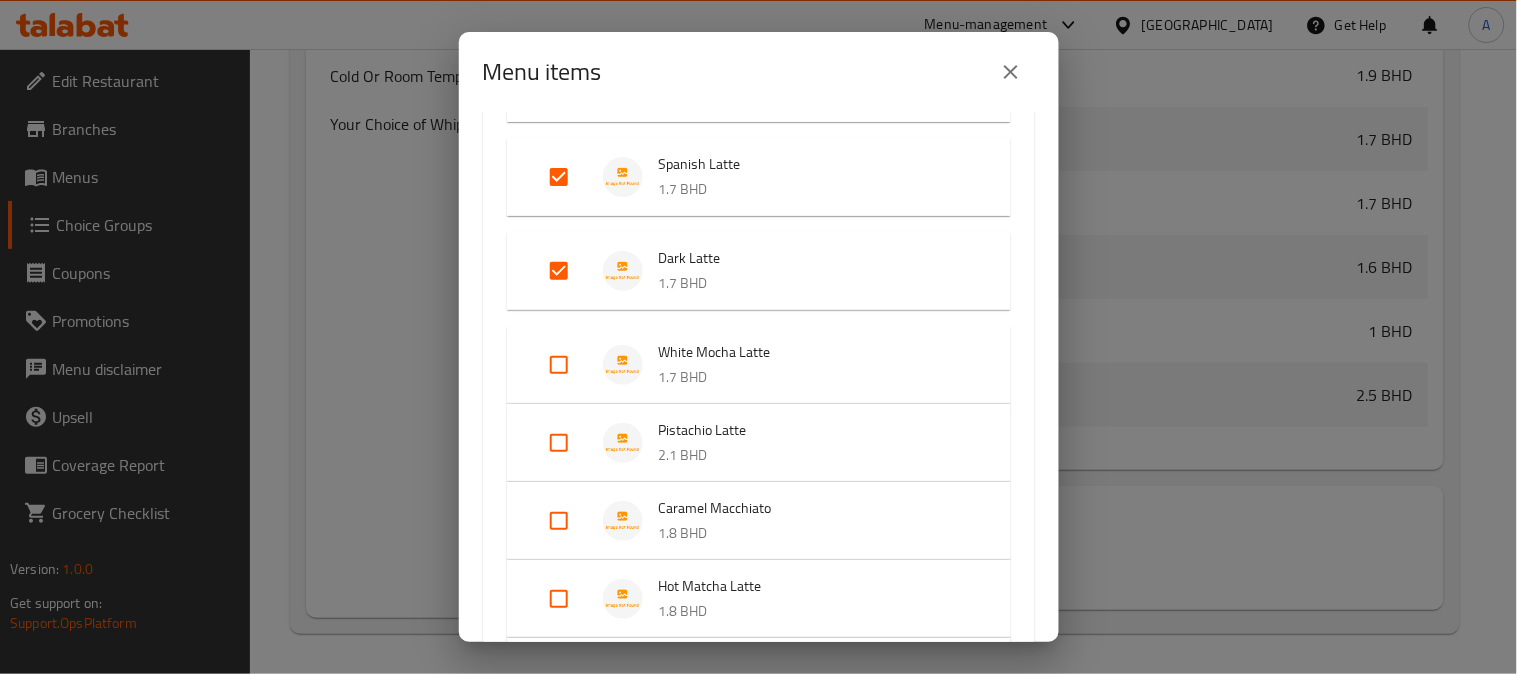scroll, scrollTop: 444, scrollLeft: 0, axis: vertical 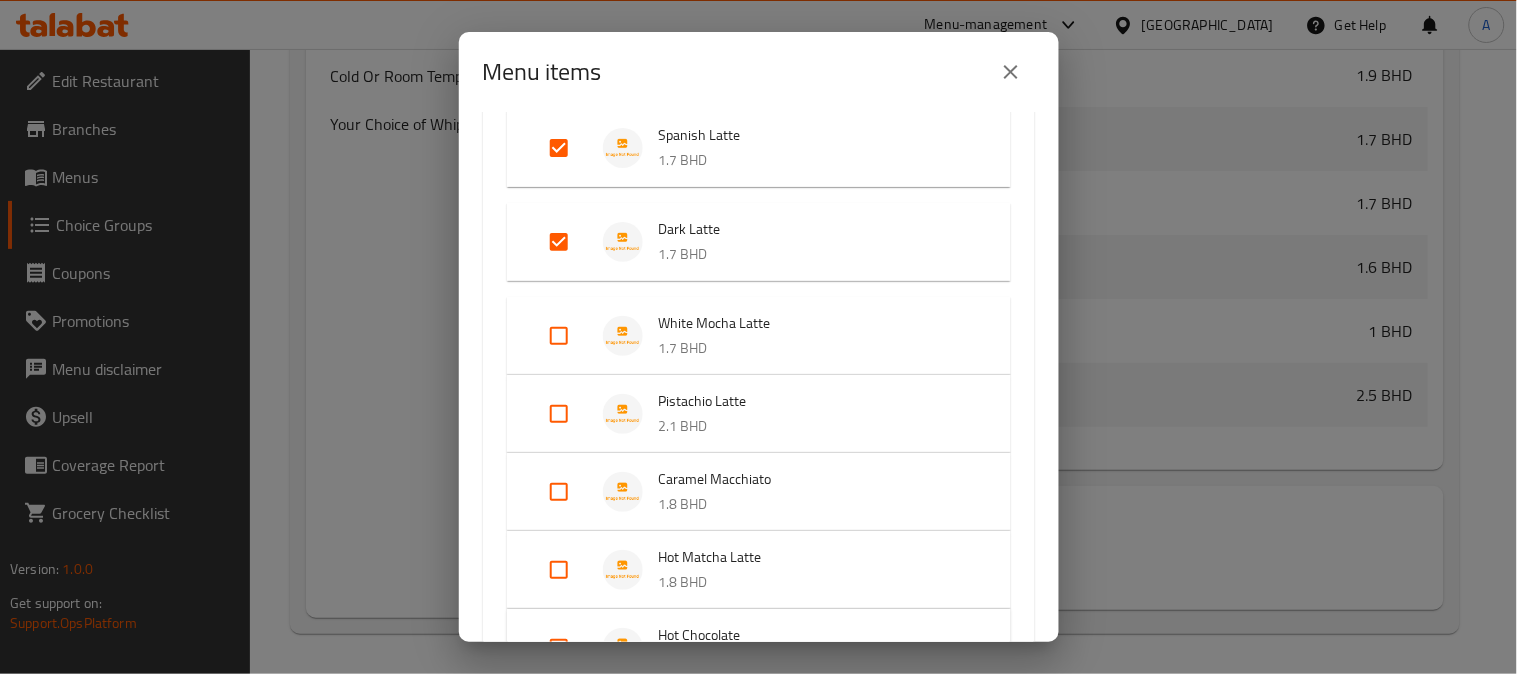 click at bounding box center [559, 570] 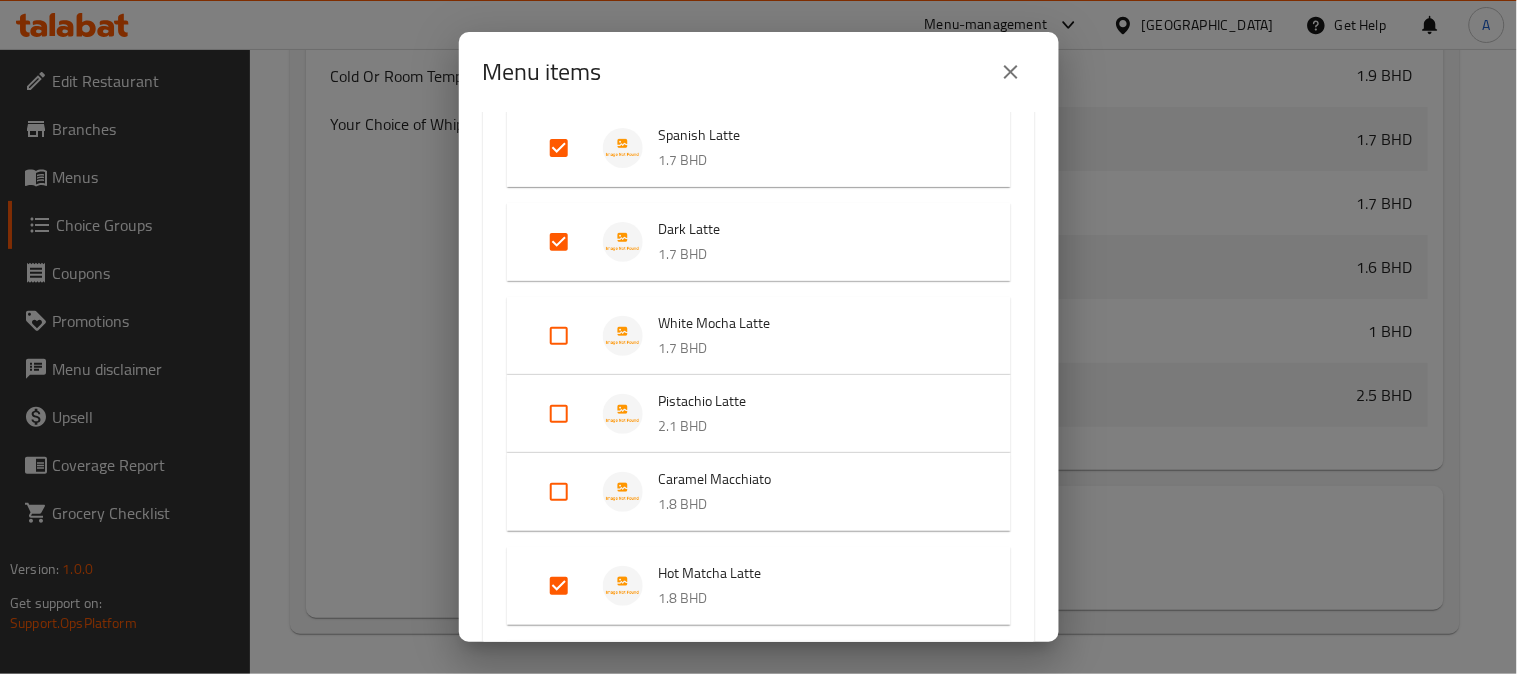 click at bounding box center (559, 492) 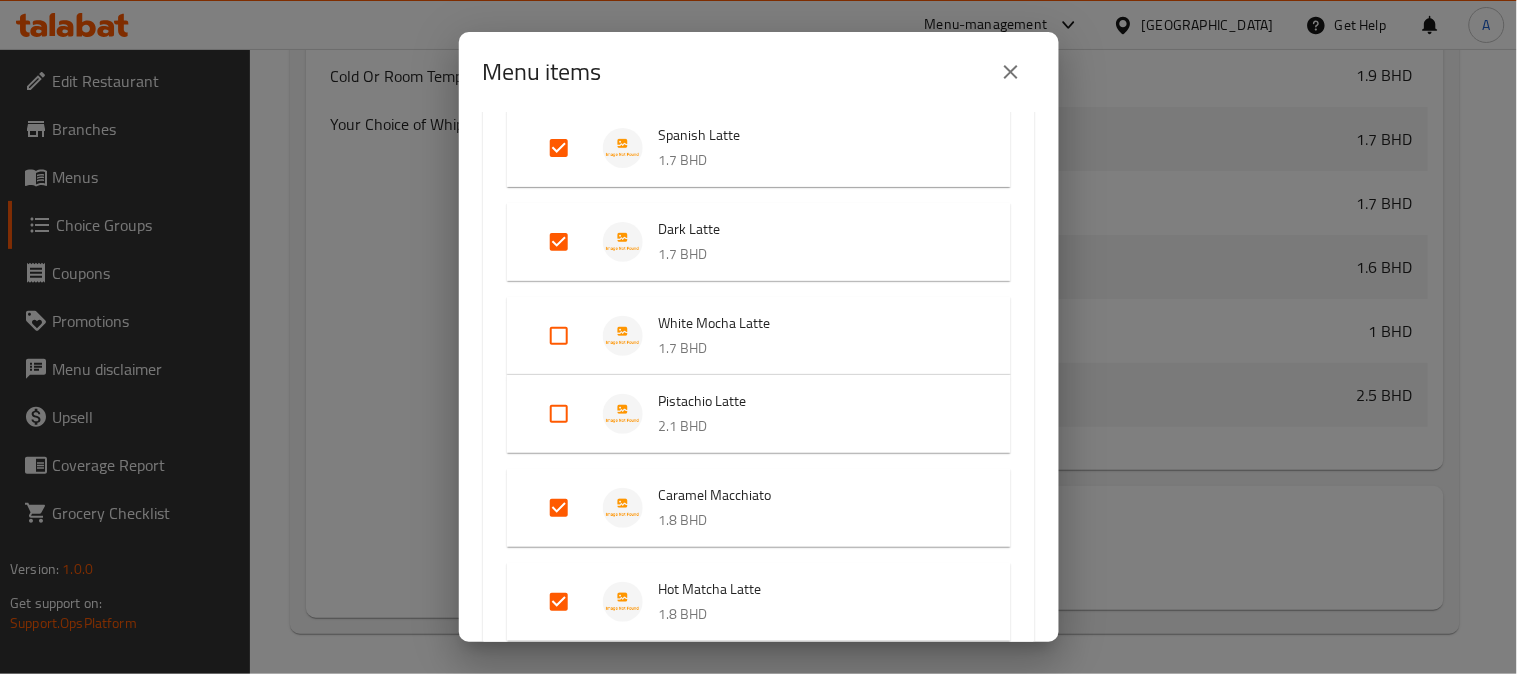 click at bounding box center [559, 414] 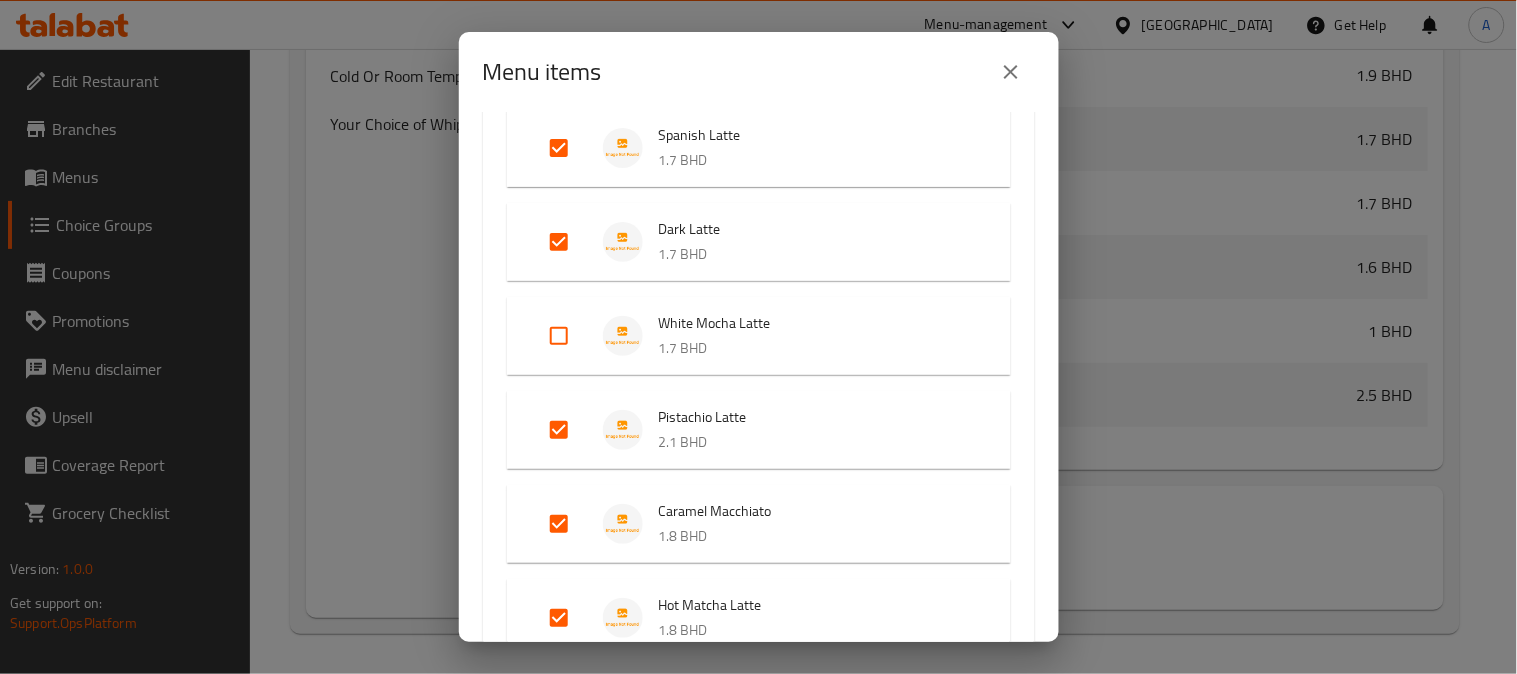 click at bounding box center (559, 336) 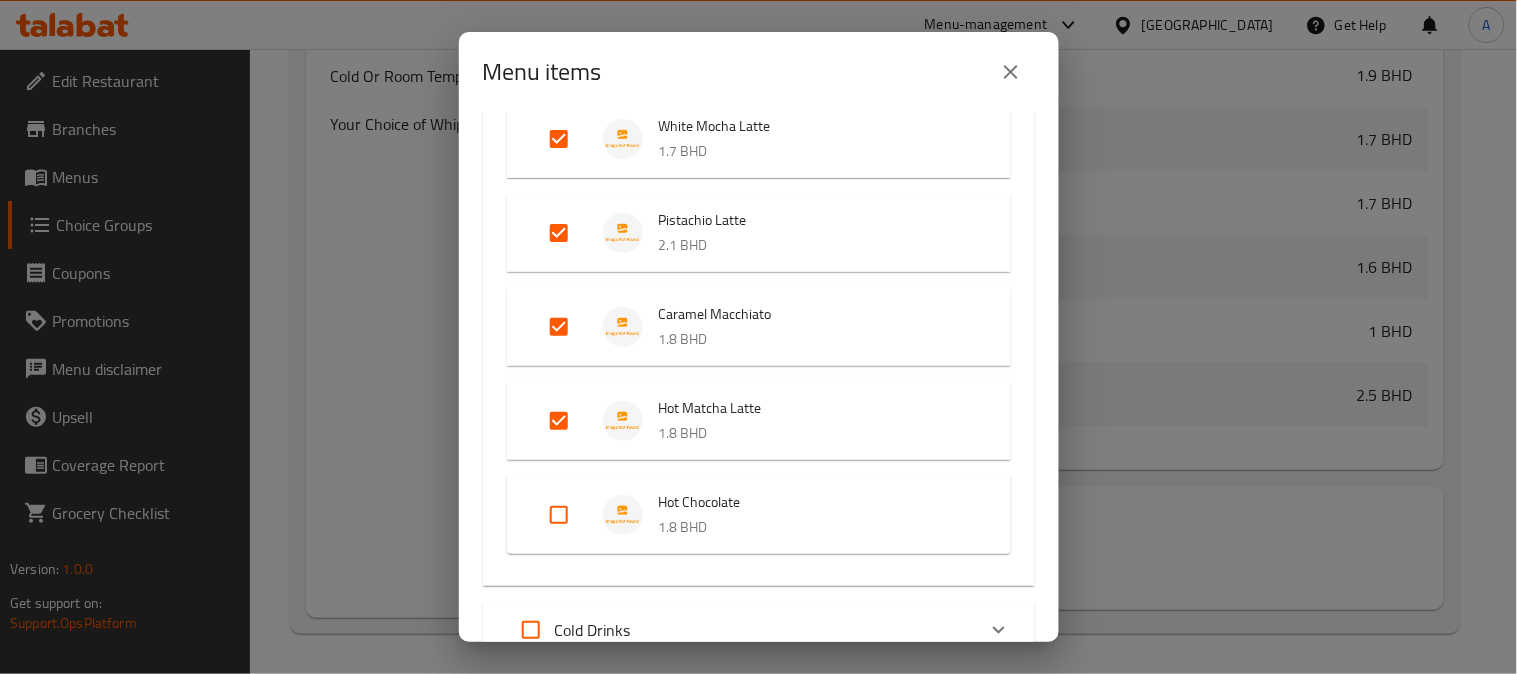 scroll, scrollTop: 1018, scrollLeft: 0, axis: vertical 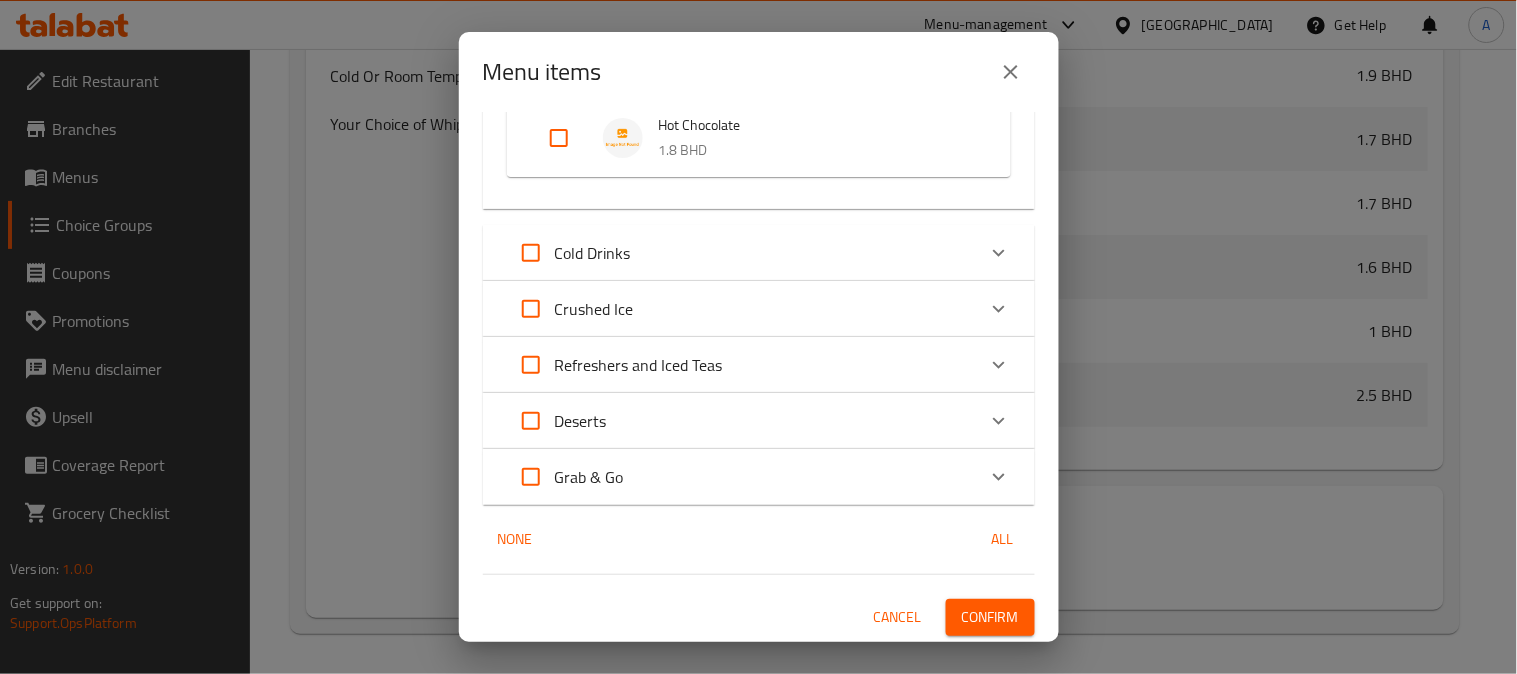 click at bounding box center (999, 253) 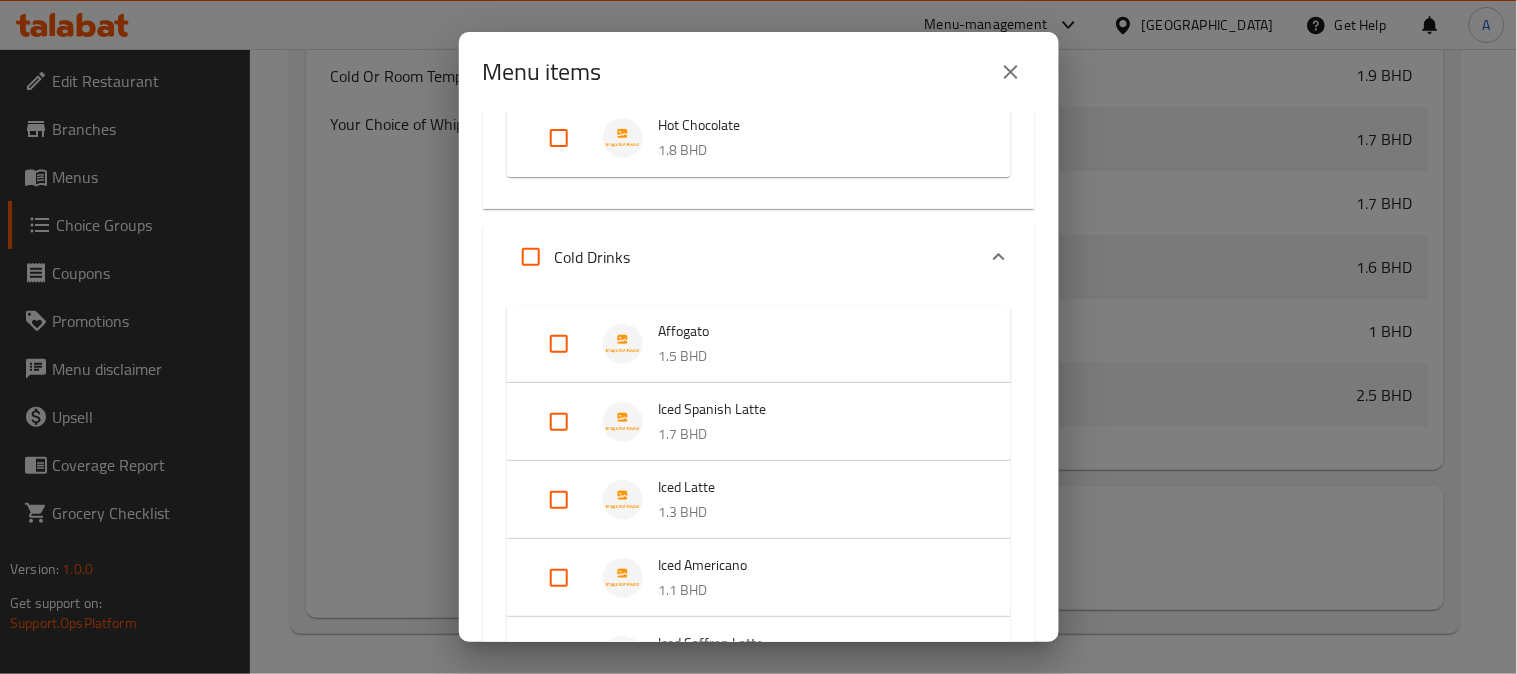 click at bounding box center (559, 422) 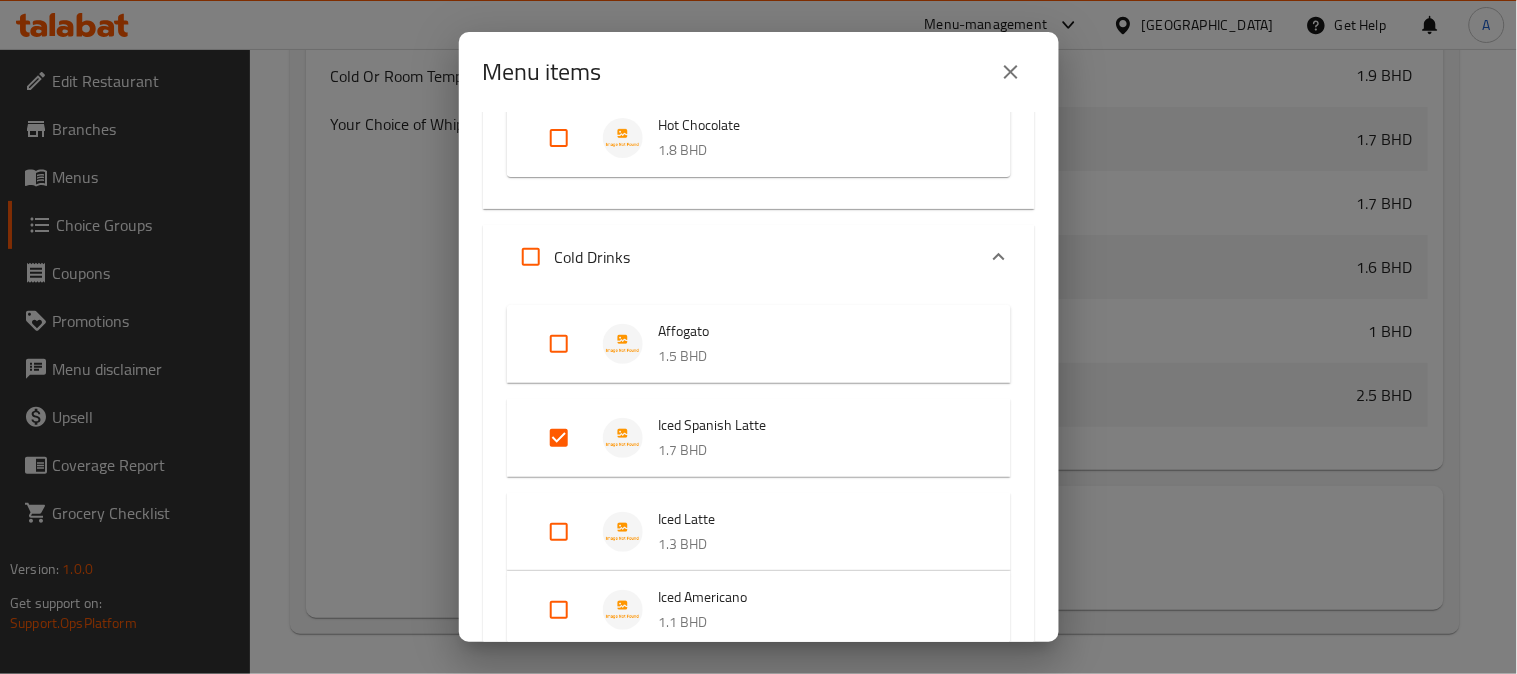 click at bounding box center [559, 532] 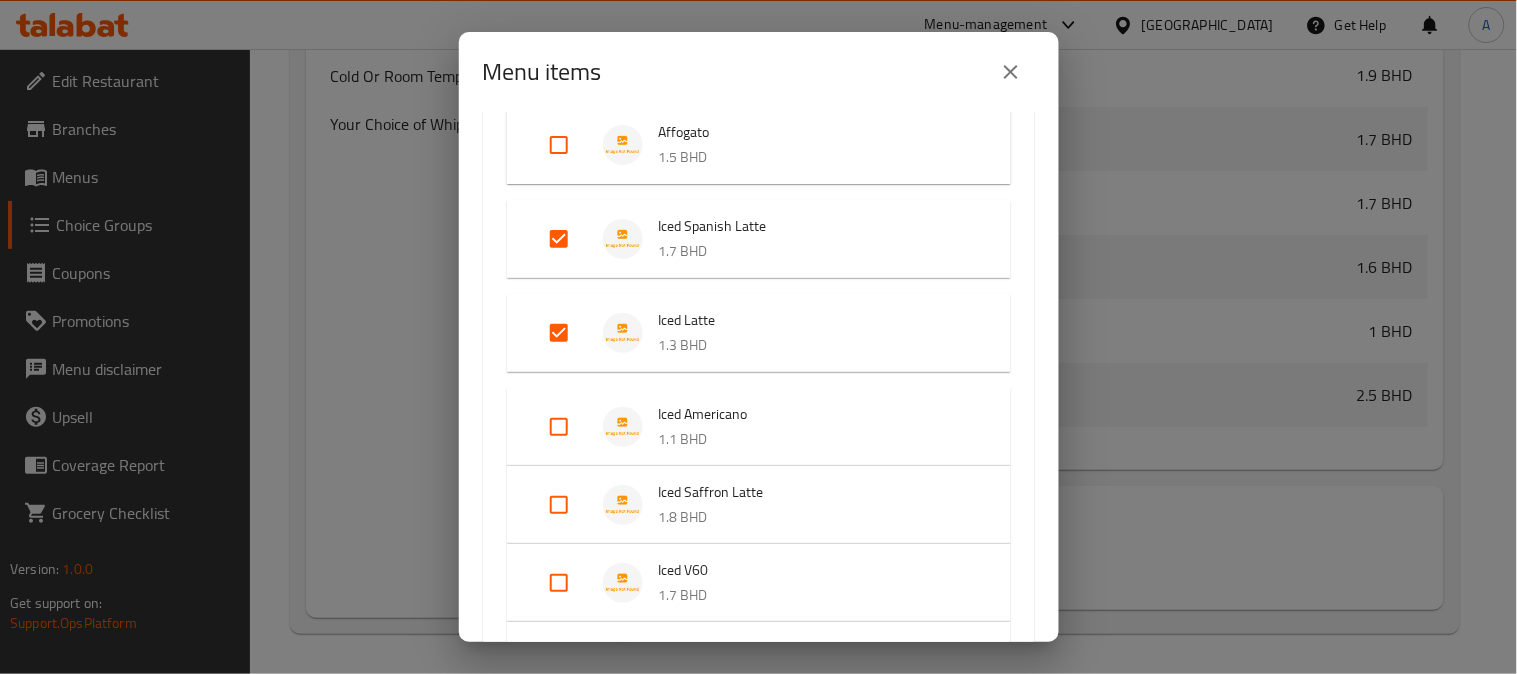 scroll, scrollTop: 1241, scrollLeft: 0, axis: vertical 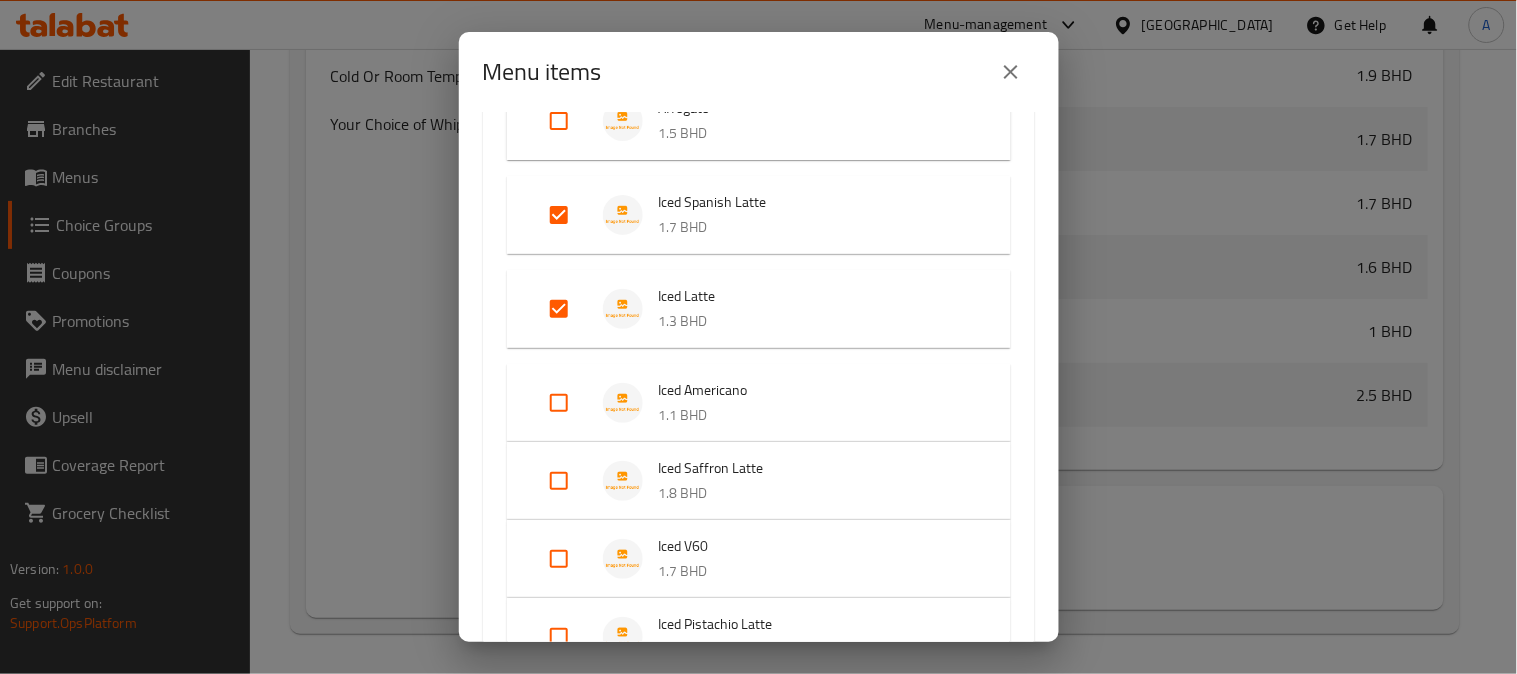 drag, startPoint x: 562, startPoint y: 400, endPoint x: 563, endPoint y: 442, distance: 42.0119 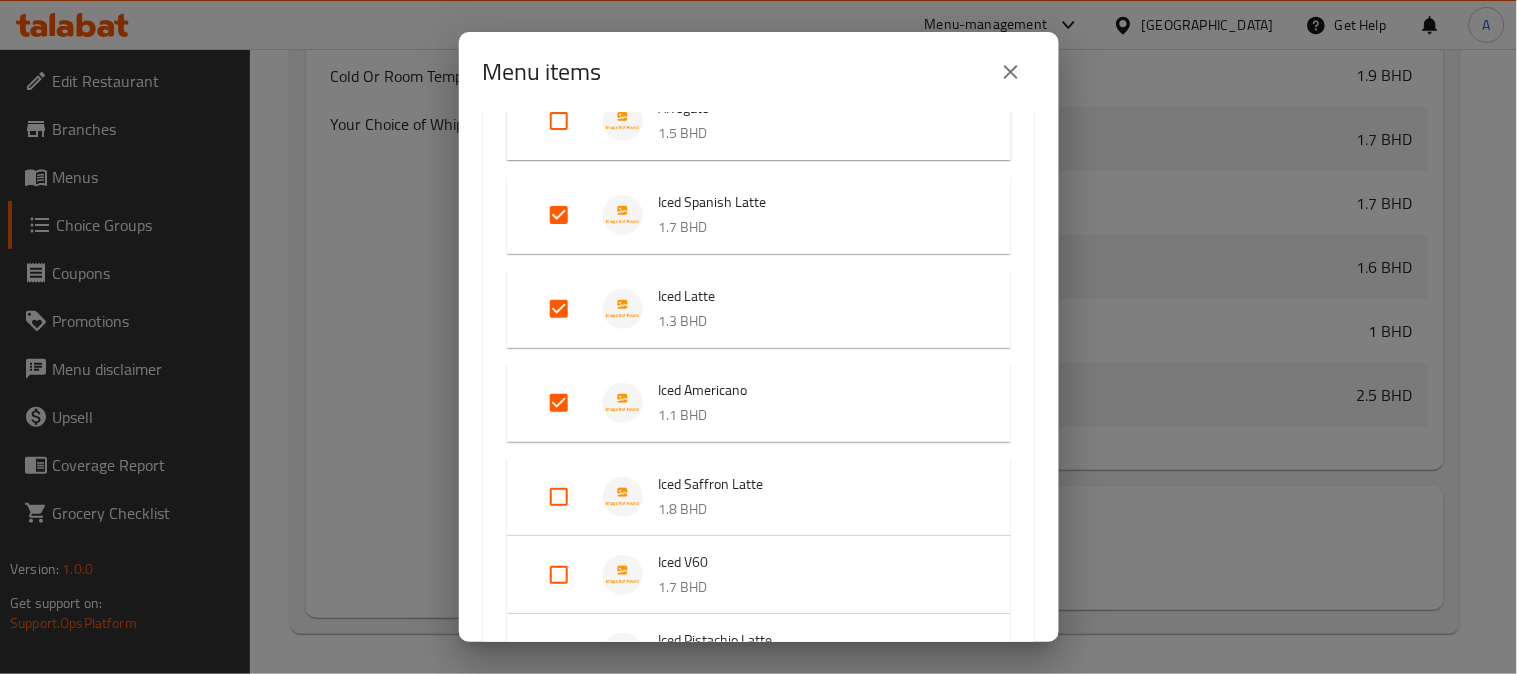 click at bounding box center [559, 497] 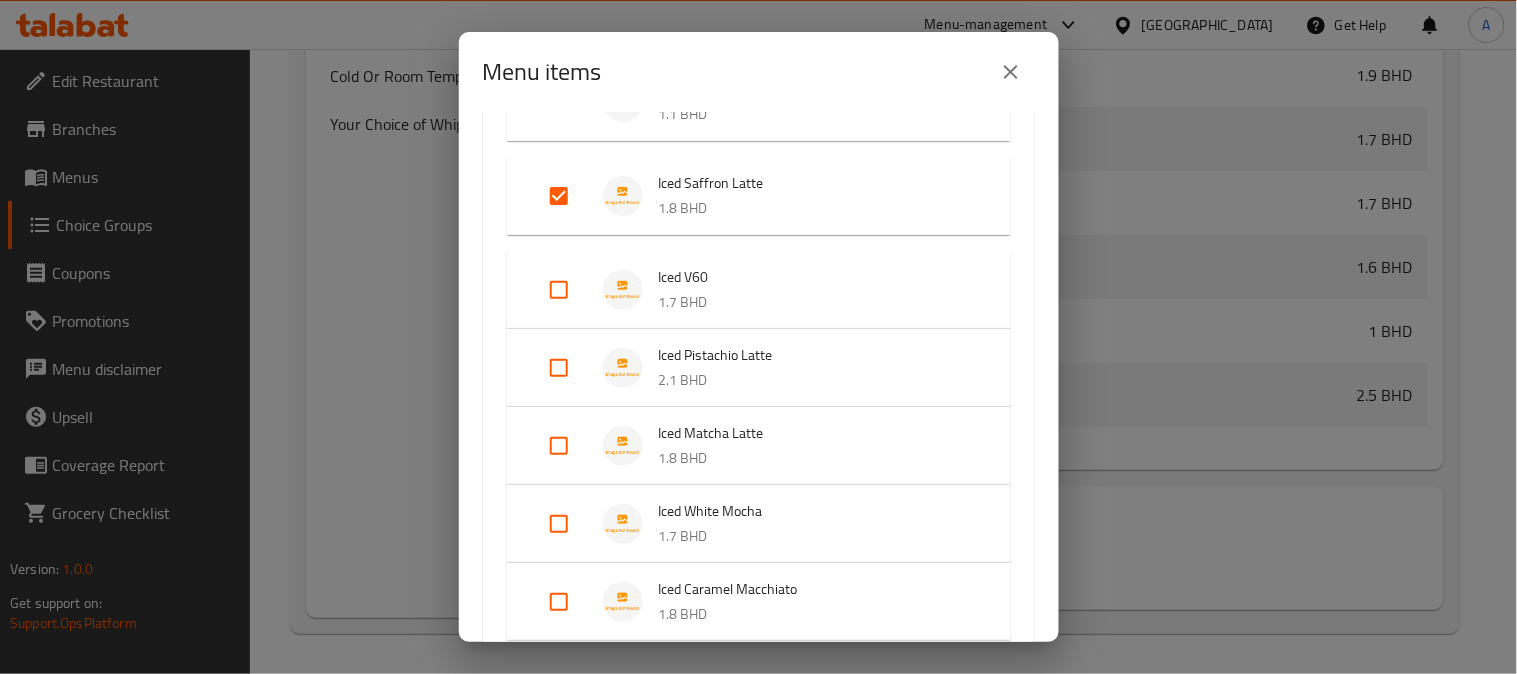 scroll, scrollTop: 1574, scrollLeft: 0, axis: vertical 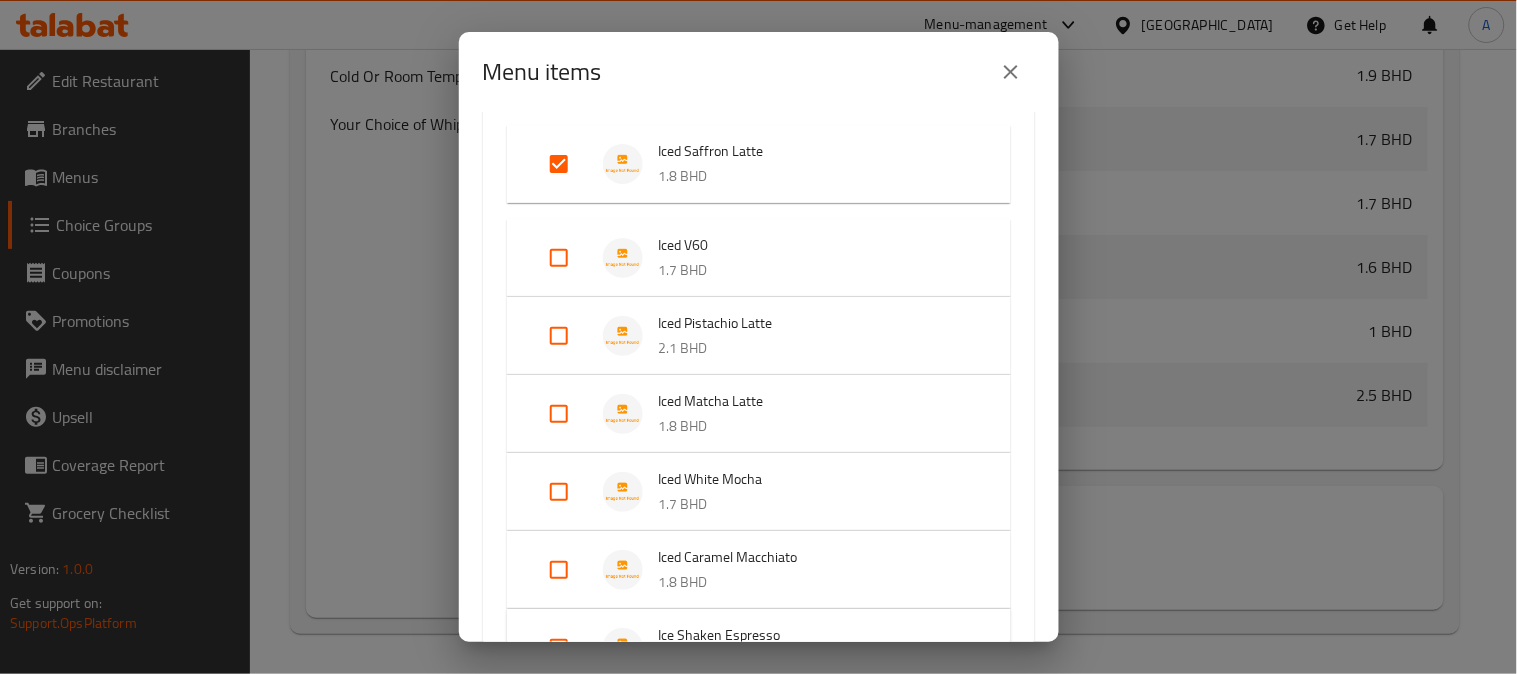 click at bounding box center (559, 336) 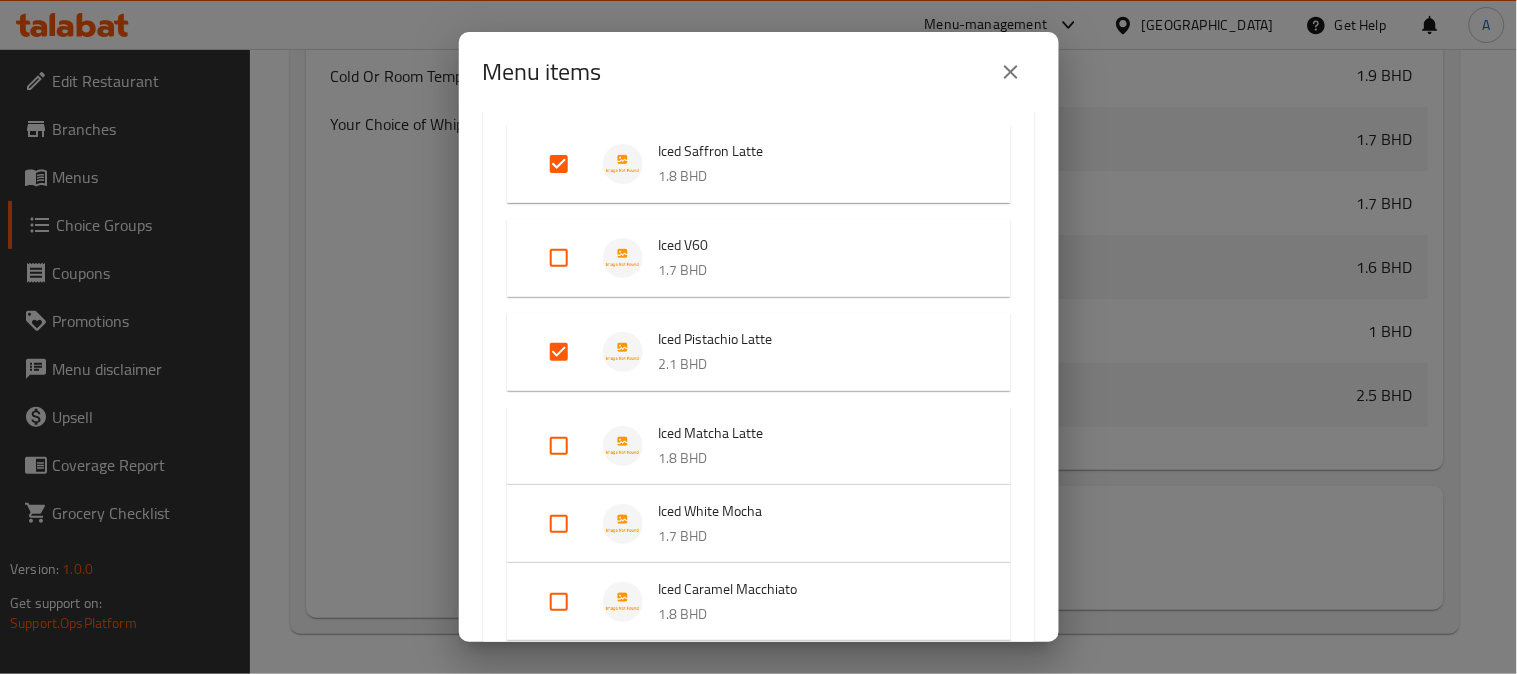 drag, startPoint x: 565, startPoint y: 442, endPoint x: 572, endPoint y: 458, distance: 17.464249 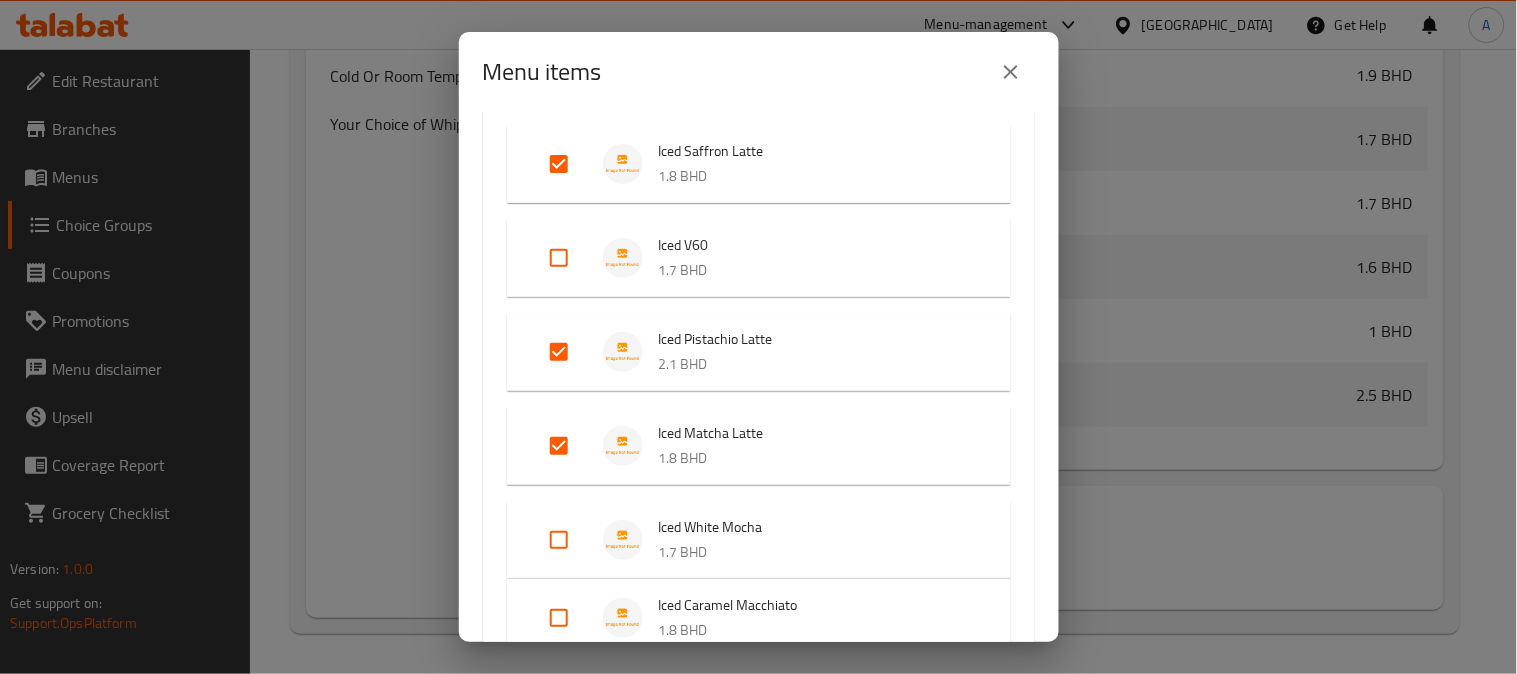 click at bounding box center (559, 540) 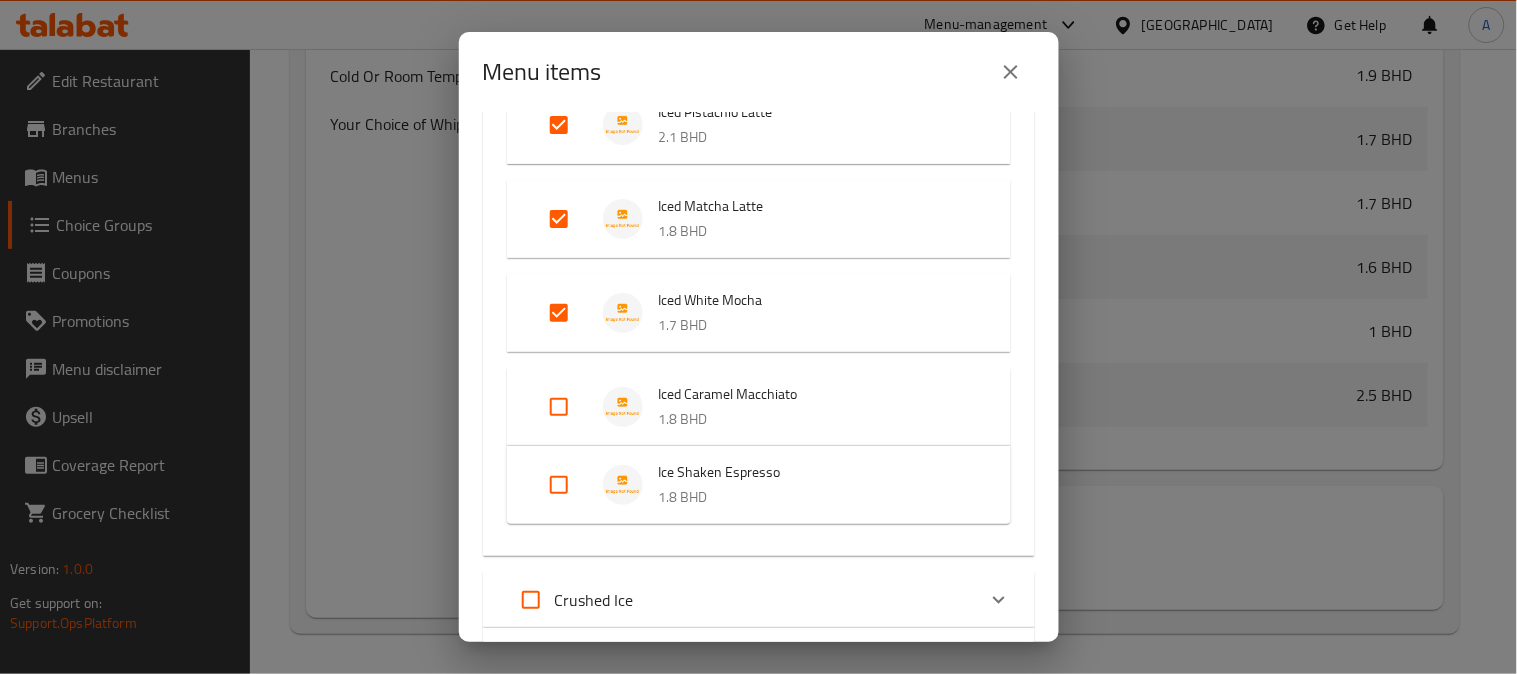 scroll, scrollTop: 1796, scrollLeft: 0, axis: vertical 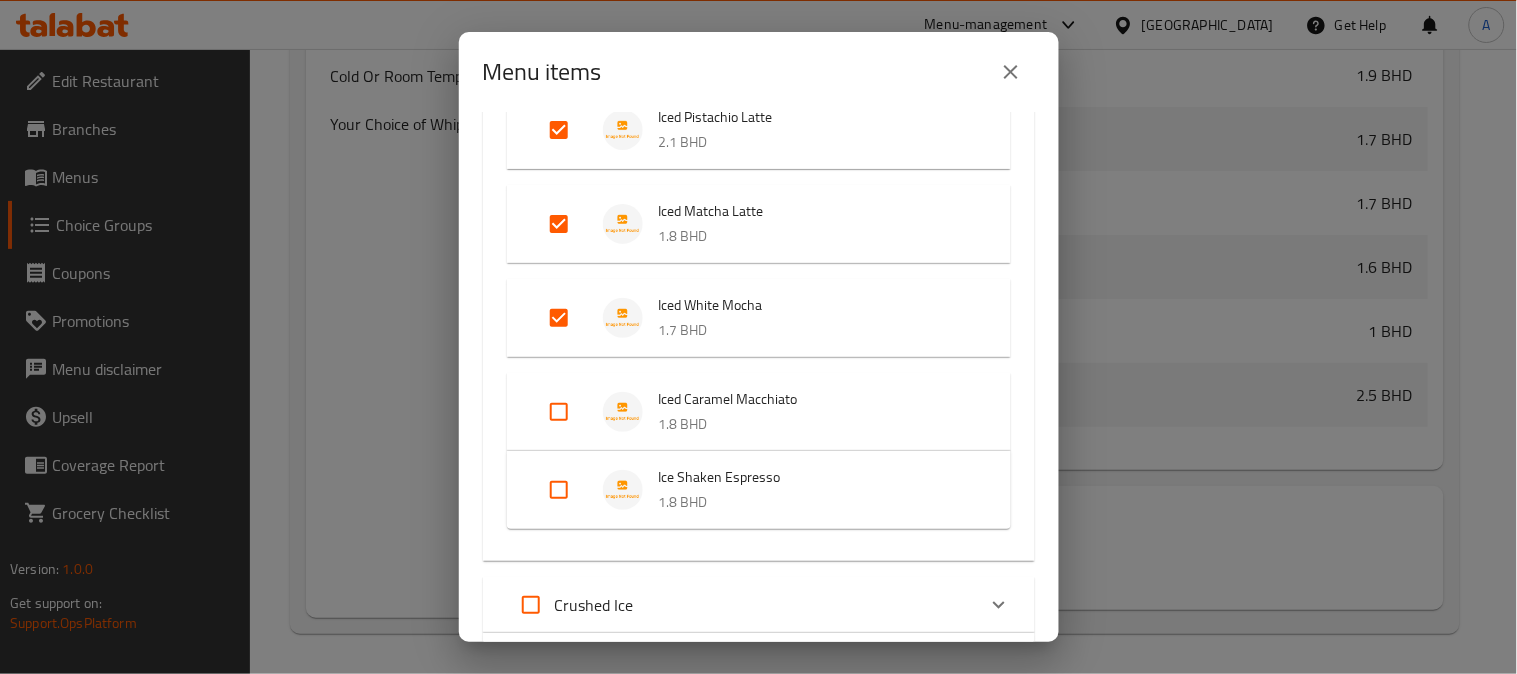 drag, startPoint x: 566, startPoint y: 406, endPoint x: 568, endPoint y: 508, distance: 102.01961 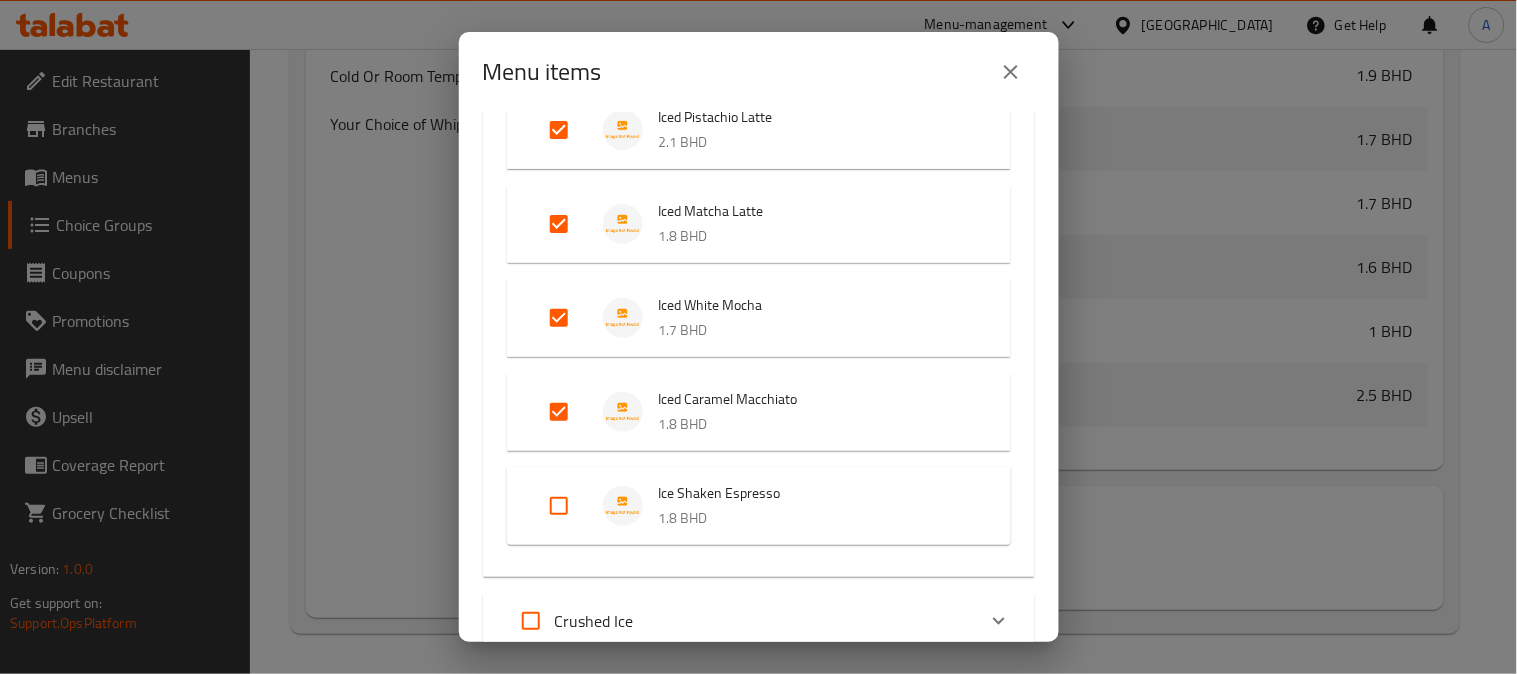 click at bounding box center [559, 506] 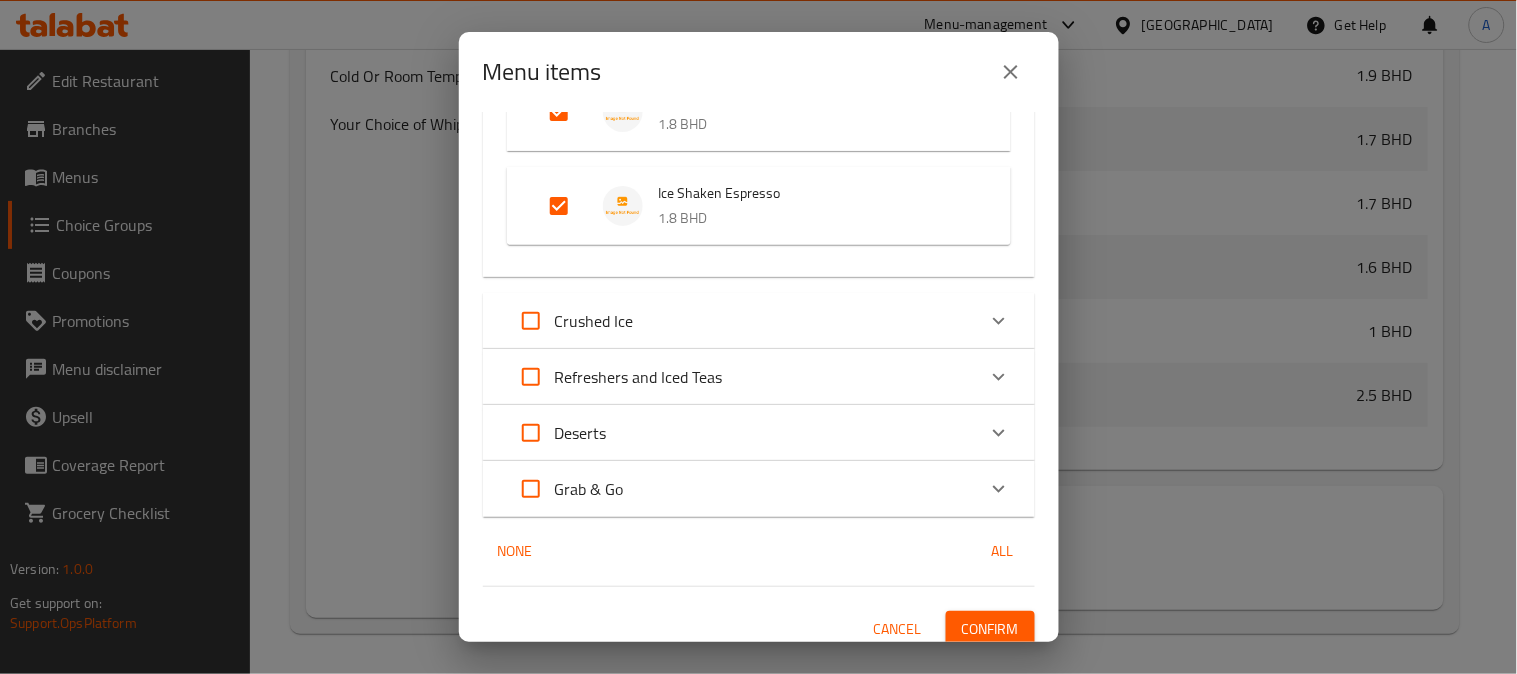 scroll, scrollTop: 2106, scrollLeft: 0, axis: vertical 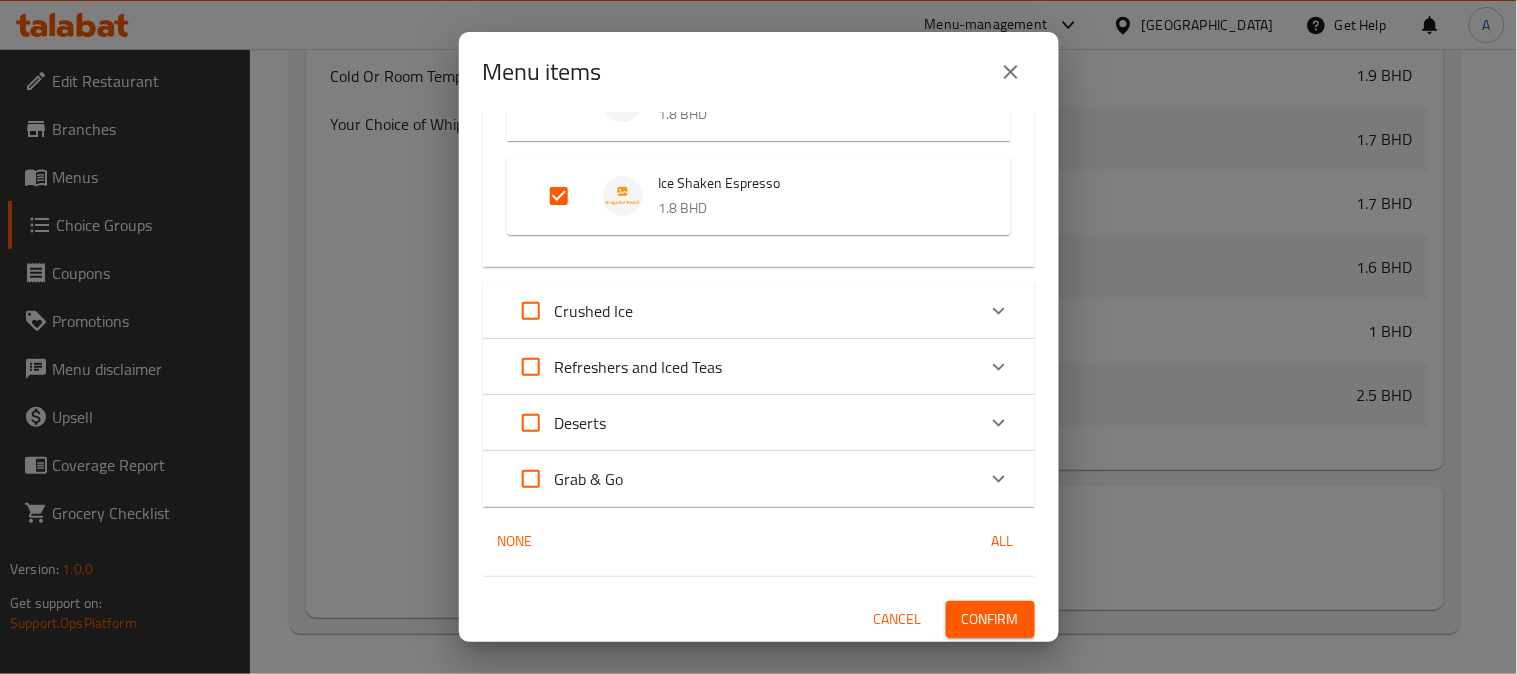 click at bounding box center (999, 311) 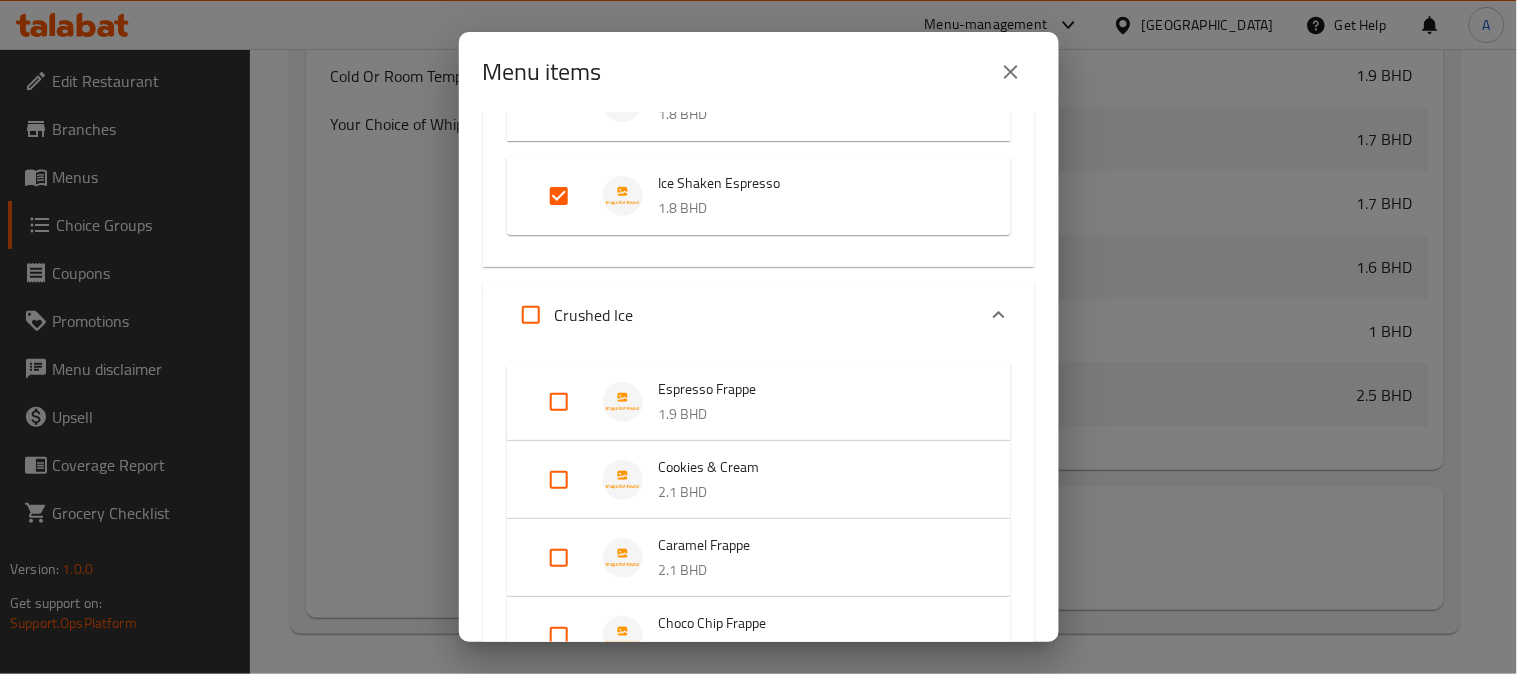 click at bounding box center (559, 402) 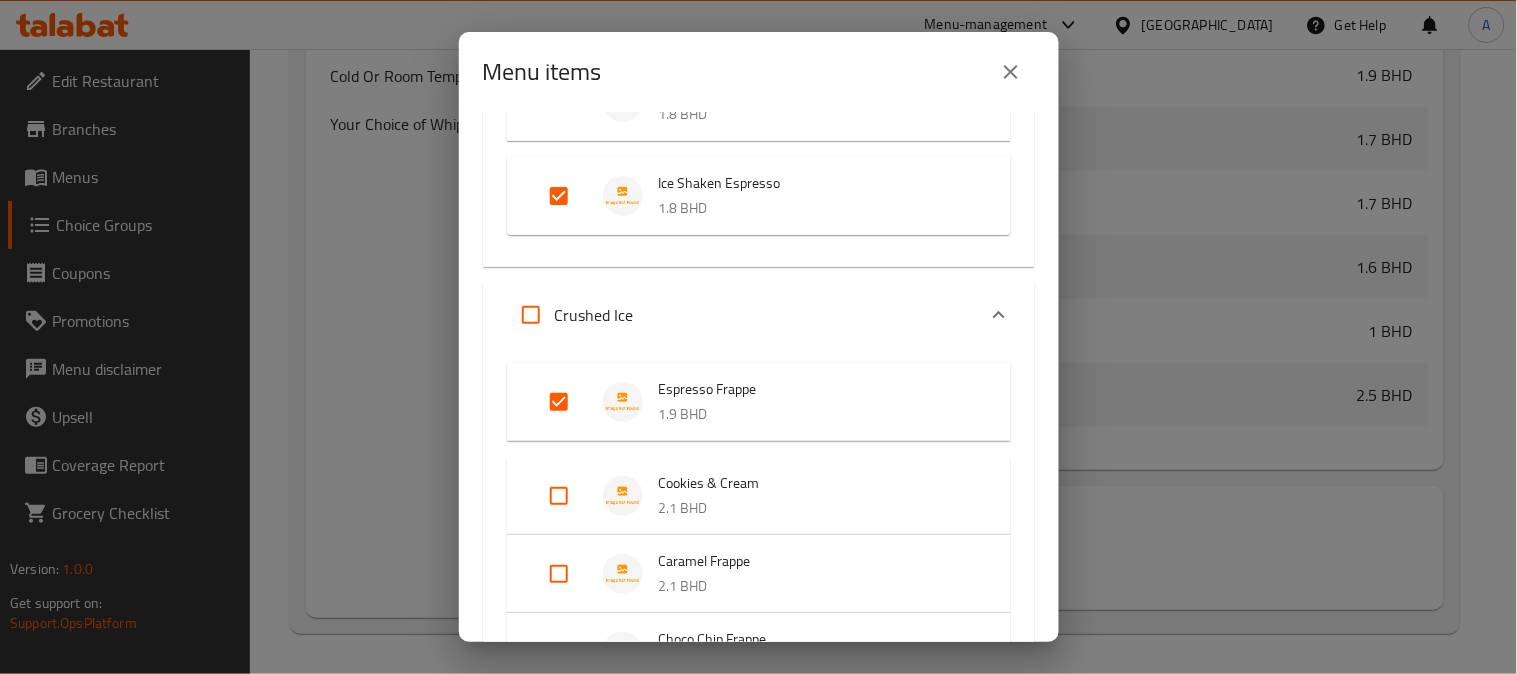 drag, startPoint x: 556, startPoint y: 478, endPoint x: 592, endPoint y: 483, distance: 36.345562 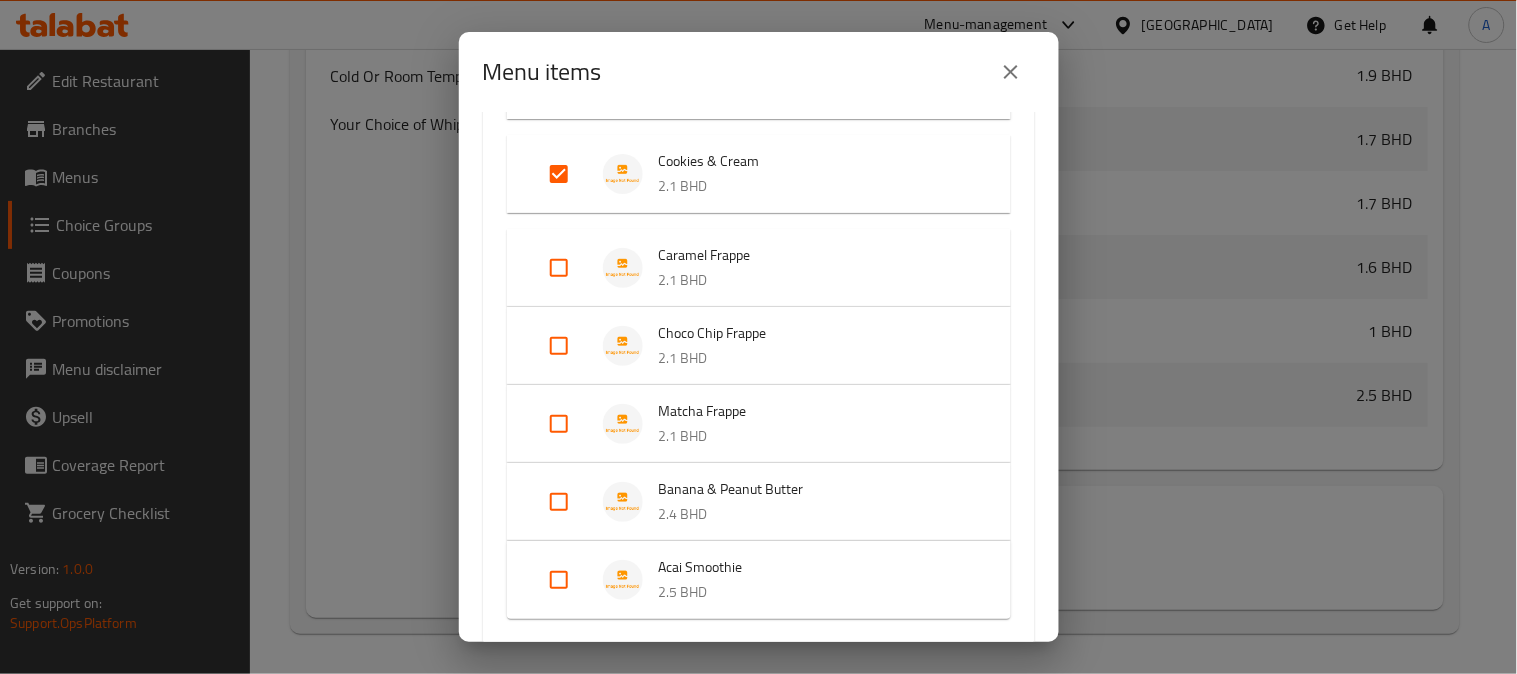 scroll, scrollTop: 2440, scrollLeft: 0, axis: vertical 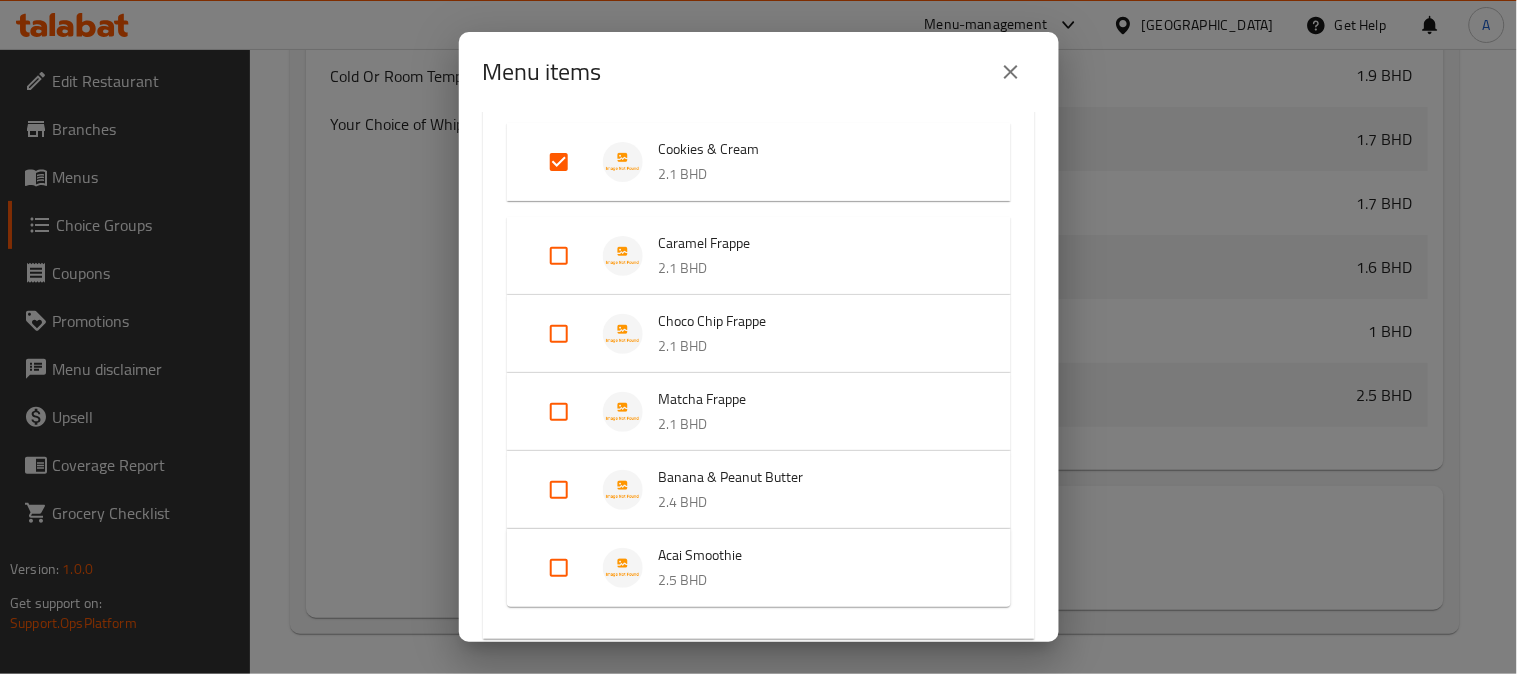 click at bounding box center (559, 256) 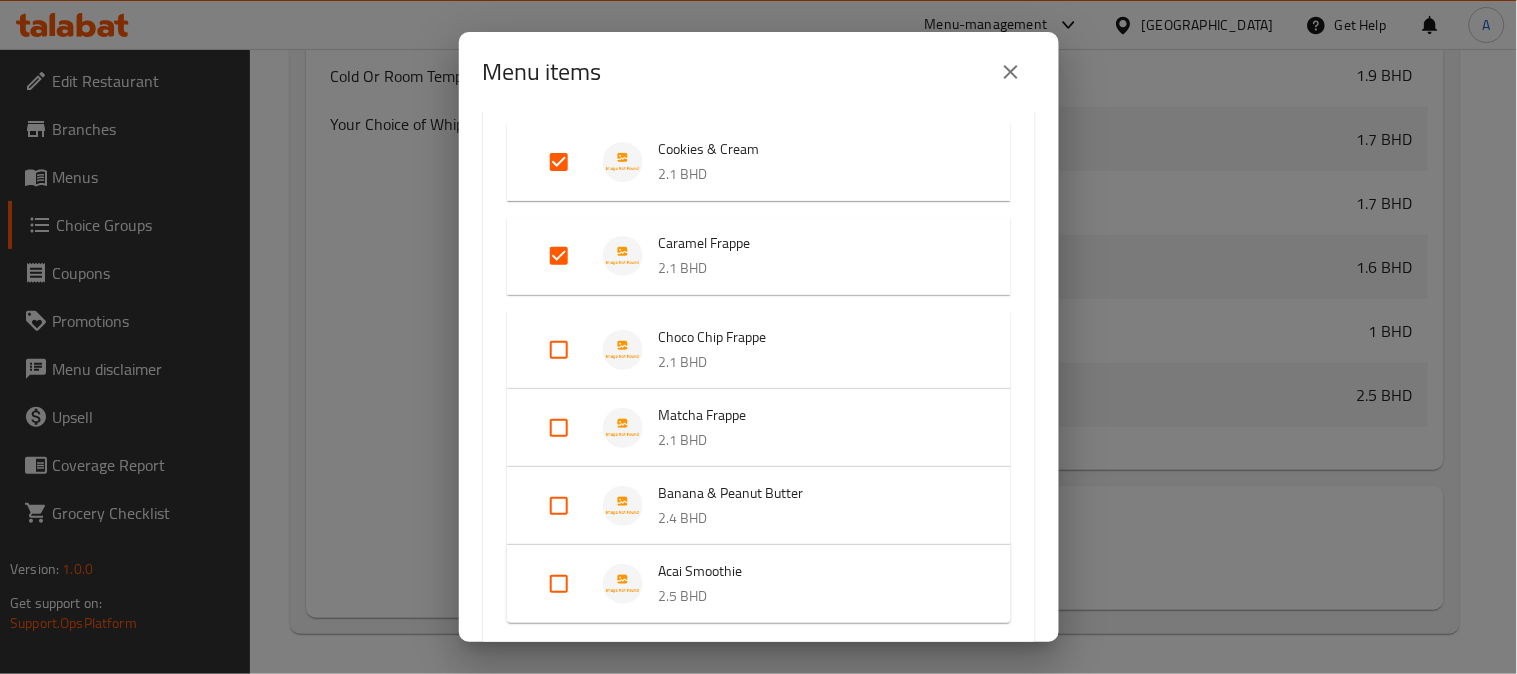 click at bounding box center [559, 350] 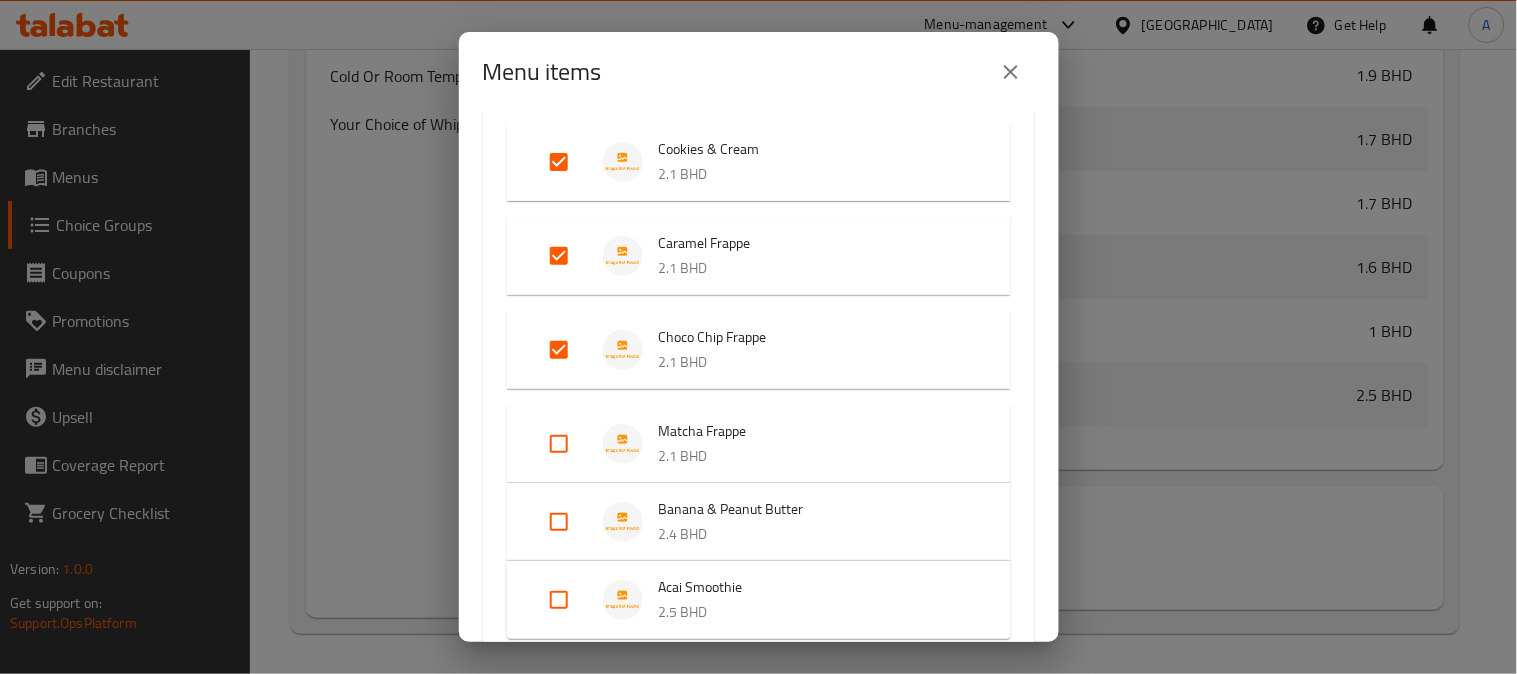 click at bounding box center [559, 444] 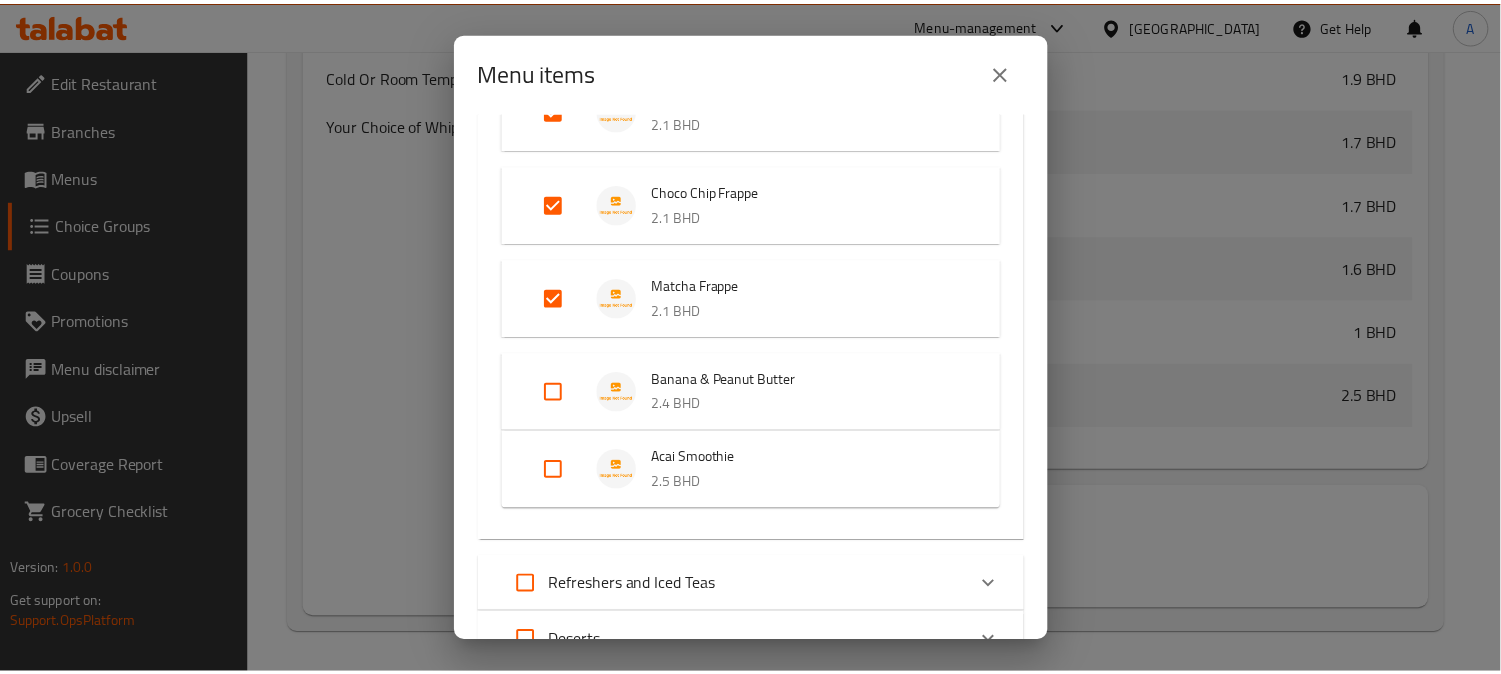 scroll, scrollTop: 2804, scrollLeft: 0, axis: vertical 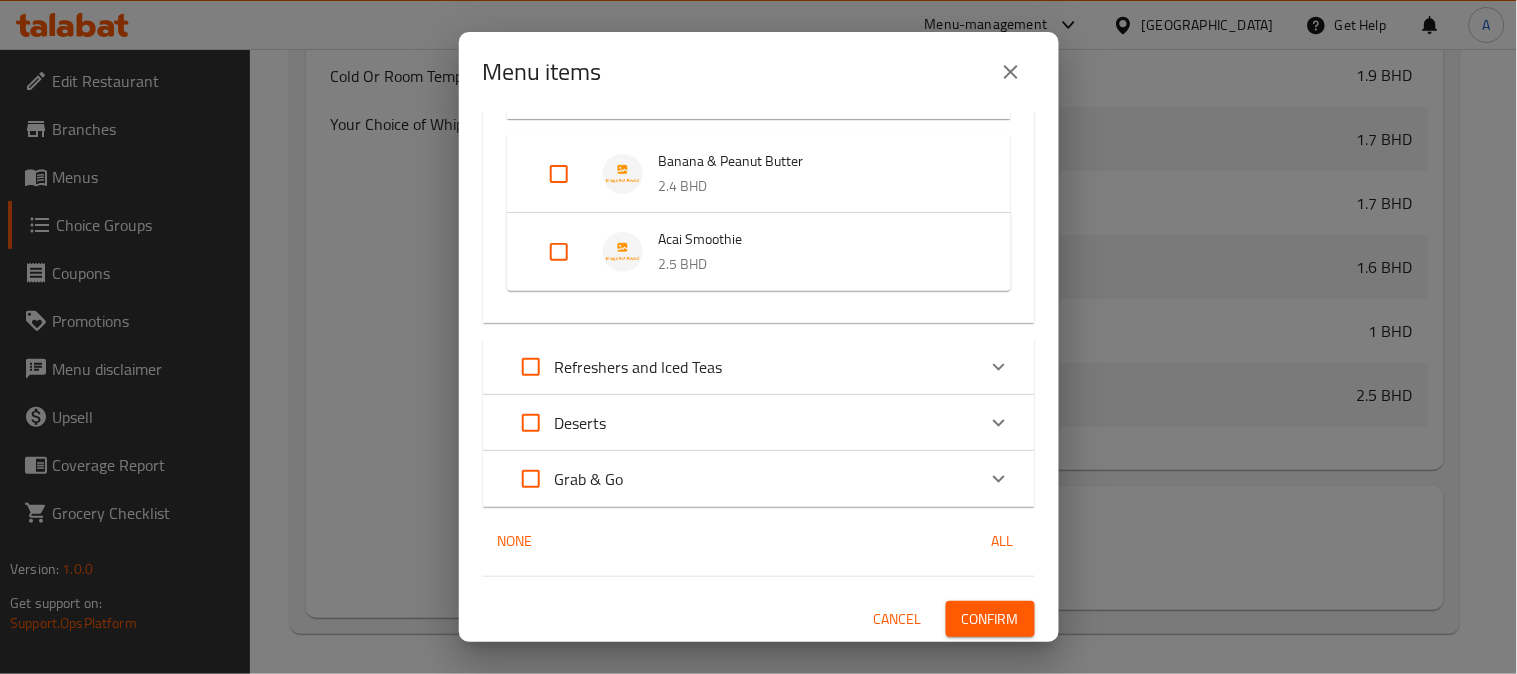 click on "Confirm" at bounding box center (990, 619) 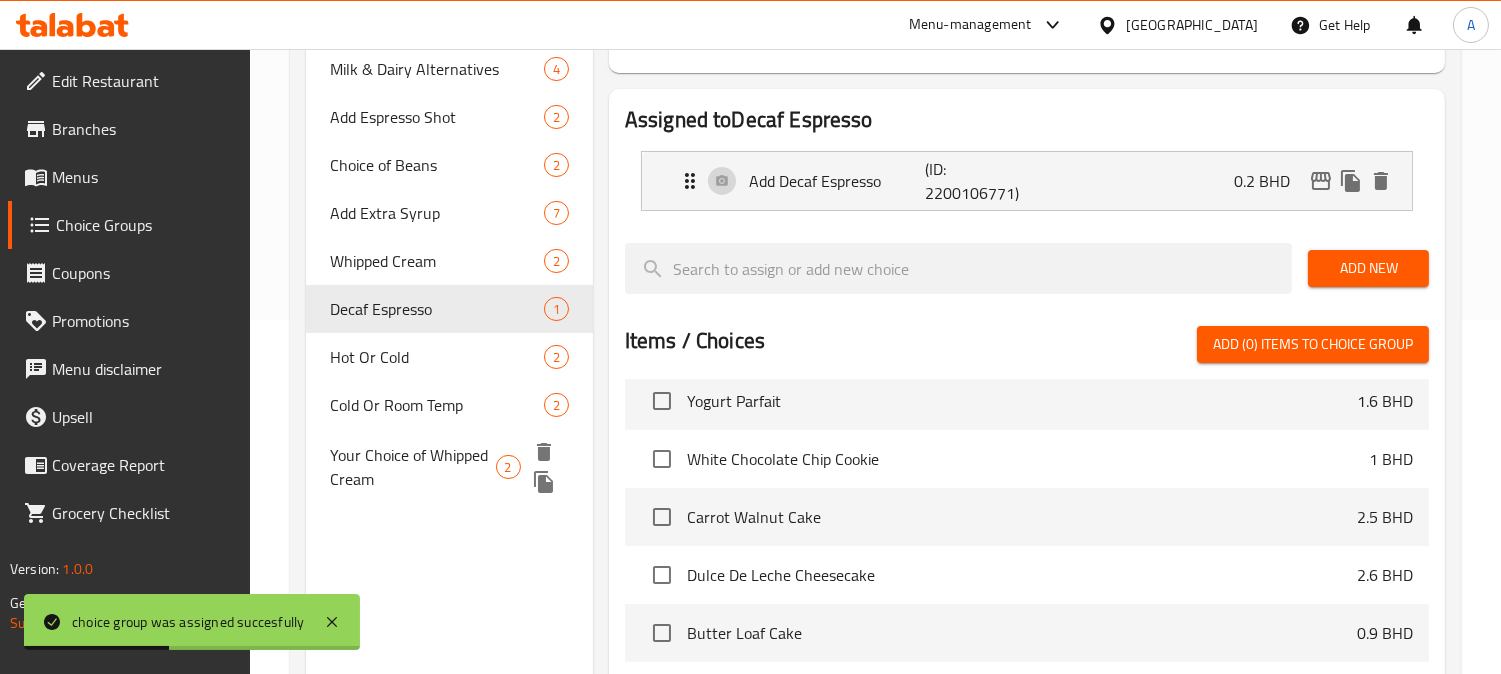 scroll, scrollTop: 461, scrollLeft: 0, axis: vertical 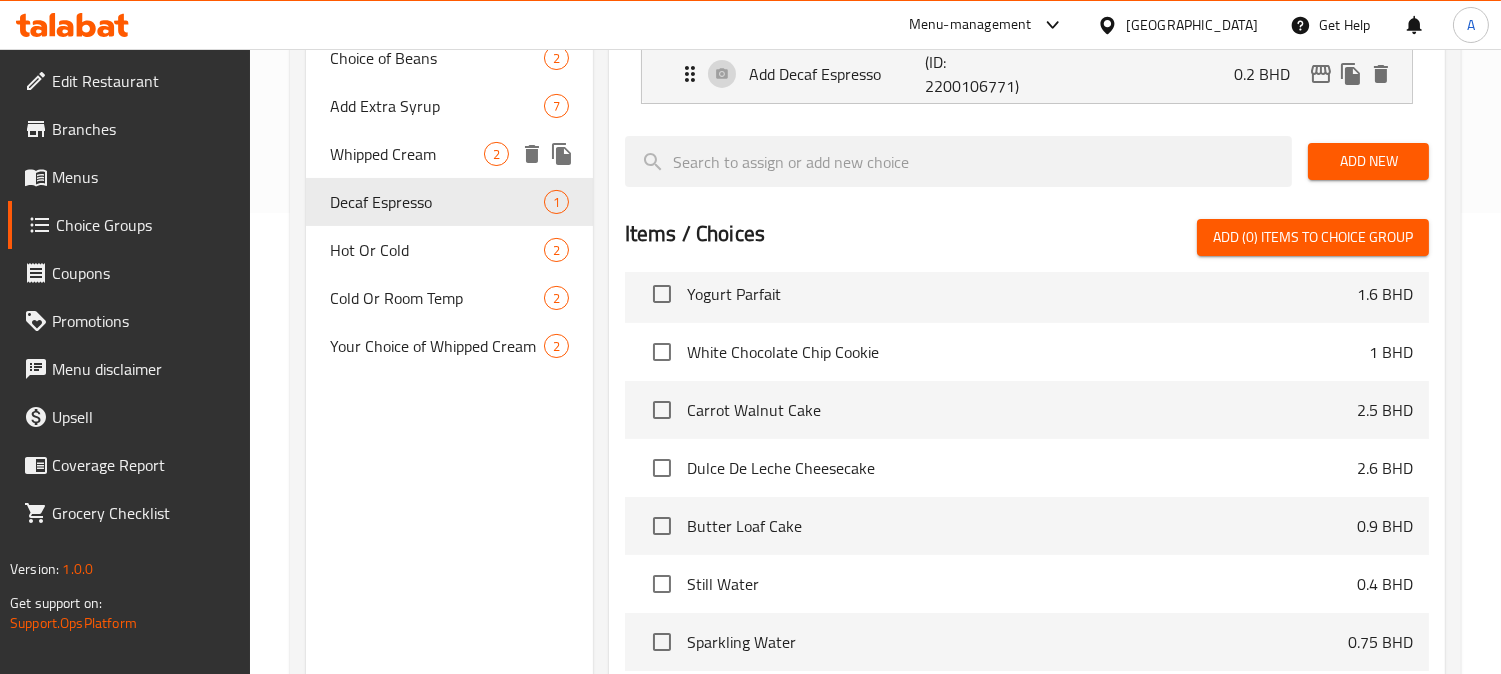 click on "Whipped Cream" at bounding box center [407, 154] 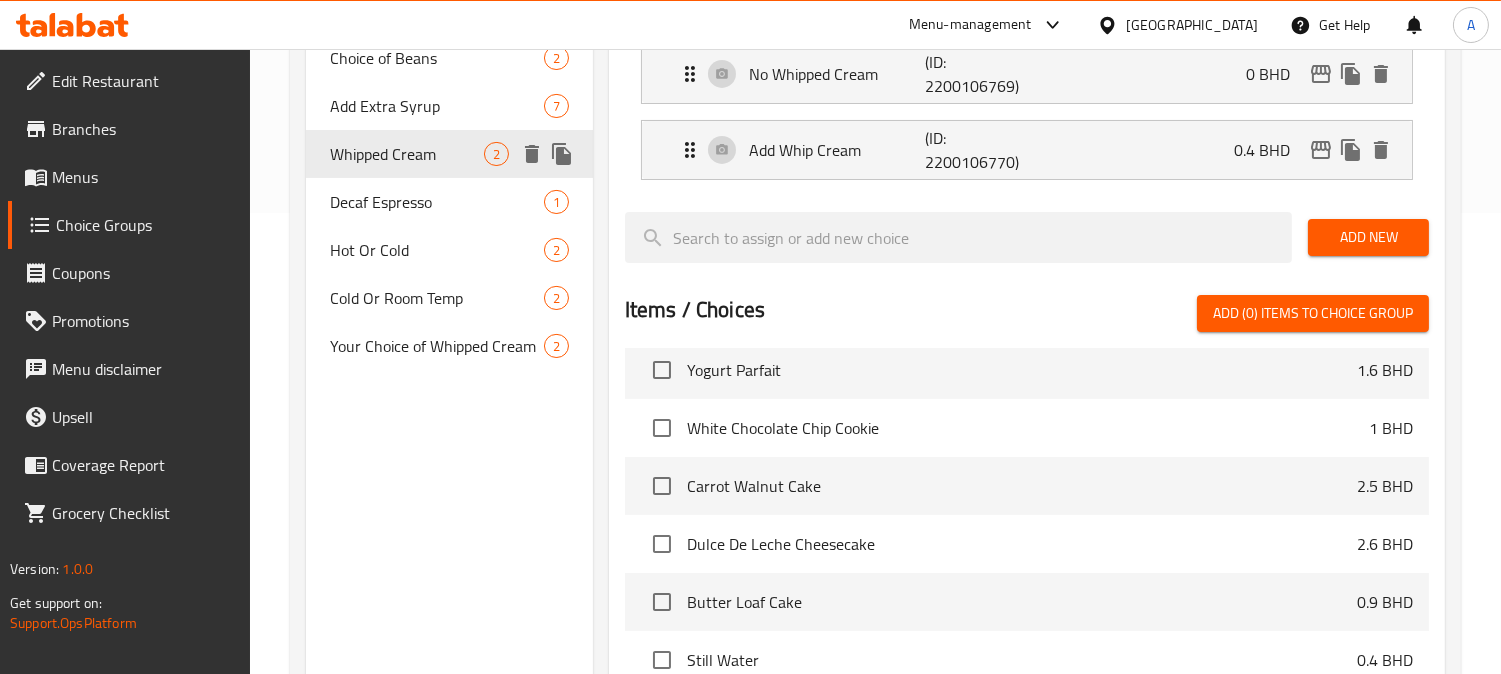 type on "Whipped Cream" 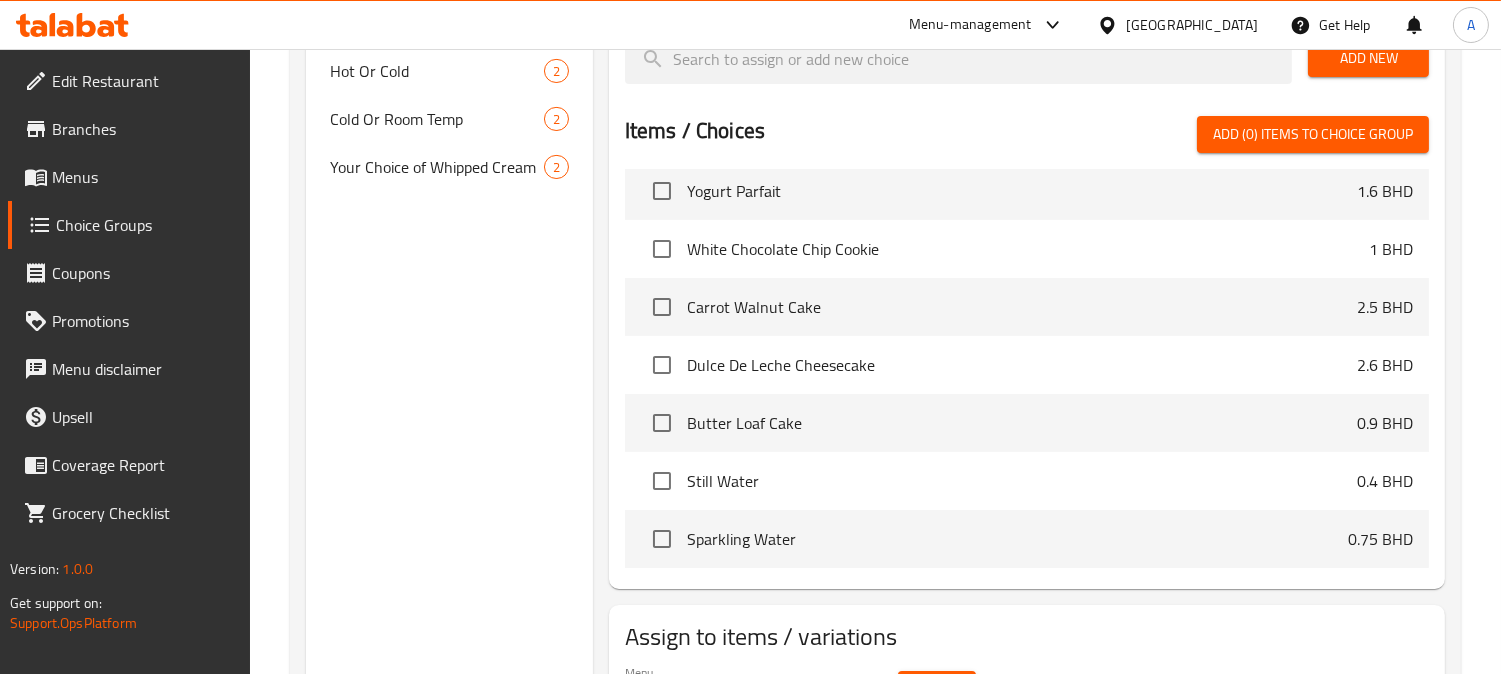 scroll, scrollTop: 758, scrollLeft: 0, axis: vertical 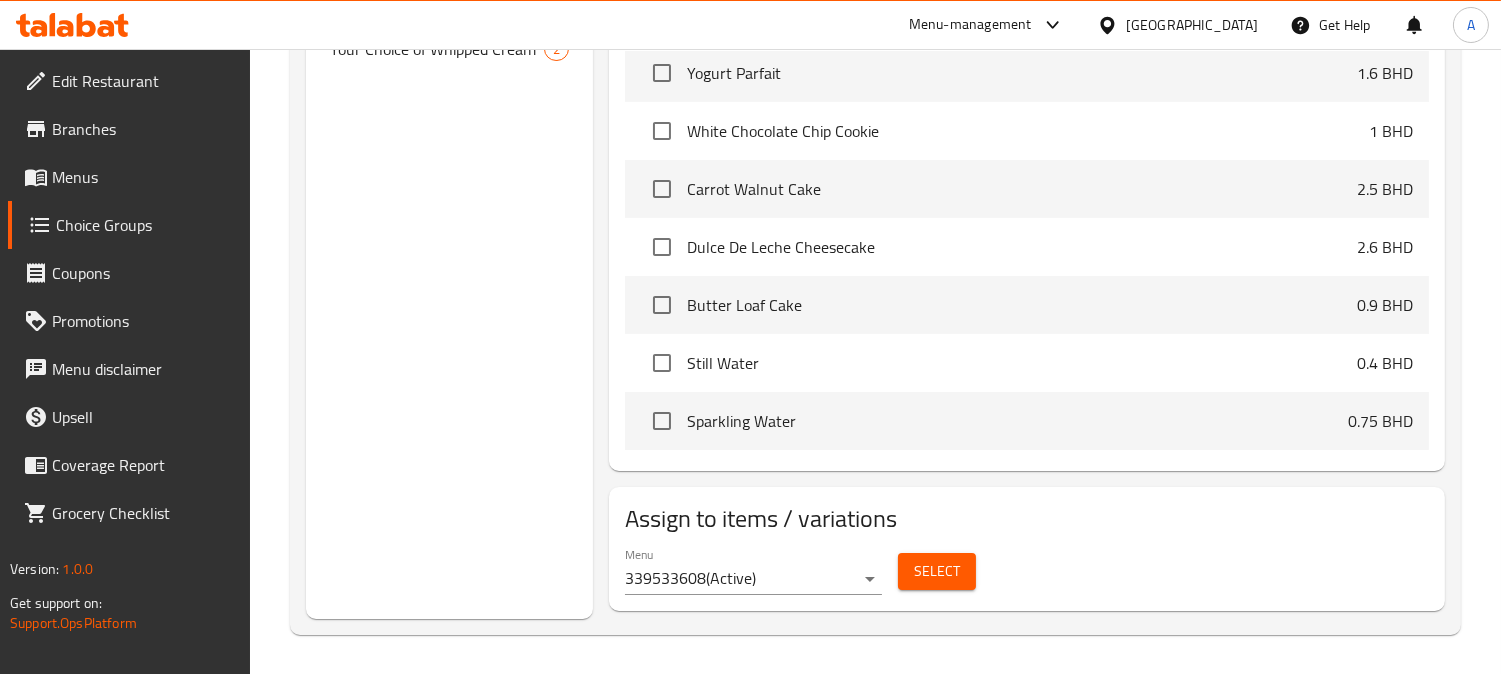 click on "Select" at bounding box center [937, 571] 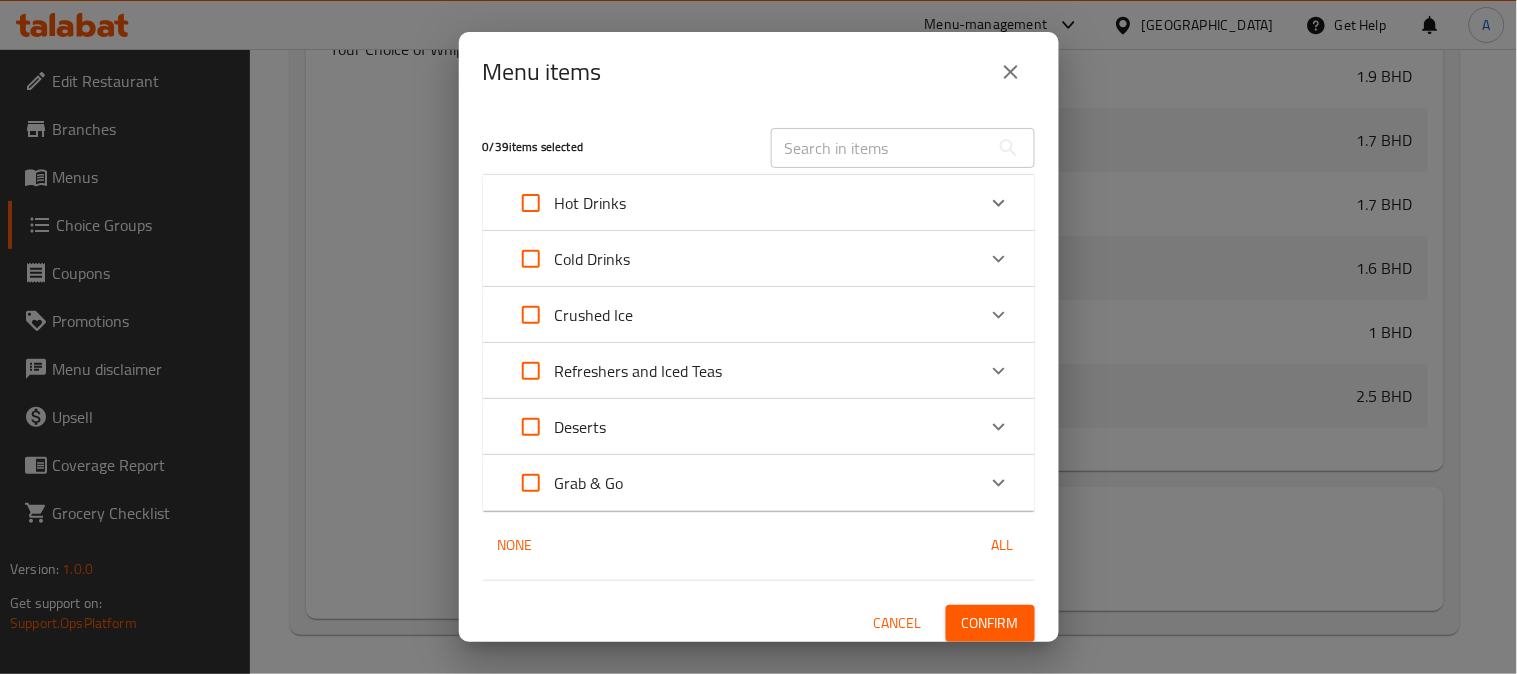 click 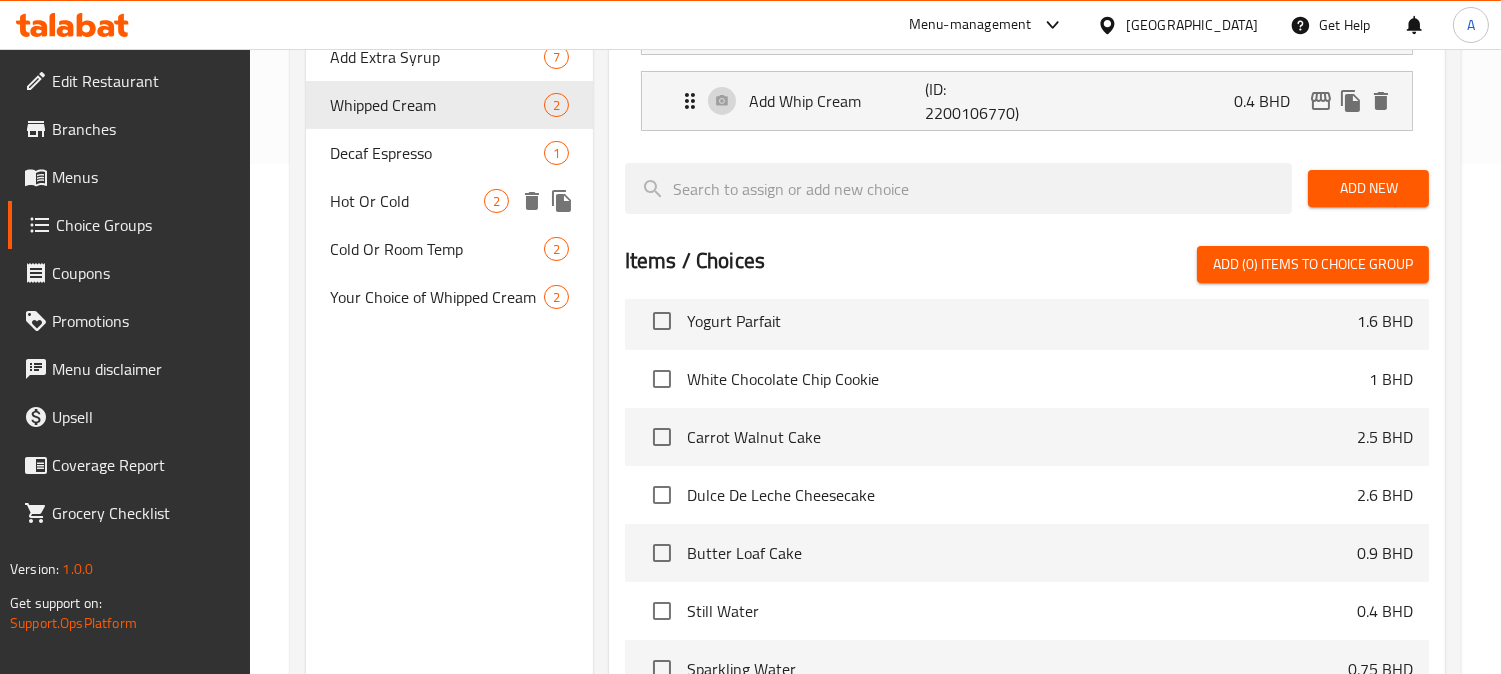 scroll, scrollTop: 314, scrollLeft: 0, axis: vertical 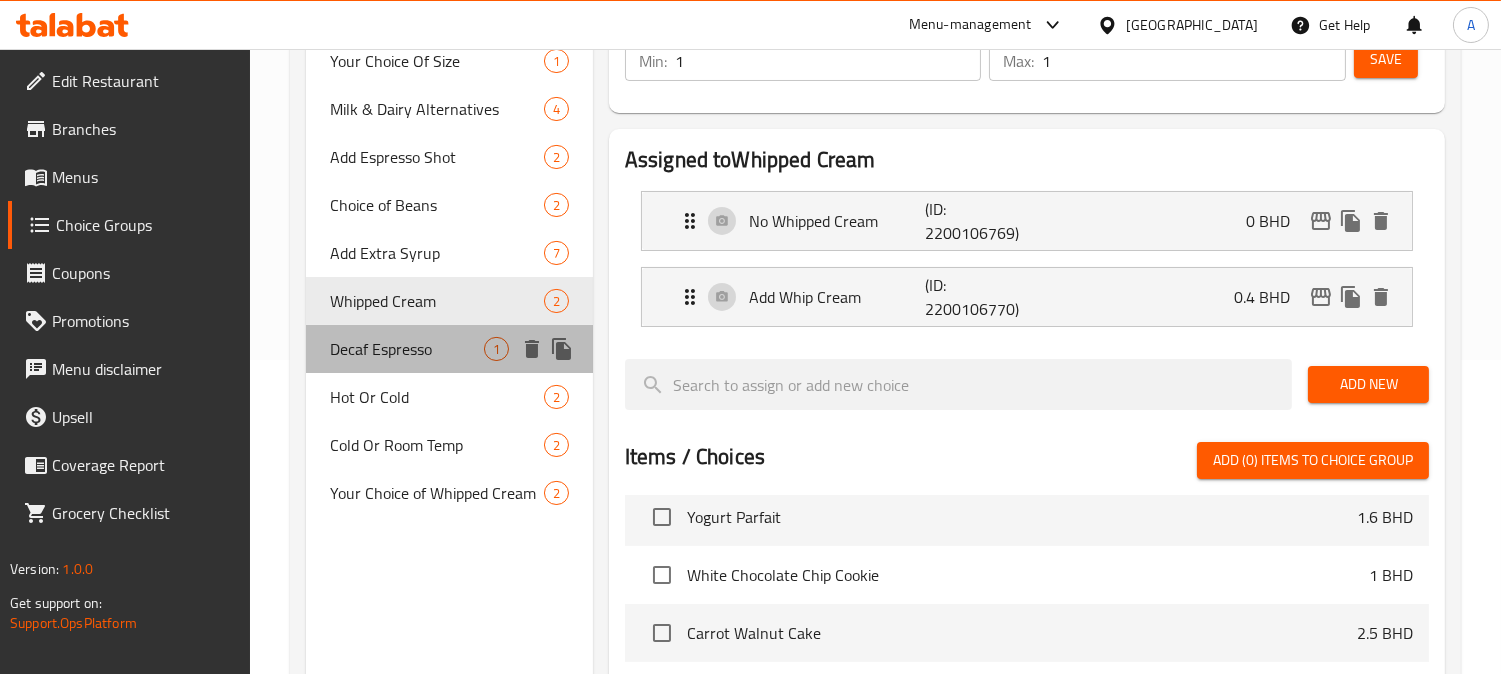 click on "Decaf Espresso" at bounding box center (407, 349) 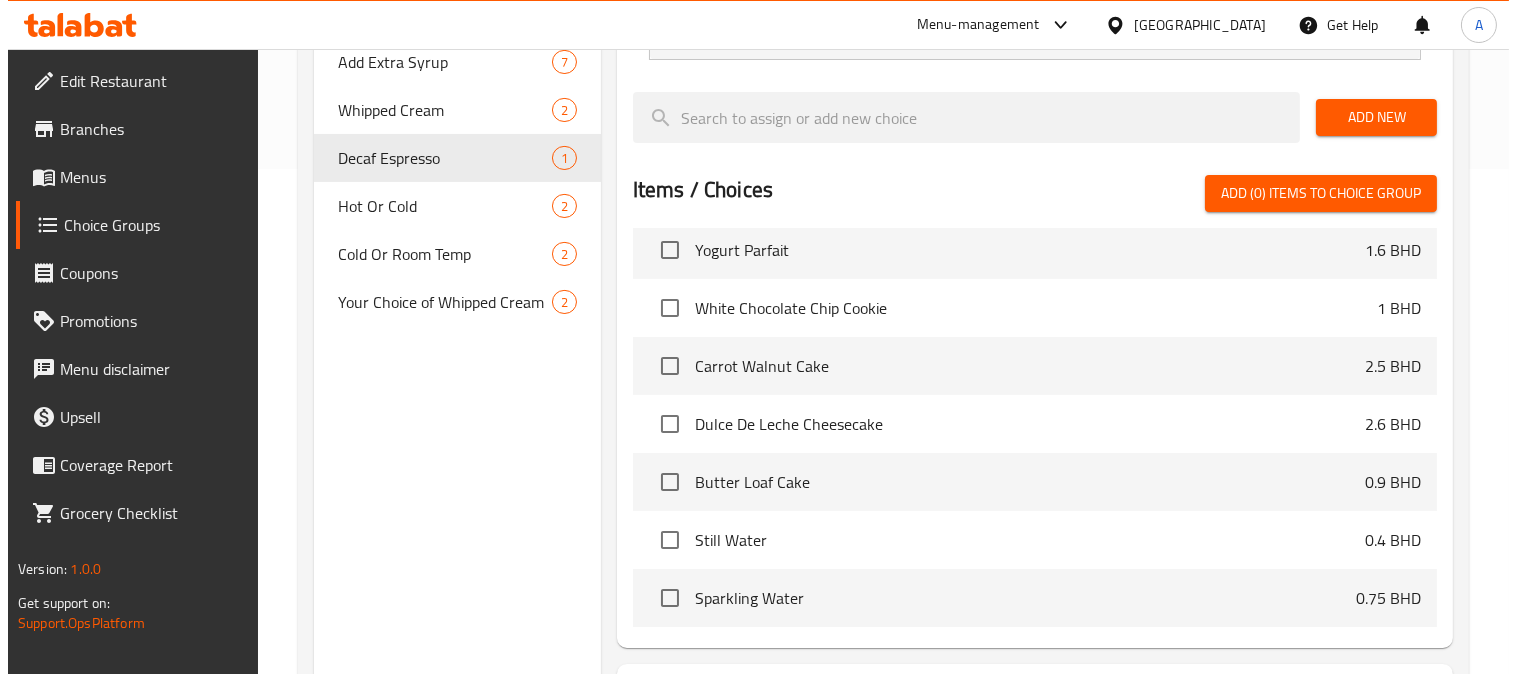 scroll, scrollTop: 683, scrollLeft: 0, axis: vertical 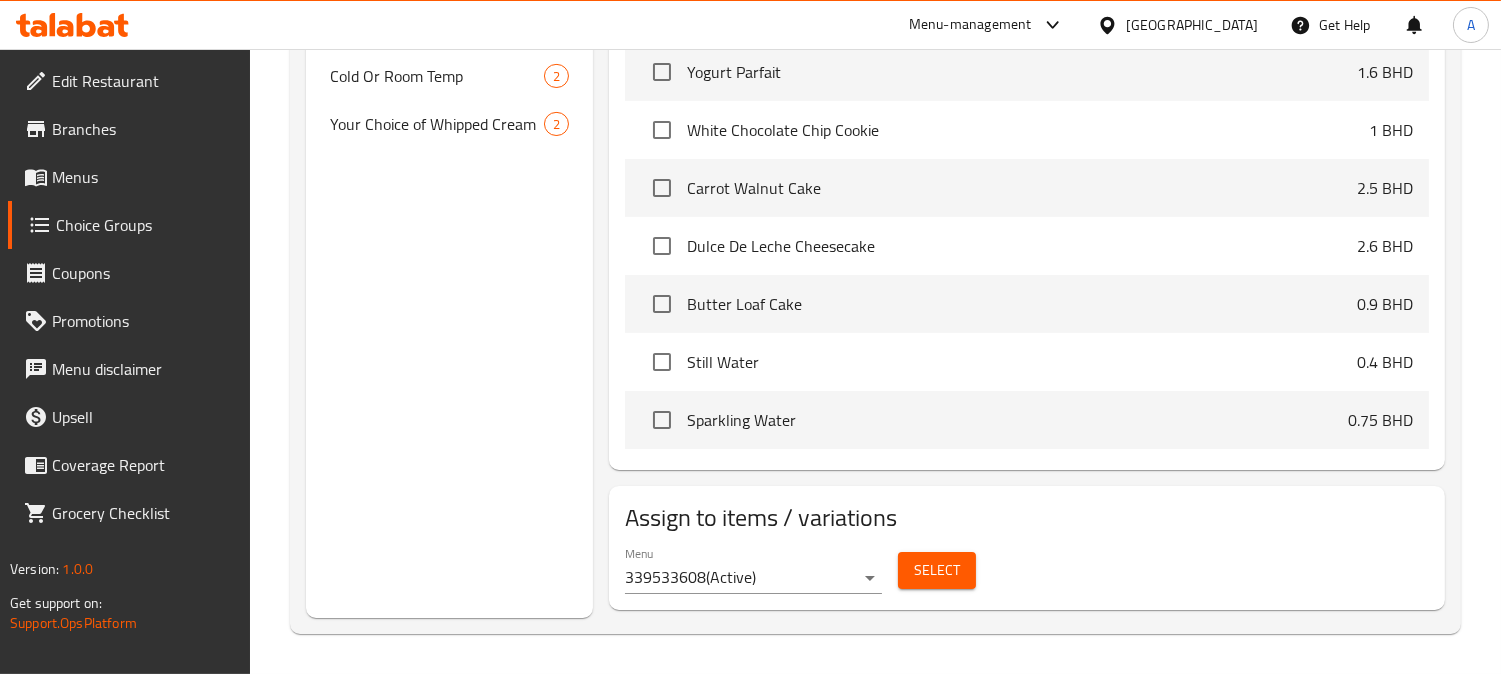 click on "Select" at bounding box center (937, 570) 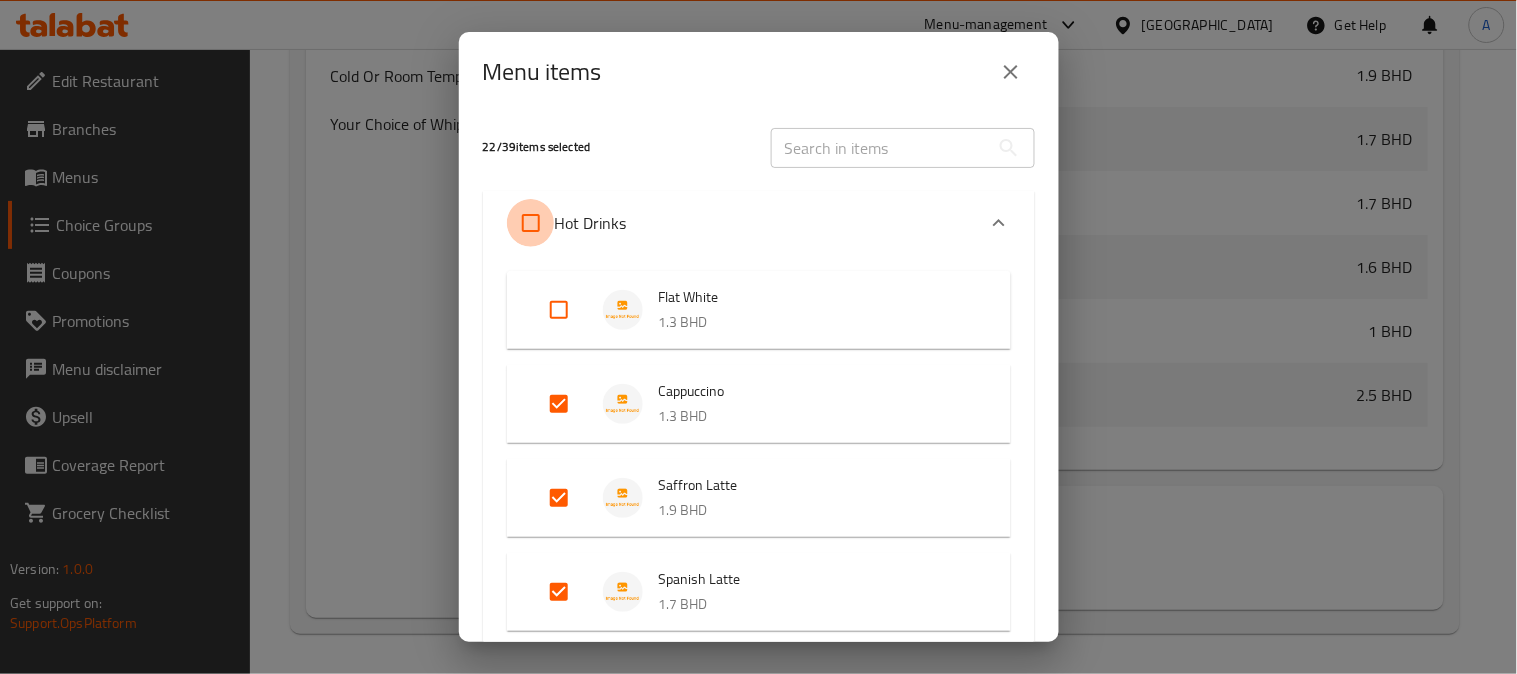 click at bounding box center [531, 223] 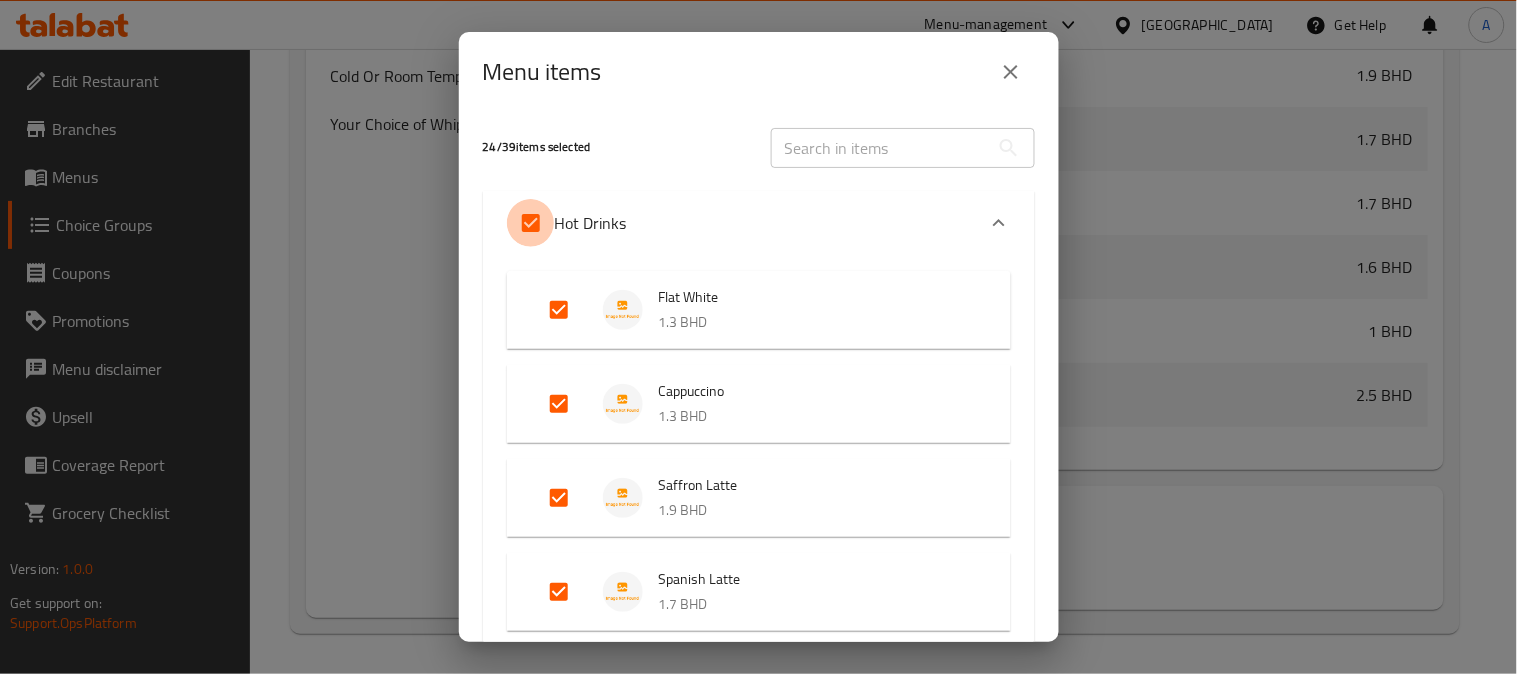 click at bounding box center (531, 223) 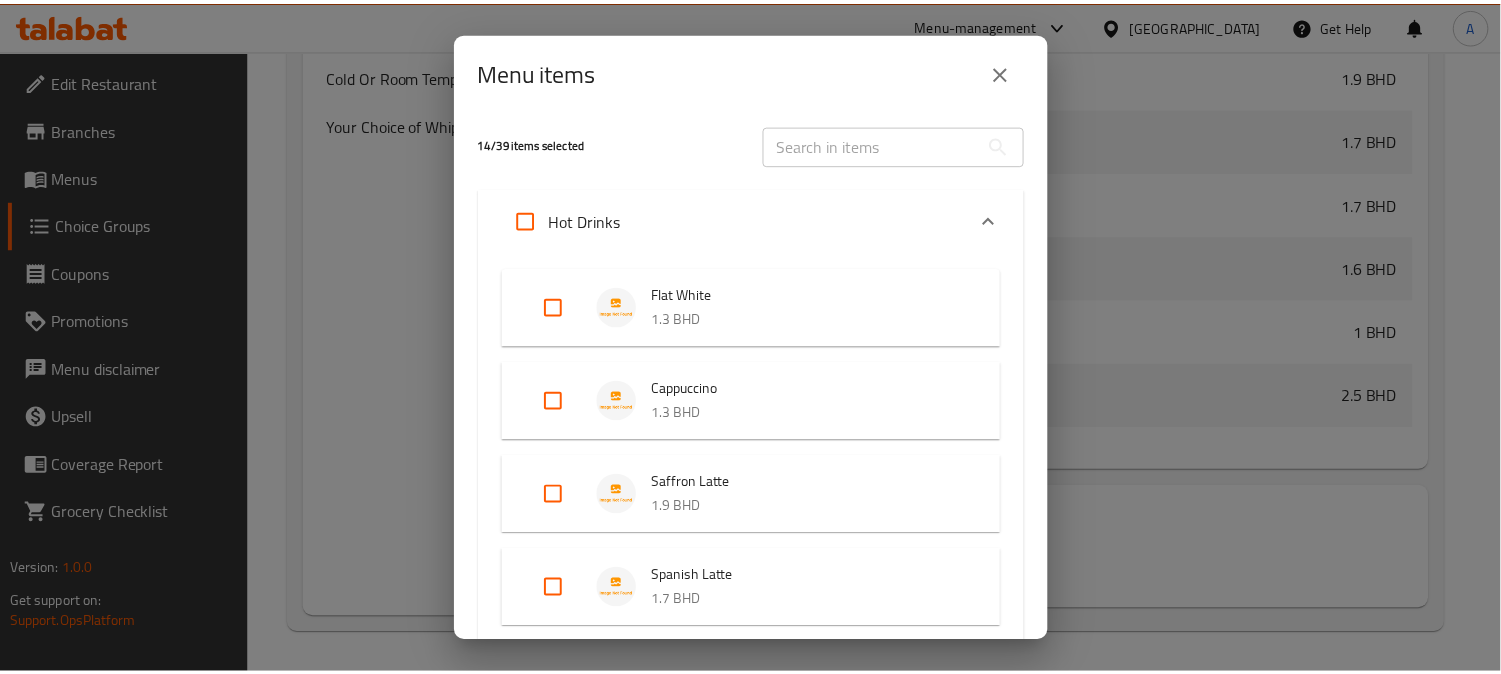 scroll, scrollTop: 0, scrollLeft: 0, axis: both 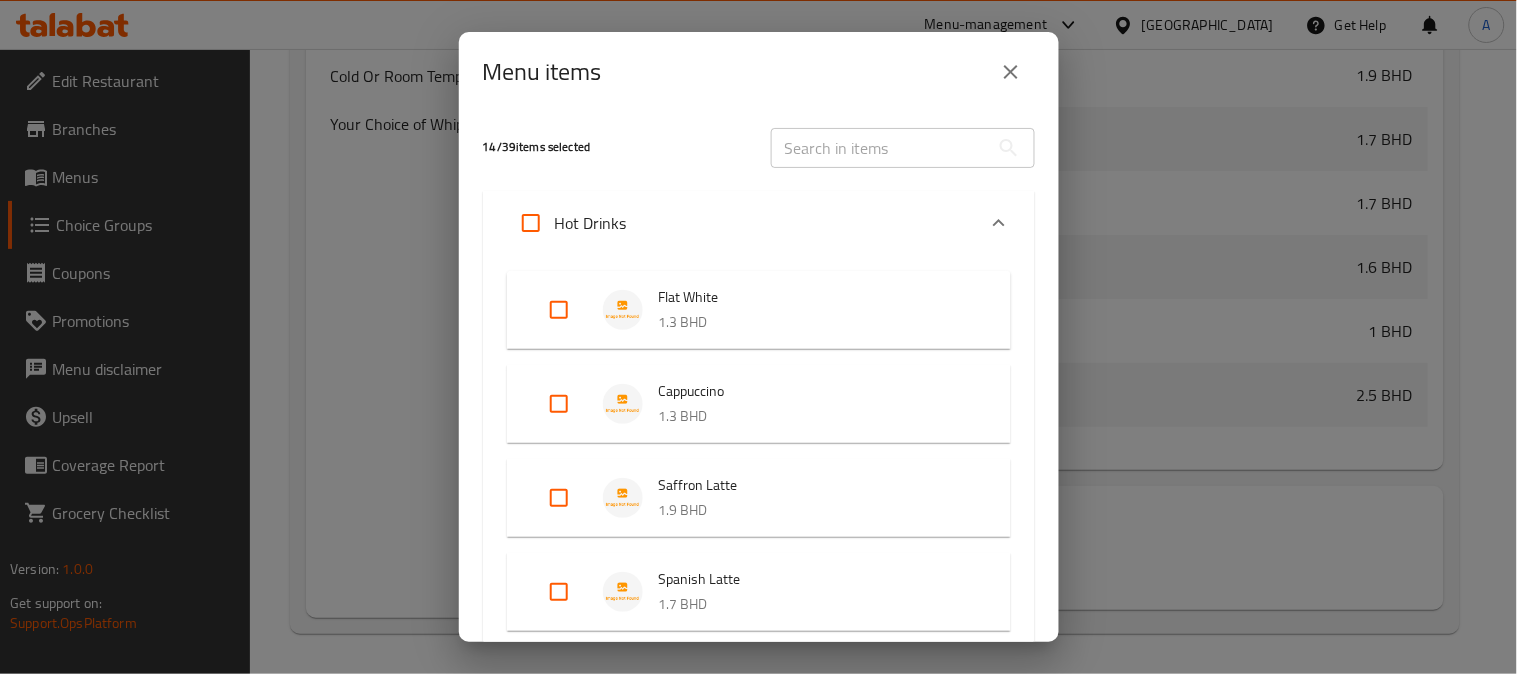 click 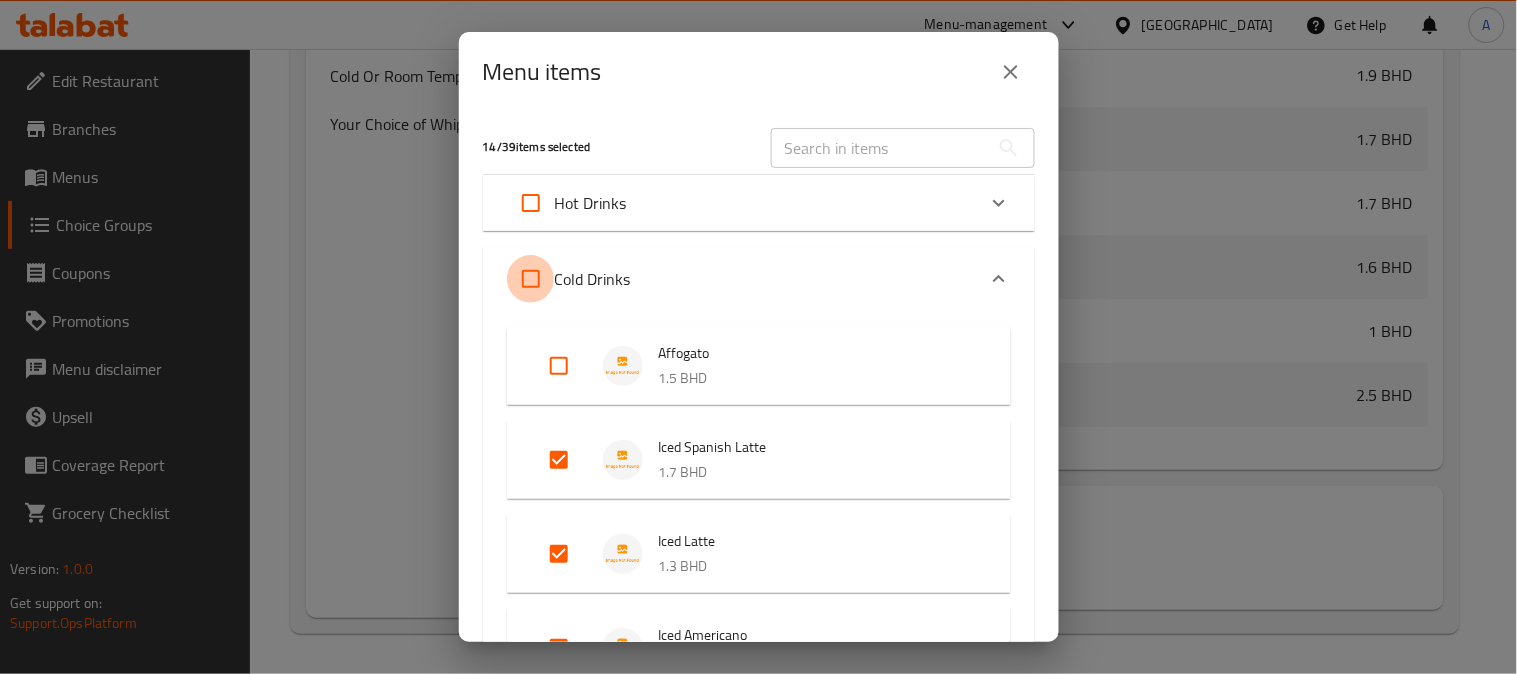 click at bounding box center (531, 279) 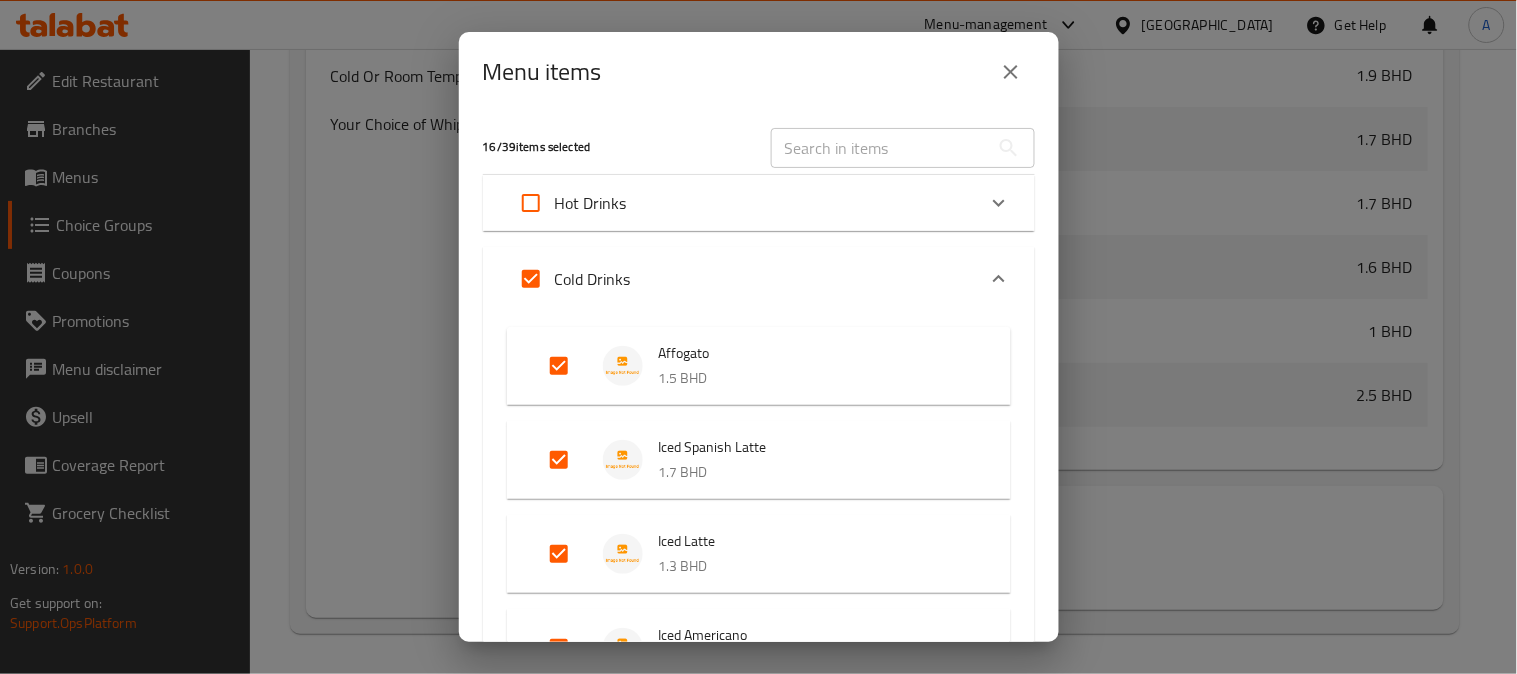 click at bounding box center [531, 279] 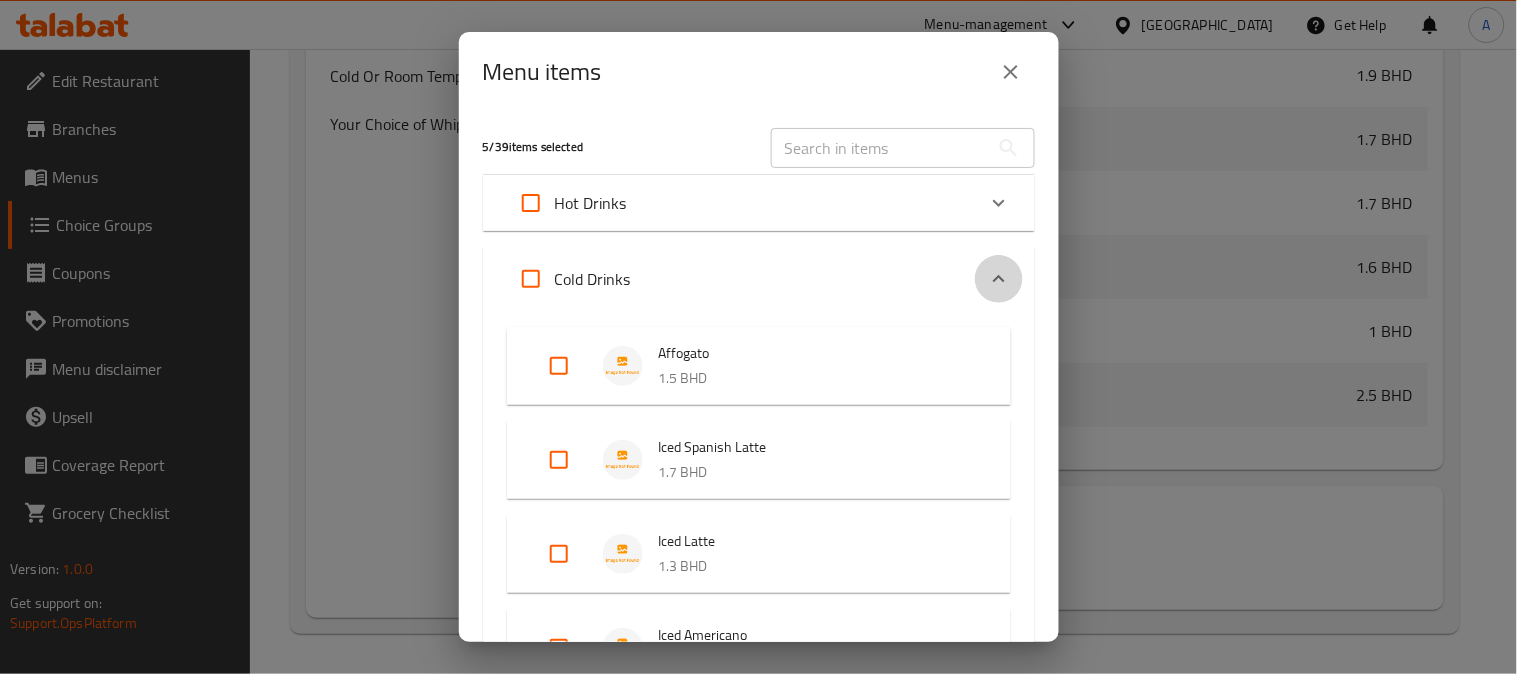 click 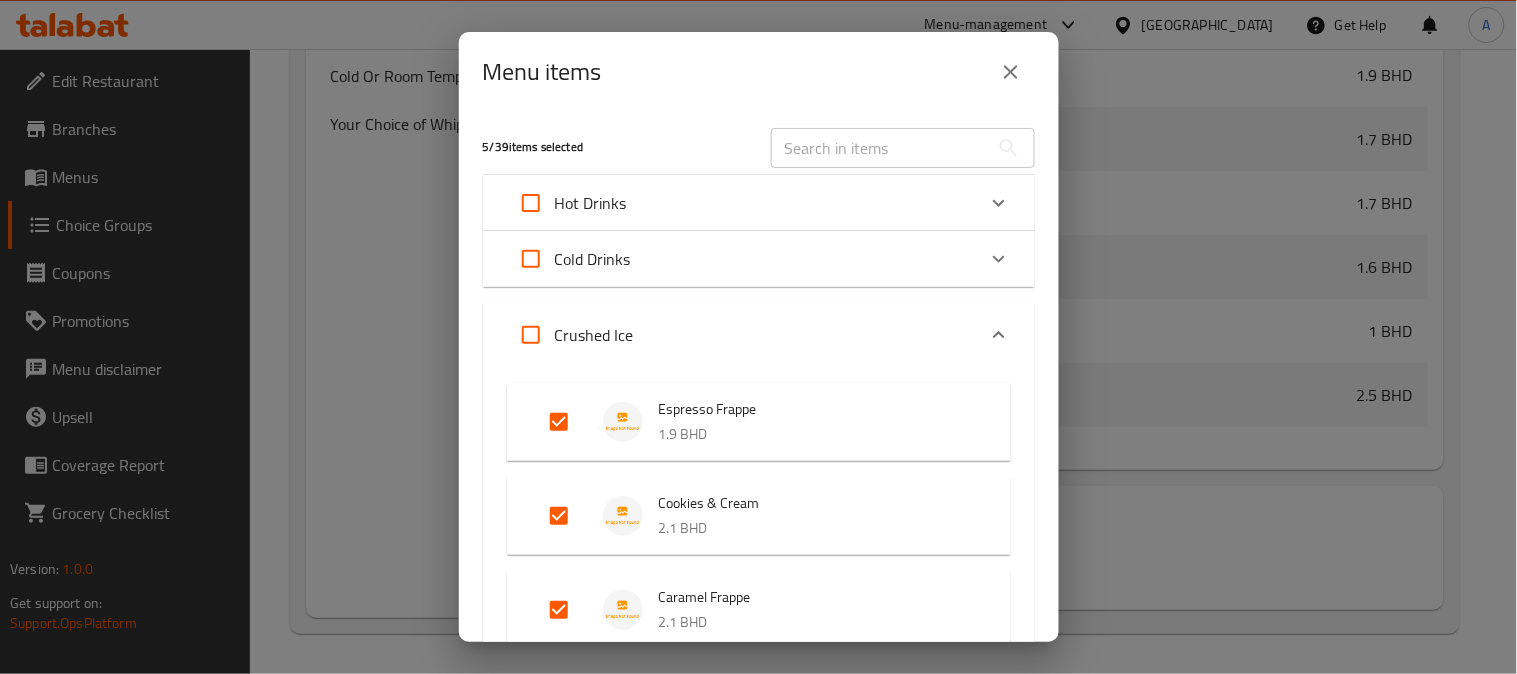 click at bounding box center (531, 335) 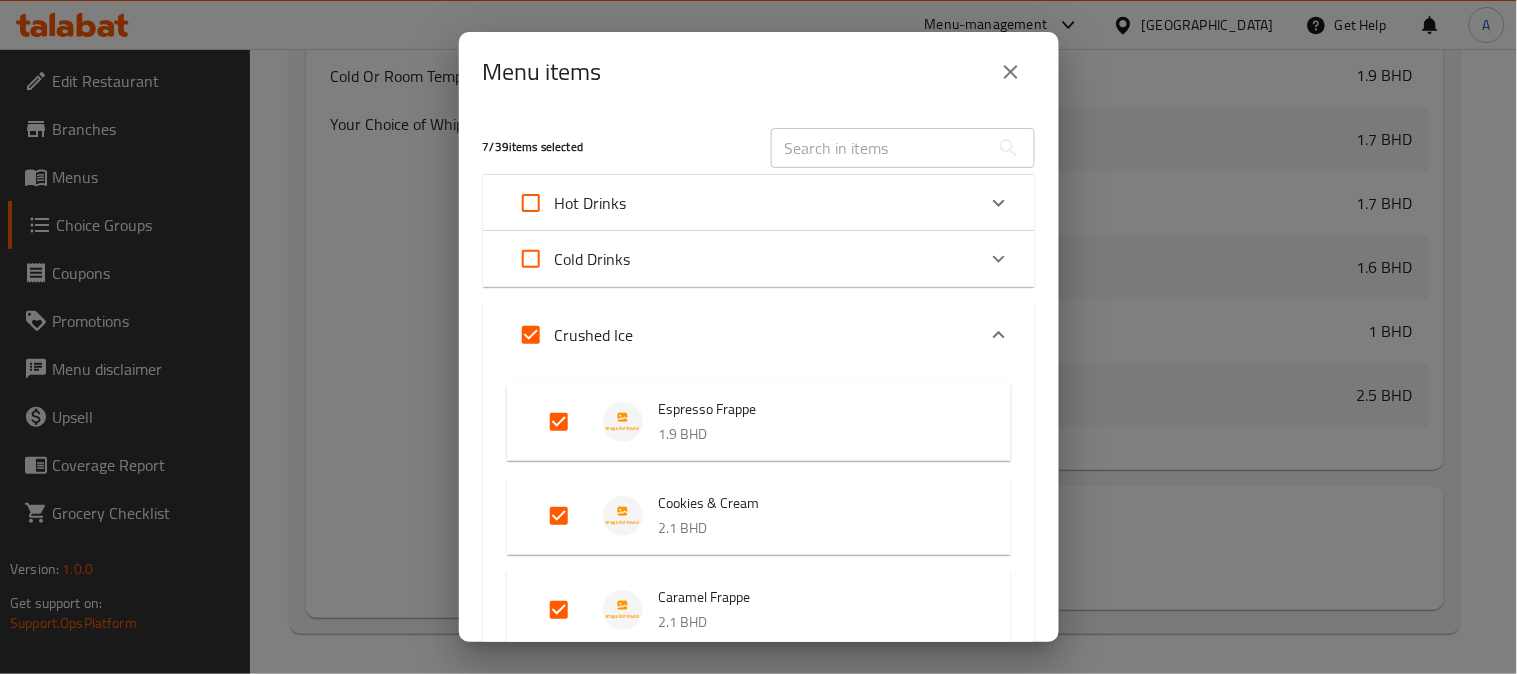 click at bounding box center (531, 335) 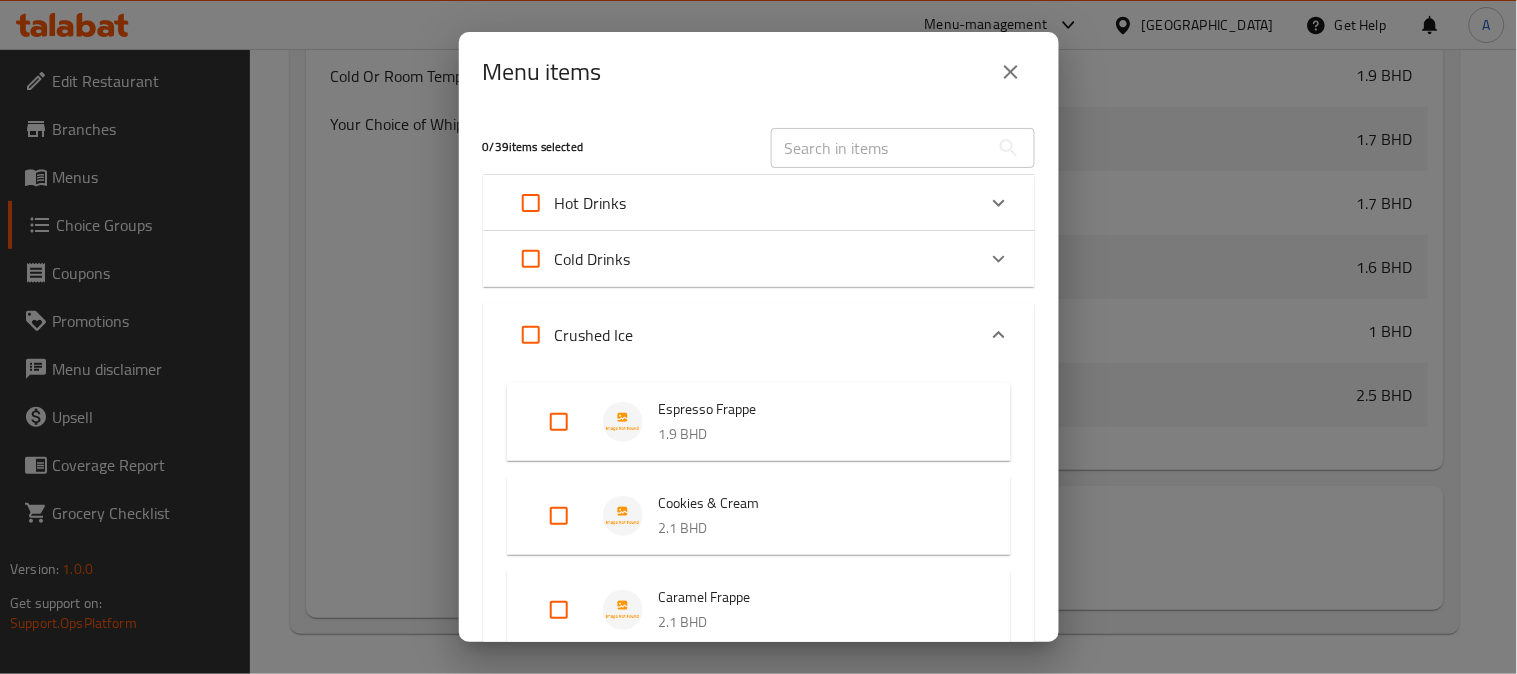 click 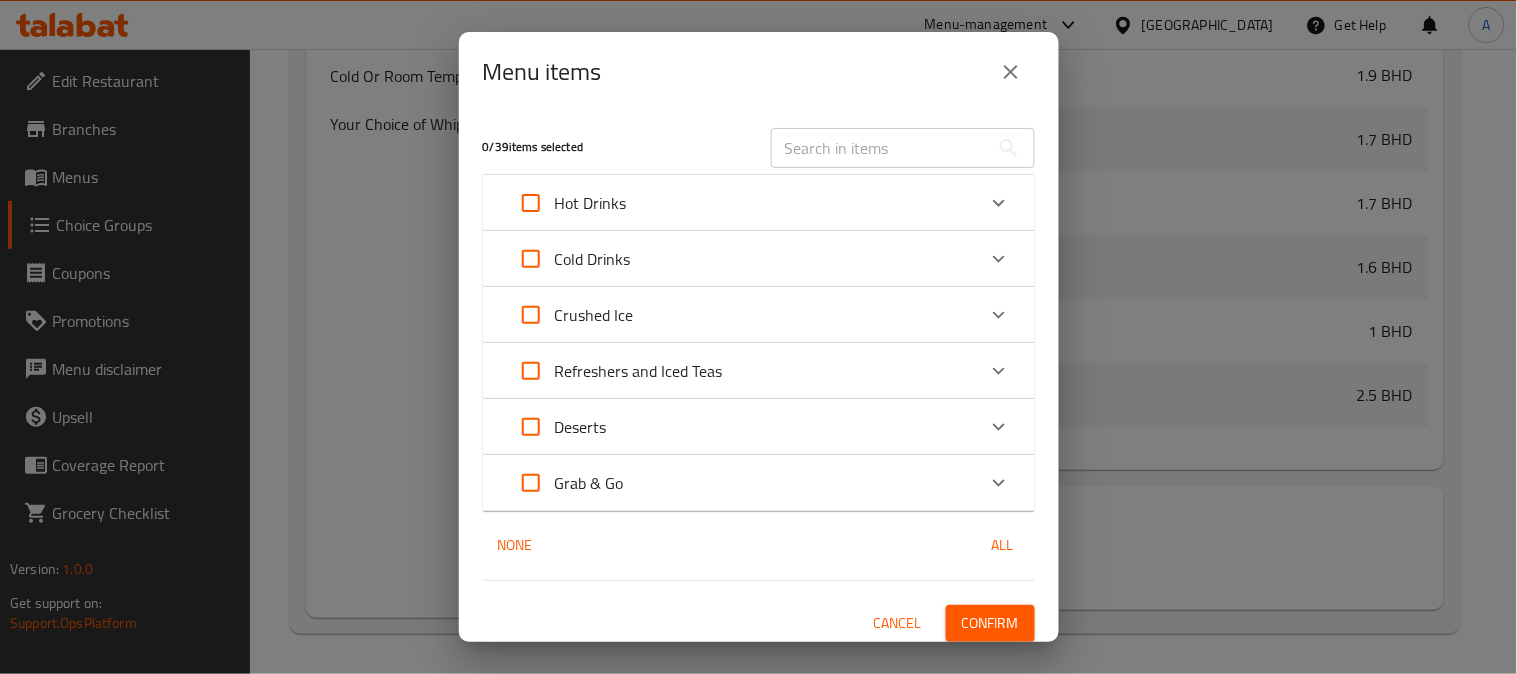 click on "Confirm" at bounding box center [990, 623] 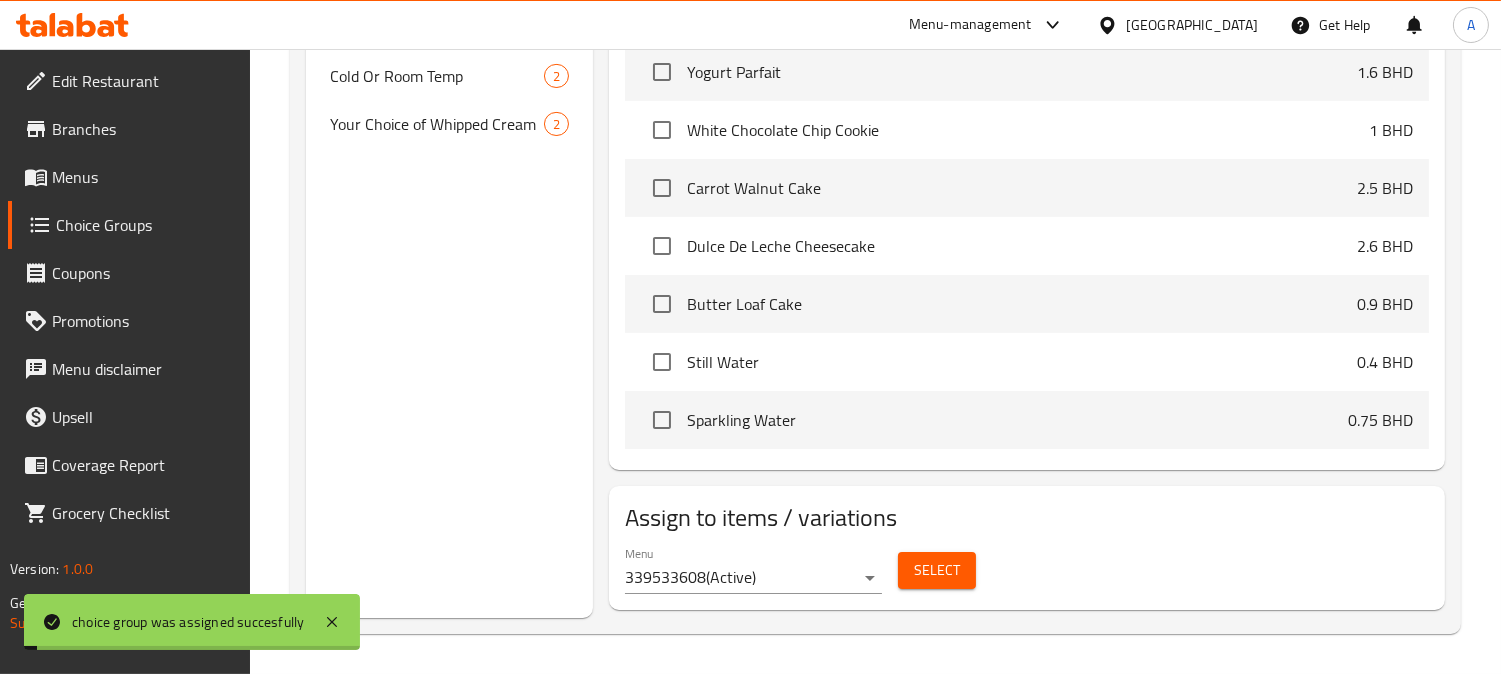 scroll, scrollTop: 238, scrollLeft: 0, axis: vertical 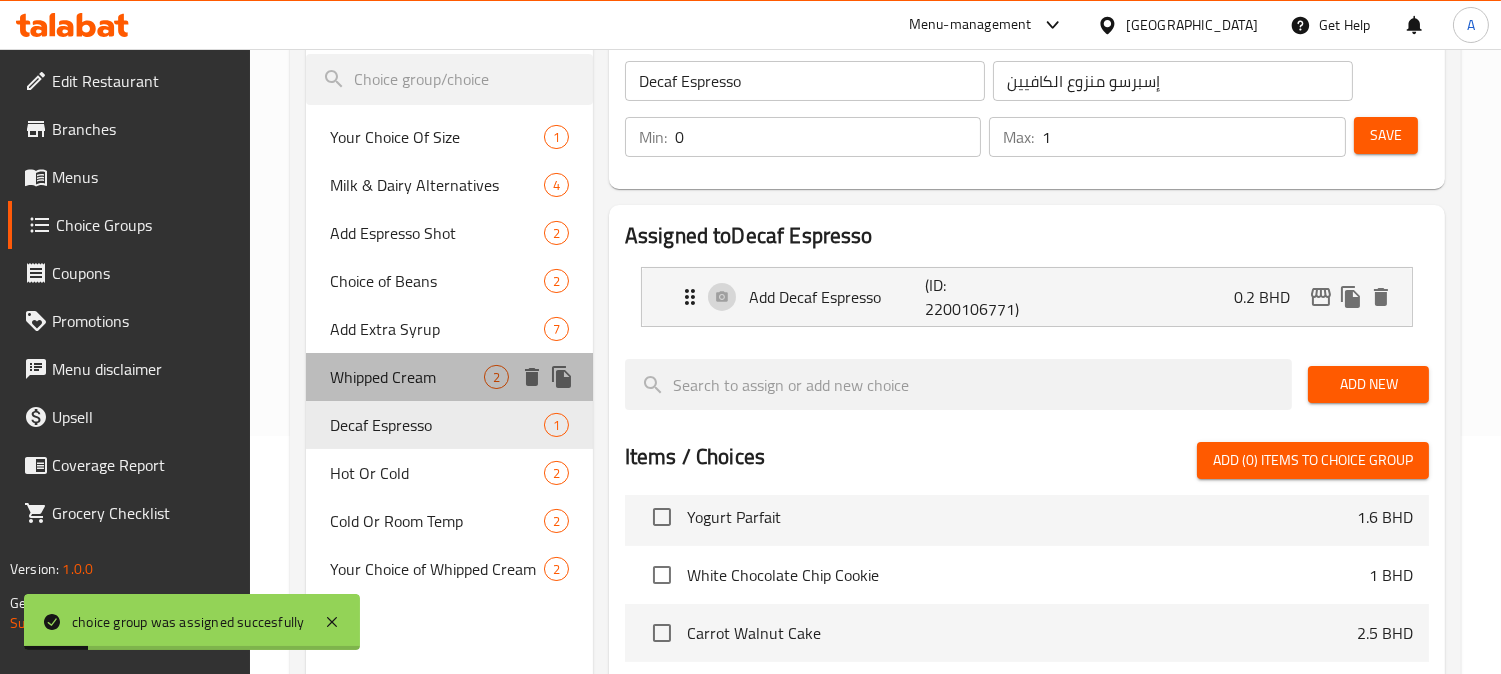 click on "Whipped Cream" at bounding box center [407, 377] 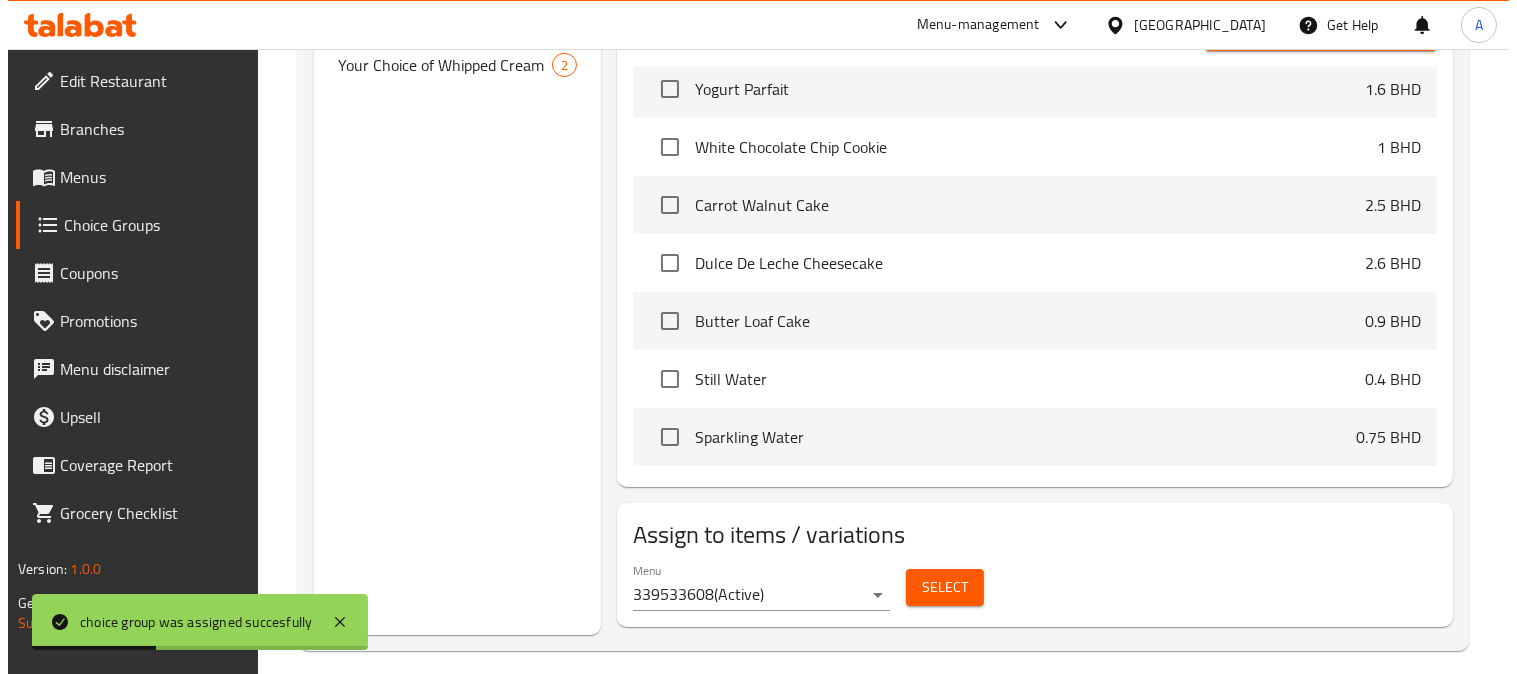 scroll, scrollTop: 758, scrollLeft: 0, axis: vertical 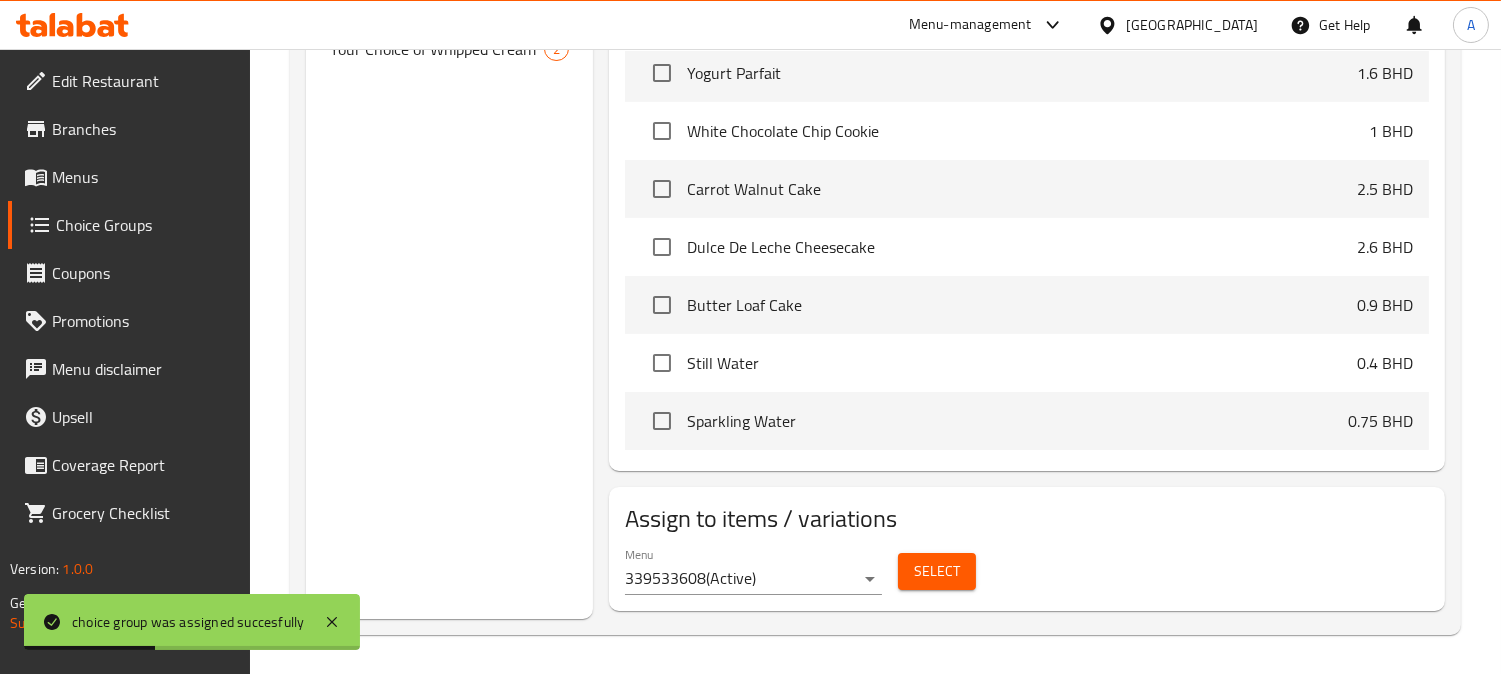 click on "Select" at bounding box center [937, 571] 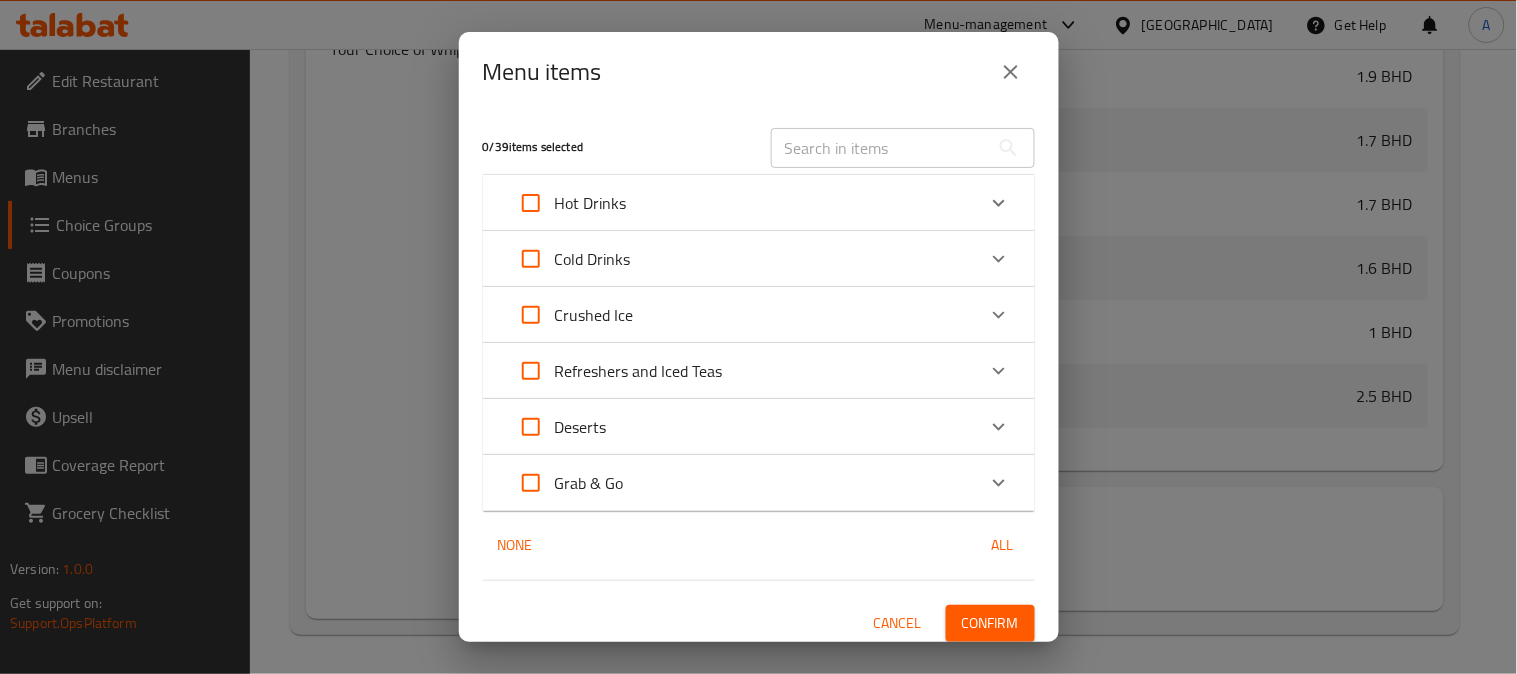 click 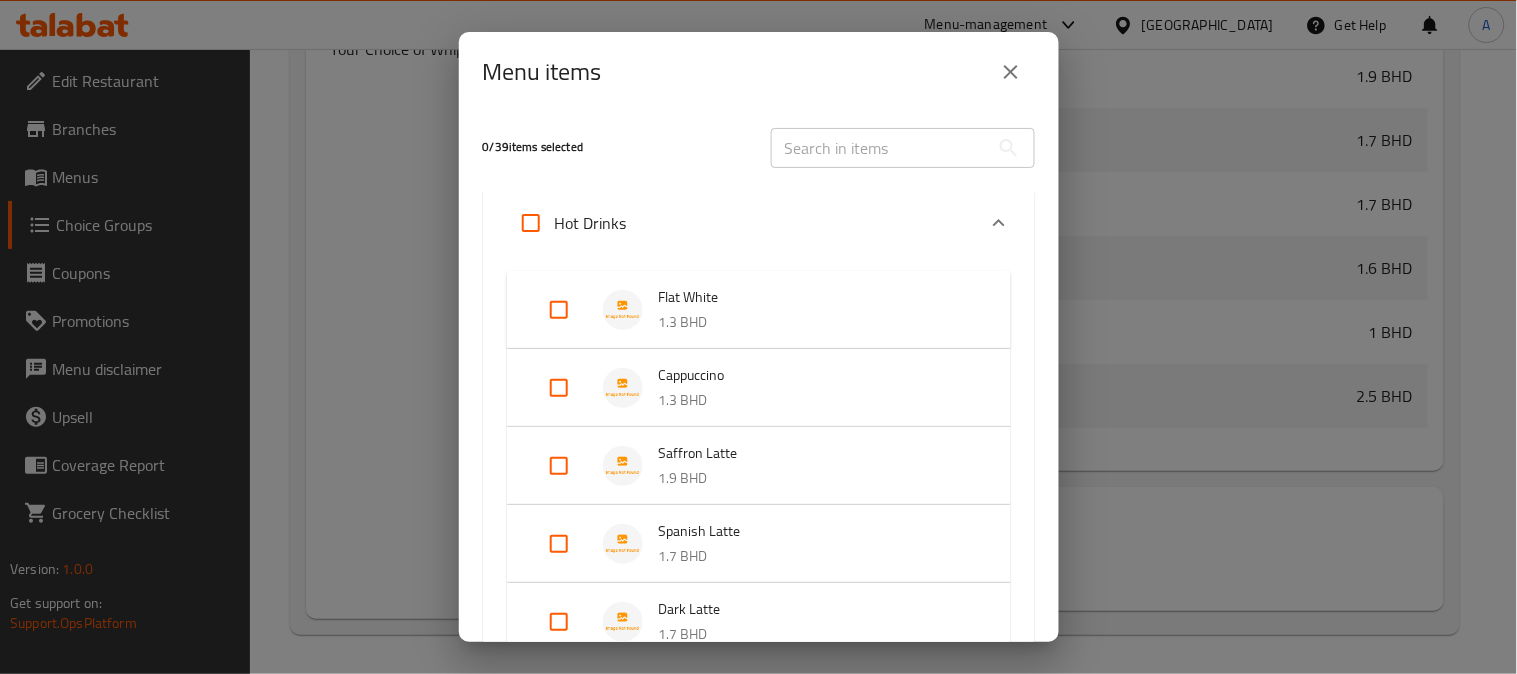 click at bounding box center [559, 388] 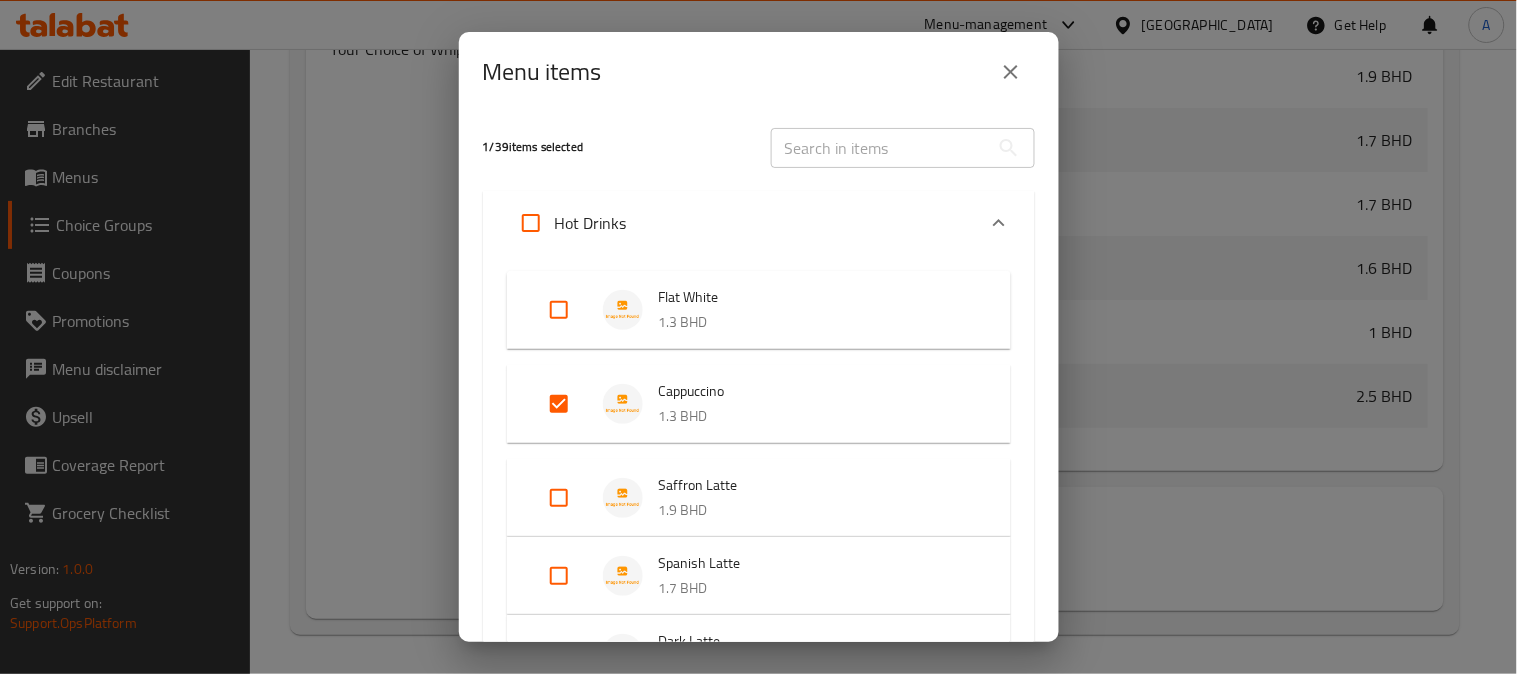 click at bounding box center (559, 498) 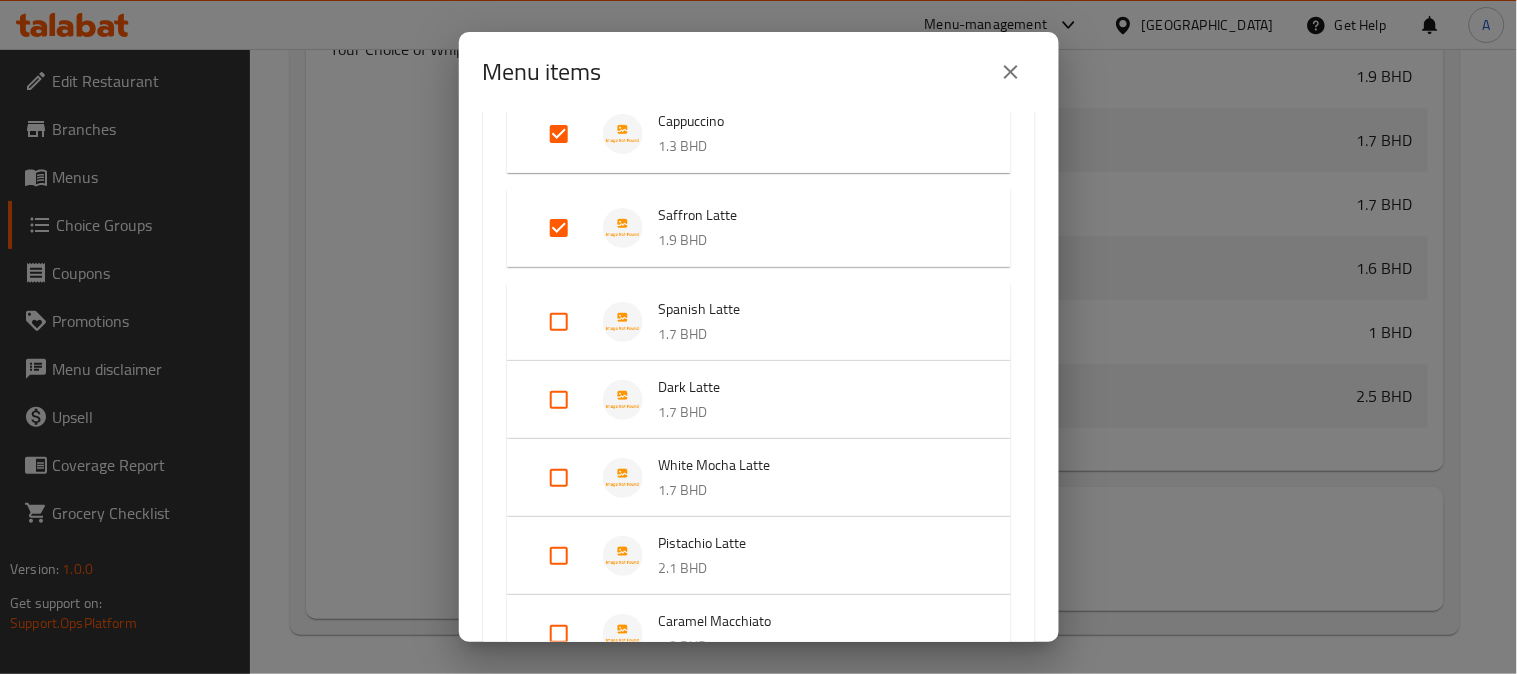 scroll, scrollTop: 333, scrollLeft: 0, axis: vertical 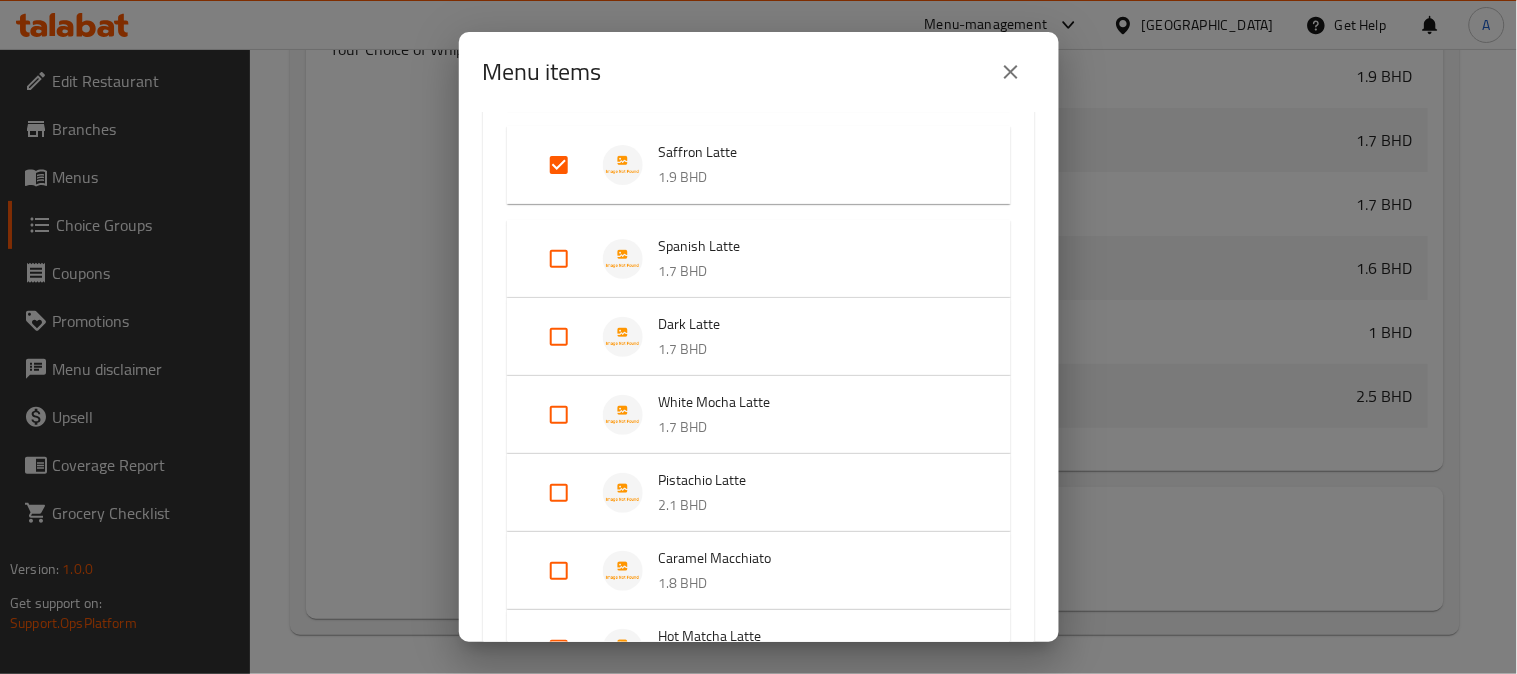 click at bounding box center (559, 259) 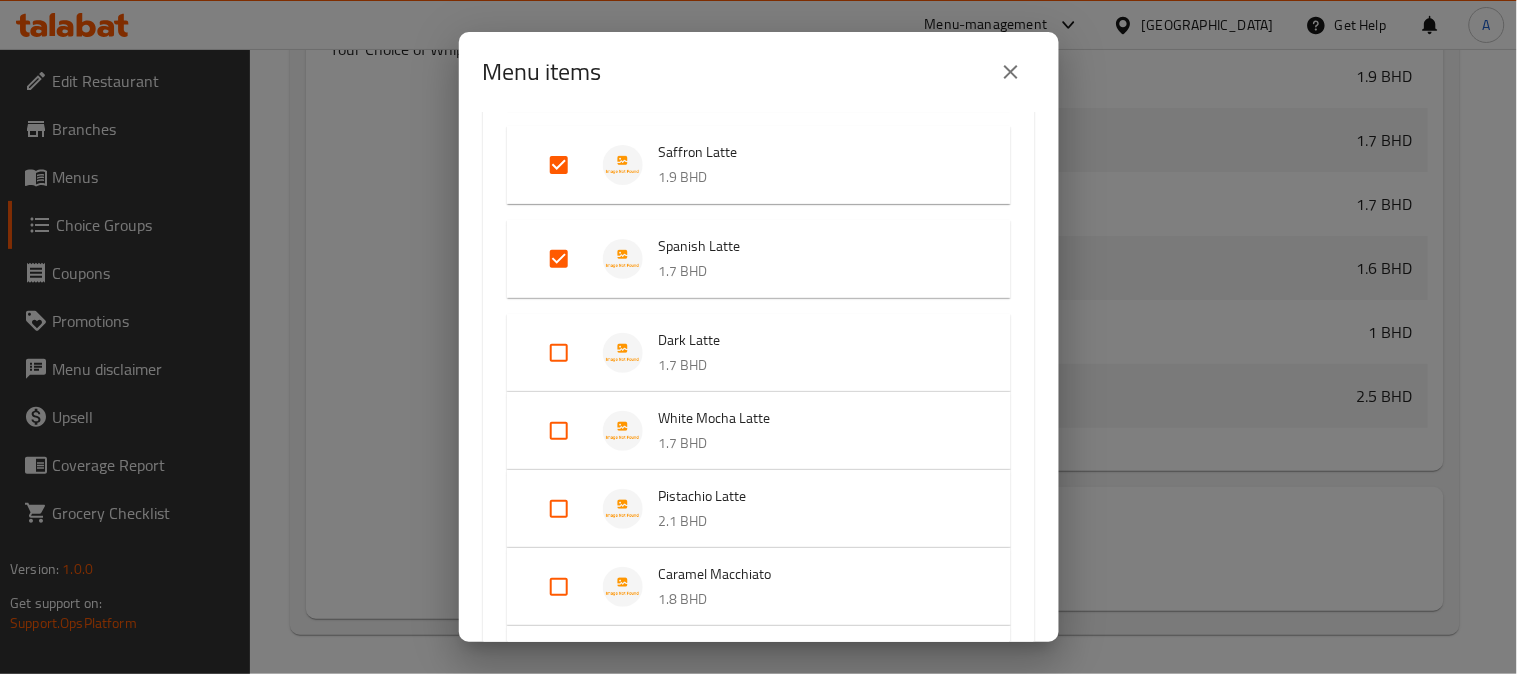 drag, startPoint x: 560, startPoint y: 342, endPoint x: 560, endPoint y: 373, distance: 31 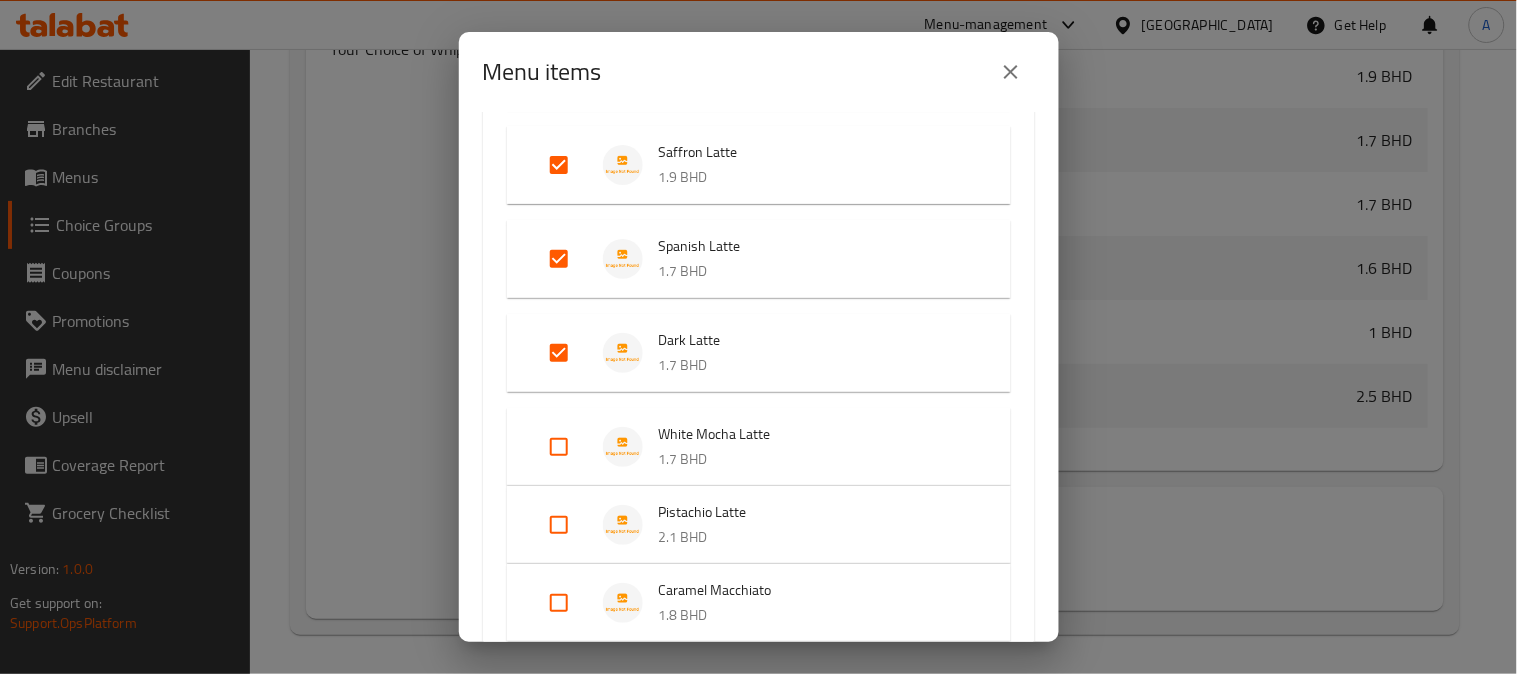 click at bounding box center (559, 447) 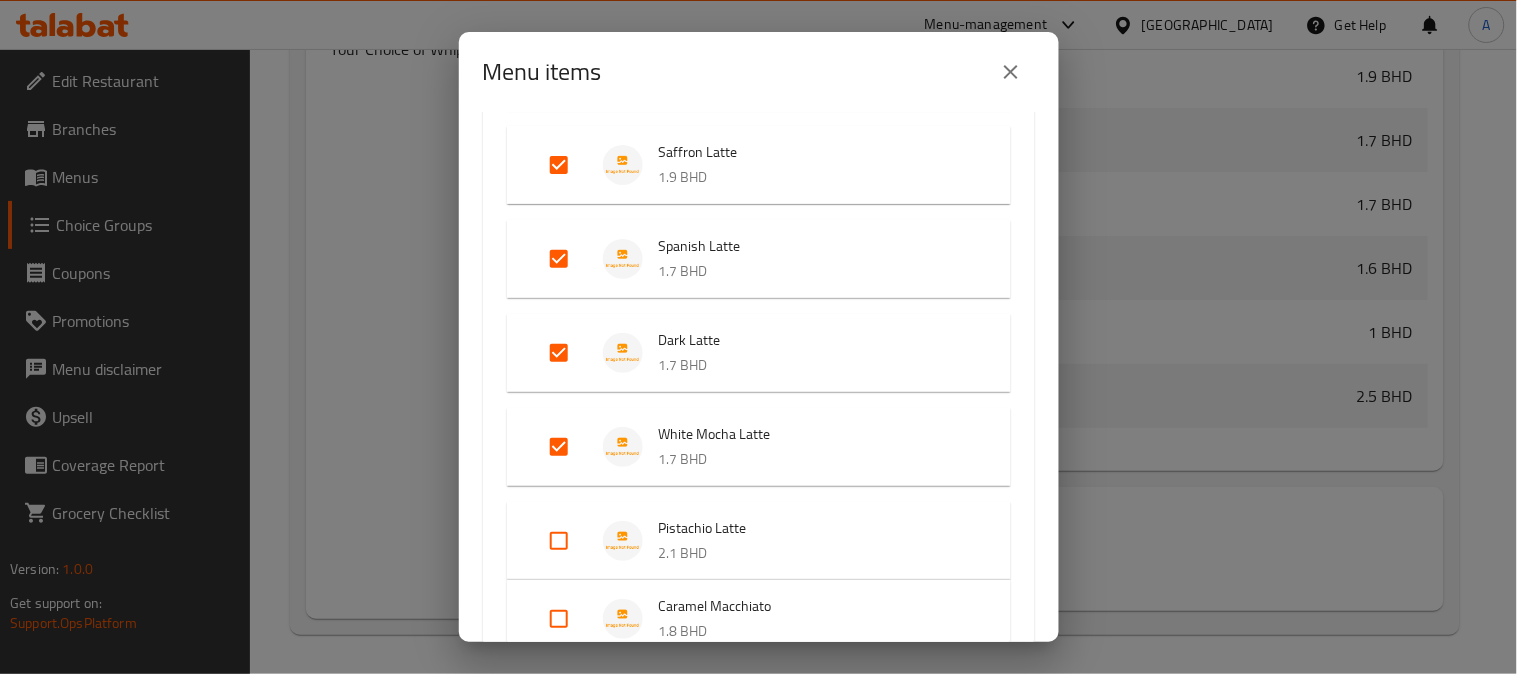 drag, startPoint x: 551, startPoint y: 540, endPoint x: 562, endPoint y: 542, distance: 11.18034 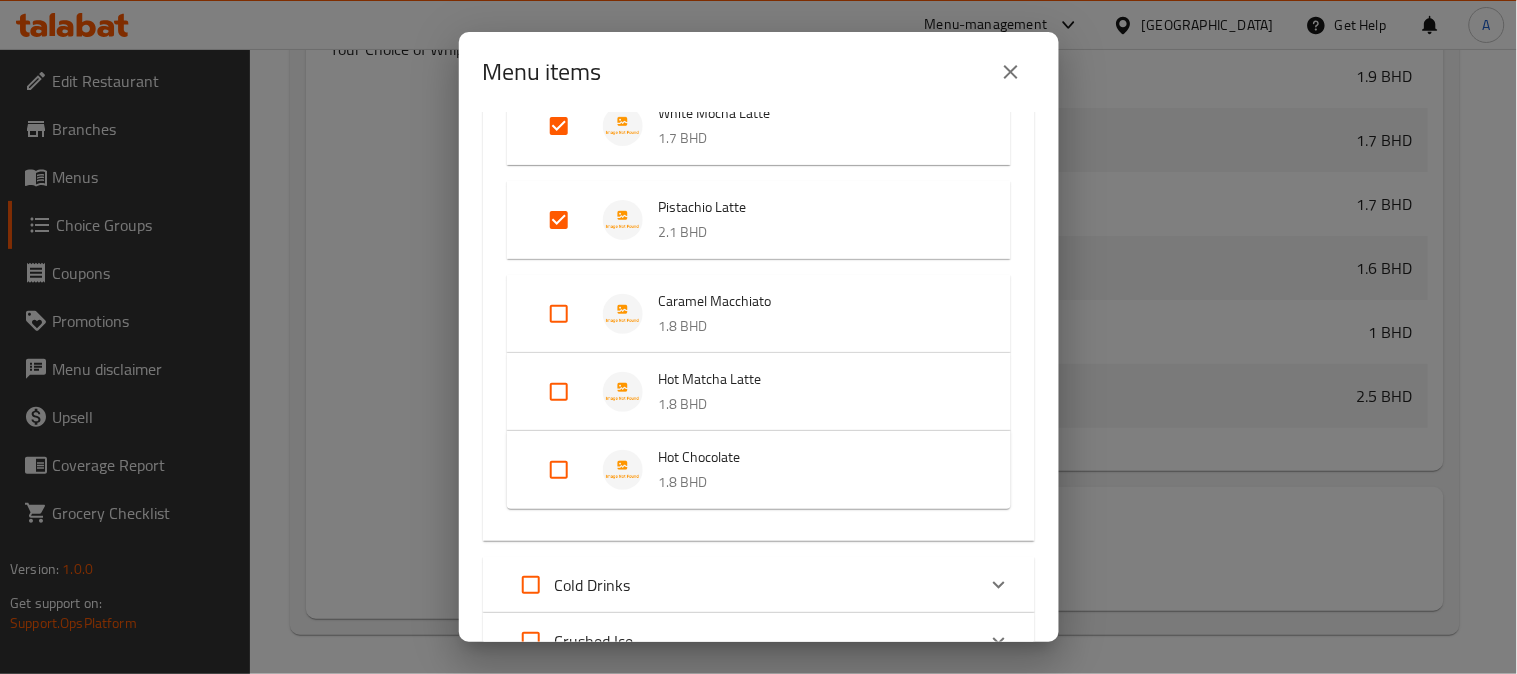 scroll, scrollTop: 666, scrollLeft: 0, axis: vertical 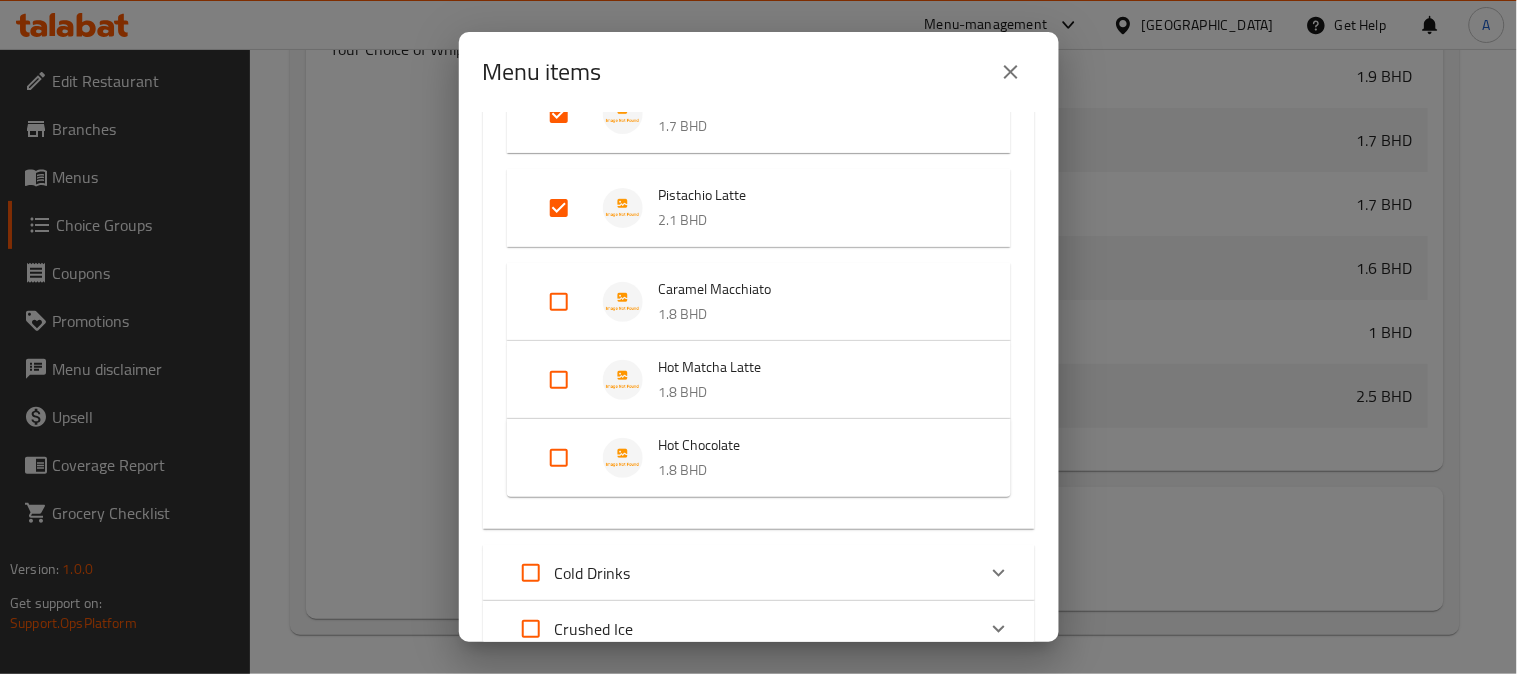 click at bounding box center (559, 302) 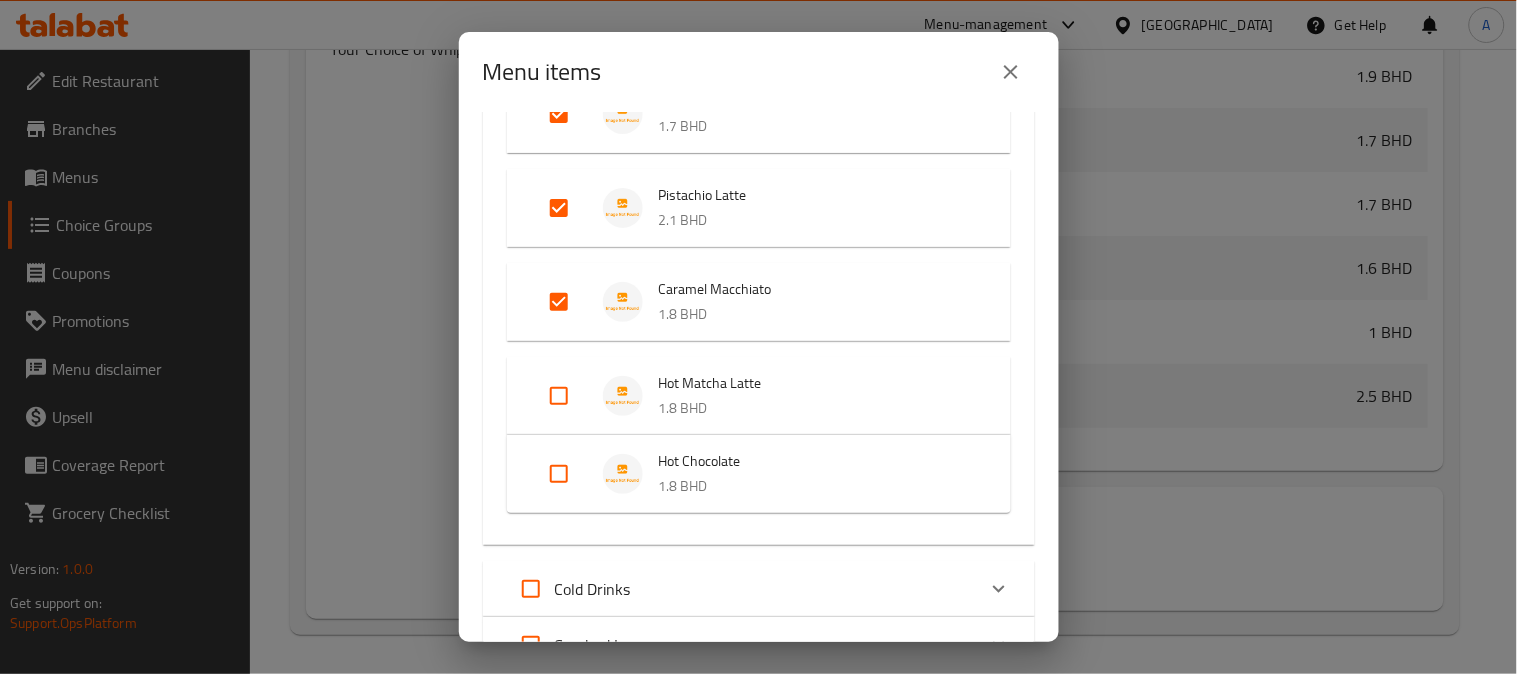 drag, startPoint x: 568, startPoint y: 378, endPoint x: 568, endPoint y: 395, distance: 17 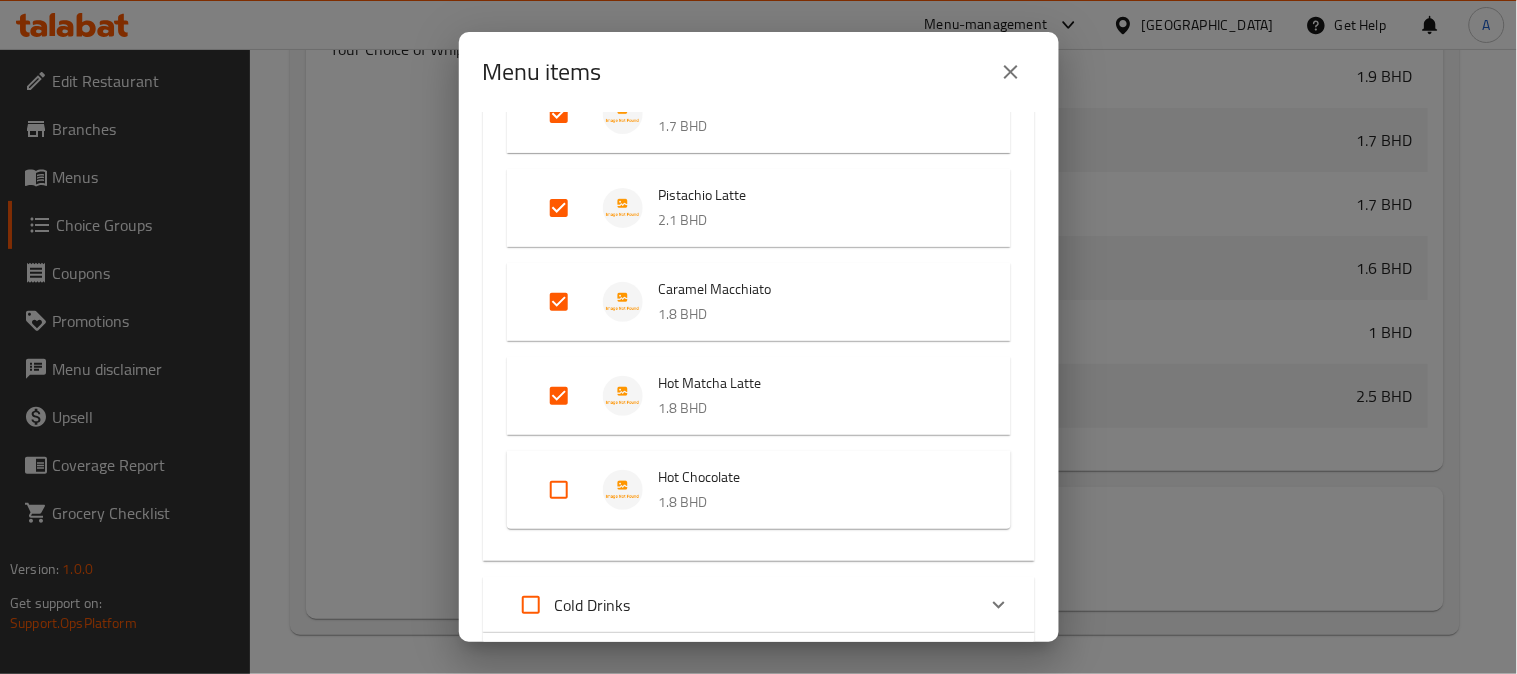 drag, startPoint x: 555, startPoint y: 478, endPoint x: 556, endPoint y: 488, distance: 10.049875 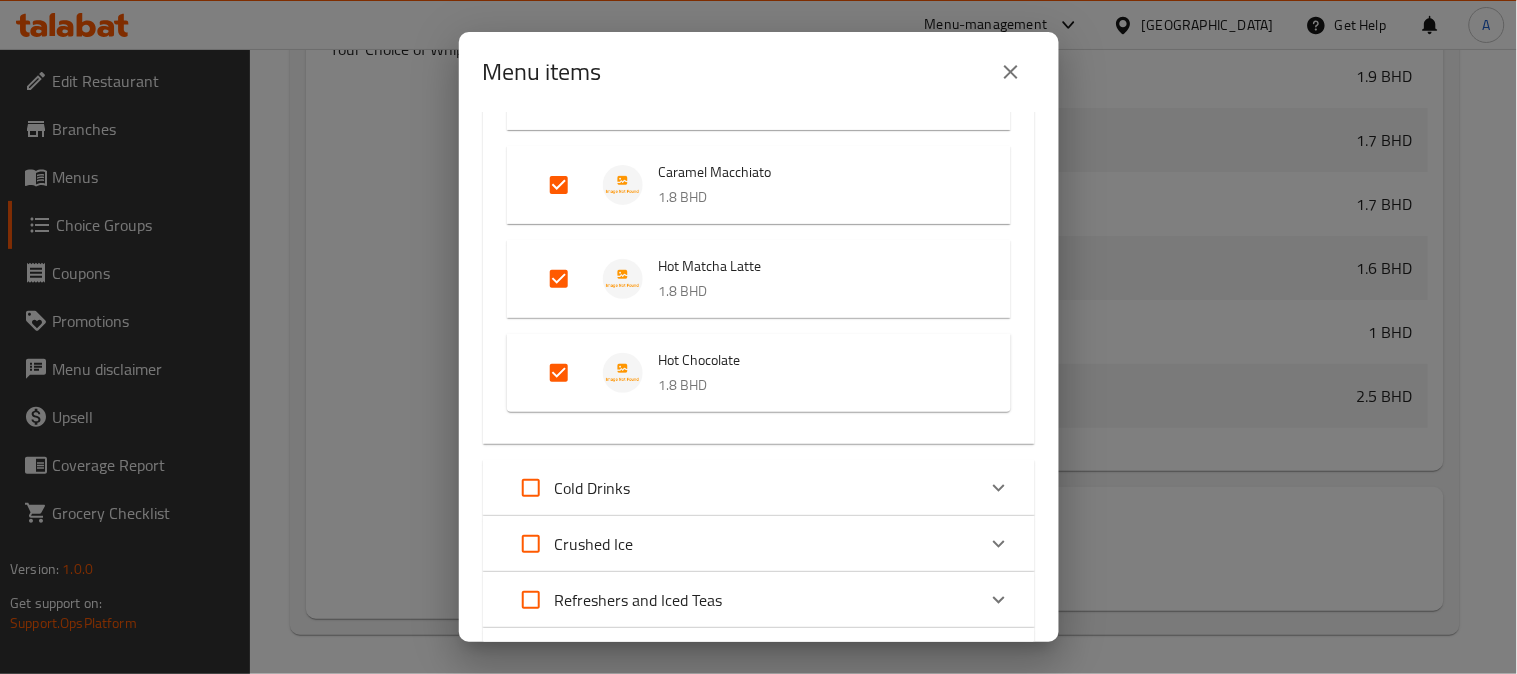 scroll, scrollTop: 888, scrollLeft: 0, axis: vertical 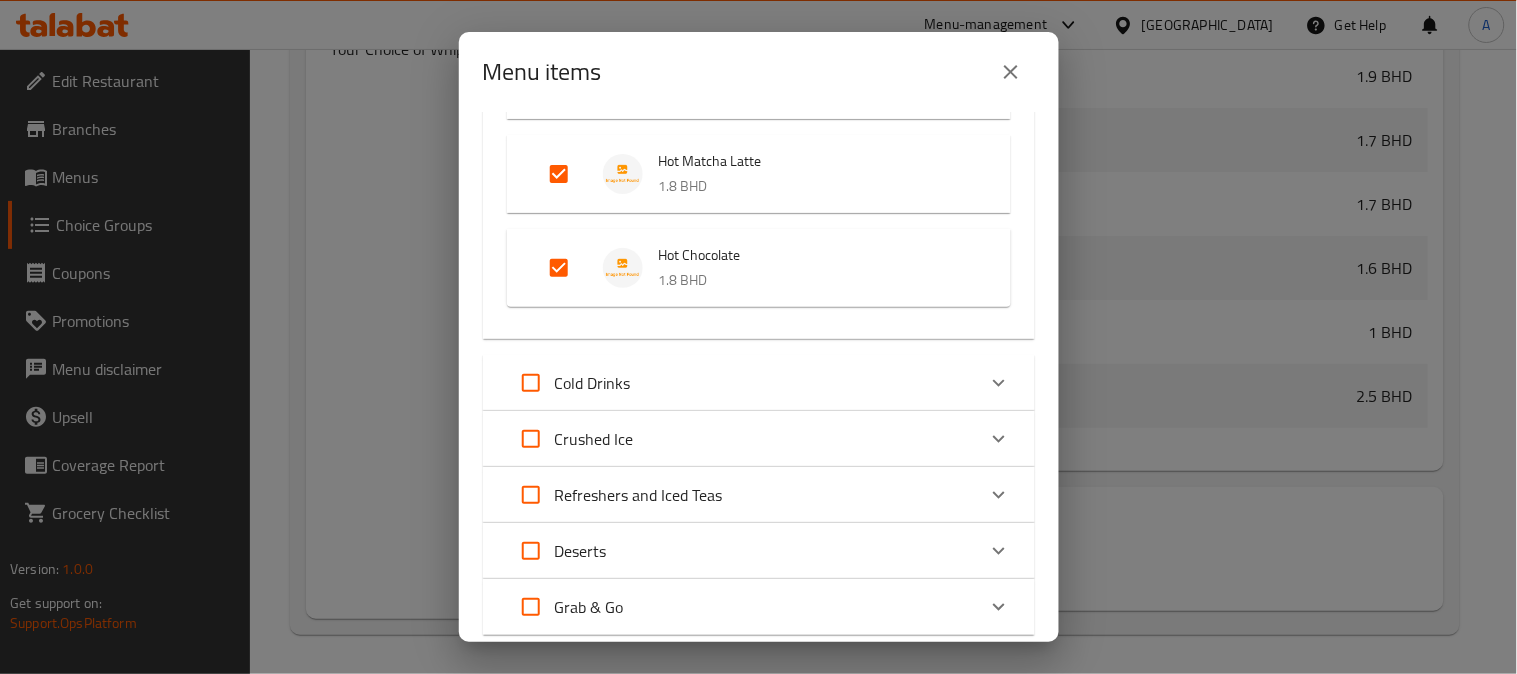click at bounding box center [999, 383] 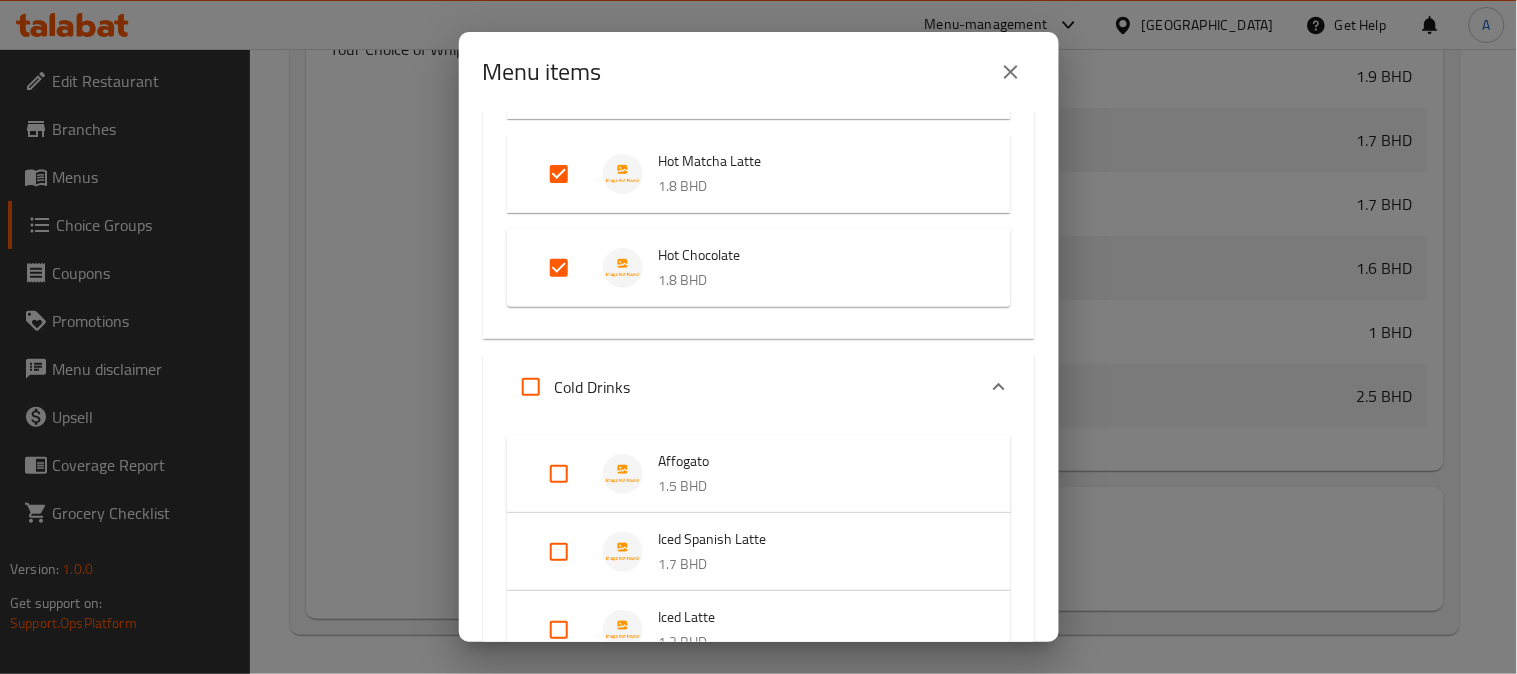 click at bounding box center (559, 552) 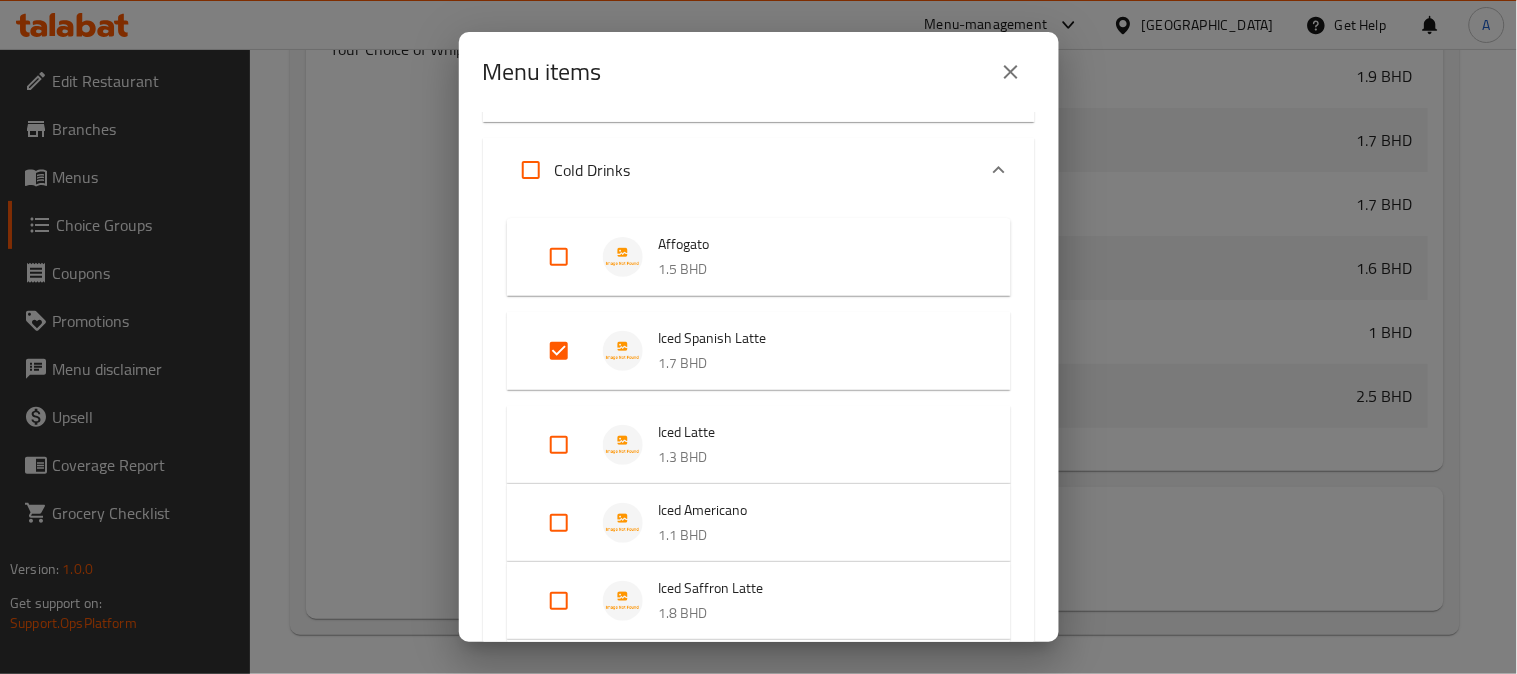 scroll, scrollTop: 1111, scrollLeft: 0, axis: vertical 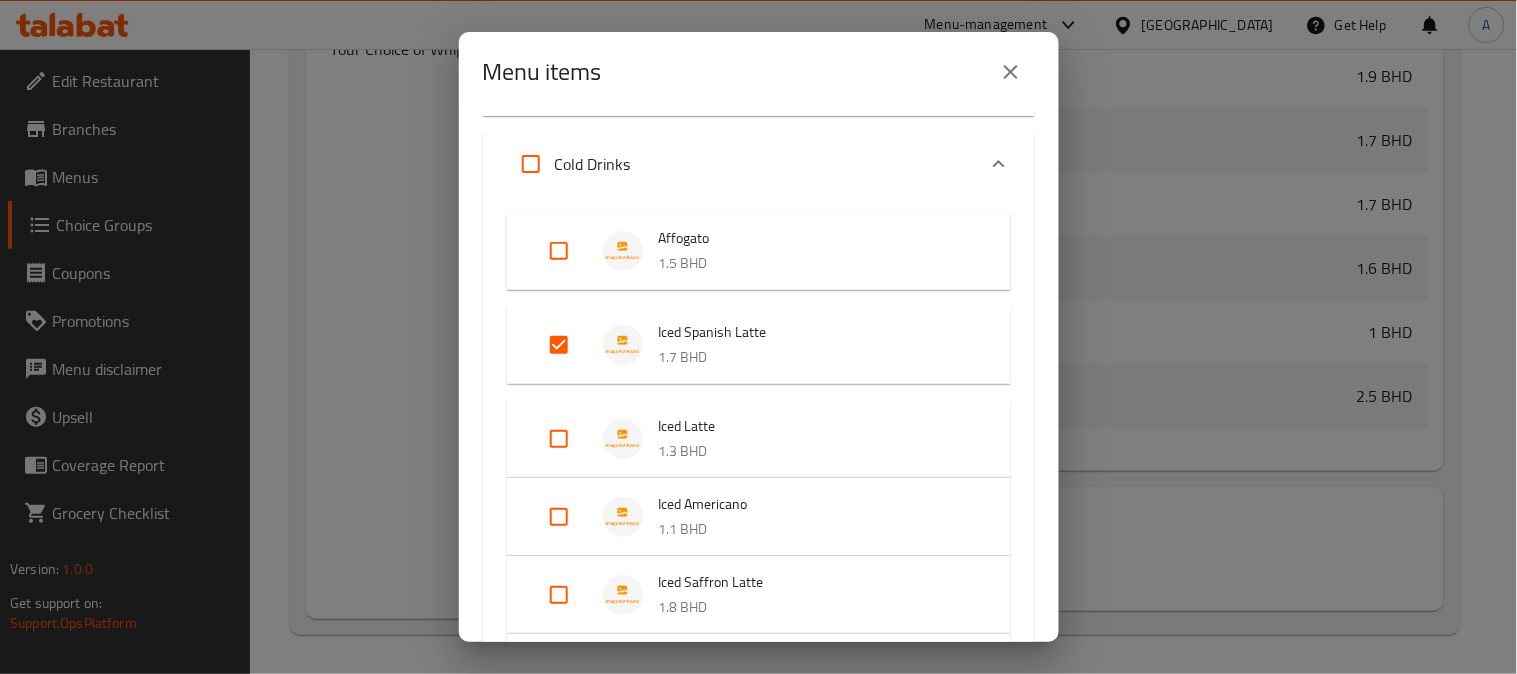 click at bounding box center (559, 439) 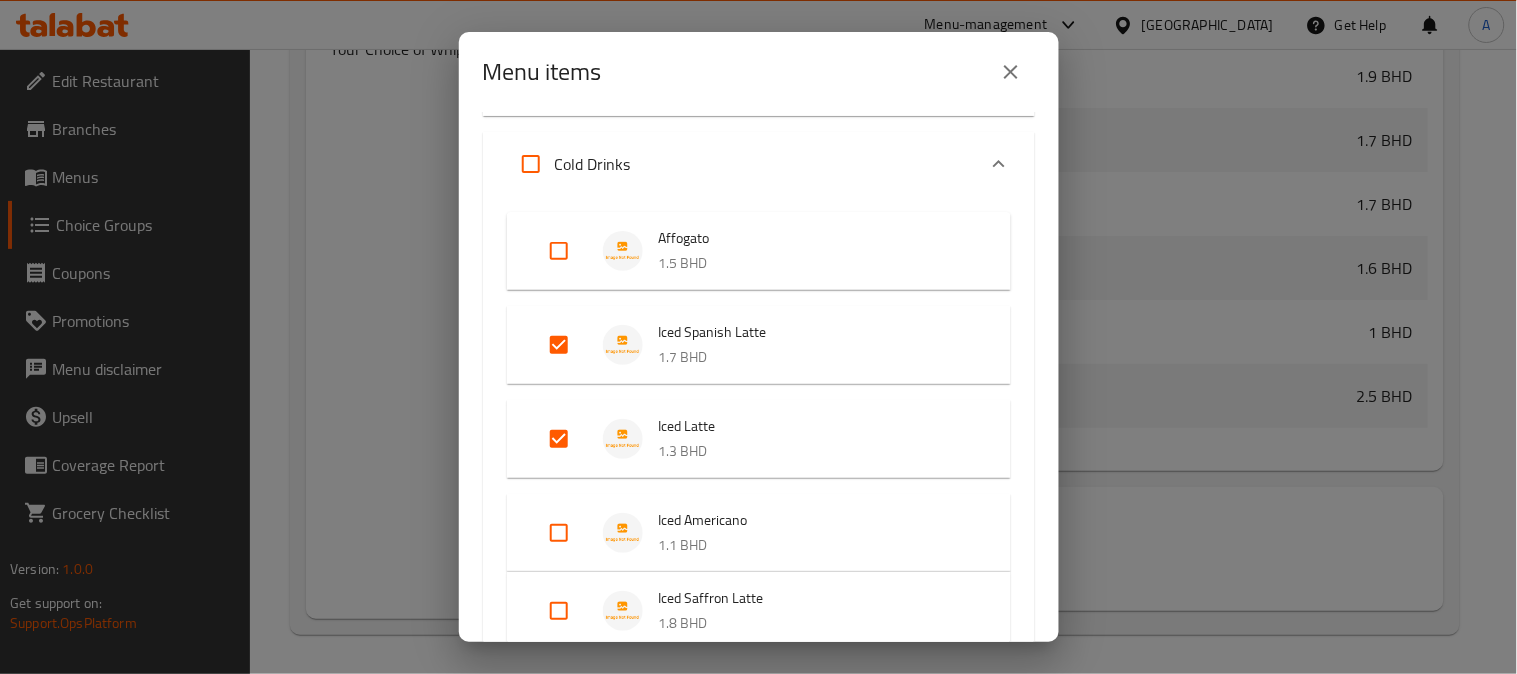 click at bounding box center (559, 533) 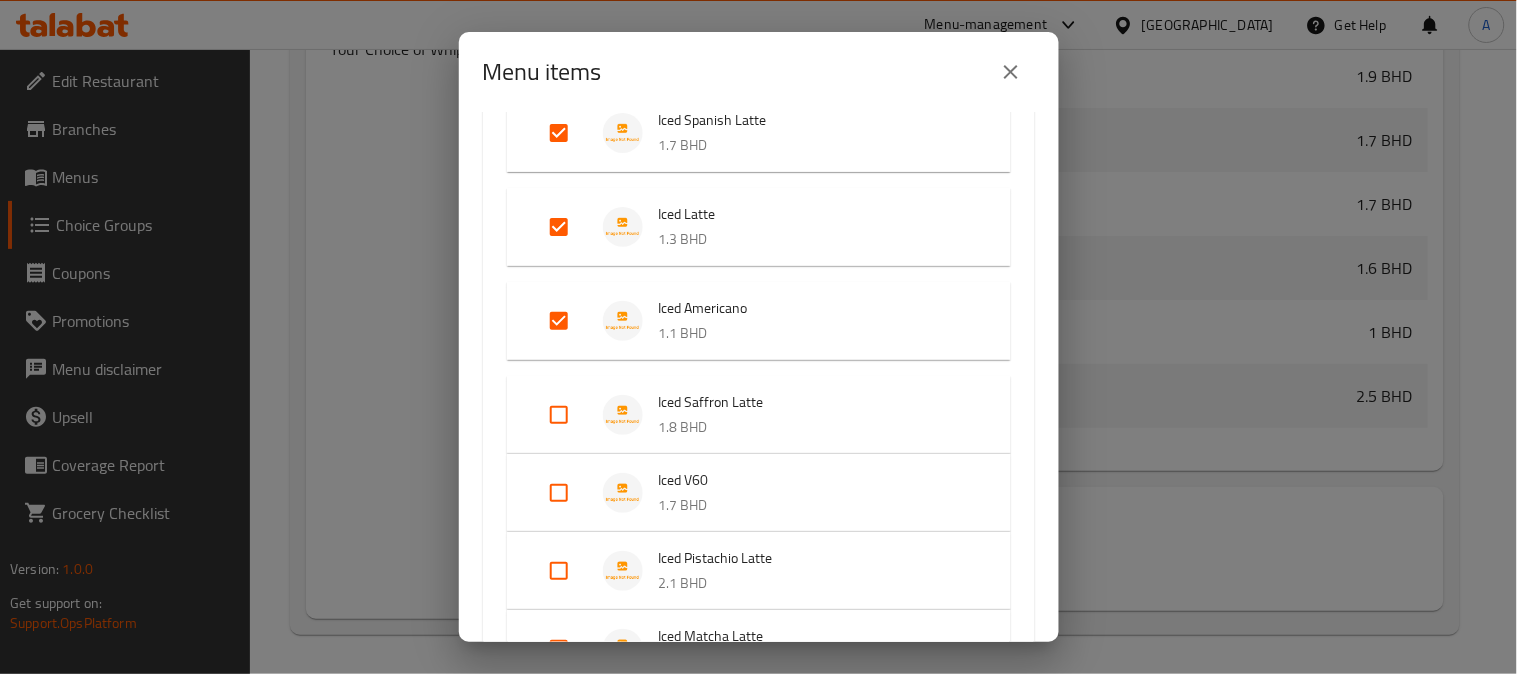 scroll, scrollTop: 1333, scrollLeft: 0, axis: vertical 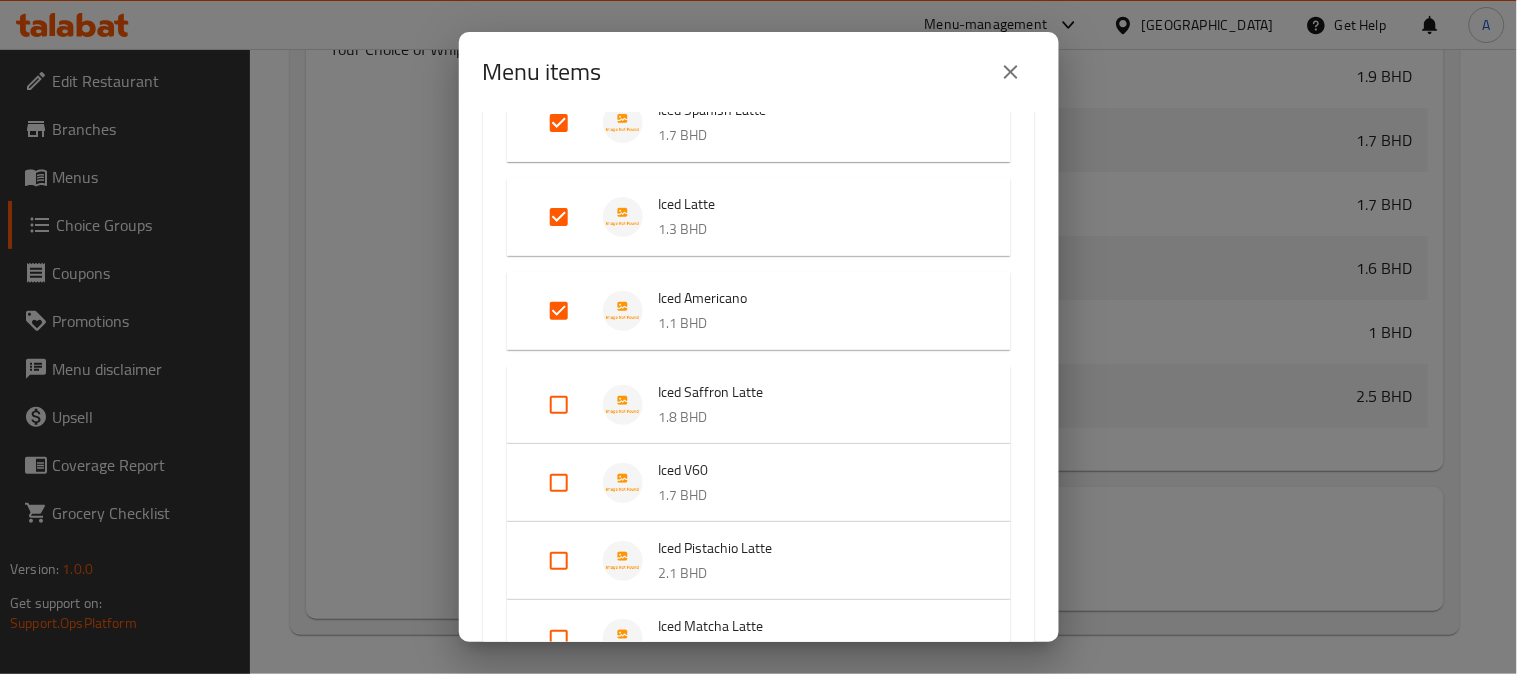 click at bounding box center [559, 405] 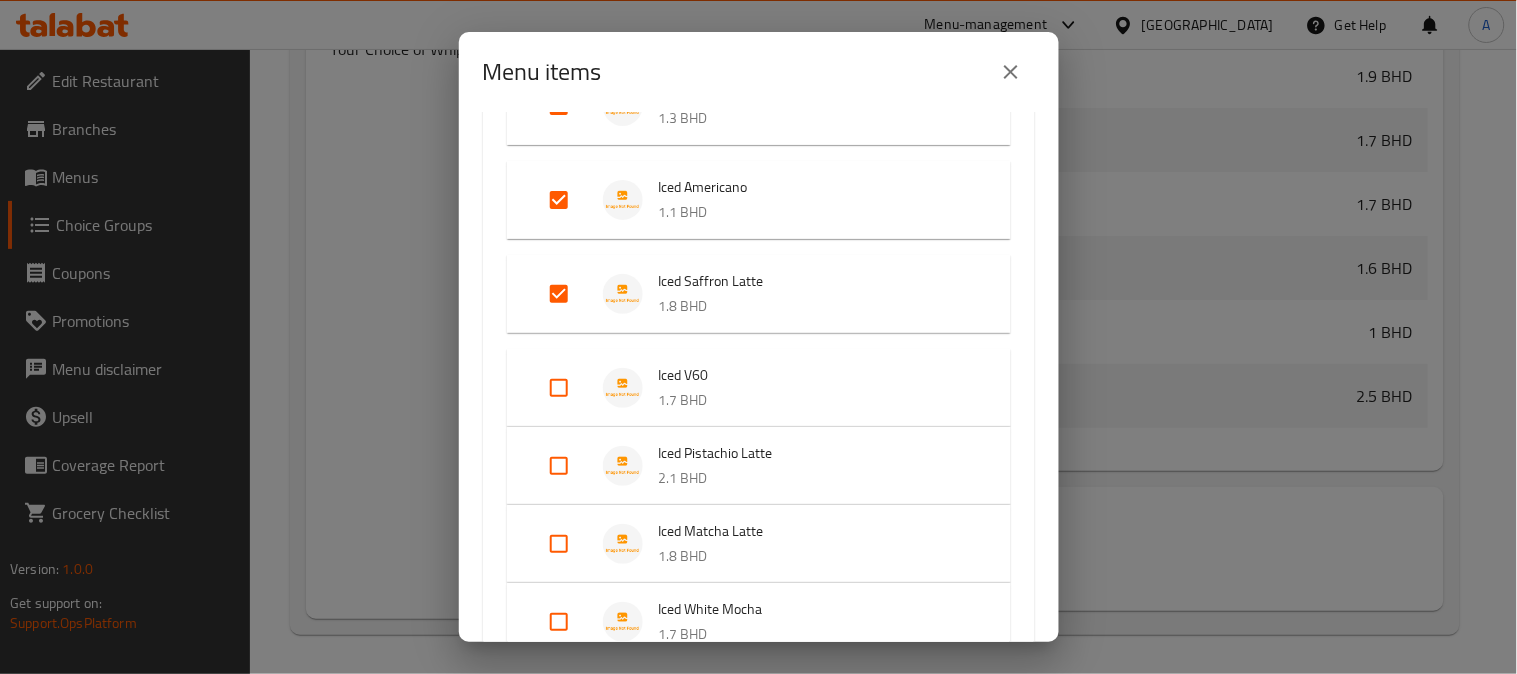 click at bounding box center [559, 466] 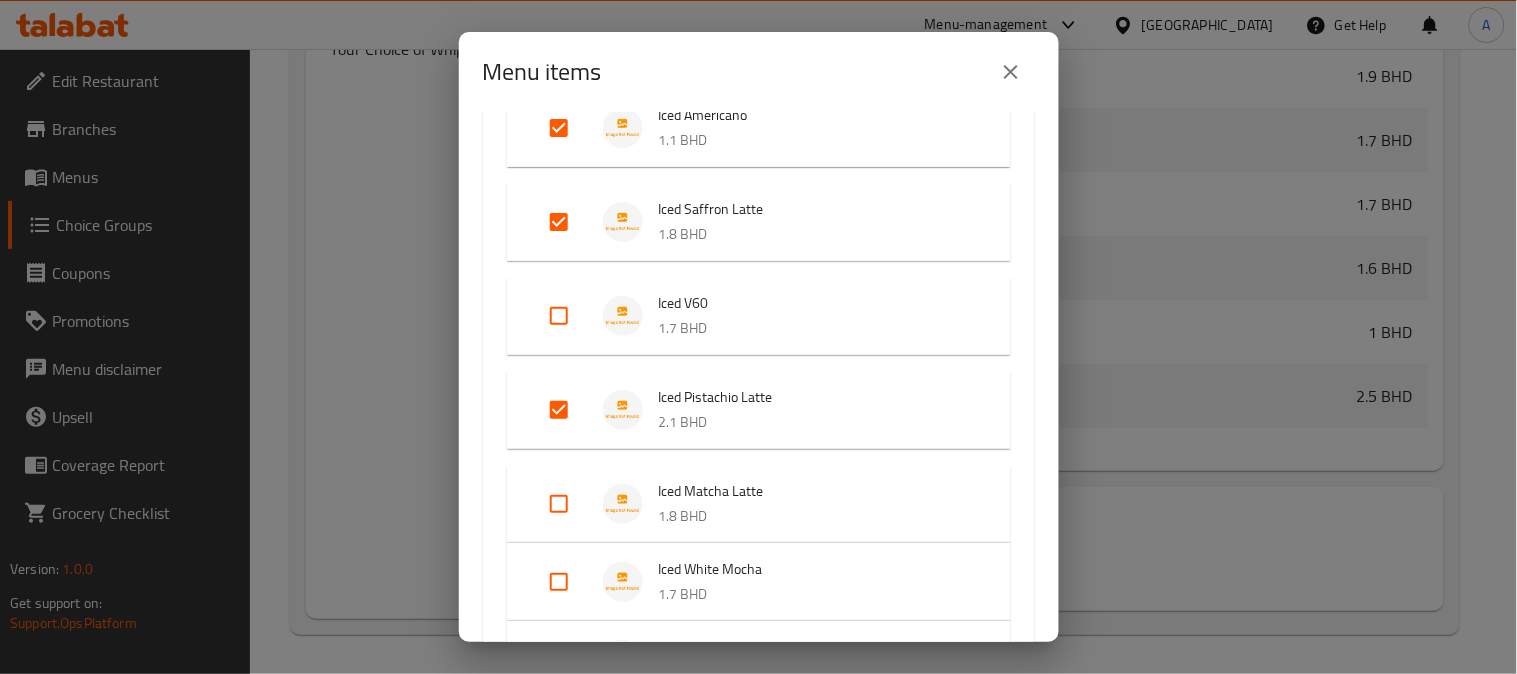 scroll, scrollTop: 1777, scrollLeft: 0, axis: vertical 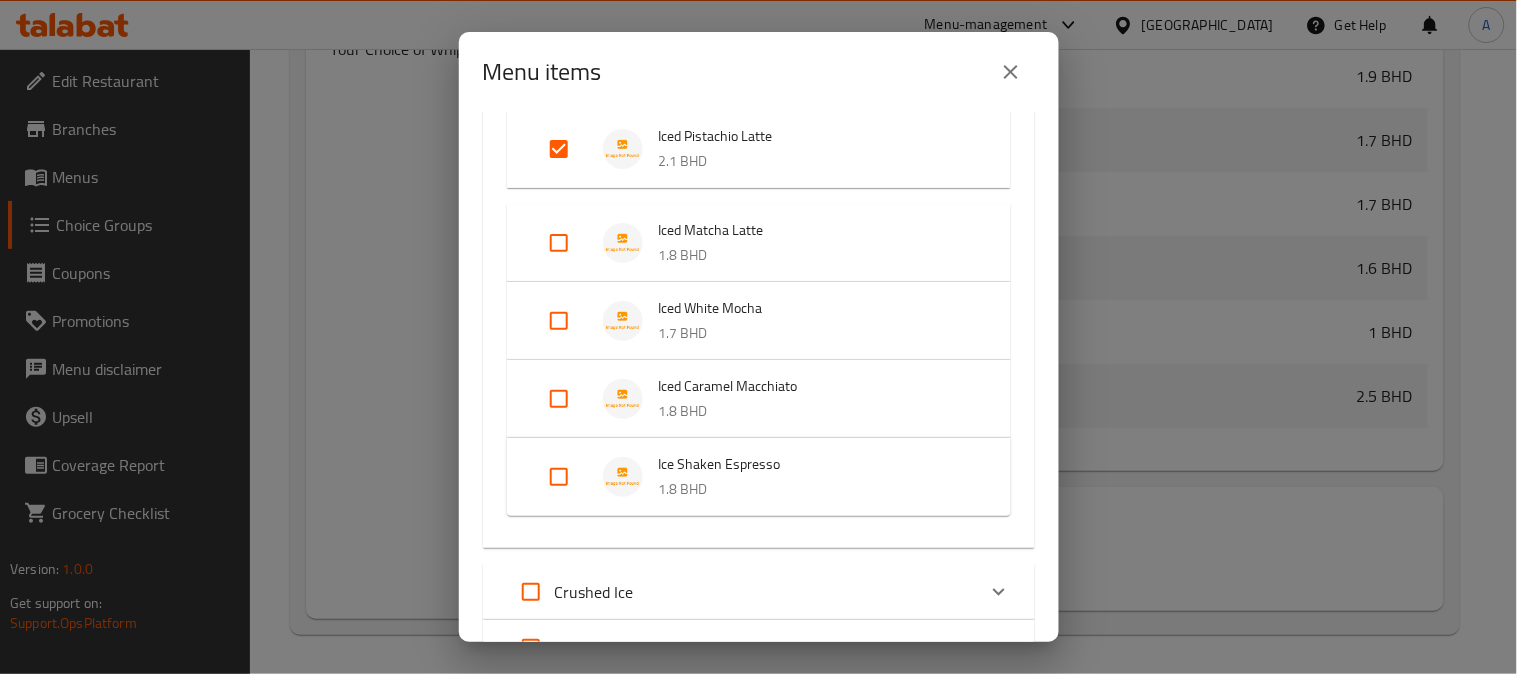 click at bounding box center [559, 243] 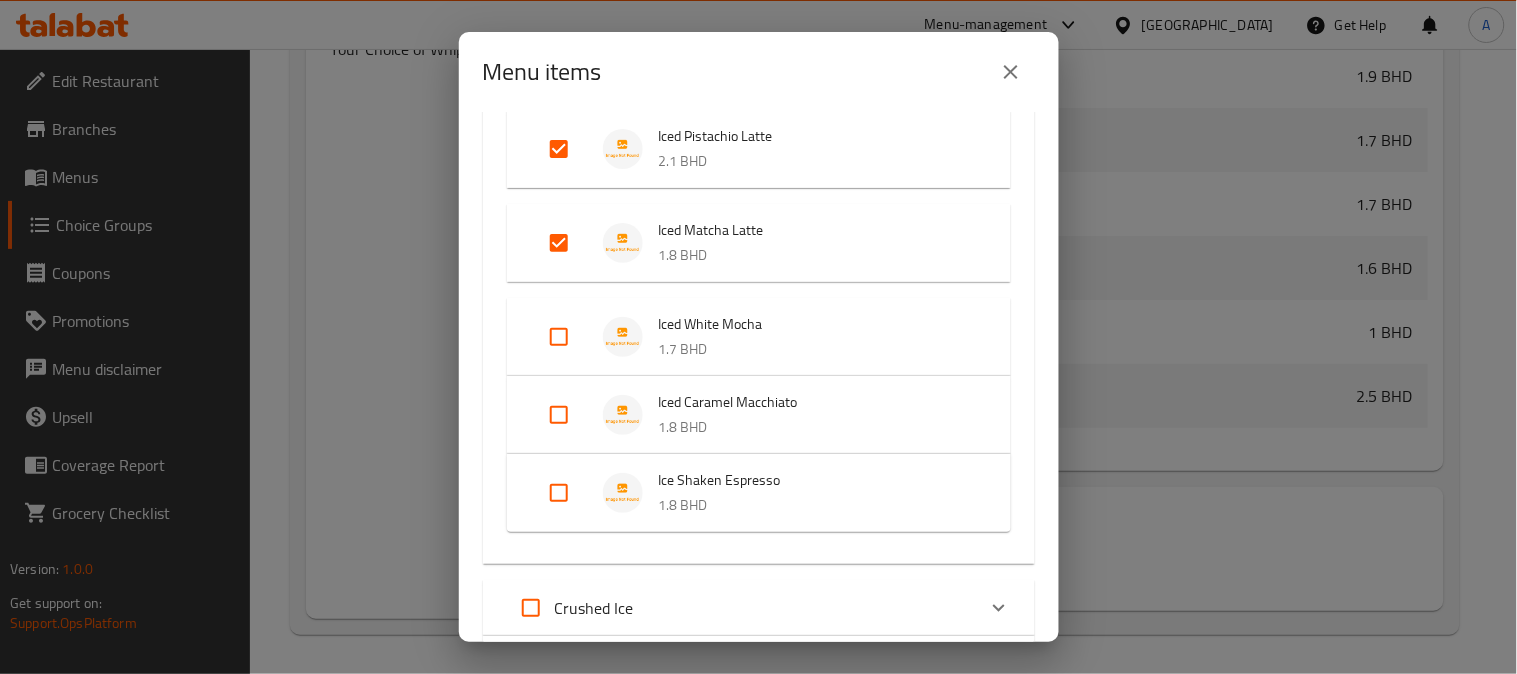 click at bounding box center (559, 337) 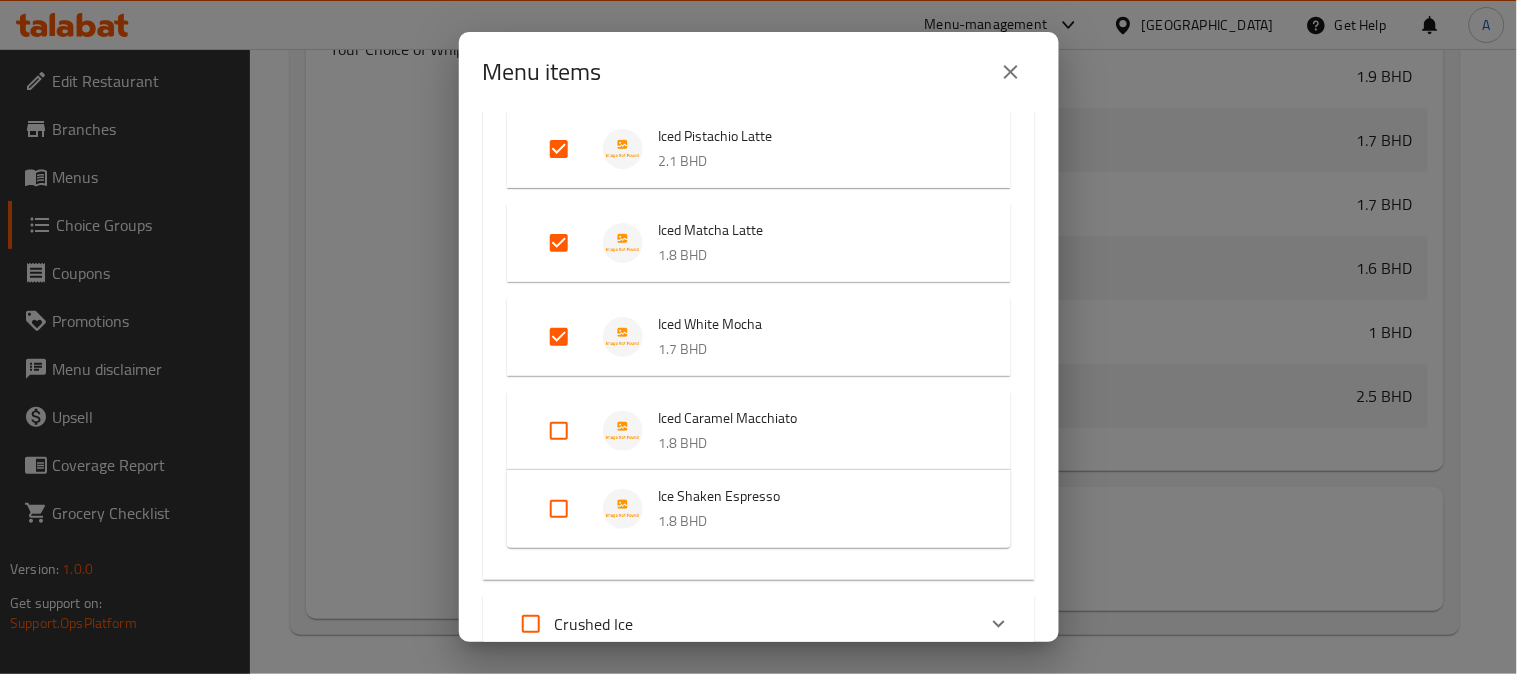 click at bounding box center [559, 431] 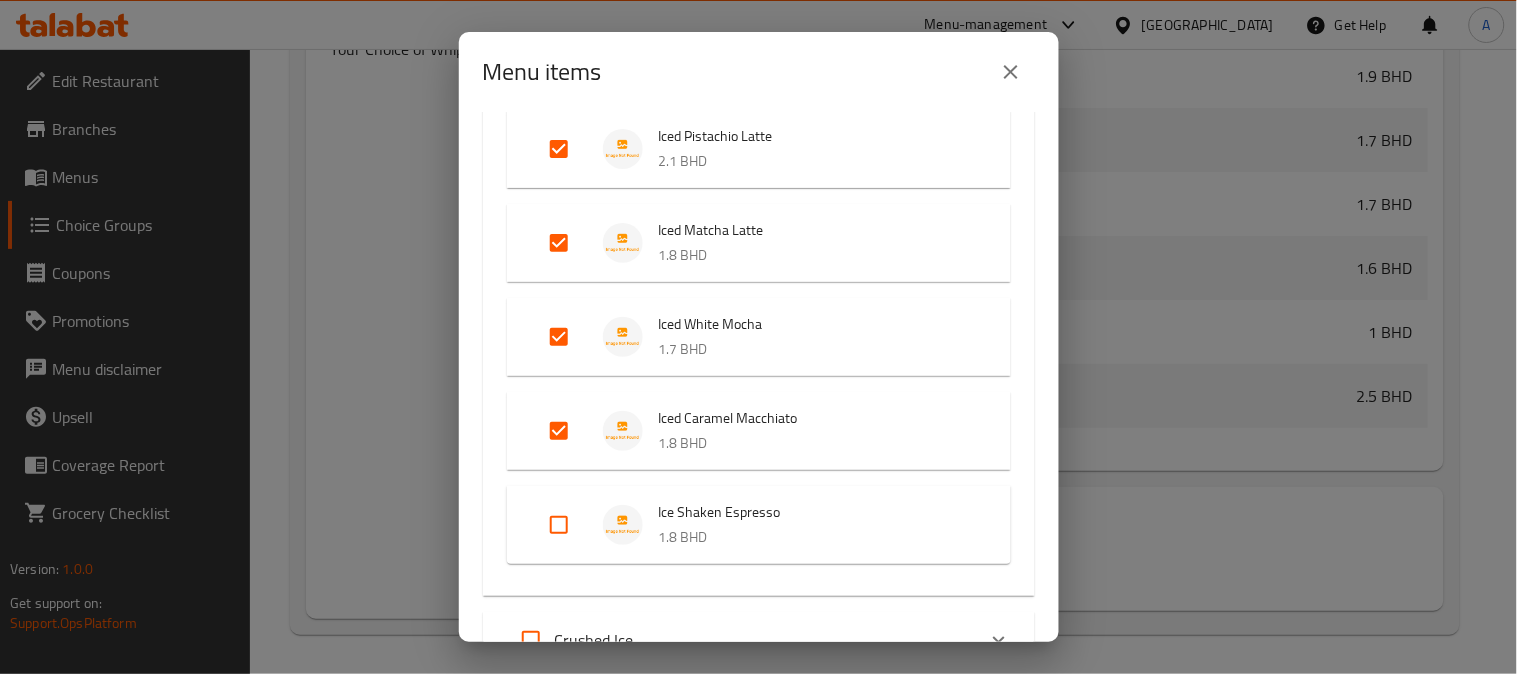 drag, startPoint x: 565, startPoint y: 522, endPoint x: 581, endPoint y: 522, distance: 16 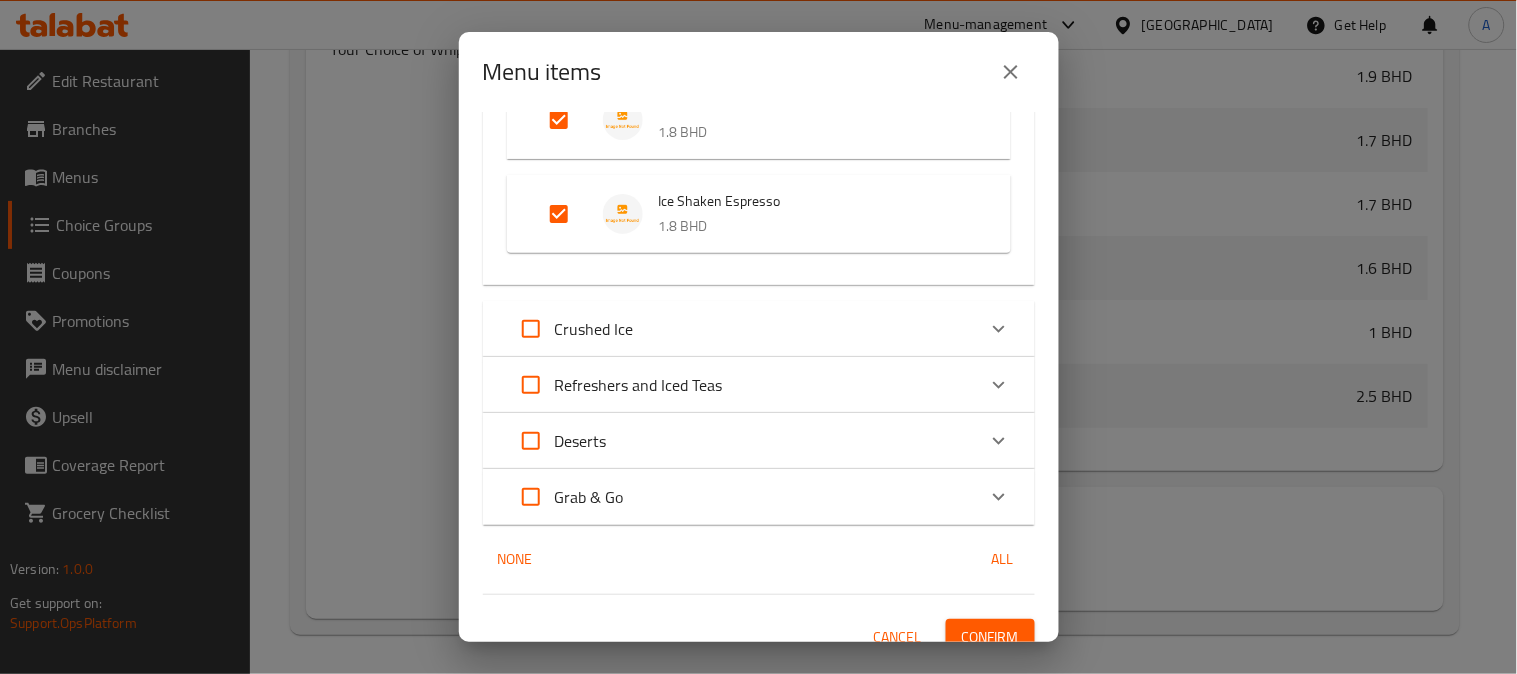 scroll, scrollTop: 2106, scrollLeft: 0, axis: vertical 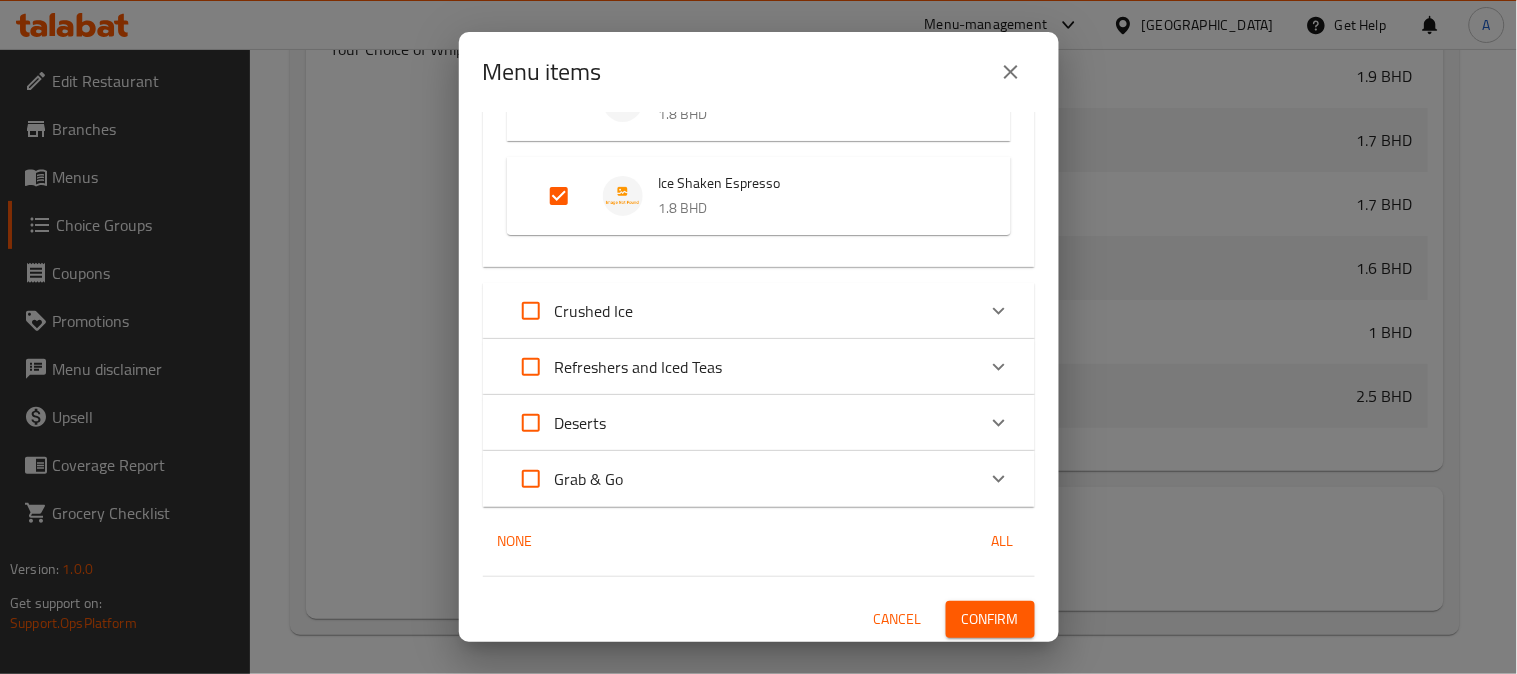 click 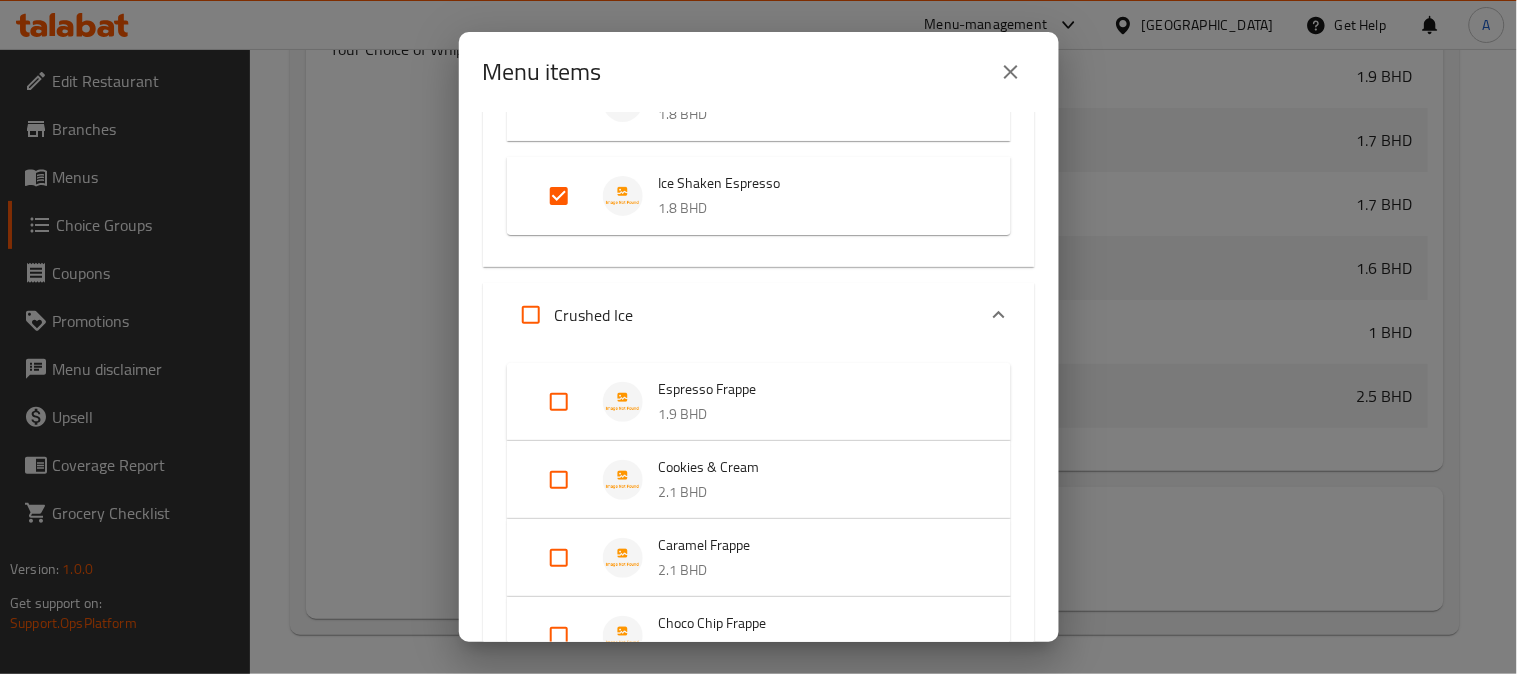 click at bounding box center [559, 402] 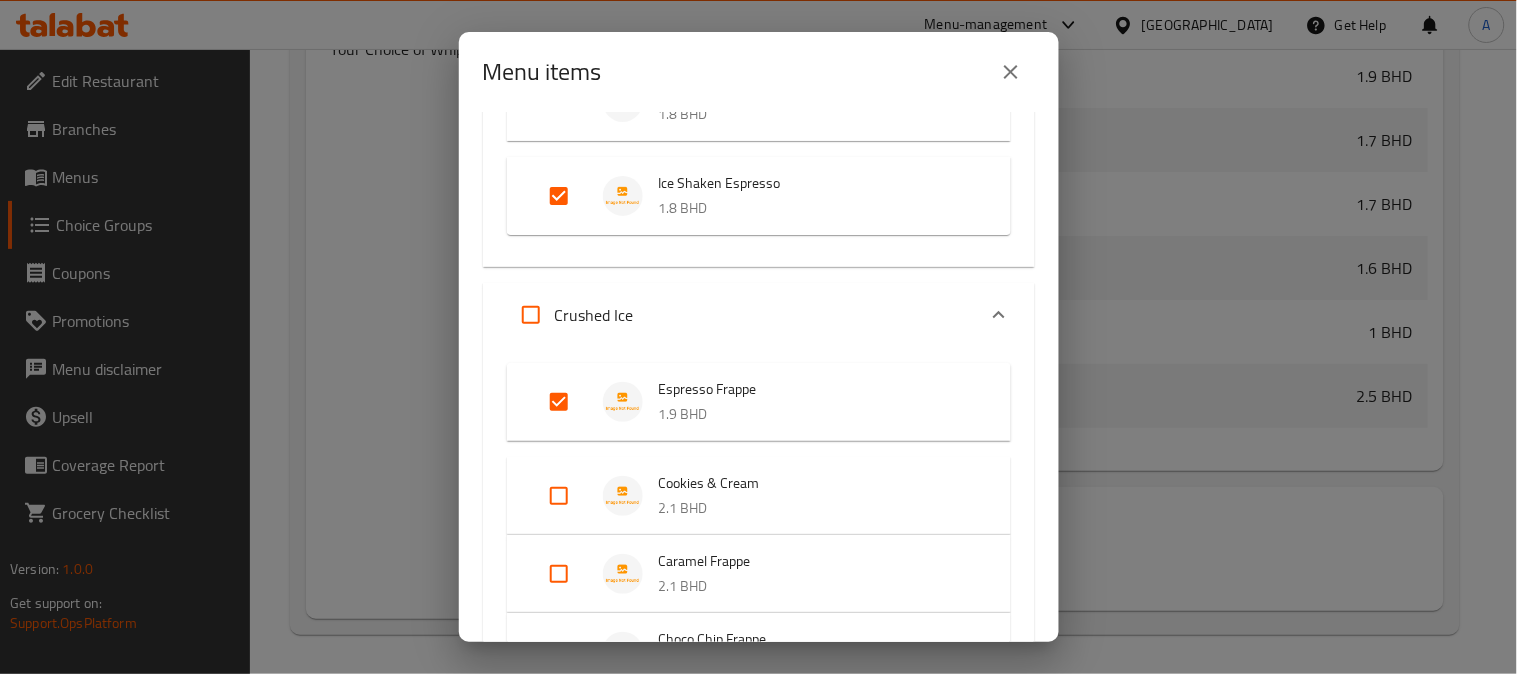 click at bounding box center (559, 496) 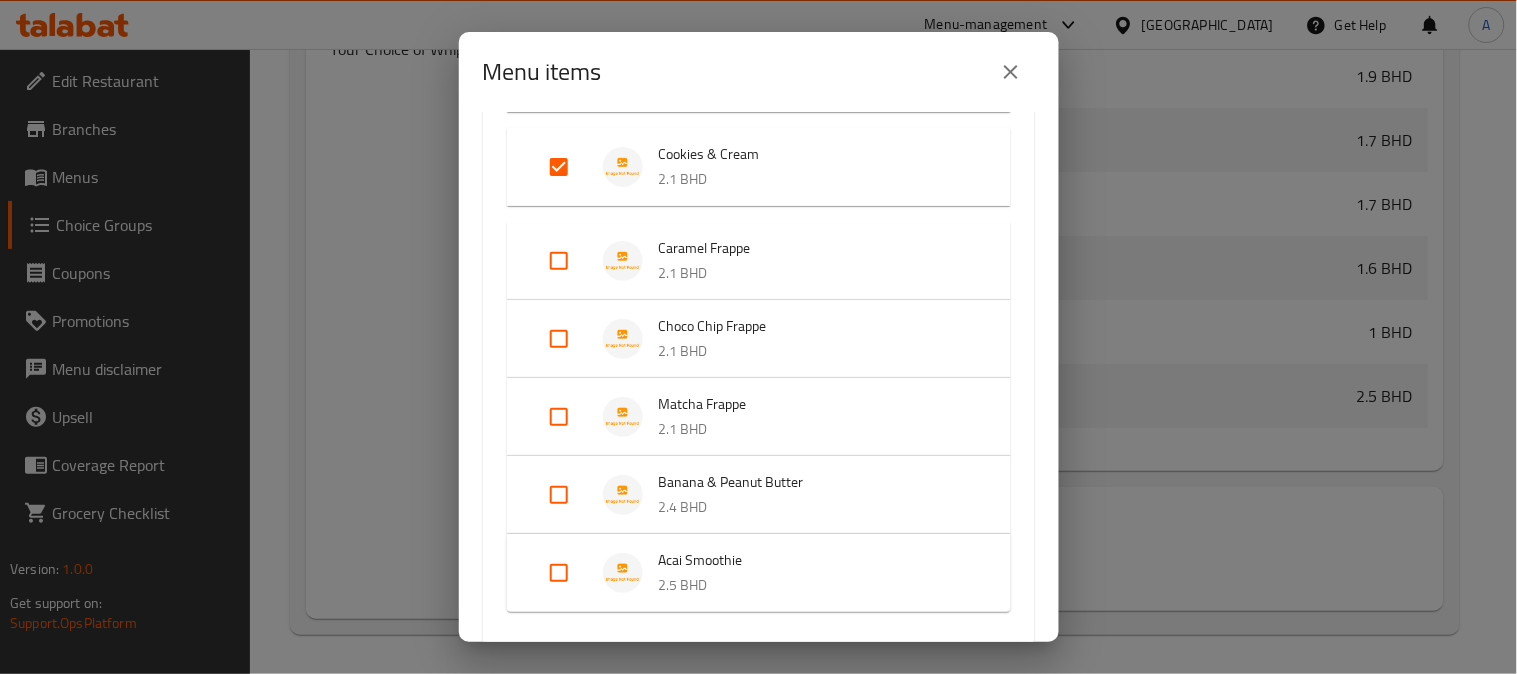 scroll, scrollTop: 2440, scrollLeft: 0, axis: vertical 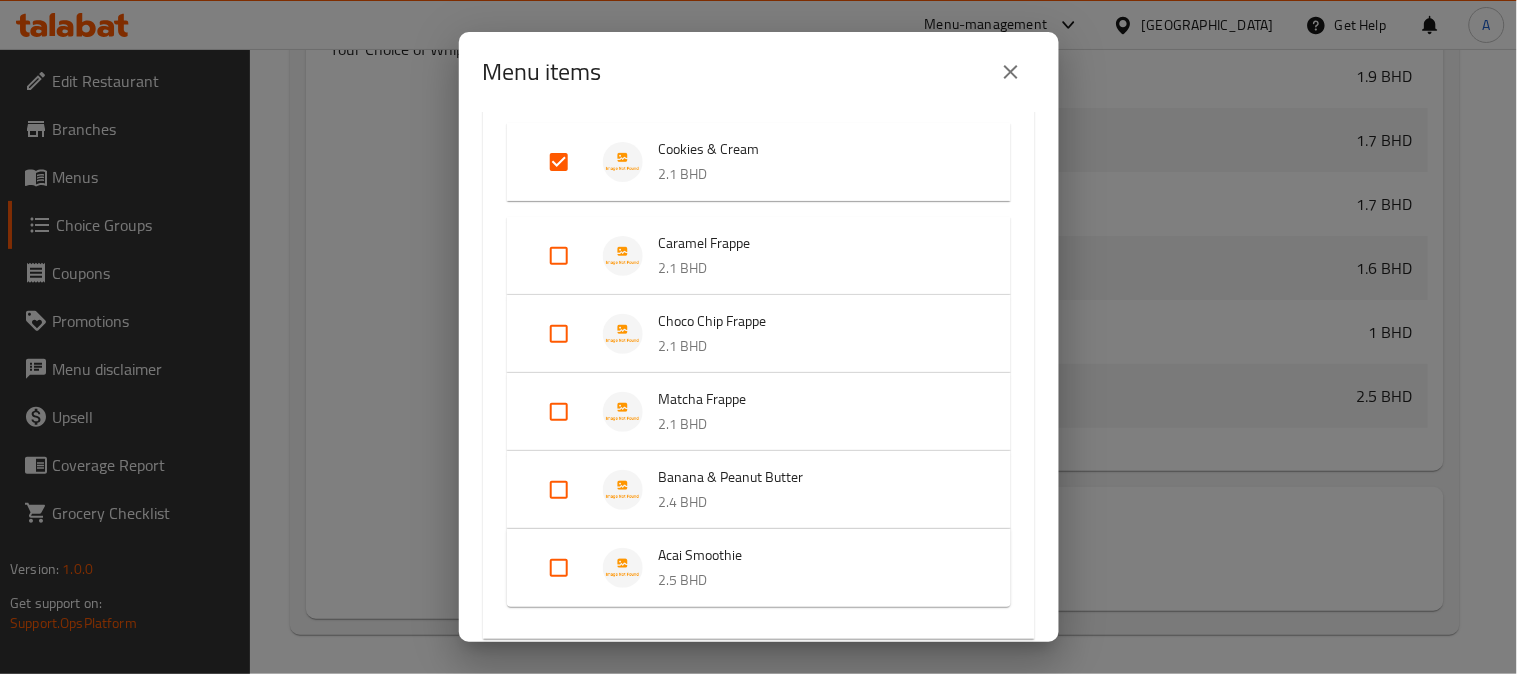 click at bounding box center (559, 256) 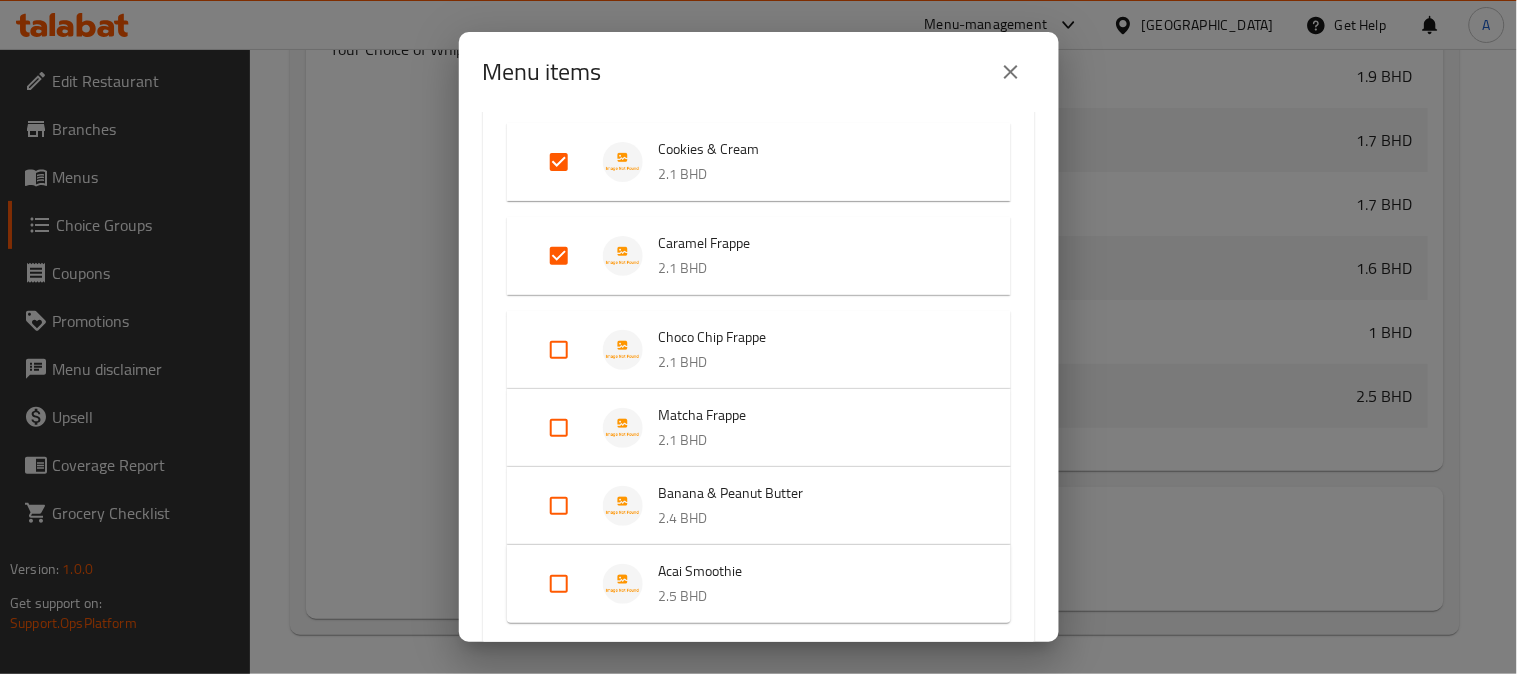 drag, startPoint x: 562, startPoint y: 334, endPoint x: 564, endPoint y: 353, distance: 19.104973 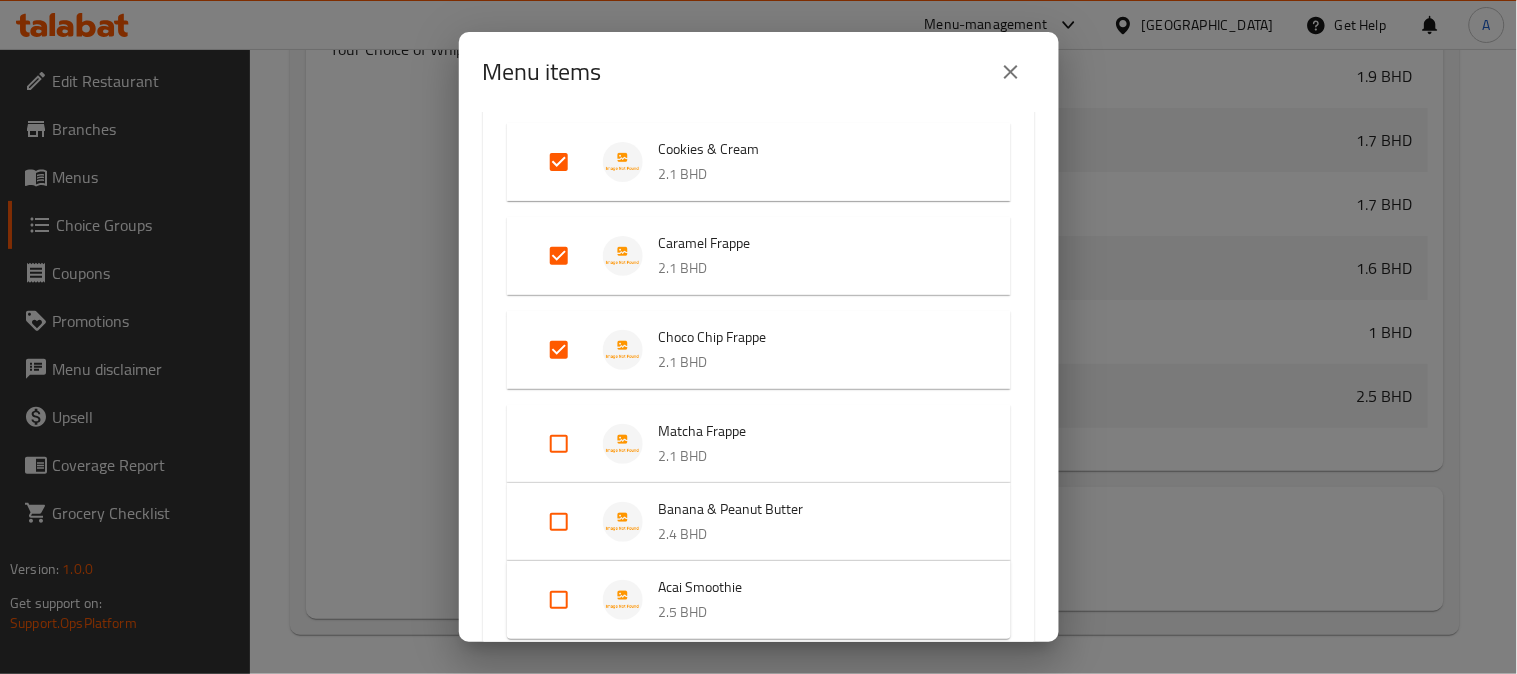 click at bounding box center (559, 444) 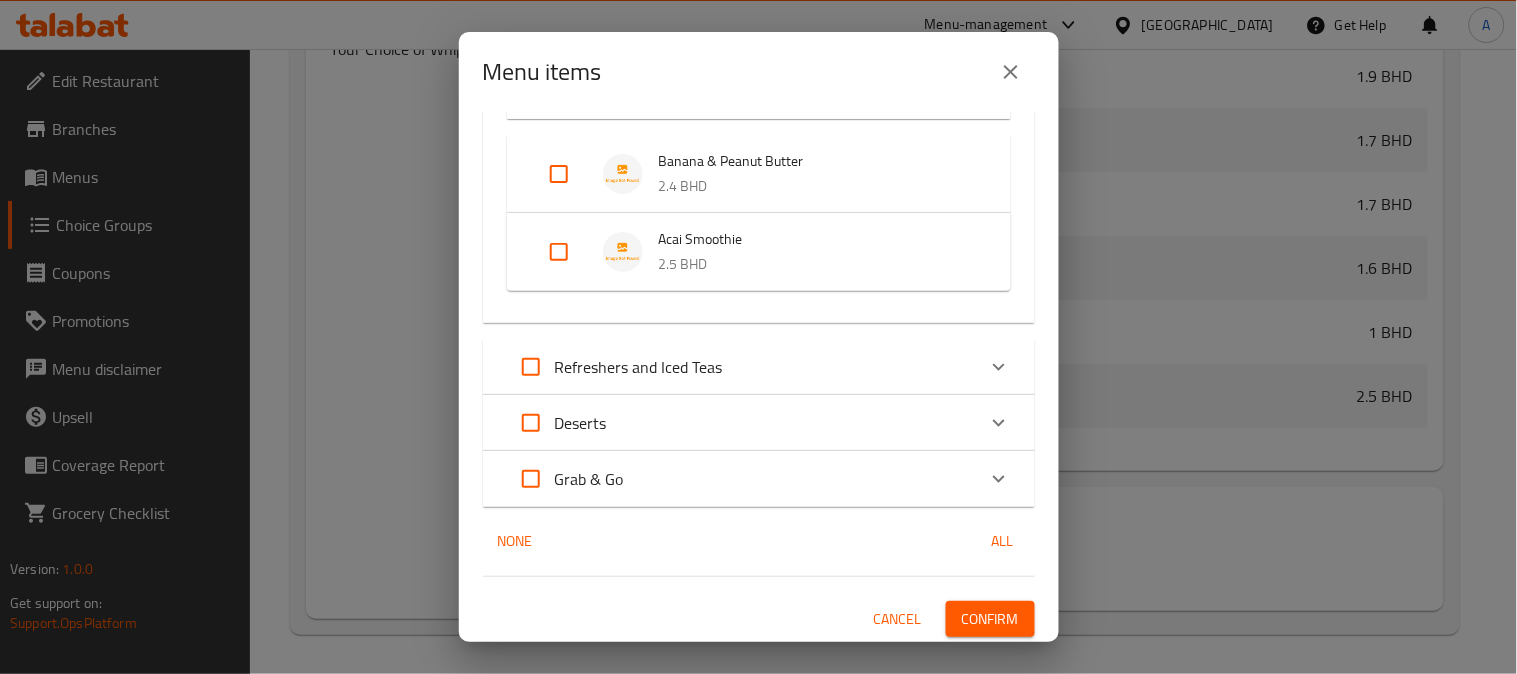 scroll, scrollTop: 2582, scrollLeft: 0, axis: vertical 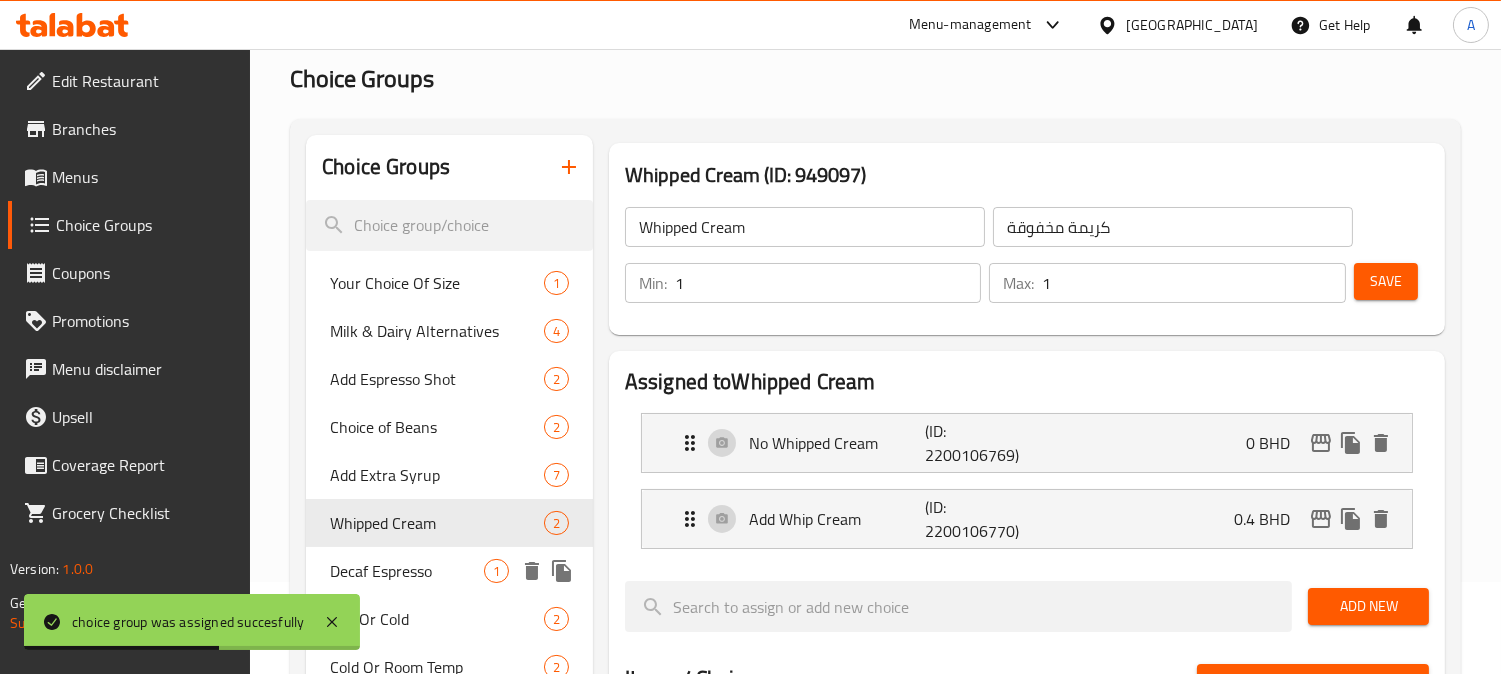 click on "Decaf Espresso" at bounding box center (407, 571) 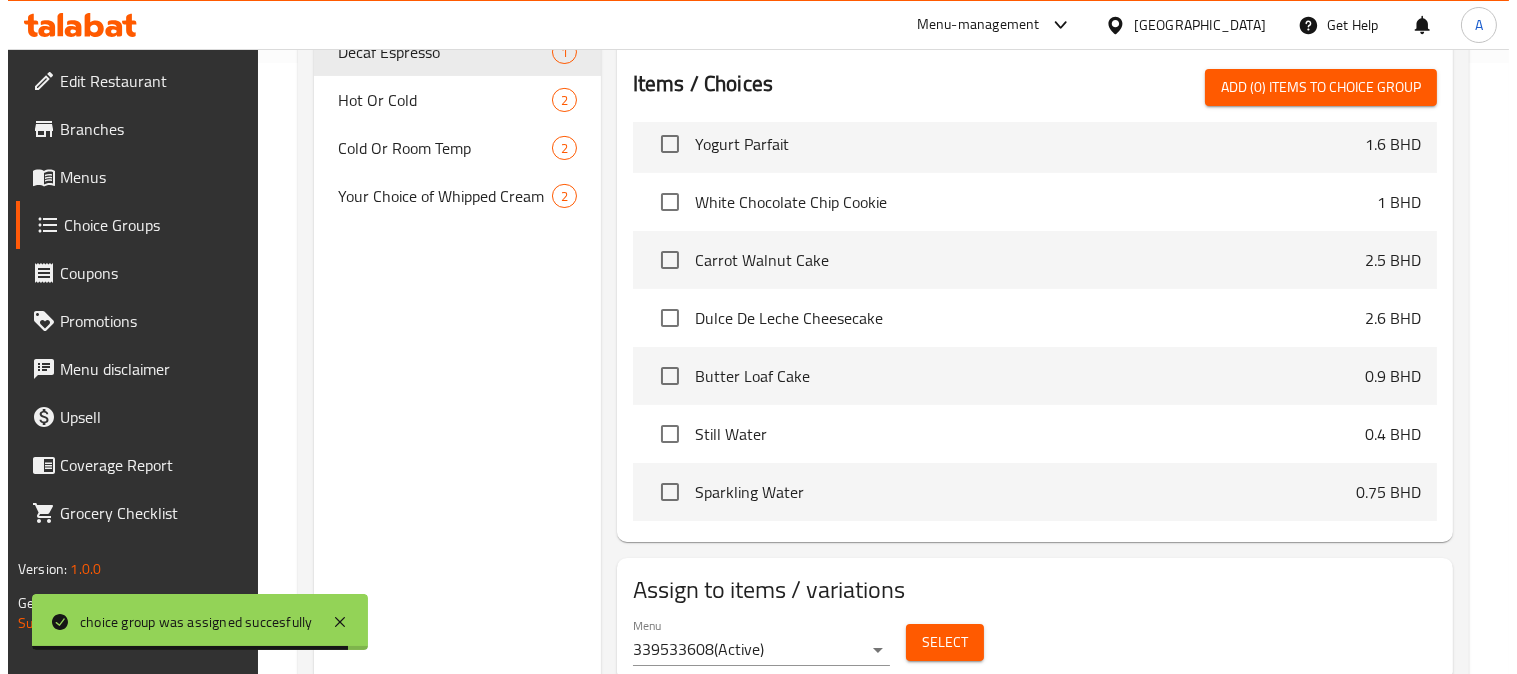 scroll, scrollTop: 683, scrollLeft: 0, axis: vertical 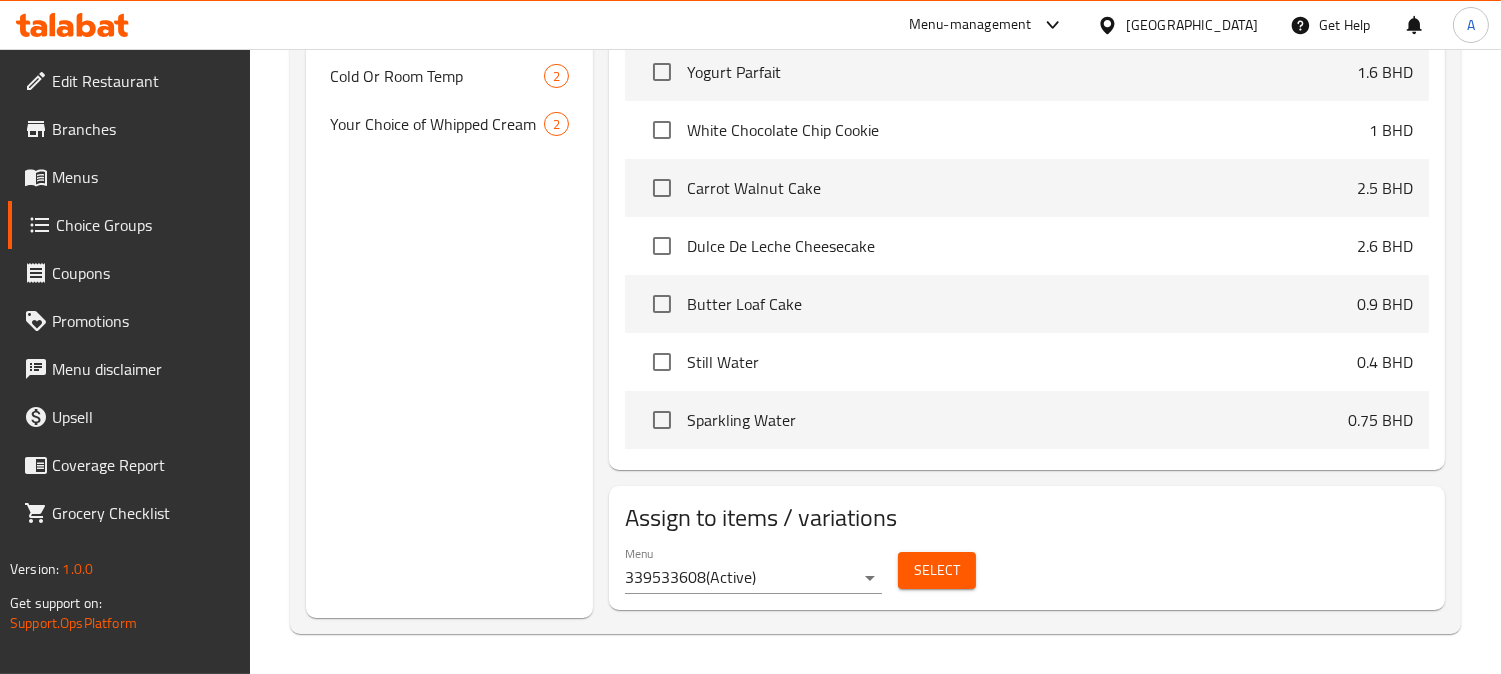 click on "Select" at bounding box center [937, 570] 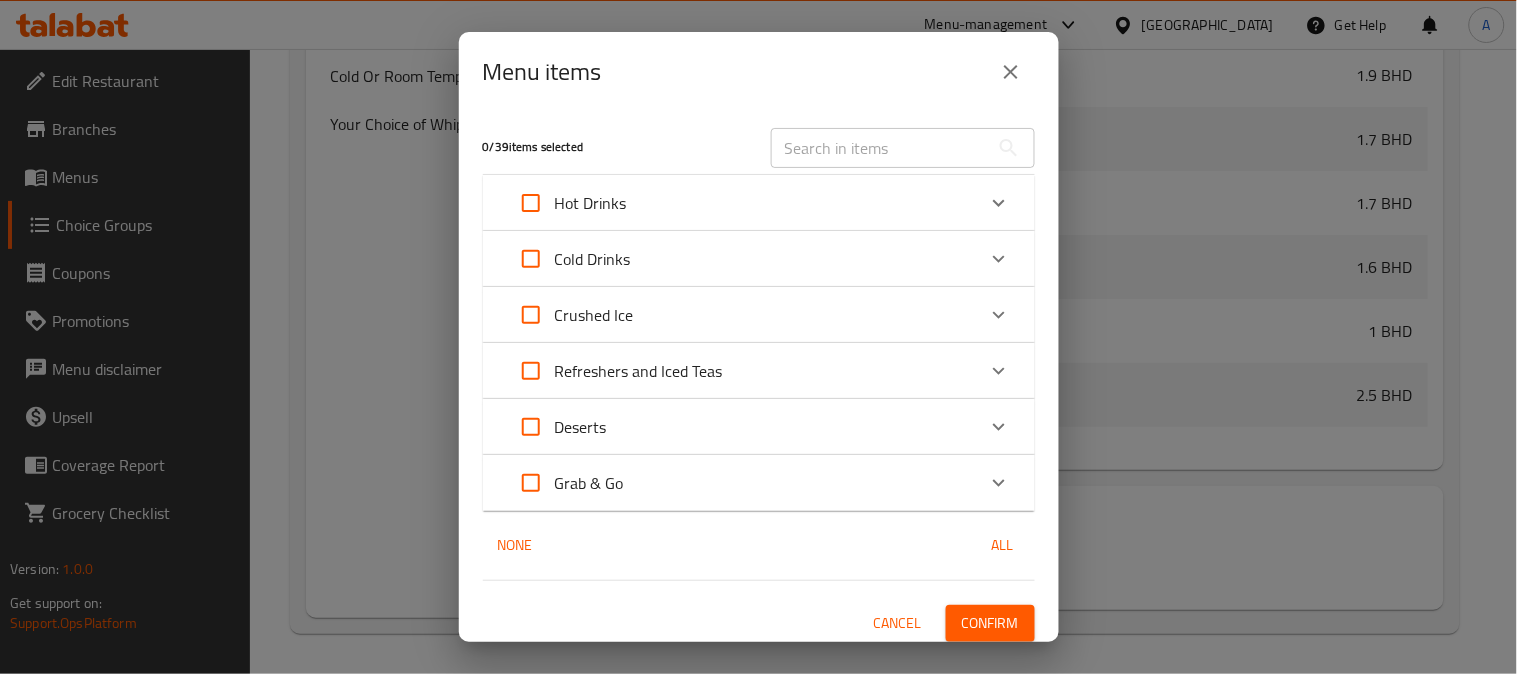 click 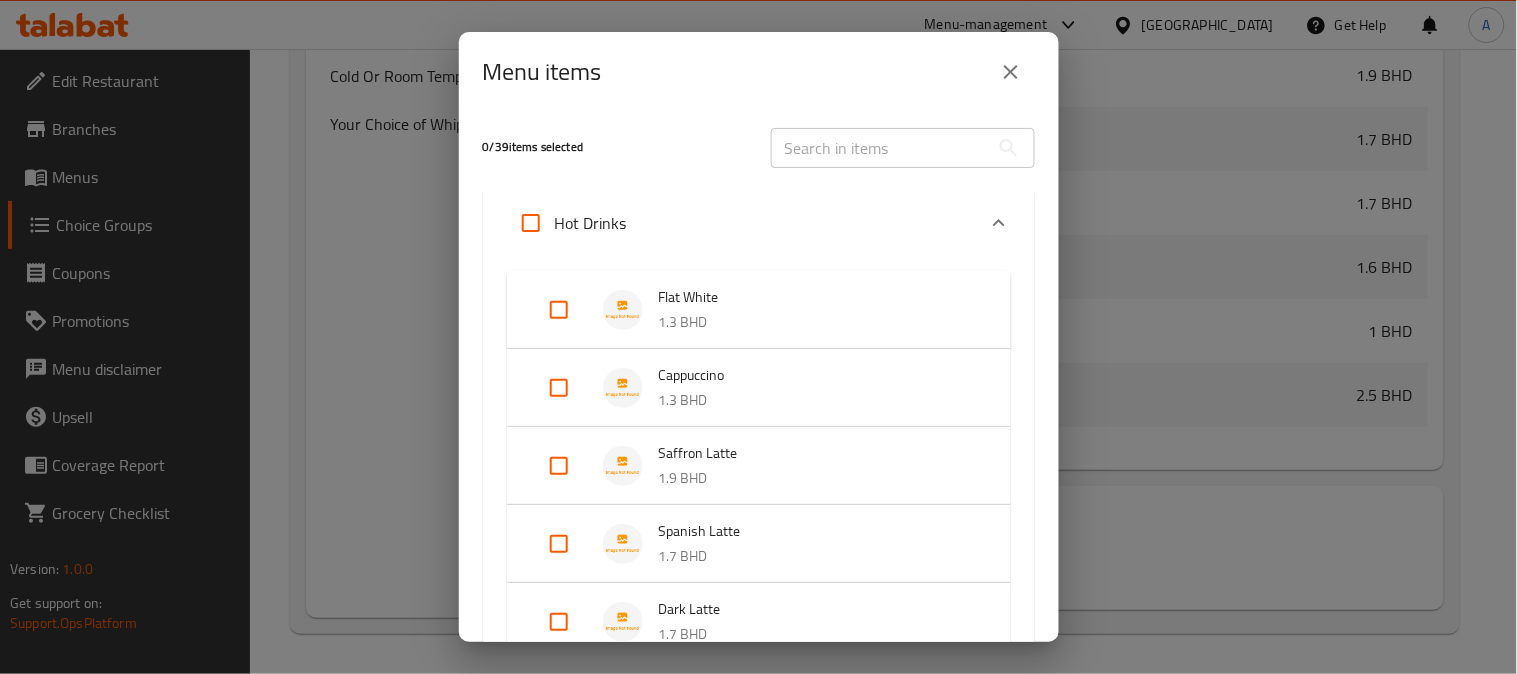 click at bounding box center (531, 223) 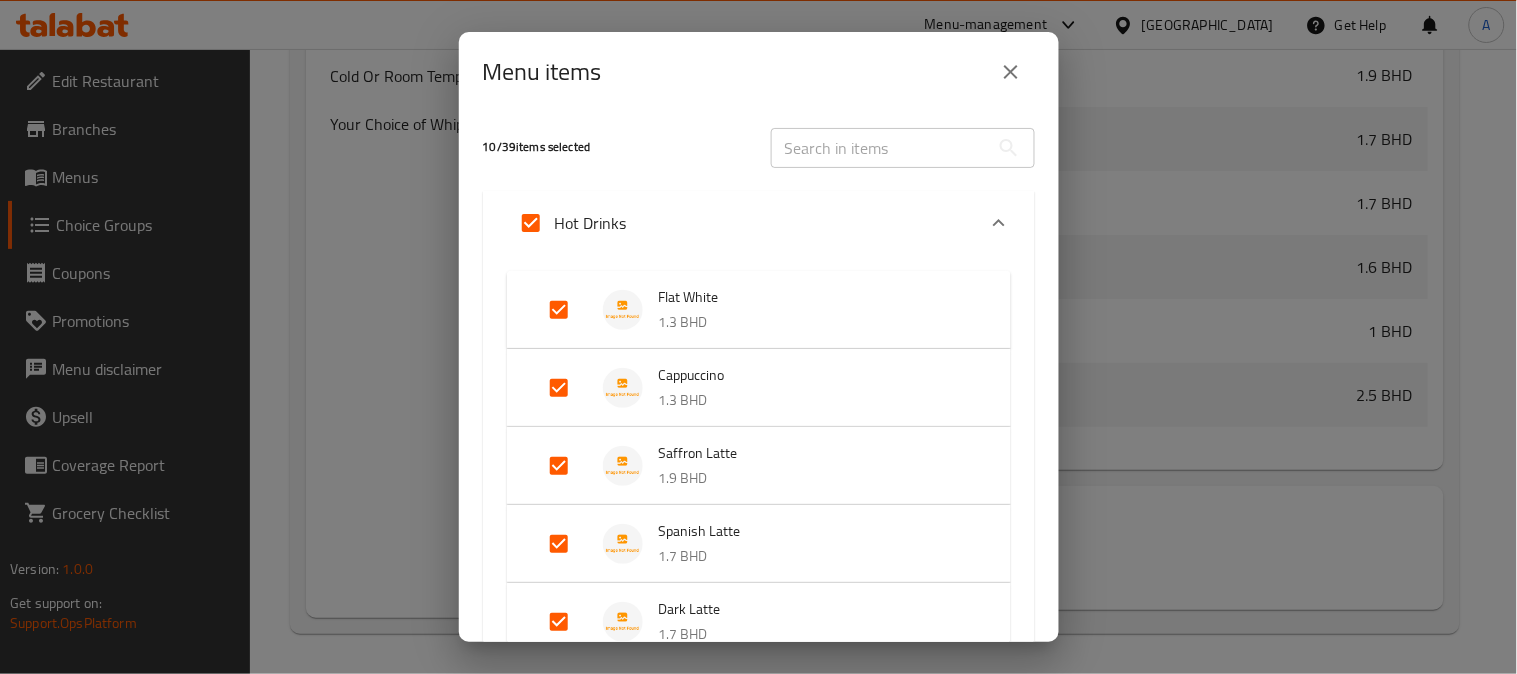 click 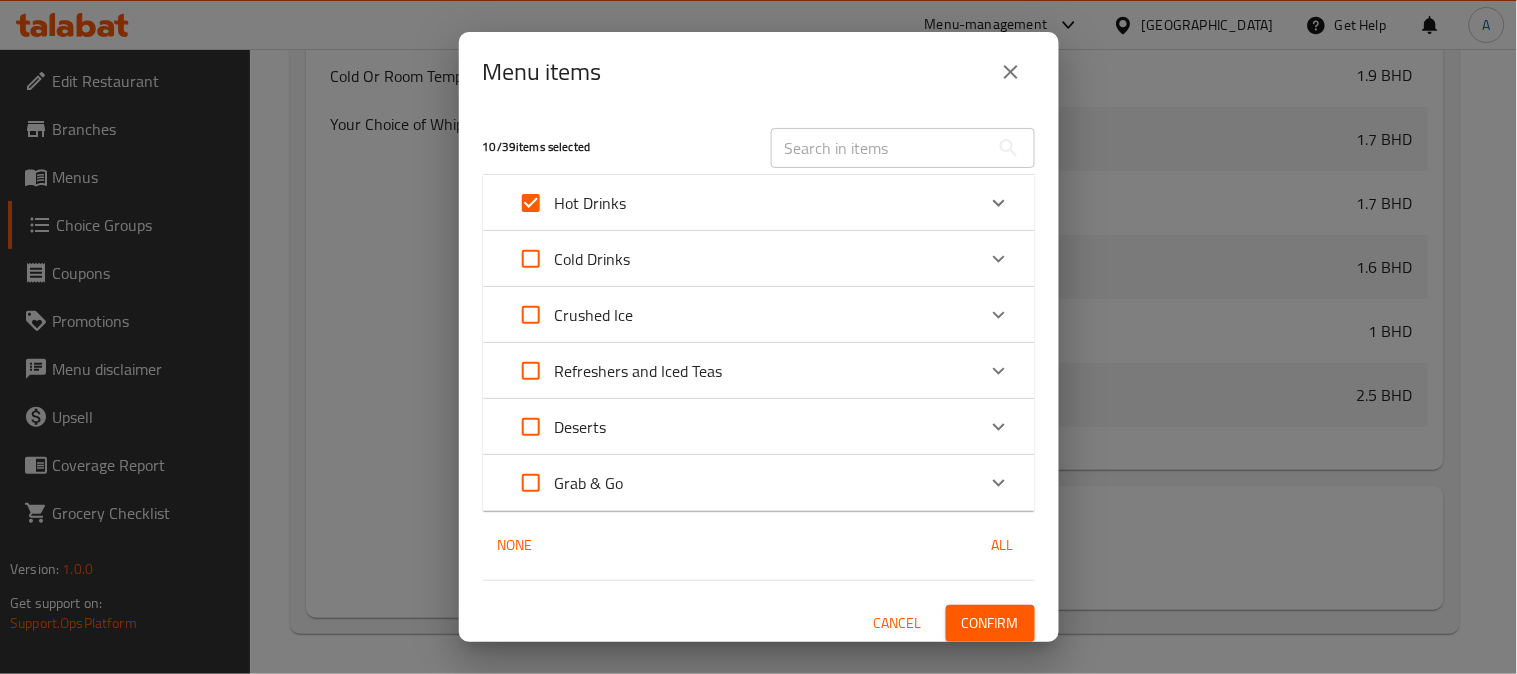 click 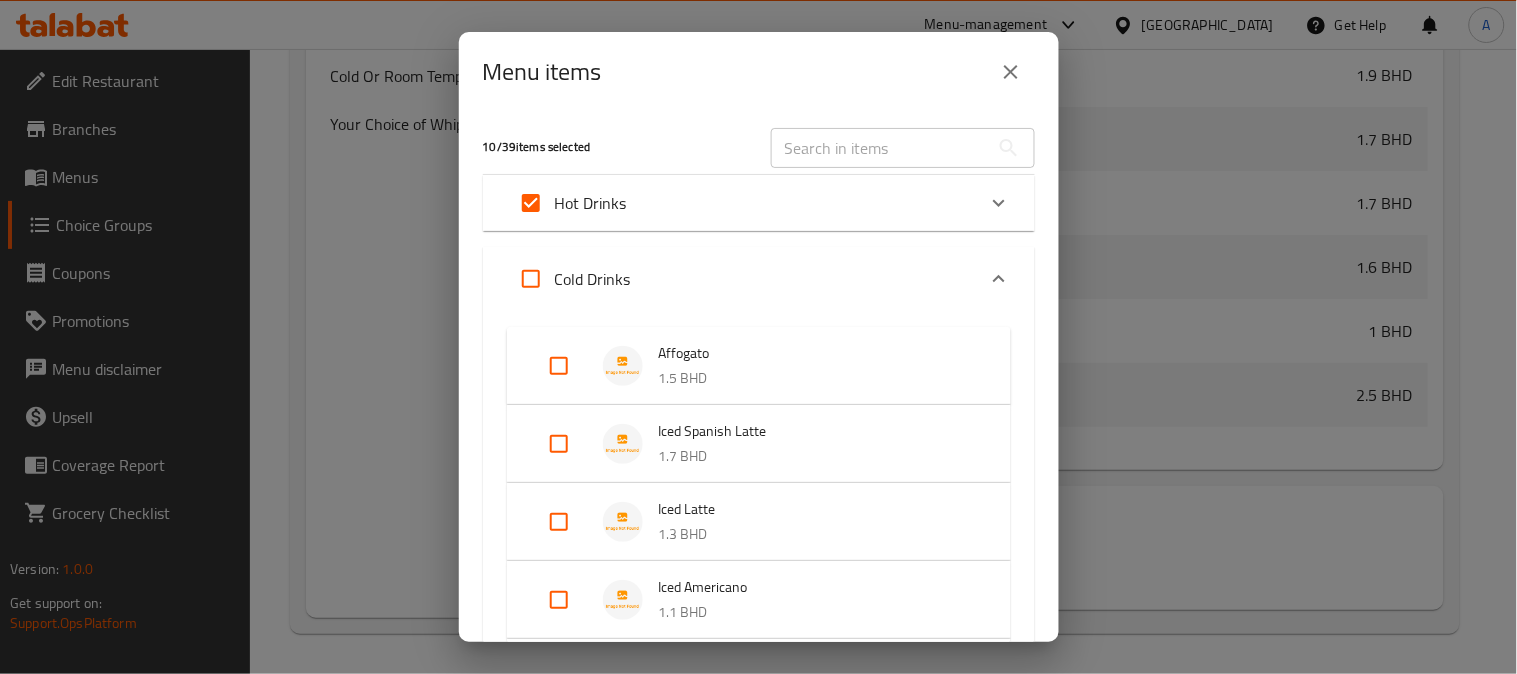 click at bounding box center [531, 279] 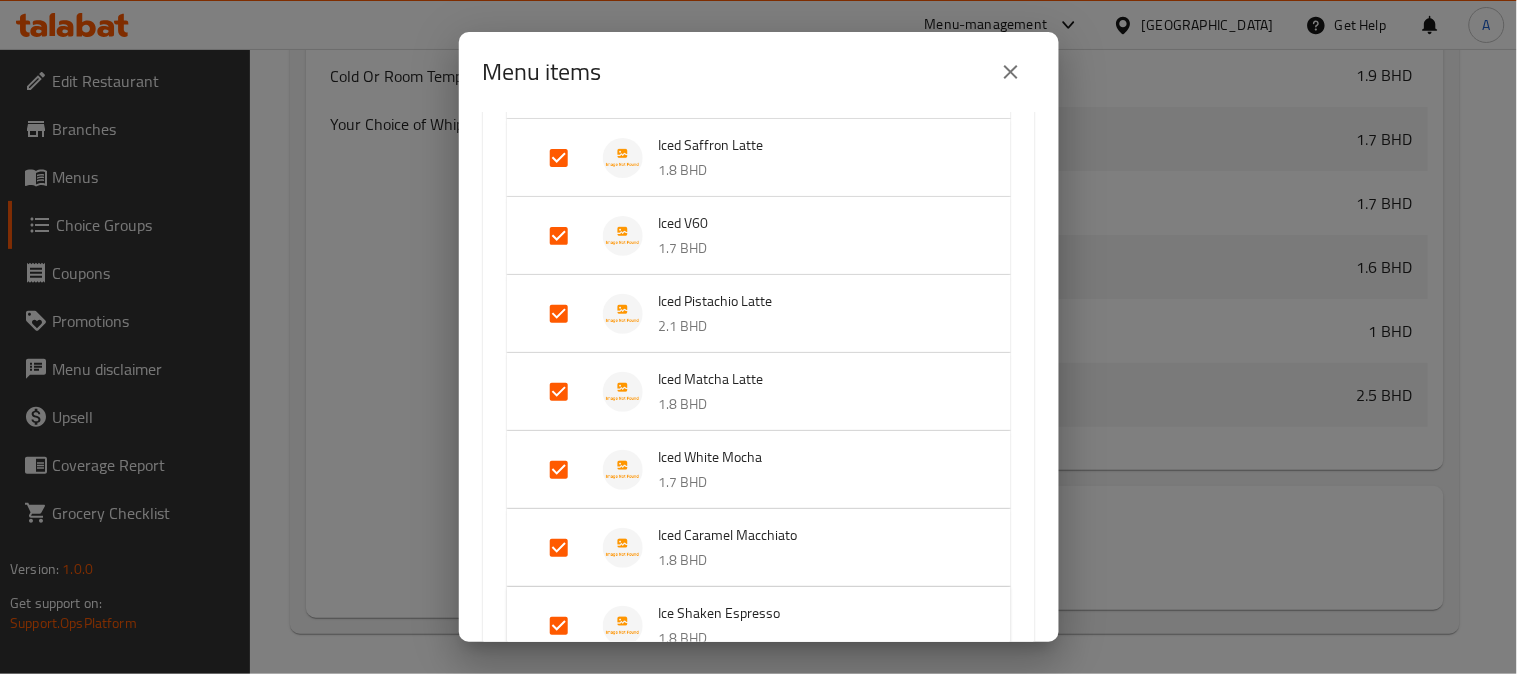 scroll, scrollTop: 555, scrollLeft: 0, axis: vertical 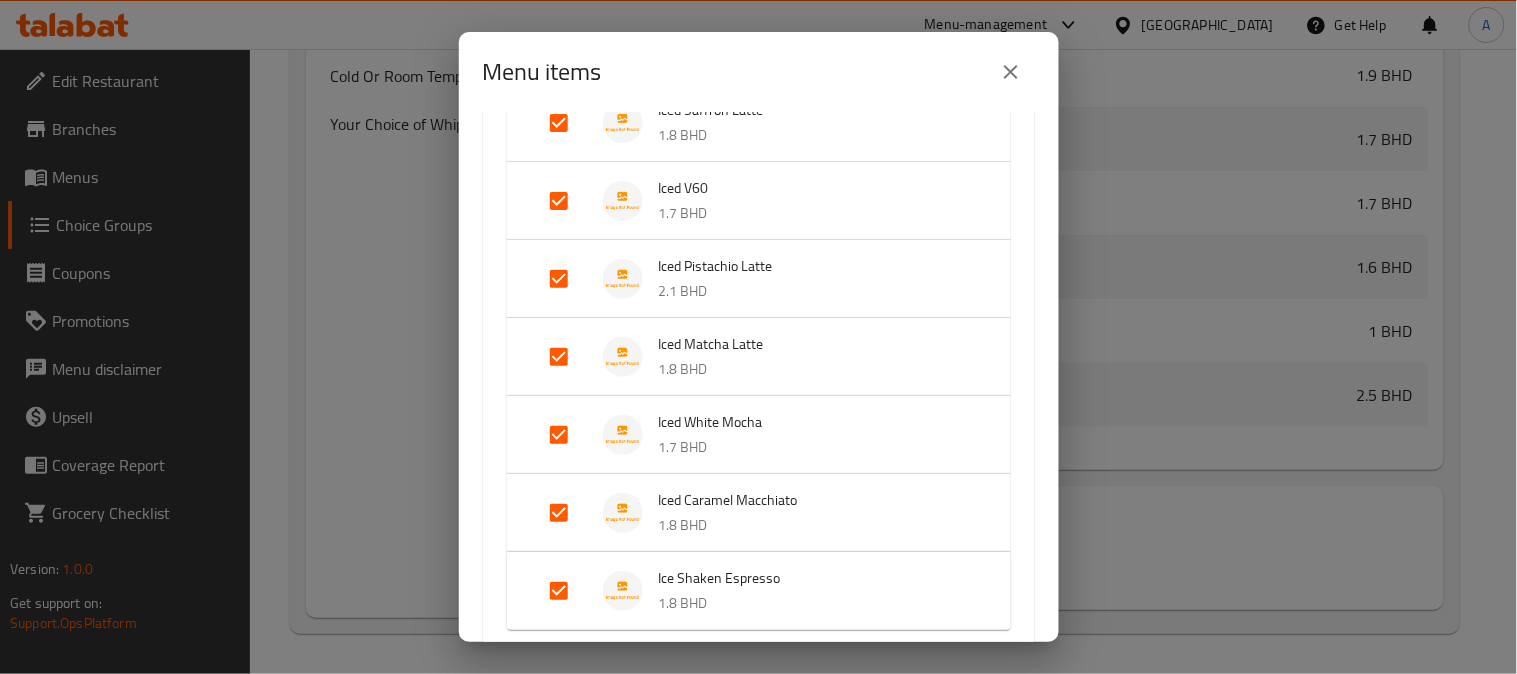 click at bounding box center (559, 201) 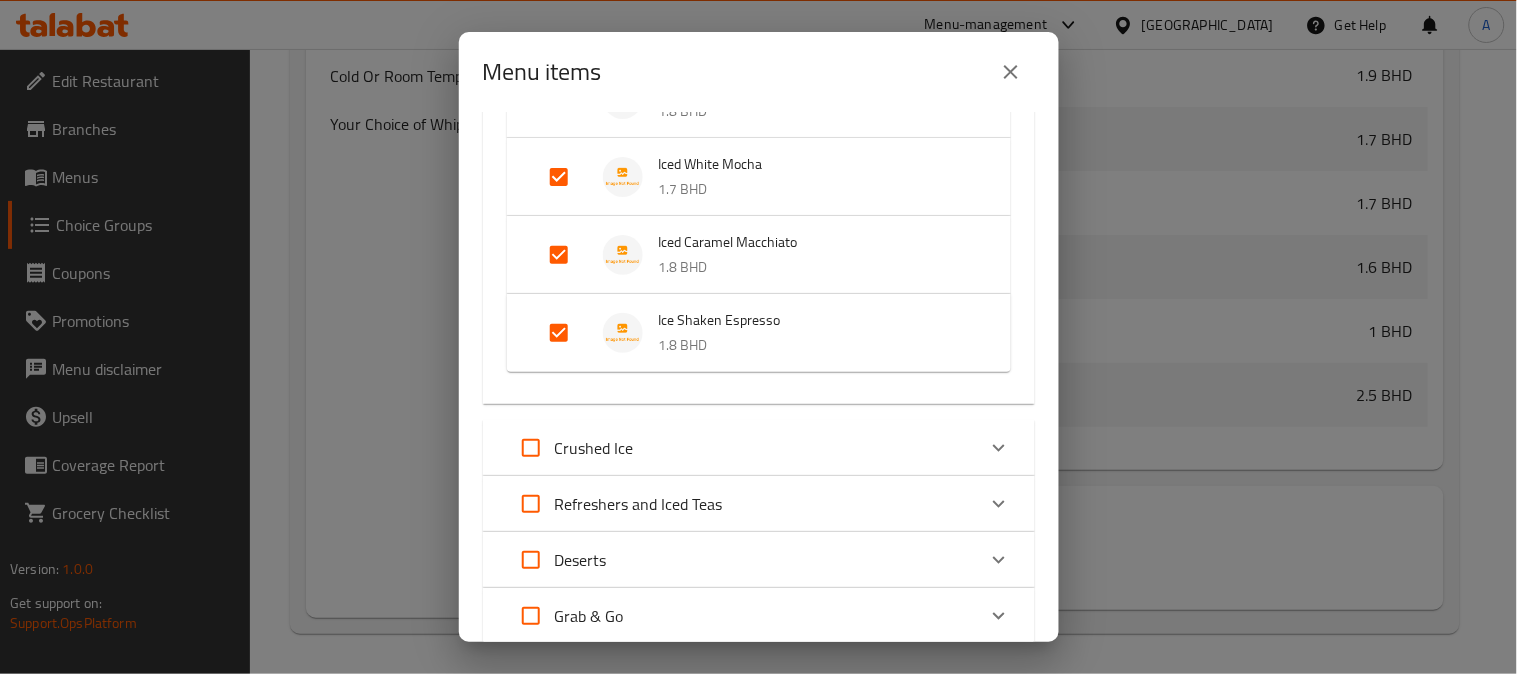 scroll, scrollTop: 984, scrollLeft: 0, axis: vertical 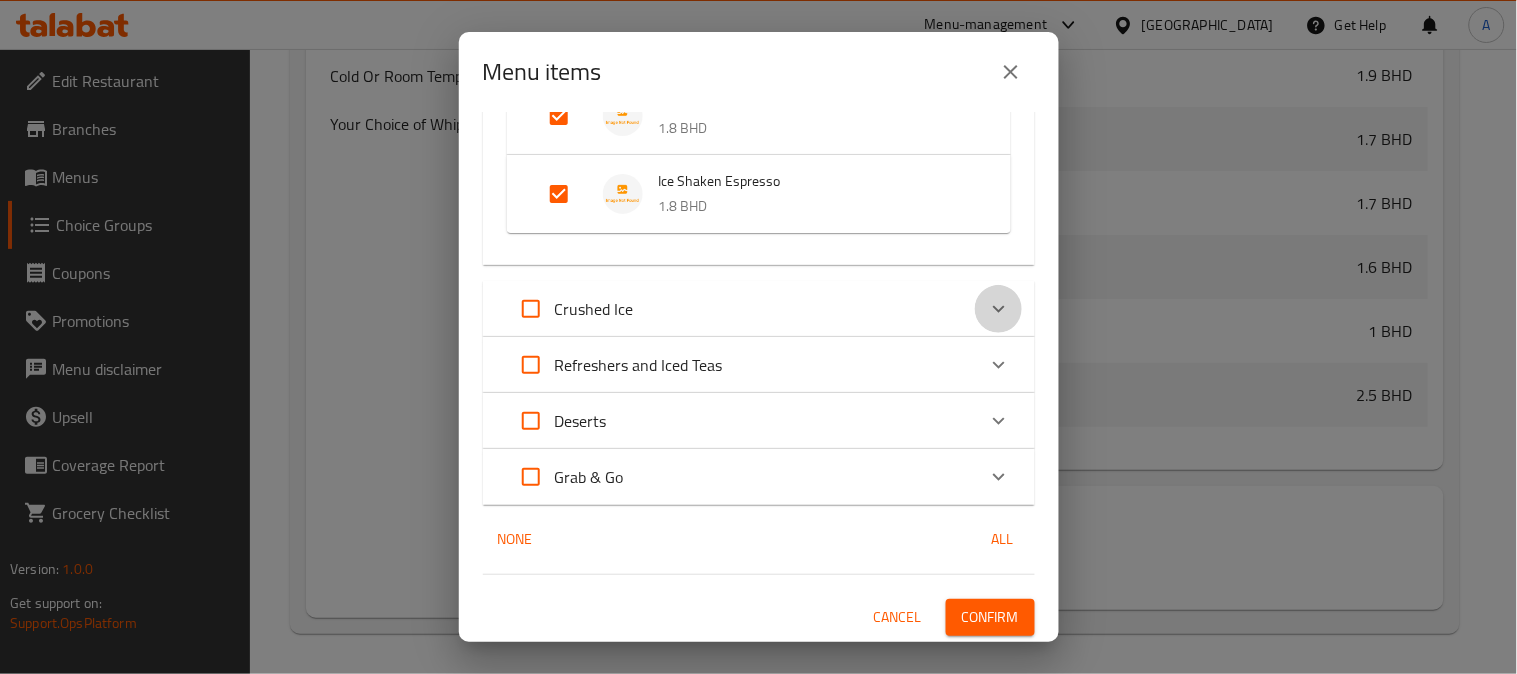 drag, startPoint x: 986, startPoint y: 305, endPoint x: 791, endPoint y: 312, distance: 195.1256 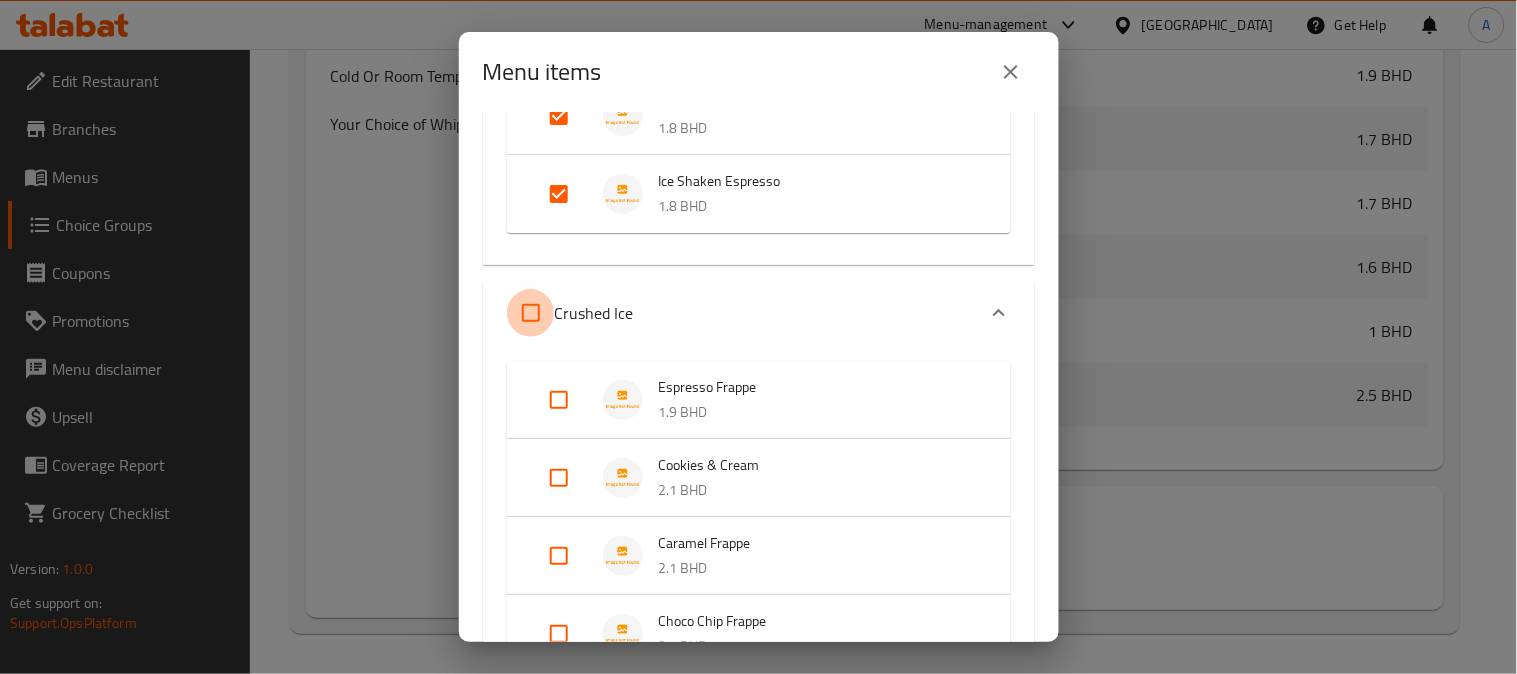 click at bounding box center [531, 313] 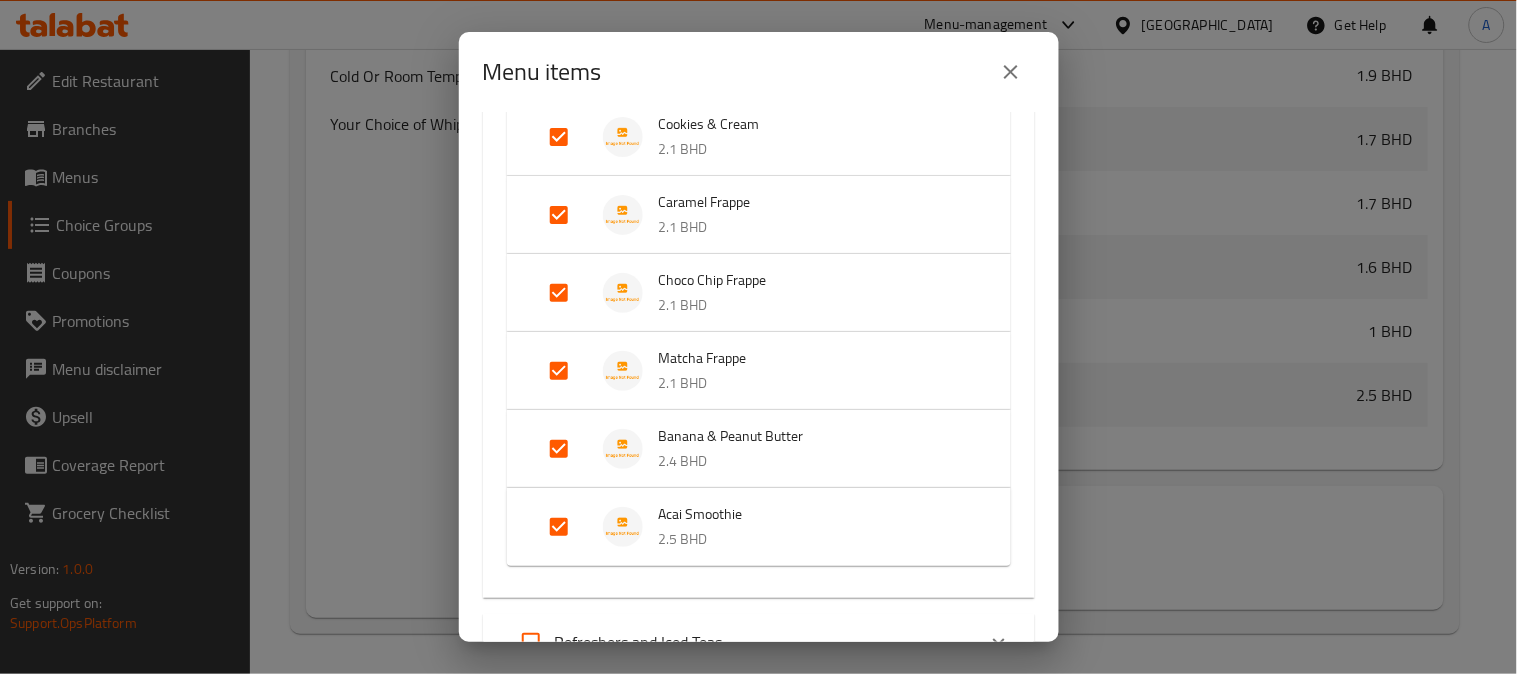 scroll, scrollTop: 1601, scrollLeft: 0, axis: vertical 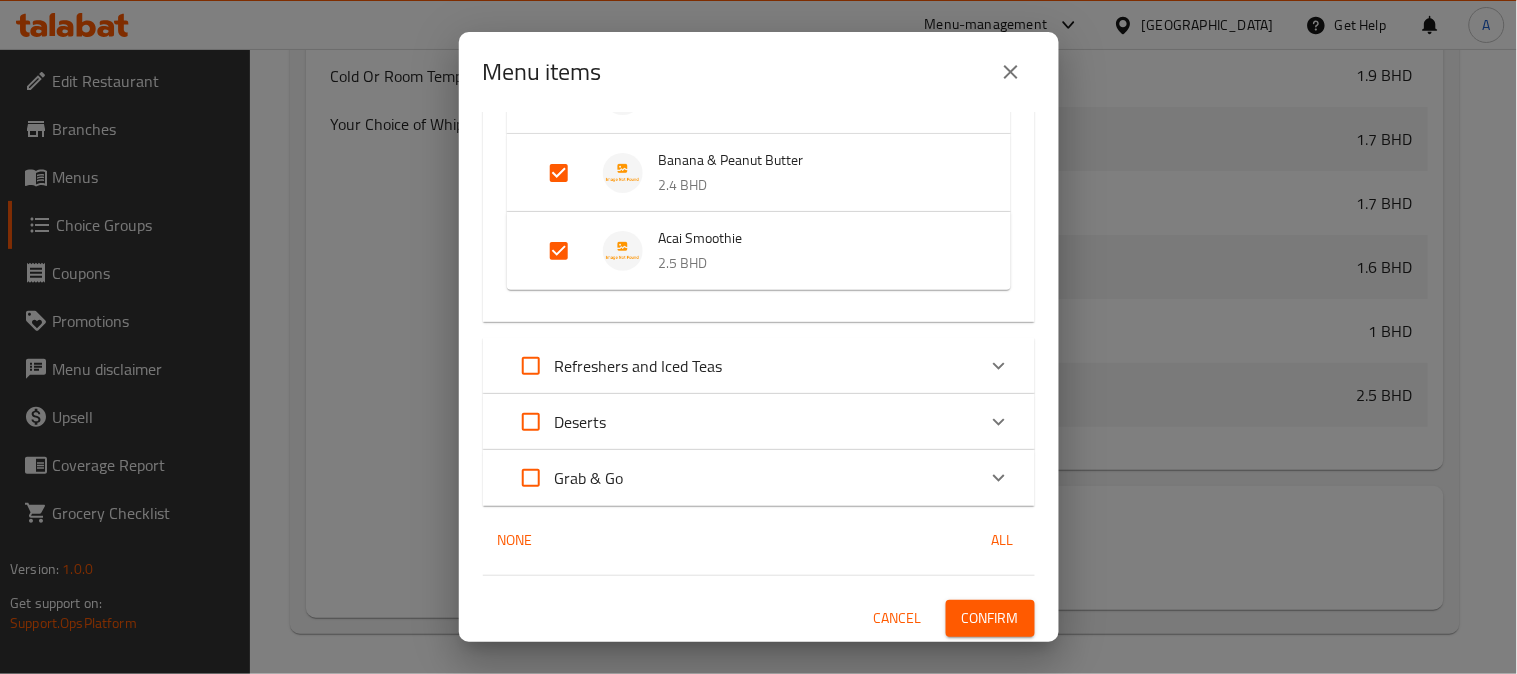 click at bounding box center [559, 251] 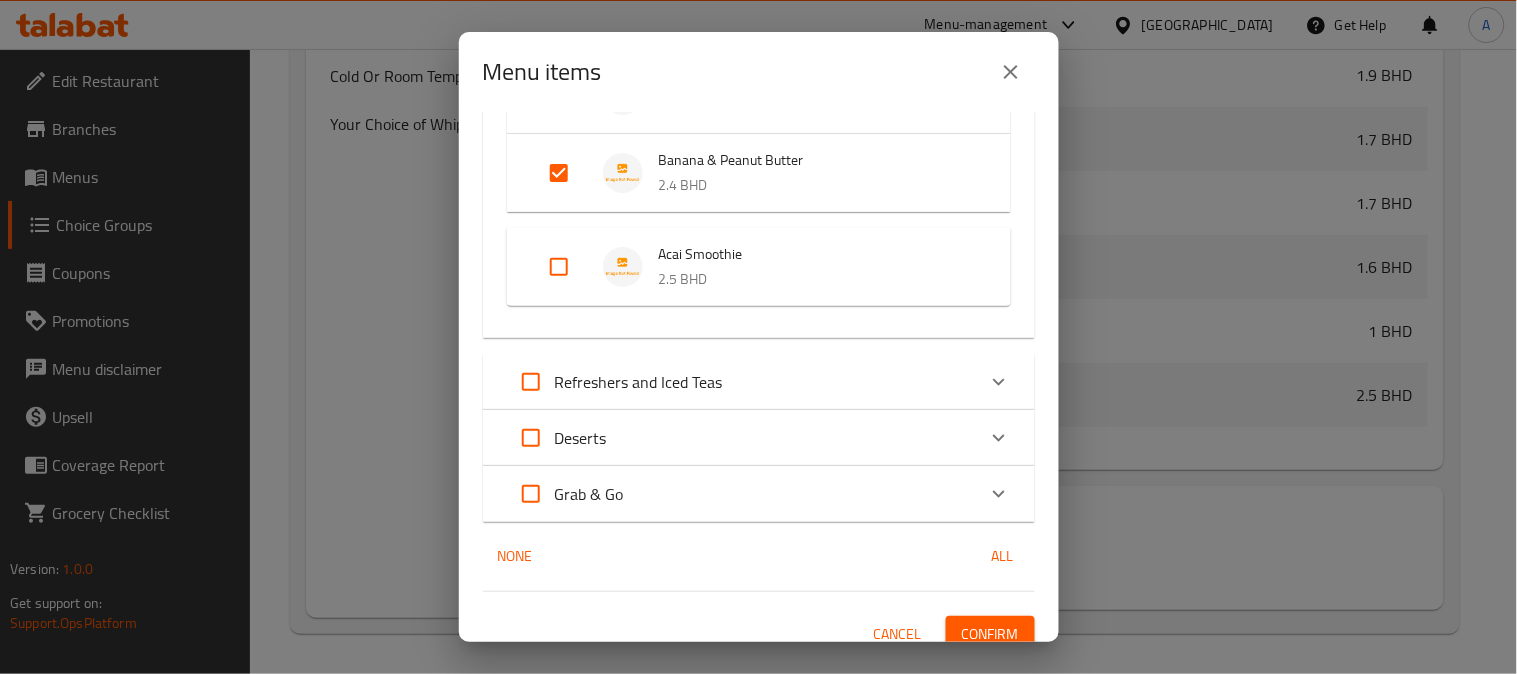 click at bounding box center (559, 173) 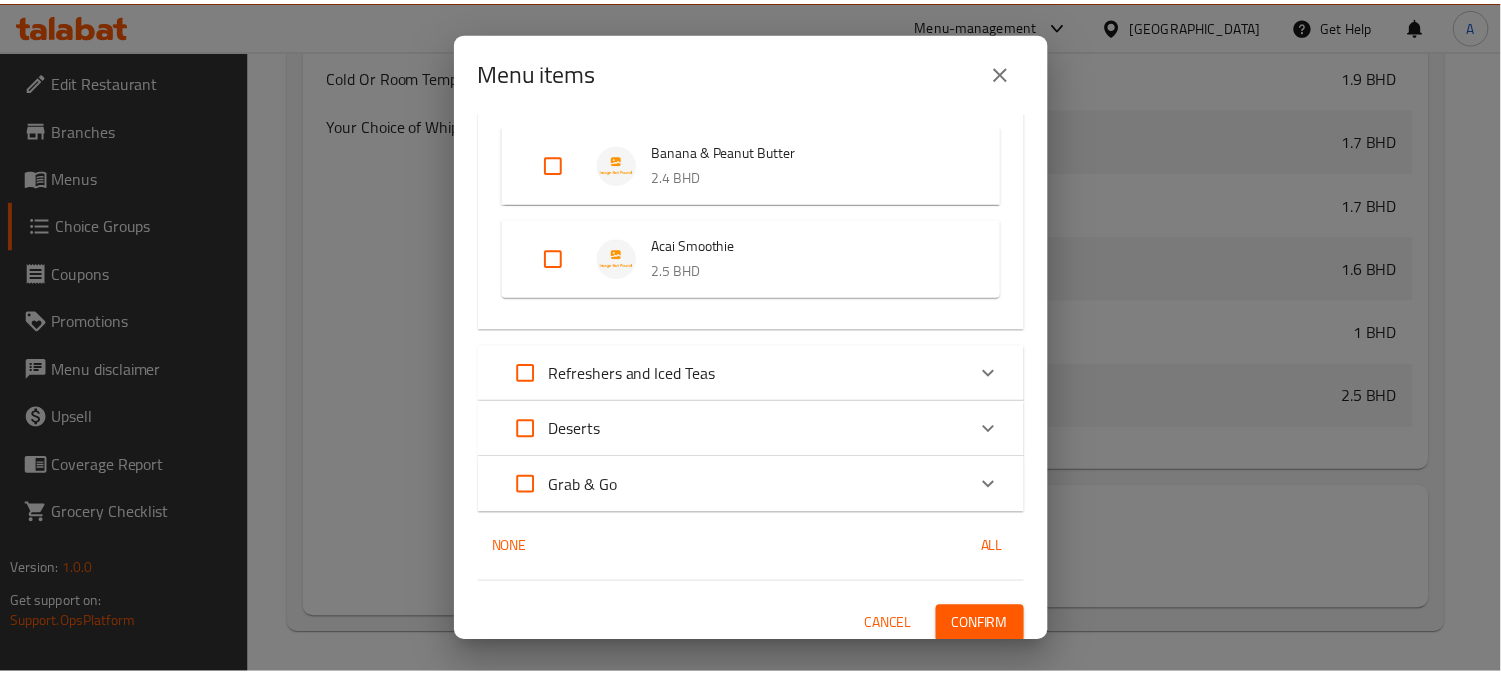 scroll, scrollTop: 1633, scrollLeft: 0, axis: vertical 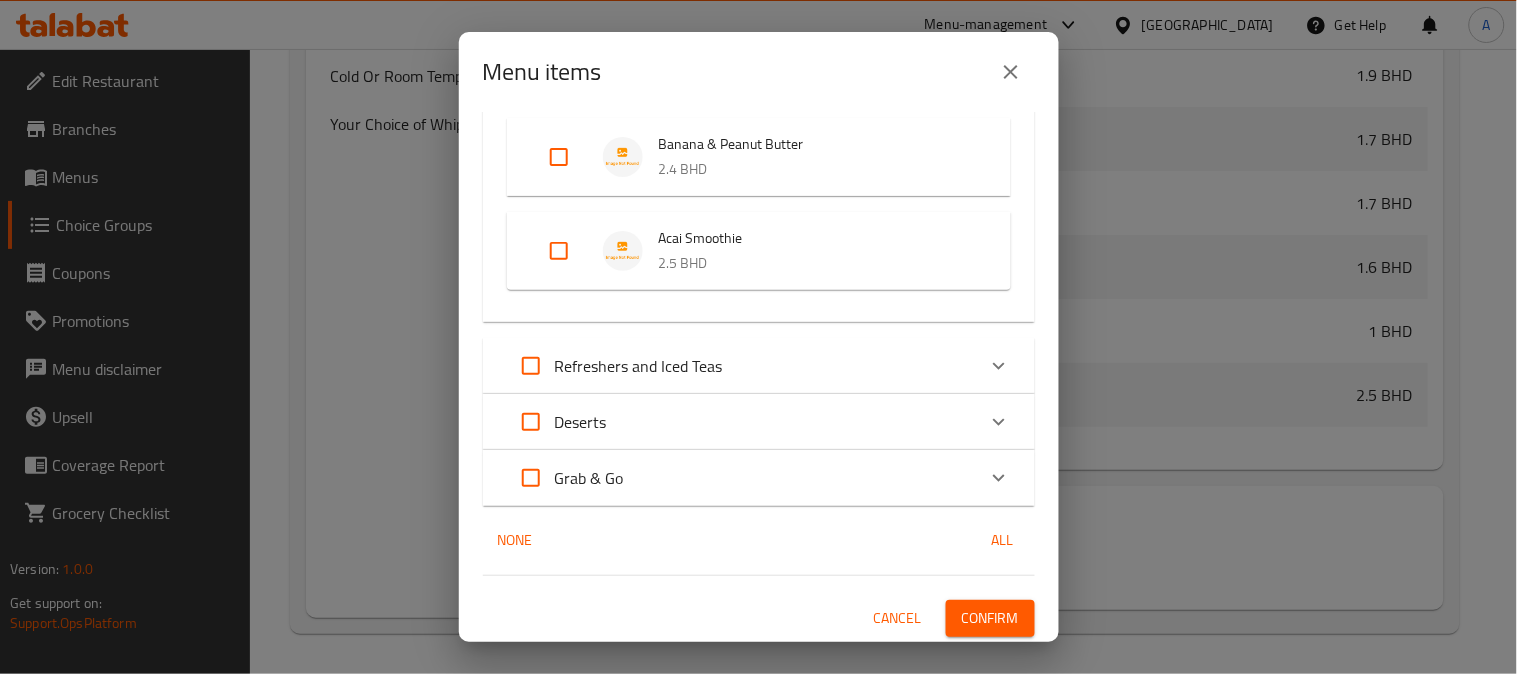click on "Confirm" at bounding box center [990, 618] 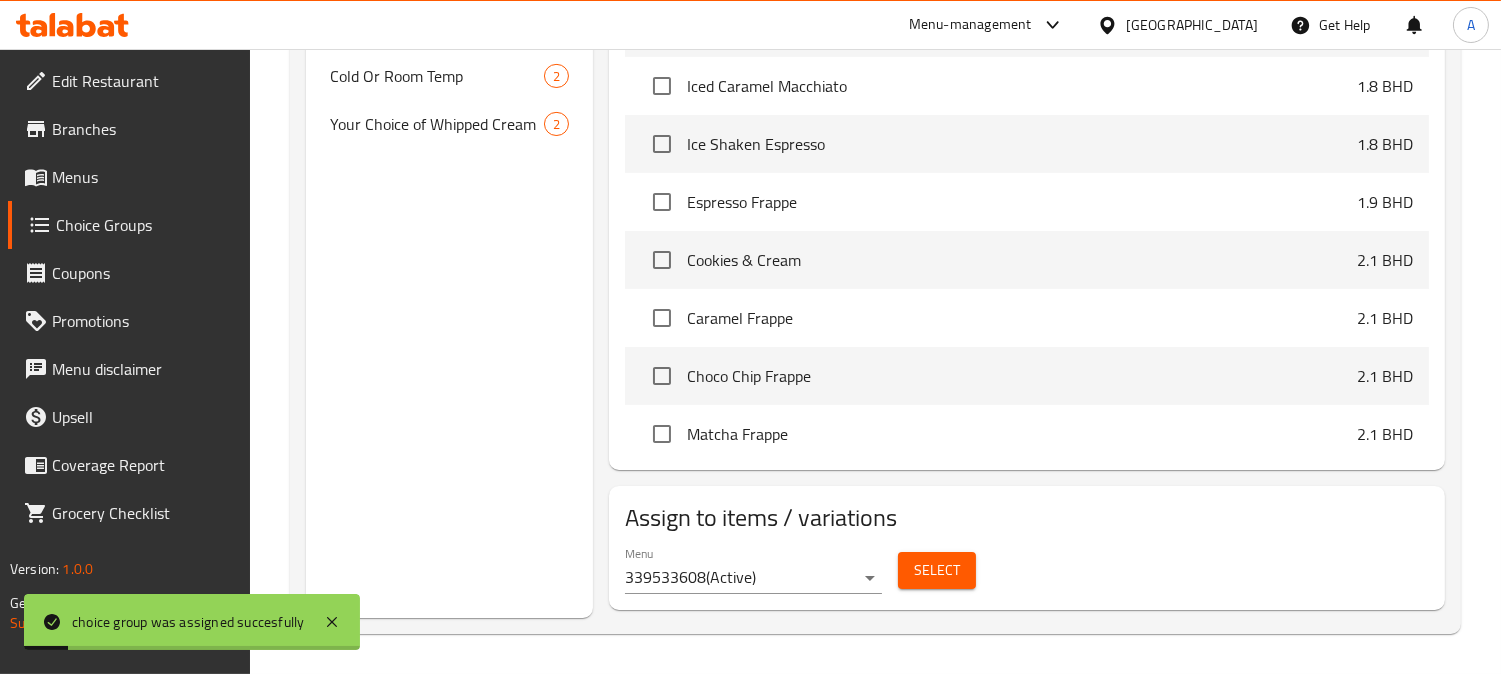 scroll, scrollTop: 760, scrollLeft: 0, axis: vertical 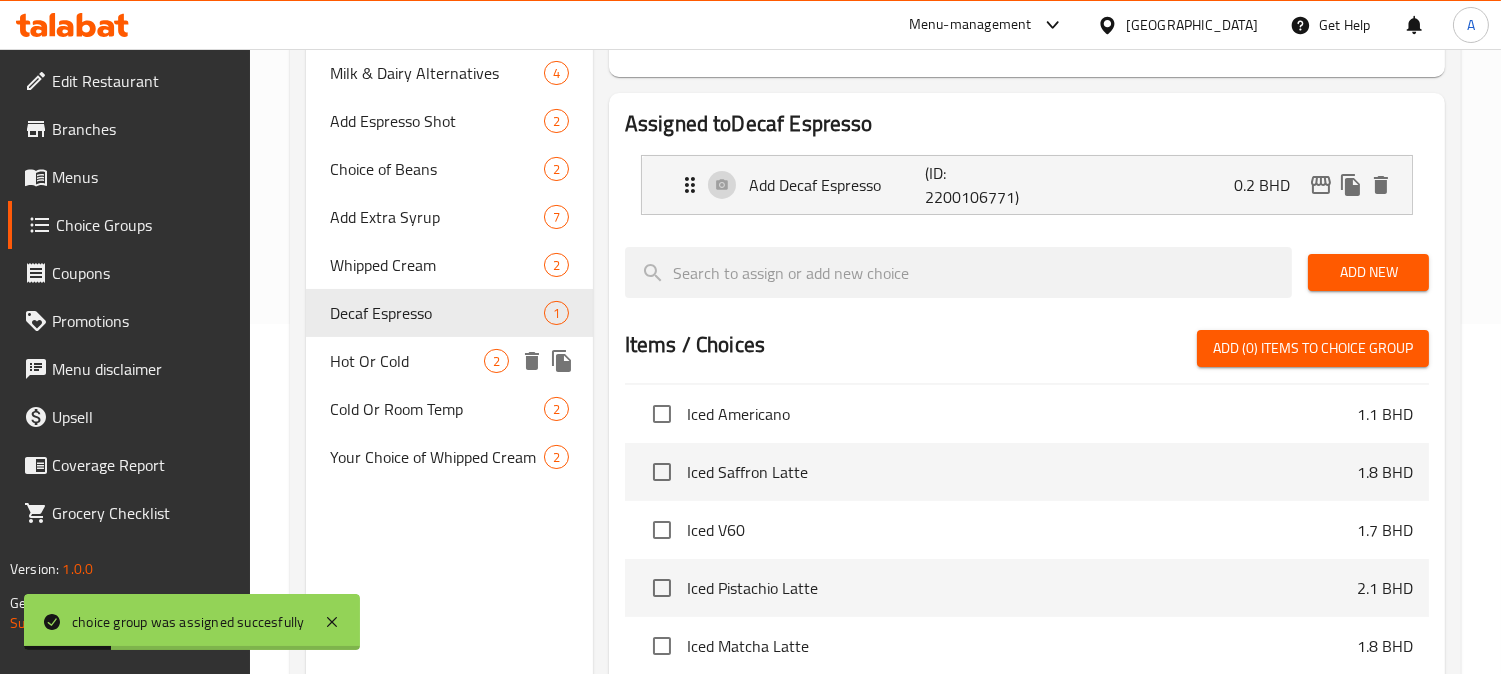 click on "Hot Or Cold" at bounding box center (407, 361) 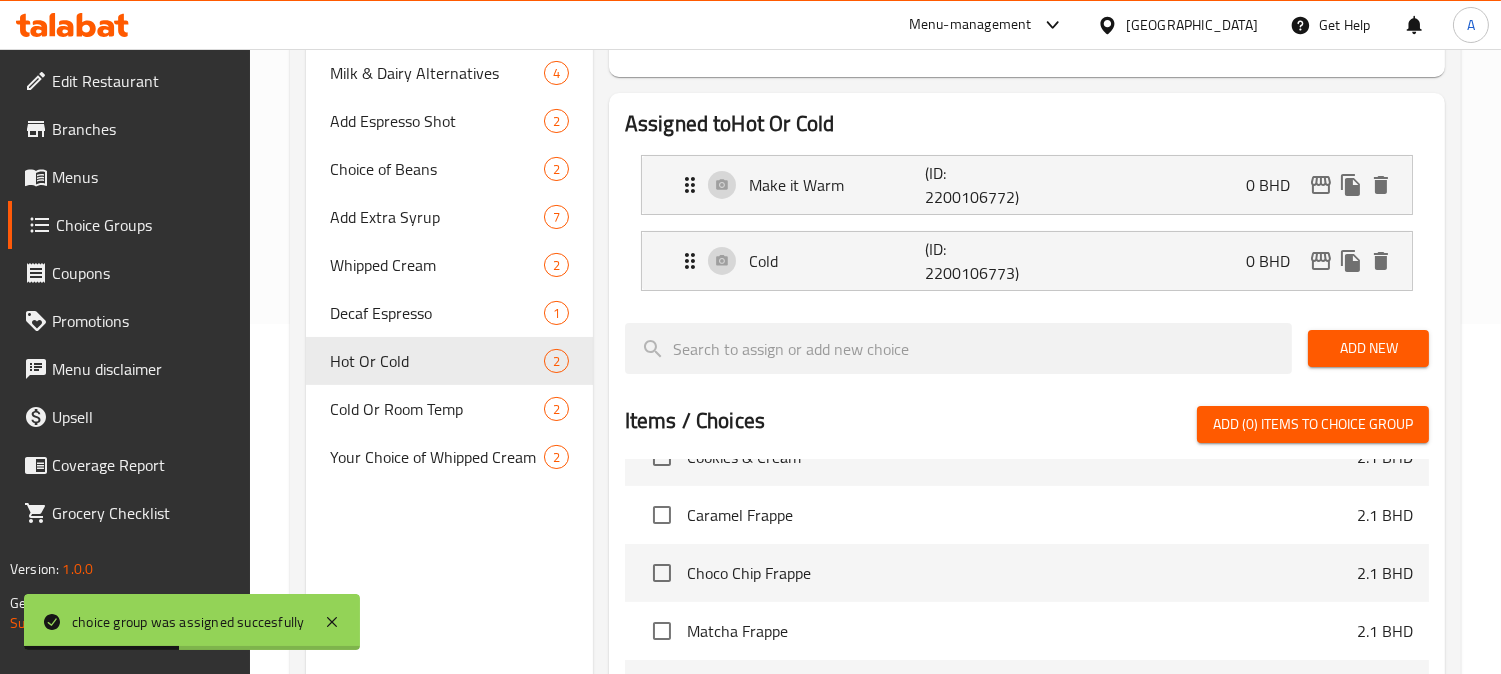 scroll, scrollTop: 1871, scrollLeft: 0, axis: vertical 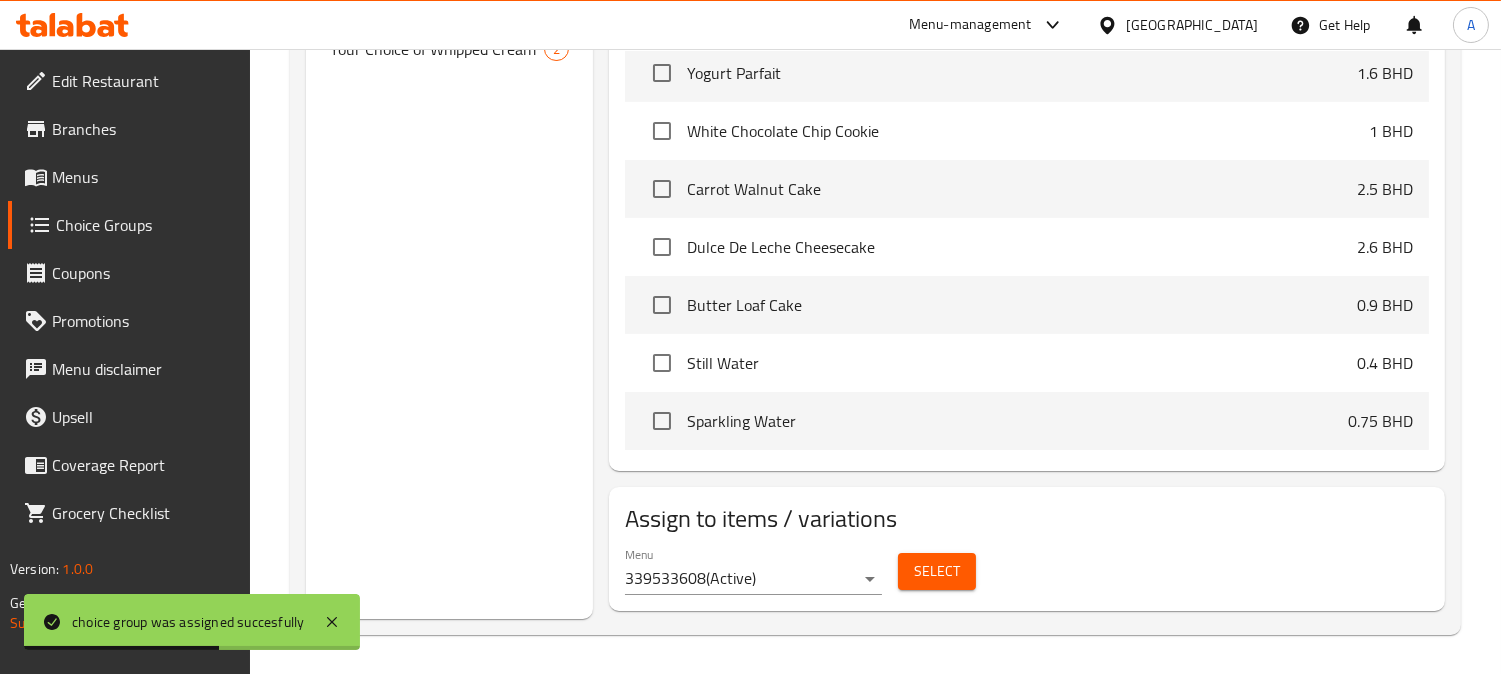 click on "Select" at bounding box center (937, 571) 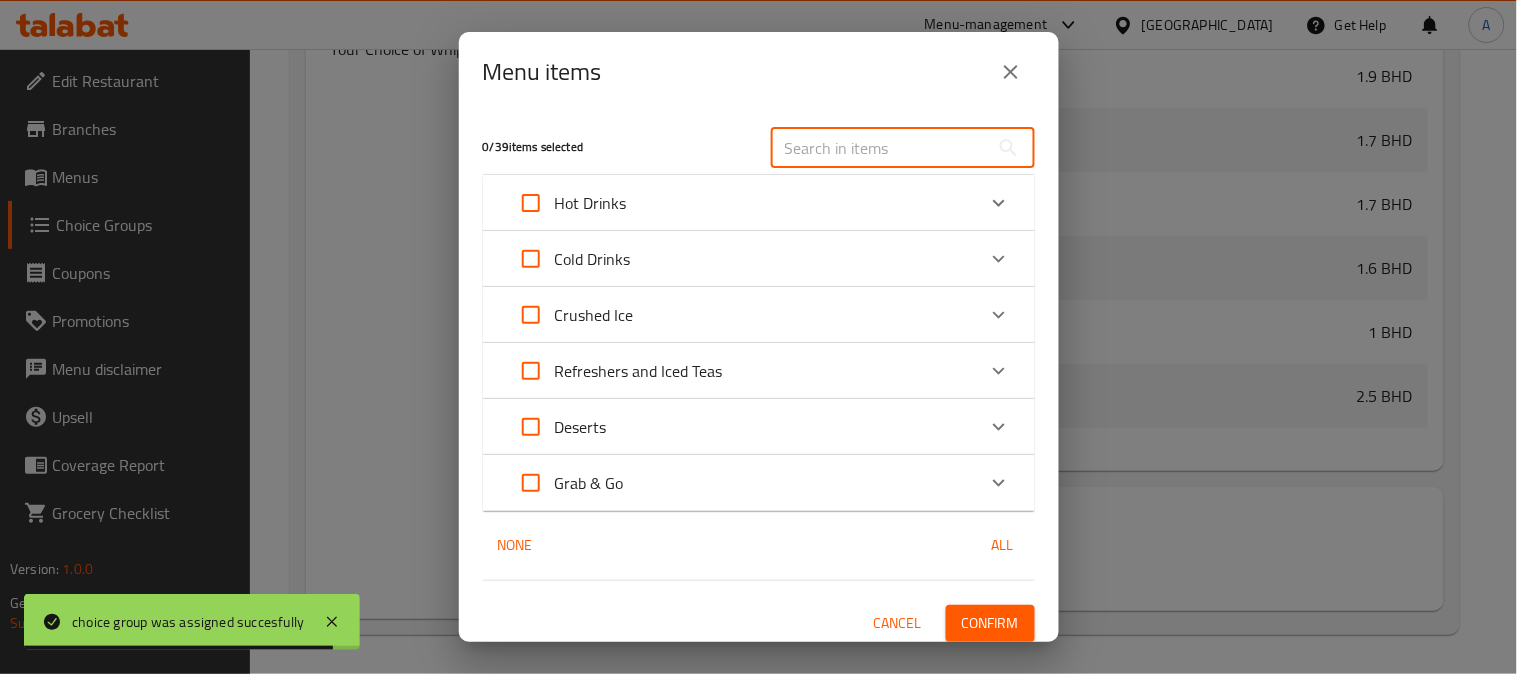 click at bounding box center (880, 148) 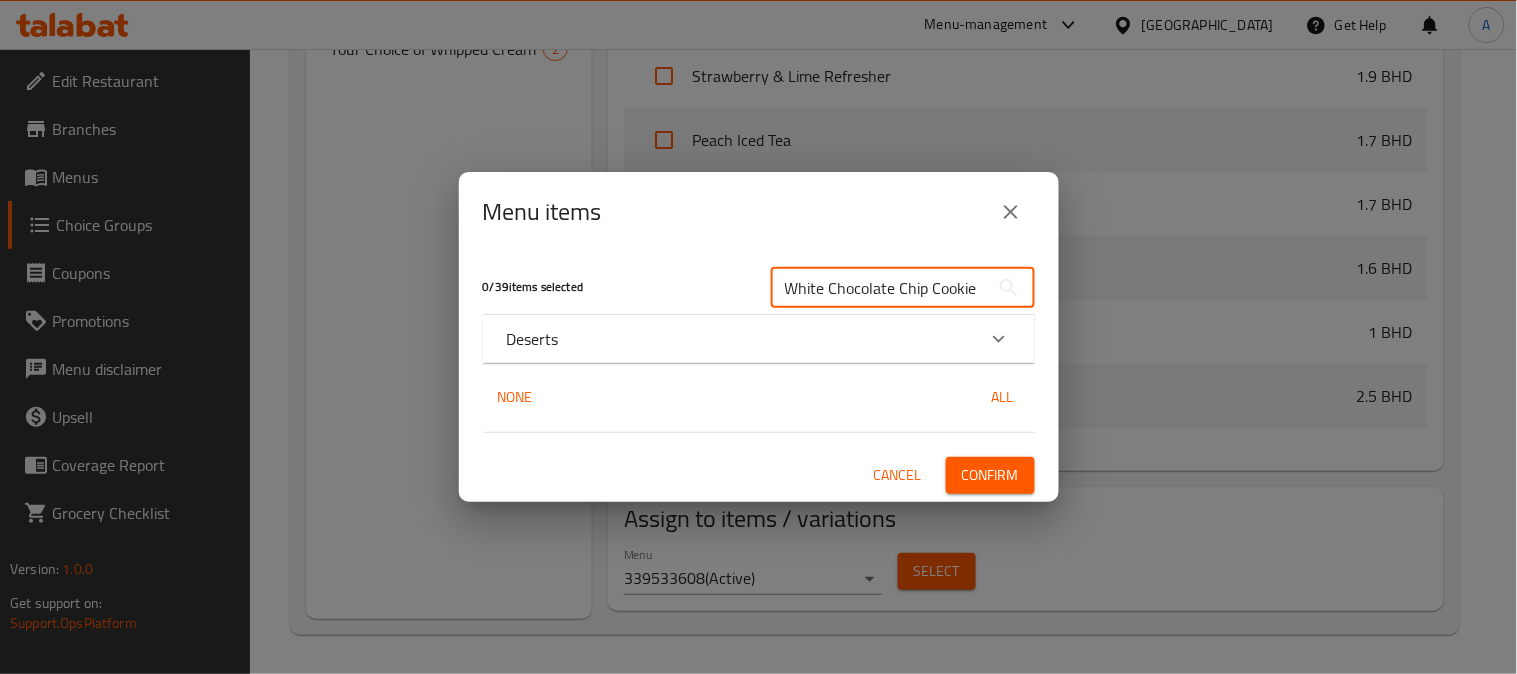 click on "Deserts" at bounding box center (759, 339) 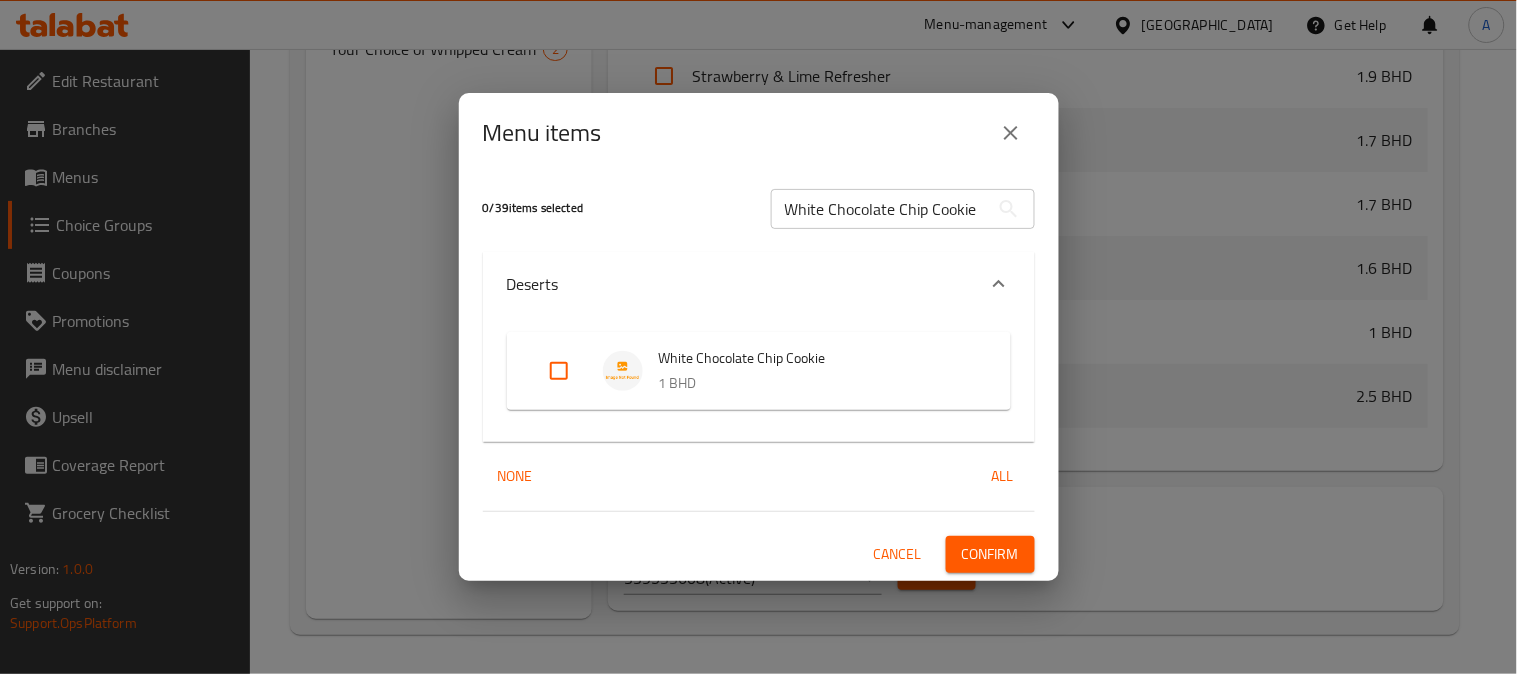 click at bounding box center [559, 371] 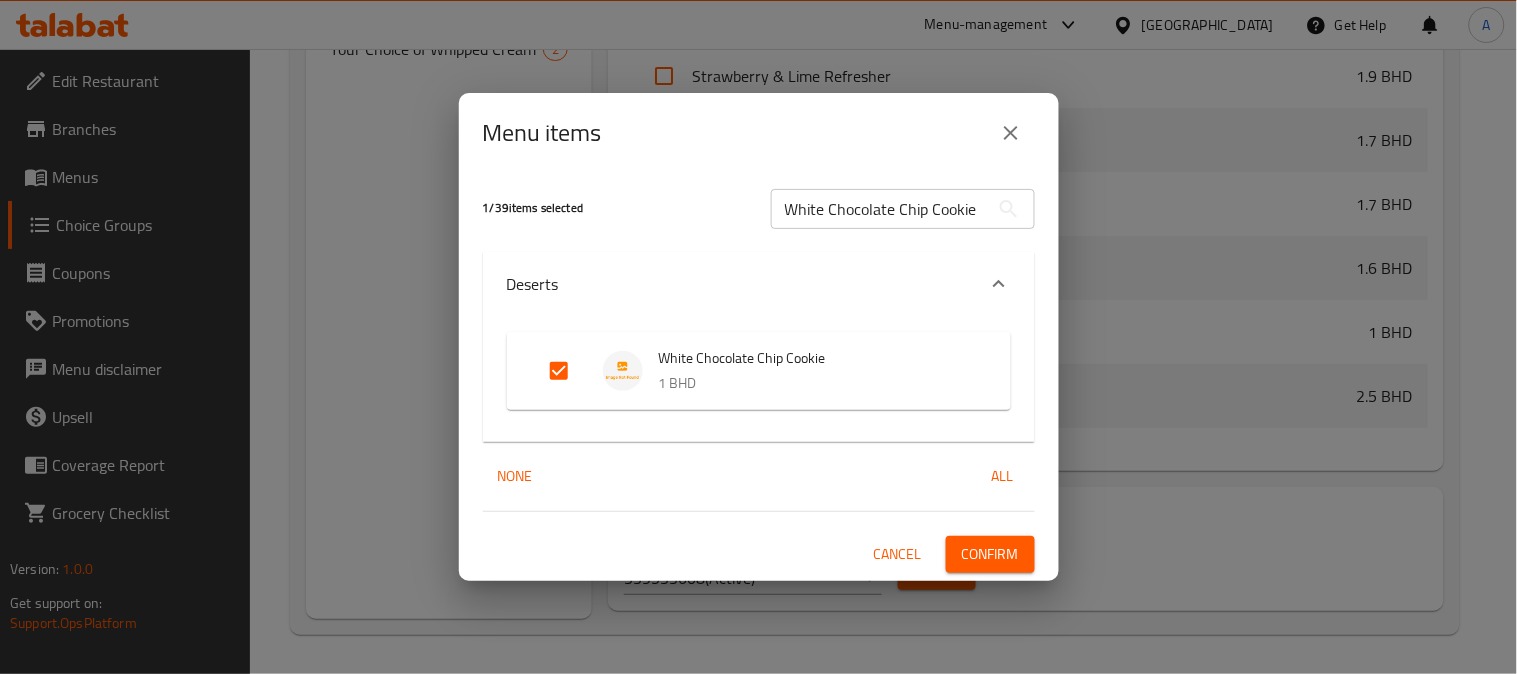 click on "Confirm" at bounding box center (990, 554) 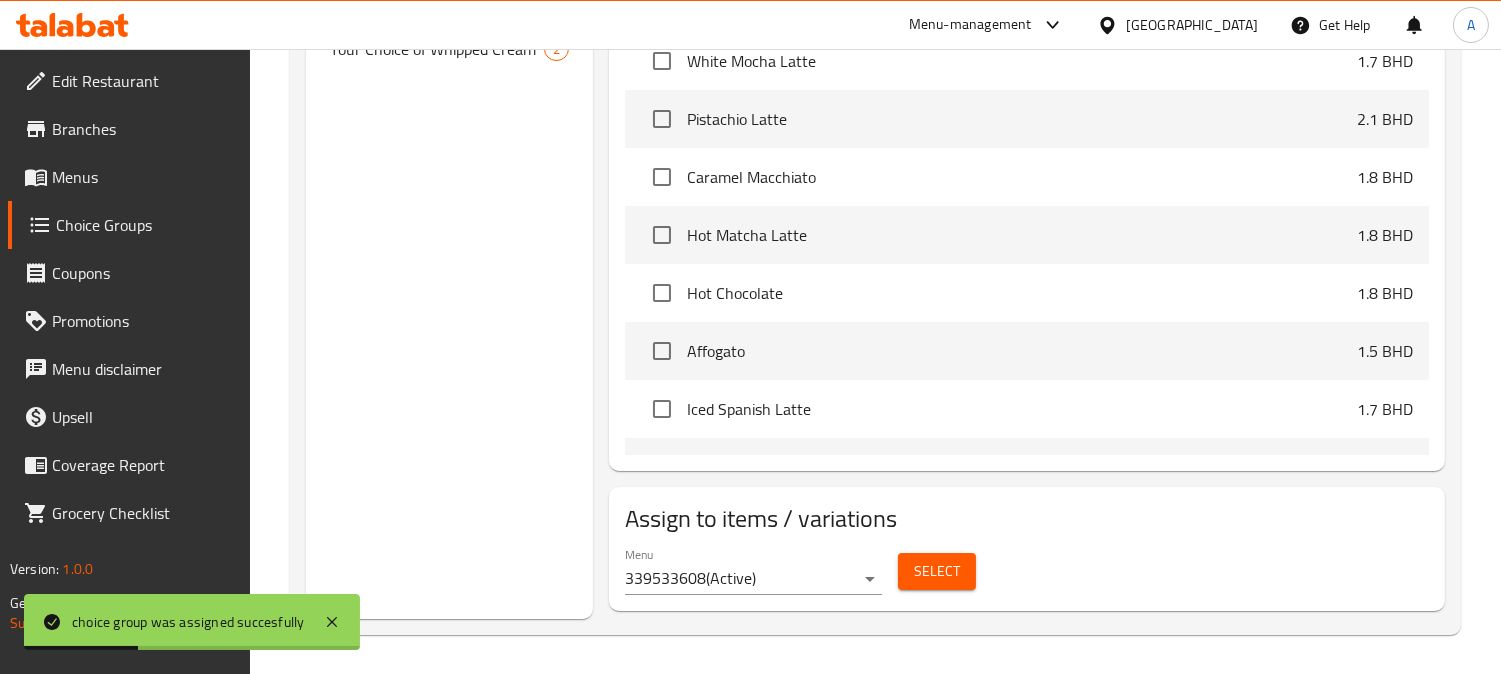 scroll, scrollTop: 0, scrollLeft: 0, axis: both 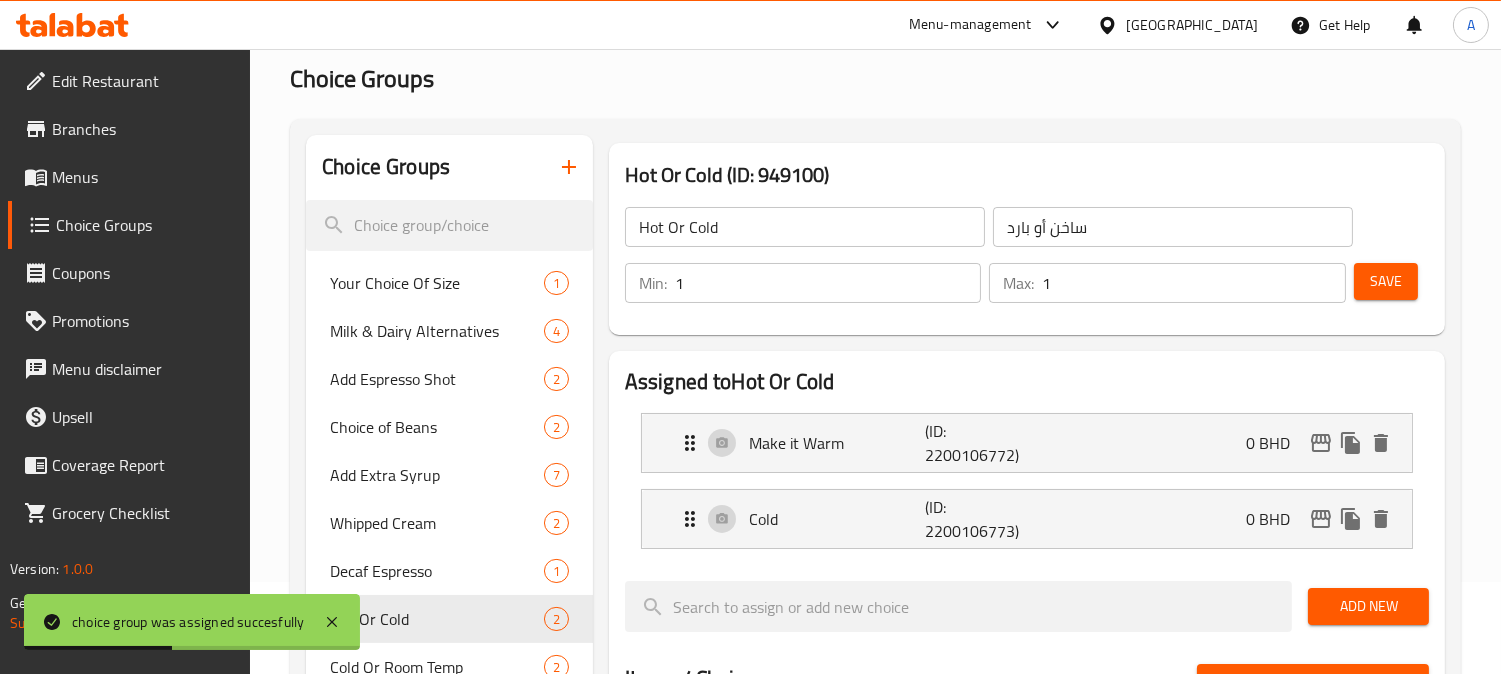 click on "Save" at bounding box center [1386, 281] 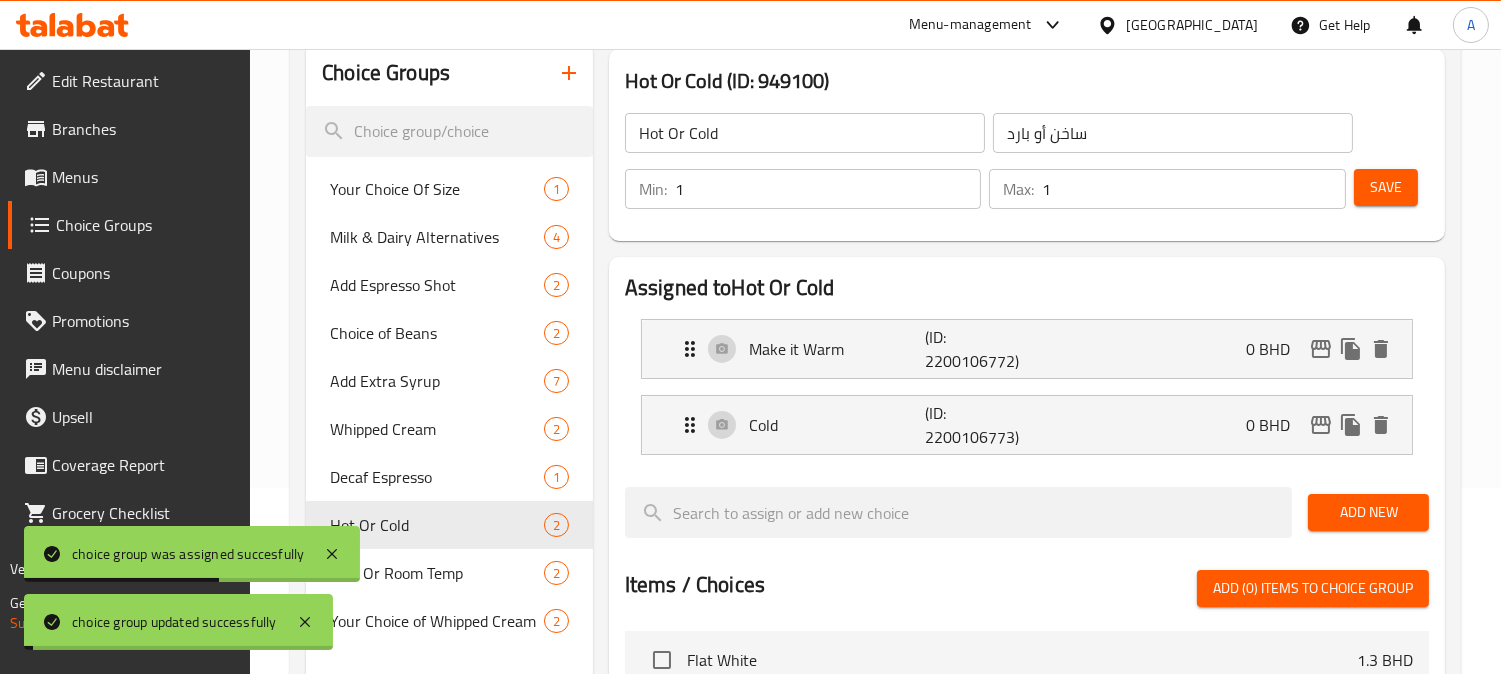 scroll, scrollTop: 425, scrollLeft: 0, axis: vertical 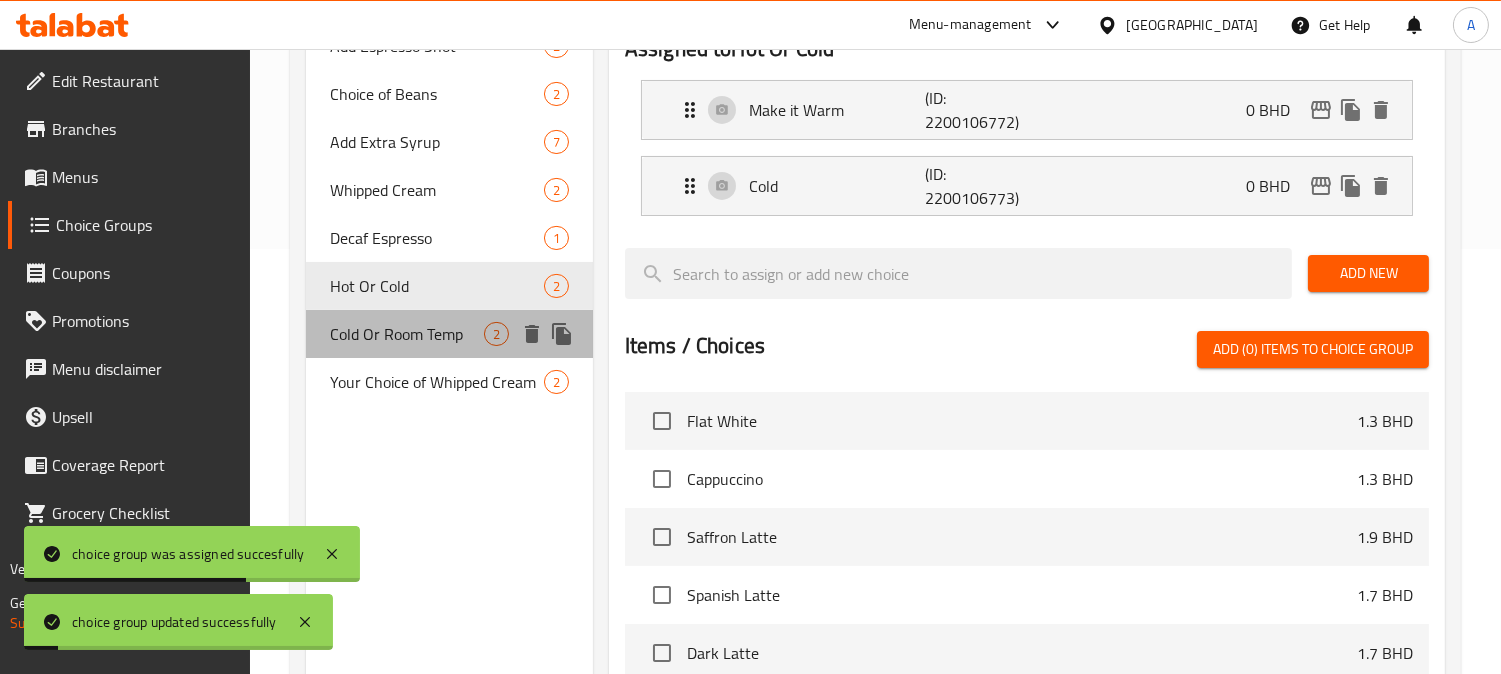 click on "Cold Or Room Temp" at bounding box center [407, 334] 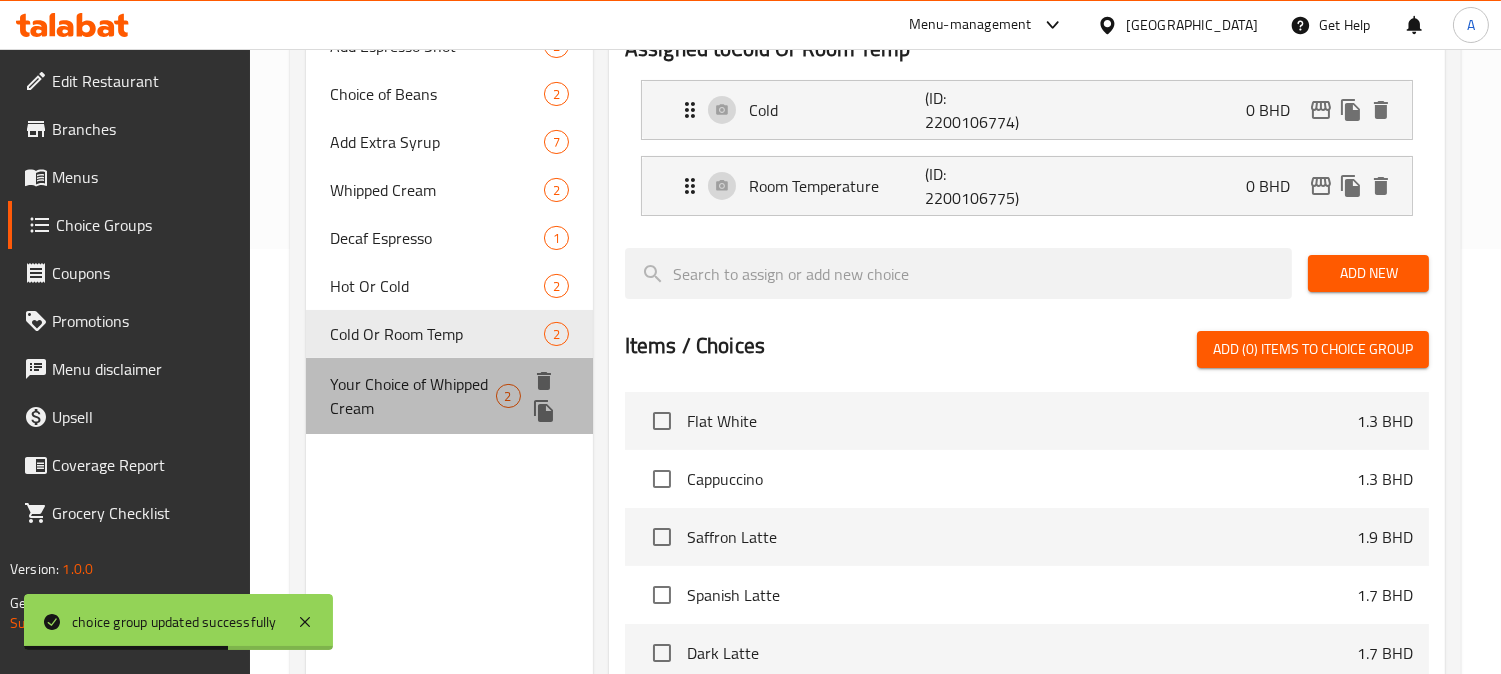 click on "Your Choice of Whipped Cream" at bounding box center (412, 396) 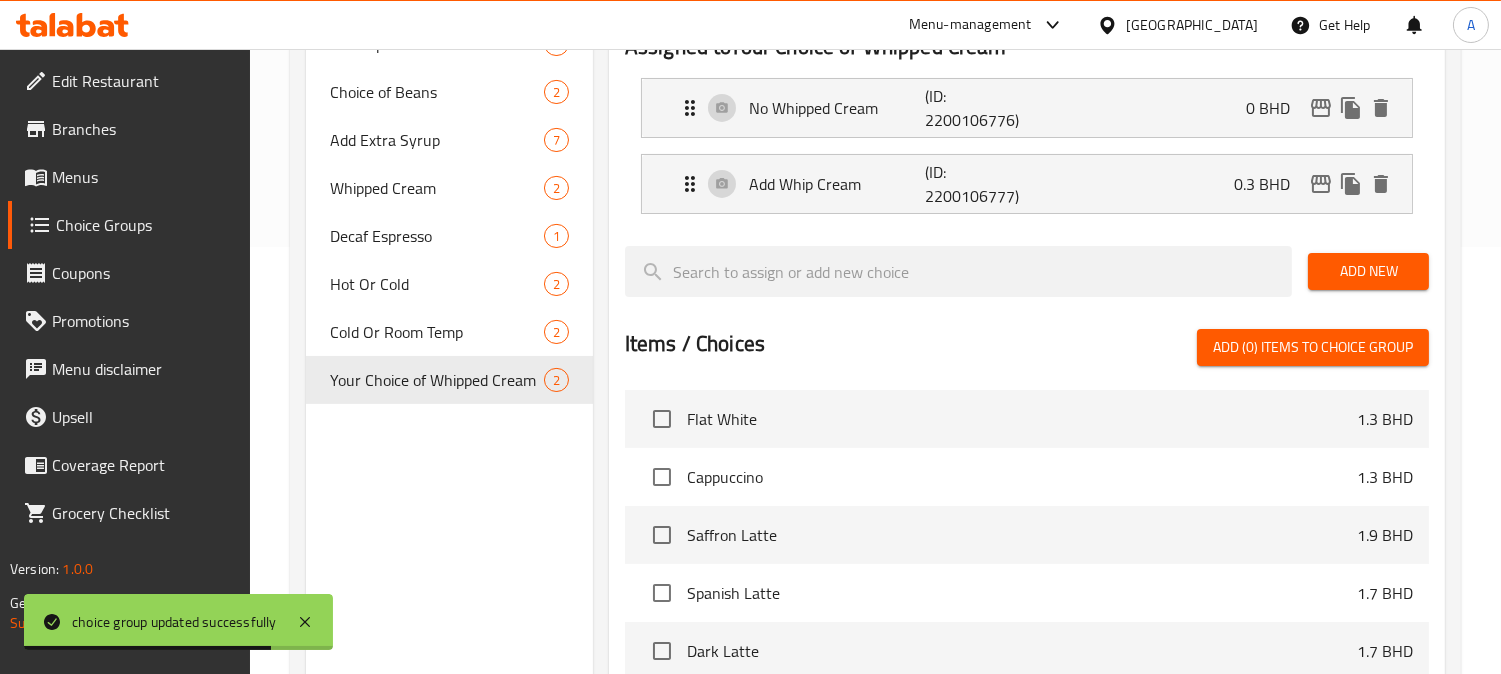 scroll, scrollTop: 536, scrollLeft: 0, axis: vertical 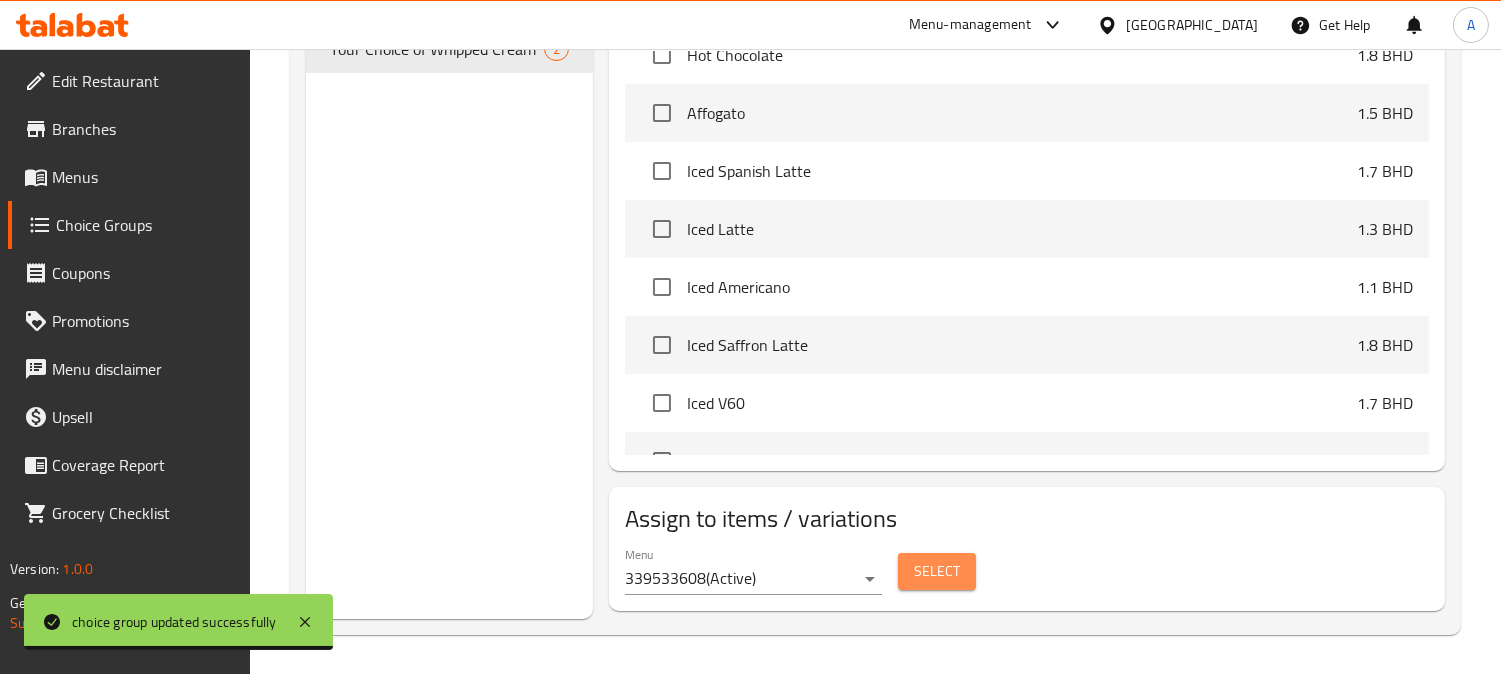 click on "Select" at bounding box center (937, 571) 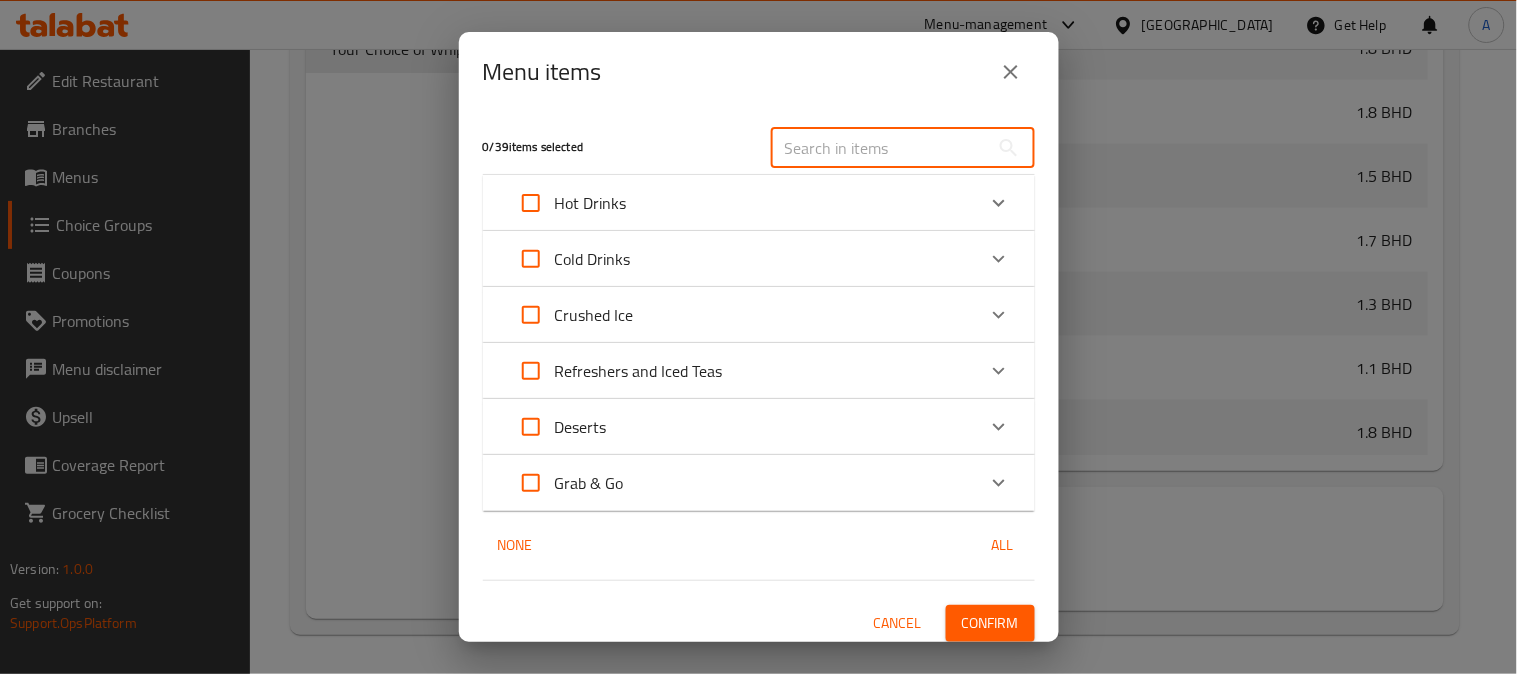 click at bounding box center [880, 148] 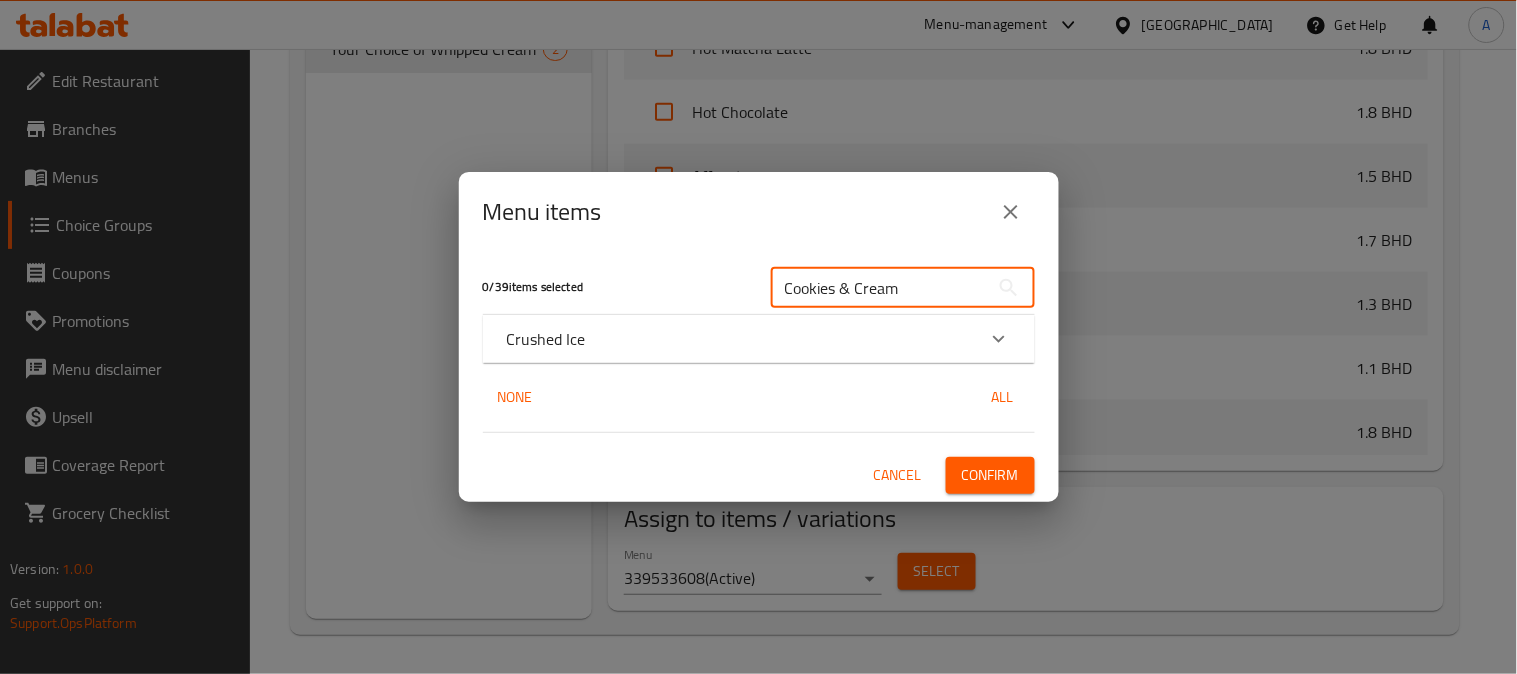 click on "Crushed Ice" at bounding box center (741, 339) 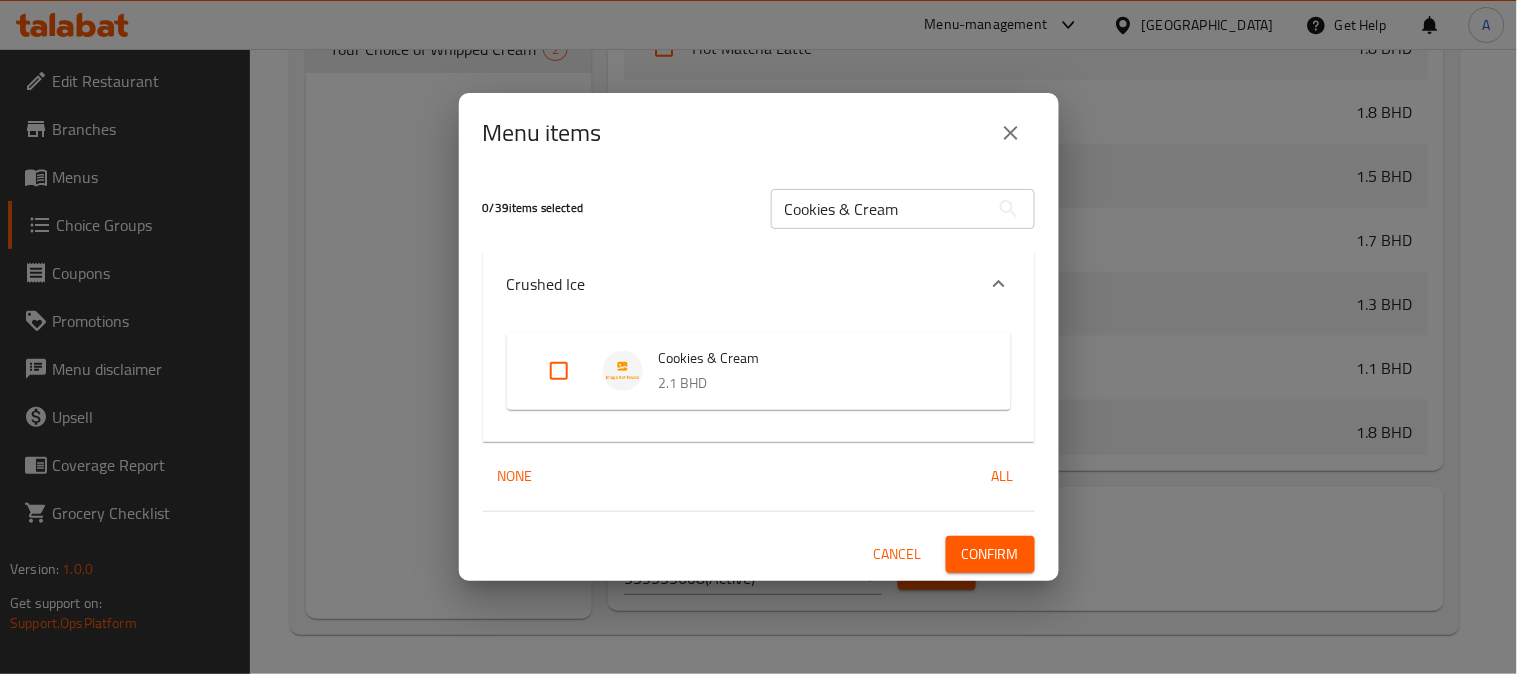 click at bounding box center (559, 371) 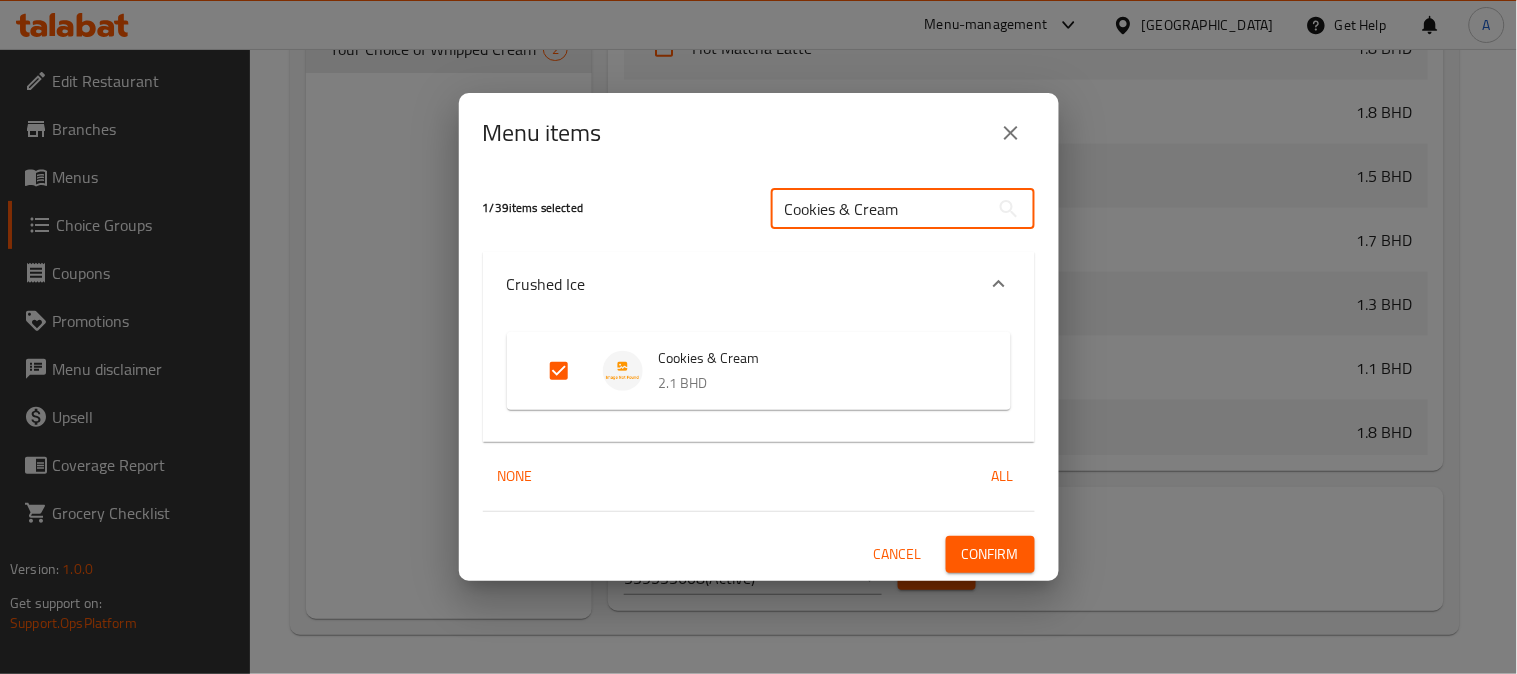 drag, startPoint x: 936, startPoint y: 206, endPoint x: 540, endPoint y: 244, distance: 397.81906 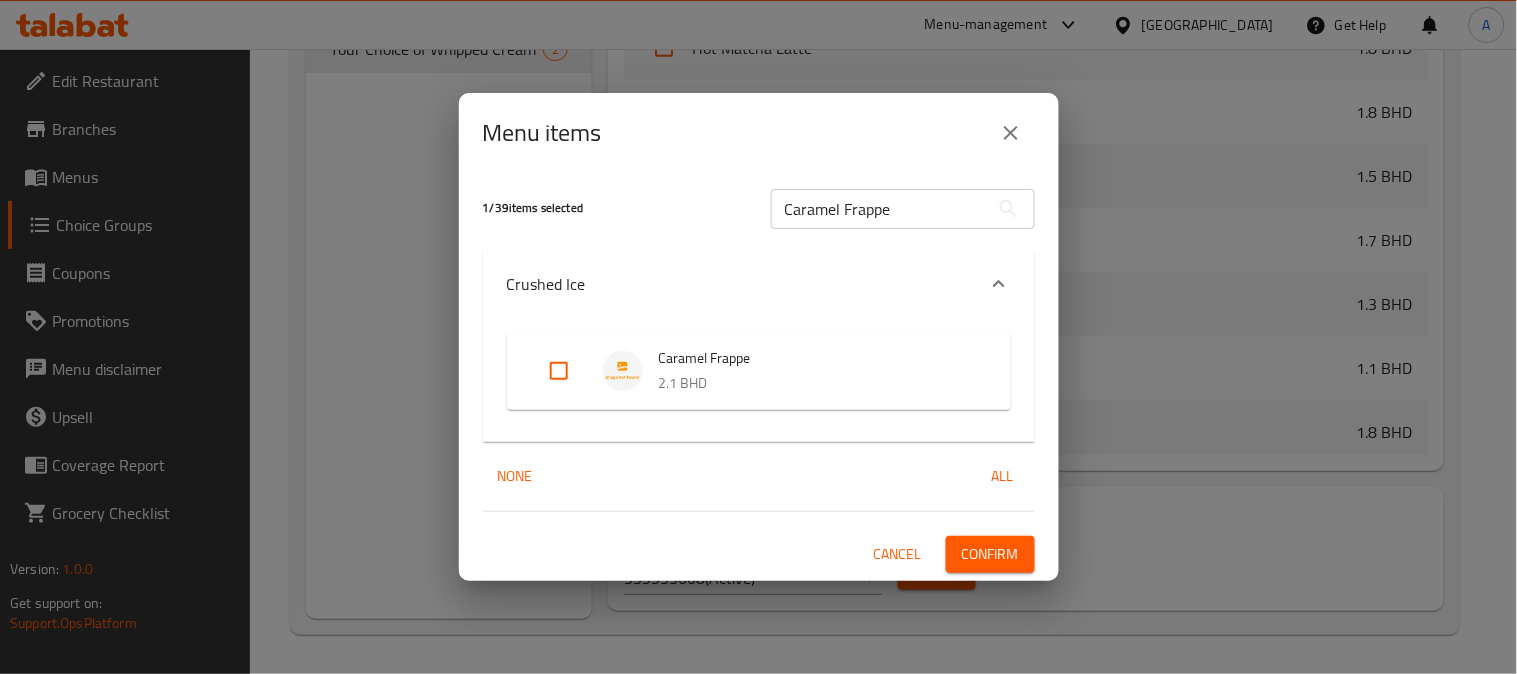 drag, startPoint x: 548, startPoint y: 374, endPoint x: 560, endPoint y: 375, distance: 12.0415945 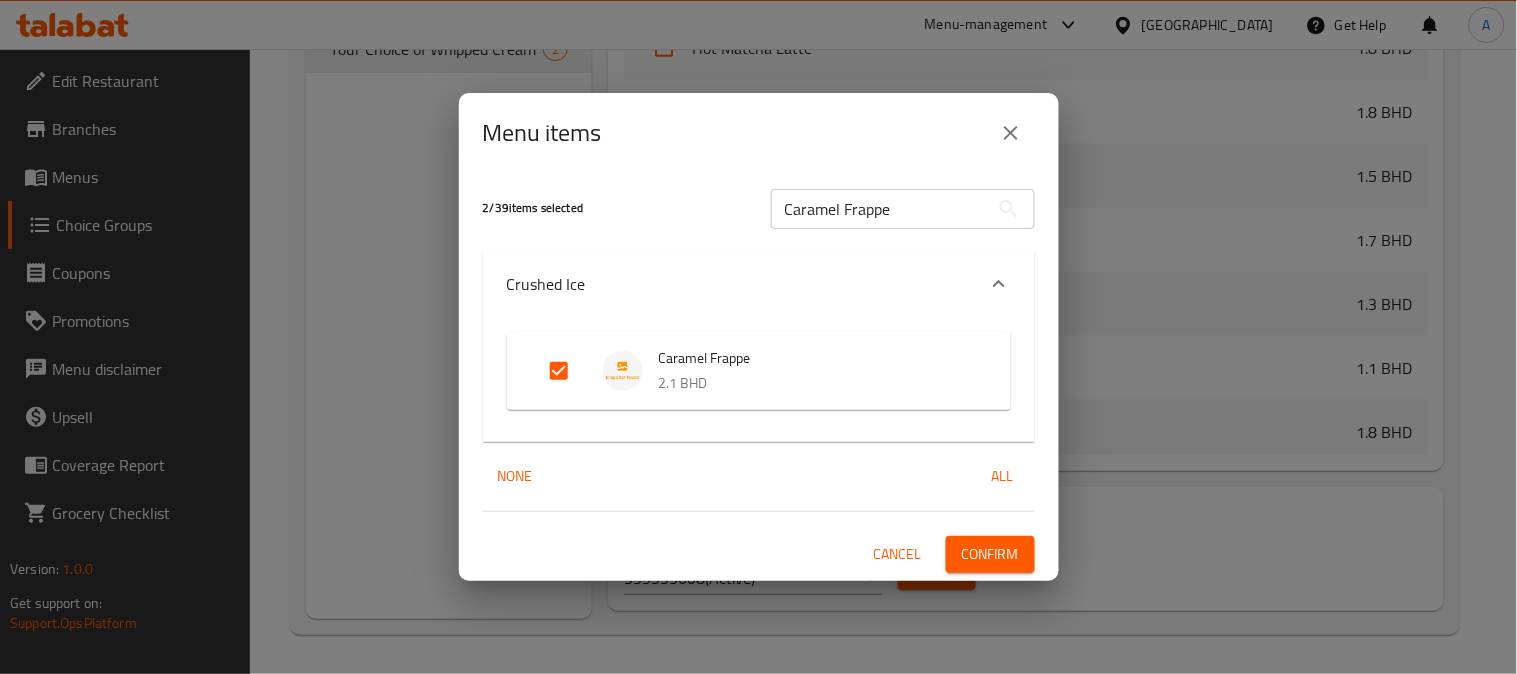 drag, startPoint x: 933, startPoint y: 213, endPoint x: 388, endPoint y: 182, distance: 545.8809 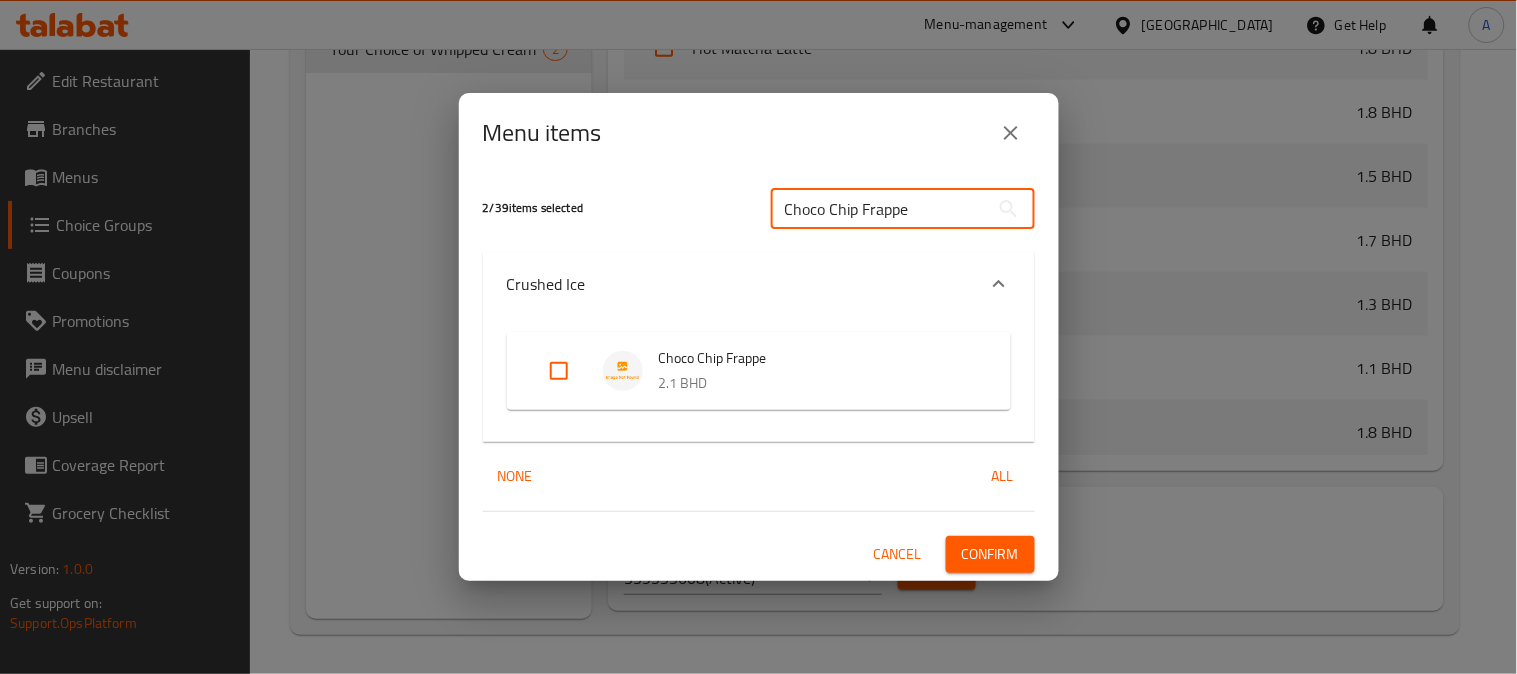 click at bounding box center [559, 371] 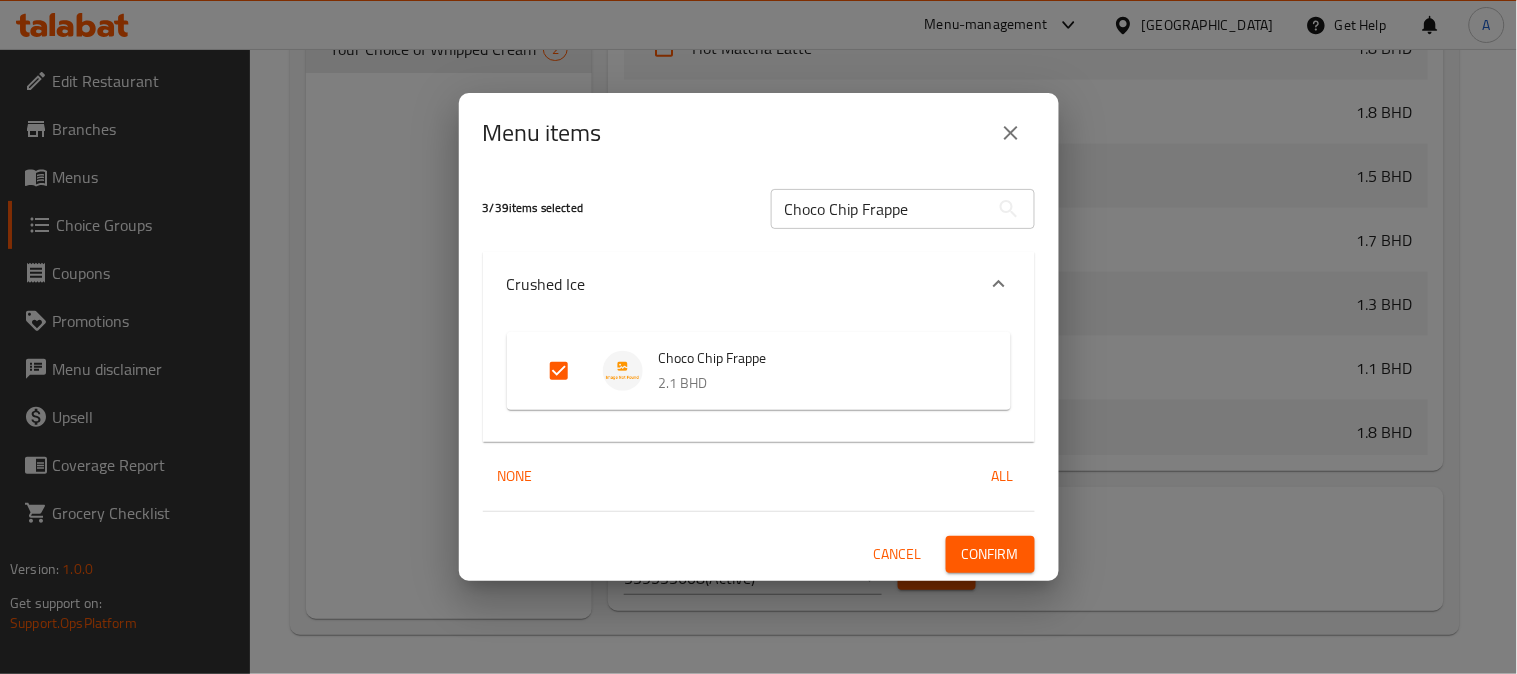 drag, startPoint x: 951, startPoint y: 208, endPoint x: 458, endPoint y: 193, distance: 493.22815 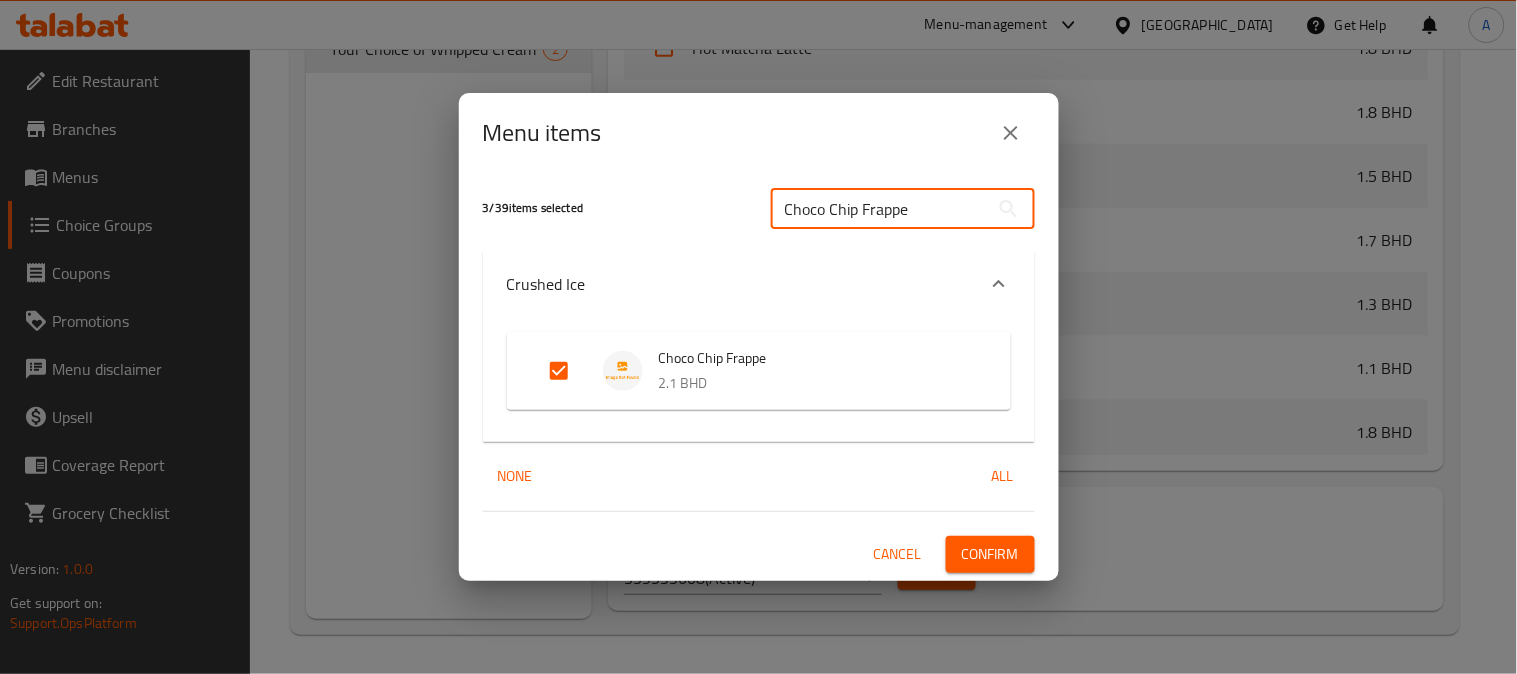 paste on "Matcha" 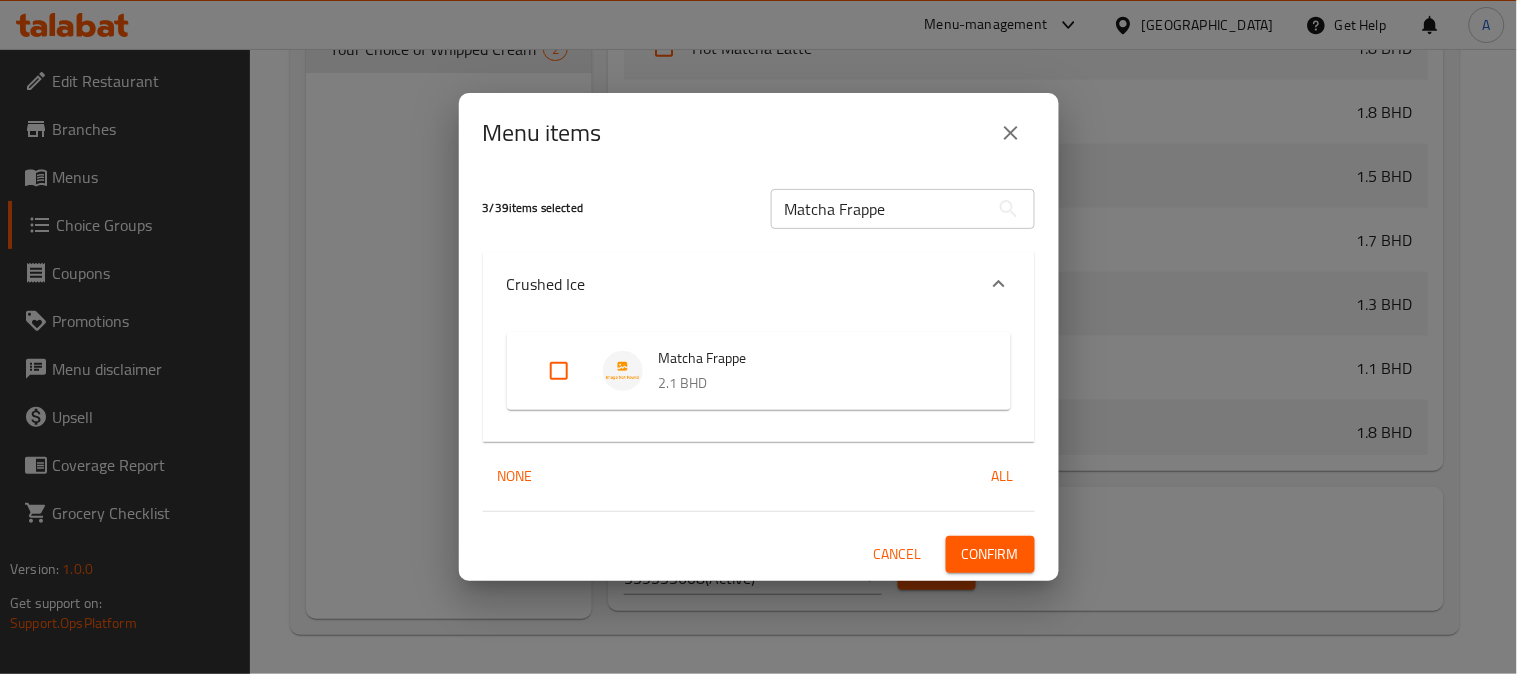 click at bounding box center [559, 371] 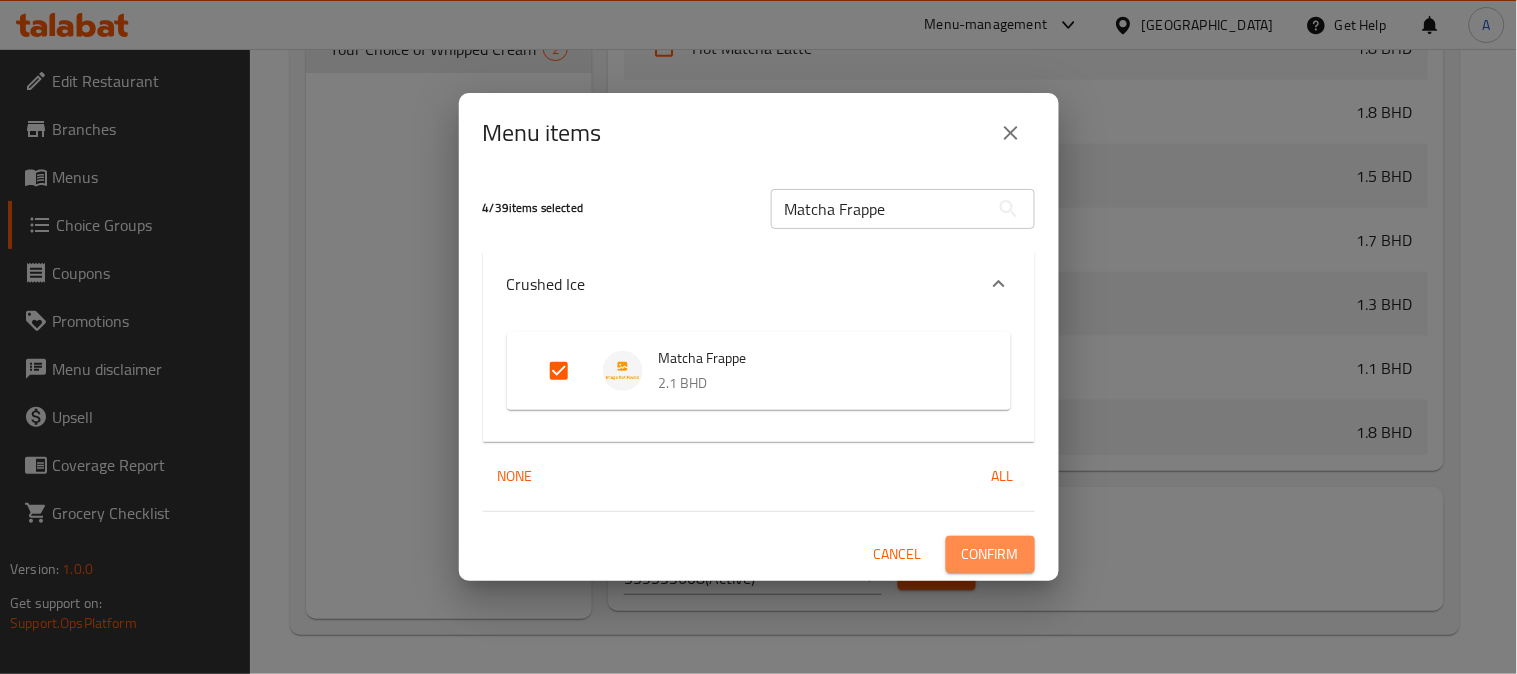 click on "Confirm" at bounding box center [990, 554] 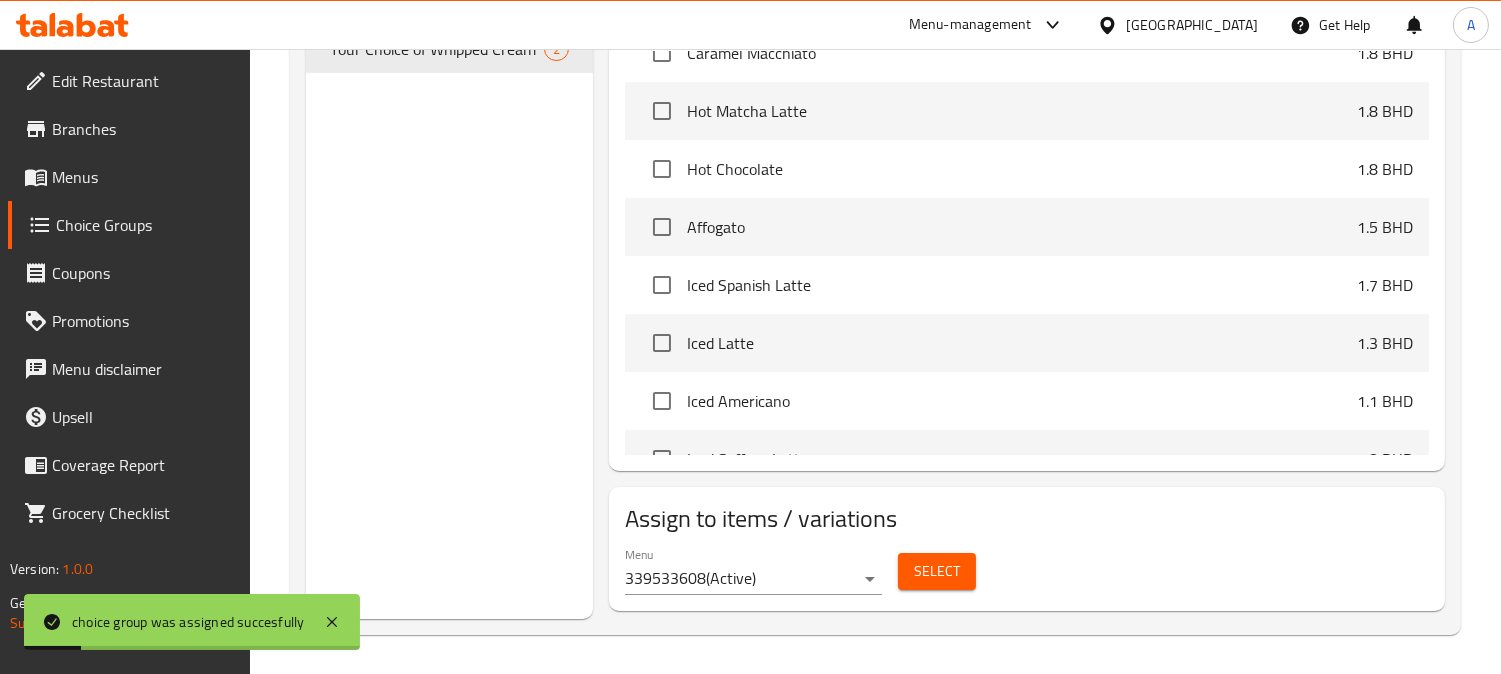 scroll, scrollTop: 333, scrollLeft: 0, axis: vertical 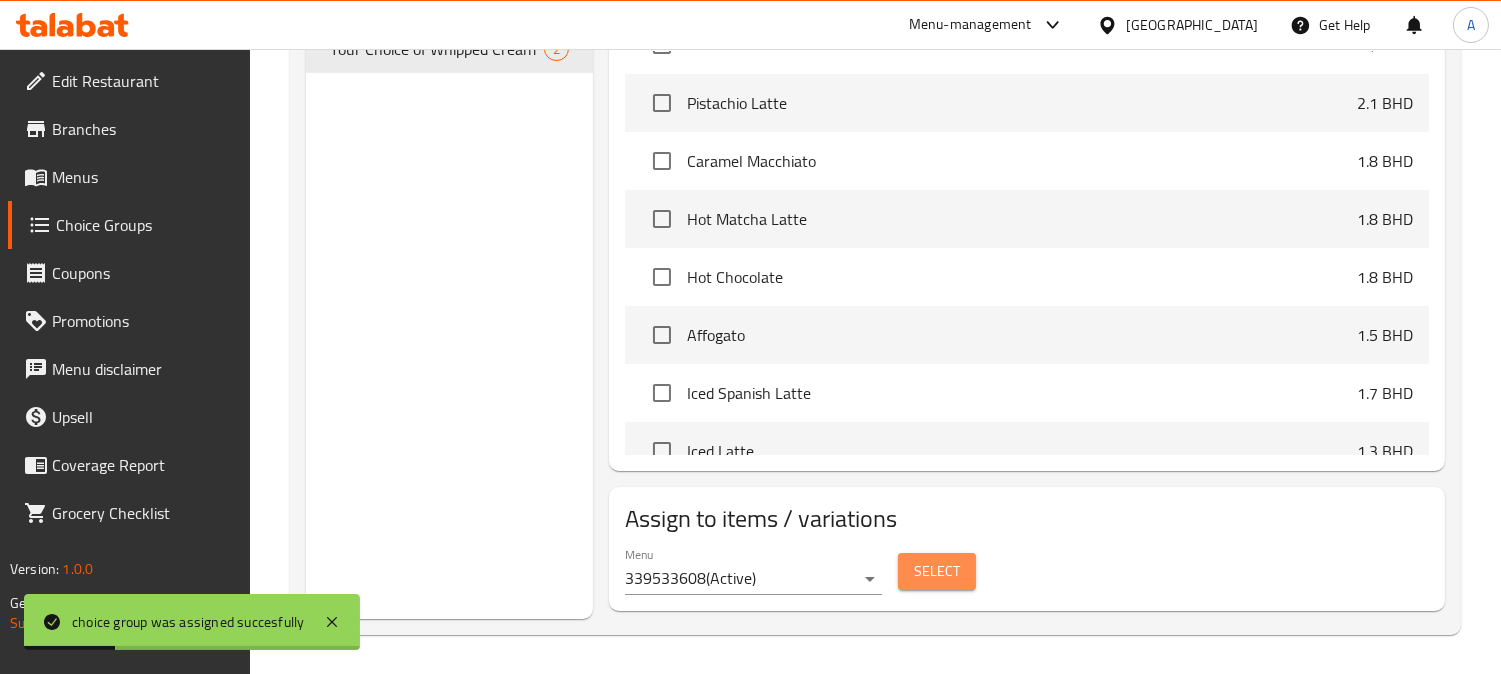 click on "Select" at bounding box center [937, 571] 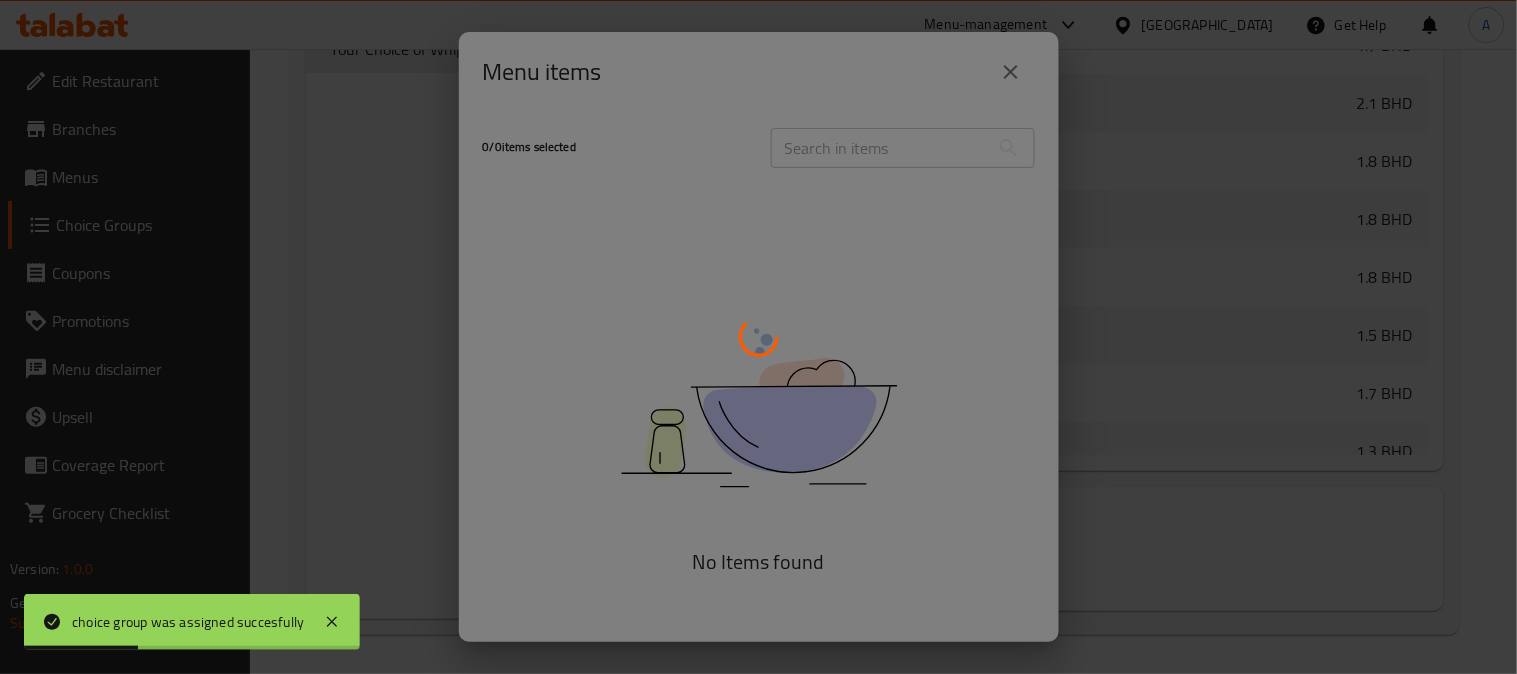 click at bounding box center [758, 337] 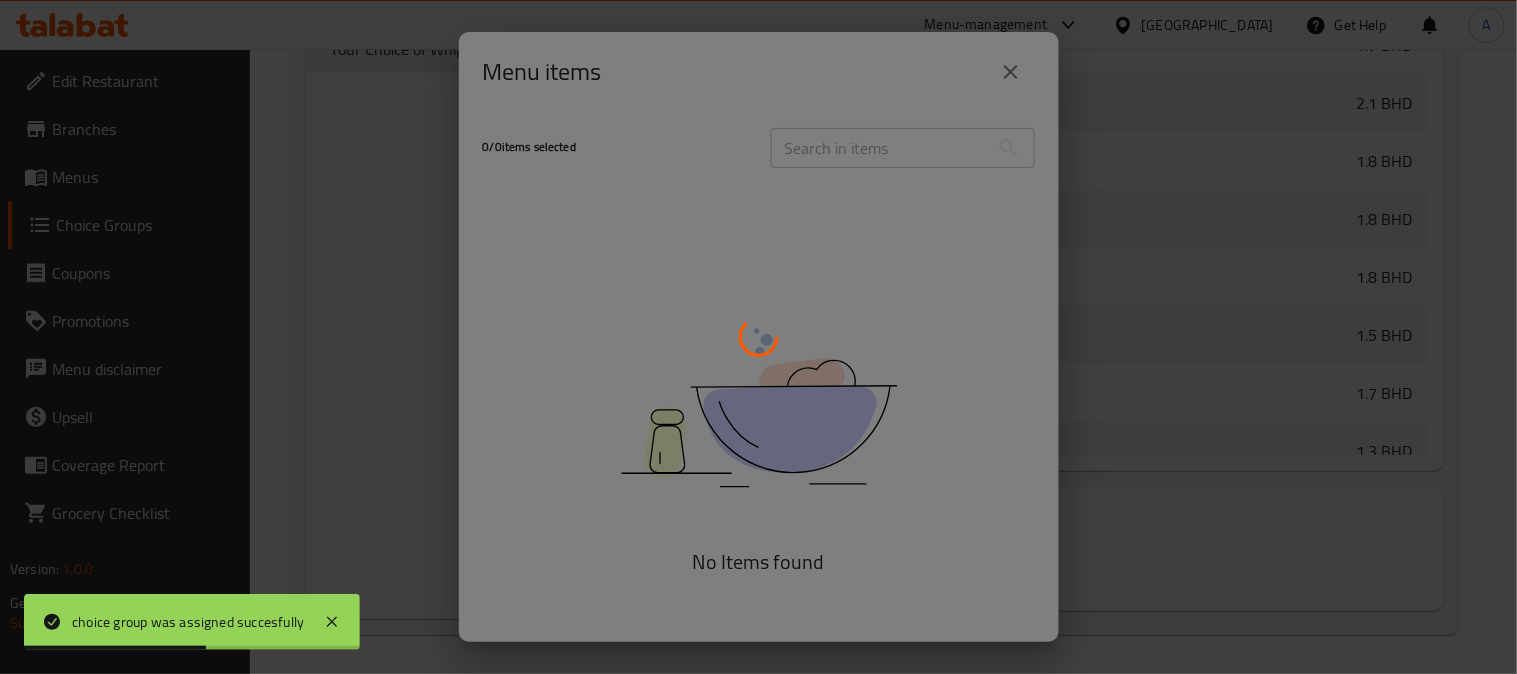 click at bounding box center (758, 337) 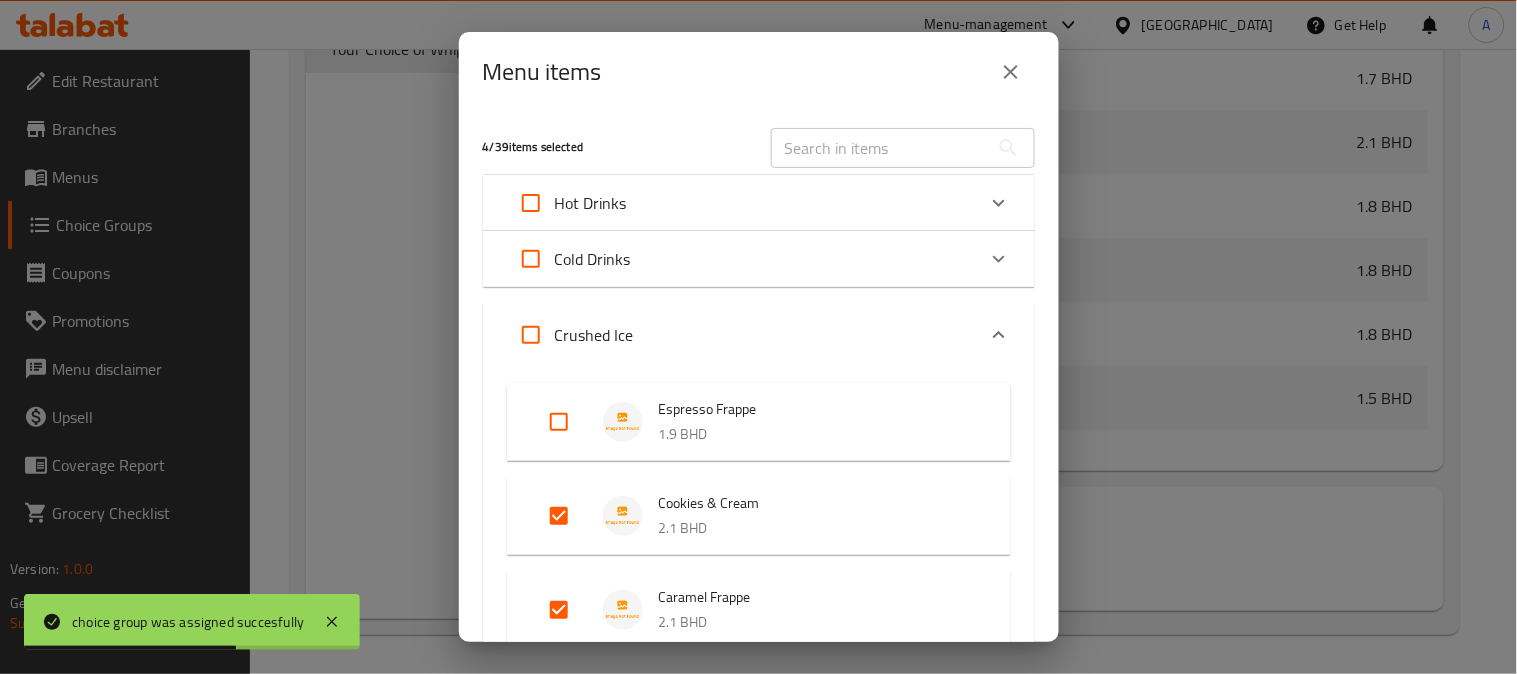 click at bounding box center (880, 148) 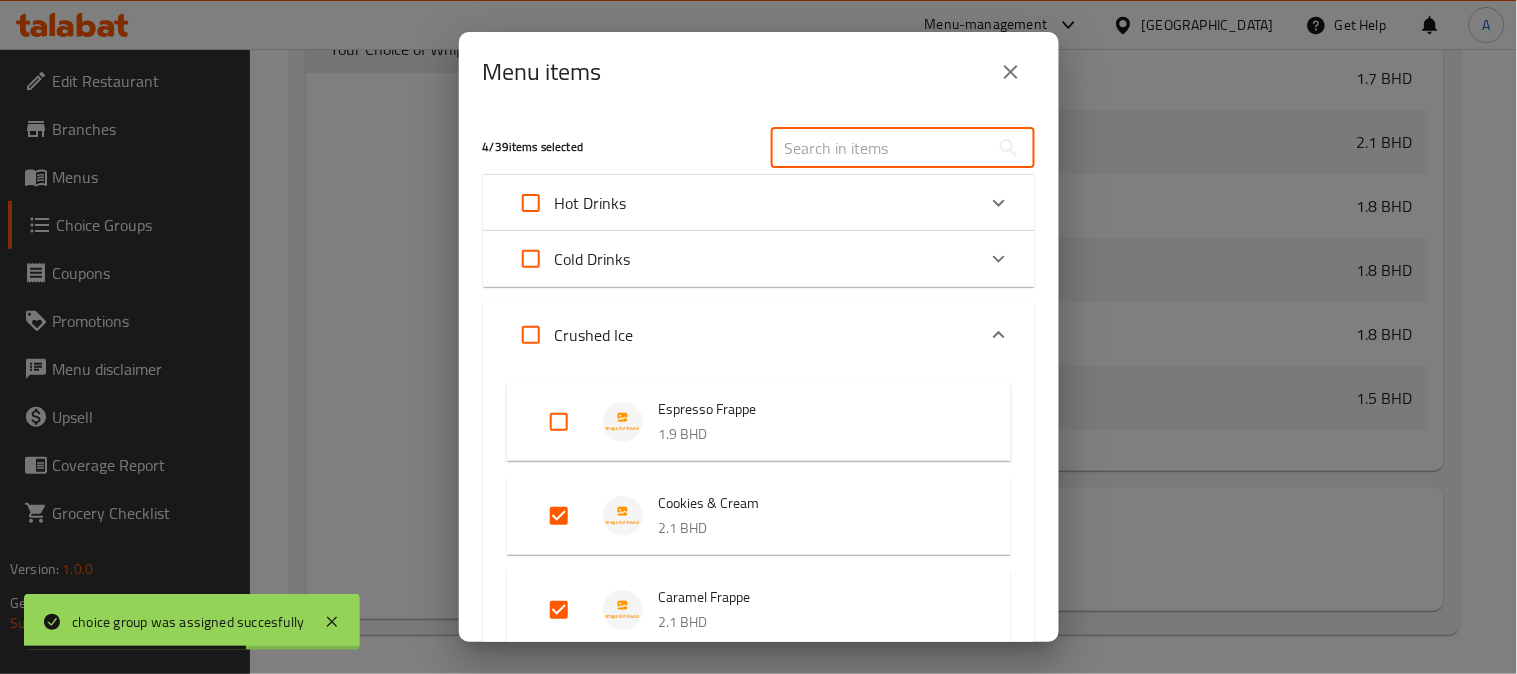 paste on "Hot Chocolate" 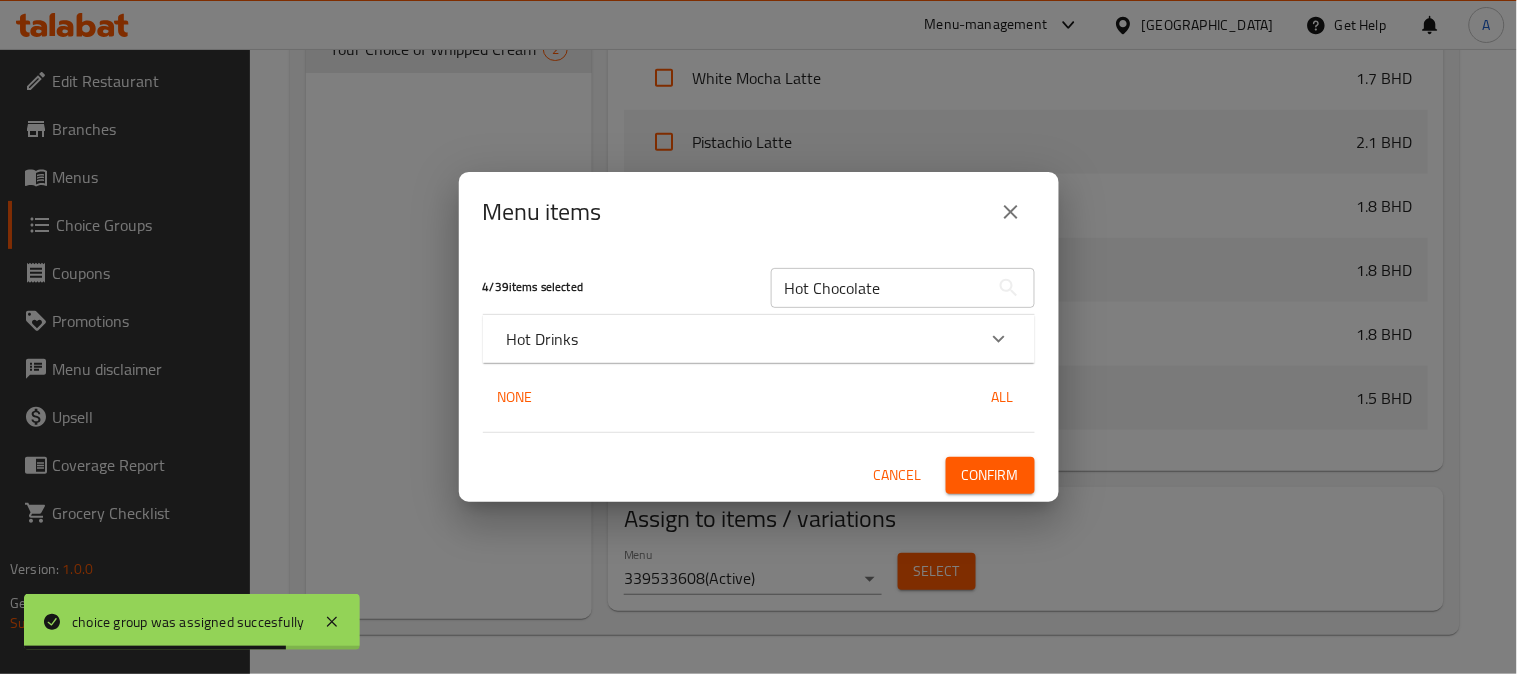 click on "Hot Drinks" at bounding box center [759, 339] 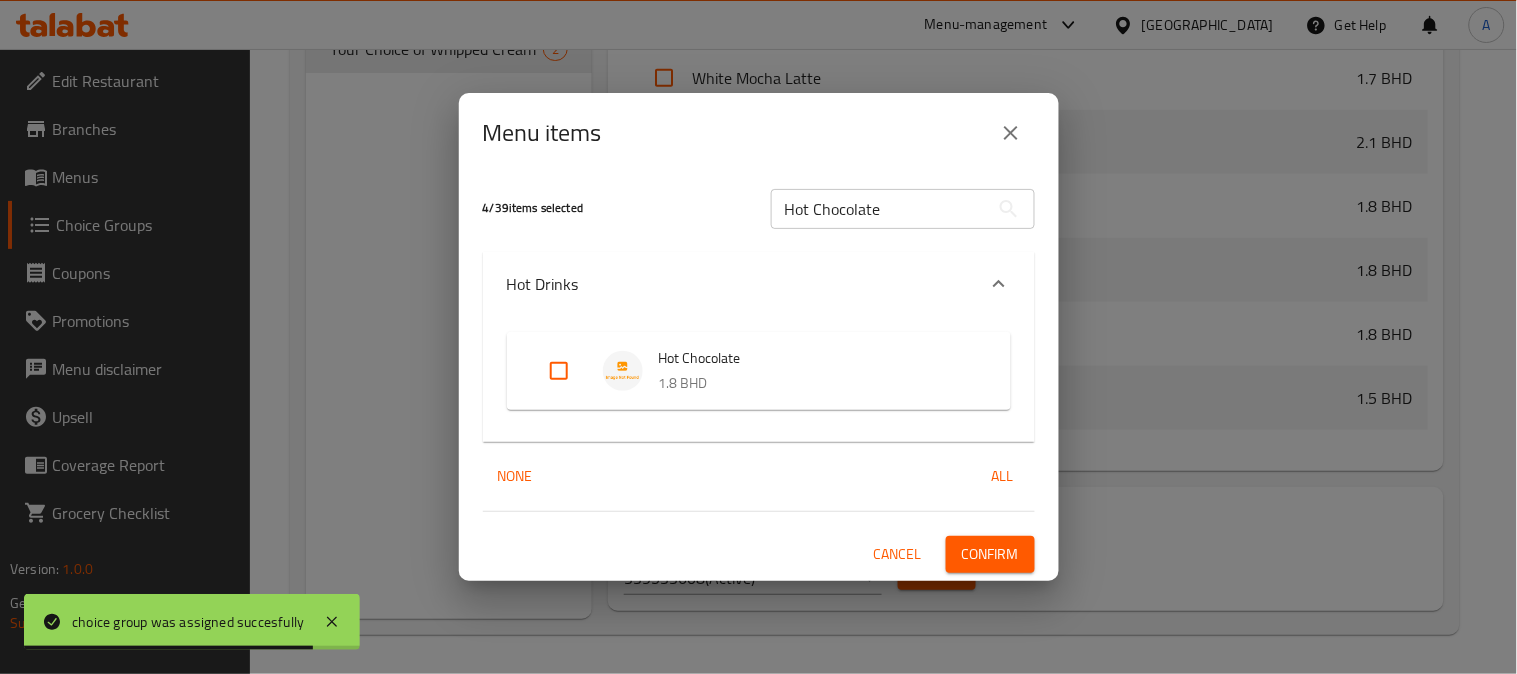 click at bounding box center (559, 371) 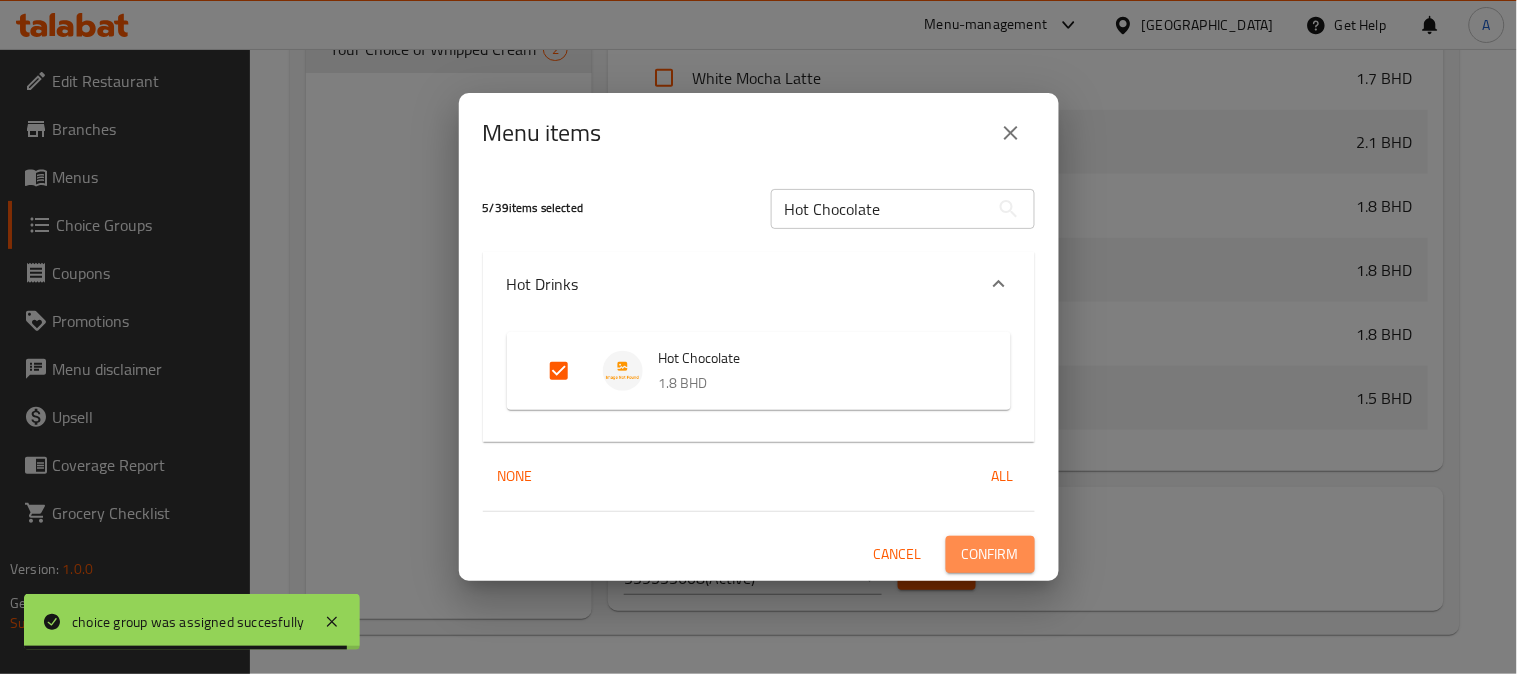 click on "Confirm" at bounding box center (990, 554) 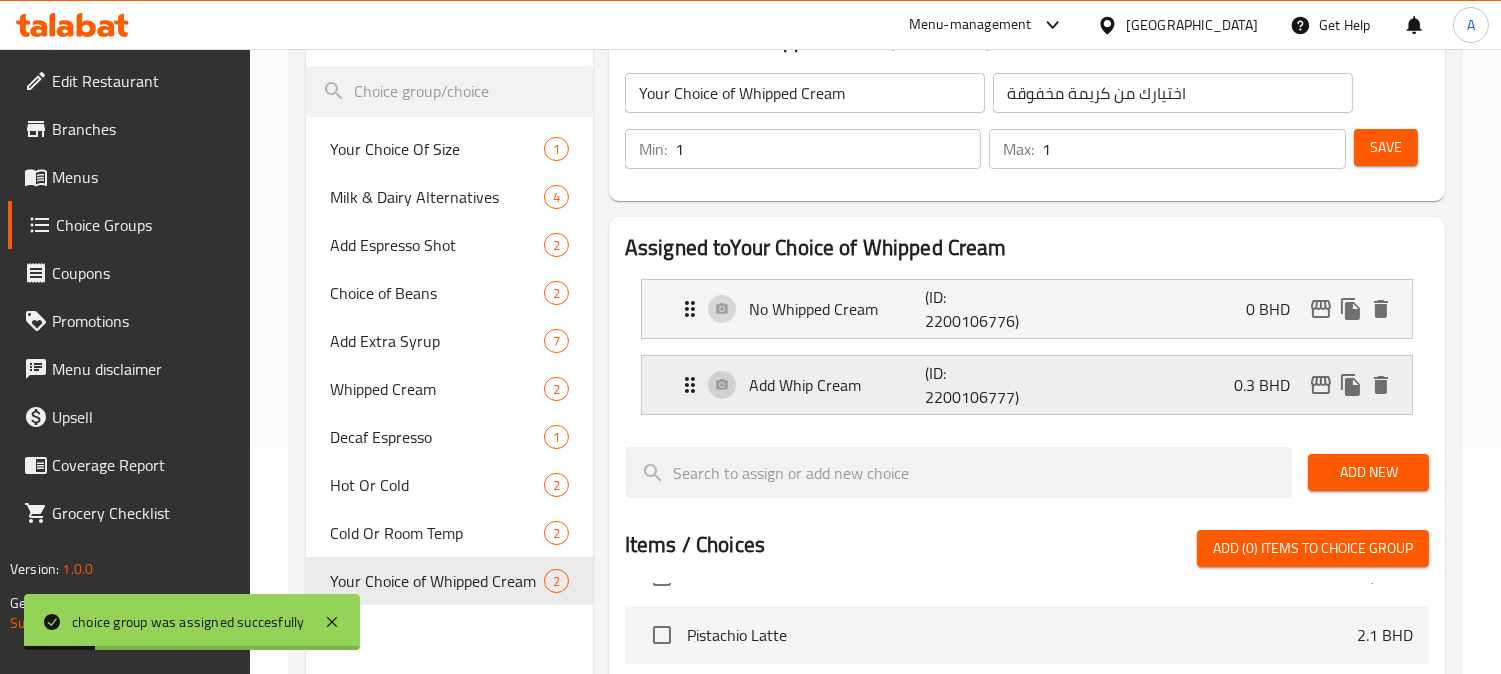 scroll, scrollTop: 203, scrollLeft: 0, axis: vertical 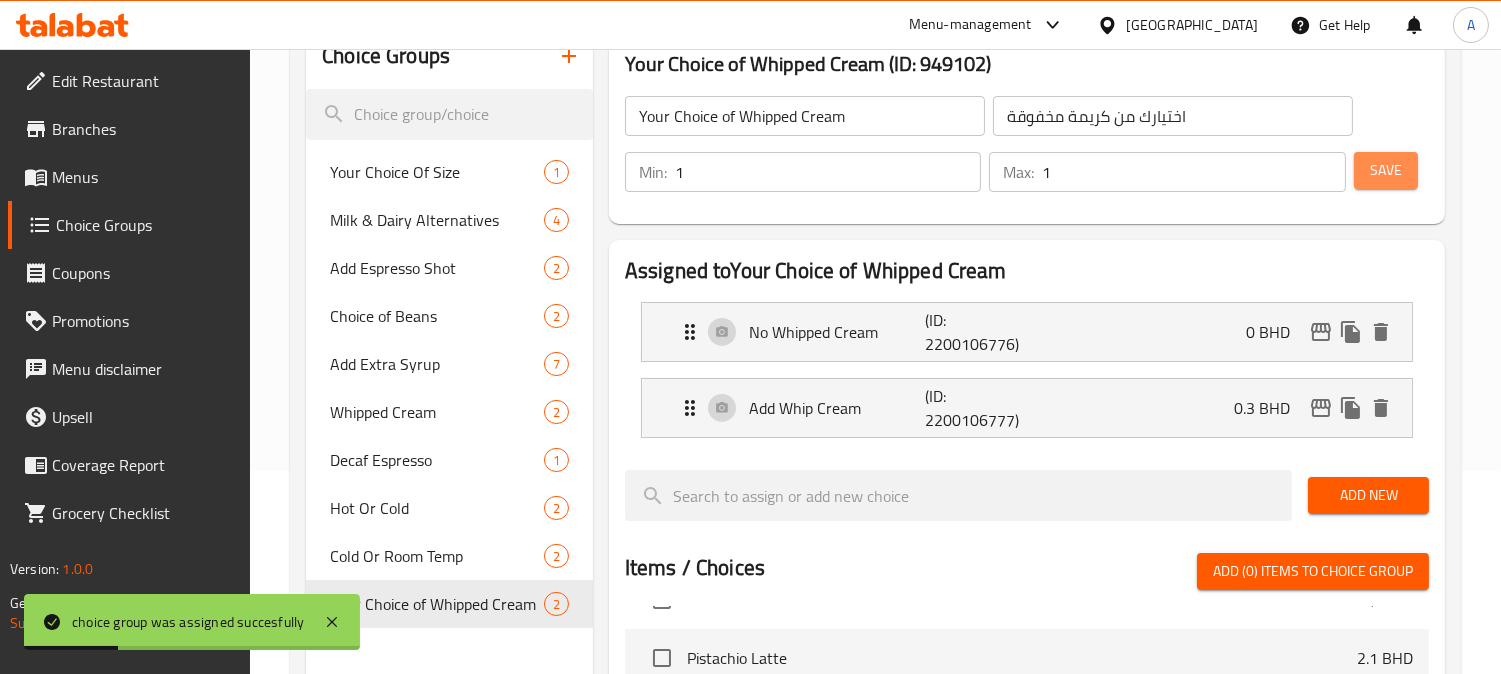 click on "Save" at bounding box center (1386, 170) 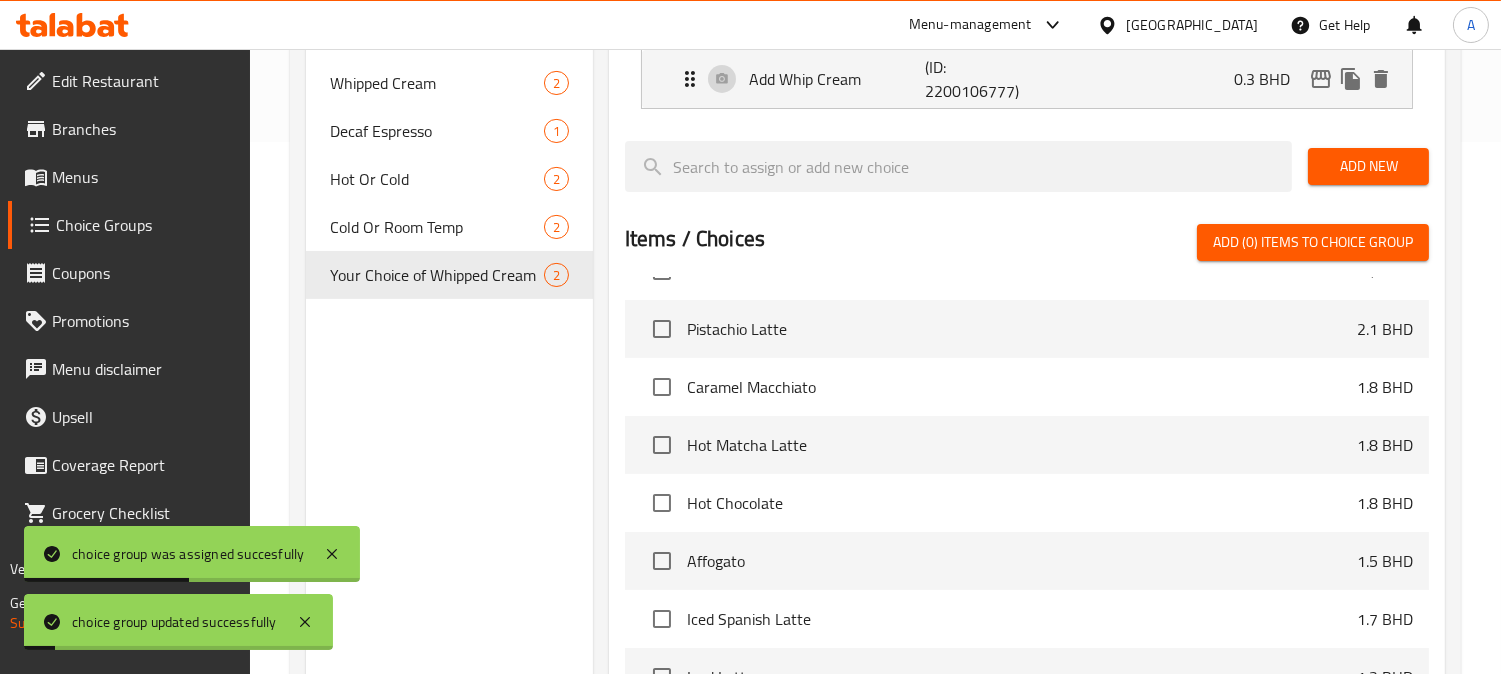 scroll, scrollTop: 536, scrollLeft: 0, axis: vertical 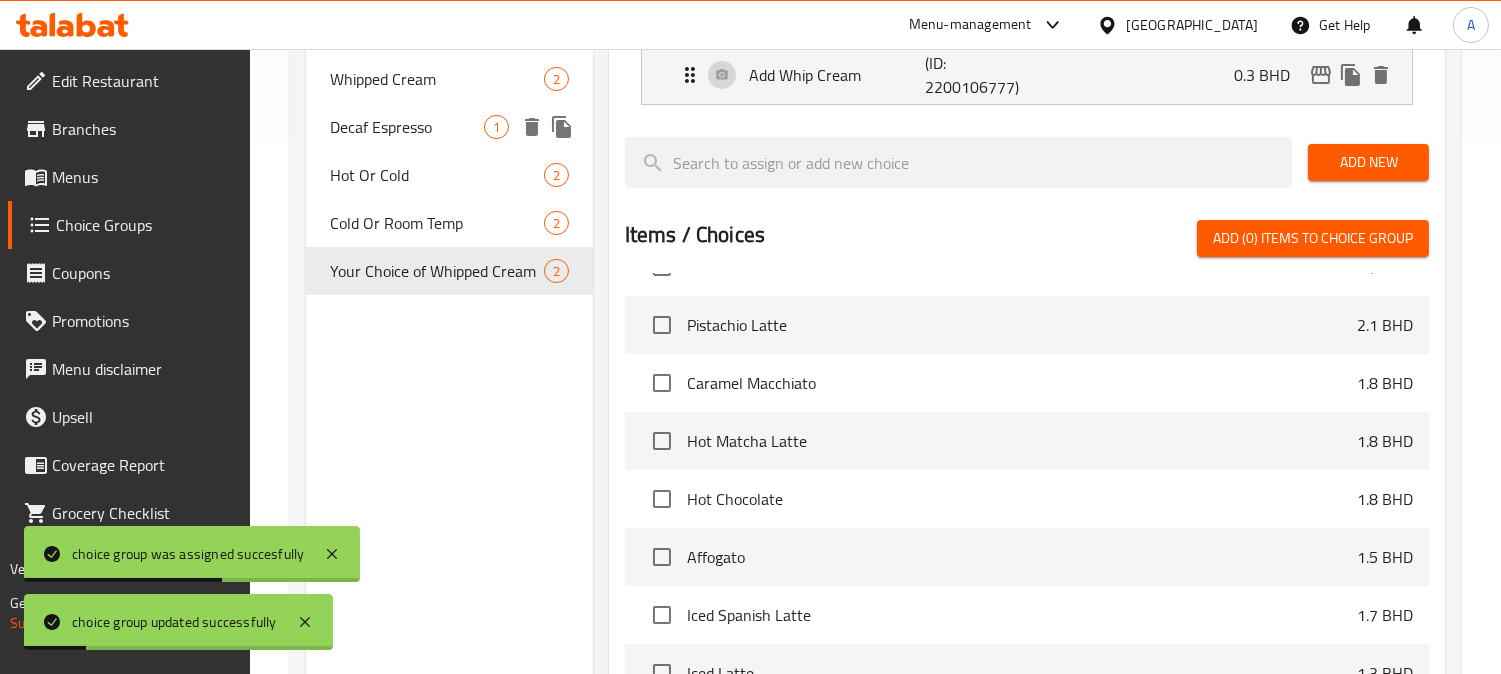 click on "Decaf Espresso" at bounding box center (407, 127) 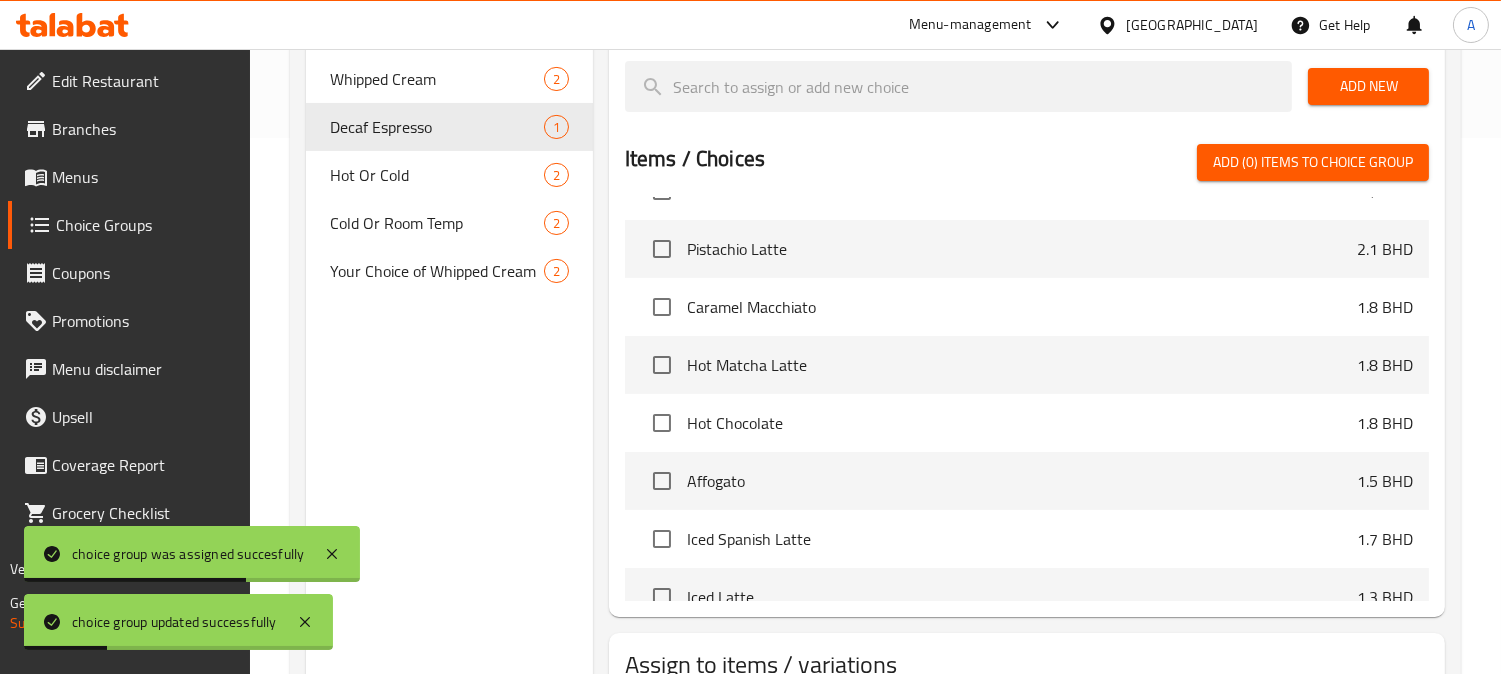 scroll, scrollTop: 0, scrollLeft: 0, axis: both 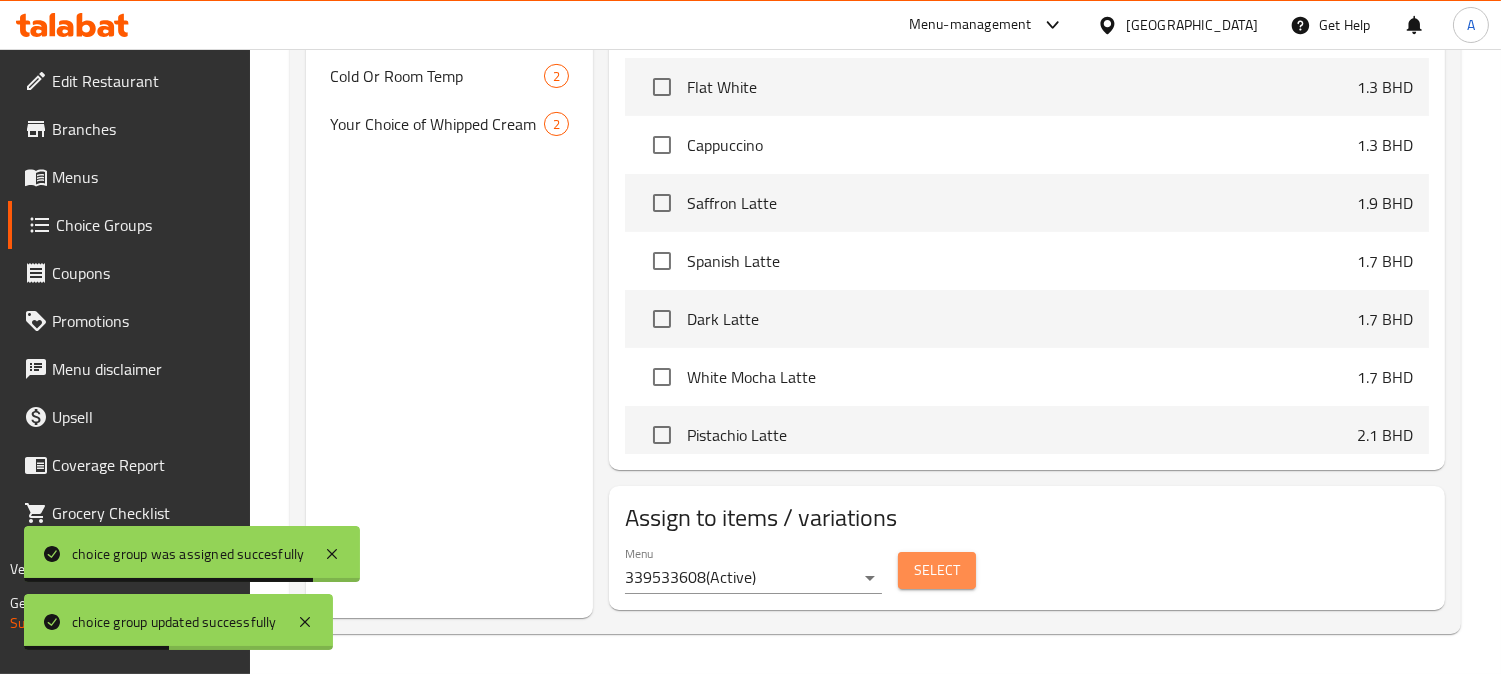 click on "Select" at bounding box center (937, 570) 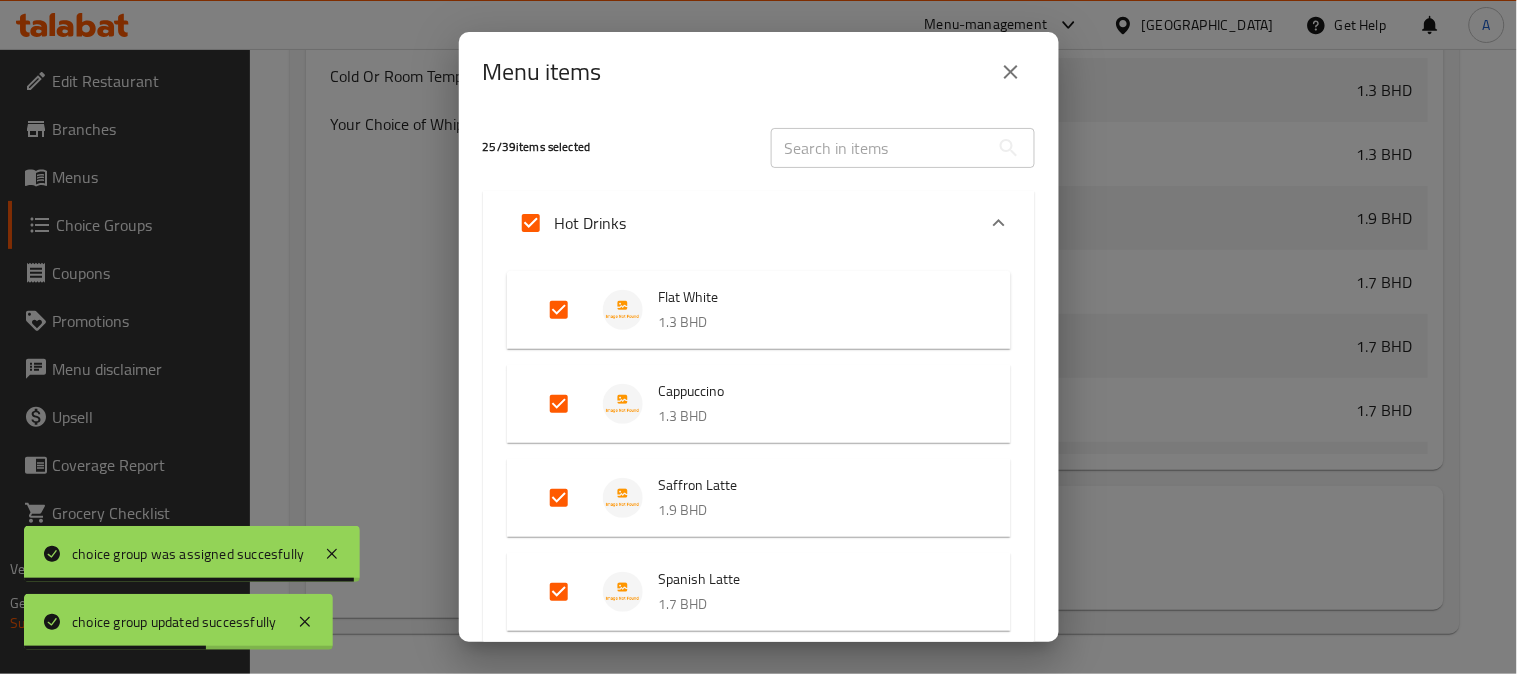 click on "Menu items 25  /  39  items selected ​ Hot Drinks Flat White 1.3 BHD Cappuccino 1.3 BHD Saffron Latte 1.9 BHD Spanish Latte 1.7 BHD Dark Latte 1.7 BHD White Mocha Latte 1.7 BHD Pistachio Latte 2.1 BHD Caramel Macchiato 1.8 BHD Hot Matcha Latte 1.8 BHD Hot Chocolate 1.8 BHD Cold Drinks Affogato 1.5 BHD Iced Spanish Latte 1.7 BHD Iced Latte 1.3 BHD Iced Americano 1.1 BHD Iced Saffron Latte 1.8 BHD Iced V60 1.7 BHD Iced Pistachio Latte 2.1 BHD Iced Matcha Latte 1.8 BHD Iced White Mocha 1.7 BHD Iced Caramel Macchiato 1.8 BHD Ice Shaken Espresso 1.8 BHD Crushed Ice Espresso Frappe 1.9 BHD Cookies & Cream 2.1 BHD Caramel Frappe 2.1 BHD Choco Chip Frappe 2.1 BHD Matcha Frappe 2.1 BHD Banana & Peanut Butter 2.4 BHD Acai Smoothie 2.5 BHD Refreshers and Iced Teas Passion Fruit Refresher 1.9 BHD Strawberry & Lime Refresher 1.9 BHD Peach Iced Tea 1.7 BHD Mango Iced Tea 1.7 BHD Deserts Yogurt Parfait 1.6 BHD White Chocolate Chip Cookie 1 BHD Carrot Walnut Cake 2.5 BHD Dulce De Leche Cheesecake 2.6 BHD Butter Loaf Cake" at bounding box center (758, 337) 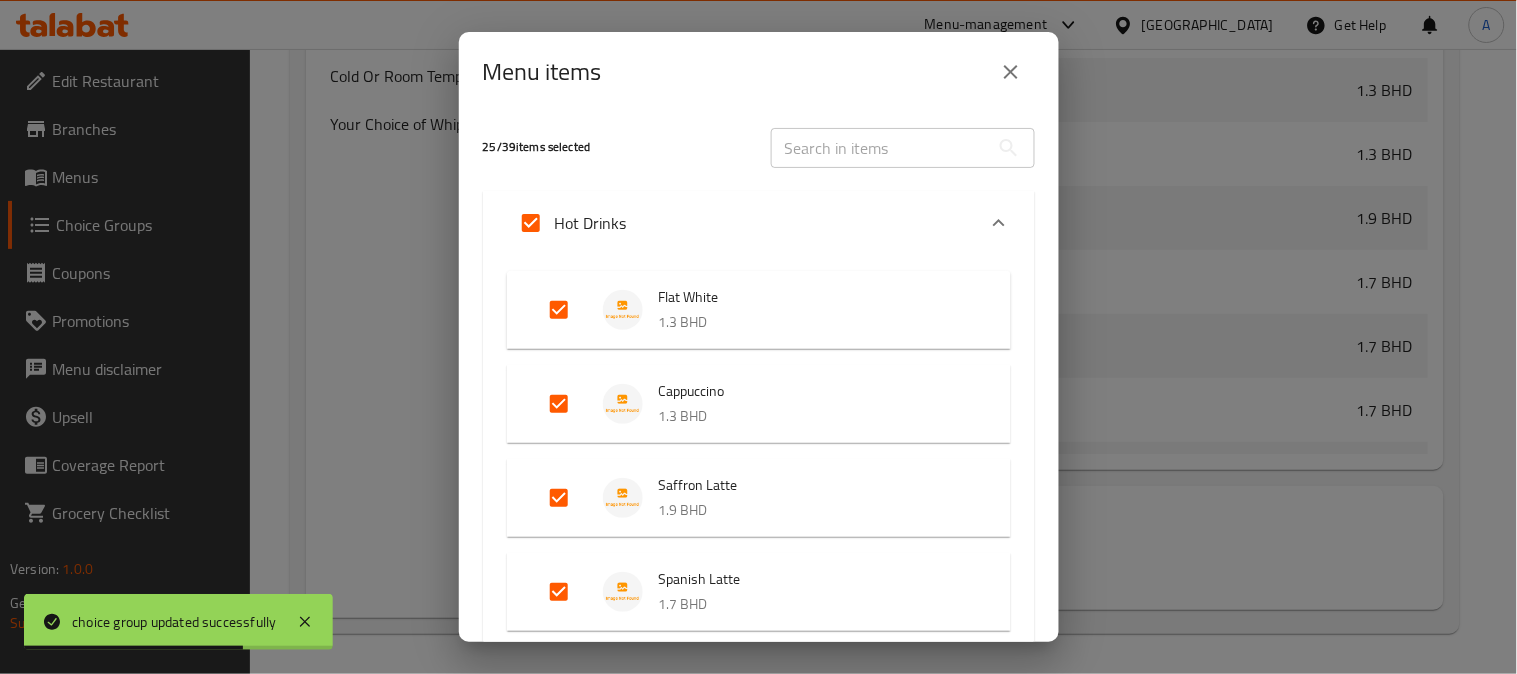 click at bounding box center [1011, 72] 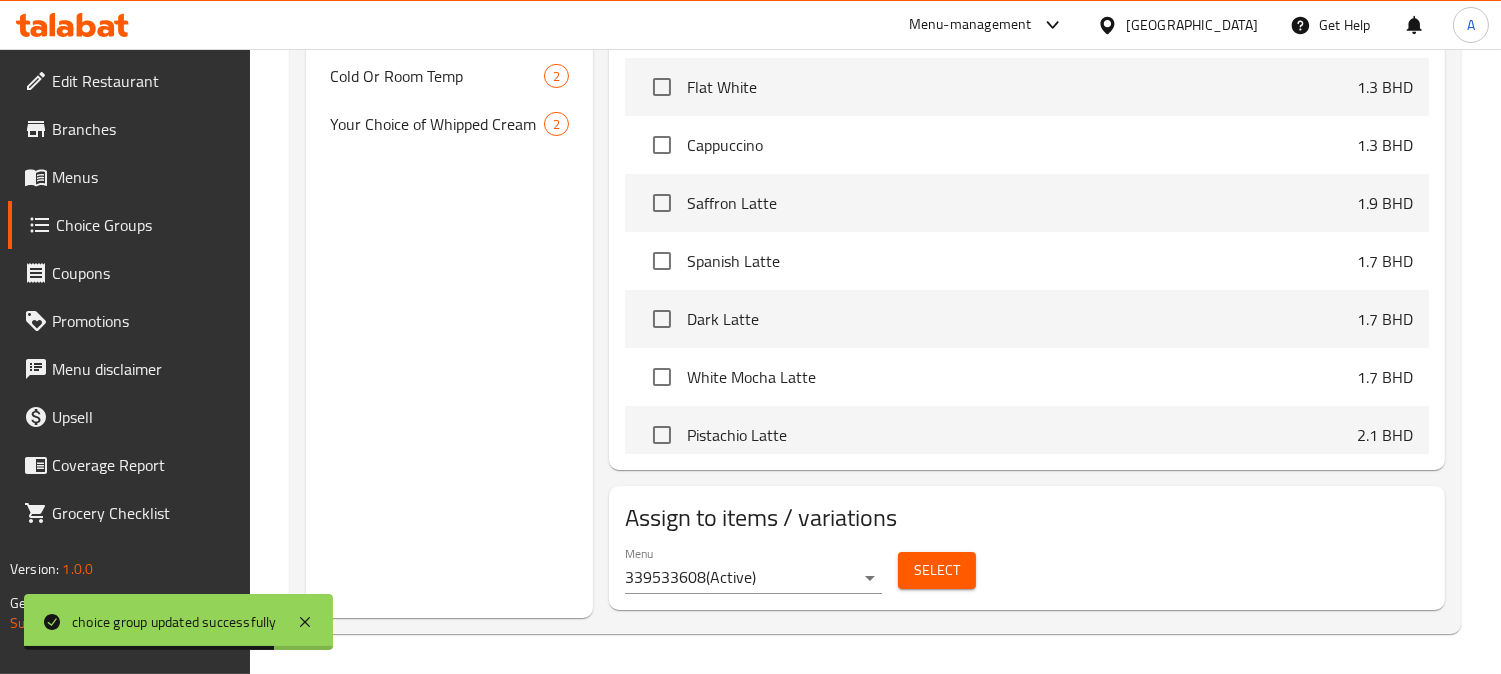click on "Menus" at bounding box center (143, 177) 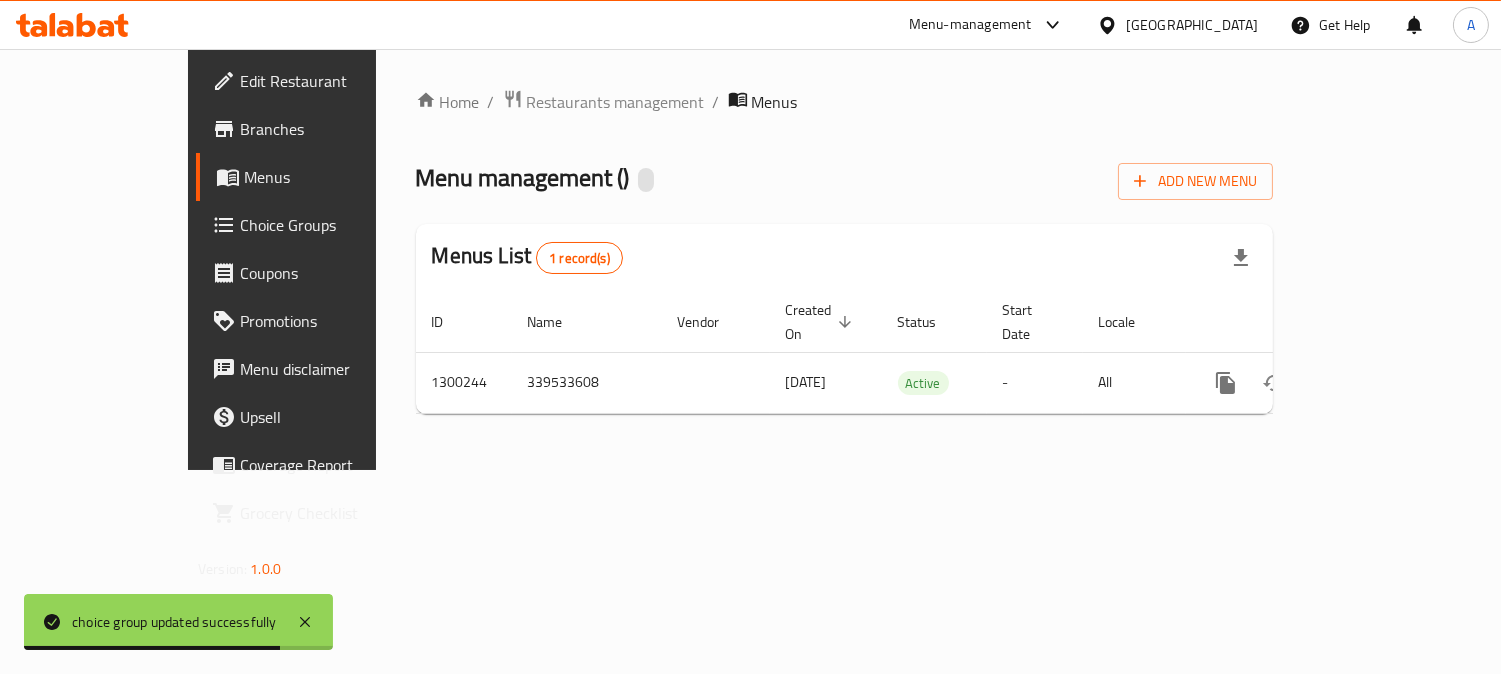 scroll, scrollTop: 0, scrollLeft: 0, axis: both 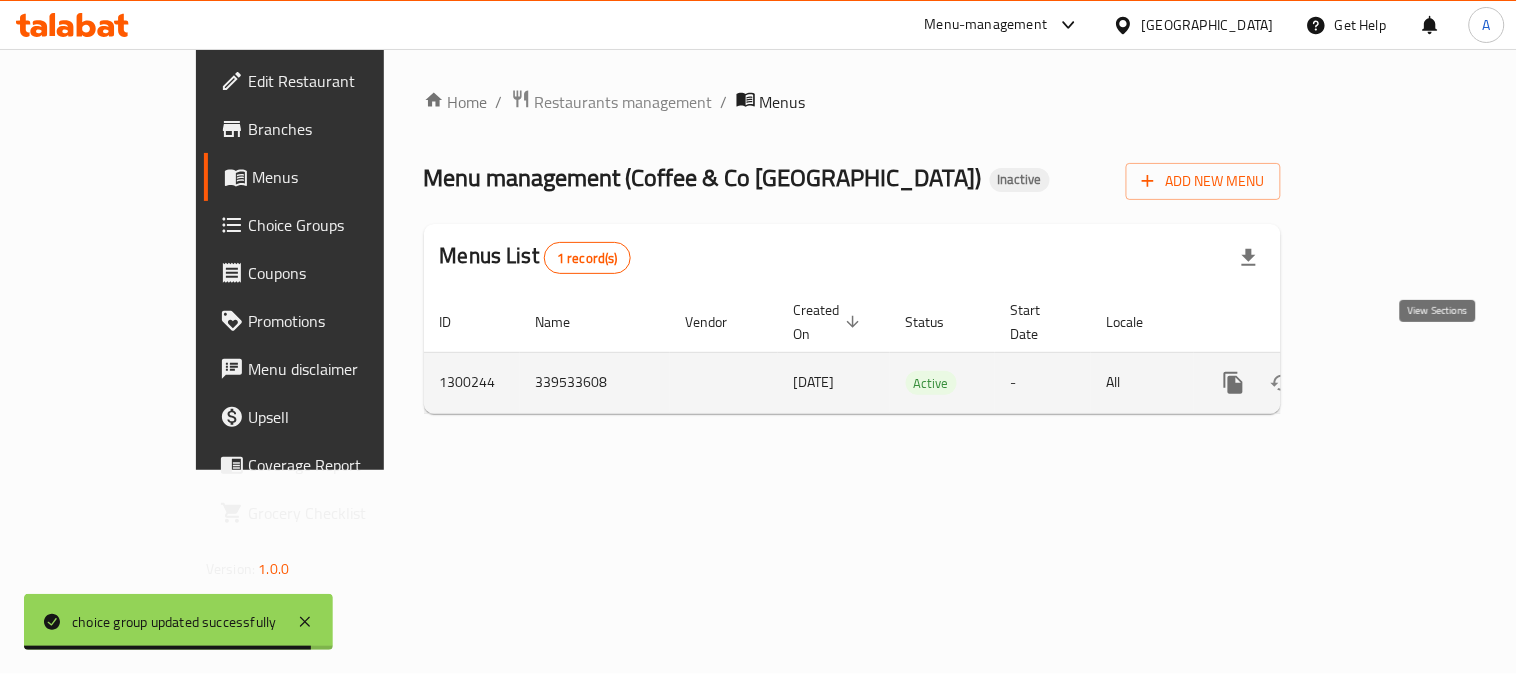 click 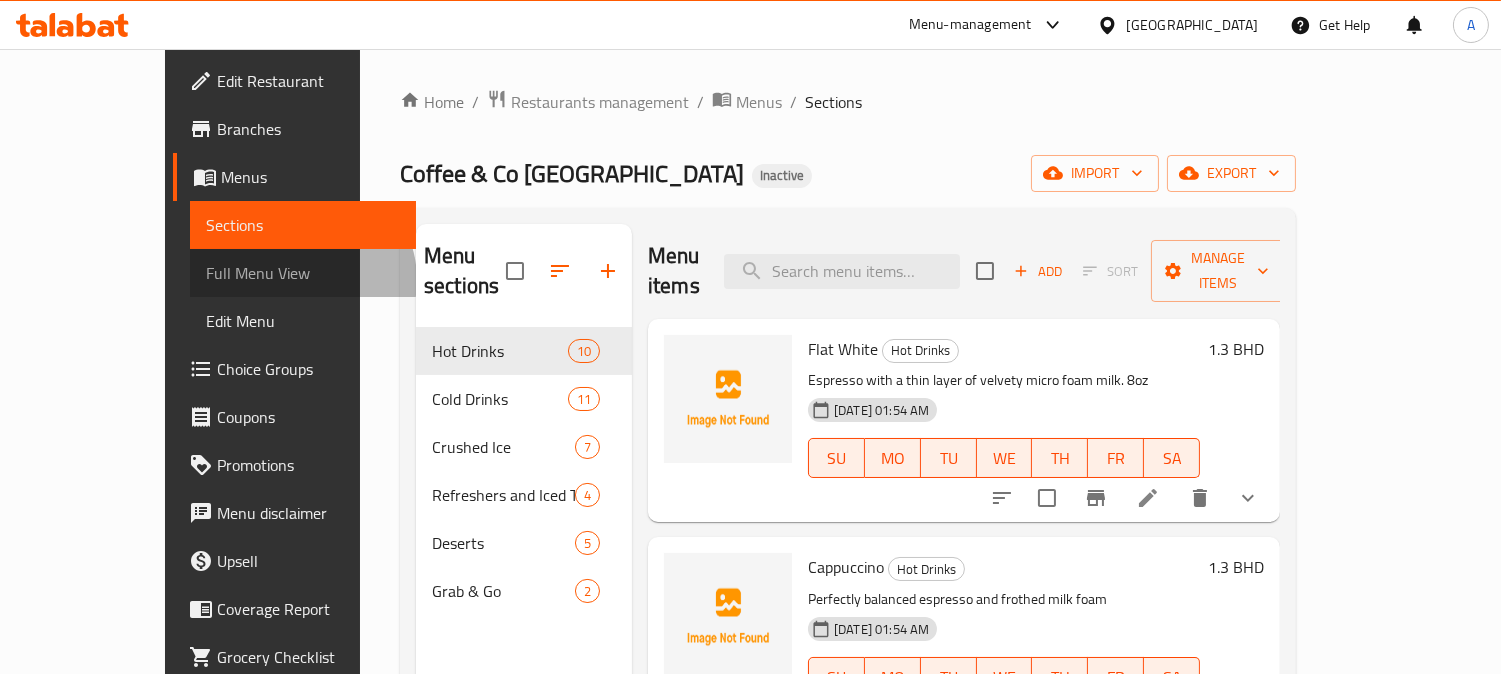 click on "Full Menu View" at bounding box center (303, 273) 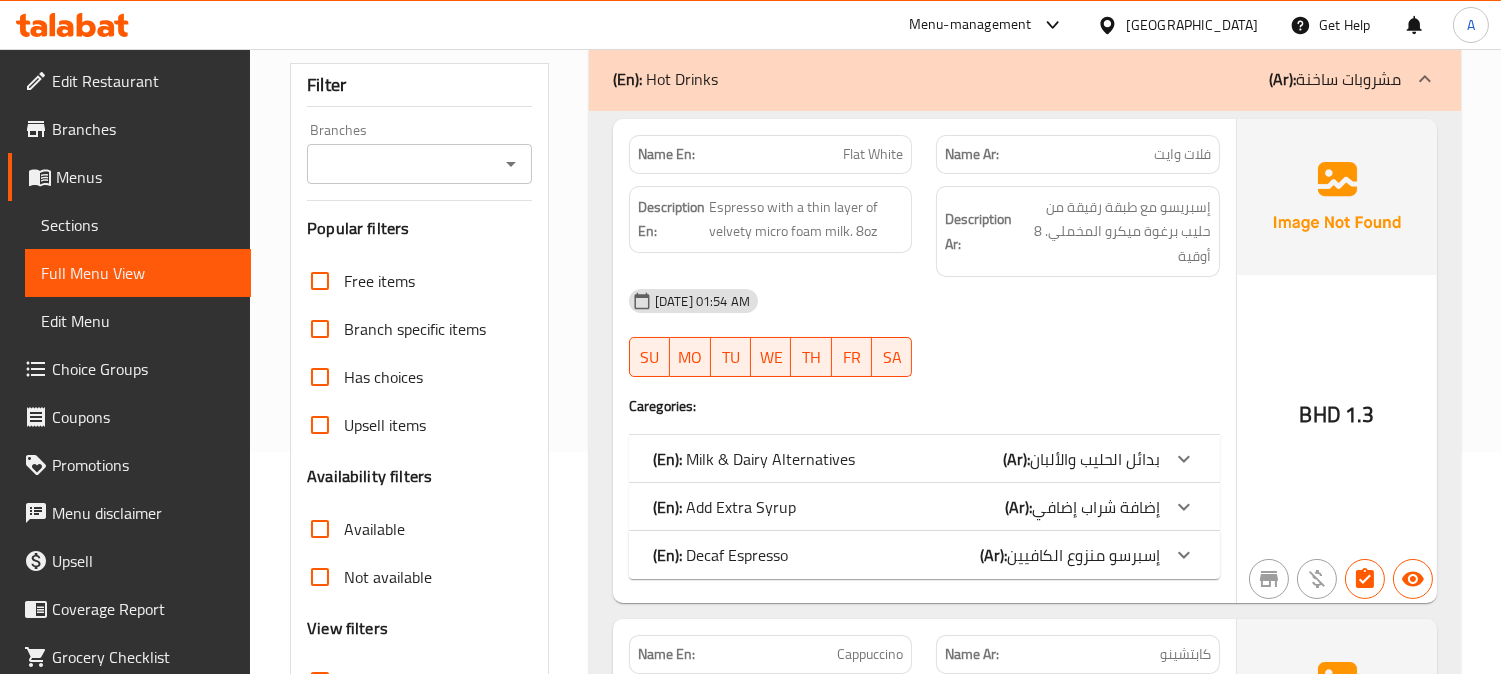scroll, scrollTop: 555, scrollLeft: 0, axis: vertical 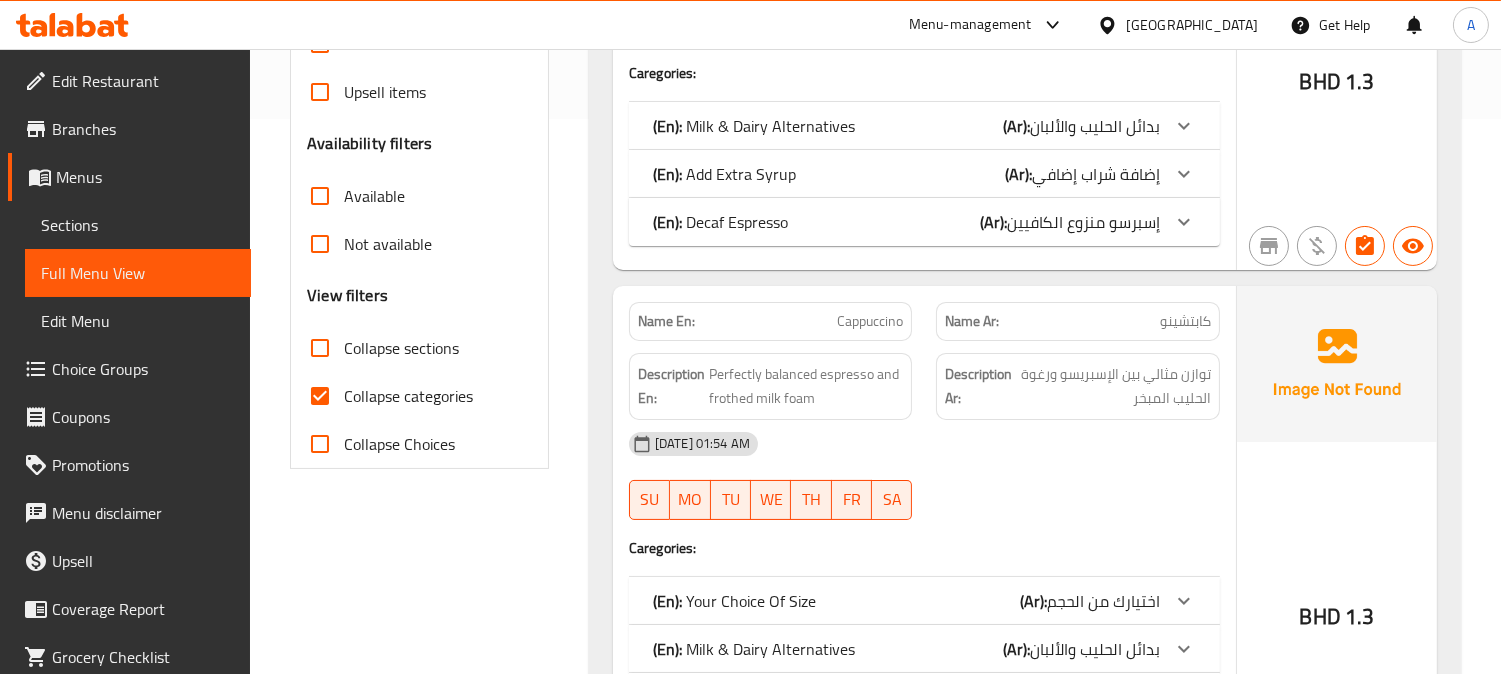 click on "Collapse categories" at bounding box center [320, 396] 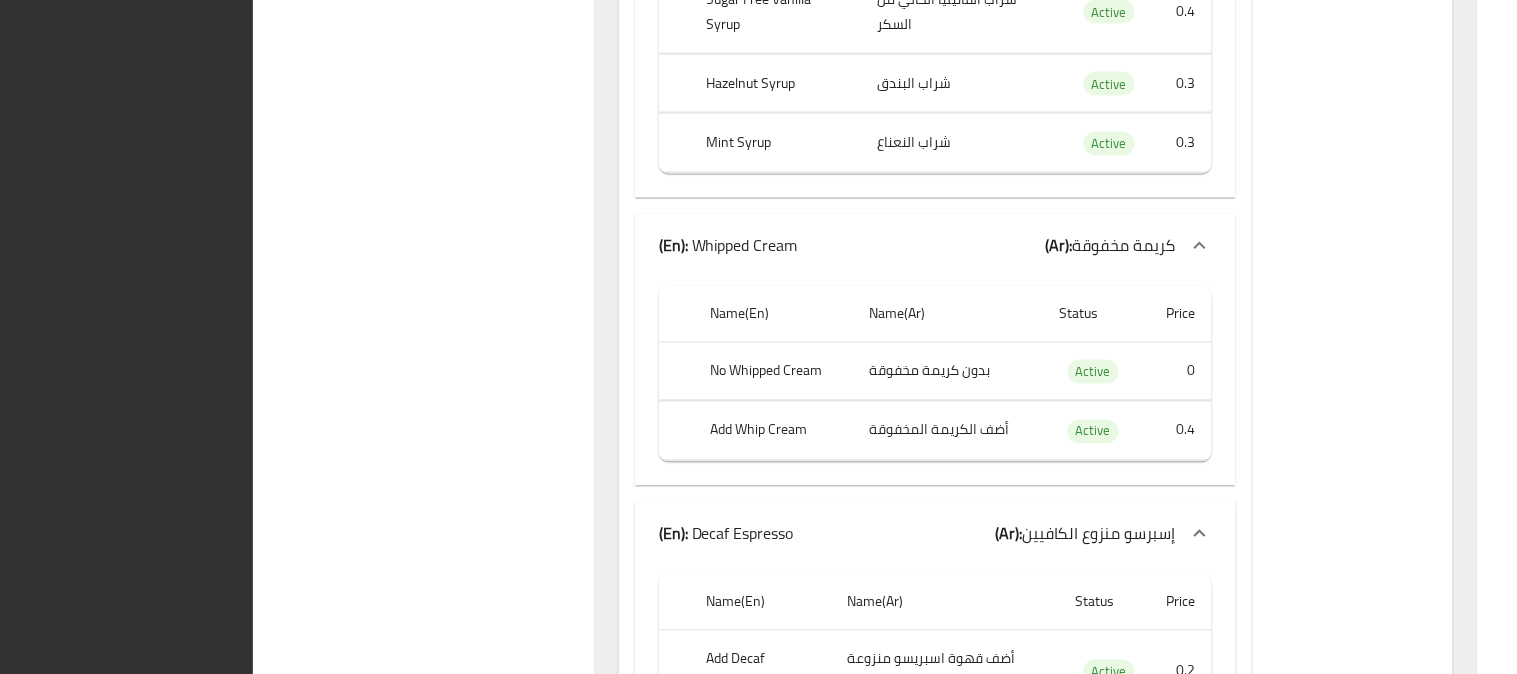 scroll, scrollTop: 20767, scrollLeft: 0, axis: vertical 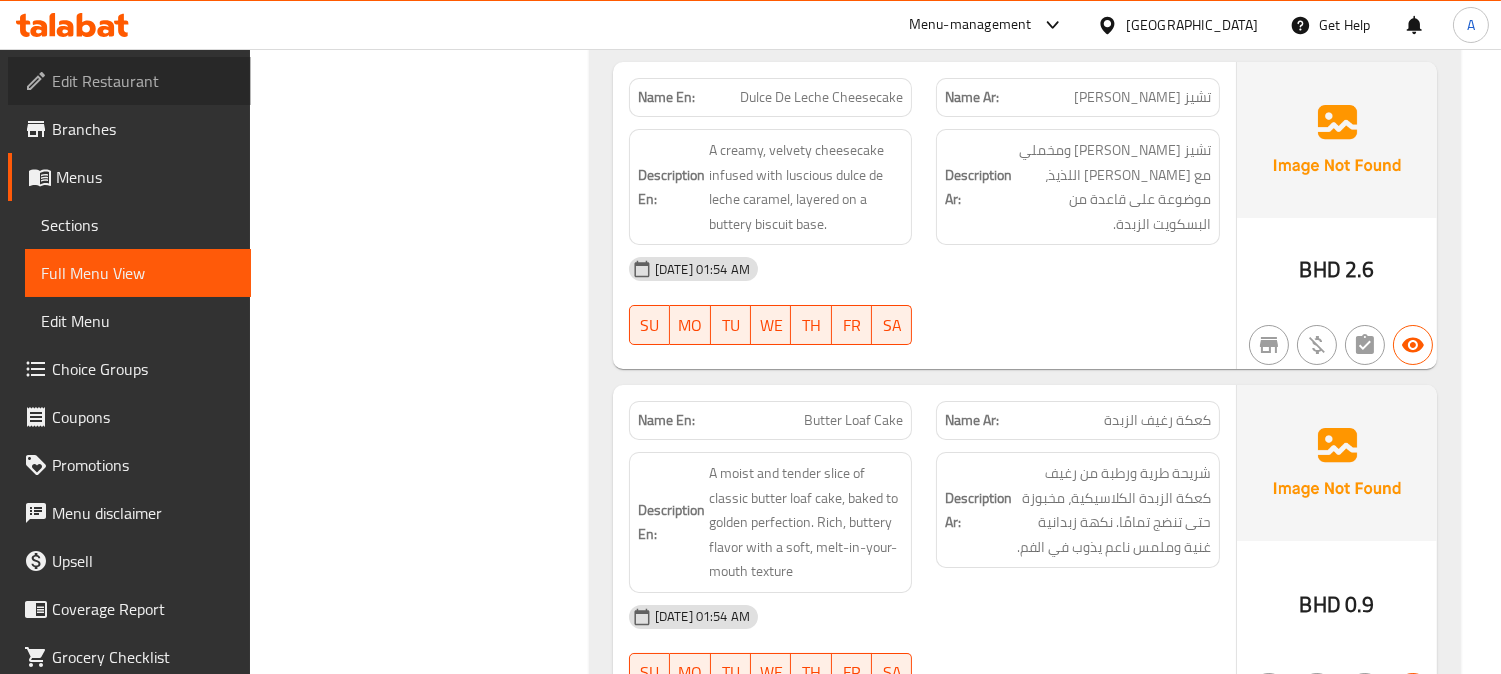 click on "Edit Restaurant" at bounding box center [143, 81] 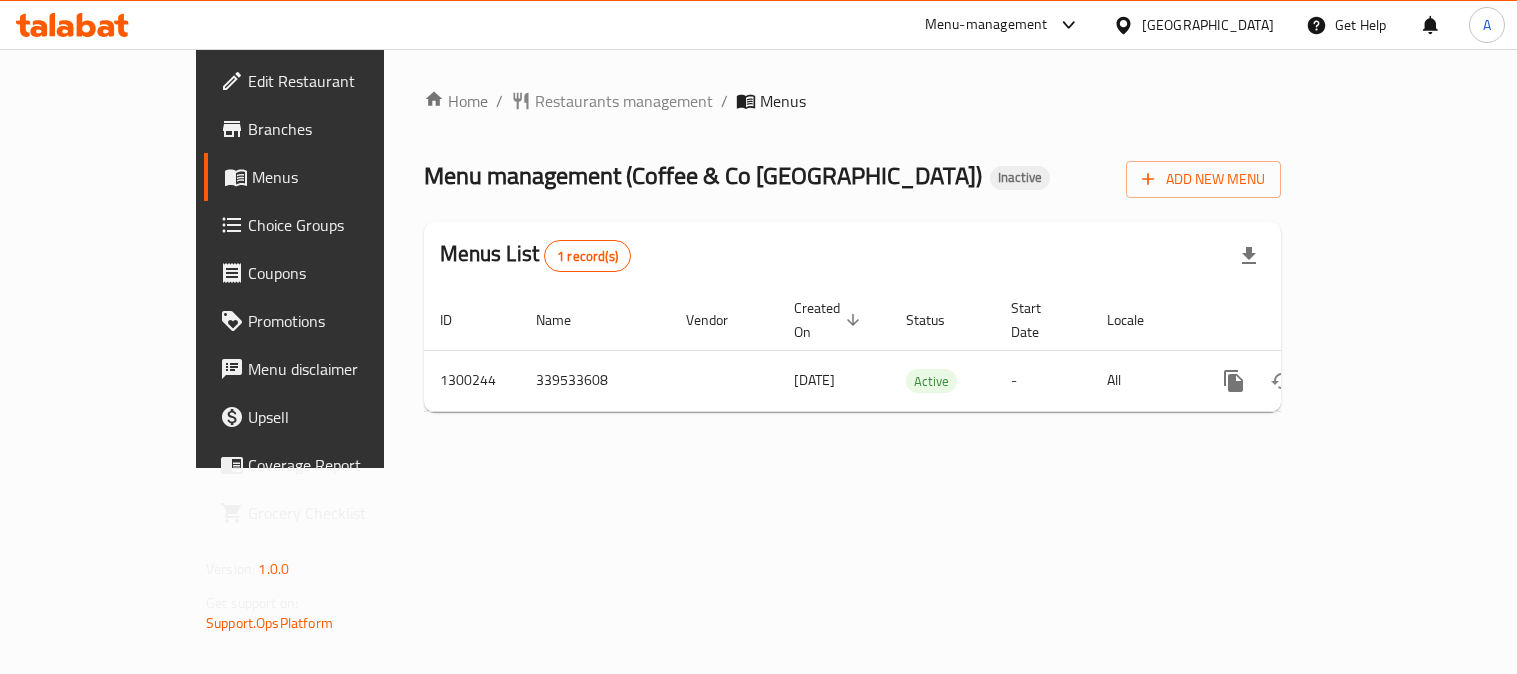 scroll, scrollTop: 0, scrollLeft: 0, axis: both 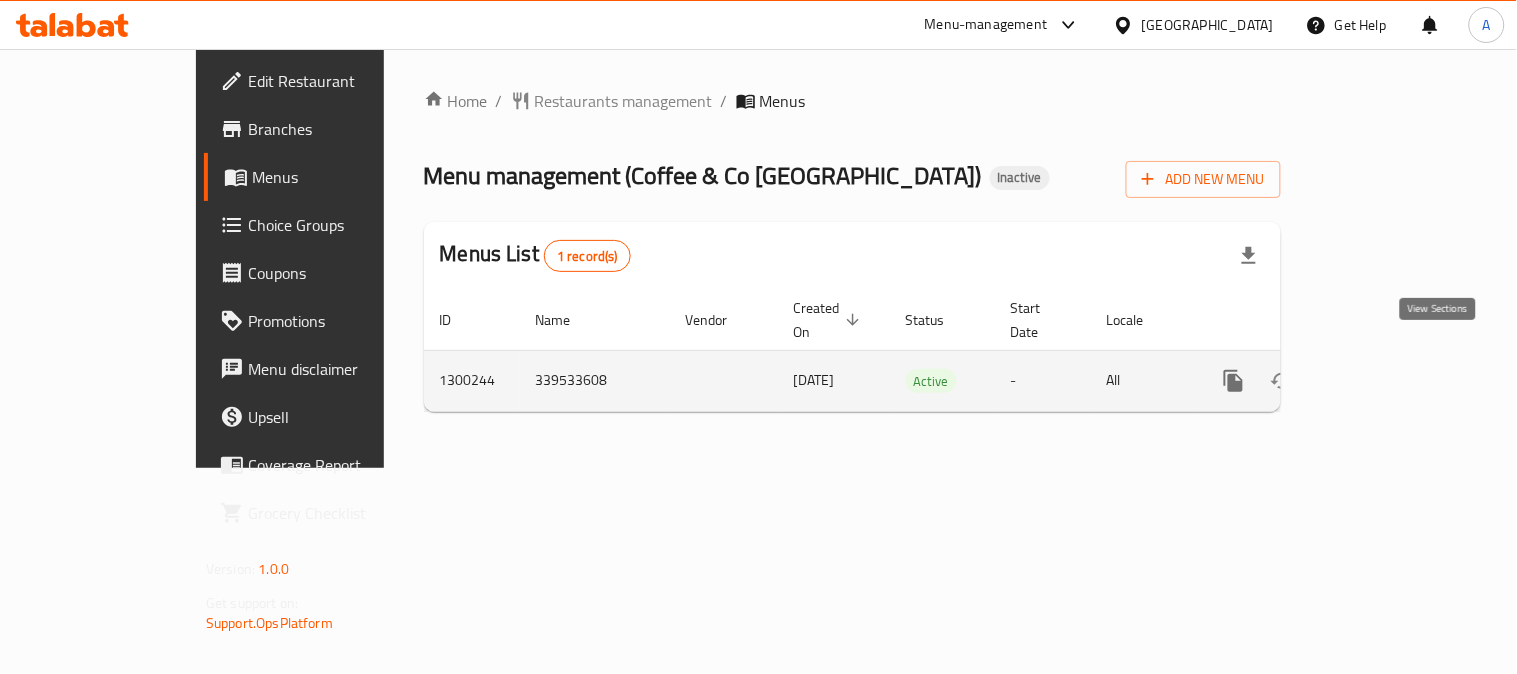 click 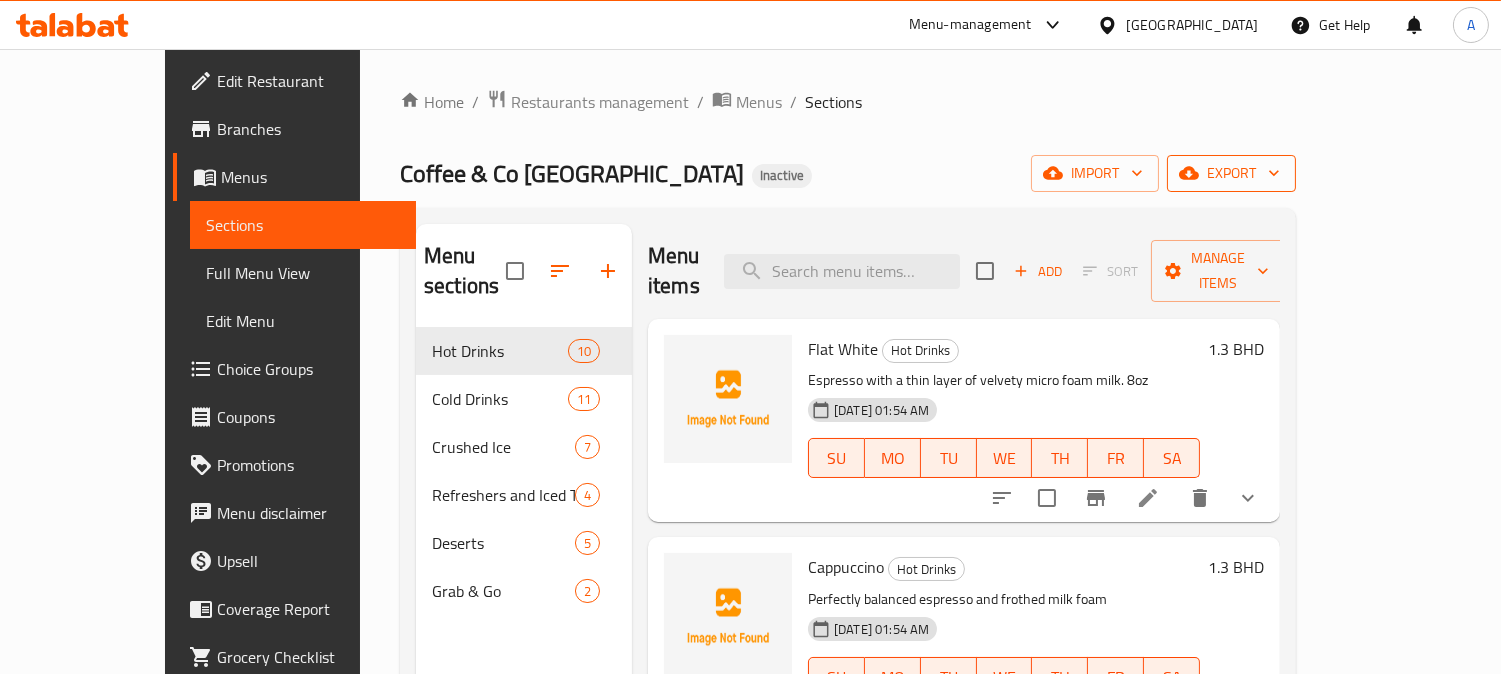 click on "export" at bounding box center (1231, 173) 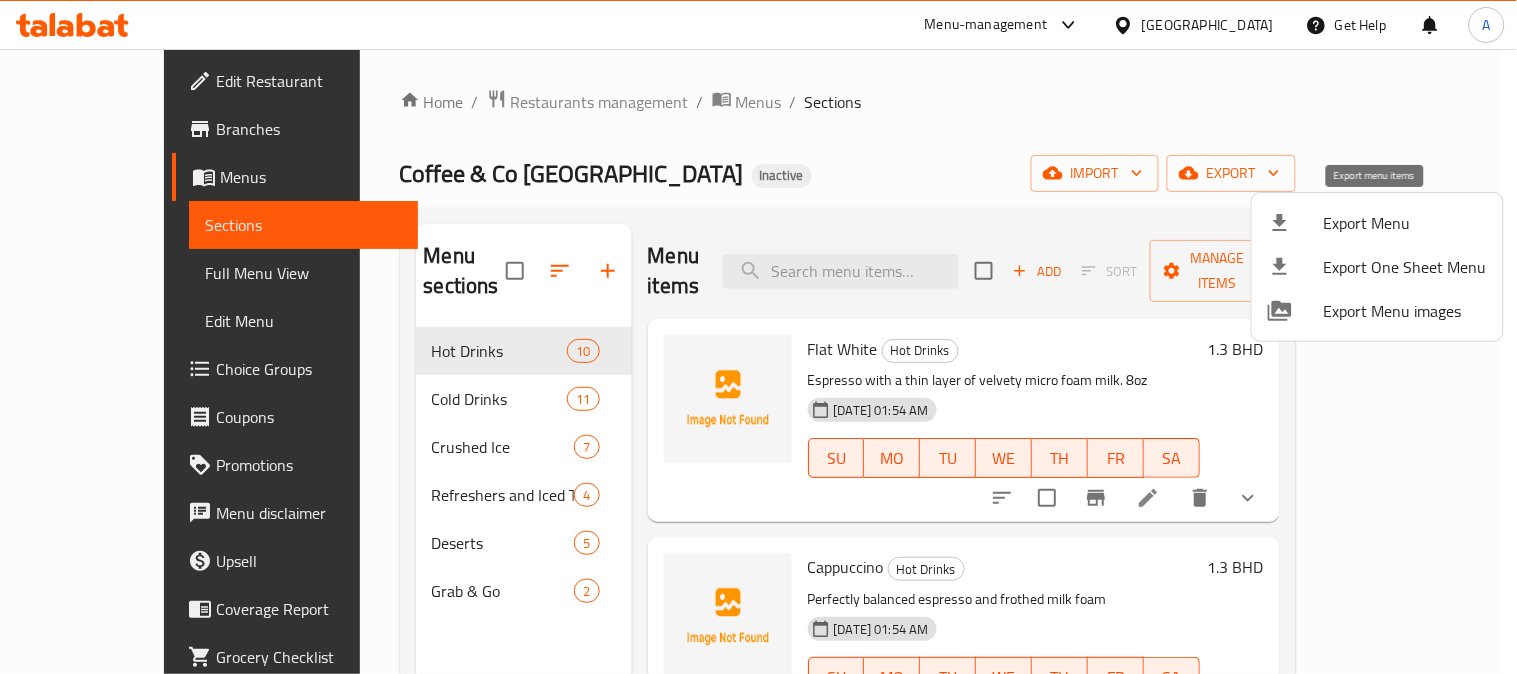 click on "Export Menu" at bounding box center [1405, 223] 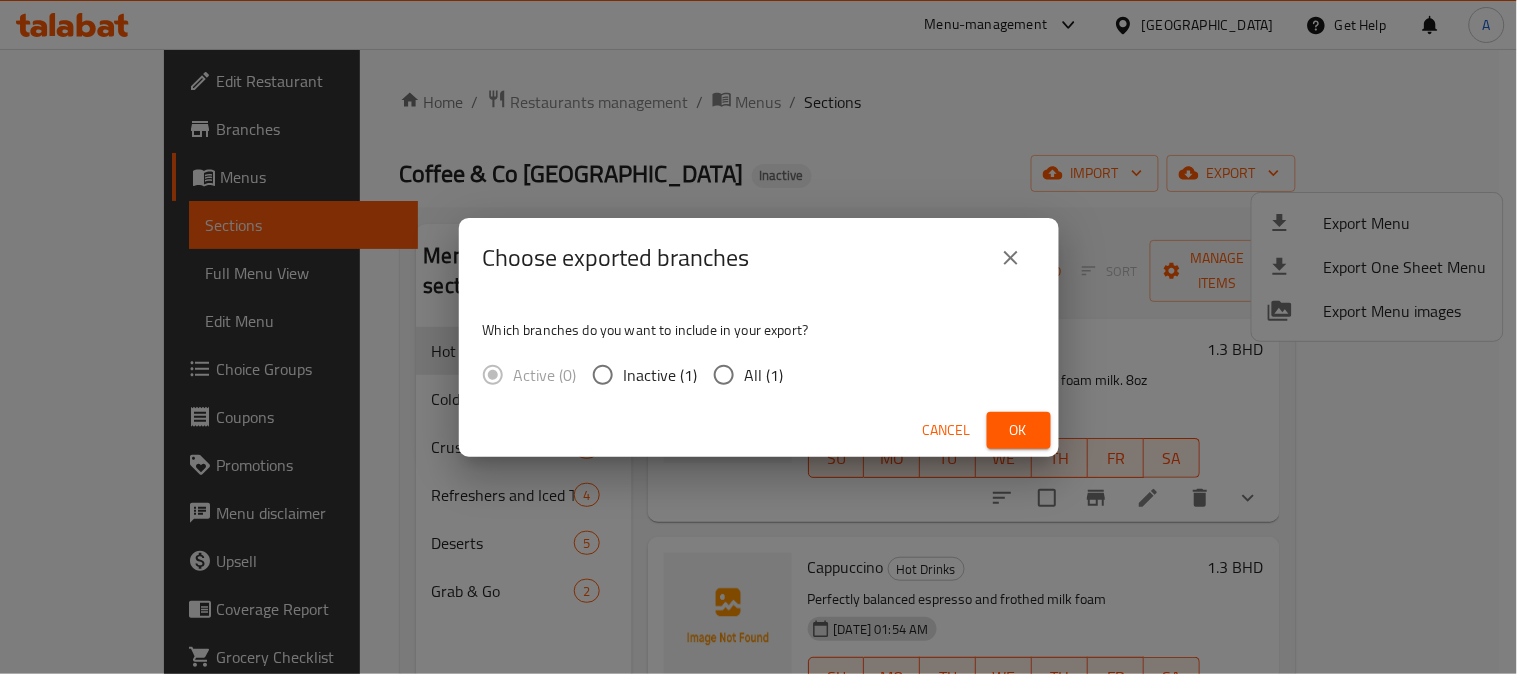 click on "All (1)" at bounding box center [724, 375] 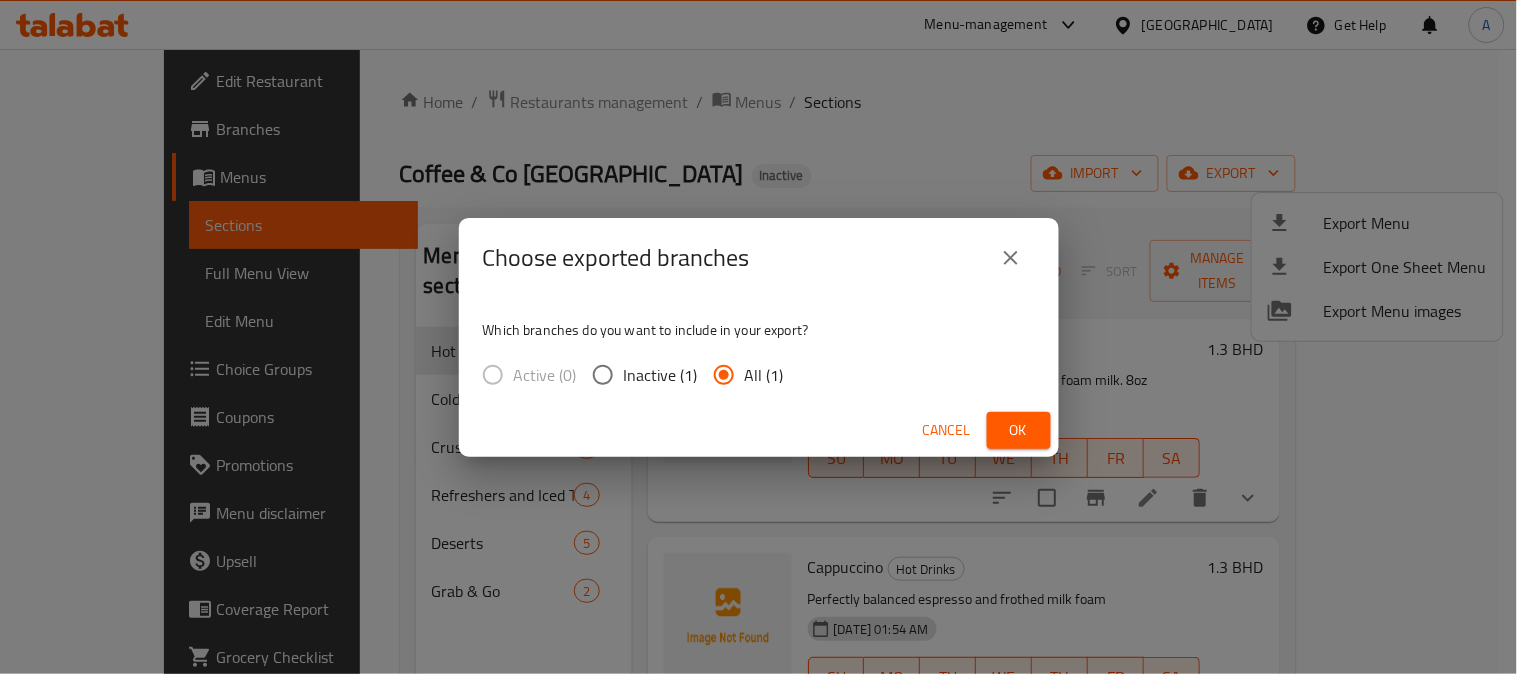 click on "Ok" at bounding box center (1019, 430) 